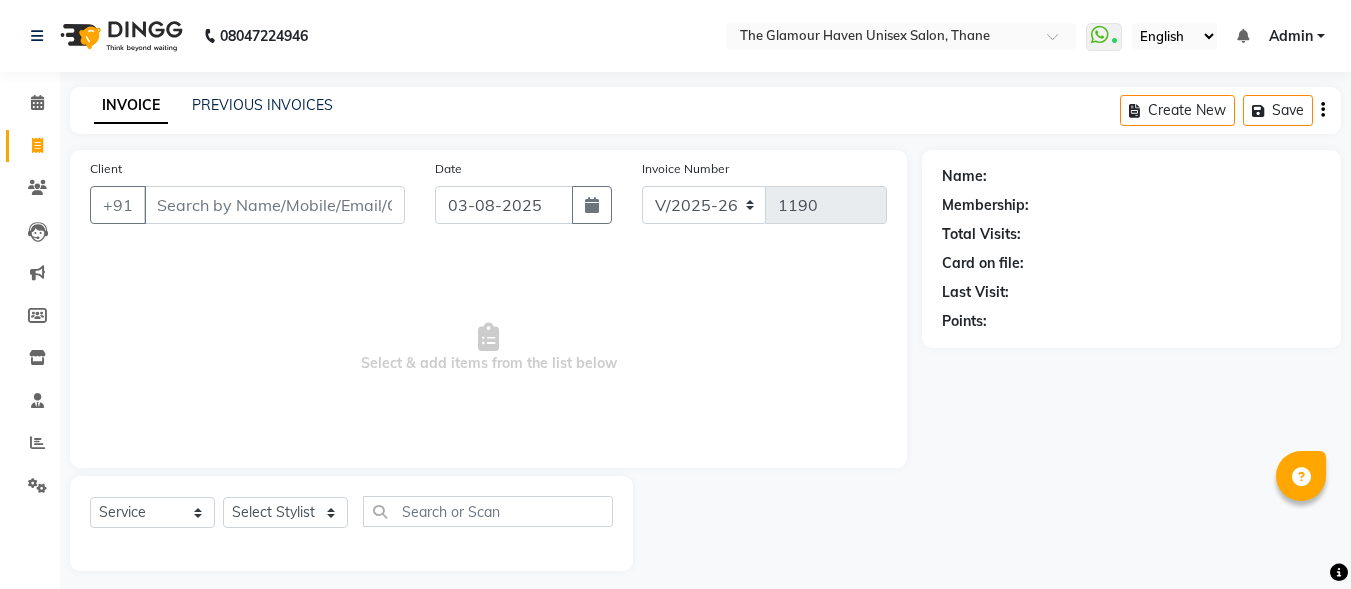 select on "7124" 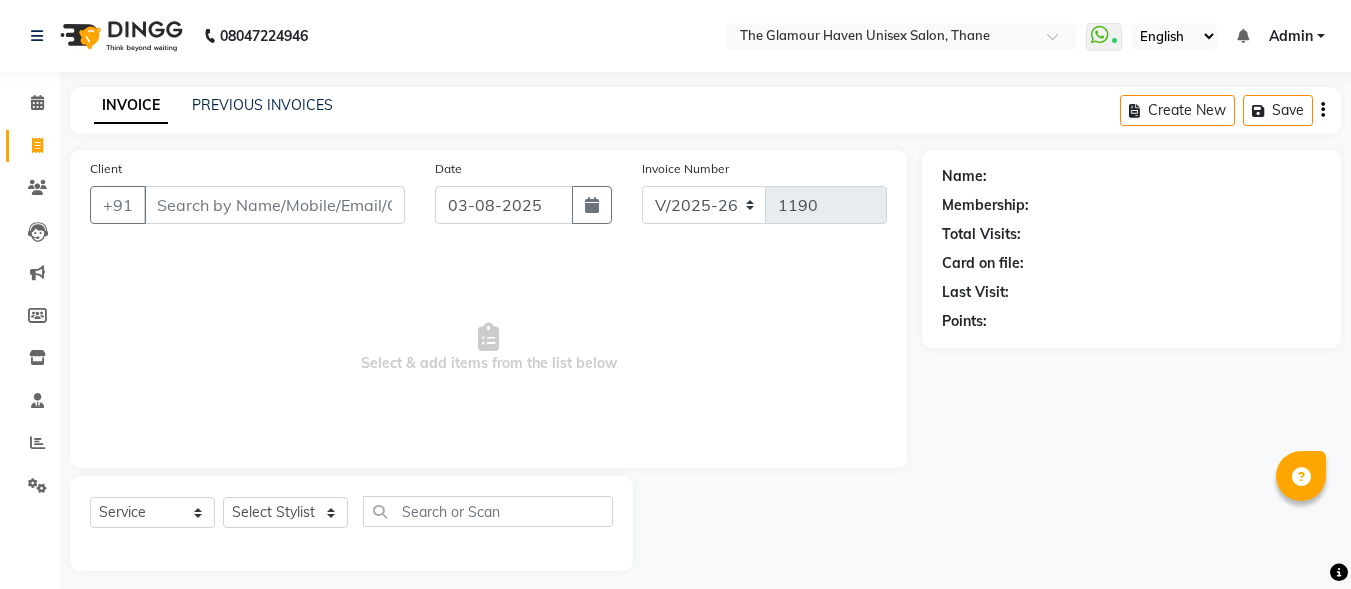 scroll, scrollTop: 0, scrollLeft: 0, axis: both 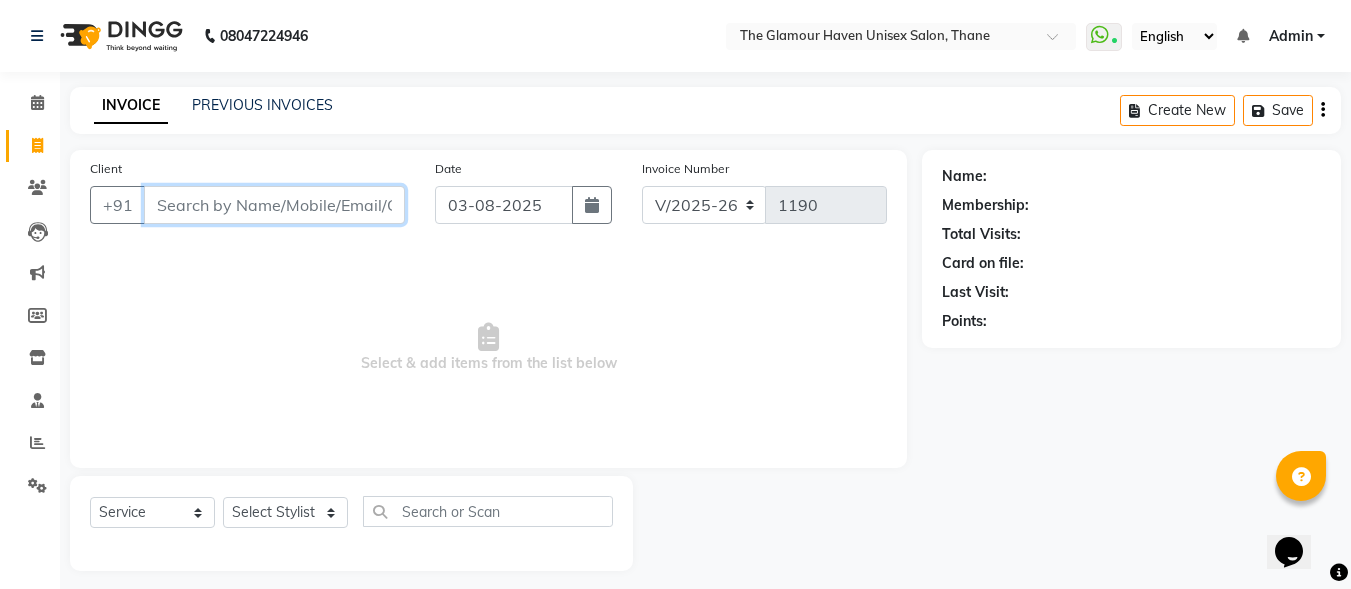 click on "Client" at bounding box center (274, 205) 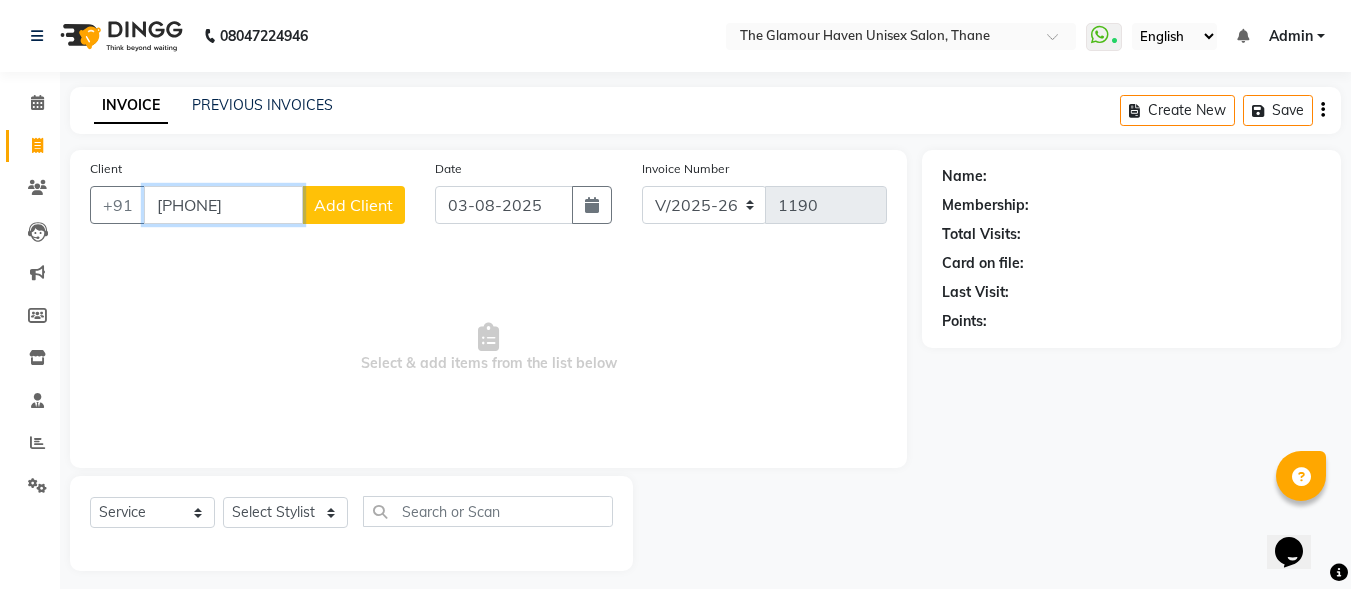 type on "[PHONE]" 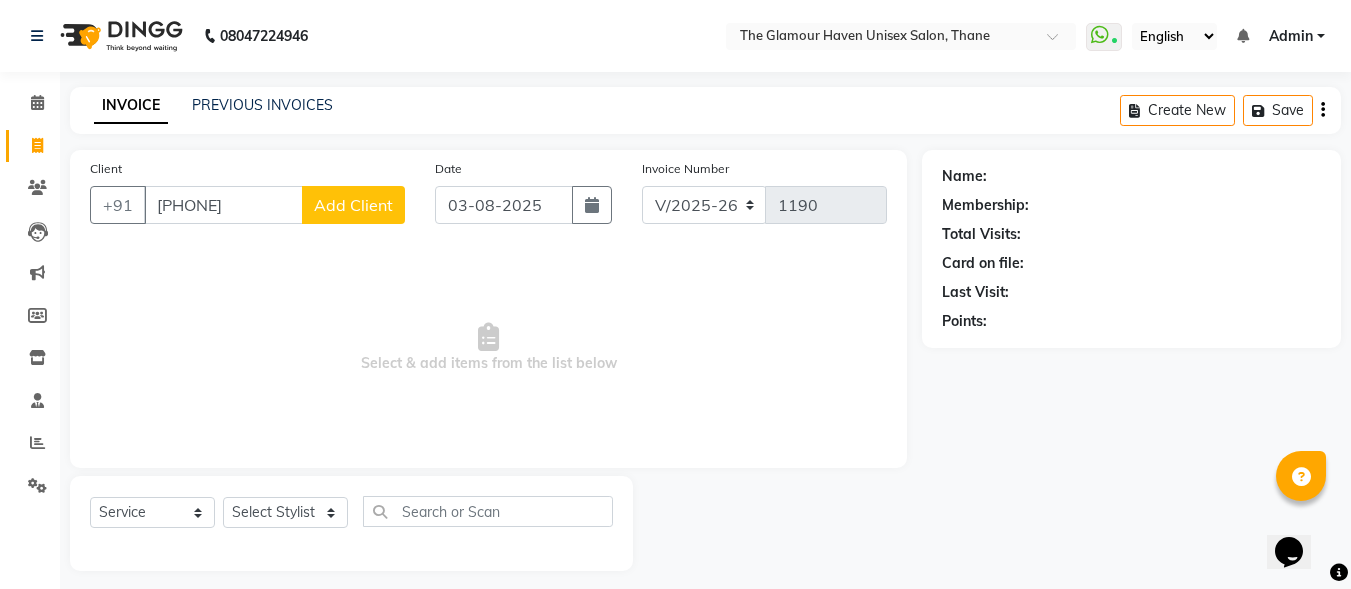 click on "Add Client" 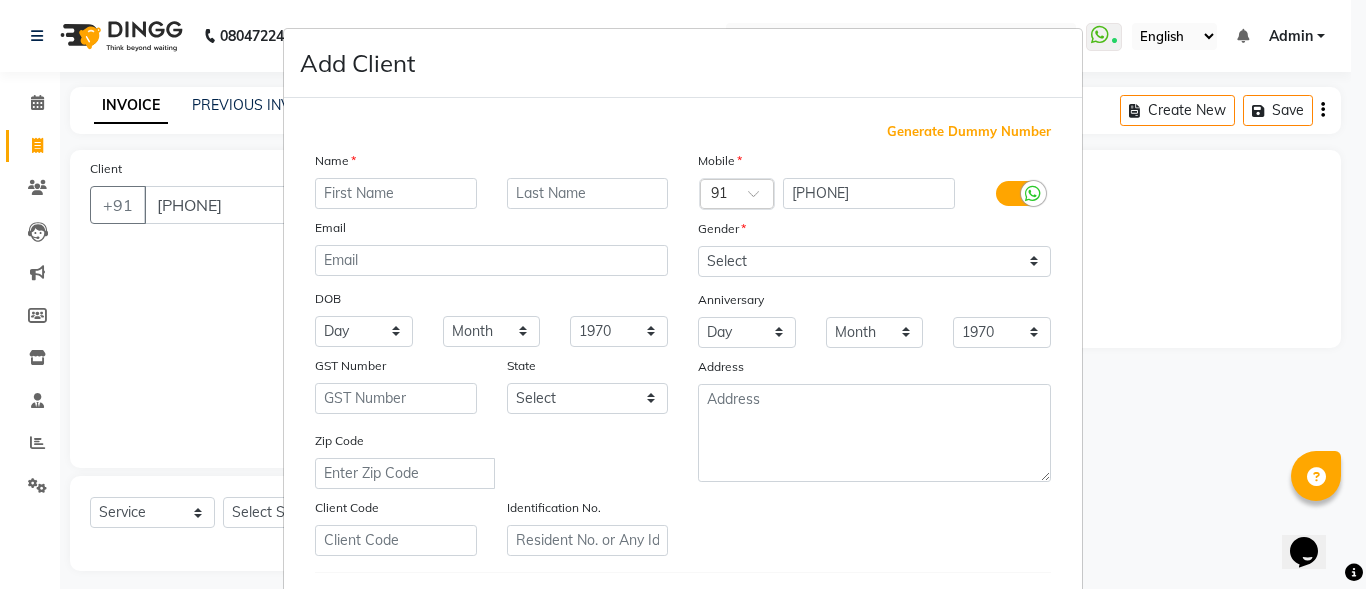 click at bounding box center (396, 193) 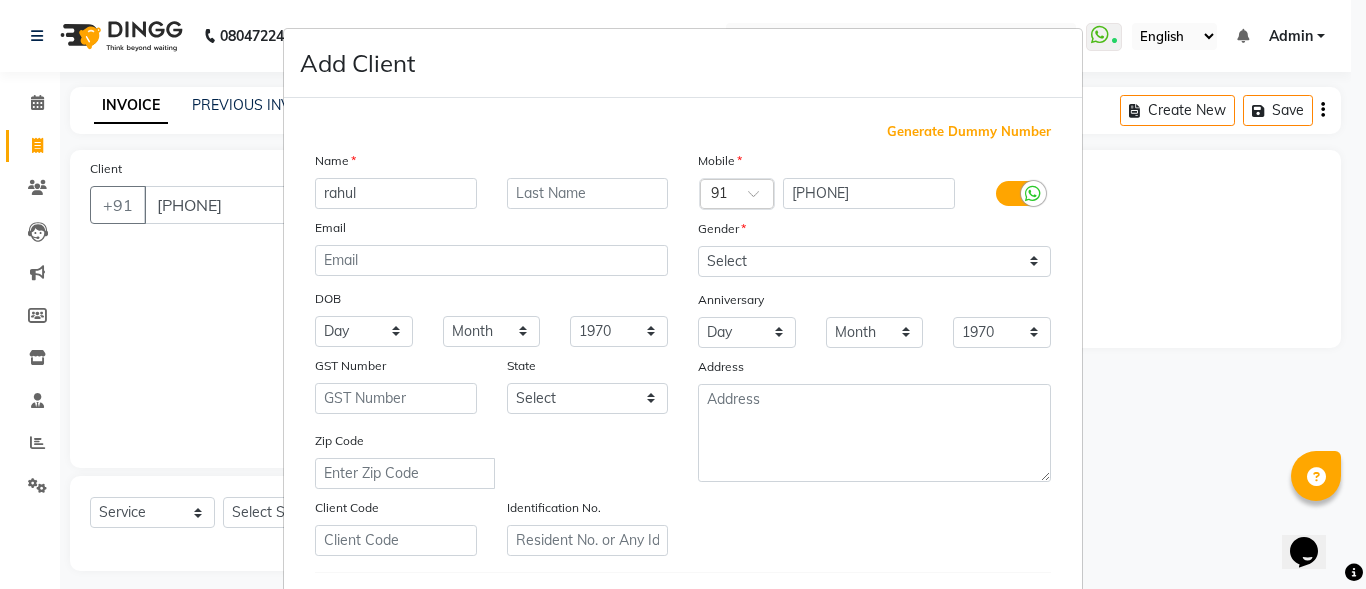 type on "rahul" 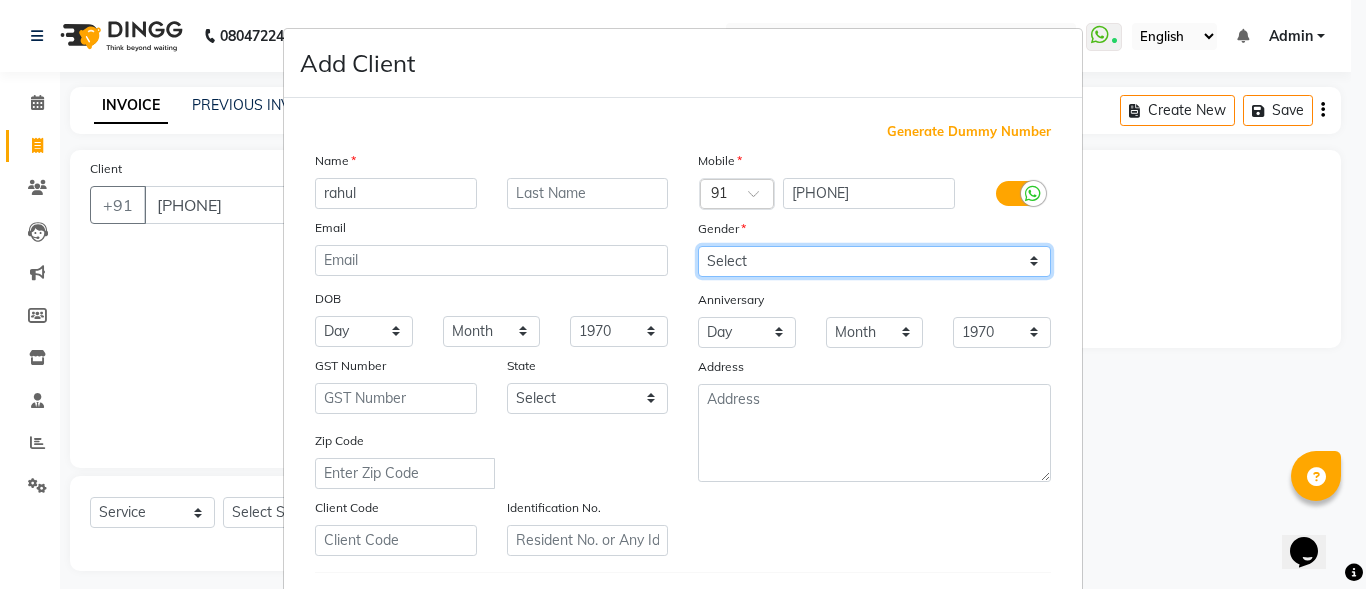 click on "Select Male Female Other Prefer Not To Say" at bounding box center [874, 261] 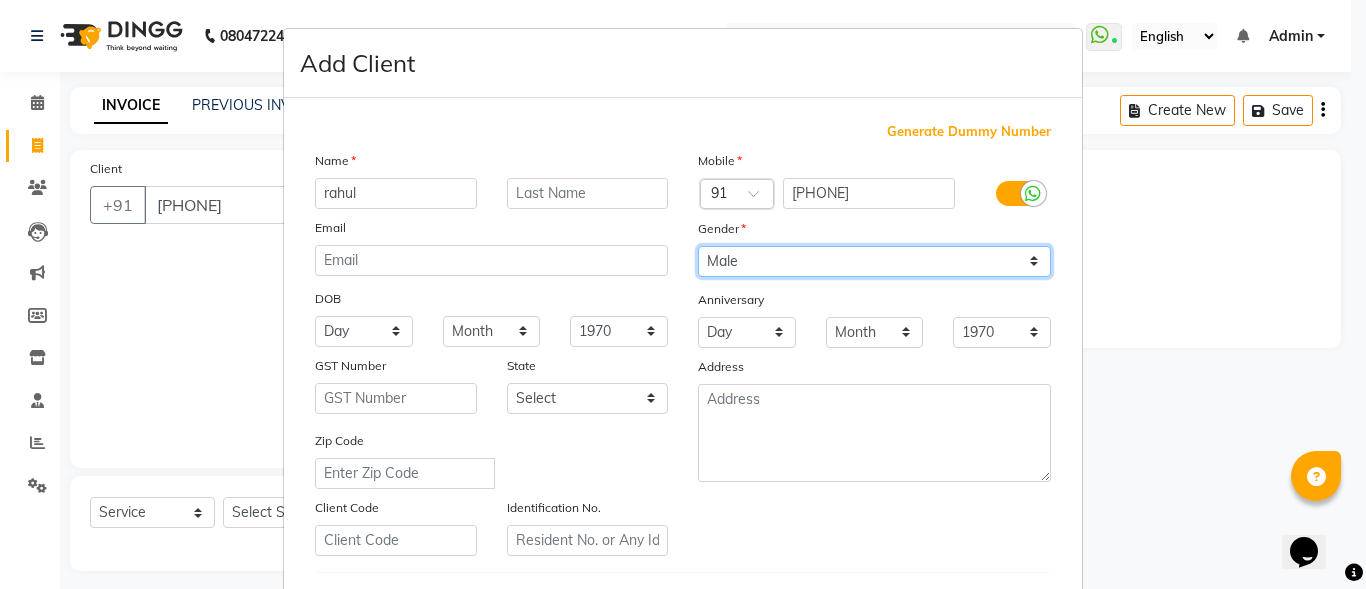 click on "Select Male Female Other Prefer Not To Say" at bounding box center [874, 261] 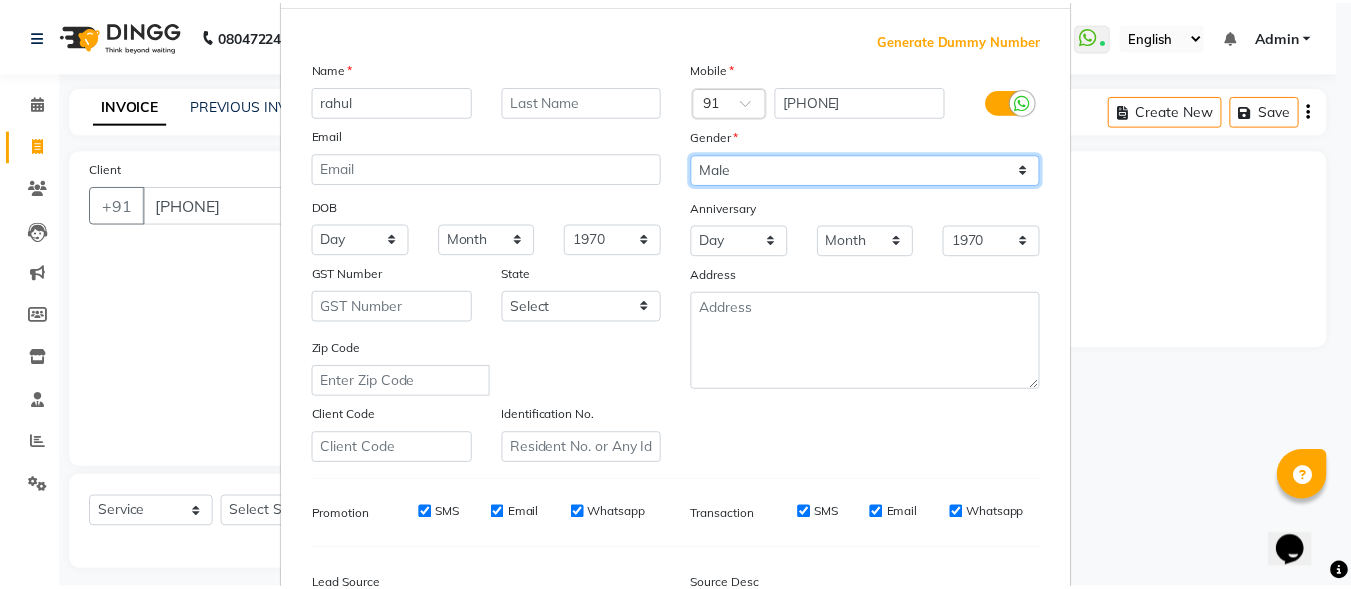 scroll, scrollTop: 300, scrollLeft: 0, axis: vertical 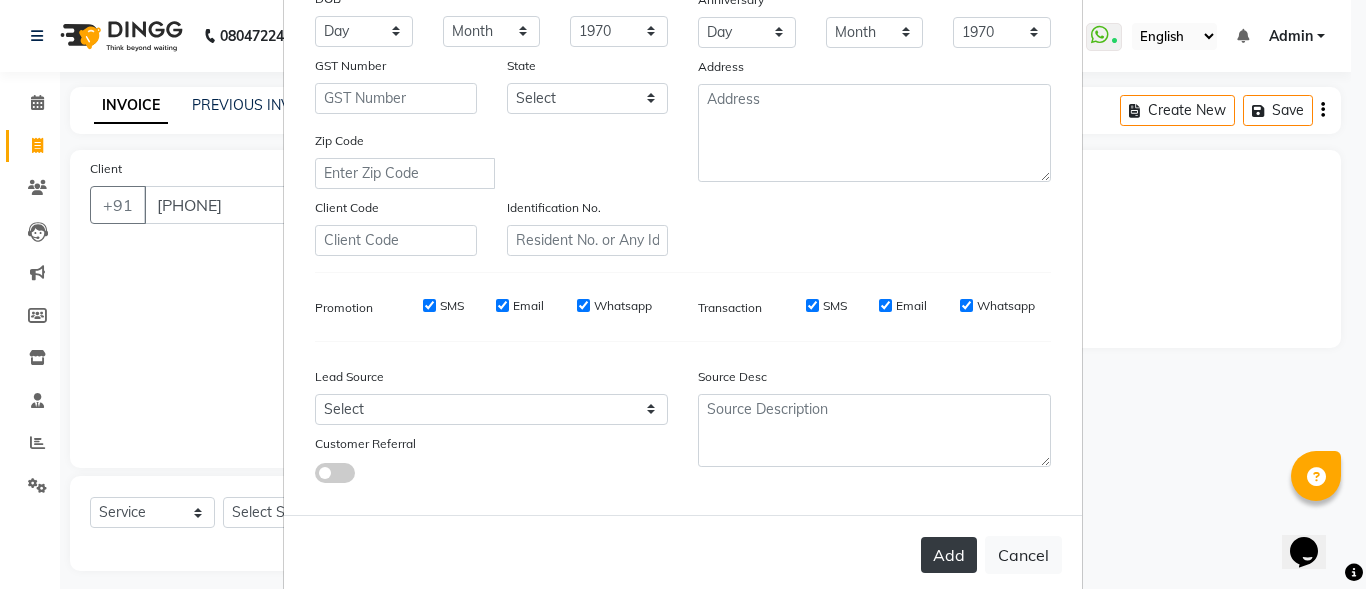 click on "Add" at bounding box center (949, 555) 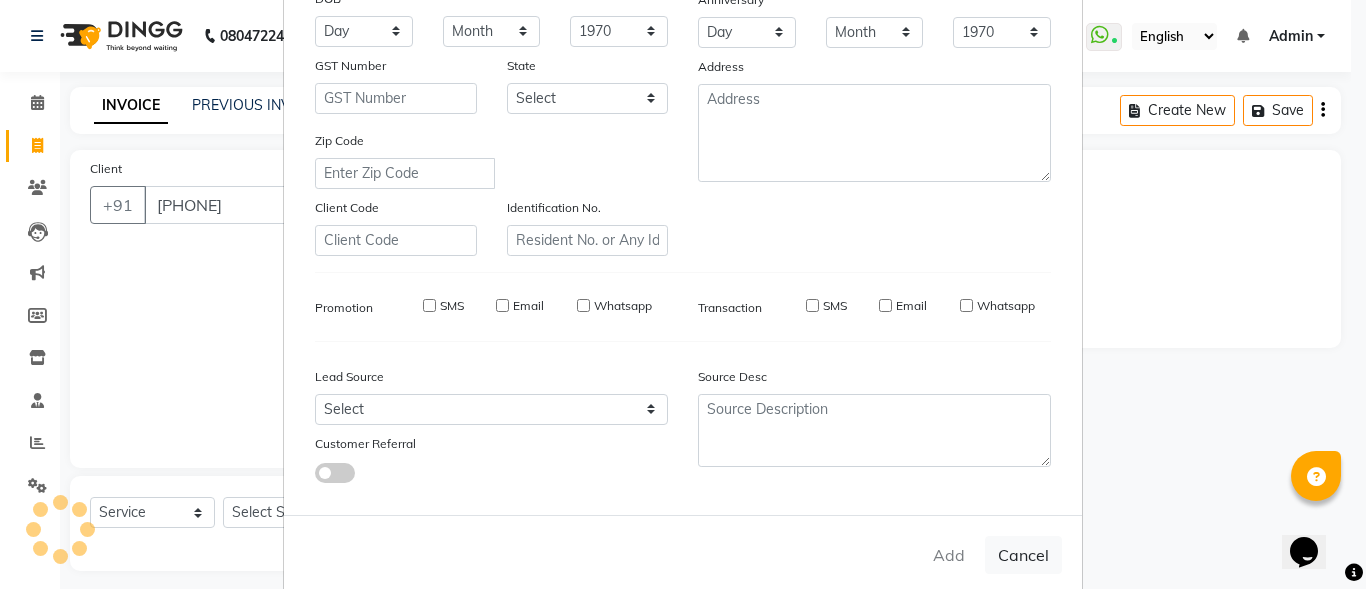 type 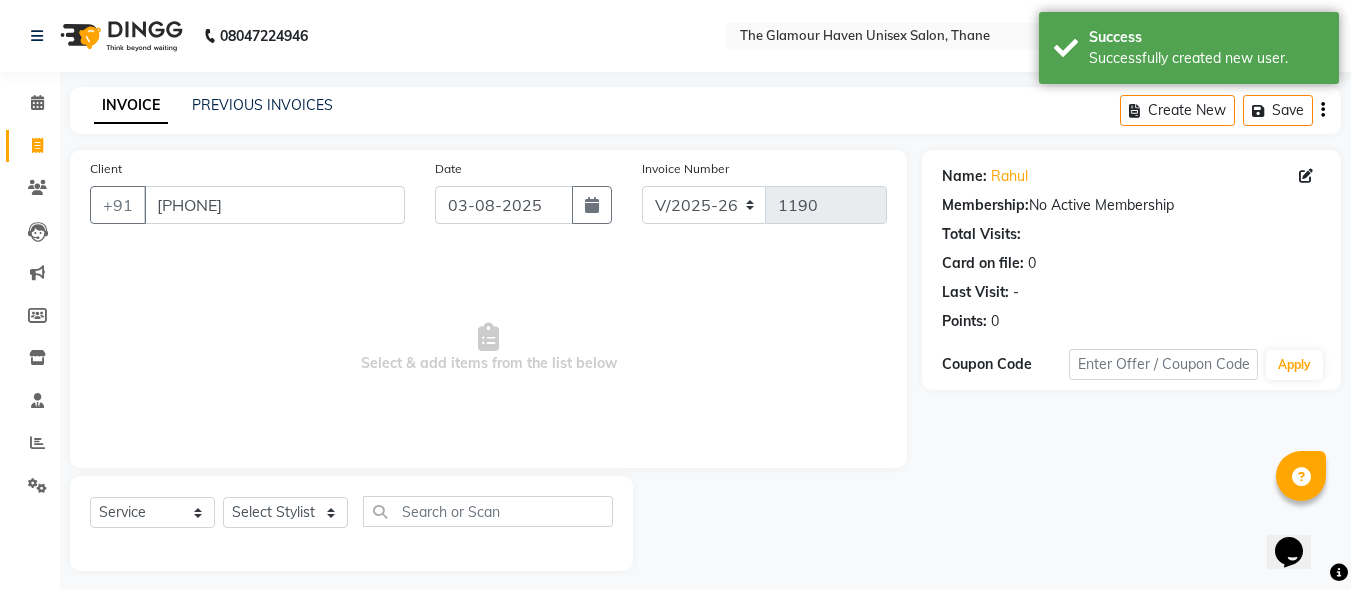 click on "Select  Service  Product  Membership  Package Voucher Prepaid Gift Card  Select Stylist [FIRST] [LAST] [FIRST] [LAST] [FIRST] [LAST] [FIRST] [LAST] [FIRST] [LAST] [FIRST] [LAST] [FIRST] [LAST] [FIRST] [LAST] [FIRST] [LAST]" 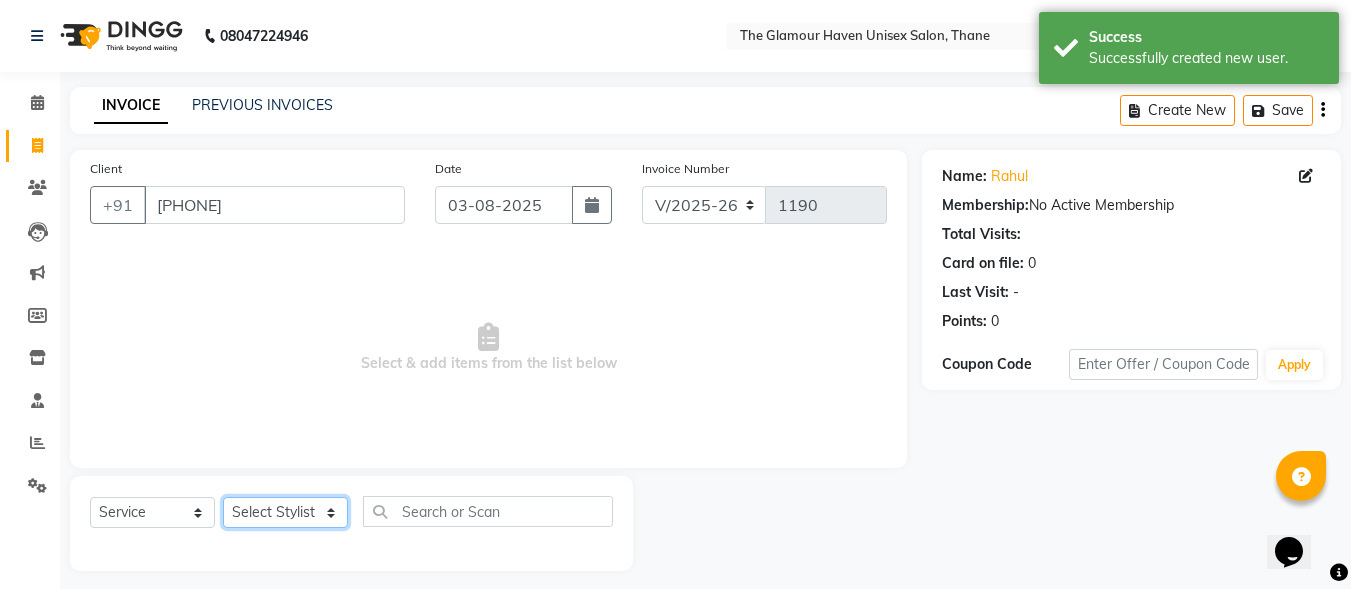 click on "Select Stylist [FIRST] [LAST] [FIRST] [LAST] [FIRST] [LAST] [FIRST] [LAST] [FIRST] [LAST] [FIRST] [LAST] [FIRST] [LAST] [FIRST] [LAST] [FIRST] [LAST]" 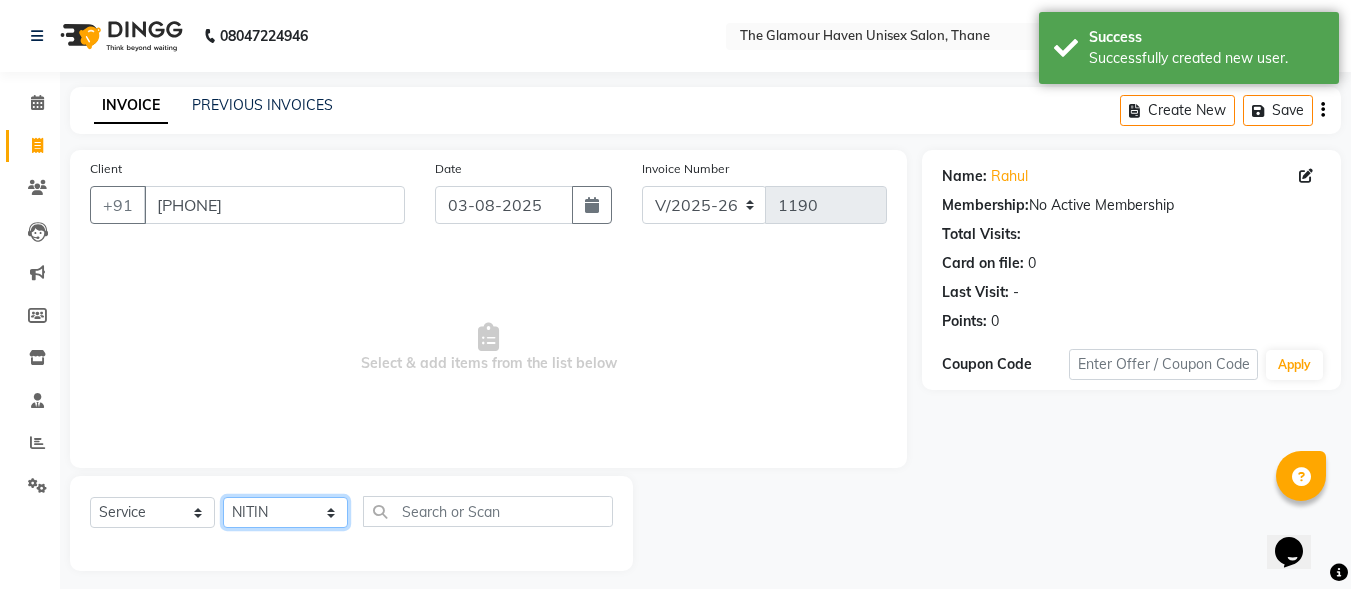 click on "Select Stylist [FIRST] [LAST] [FIRST] [LAST] [FIRST] [LAST] [FIRST] [LAST] [FIRST] [LAST] [FIRST] [LAST] [FIRST] [LAST] [FIRST] [LAST] [FIRST] [LAST]" 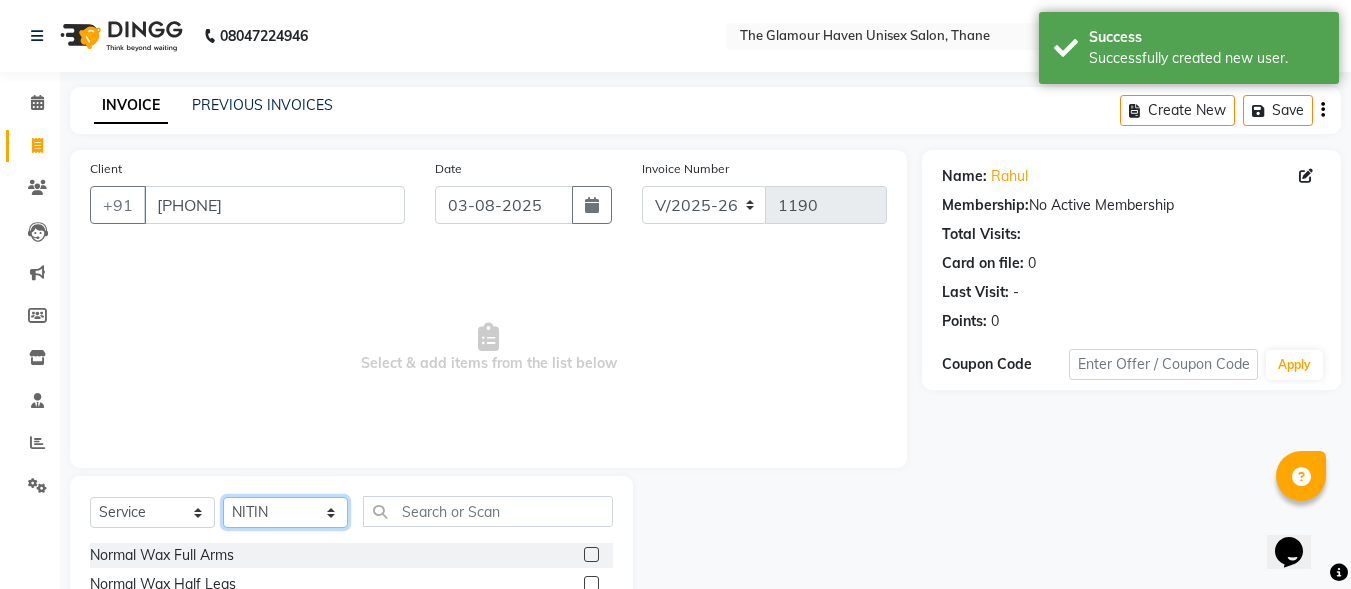 click on "Select Stylist [FIRST] [LAST] [FIRST] [LAST] [FIRST] [LAST] [FIRST] [LAST] [FIRST] [LAST] [FIRST] [LAST] [FIRST] [LAST] [FIRST] [LAST] [FIRST] [LAST]" 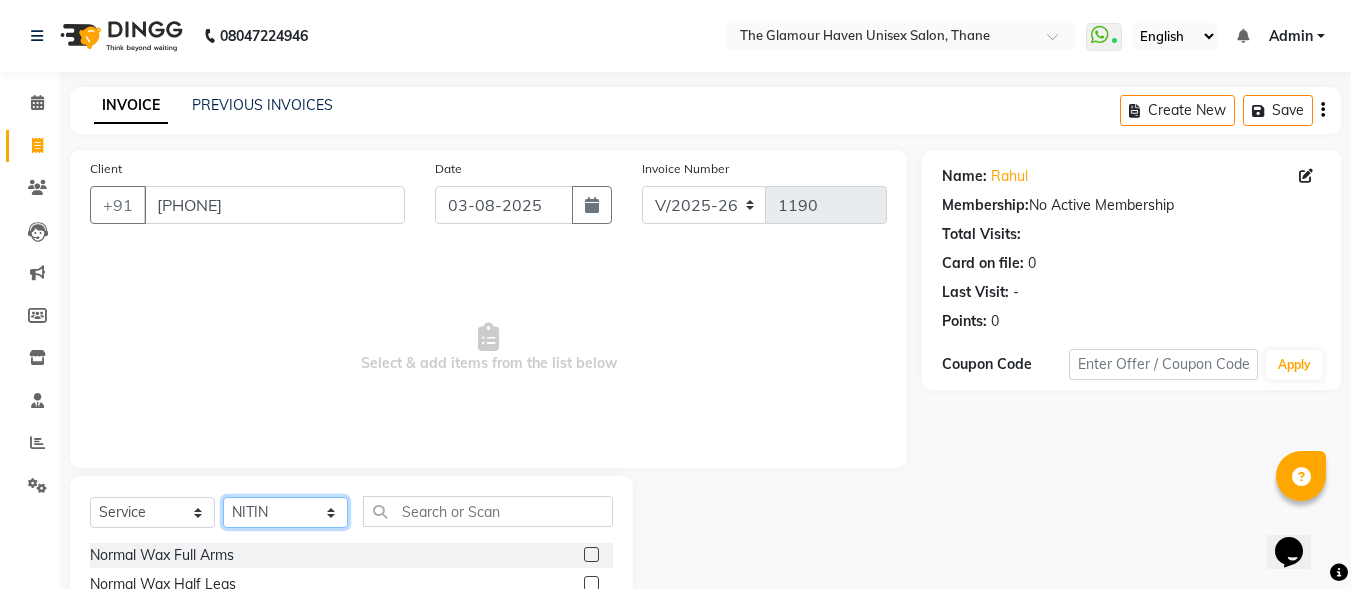 select on "63040" 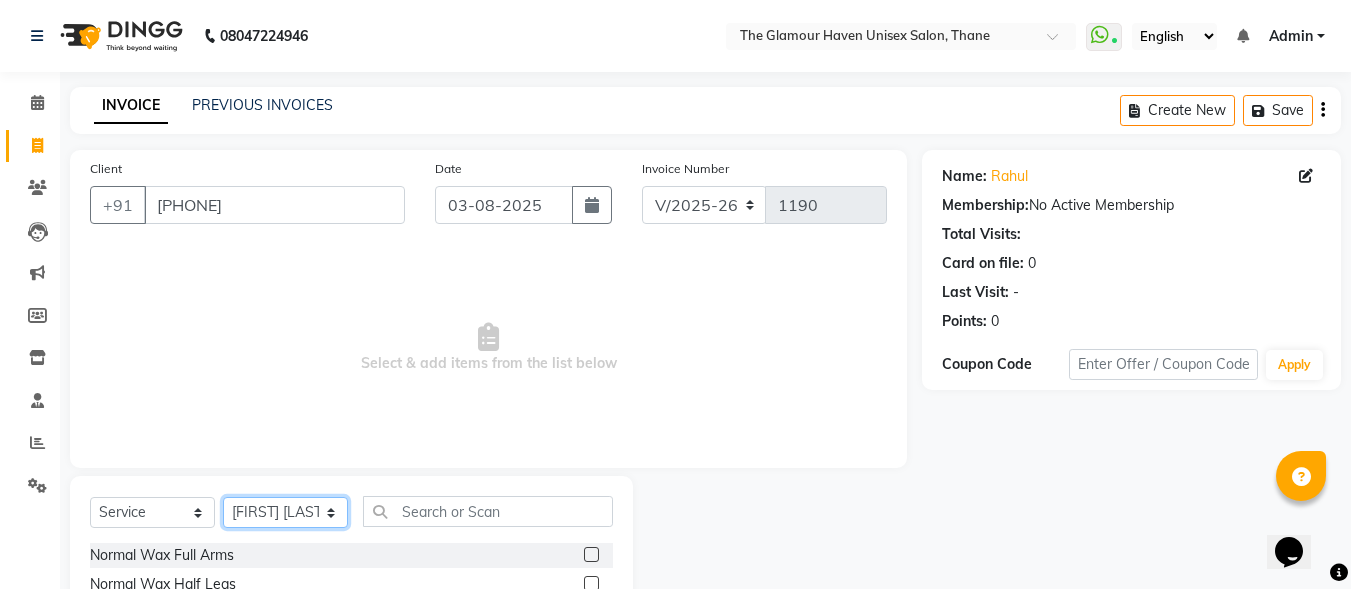 click on "Select Stylist [FIRST] [LAST] [FIRST] [LAST] [FIRST] [LAST] [FIRST] [LAST] [FIRST] [LAST] [FIRST] [LAST] [FIRST] [LAST] [FIRST] [LAST] [FIRST] [LAST]" 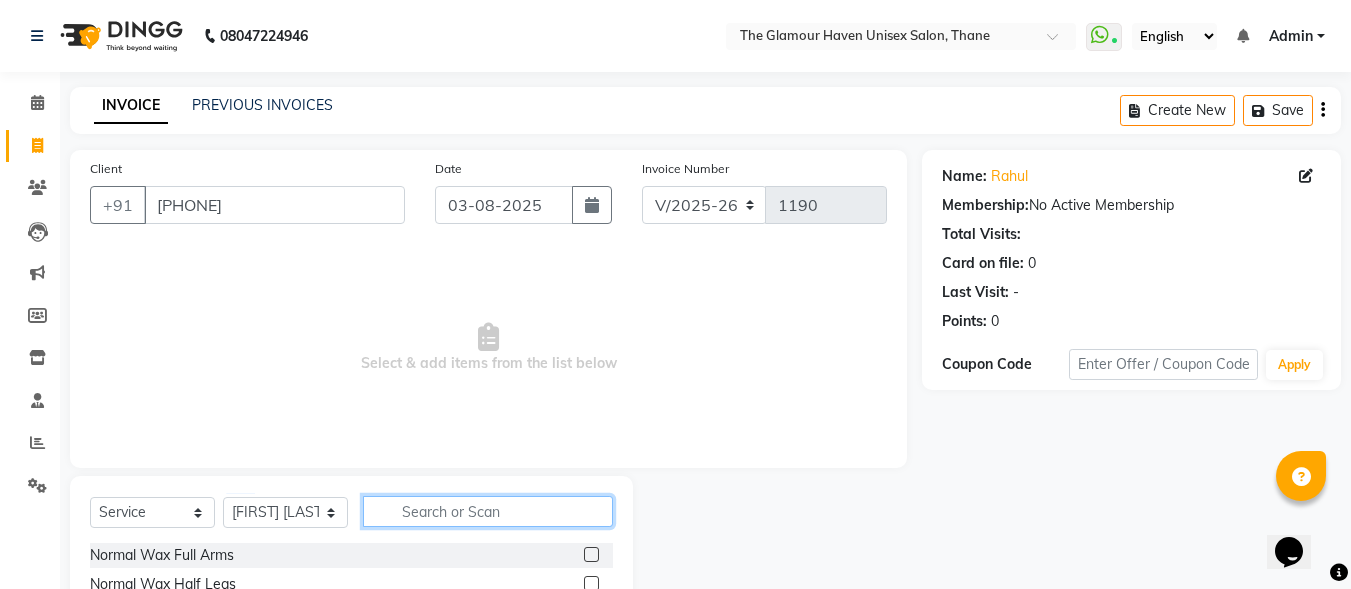 click 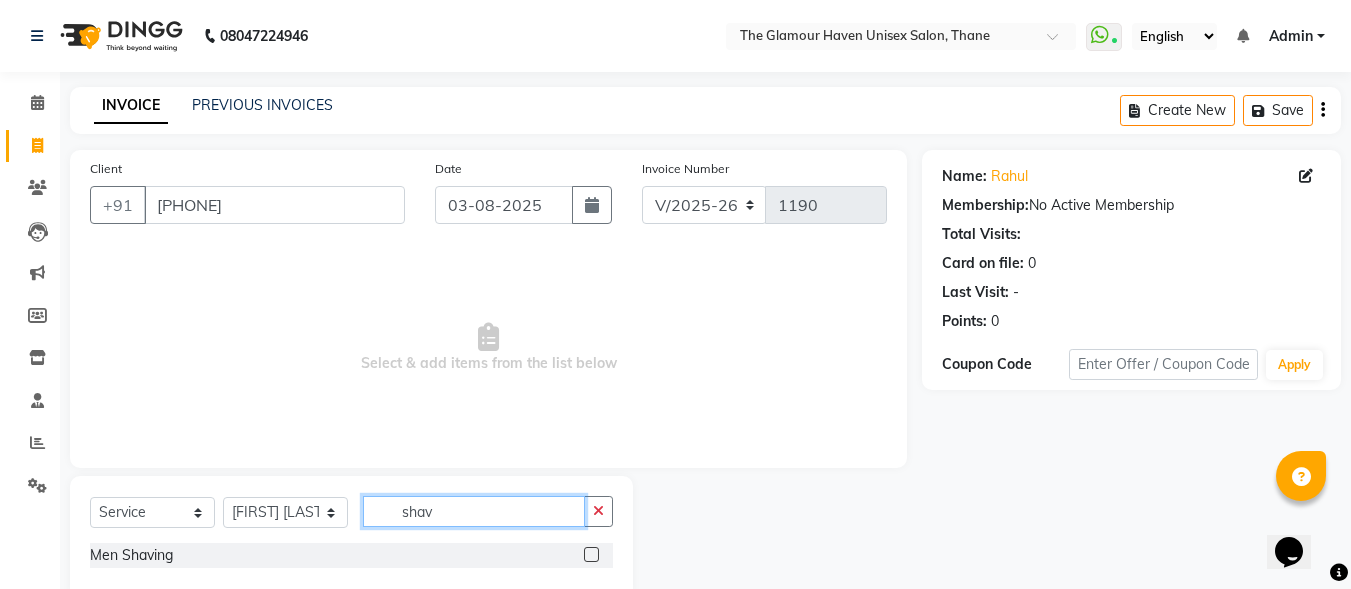 scroll, scrollTop: 41, scrollLeft: 0, axis: vertical 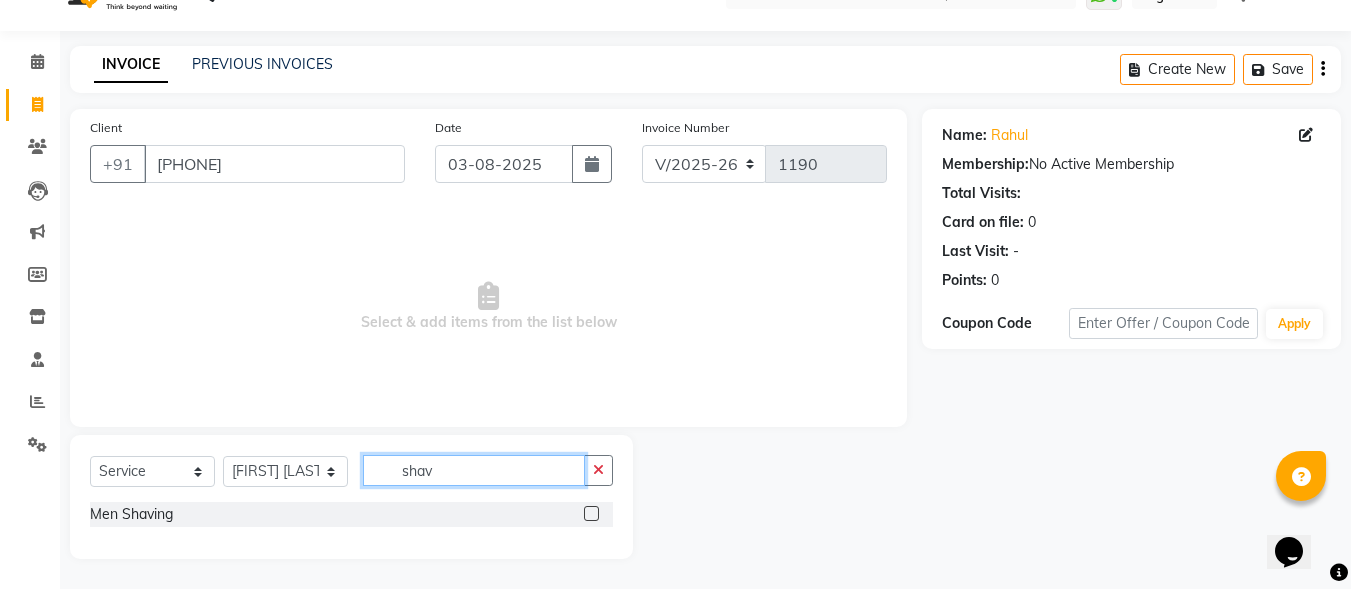 type on "shav" 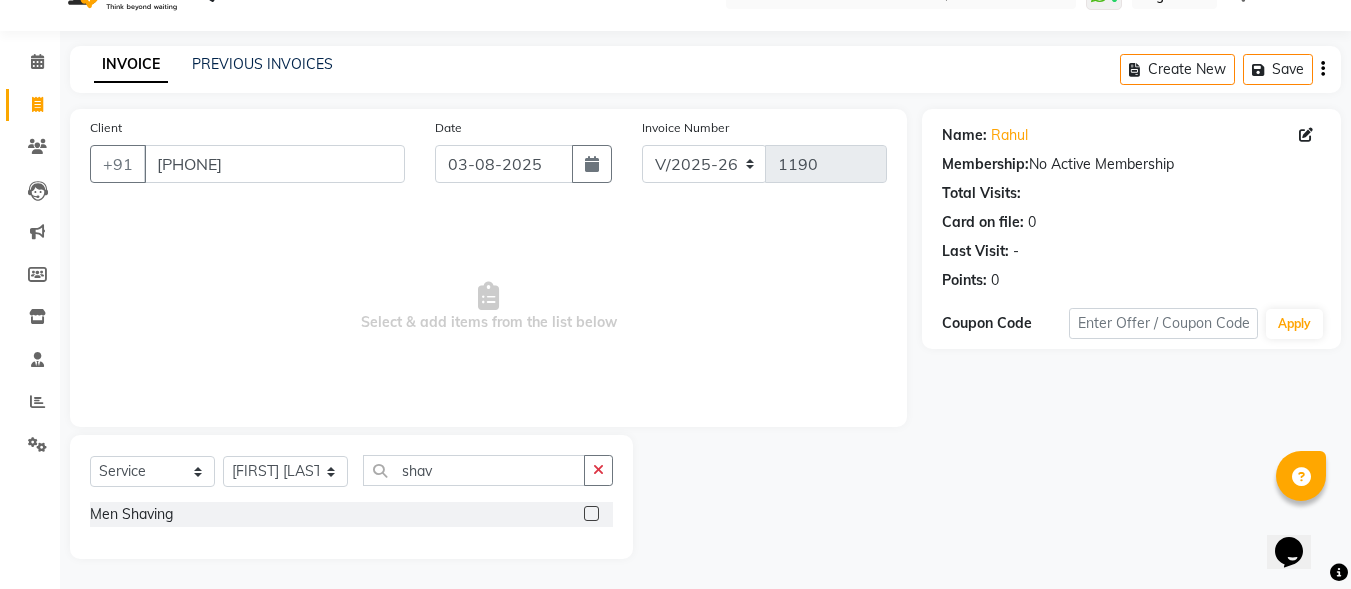 click 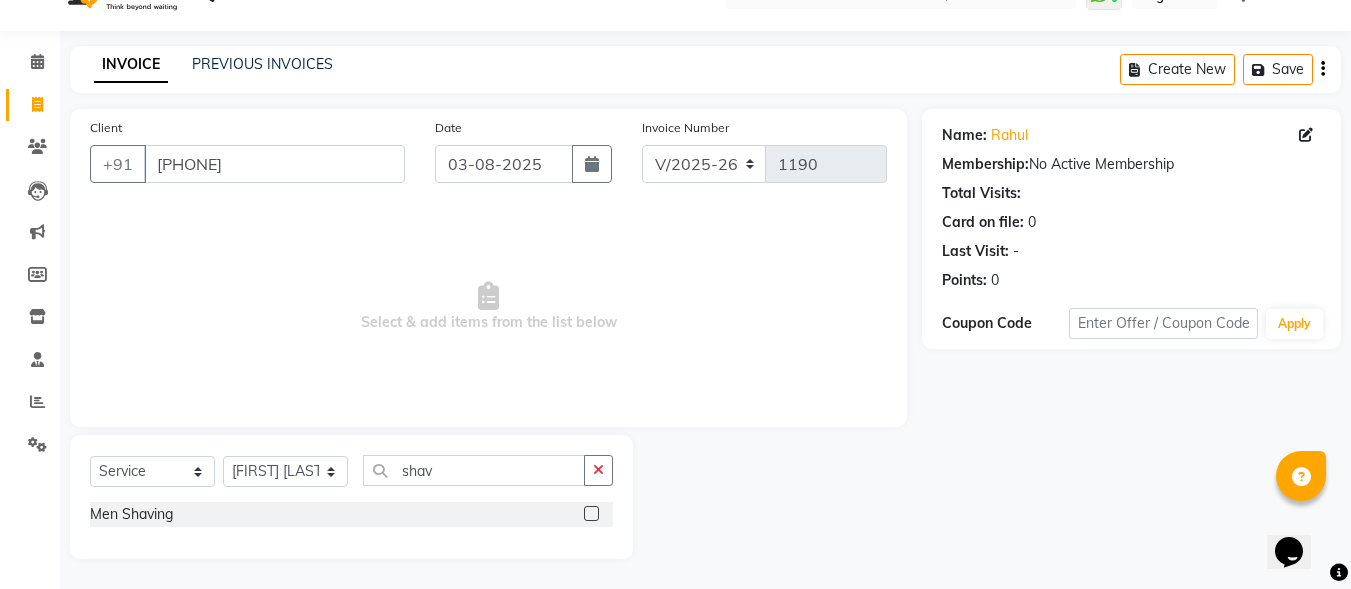 click 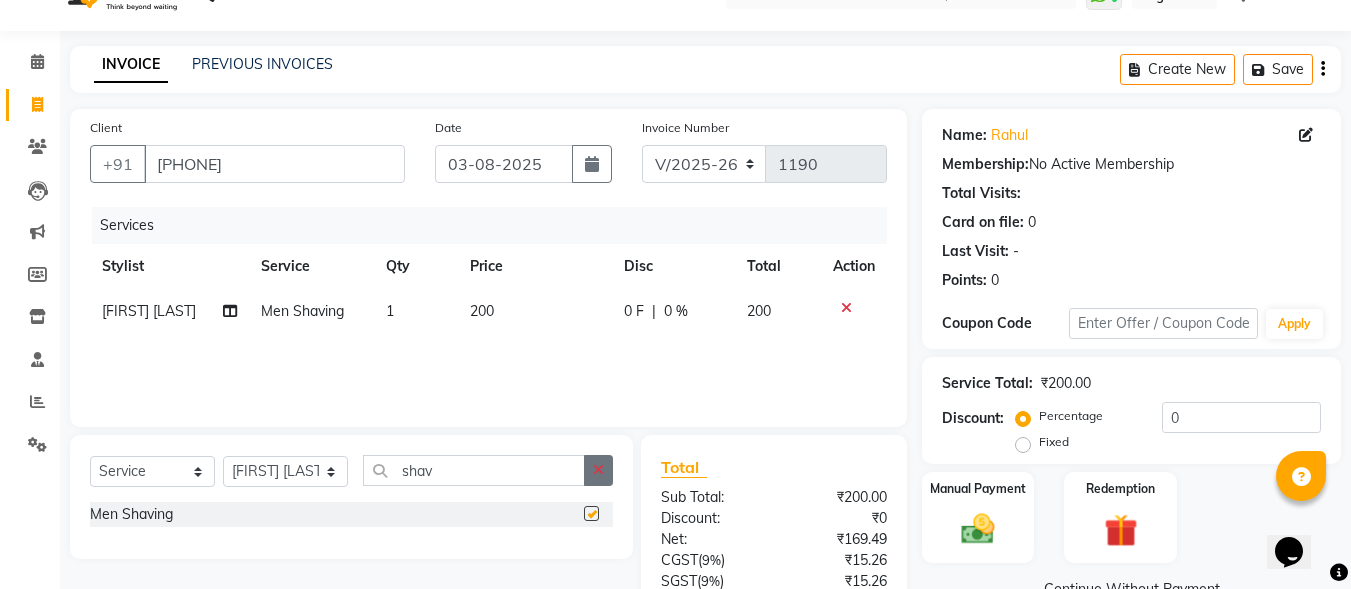 click 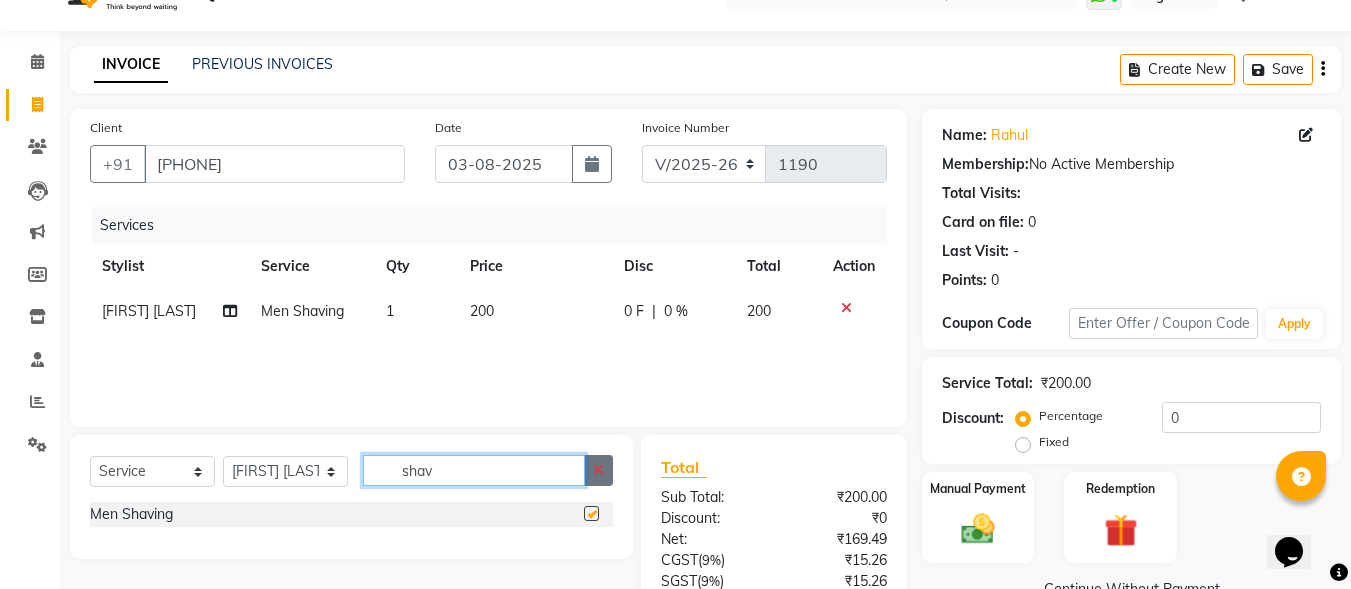 type 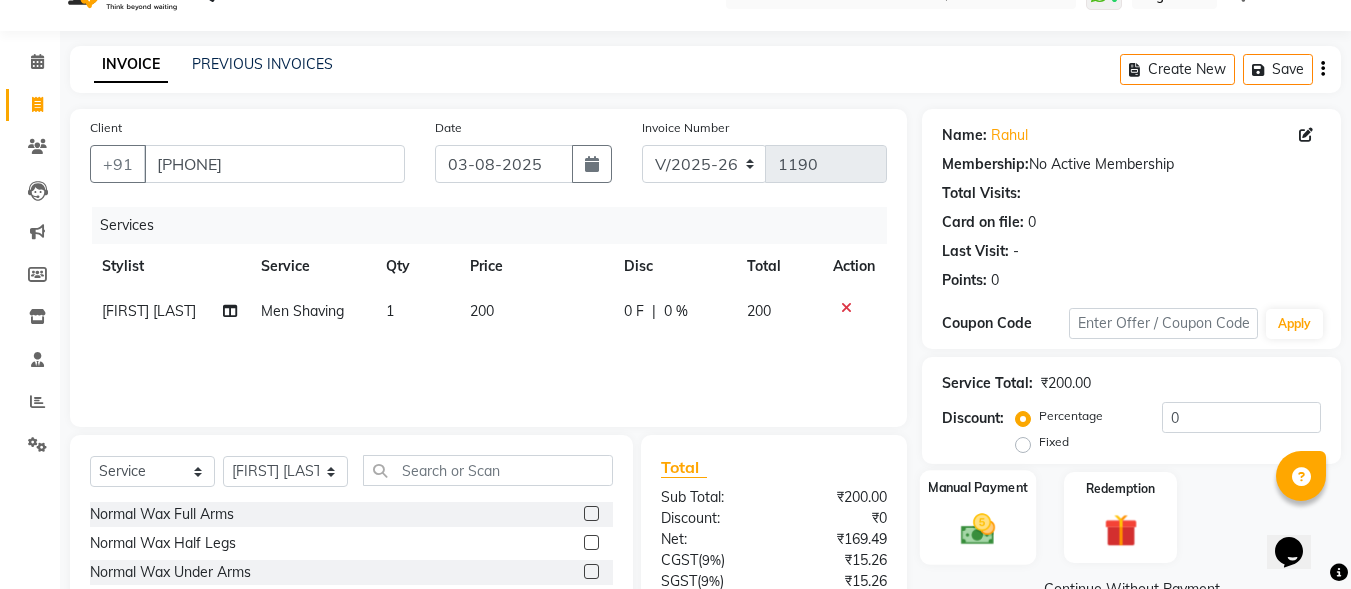click 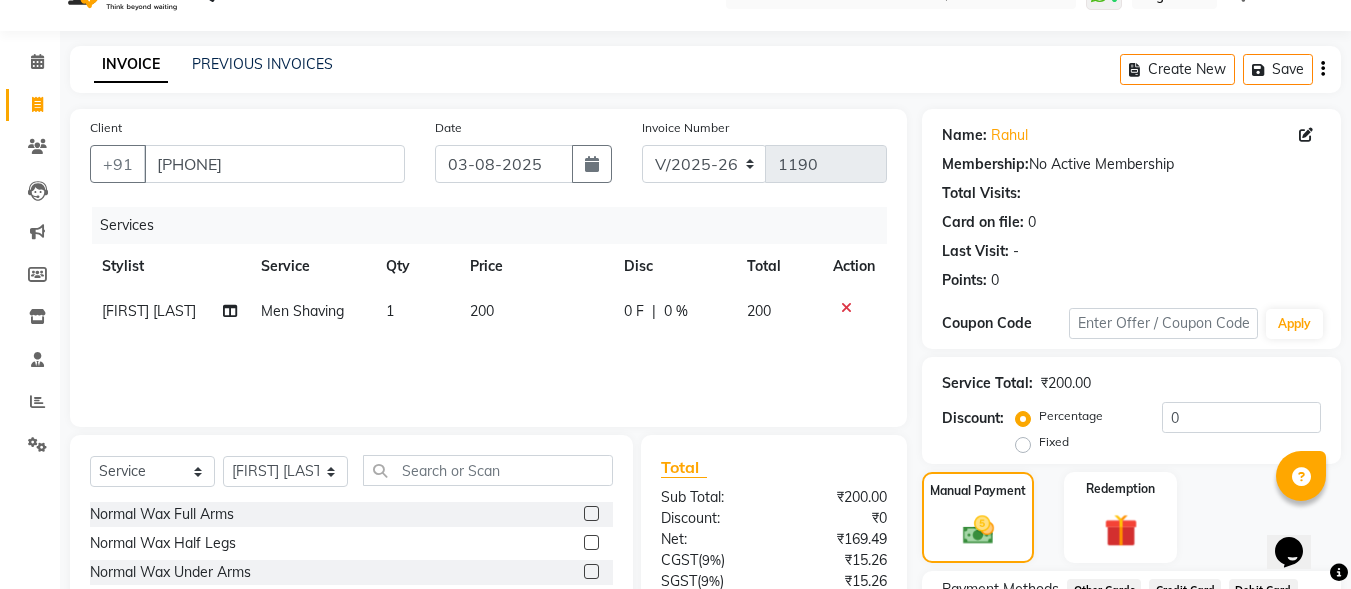 scroll, scrollTop: 214, scrollLeft: 0, axis: vertical 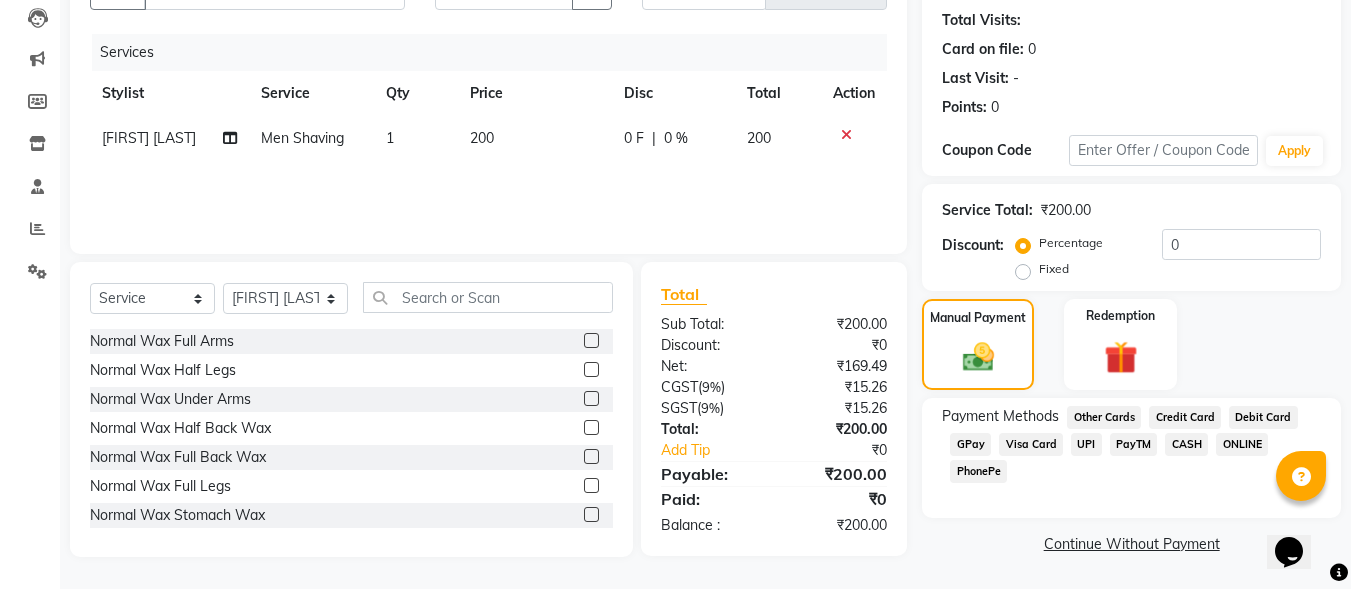 click on "GPay" 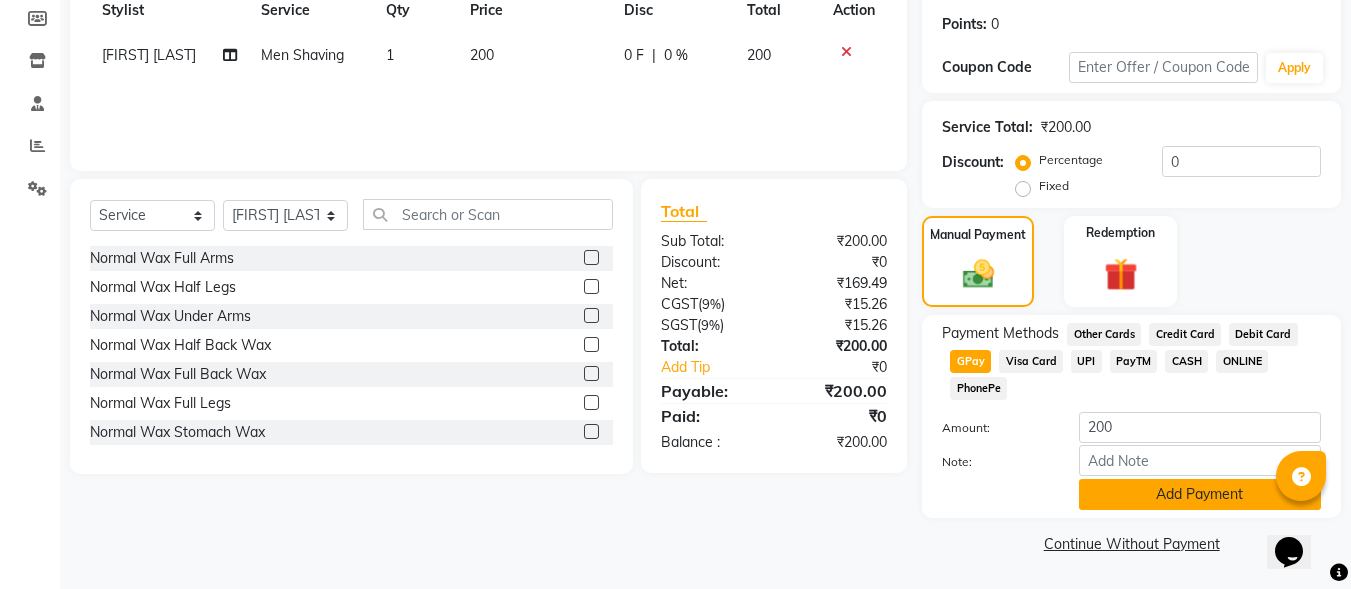 click on "Add Payment" 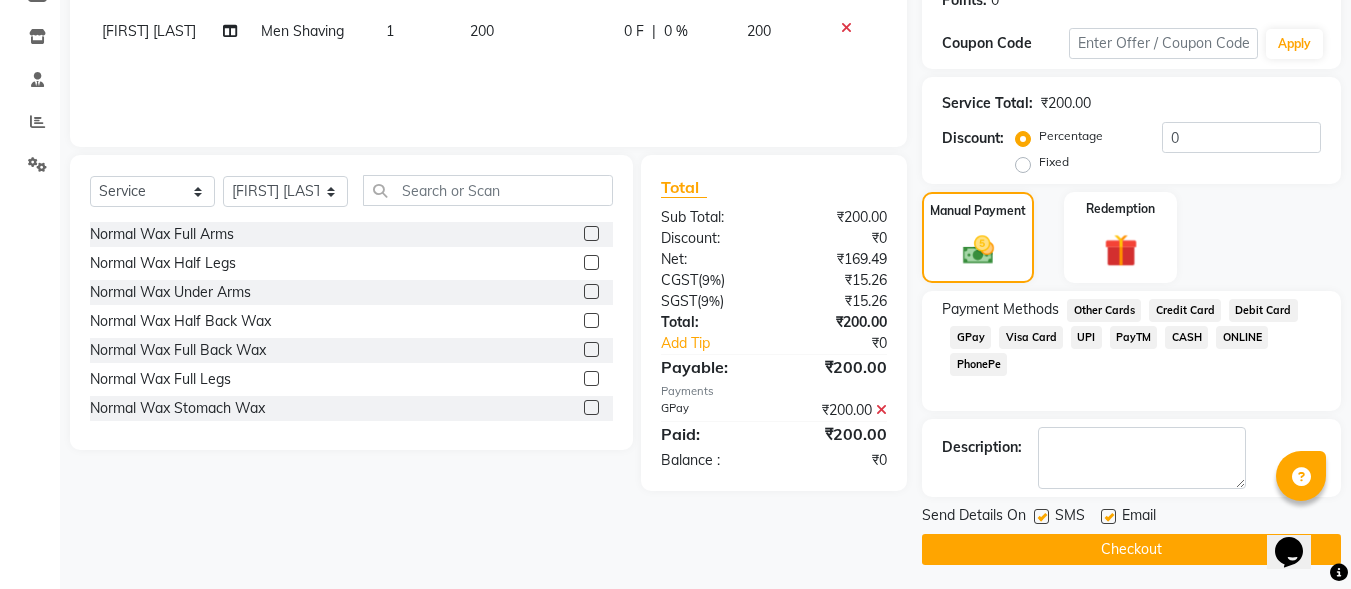 scroll, scrollTop: 327, scrollLeft: 0, axis: vertical 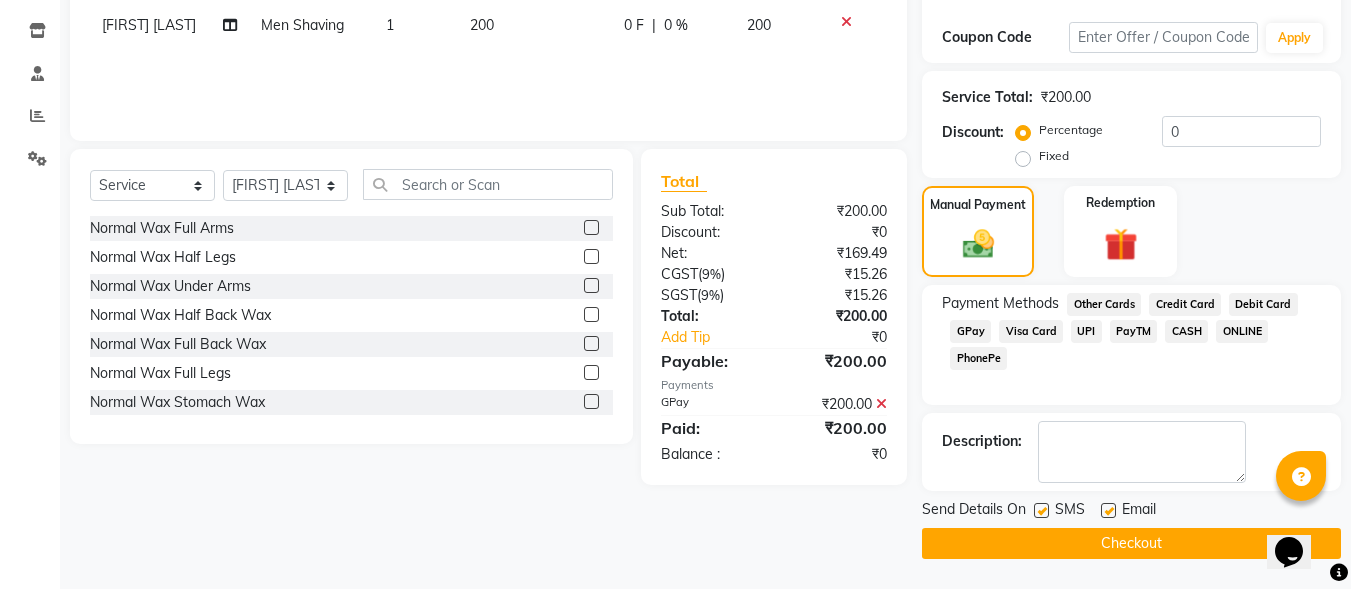click on "Checkout" 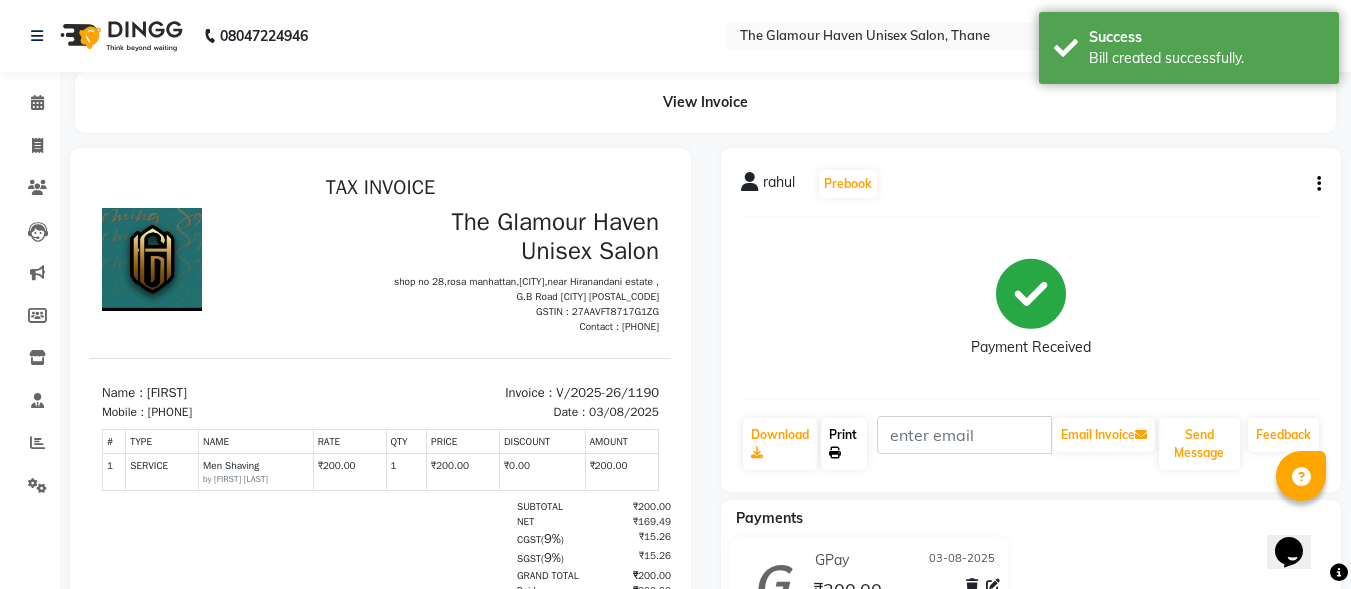 scroll, scrollTop: 0, scrollLeft: 0, axis: both 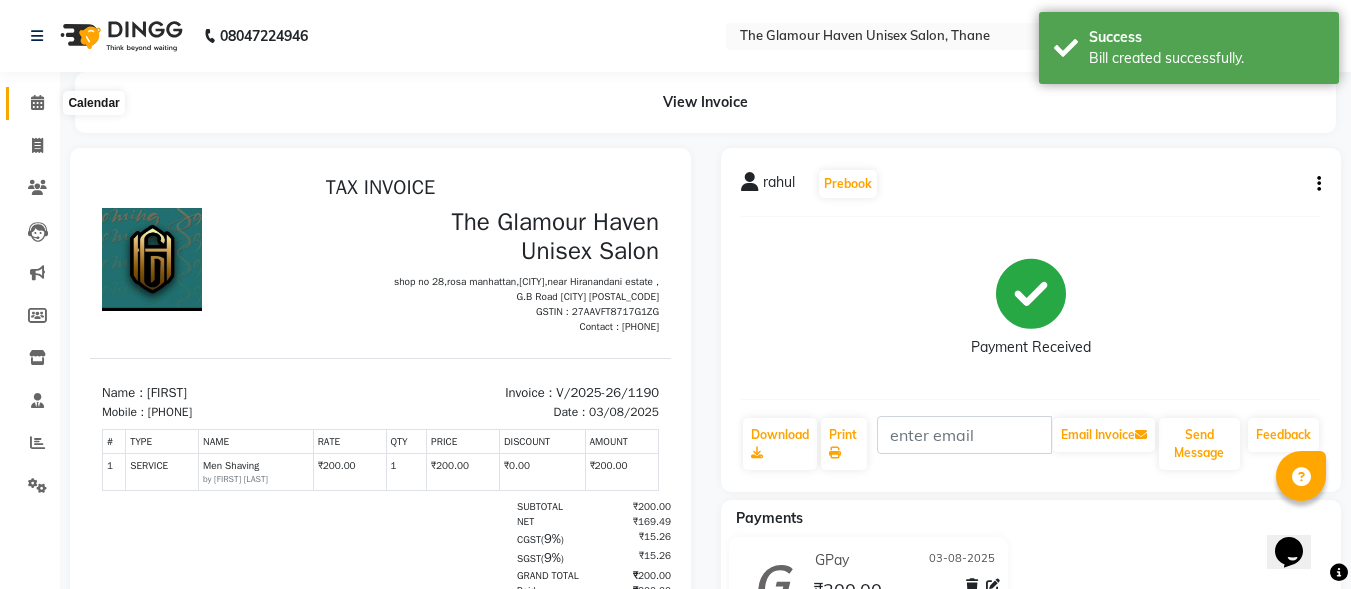 click 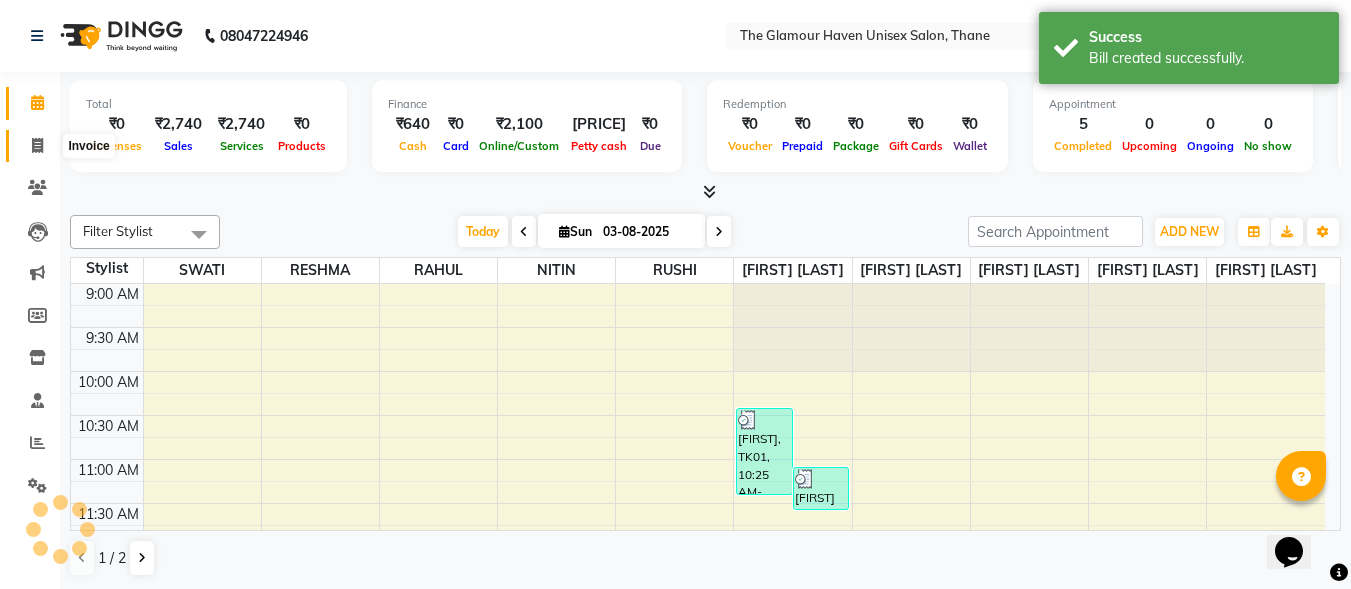 click 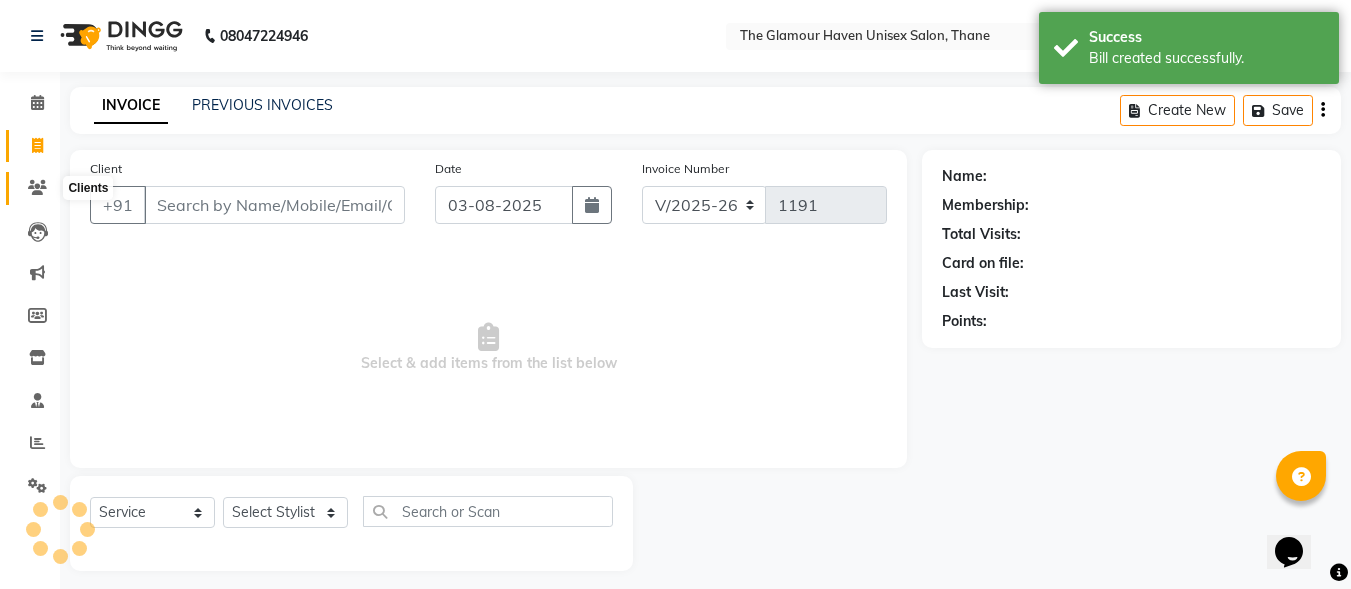 click 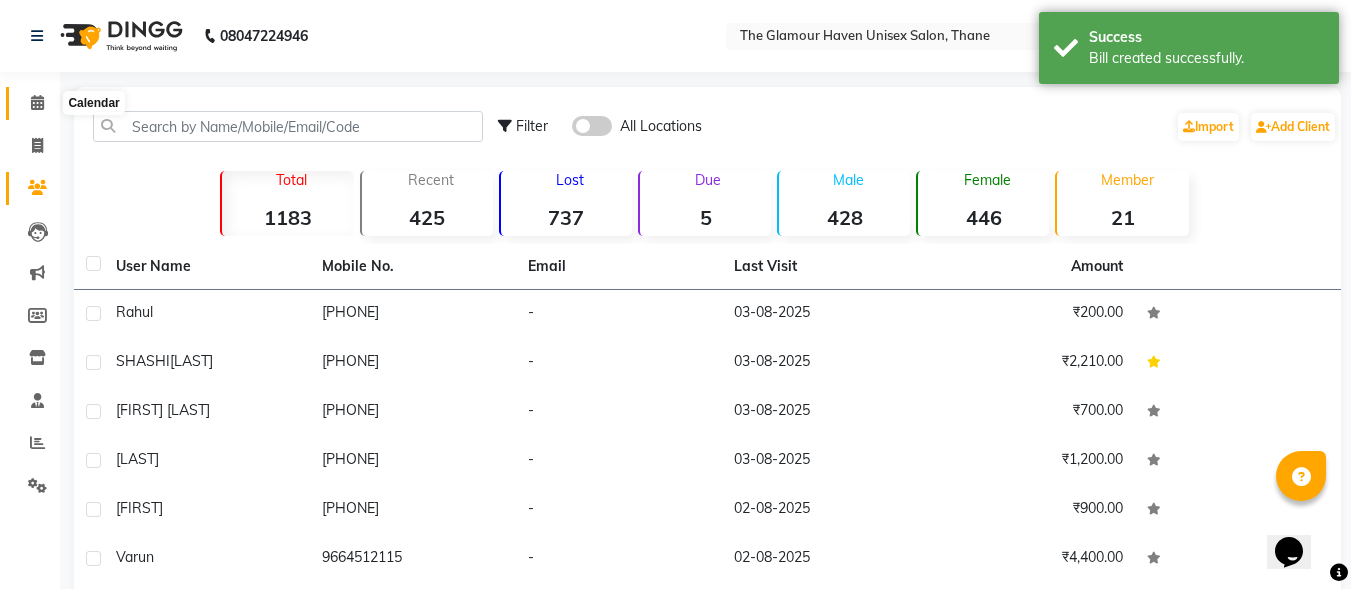 click 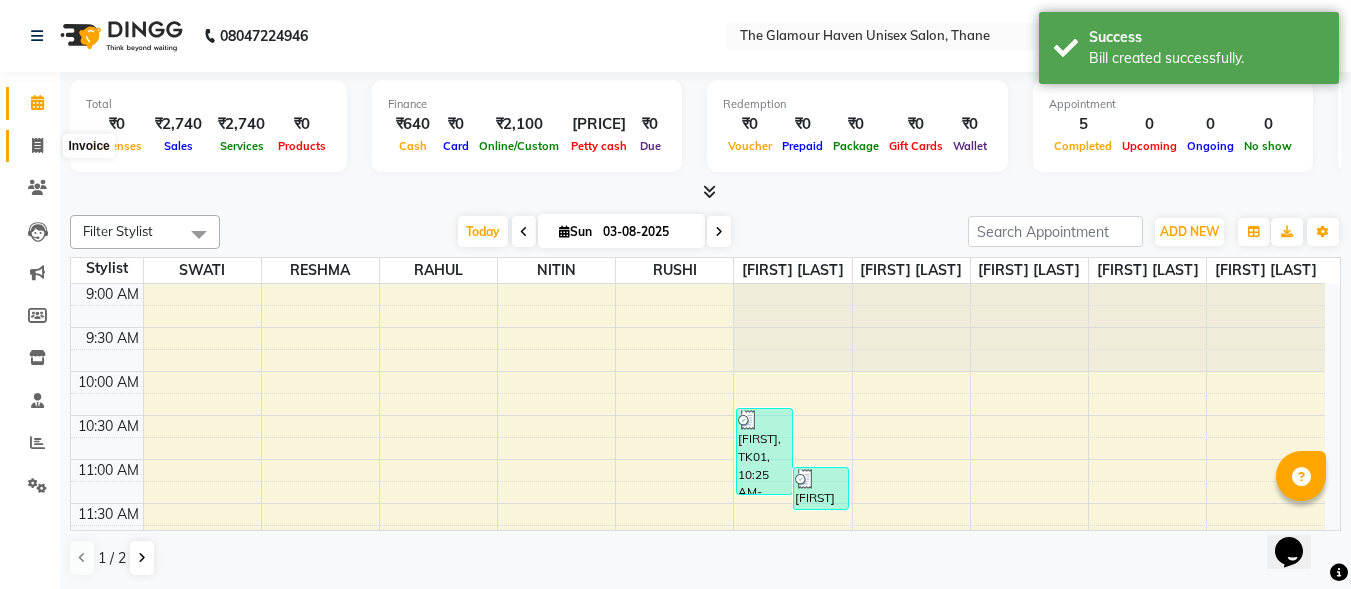 click 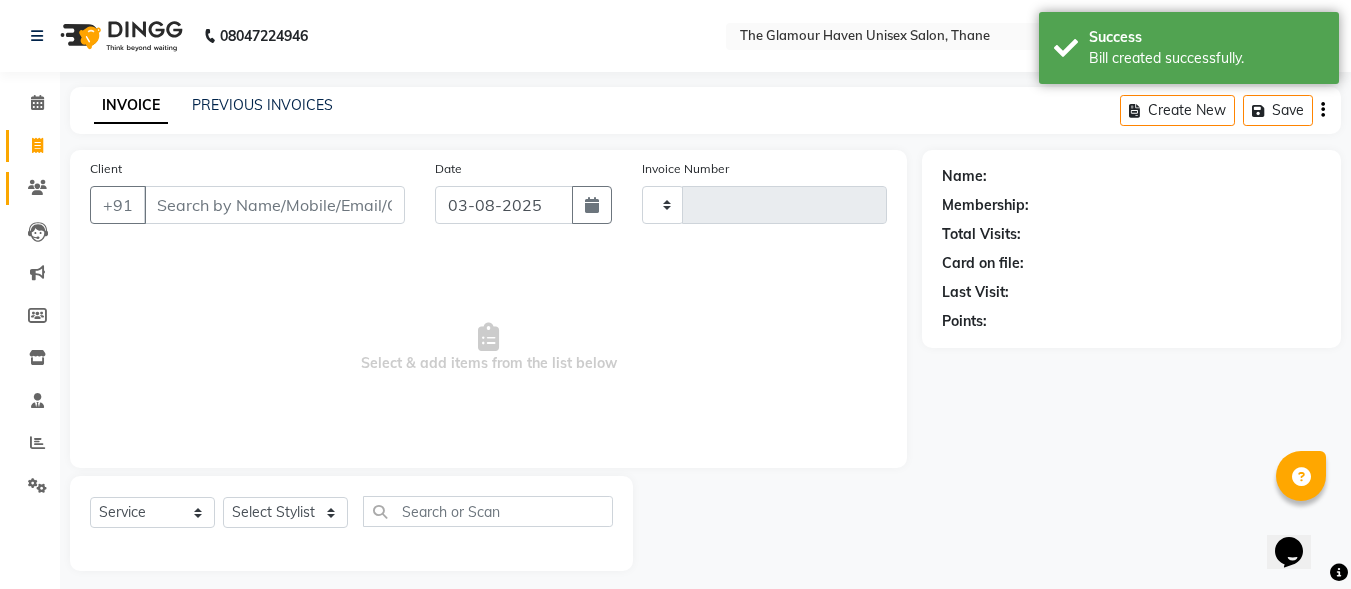 type on "1191" 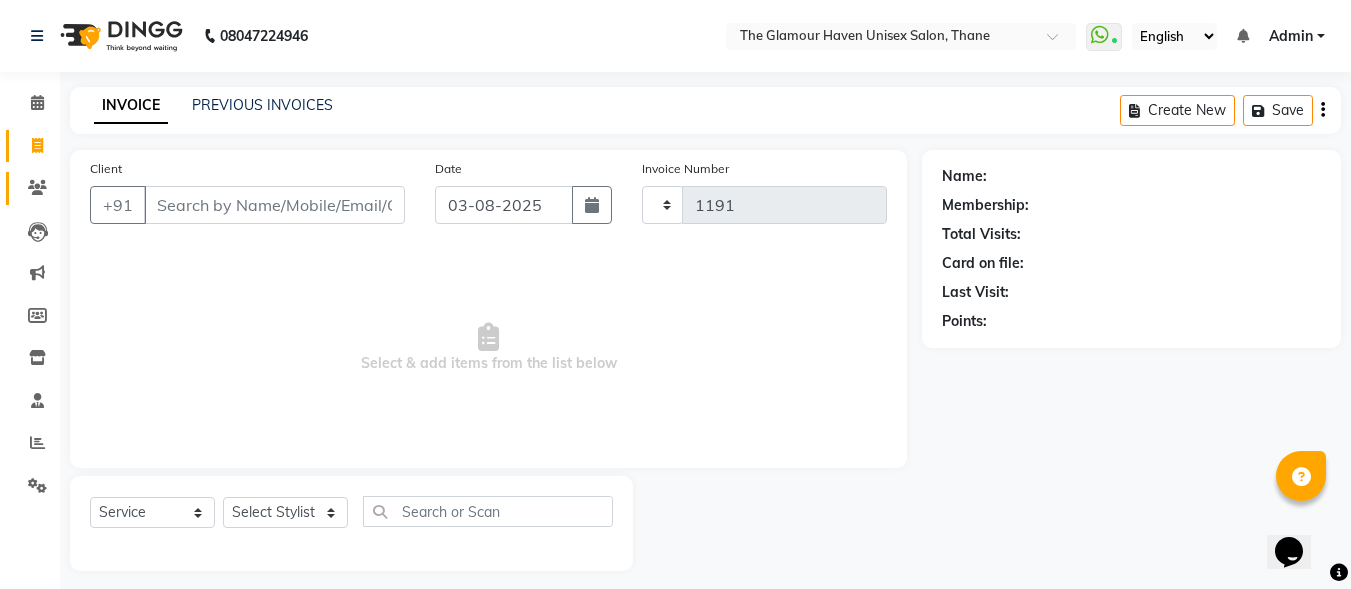 select on "7124" 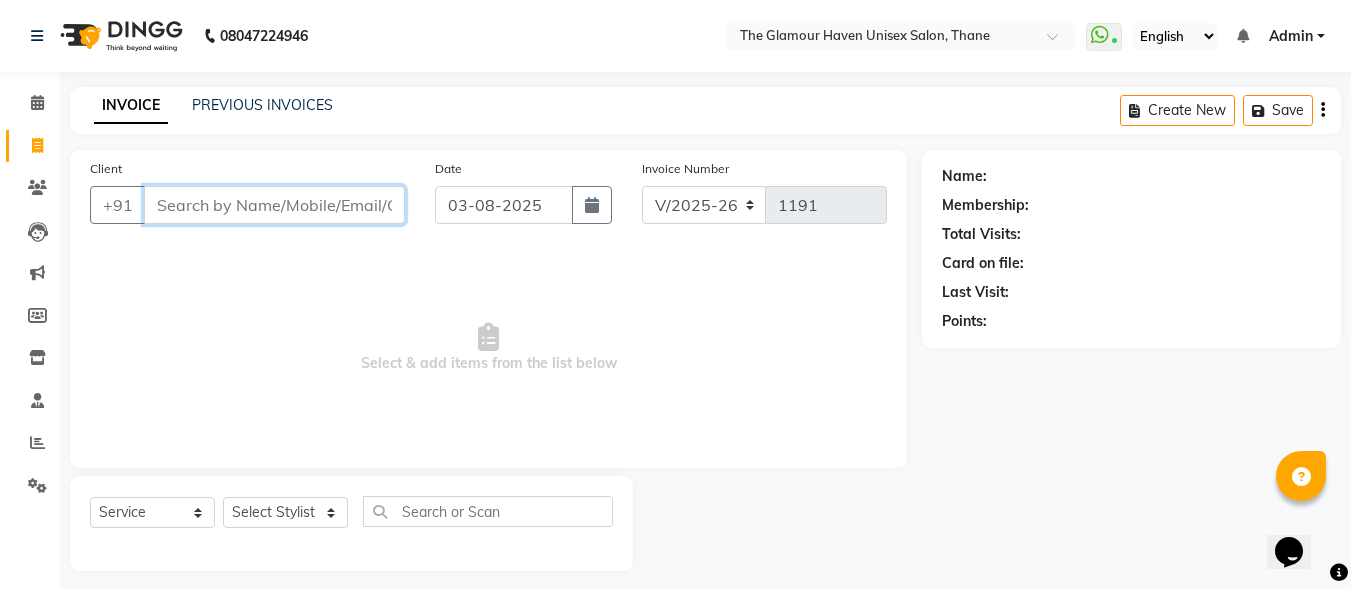 scroll, scrollTop: 12, scrollLeft: 0, axis: vertical 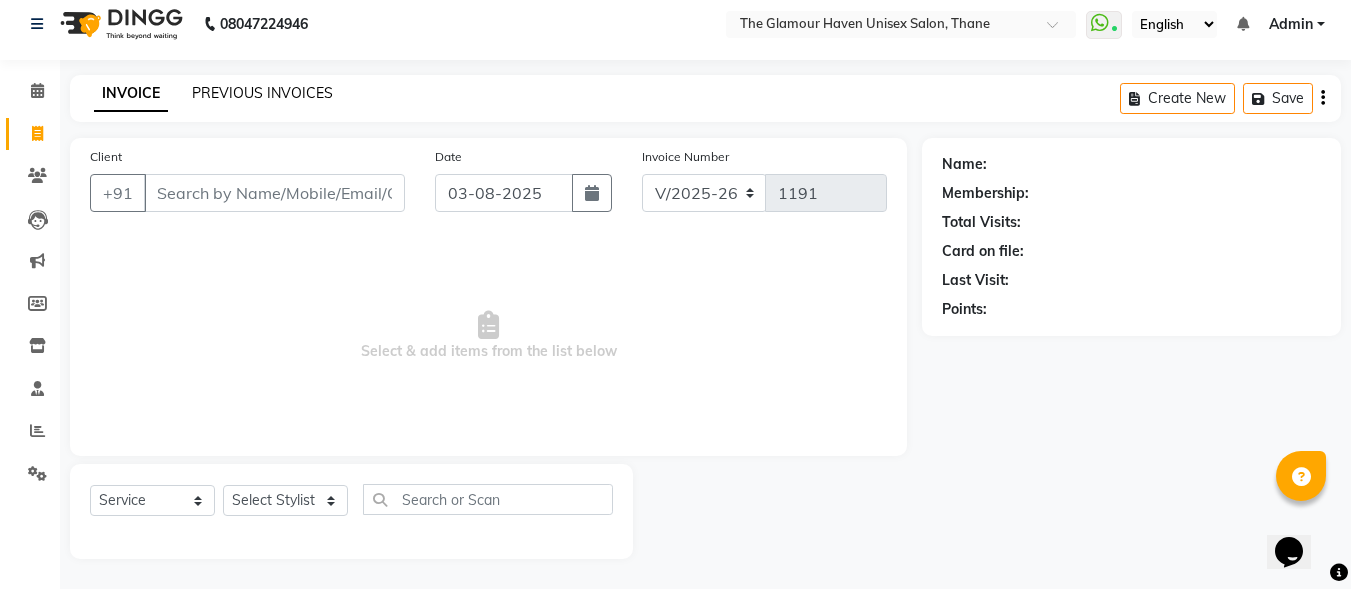 click on "PREVIOUS INVOICES" 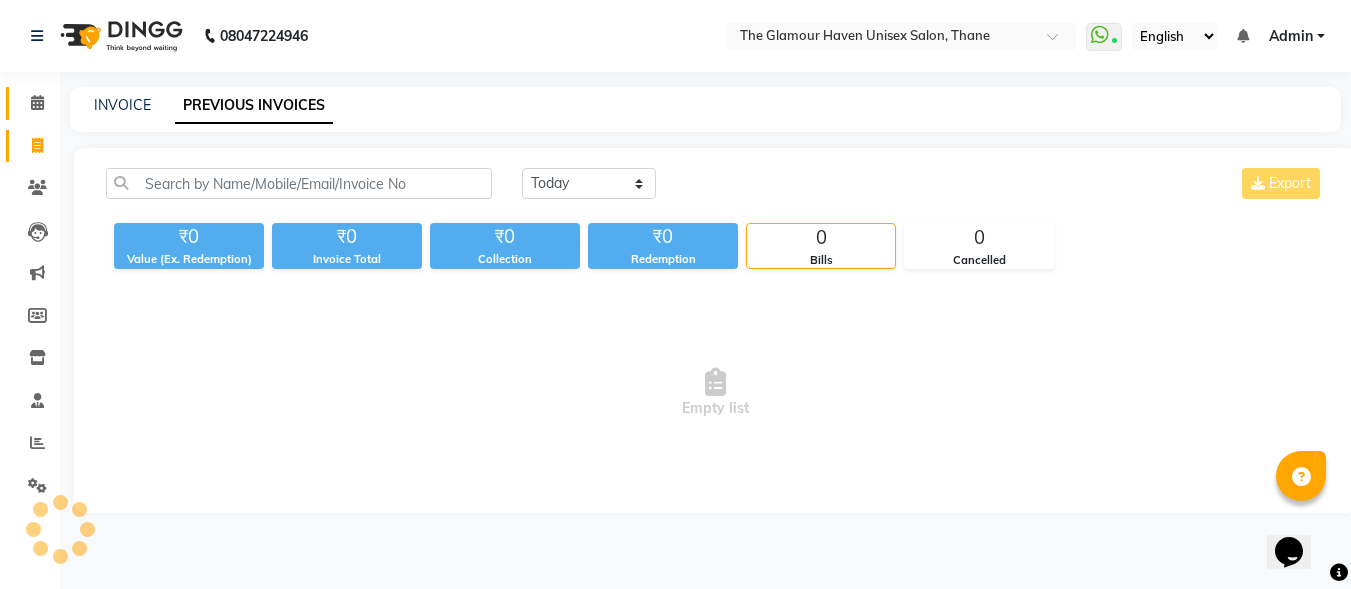 scroll, scrollTop: 0, scrollLeft: 0, axis: both 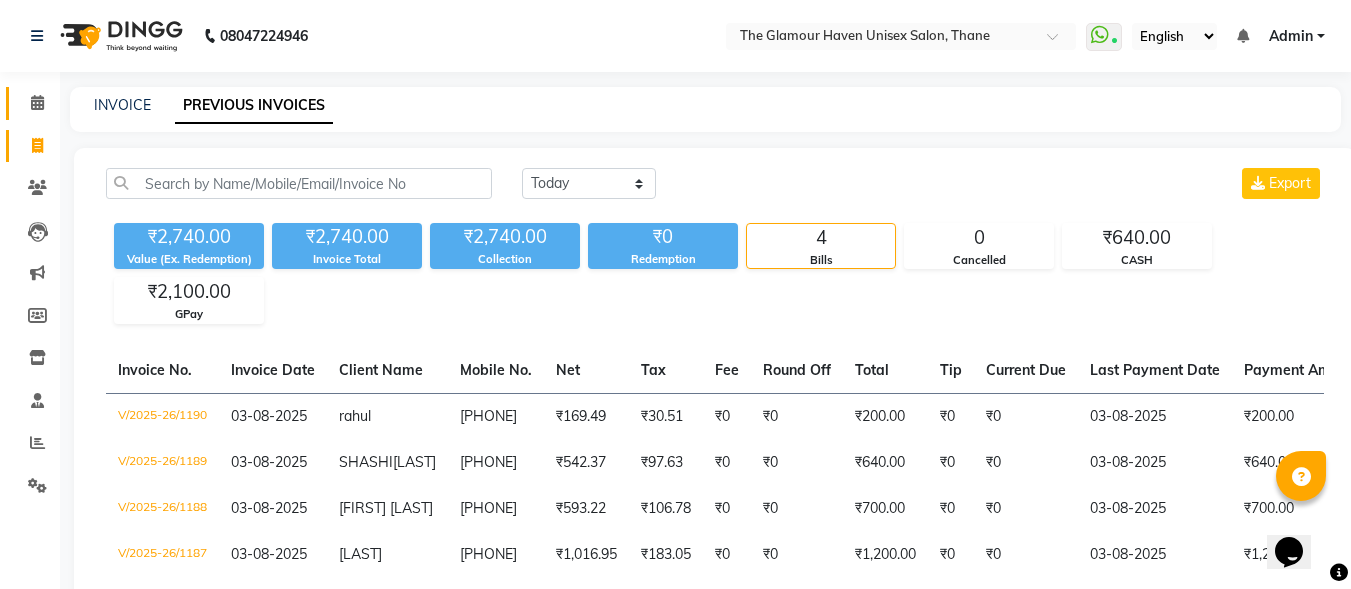 drag, startPoint x: 56, startPoint y: 104, endPoint x: 33, endPoint y: 100, distance: 23.345236 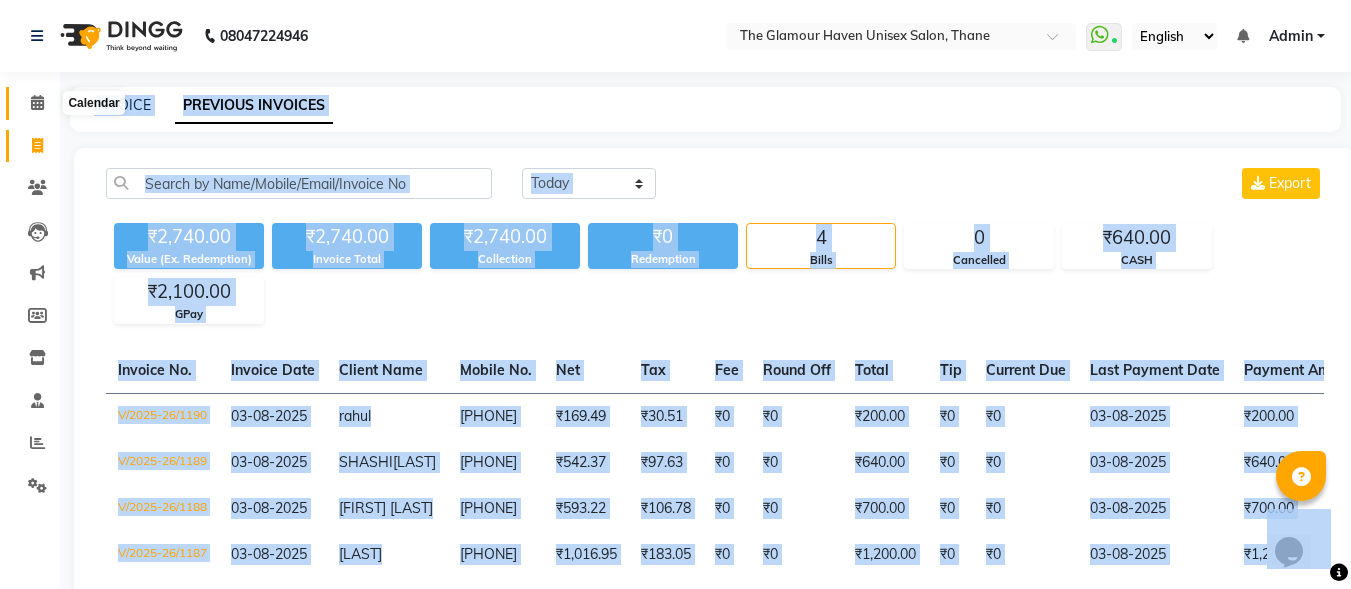 click 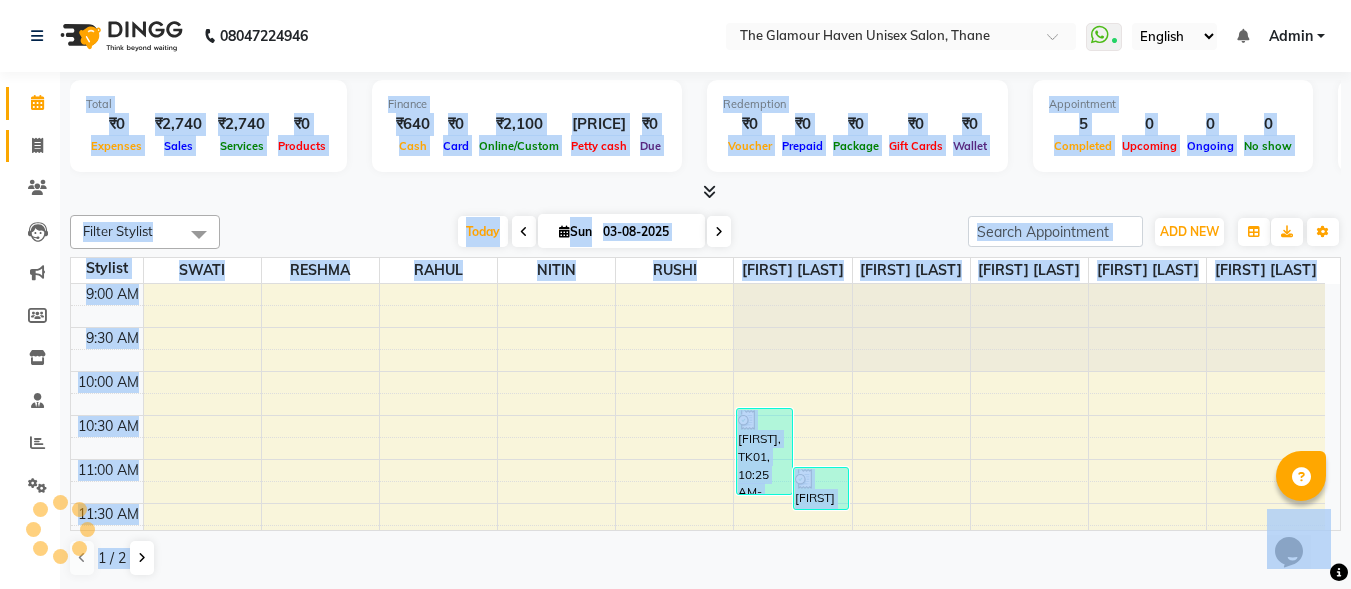 scroll, scrollTop: 0, scrollLeft: 0, axis: both 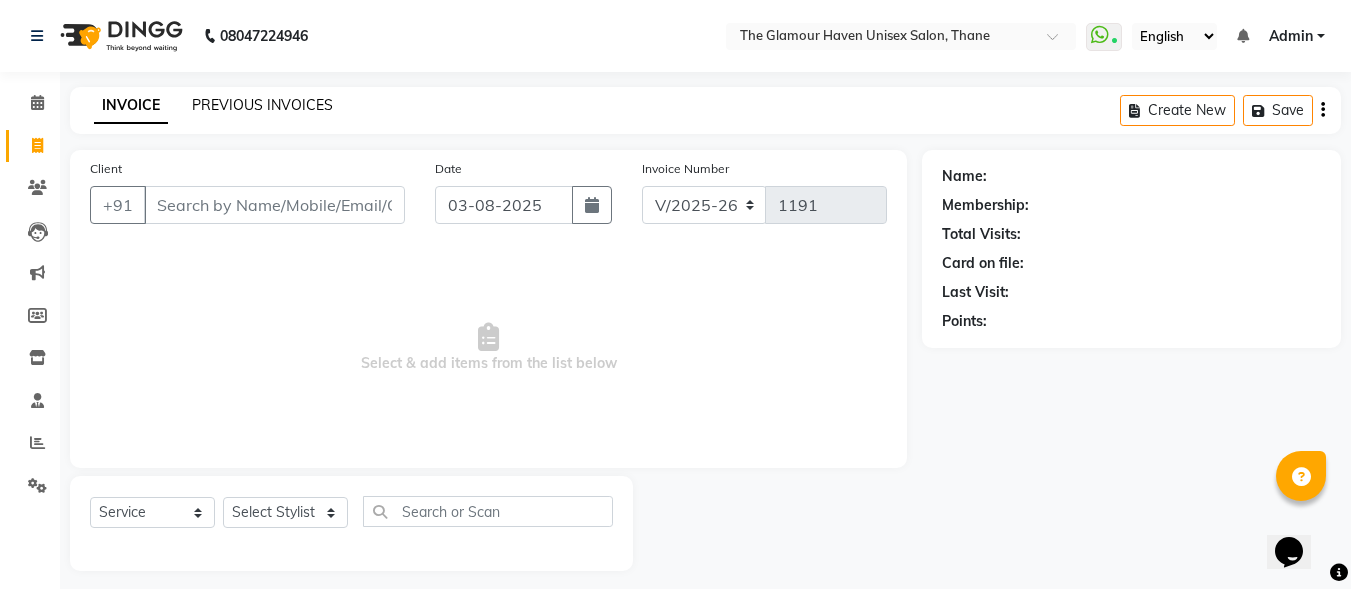 click on "PREVIOUS INVOICES" 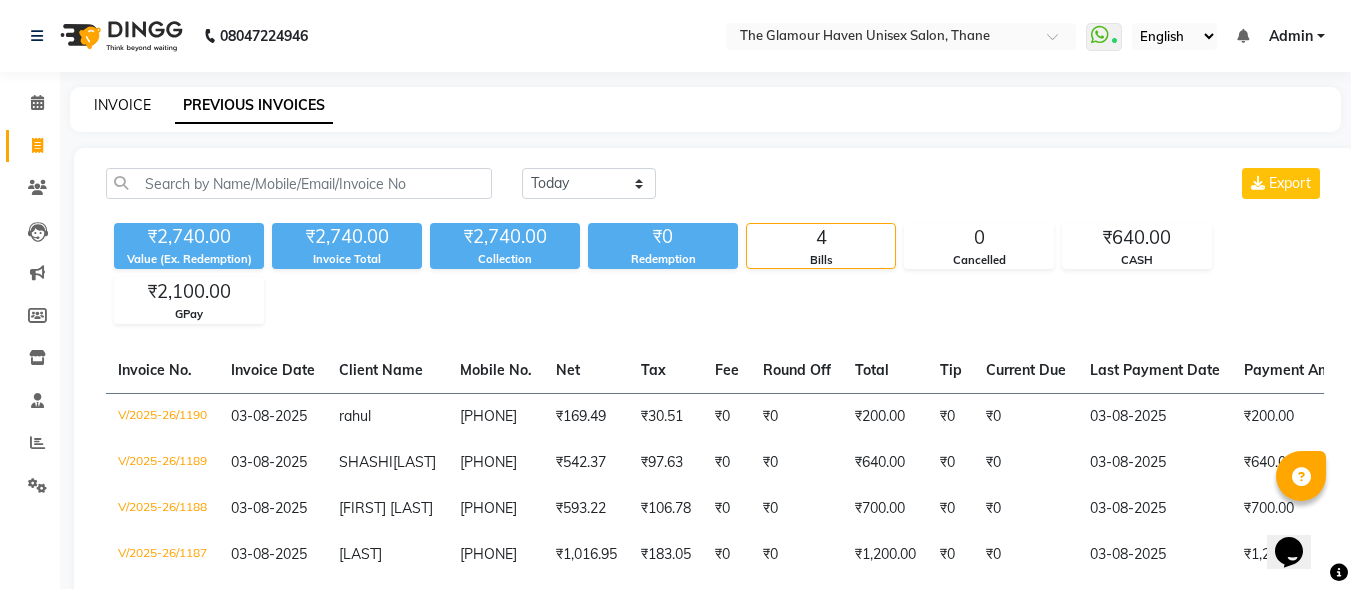 click on "INVOICE" 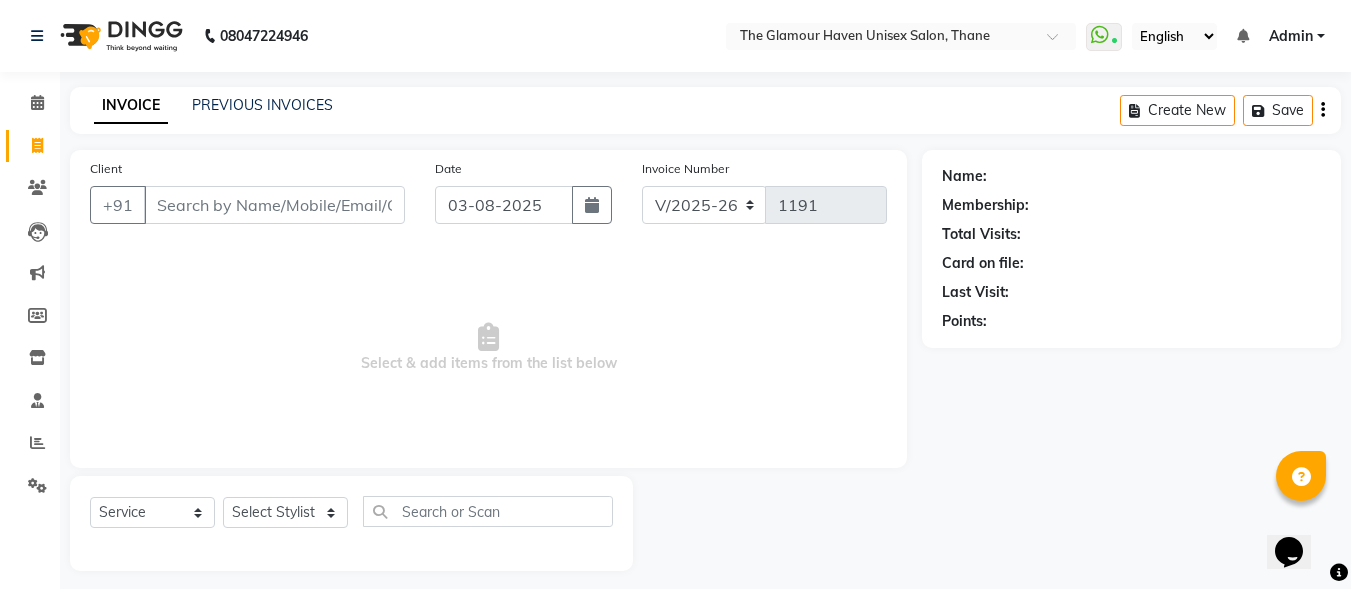 scroll, scrollTop: 12, scrollLeft: 0, axis: vertical 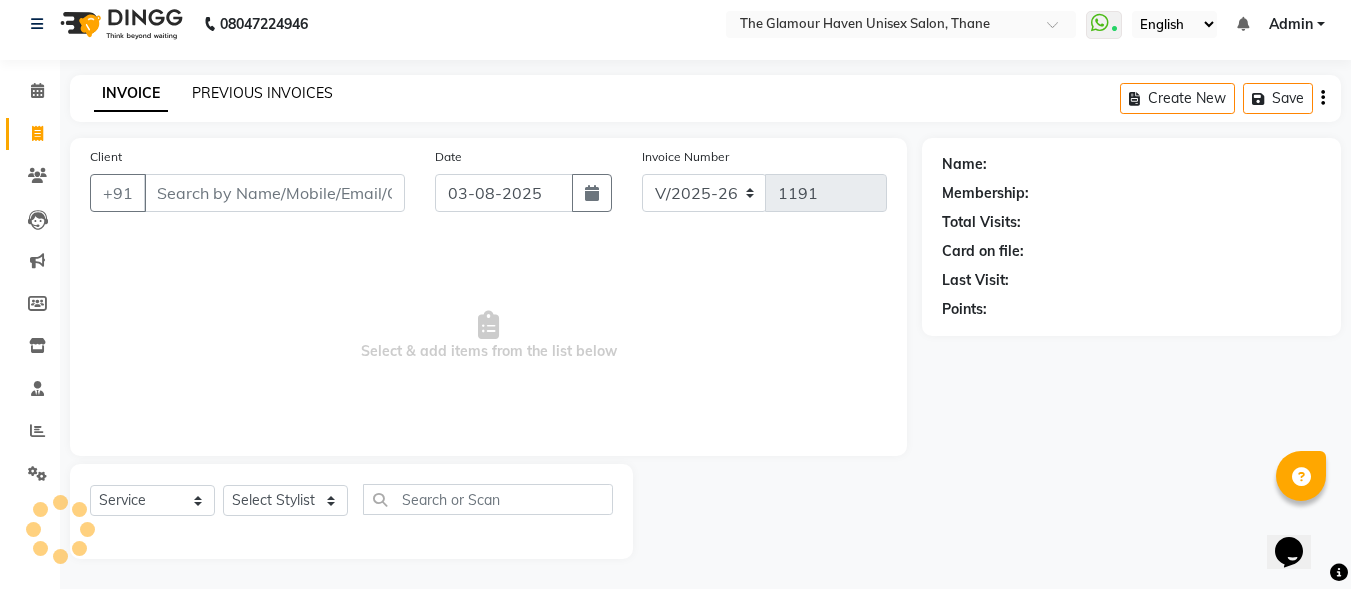 click on "PREVIOUS INVOICES" 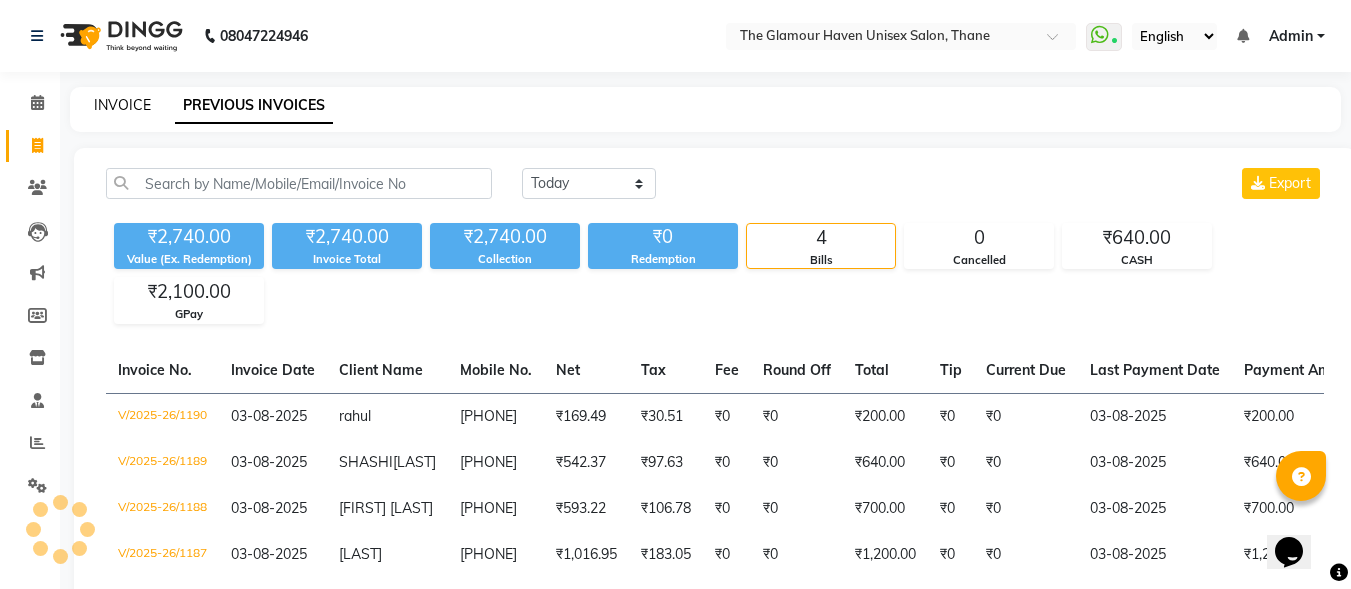 click on "INVOICE" 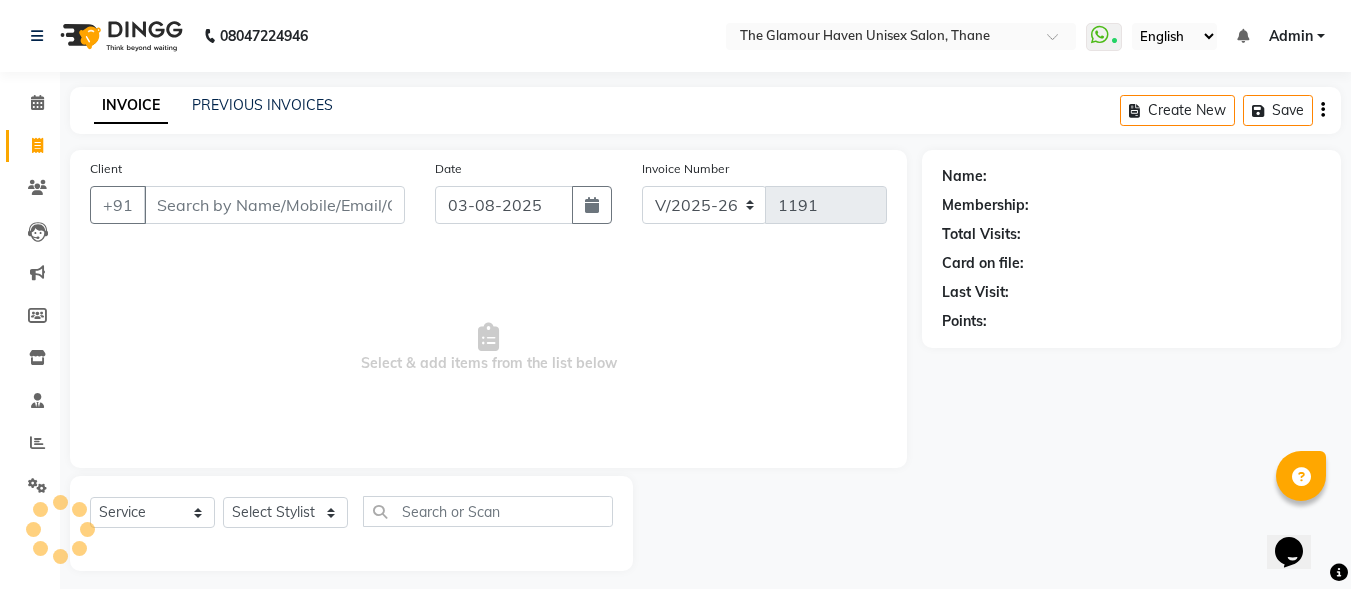 scroll, scrollTop: 12, scrollLeft: 0, axis: vertical 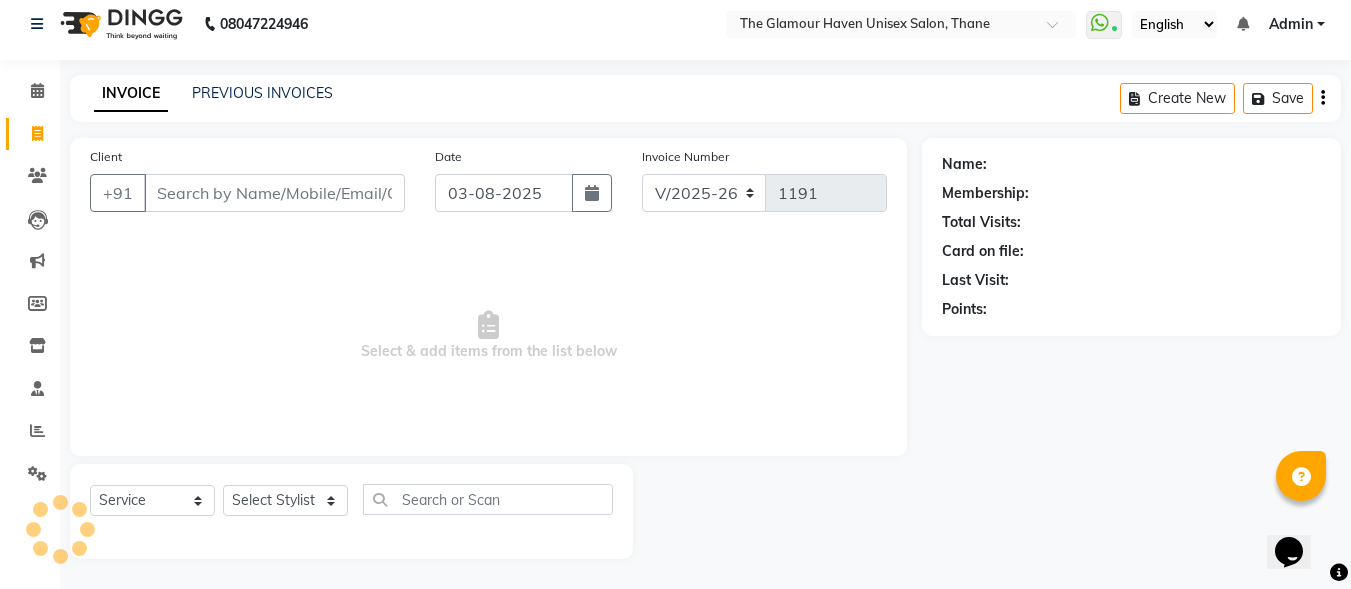 click on "PREVIOUS INVOICES" 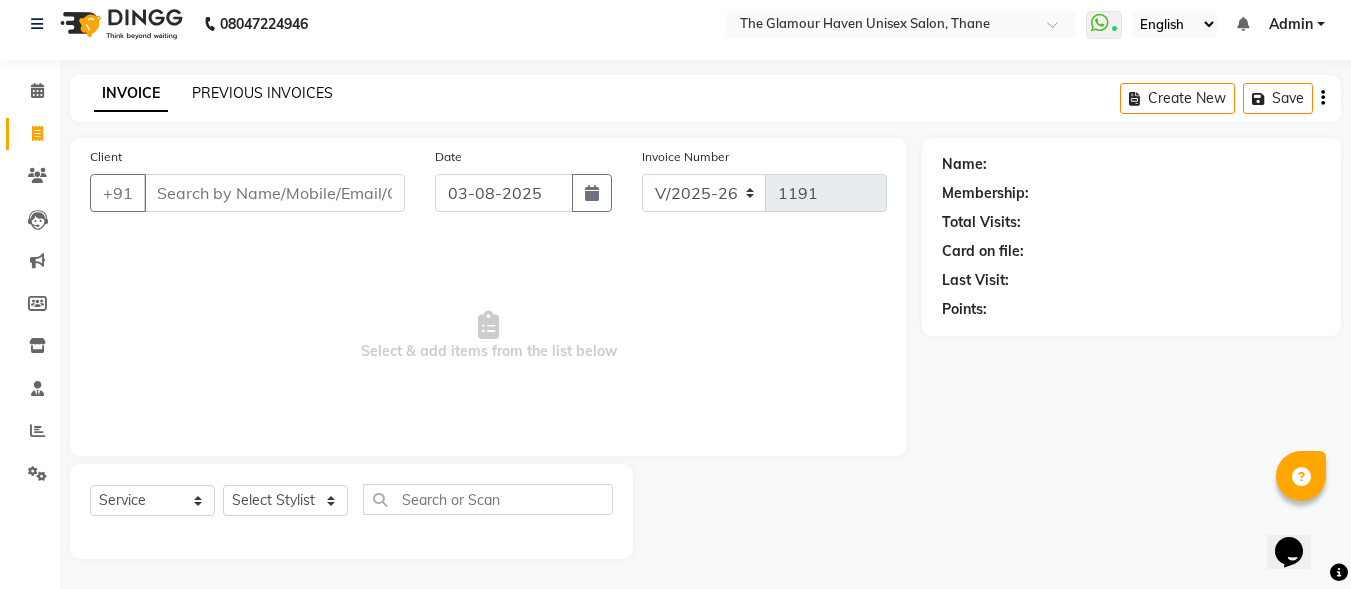 click on "PREVIOUS INVOICES" 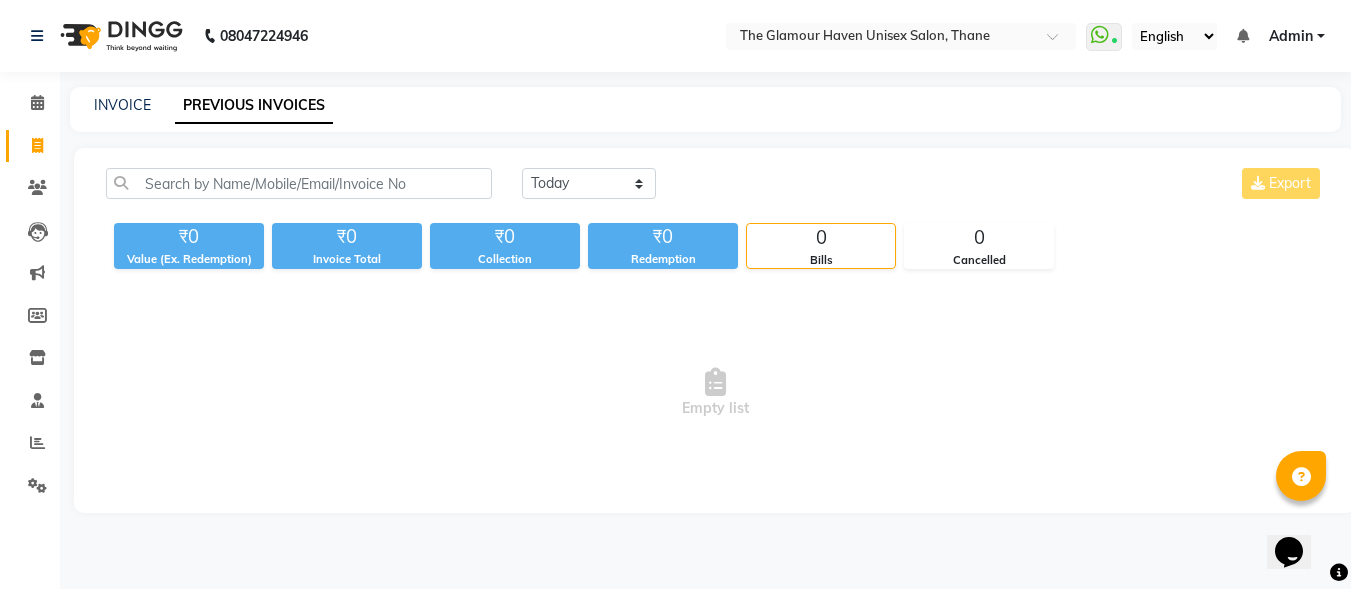 scroll, scrollTop: 0, scrollLeft: 0, axis: both 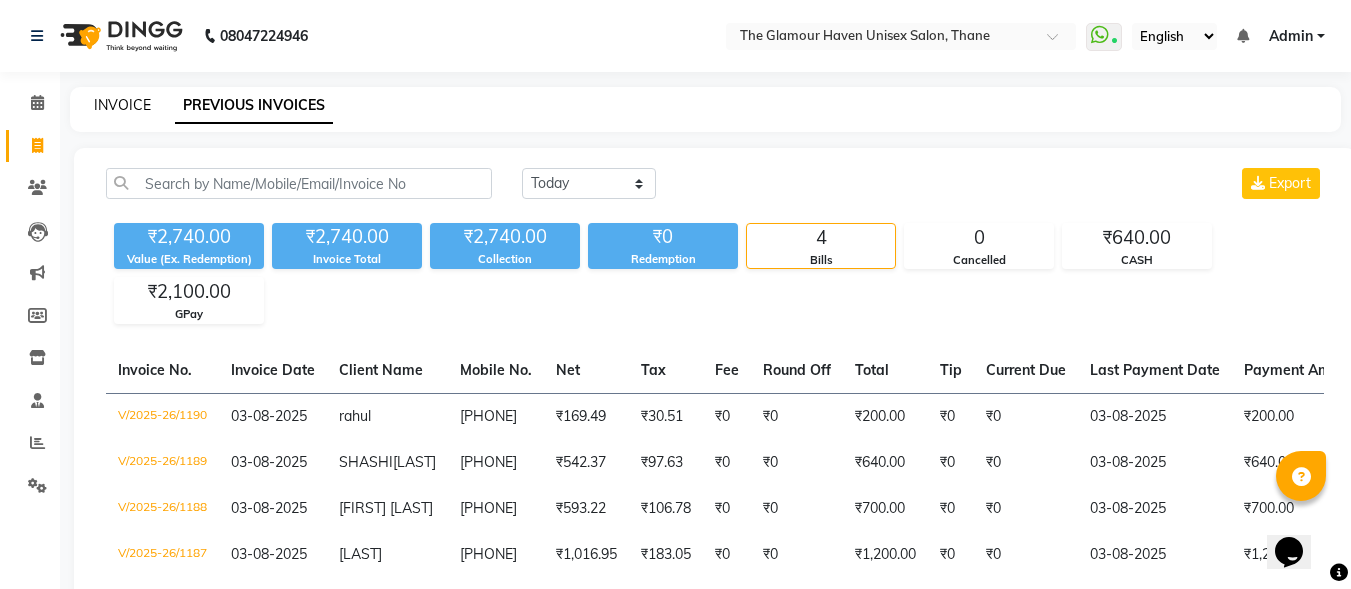 click on "INVOICE" 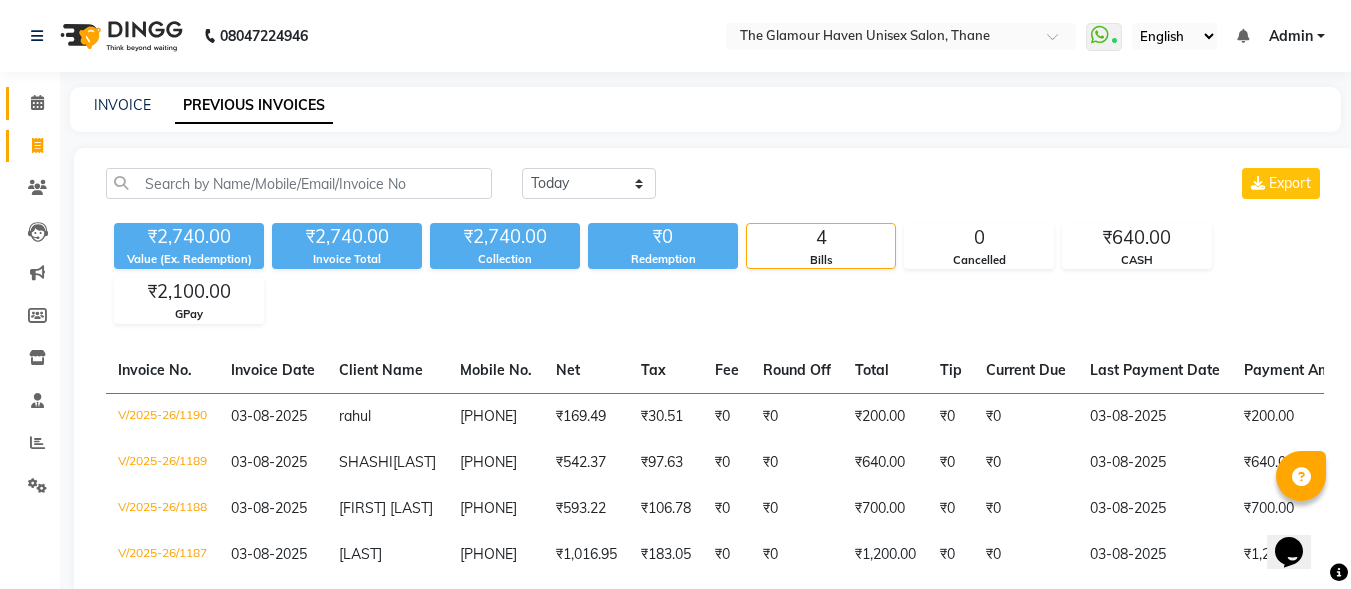 select on "service" 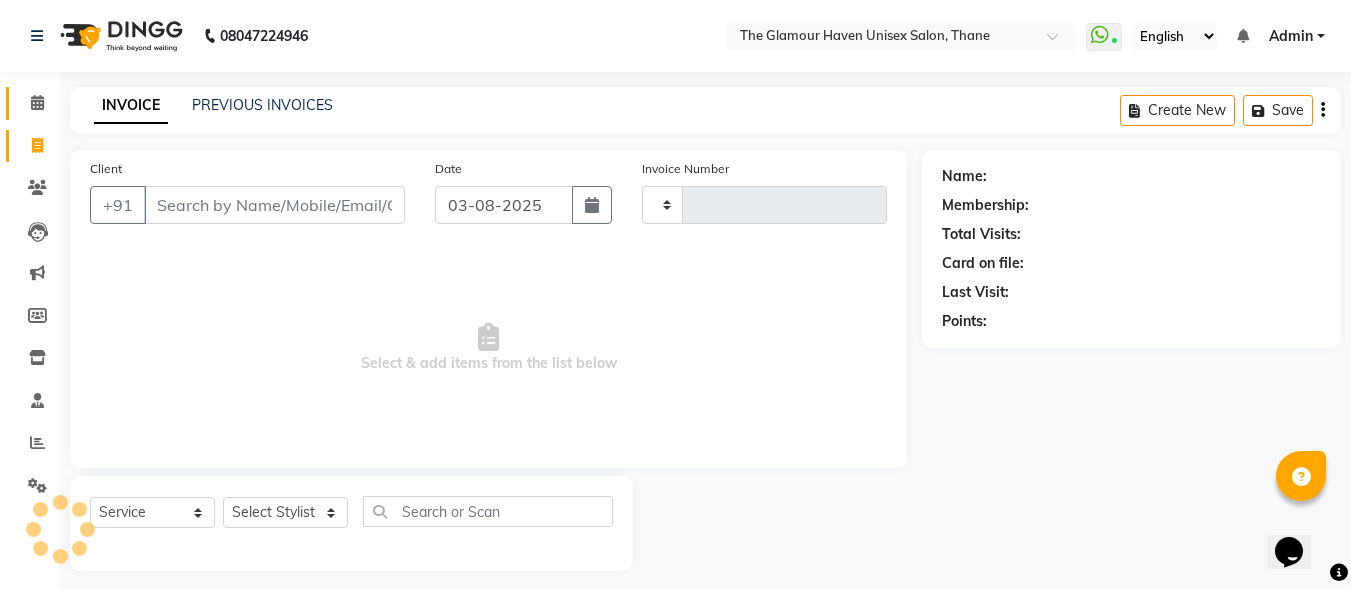 scroll, scrollTop: 12, scrollLeft: 0, axis: vertical 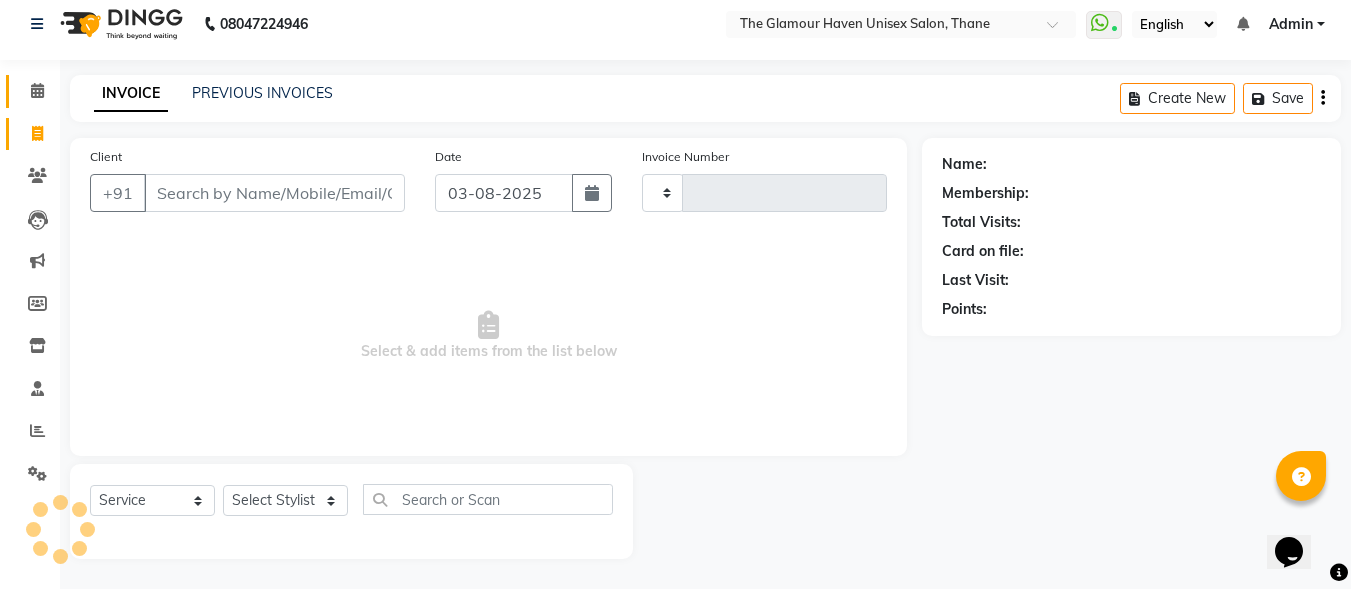 type on "1191" 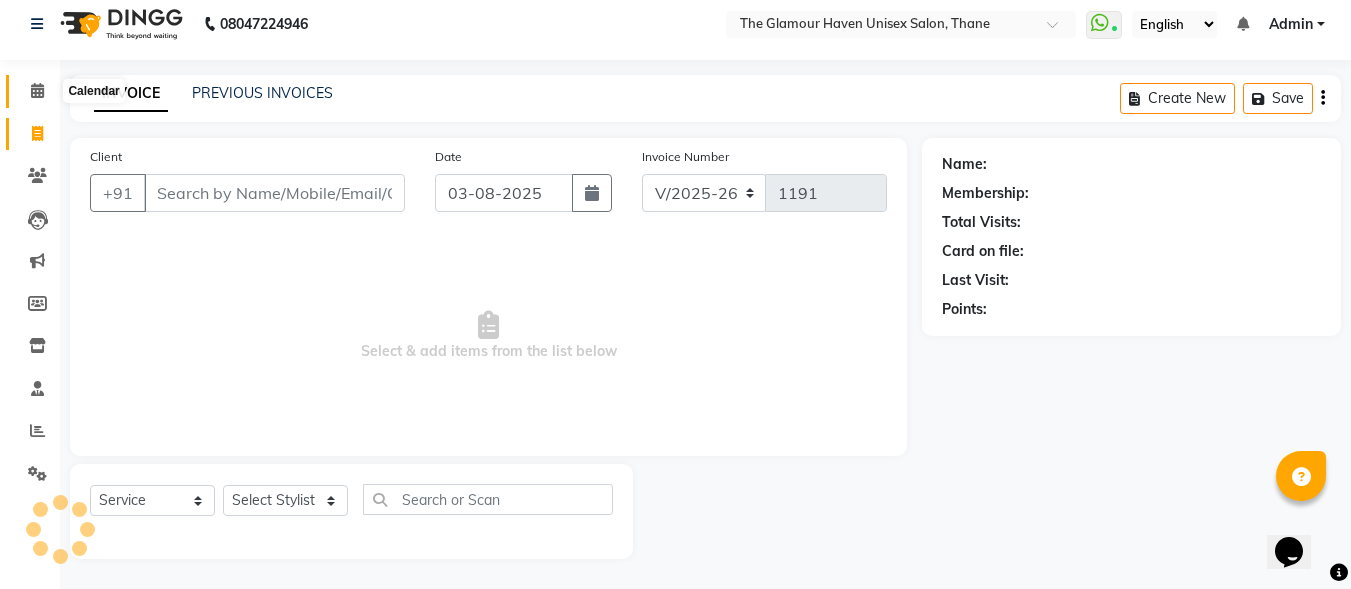 click 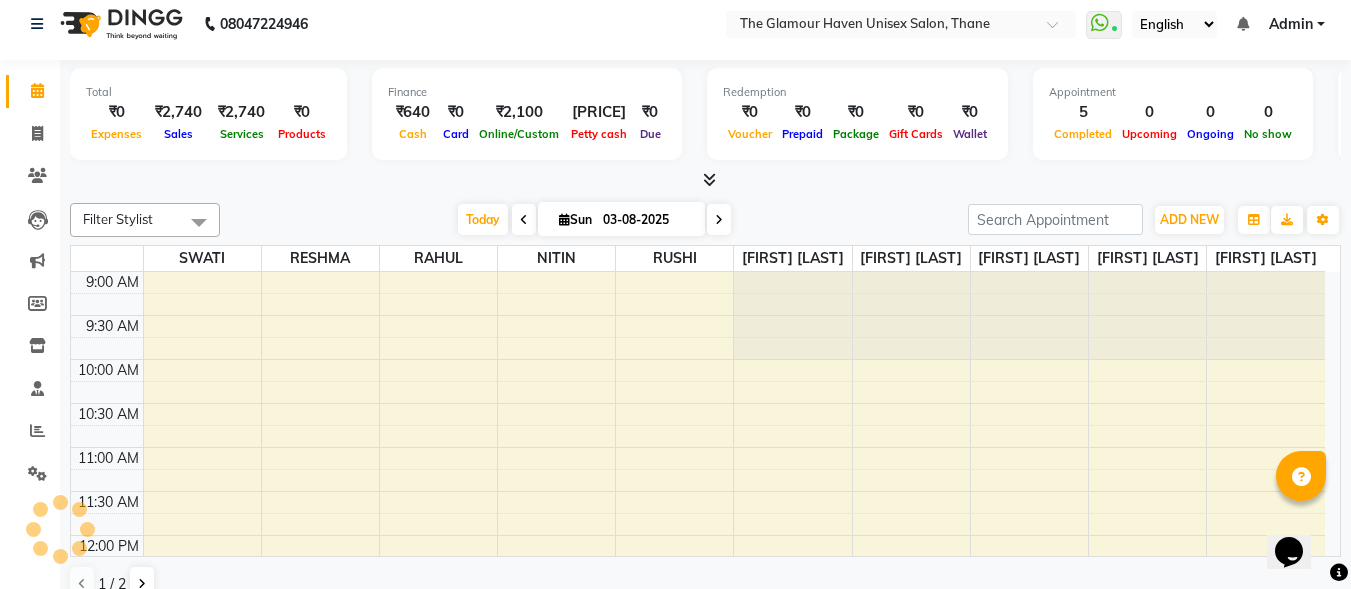 scroll, scrollTop: 0, scrollLeft: 0, axis: both 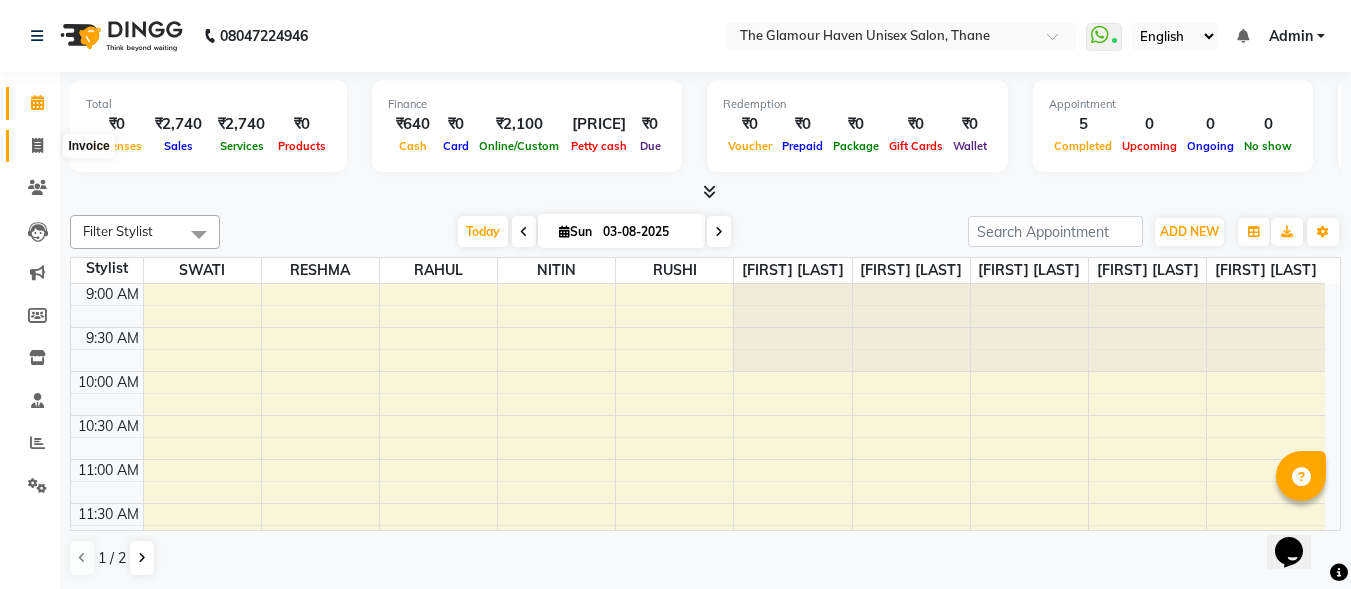 click 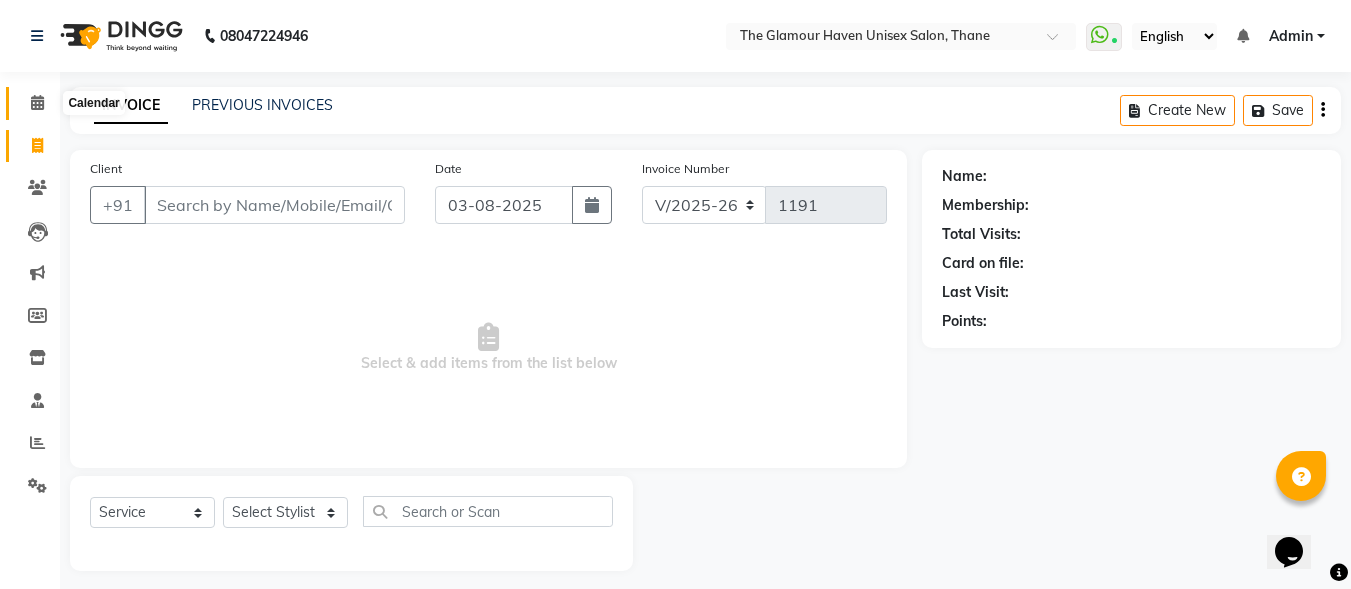 click 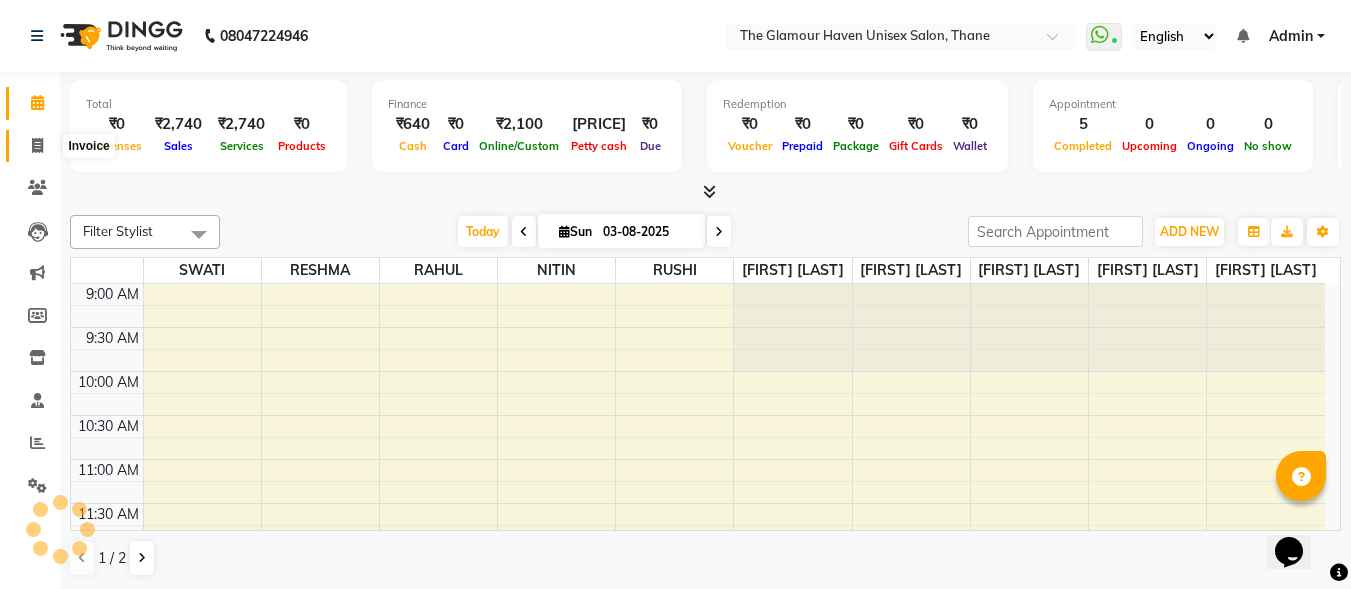 click 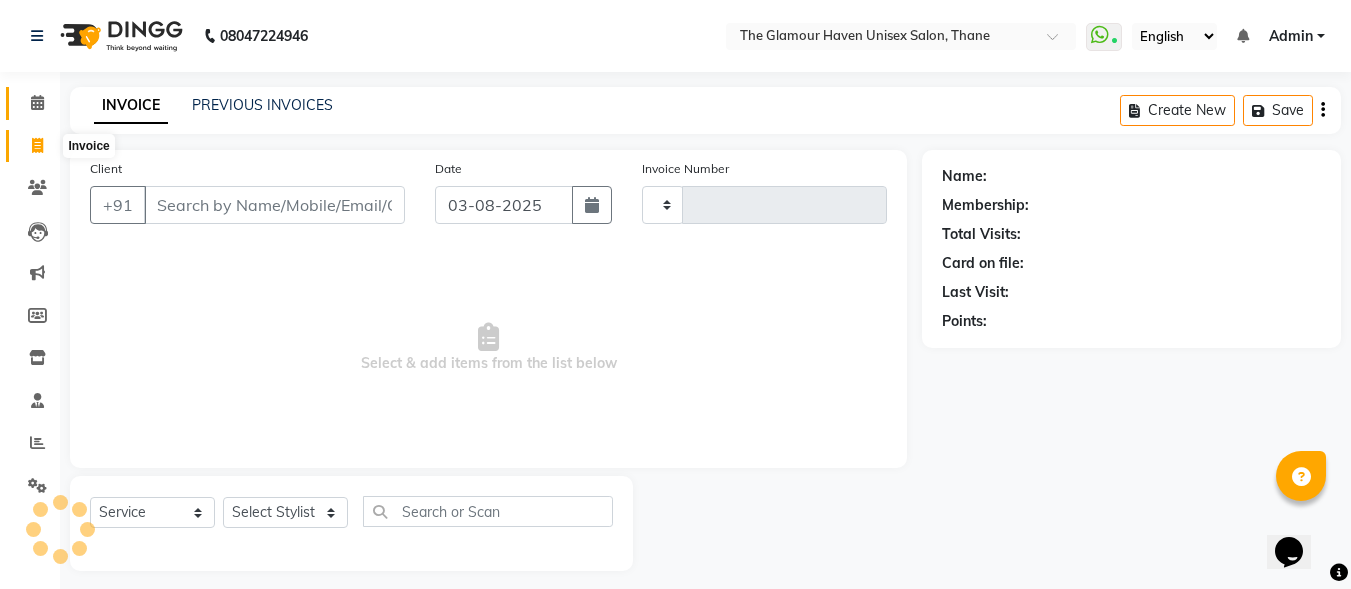 type on "1191" 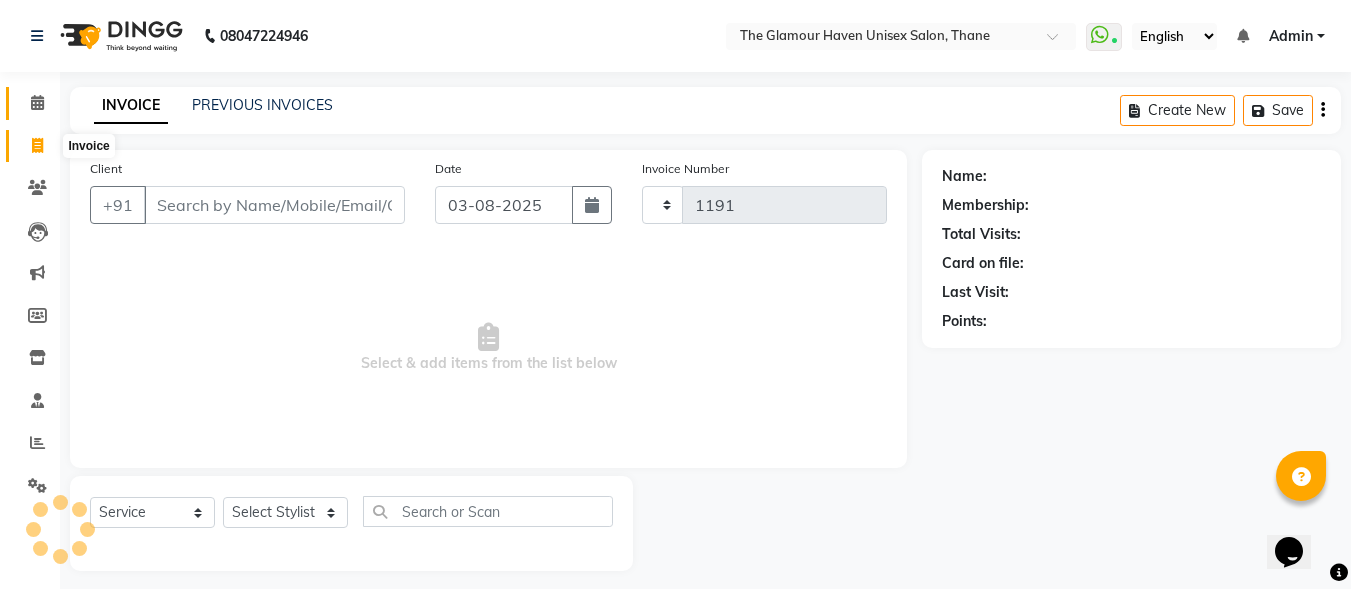 select on "7124" 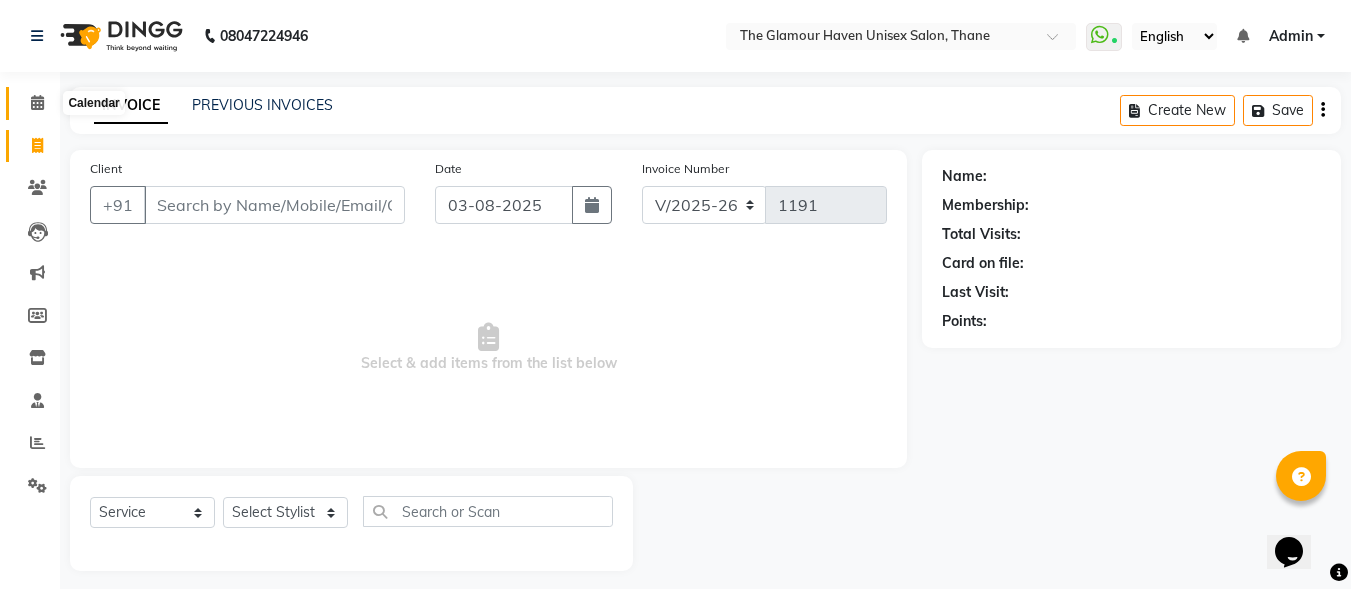 click 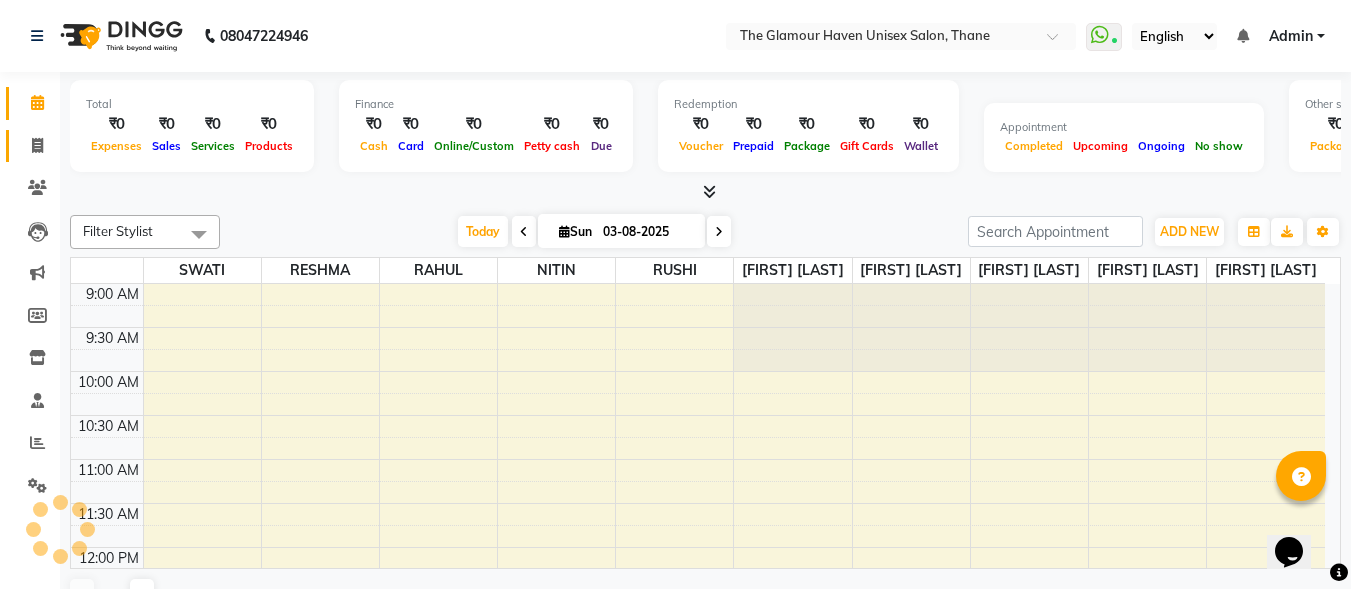 scroll, scrollTop: 0, scrollLeft: 0, axis: both 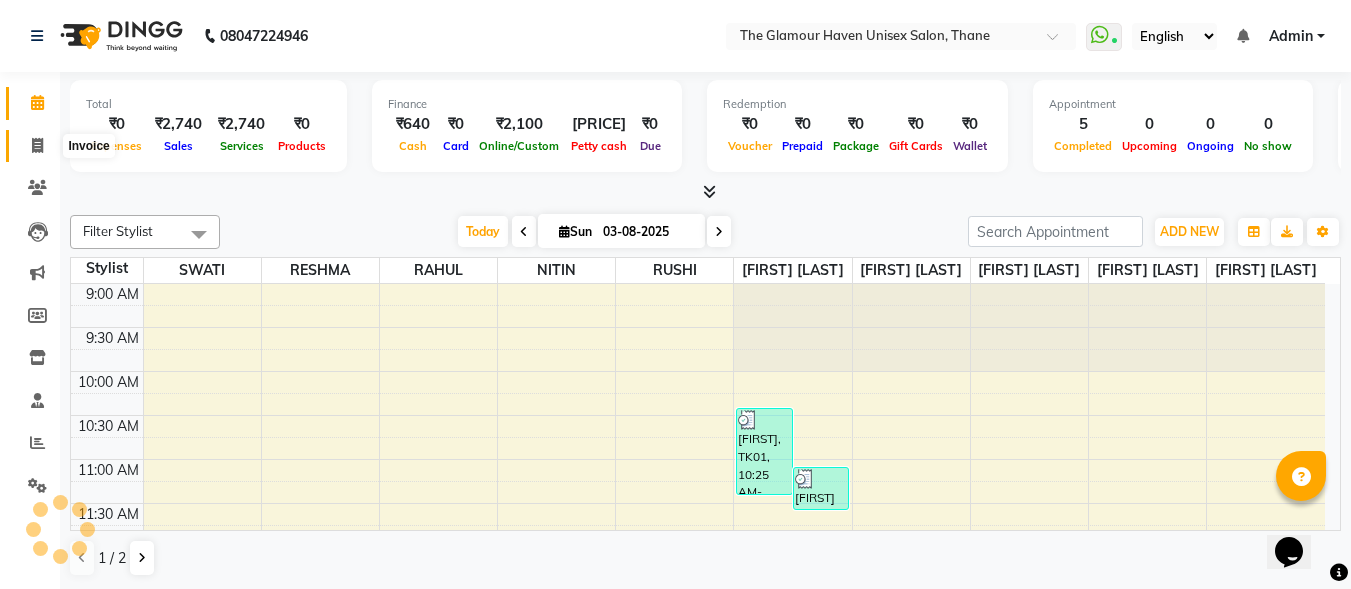 click 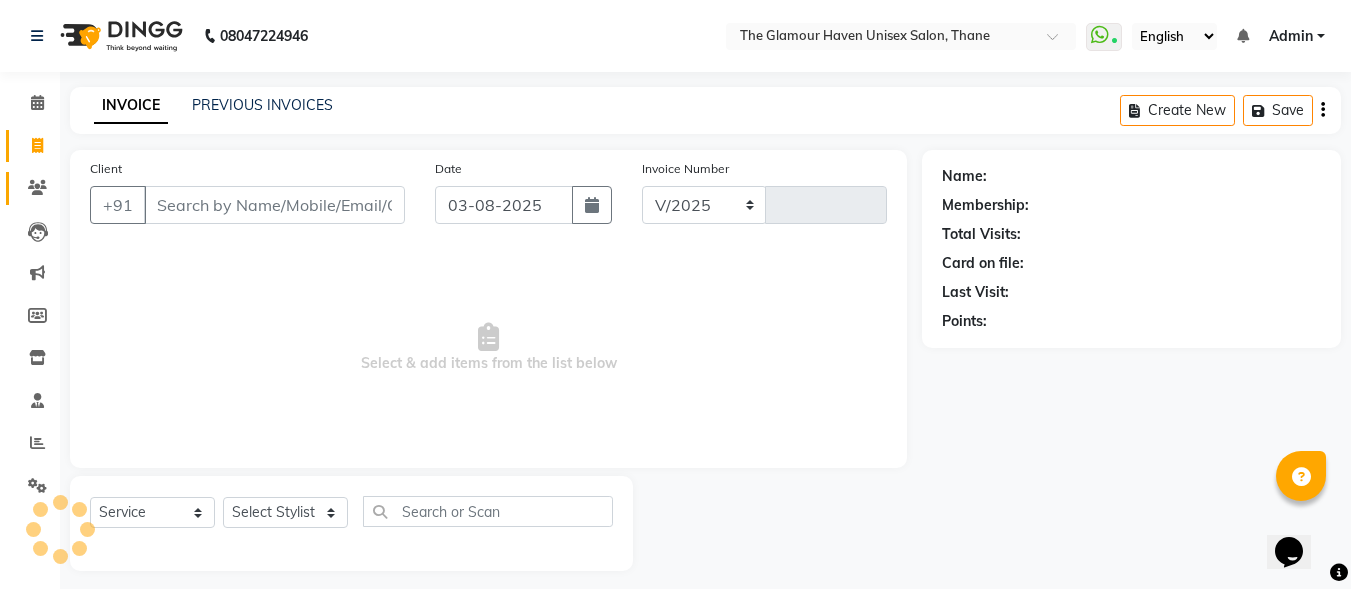 select on "7124" 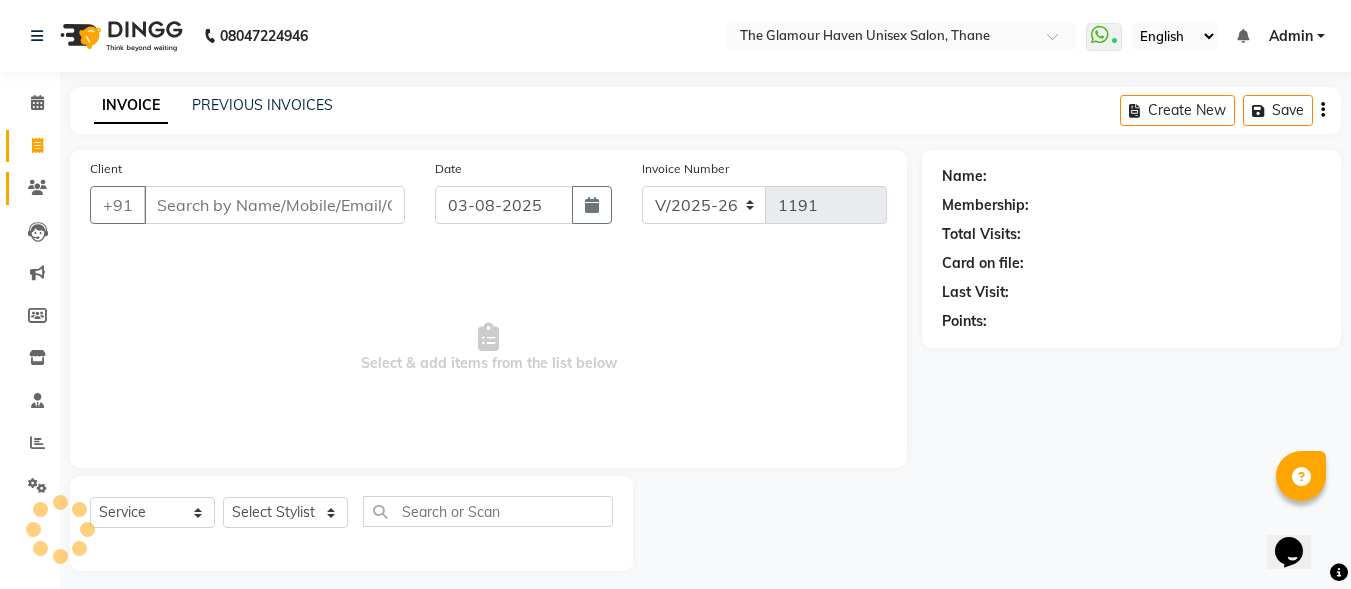 click on "Clients" 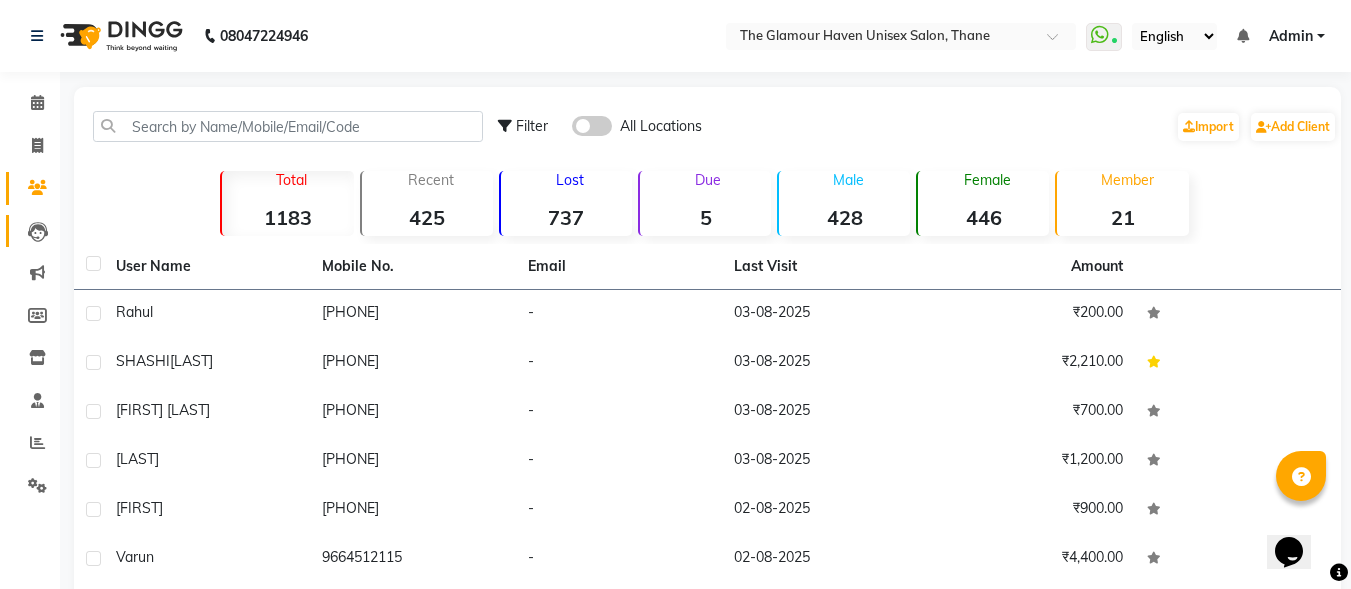 click on "Leads" 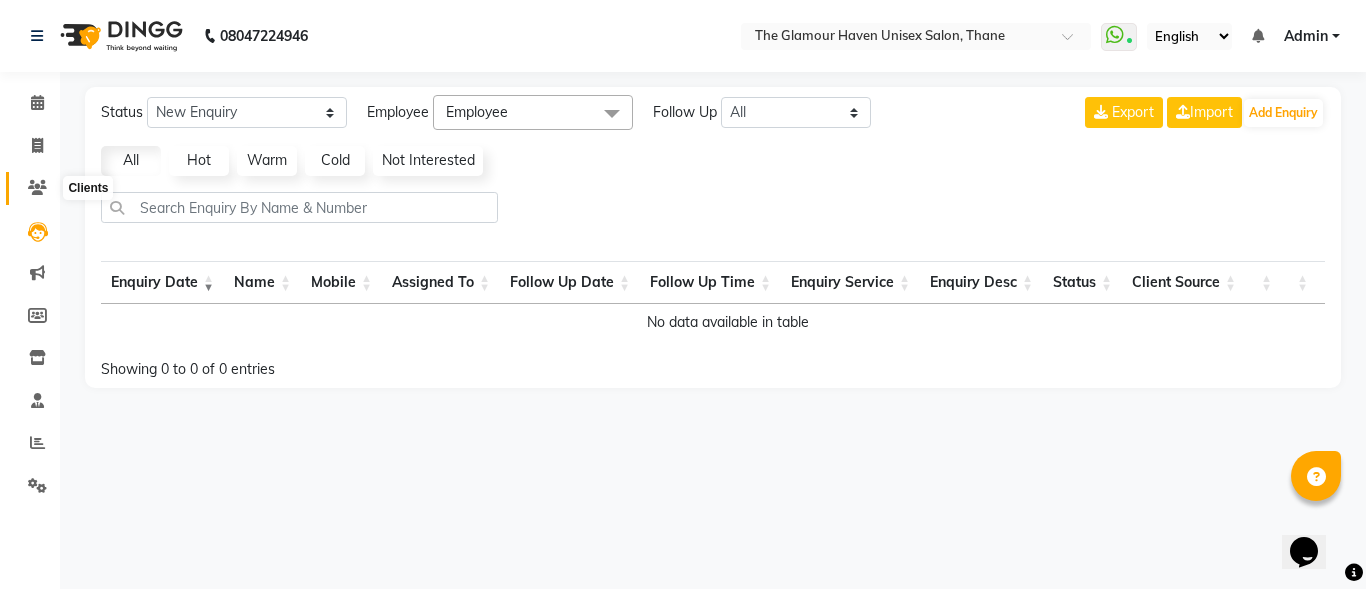 click 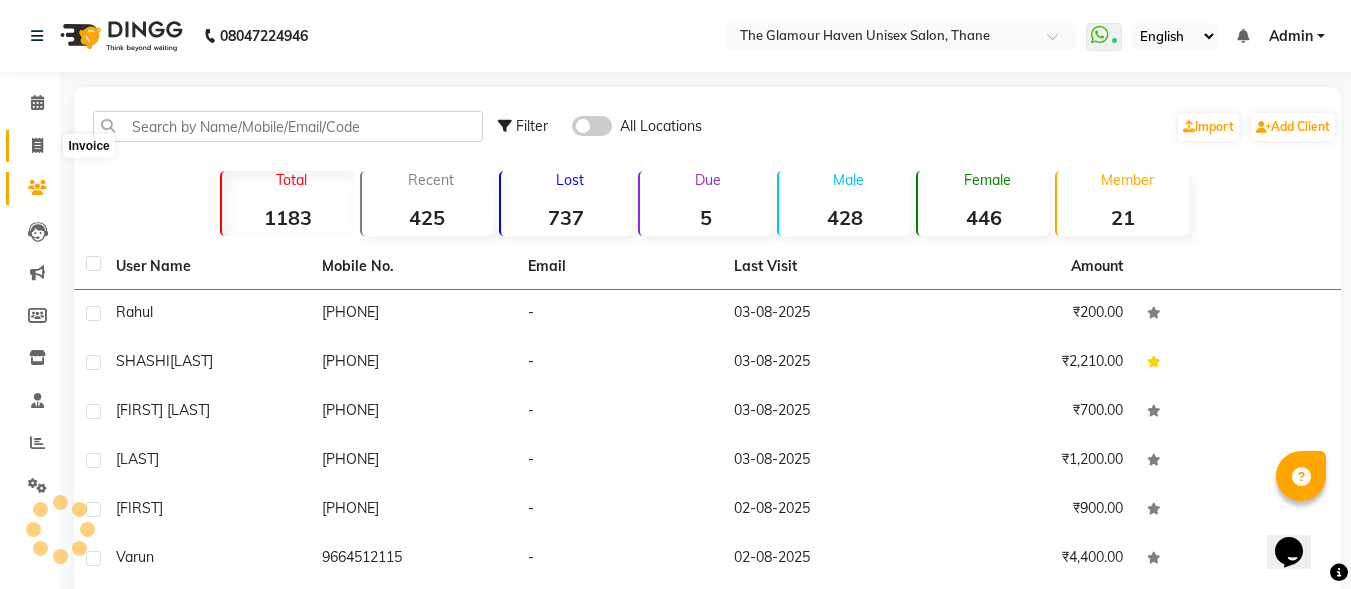 click 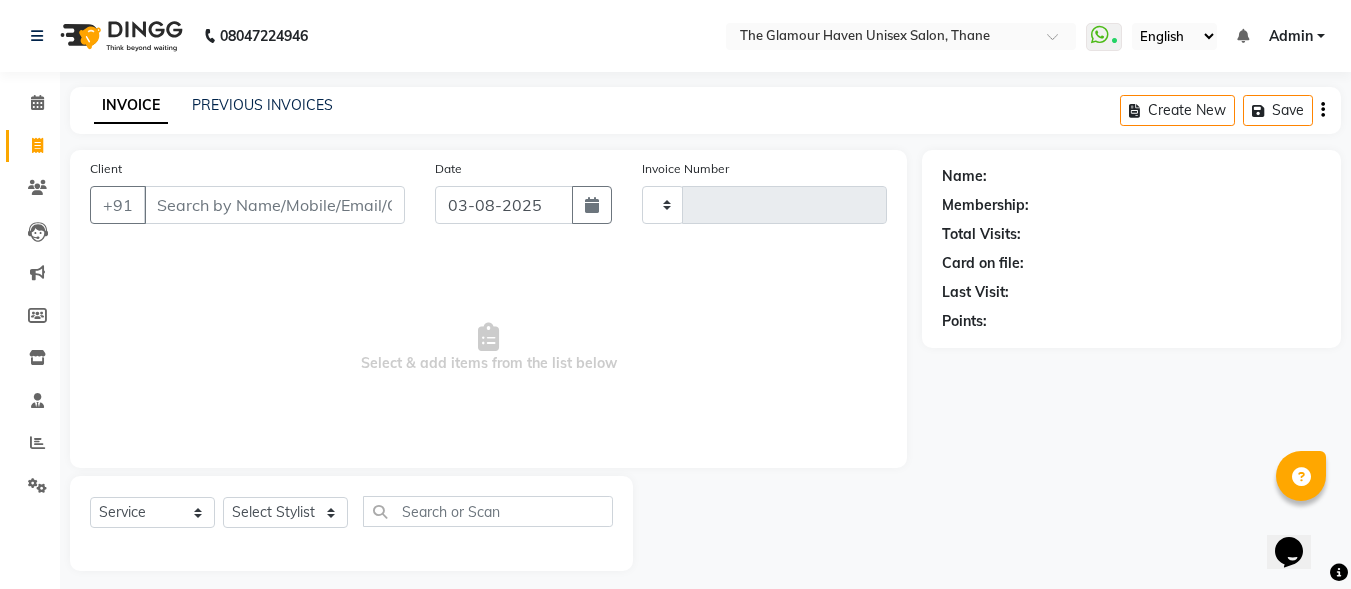 type on "1191" 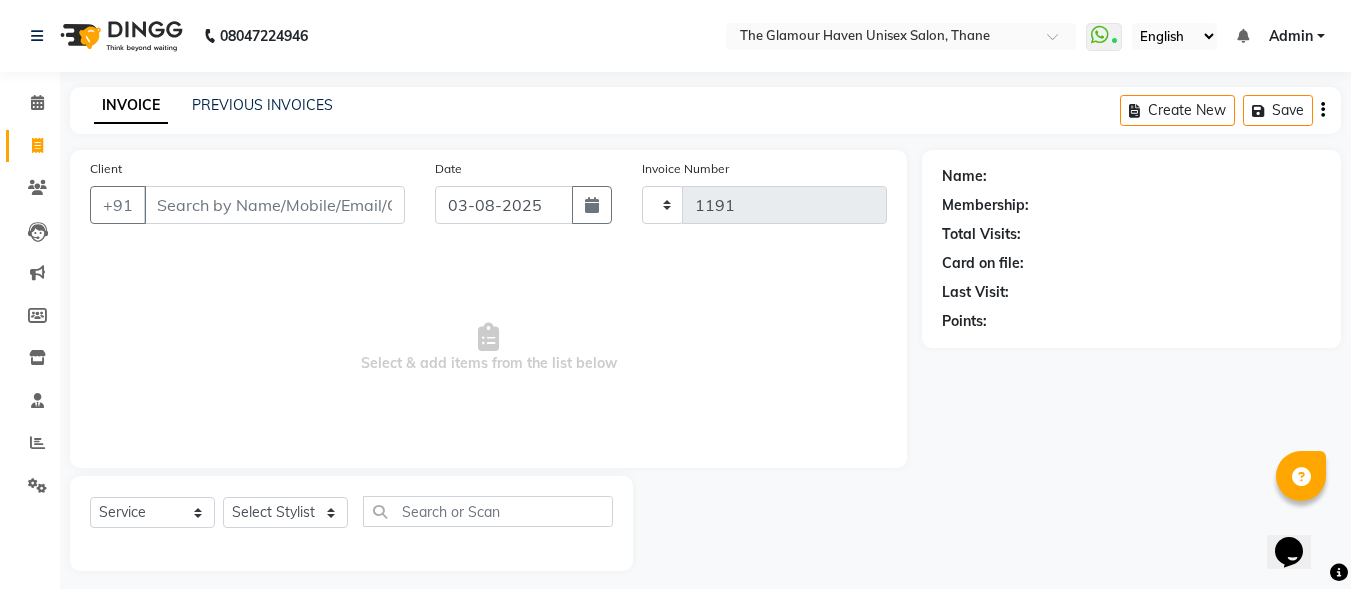scroll, scrollTop: 12, scrollLeft: 0, axis: vertical 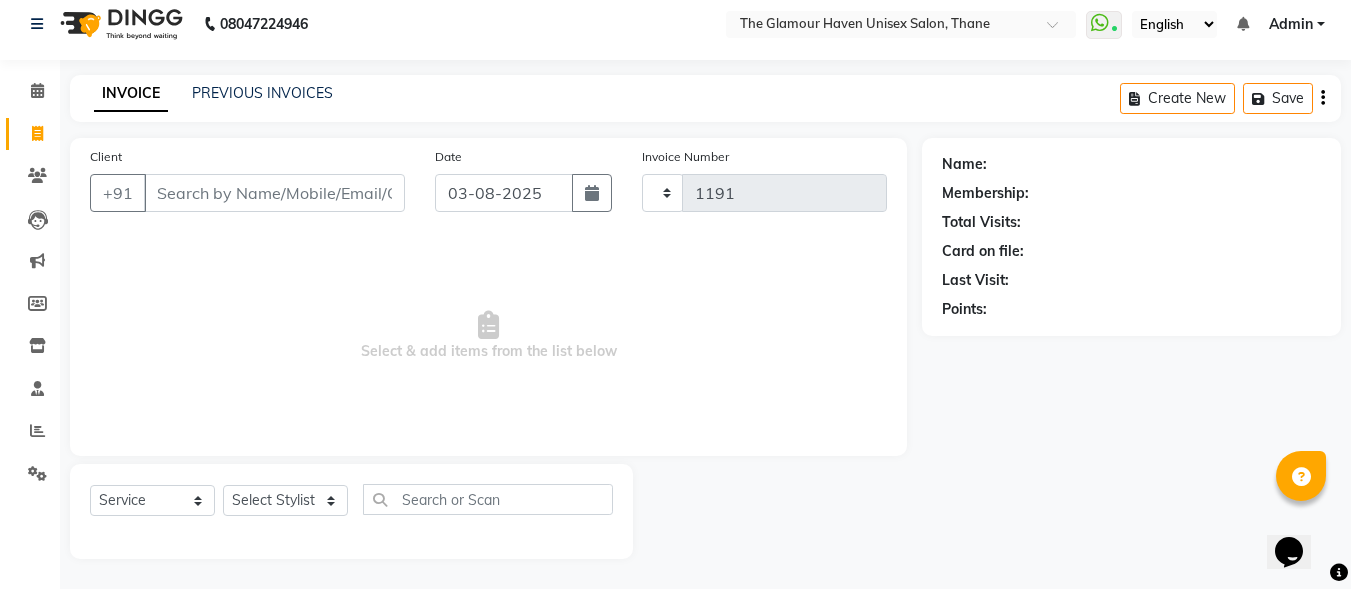 select on "7124" 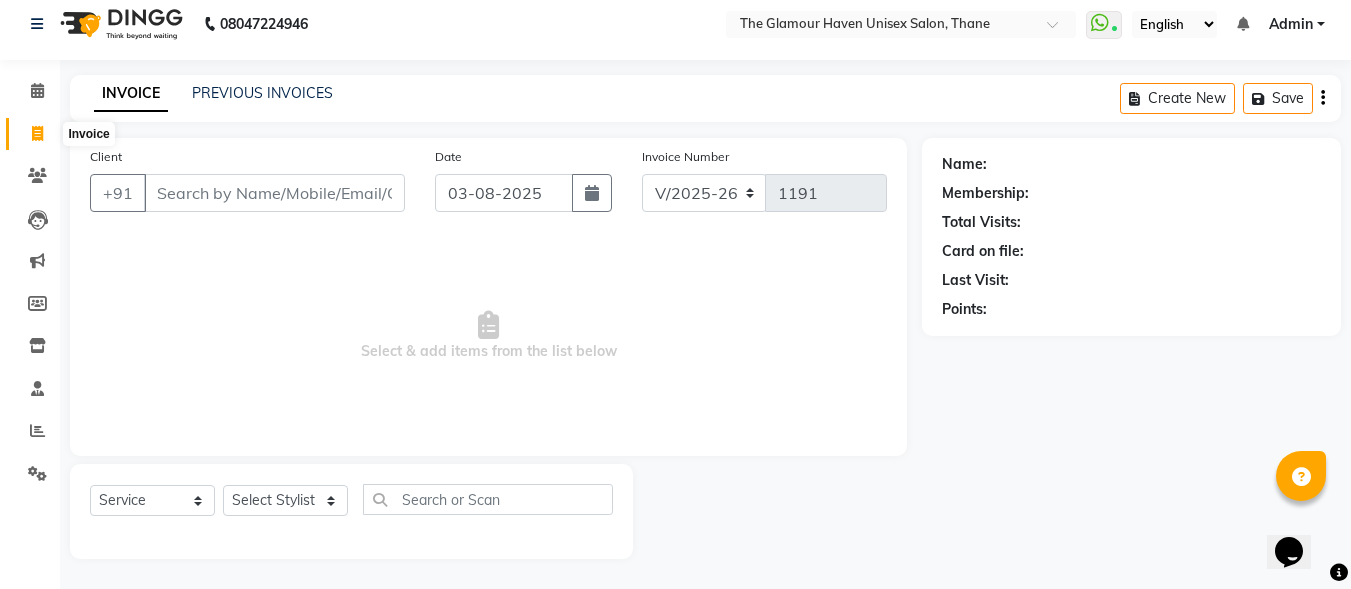 click 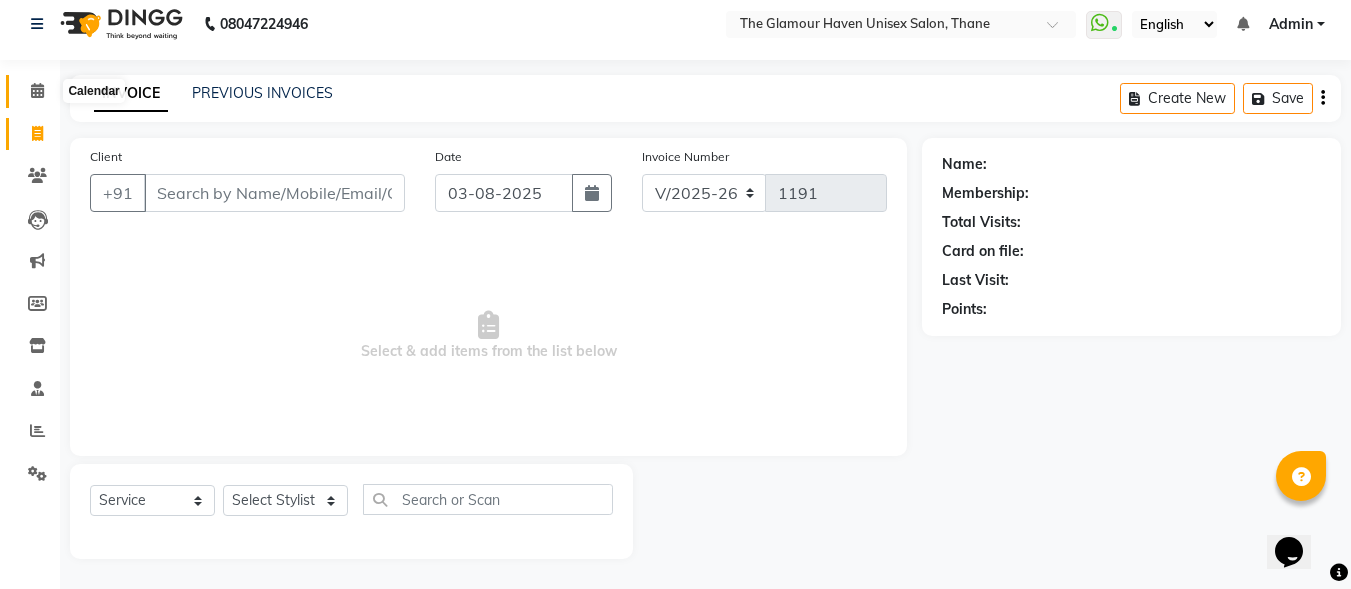 click 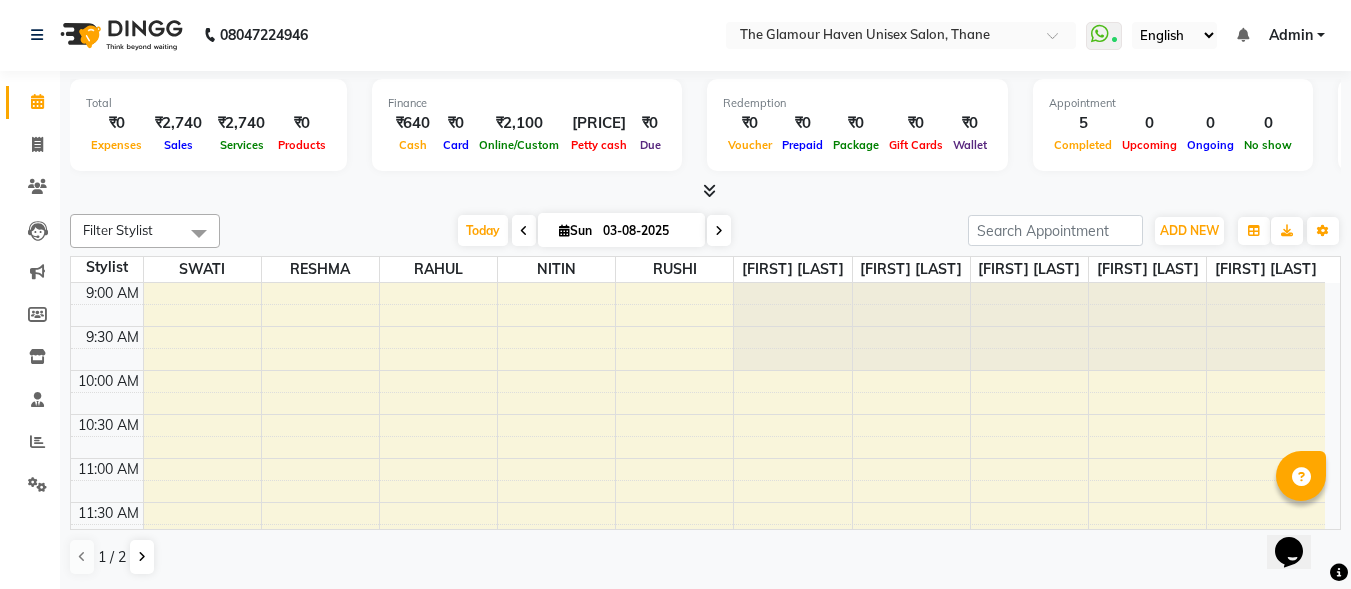 scroll, scrollTop: 0, scrollLeft: 0, axis: both 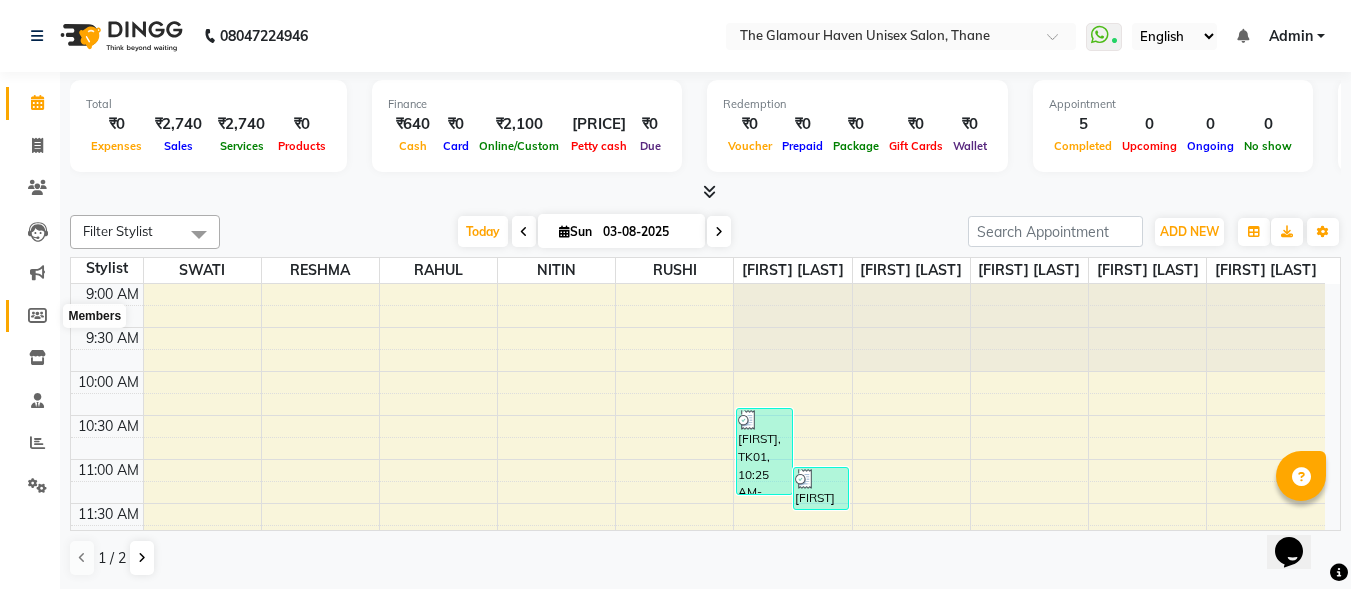 click 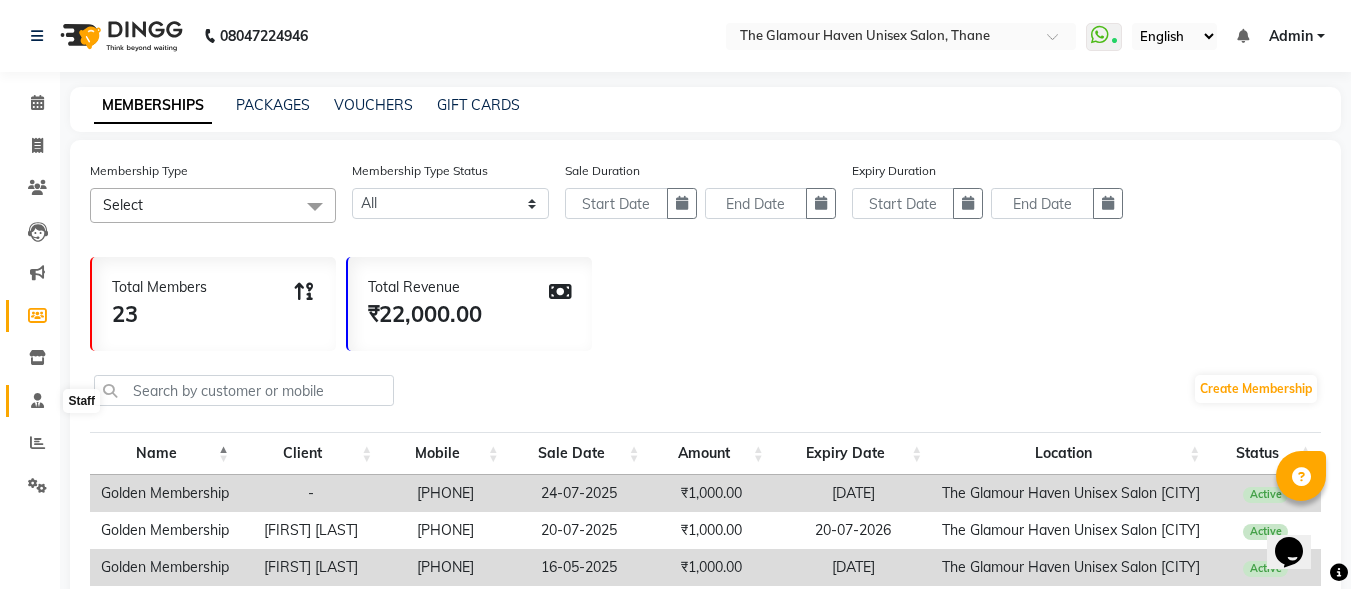 click 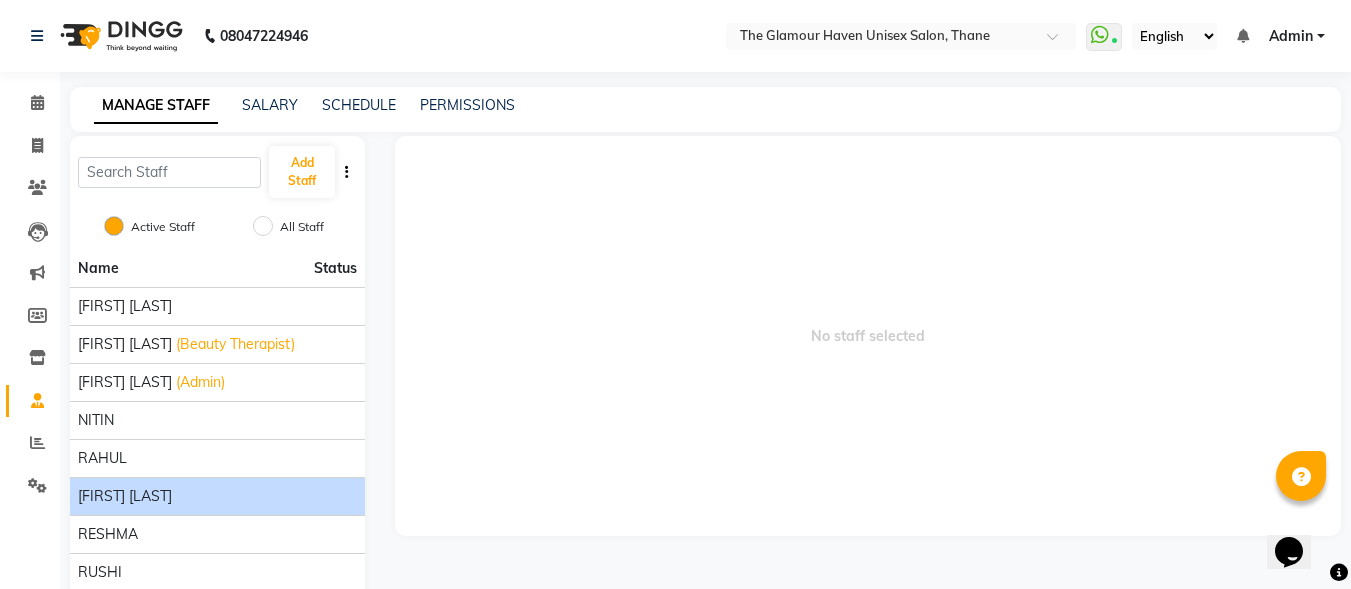 click on "[FIRST] [LAST]" 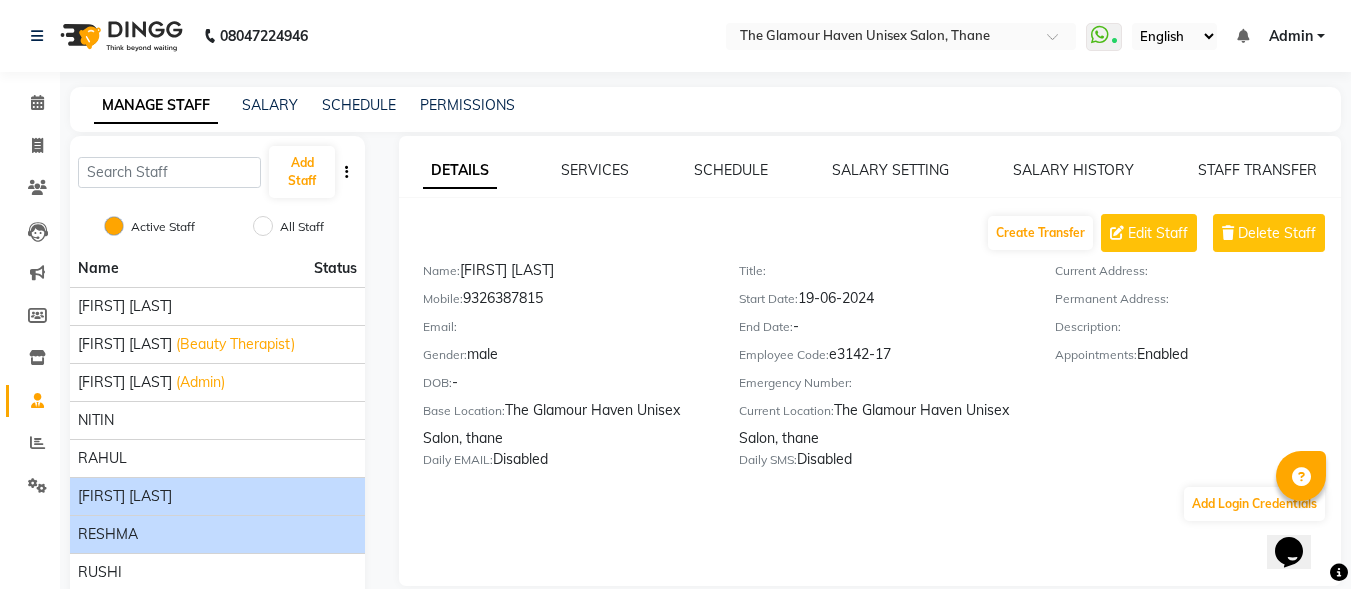 click on "RESHMA" 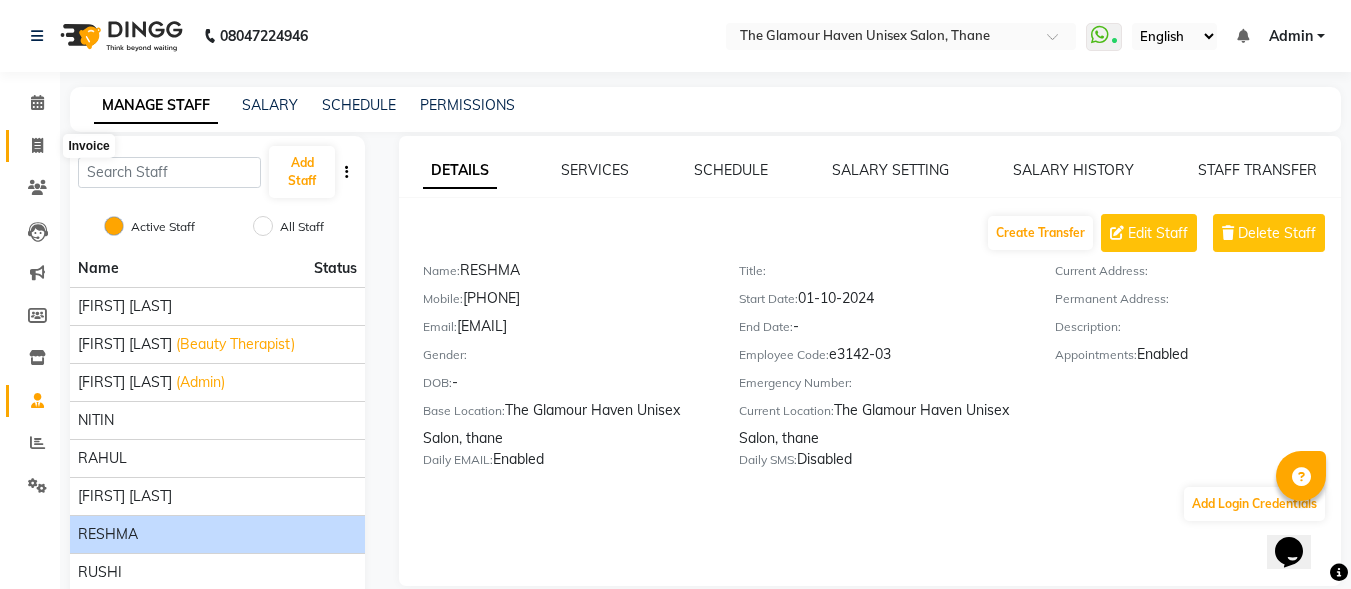 click 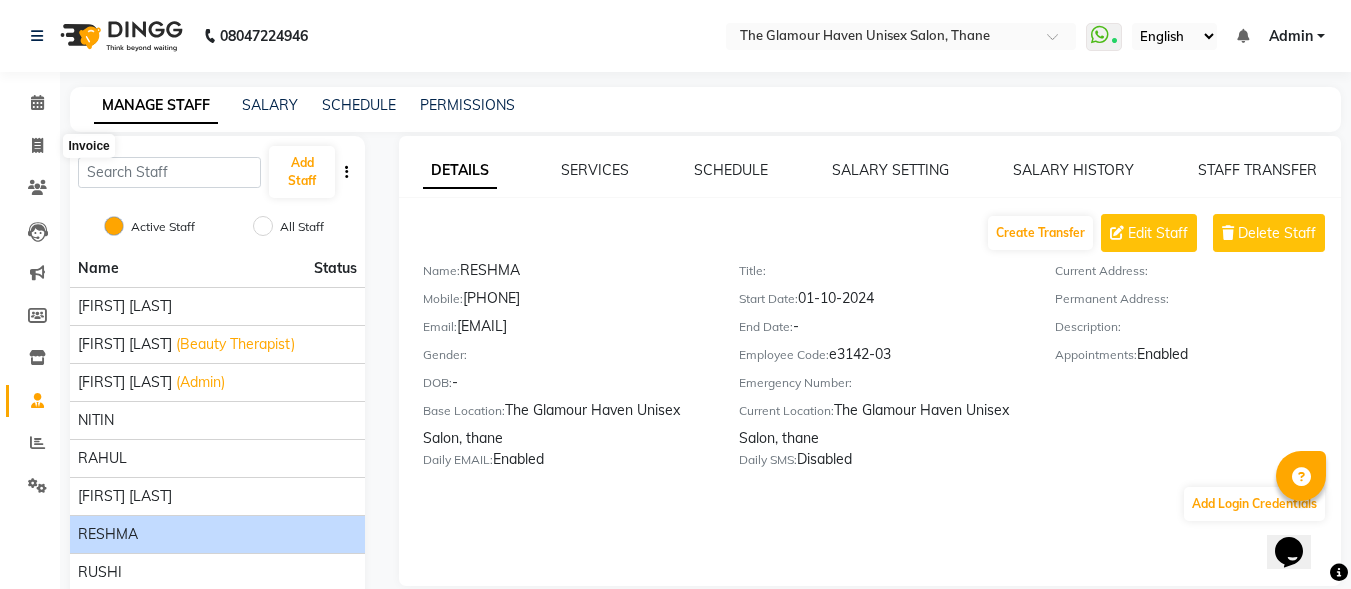 select on "service" 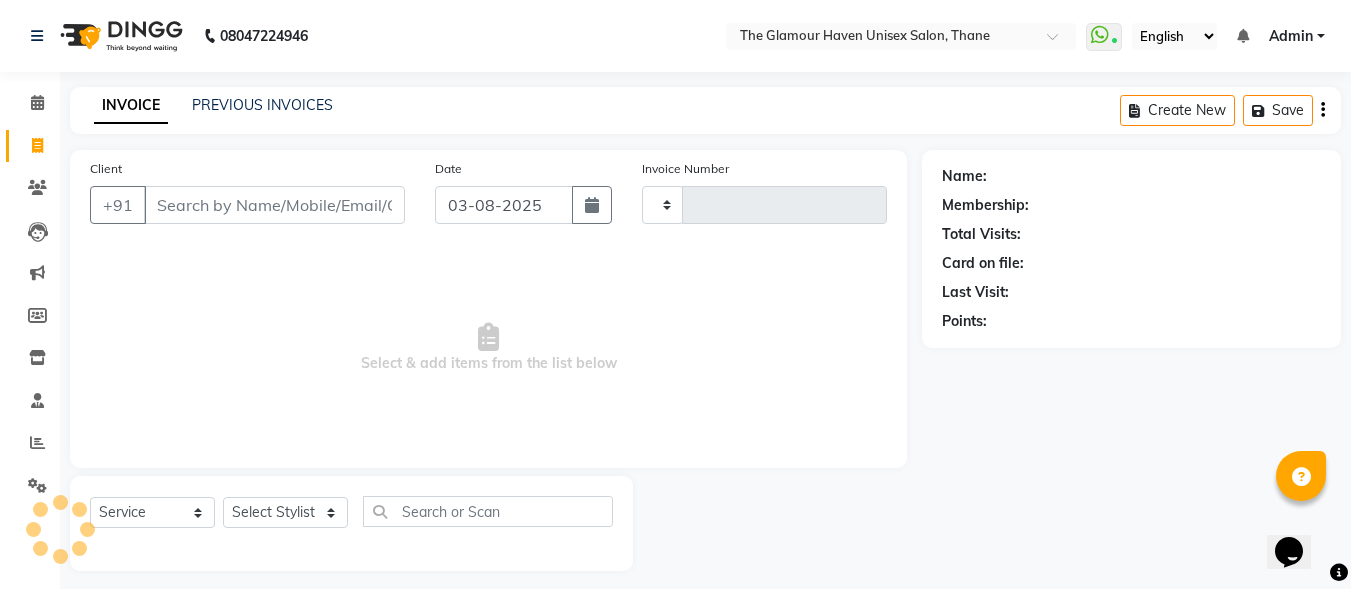 type on "1191" 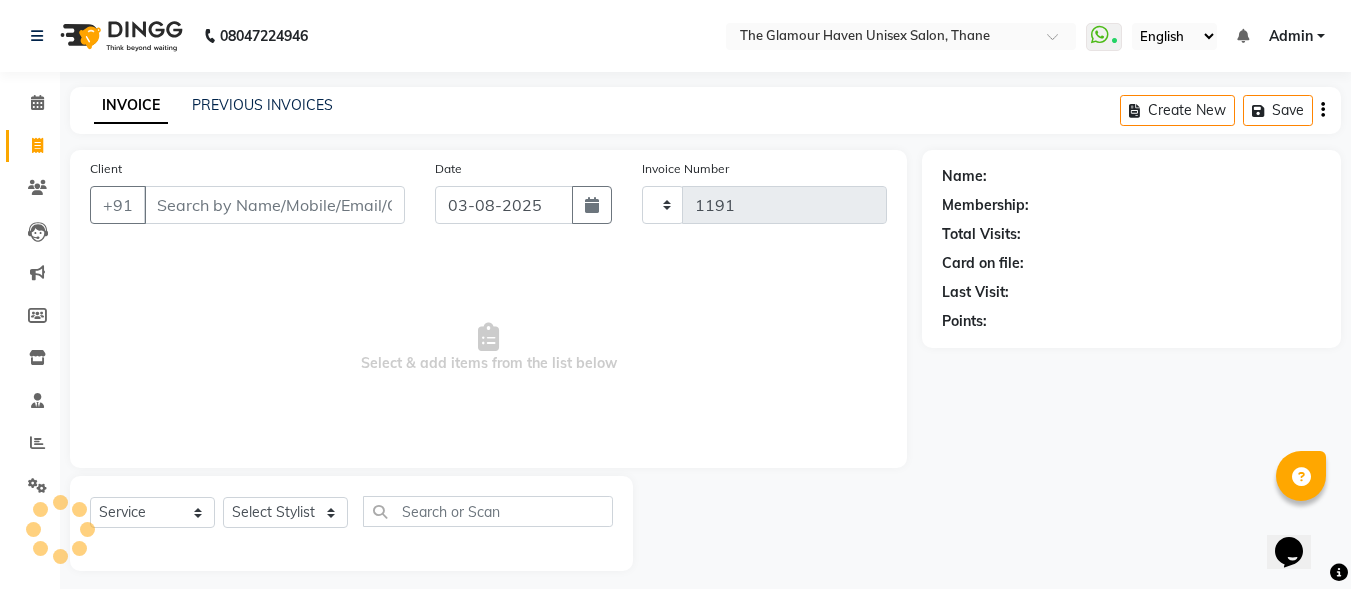 select on "7124" 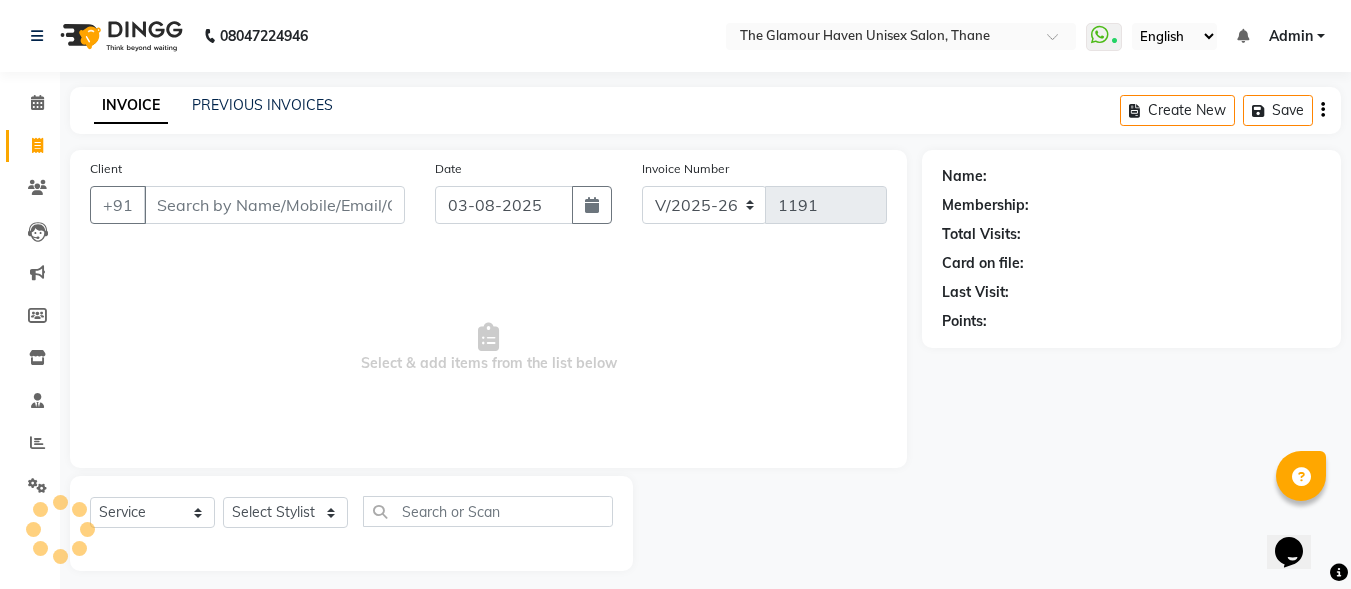 scroll, scrollTop: 12, scrollLeft: 0, axis: vertical 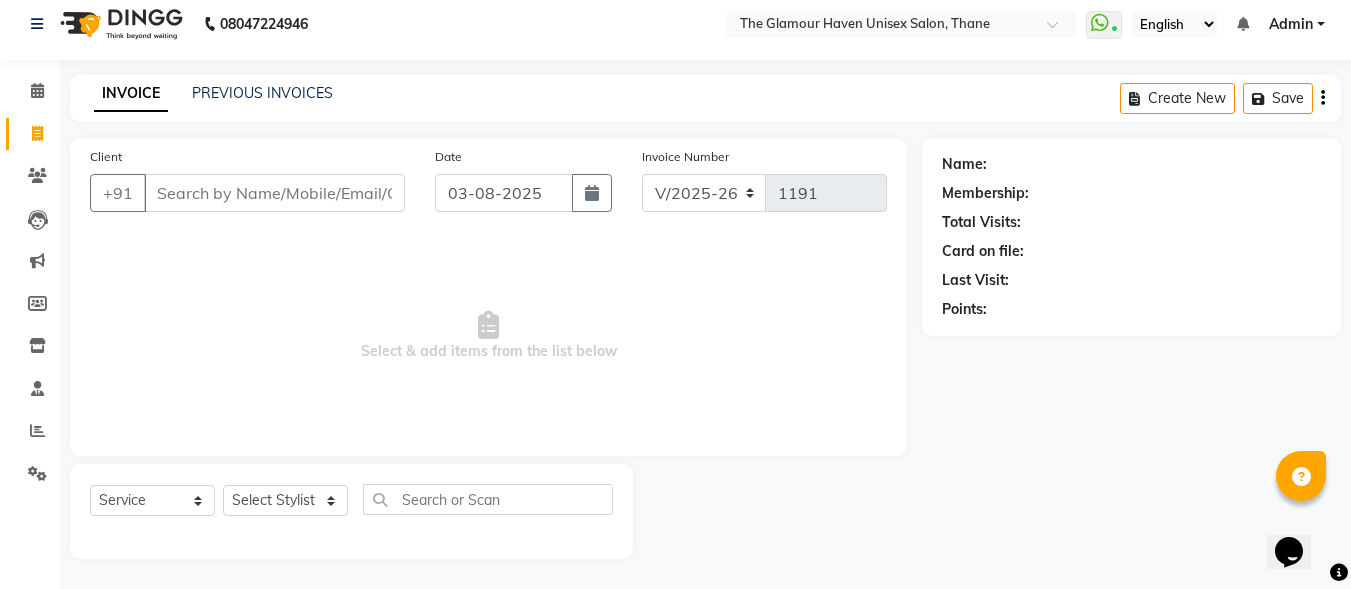 drag, startPoint x: 313, startPoint y: 140, endPoint x: 98, endPoint y: 299, distance: 267.40607 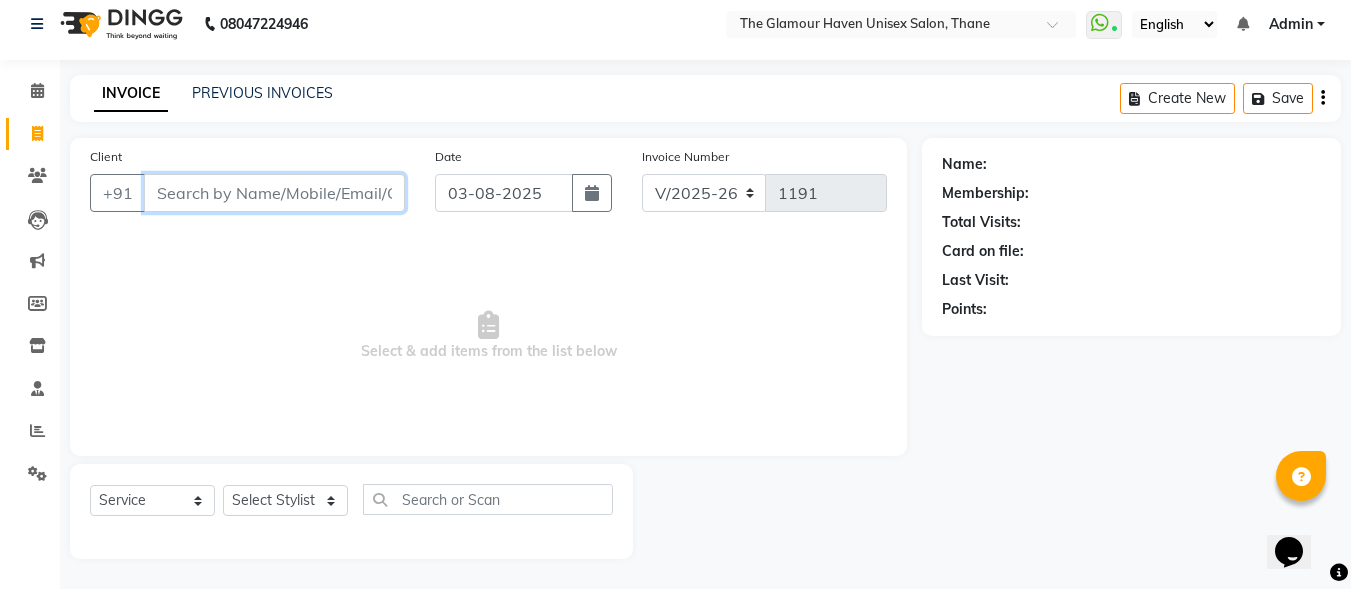 click on "Client" at bounding box center [274, 193] 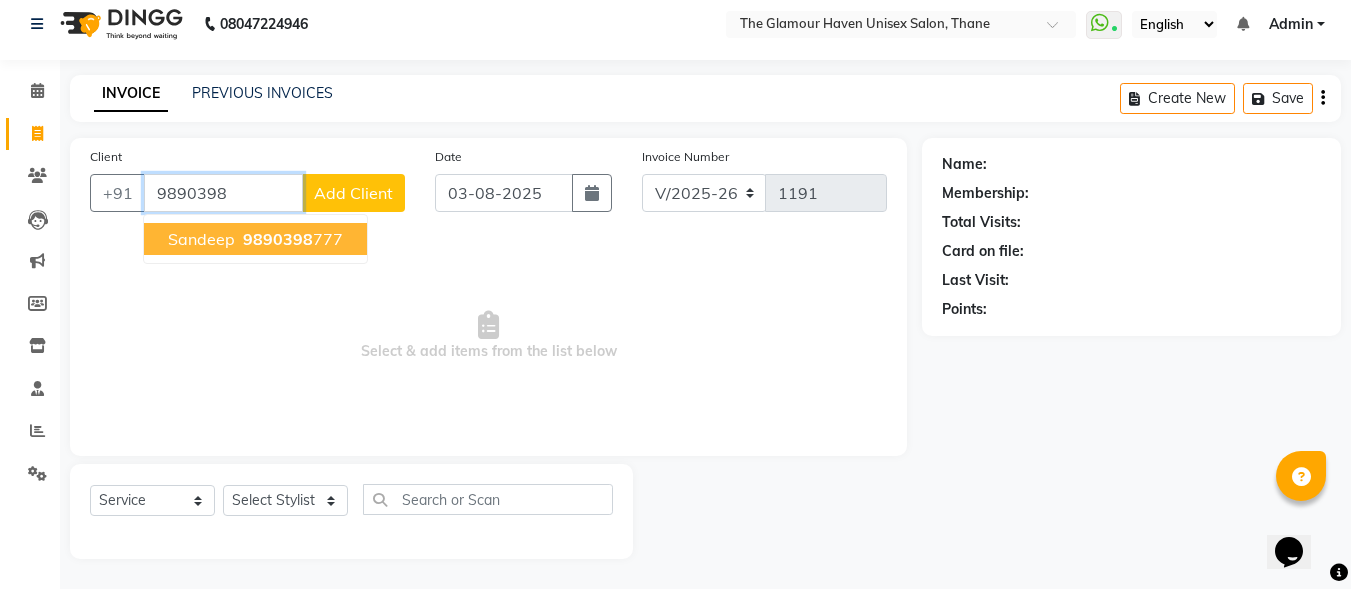 click on "sandeep   9890398 777" at bounding box center (255, 239) 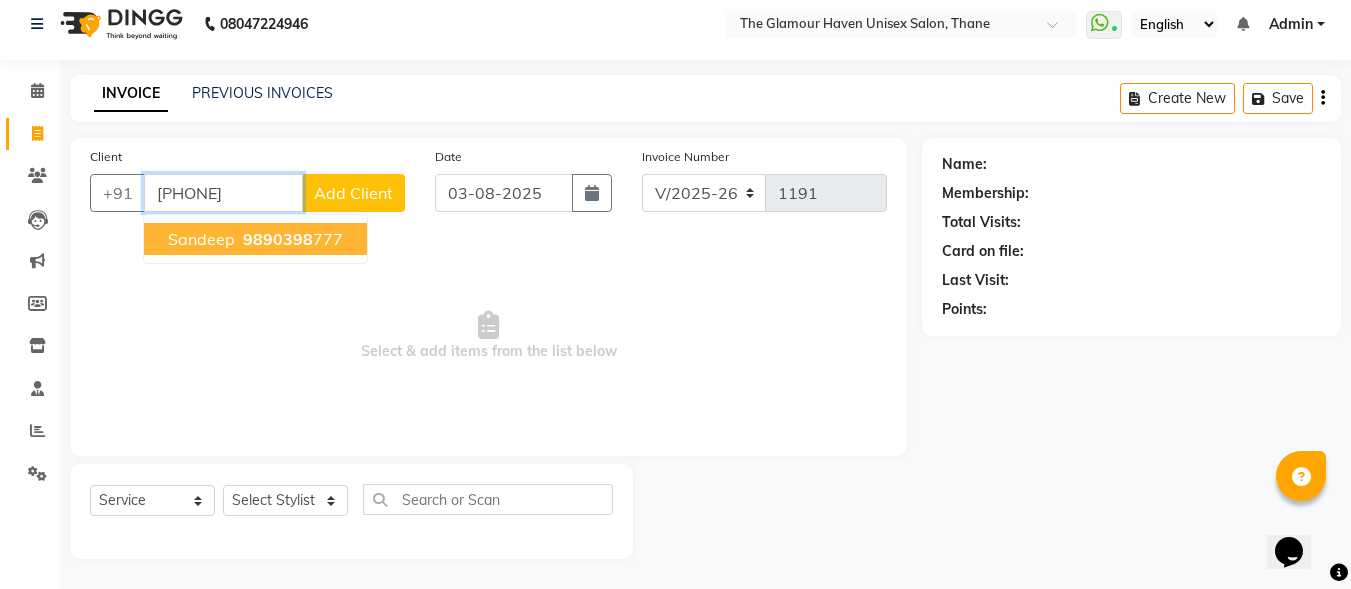 type on "[PHONE]" 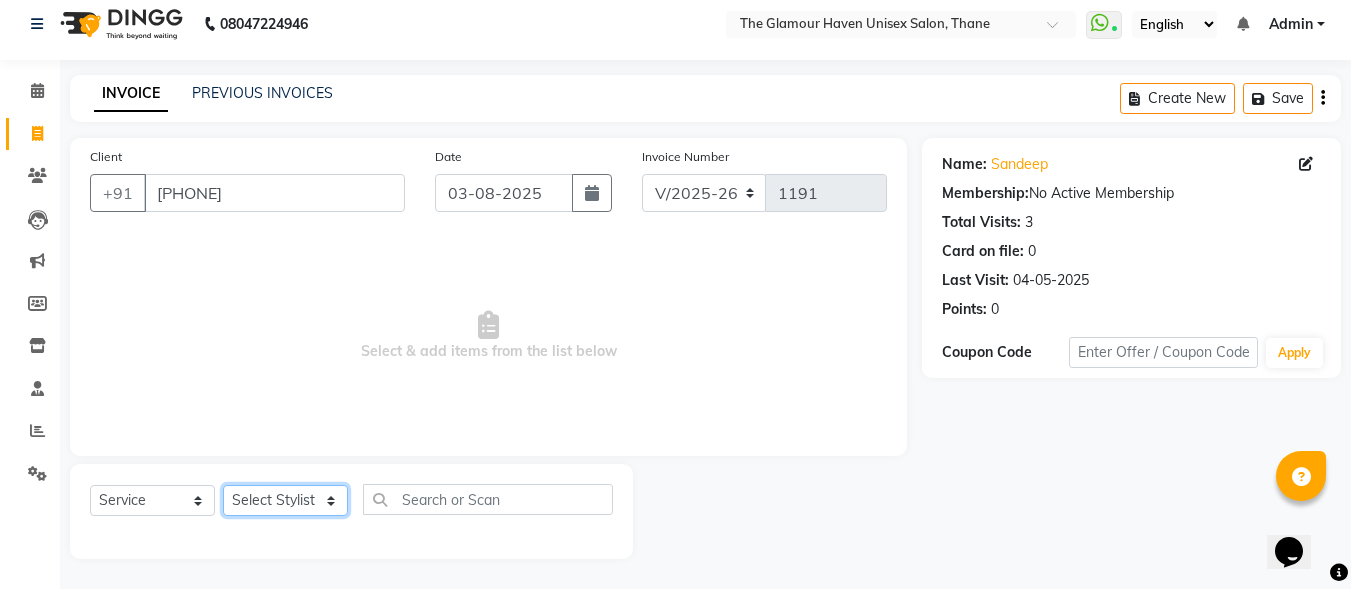 click on "Select Stylist [FIRST] [LAST] [FIRST] [LAST] [FIRST] [LAST] [FIRST] [LAST] [FIRST] [LAST] [FIRST] [LAST] [FIRST] [LAST] [FIRST] [LAST] [FIRST] [LAST]" 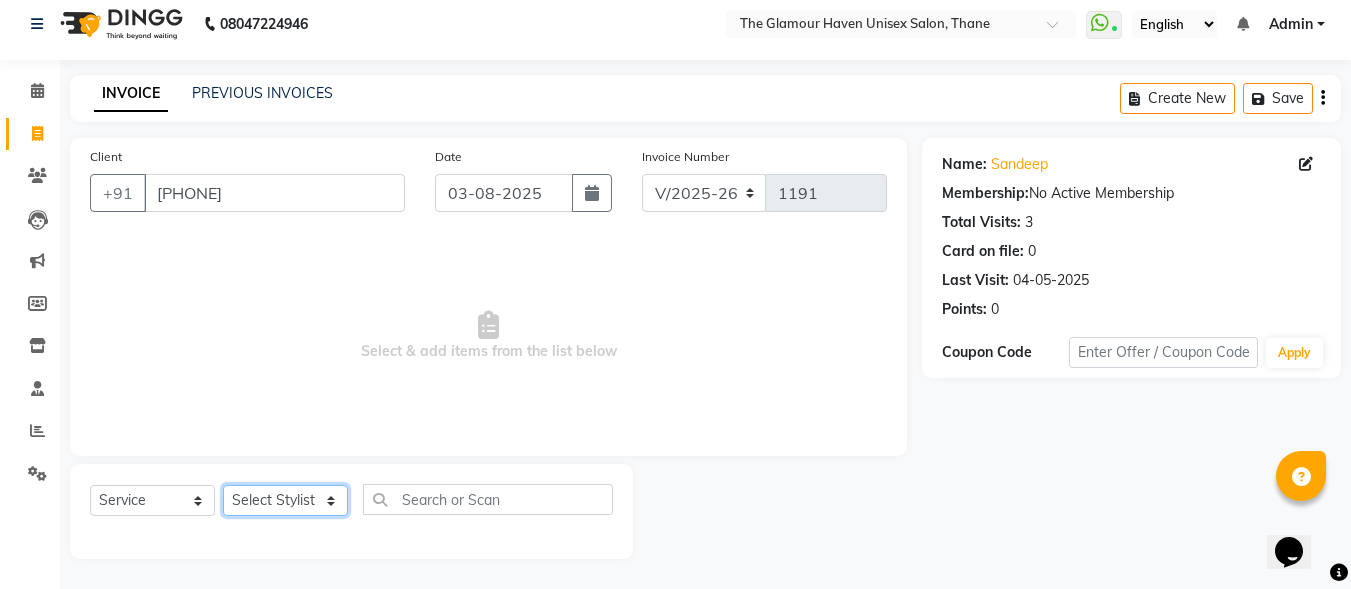 select on "59909" 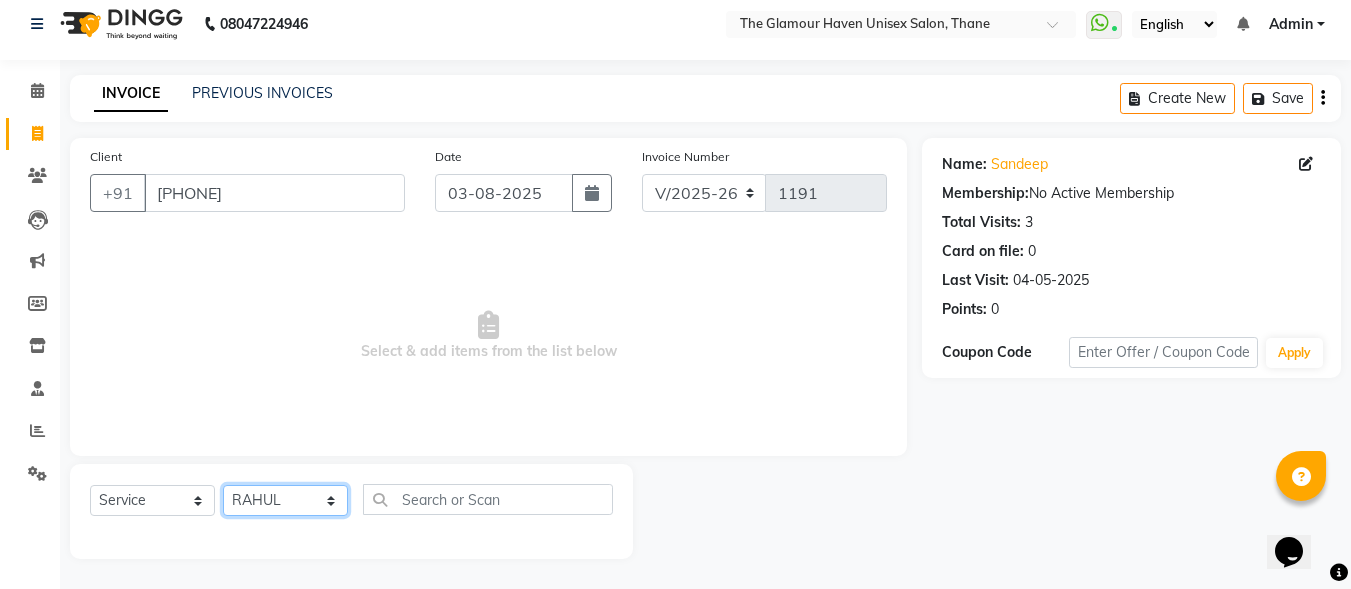 click on "Select Stylist [FIRST] [LAST] [FIRST] [LAST] [FIRST] [LAST] [FIRST] [LAST] [FIRST] [LAST] [FIRST] [LAST] [FIRST] [LAST] [FIRST] [LAST] [FIRST] [LAST]" 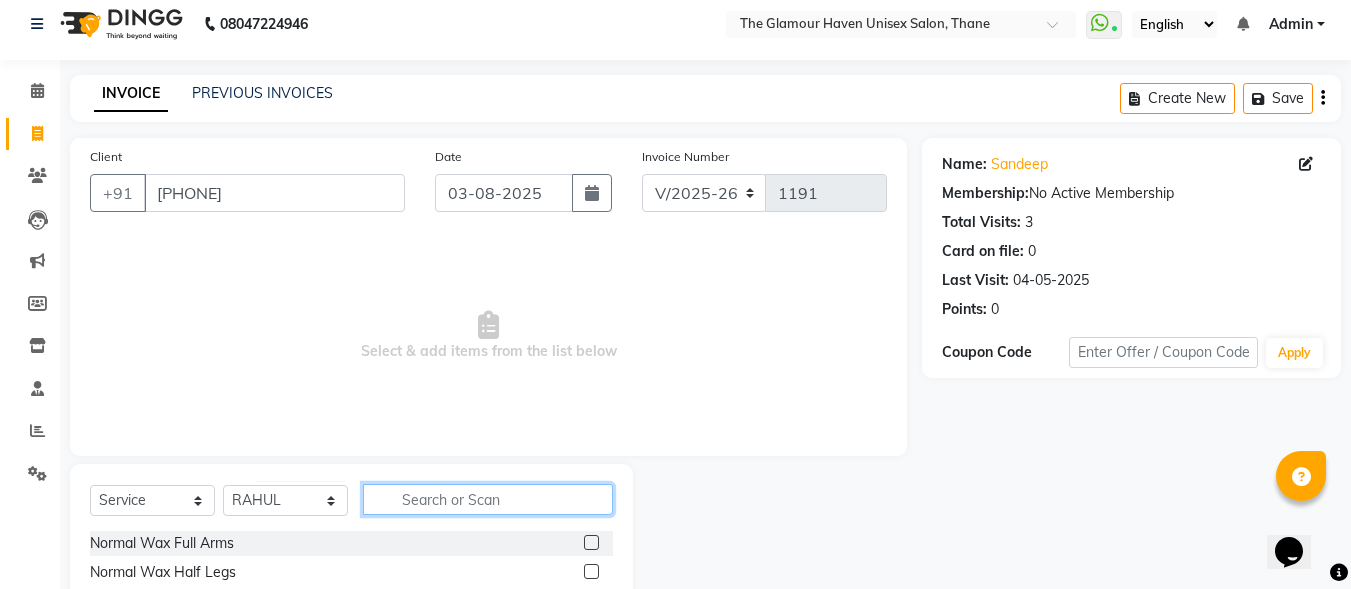 click 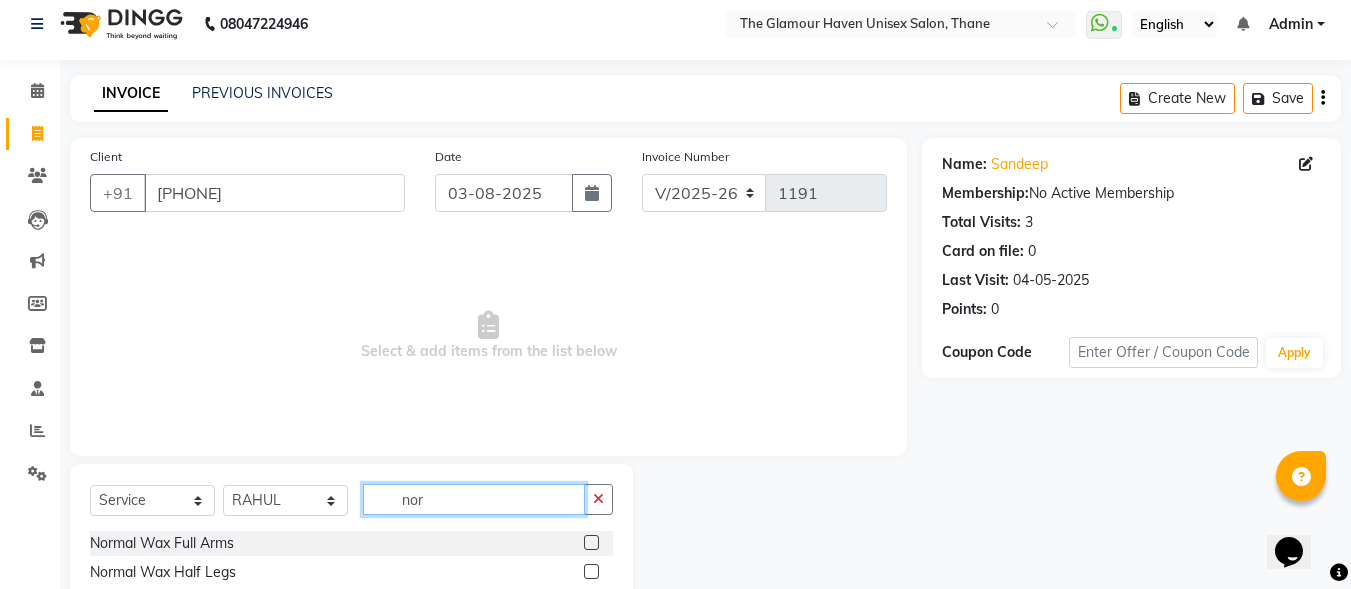 scroll, scrollTop: 112, scrollLeft: 0, axis: vertical 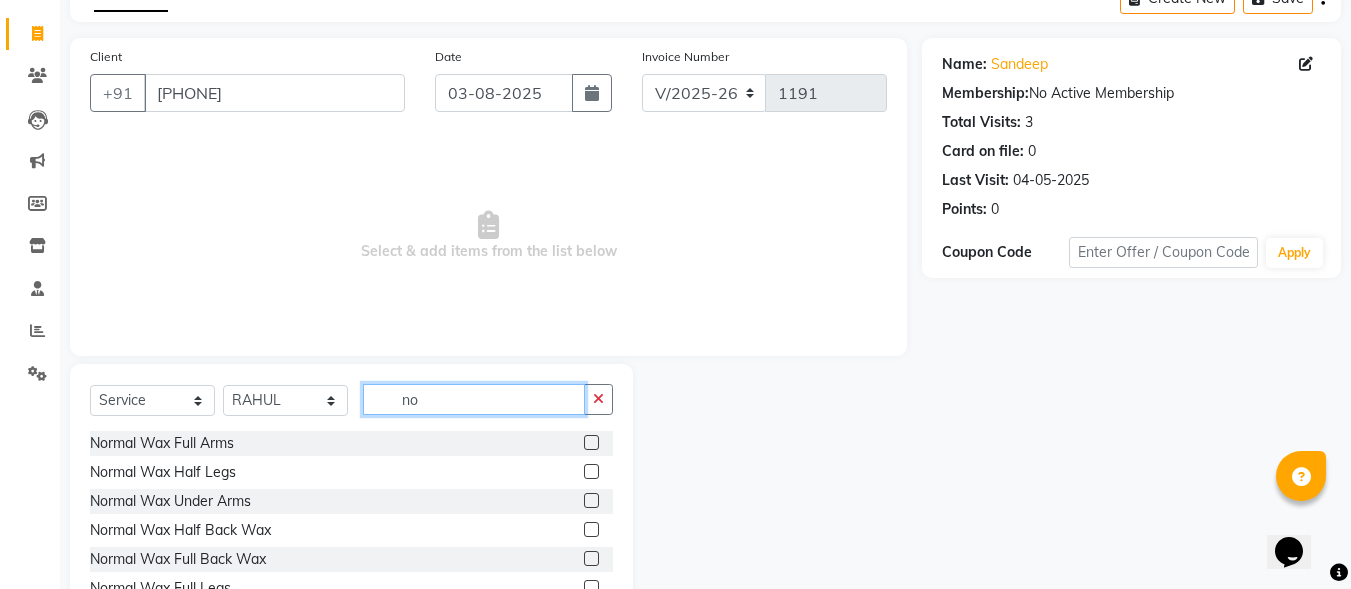 type on "n" 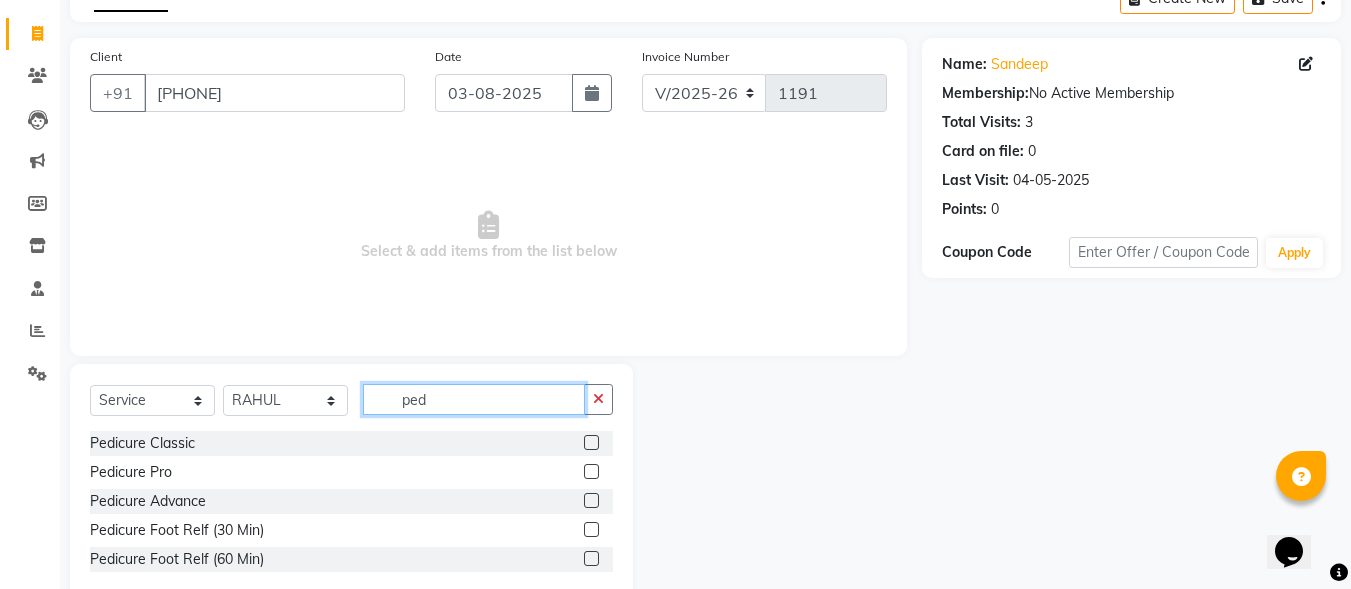 type on "ped" 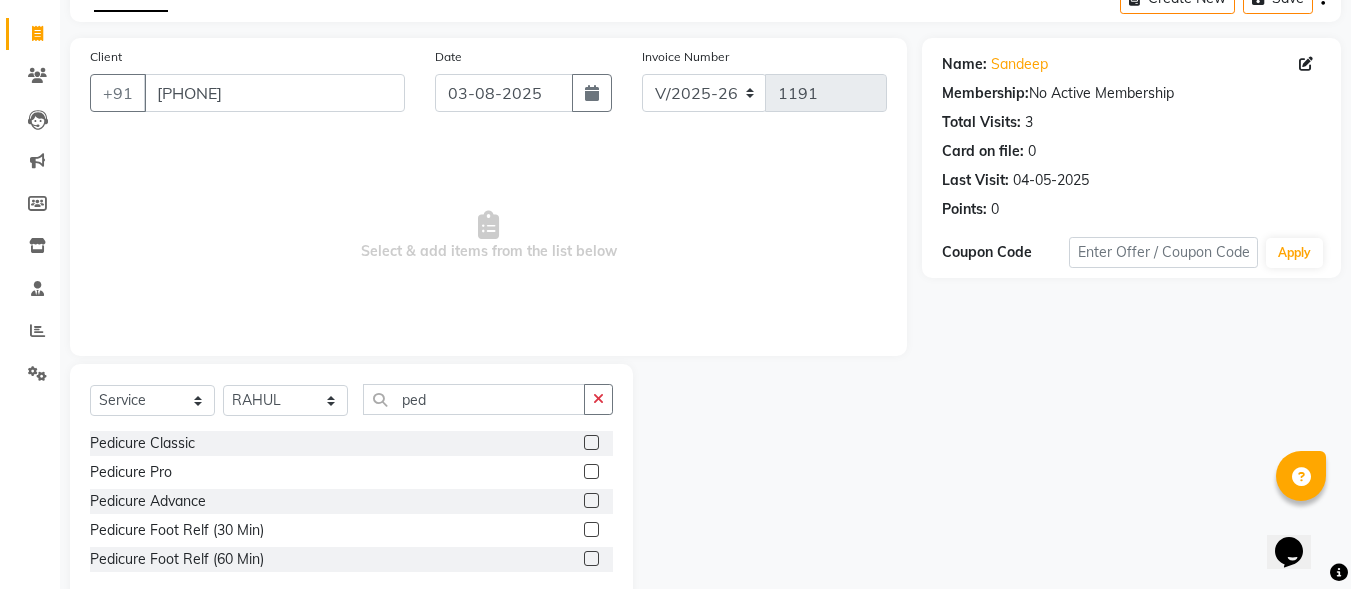 click 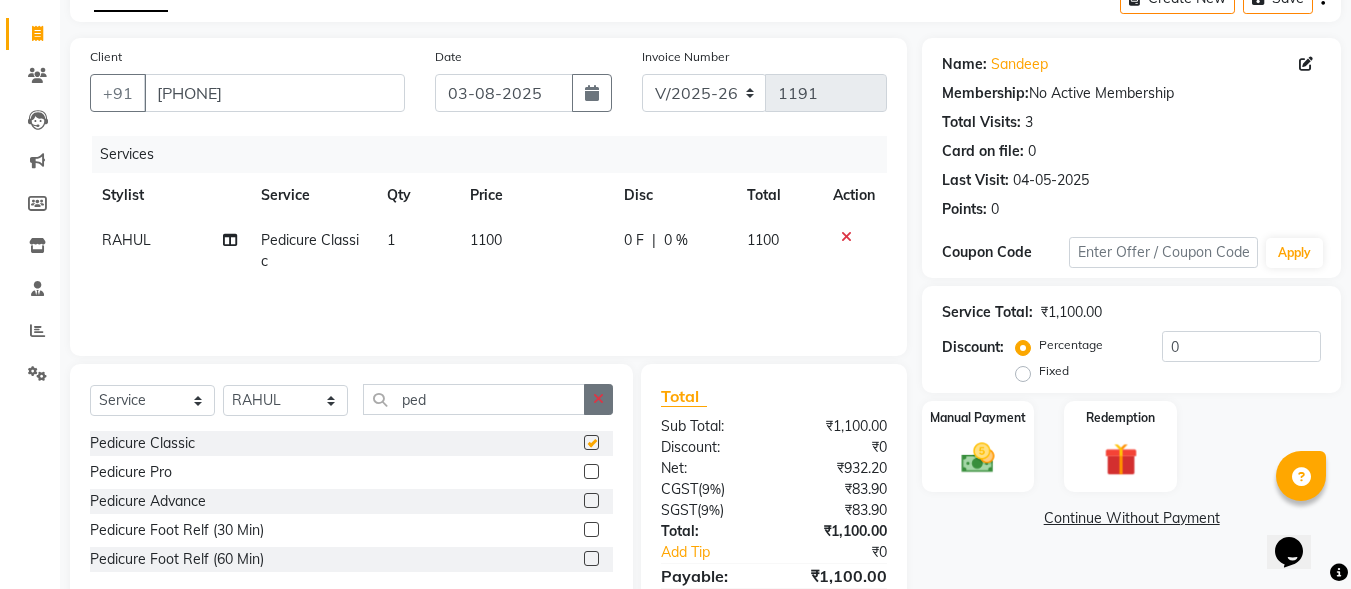 checkbox on "false" 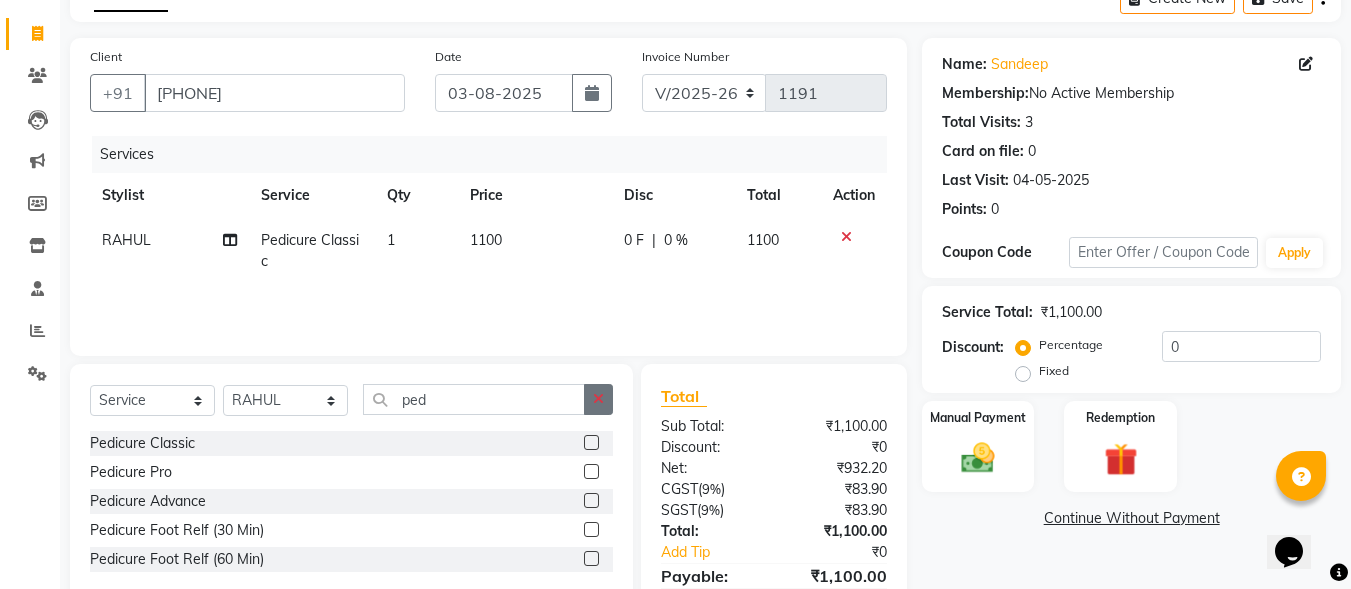 click 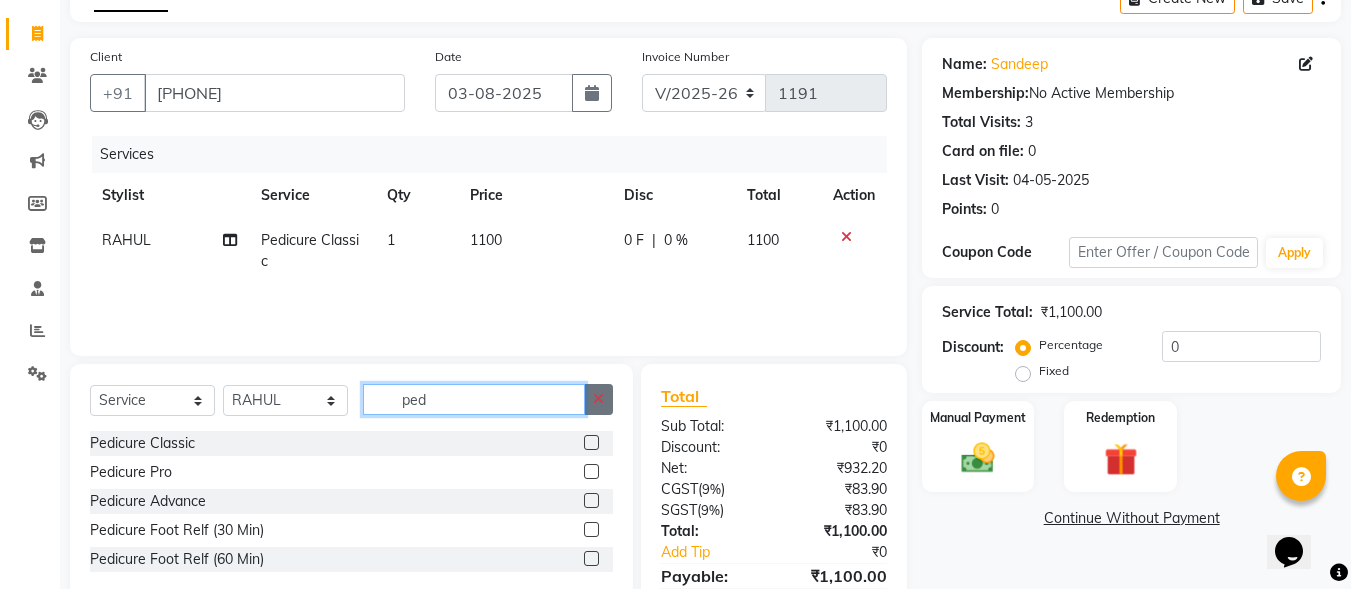 type 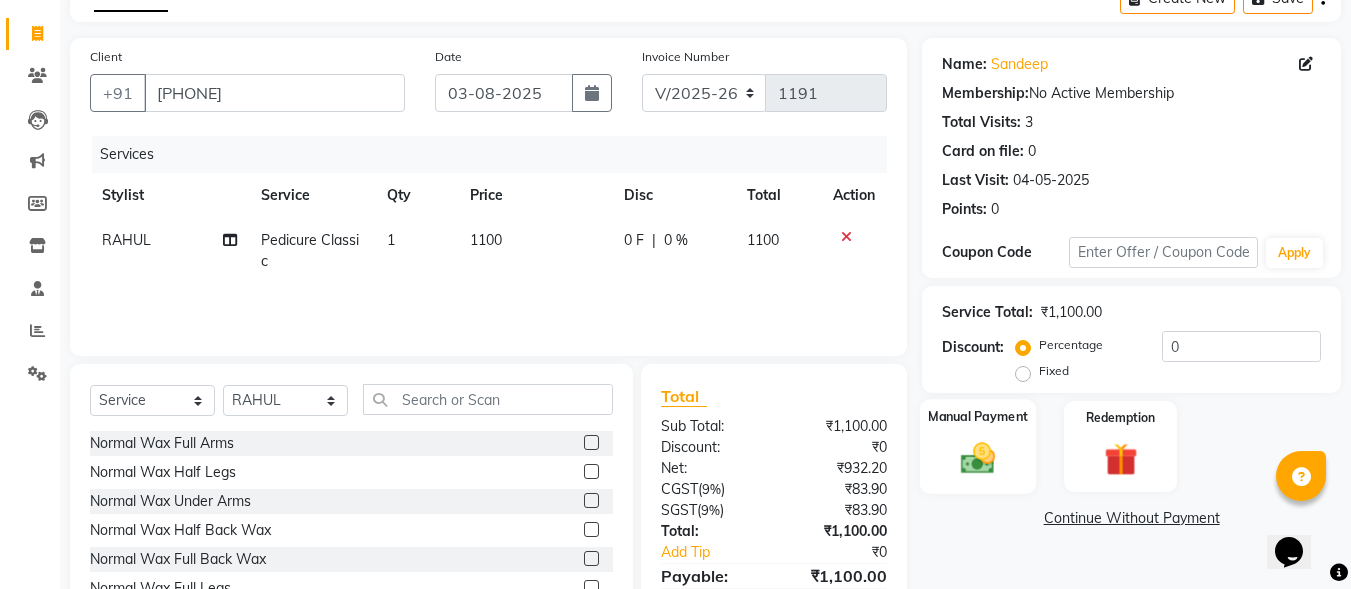 click 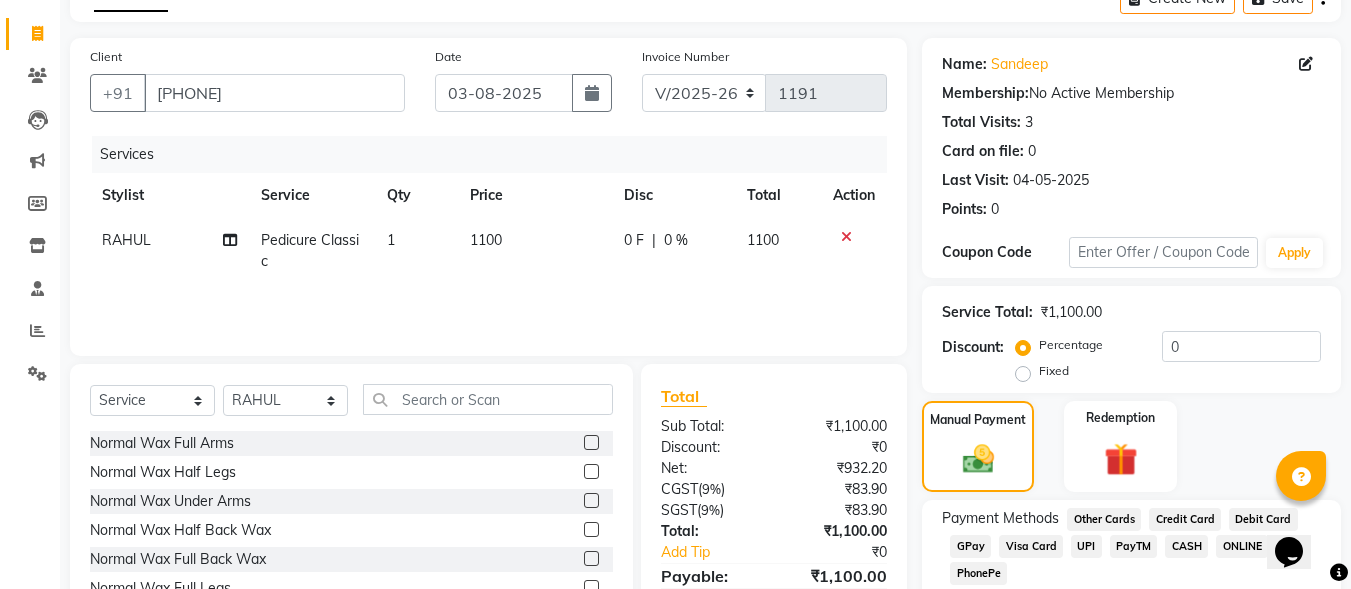 click on "CASH" 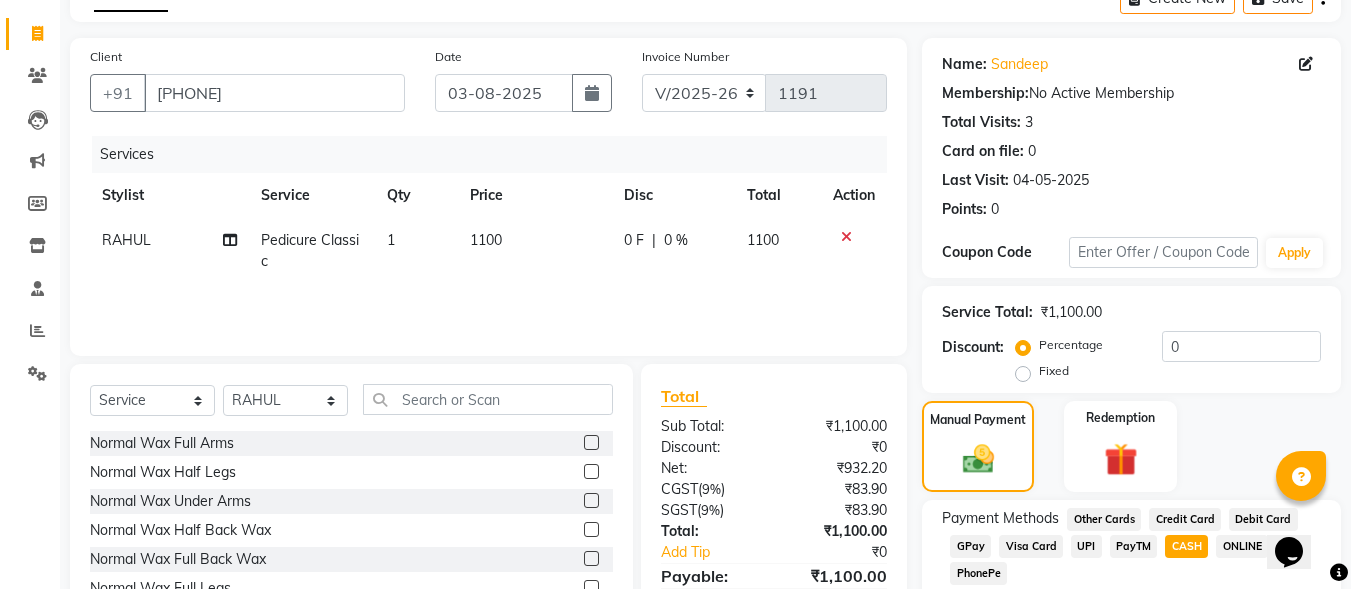 scroll, scrollTop: 212, scrollLeft: 0, axis: vertical 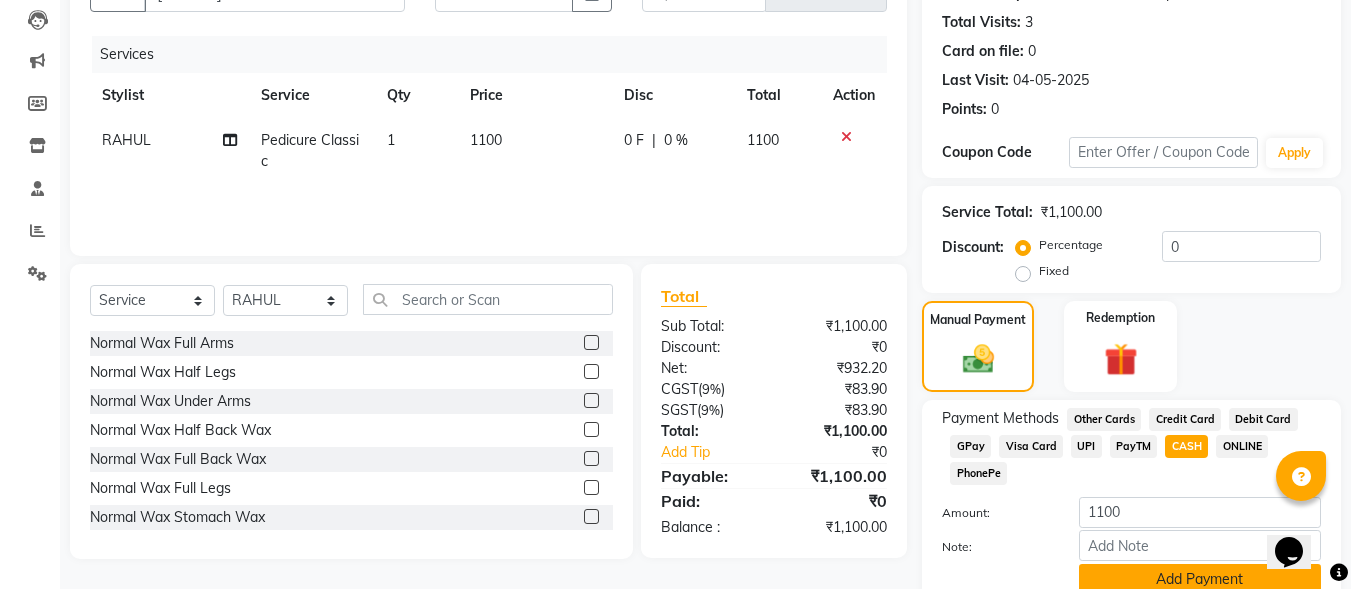 click on "Add Payment" 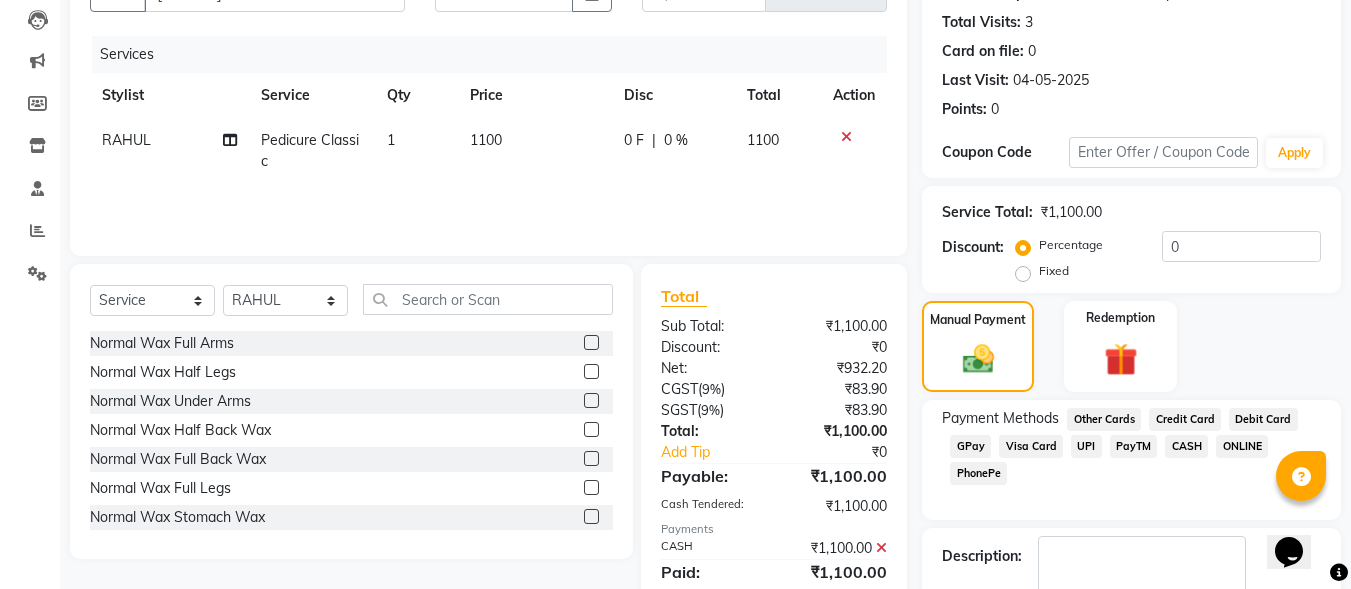 scroll, scrollTop: 327, scrollLeft: 0, axis: vertical 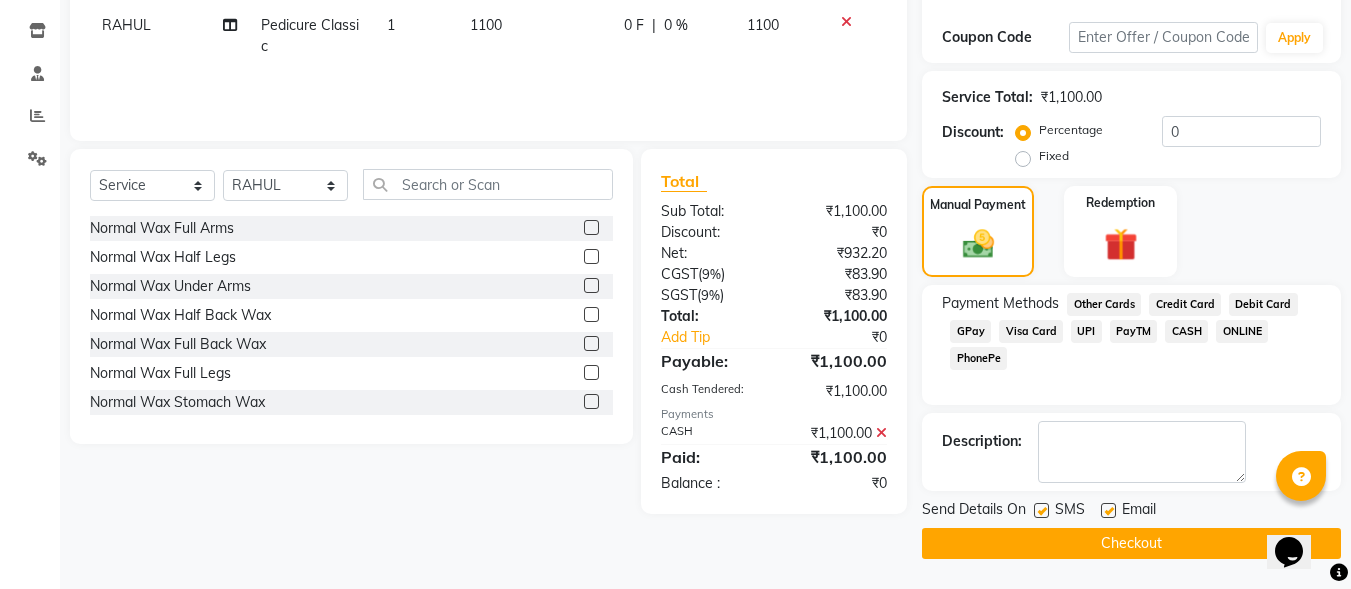 click on "Checkout" 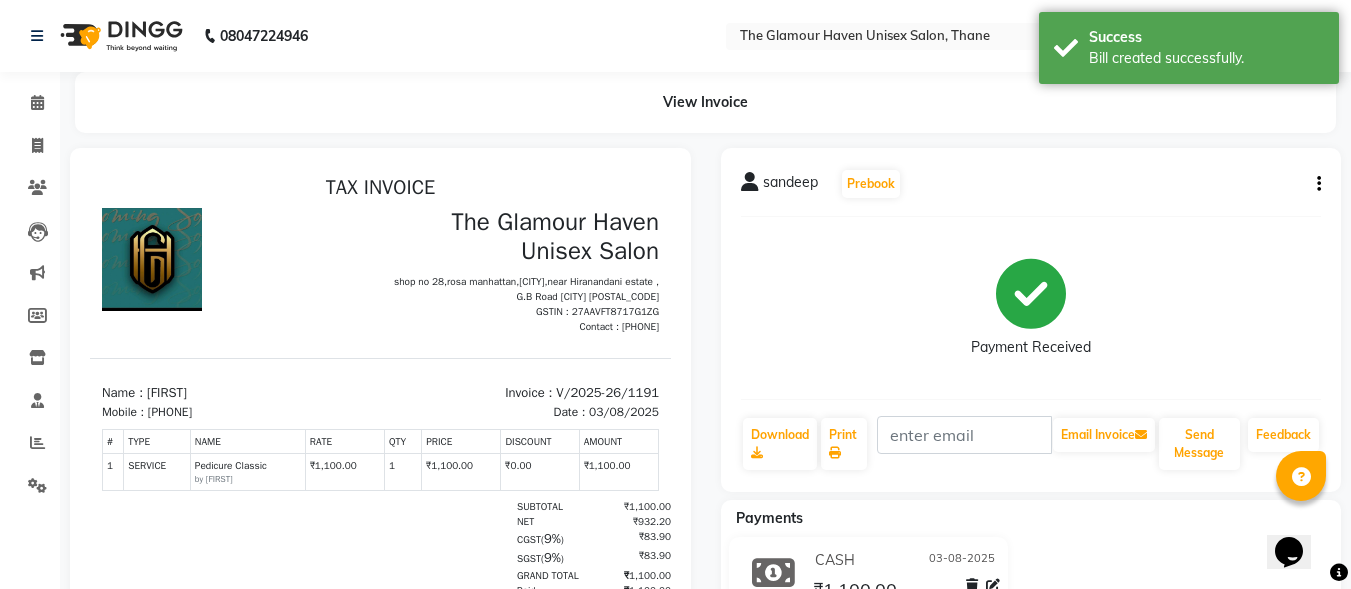 scroll, scrollTop: 0, scrollLeft: 0, axis: both 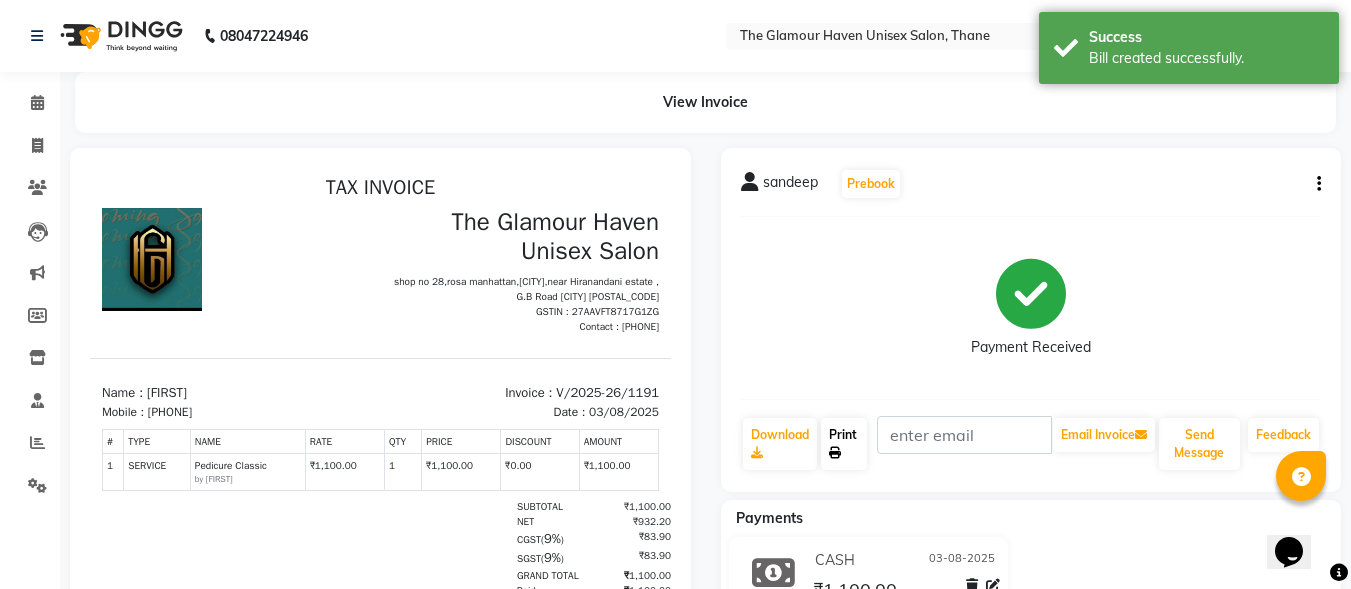 click on "Print" 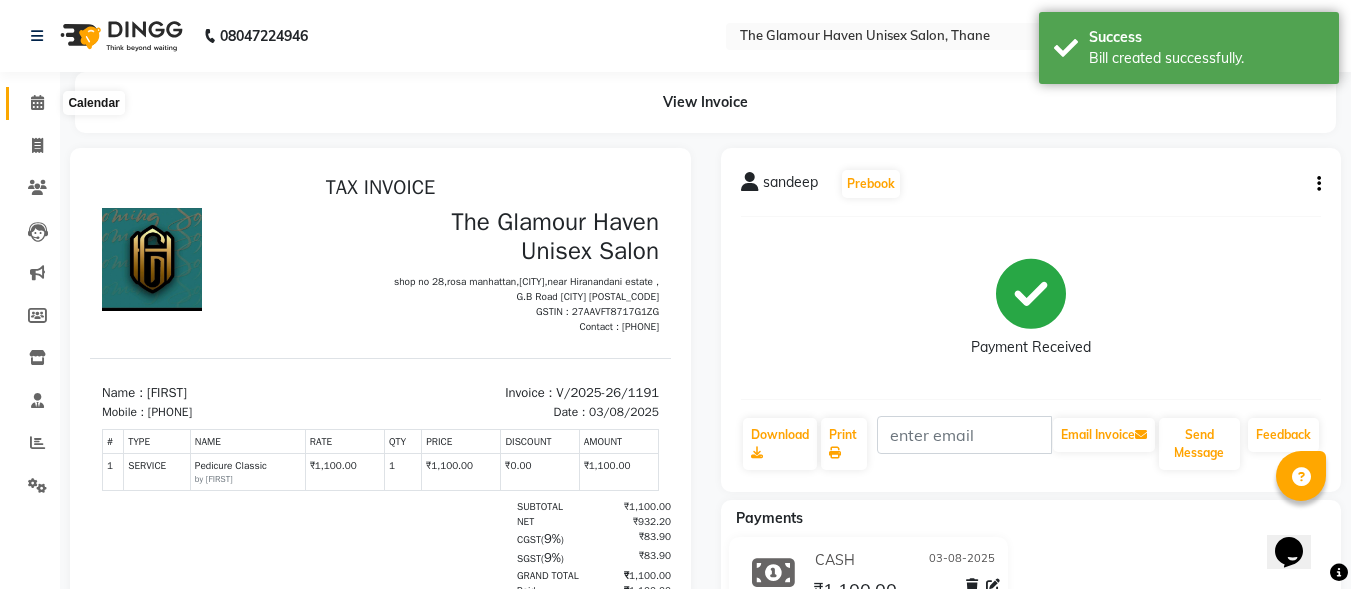 click 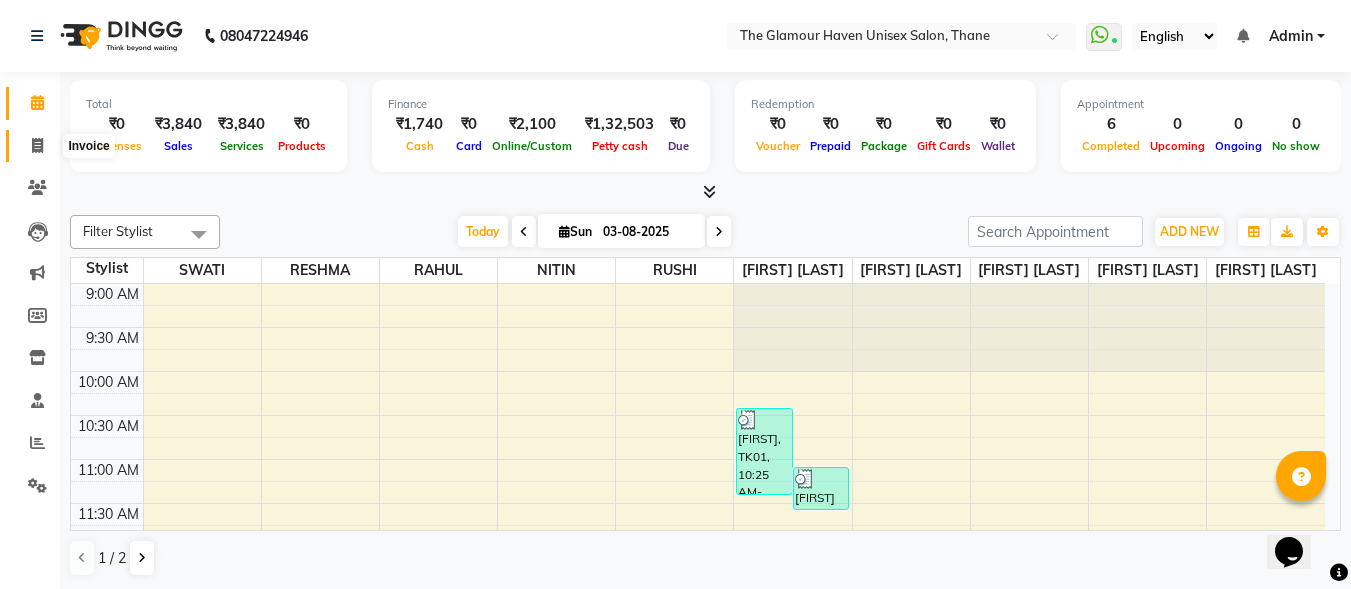 click 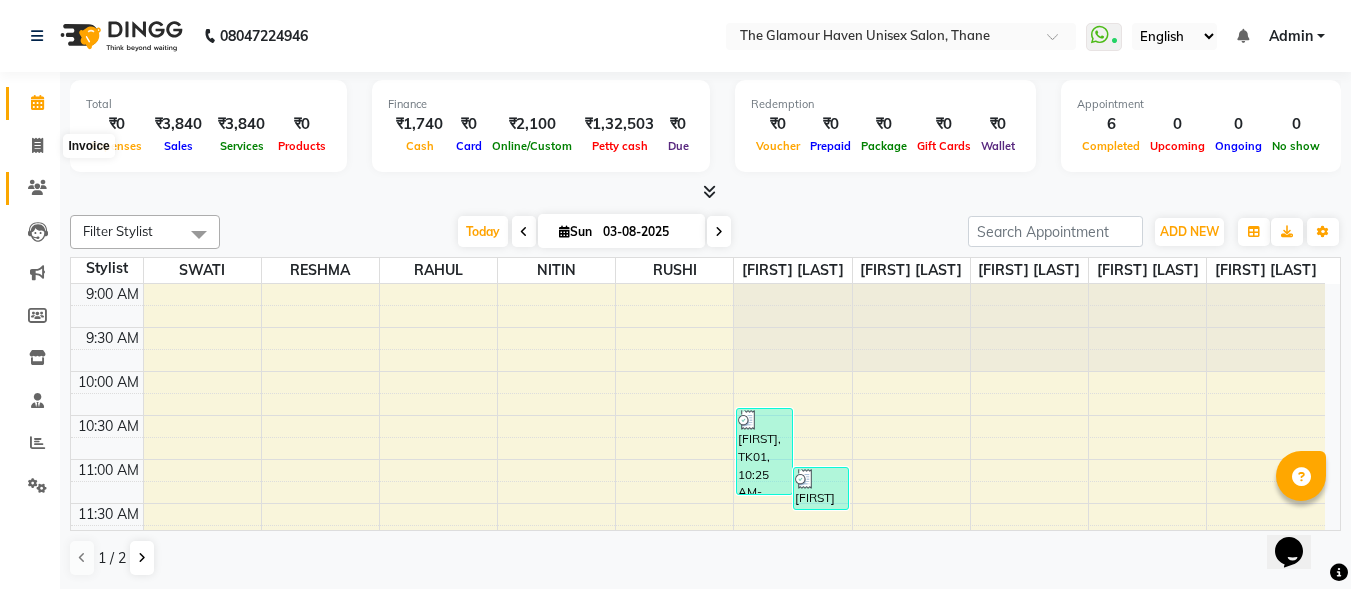 select on "7124" 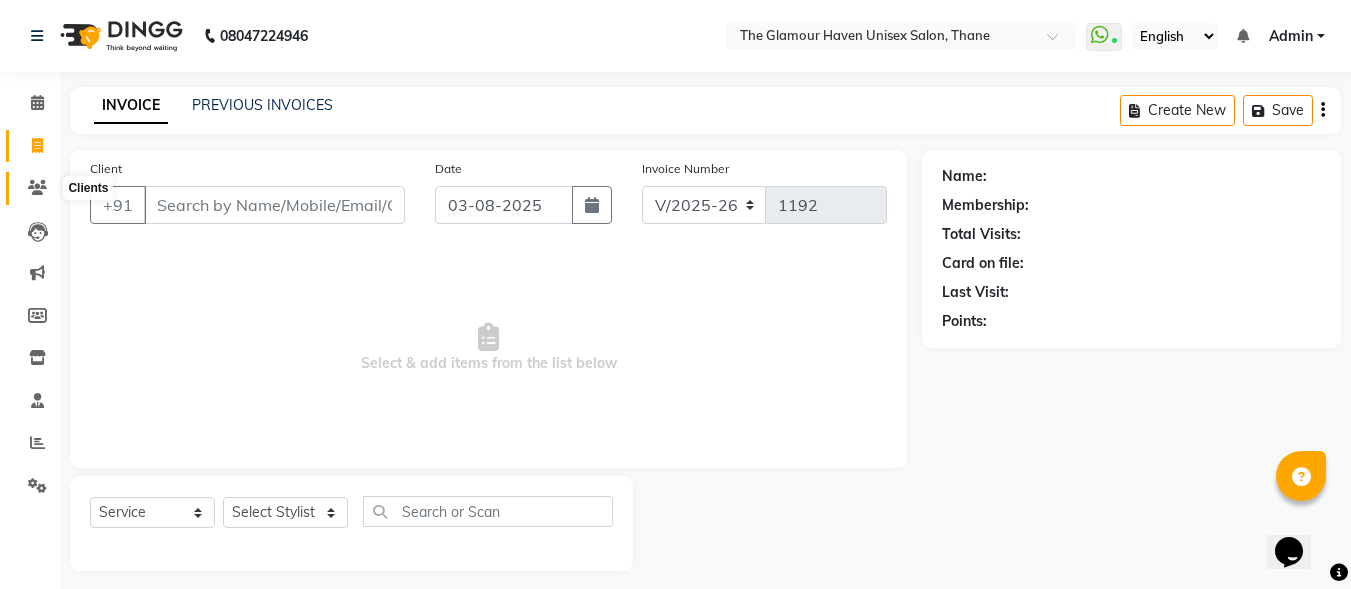 click 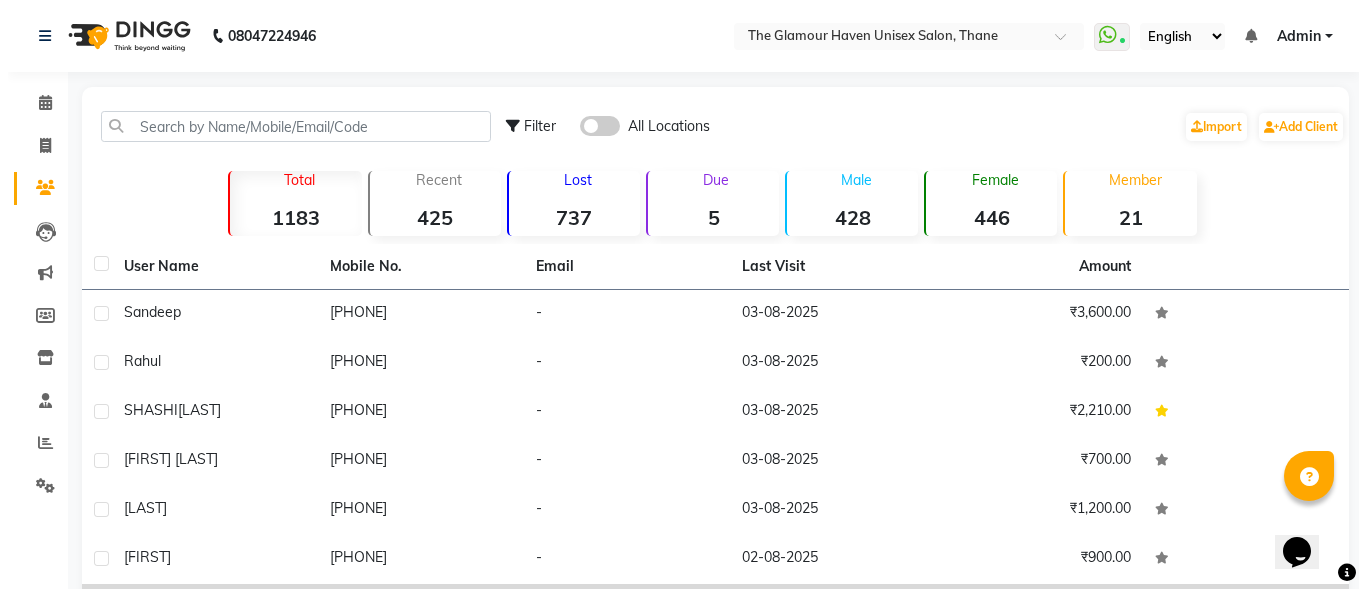 scroll, scrollTop: 100, scrollLeft: 0, axis: vertical 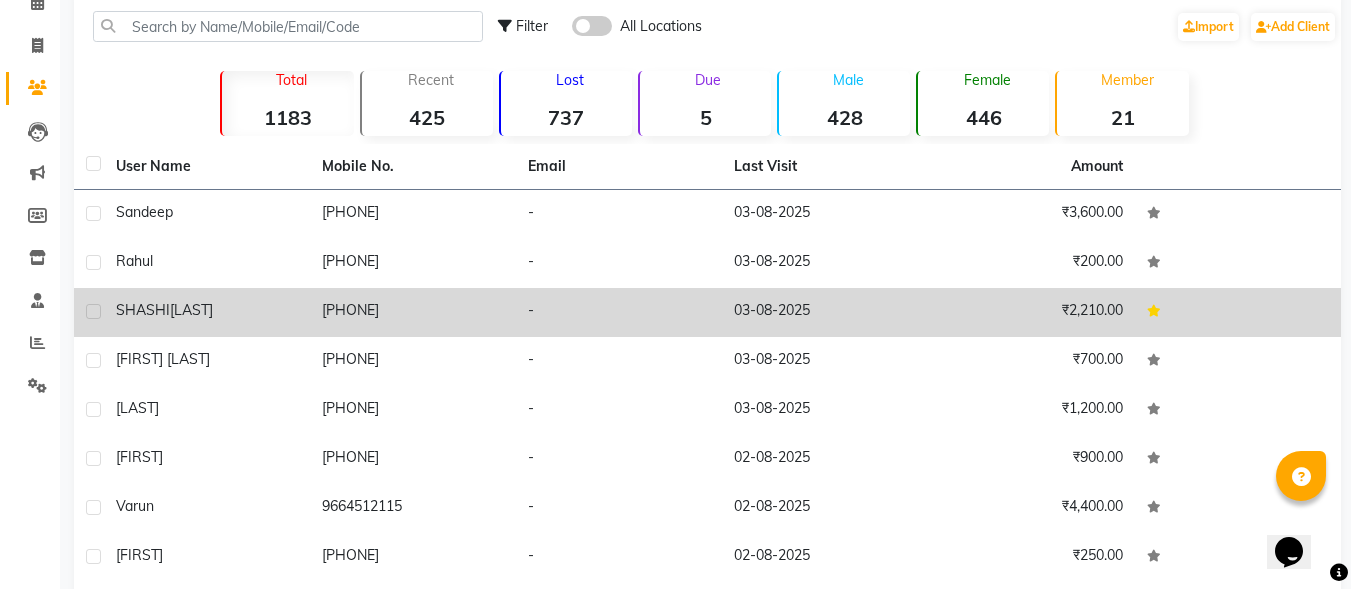 click on "[PHONE]" 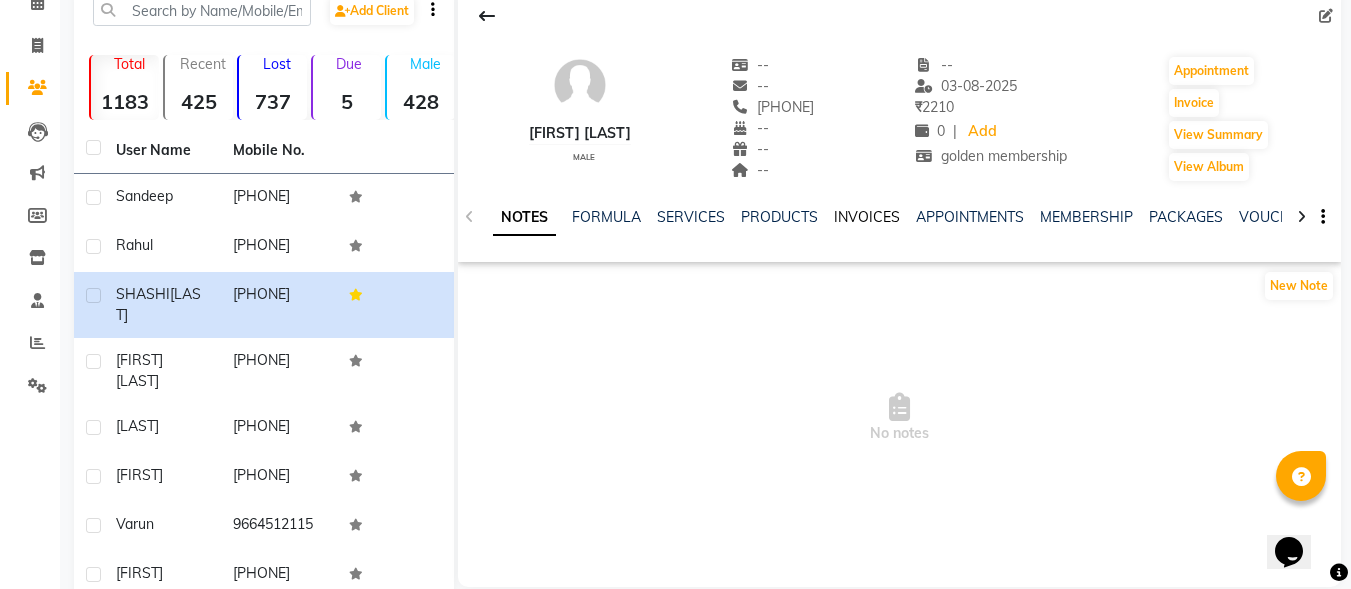click on "INVOICES" 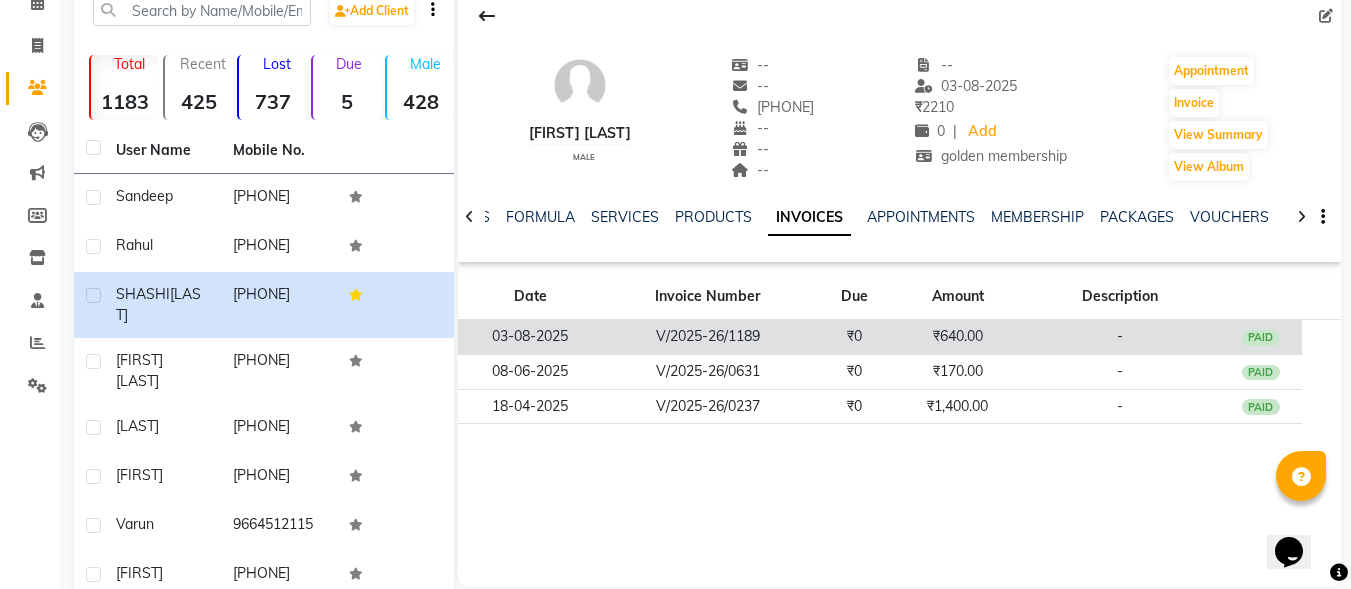 click on "V/2025-26/1189" 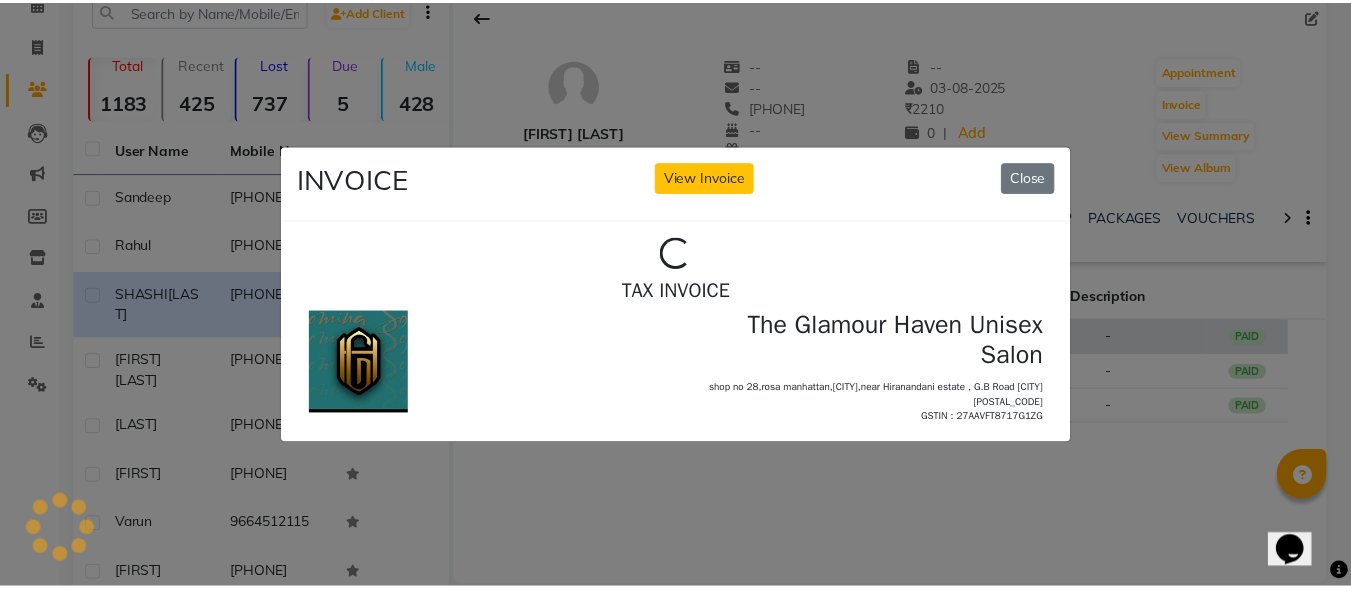scroll, scrollTop: 0, scrollLeft: 0, axis: both 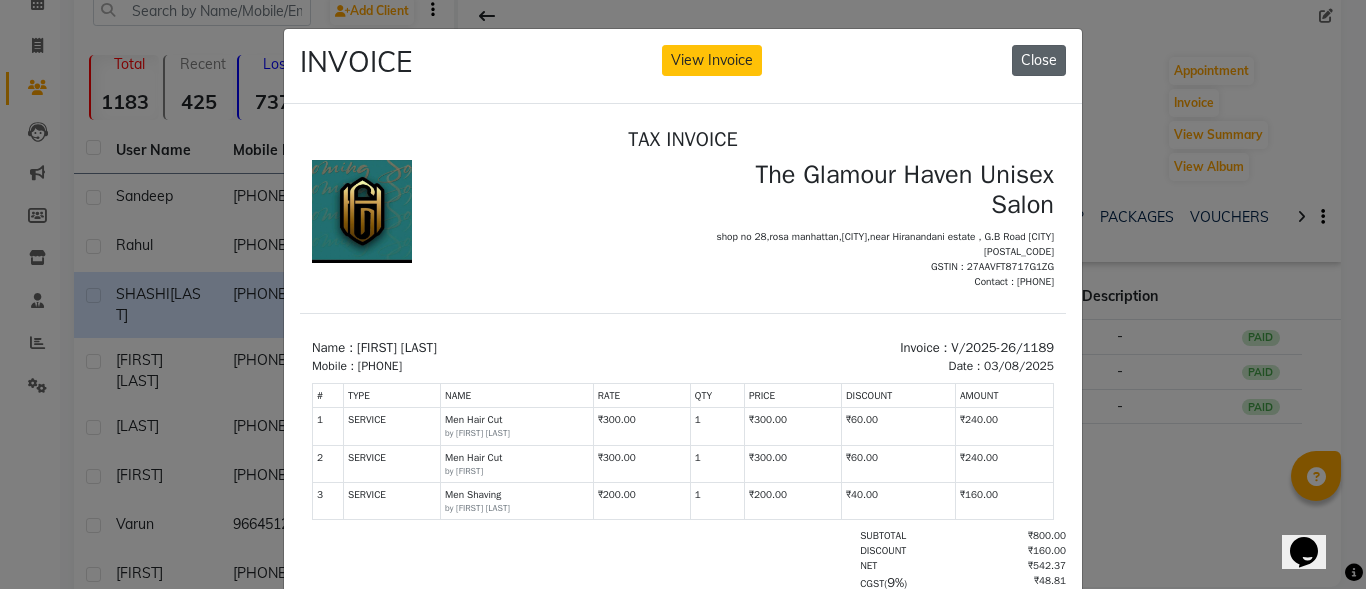 click on "Close" 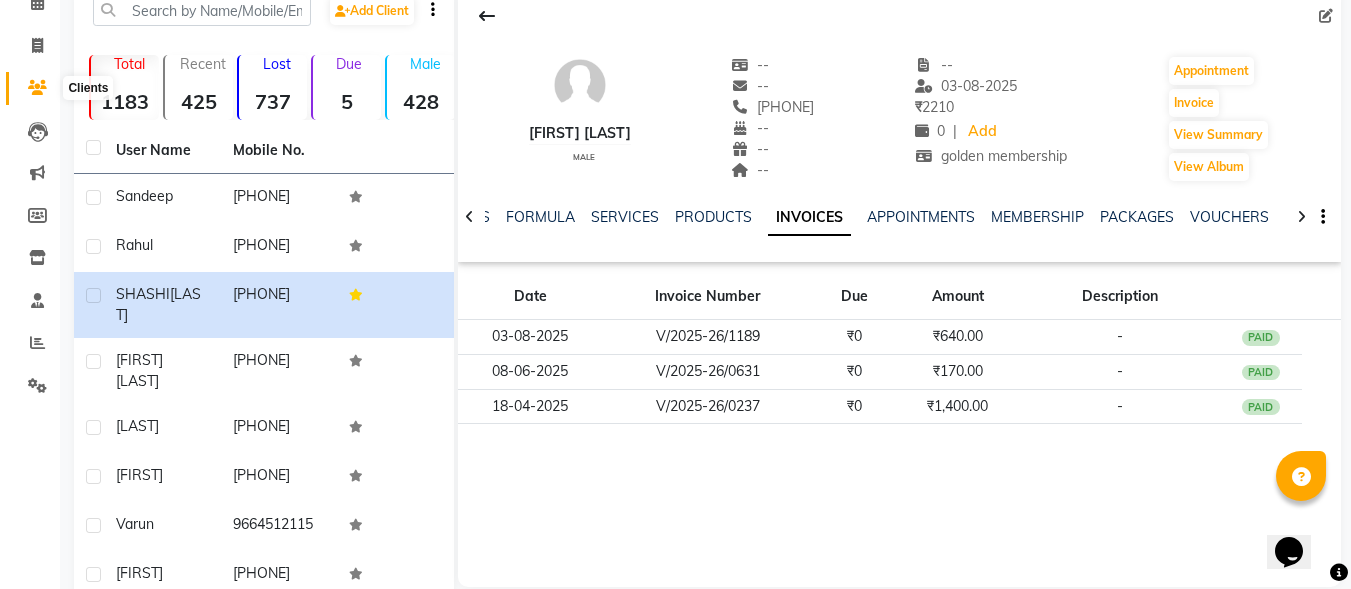 click 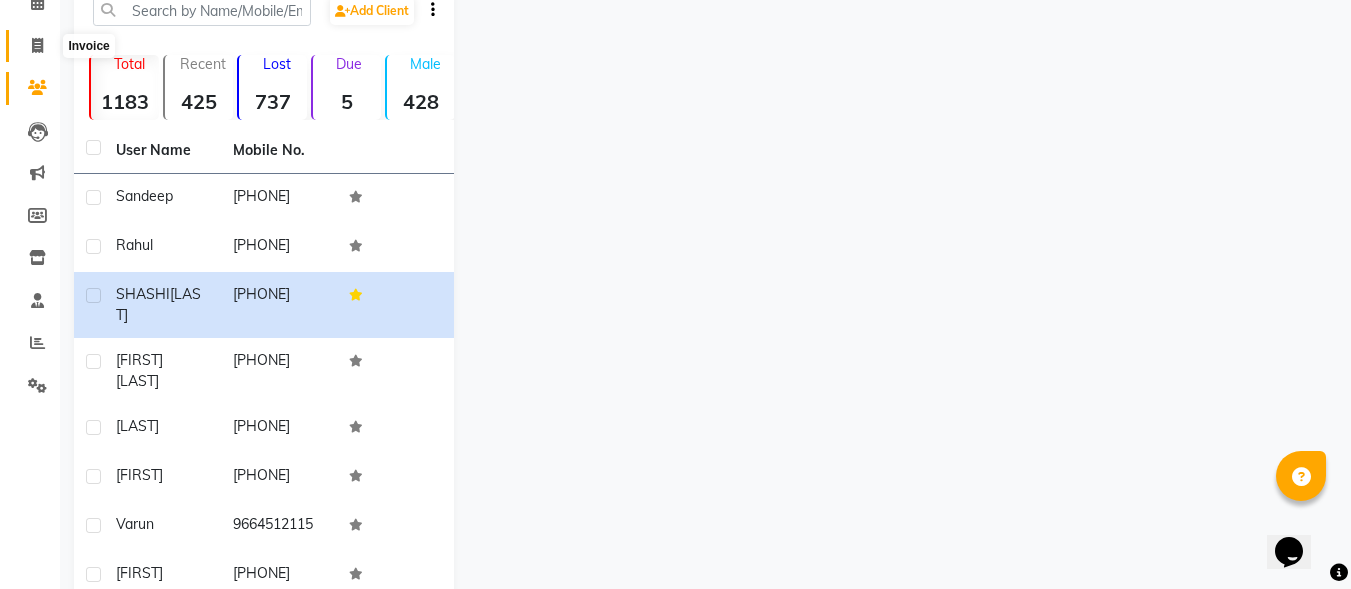 click 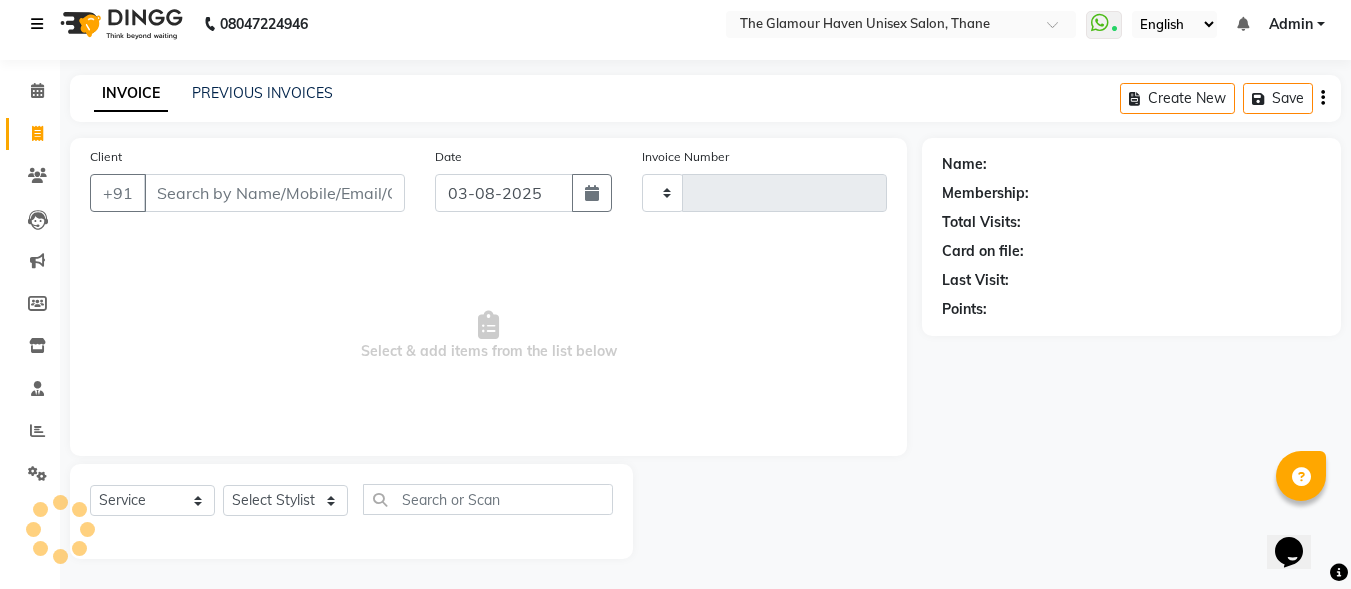 scroll, scrollTop: 12, scrollLeft: 0, axis: vertical 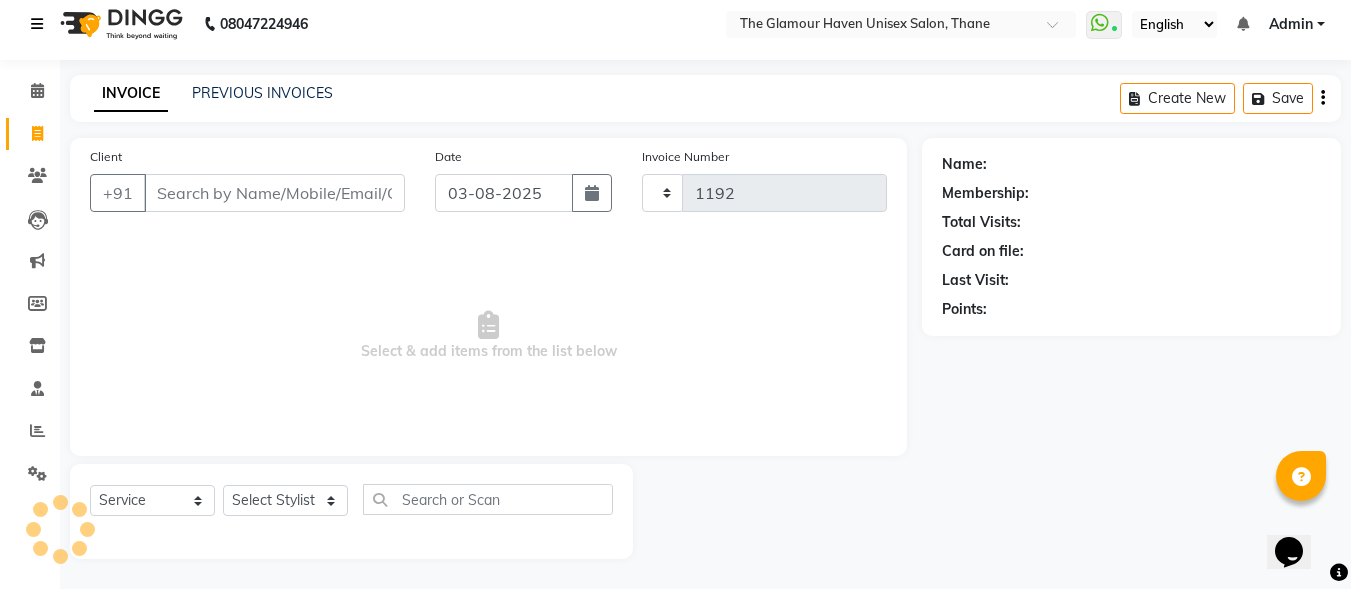 select on "7124" 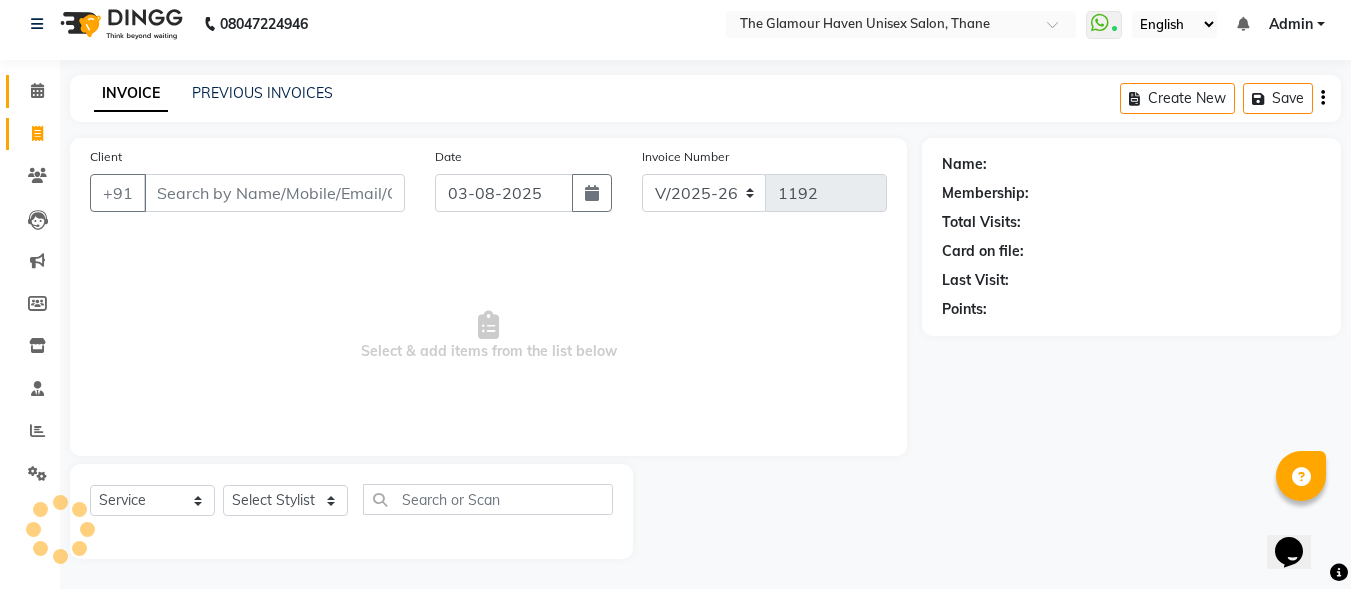 click 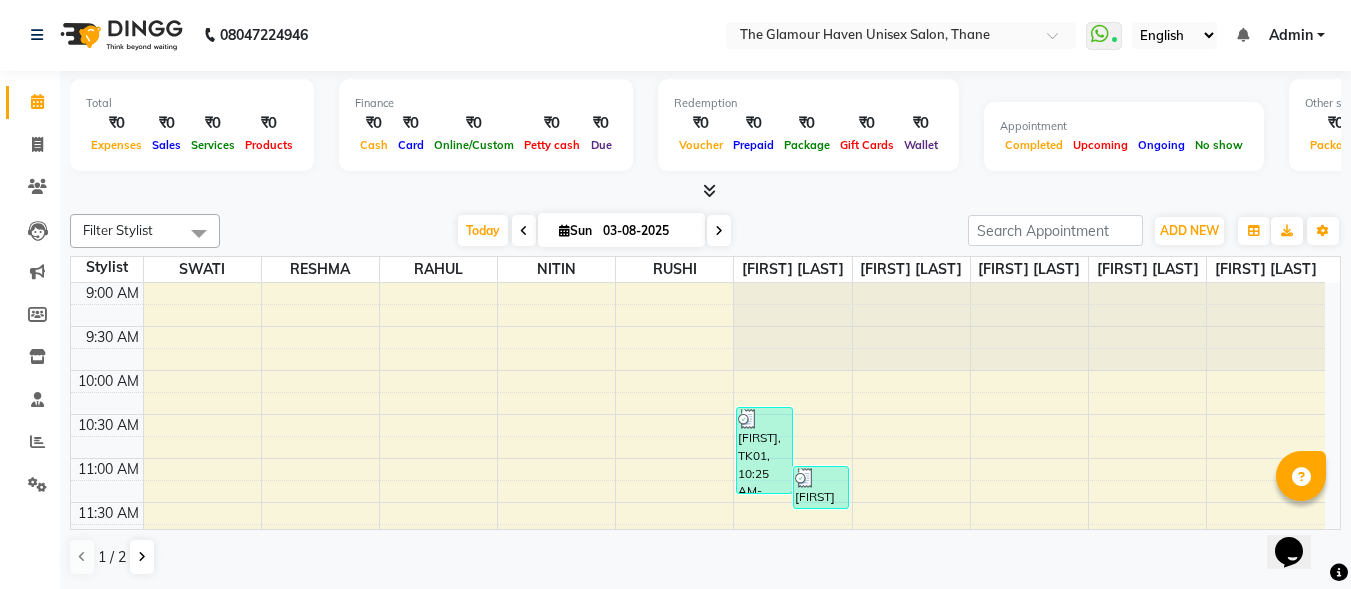 scroll, scrollTop: 0, scrollLeft: 0, axis: both 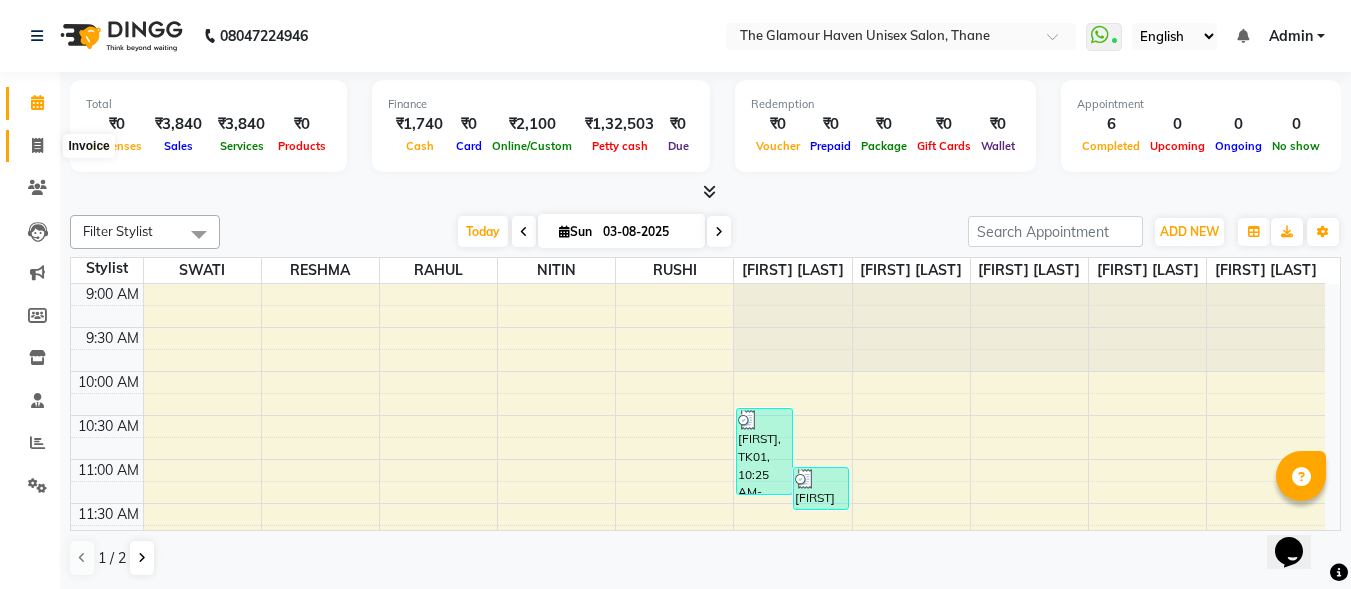 click 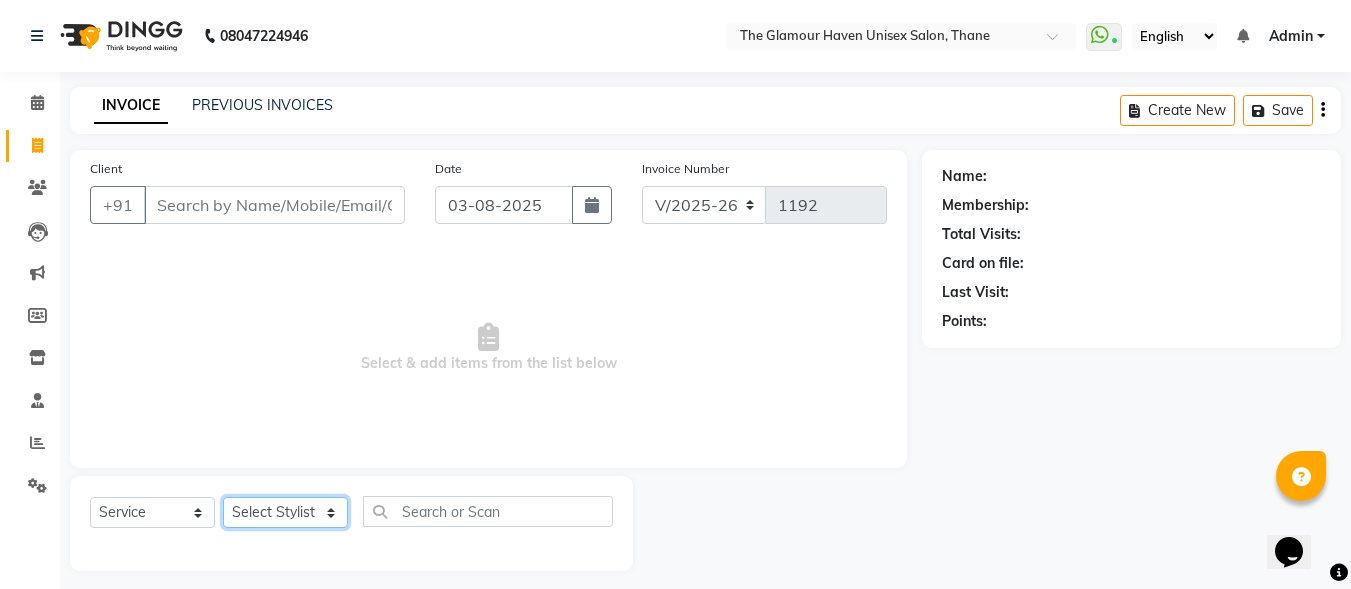 click on "Select Stylist [FIRST] [LAST] [FIRST] [LAST] [FIRST] [LAST] [FIRST] [LAST] [FIRST] [LAST] [FIRST] [LAST] [FIRST] [LAST] [FIRST] [LAST] [FIRST] [LAST]" 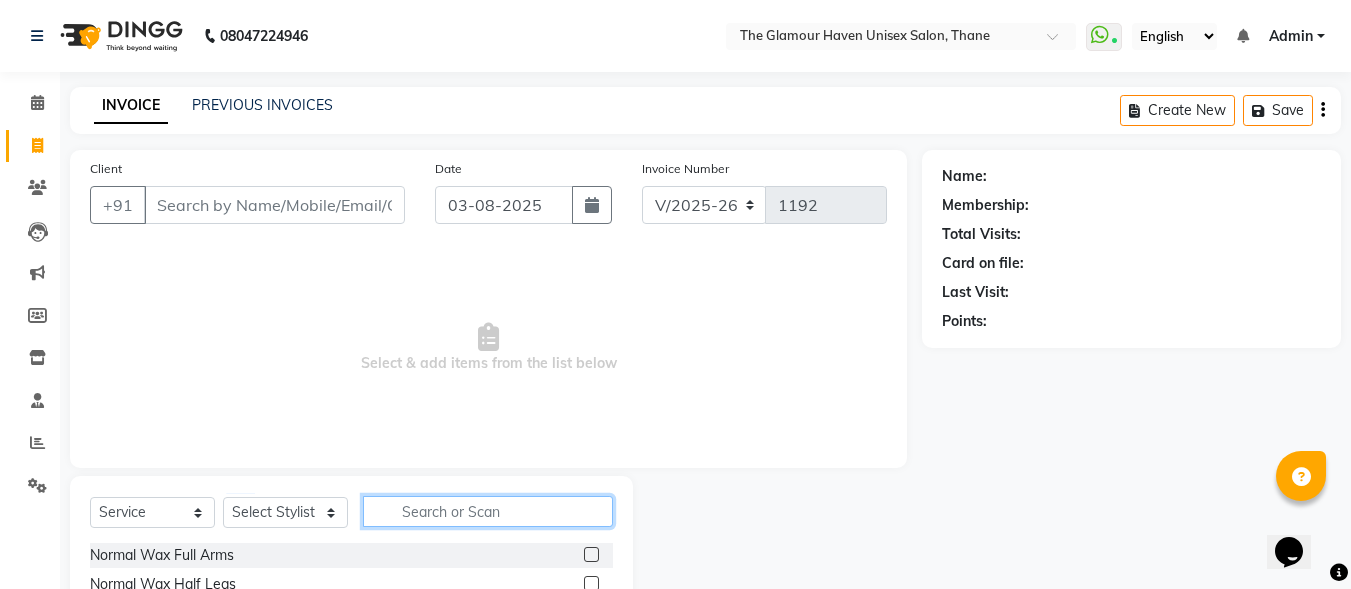 click 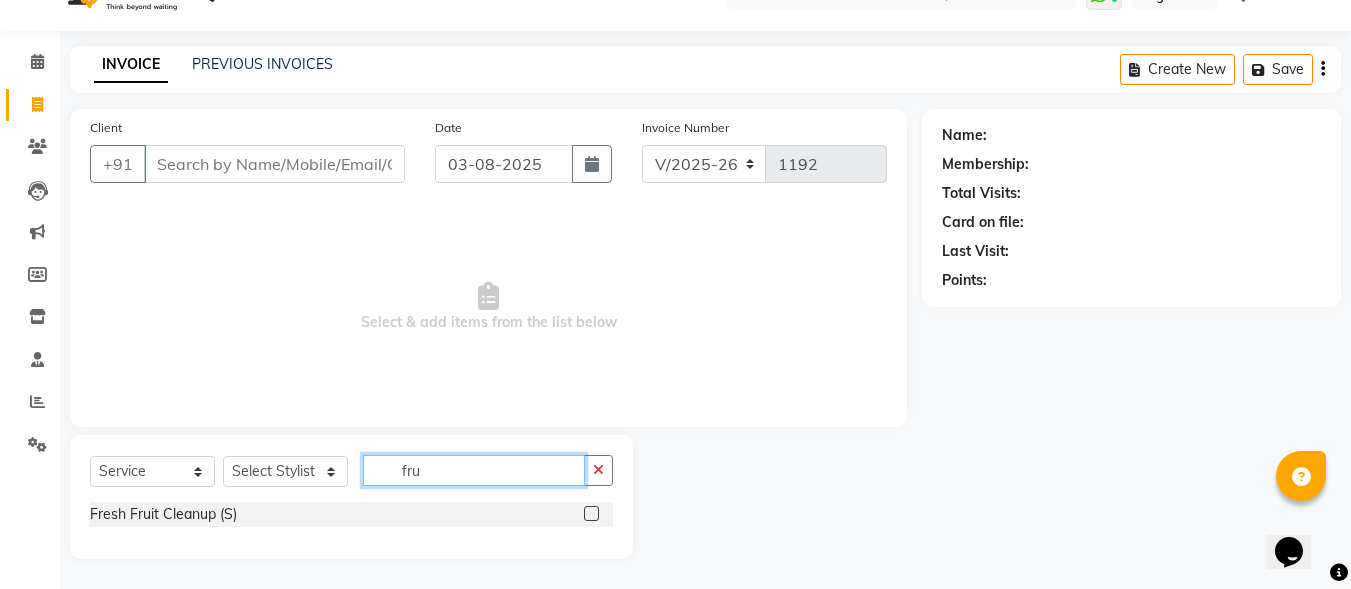 scroll, scrollTop: 41, scrollLeft: 0, axis: vertical 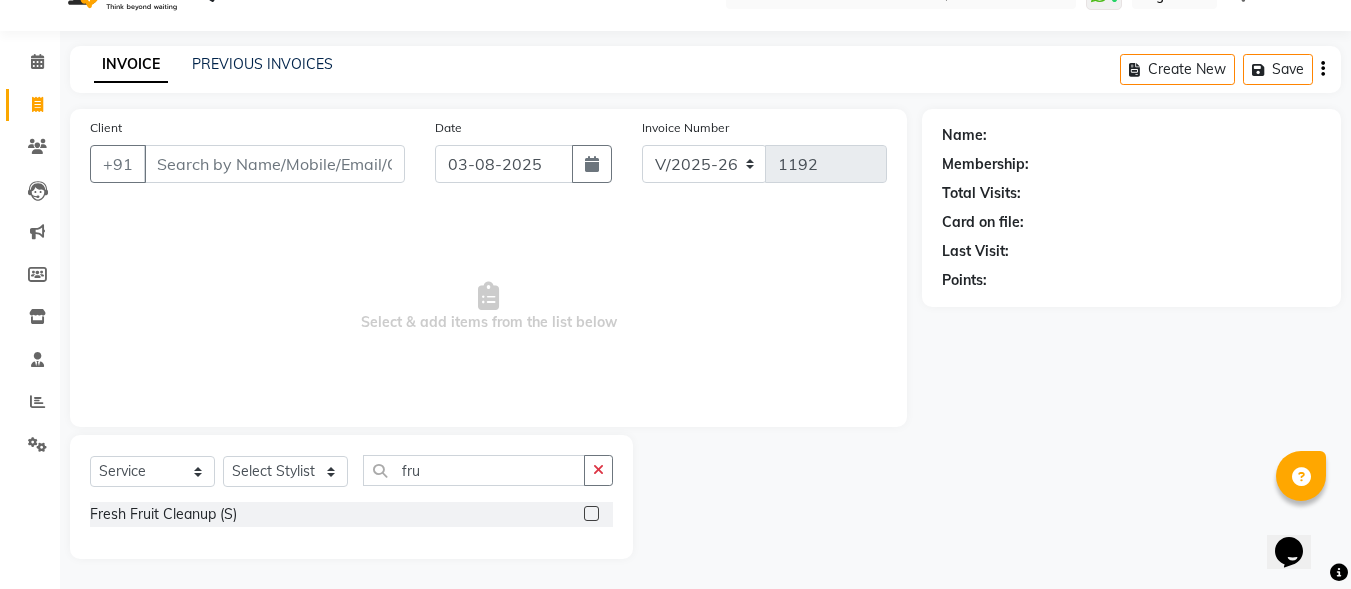 click 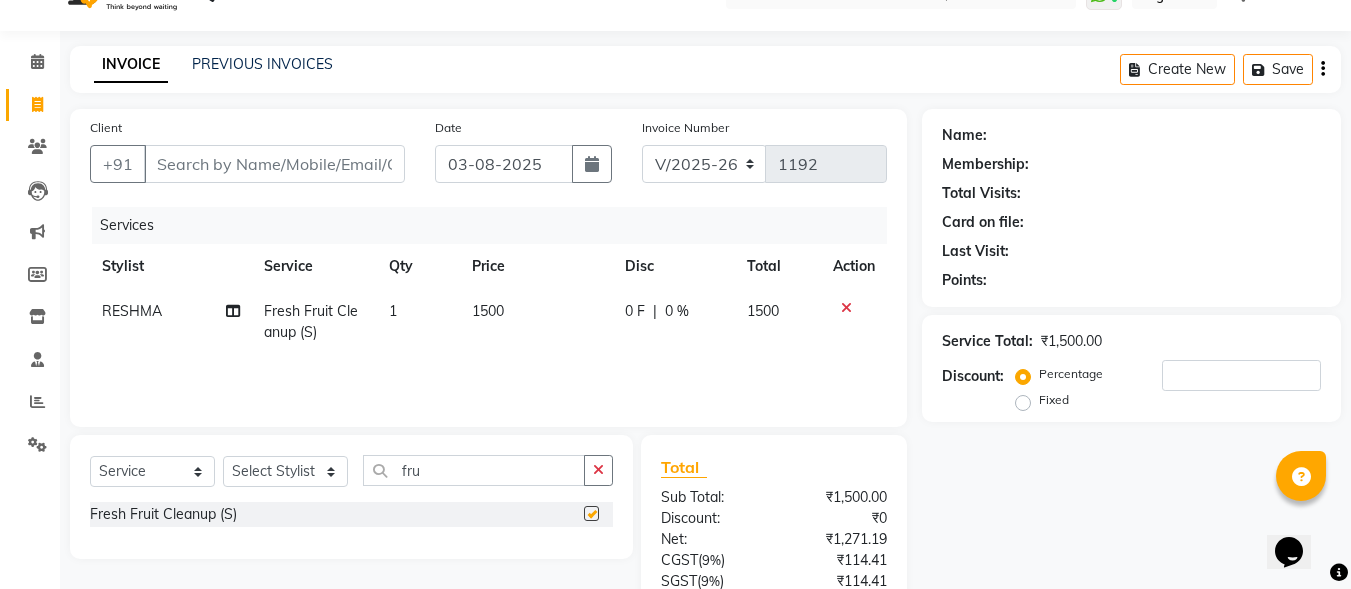 checkbox on "false" 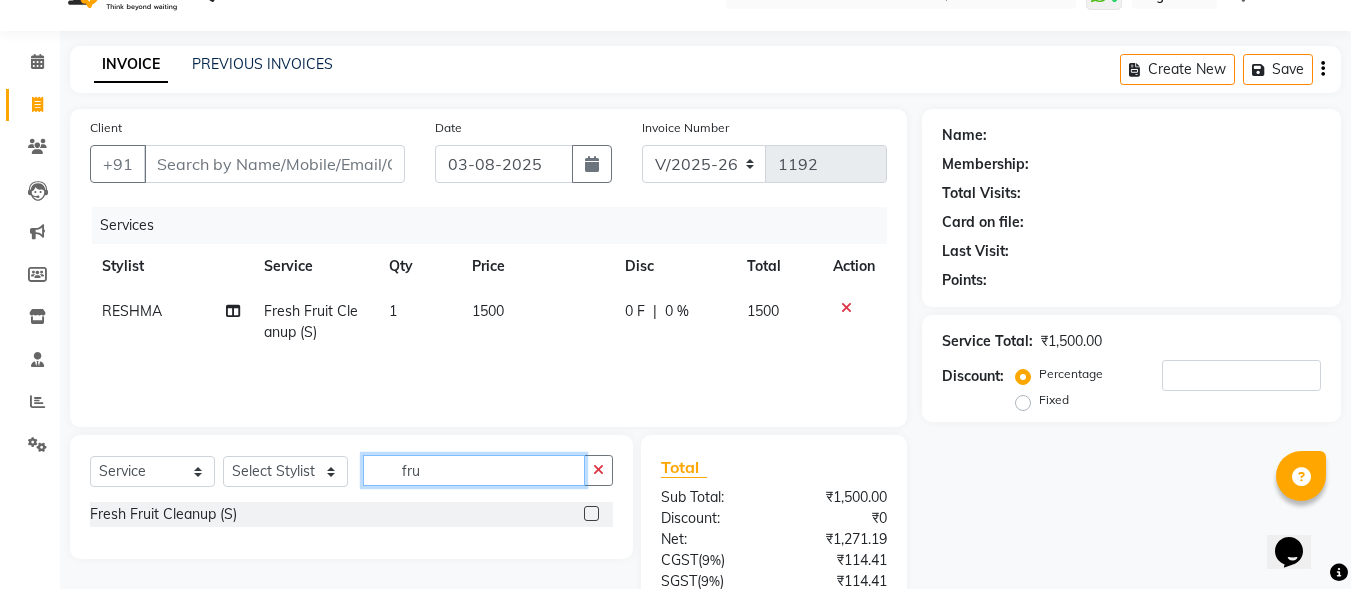 click on "fru" 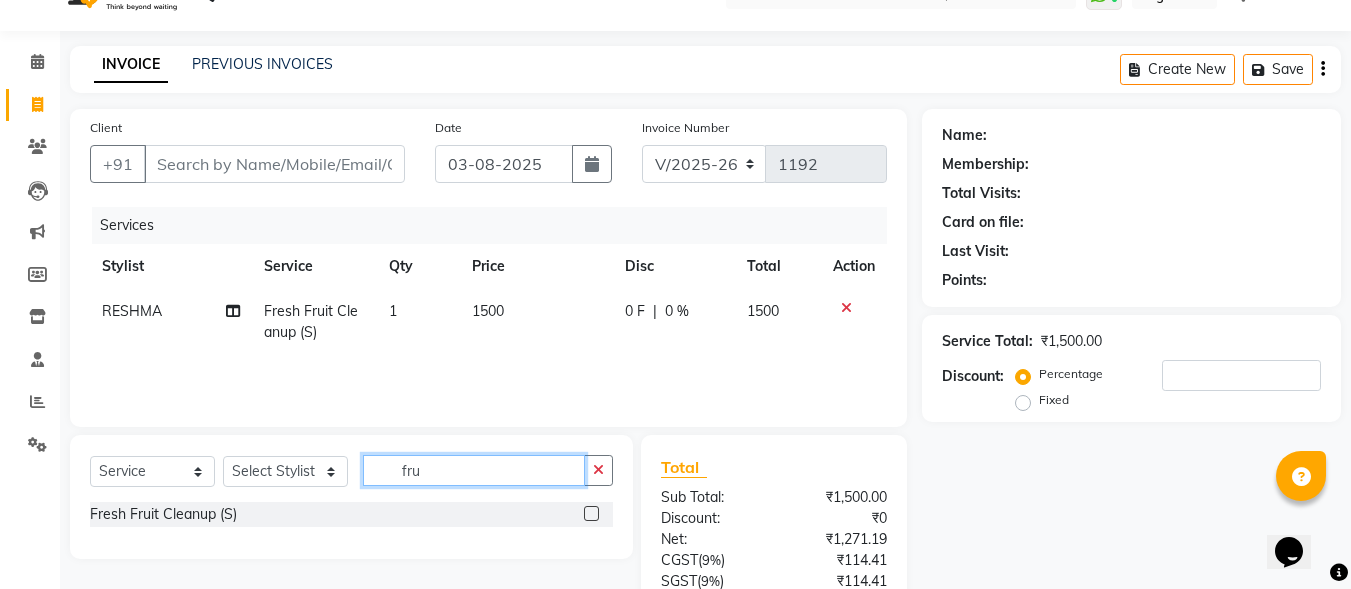 click on "fru" 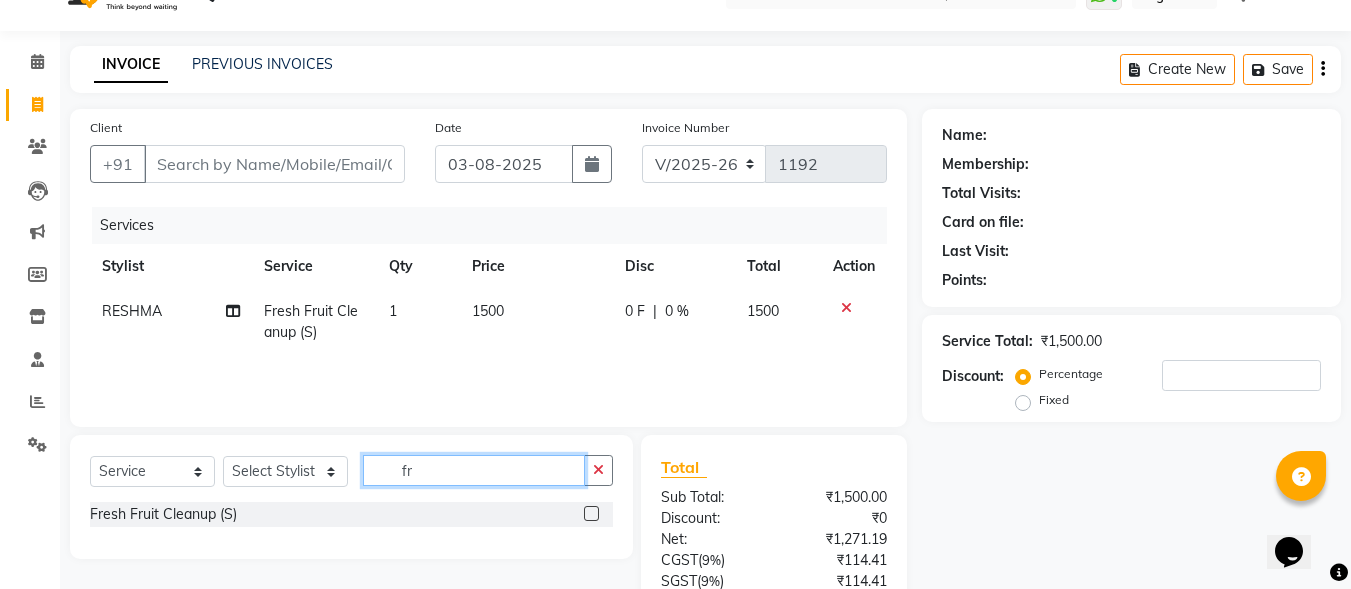 type on "f" 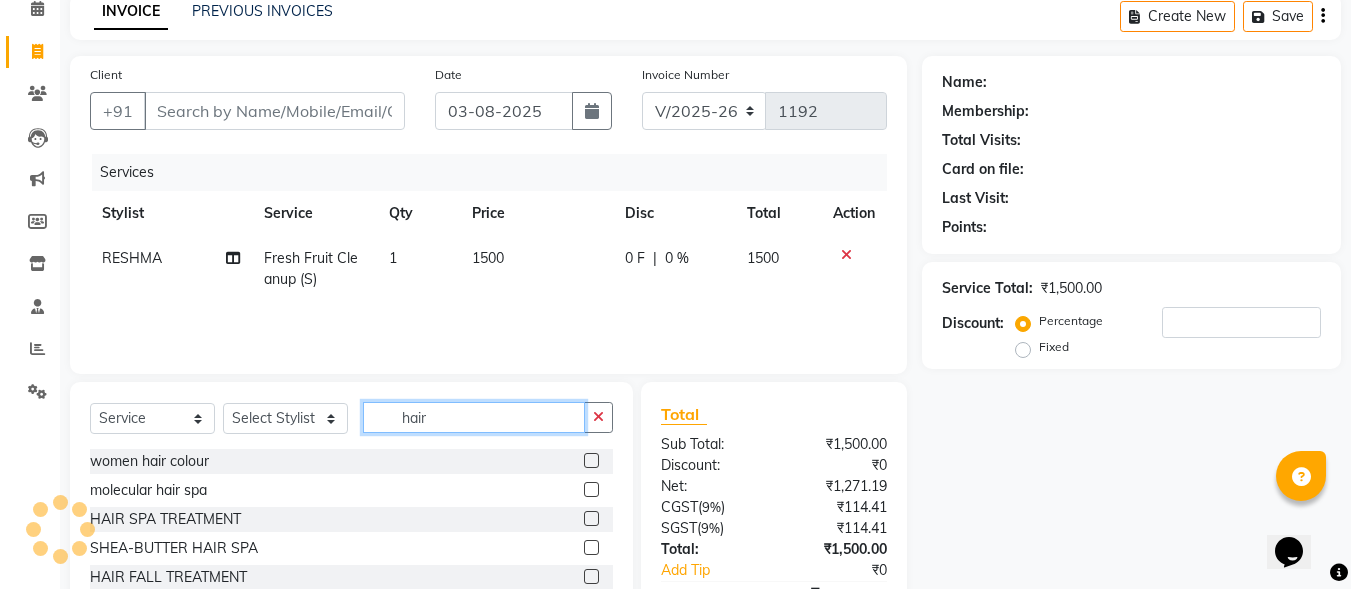 scroll, scrollTop: 141, scrollLeft: 0, axis: vertical 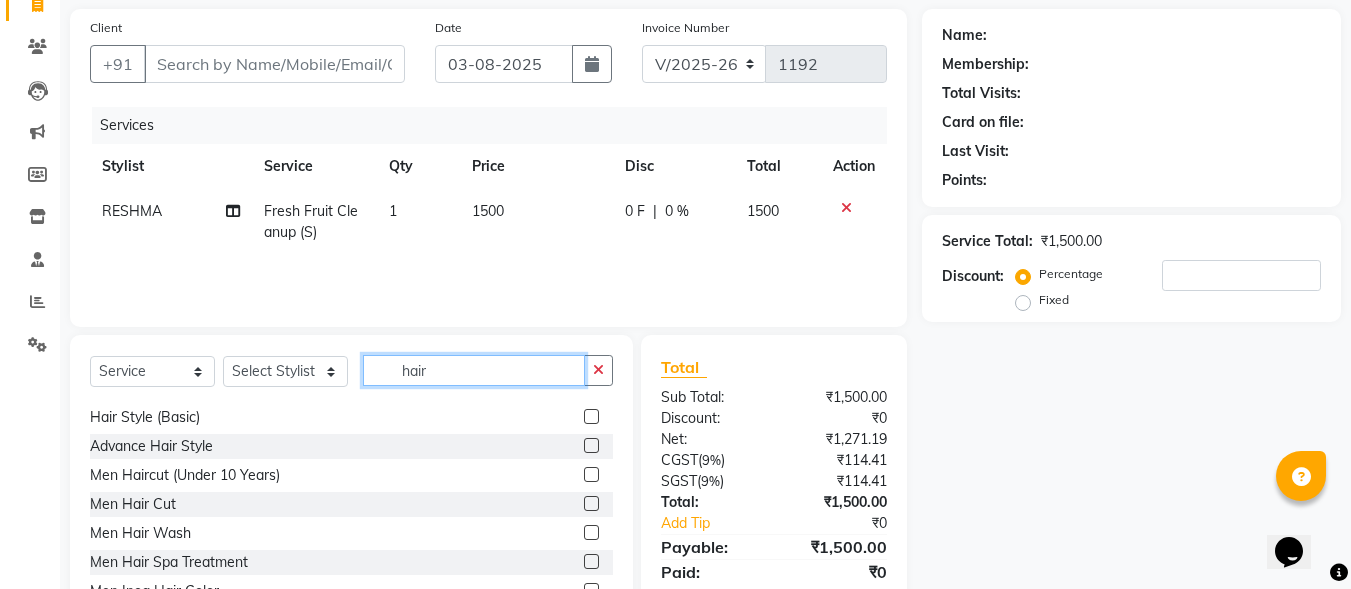 type on "hair" 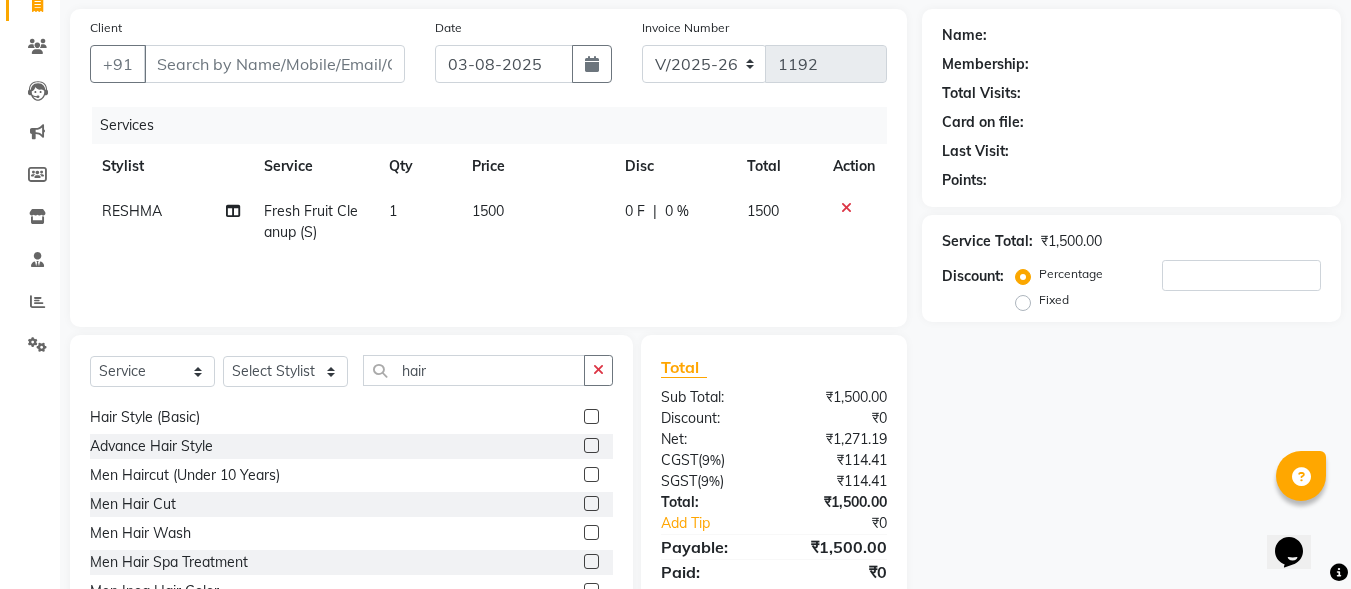 click 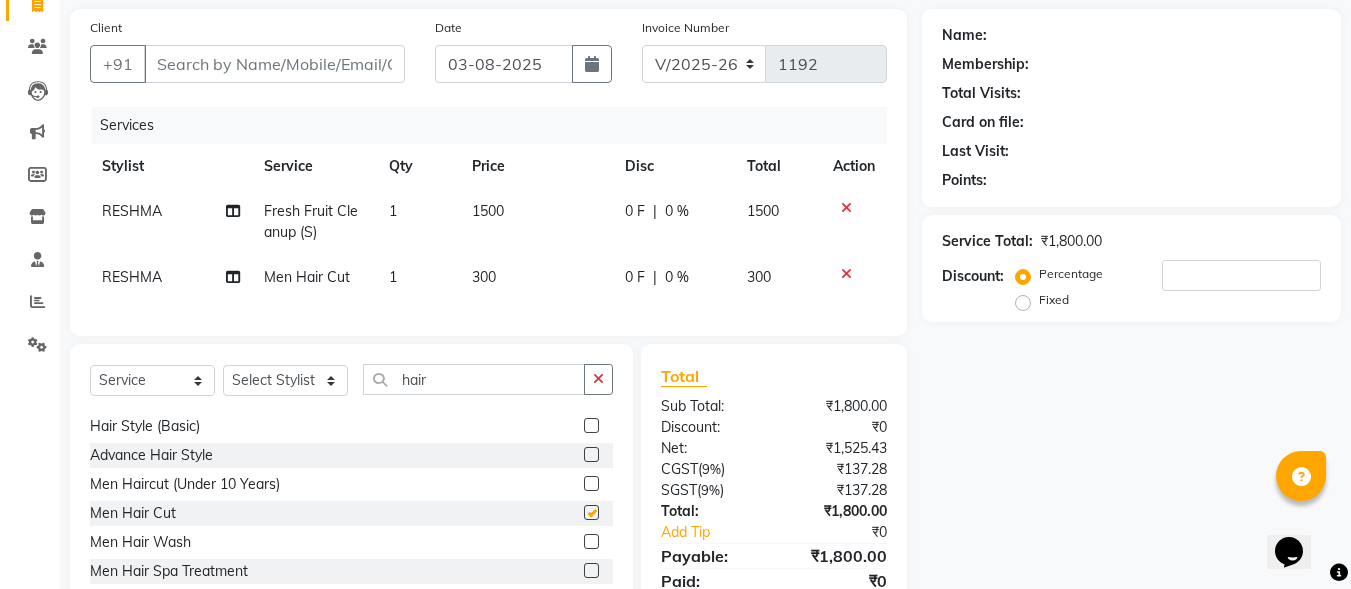 checkbox on "false" 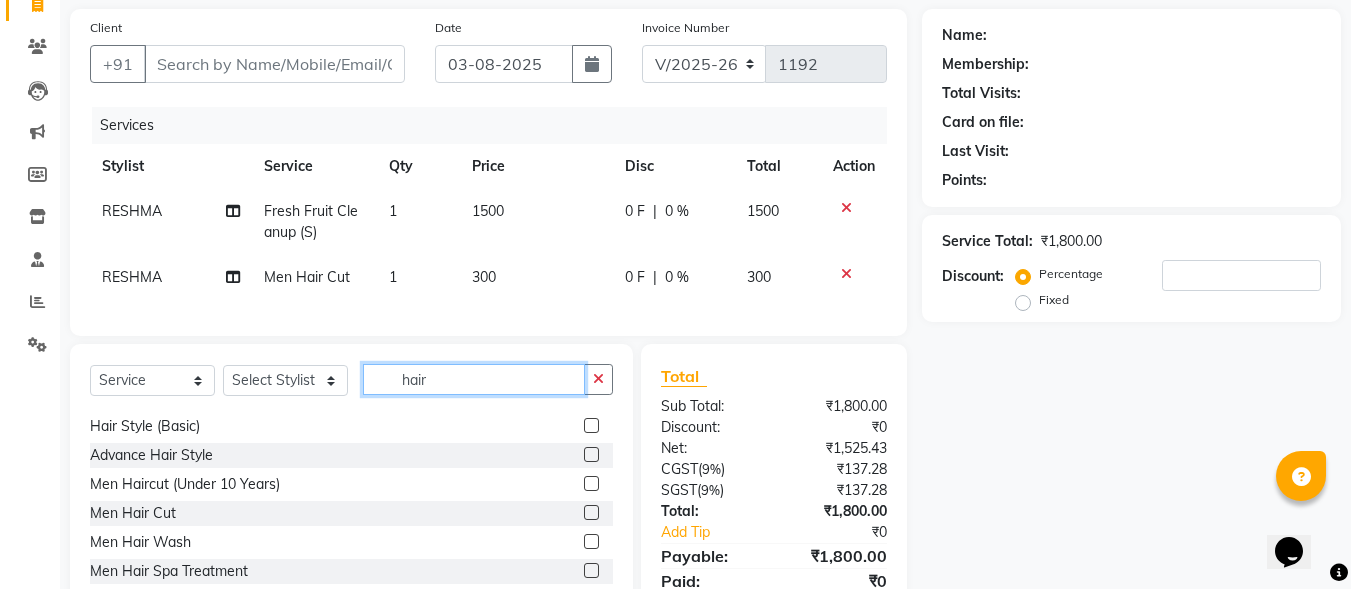 click on "hair" 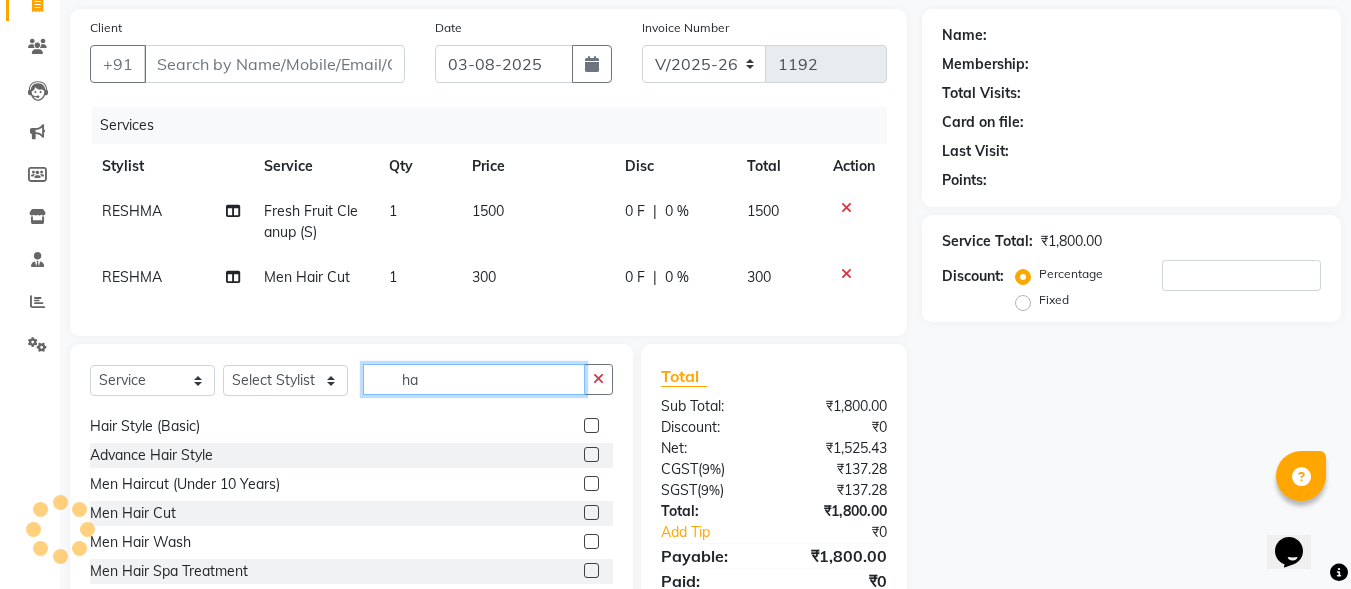 type on "h" 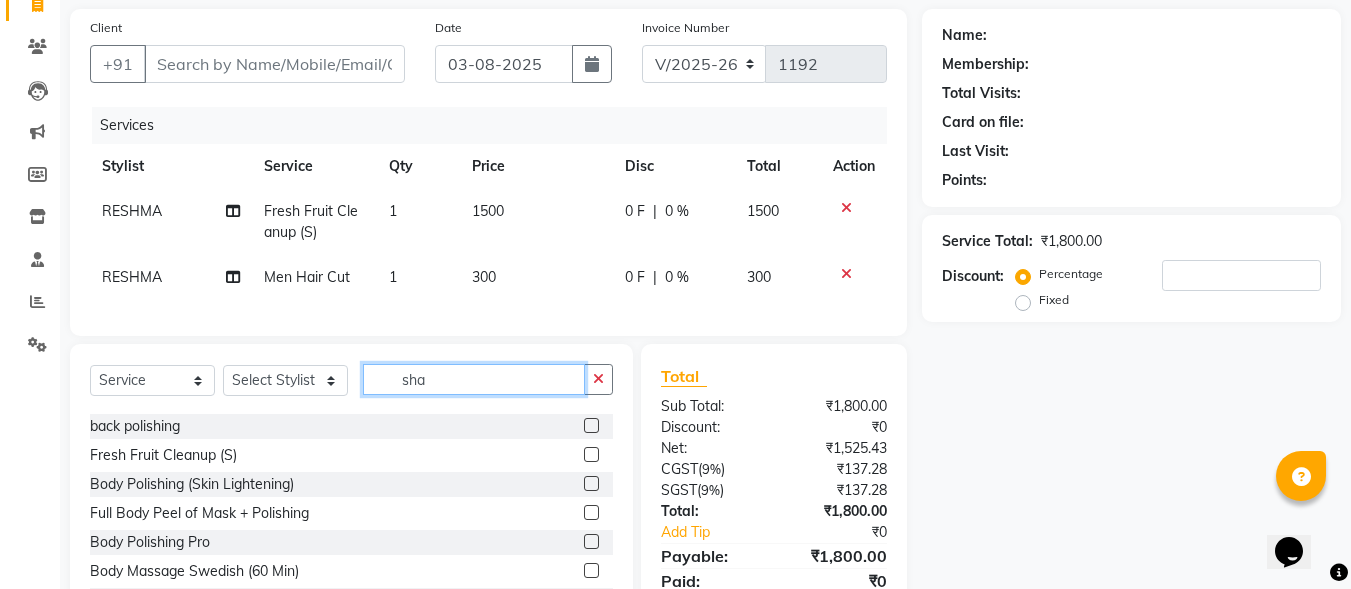 scroll, scrollTop: 0, scrollLeft: 0, axis: both 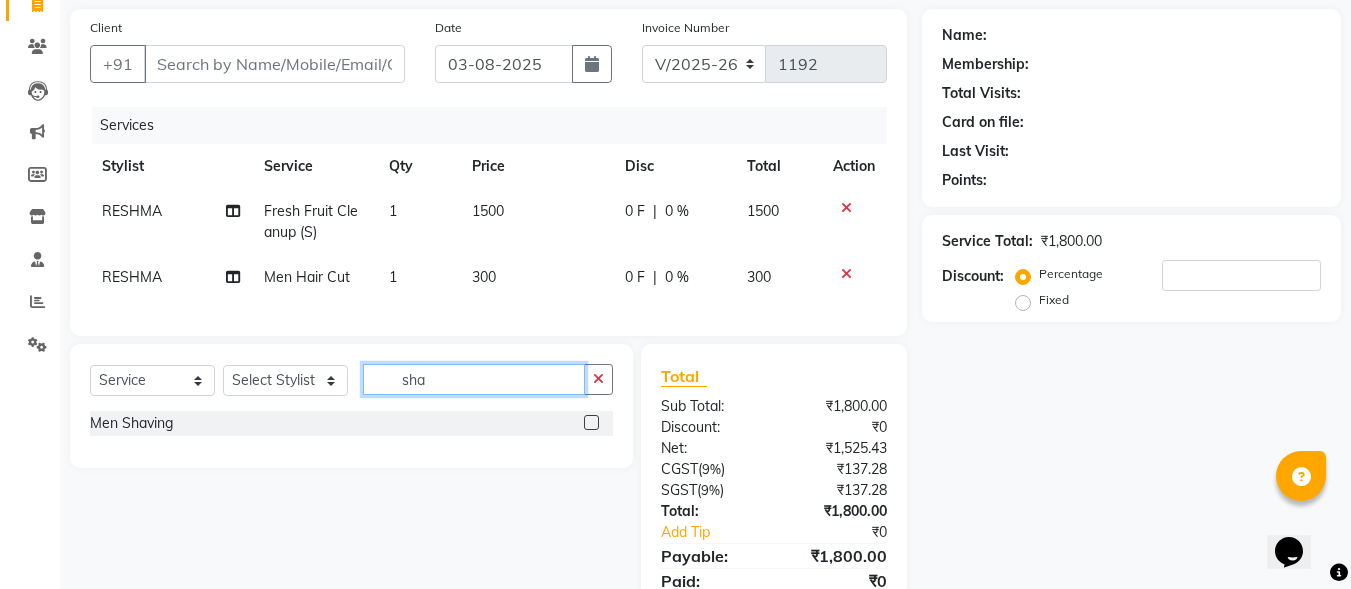 type on "sha" 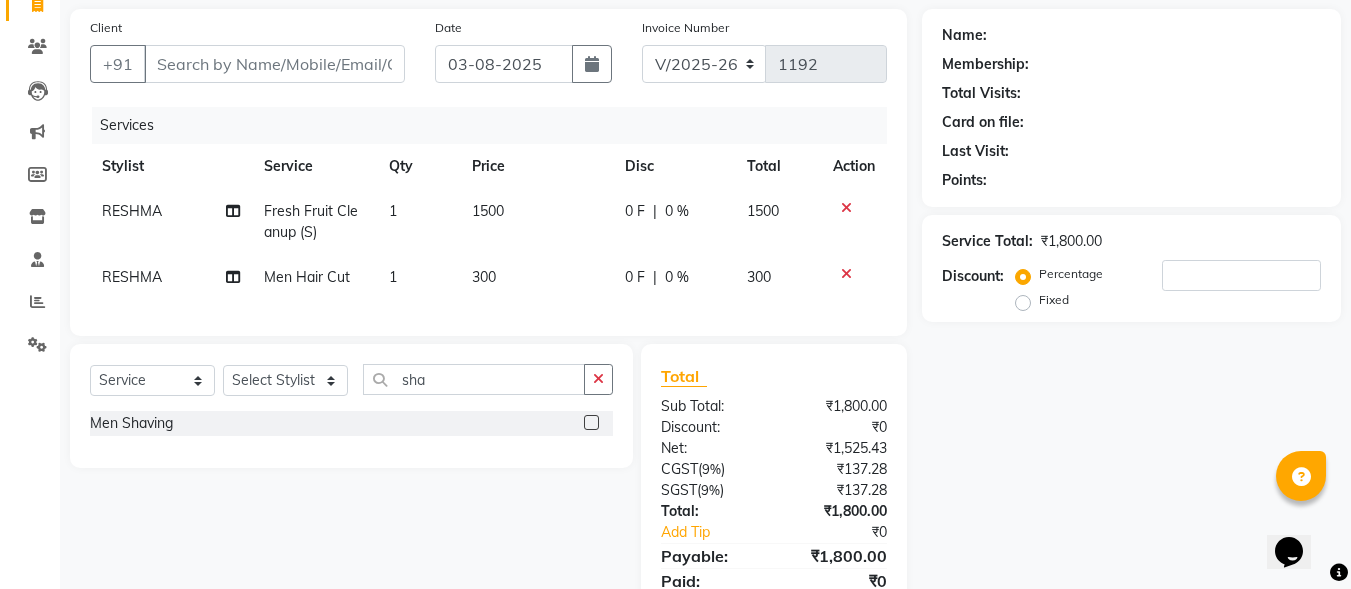 click 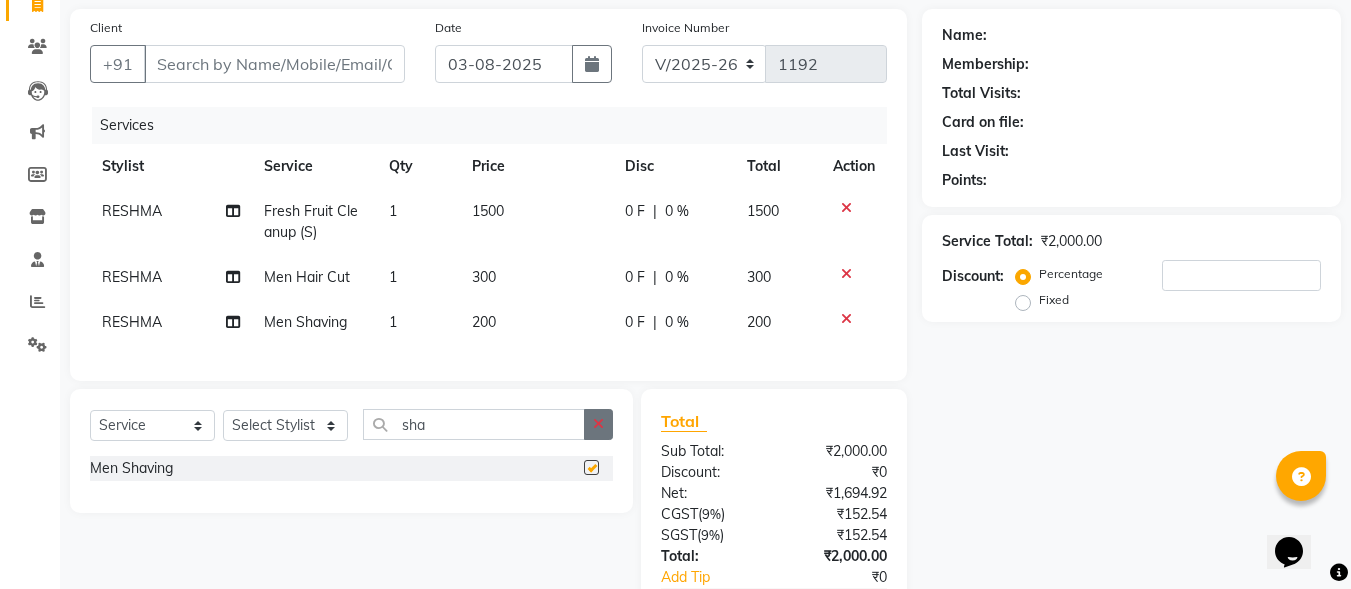 checkbox on "false" 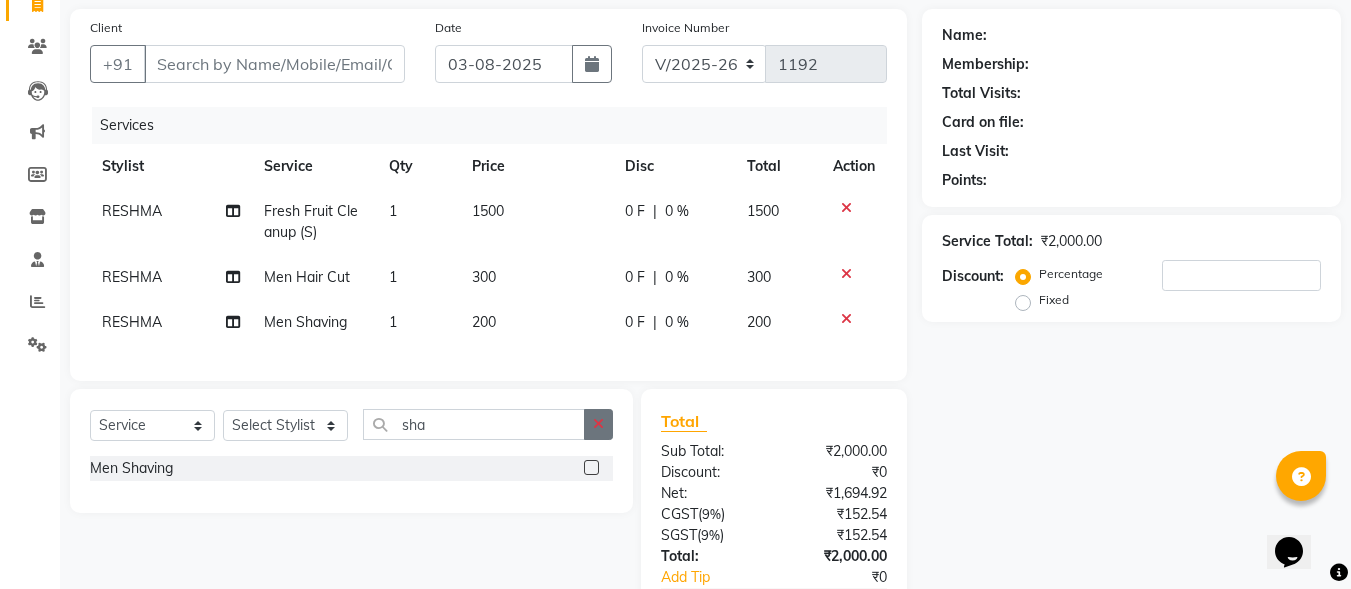click 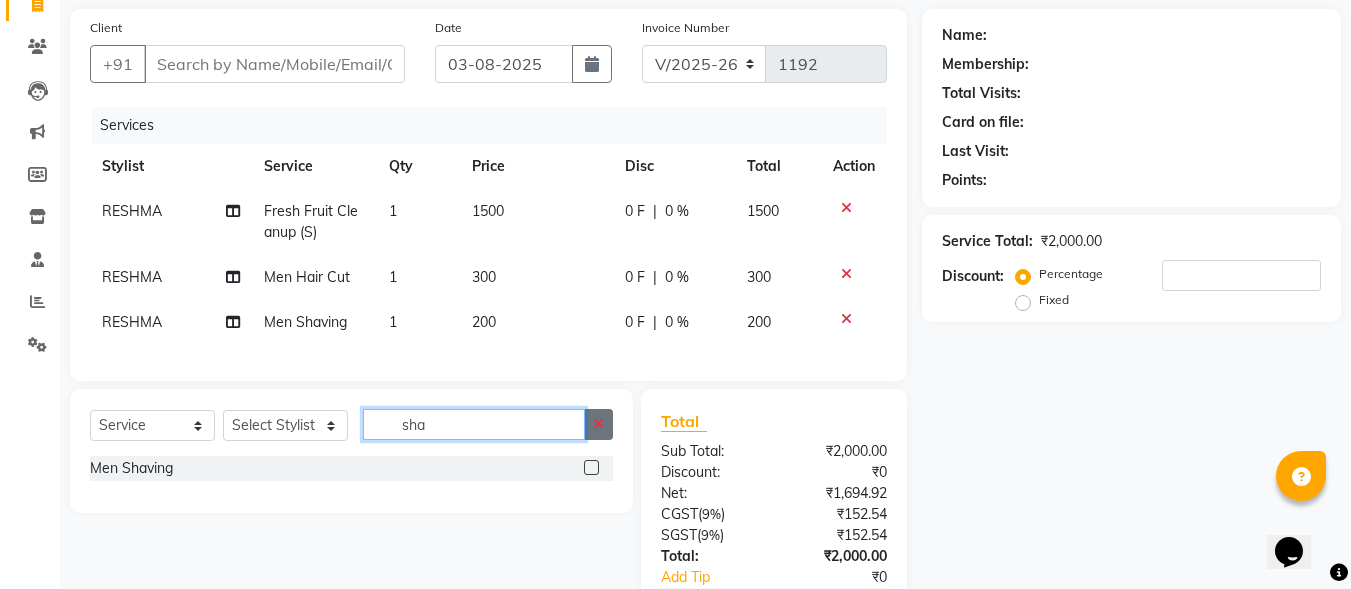 type 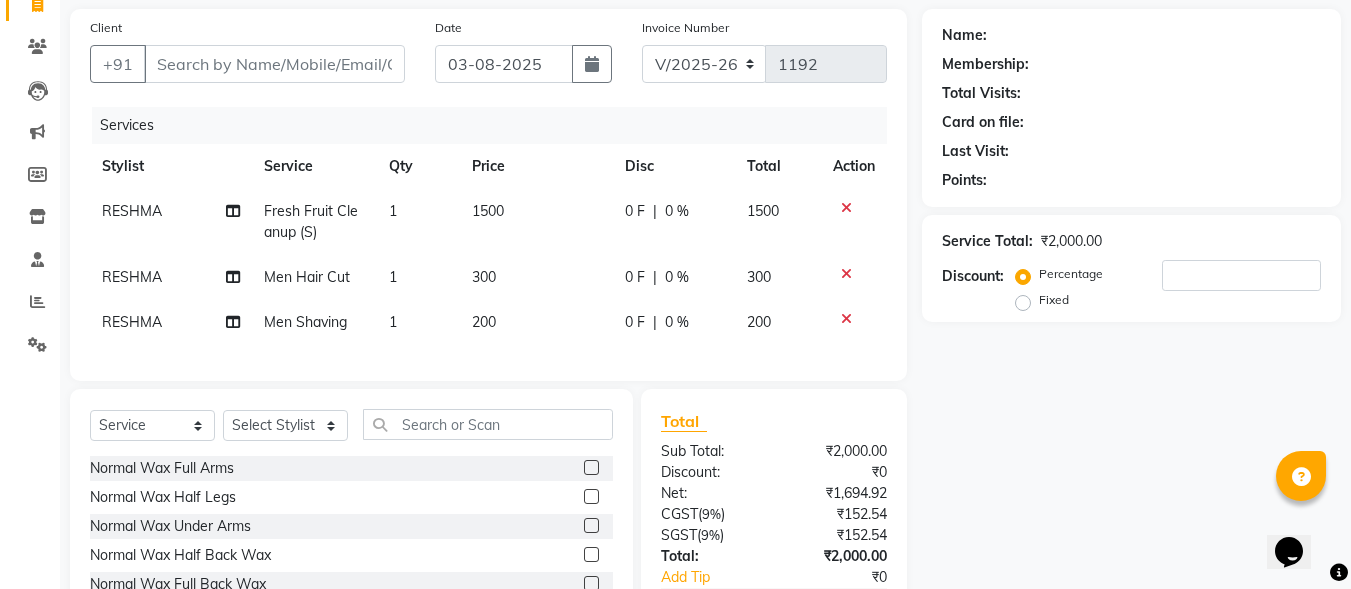 click on "RESHMA" 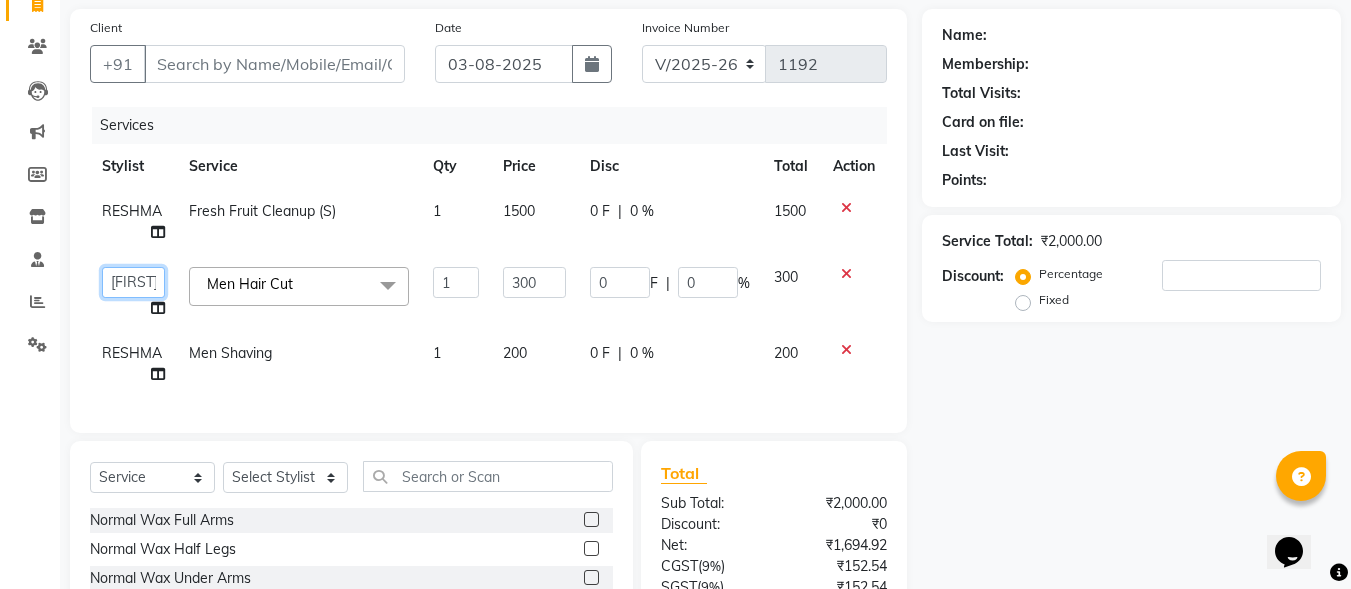 click on "Bharat sen   darshna gole   Geeta shetye   NITIN   RAHUL   Rahul Dixit   RESHMA   RUSHI   SWATI   vijay sonawane   VINAY DIXIT" 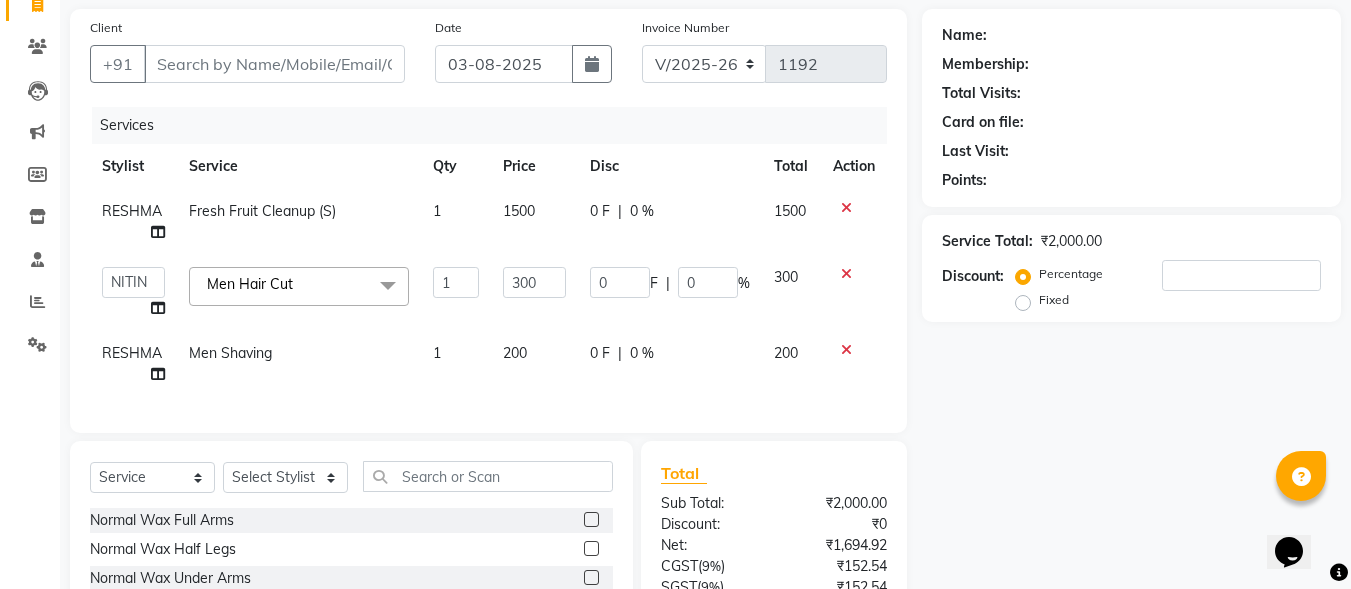 select on "59913" 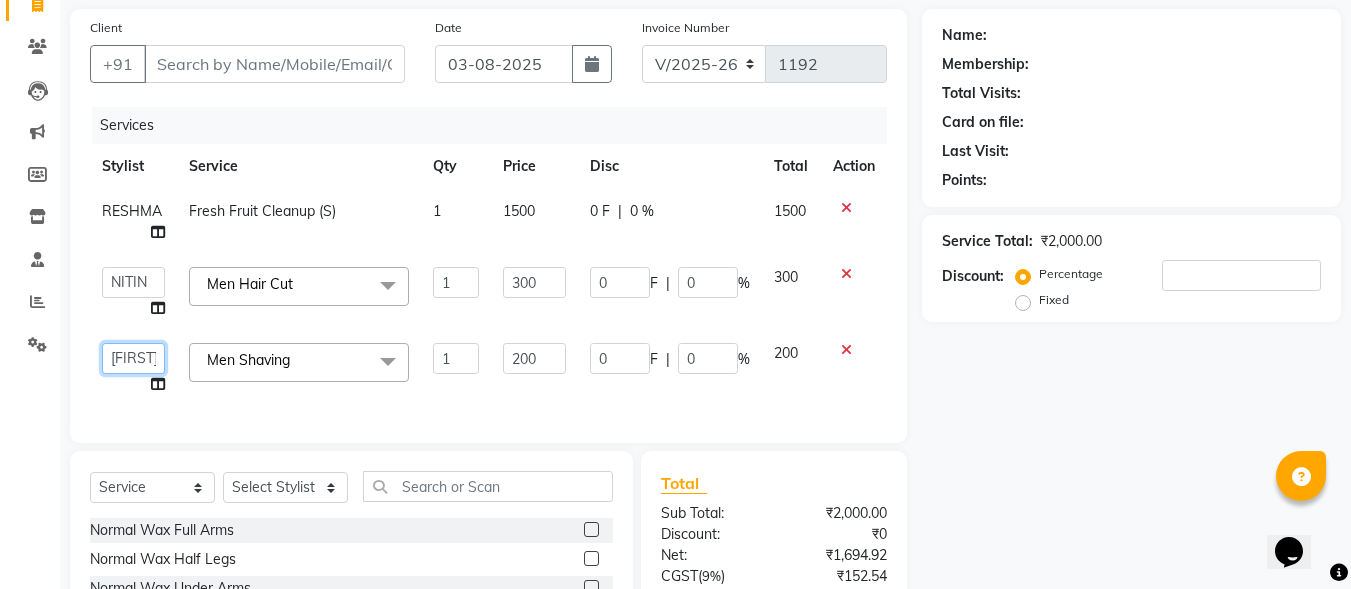 click on "Bharat sen   darshna gole   Geeta shetye   NITIN   RAHUL   Rahul Dixit   RESHMA   RUSHI   SWATI   vijay sonawane   VINAY DIXIT" 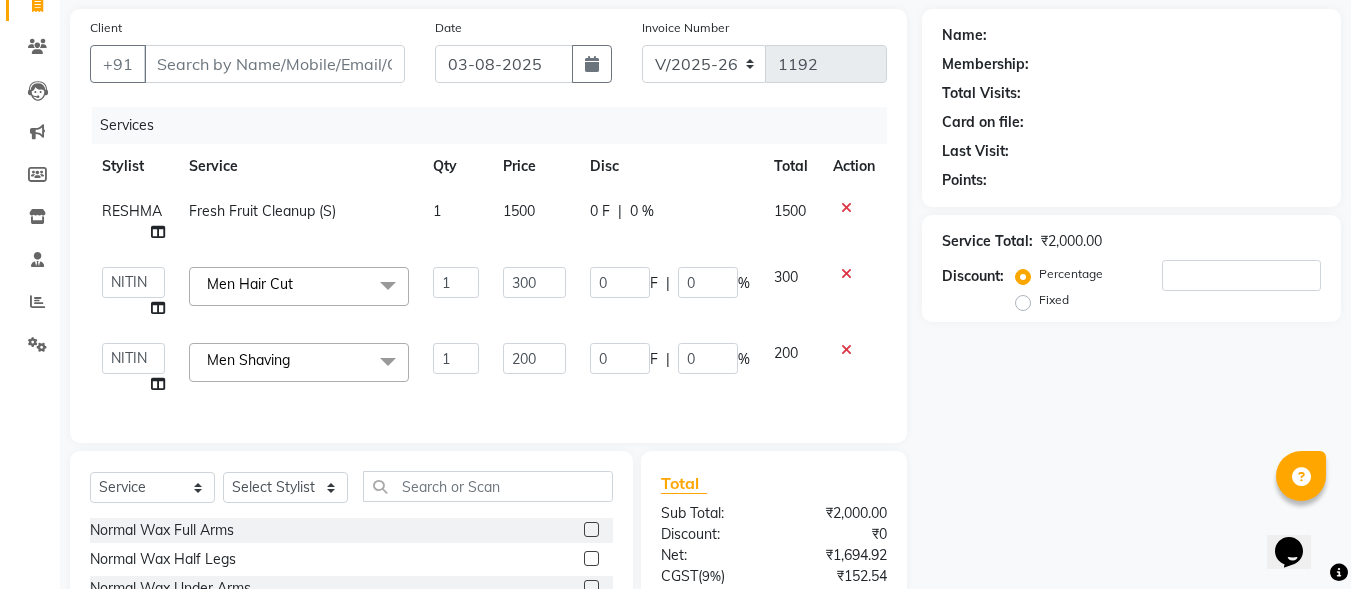select on "59913" 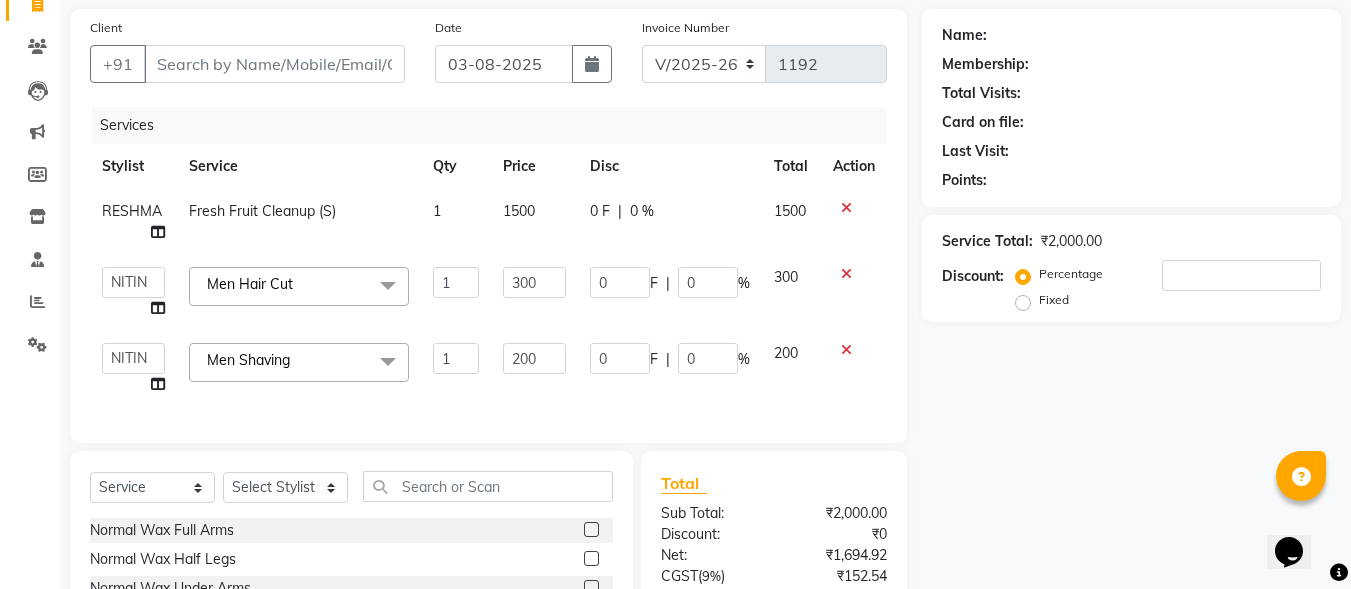 click on "Services Stylist Service Qty Price Disc Total Action RESHMA Fresh Fruit Cleanup (S) 1 1500 0 F | 0 % 1500  Bharat sen   darshna gole   Geeta shetye   NITIN   RAHUL   Rahul Dixit   RESHMA   RUSHI   SWATI   vijay sonawane   VINAY DIXIT  Men Hair Cut  x Normal Wax Full Arms Normal Wax Half Legs Normal Wax Under Arms Normal Wax Half Back Wax Normal Wax Full Back Wax Normal Wax Full Legs Normal Wax Stomach Wax Normal Wax Full Front Wax Normal Wax Half Front Wax Normal Wax Bead Wax Full Face Normal Wax Bead Wax (U. Lip, Forehead, S.L, Chin, L. Lip) Normal Wax Under Arm Bead Normal Wax Bikini Line Normal Wax Brazilian Roll on Cartridge Wax Classic Roll on Cartridge Wax Classic (1+1) Roll on Cartridge Wax Premium Roll on Cartridge Wax Premium (1+1) Liposoluble Wax / Imported Full Arms Liposoluble Wax / Imported Half Arms Liposoluble Wax / Imported Half Legs Liposoluble Wax / Imported Full Legs Liposoluble Wax / Imported Under Arms Liposoluble Wax / Imported Full Back Waxing Liposoluble Wax / Imported Stomach Waxing" 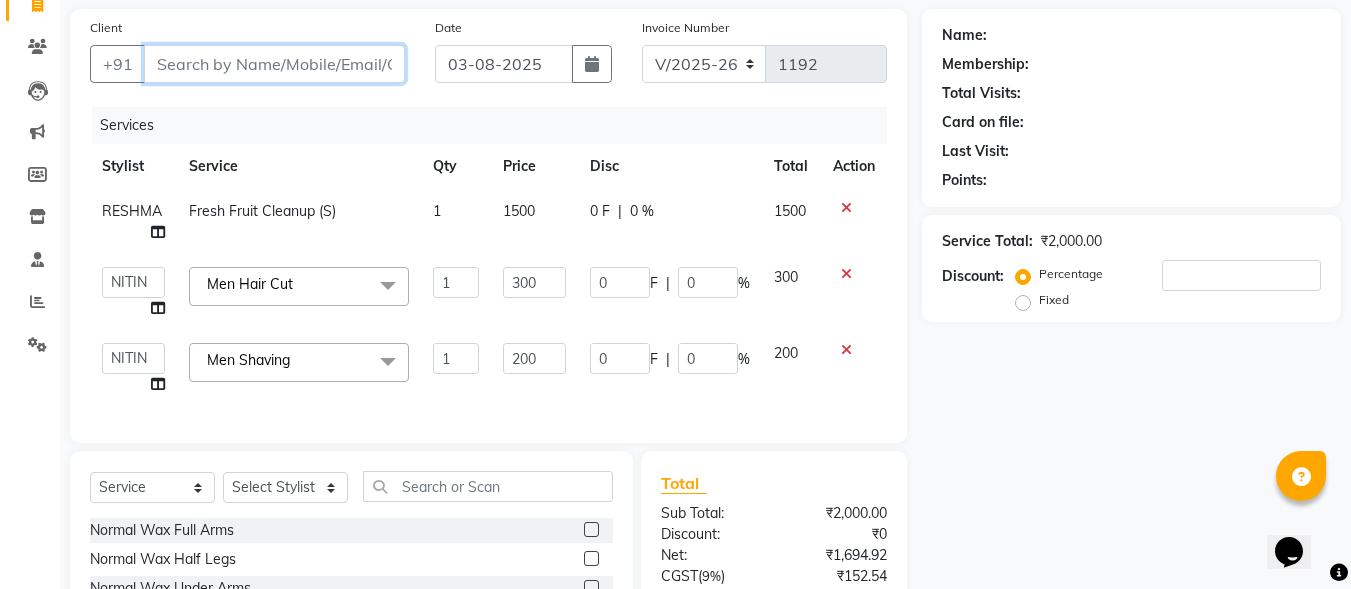 click on "Client" at bounding box center [274, 64] 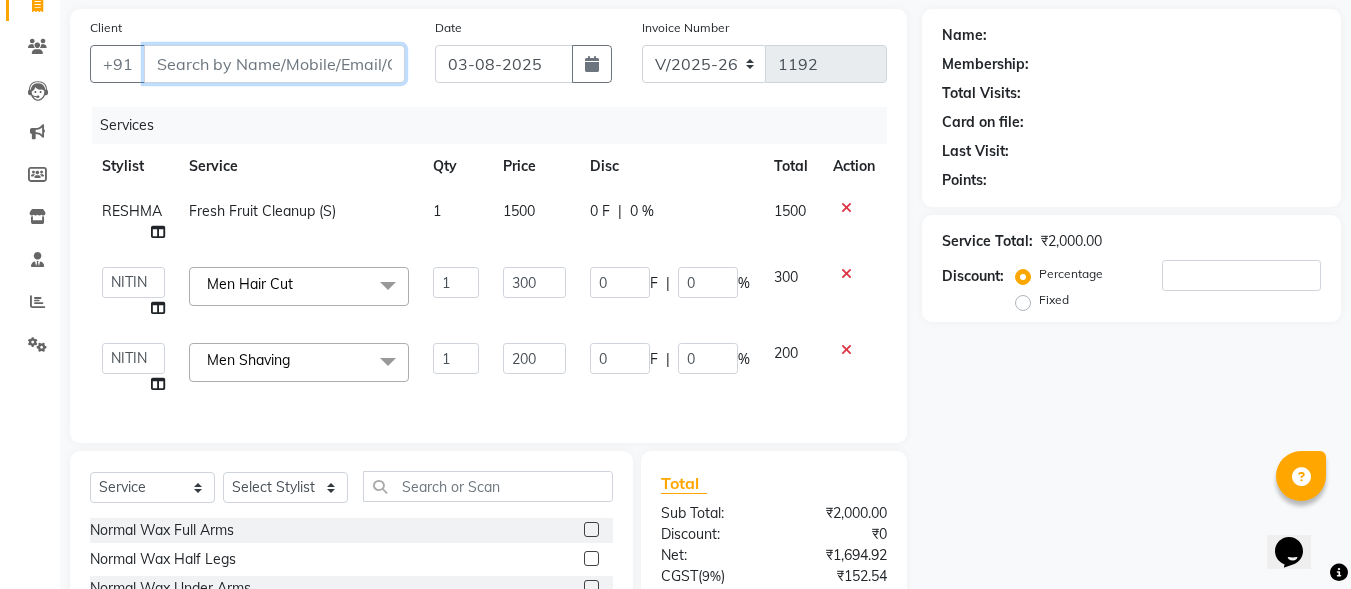 type on "8" 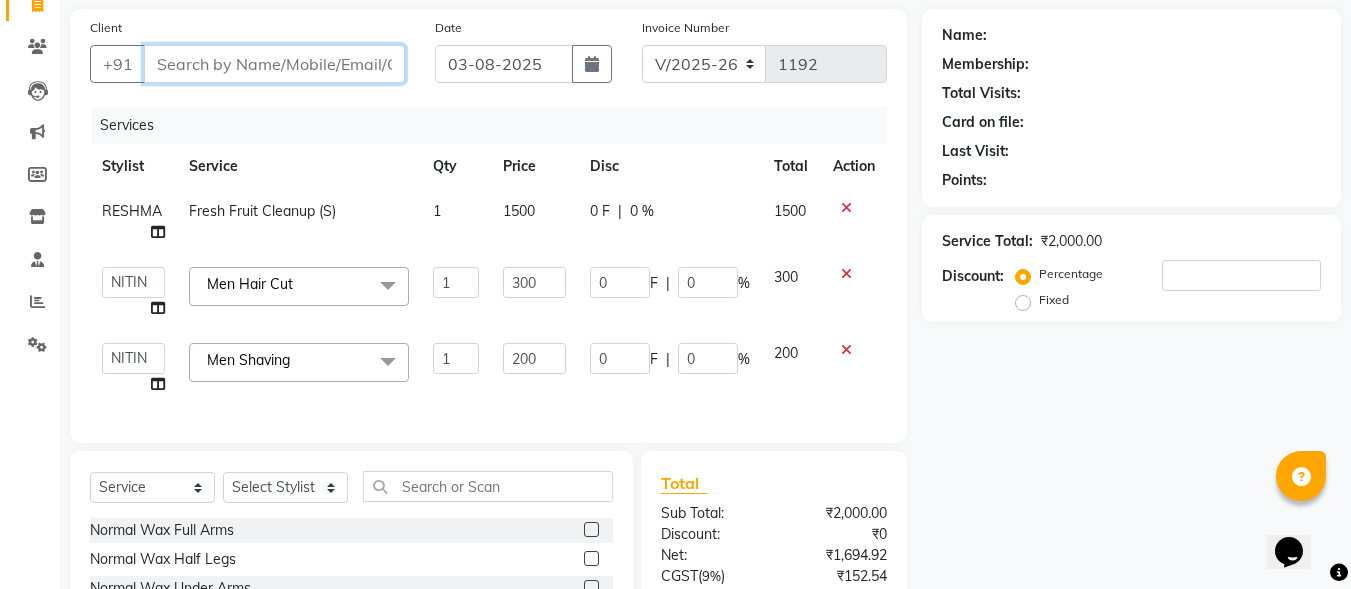 type on "0" 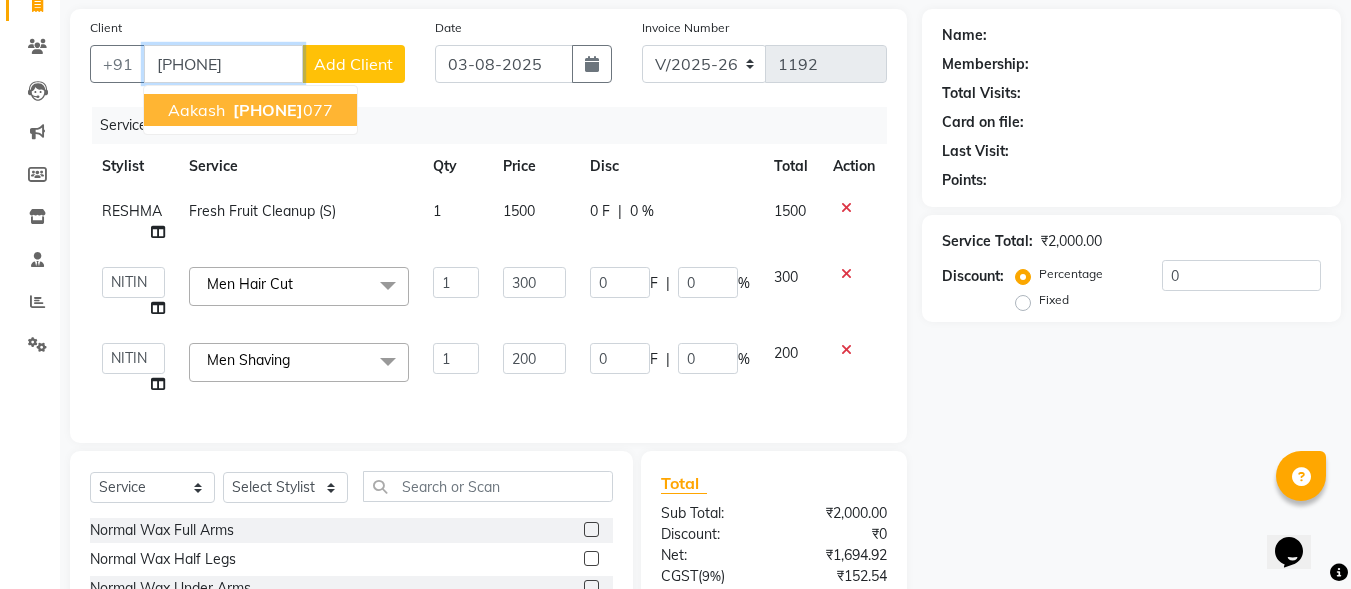 click on "8051111" at bounding box center (268, 110) 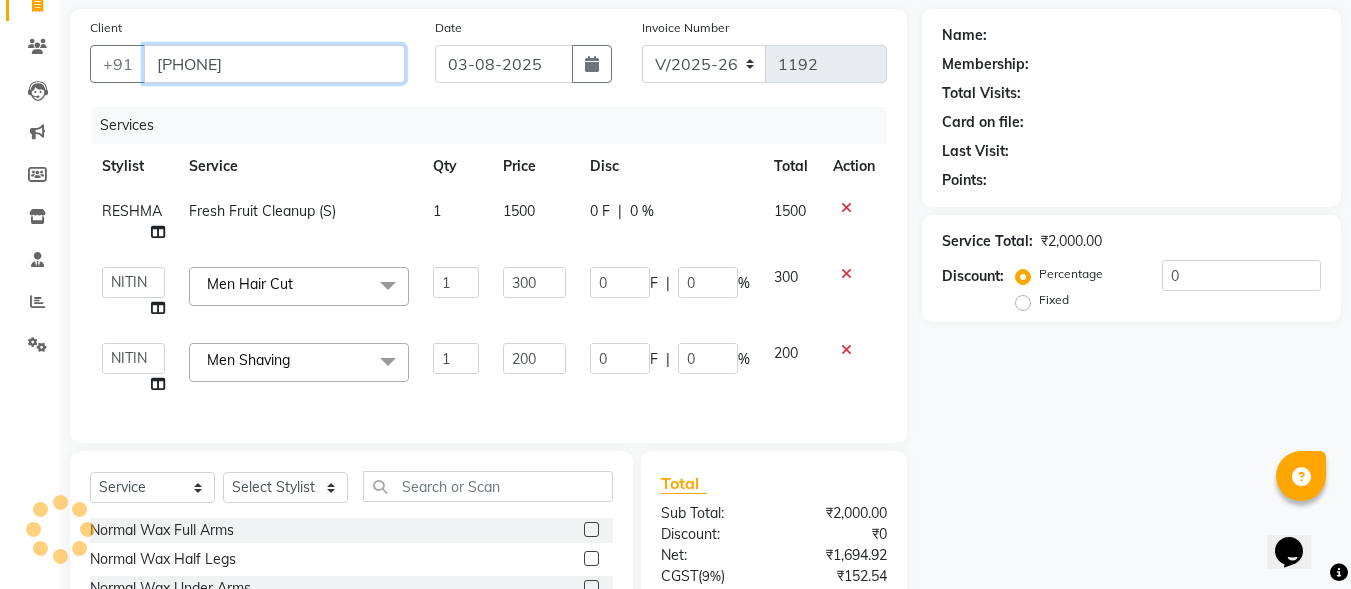 type on "[PHONE]" 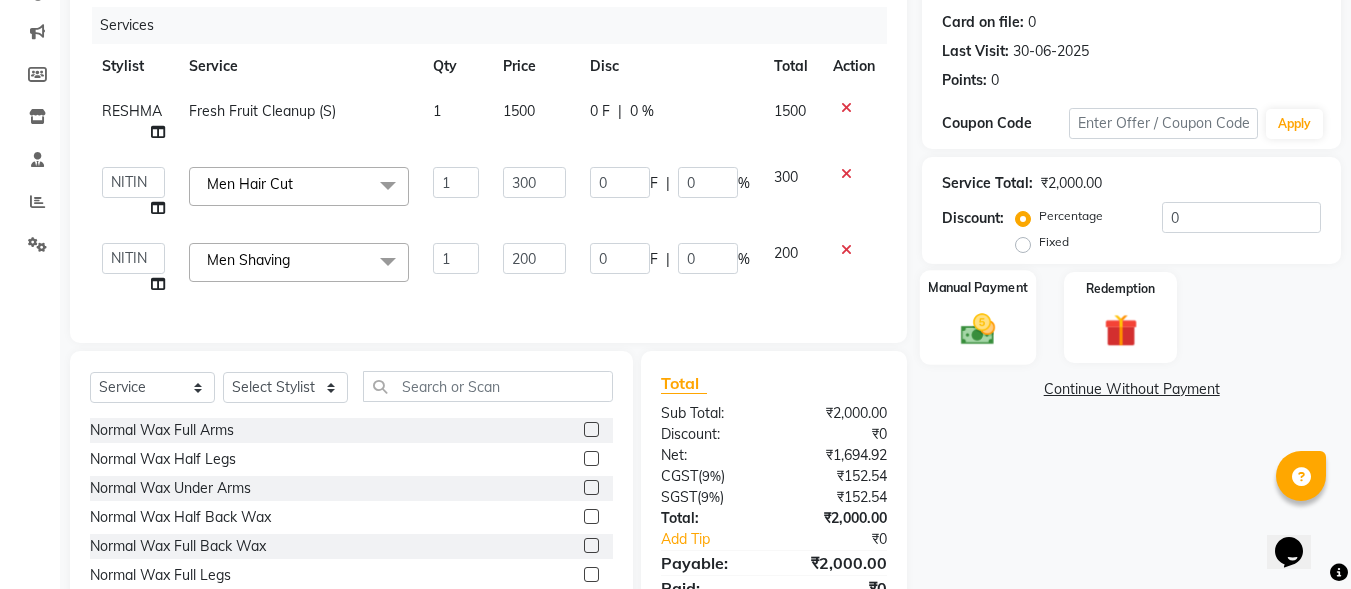 scroll, scrollTop: 343, scrollLeft: 0, axis: vertical 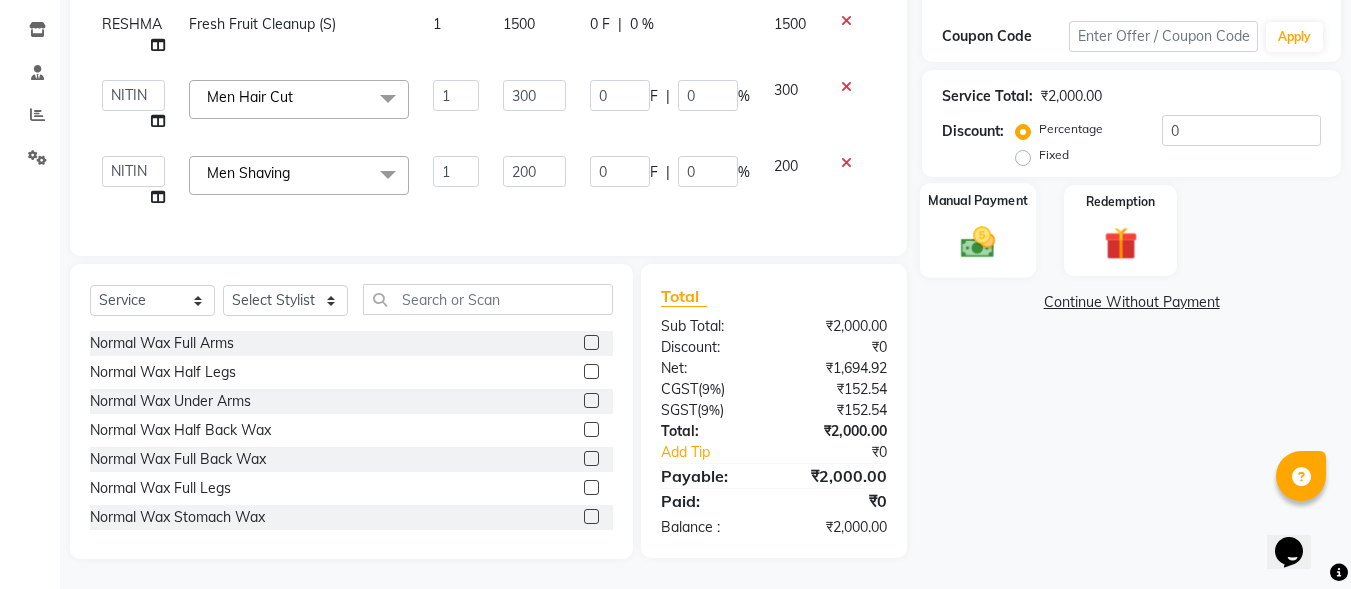click 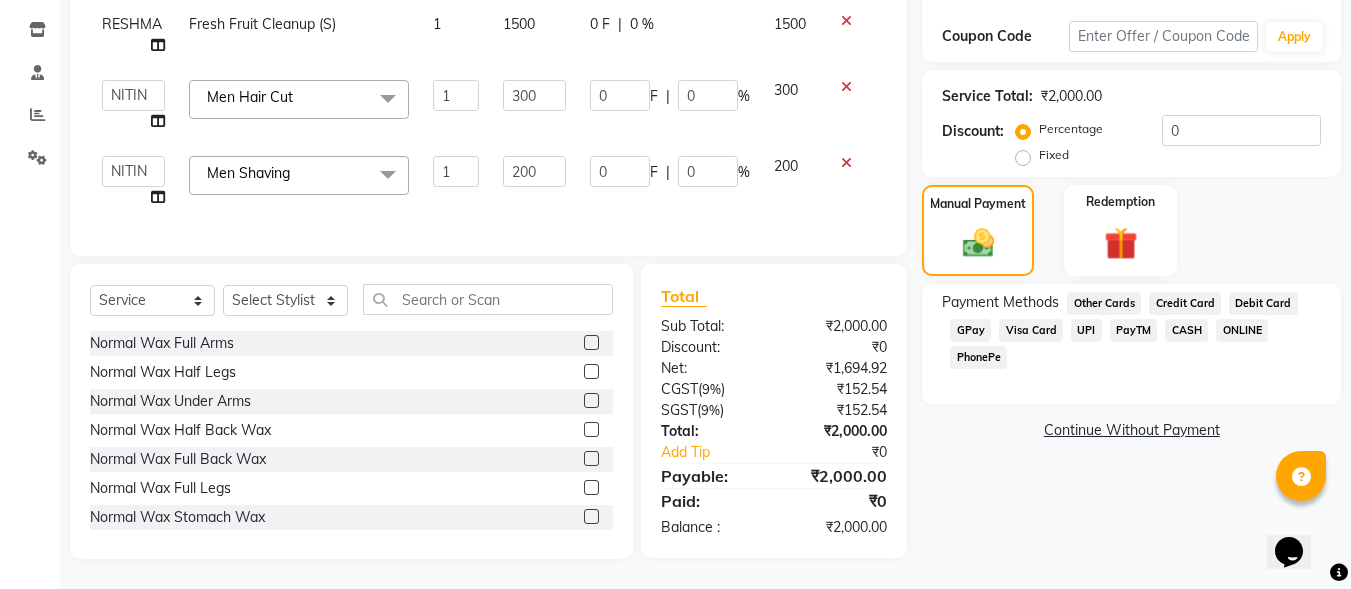 click on "Visa Card" 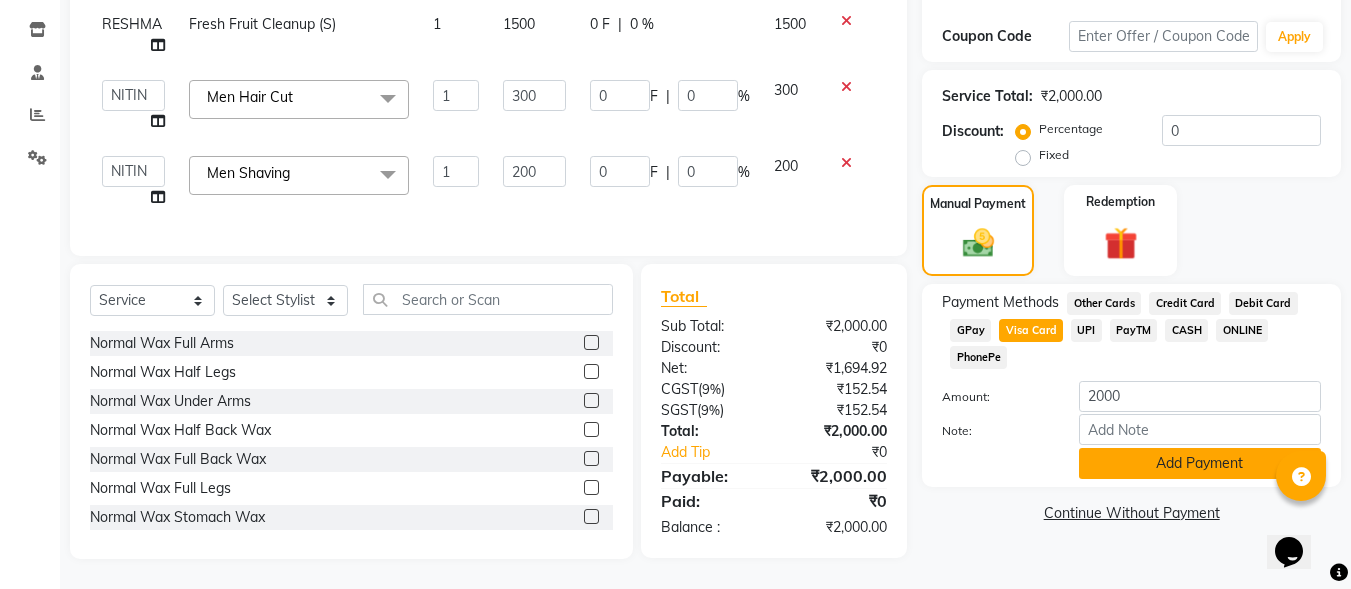 click on "Add Payment" 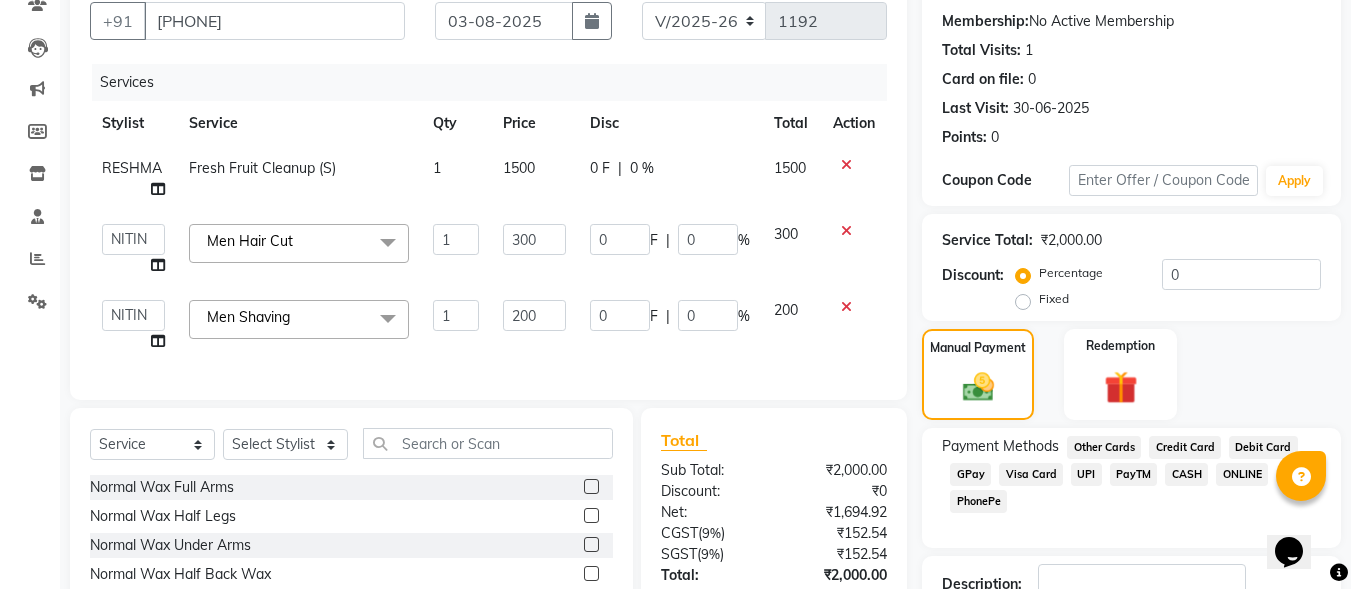 scroll, scrollTop: 384, scrollLeft: 0, axis: vertical 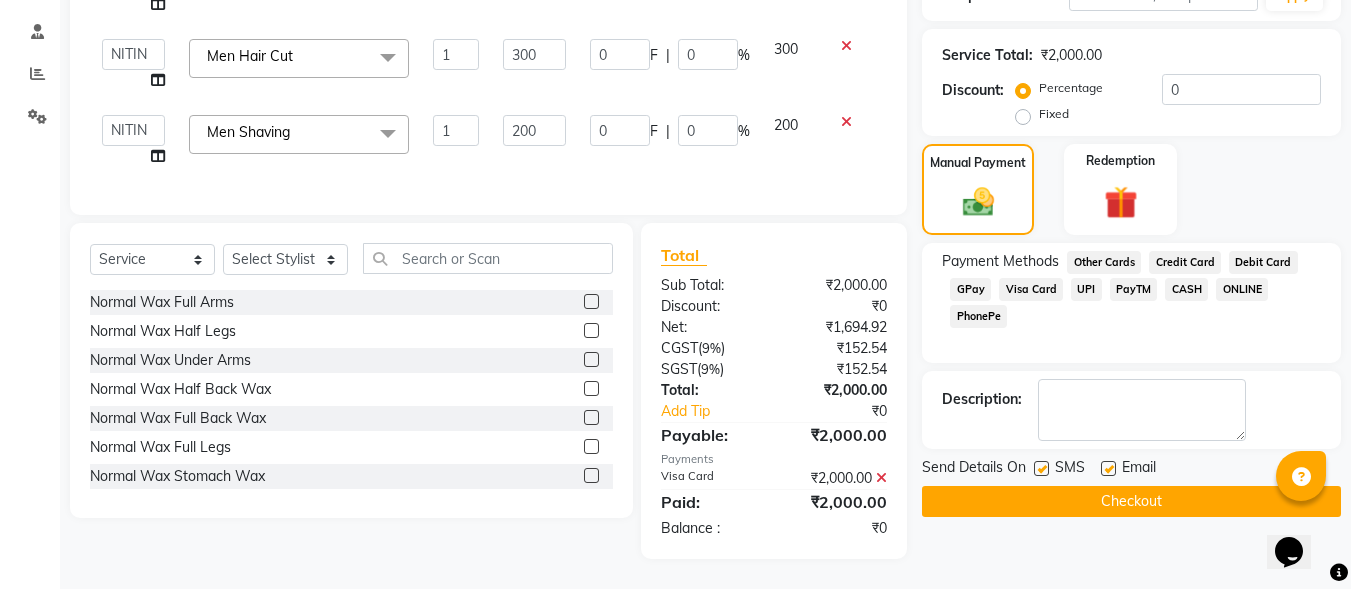 click 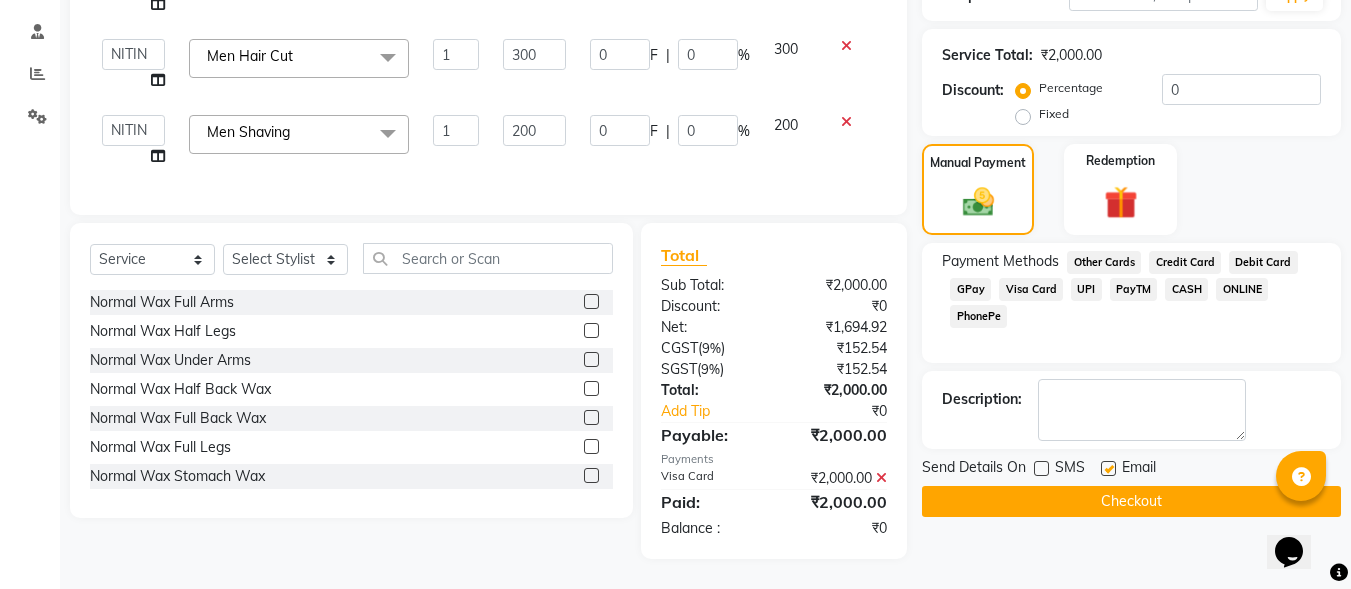 click on "Checkout" 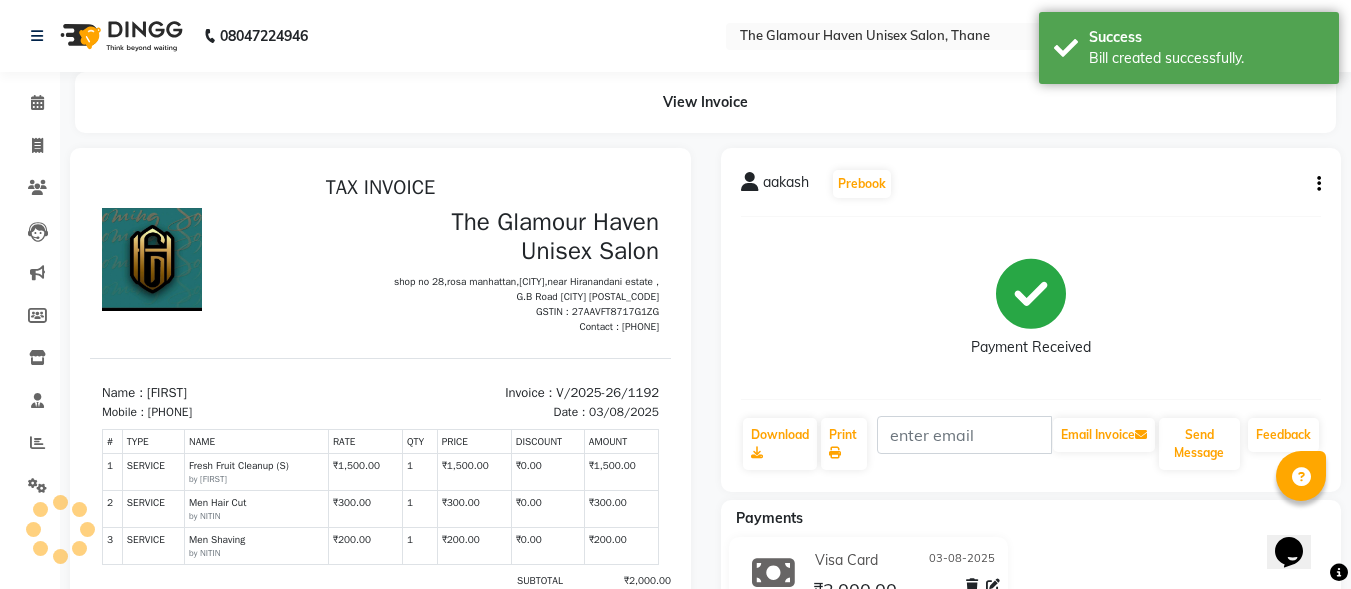 scroll, scrollTop: 0, scrollLeft: 0, axis: both 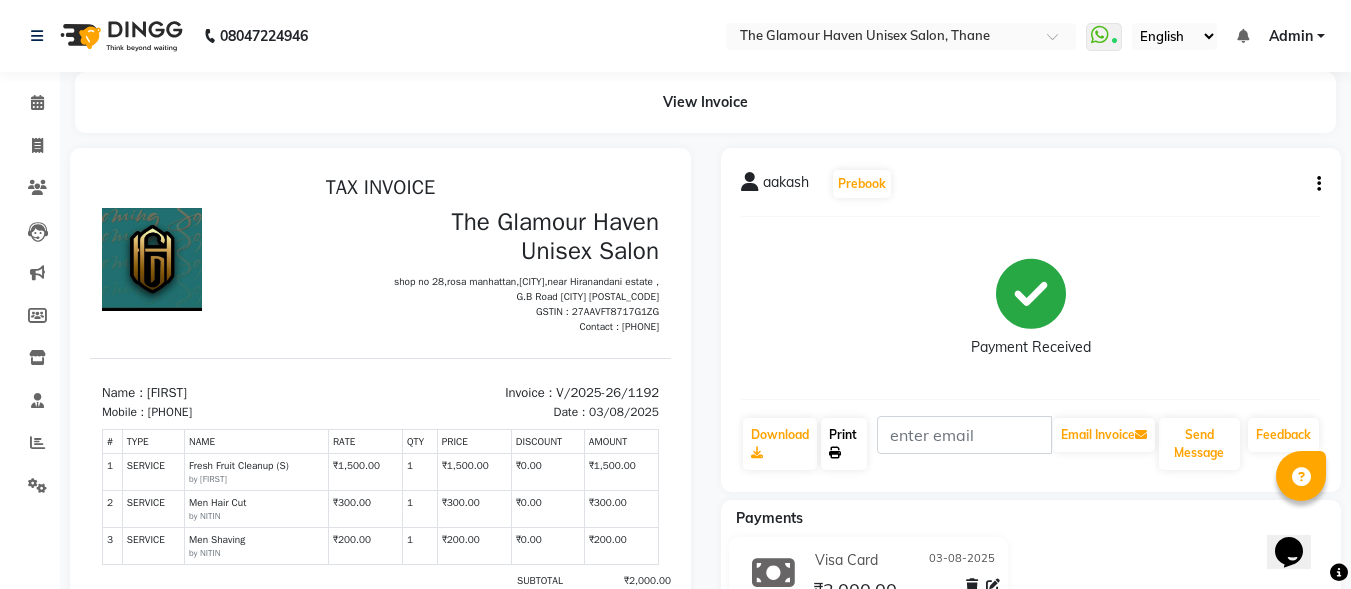 click on "Print" 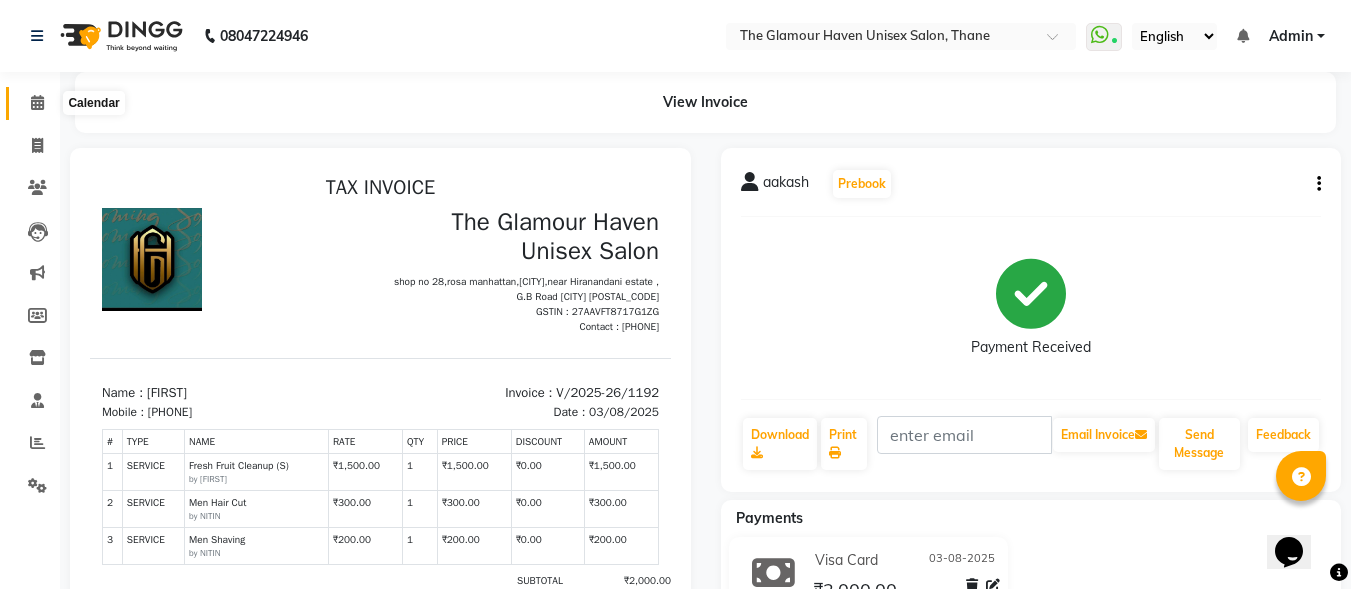 click 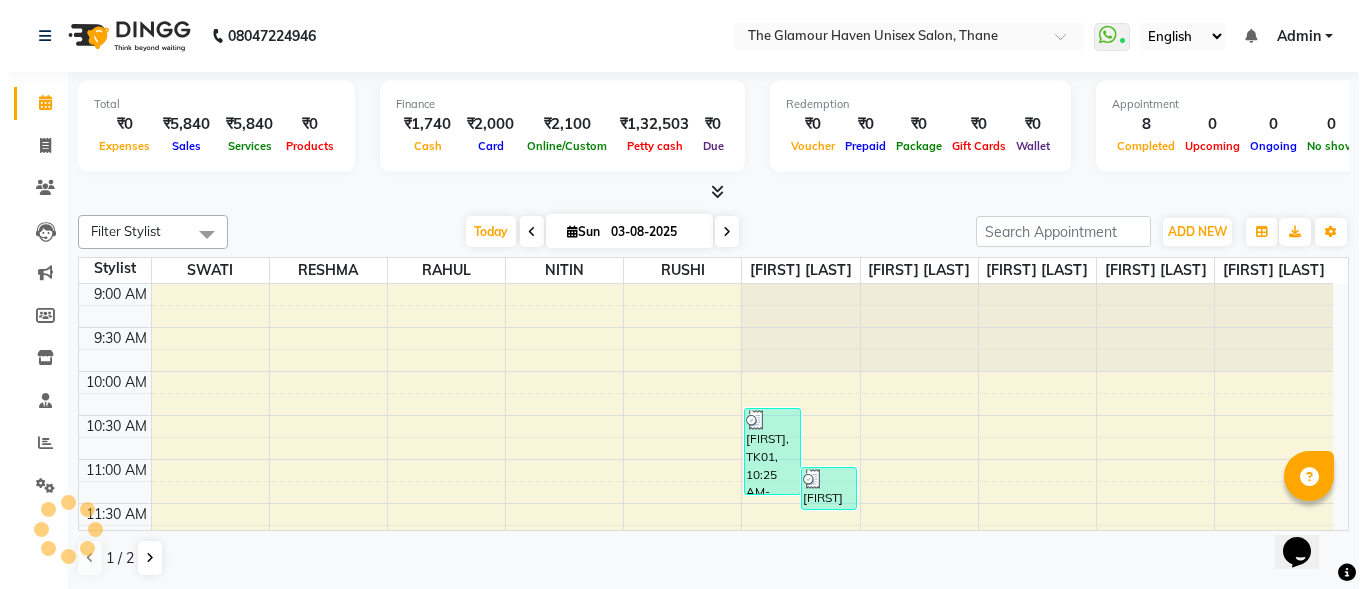 scroll, scrollTop: 0, scrollLeft: 0, axis: both 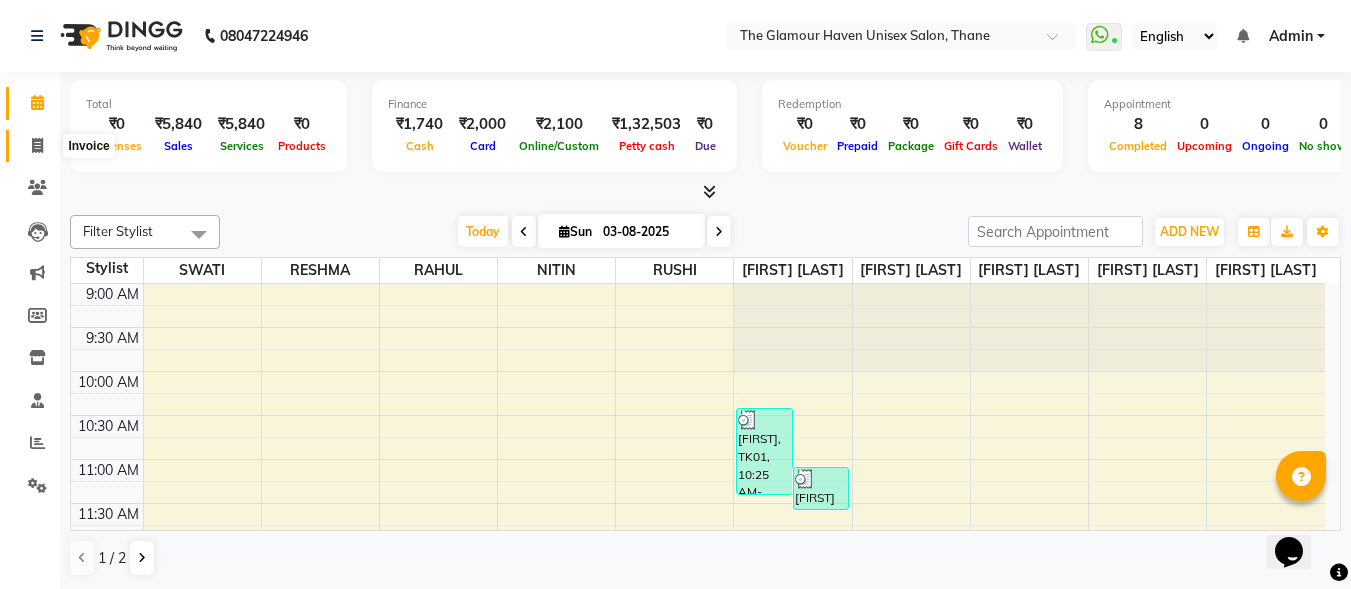 click 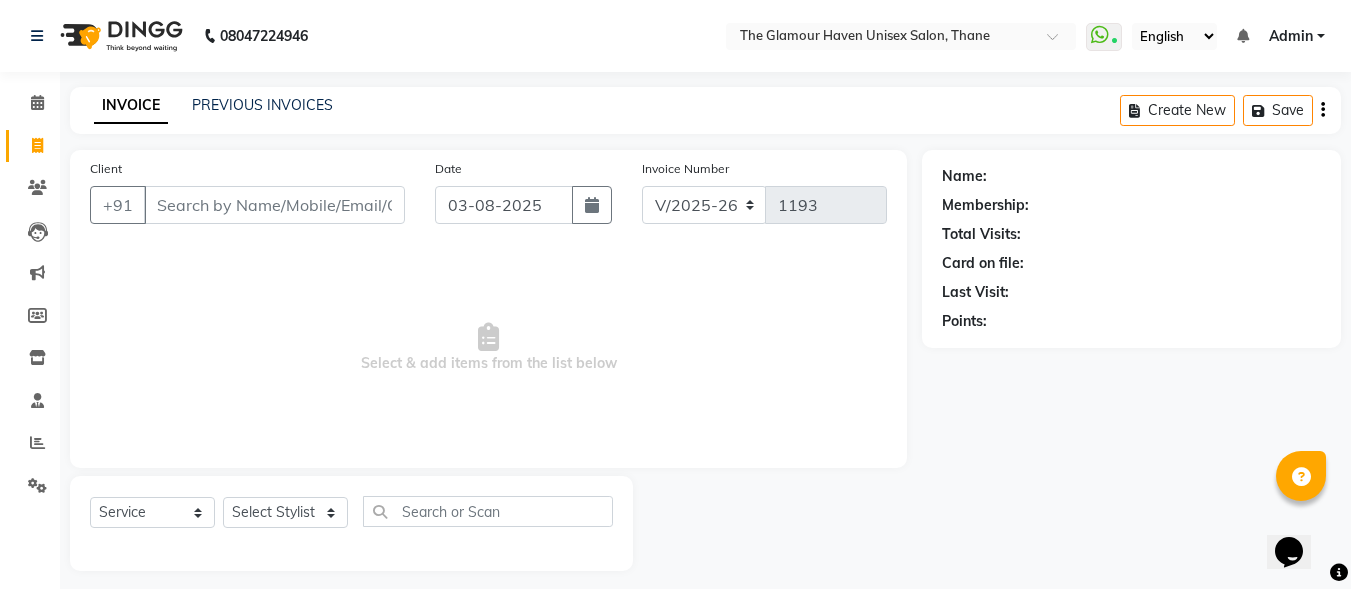 click on "Client" at bounding box center [274, 205] 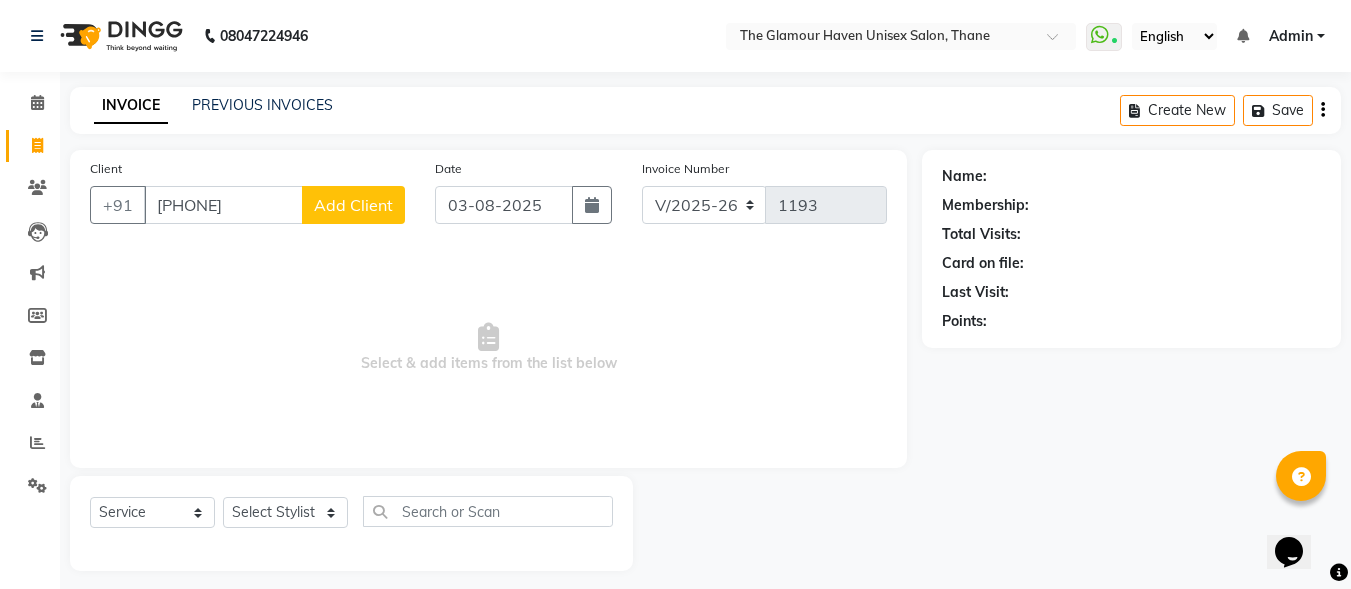 type on "[PHONE]" 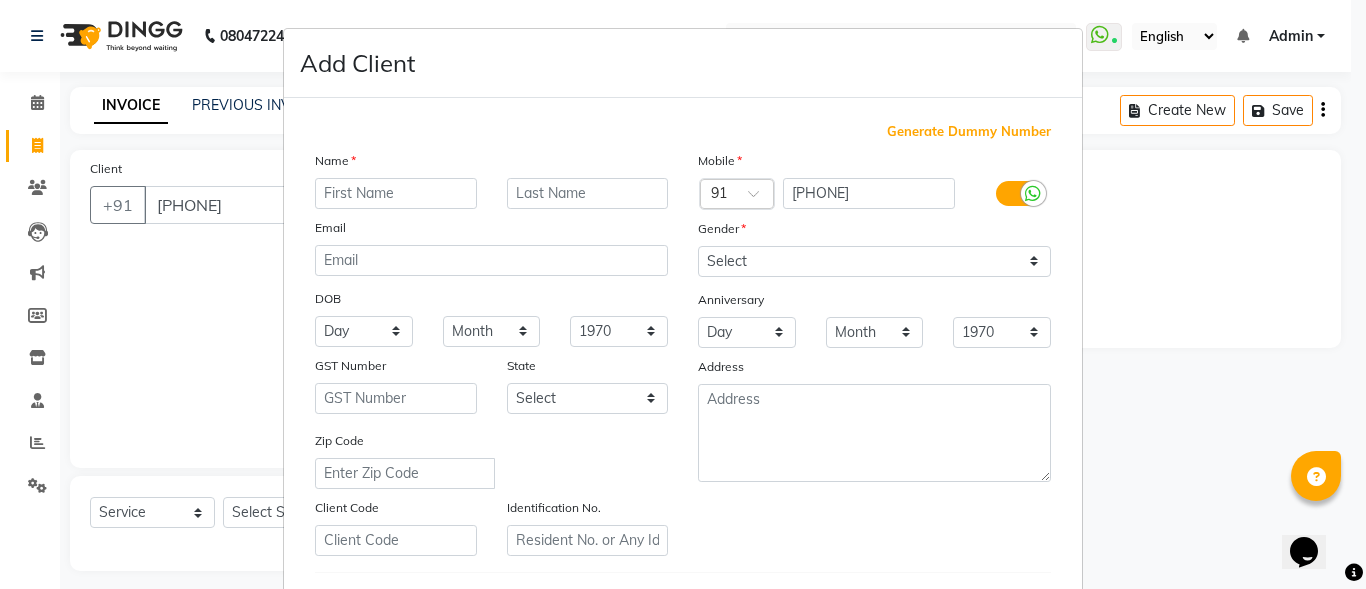 click at bounding box center [396, 193] 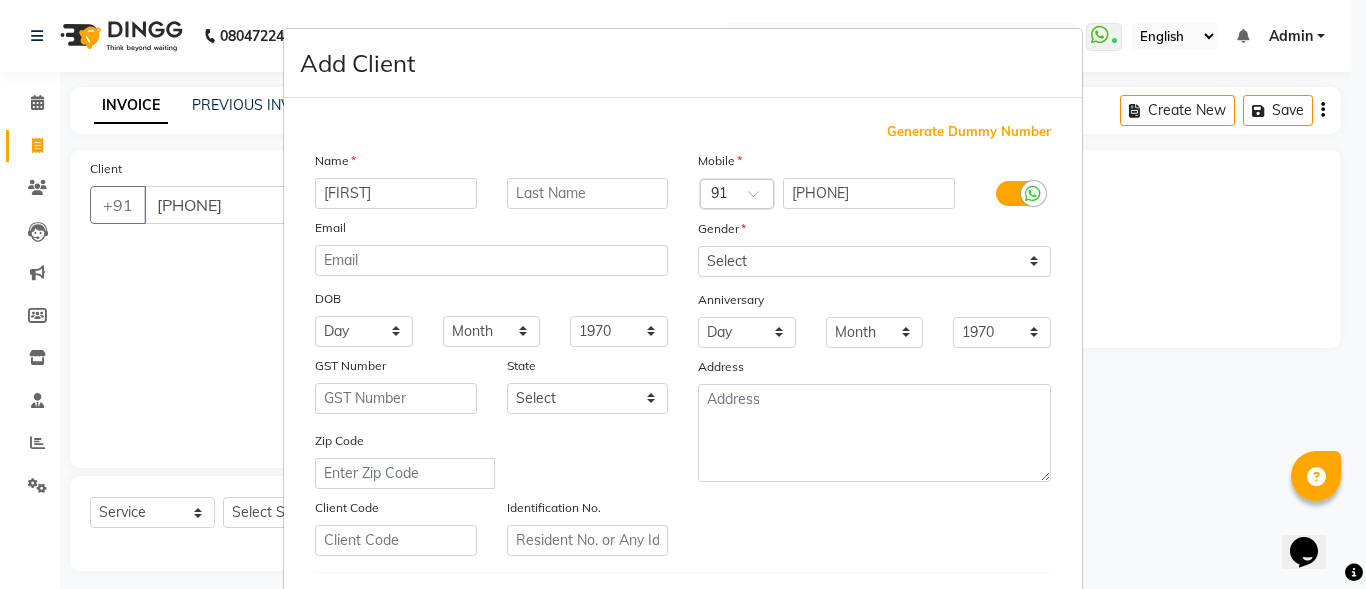 type on "[FIRST]" 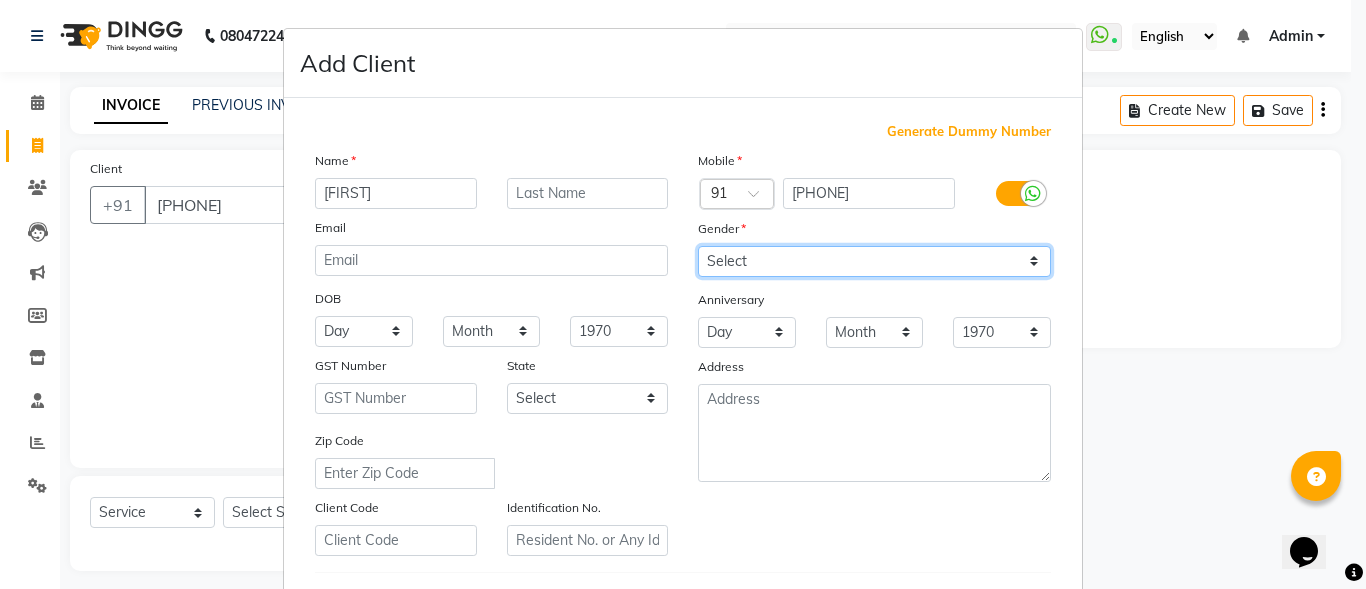click on "Select Male Female Other Prefer Not To Say" at bounding box center (874, 261) 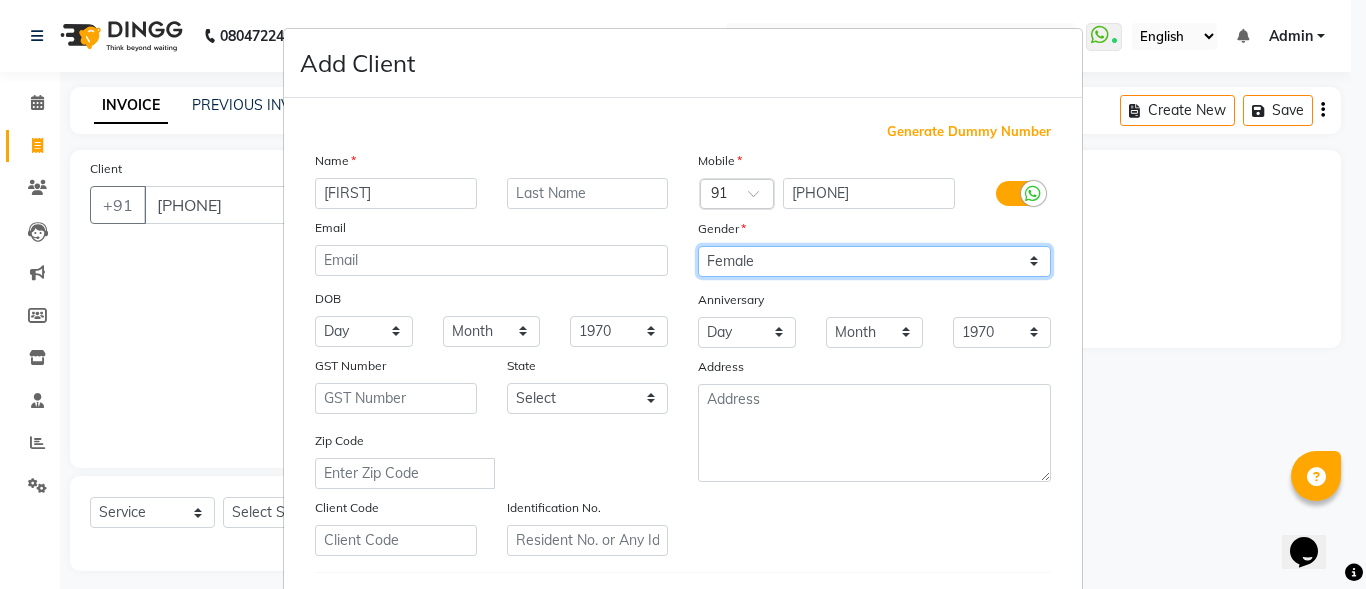 click on "Select Male Female Other Prefer Not To Say" at bounding box center (874, 261) 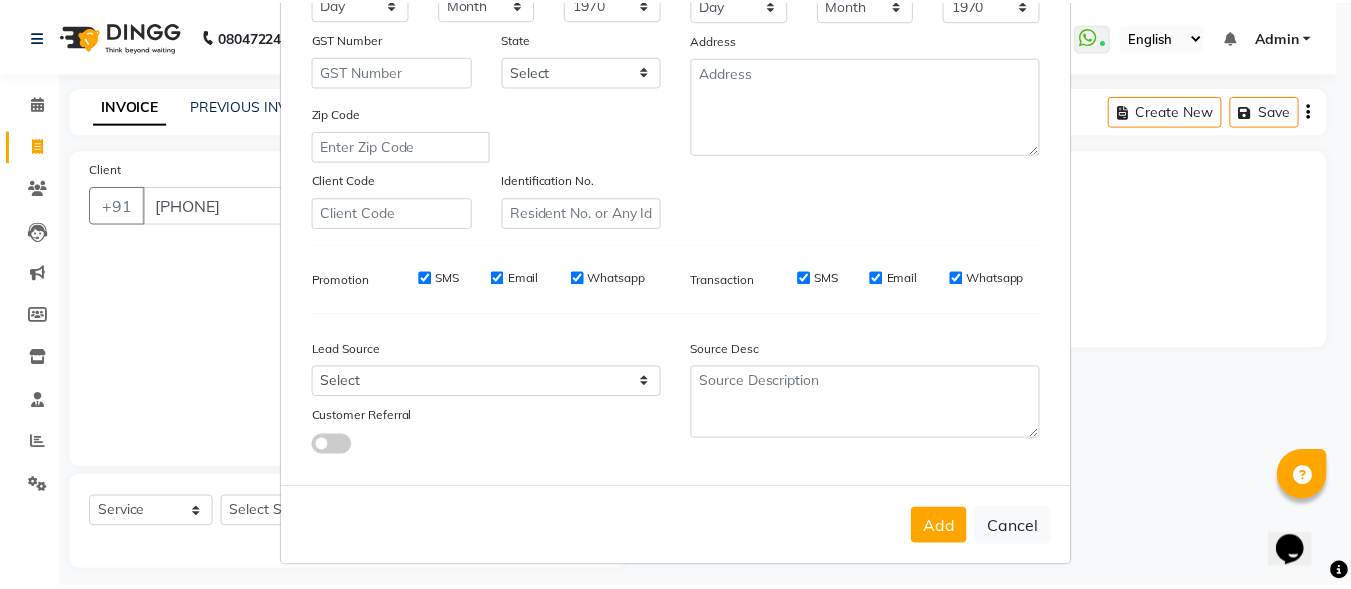 scroll, scrollTop: 334, scrollLeft: 0, axis: vertical 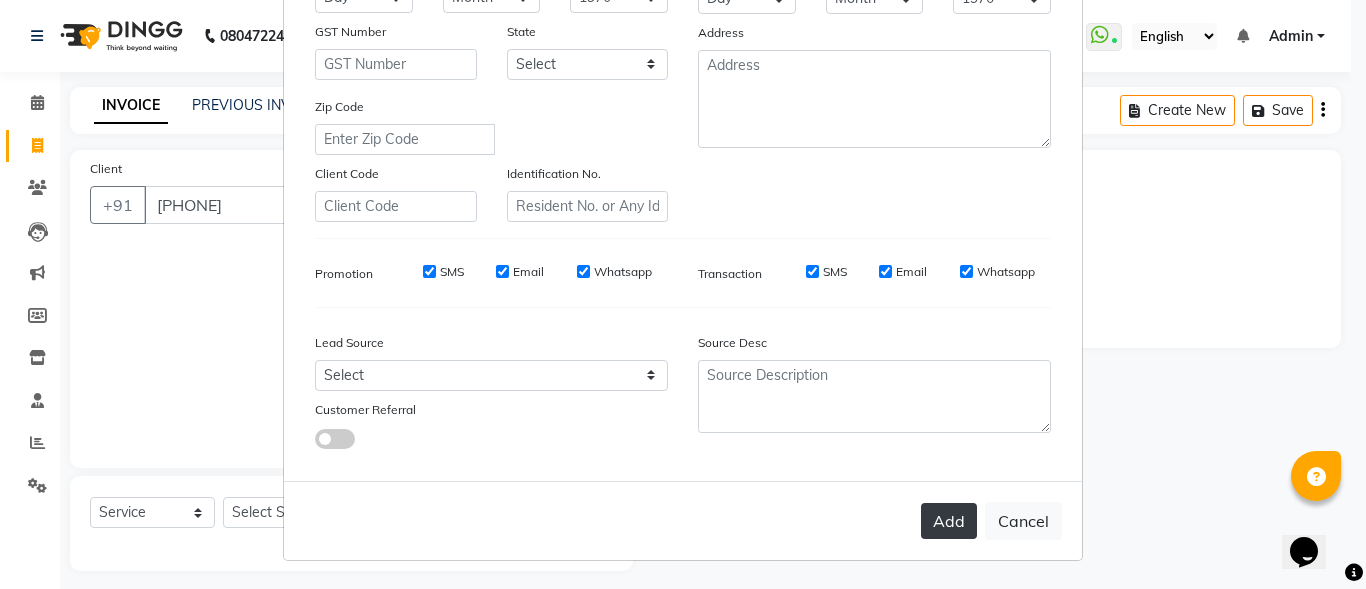 click on "Add" at bounding box center (949, 521) 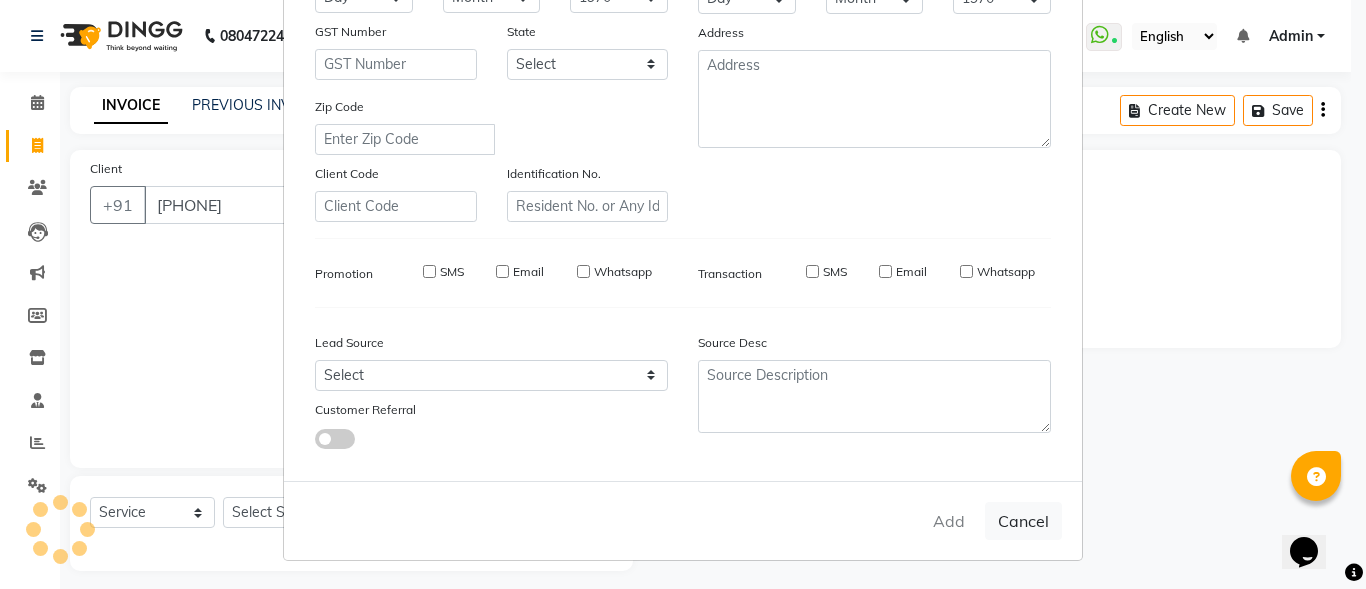 type 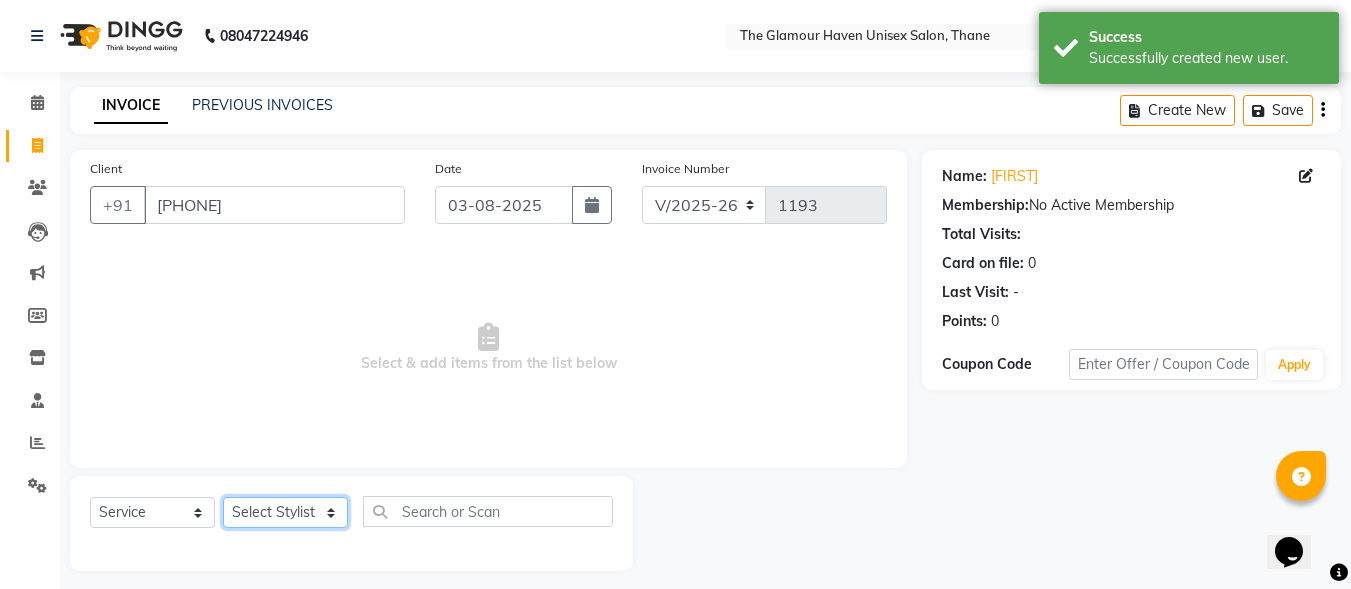 click on "Select Stylist [FIRST] [LAST] [FIRST] [LAST] [FIRST] [LAST] [FIRST] [LAST] [FIRST] [LAST] [FIRST] [LAST] [FIRST] [LAST] [FIRST] [LAST] [FIRST] [LAST]" 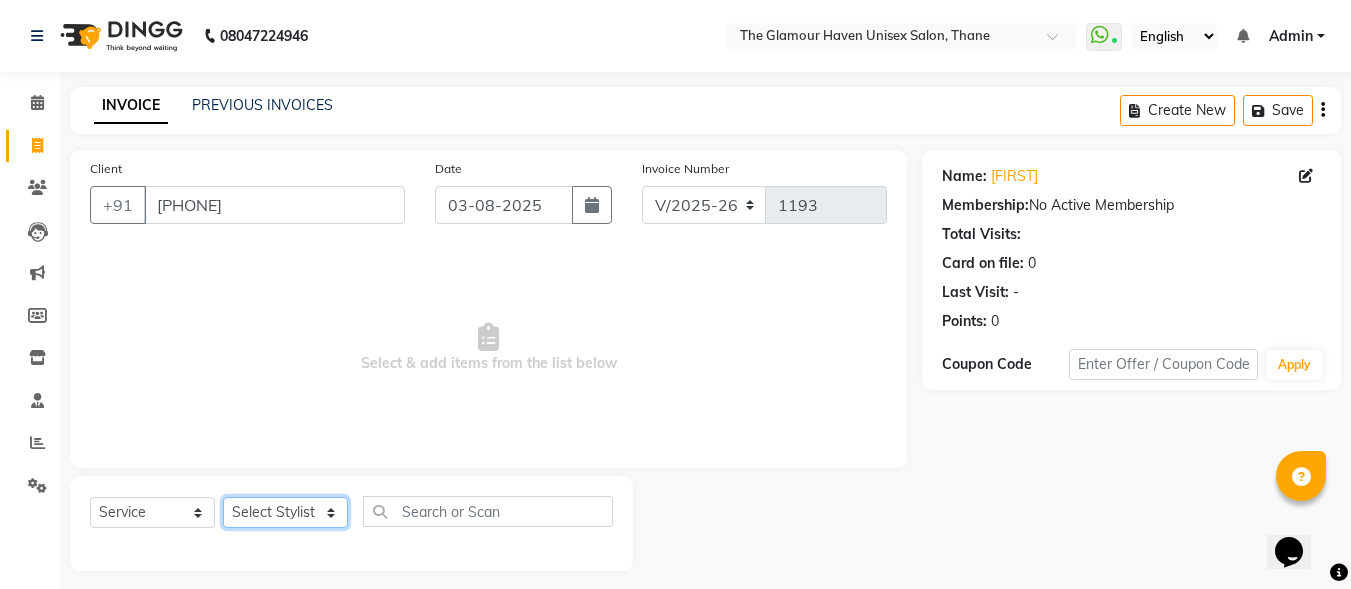 select on "63040" 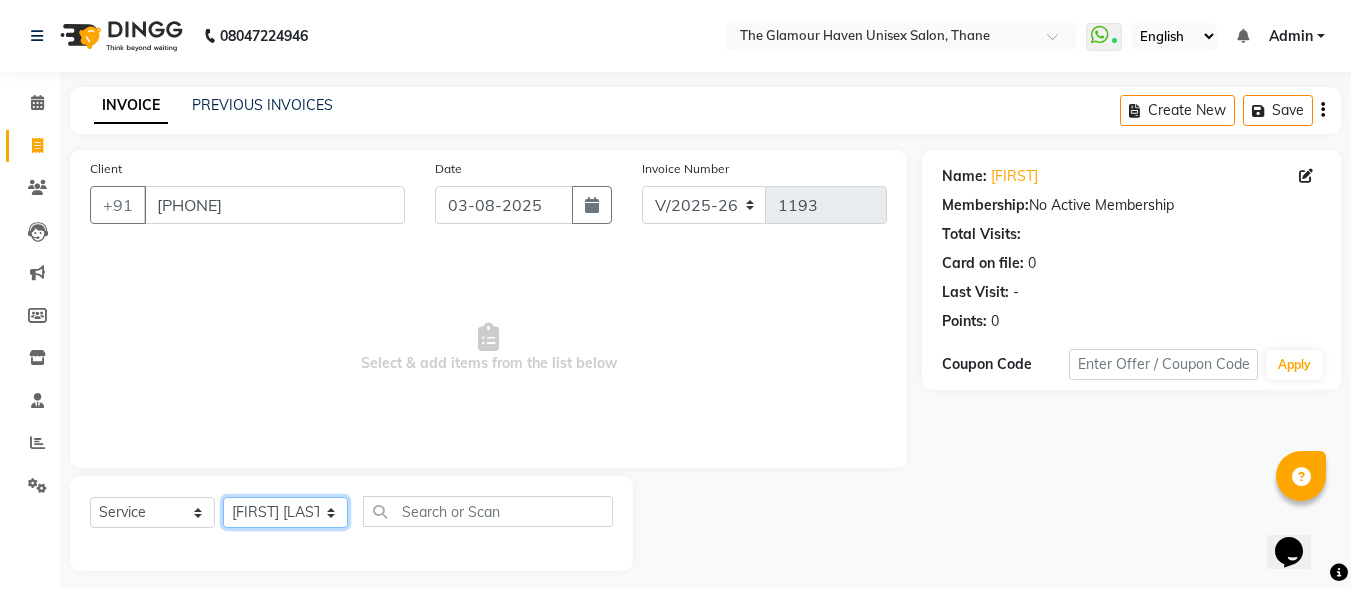 click on "Select Stylist [FIRST] [LAST] [FIRST] [LAST] [FIRST] [LAST] [FIRST] [LAST] [FIRST] [LAST] [FIRST] [LAST] [FIRST] [LAST] [FIRST] [LAST] [FIRST] [LAST]" 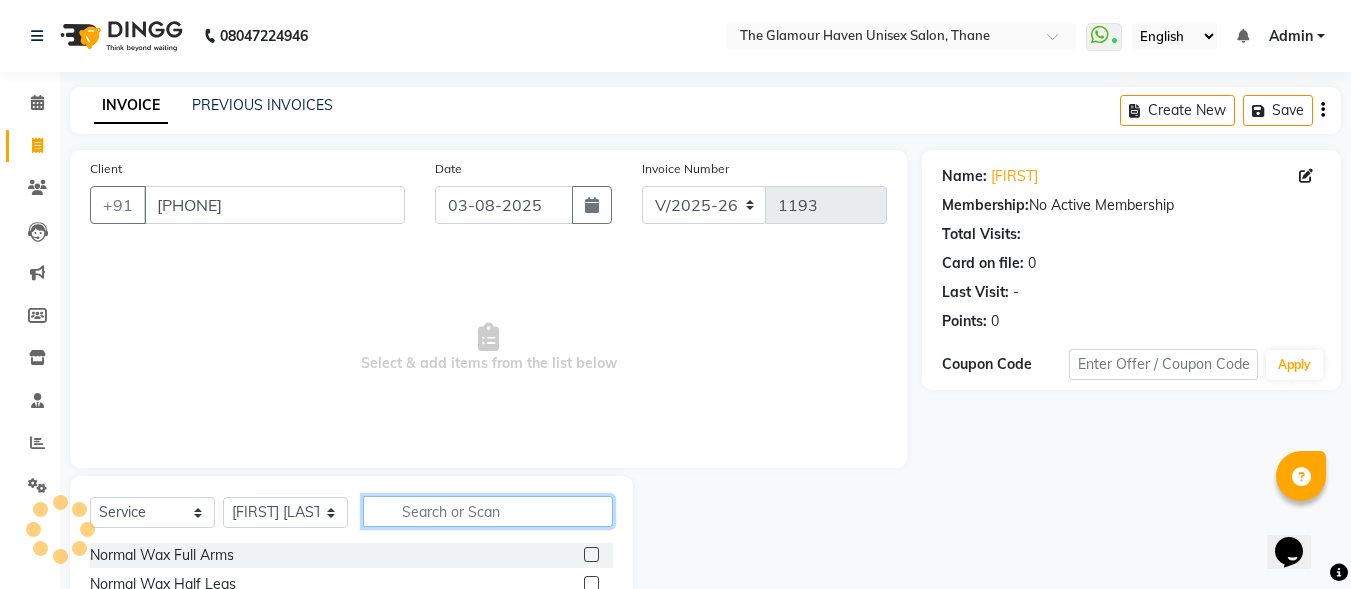 click 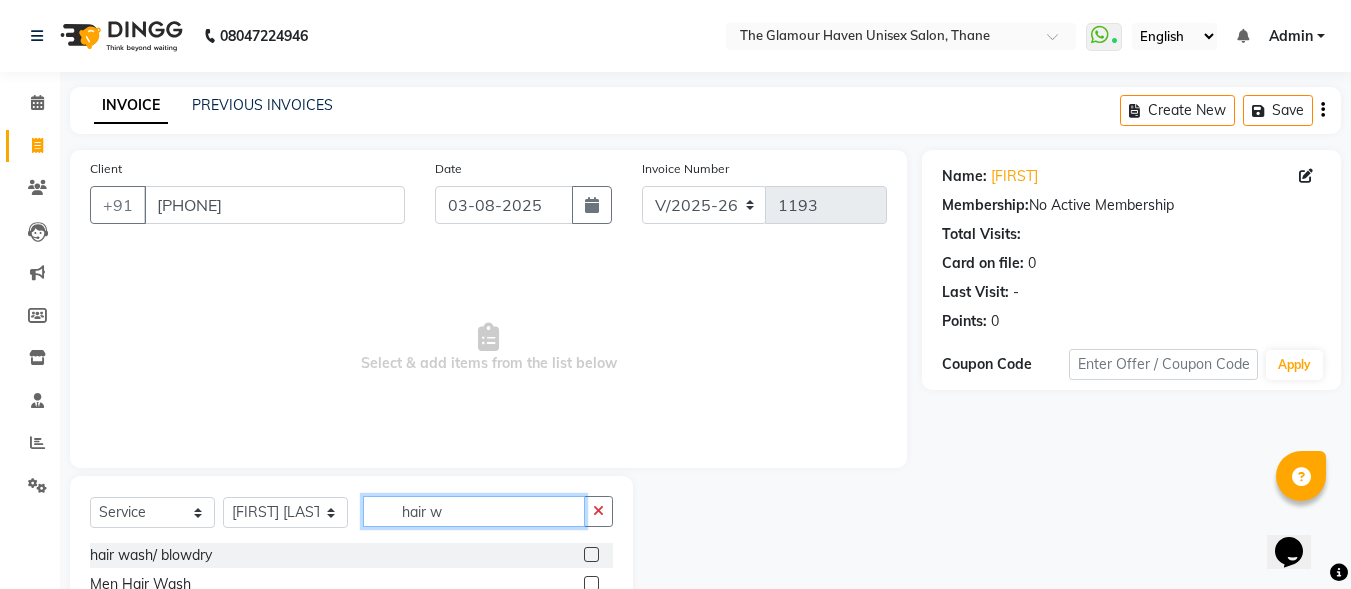 type on "hair w" 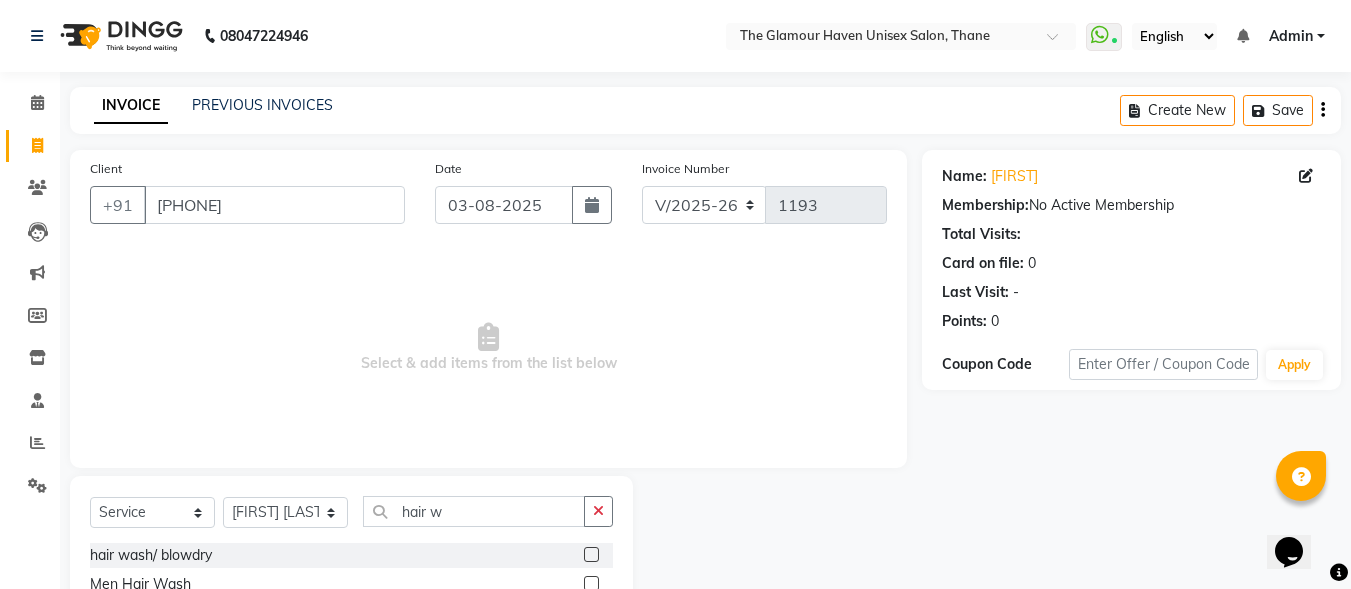 click 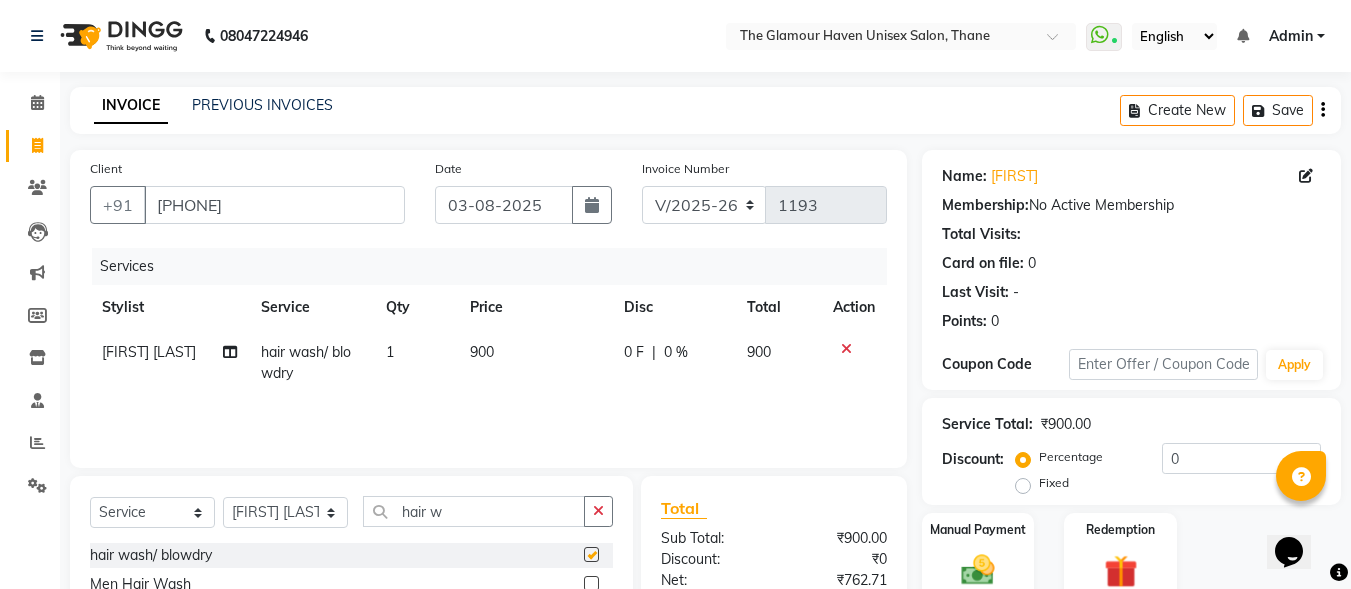 checkbox on "false" 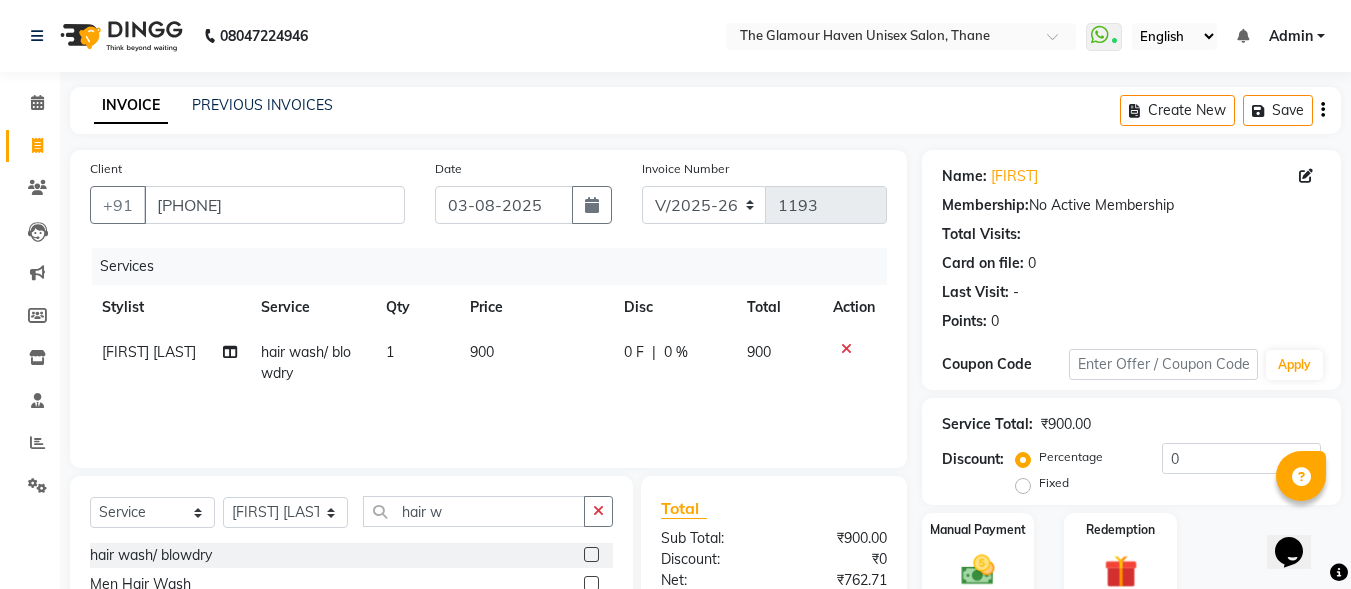 scroll, scrollTop: 211, scrollLeft: 0, axis: vertical 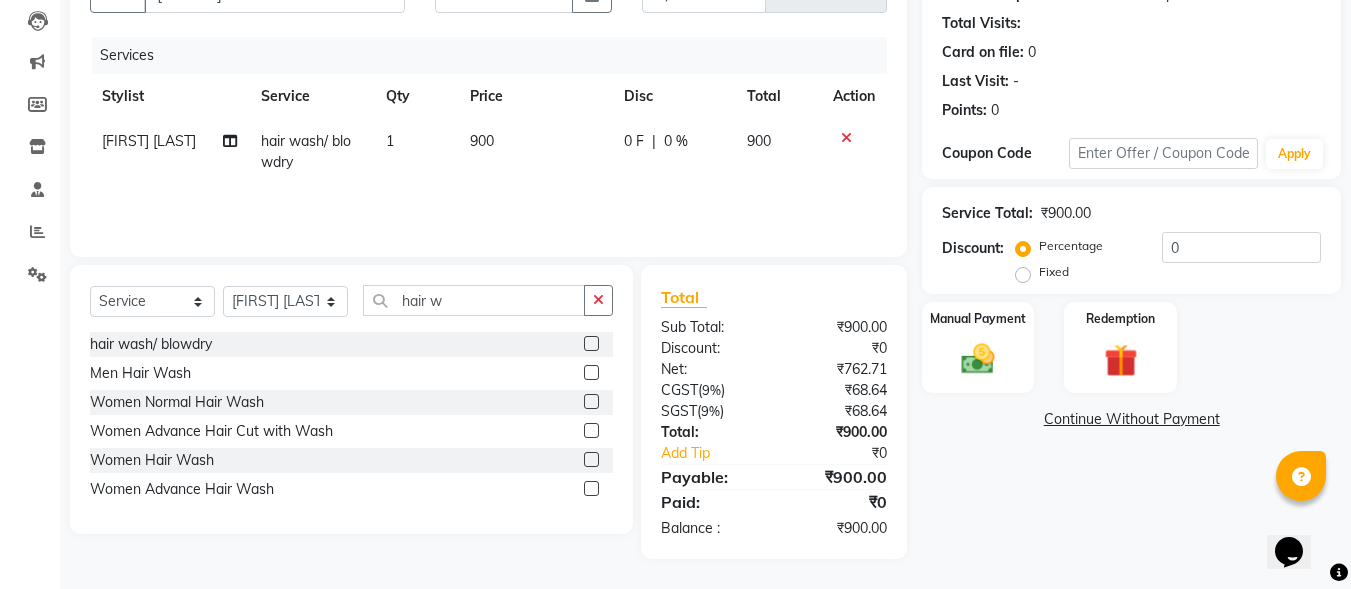 click 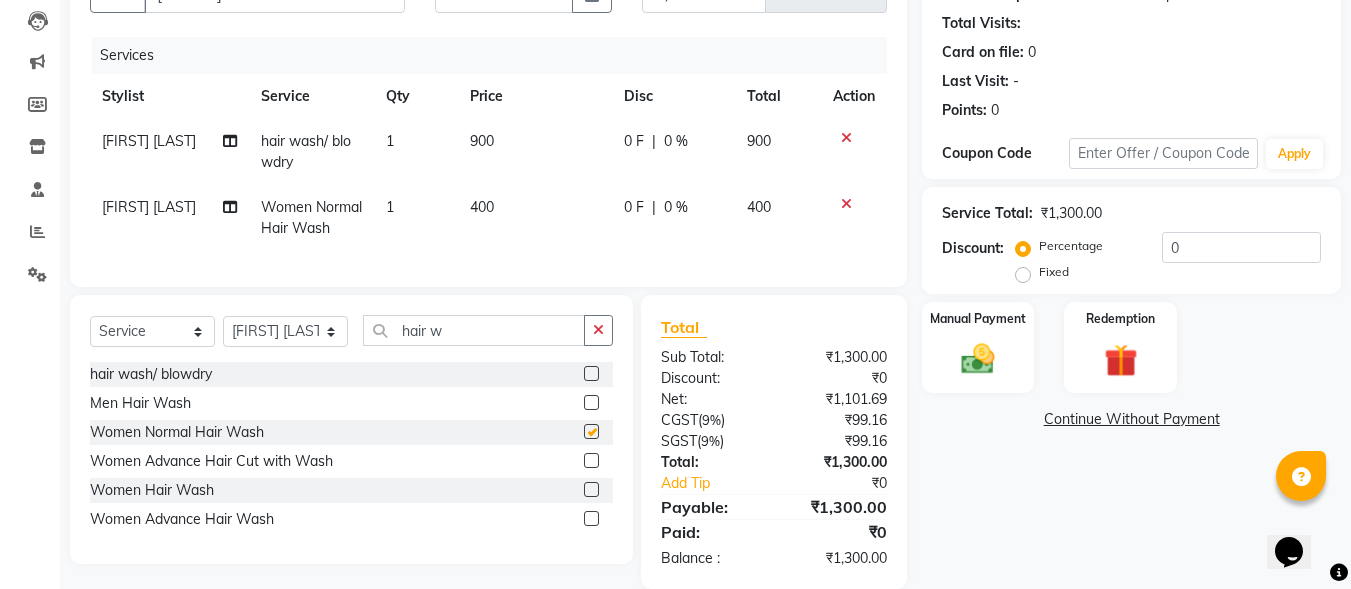 checkbox on "false" 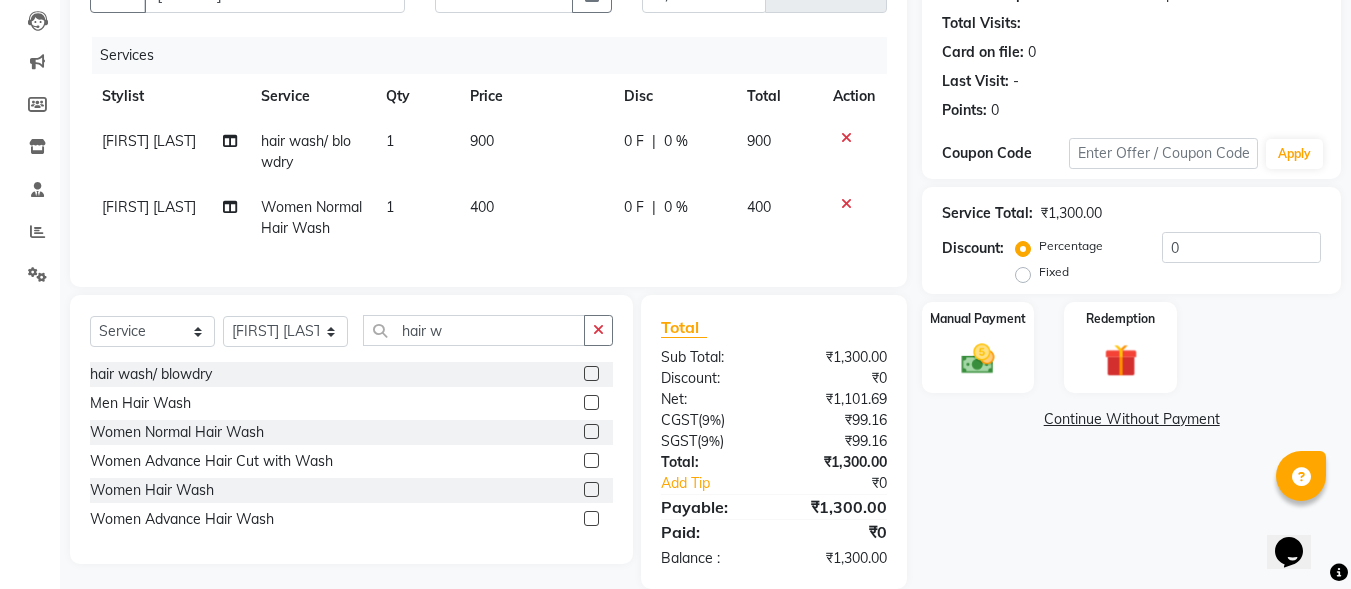 click on "Select  Service  Product  Membership  Package Voucher Prepaid Gift Card  Select Stylist Bharat sen darshna gole Geeta shetye NITIN RAHUL Rahul Dixit RESHMA RUSHI SWATI vijay sonawane VINAY DIXIT hair w" 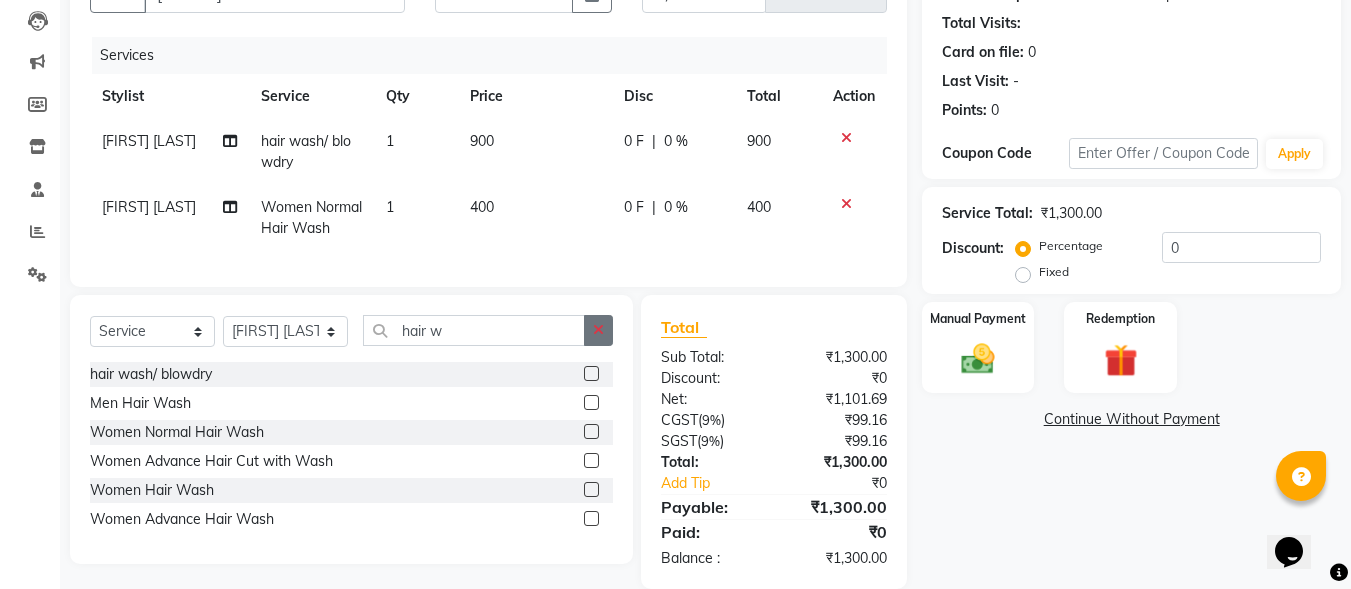 click 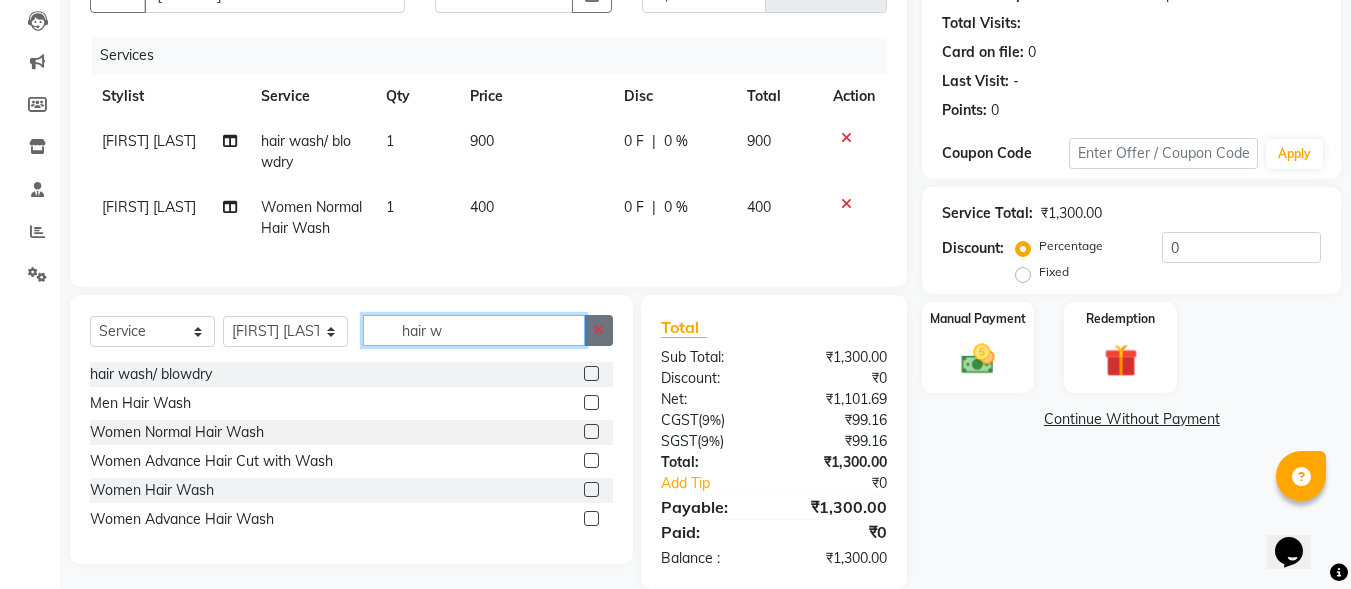 type 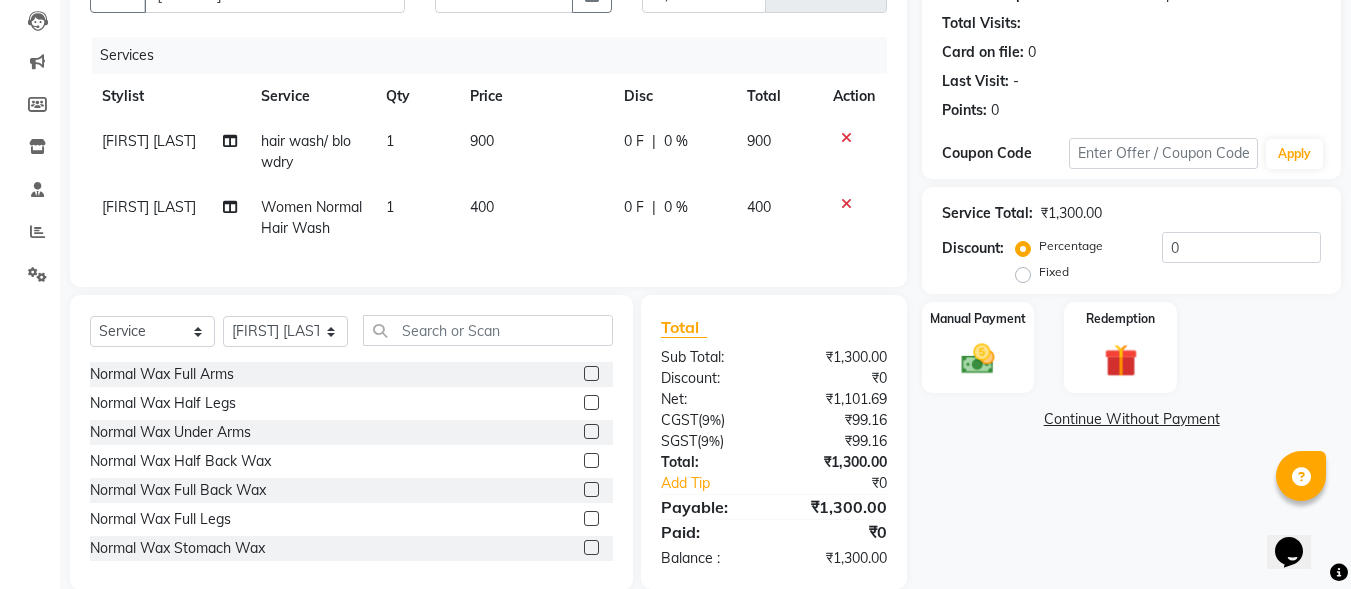 click 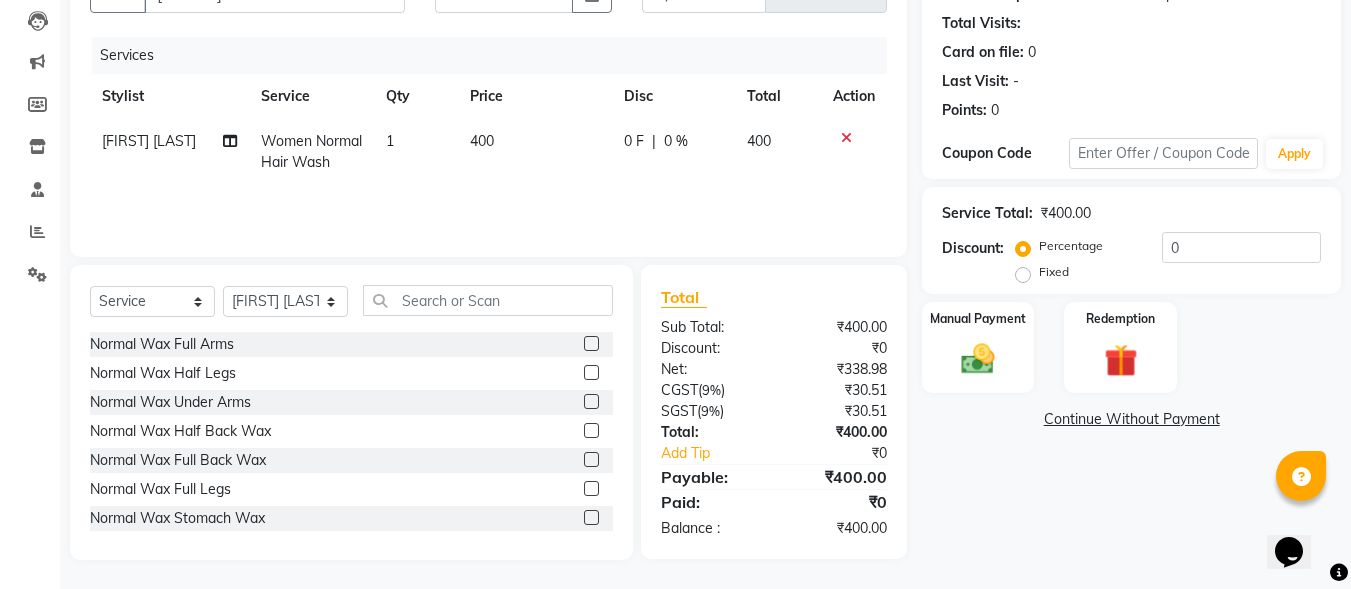 click on "400" 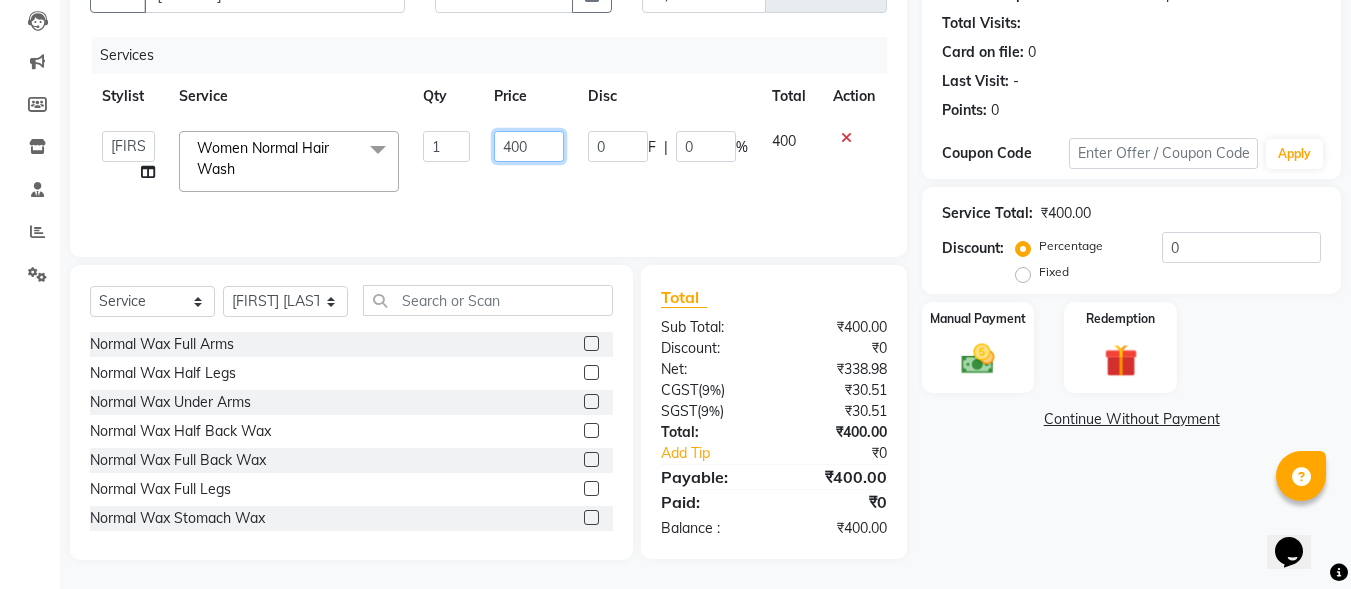 drag, startPoint x: 529, startPoint y: 145, endPoint x: 498, endPoint y: 145, distance: 31 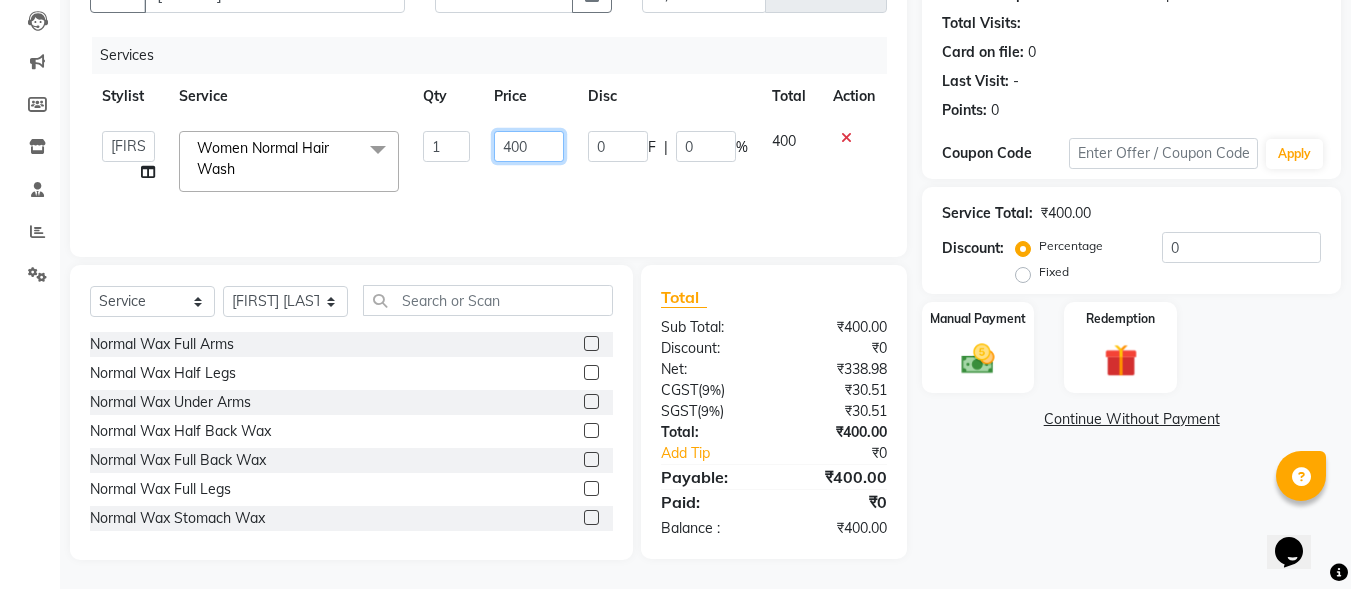 click on "400" 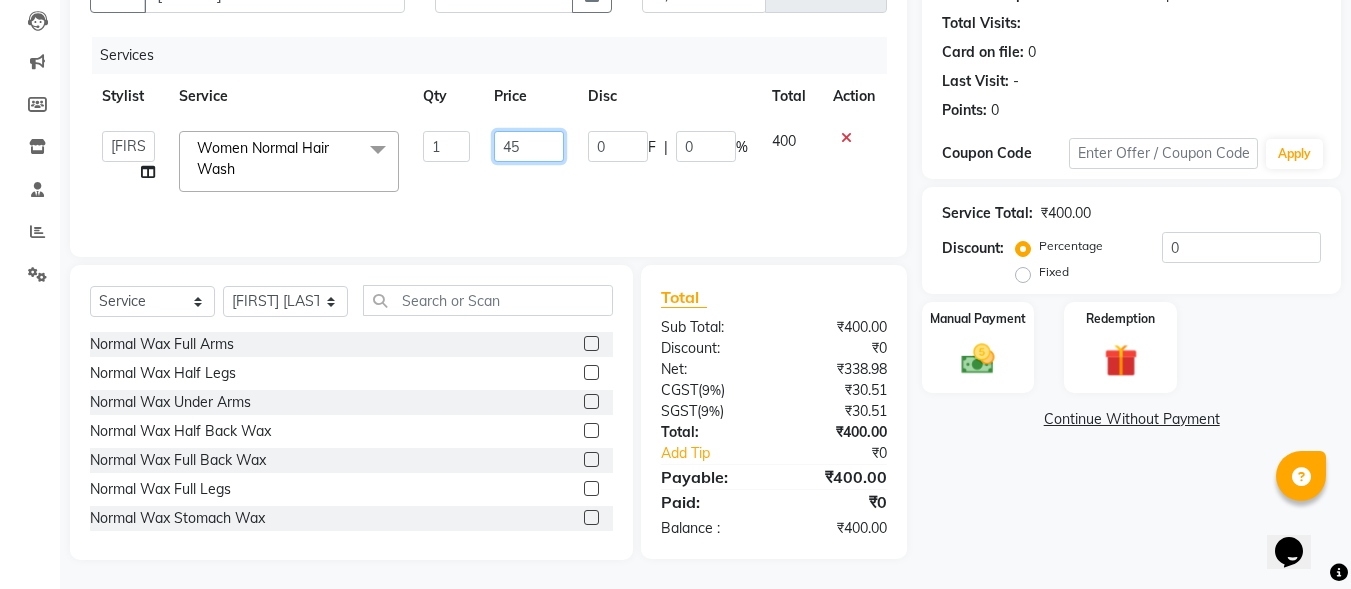 type on "450" 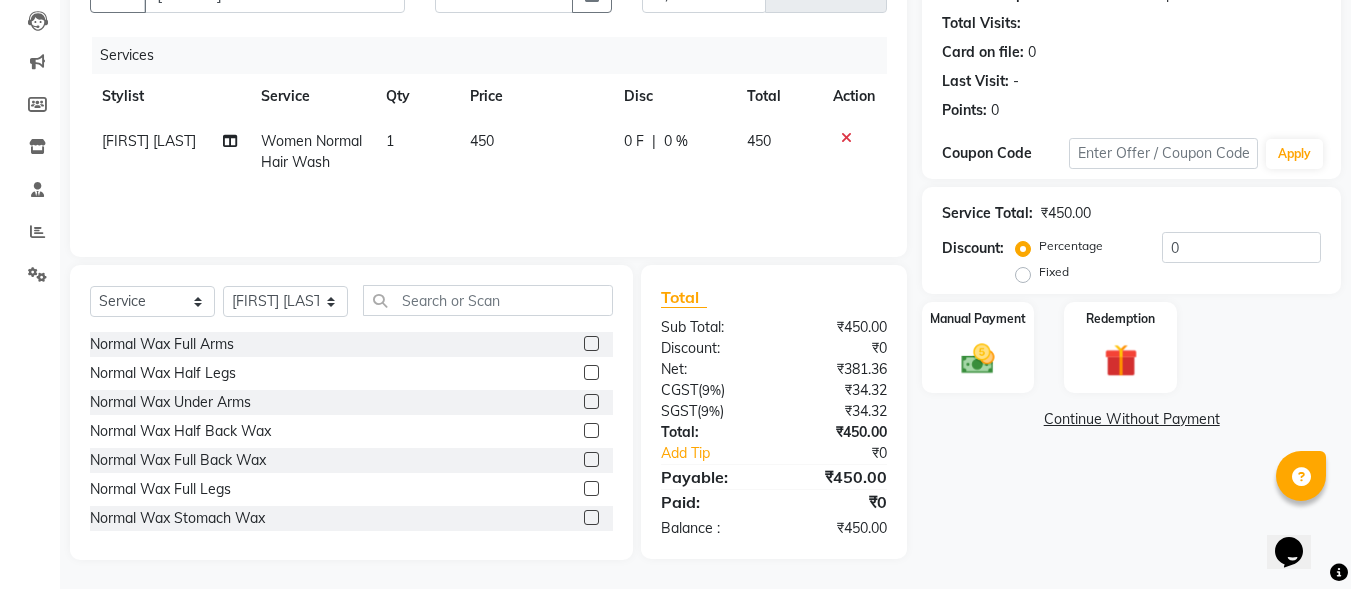 click on "450" 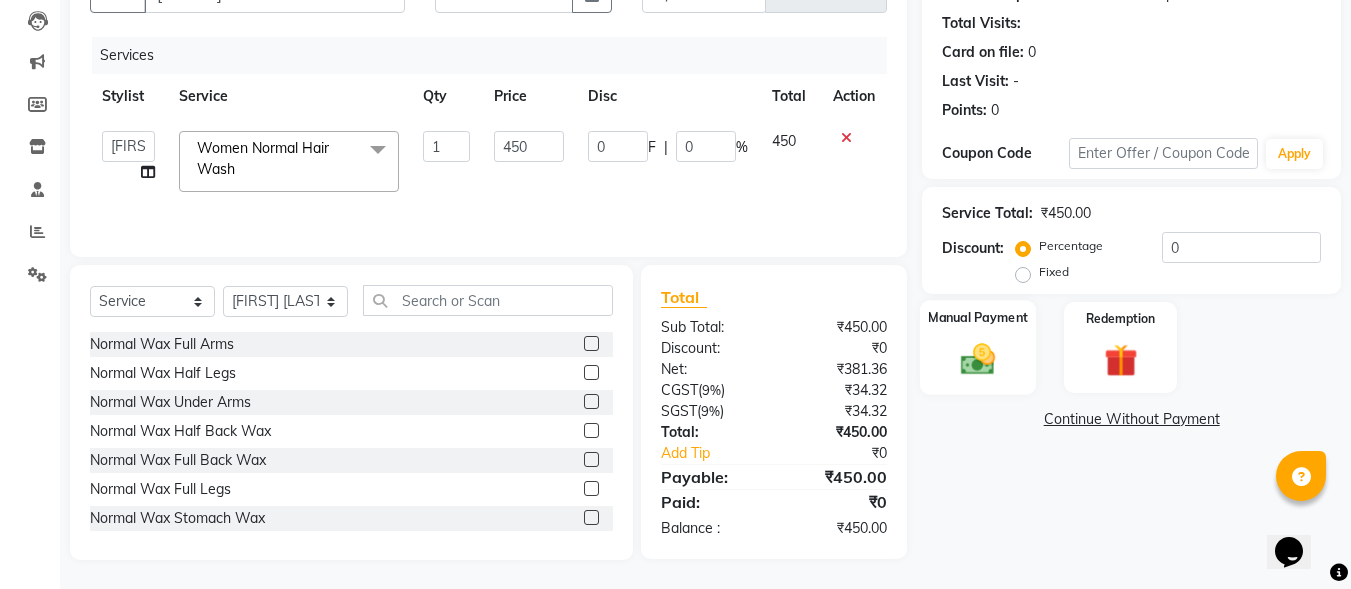 click 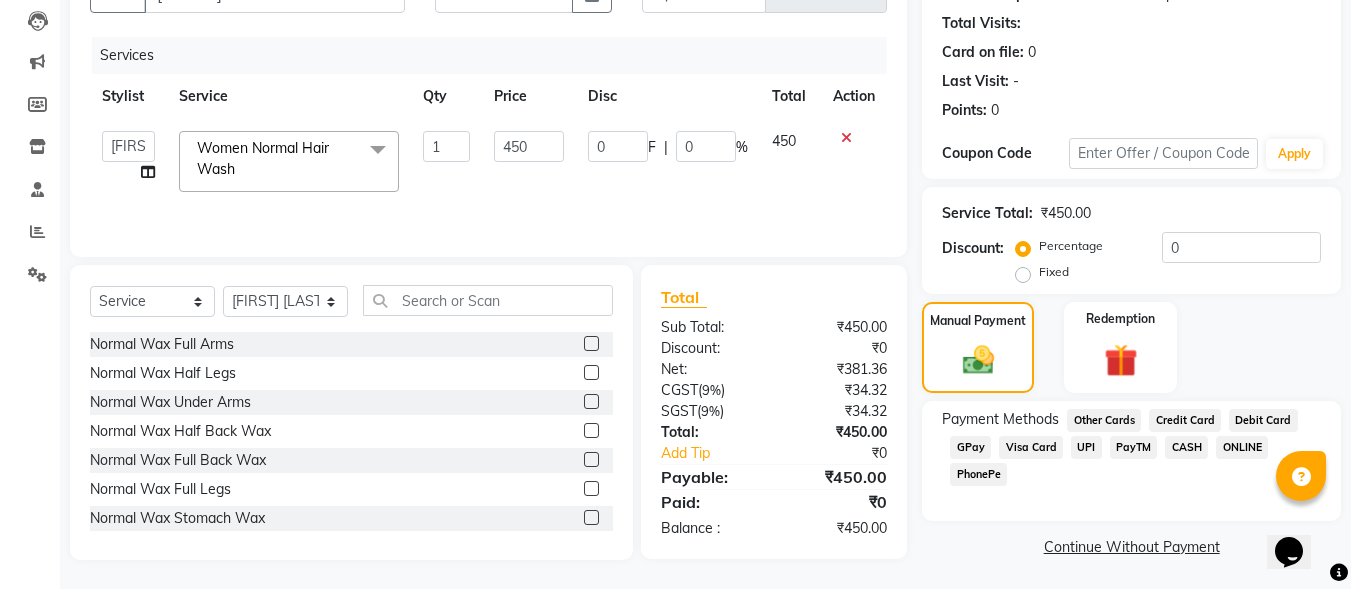 click on "GPay" 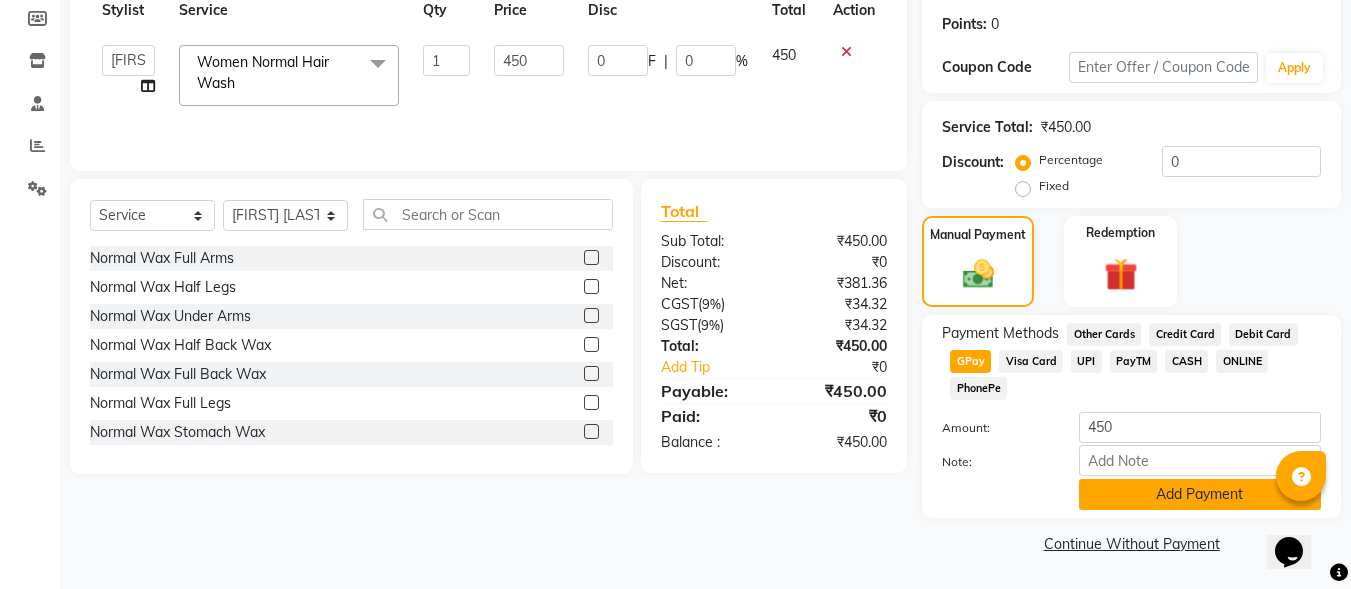 click on "Add Payment" 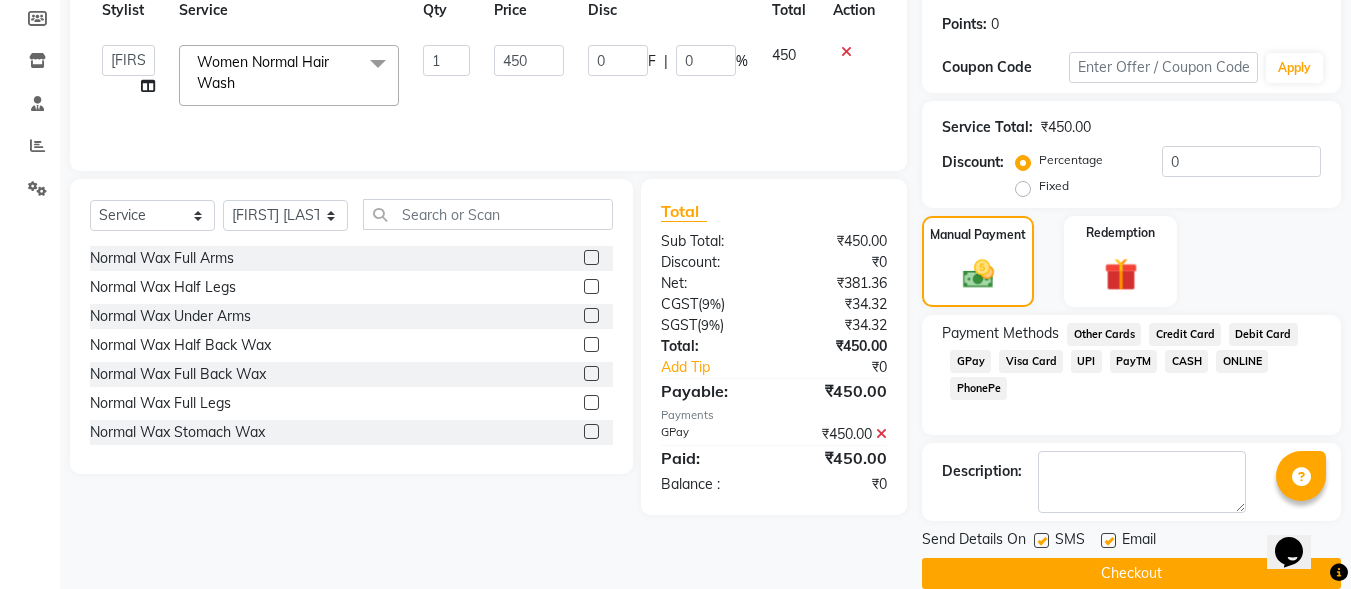 scroll, scrollTop: 327, scrollLeft: 0, axis: vertical 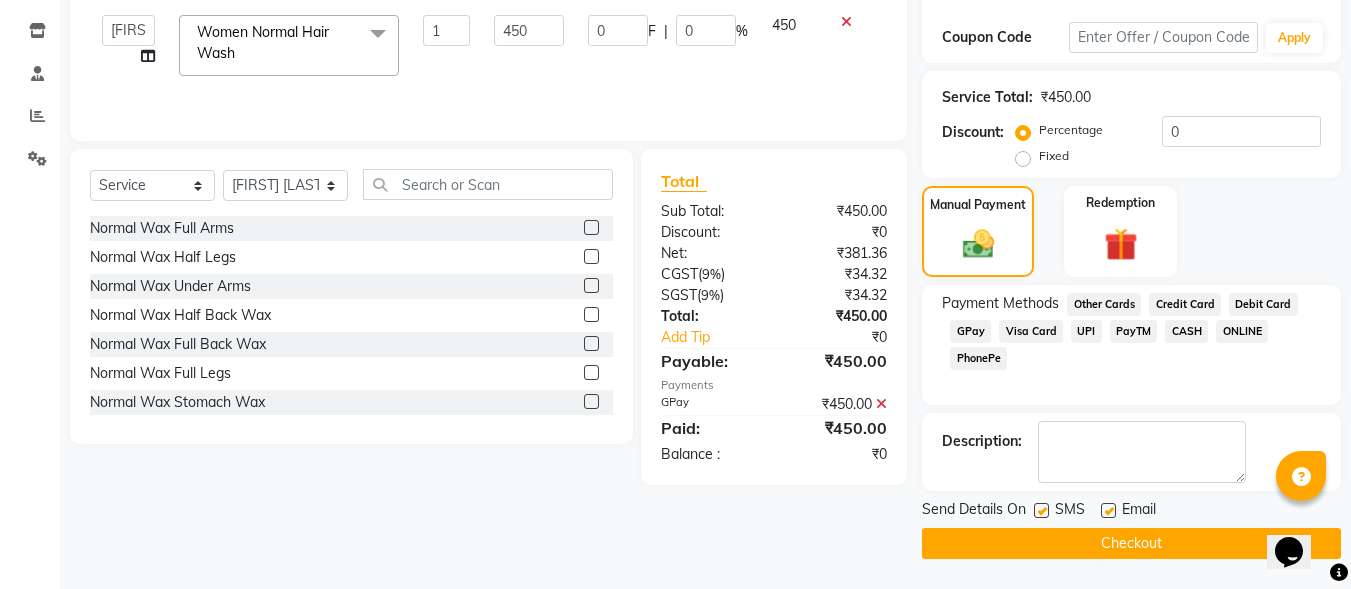 click 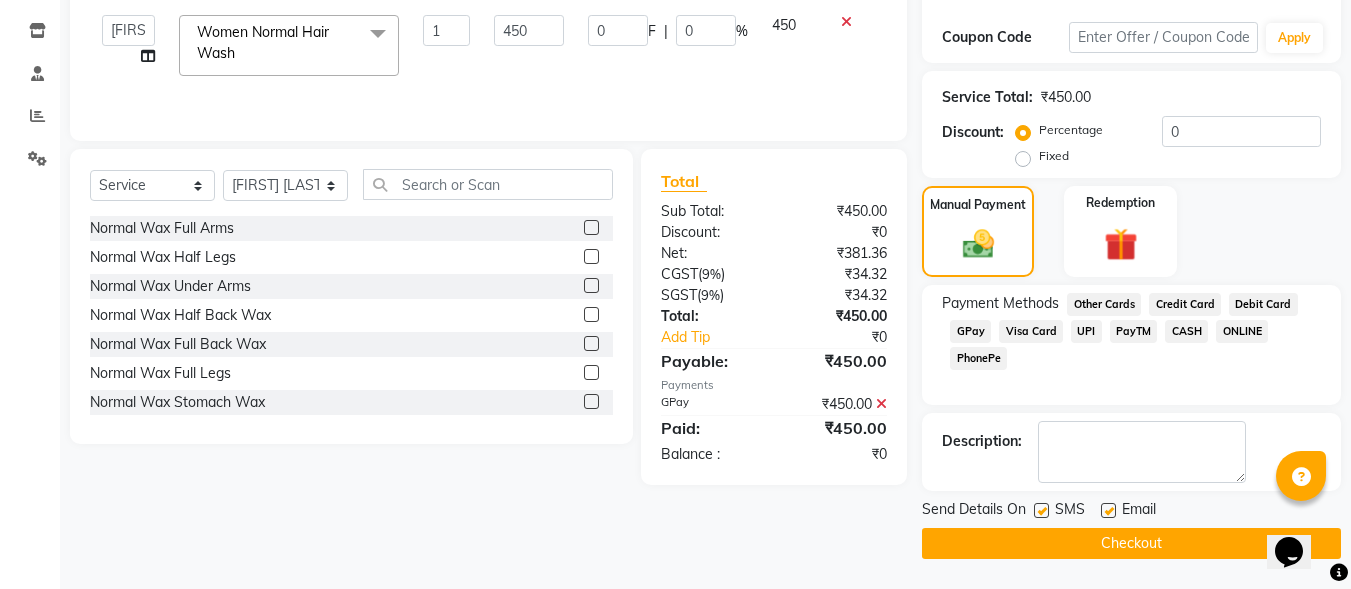 click at bounding box center (1040, 511) 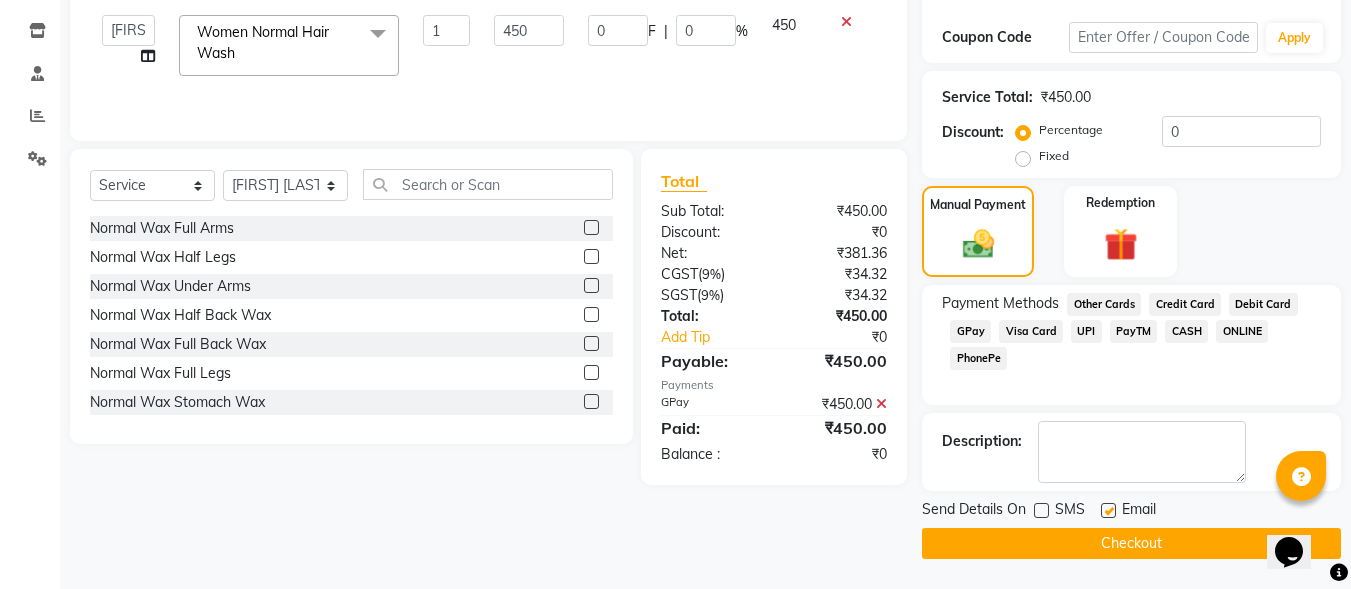 click on "Checkout" 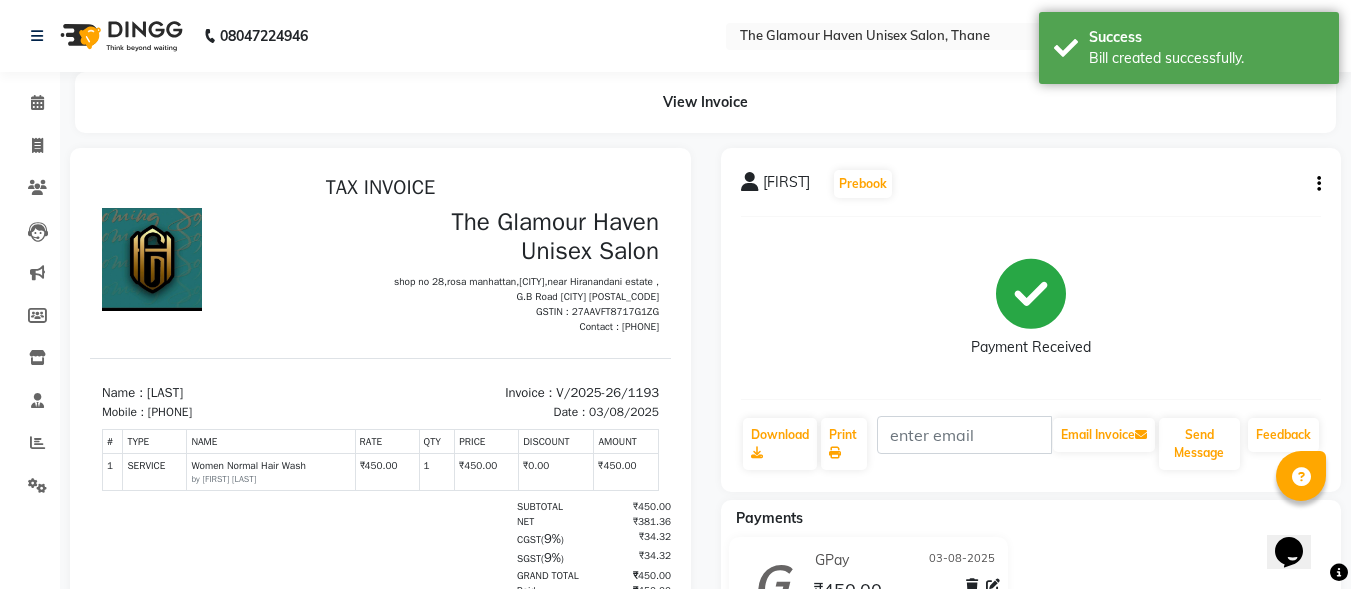 scroll, scrollTop: 0, scrollLeft: 0, axis: both 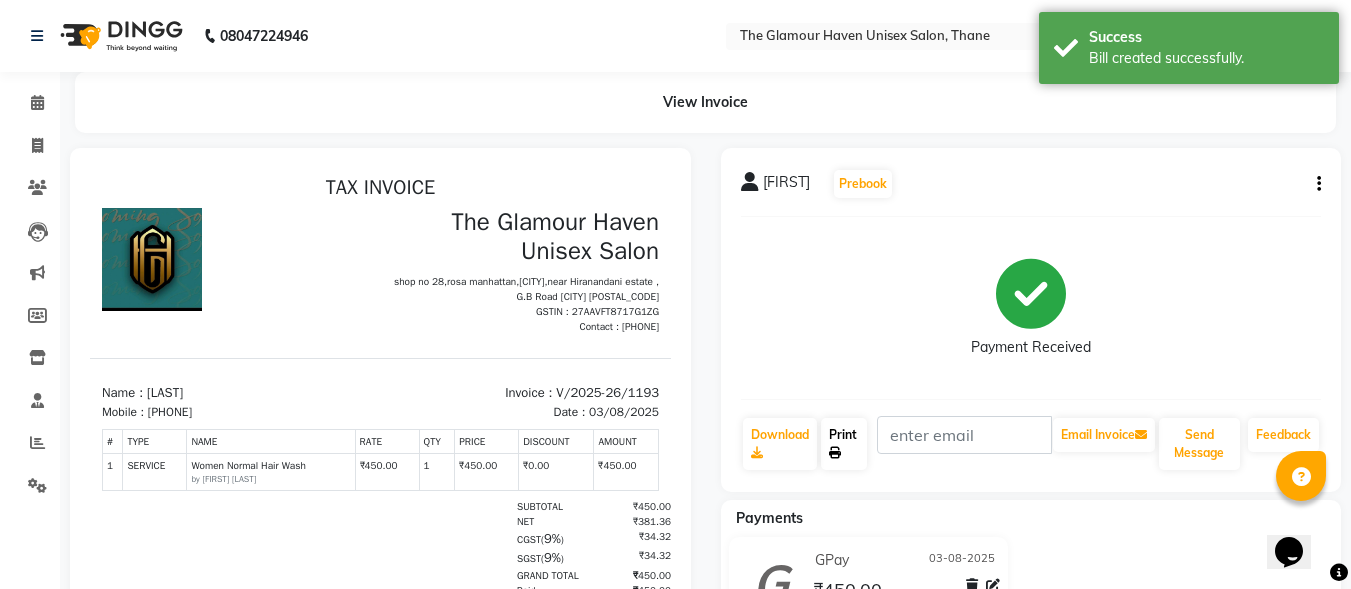click on "Print" 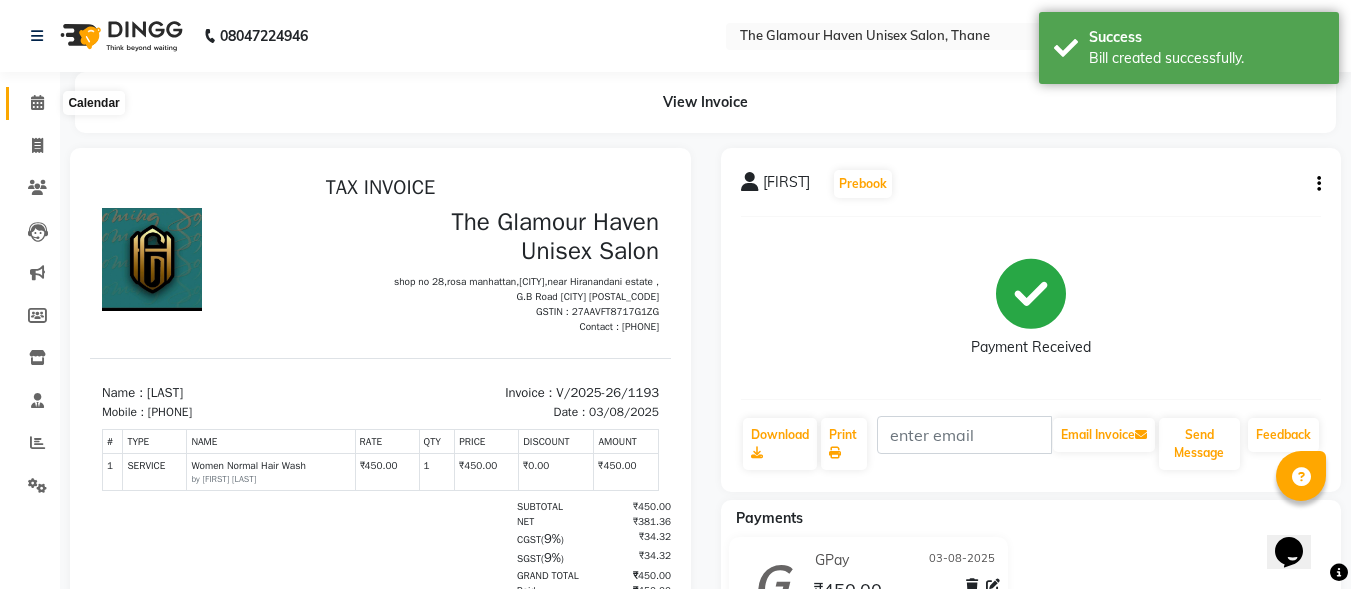 click 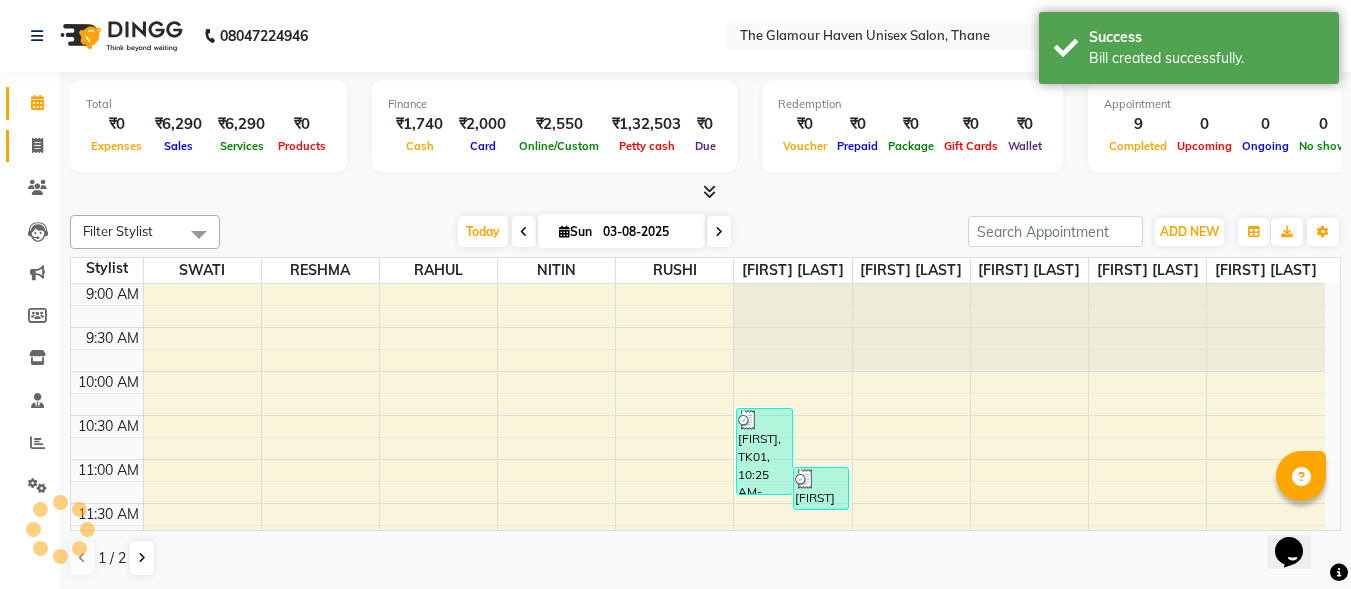 scroll, scrollTop: 0, scrollLeft: 0, axis: both 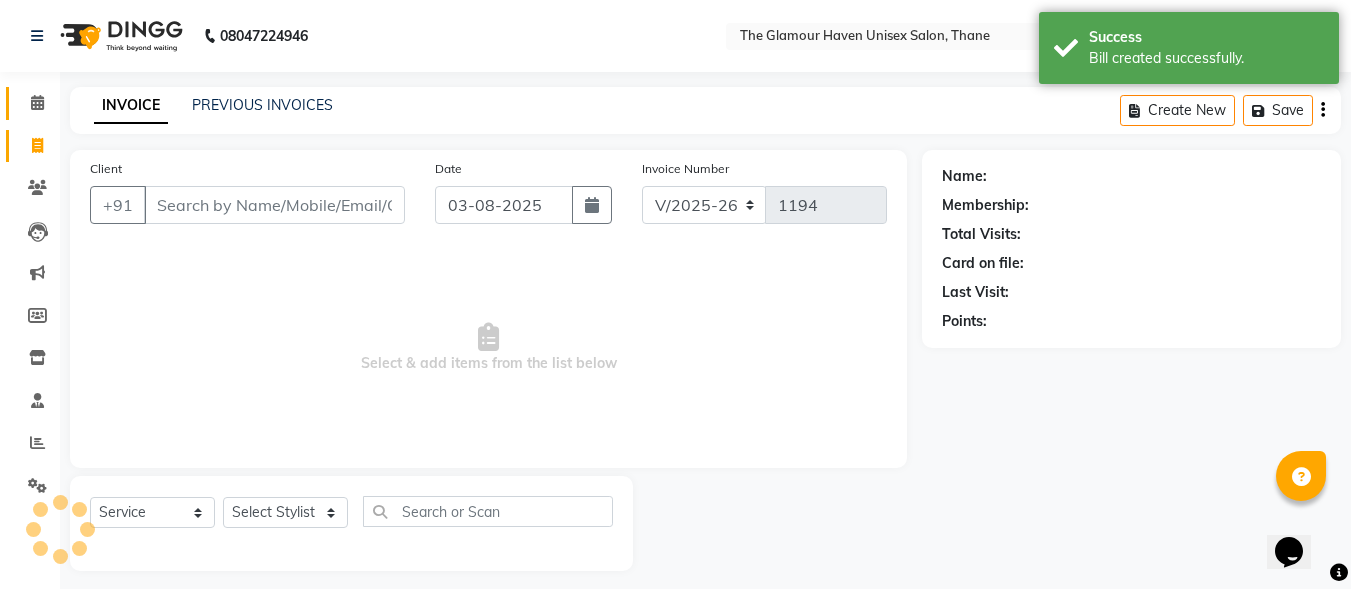 drag, startPoint x: 33, startPoint y: 91, endPoint x: 48, endPoint y: 122, distance: 34.43835 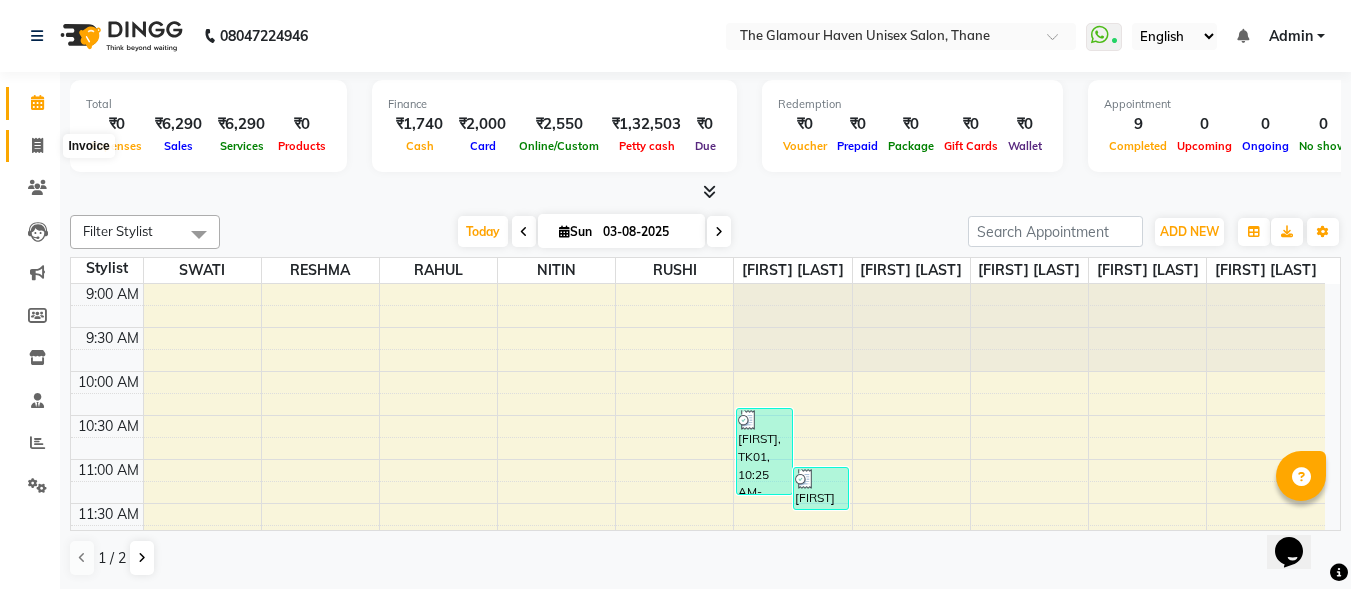 click 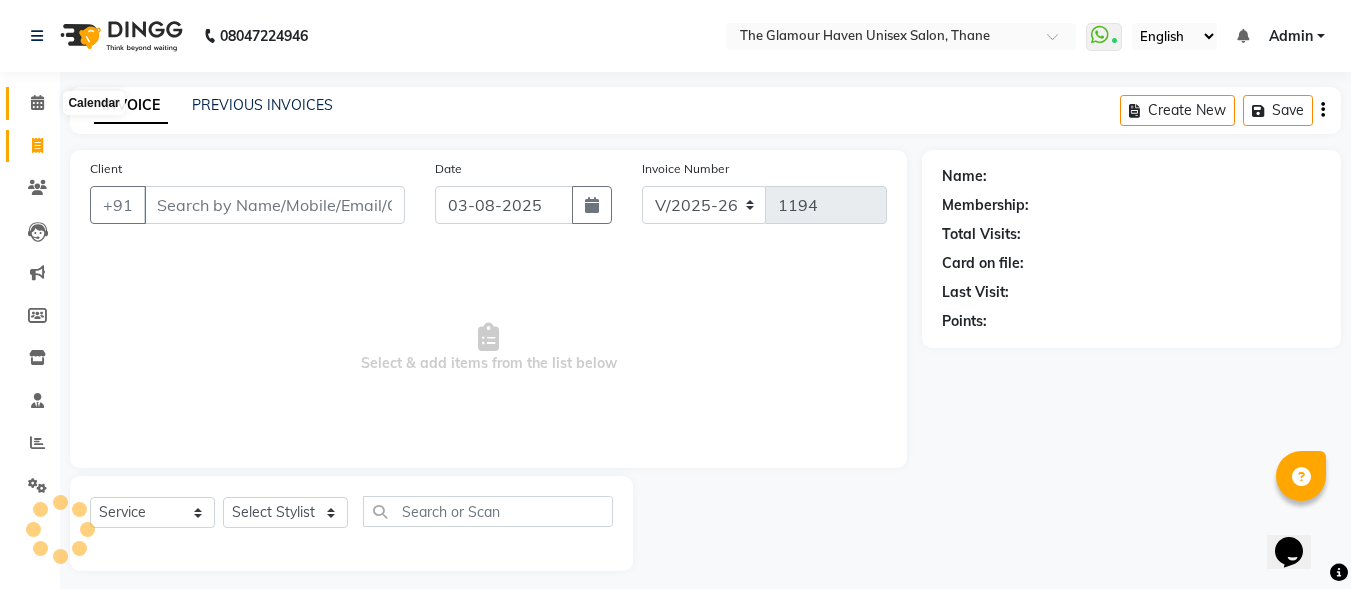 click 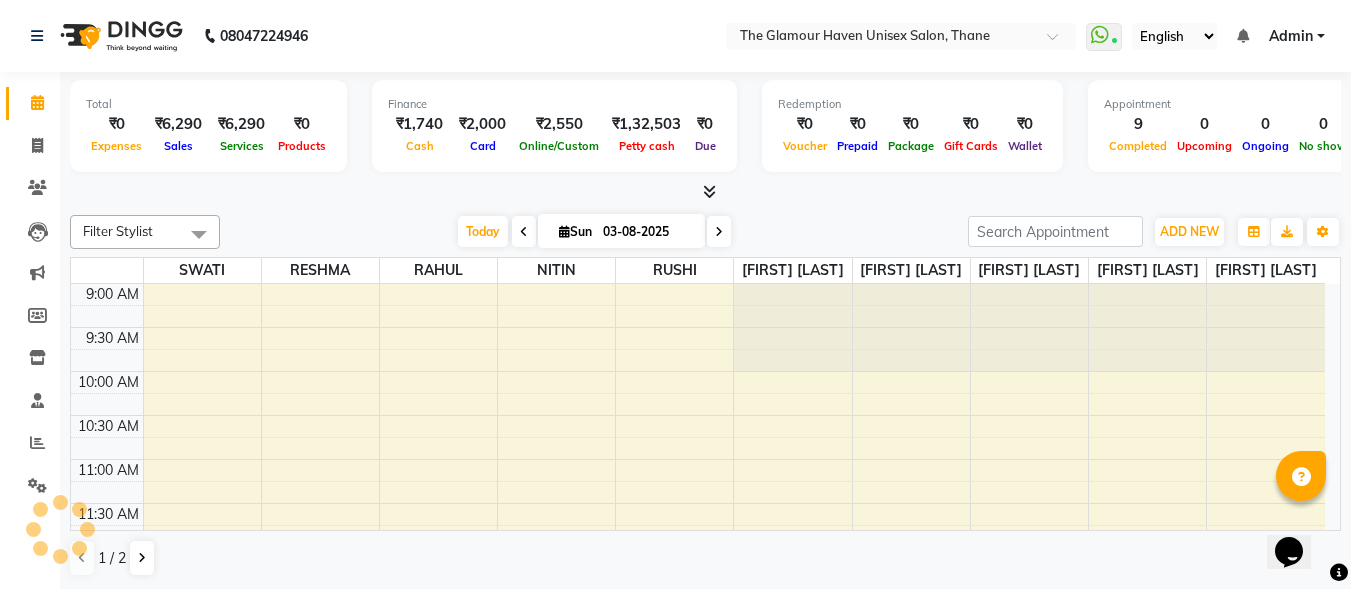 scroll, scrollTop: 0, scrollLeft: 0, axis: both 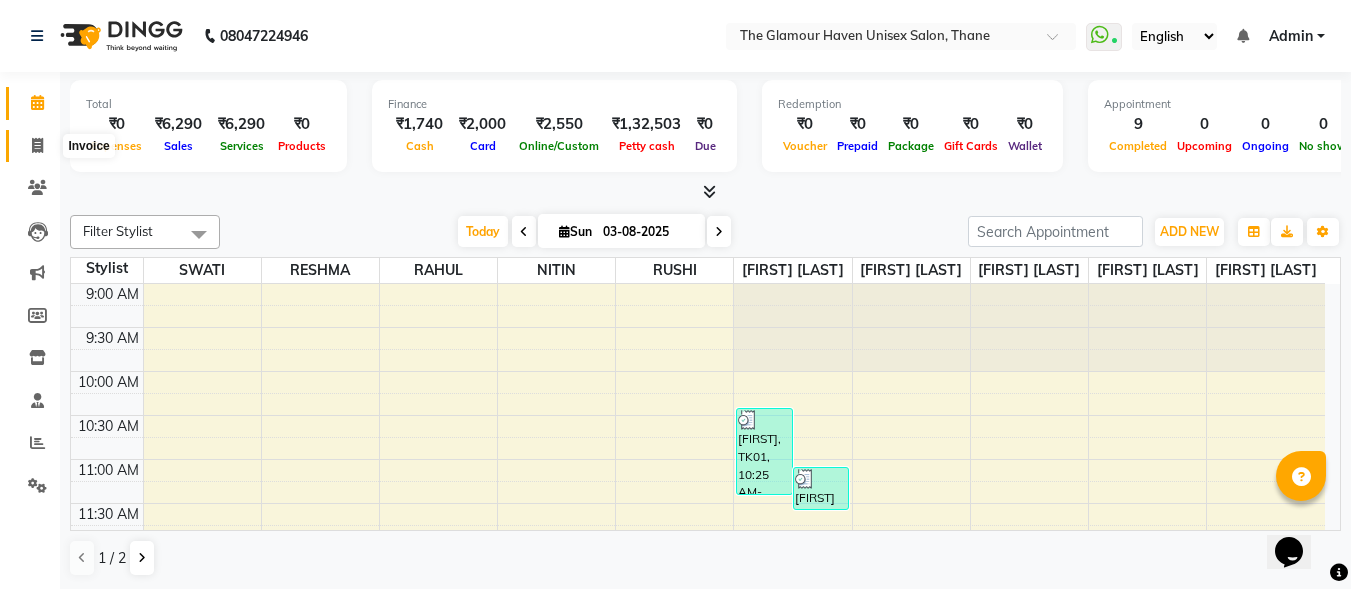 click 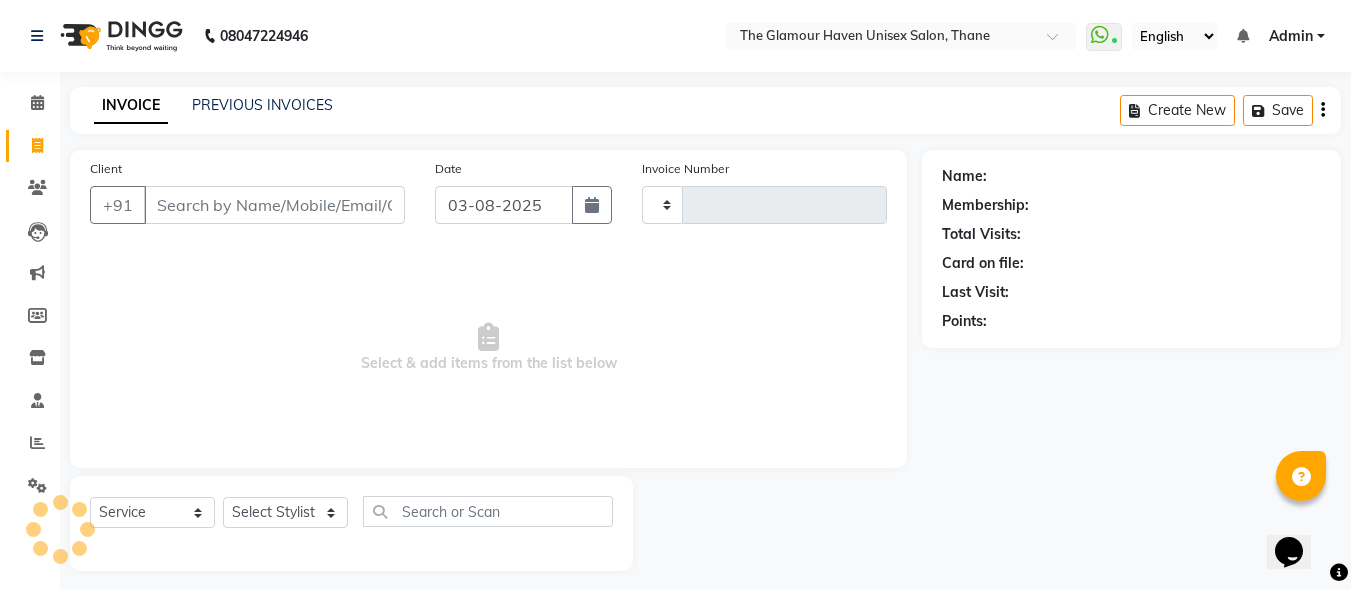 type on "1194" 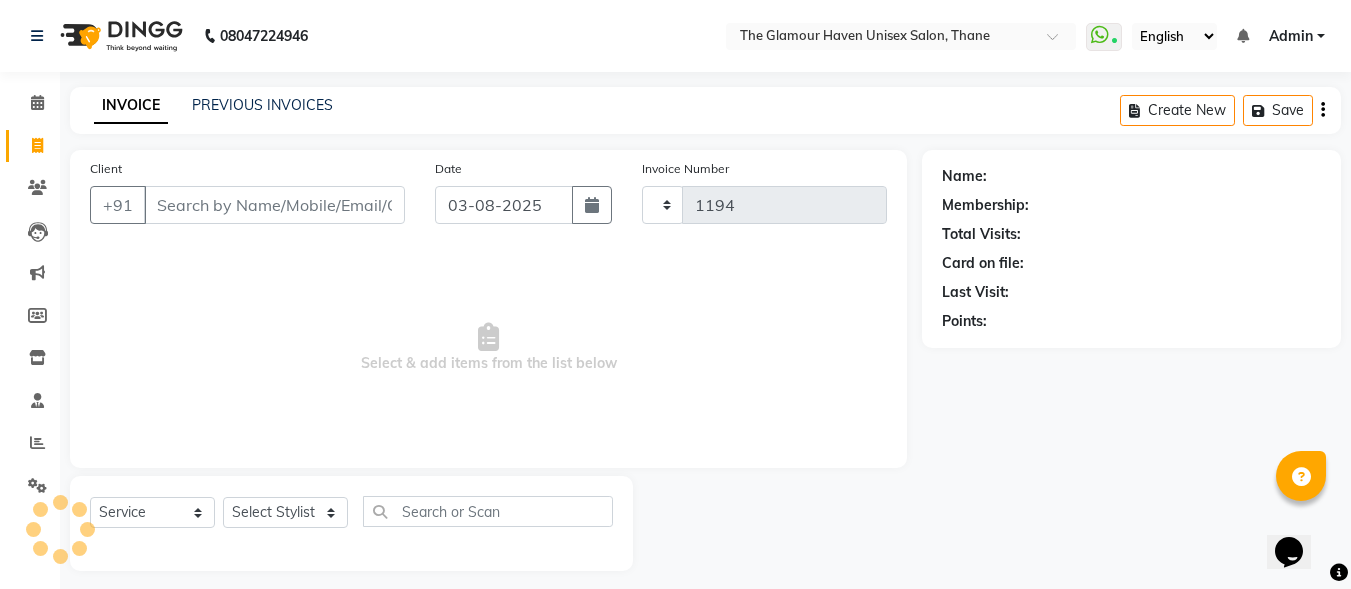 select on "7124" 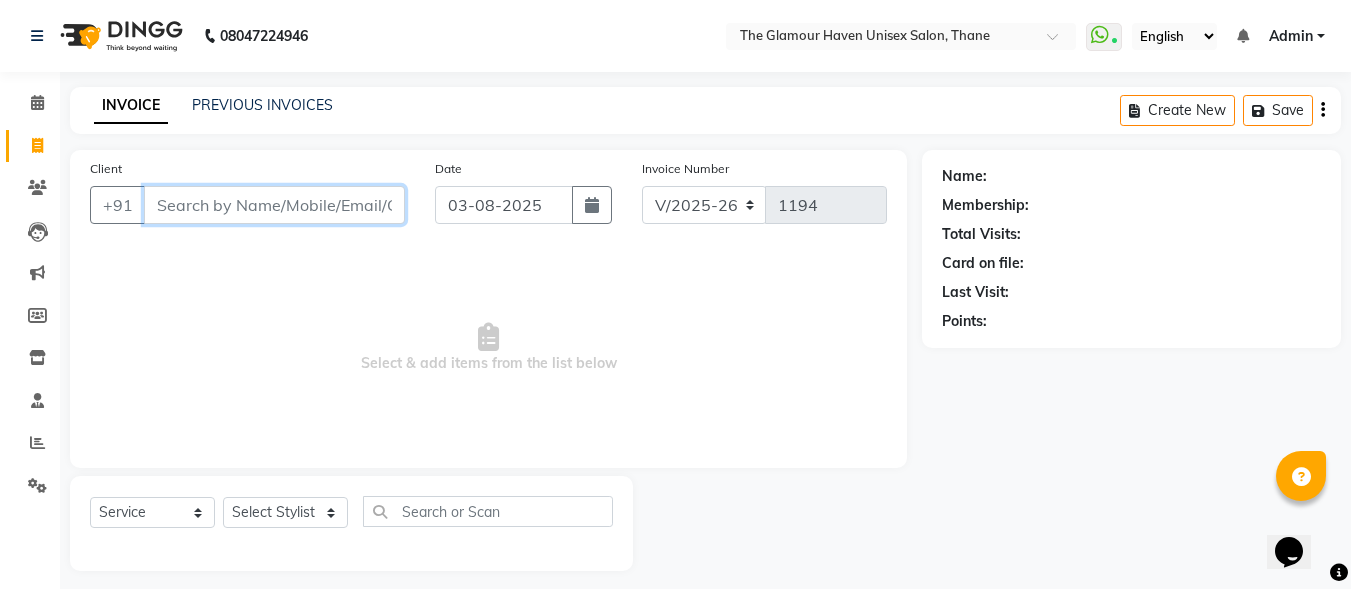click on "Client" at bounding box center (274, 205) 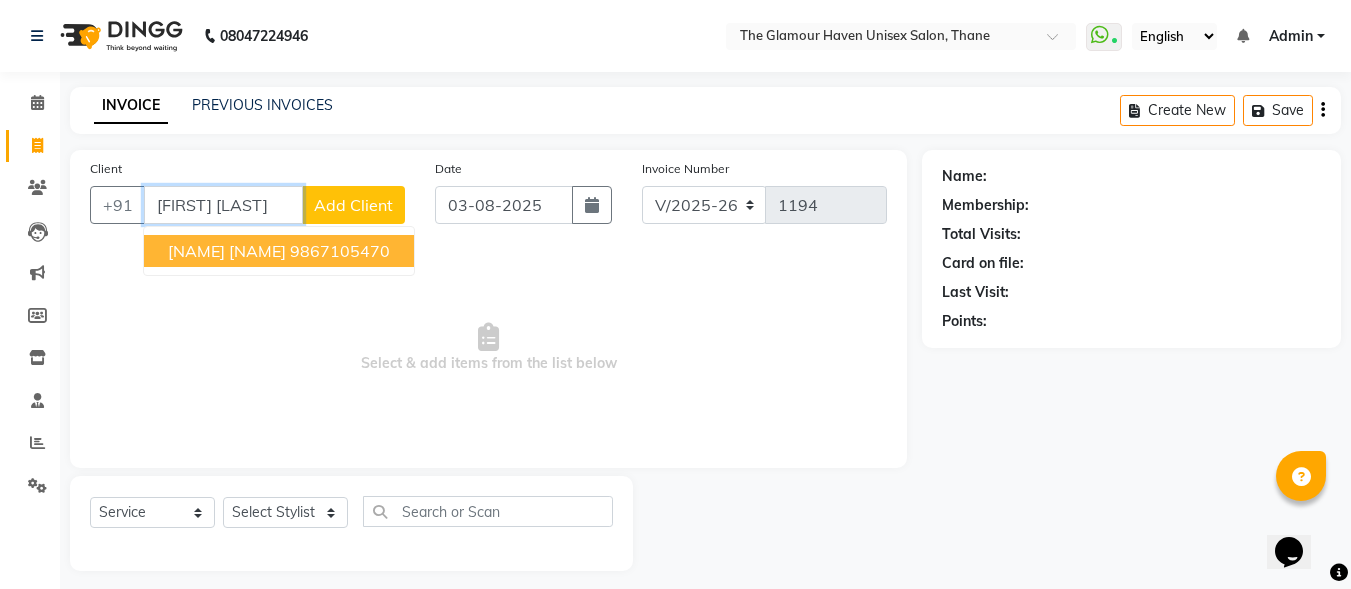 click on "9867105470" at bounding box center [340, 251] 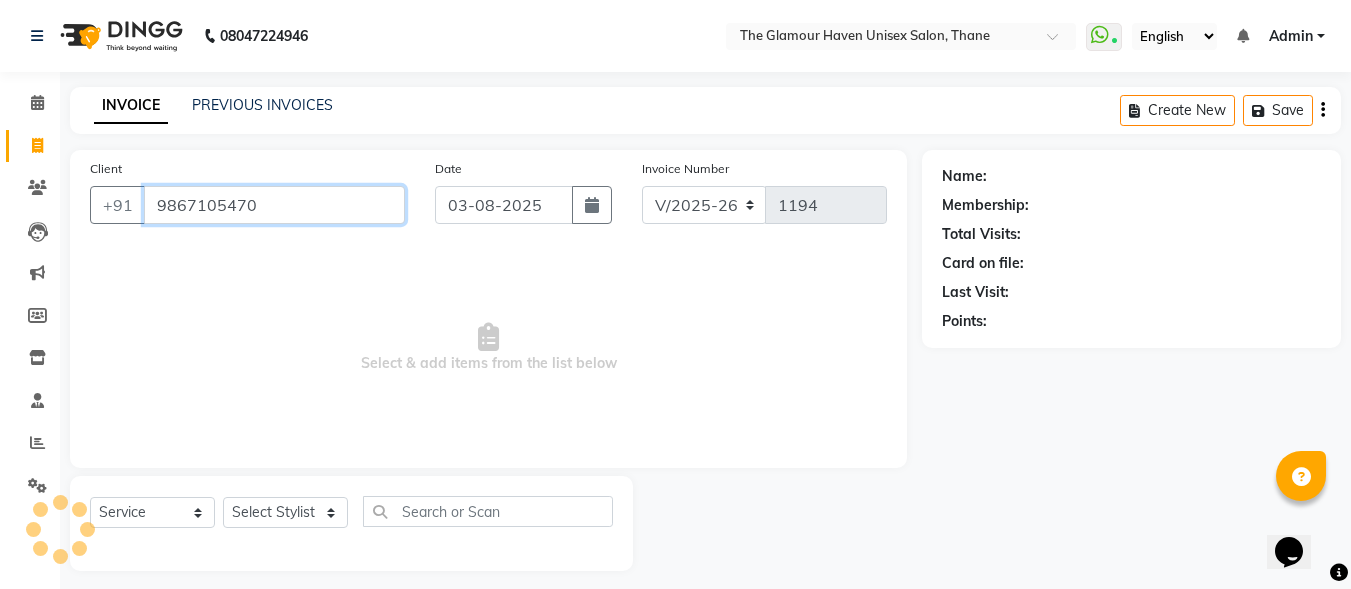 type on "9867105470" 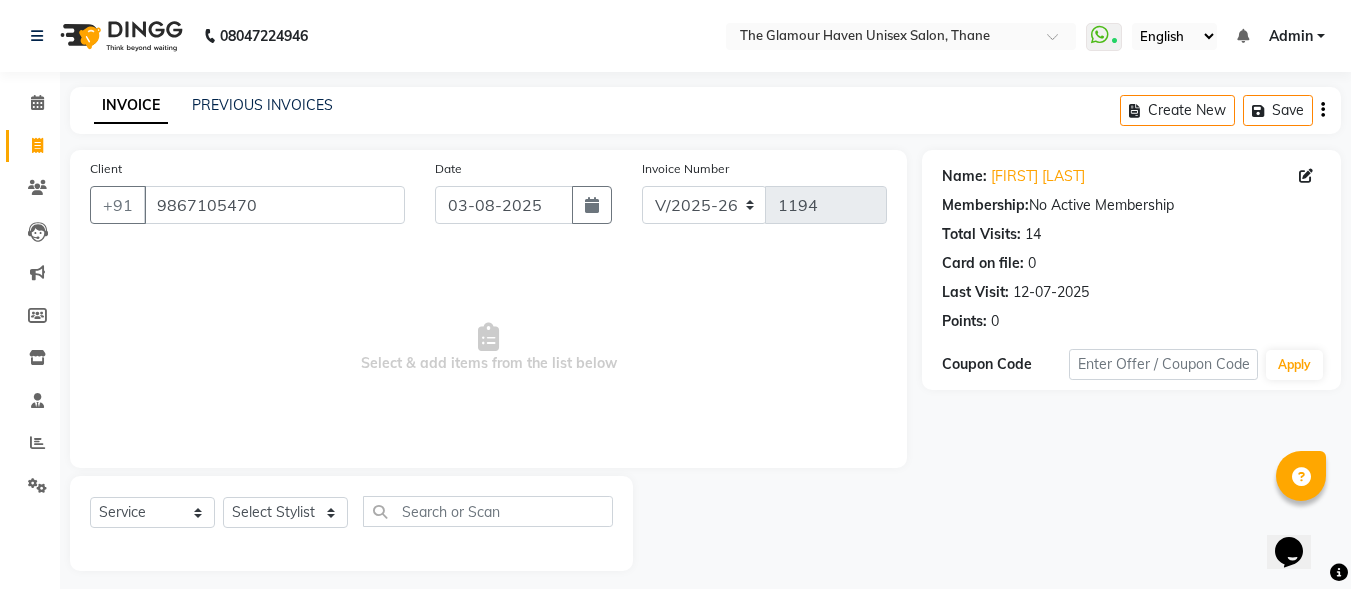 scroll, scrollTop: 12, scrollLeft: 0, axis: vertical 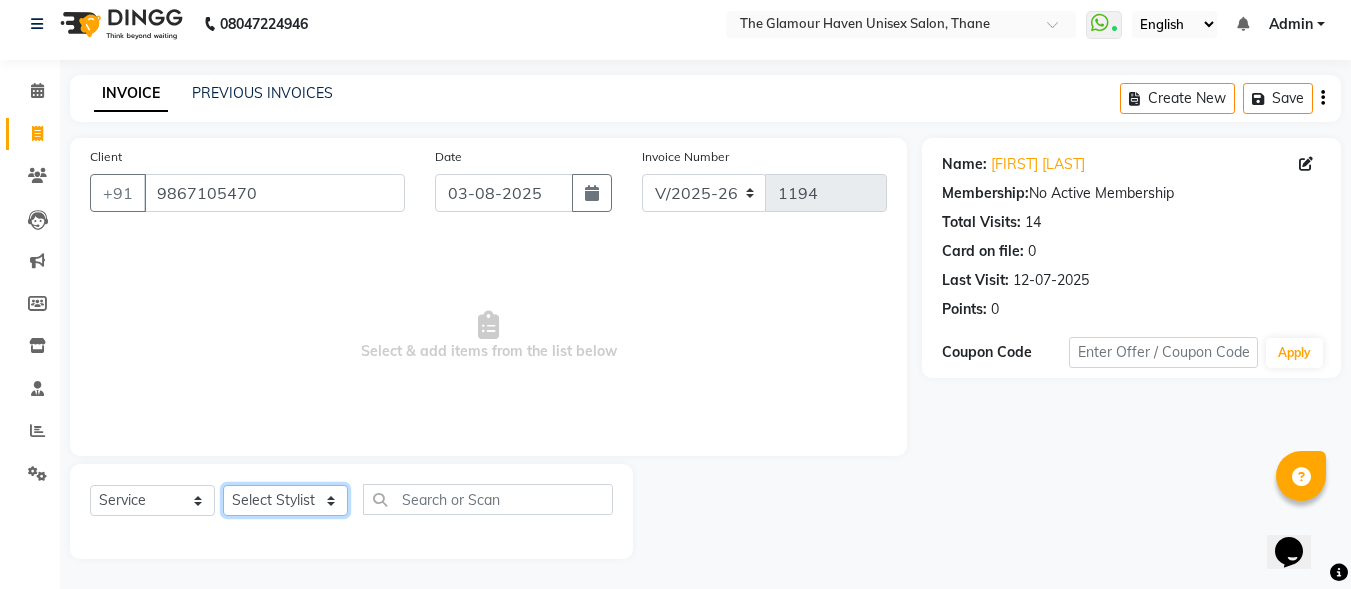 click on "Select Stylist [FIRST] [LAST] [FIRST] [LAST] [FIRST] [LAST] [FIRST] [LAST] [FIRST] [LAST] [FIRST] [LAST] [FIRST] [LAST] [FIRST] [LAST] [FIRST] [LAST]" 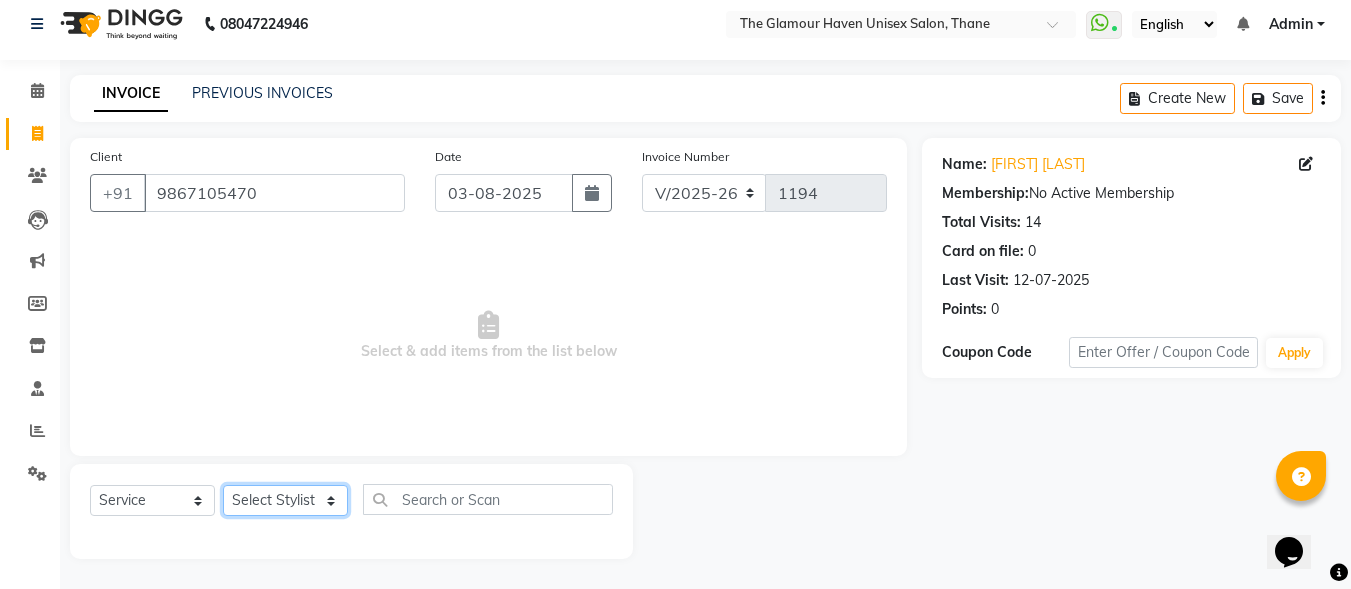 select on "59902" 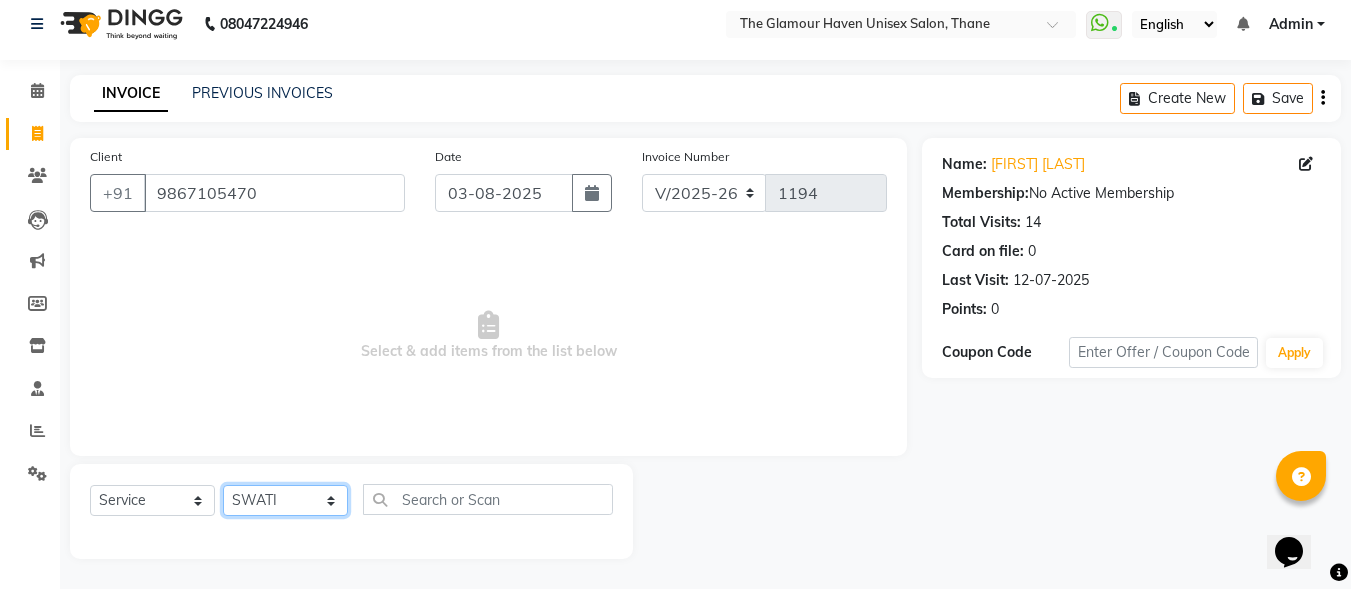 click on "Select Stylist [FIRST] [LAST] [FIRST] [LAST] [FIRST] [LAST] [FIRST] [LAST] [FIRST] [LAST] [FIRST] [LAST] [FIRST] [LAST] [FIRST] [LAST] [FIRST] [LAST]" 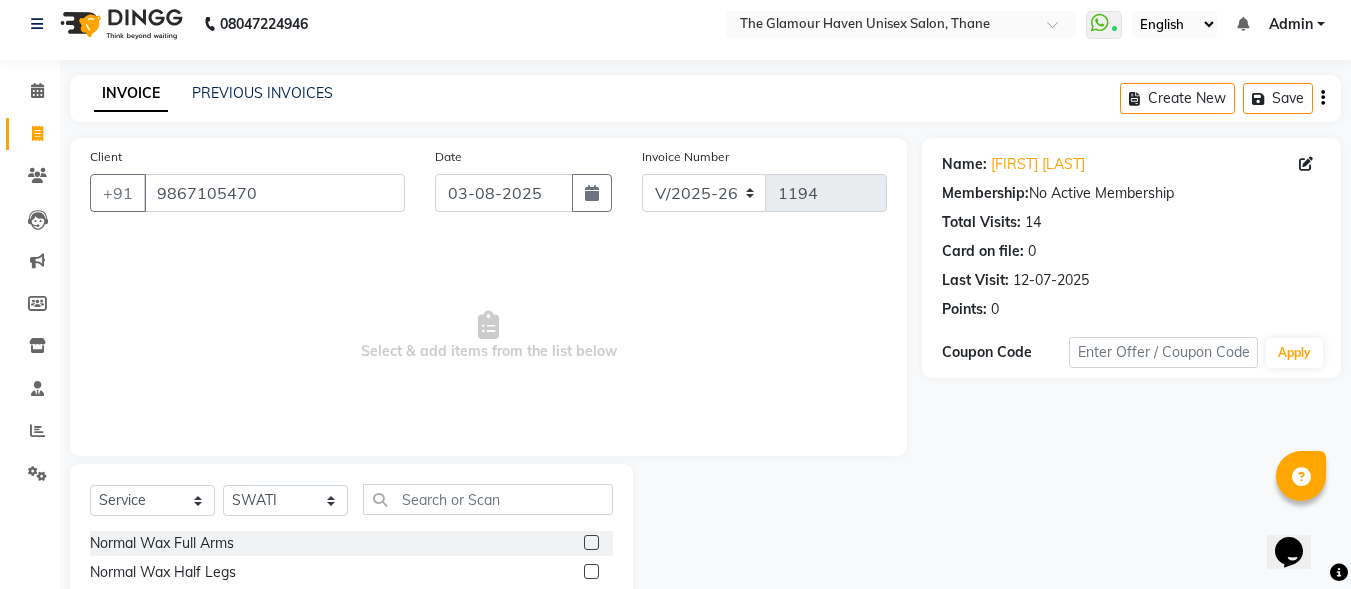 click on "Select & add items from the list below" at bounding box center [488, 336] 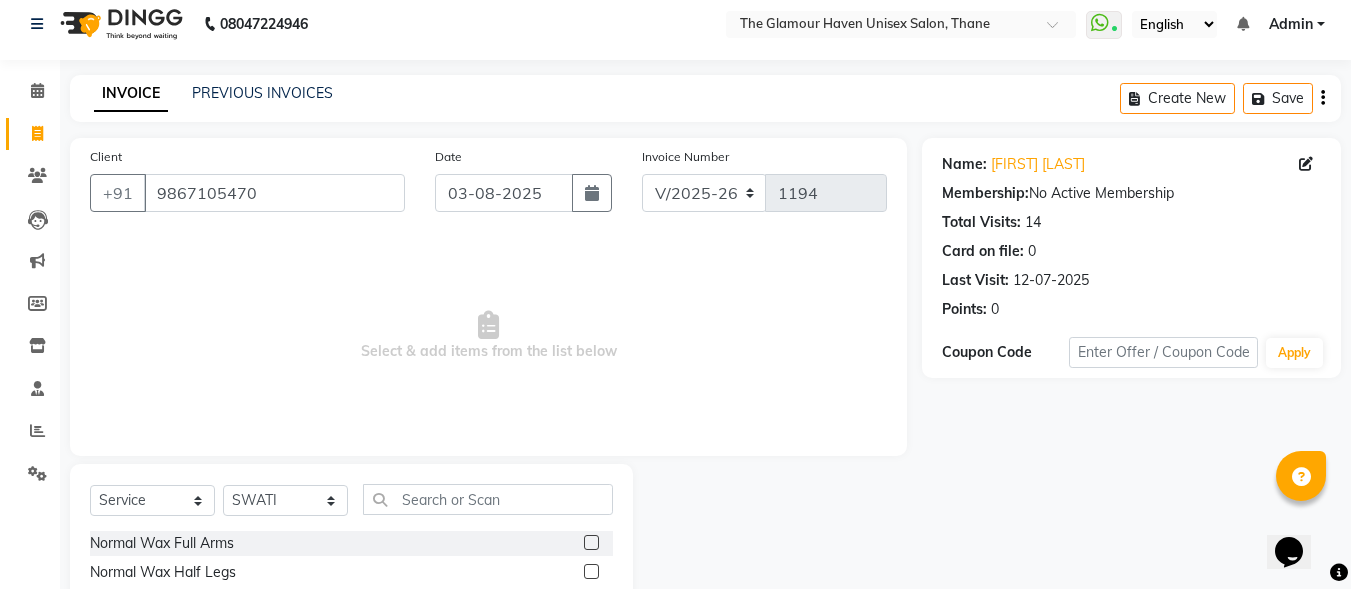 scroll, scrollTop: 212, scrollLeft: 0, axis: vertical 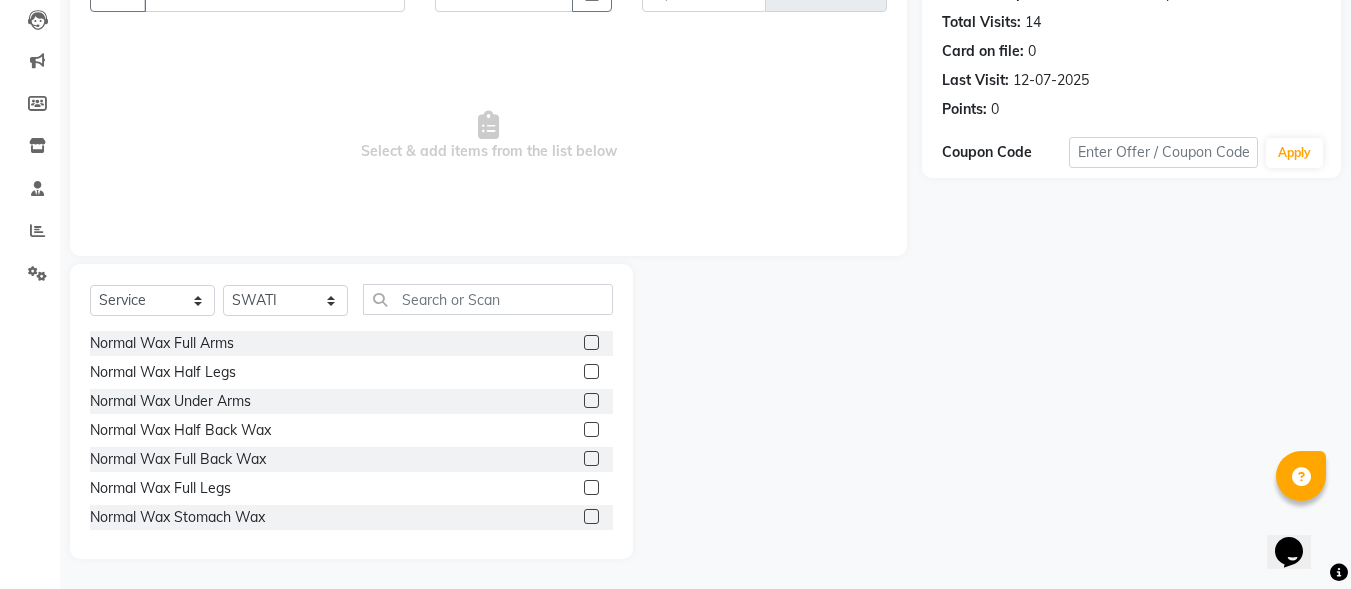 click on "Select  Service  Product  Membership  Package Voucher Prepaid Gift Card  Select Stylist Bharat sen darshna gole Geeta shetye NITIN RAHUL Rahul Dixit RESHMA RUSHI SWATI vijay sonawane VINAY DIXIT Normal Wax Full Arms  Normal Wax Half Legs  Normal Wax Under Arms  Normal Wax Half Back Wax  Normal Wax Full Back Wax  Normal Wax Full Legs  Normal Wax Stomach Wax  Normal Wax Full Front Wax  Normal Wax Half Front Wax  Normal Wax Bead Wax Full Face  Normal Wax Bead Wax (U. Lip, Forehead, S.L, Chin, L. Lip)  Normal Wax Under Arm Bead  Normal Wax Bikini Line  Normal Wax Brazilian  Roll on Cartridge Wax Classic  Roll on Cartridge Wax Classic (1+1)  Roll on Cartridge Wax Premium  Roll on Cartridge Wax Premium (1+1)  Liposoluble Wax / Imported Full Arms  Liposoluble Wax / Imported Half Arms  Liposoluble Wax / Imported Half Legs  Liposoluble Wax / Imported Full Legs  Liposoluble Wax / Imported Under Arms  Liposoluble Wax / Imported Full Back Waxing  Liposoluble Wax / Imported Half Back Waxing  Black & Mask Full Arm  CHIN" 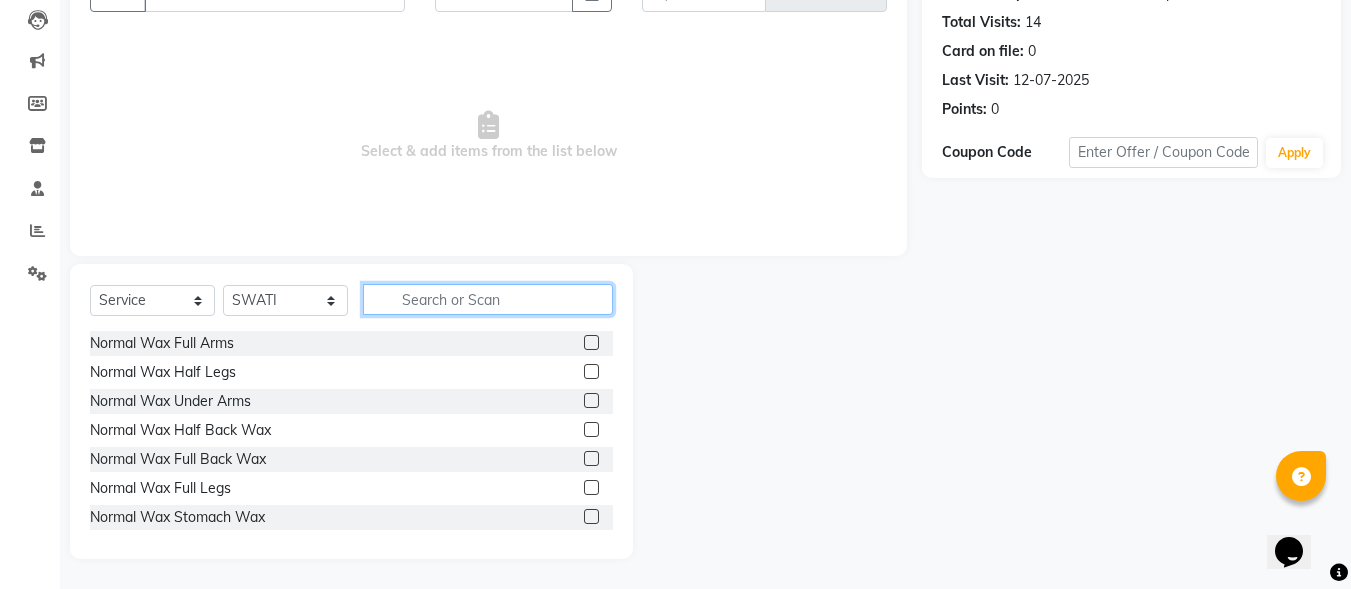 click 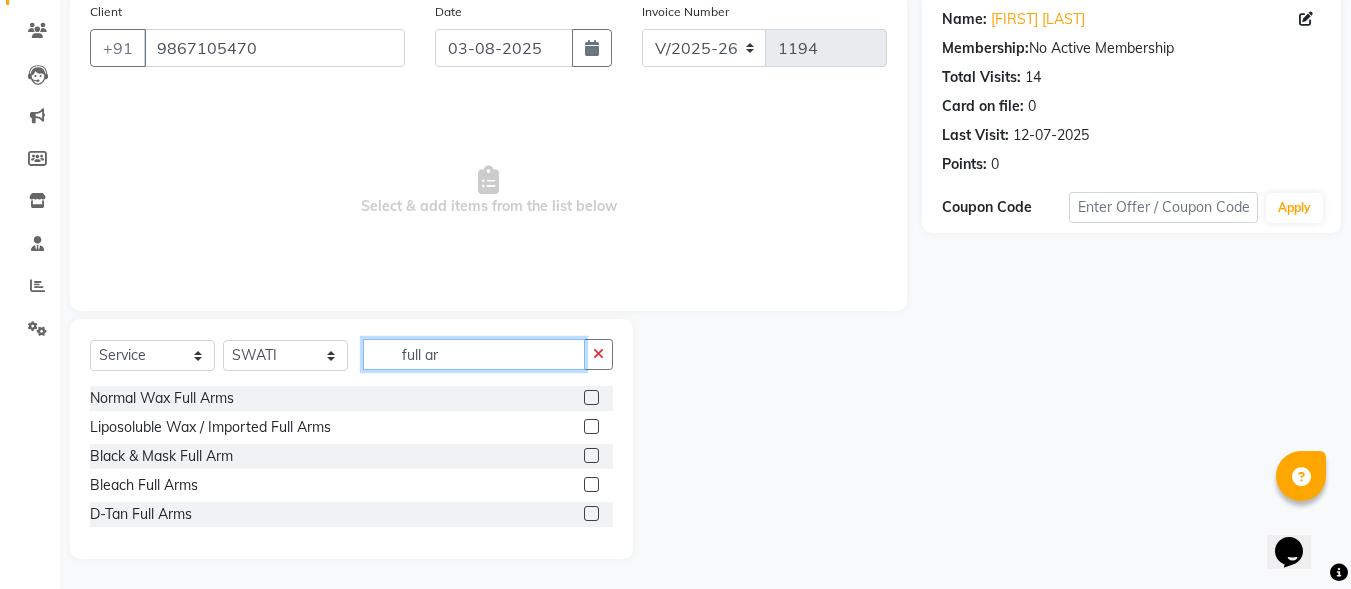 scroll, scrollTop: 157, scrollLeft: 0, axis: vertical 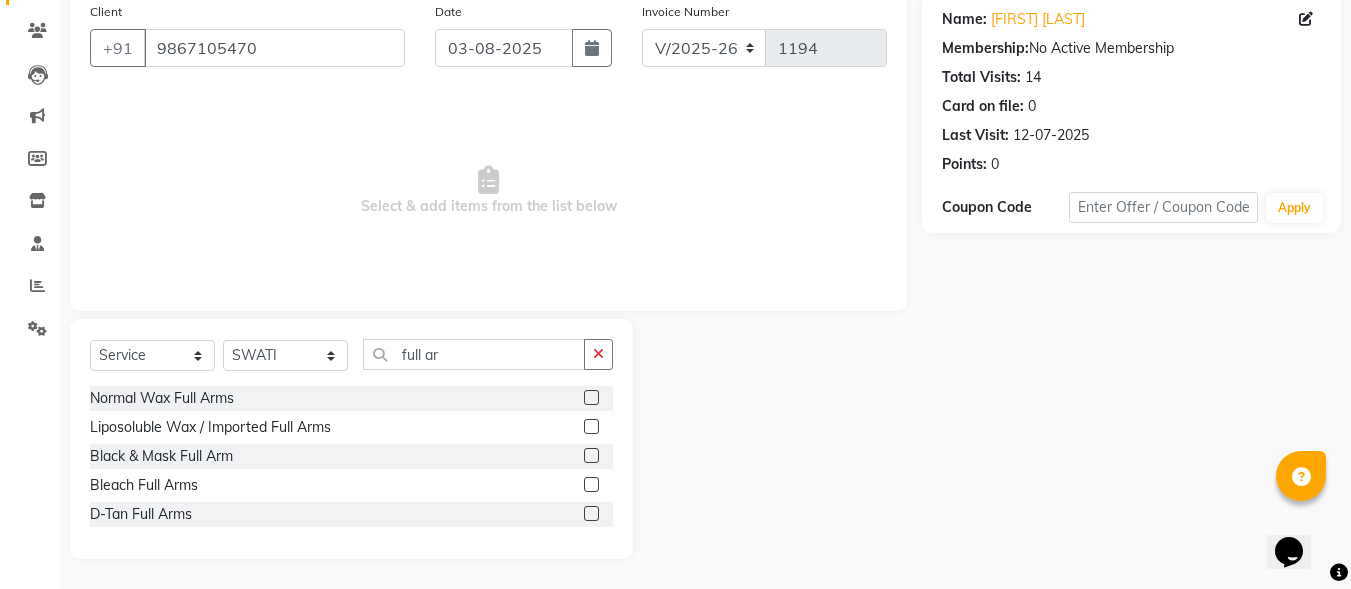 click 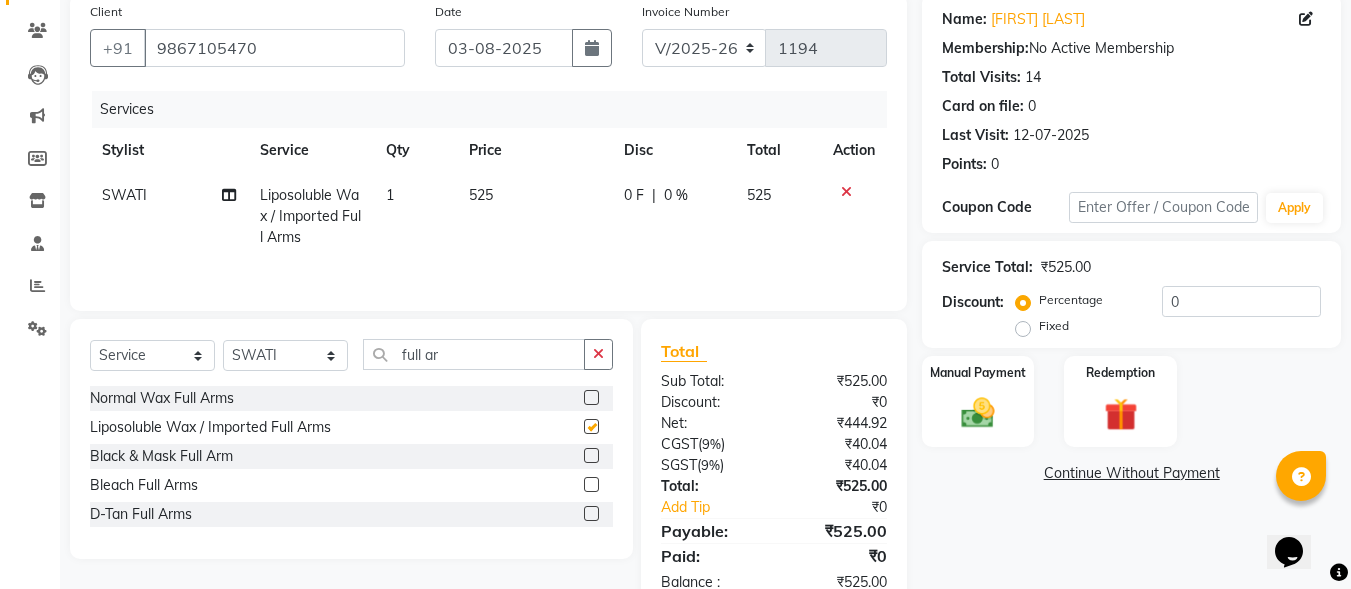 checkbox on "false" 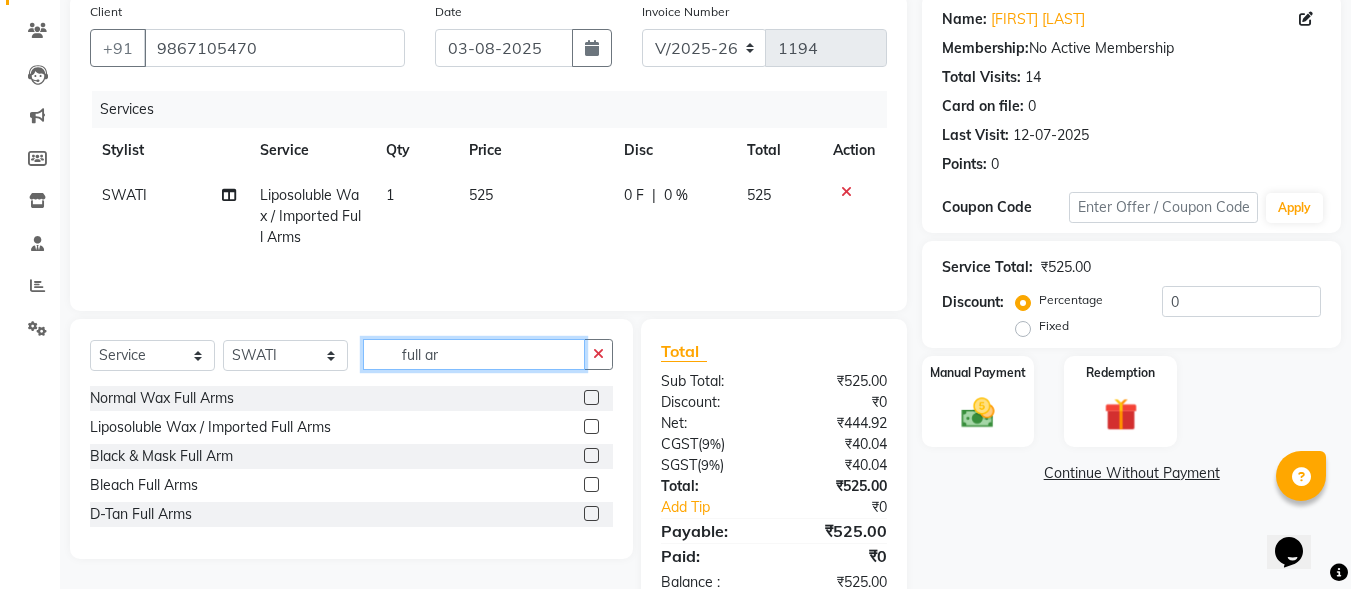 click on "full ar" 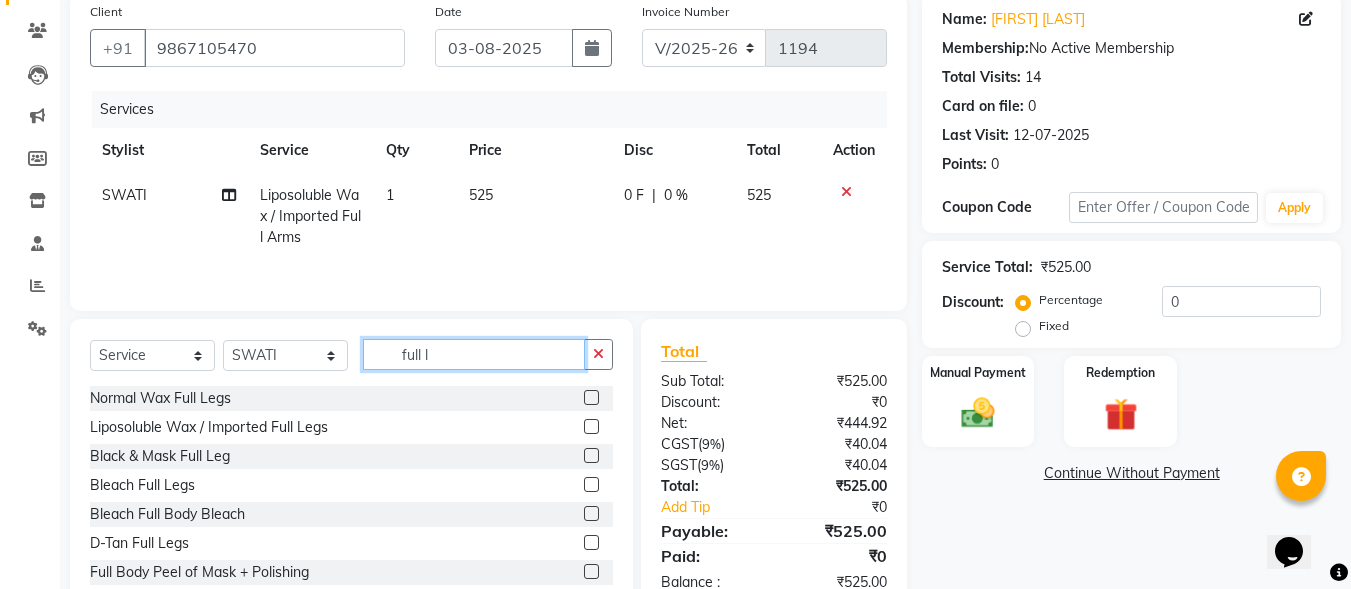 type on "full l" 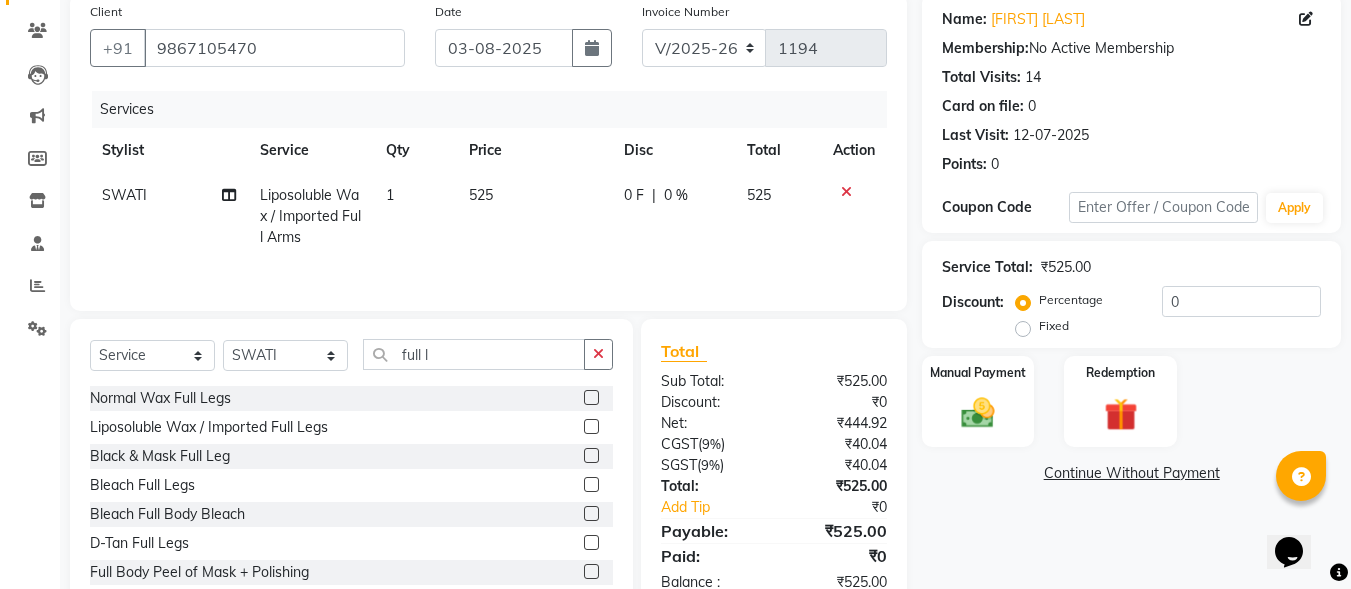 click 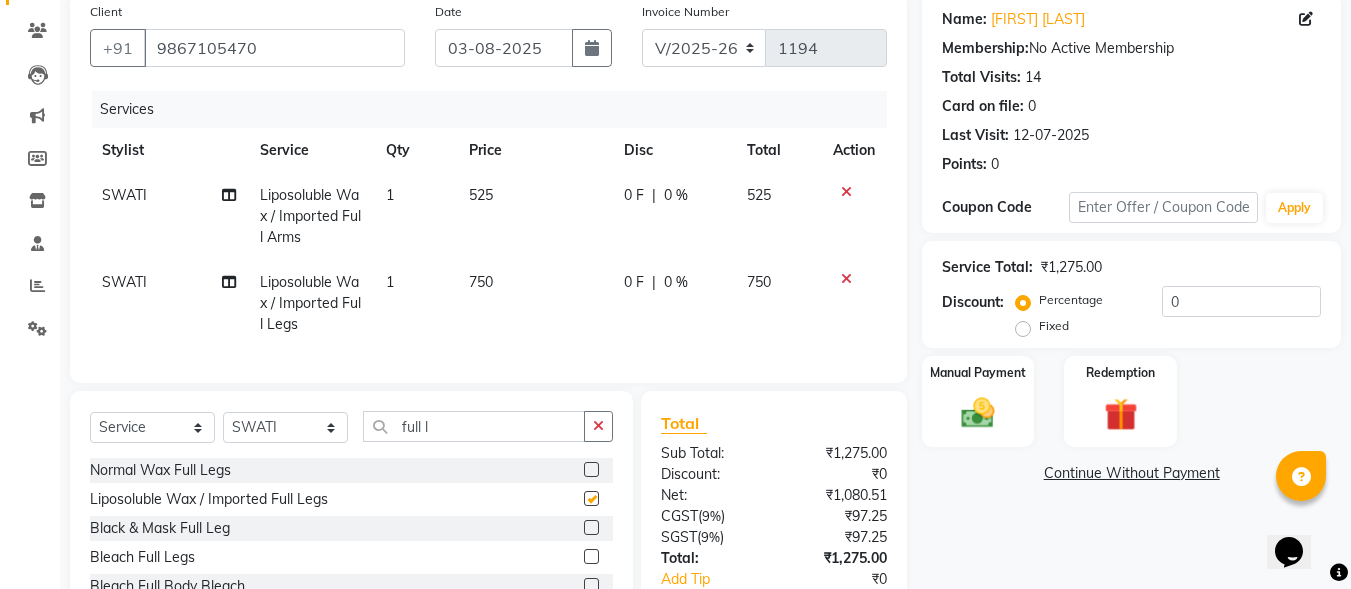 checkbox on "false" 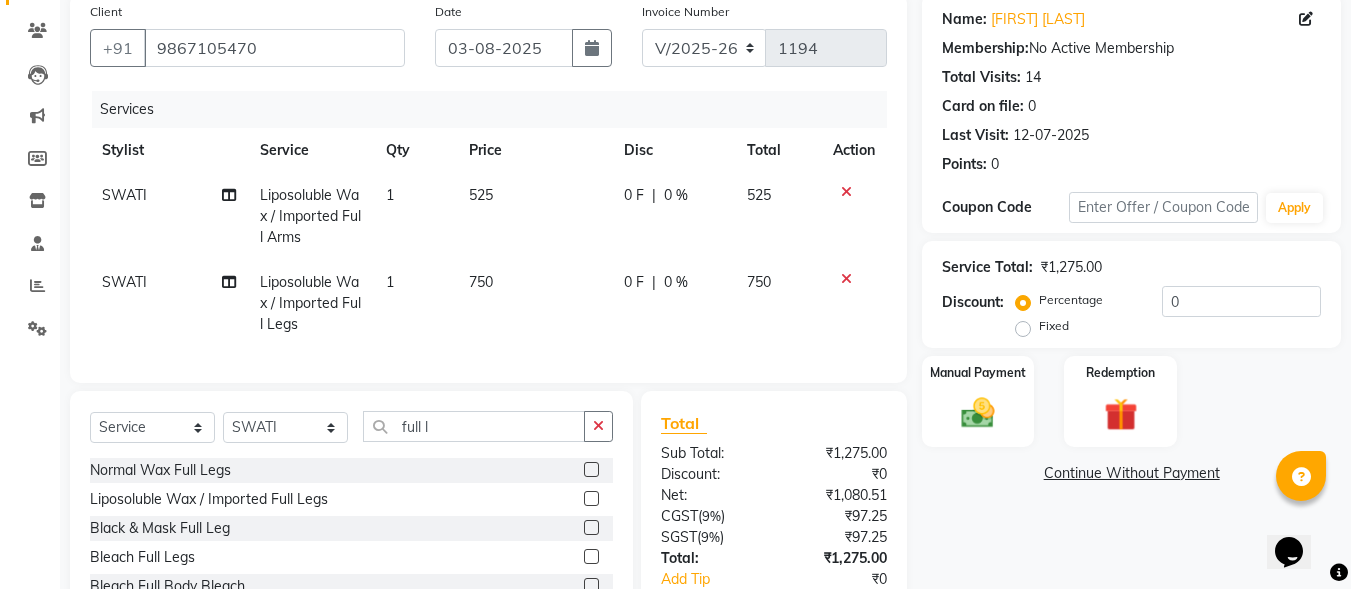 scroll, scrollTop: 299, scrollLeft: 0, axis: vertical 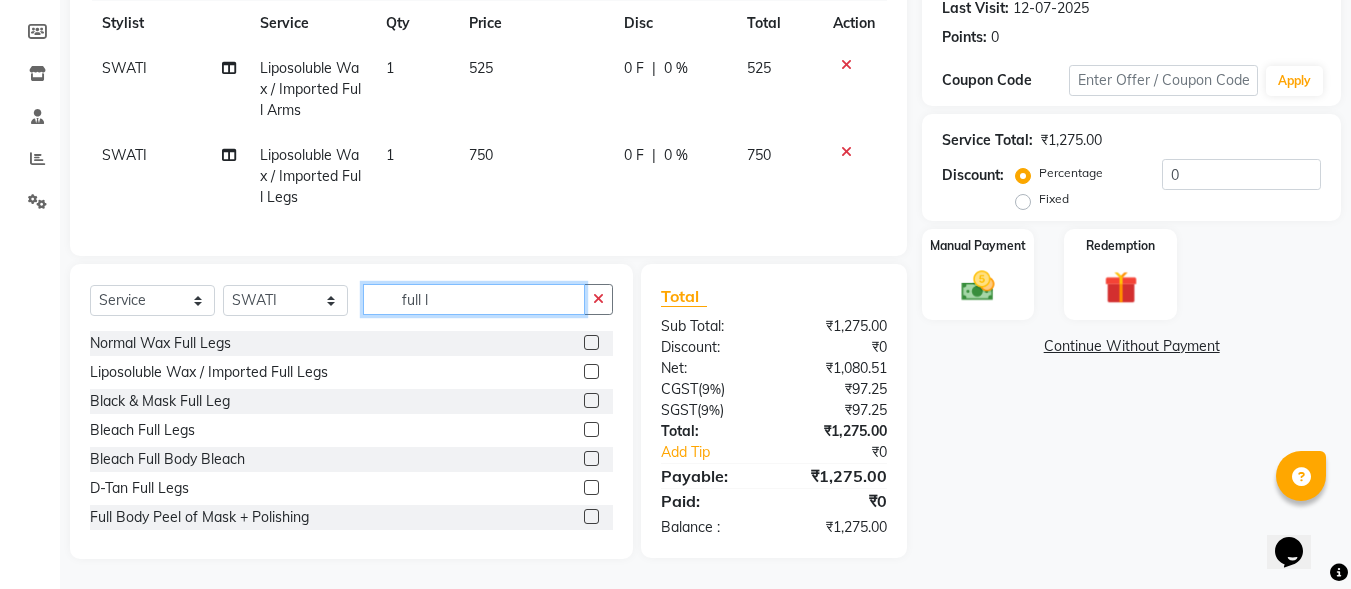 click on "full l" 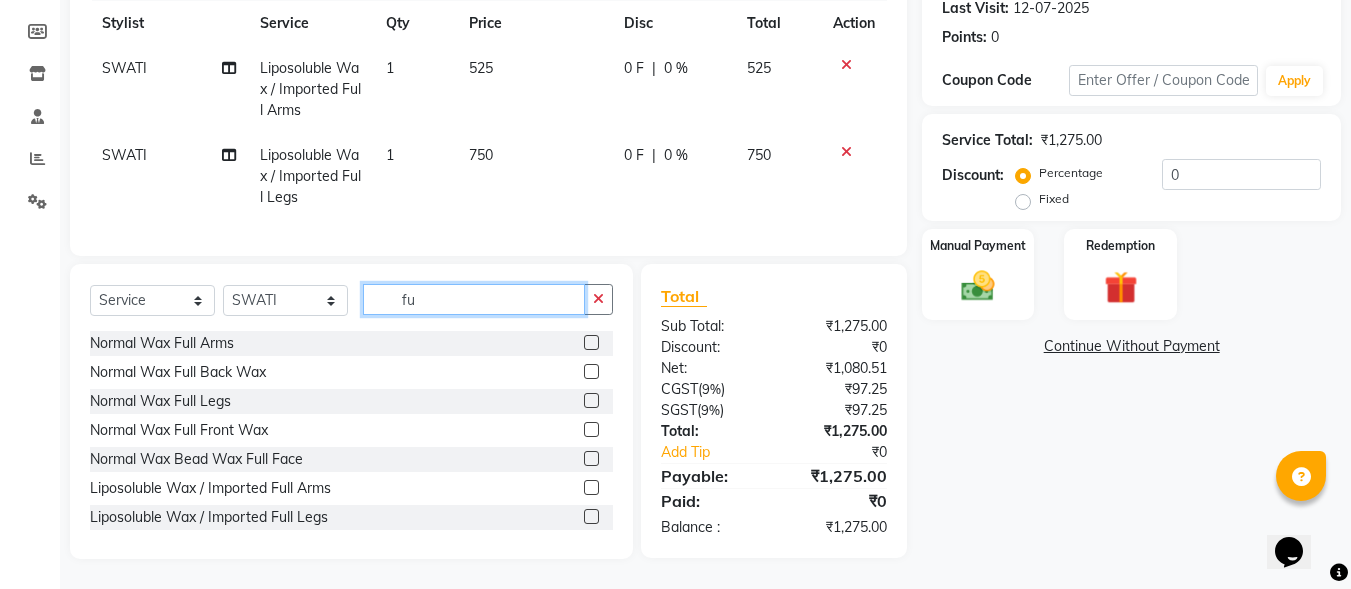 type on "f" 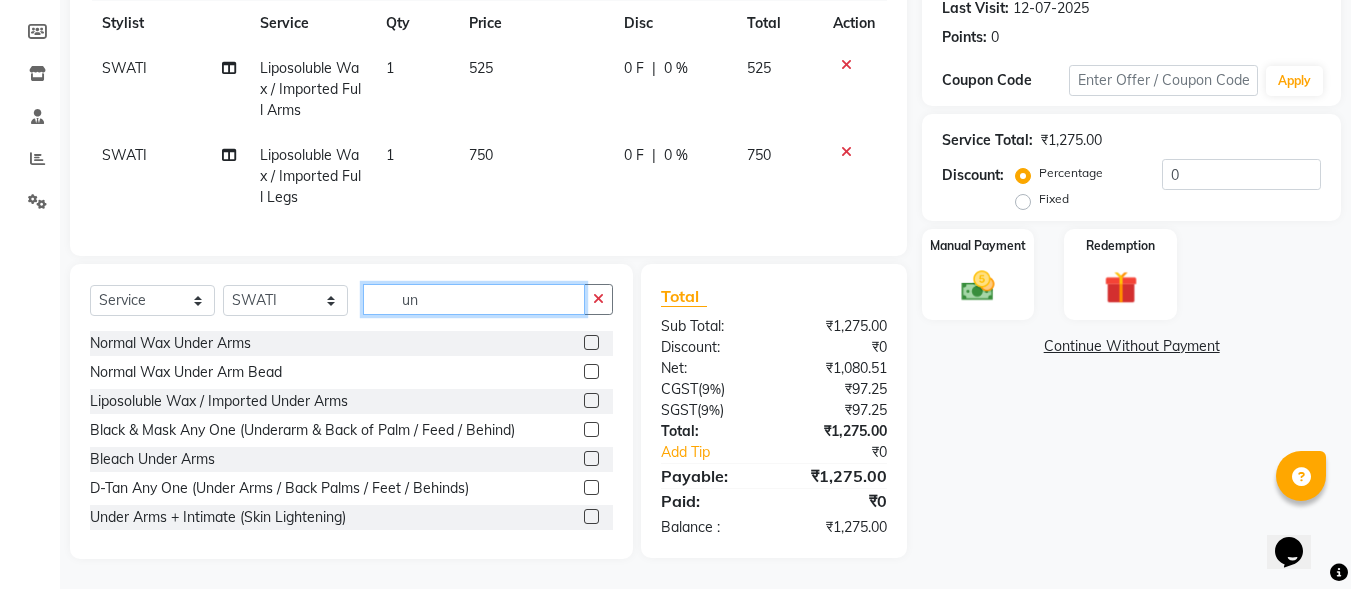 type on "un" 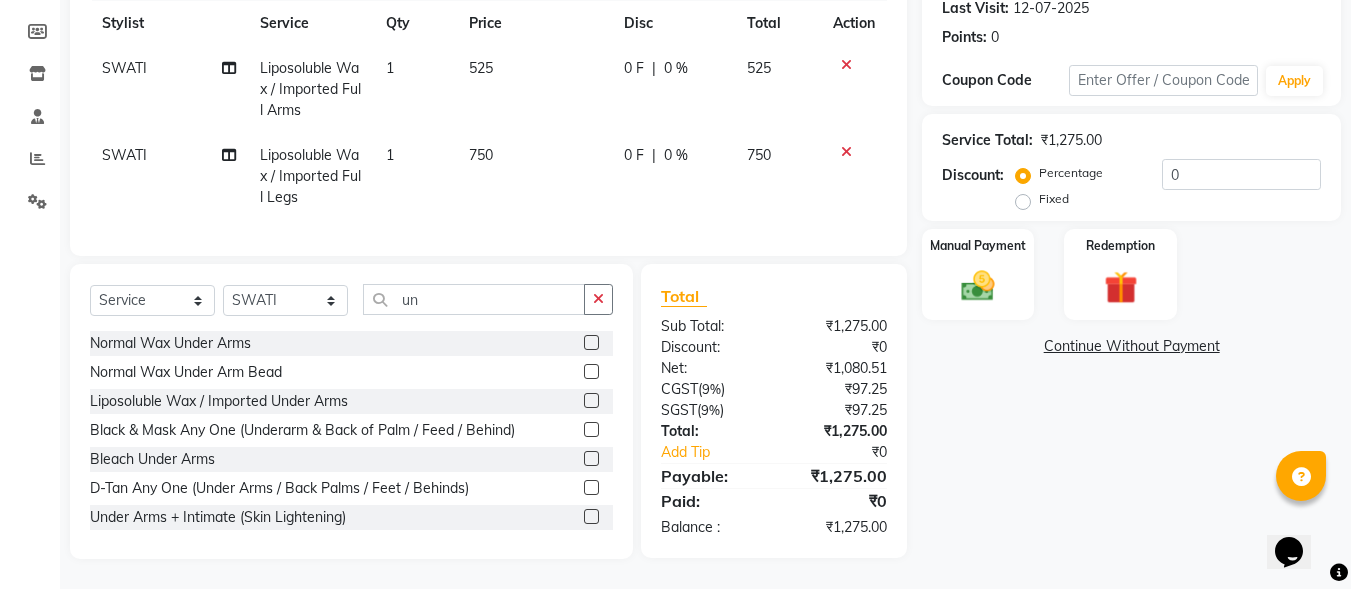 click 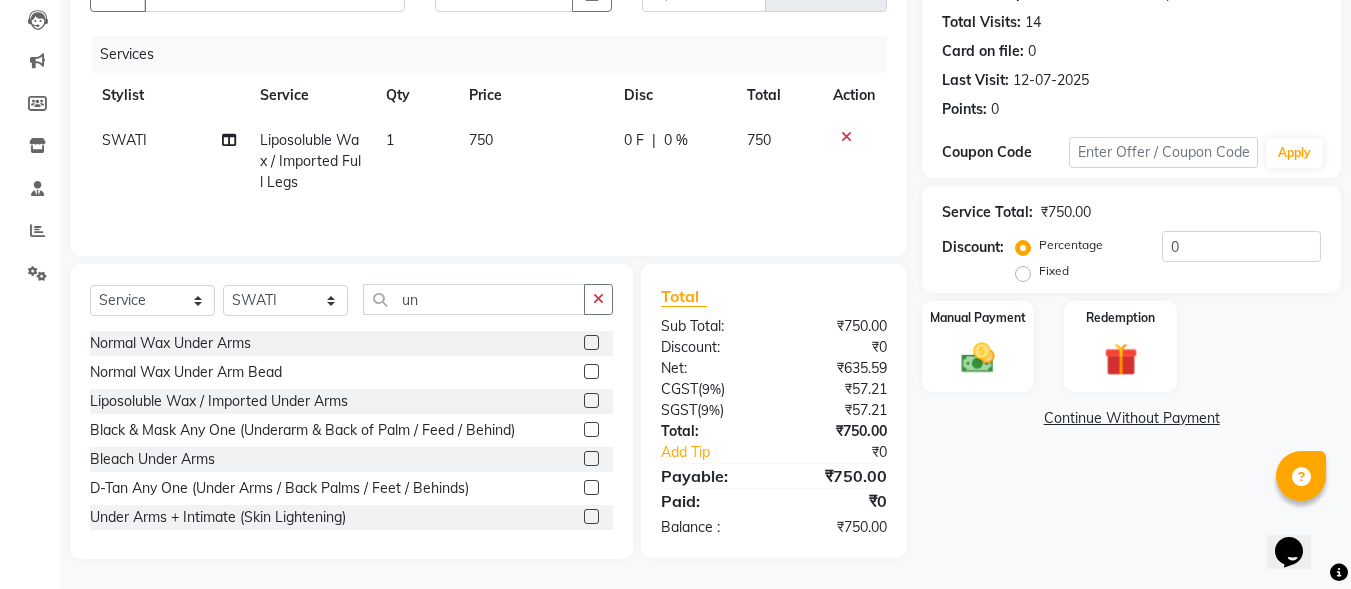scroll, scrollTop: 212, scrollLeft: 0, axis: vertical 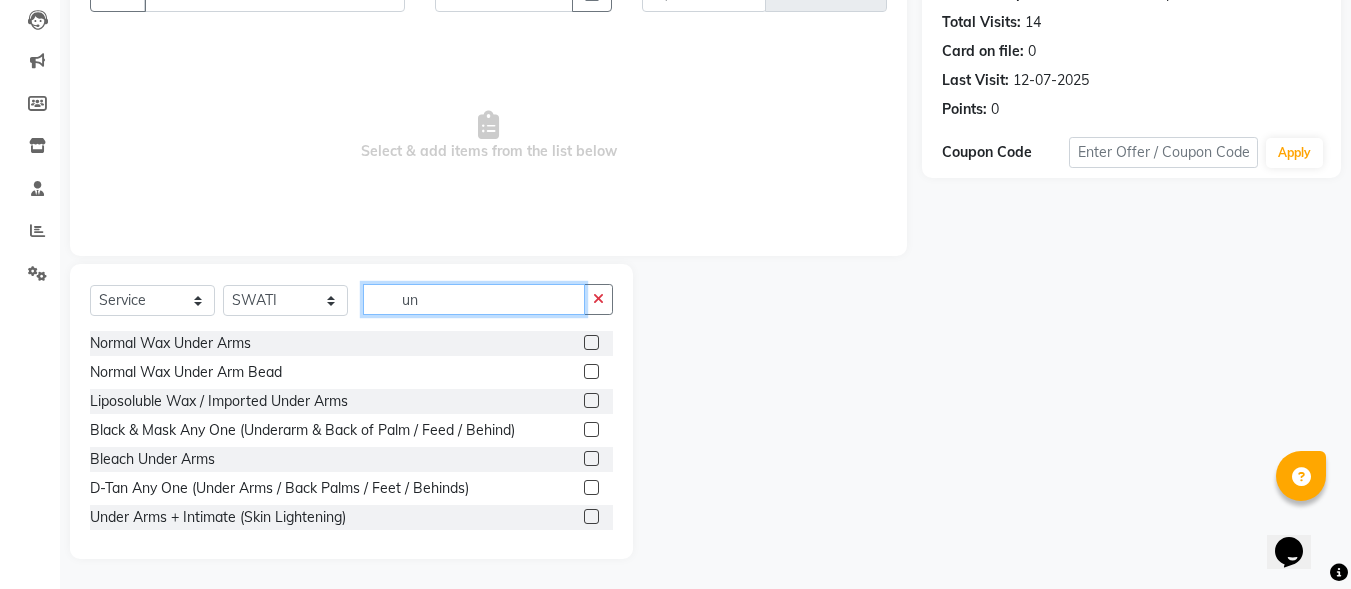 click on "un" 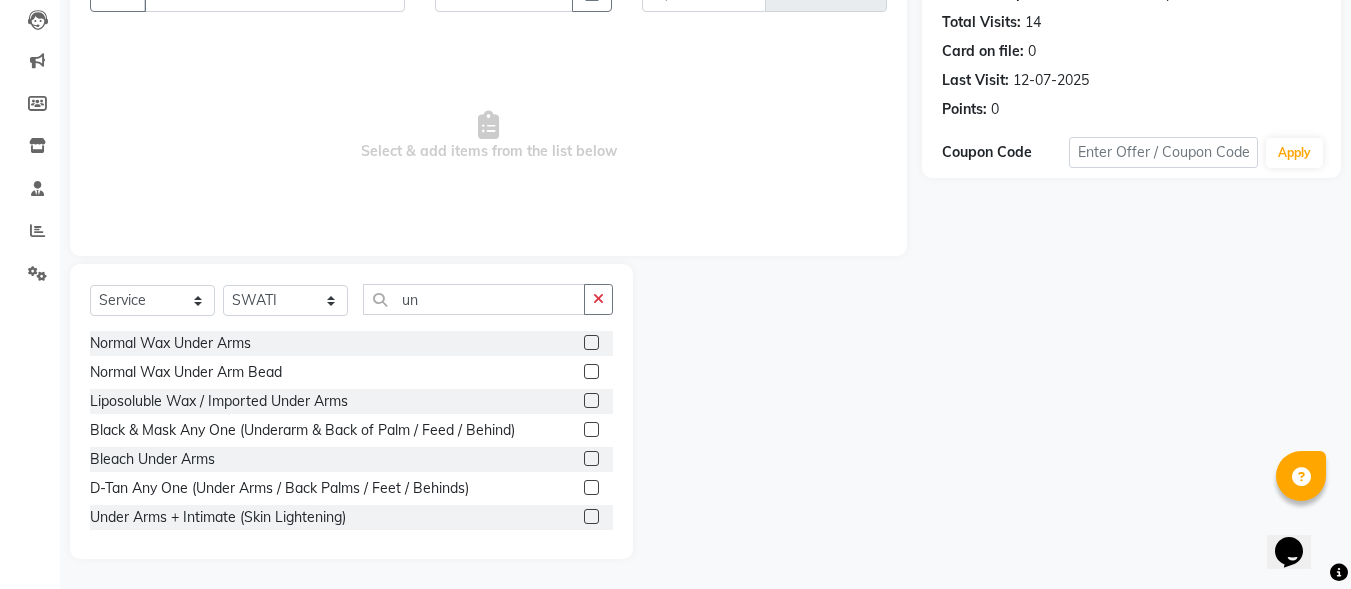 click 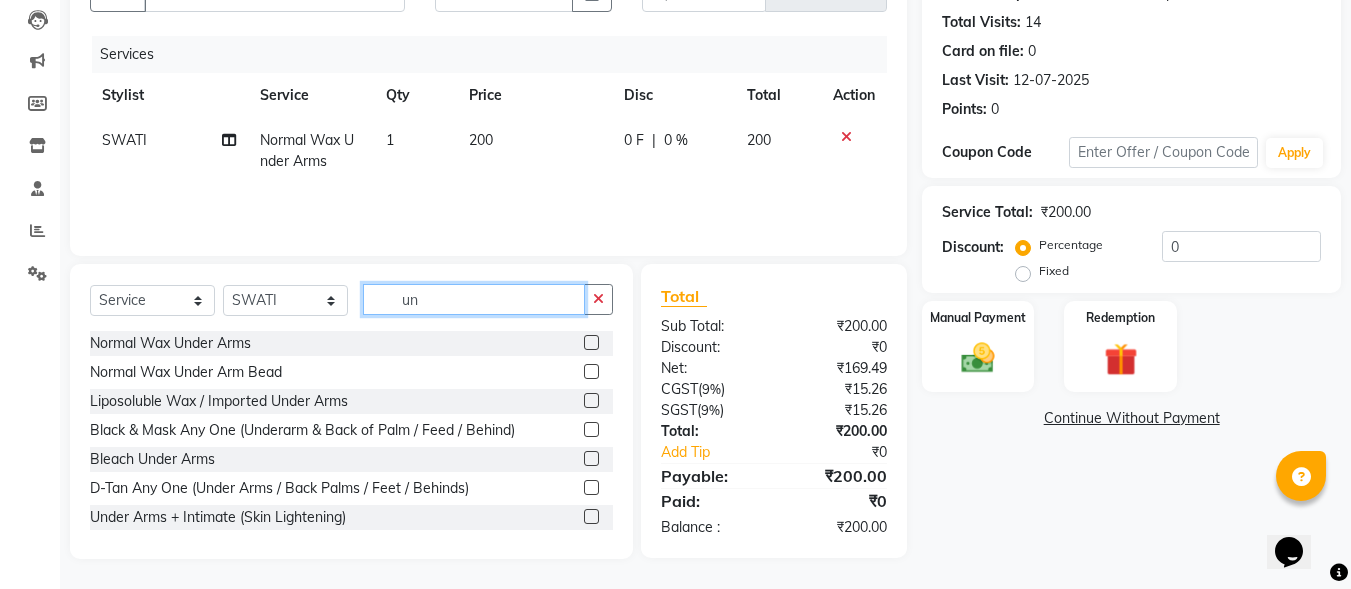checkbox on "false" 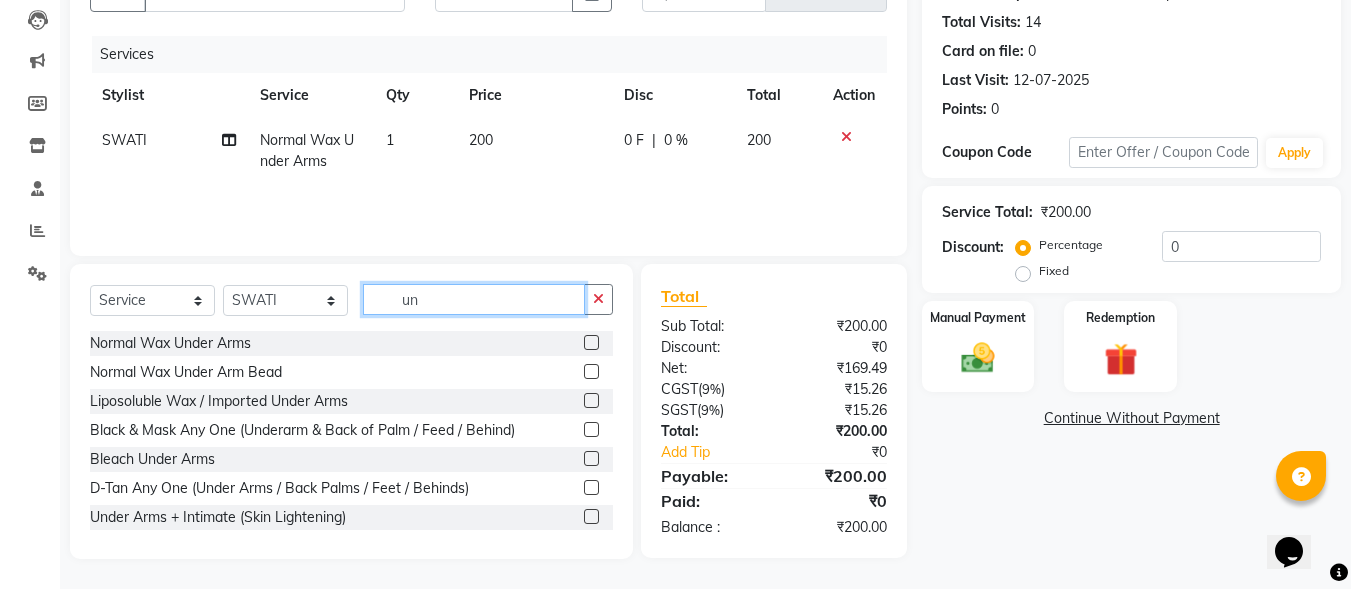 type on "u" 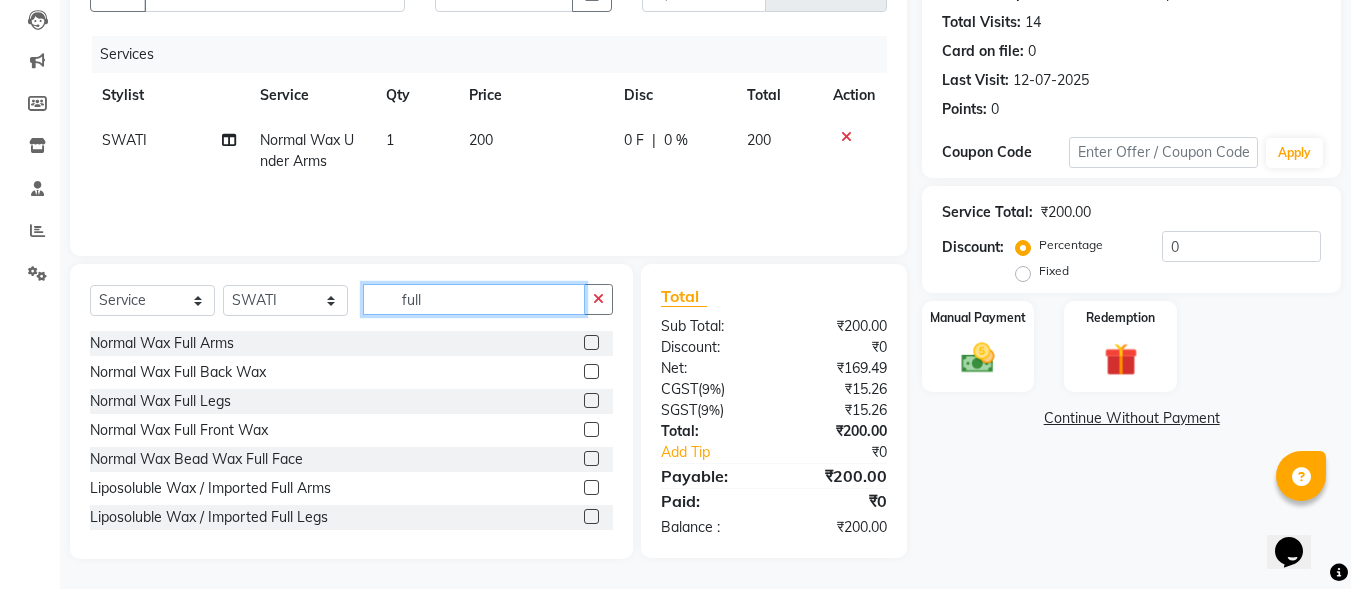 type on "full" 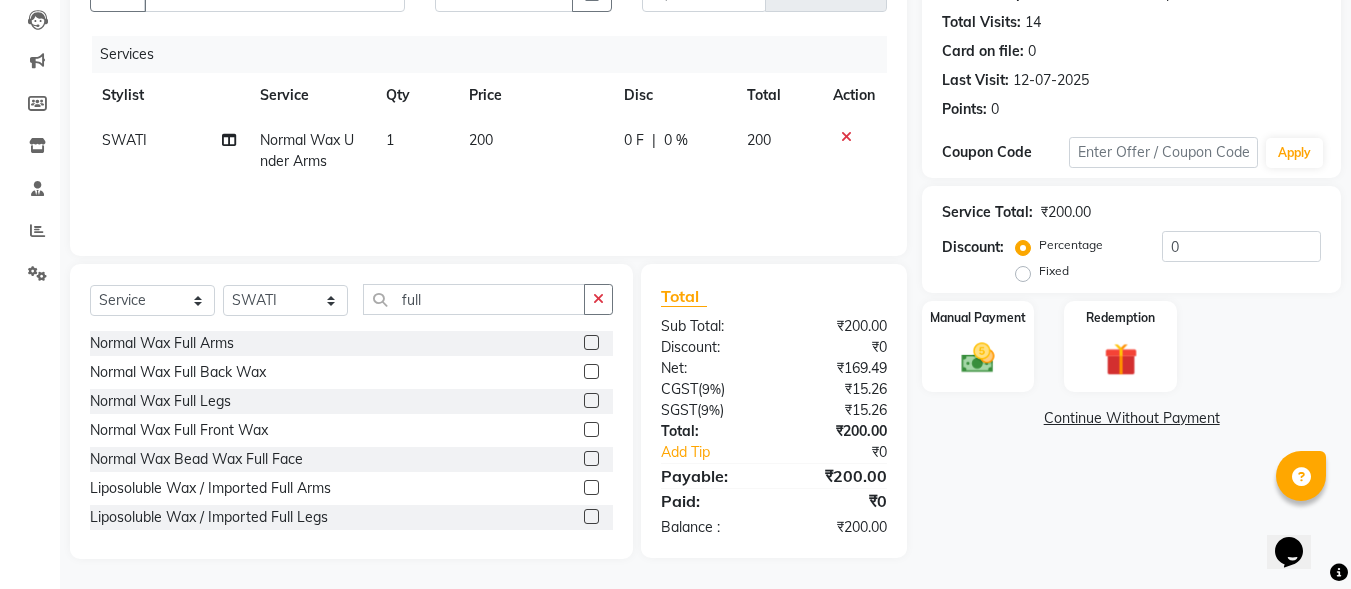 click 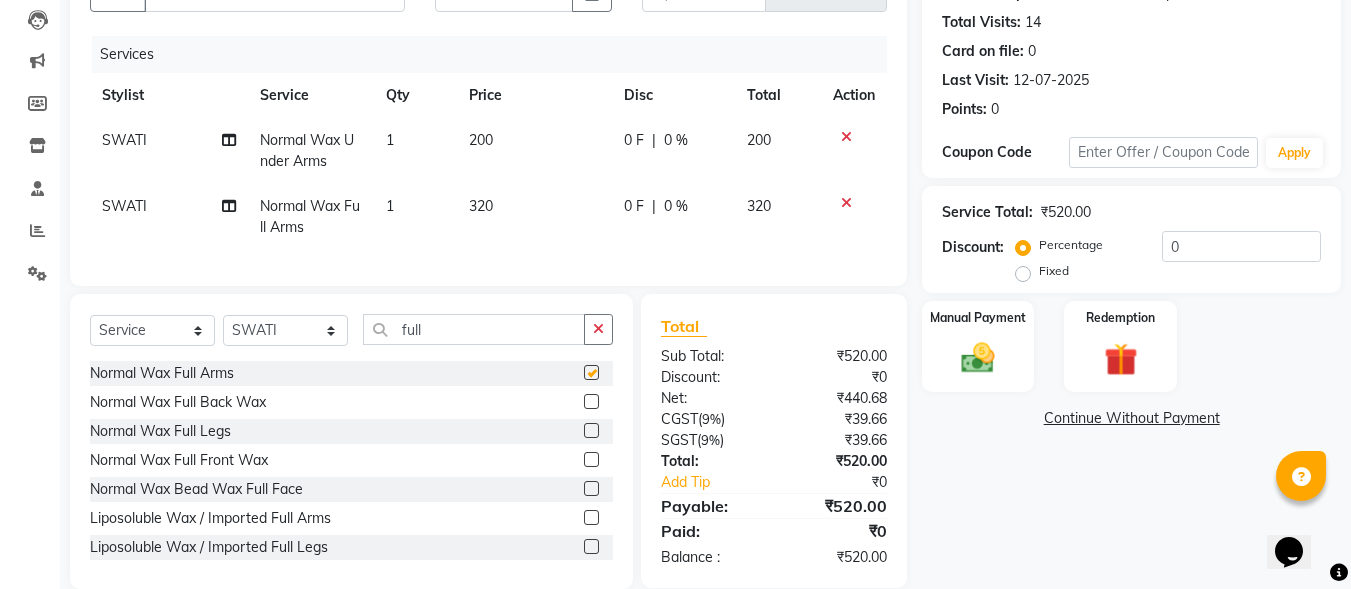 checkbox on "false" 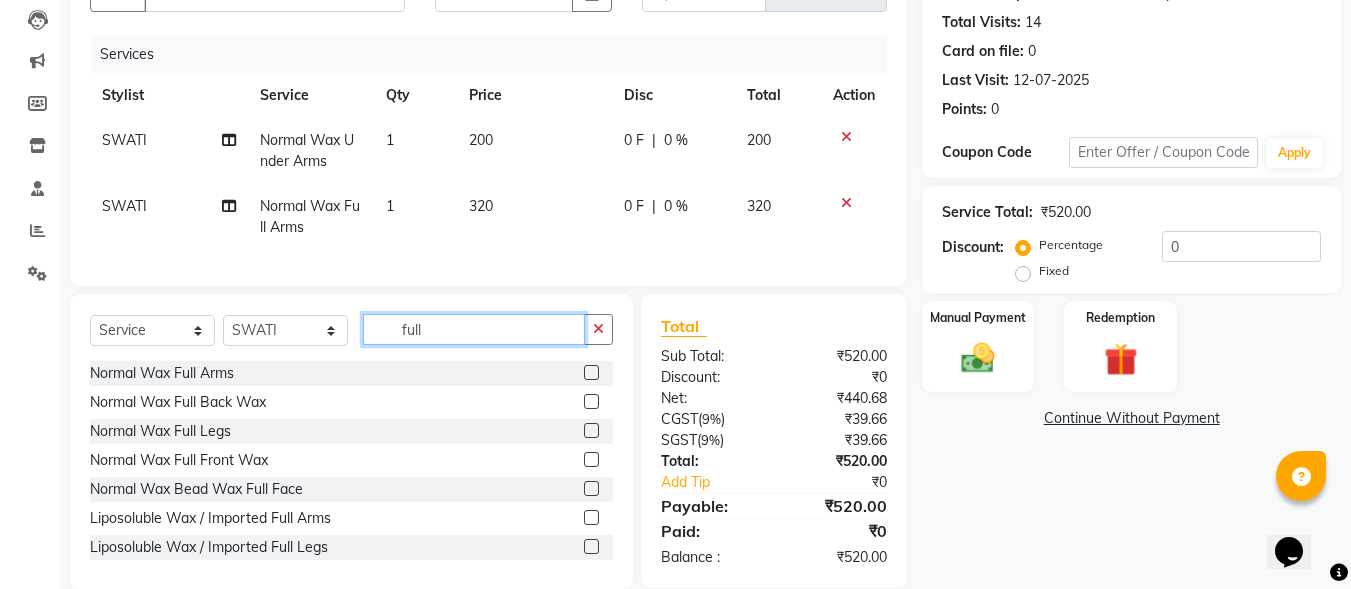 click on "full" 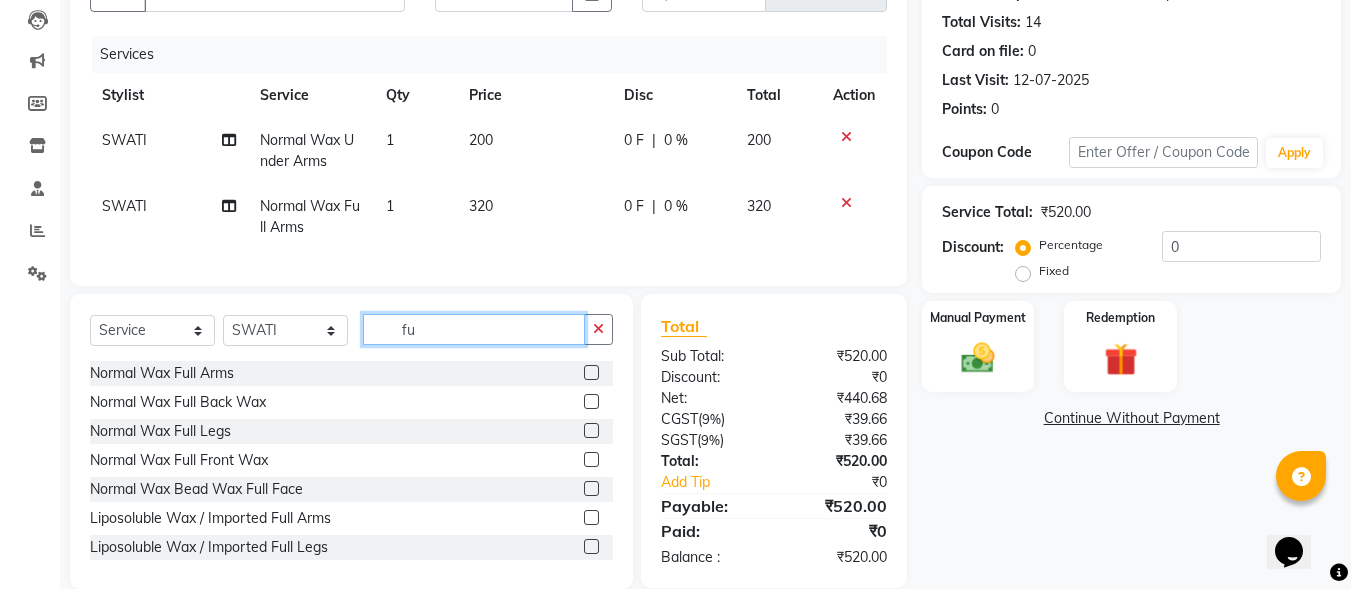 type on "f" 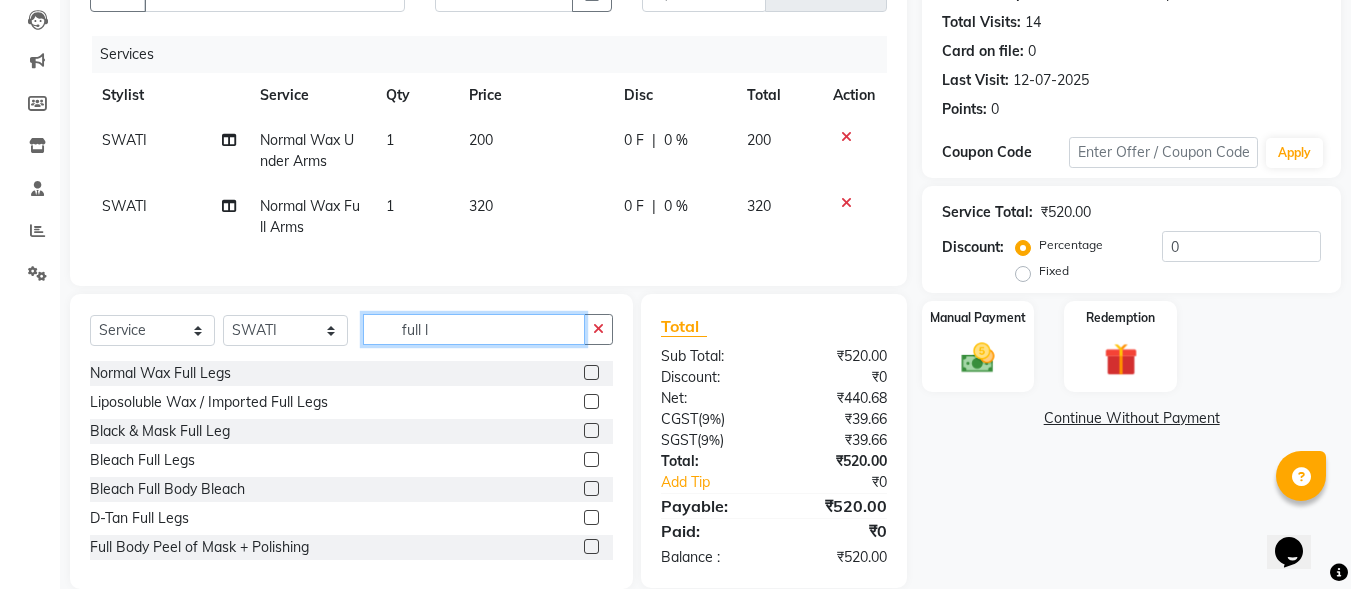 type on "full l" 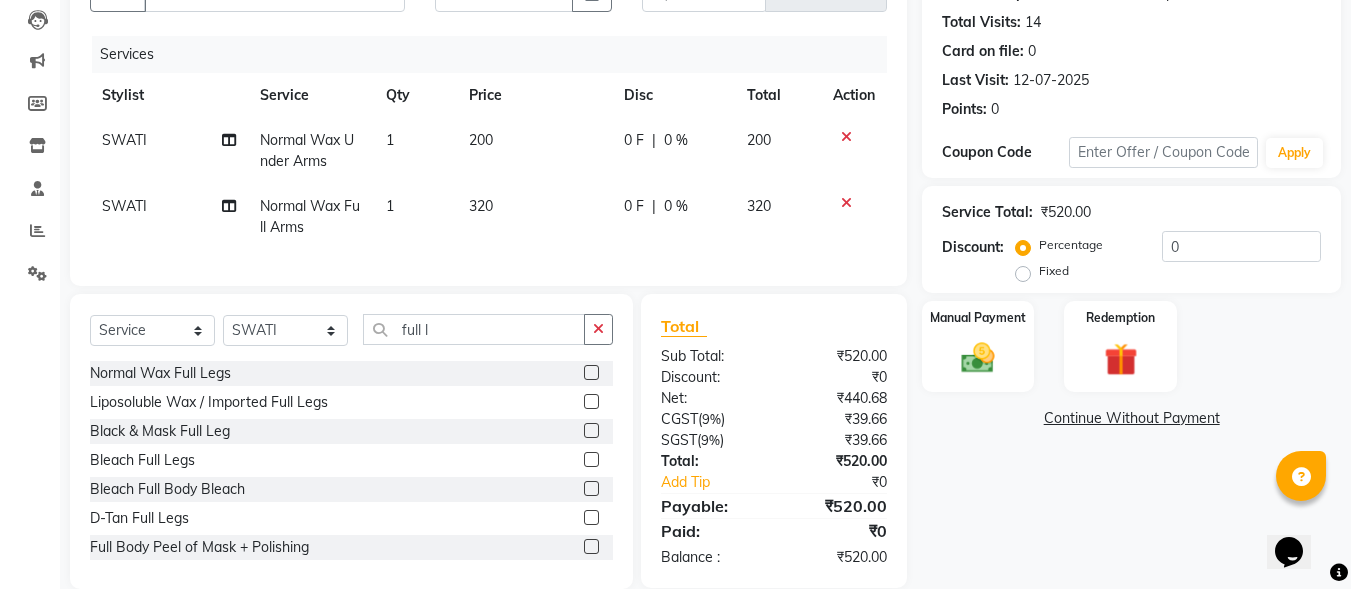 click 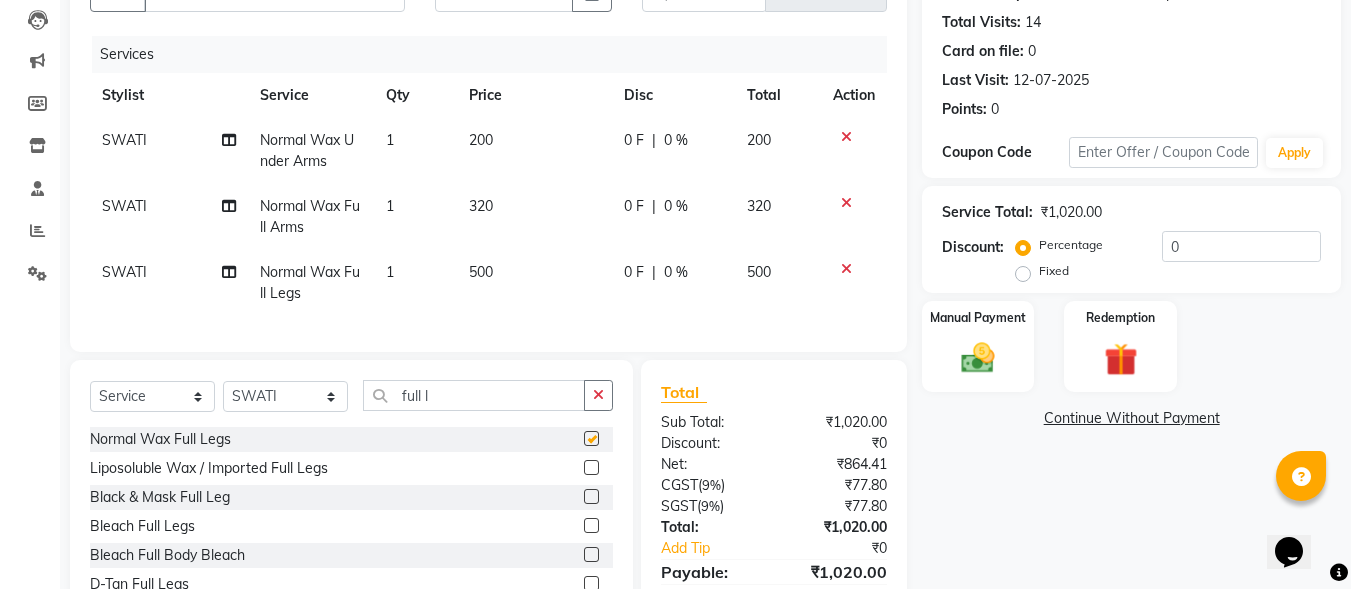 checkbox on "false" 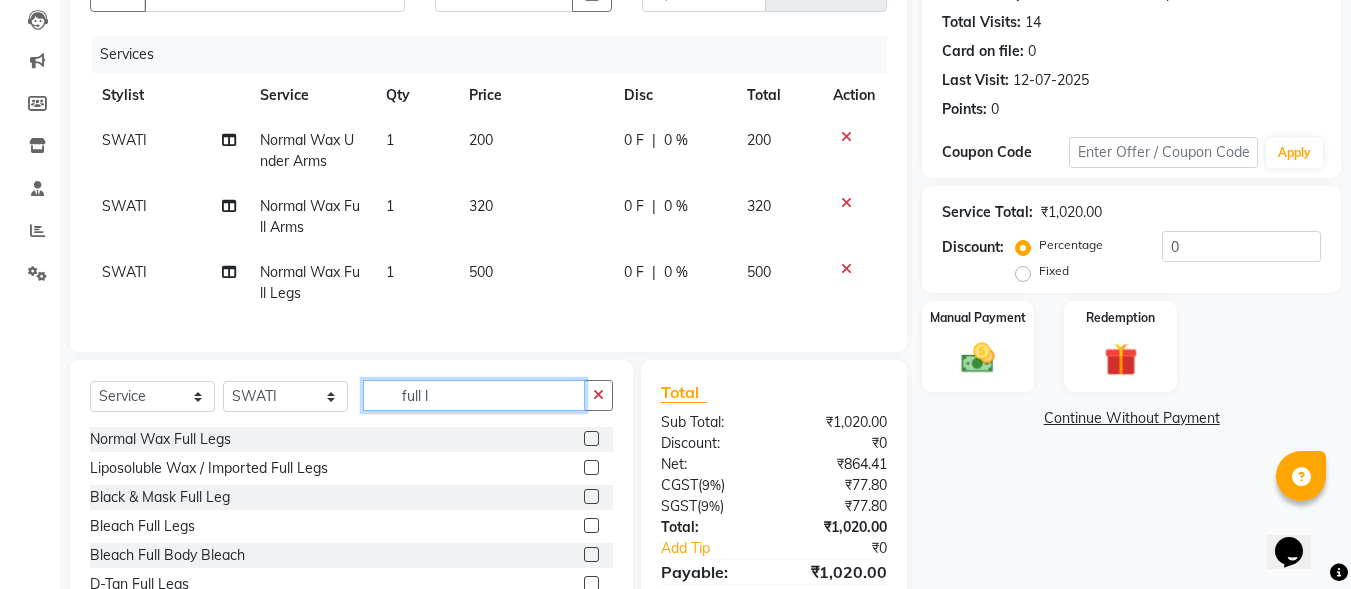 click on "full l" 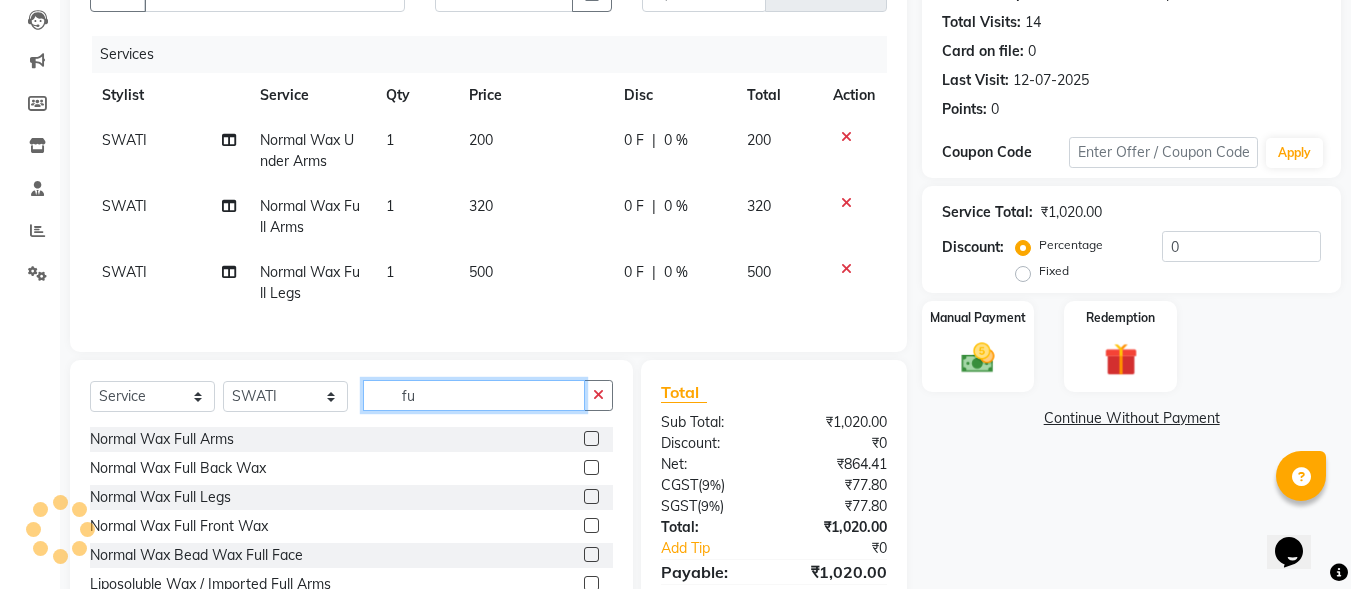 type on "f" 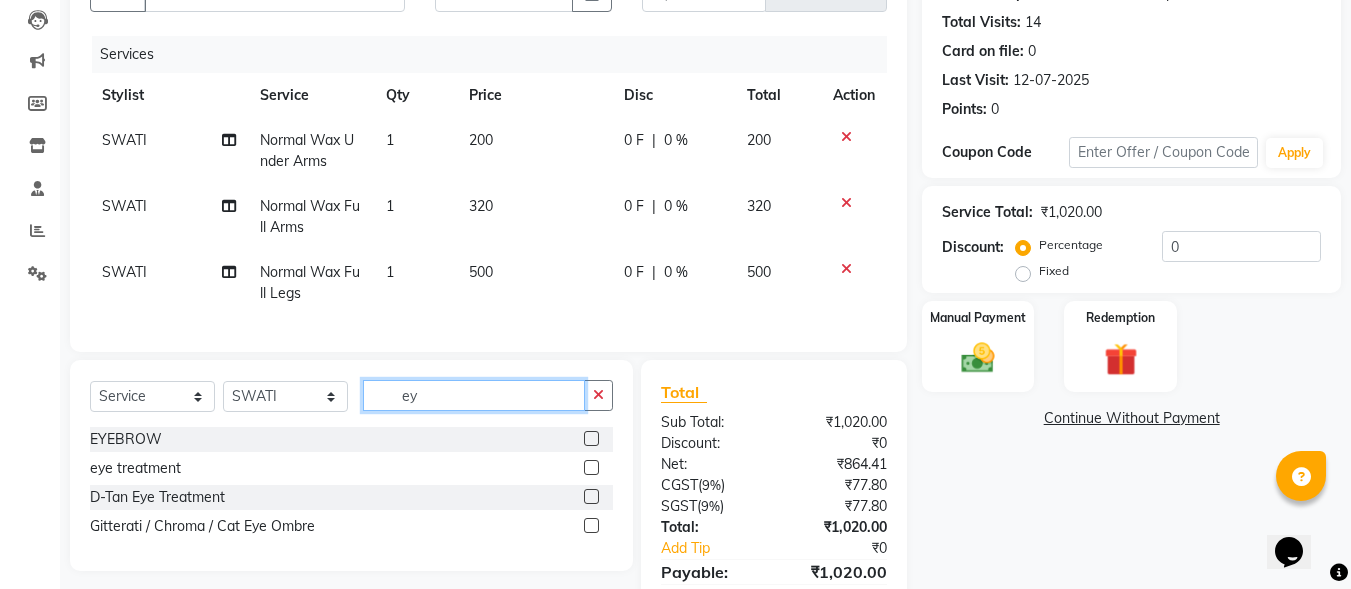type on "ey" 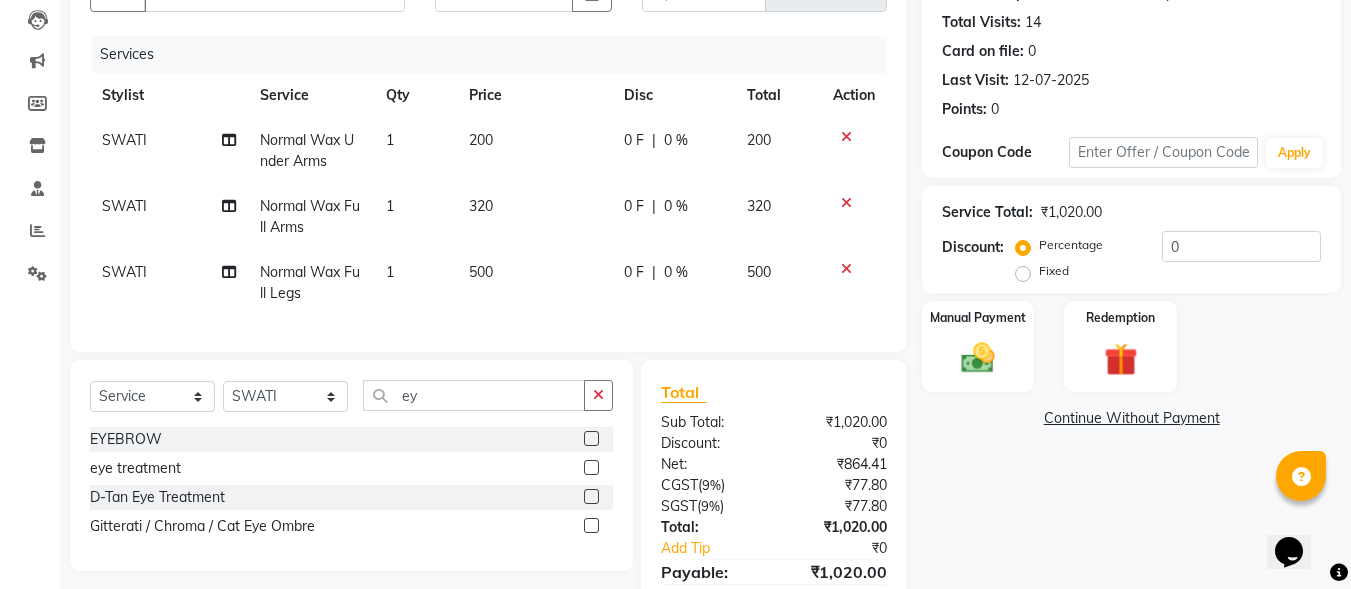 click 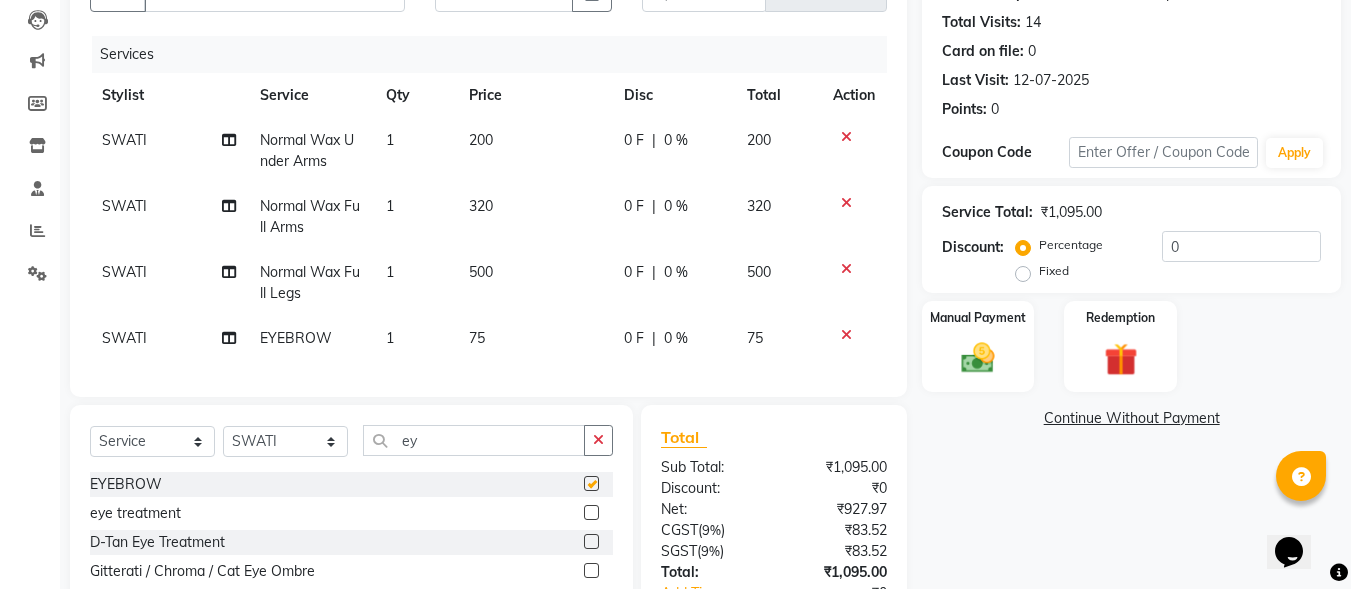 checkbox on "false" 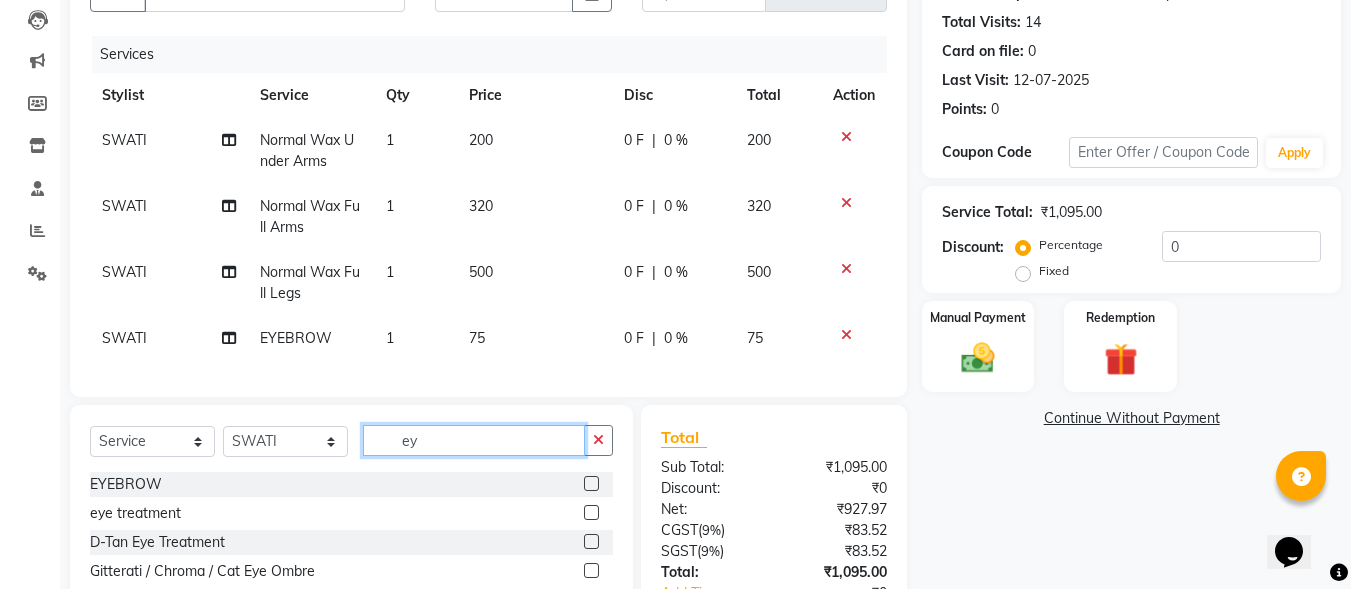 click on "ey" 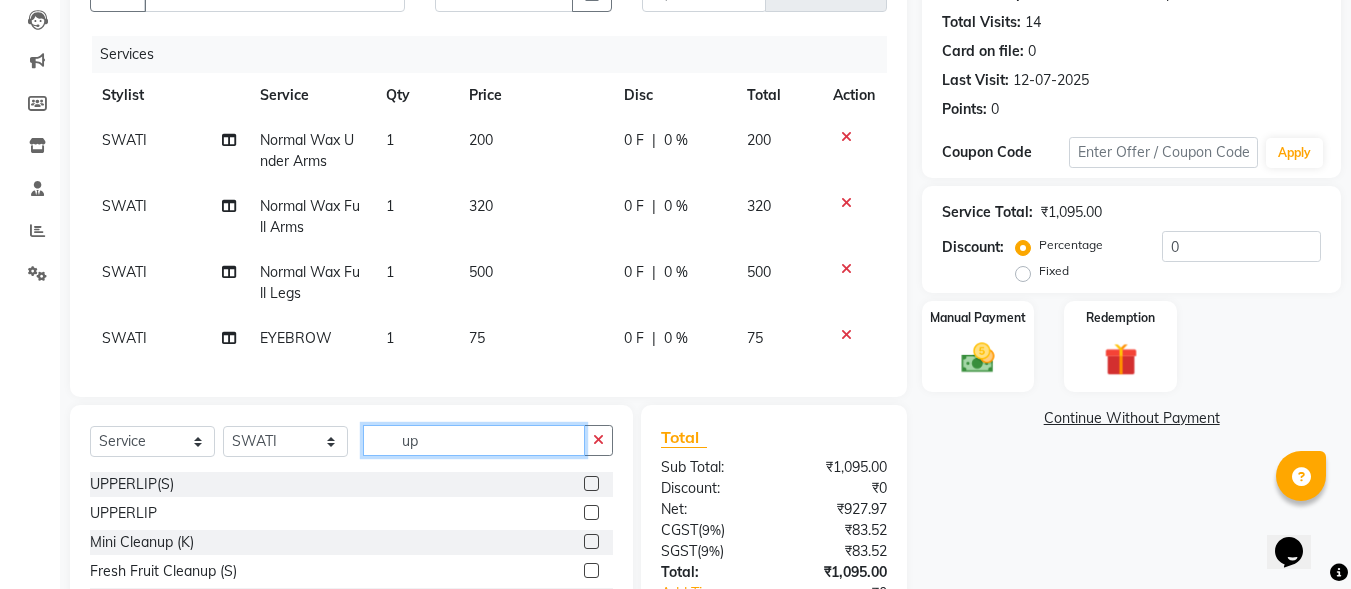 type on "up" 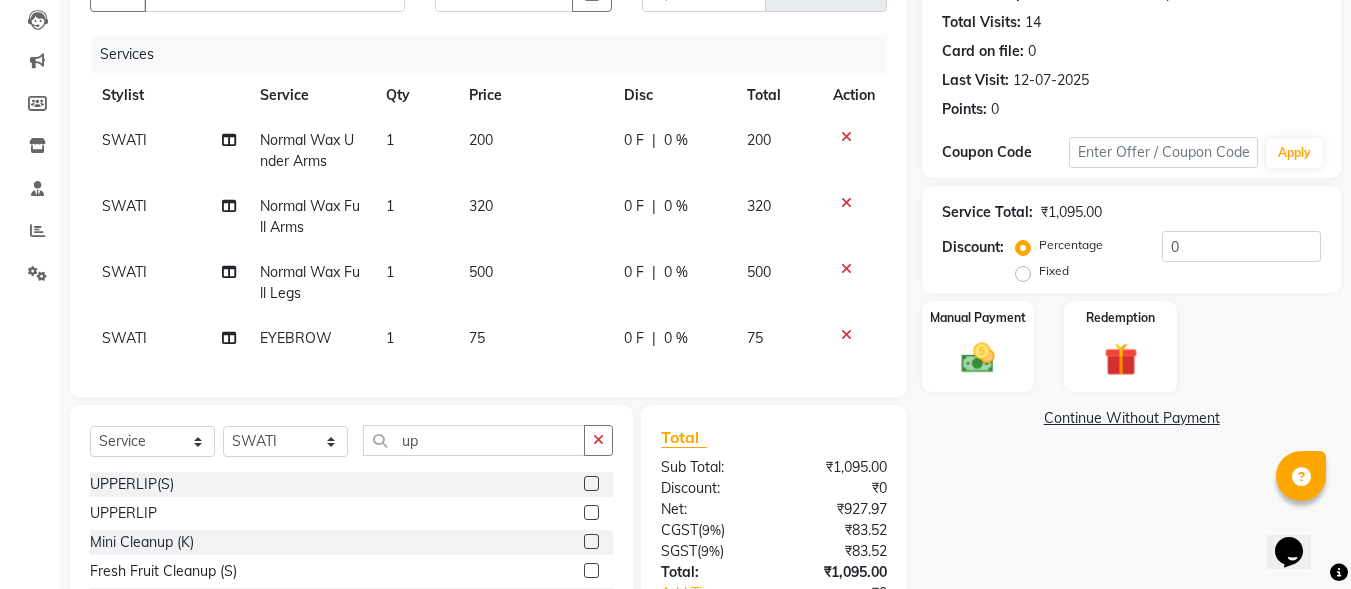 click 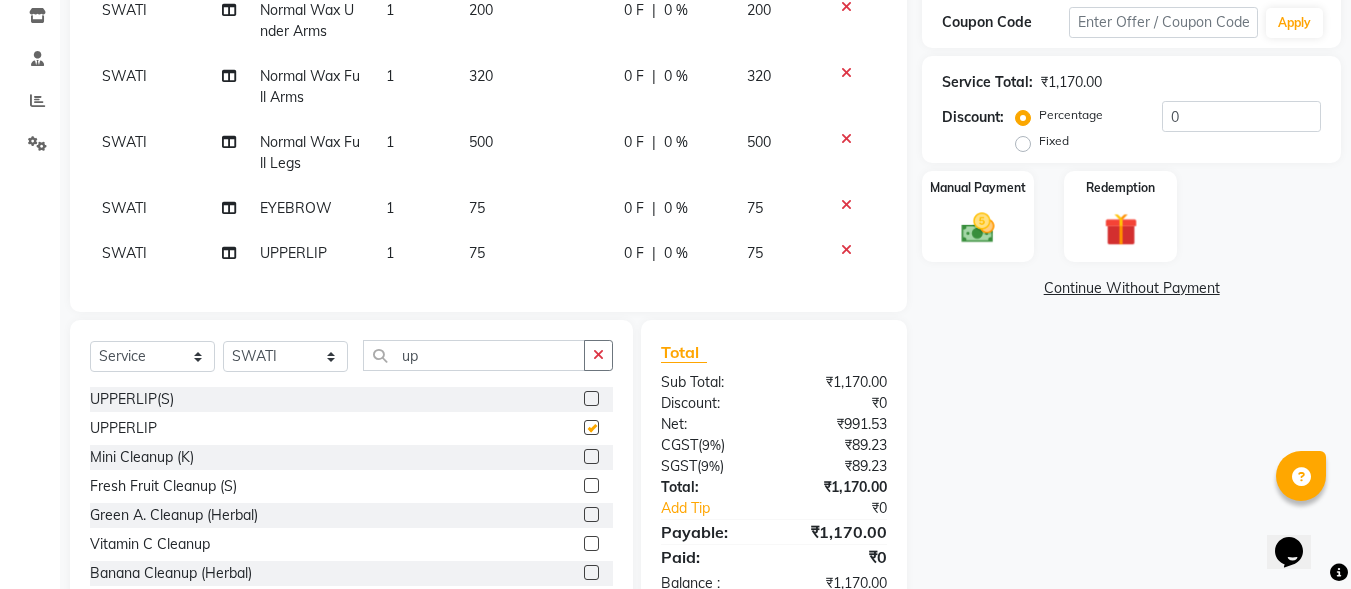 checkbox on "false" 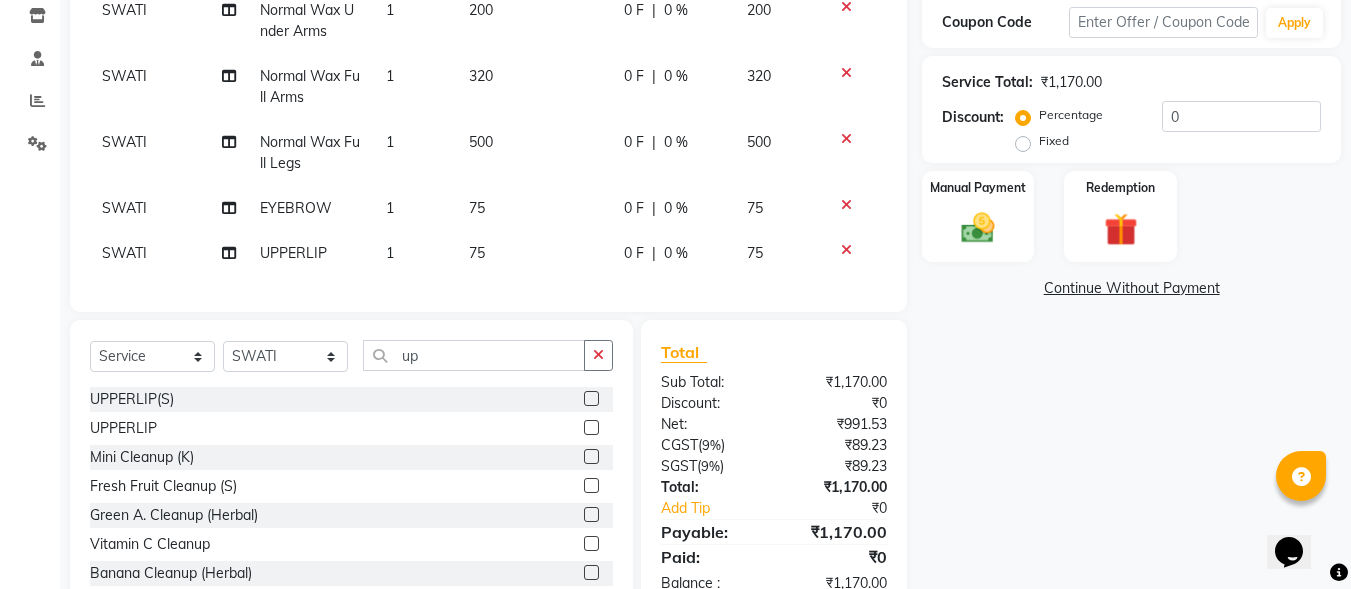 scroll, scrollTop: 413, scrollLeft: 0, axis: vertical 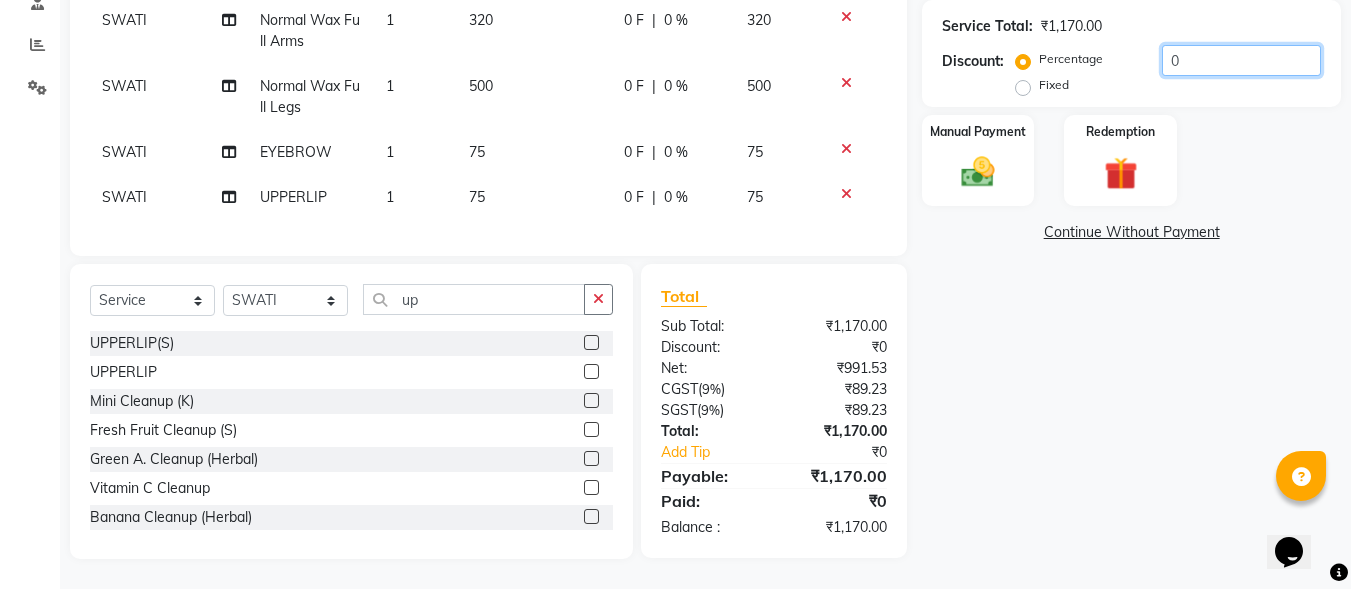 drag, startPoint x: 1178, startPoint y: 46, endPoint x: 1166, endPoint y: 47, distance: 12.0415945 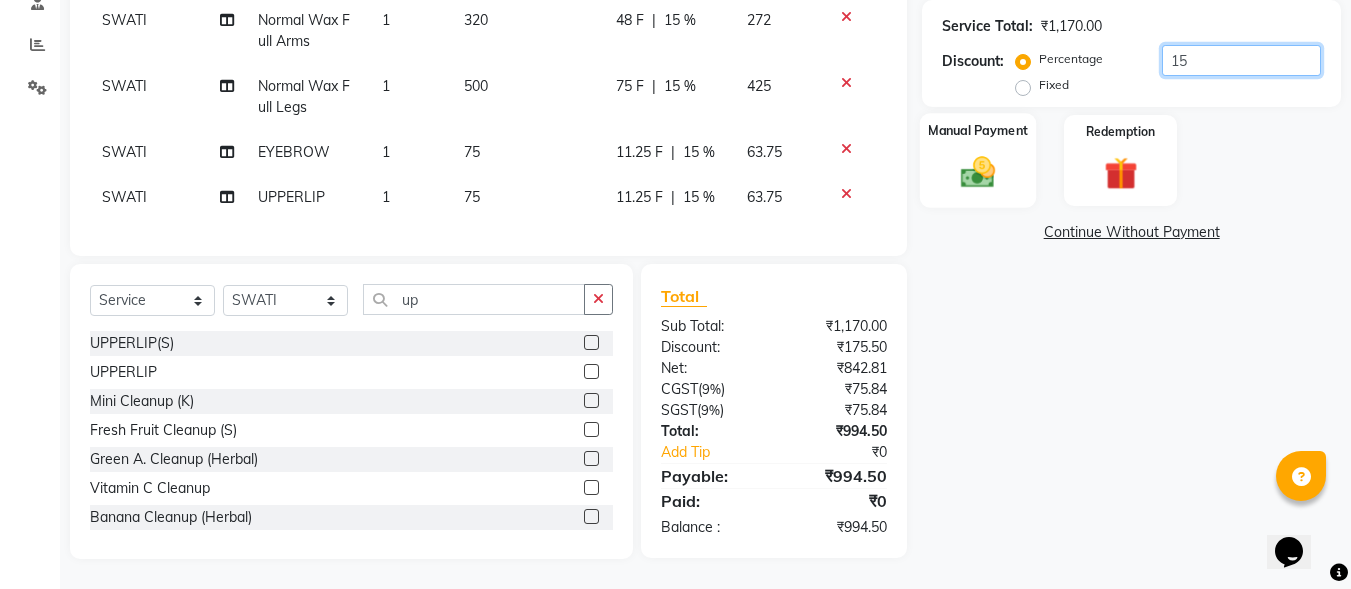 type on "15" 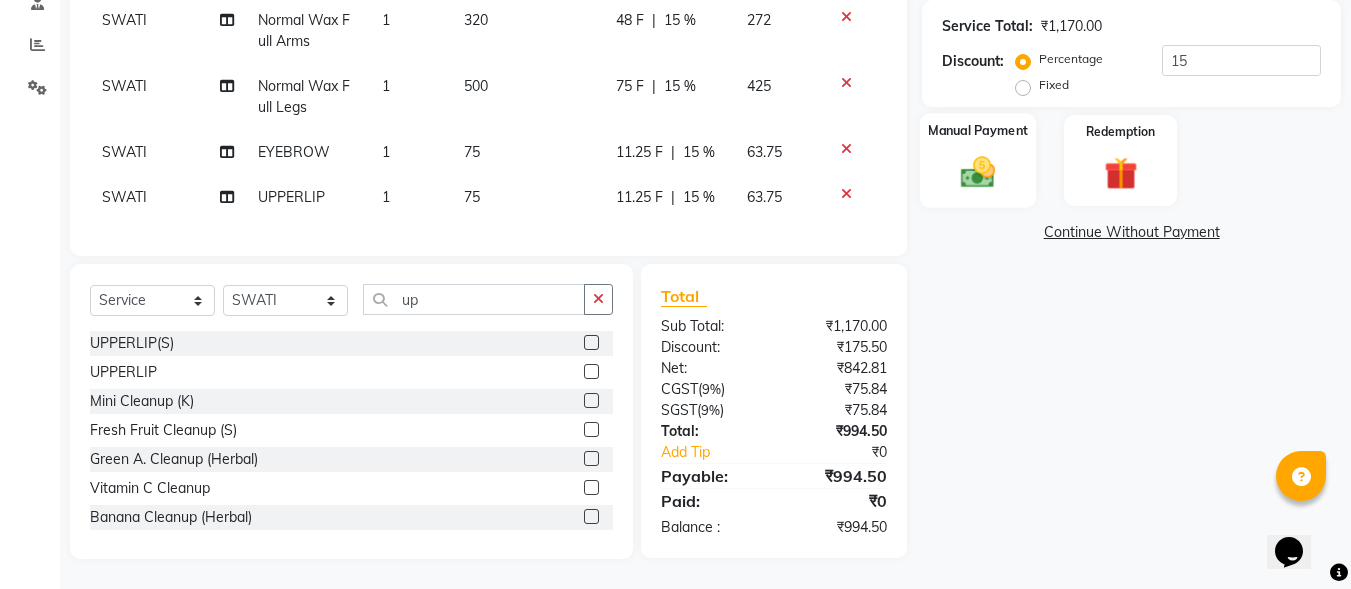 click 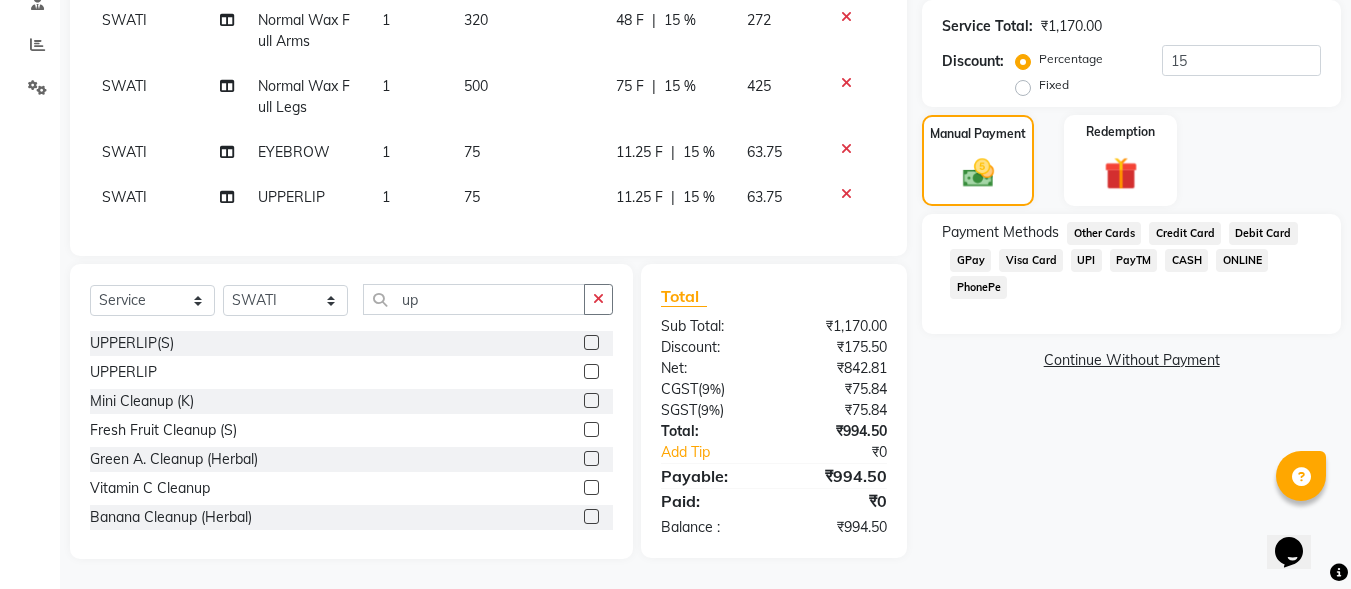 click on "GPay" 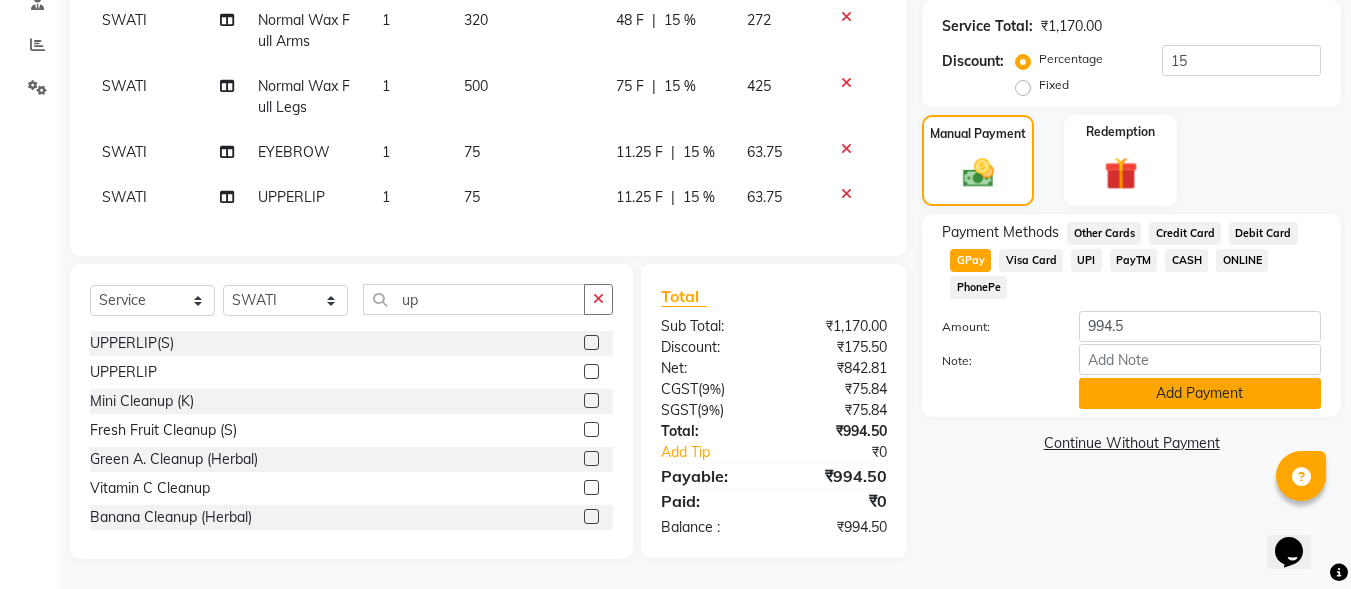 click on "Add Payment" 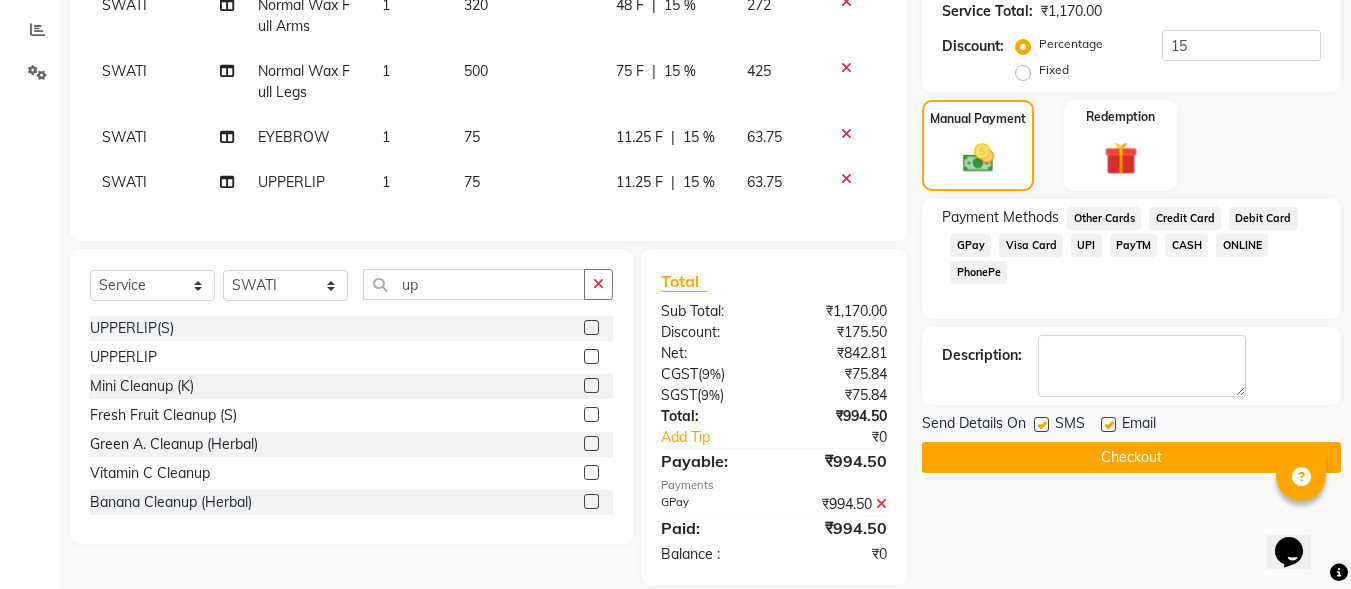 scroll, scrollTop: 454, scrollLeft: 0, axis: vertical 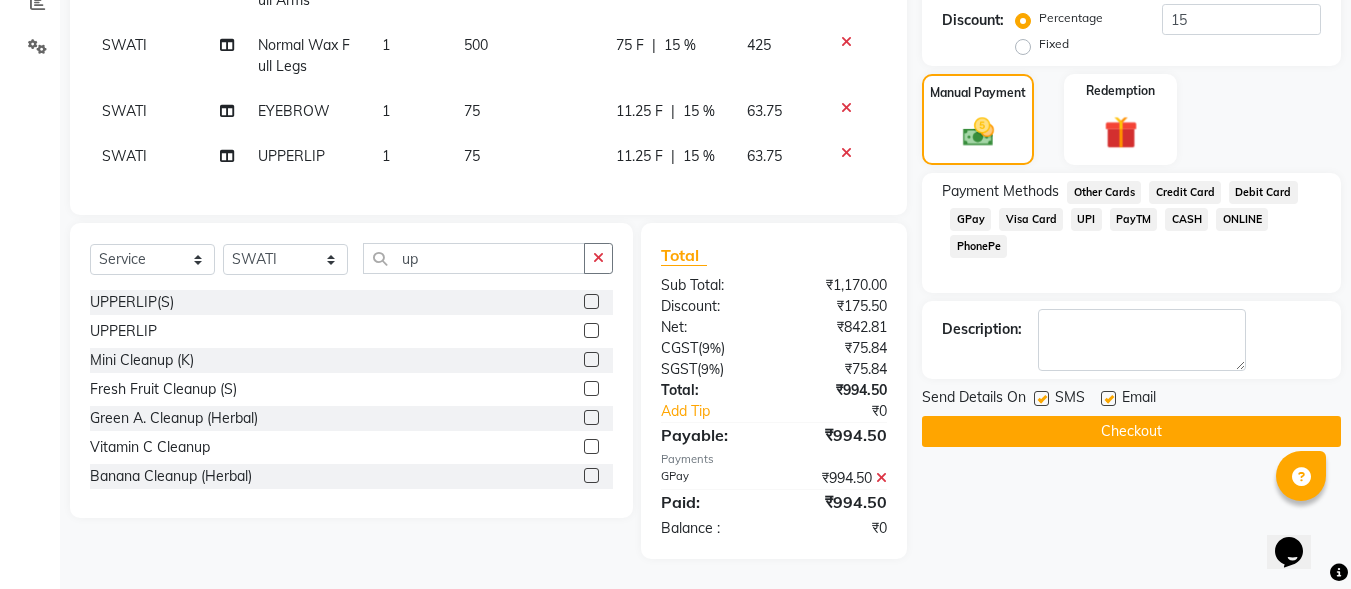 click on "Checkout" 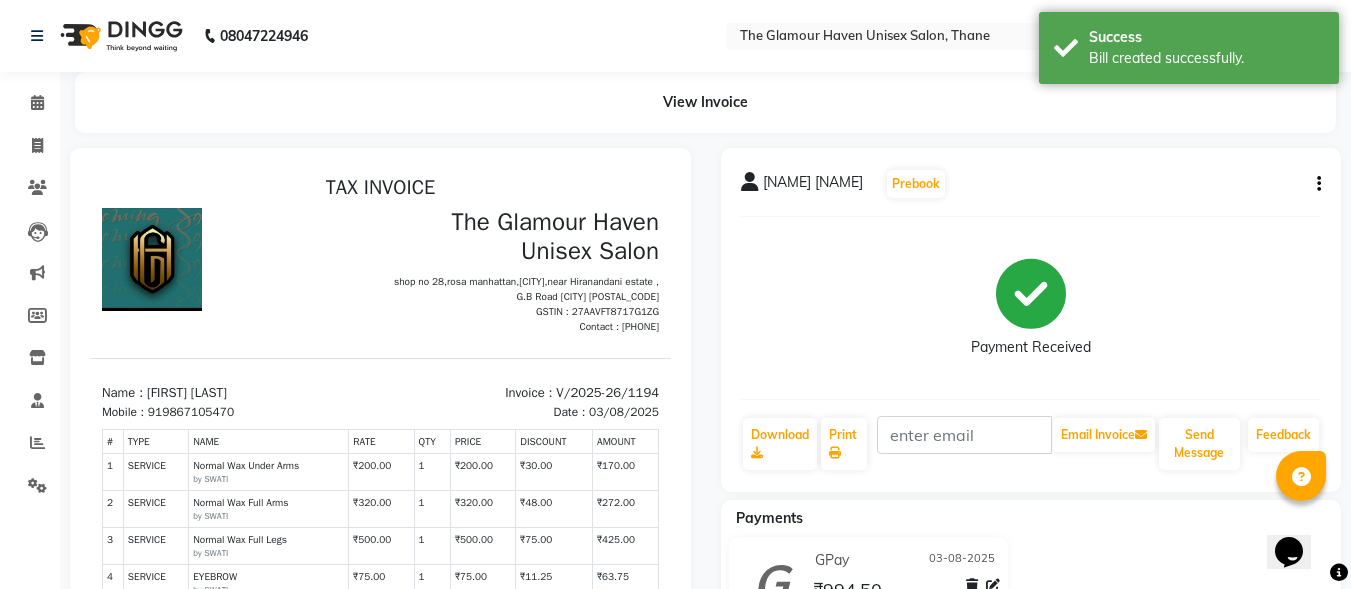 scroll, scrollTop: 0, scrollLeft: 0, axis: both 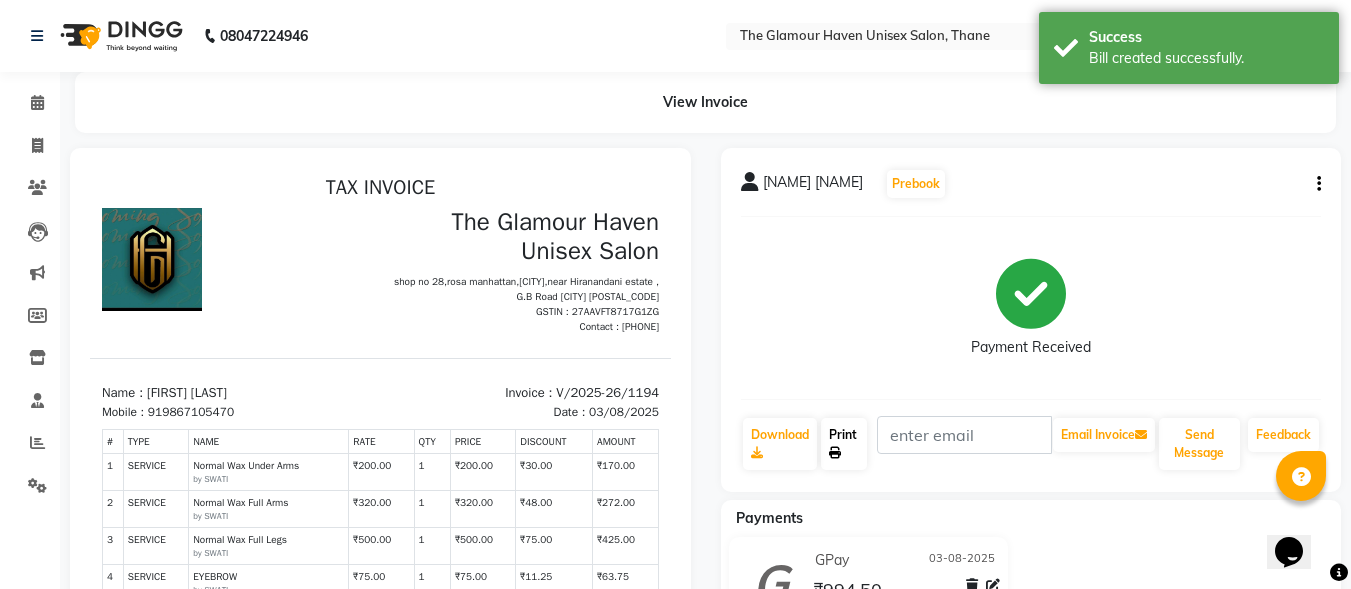 click on "Print" 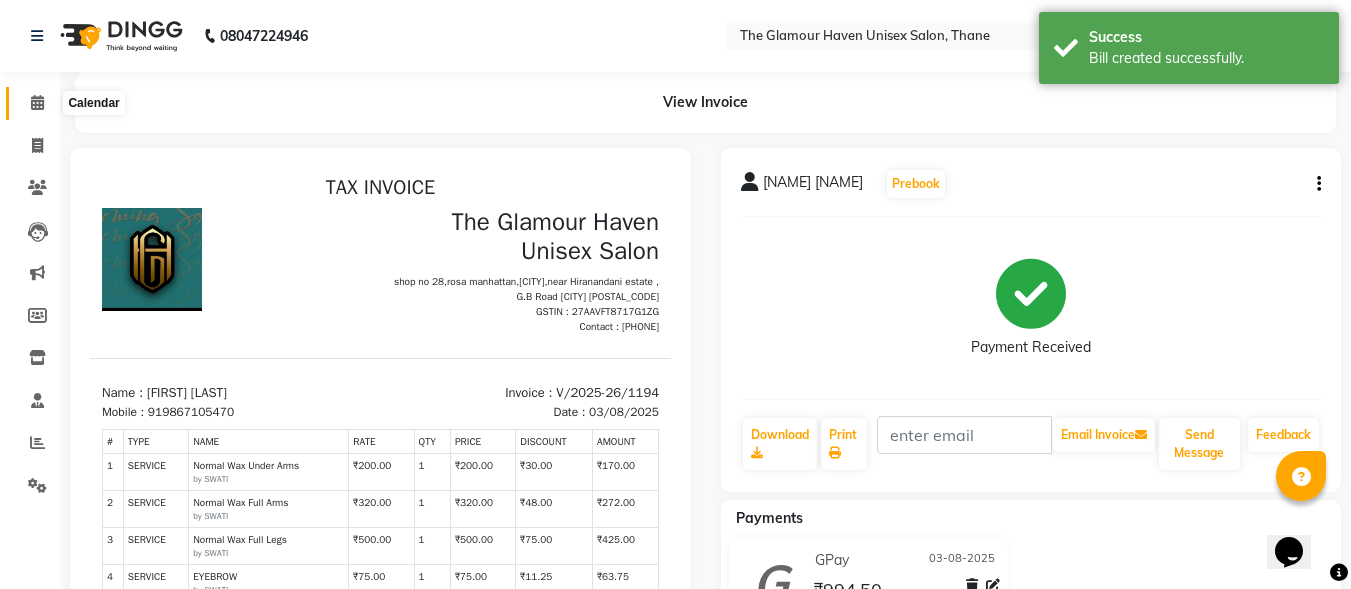 click 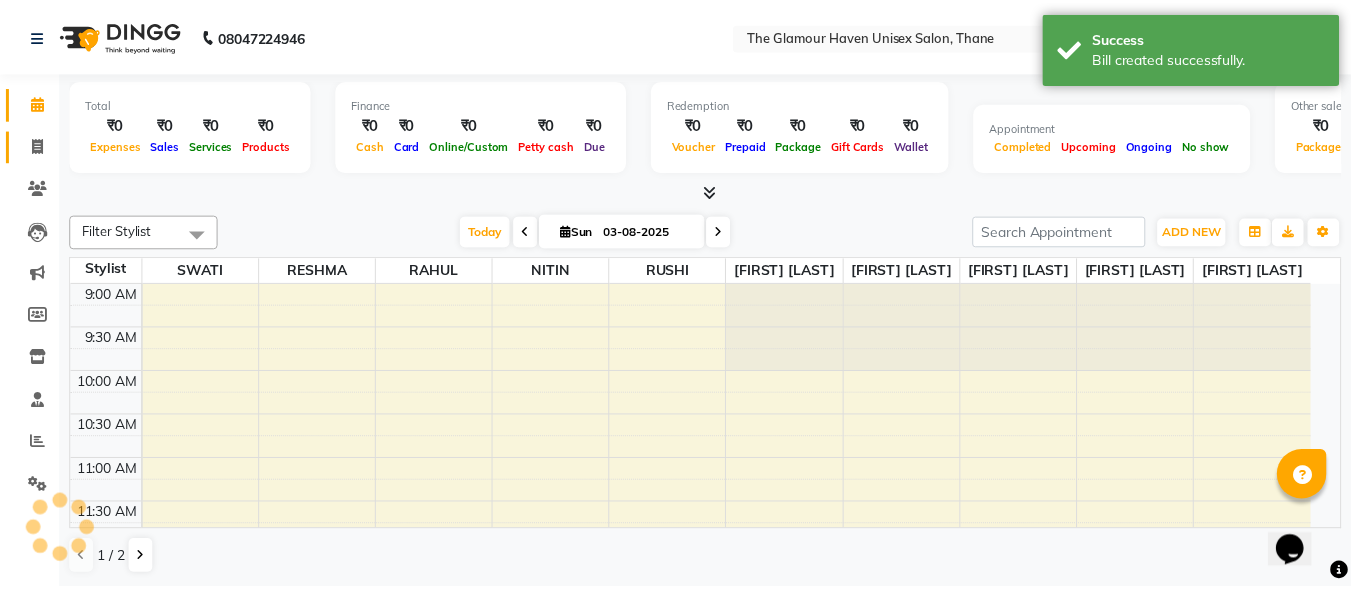 scroll, scrollTop: 0, scrollLeft: 0, axis: both 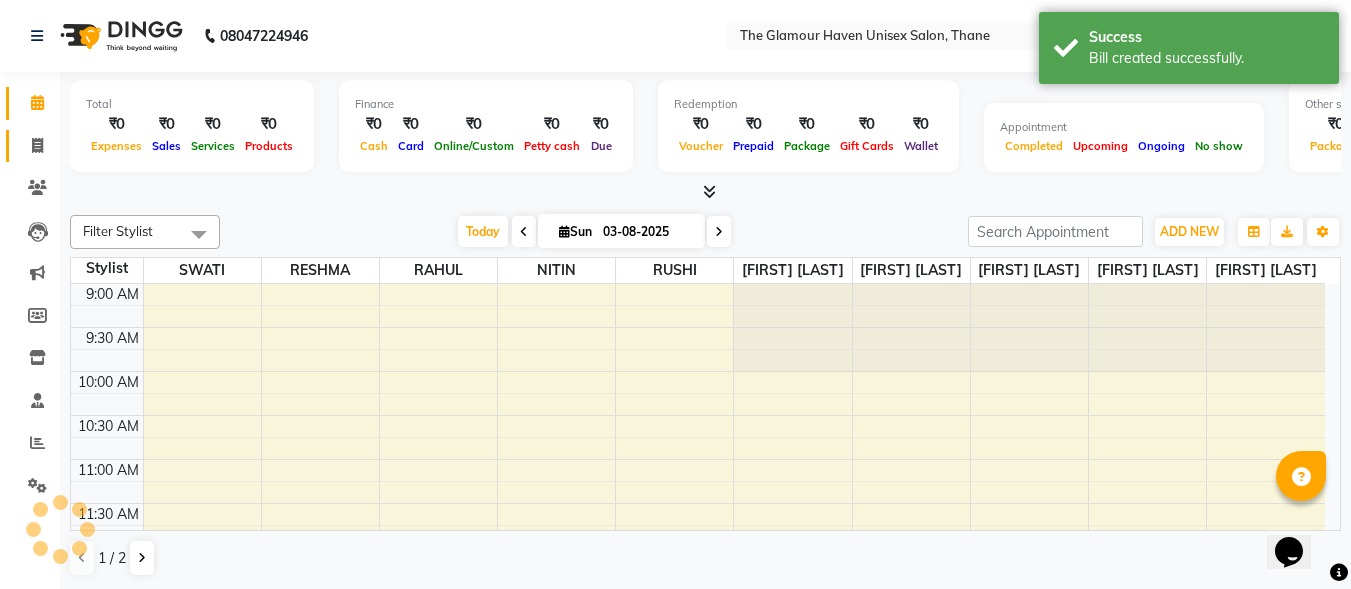 click on "Invoice" 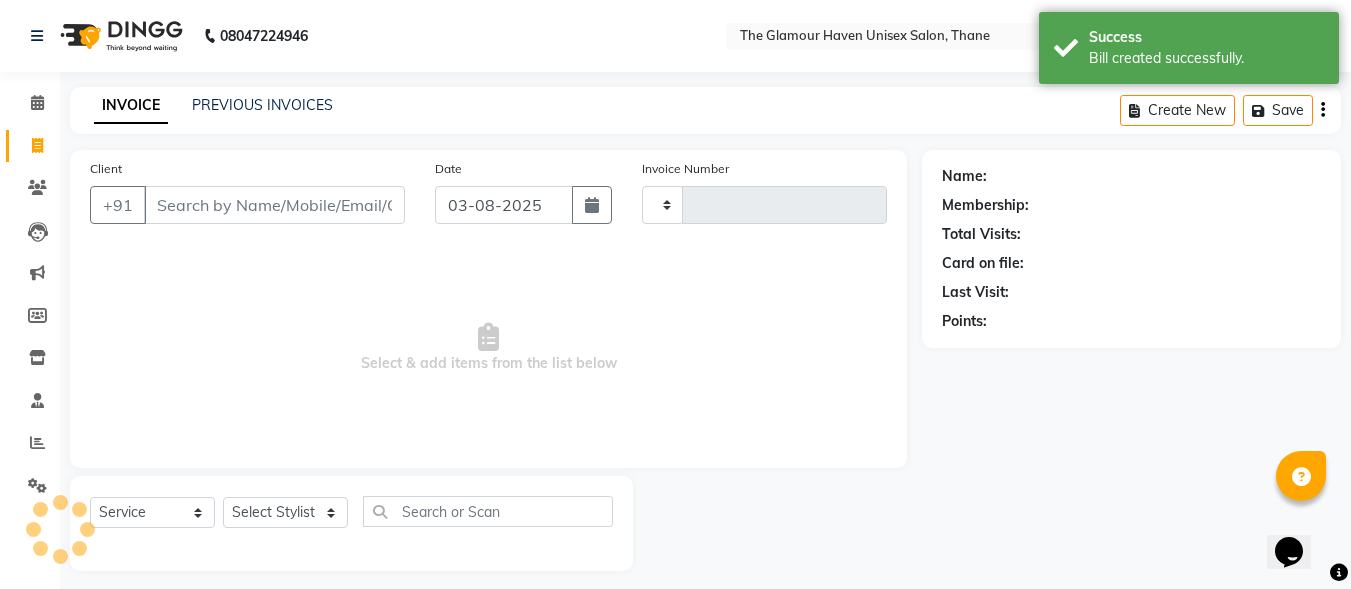 type on "1195" 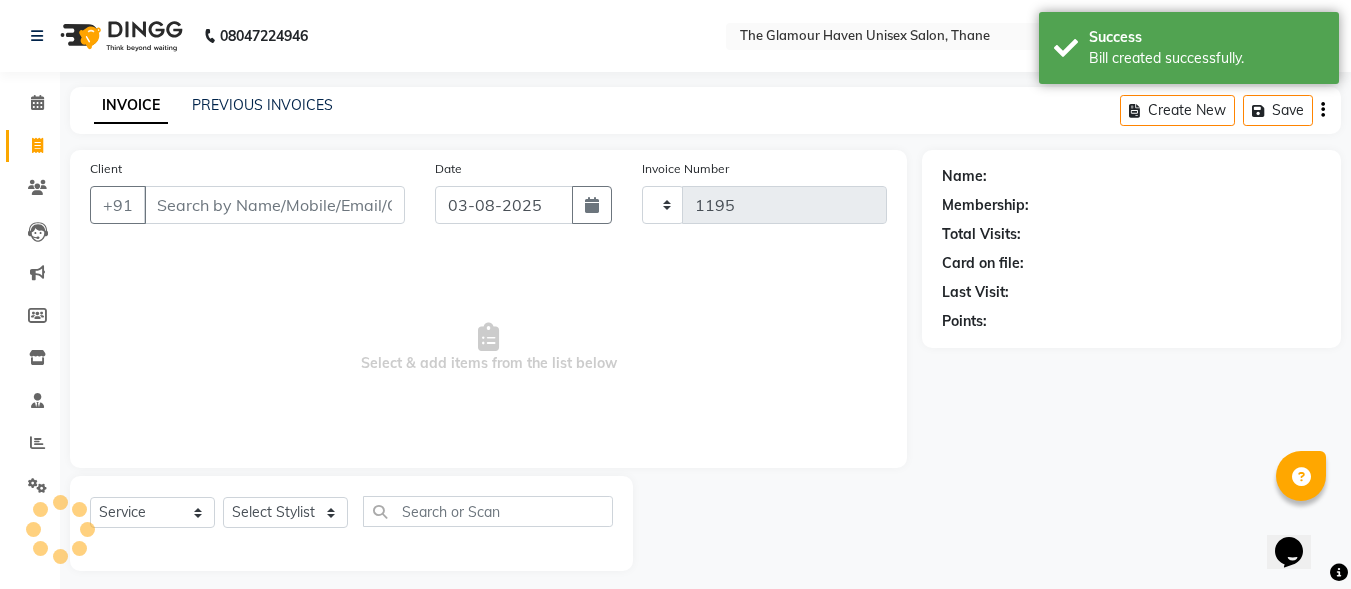 select on "7124" 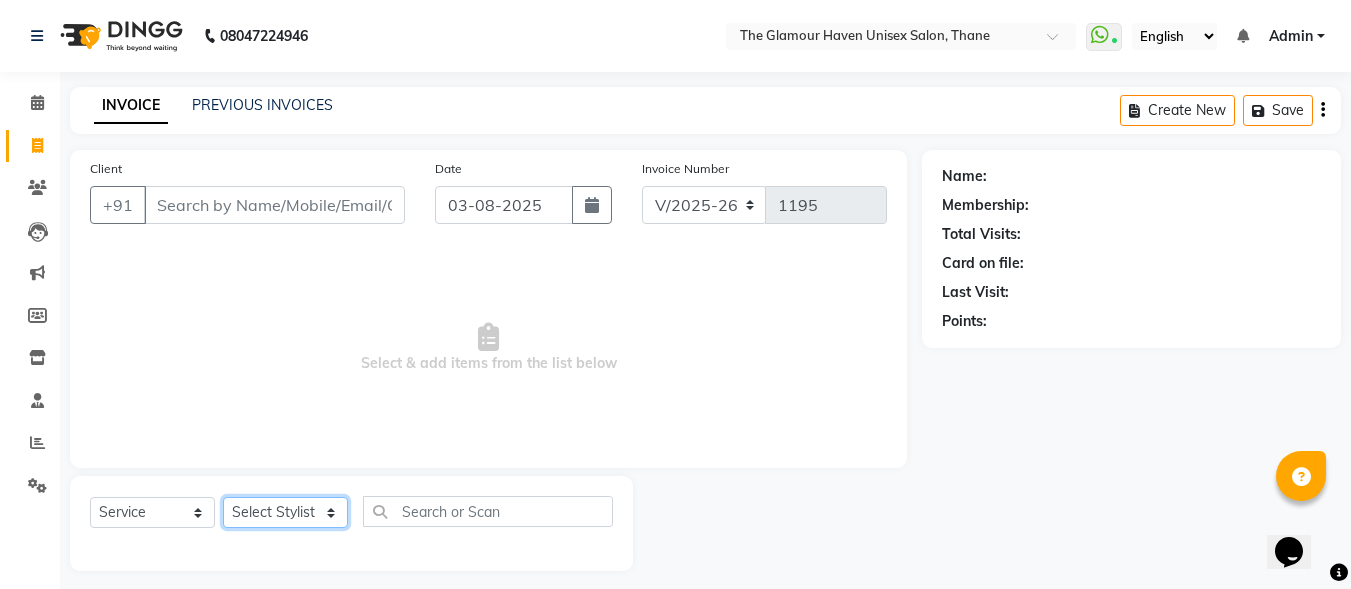click on "Select Stylist [FIRST] [LAST] [FIRST] [LAST] [FIRST] [LAST] [FIRST] [LAST] [FIRST] [LAST] [FIRST] [LAST] [FIRST] [LAST] [FIRST] [LAST] [FIRST] [LAST]" 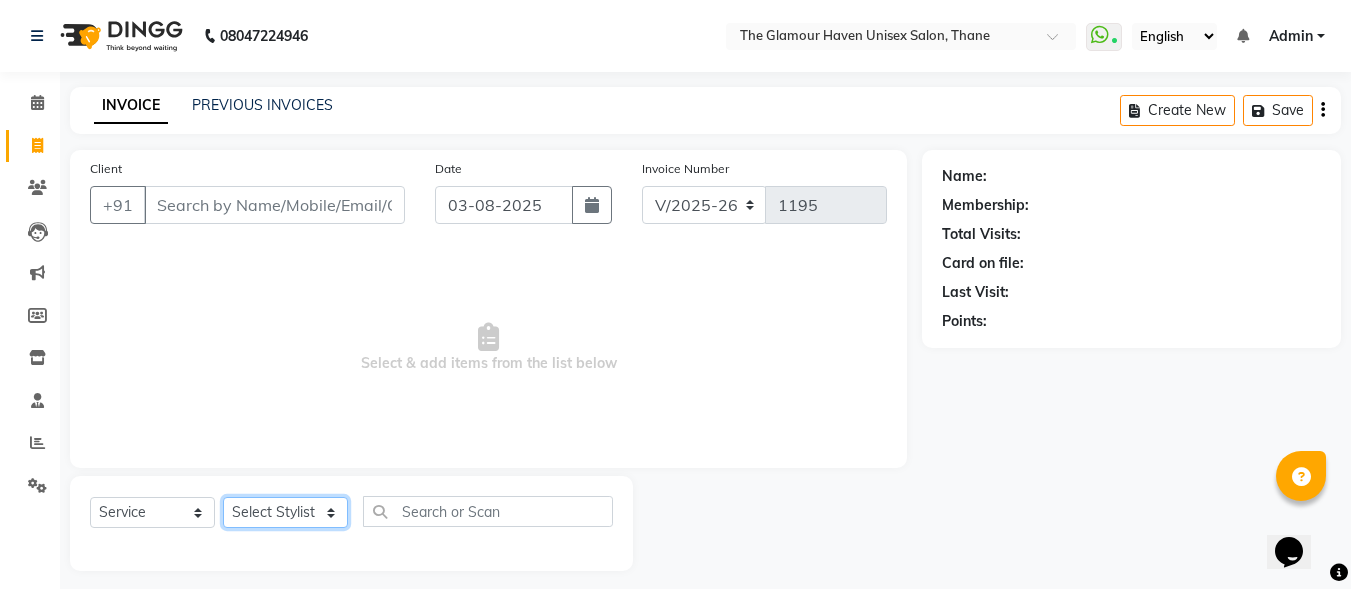 click on "Select Stylist [FIRST] [LAST] [FIRST] [LAST] [FIRST] [LAST] [FIRST] [LAST] [FIRST] [LAST] [FIRST] [LAST] [FIRST] [LAST] [FIRST] [LAST] [FIRST] [LAST]" 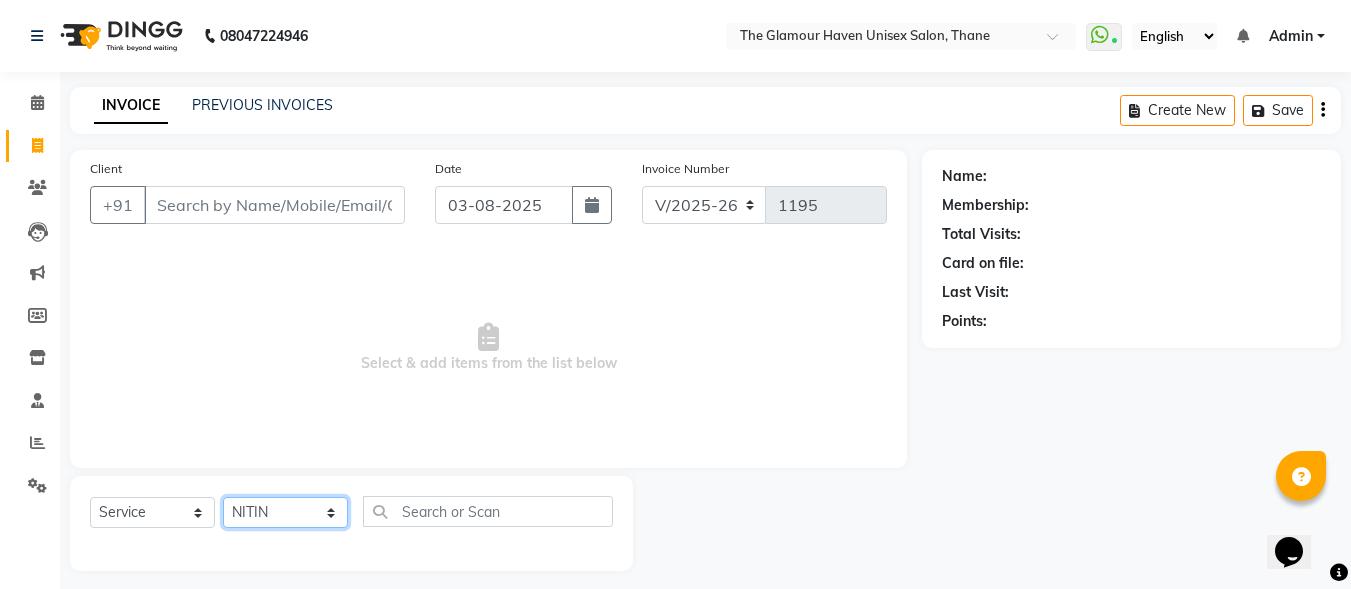click on "Select Stylist [FIRST] [LAST] [FIRST] [LAST] [FIRST] [LAST] [FIRST] [LAST] [FIRST] [LAST] [FIRST] [LAST] [FIRST] [LAST] [FIRST] [LAST] [FIRST] [LAST]" 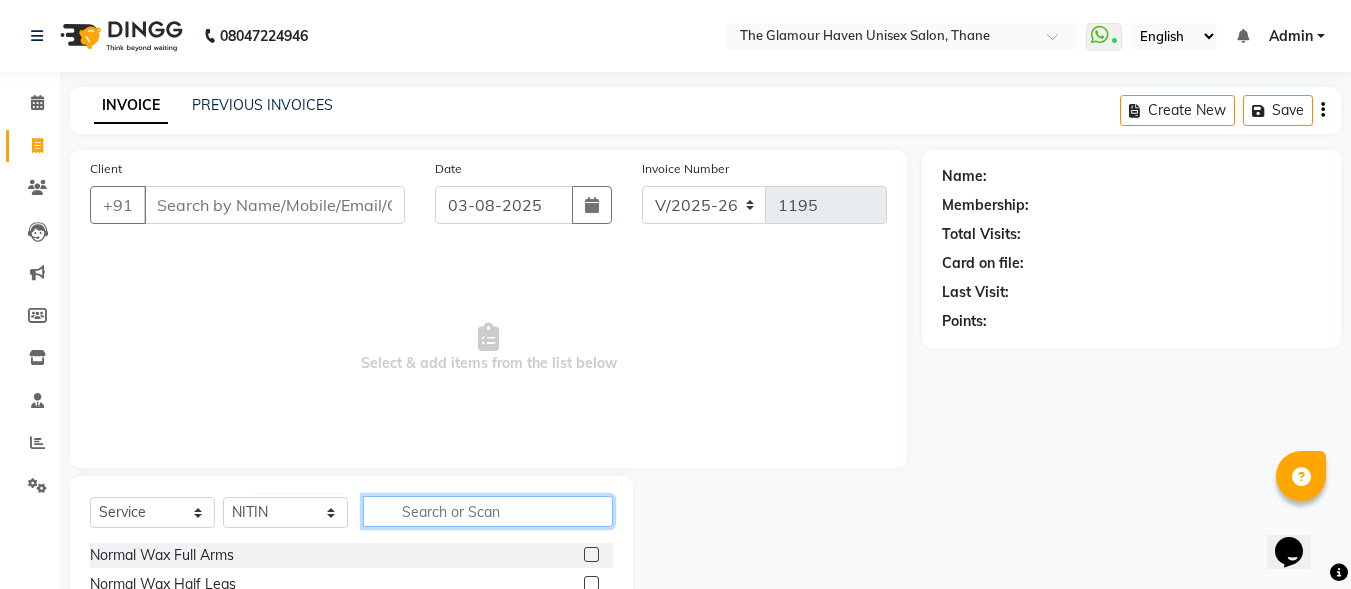 click 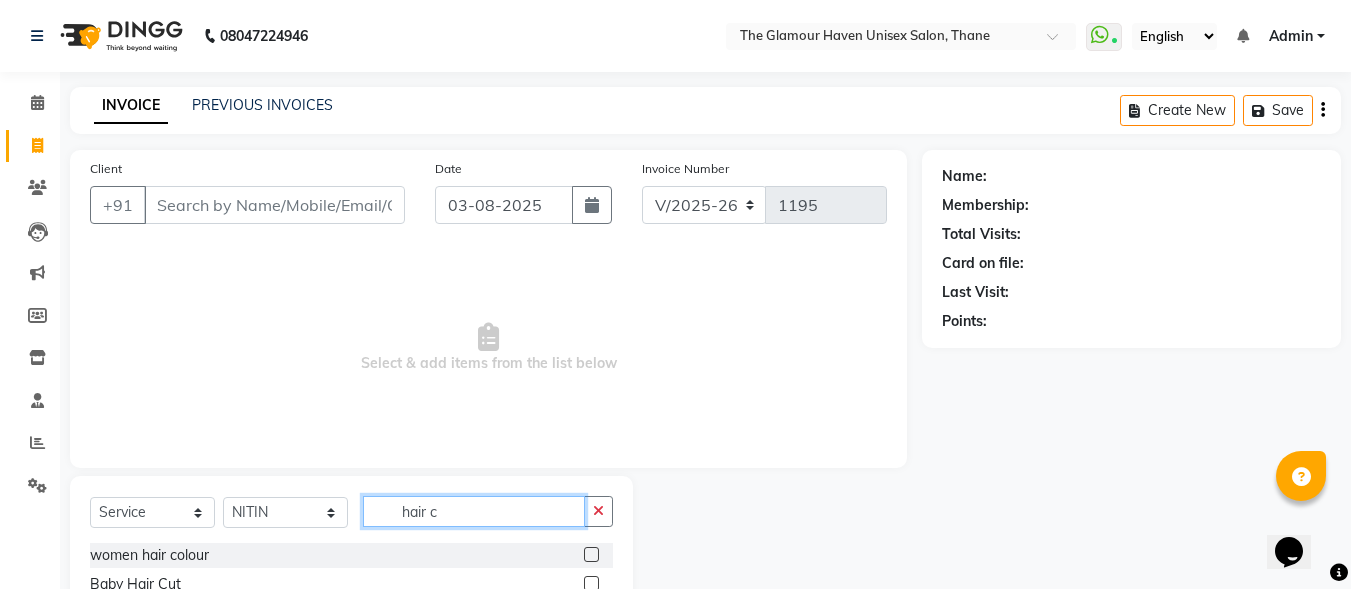 scroll, scrollTop: 100, scrollLeft: 0, axis: vertical 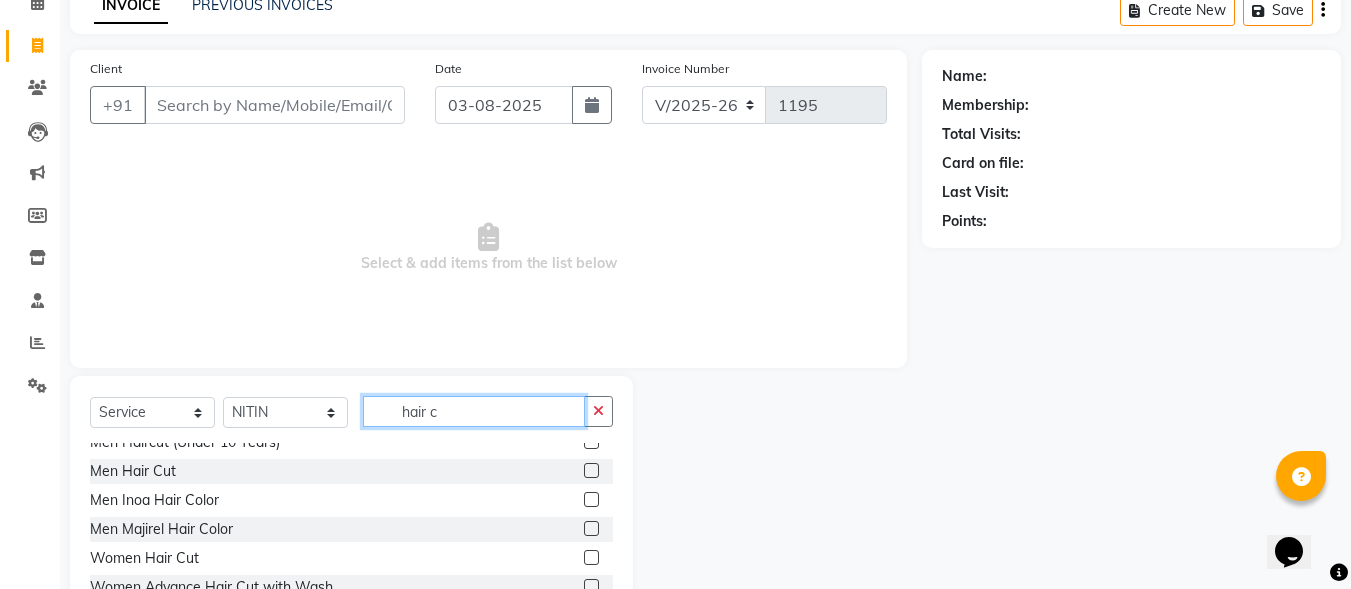 type on "hair c" 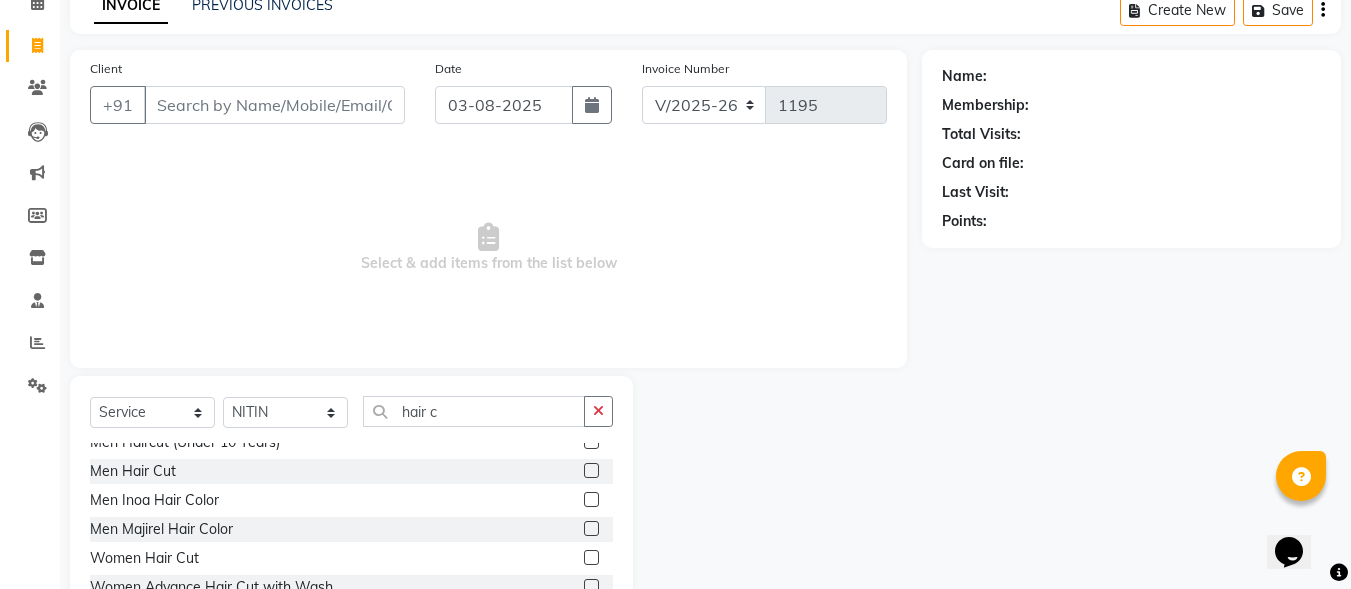 click 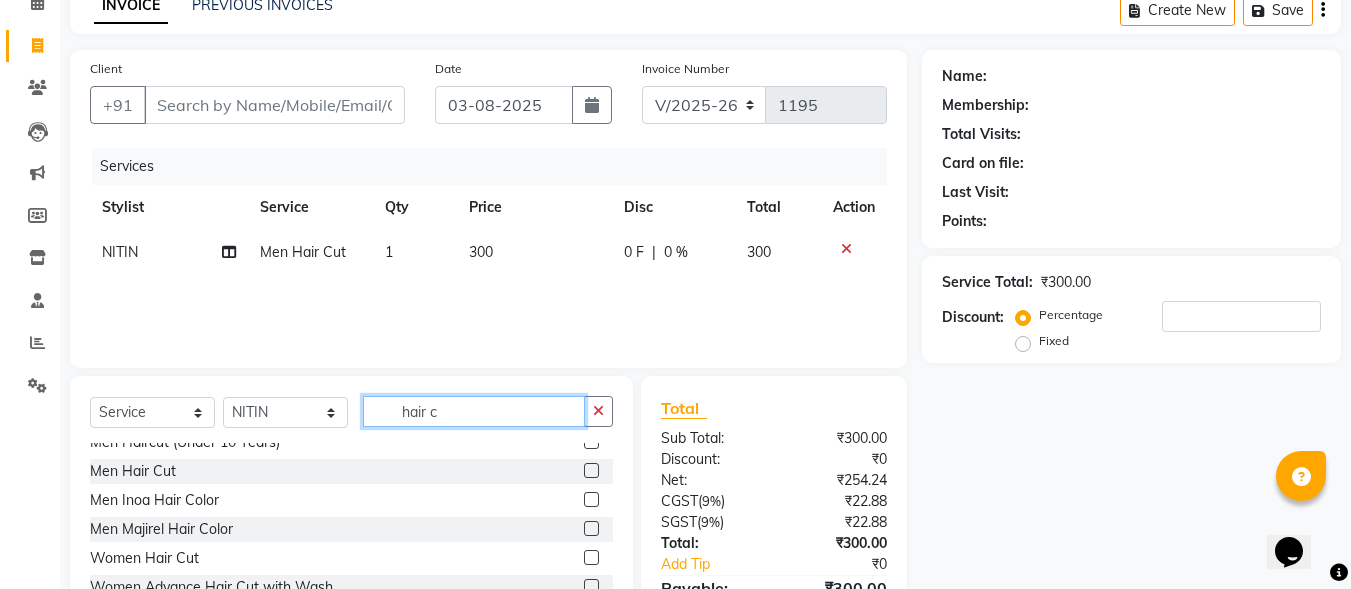 checkbox on "false" 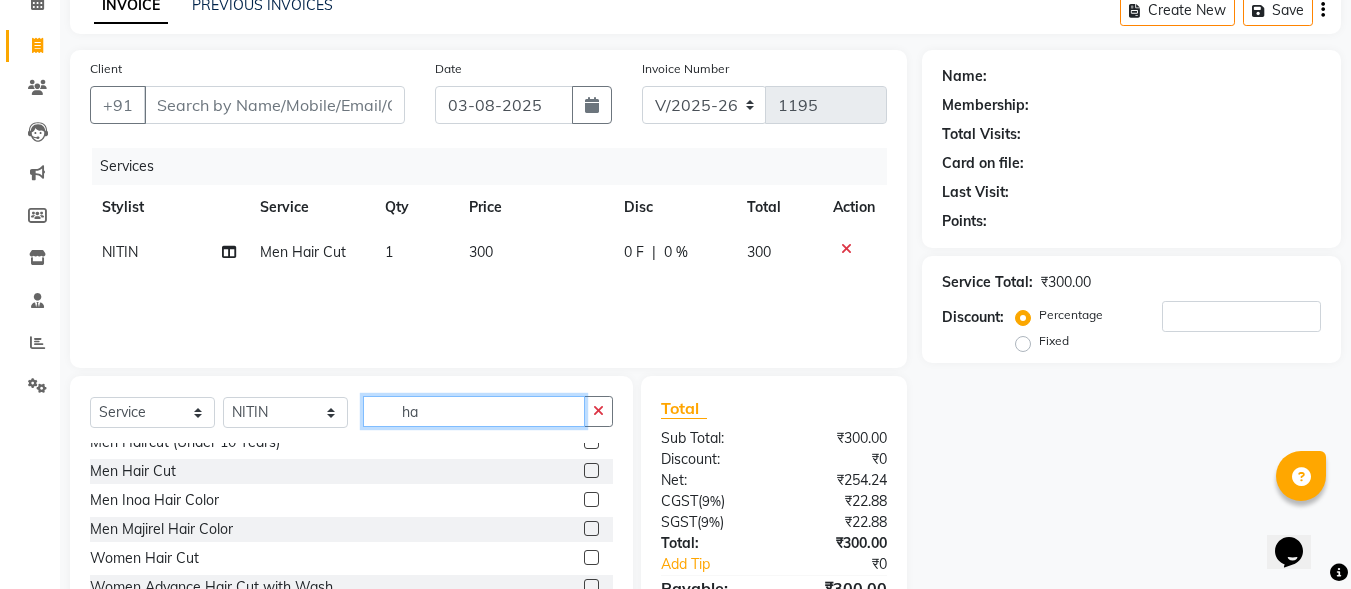 type on "h" 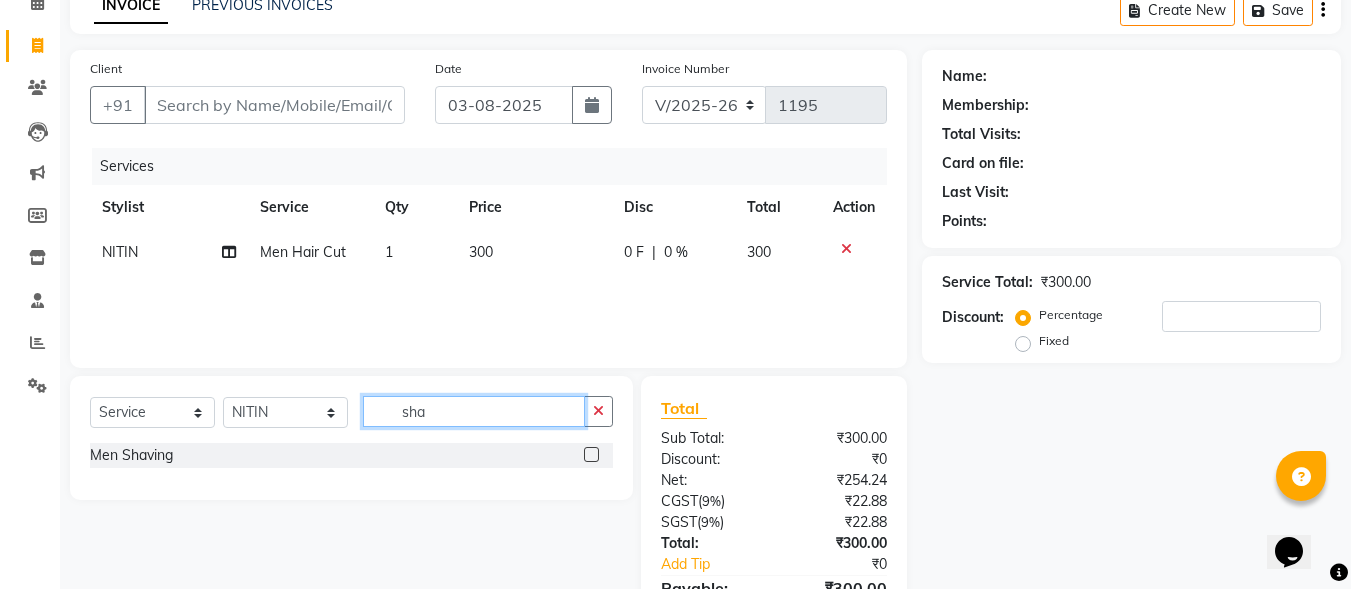scroll, scrollTop: 0, scrollLeft: 0, axis: both 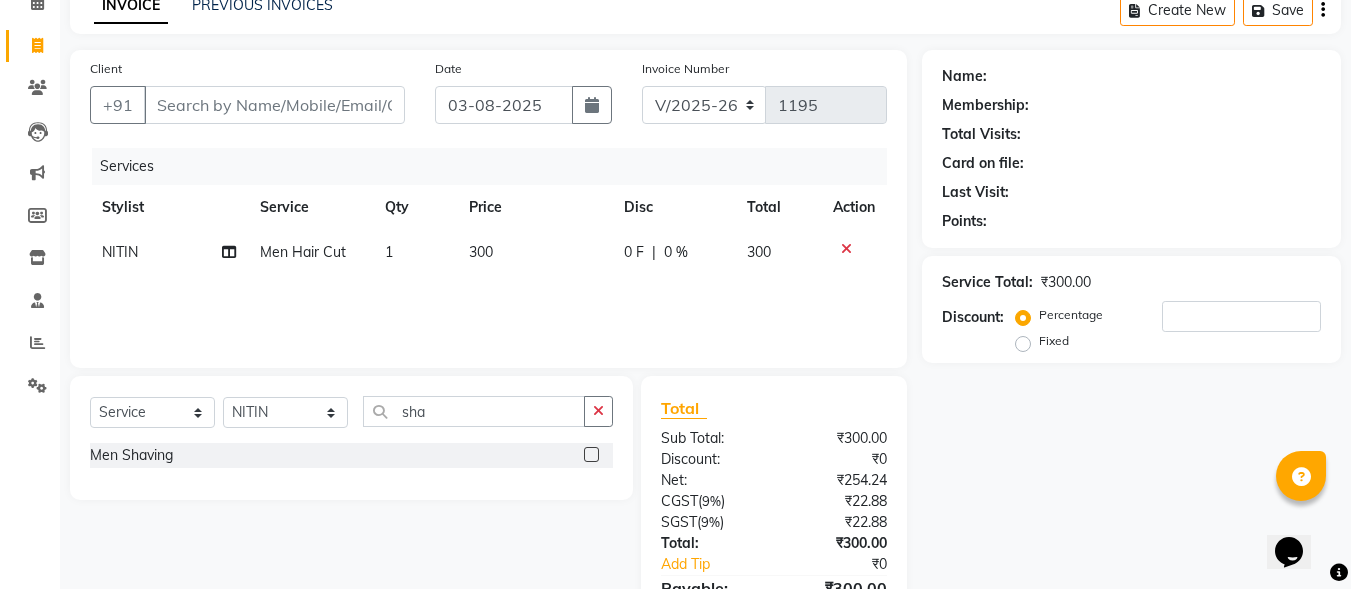 click 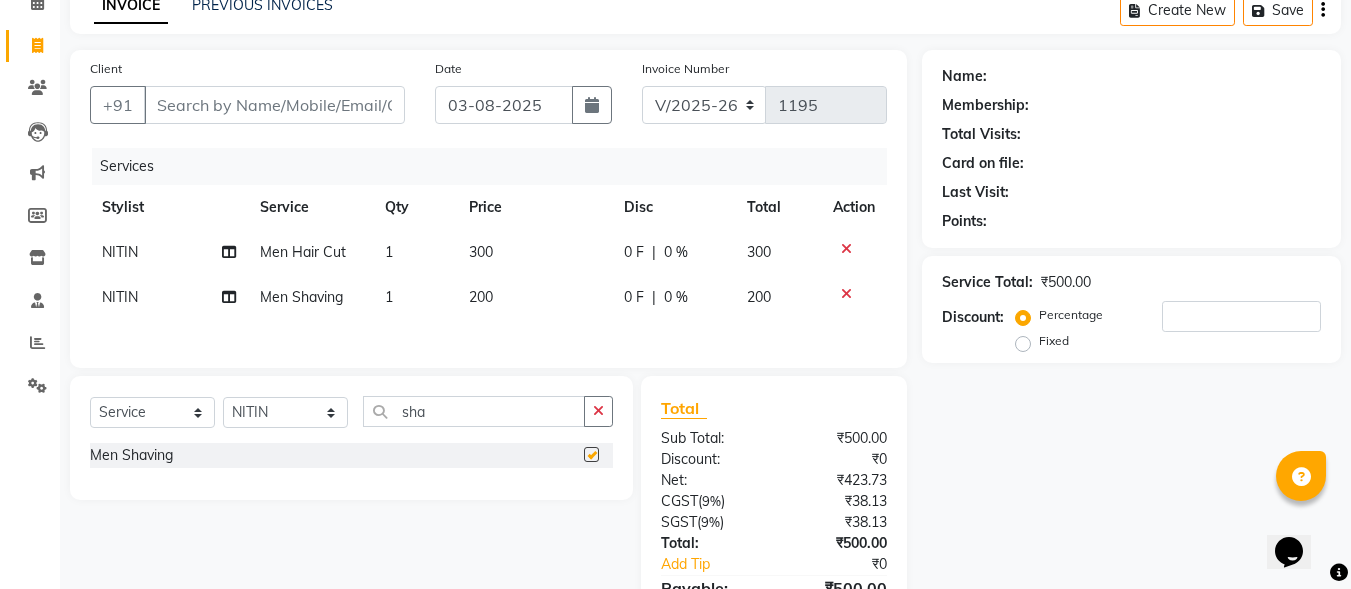 checkbox on "false" 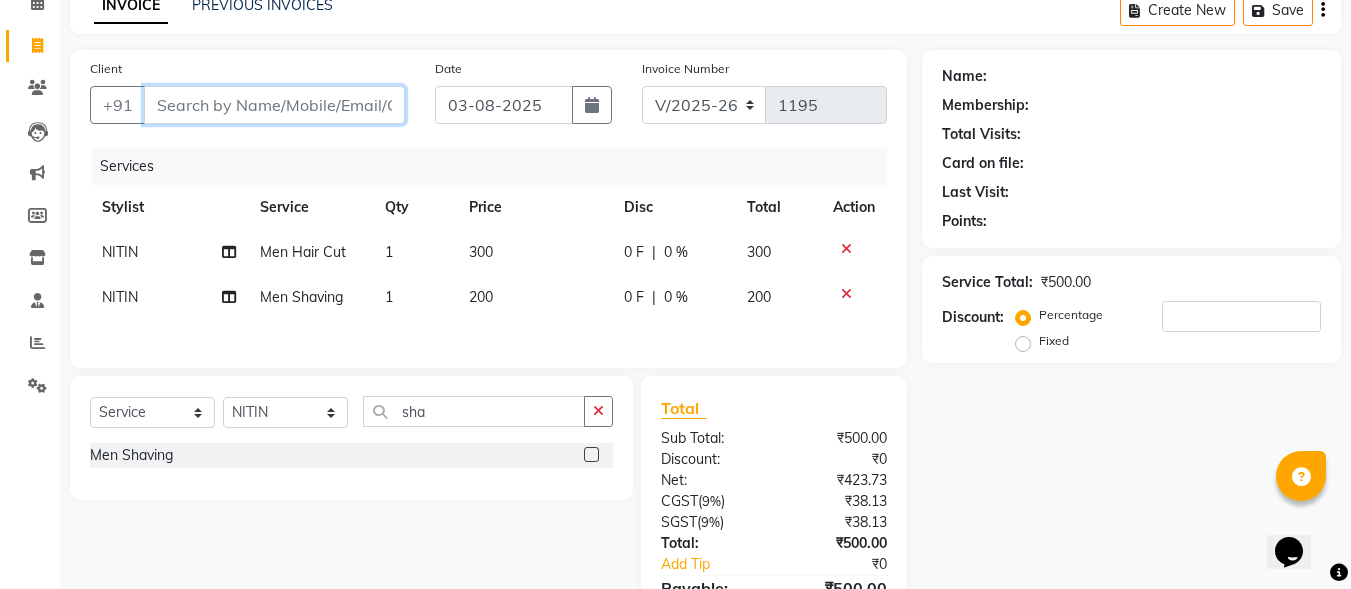 click on "Client" at bounding box center (274, 105) 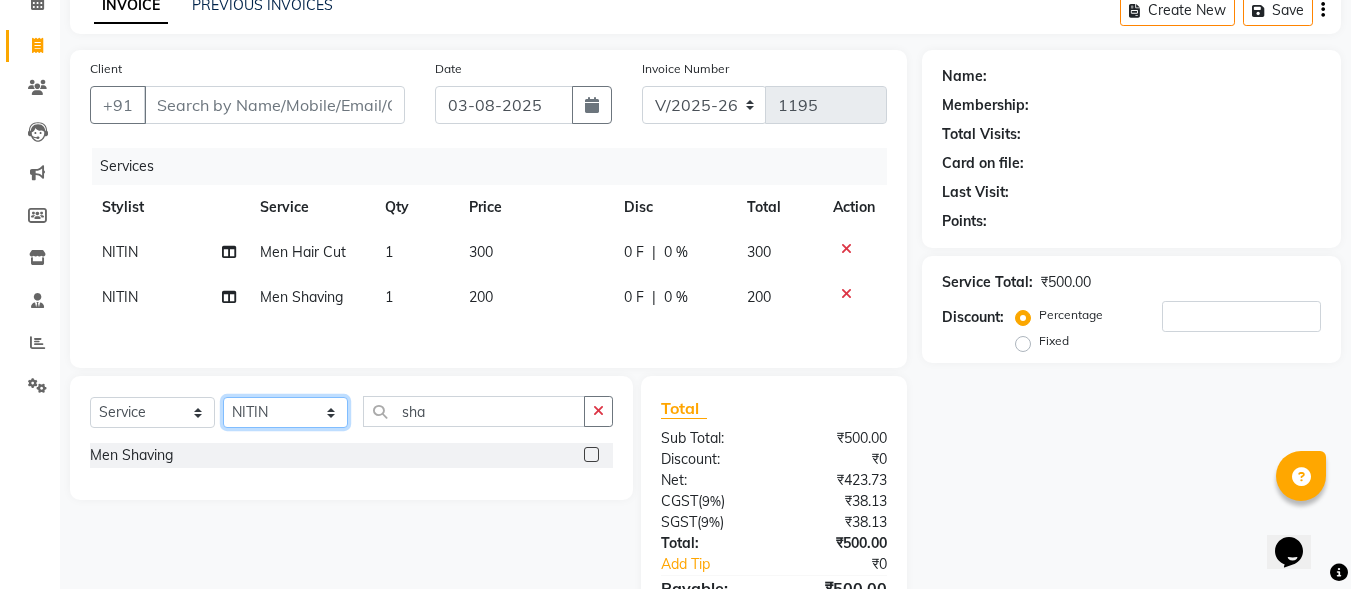 click on "Select Stylist [FIRST] [LAST] [FIRST] [LAST] [FIRST] [LAST] [FIRST] [LAST] [FIRST] [LAST] [FIRST] [LAST] [FIRST] [LAST] [FIRST] [LAST] [FIRST] [LAST]" 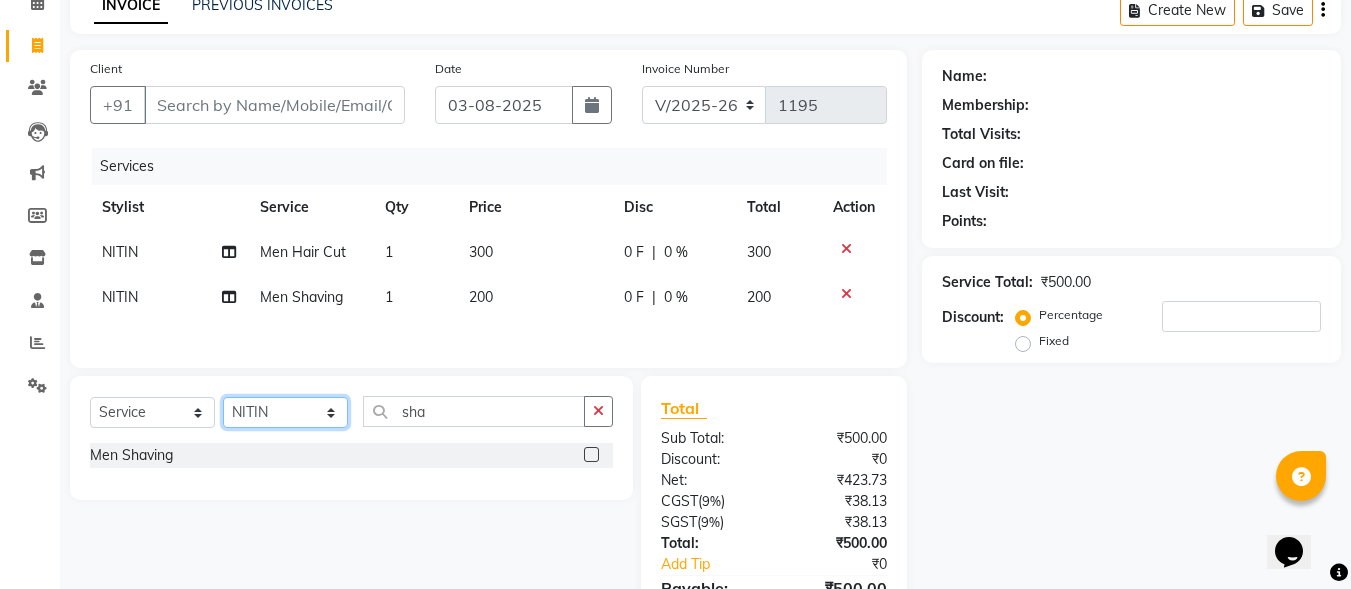 select on "87811" 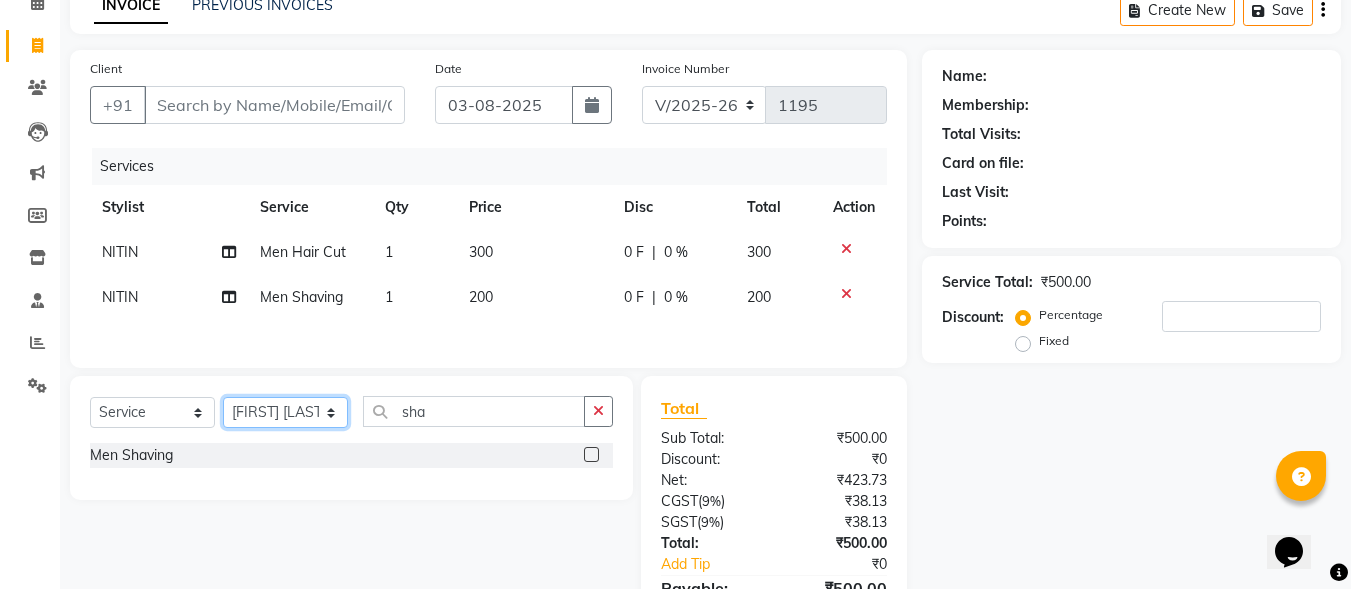 click on "Select Stylist [FIRST] [LAST] [FIRST] [LAST] [FIRST] [LAST] [FIRST] [LAST] [FIRST] [LAST] [FIRST] [LAST] [FIRST] [LAST] [FIRST] [LAST] [FIRST] [LAST]" 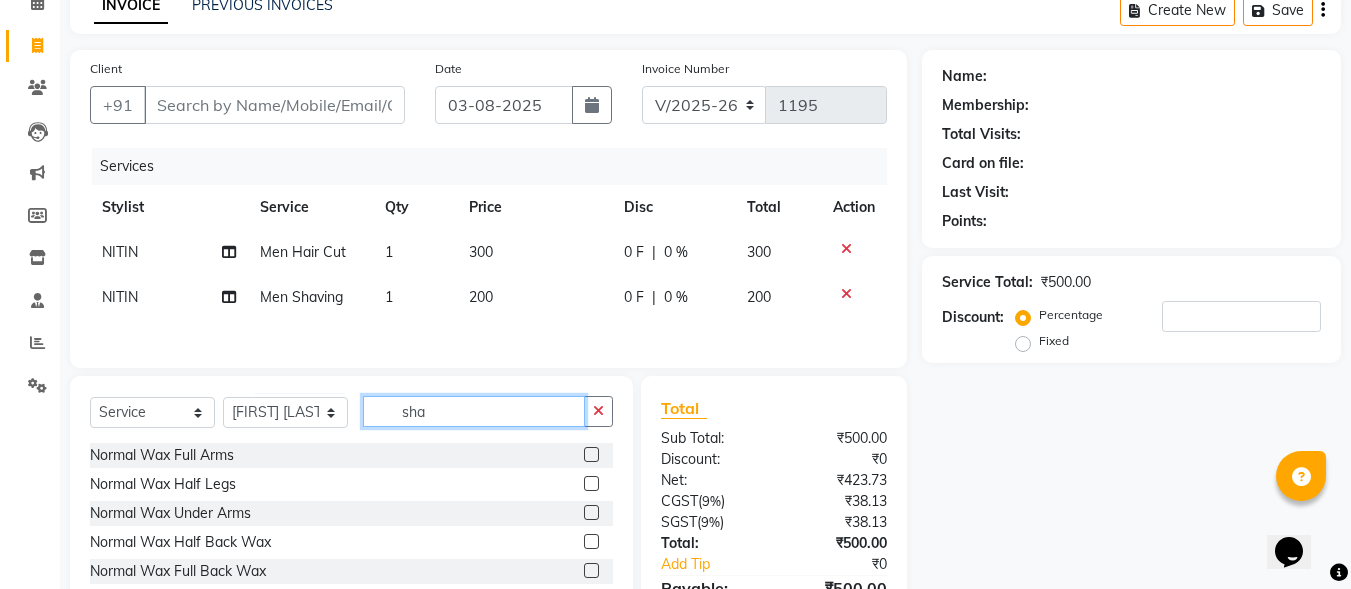 click on "sha" 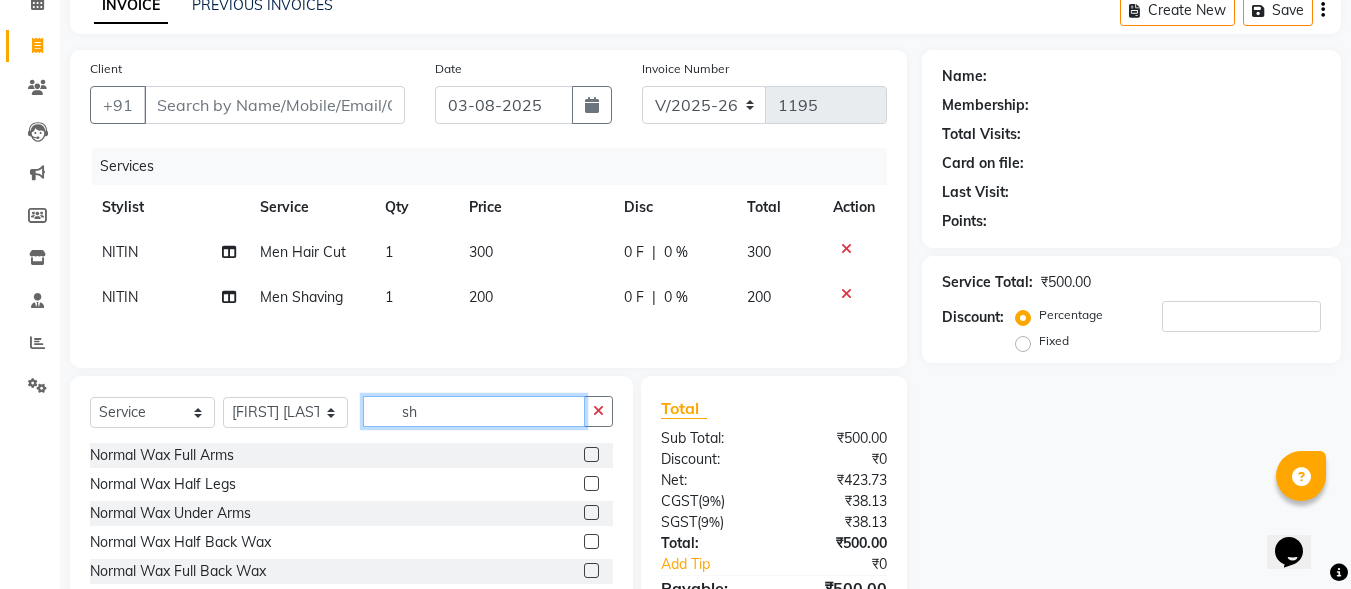 type on "s" 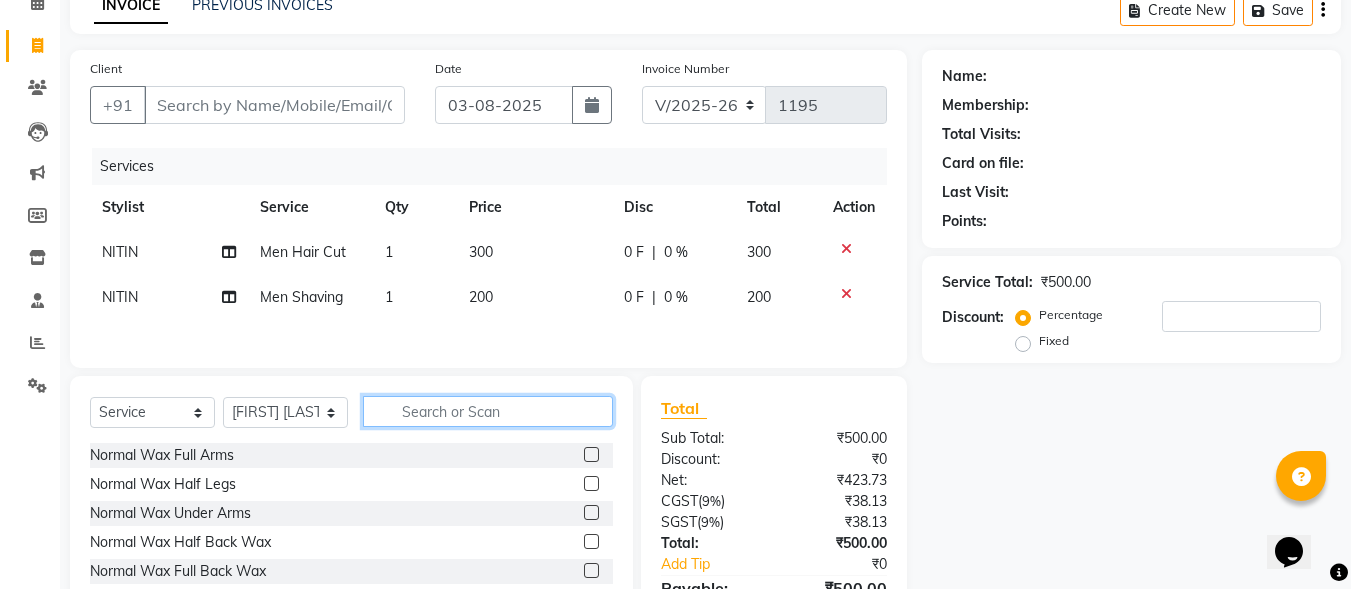 type on "r" 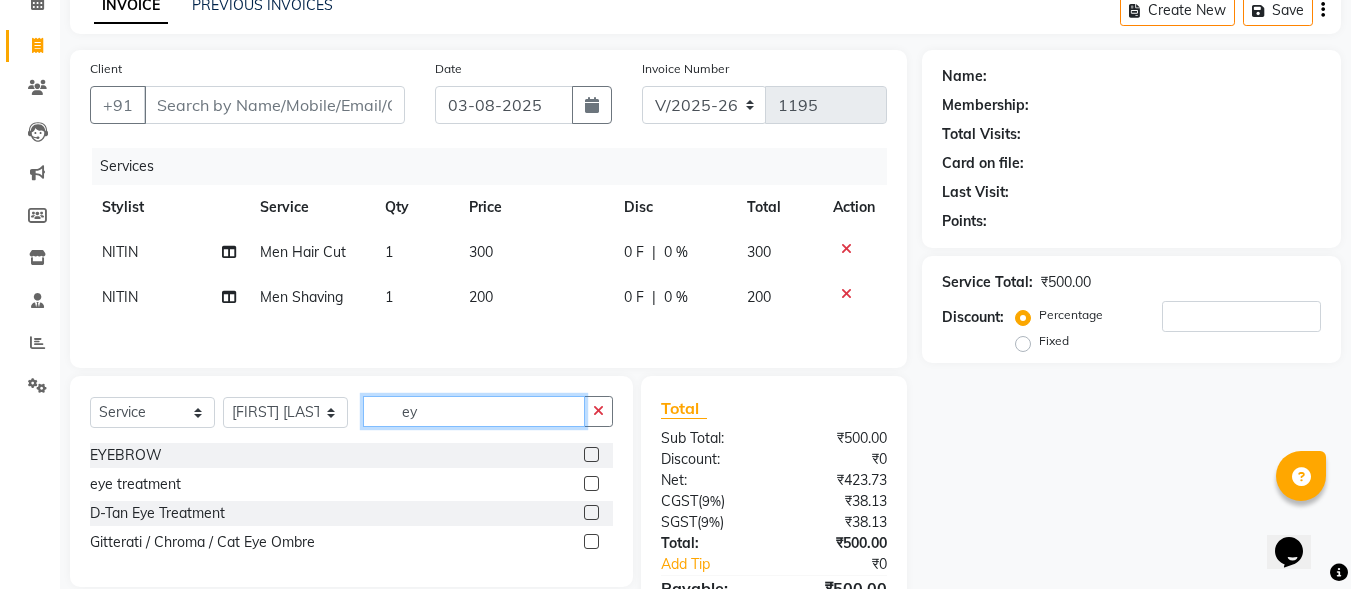 type on "ey" 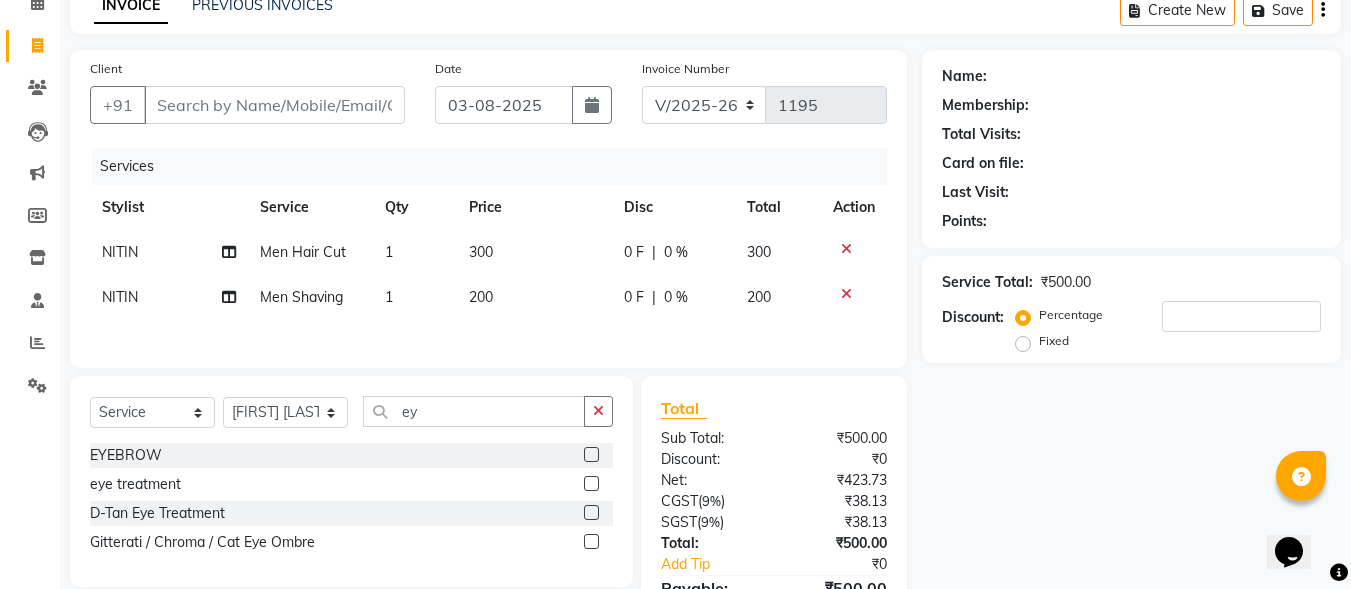 click 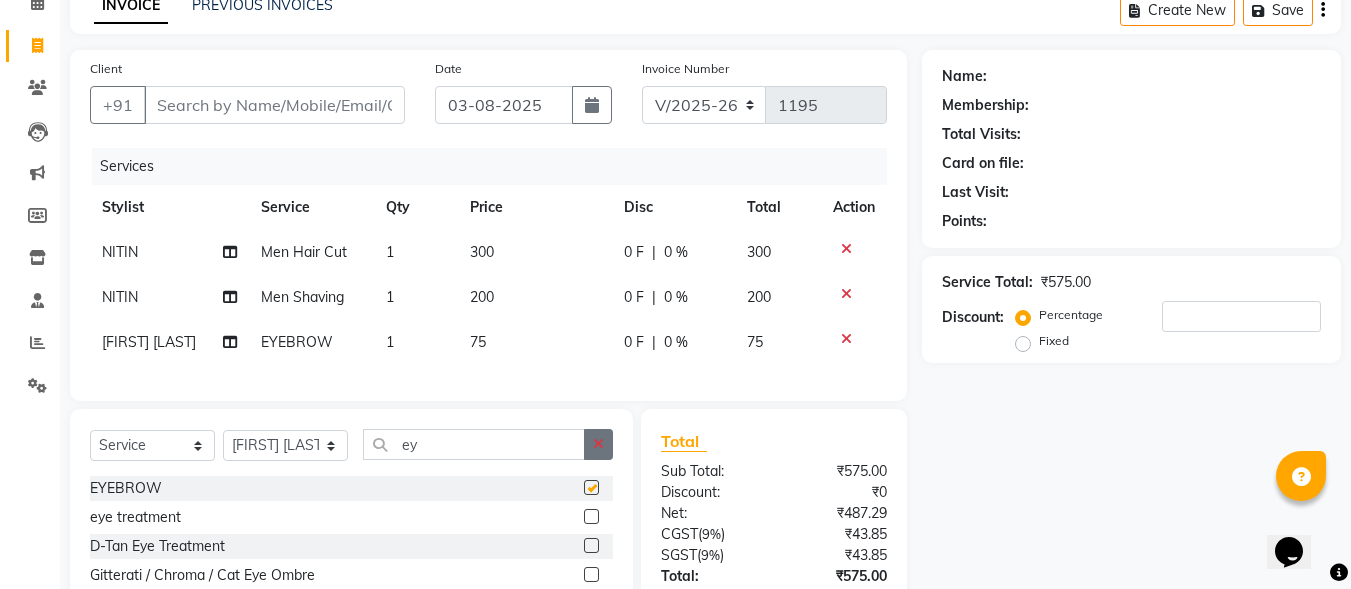 checkbox on "false" 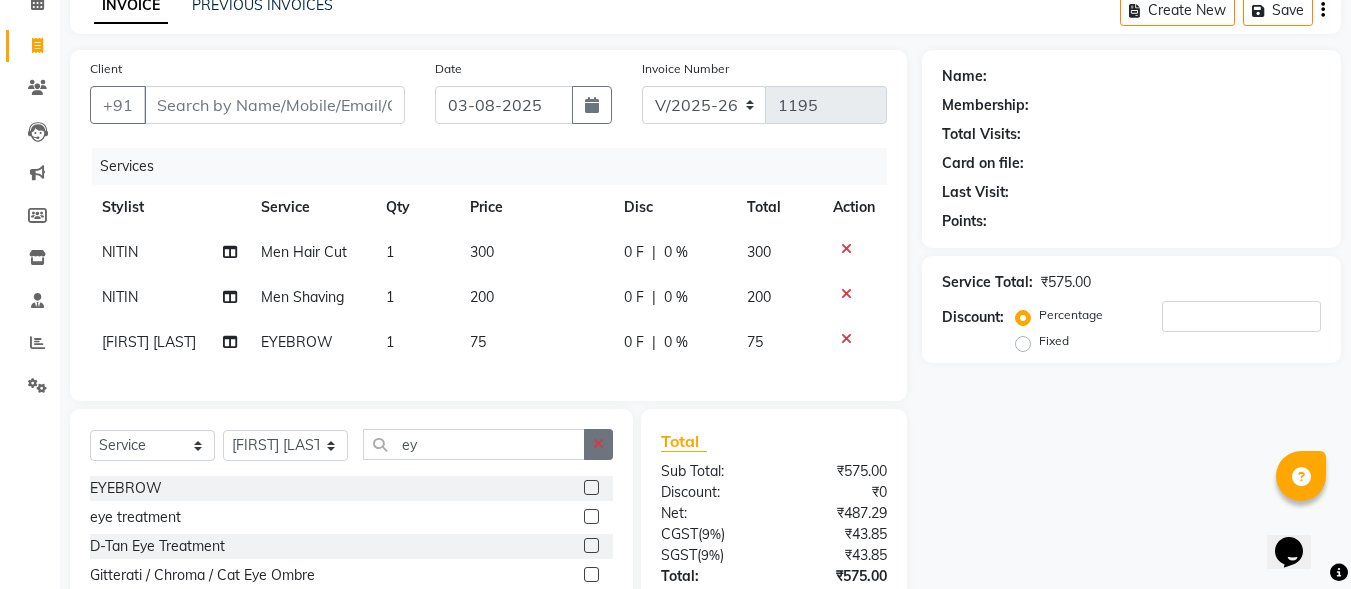 click 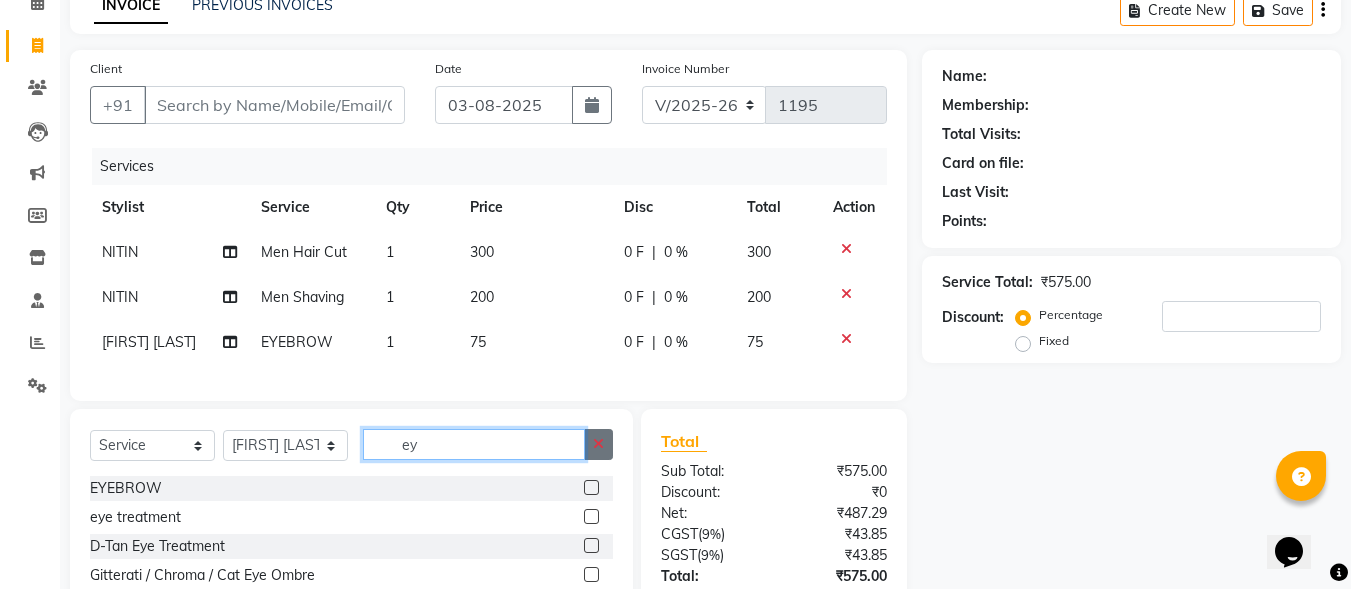 type 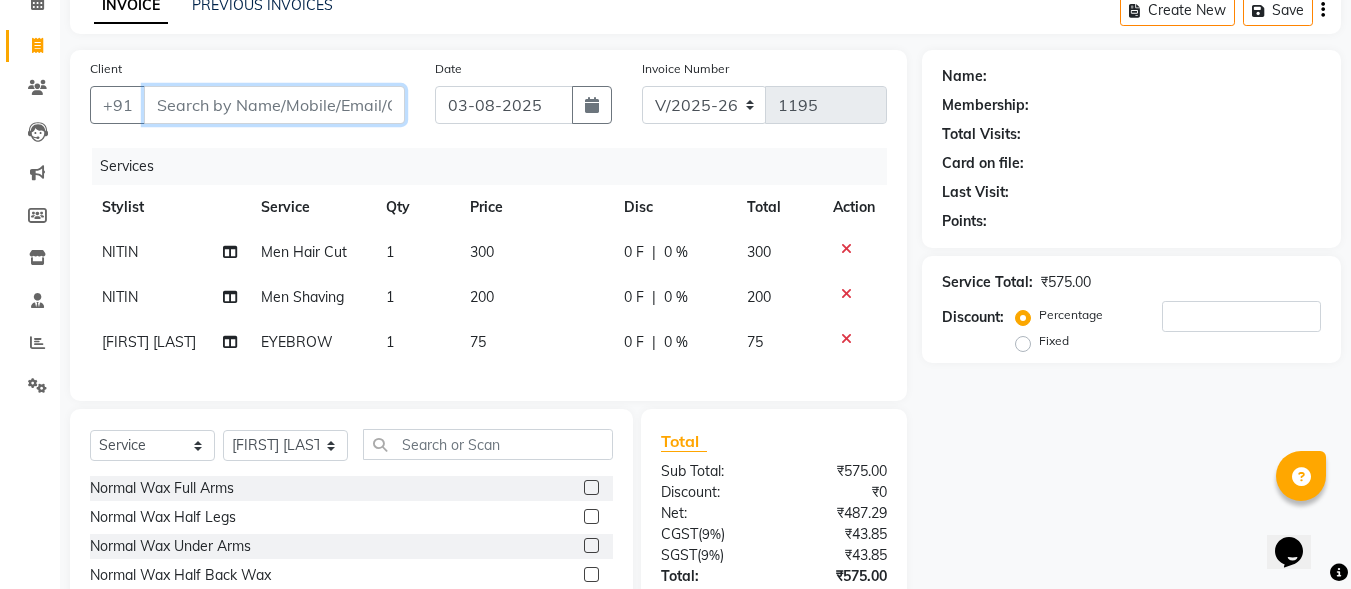 click on "Client" at bounding box center (274, 105) 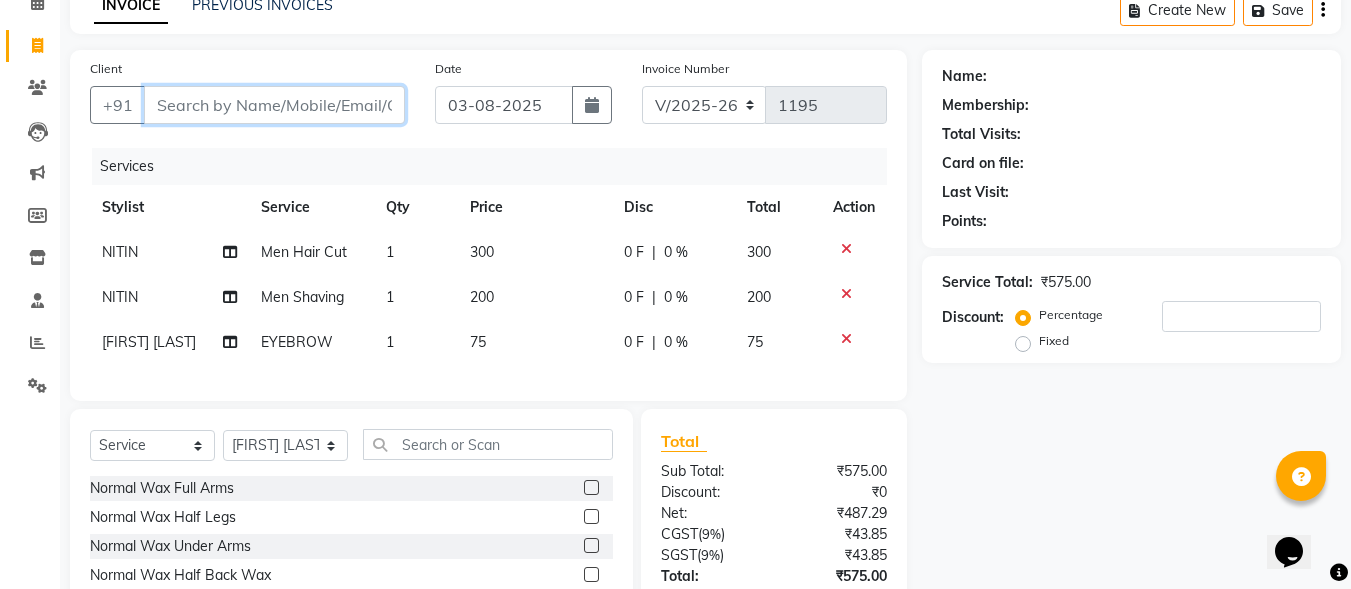 type on "g" 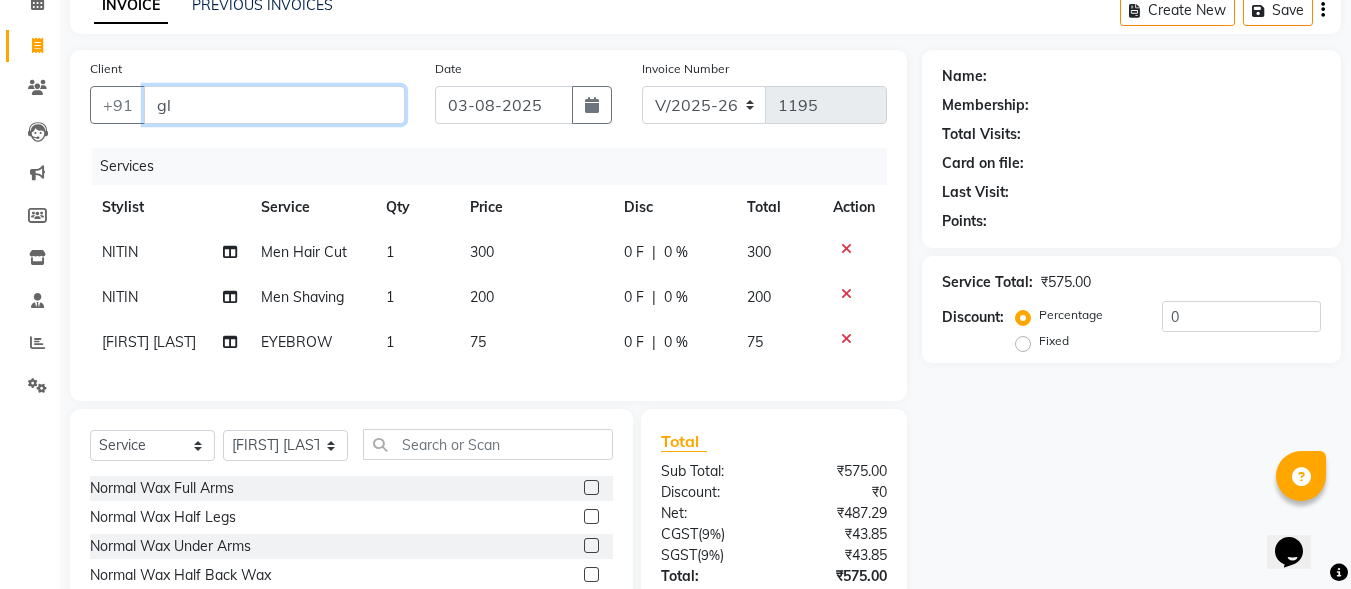 click on "gl" at bounding box center (274, 105) 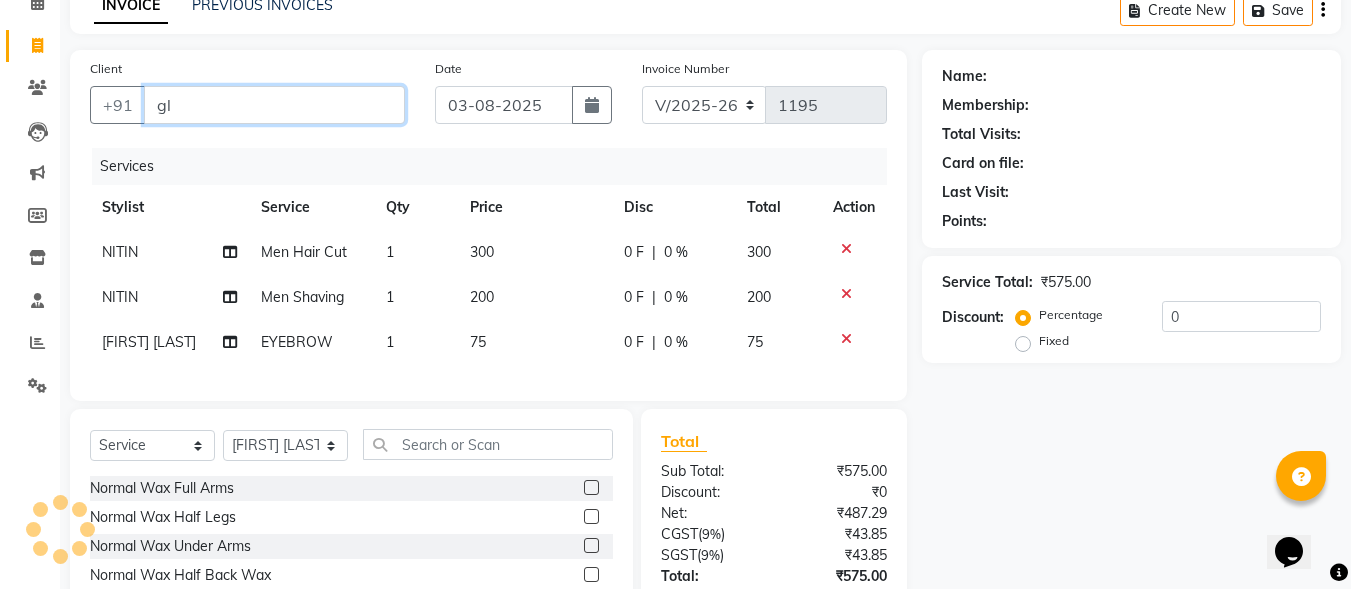 type on "g" 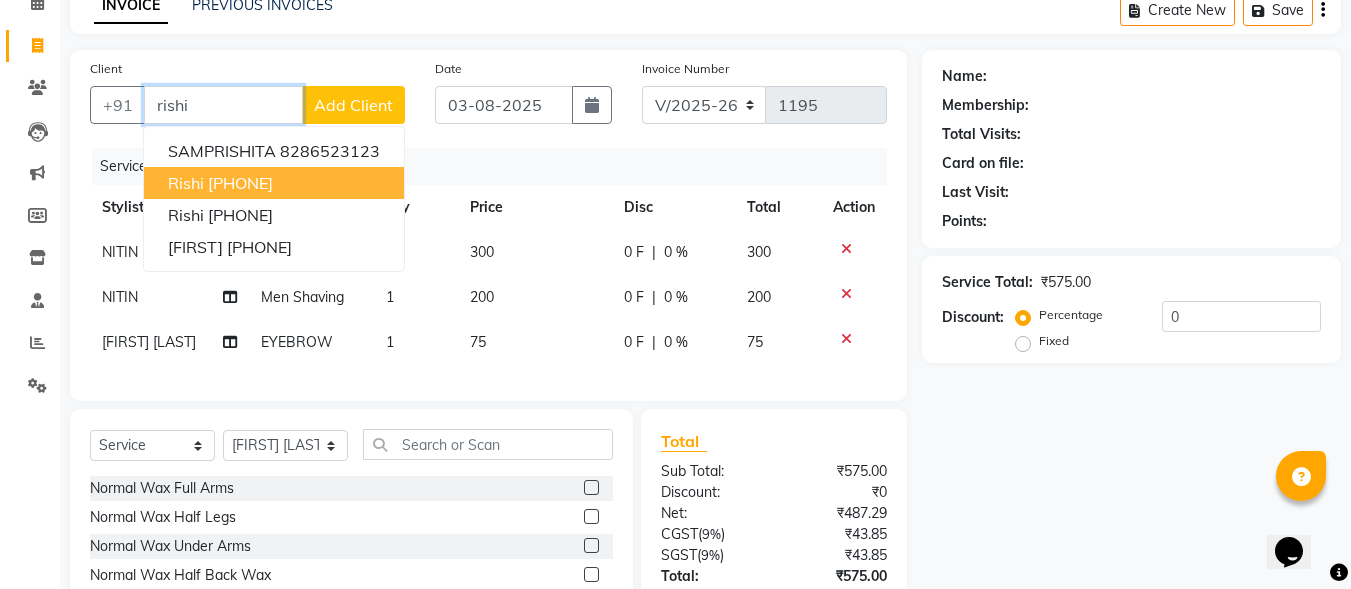 click on "rishi  7738243355" at bounding box center (274, 183) 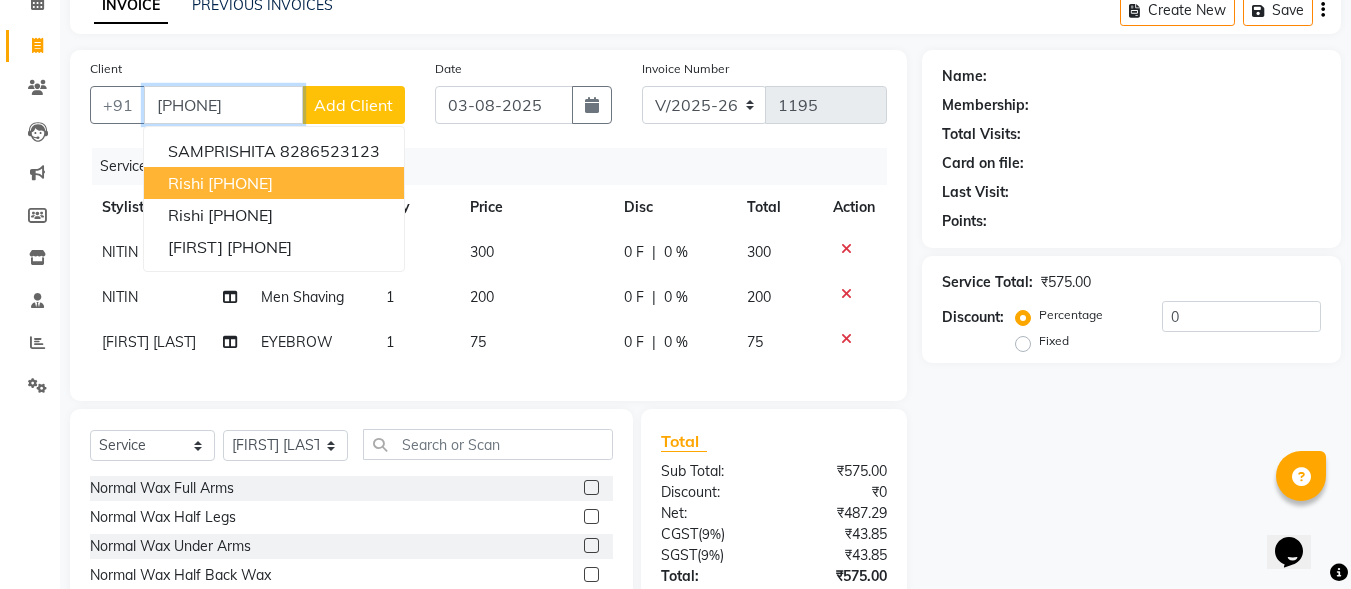 type on "[PHONE]" 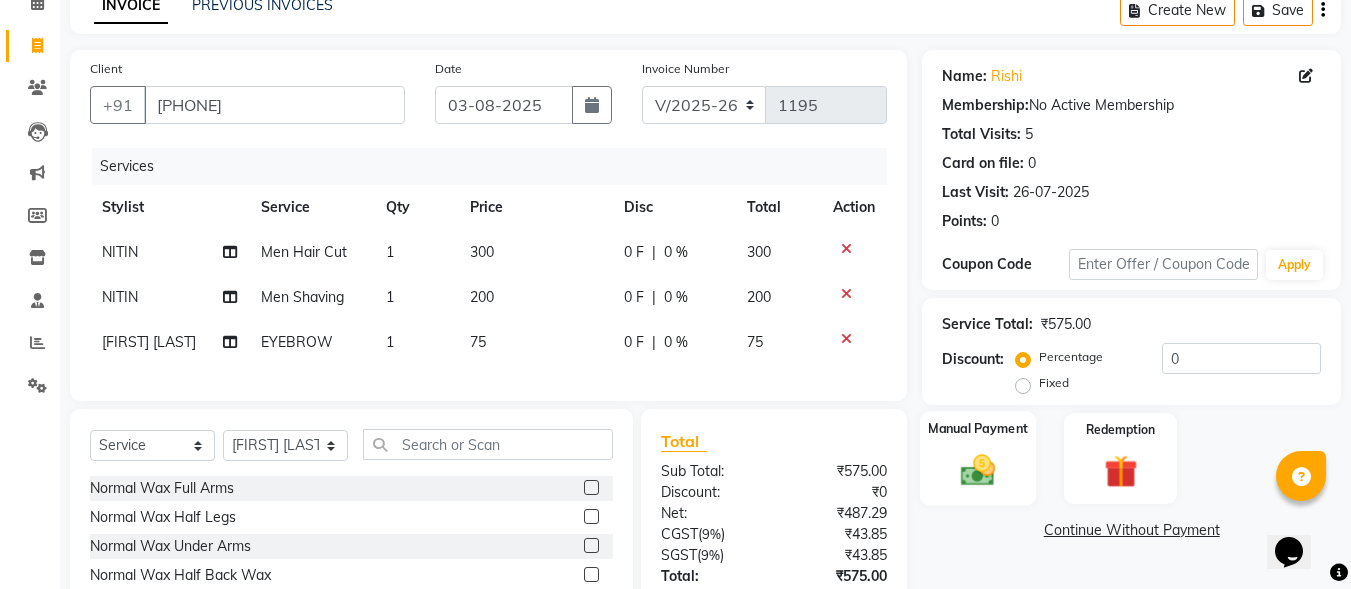 click on "Manual Payment" 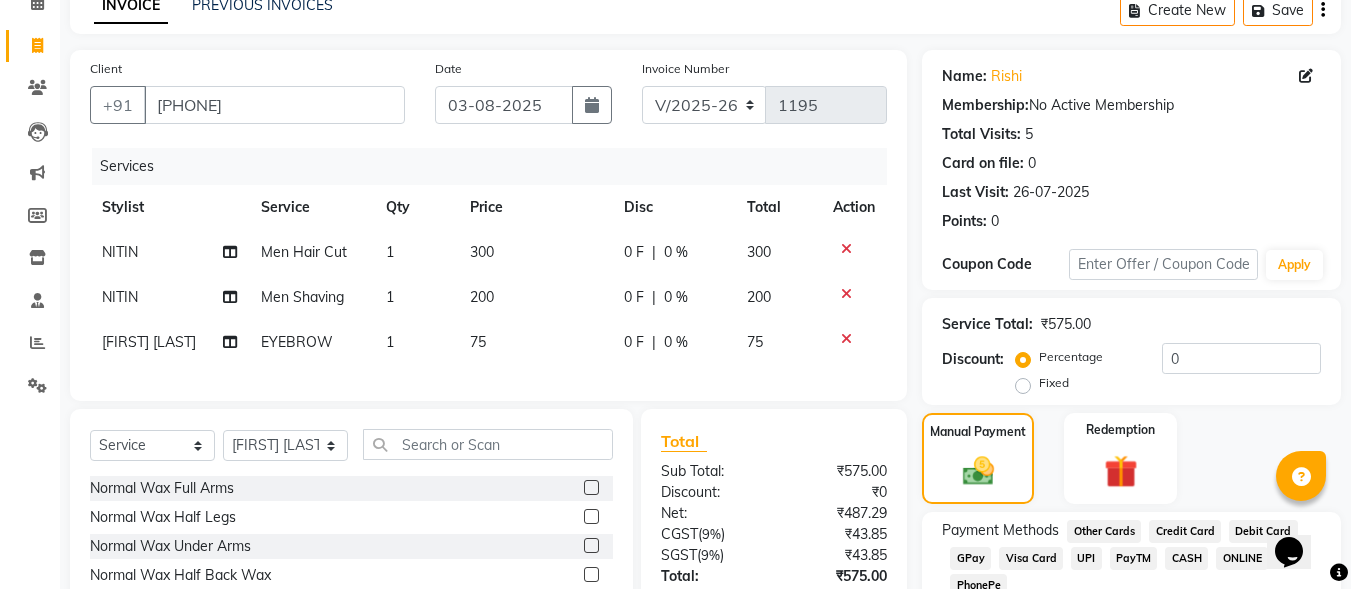 scroll, scrollTop: 260, scrollLeft: 0, axis: vertical 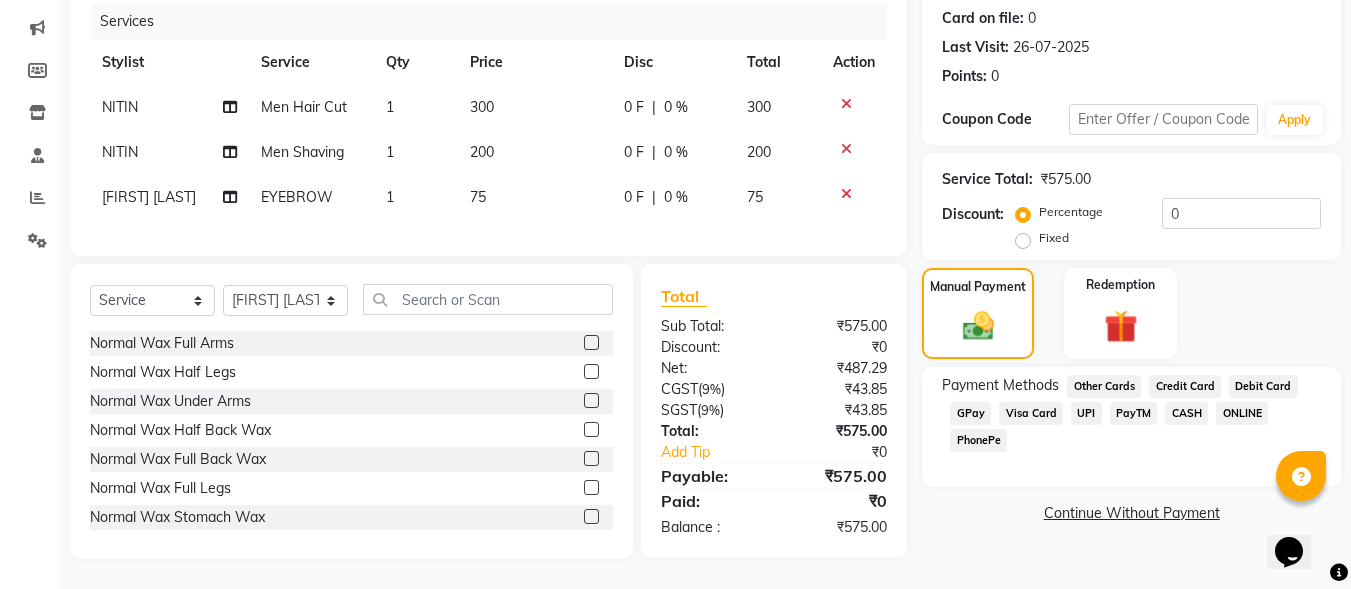 click on "GPay" 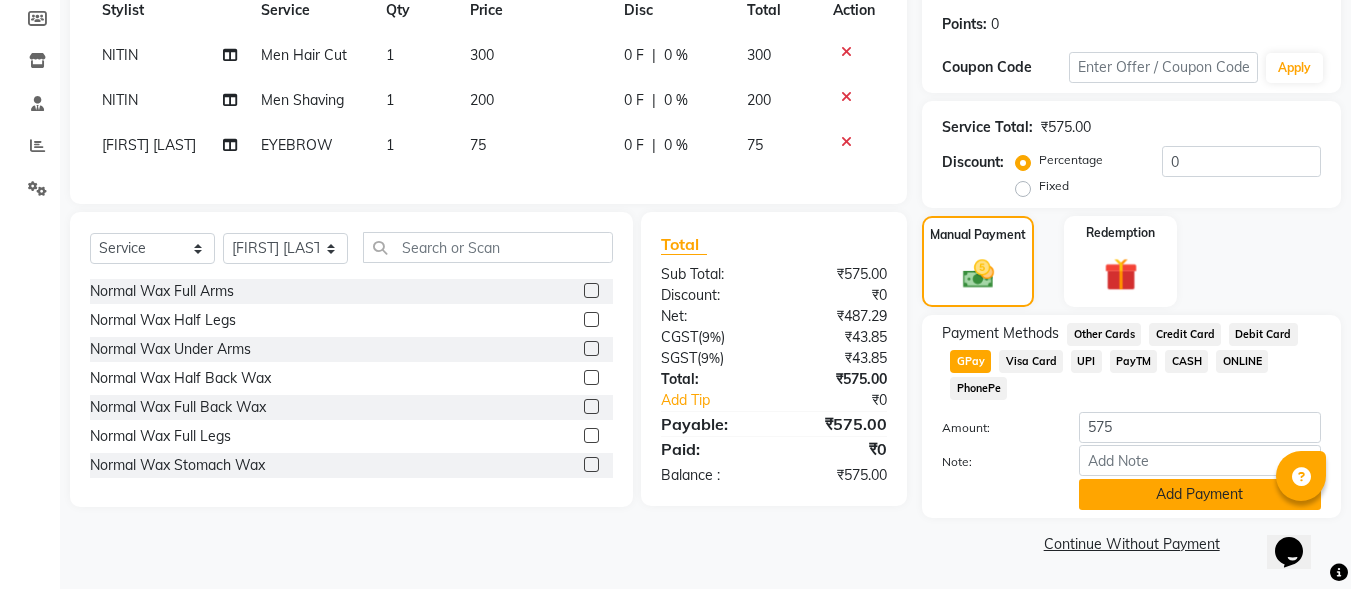 click on "Add Payment" 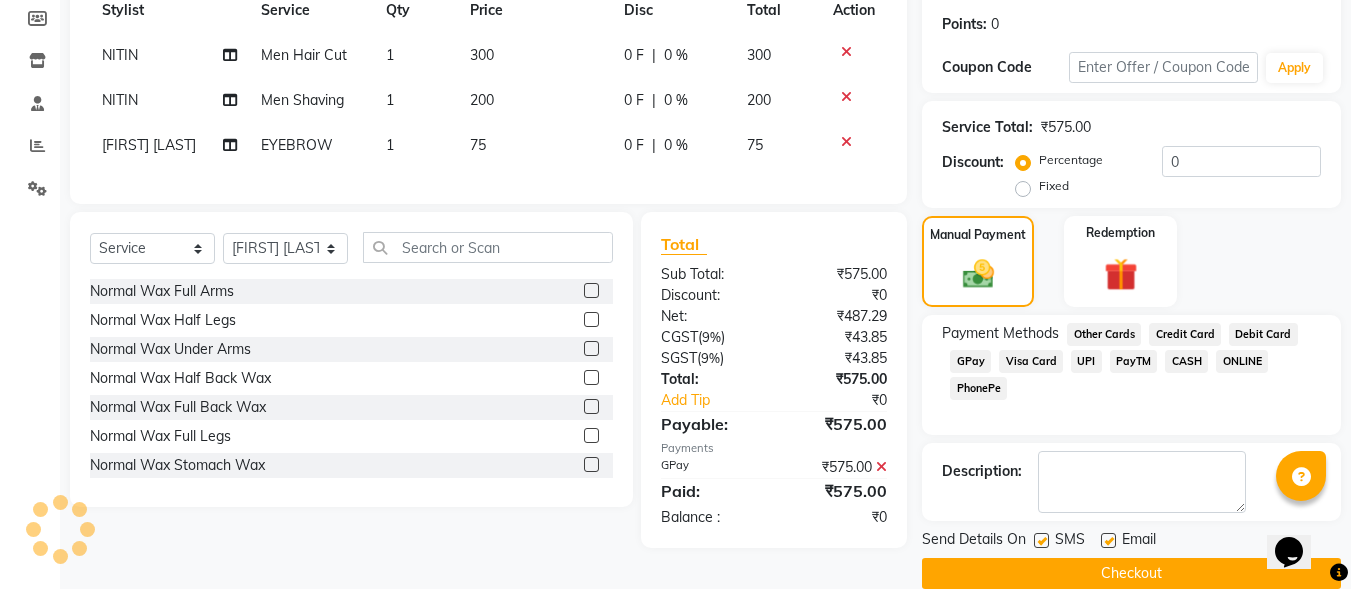 scroll, scrollTop: 327, scrollLeft: 0, axis: vertical 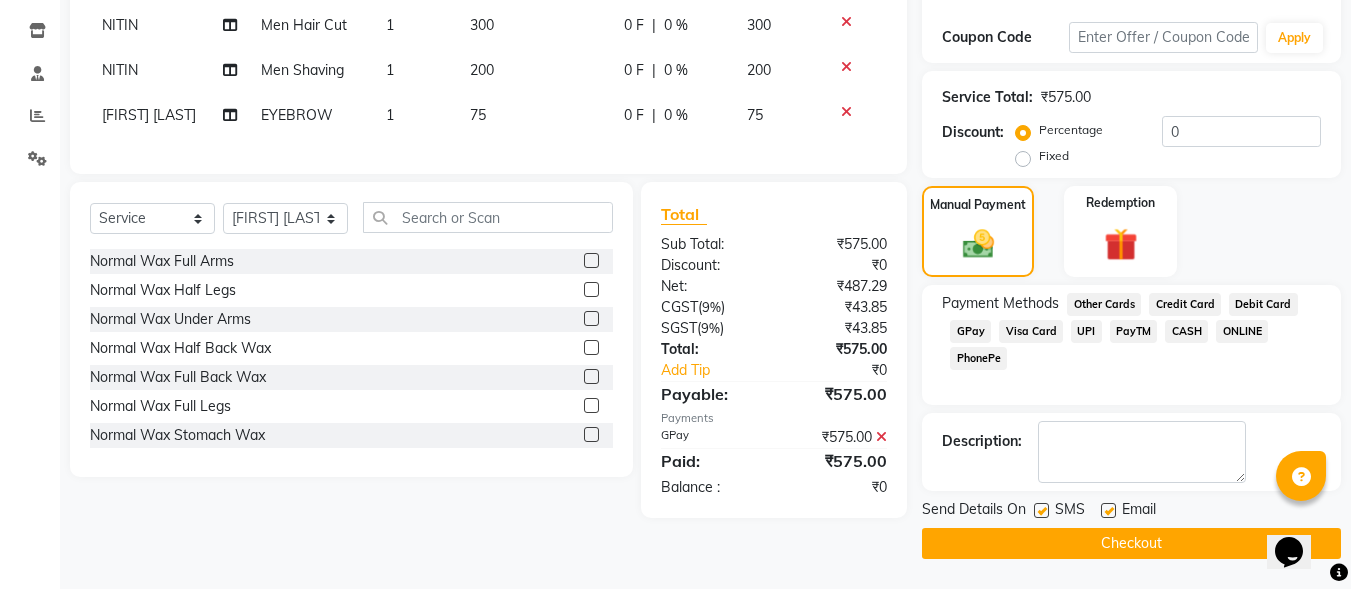 click 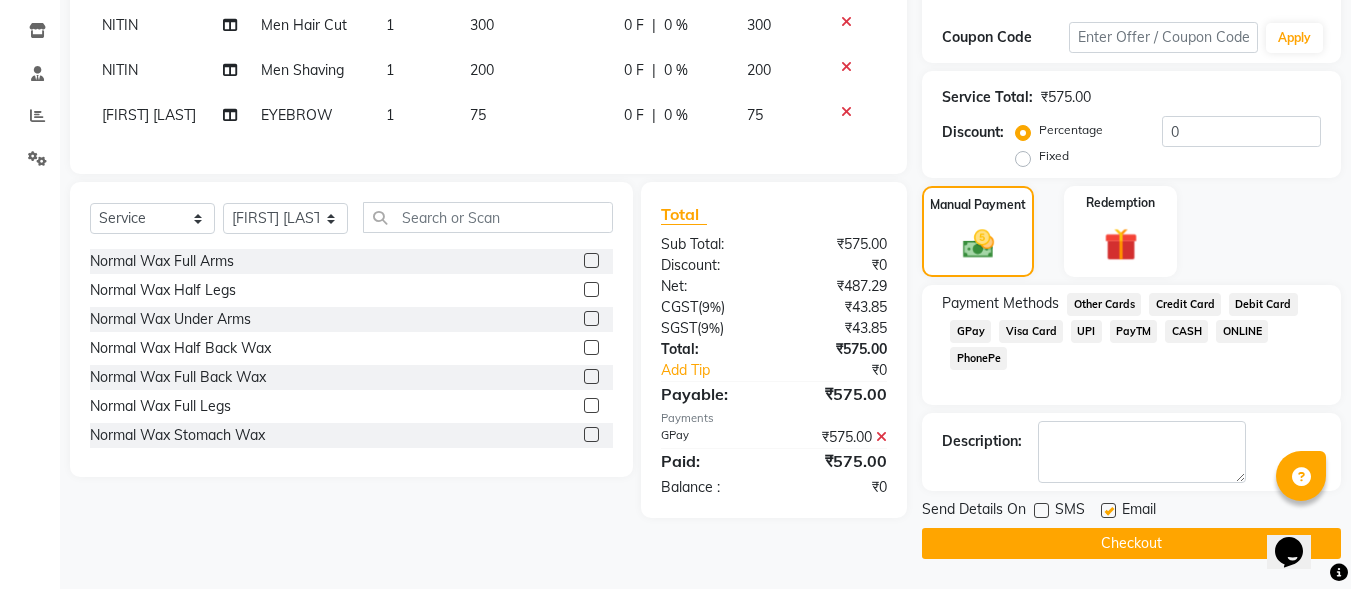 click on "Checkout" 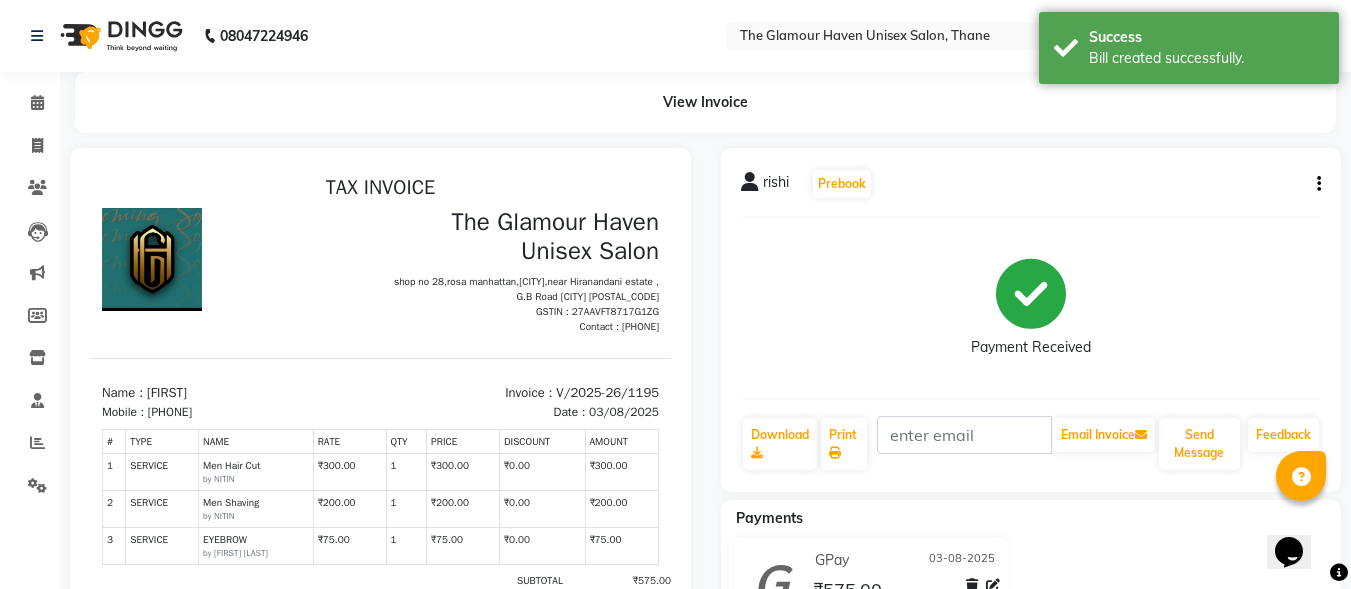scroll, scrollTop: 0, scrollLeft: 0, axis: both 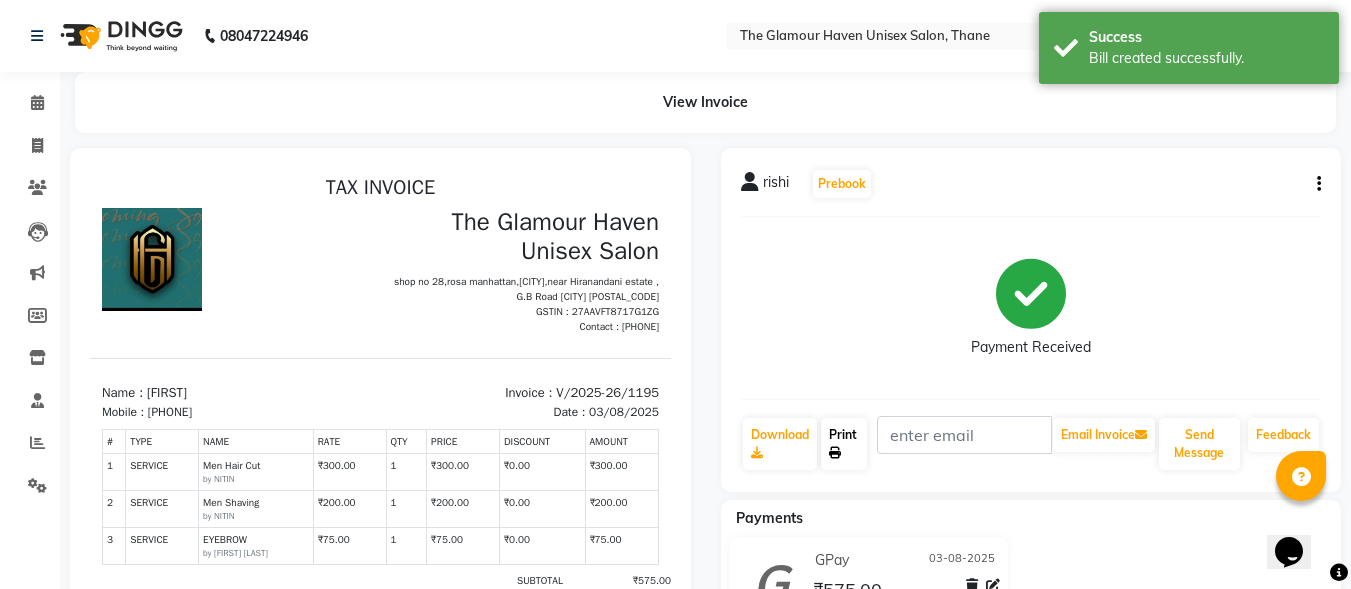 click on "Print" 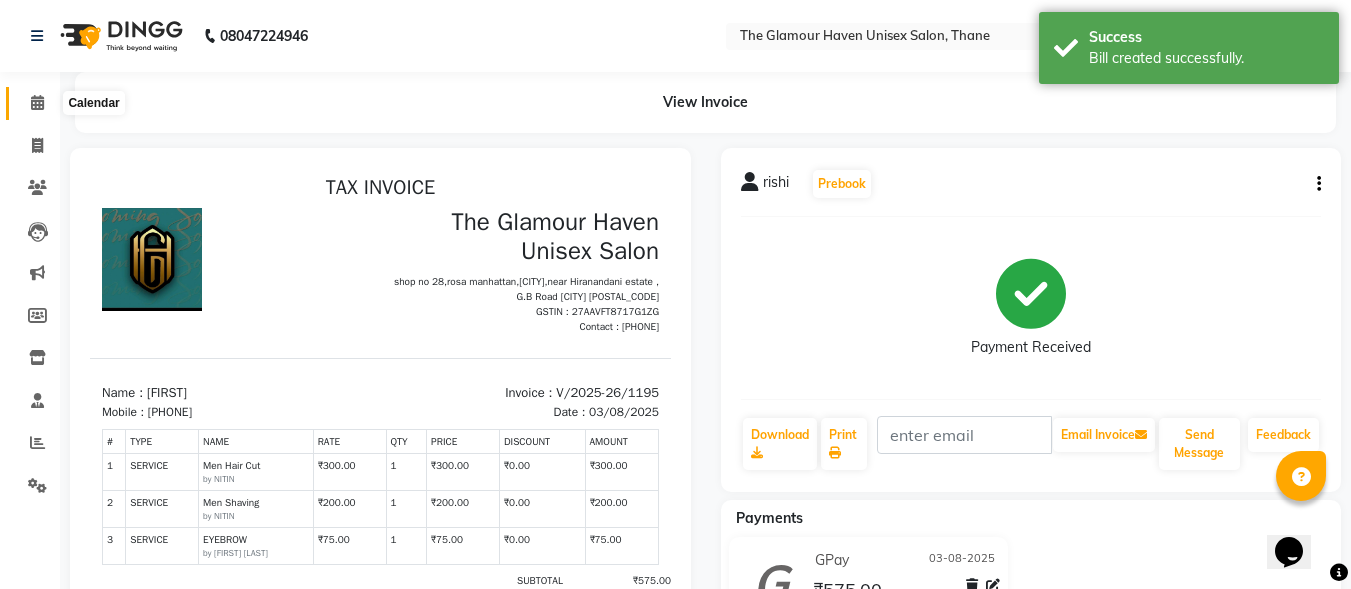 click 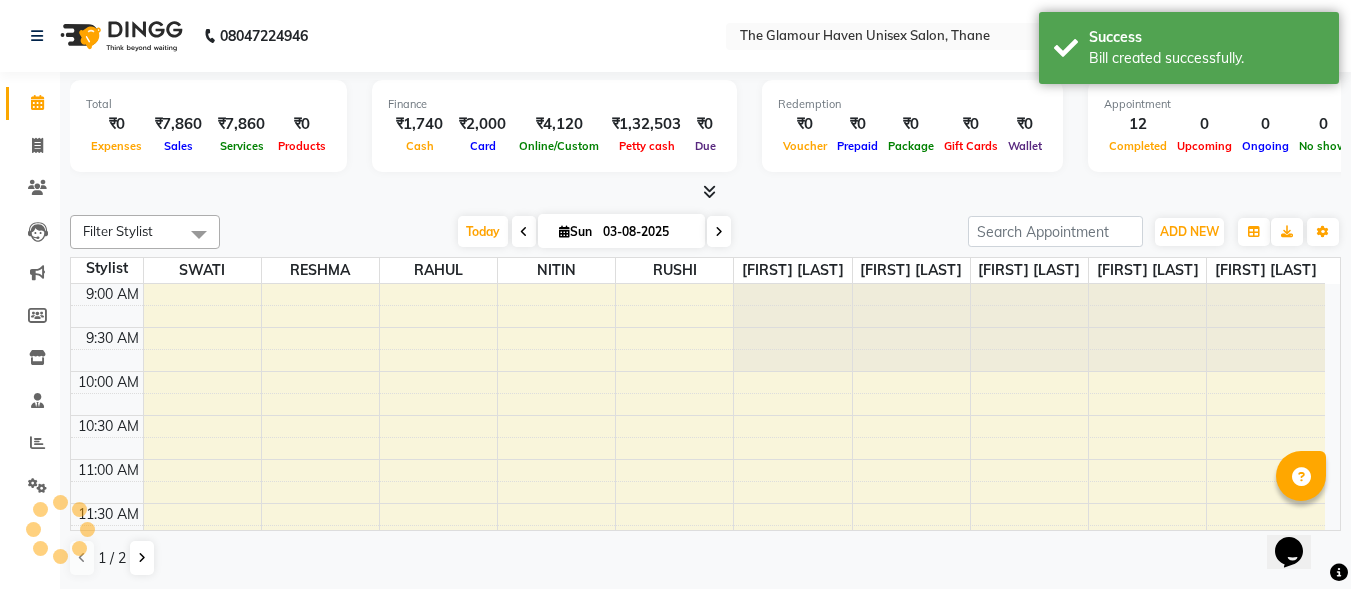 scroll, scrollTop: 0, scrollLeft: 0, axis: both 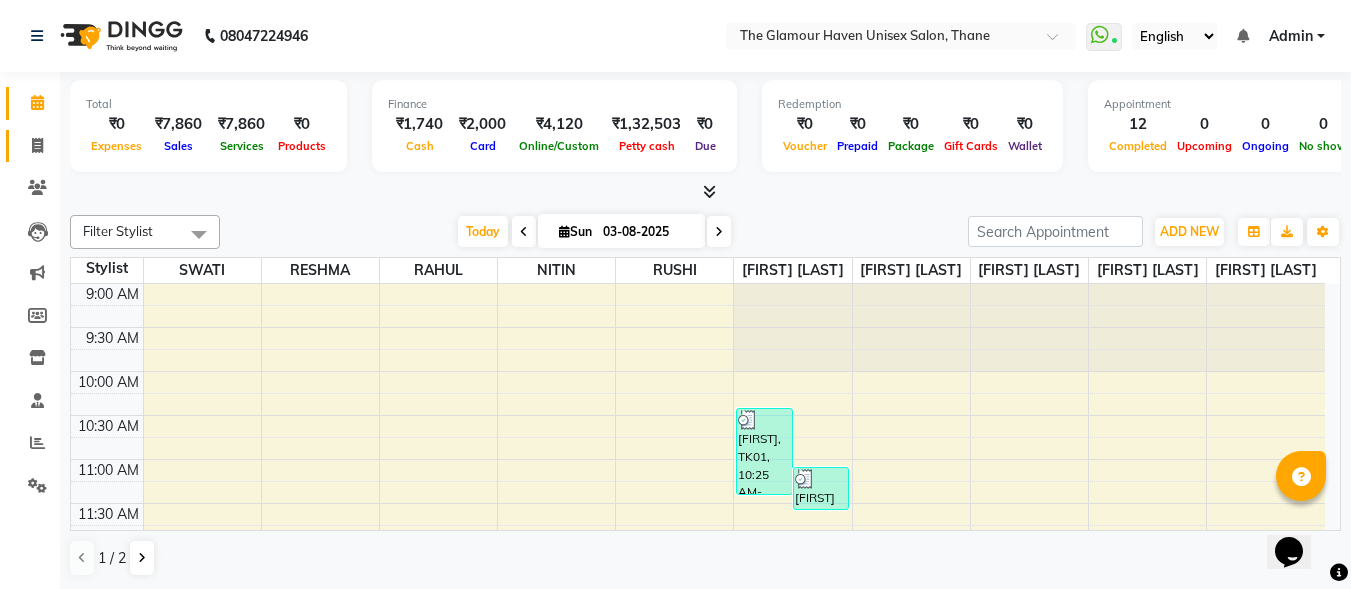 click on "Invoice" 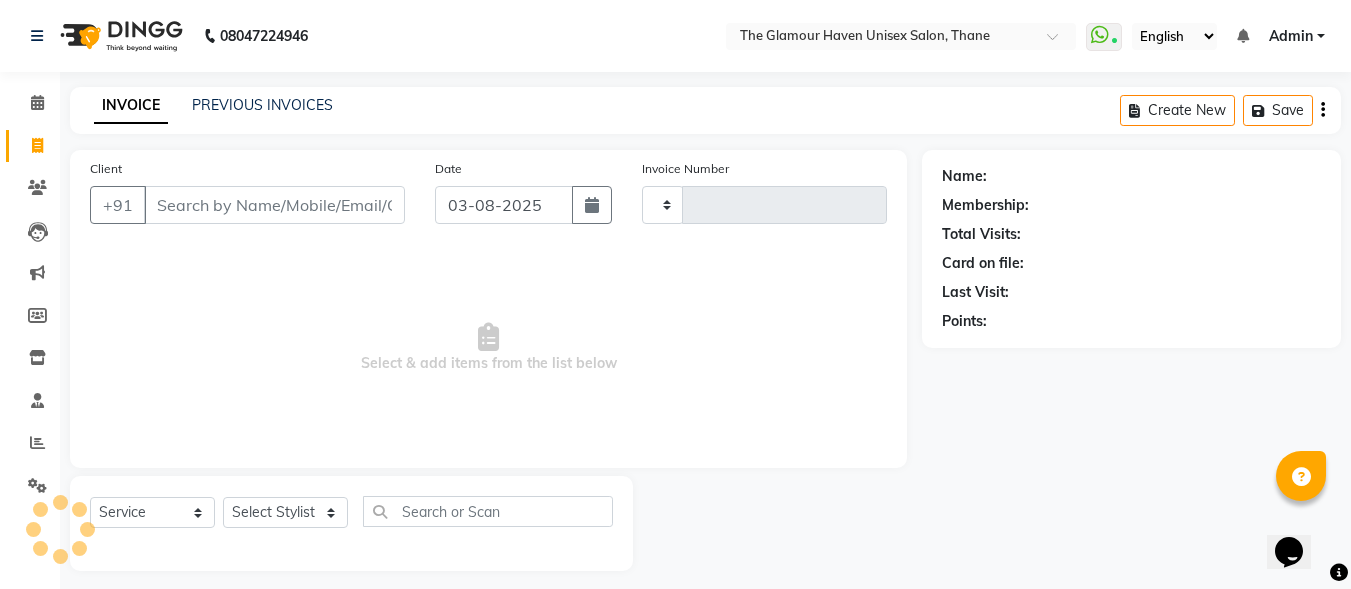 type on "1196" 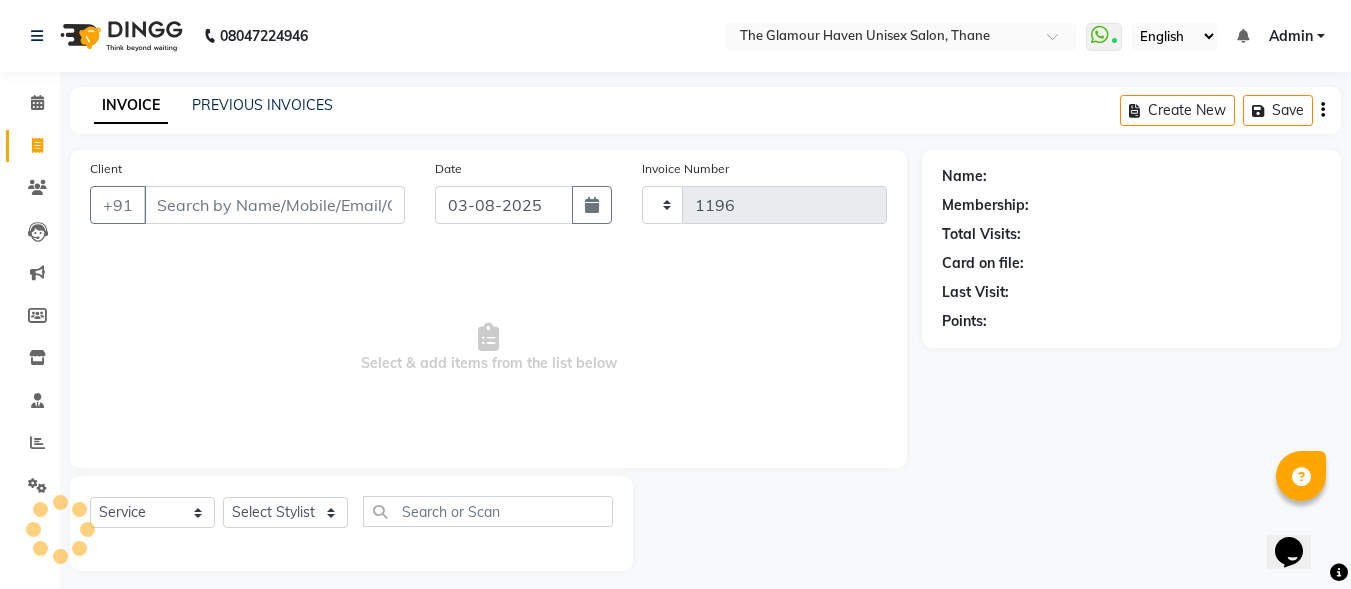 select on "7124" 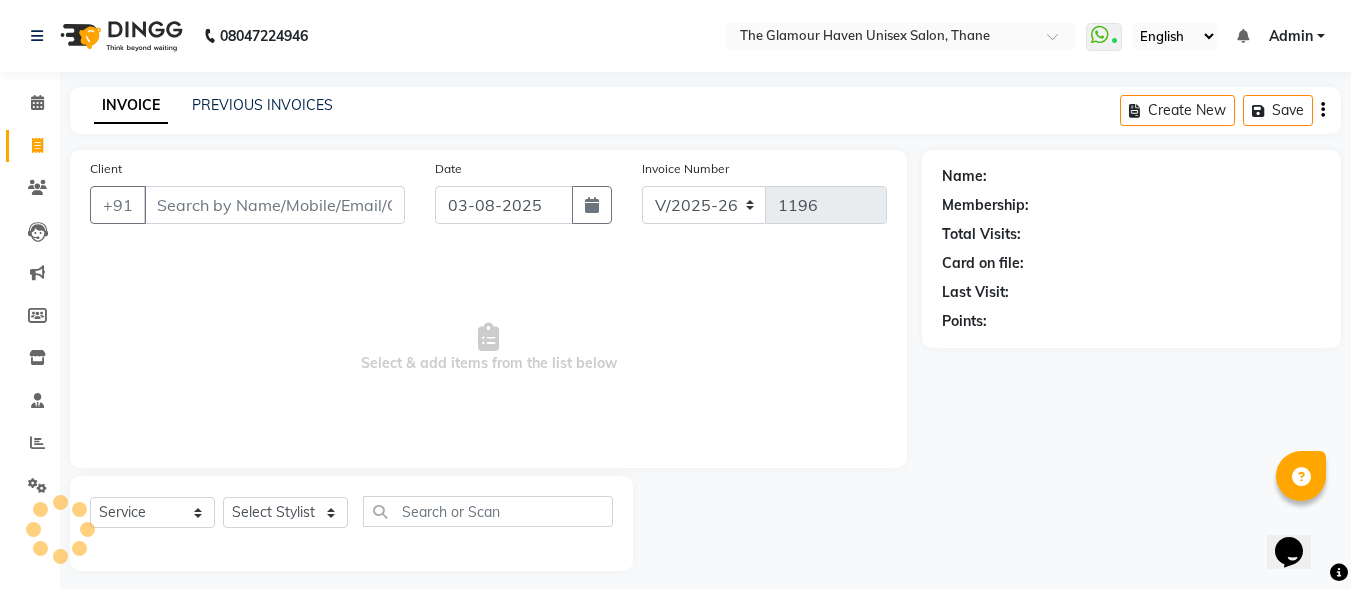 click on "Invoice" 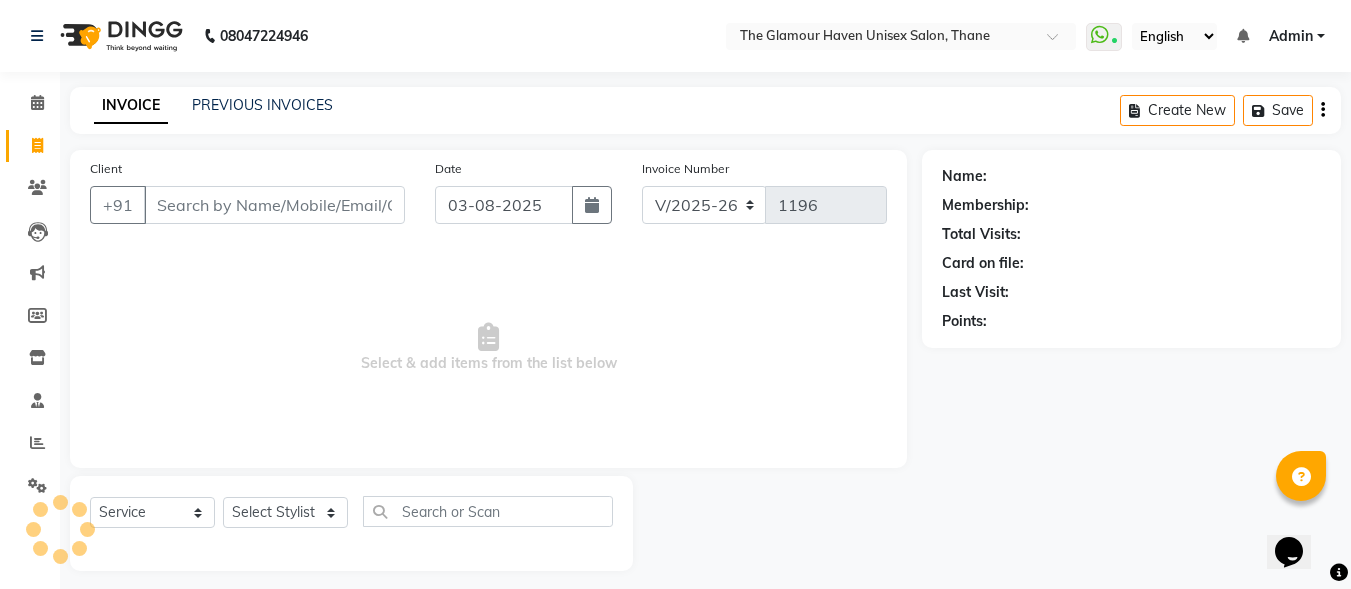 scroll, scrollTop: 12, scrollLeft: 0, axis: vertical 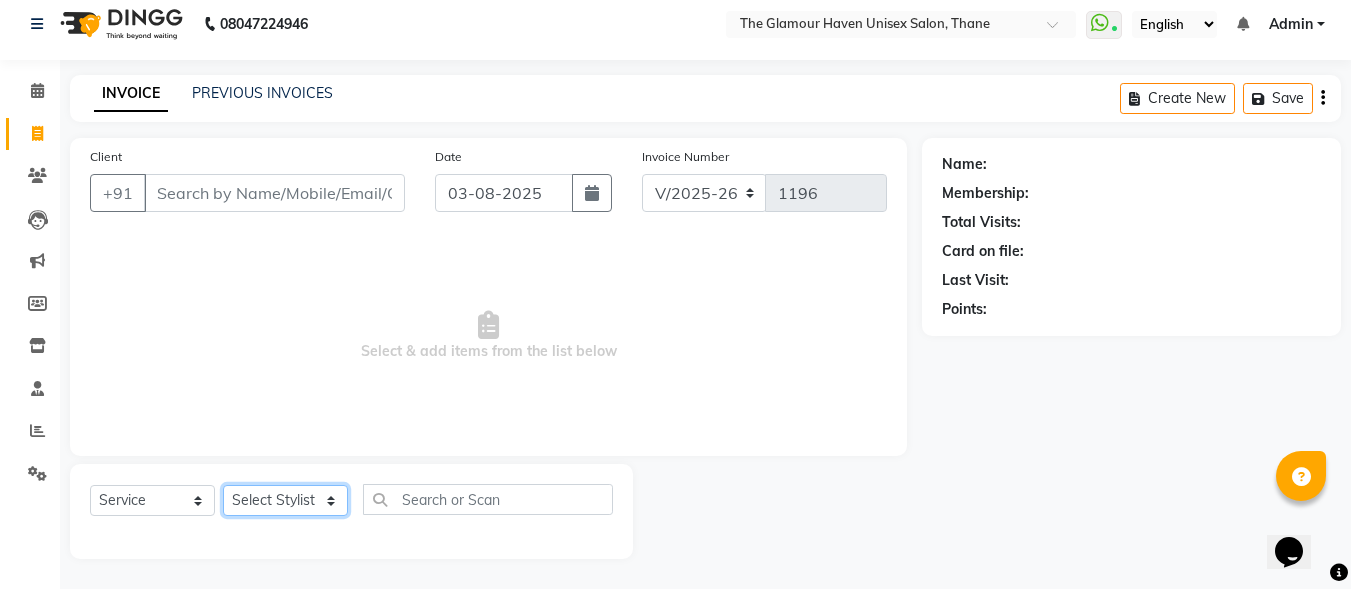click on "Select Stylist [FIRST] [LAST] [FIRST] [LAST] [FIRST] [LAST] [FIRST] [LAST] [FIRST] [LAST] [FIRST] [LAST] [FIRST] [LAST] [FIRST] [LAST] [FIRST] [LAST]" 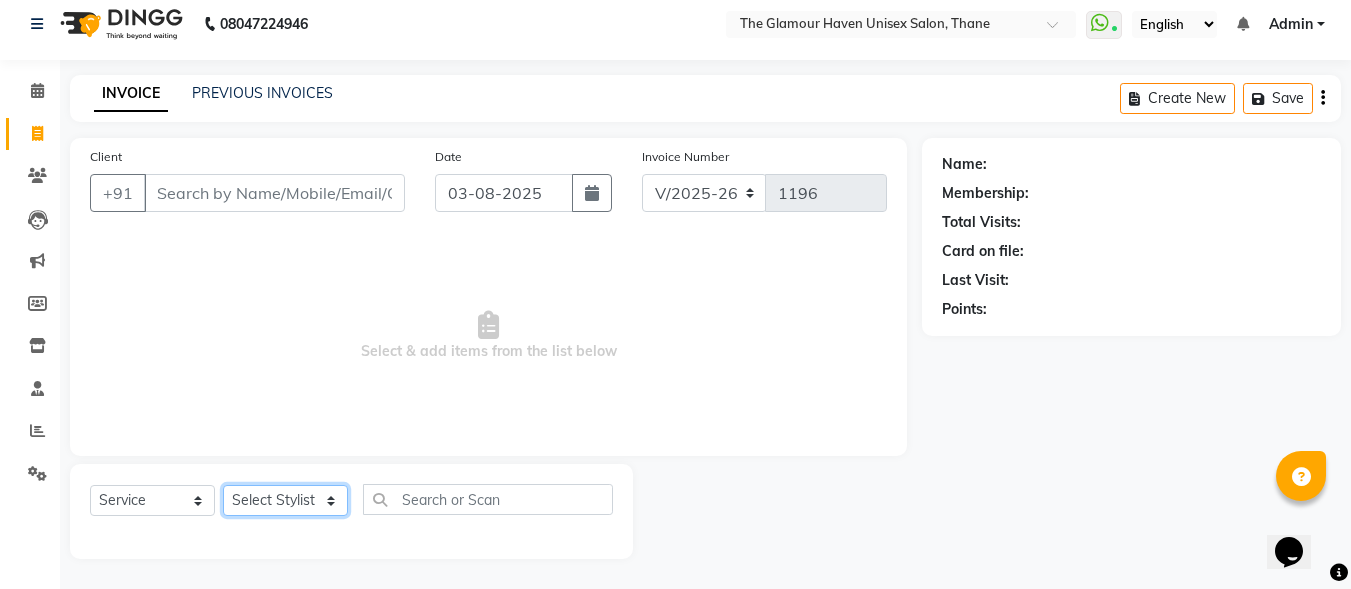 select on "59902" 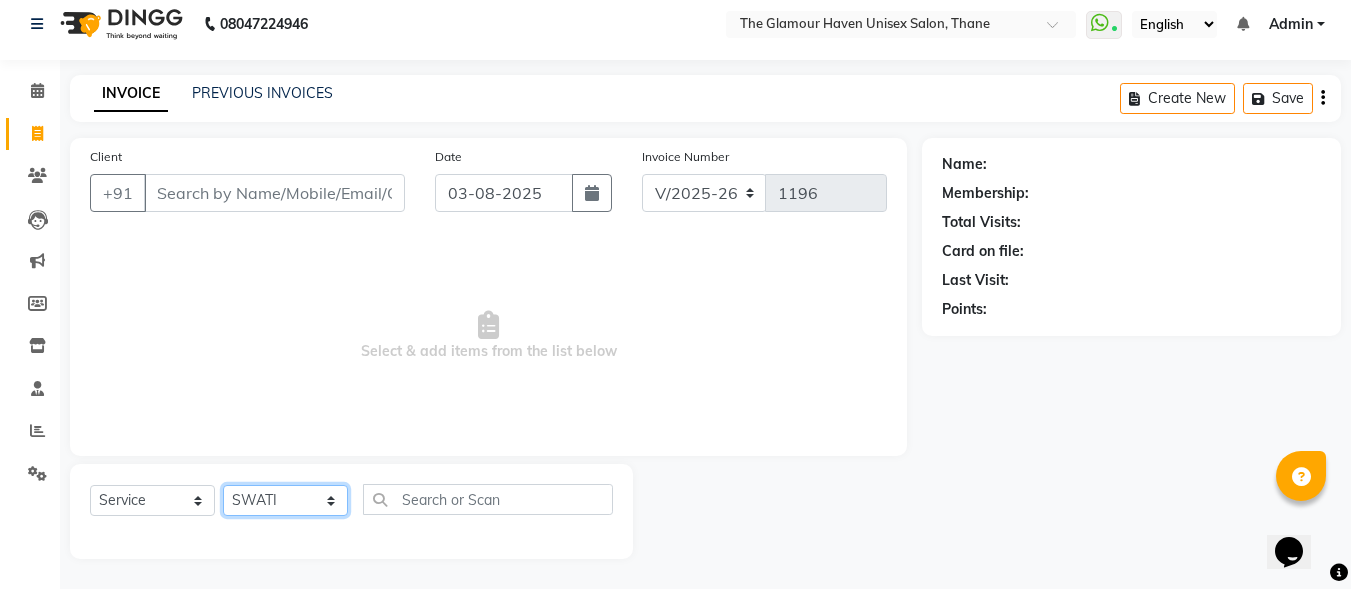 click on "Select Stylist [FIRST] [LAST] [FIRST] [LAST] [FIRST] [LAST] [FIRST] [LAST] [FIRST] [LAST] [FIRST] [LAST] [FIRST] [LAST] [FIRST] [LAST] [FIRST] [LAST]" 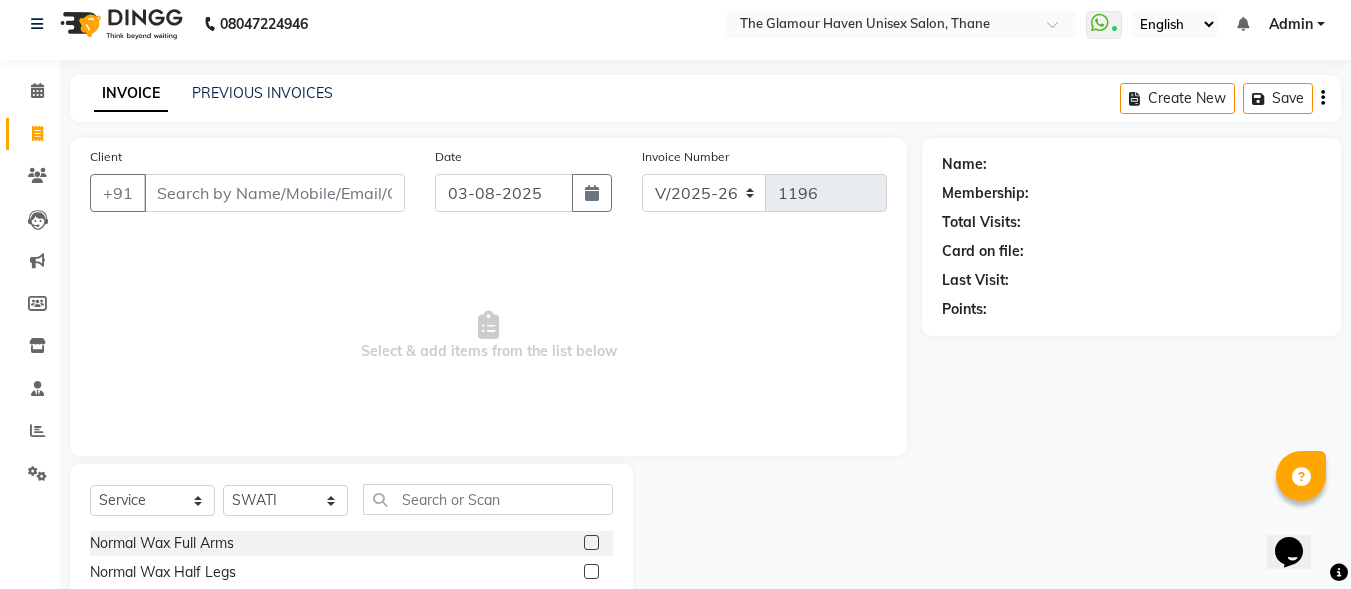 click on "Select  Service  Product  Membership  Package Voucher Prepaid Gift Card  Select Stylist [FIRST] [LAST] [FIRST] [LAST] [FIRST] [LAST] [FIRST] [LAST] [FIRST] [LAST] [FIRST] [LAST] [FIRST] [LAST] [FIRST] [LAST] [FIRST] [LAST]" 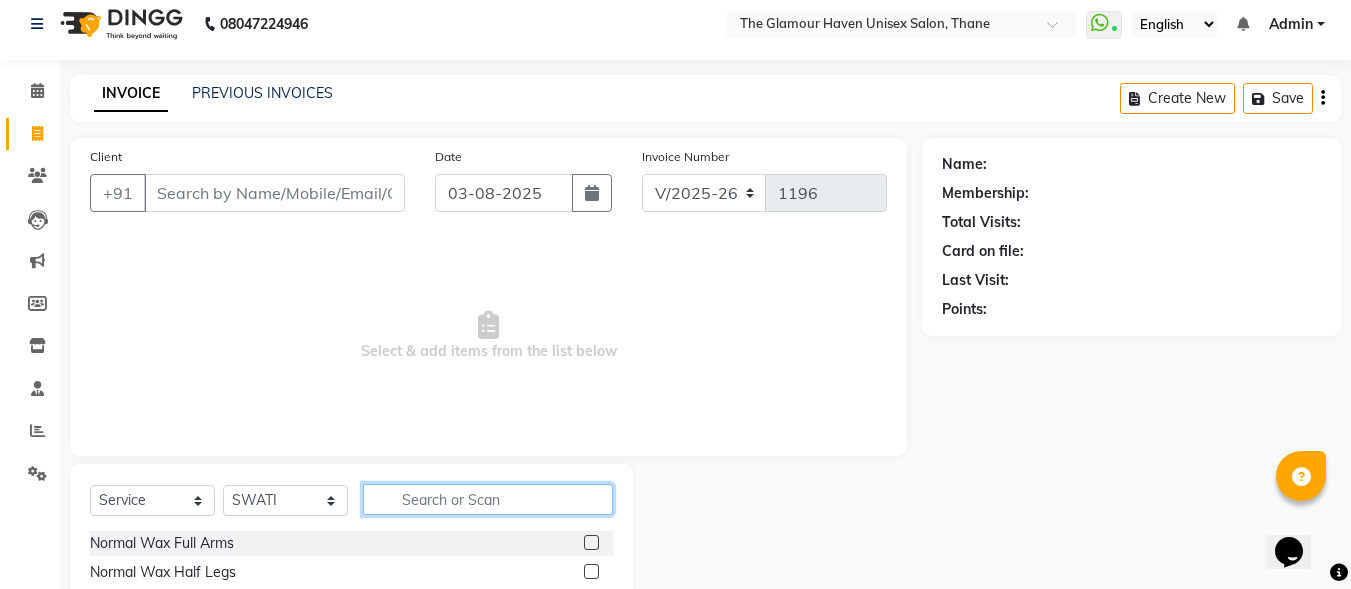 click 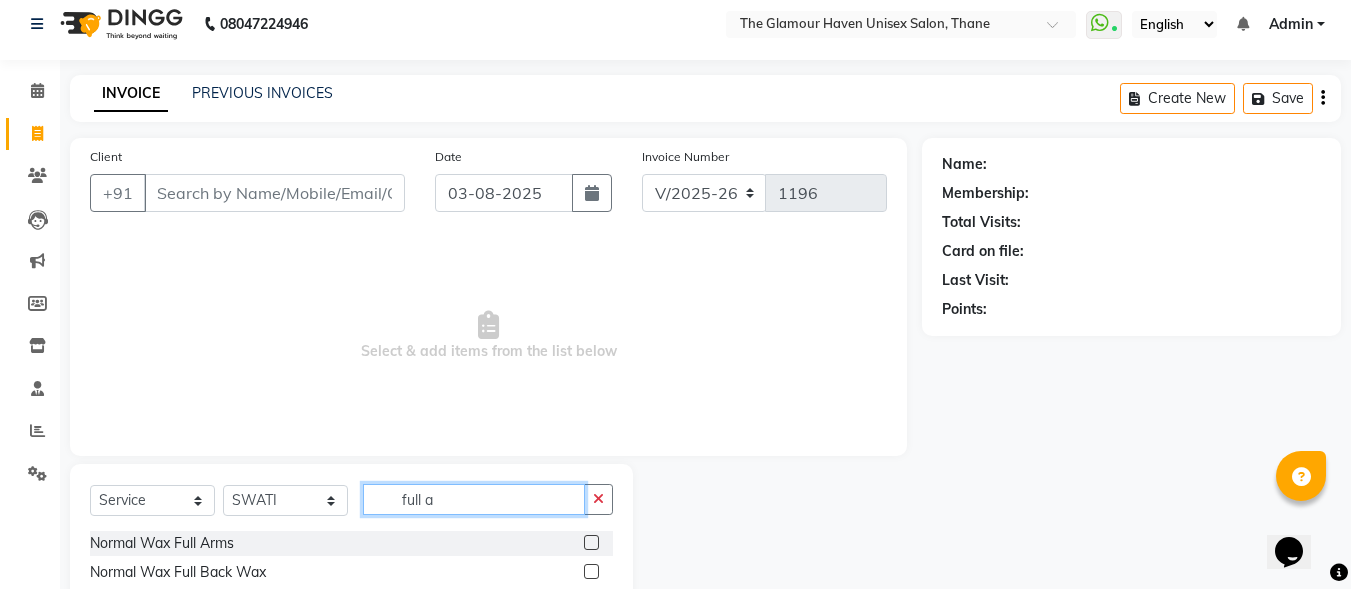 scroll, scrollTop: 112, scrollLeft: 0, axis: vertical 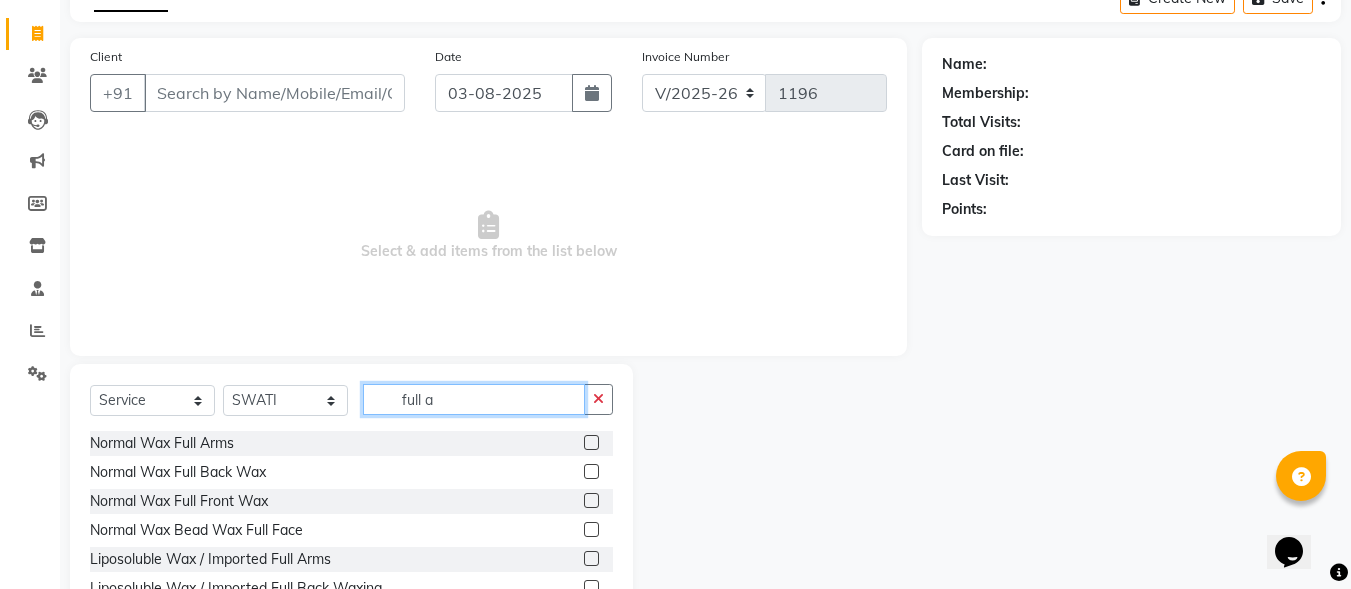 type on "full a" 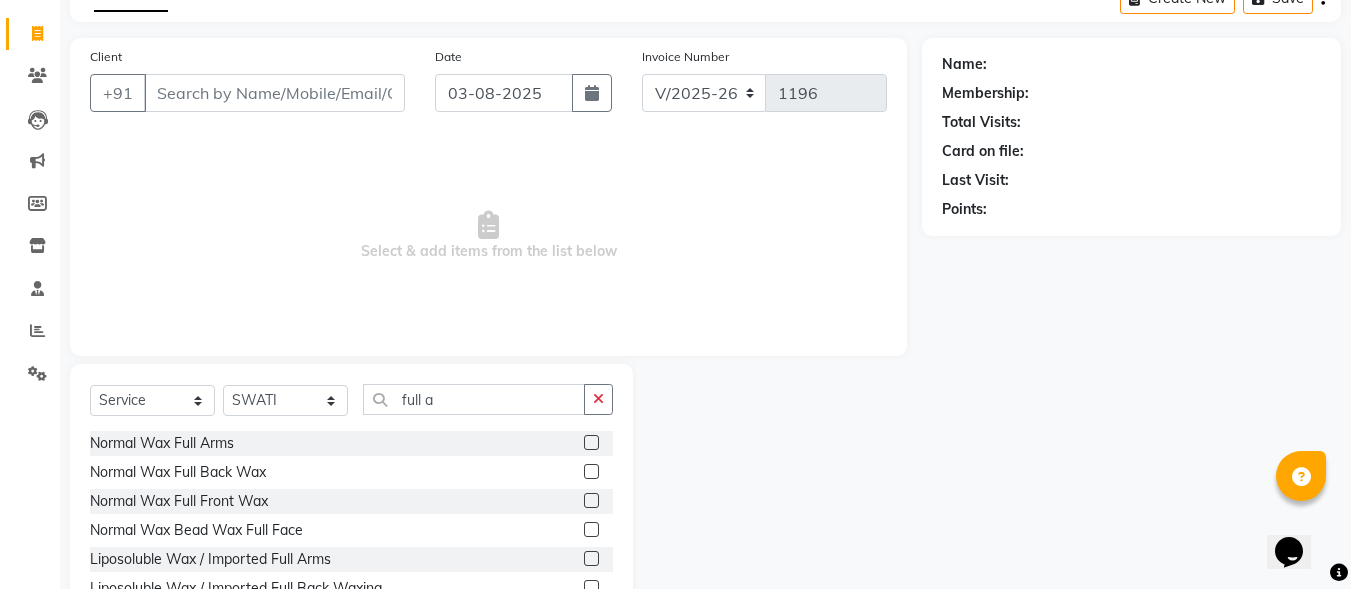 click 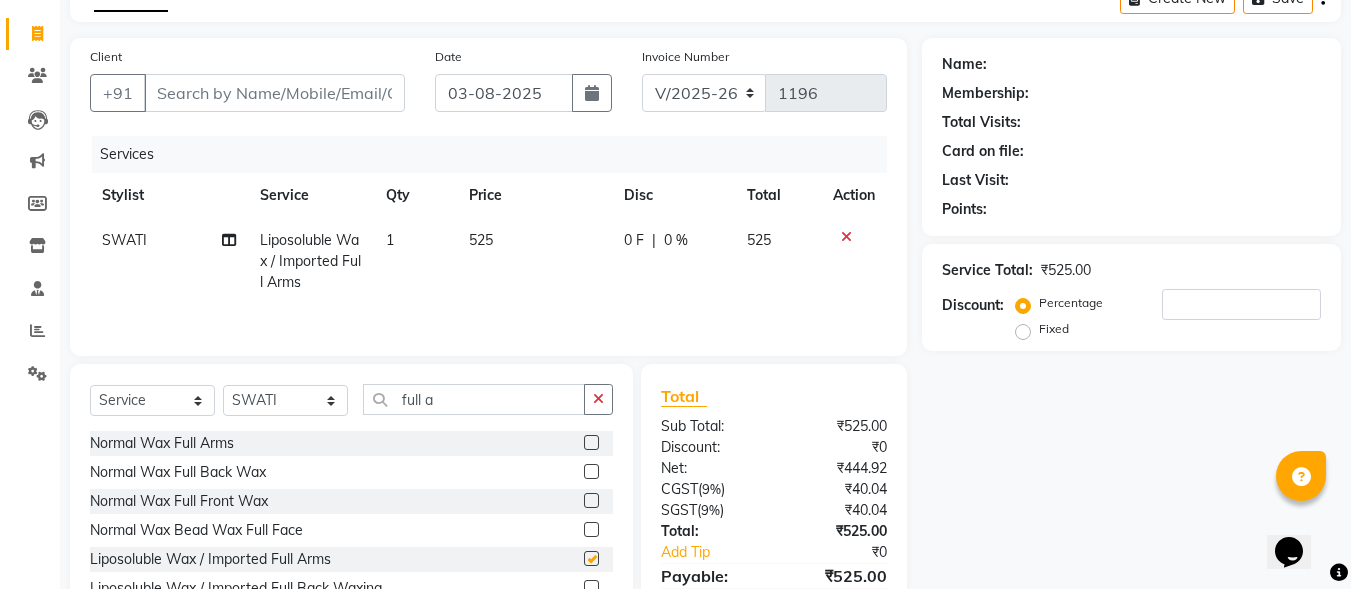 checkbox on "false" 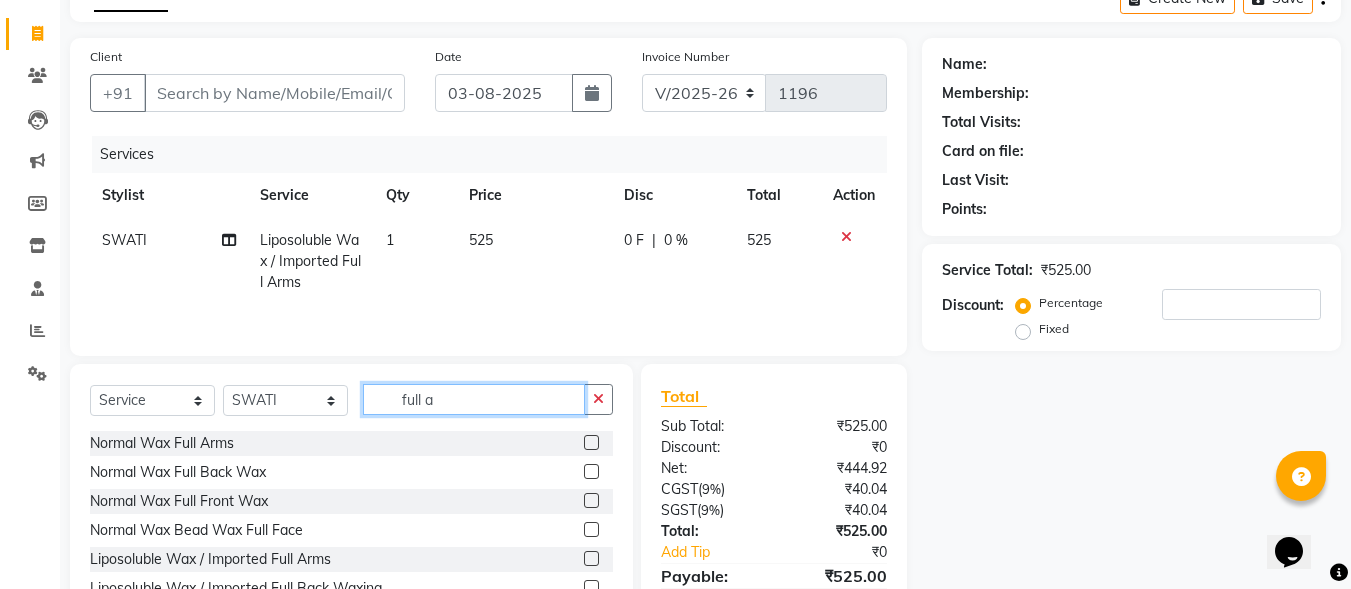 click on "full a" 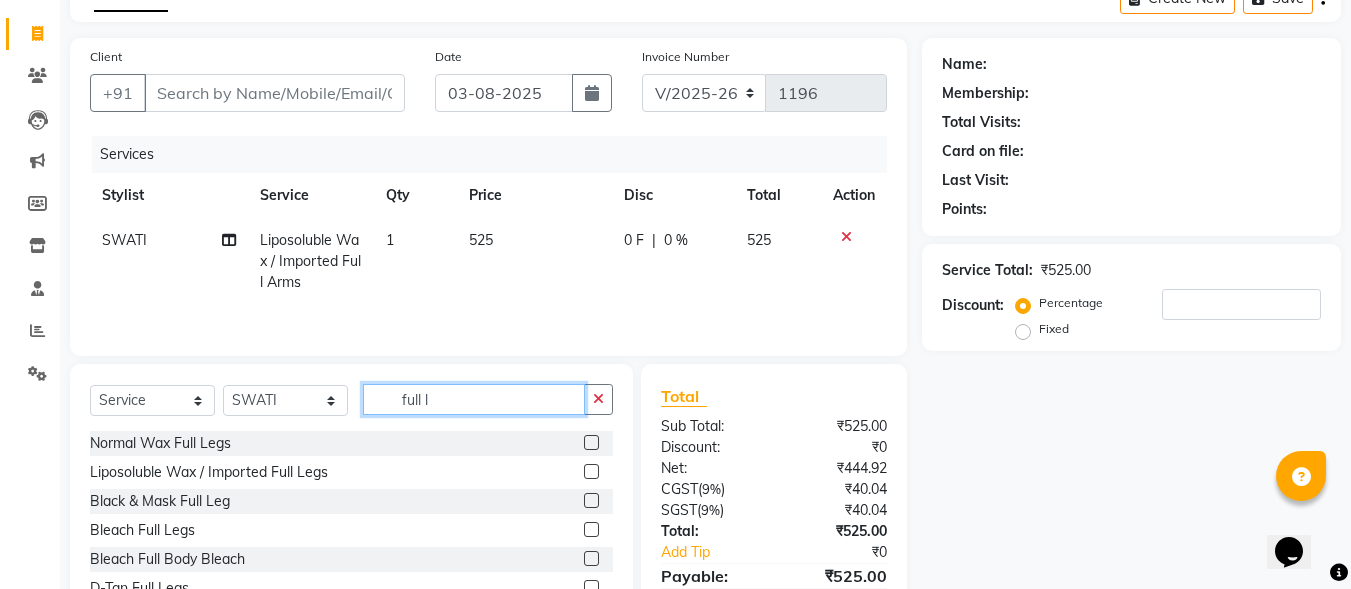 type on "full l" 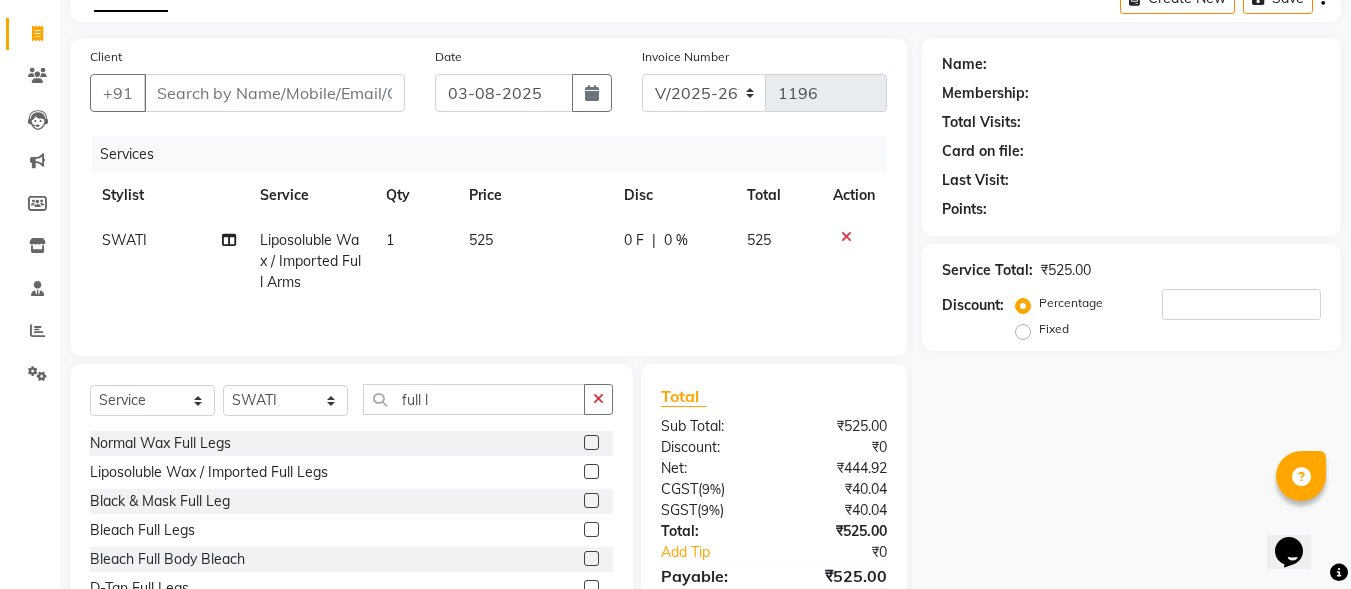 click 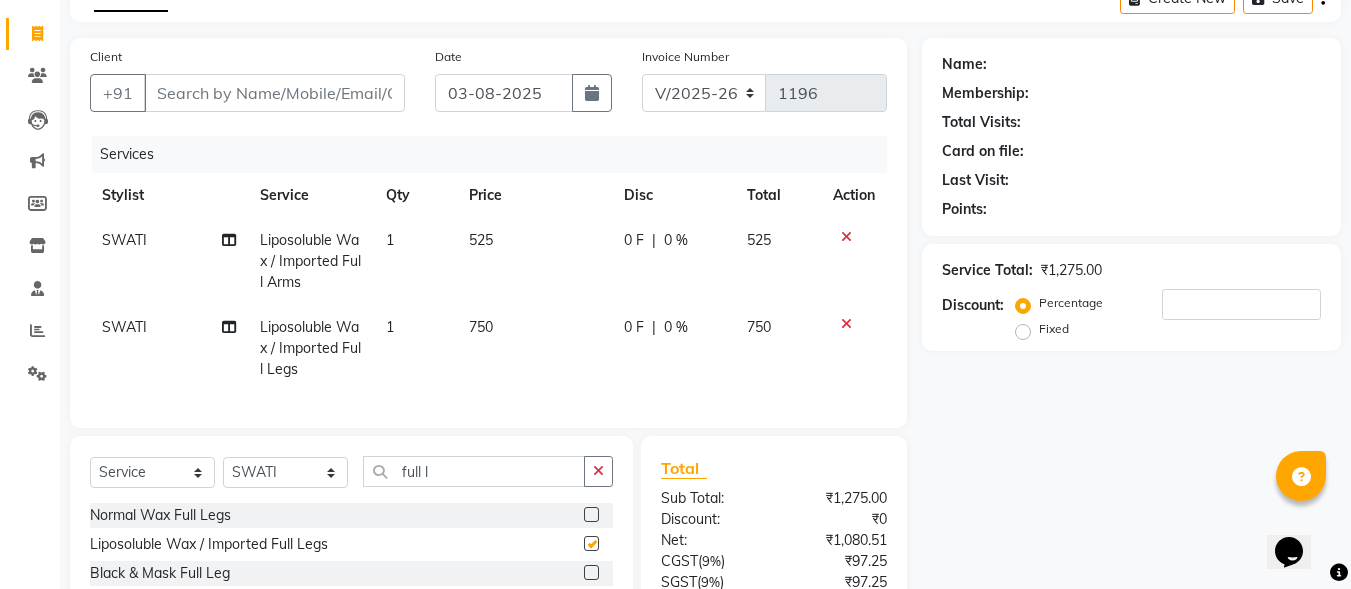 checkbox on "false" 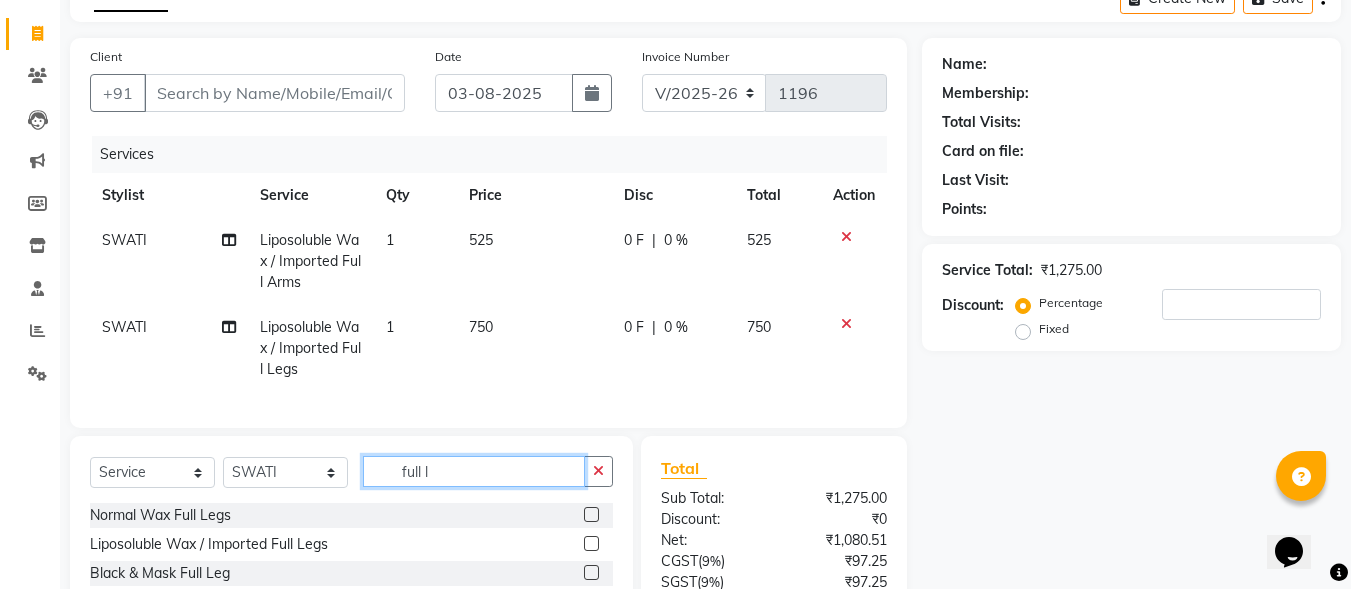 click on "full l" 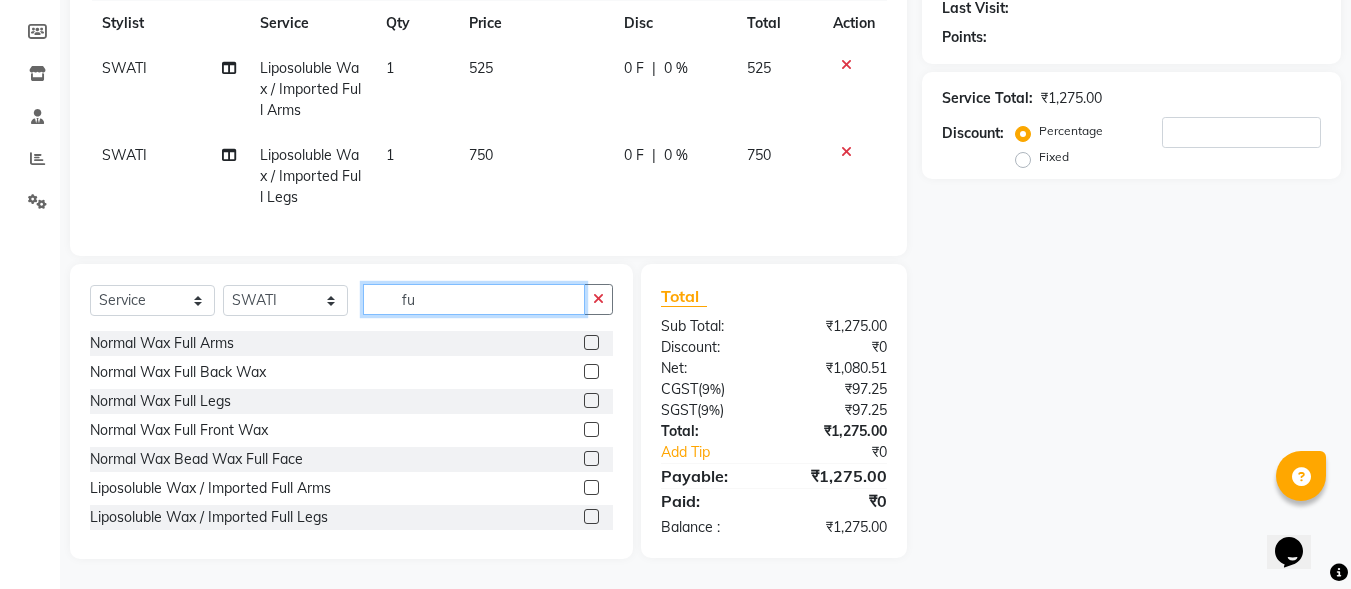 type on "f" 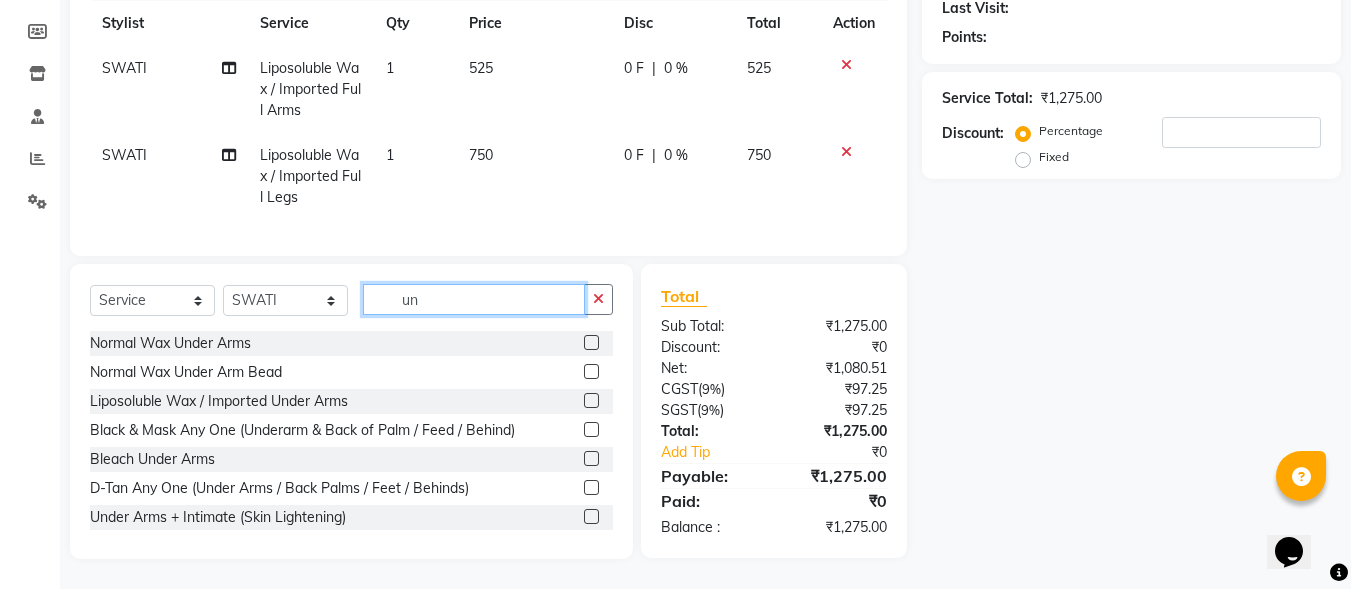 type on "un" 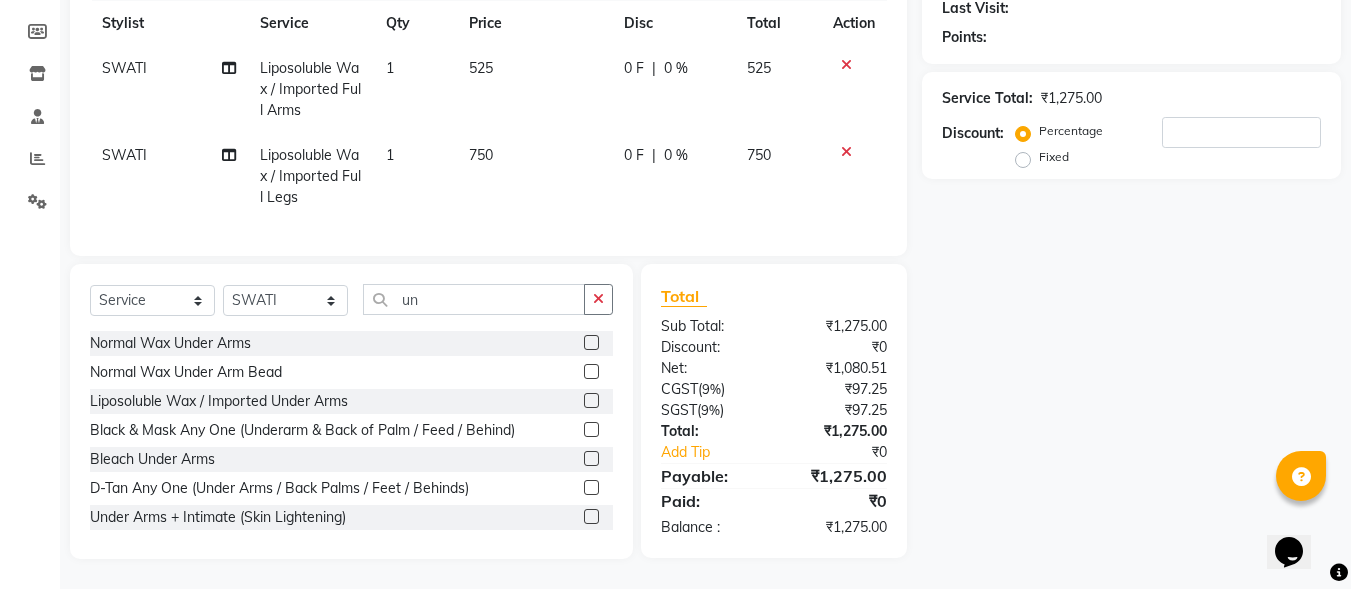 click 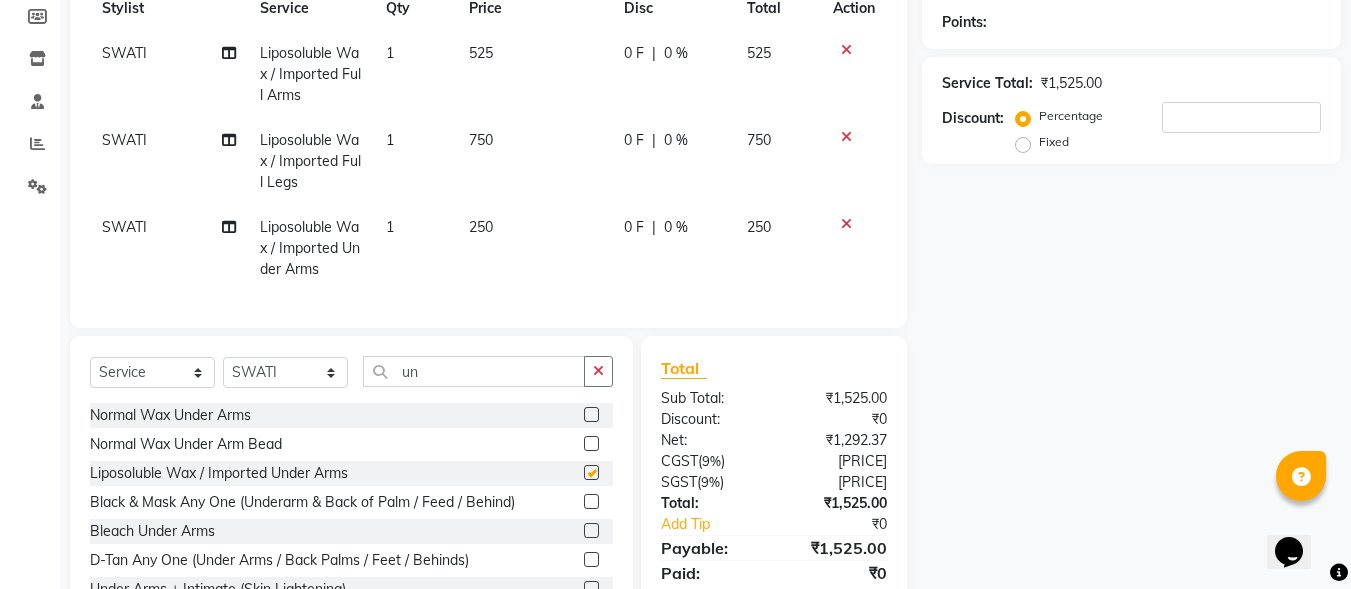 checkbox on "false" 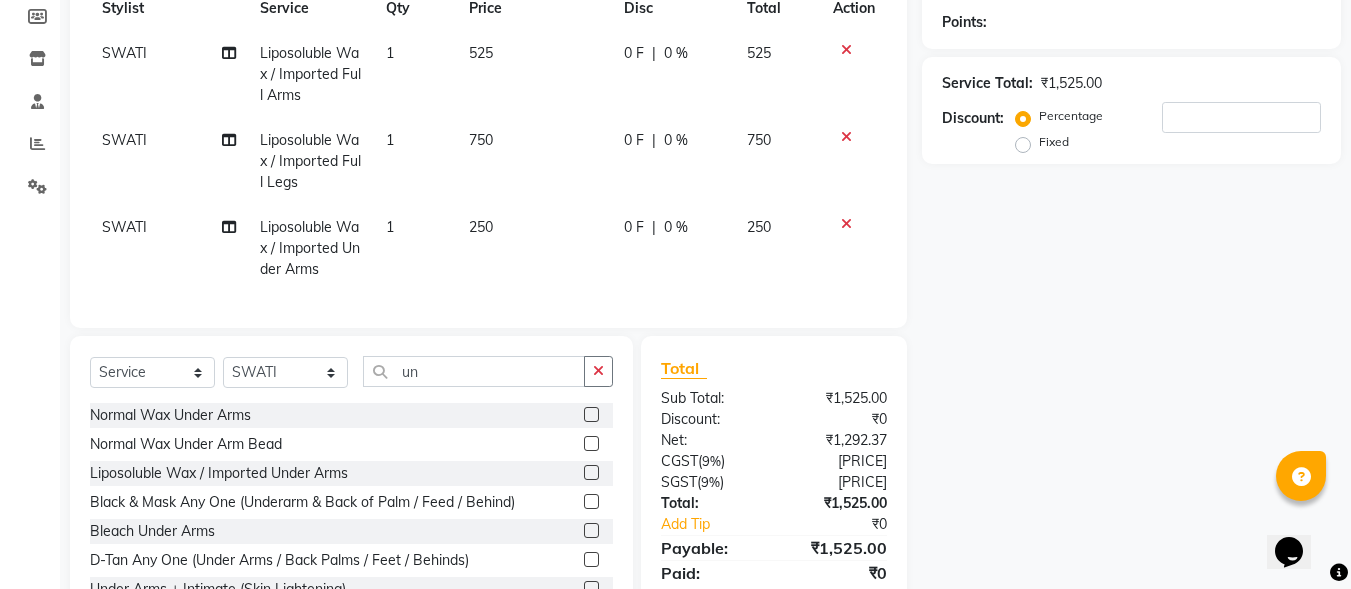 click on "Services Stylist Service Qty Price Disc Total Action SWATI Liposoluble Wax / Imported Full Arms 1 525 0 F | 0 % 525 SWATI Liposoluble Wax / Imported Full Legs 1 750 0 F | 0 % 750 SWATI Liposoluble Wax / Imported Under Arms 1 250 0 F | 0 % 250" 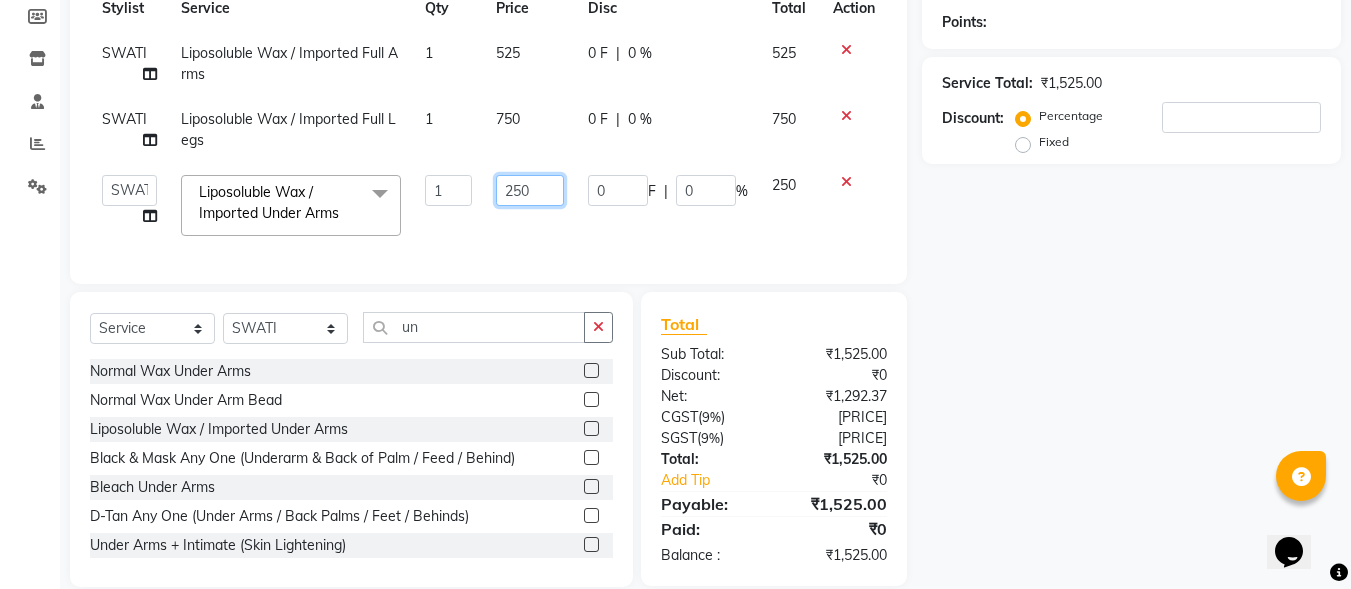 drag, startPoint x: 546, startPoint y: 190, endPoint x: 487, endPoint y: 189, distance: 59.008472 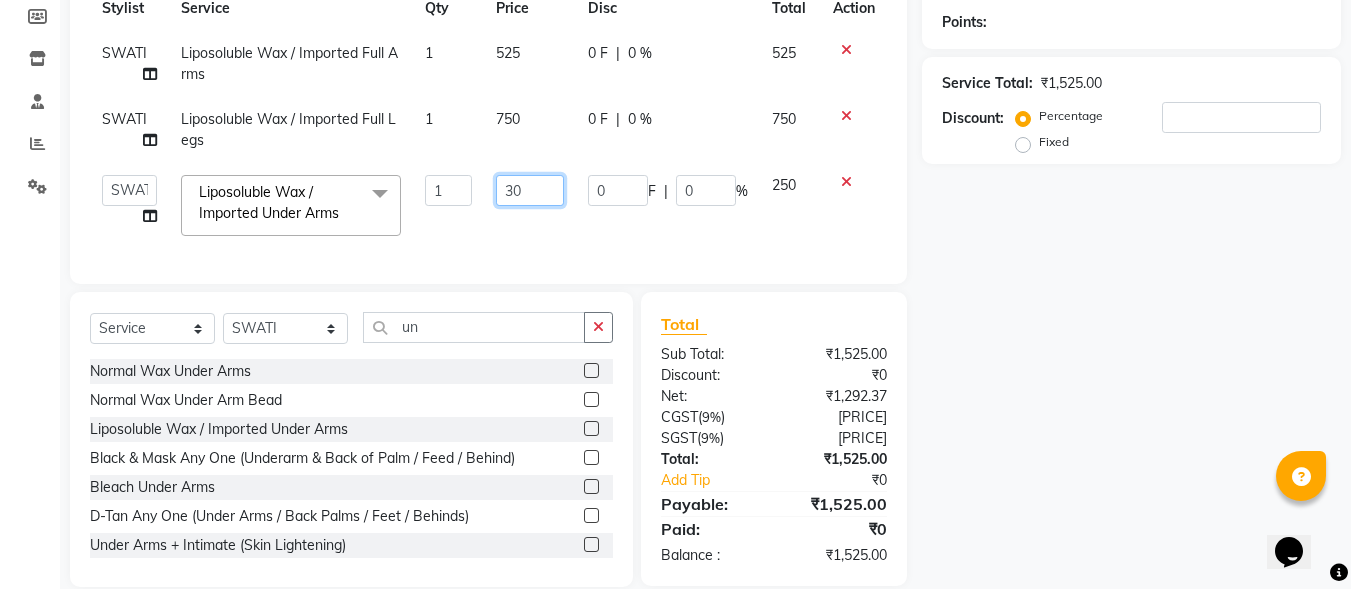 type on "300" 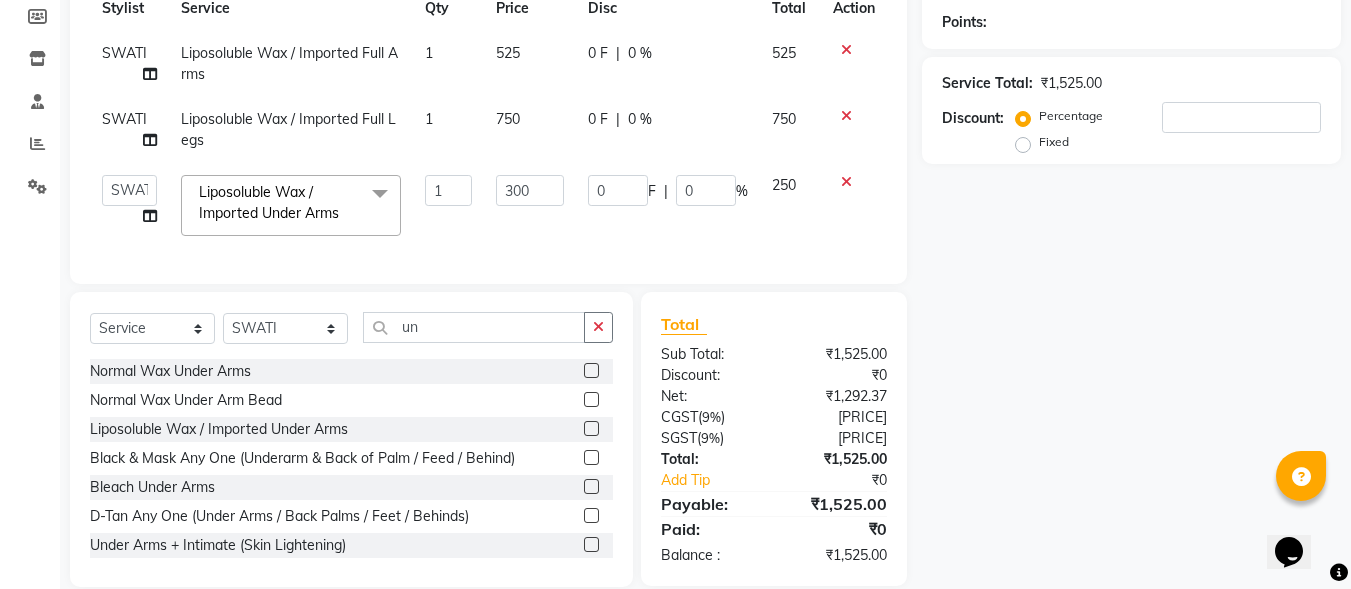 click on "300" 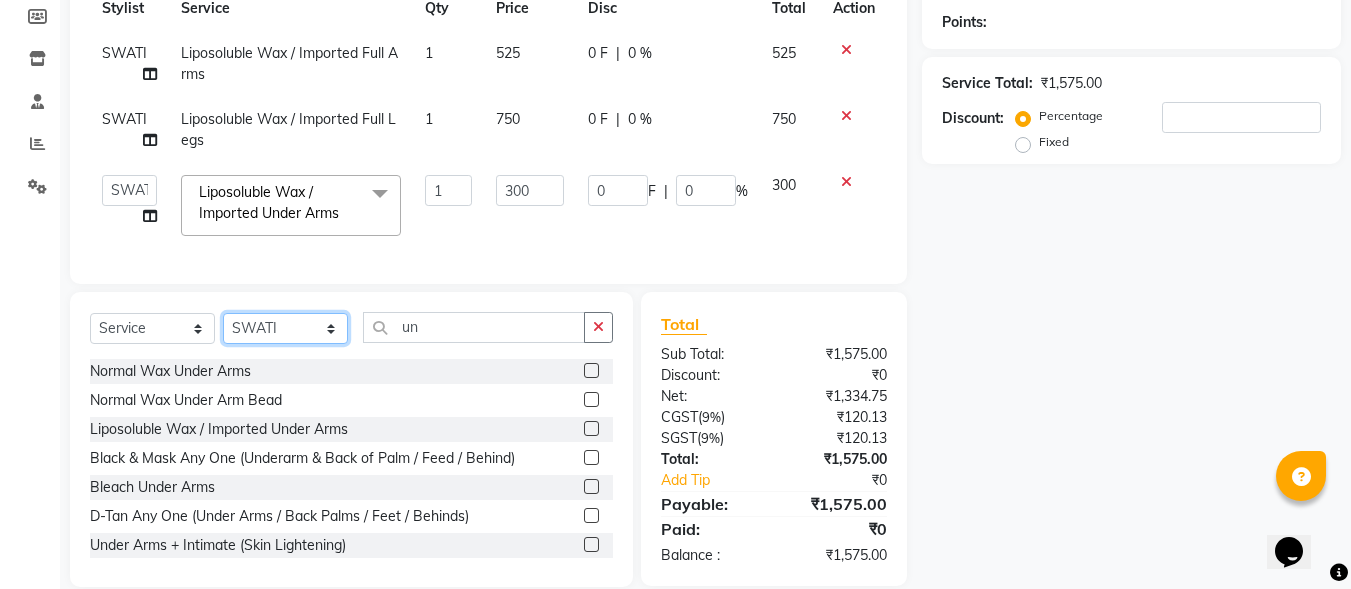 click on "Select Stylist [FIRST] [LAST] [FIRST] [LAST] [FIRST] [LAST] [FIRST] [LAST] [FIRST] [LAST] [FIRST] [LAST] [FIRST] [LAST] [FIRST] [LAST] [FIRST] [LAST]" 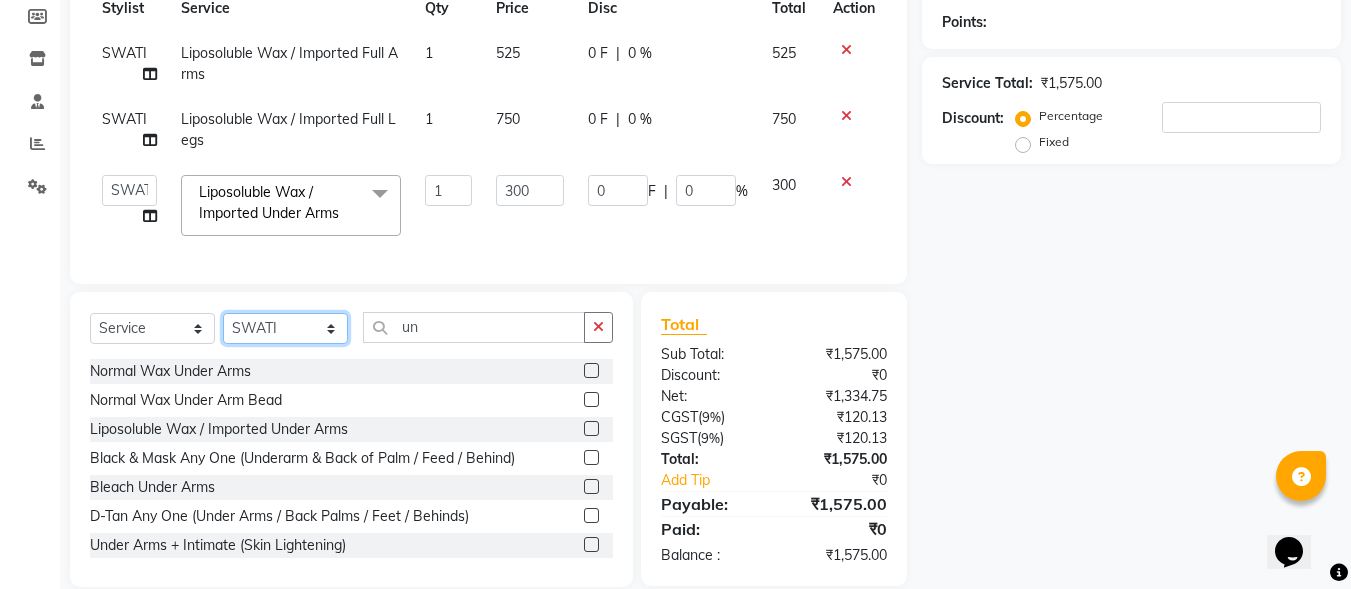 select on "59914" 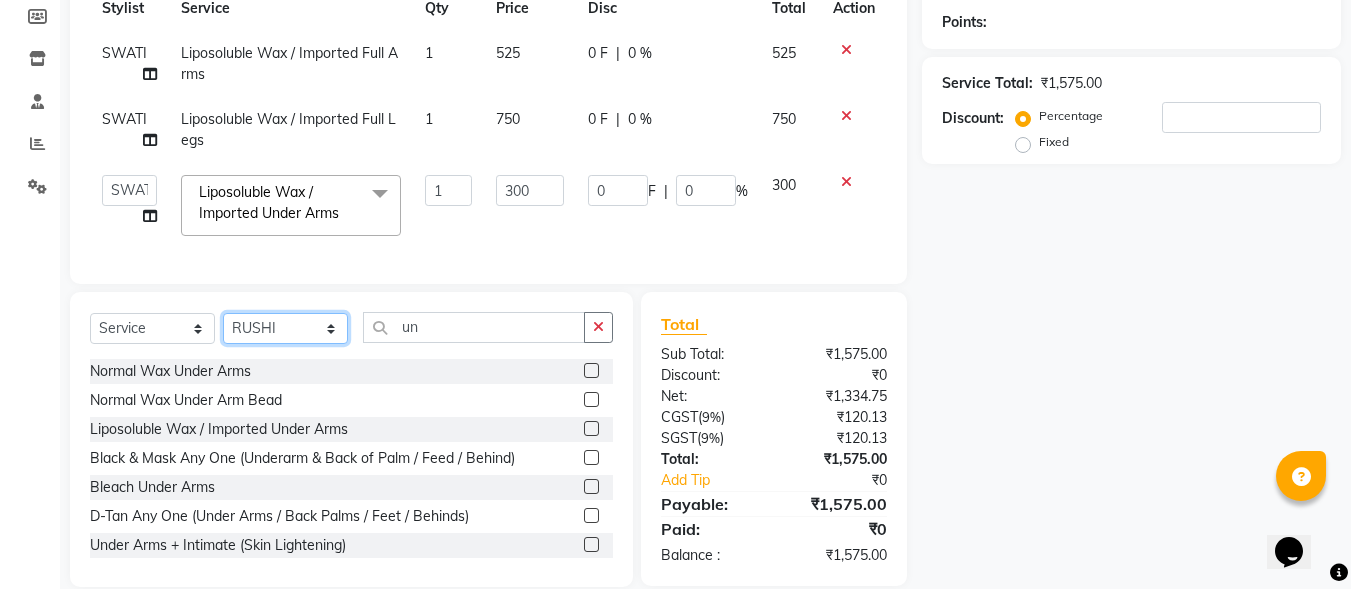 click on "Select Stylist [FIRST] [LAST] [FIRST] [LAST] [FIRST] [LAST] [FIRST] [LAST] [FIRST] [LAST] [FIRST] [LAST] [FIRST] [LAST] [FIRST] [LAST] [FIRST] [LAST]" 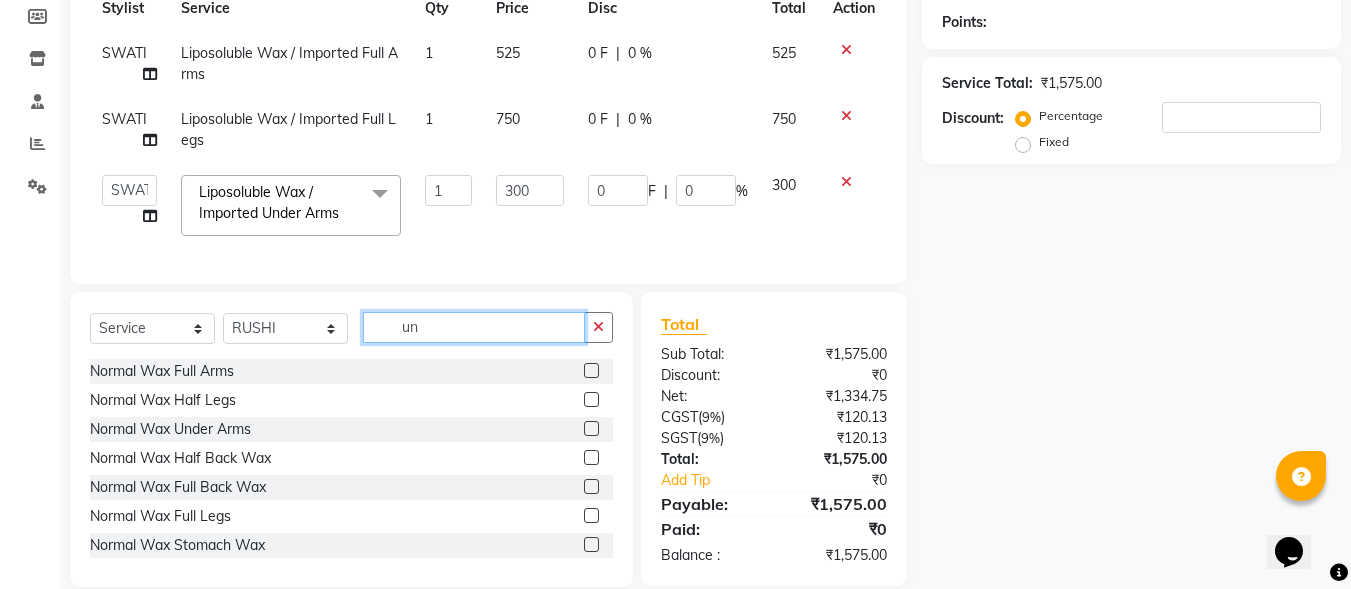 click on "un" 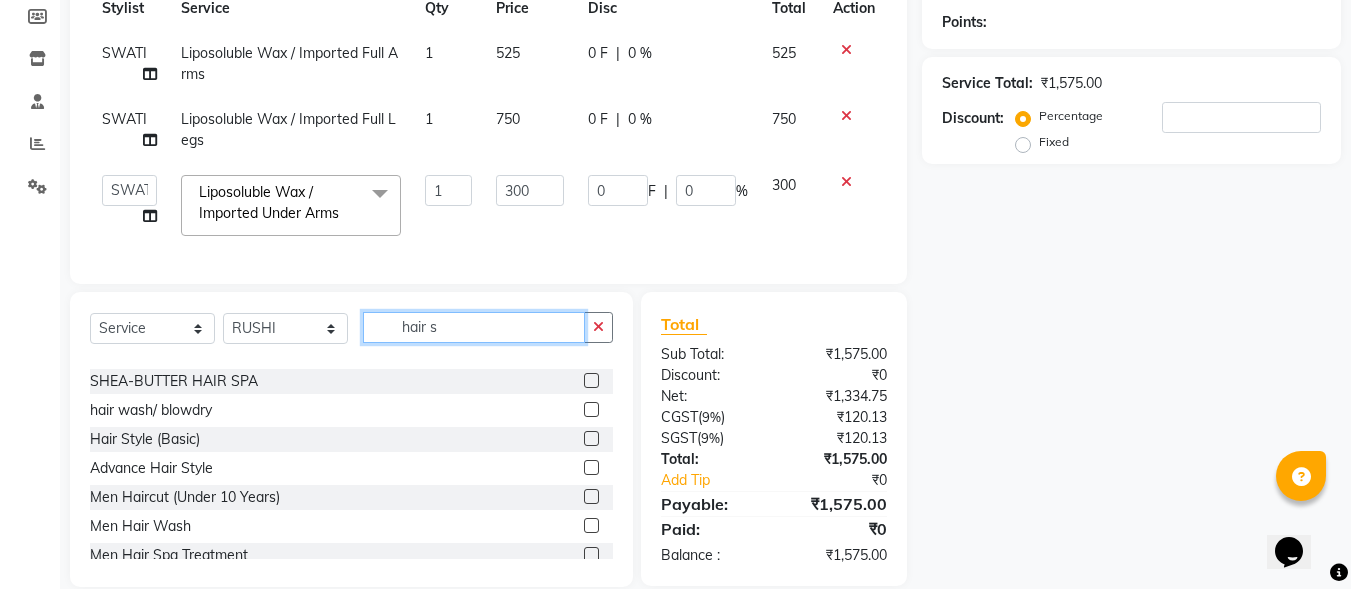 scroll, scrollTop: 0, scrollLeft: 0, axis: both 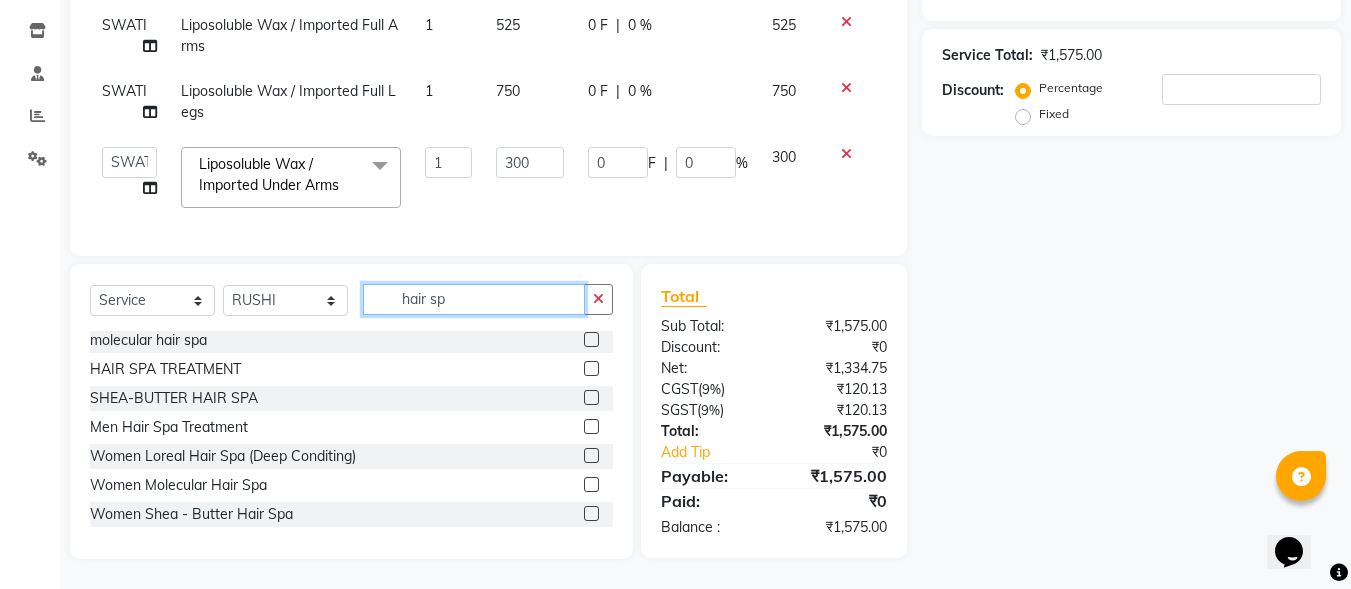 type on "hair sp" 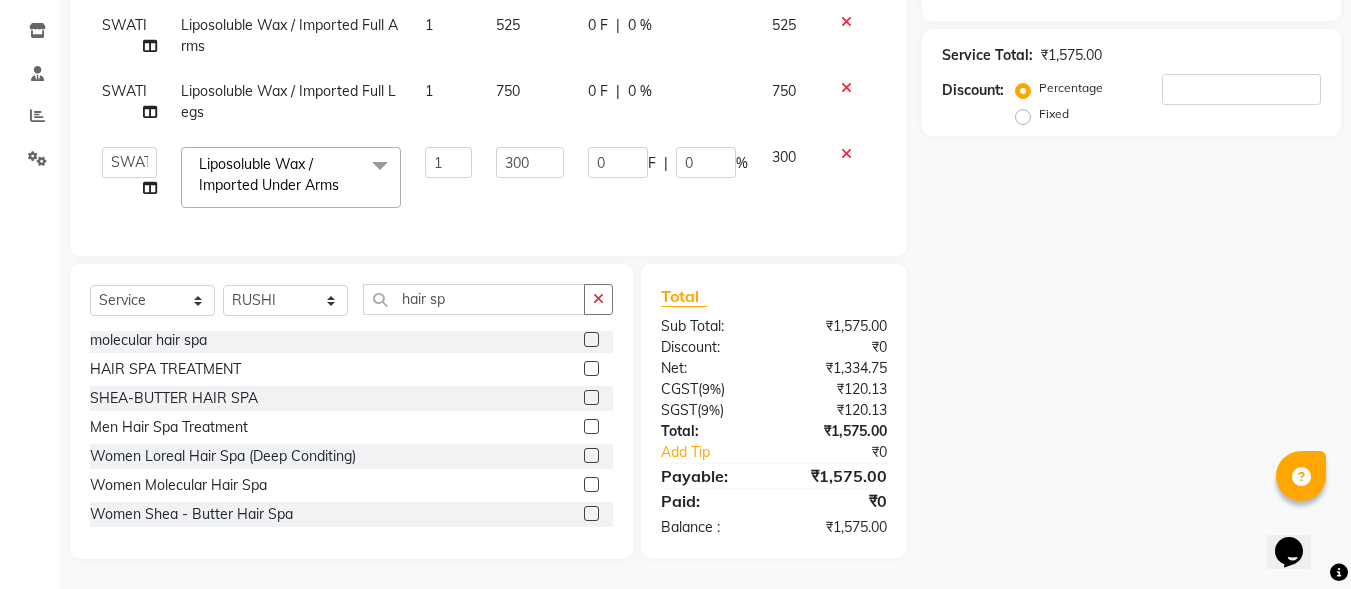 click 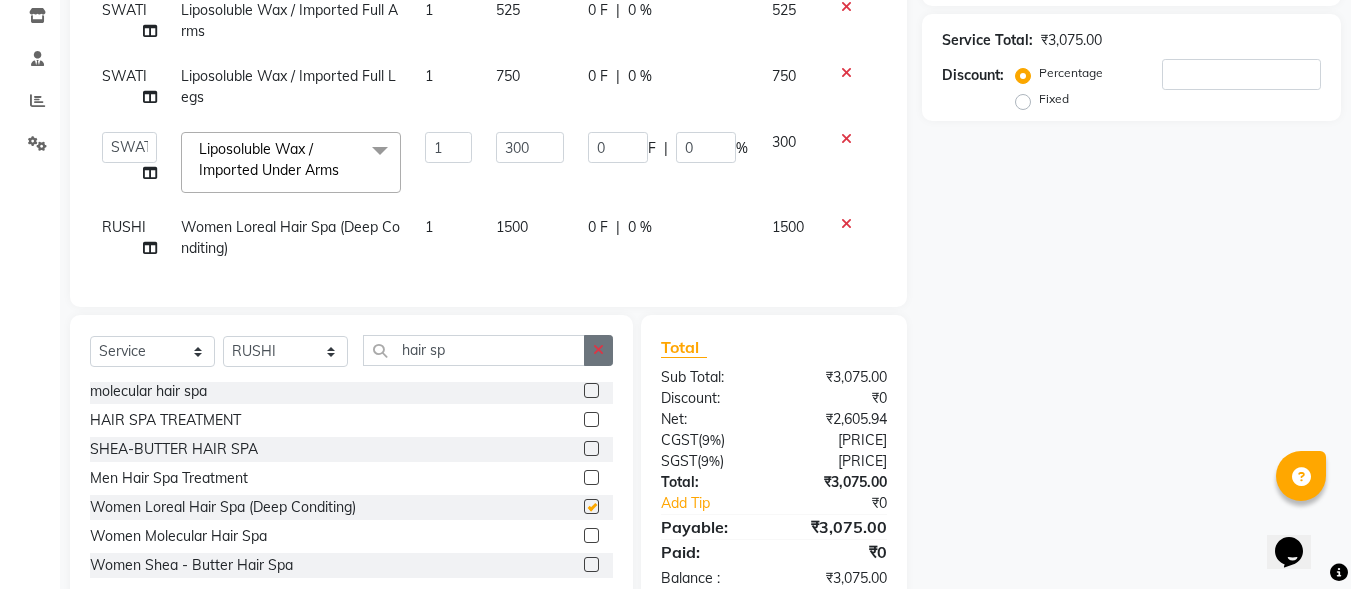 checkbox on "false" 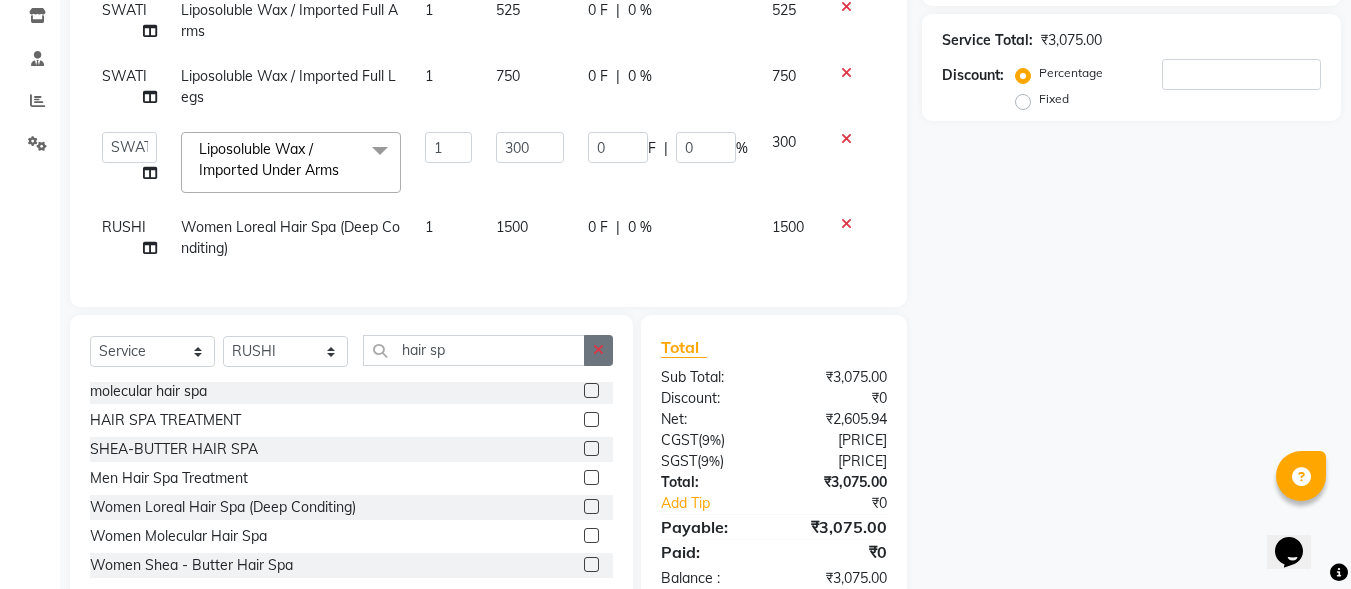 click 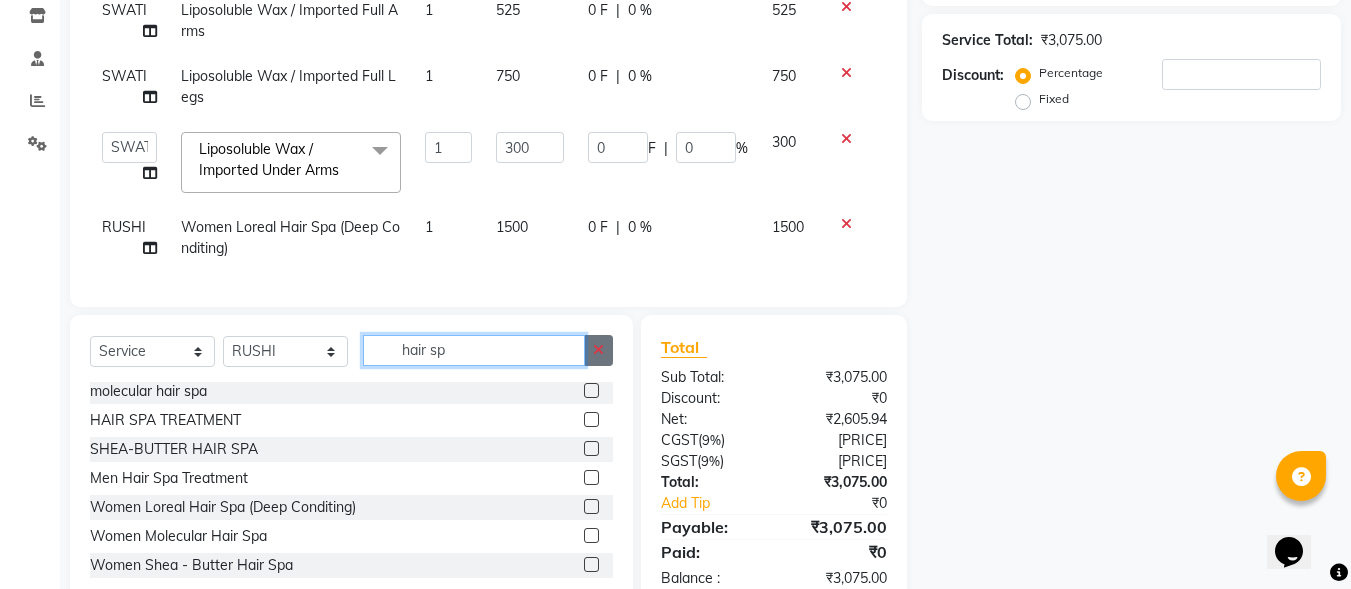 type 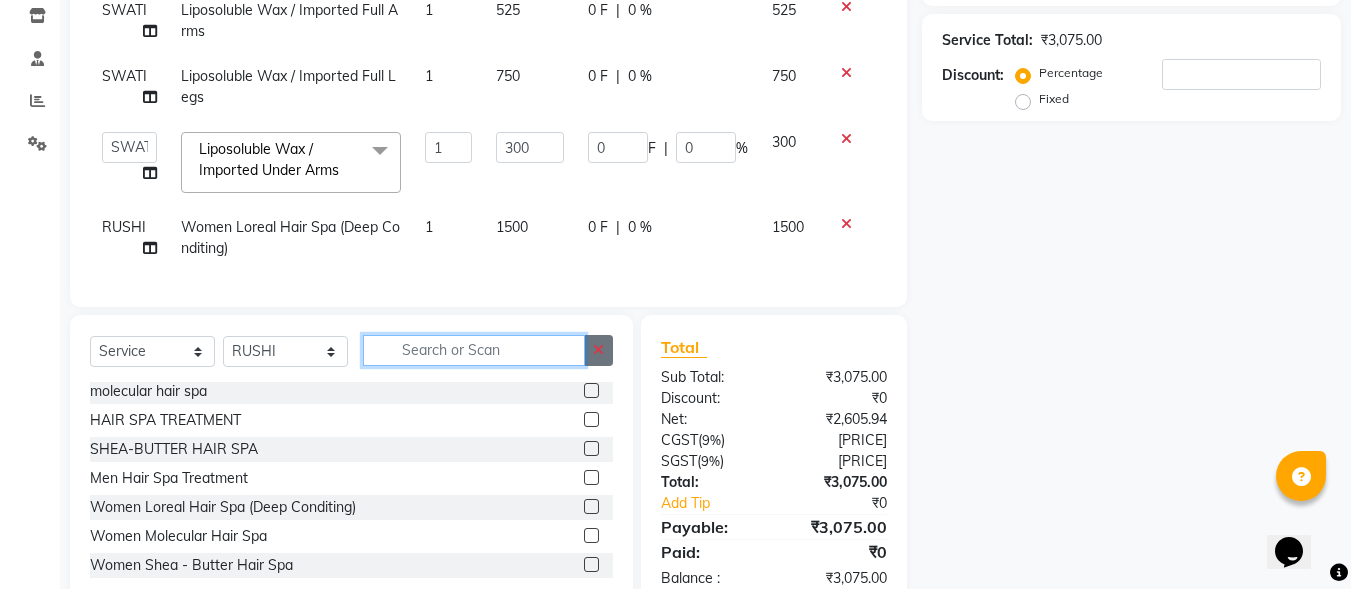 scroll, scrollTop: 1250, scrollLeft: 0, axis: vertical 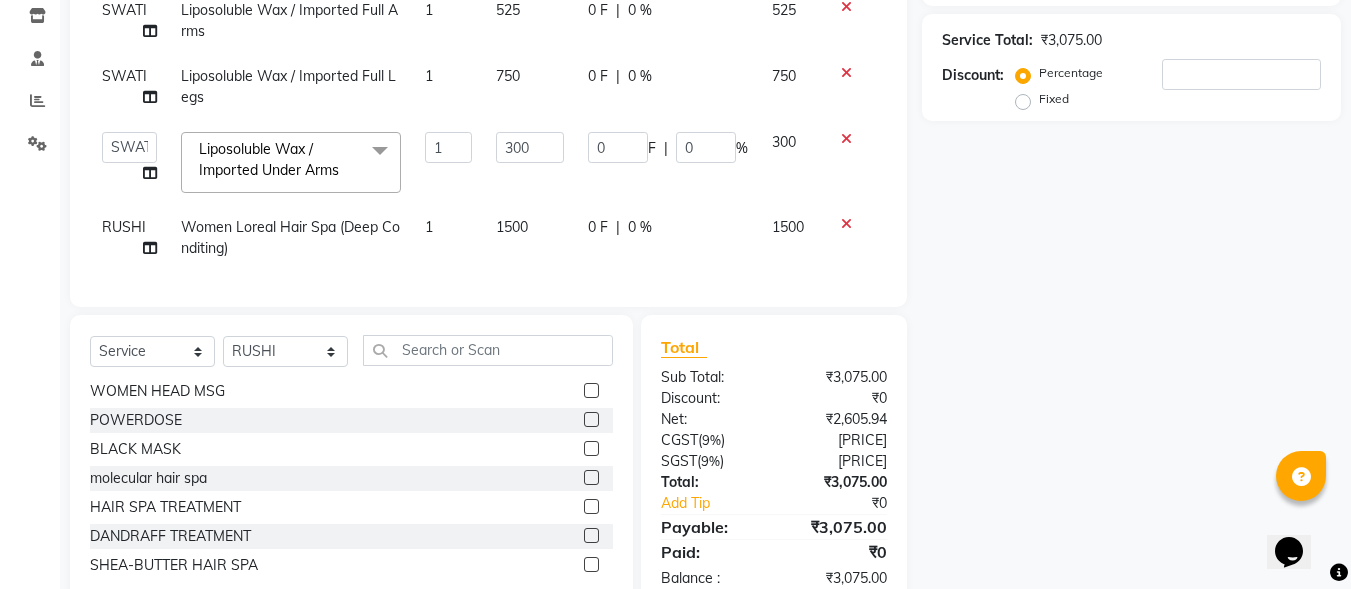 click on "0 F | 0 %" 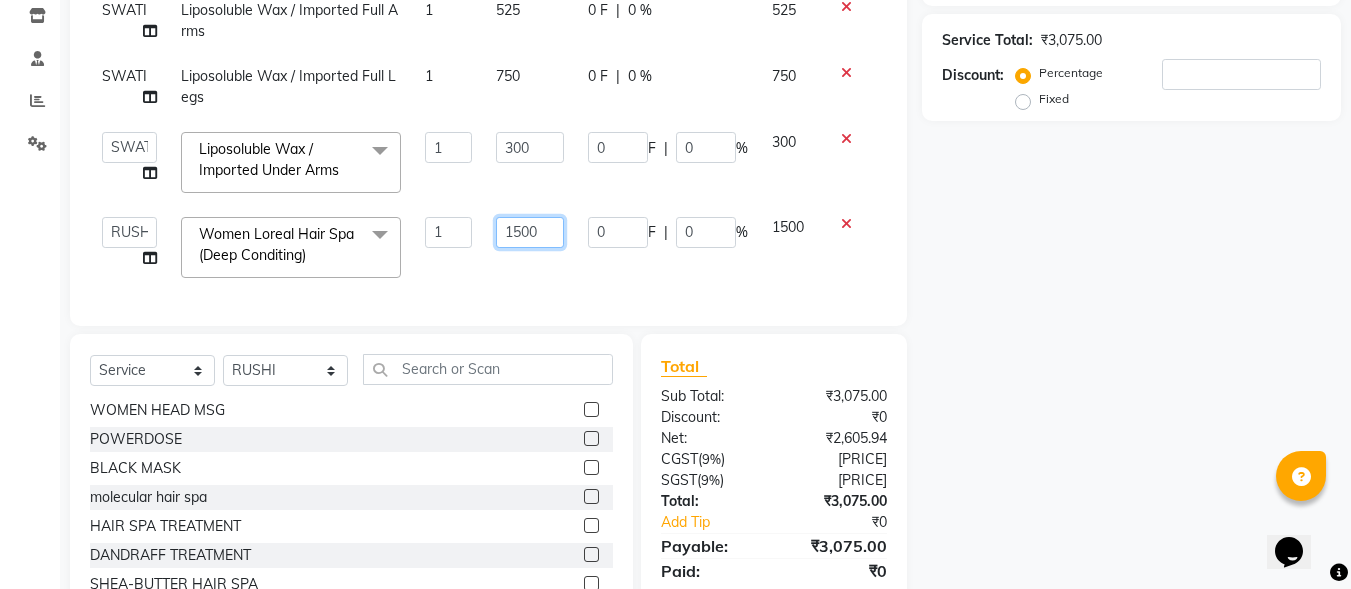 drag, startPoint x: 549, startPoint y: 230, endPoint x: 506, endPoint y: 231, distance: 43.011627 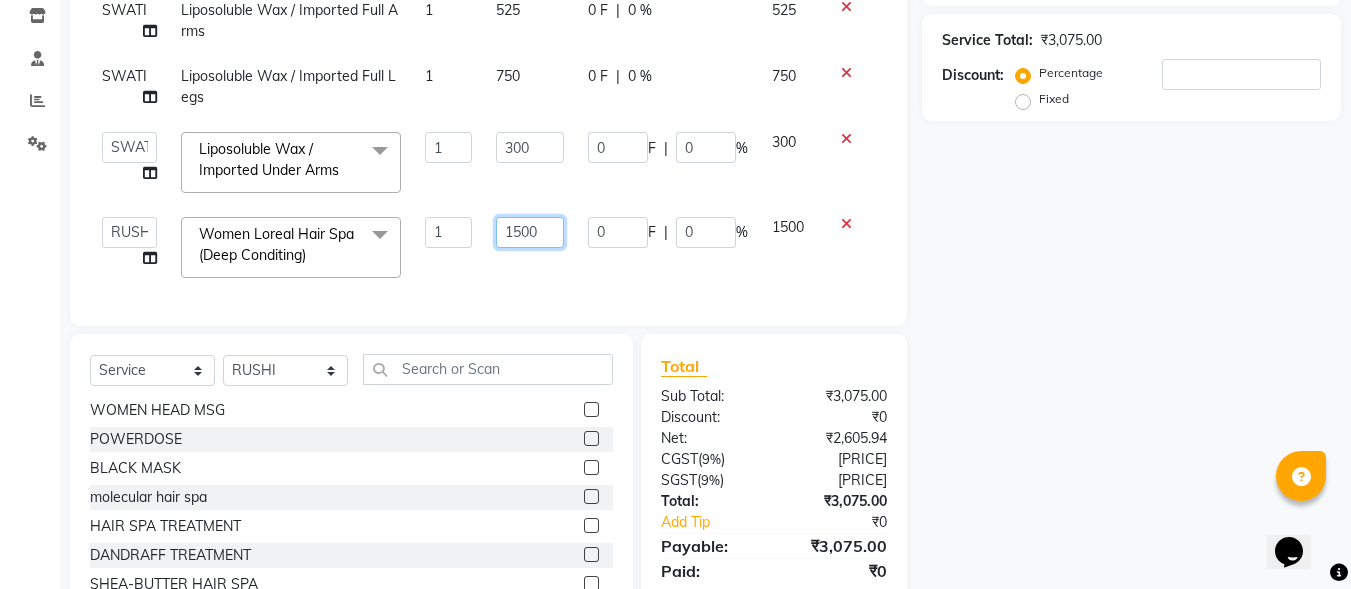 click on "1500" 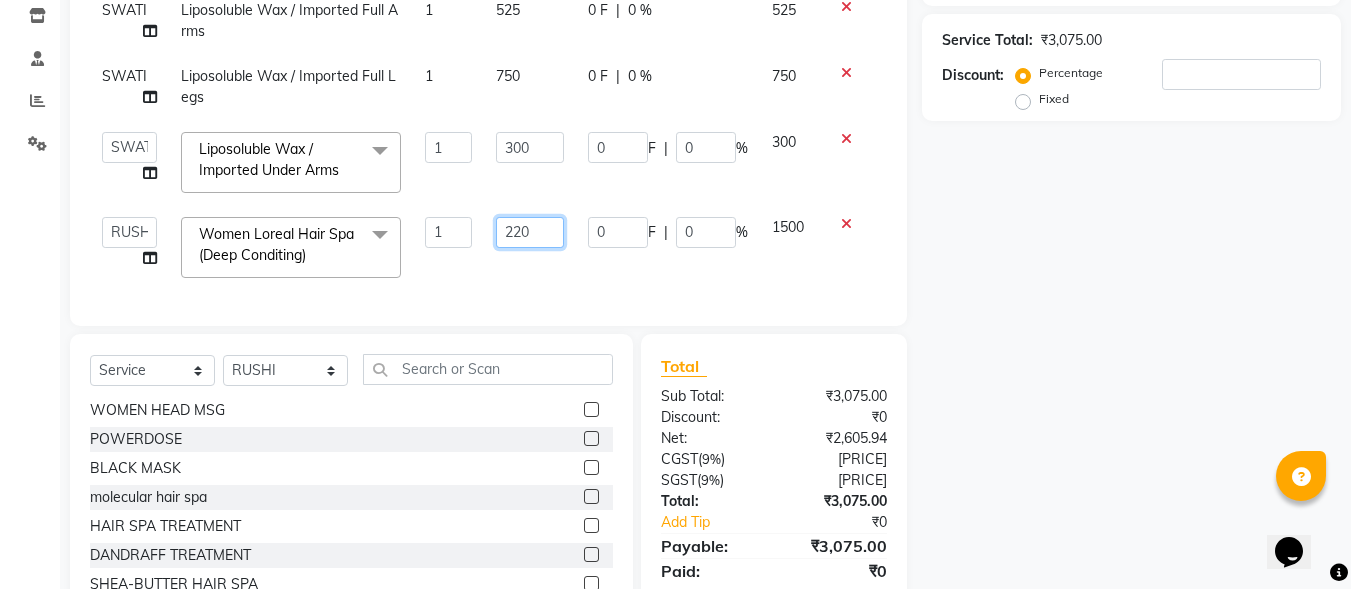 type on "2200" 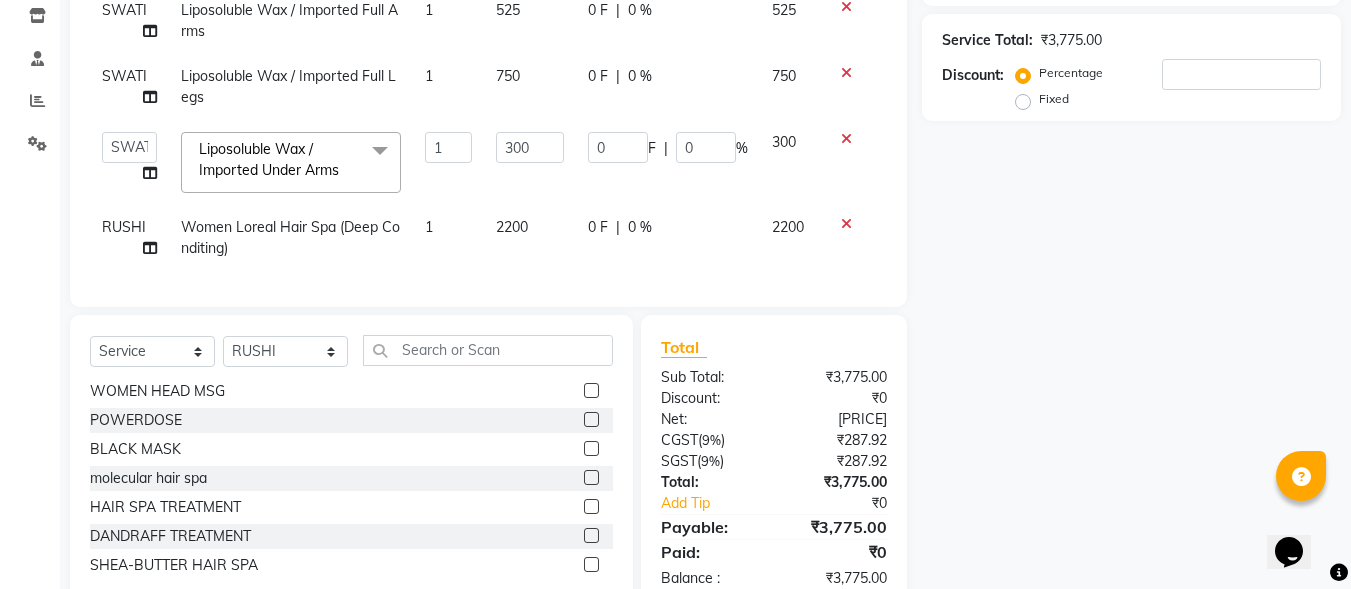 click on "Services Stylist Service Qty Price Disc Total Action SWATI Liposoluble Wax / Imported Full Arms 1 525 0 F | 0 % 525 SWATI Liposoluble Wax / Imported Full Legs 1 750 0 F | 0 % 750  Bharat sen   darshna gole   Geeta shetye   NITIN   RAHUL   Rahul Dixit   RESHMA   RUSHI   SWATI   vijay sonawane   VINAY DIXIT  Liposoluble Wax / Imported Under Arms  x Normal Wax Full Arms Normal Wax Half Legs Normal Wax Under Arms Normal Wax Half Back Wax Normal Wax Full Back Wax Normal Wax Full Legs Normal Wax Stomach Wax Normal Wax Full Front Wax Normal Wax Half Front Wax Normal Wax Bead Wax Full Face Normal Wax Bead Wax (U. Lip, Forehead, S.L, Chin, L. Lip) Normal Wax Under Arm Bead Normal Wax Bikini Line Normal Wax Brazilian Roll on Cartridge Wax Classic Roll on Cartridge Wax Classic (1+1) Roll on Cartridge Wax Premium Roll on Cartridge Wax Premium (1+1) Liposoluble Wax / Imported Full Arms Liposoluble Wax / Imported Half Arms Liposoluble Wax / Imported Half Legs Liposoluble Wax / Imported Full Legs Black & Mask Full Arm CHIN" 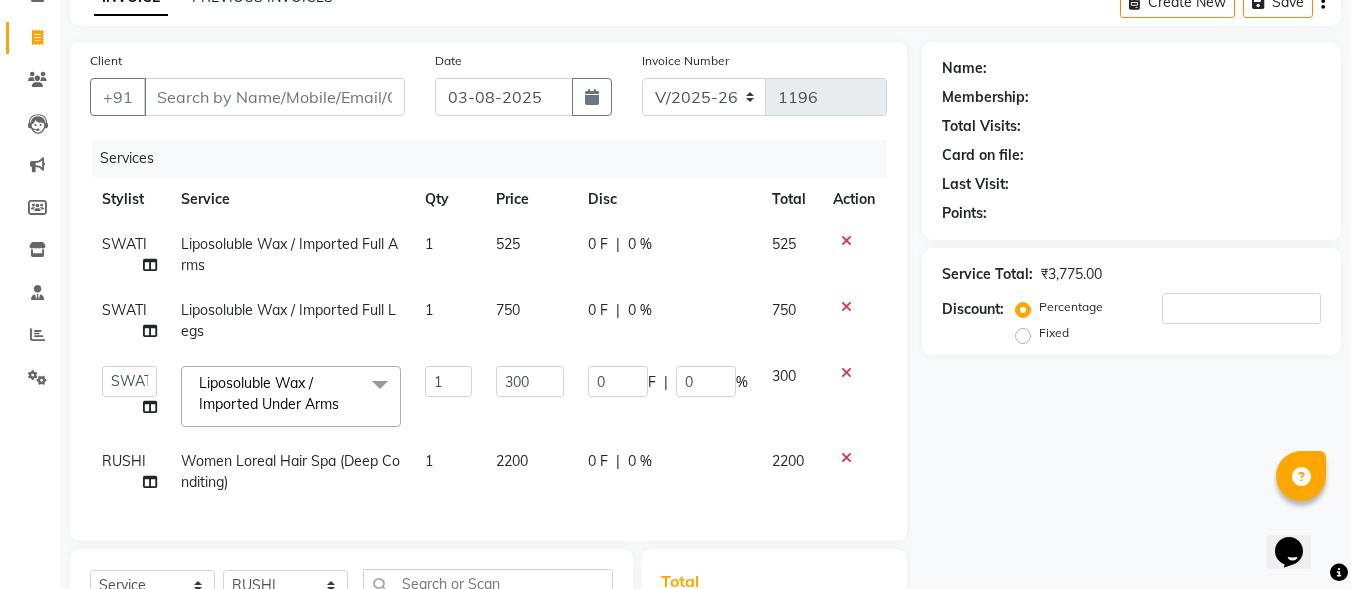 scroll, scrollTop: 308, scrollLeft: 0, axis: vertical 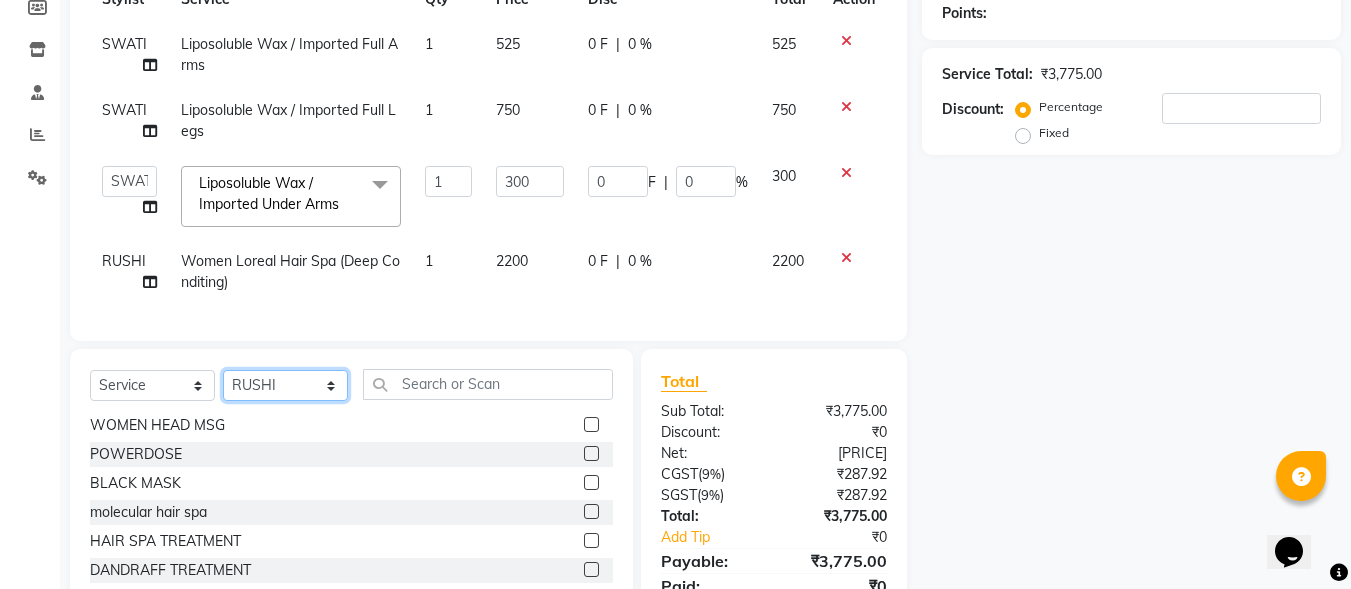 click on "Select Stylist [FIRST] [LAST] [FIRST] [LAST] [FIRST] [LAST] [FIRST] [LAST] [FIRST] [LAST] [FIRST] [LAST] [FIRST] [LAST] [FIRST] [LAST] [FIRST] [LAST]" 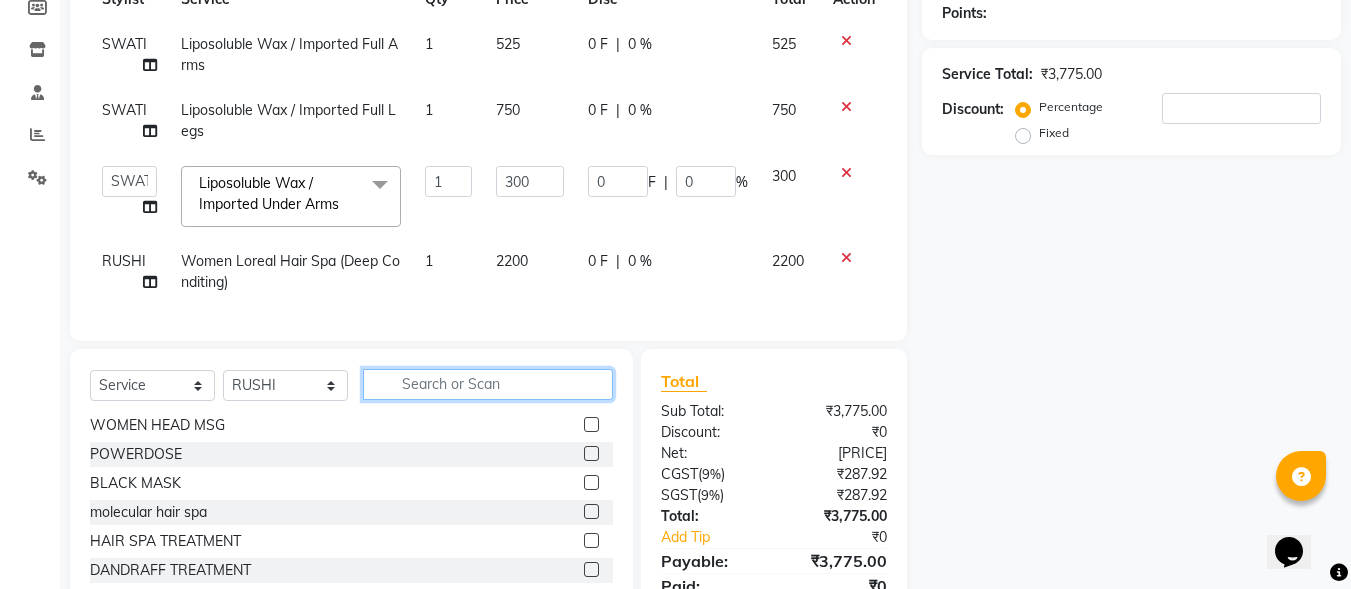 click 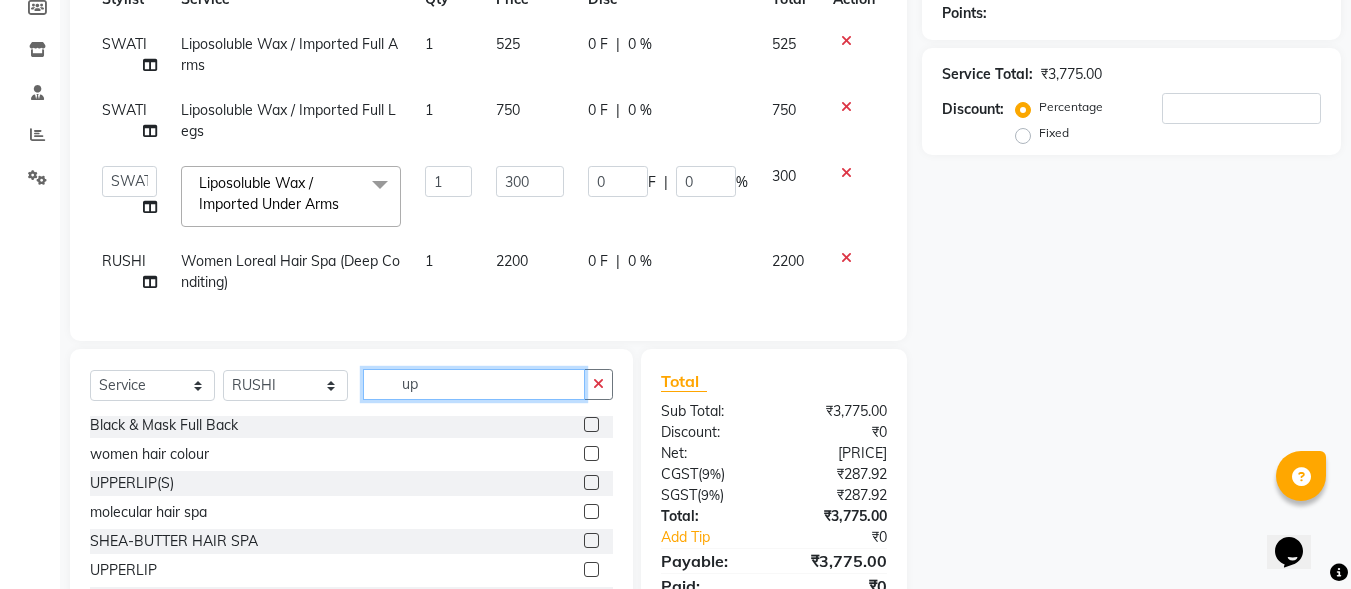 scroll, scrollTop: 0, scrollLeft: 0, axis: both 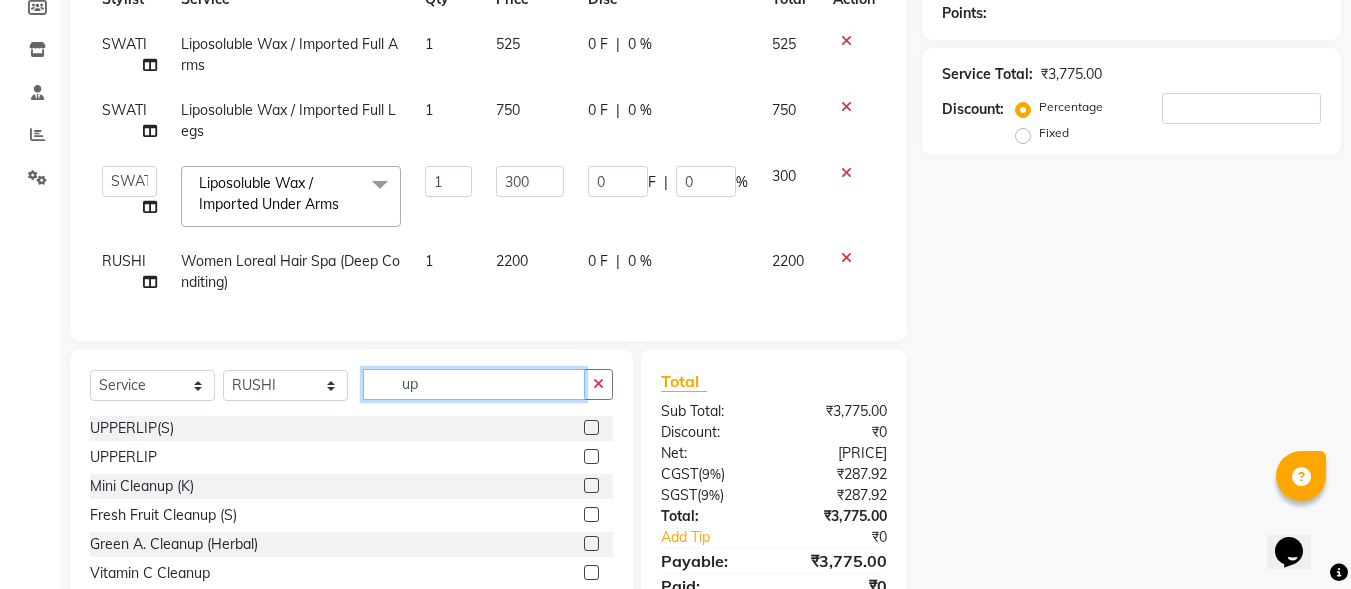 type on "up" 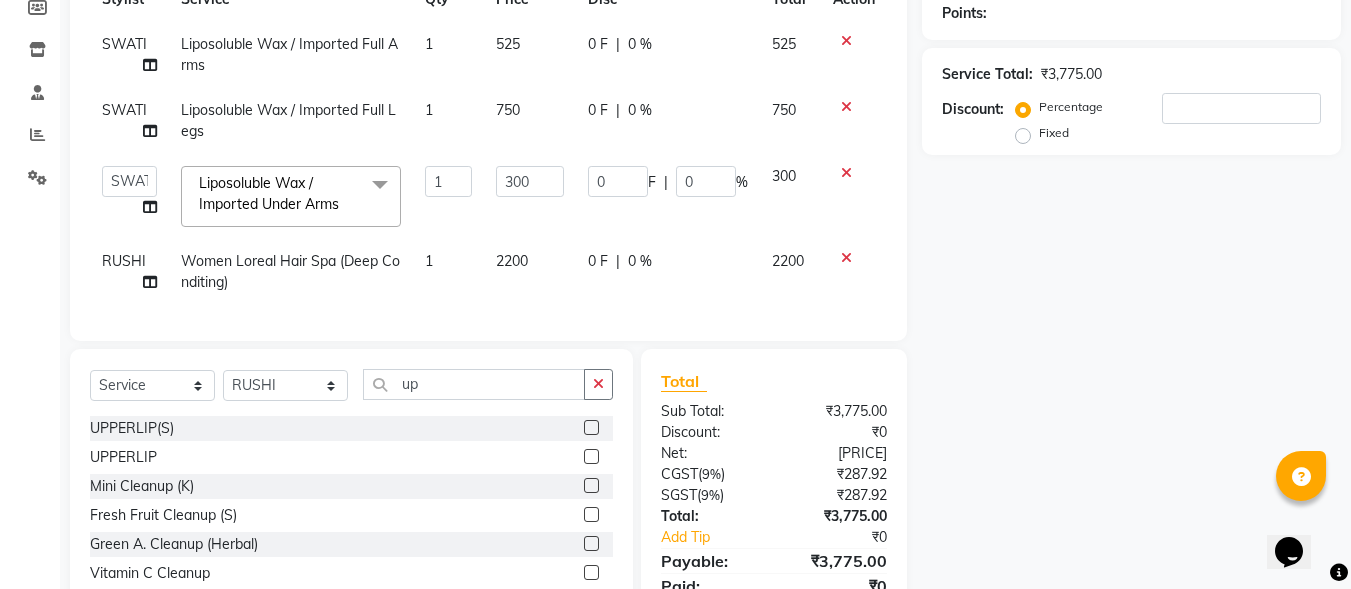 click on "UPPERLIP" 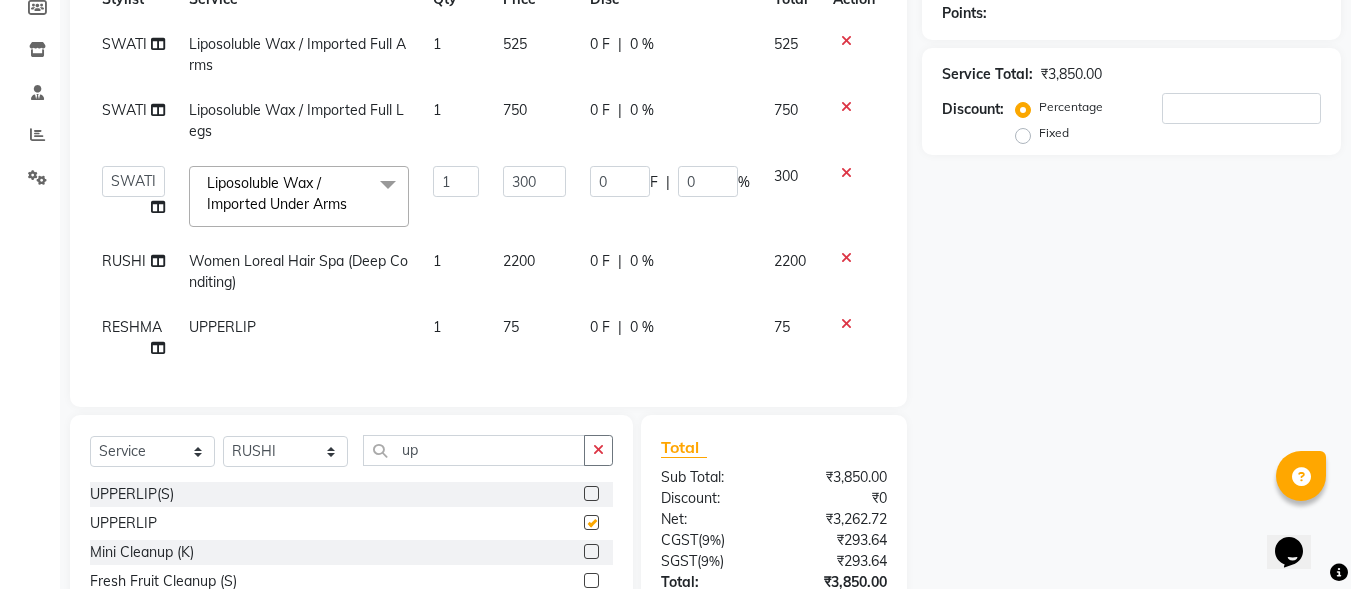 checkbox on "false" 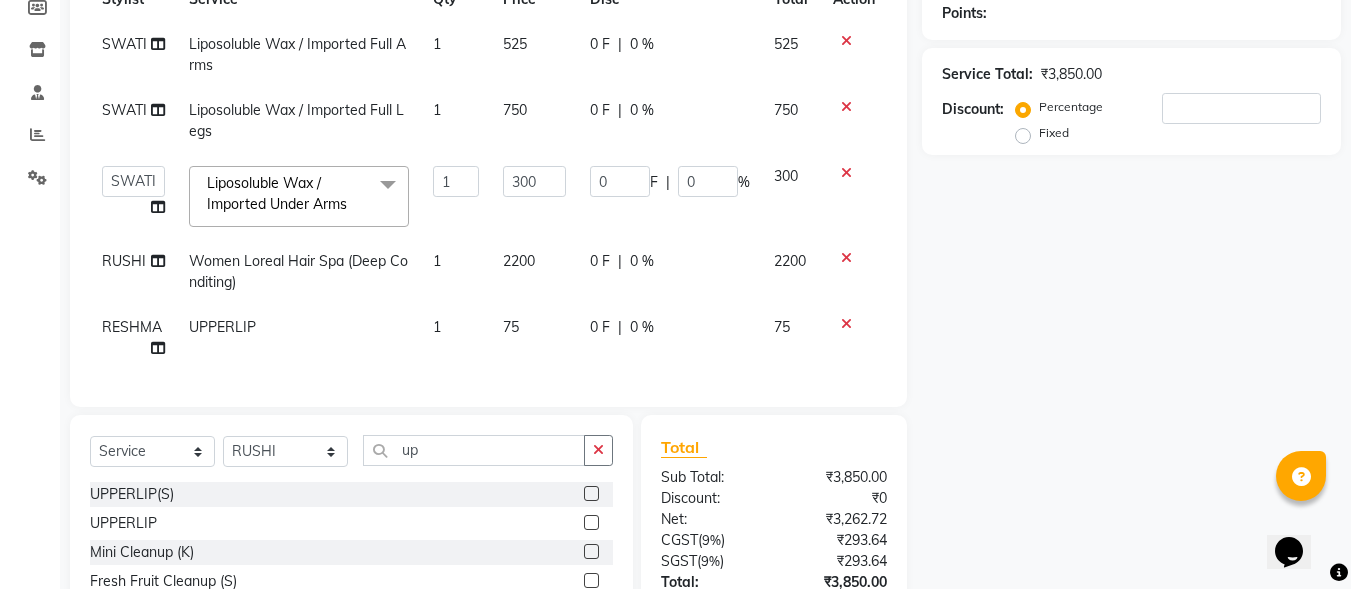 click on "75" 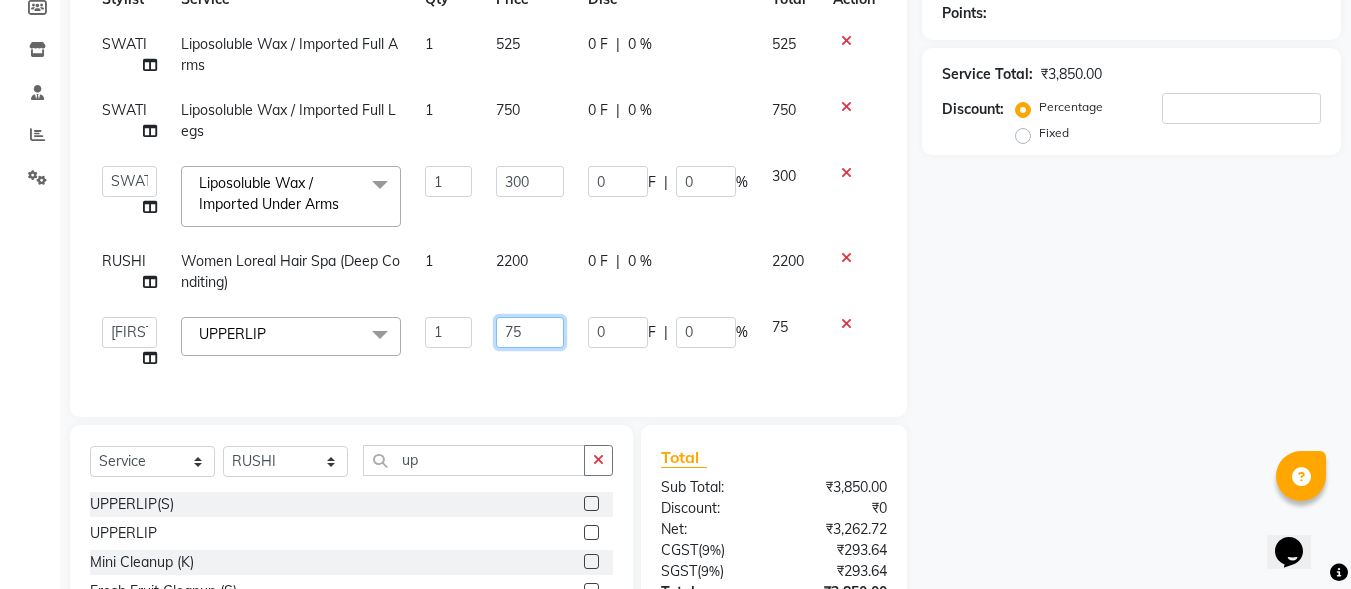 drag, startPoint x: 544, startPoint y: 330, endPoint x: 503, endPoint y: 330, distance: 41 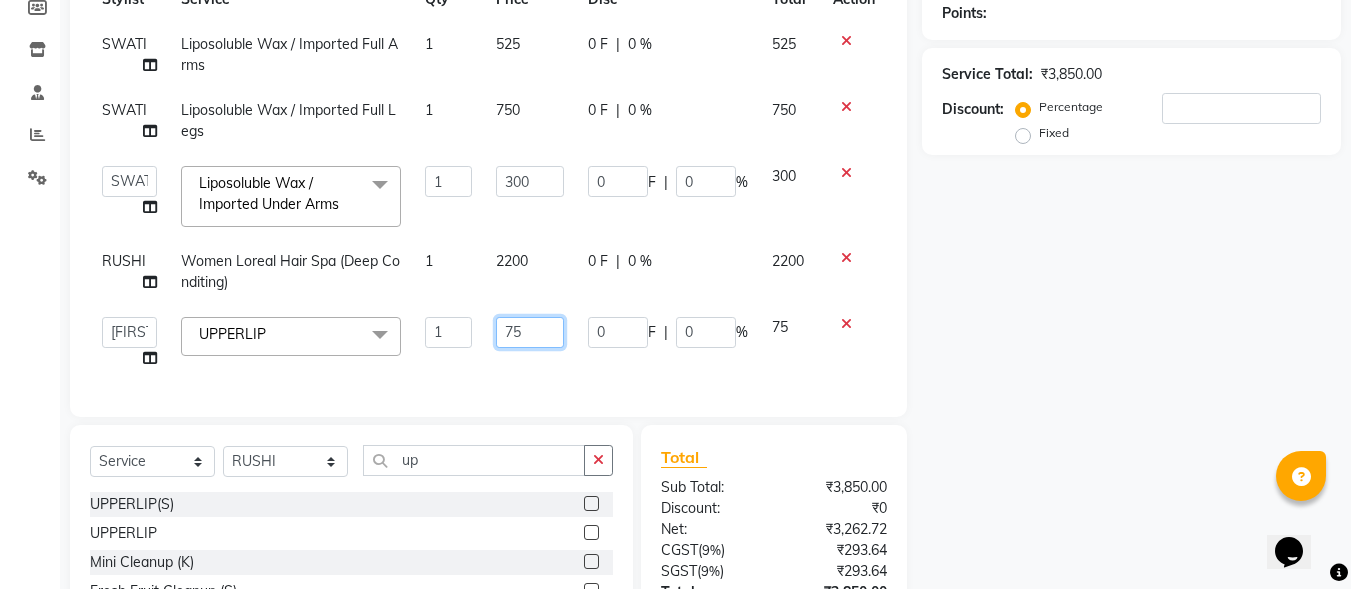 click on "75" 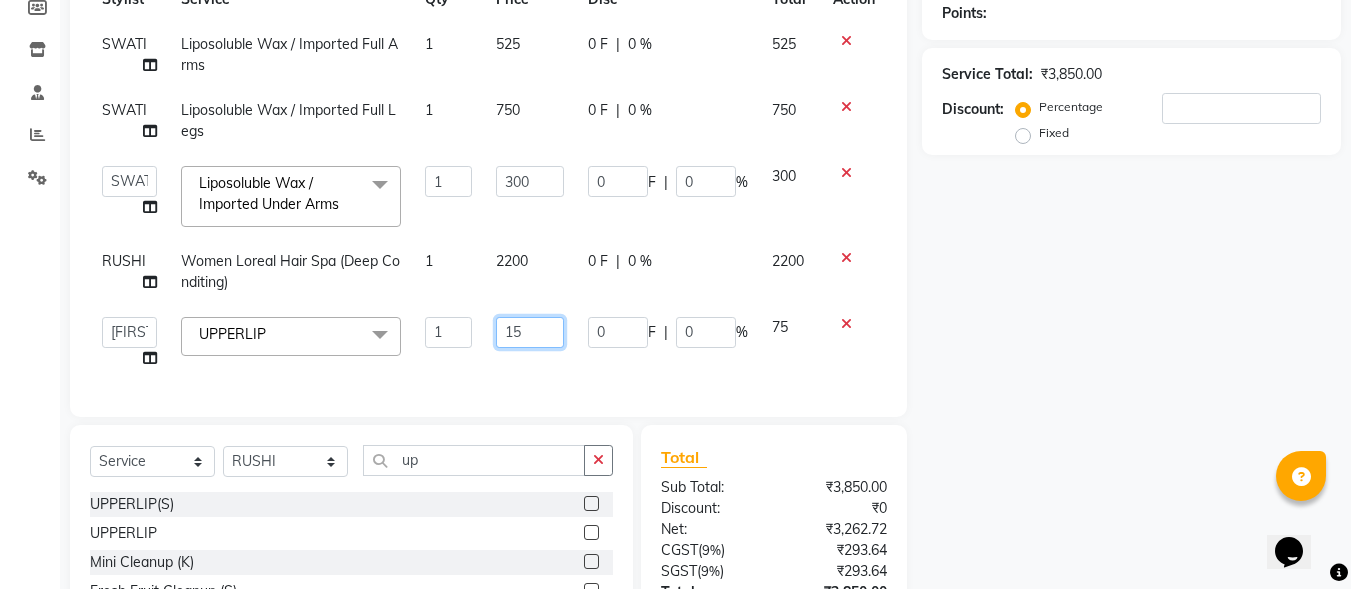 type on "150" 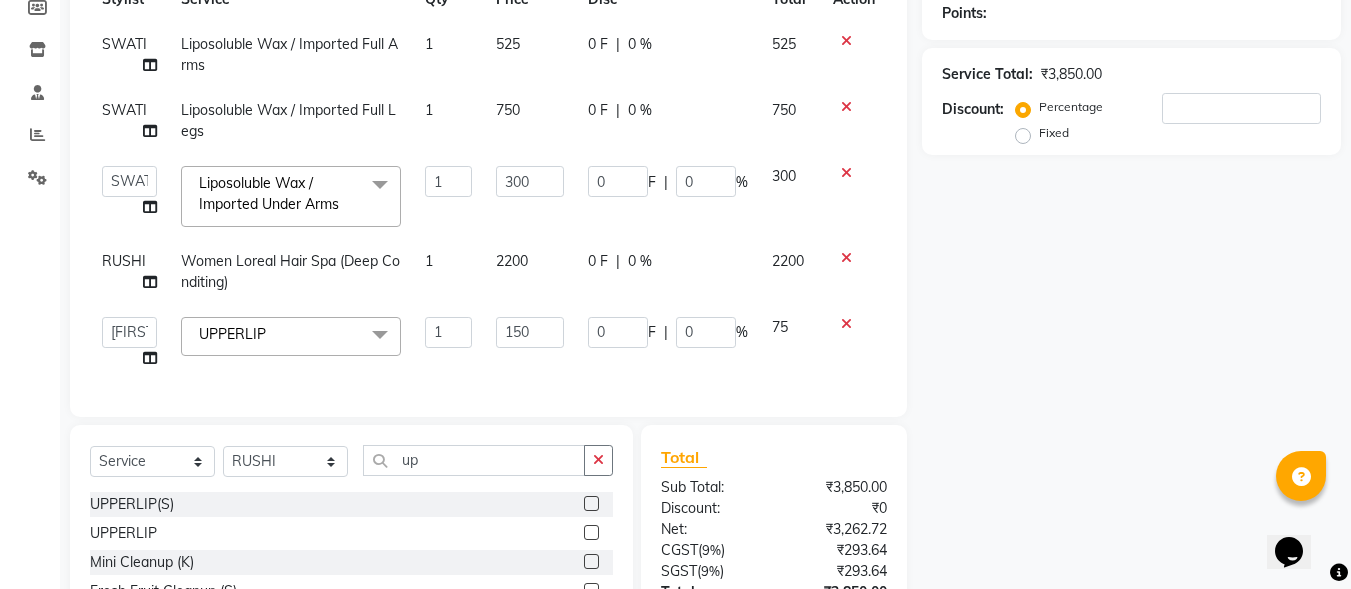 click on "150" 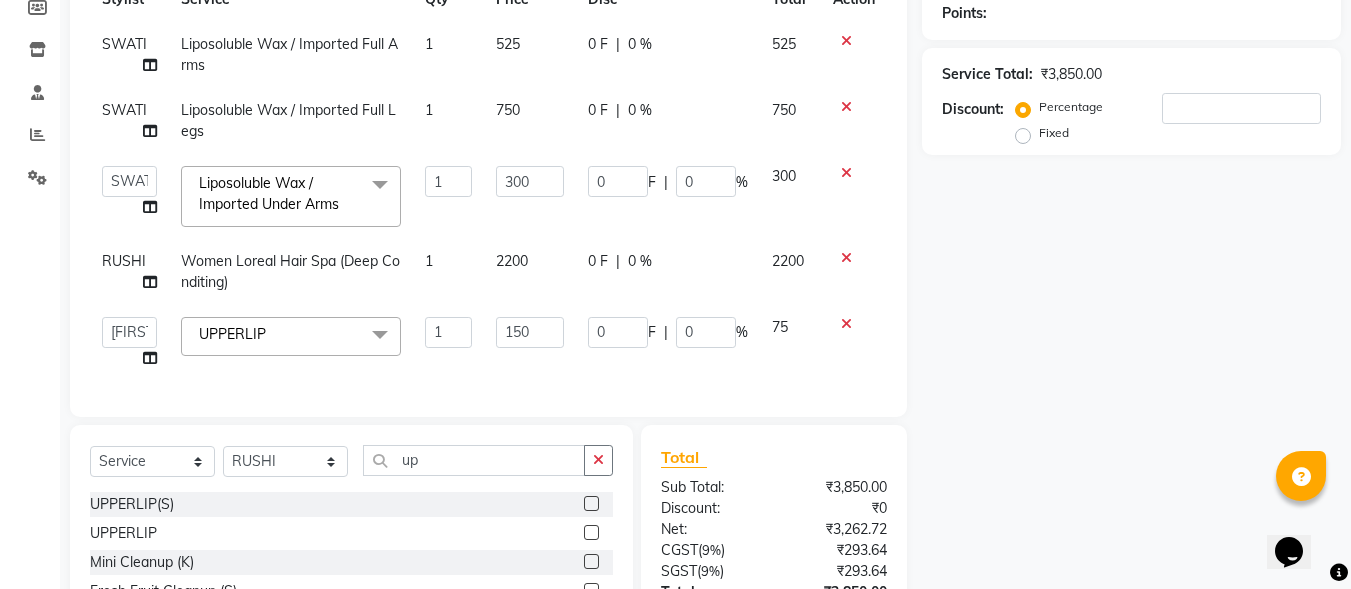select on "59904" 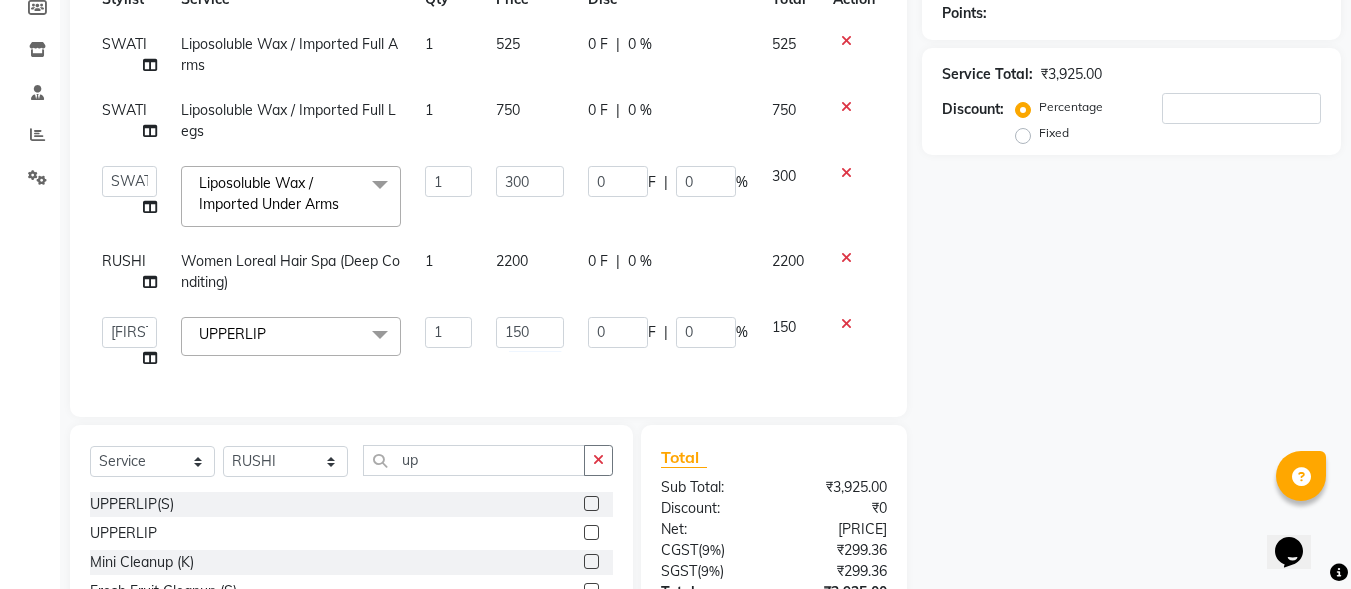 click on "150" 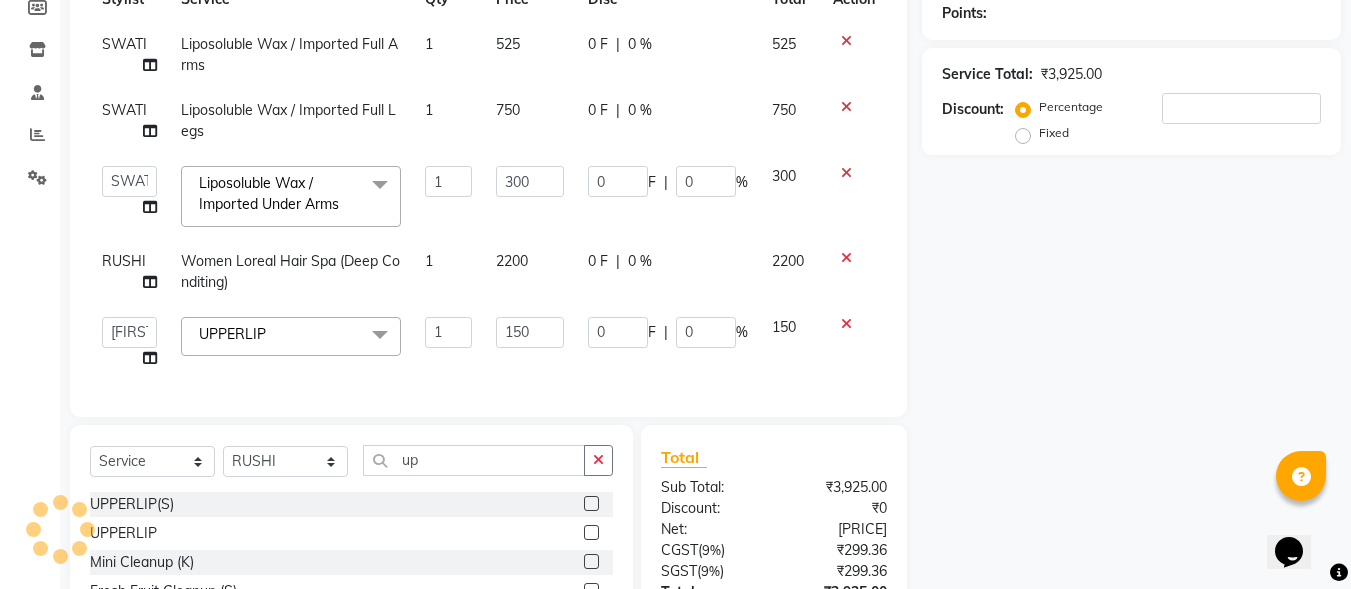 scroll, scrollTop: 484, scrollLeft: 0, axis: vertical 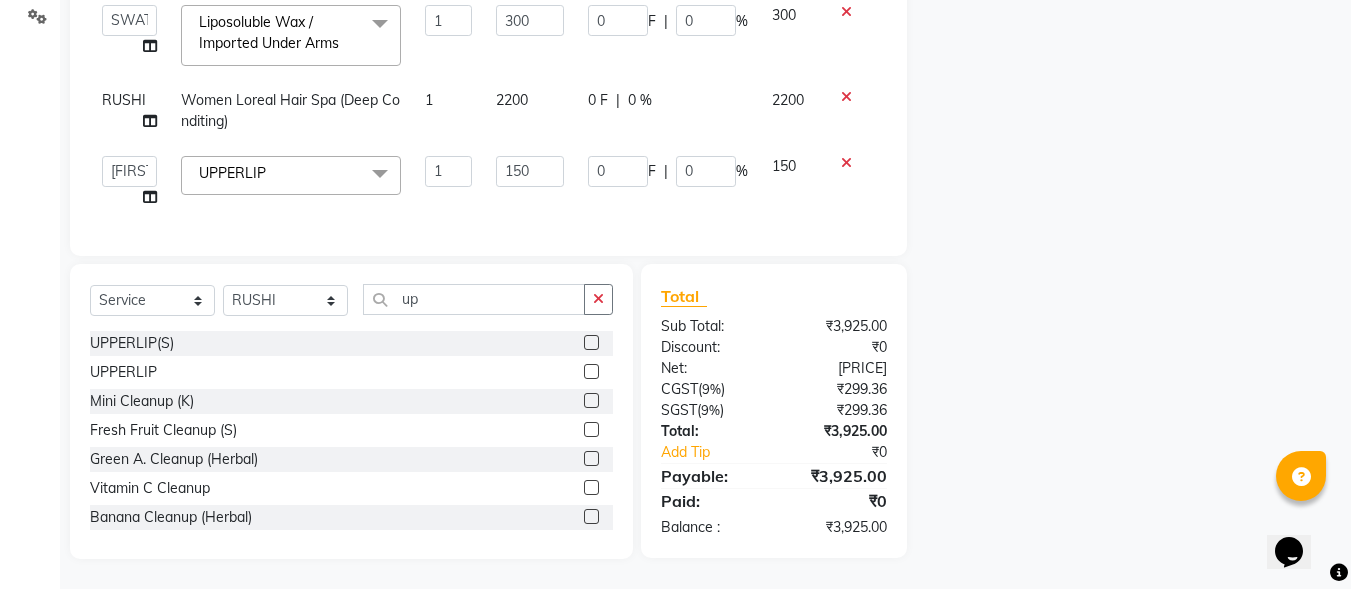 click on "Name: Membership: Total Visits: Card on file: Last Visit:  Points:  Service Total:  ₹3,925.00  Discount:  Percentage   Fixed" 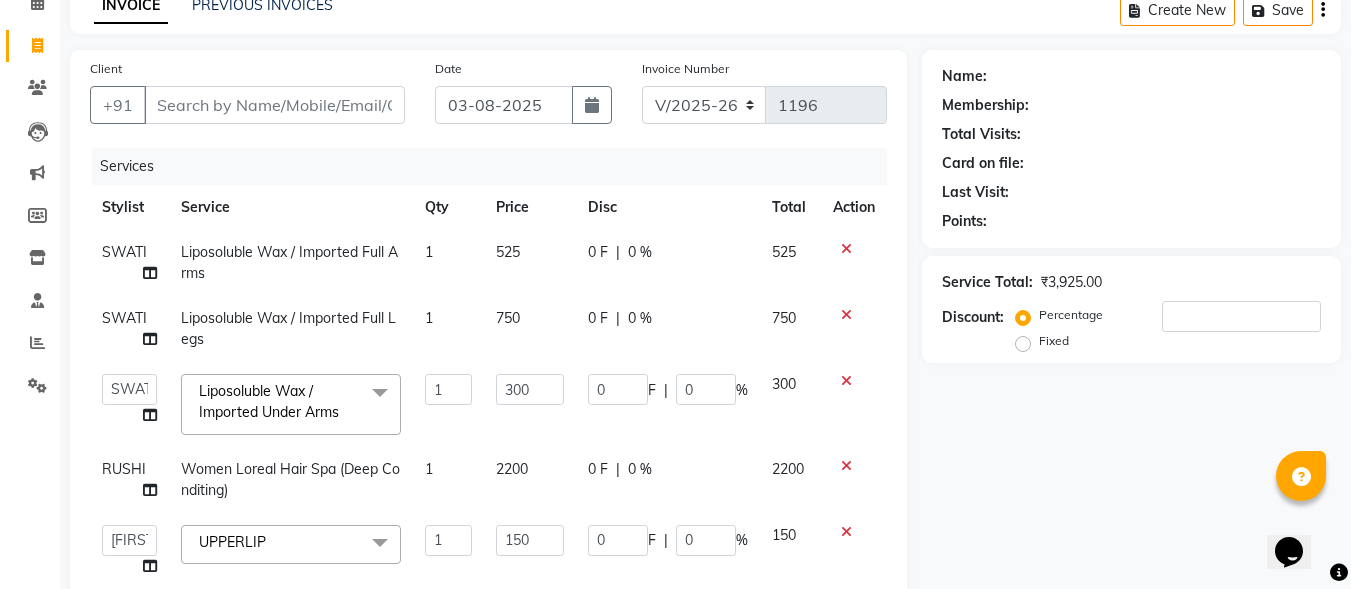 scroll, scrollTop: 0, scrollLeft: 0, axis: both 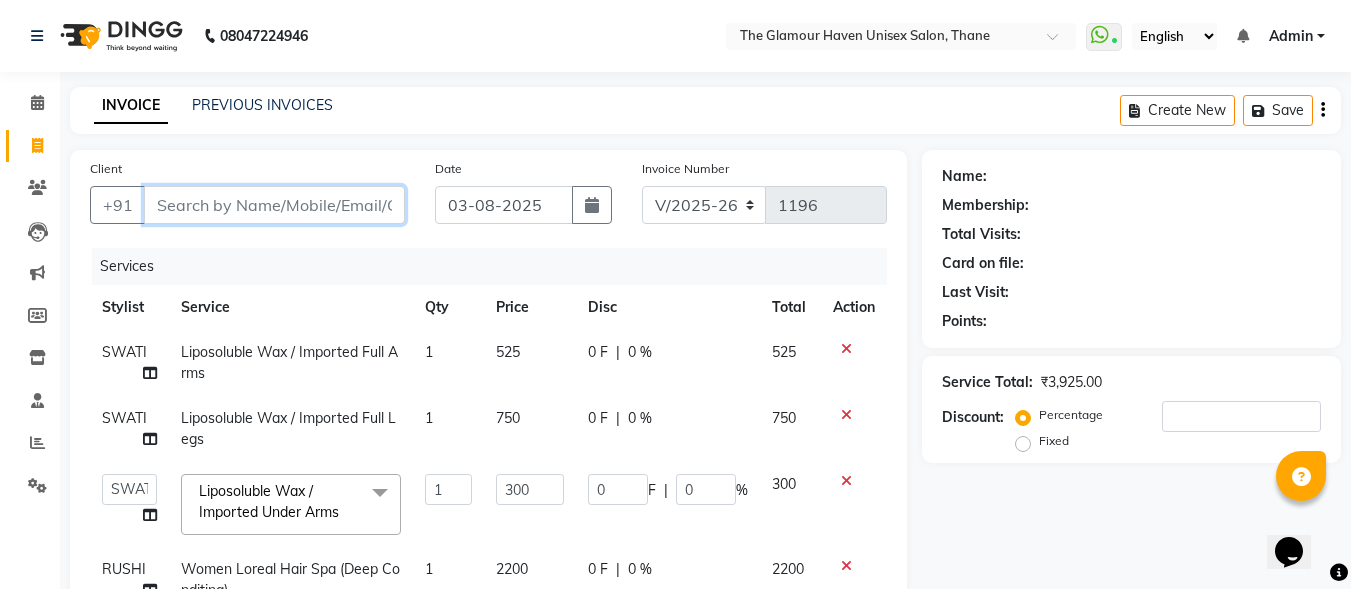 click on "Client" at bounding box center (274, 205) 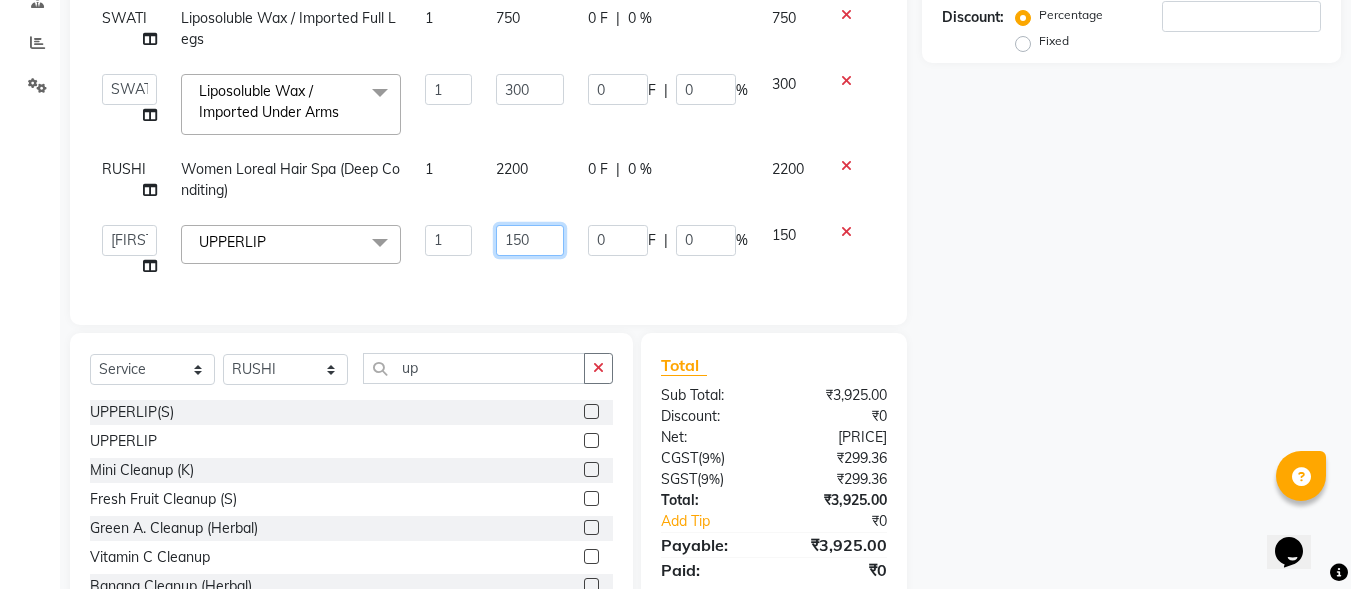 drag, startPoint x: 541, startPoint y: 234, endPoint x: 467, endPoint y: 238, distance: 74.10803 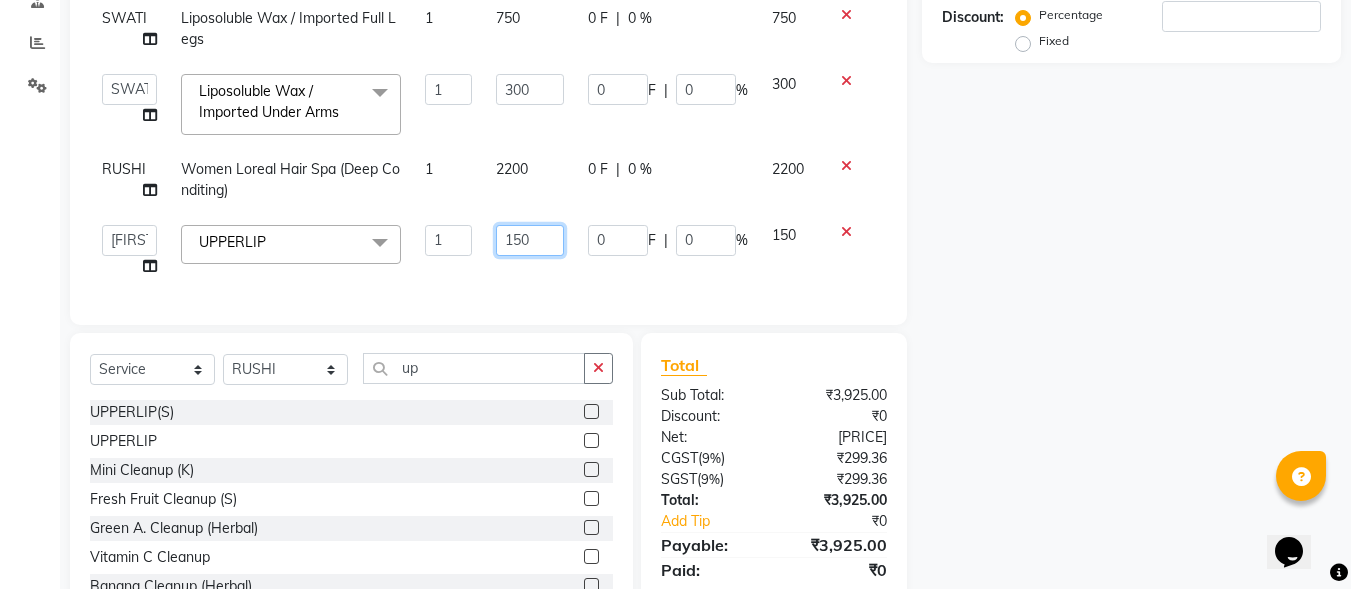 click on "Bharat sen   darshna gole   Geeta shetye   NITIN   RAHUL   Rahul Dixit   RESHMA   RUSHI   SWATI   vijay sonawane   VINAY DIXIT  UPPERLIP  x Normal Wax Full Arms Normal Wax Half Legs Normal Wax Under Arms Normal Wax Half Back Wax Normal Wax Full Back Wax Normal Wax Full Legs Normal Wax Stomach Wax Normal Wax Full Front Wax Normal Wax Half Front Wax Normal Wax Bead Wax Full Face Normal Wax Bead Wax (U. Lip, Forehead, S.L, Chin, L. Lip) Normal Wax Under Arm Bead Normal Wax Bikini Line Normal Wax Brazilian Roll on Cartridge Wax Classic Roll on Cartridge Wax Classic (1+1) Roll on Cartridge Wax Premium Roll on Cartridge Wax Premium (1+1) Liposoluble Wax / Imported Full Arms Liposoluble Wax / Imported Half Arms Liposoluble Wax / Imported Half Legs Liposoluble Wax / Imported Full Legs Liposoluble Wax / Imported Under Arms Liposoluble Wax / Imported Full Back Waxing Liposoluble Wax / Imported Half Back Waxing Liposoluble Wax / Imported Full Front Waxing Liposoluble Wax / Imported Stomach Waxing Black & Mask Full Arm" 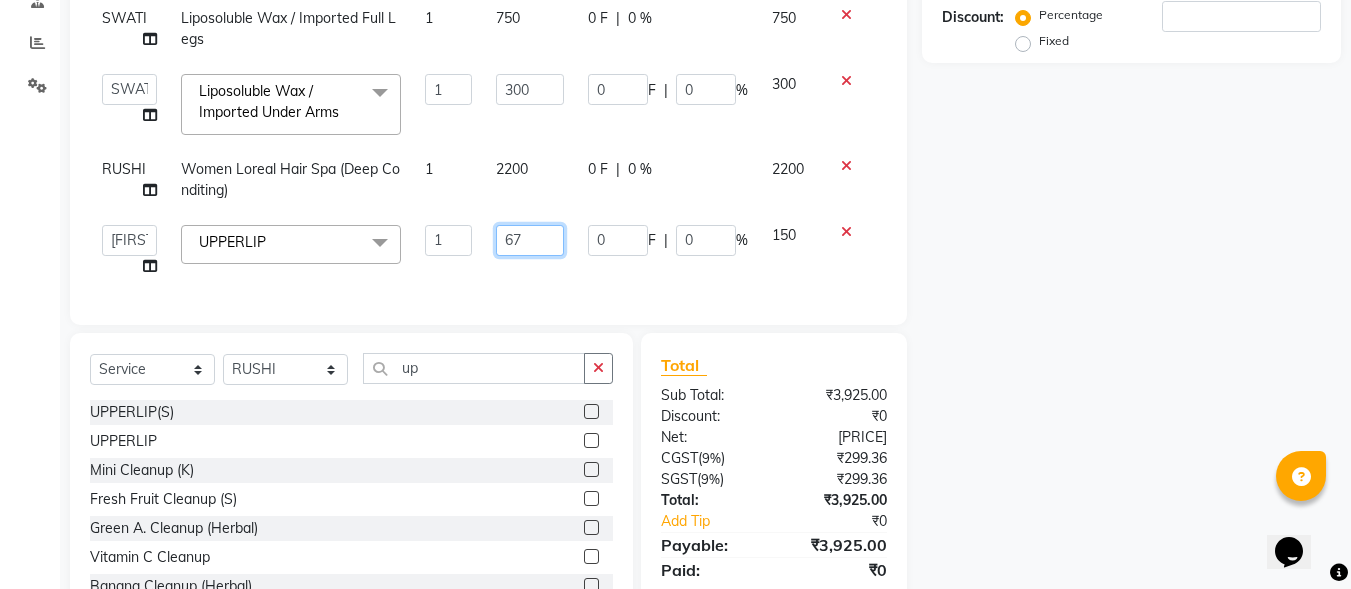 type on "675" 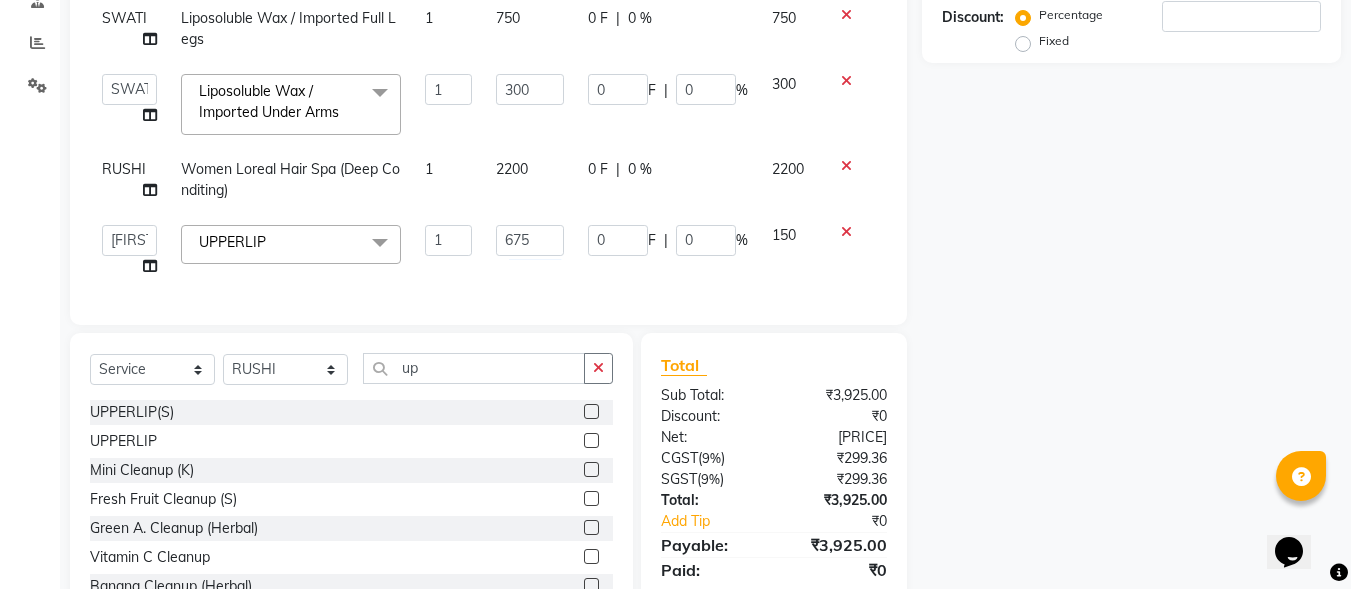 click on "Services Stylist Service Qty Price Disc Total Action SWATI Liposoluble Wax / Imported Full Arms 1 525 0 F | 0 % 525 SWATI Liposoluble Wax / Imported Full Legs 1 750 0 F | 0 % 750  Bharat sen   darshna gole   Geeta shetye   NITIN   RAHUL   Rahul Dixit   RESHMA   RUSHI   SWATI   vijay sonawane   VINAY DIXIT  Liposoluble Wax / Imported Under Arms  x Normal Wax Full Arms Normal Wax Half Legs Normal Wax Under Arms Normal Wax Half Back Wax Normal Wax Full Back Wax Normal Wax Full Legs Normal Wax Stomach Wax Normal Wax Full Front Wax Normal Wax Half Front Wax Normal Wax Bead Wax Full Face Normal Wax Bead Wax (U. Lip, Forehead, S.L, Chin, L. Lip) Normal Wax Under Arm Bead Normal Wax Bikini Line Normal Wax Brazilian Roll on Cartridge Wax Classic Roll on Cartridge Wax Classic (1+1) Roll on Cartridge Wax Premium Roll on Cartridge Wax Premium (1+1) Liposoluble Wax / Imported Full Arms Liposoluble Wax / Imported Half Arms Liposoluble Wax / Imported Half Legs Liposoluble Wax / Imported Full Legs Black & Mask Full Arm CHIN" 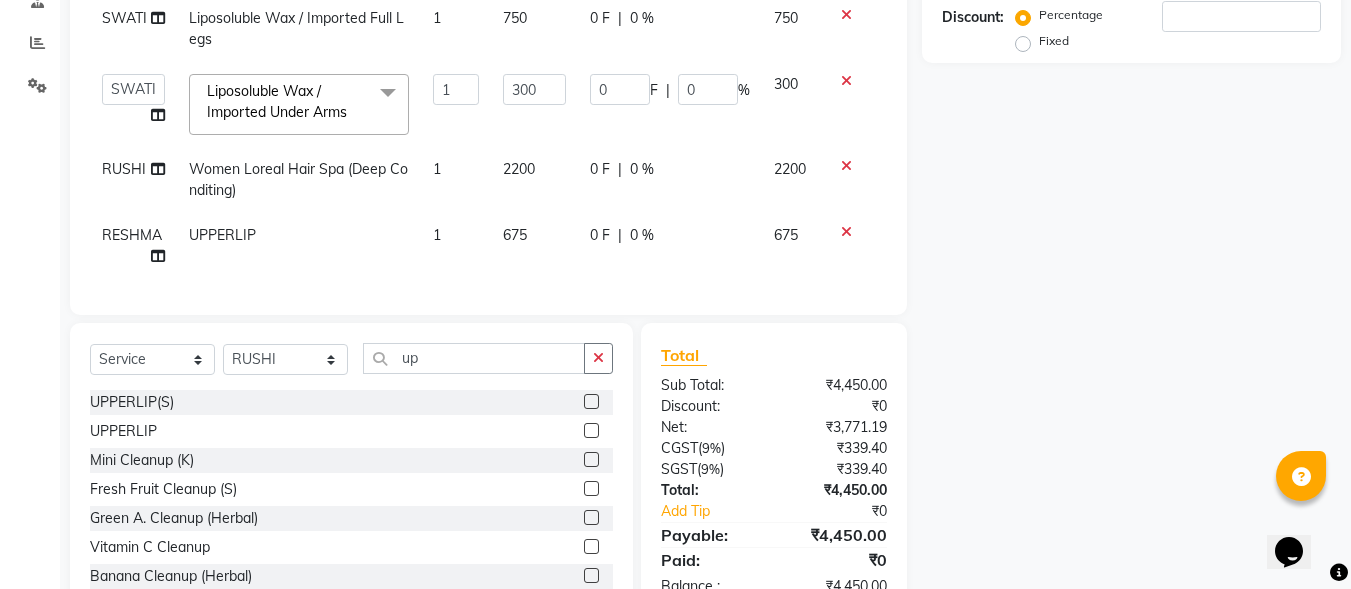 scroll, scrollTop: 0, scrollLeft: 0, axis: both 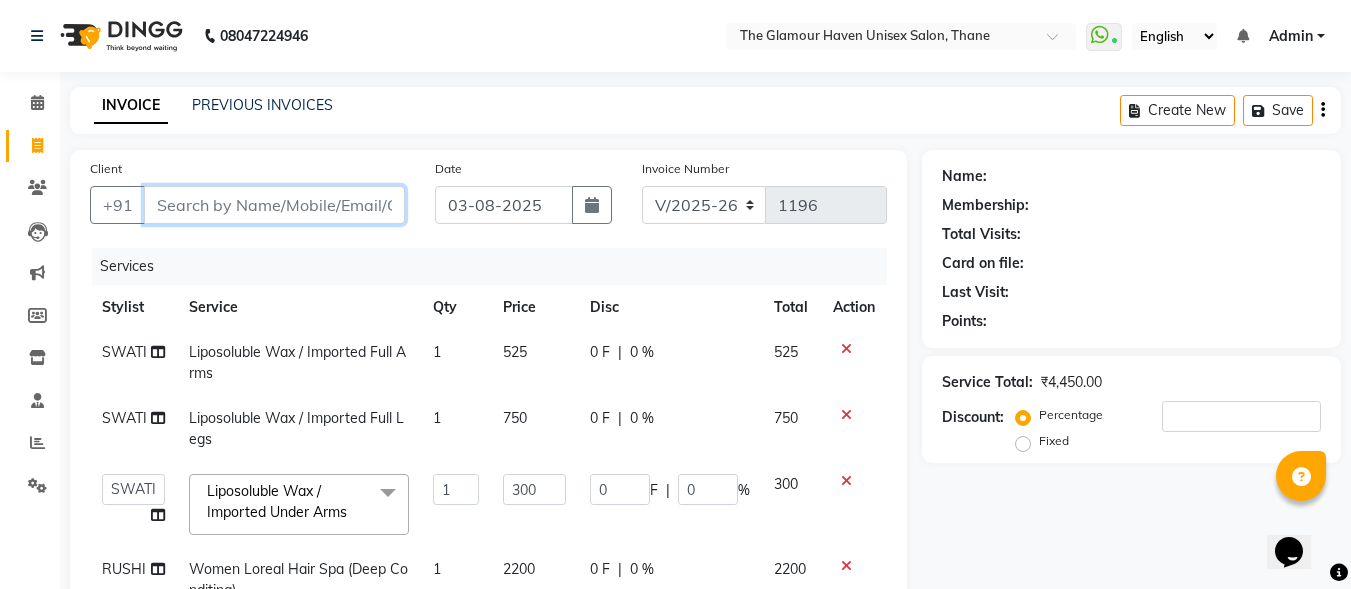 click on "Client" at bounding box center [274, 205] 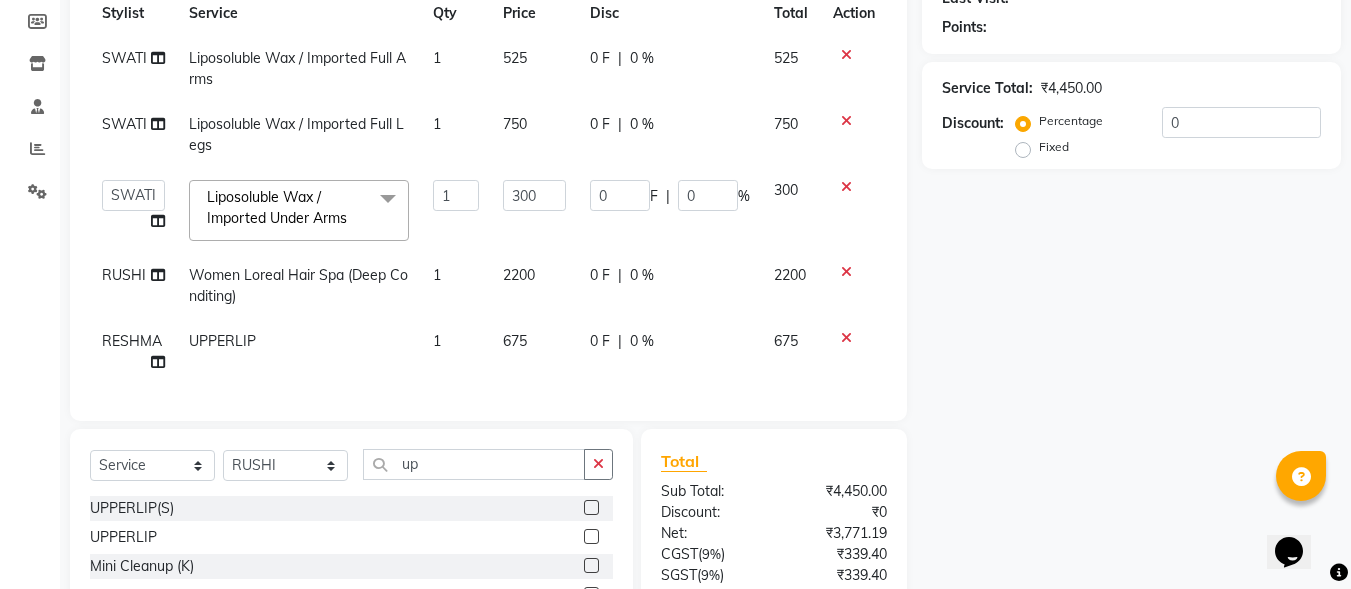 scroll, scrollTop: 100, scrollLeft: 0, axis: vertical 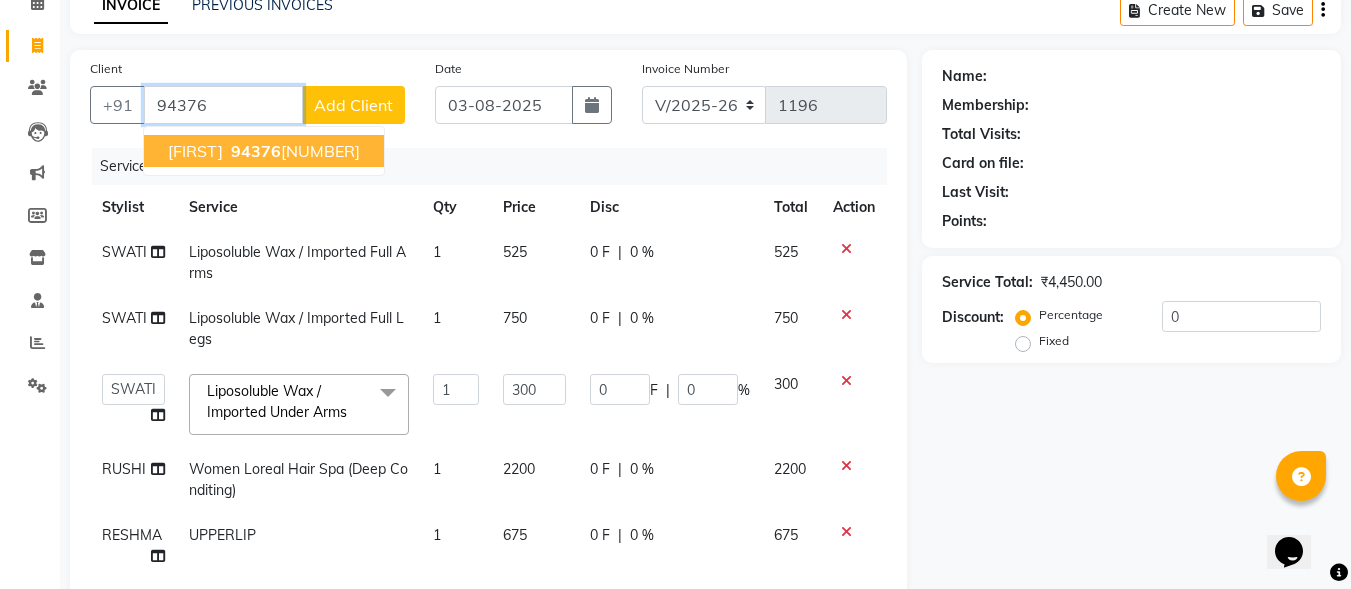 click on "94376 08553" at bounding box center [293, 151] 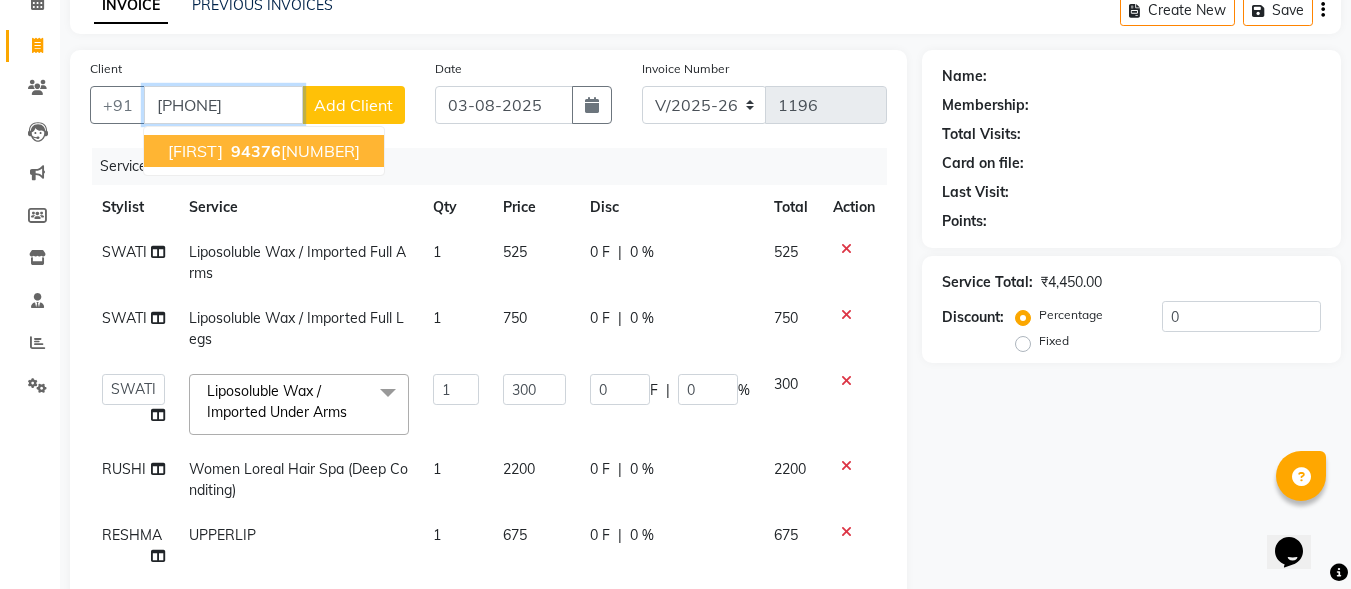 type on "[PHONE]" 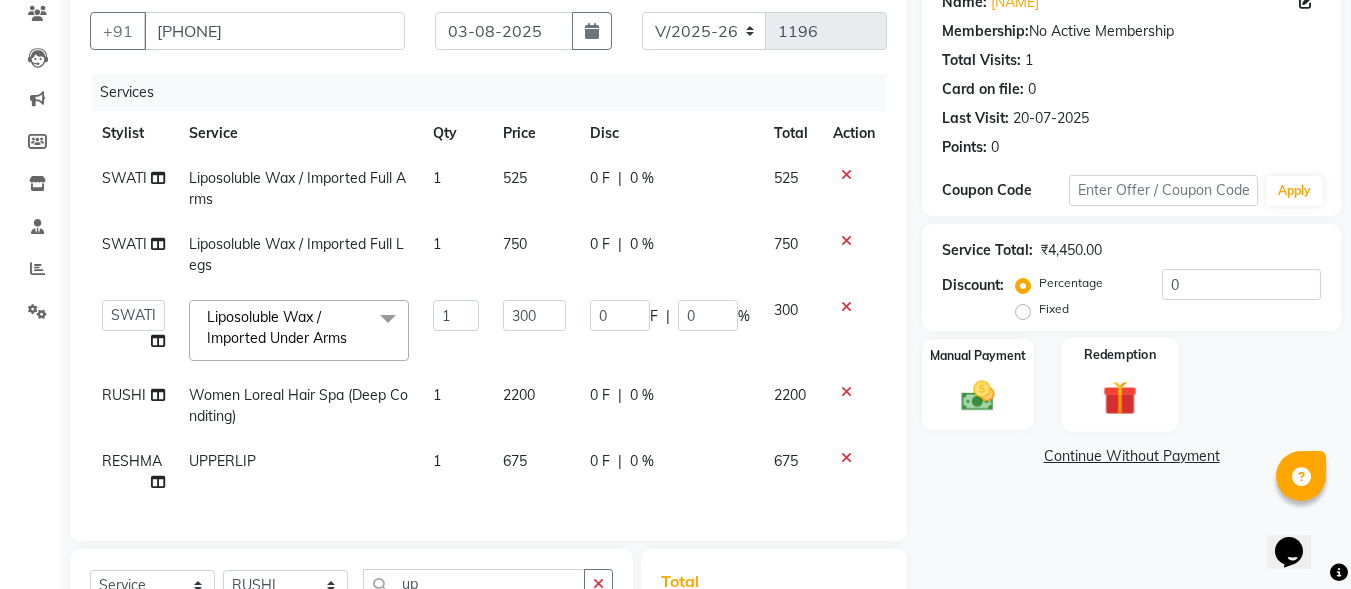scroll, scrollTop: 274, scrollLeft: 0, axis: vertical 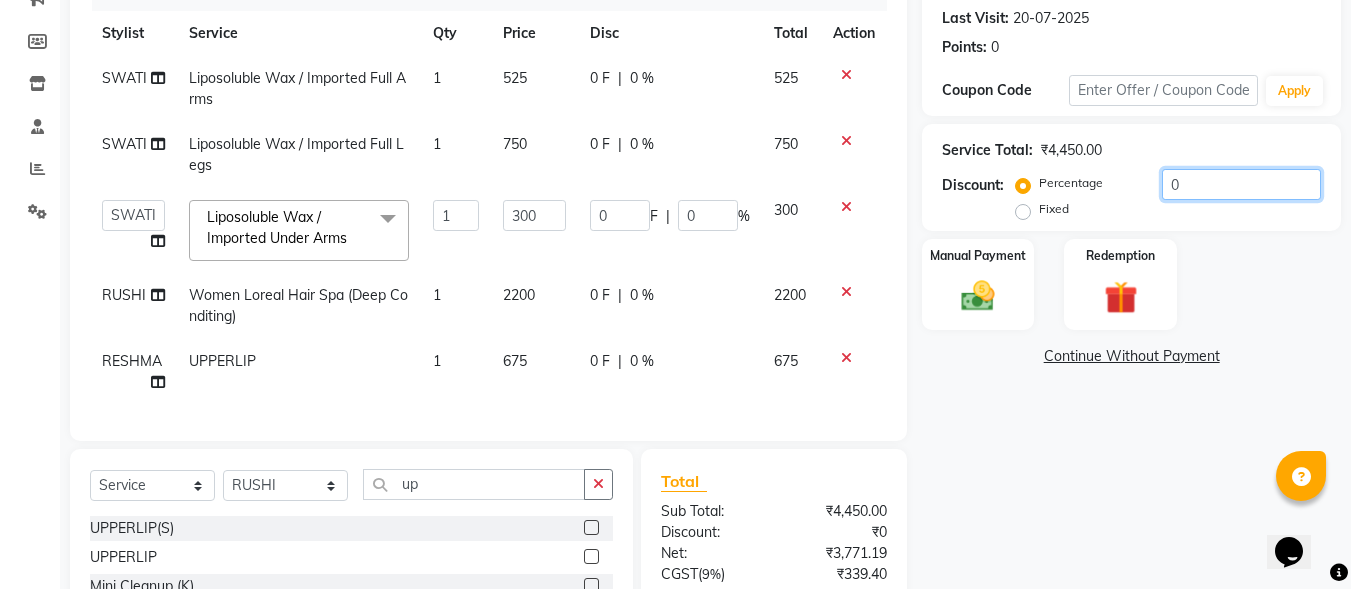 click on "0" 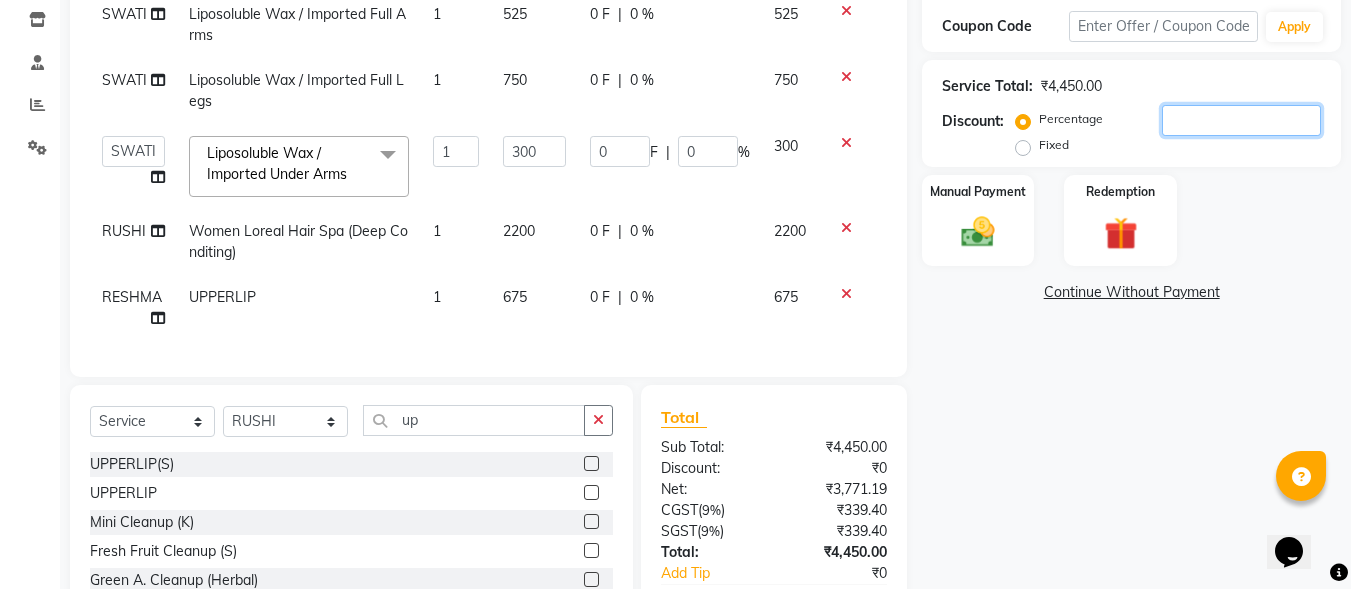 scroll, scrollTop: 274, scrollLeft: 0, axis: vertical 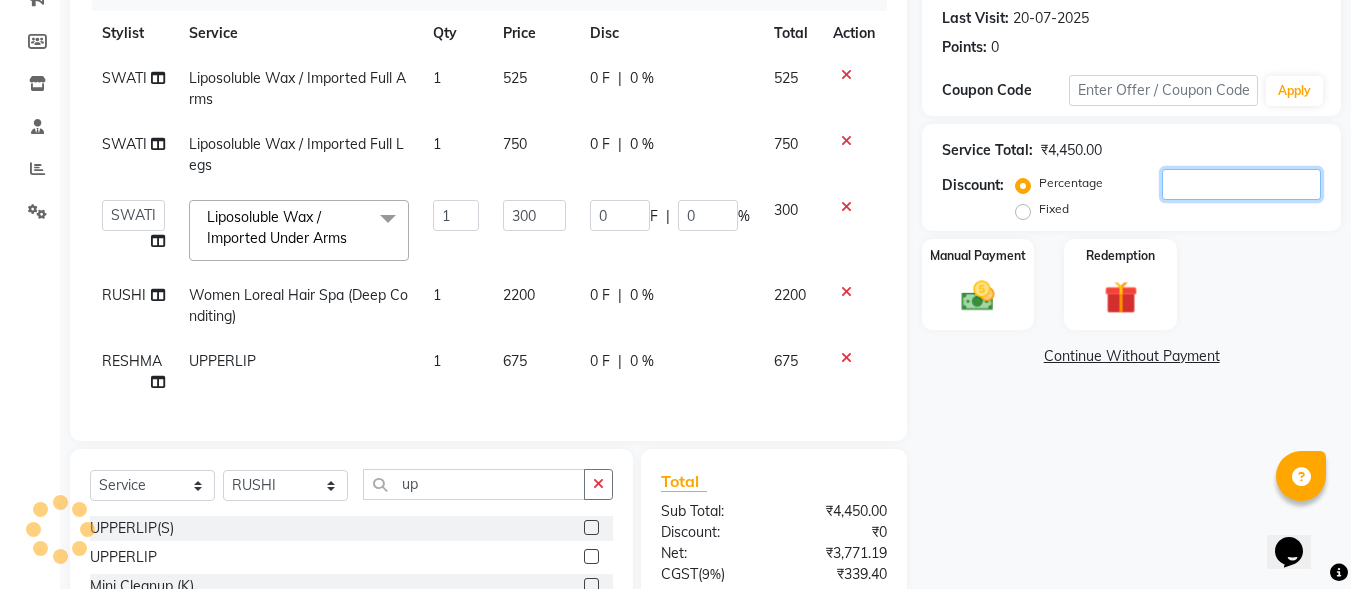 click 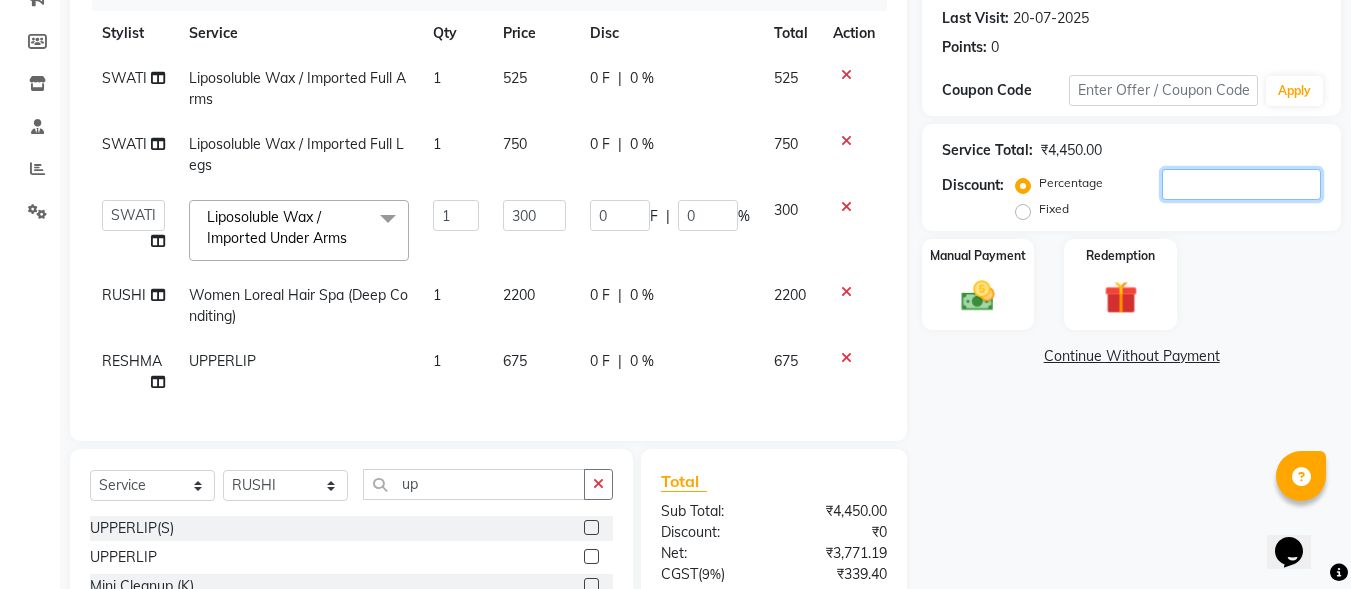 type on "1" 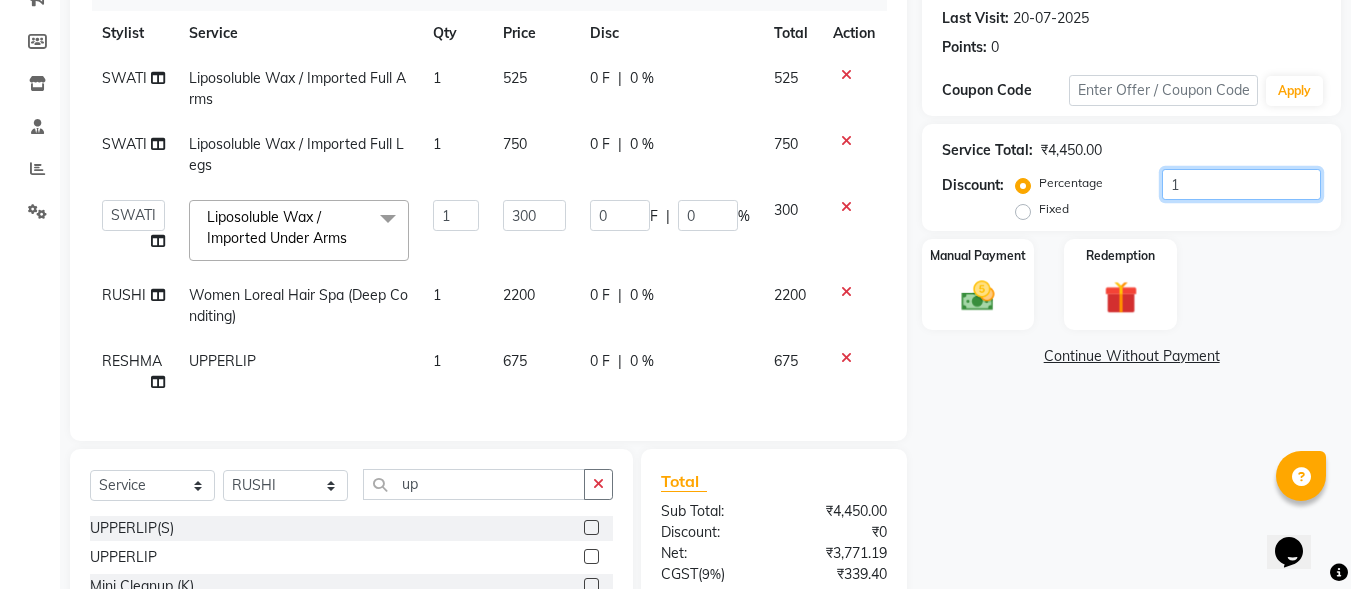 type on "3" 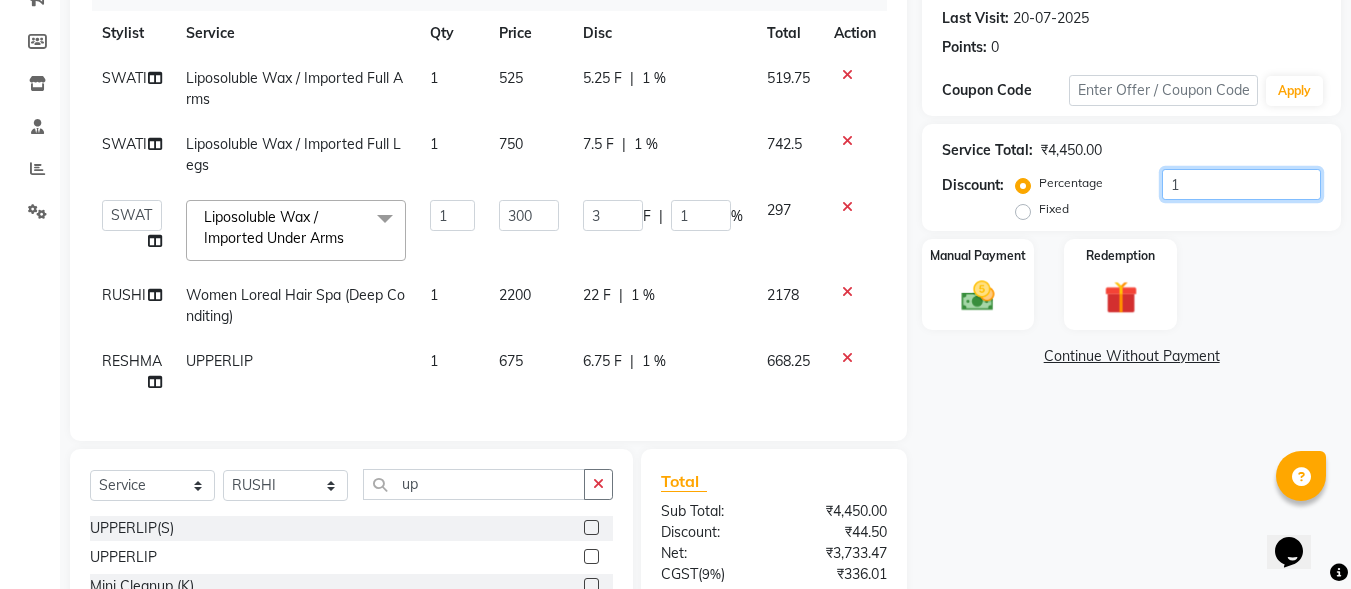 type on "10" 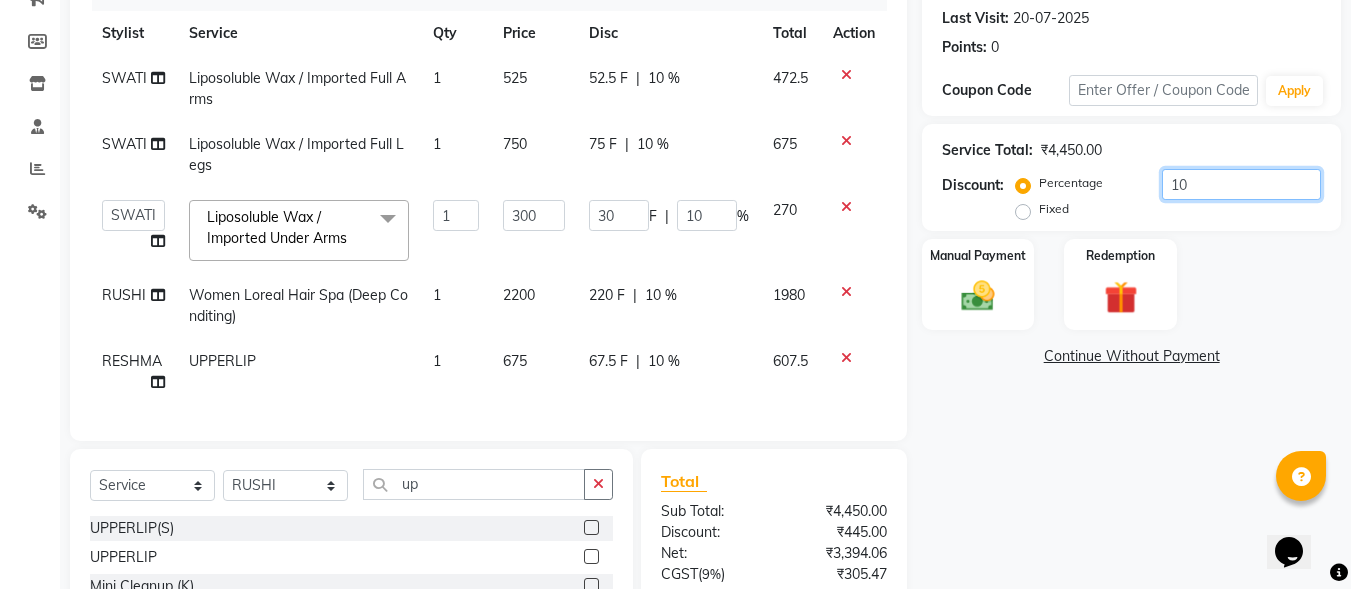 scroll, scrollTop: 474, scrollLeft: 0, axis: vertical 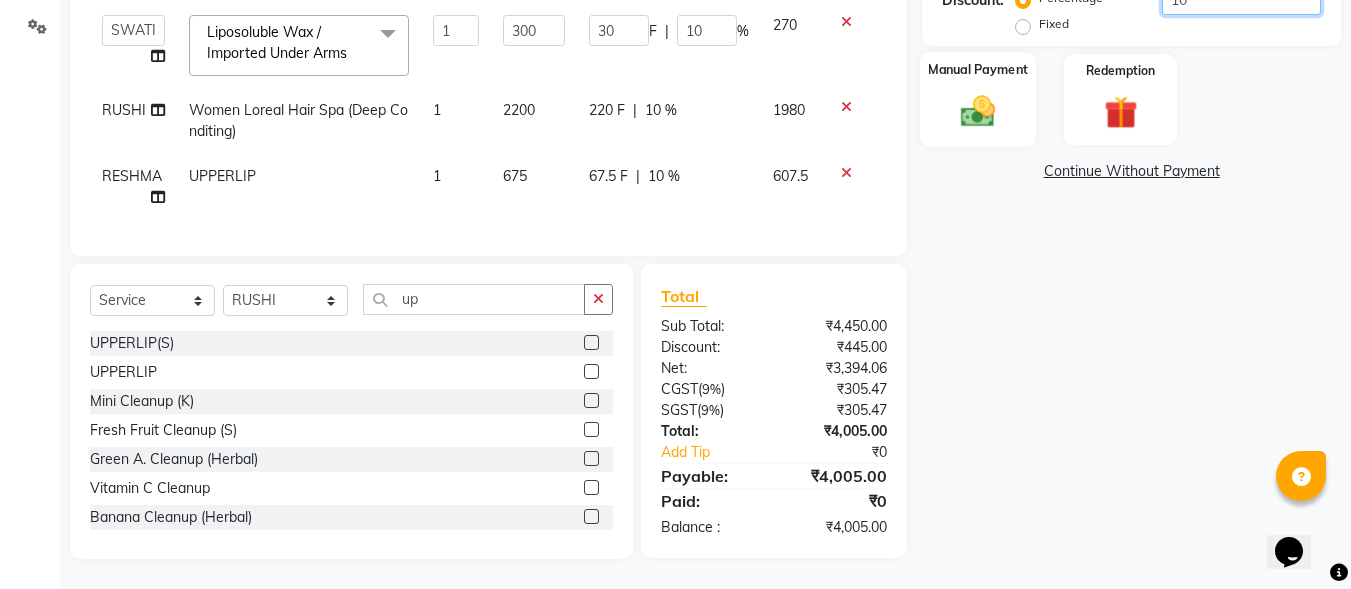 type on "10" 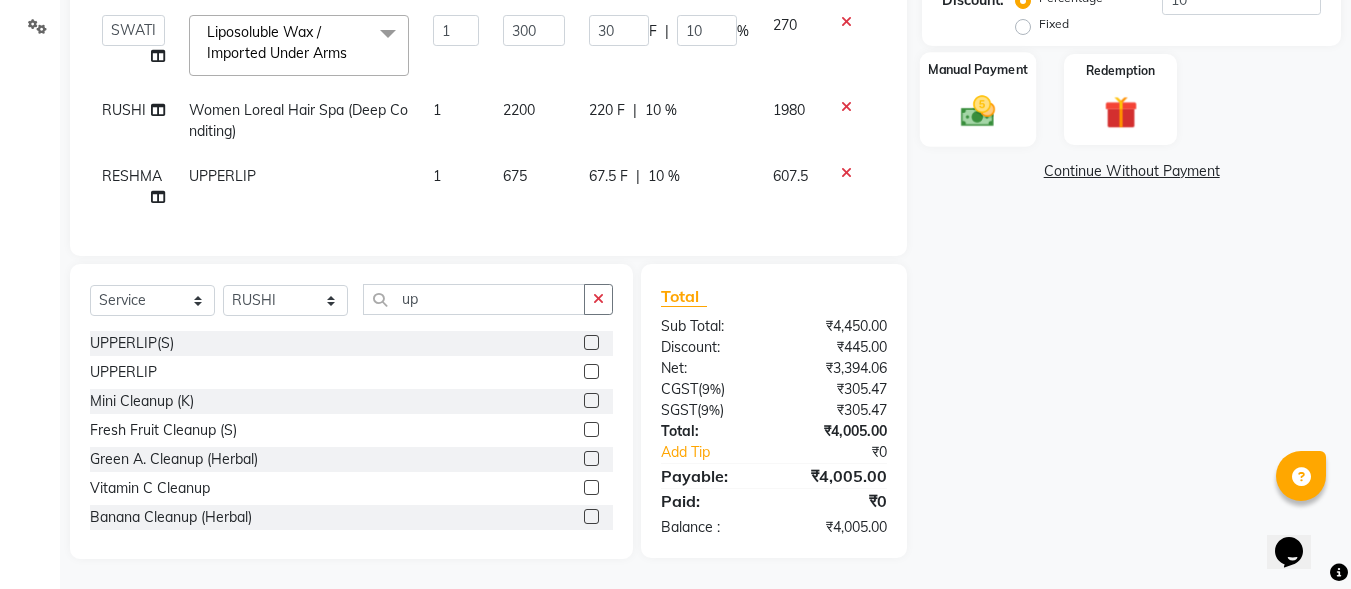 click 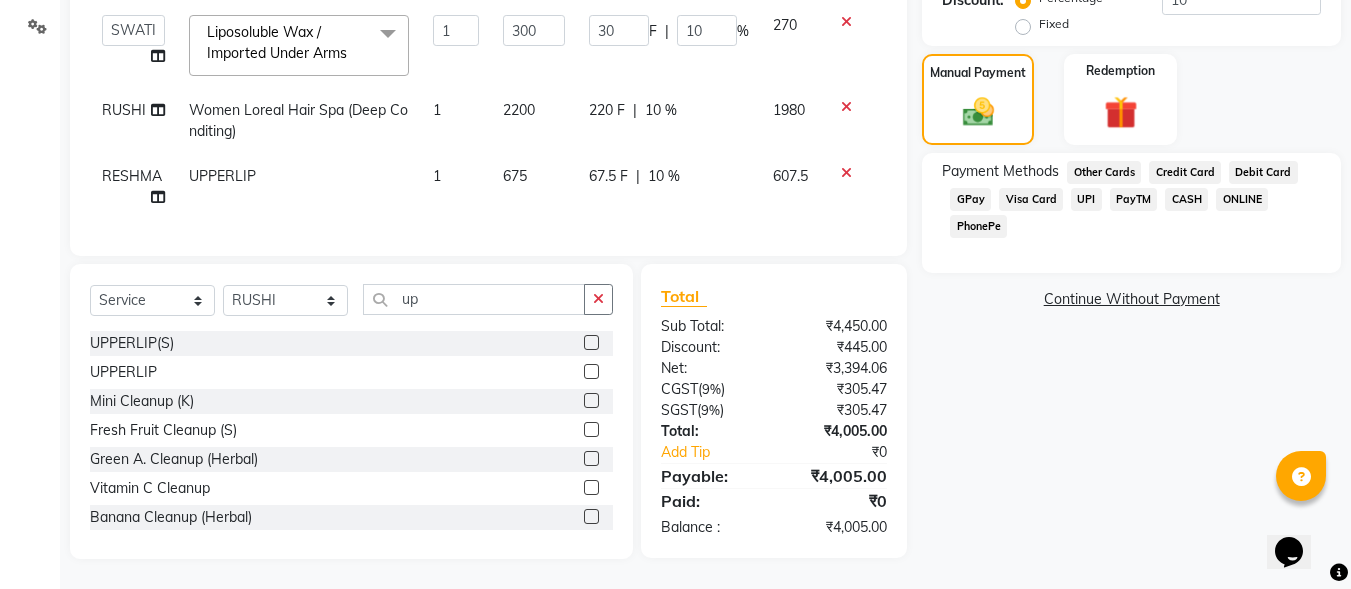 click on "GPay" 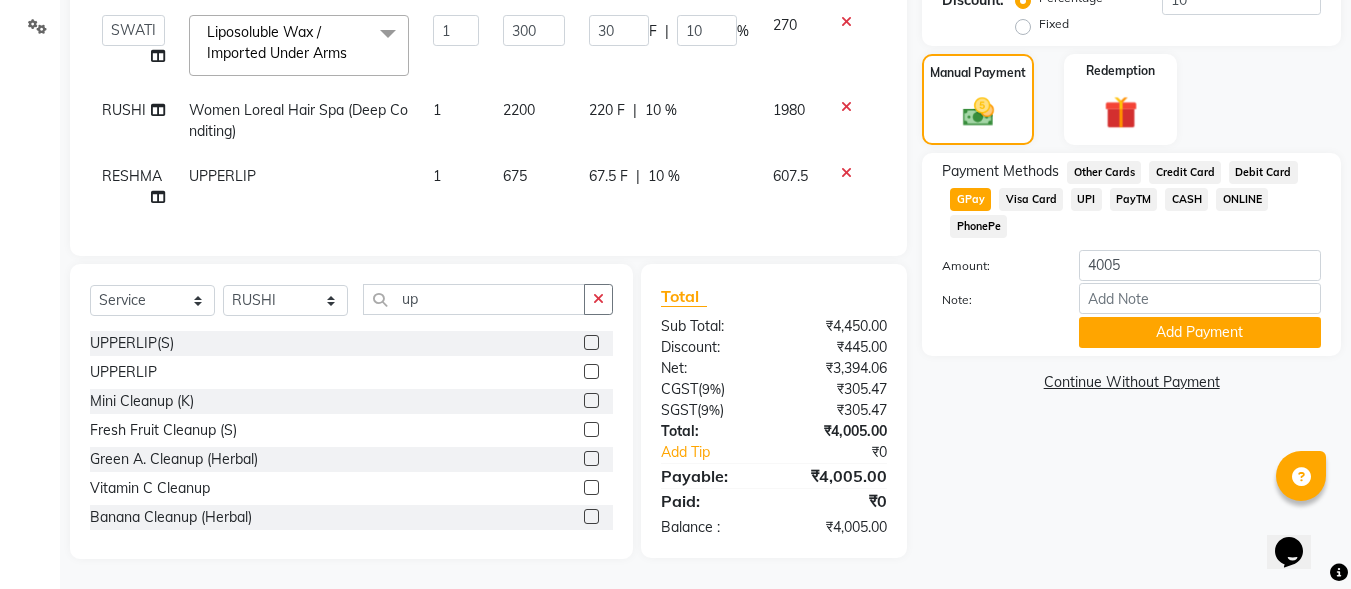 click on "Visa Card" 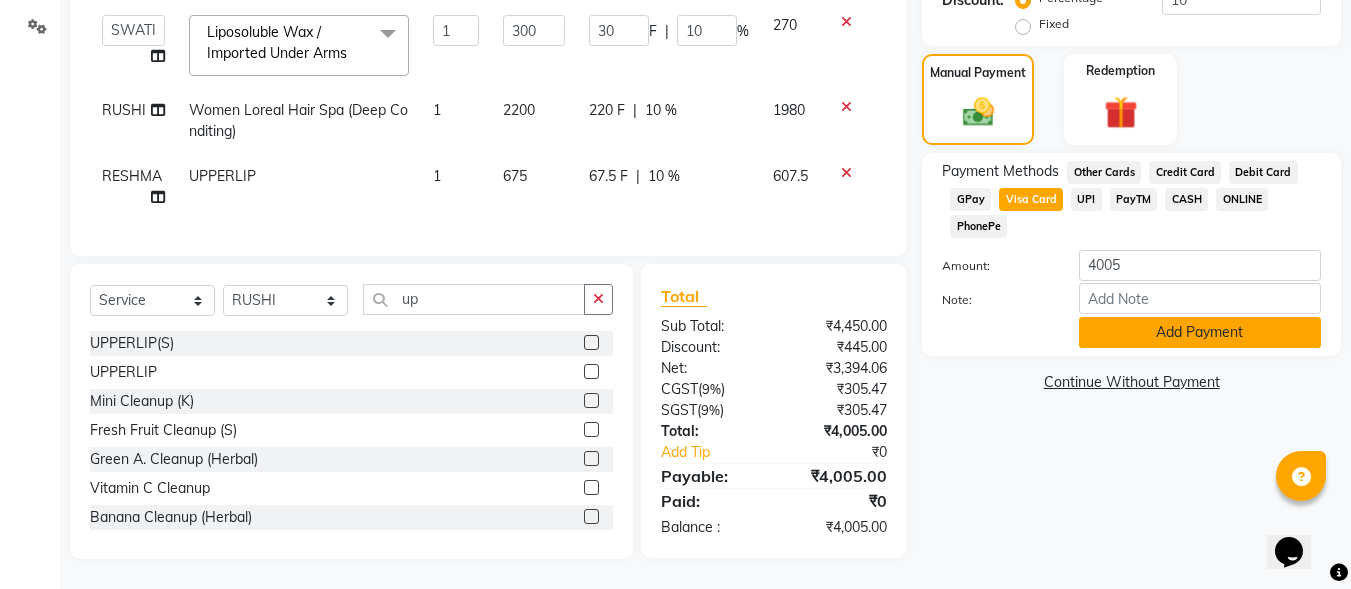click on "Add Payment" 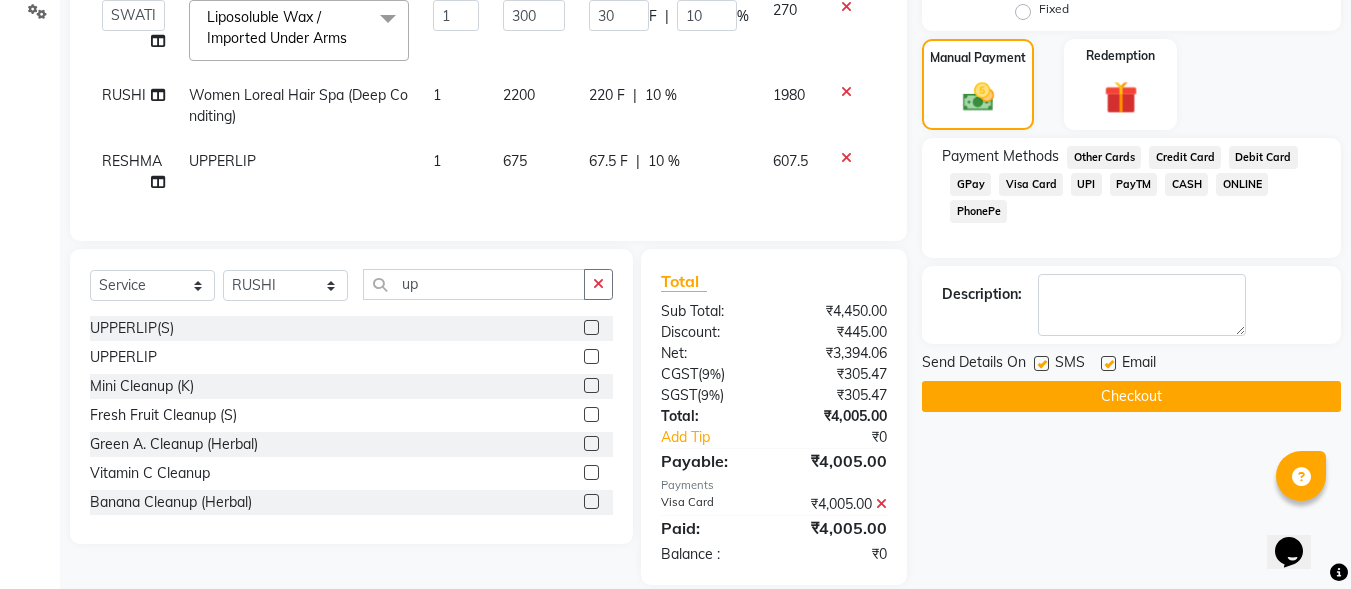 click 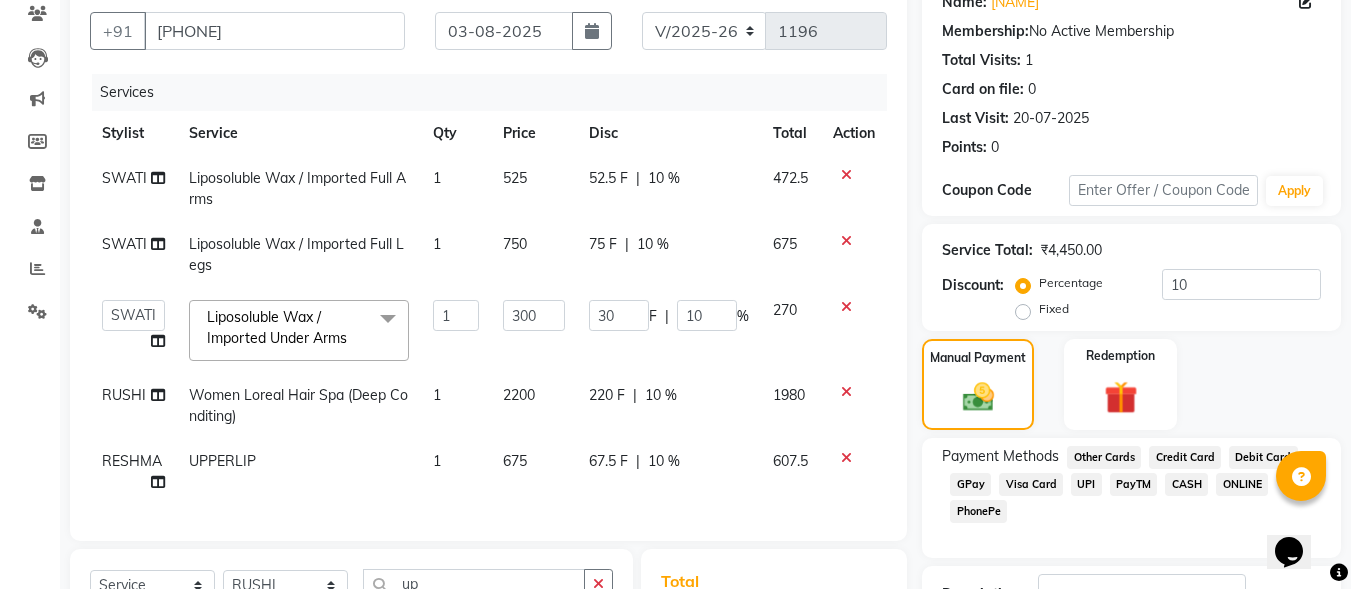 scroll, scrollTop: 515, scrollLeft: 0, axis: vertical 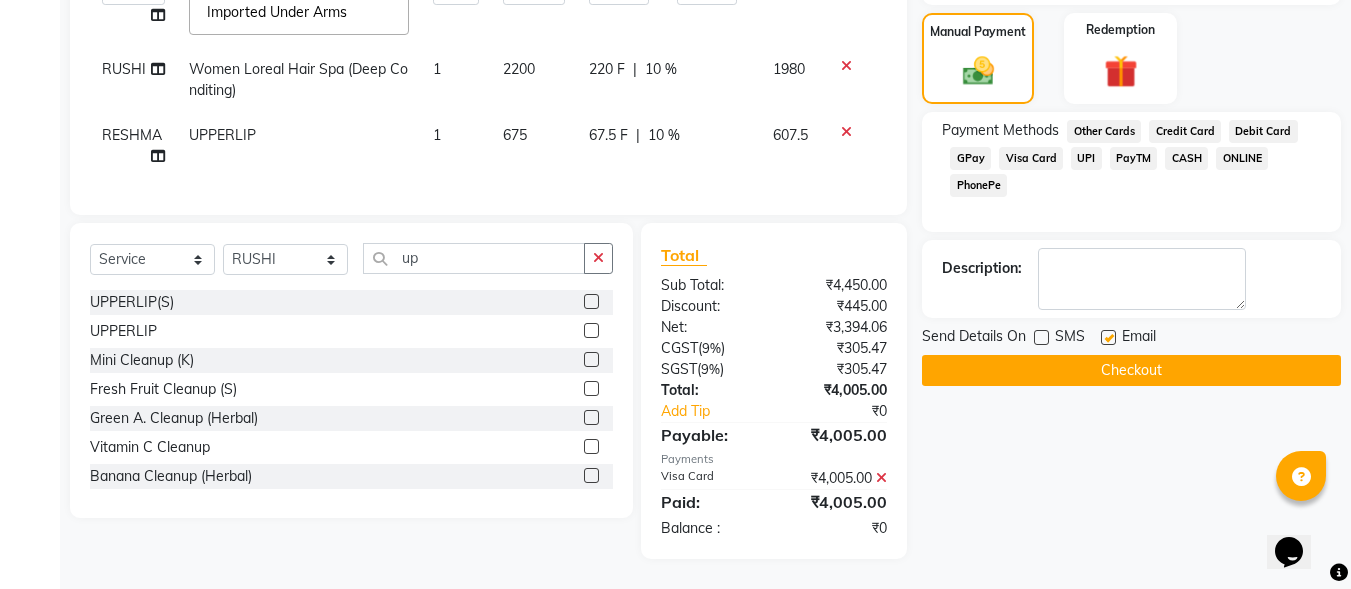 click 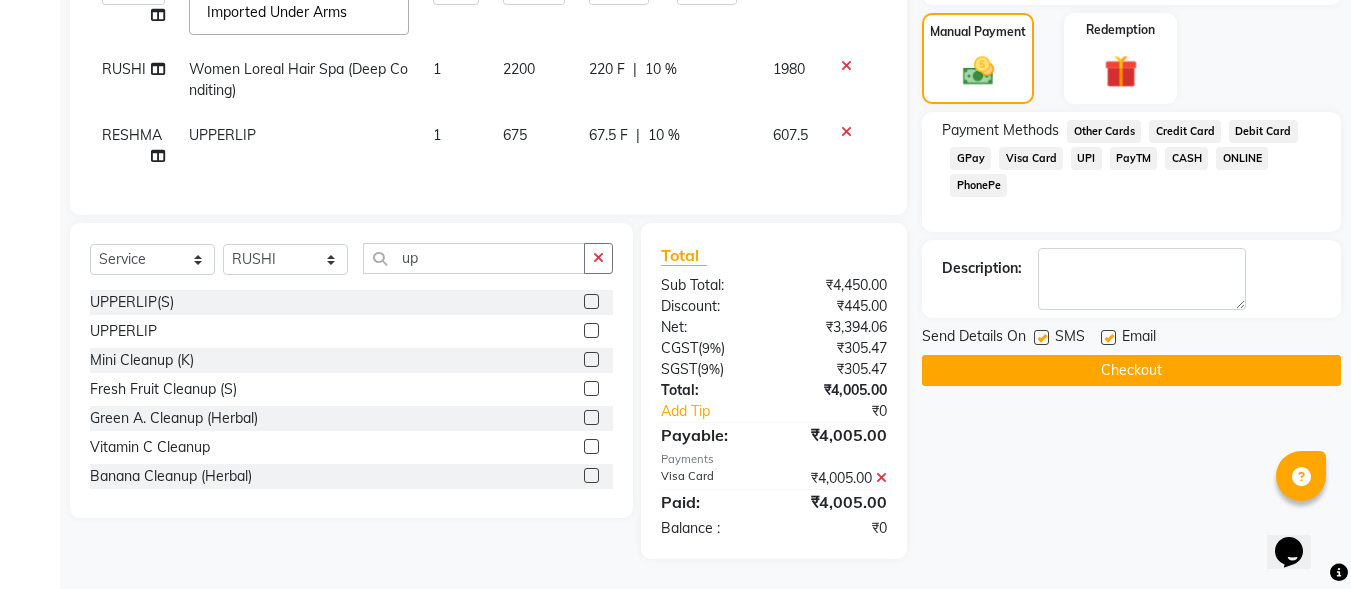 click on "Checkout" 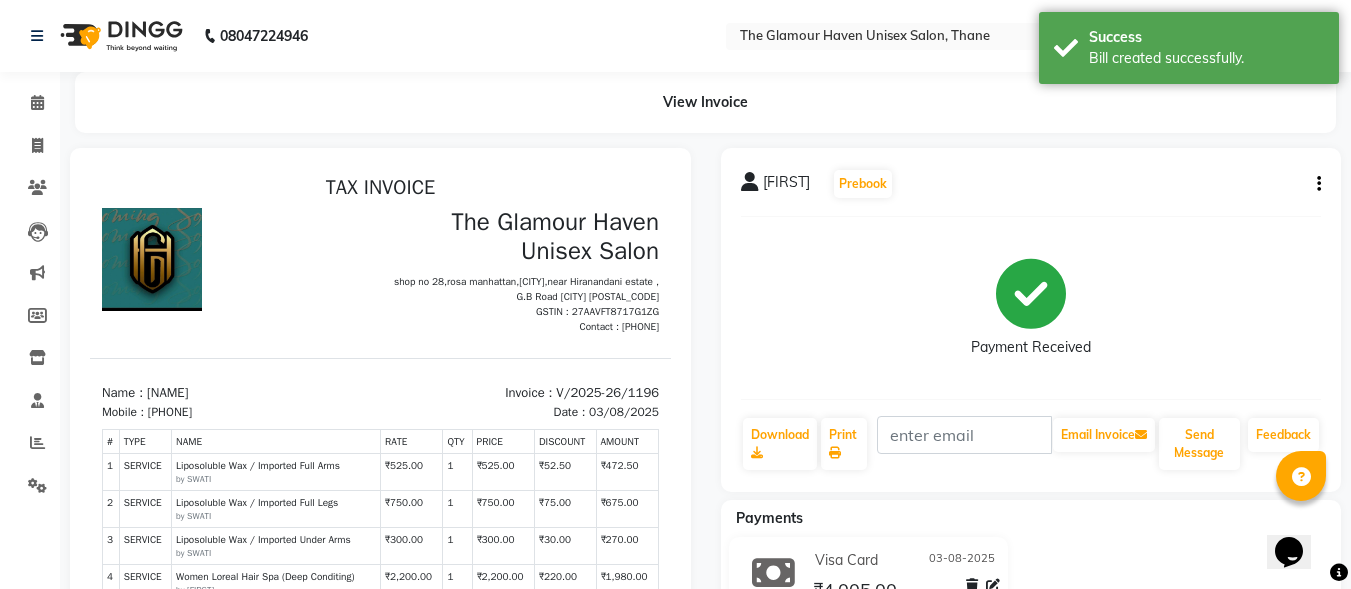 scroll, scrollTop: 0, scrollLeft: 0, axis: both 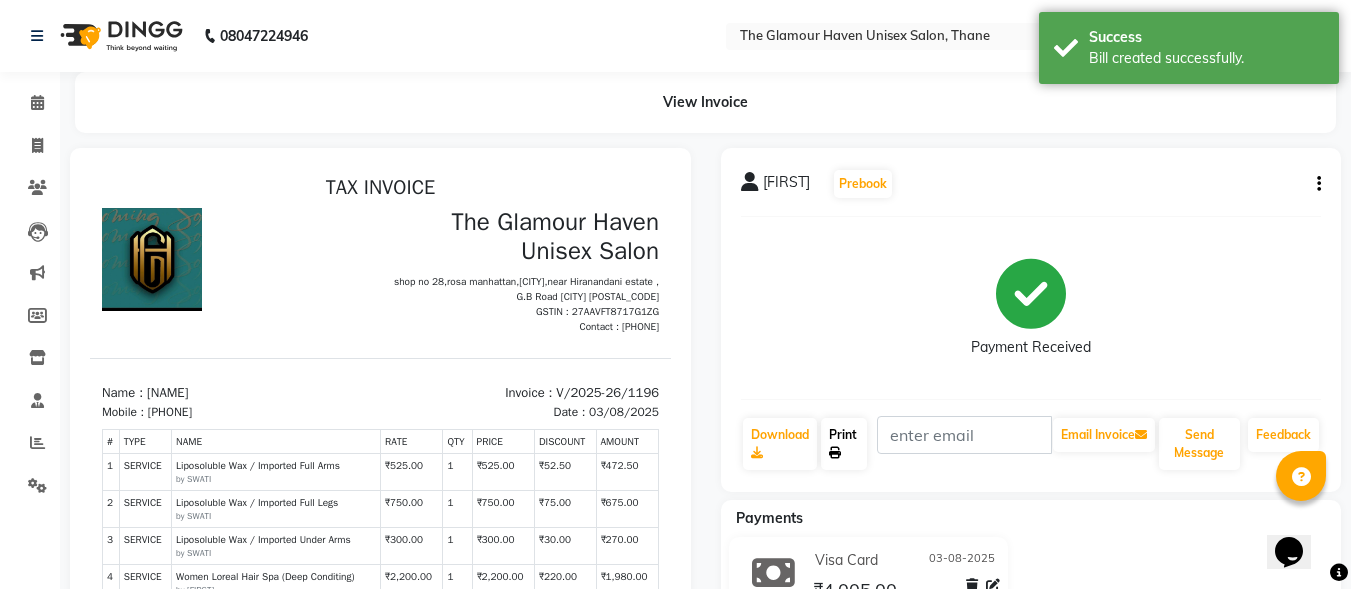 click on "Print" 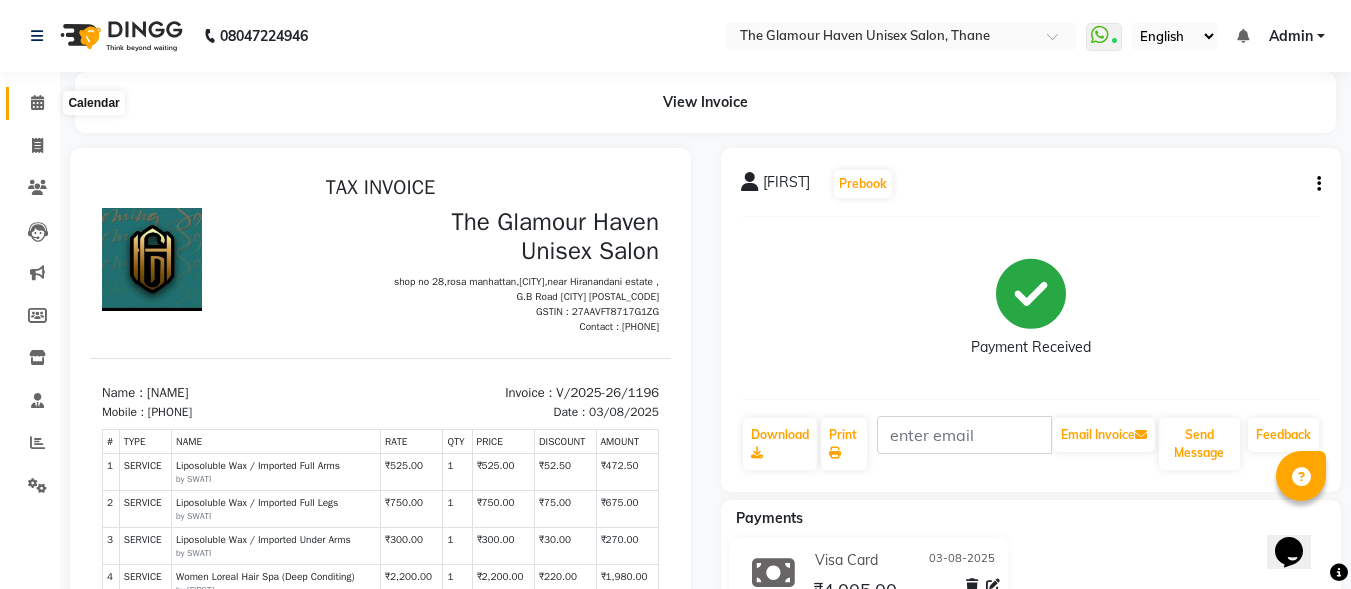 click 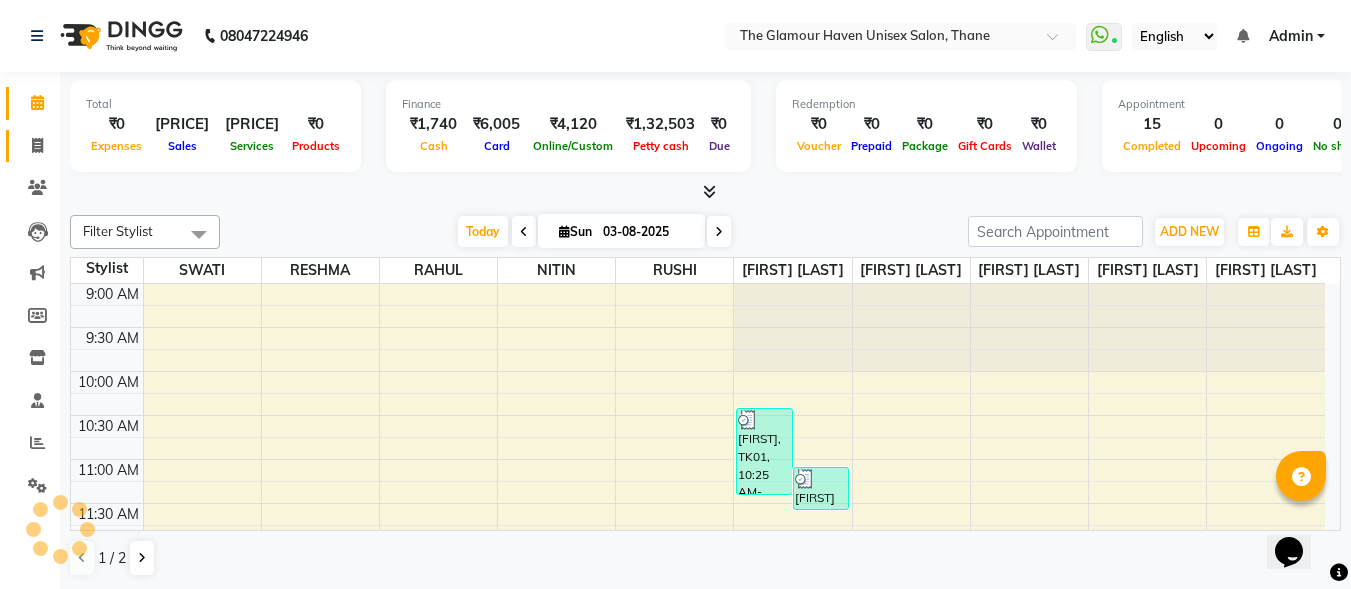 scroll, scrollTop: 881, scrollLeft: 0, axis: vertical 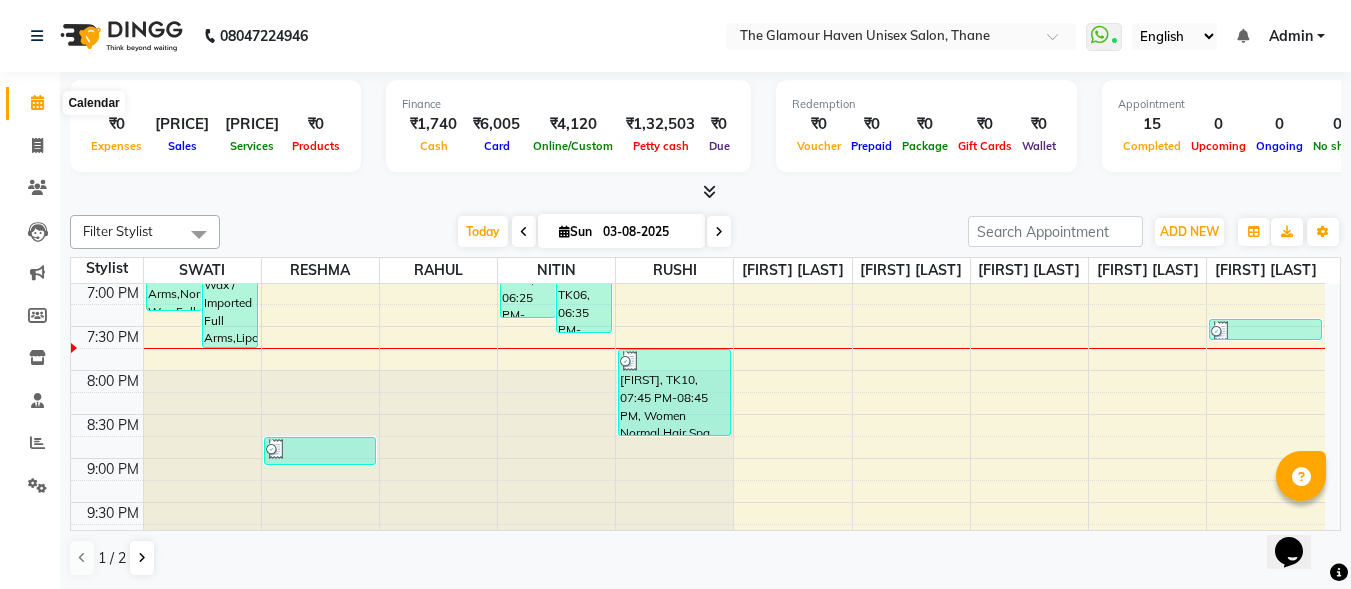 click 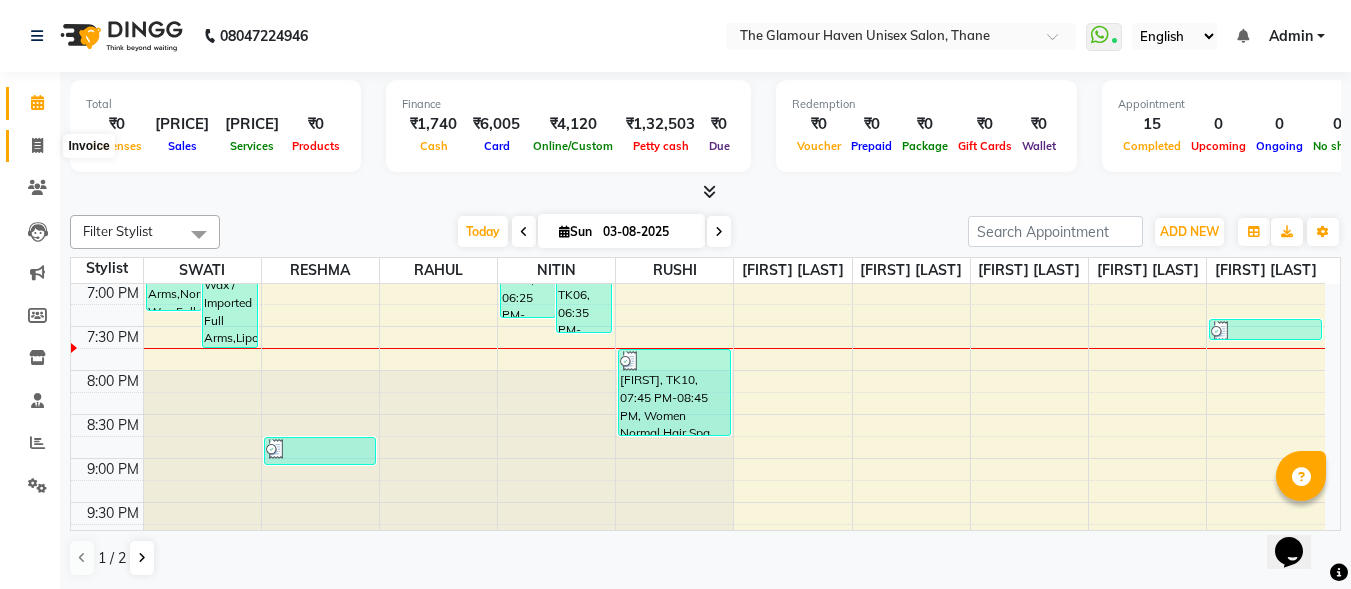 click 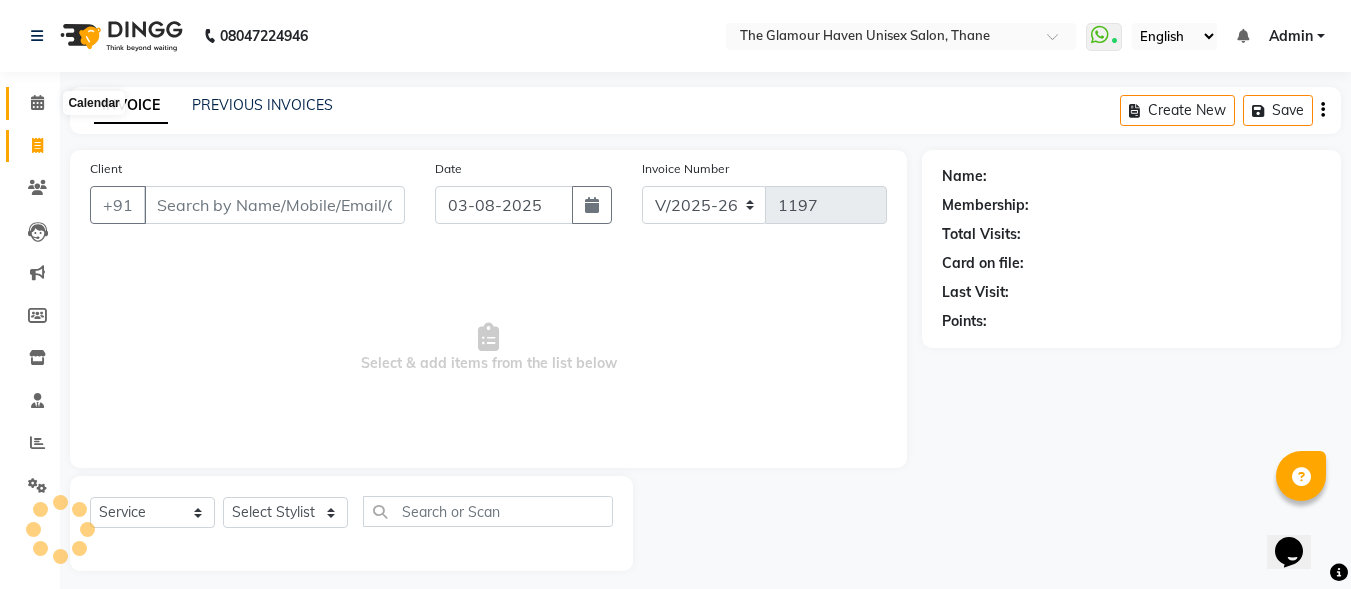 click 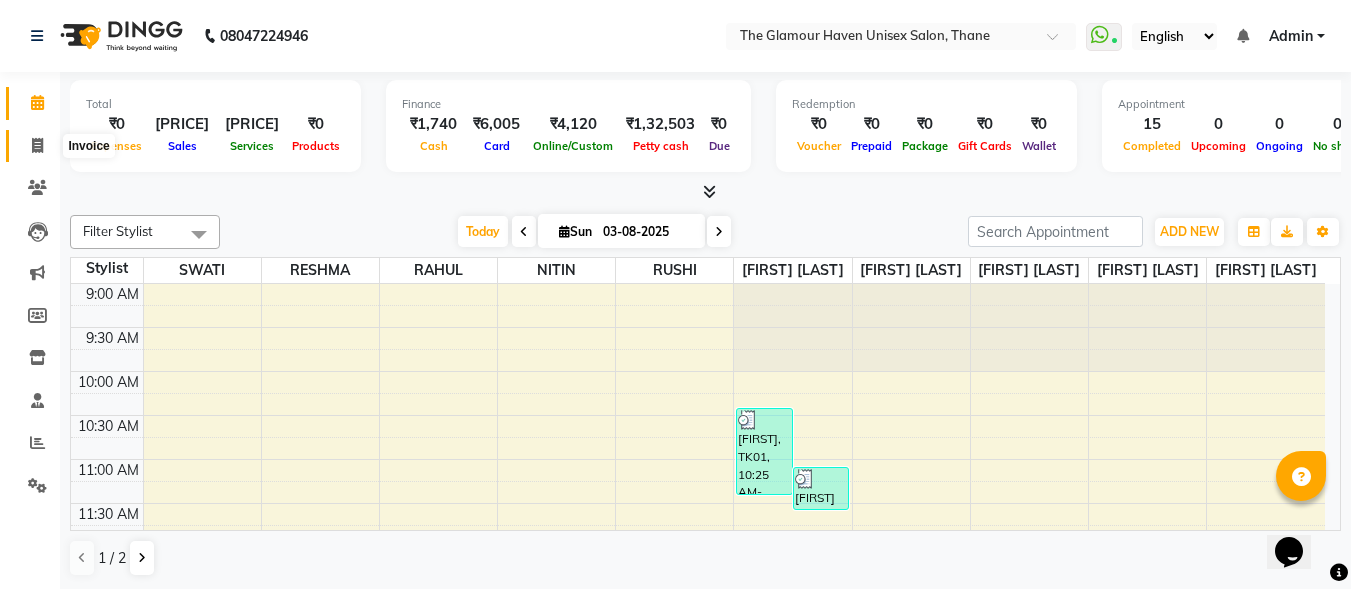 click 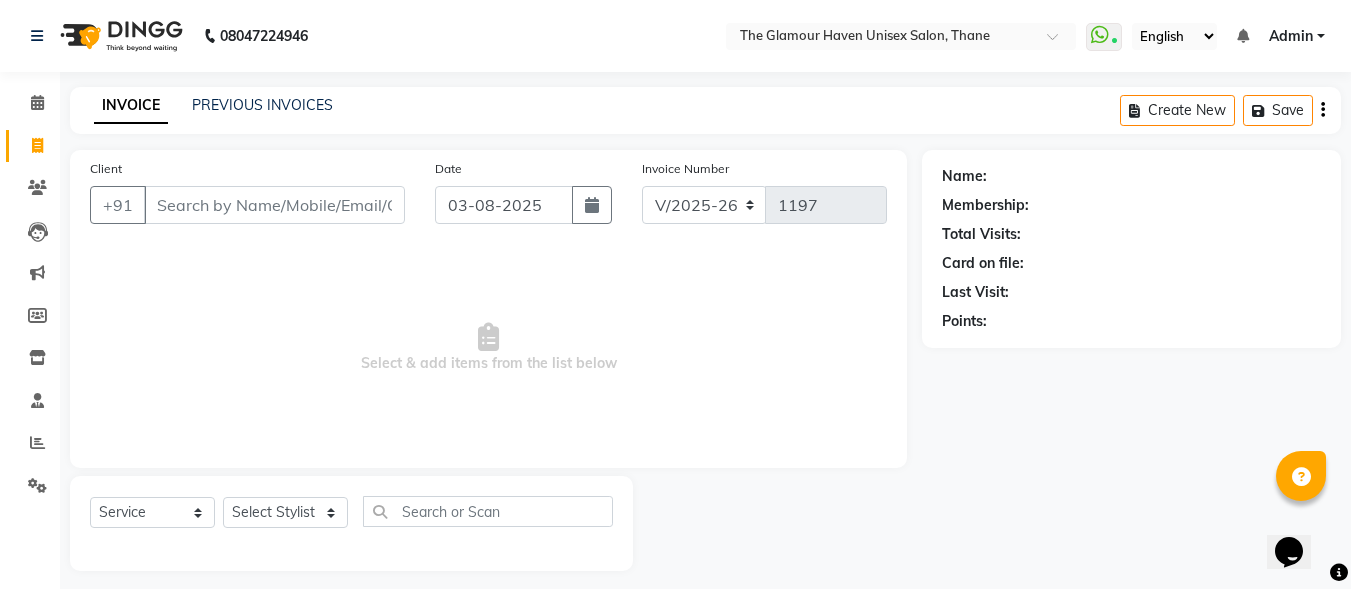 scroll, scrollTop: 12, scrollLeft: 0, axis: vertical 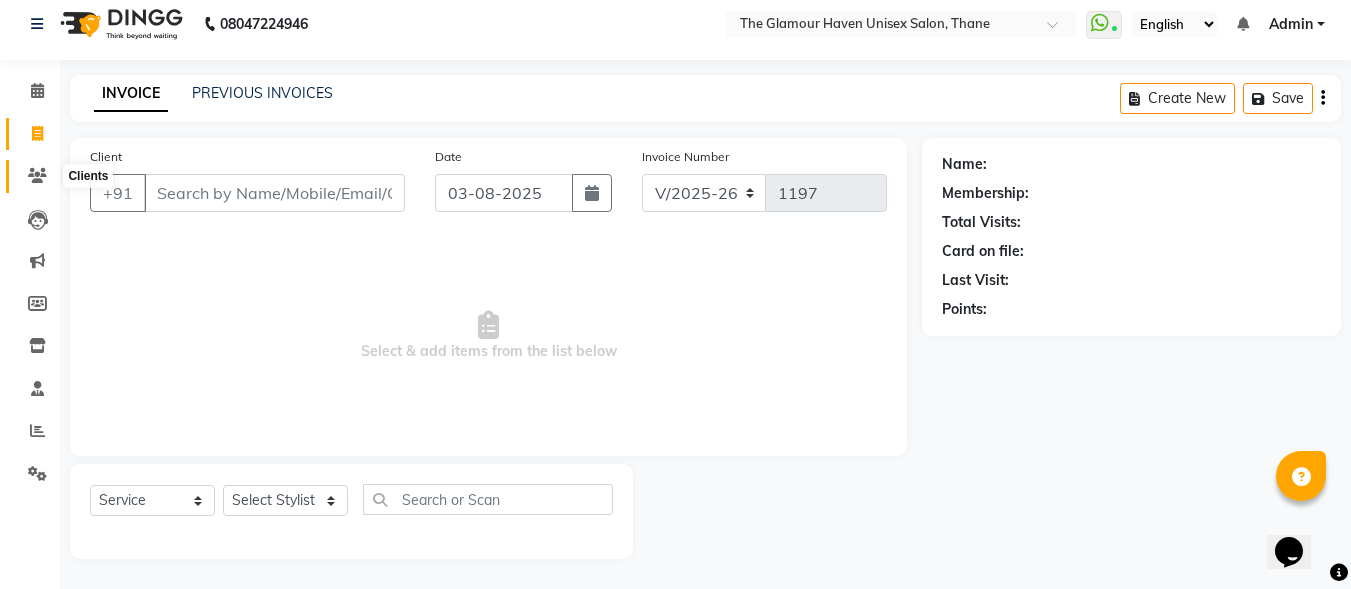 click 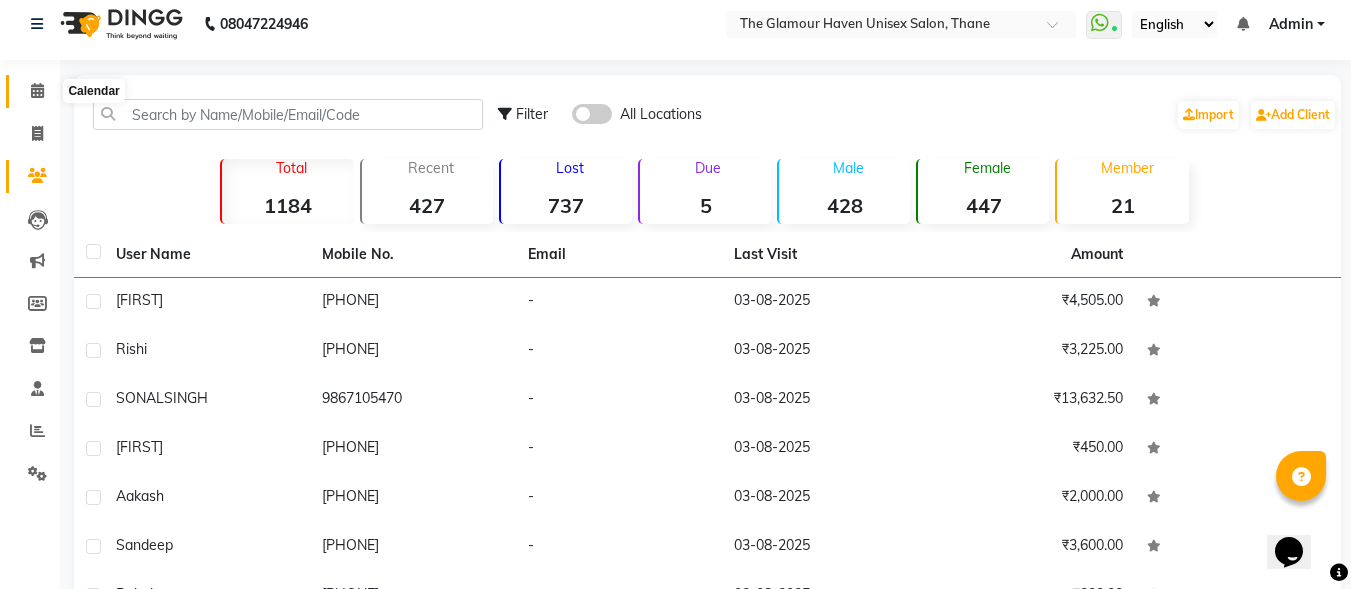 click 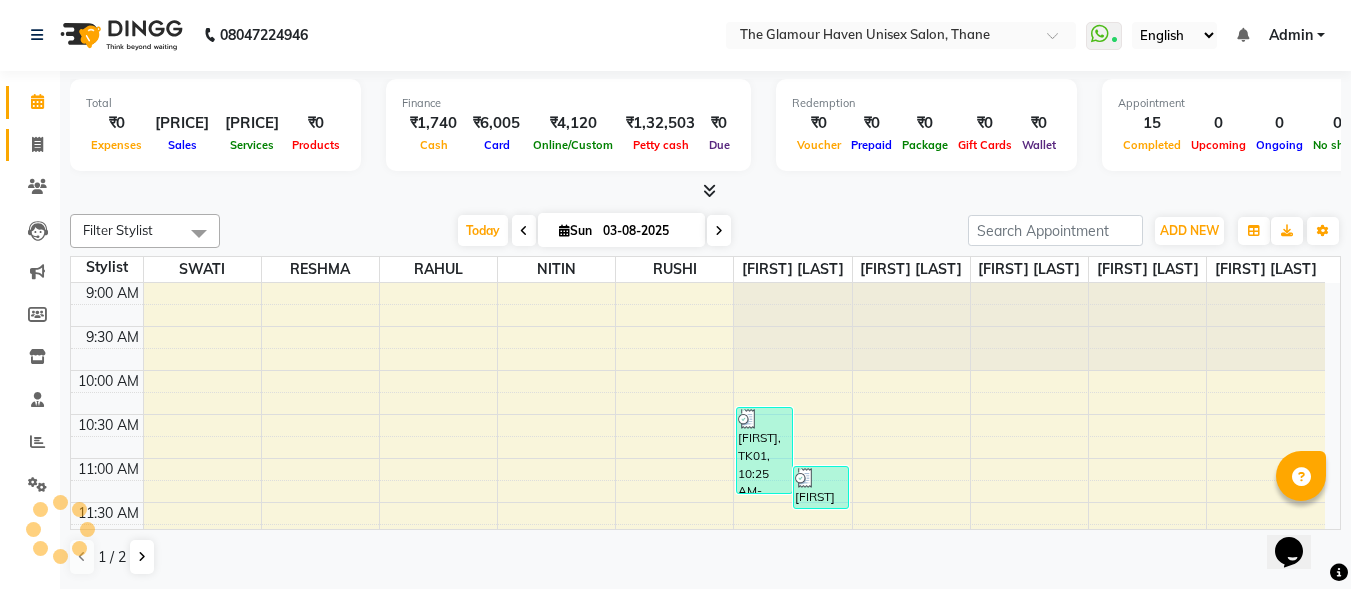 scroll, scrollTop: 0, scrollLeft: 0, axis: both 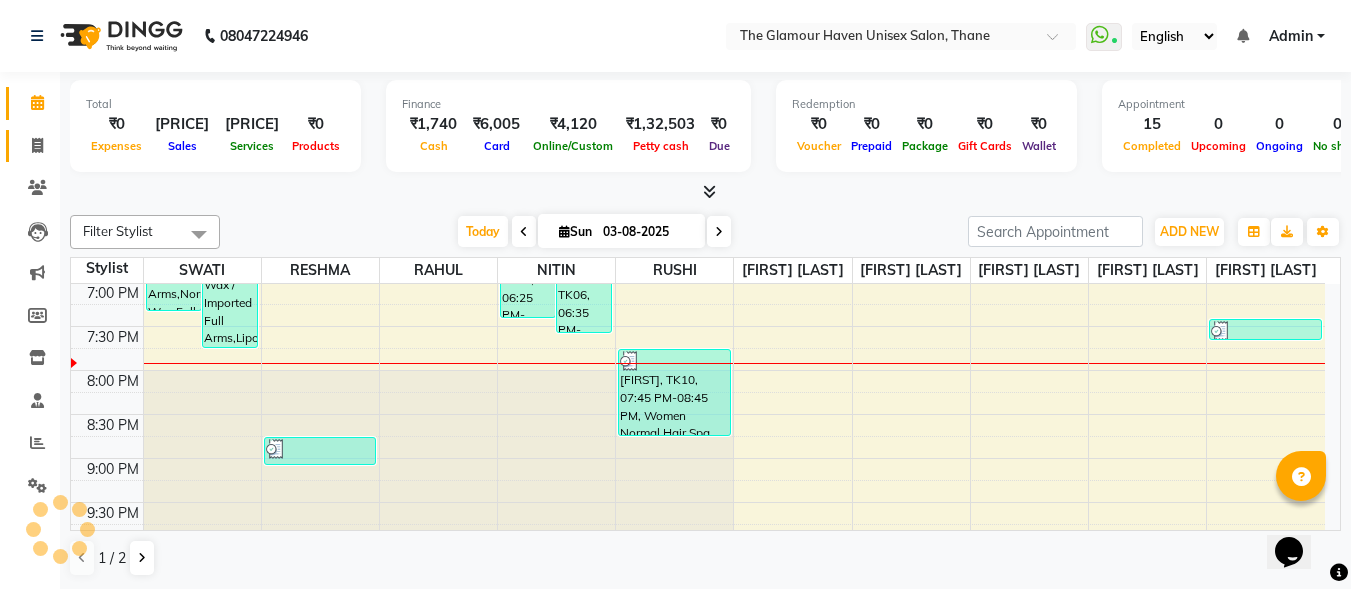 click on "Invoice" 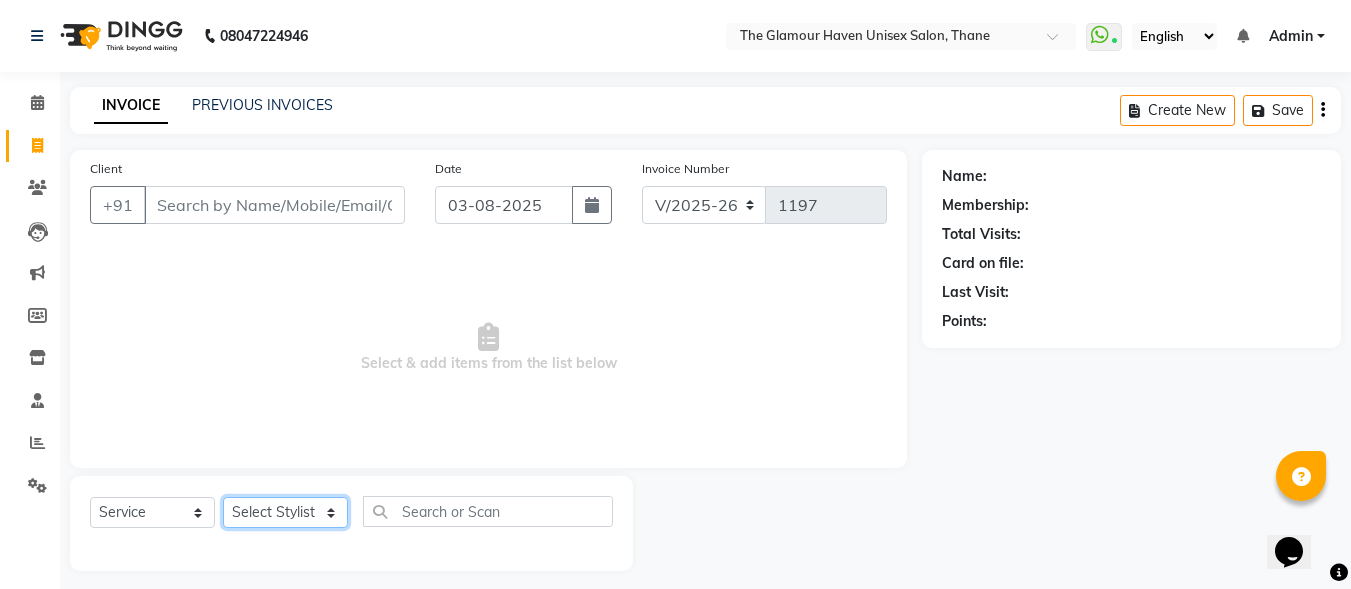 click on "Select Stylist [FIRST] [LAST] [FIRST] [LAST] [FIRST] [LAST] [FIRST] [LAST] [FIRST] [LAST] [FIRST] [LAST] [FIRST] [LAST] [FIRST] [LAST] [FIRST] [LAST]" 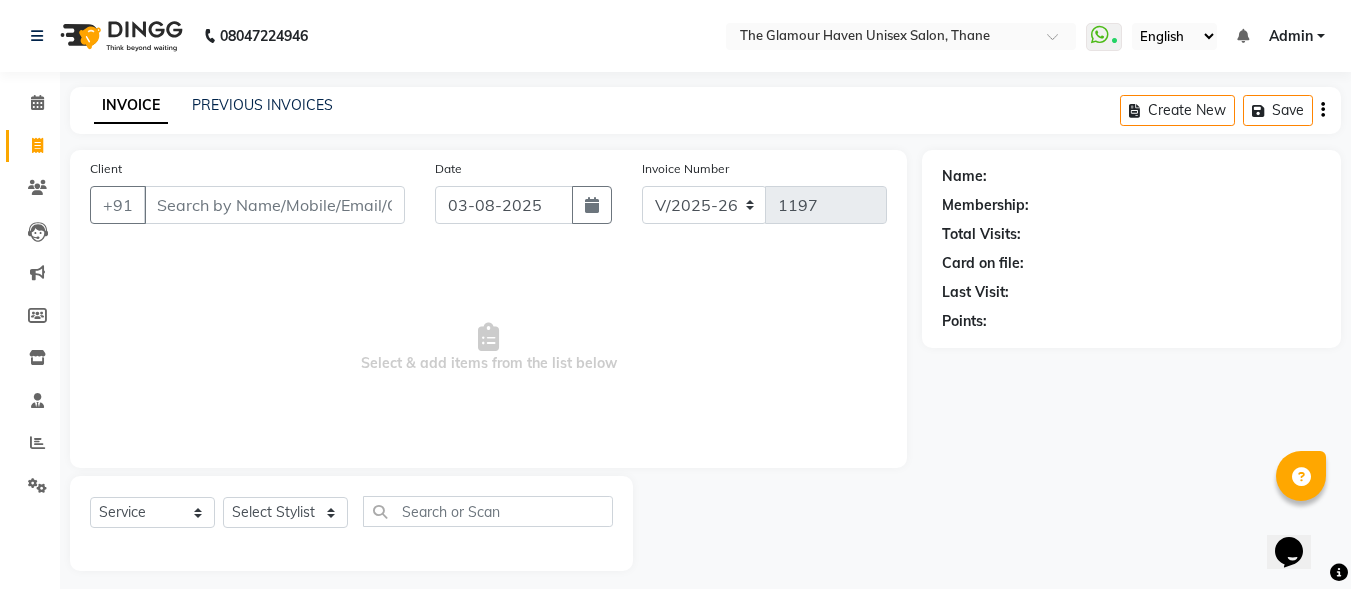 click on "Select & add items from the list below" at bounding box center (488, 348) 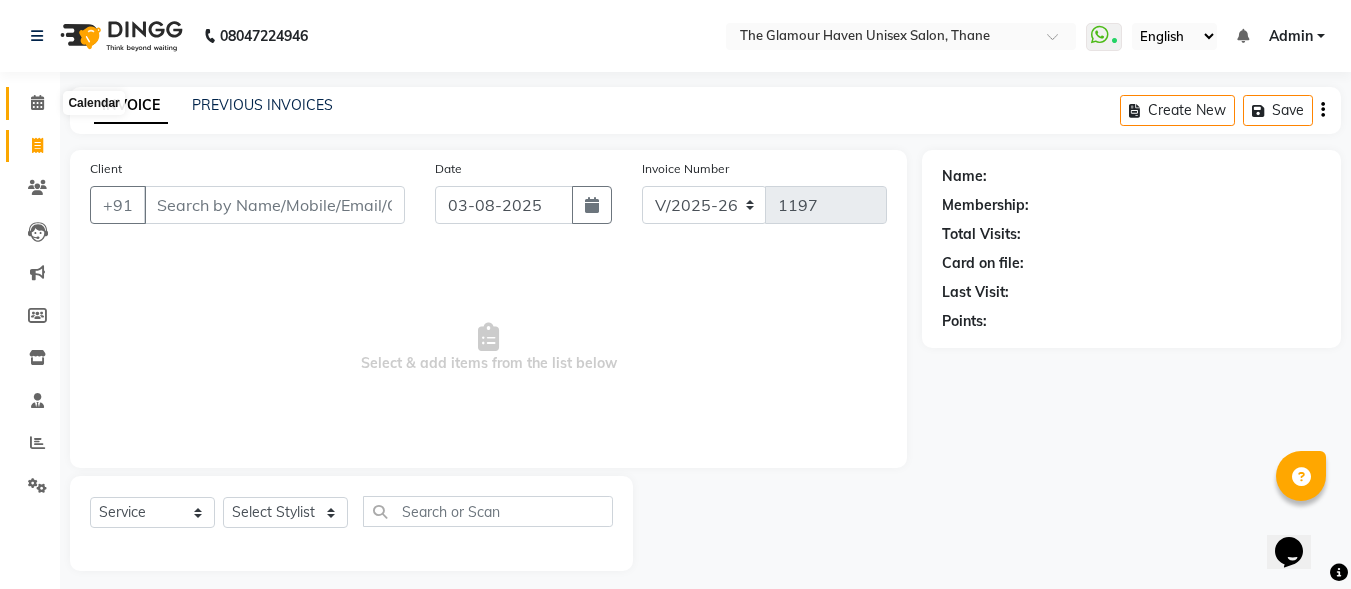 click 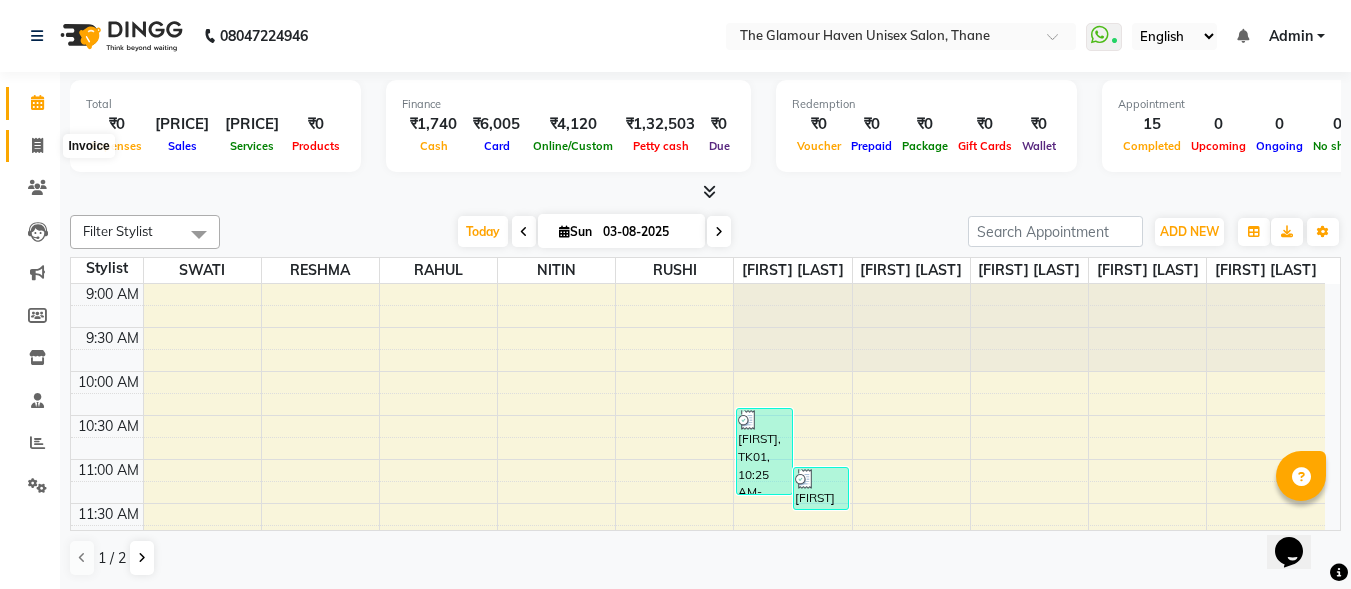 click 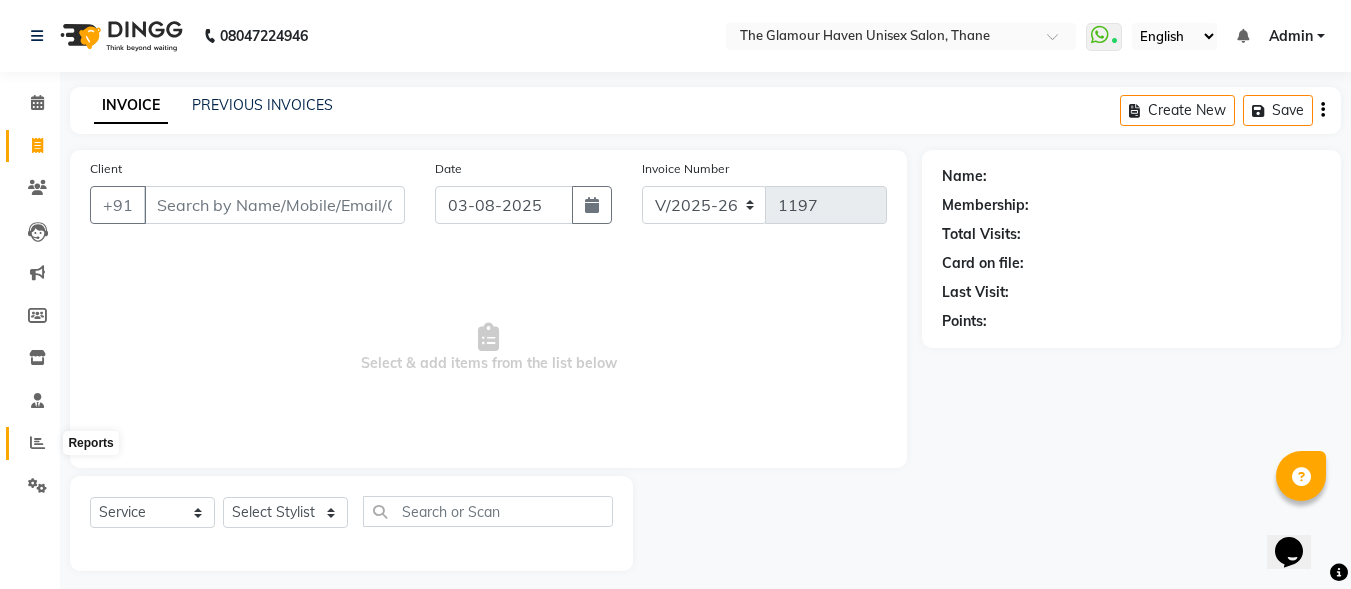 click 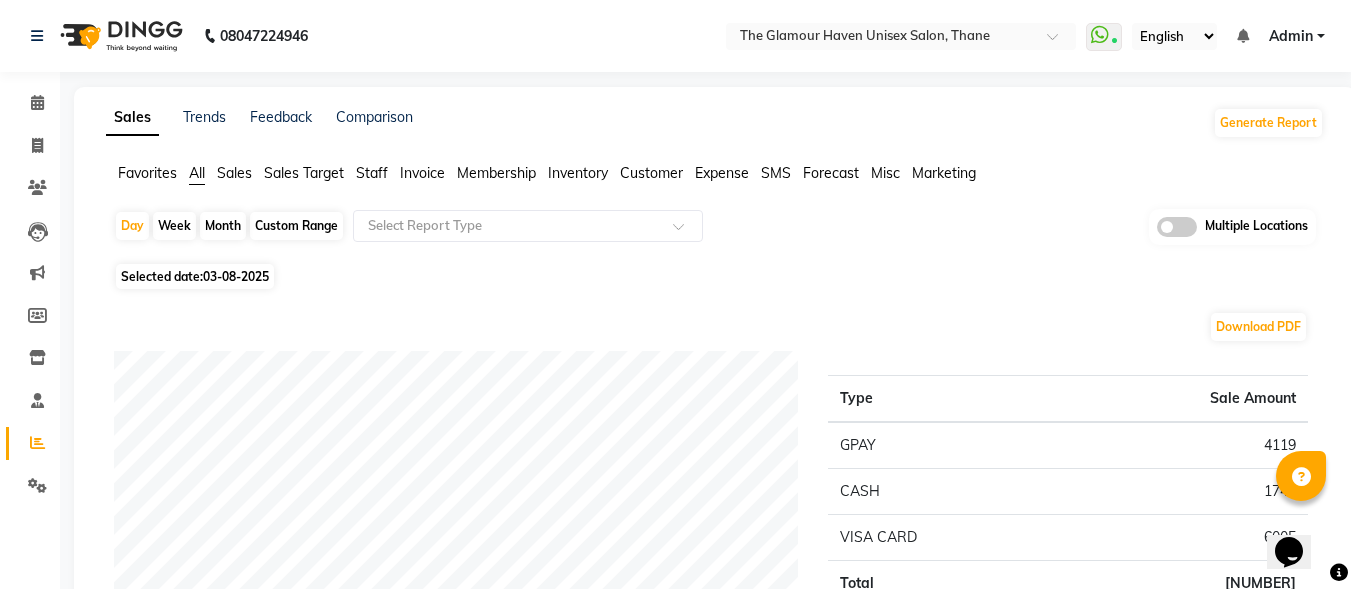 click on "Staff" 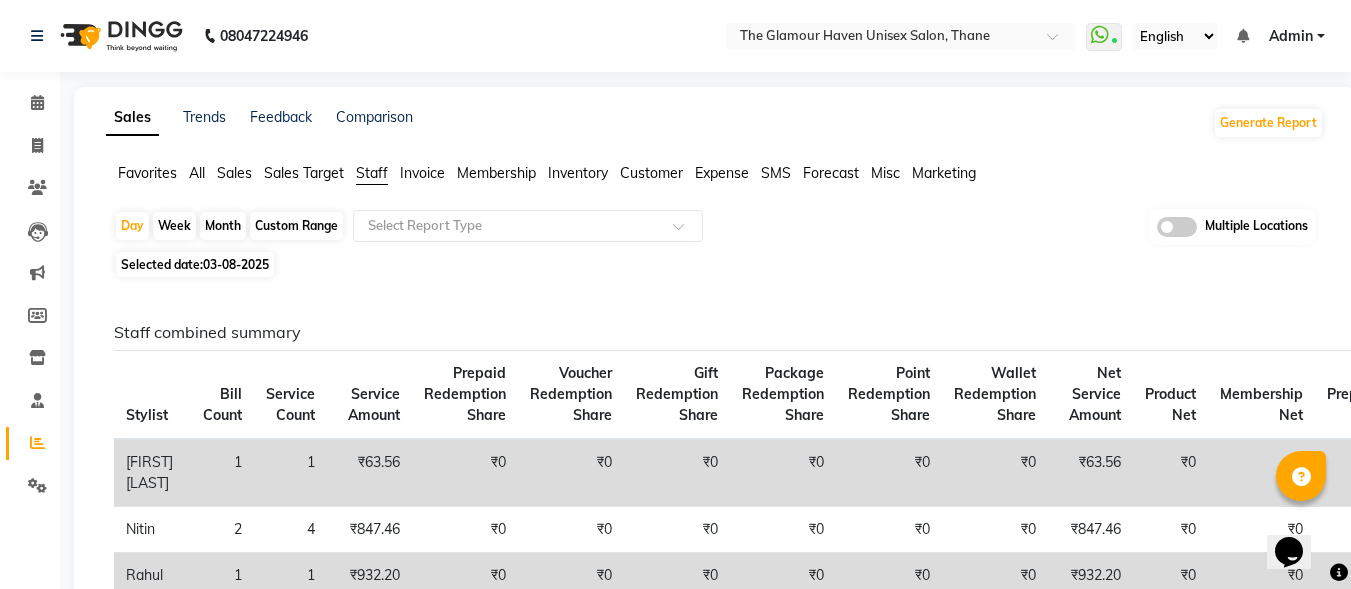 click on "Month" 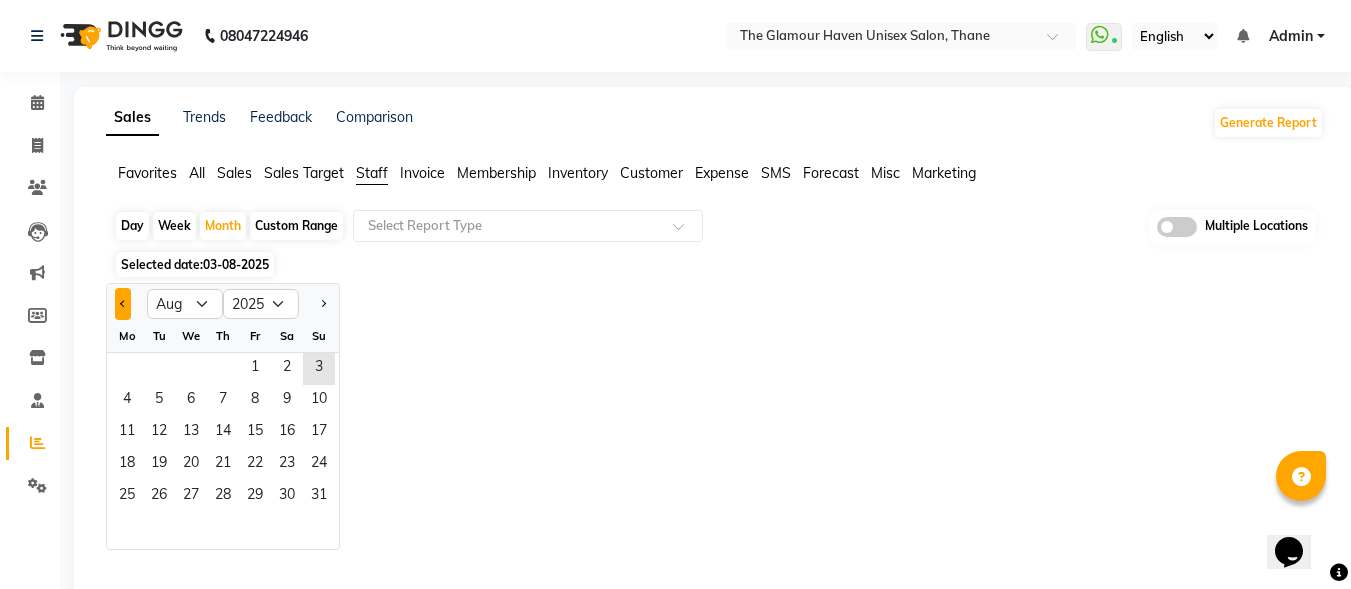 click 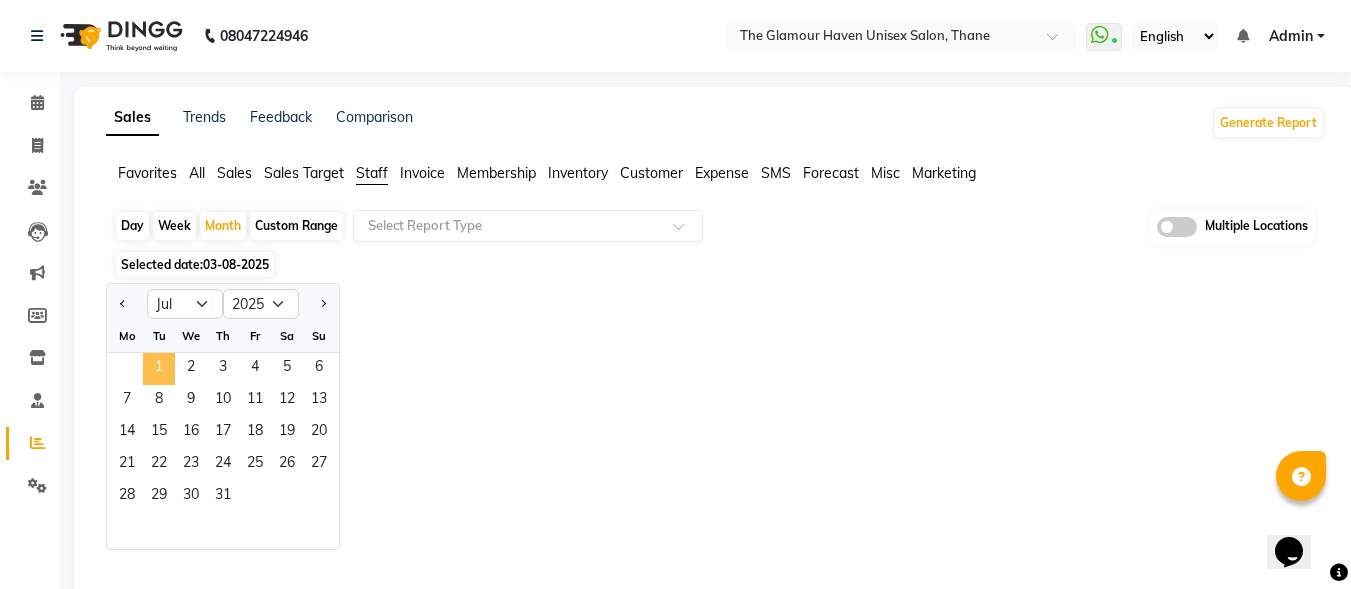 click on "1" 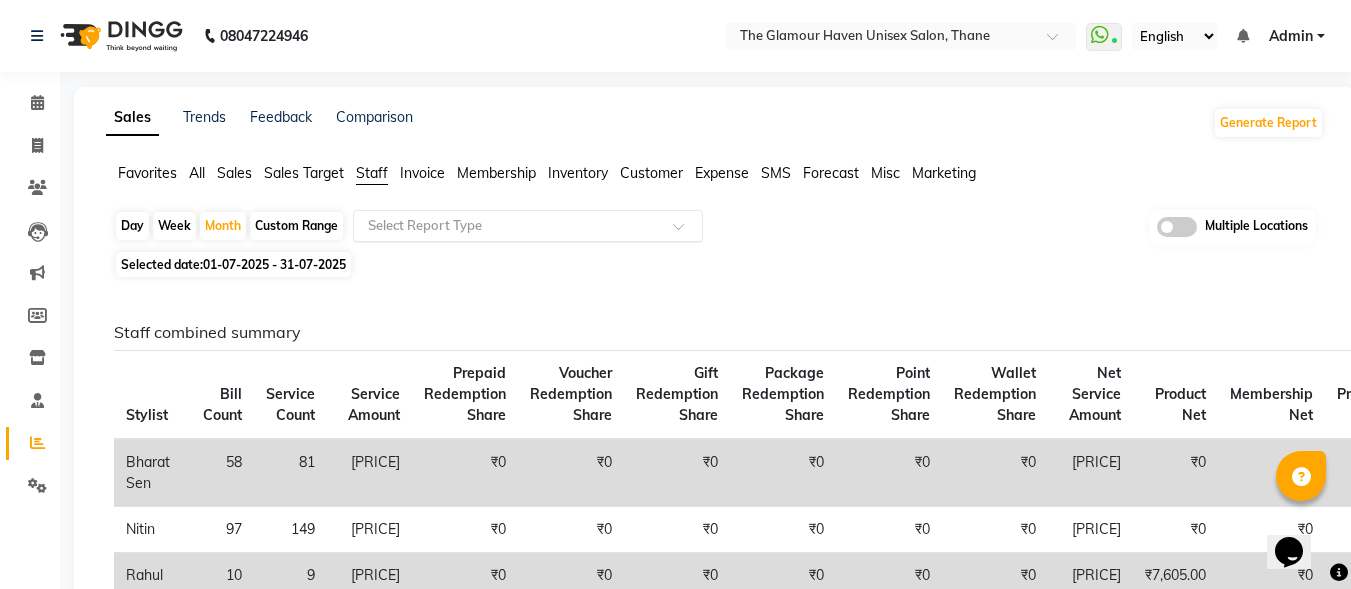click 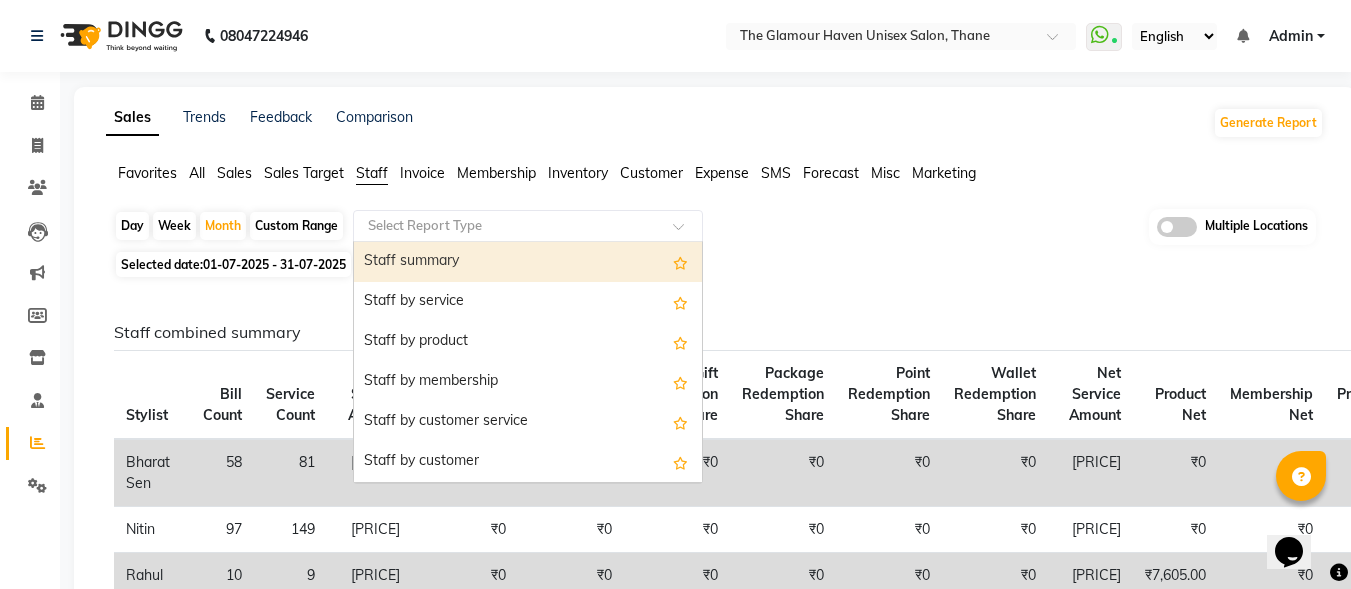 click on "Staff summary" at bounding box center [528, 262] 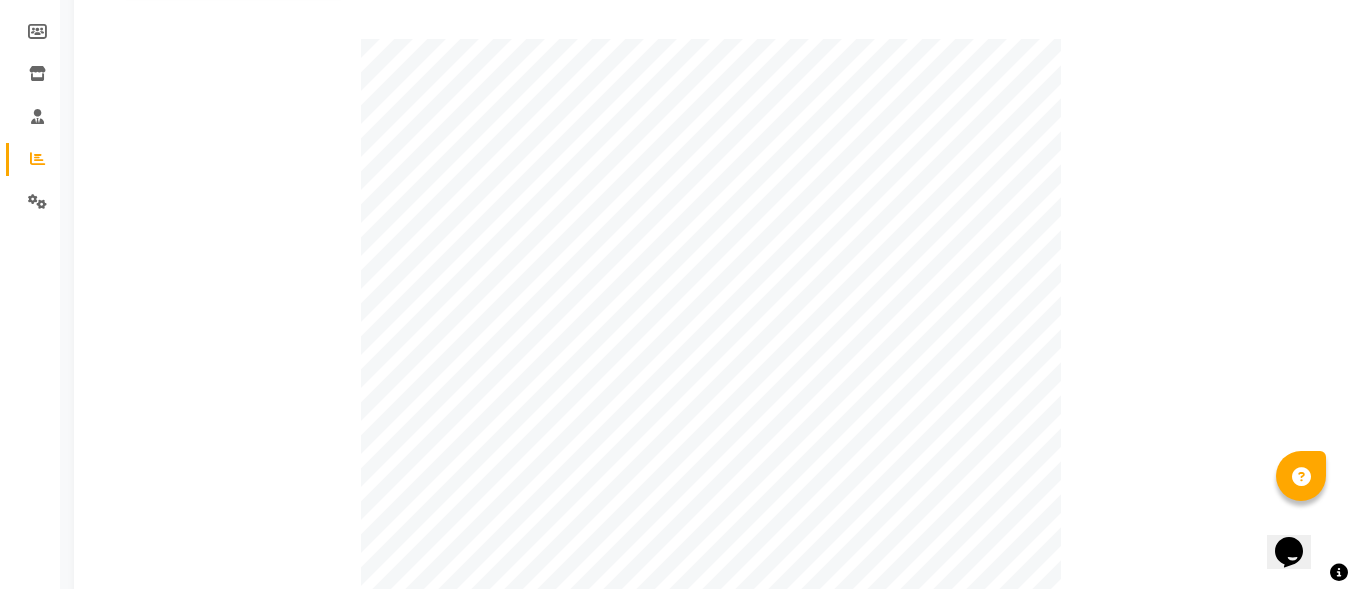scroll, scrollTop: 0, scrollLeft: 0, axis: both 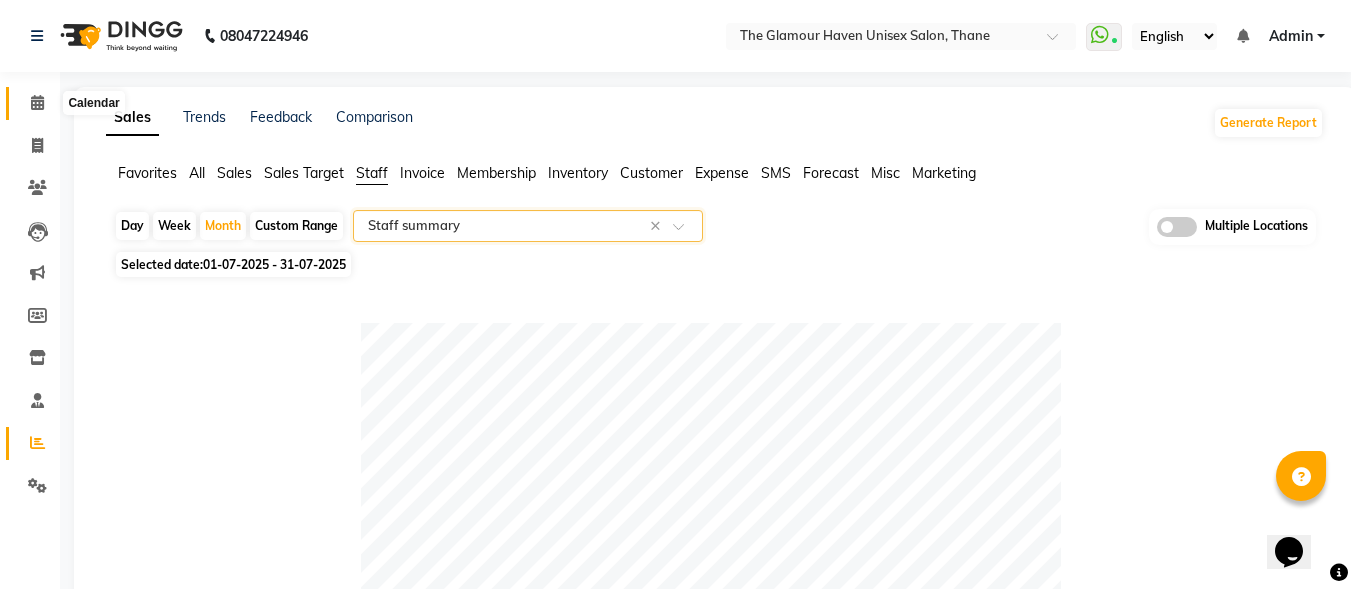 click 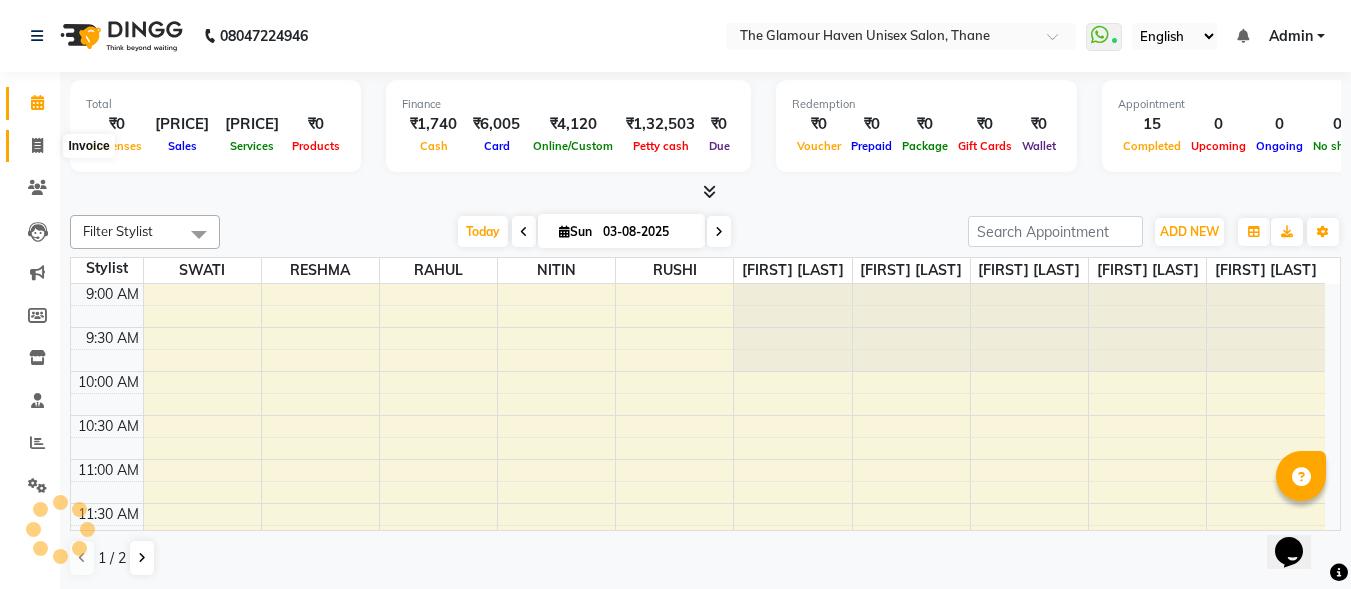 click 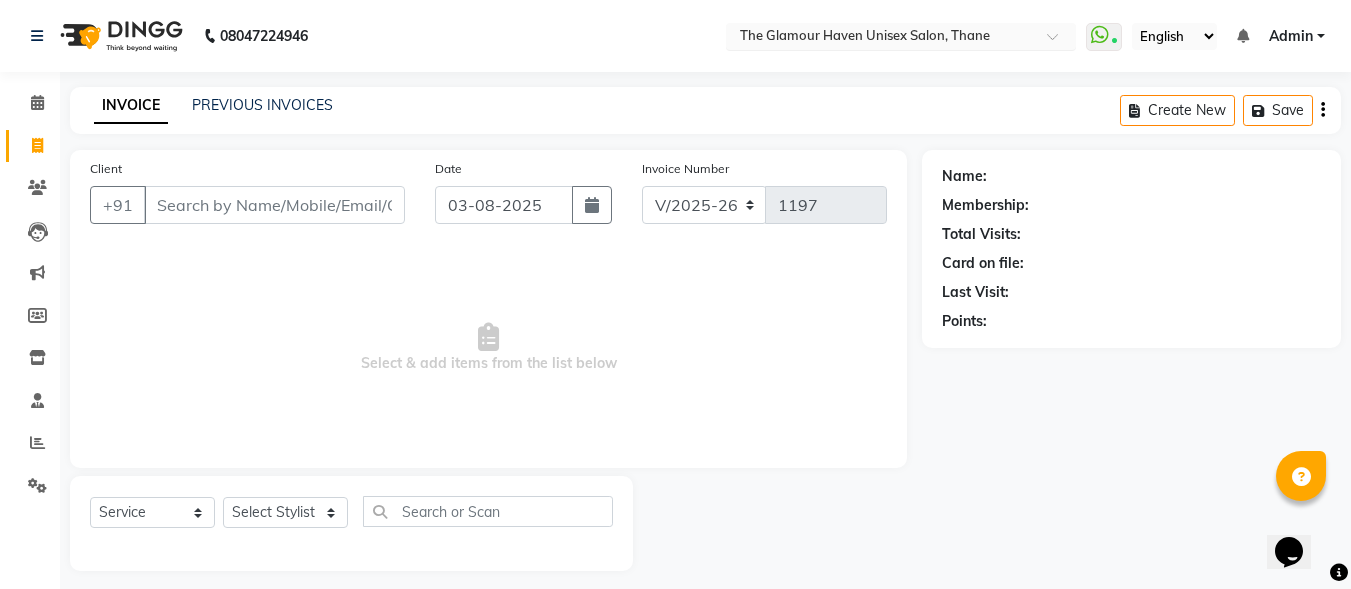 click at bounding box center [901, 38] 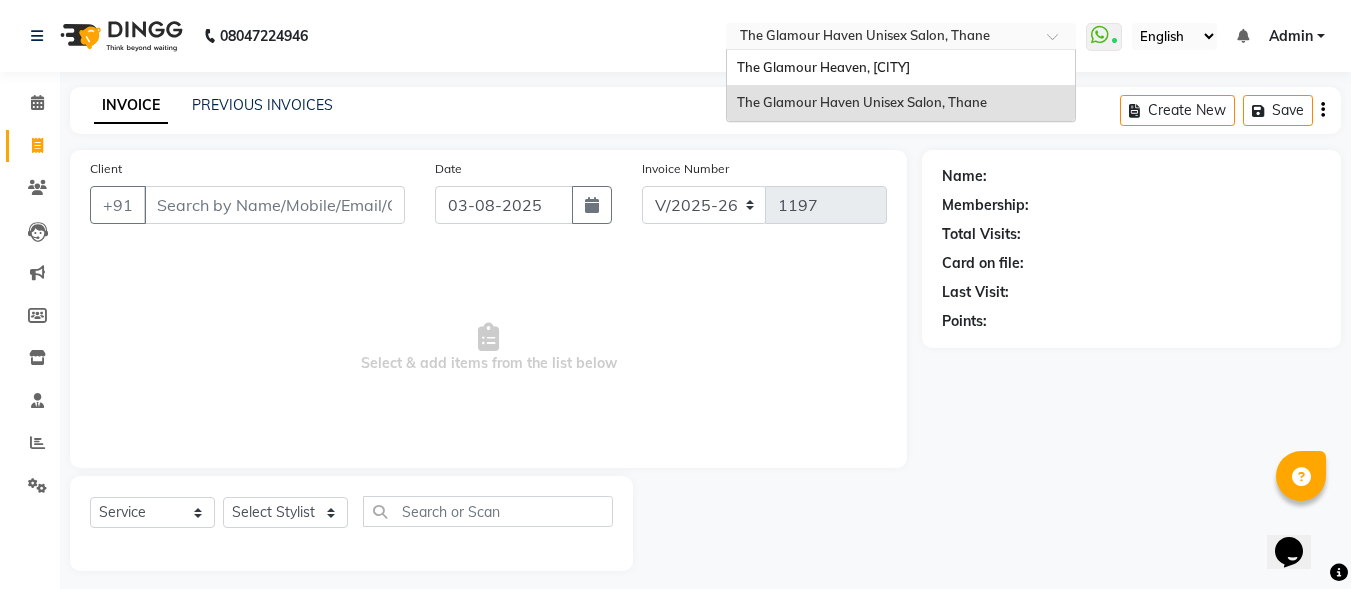 click on "The Glamour Haven Unisex Salon, Thane" at bounding box center (901, 103) 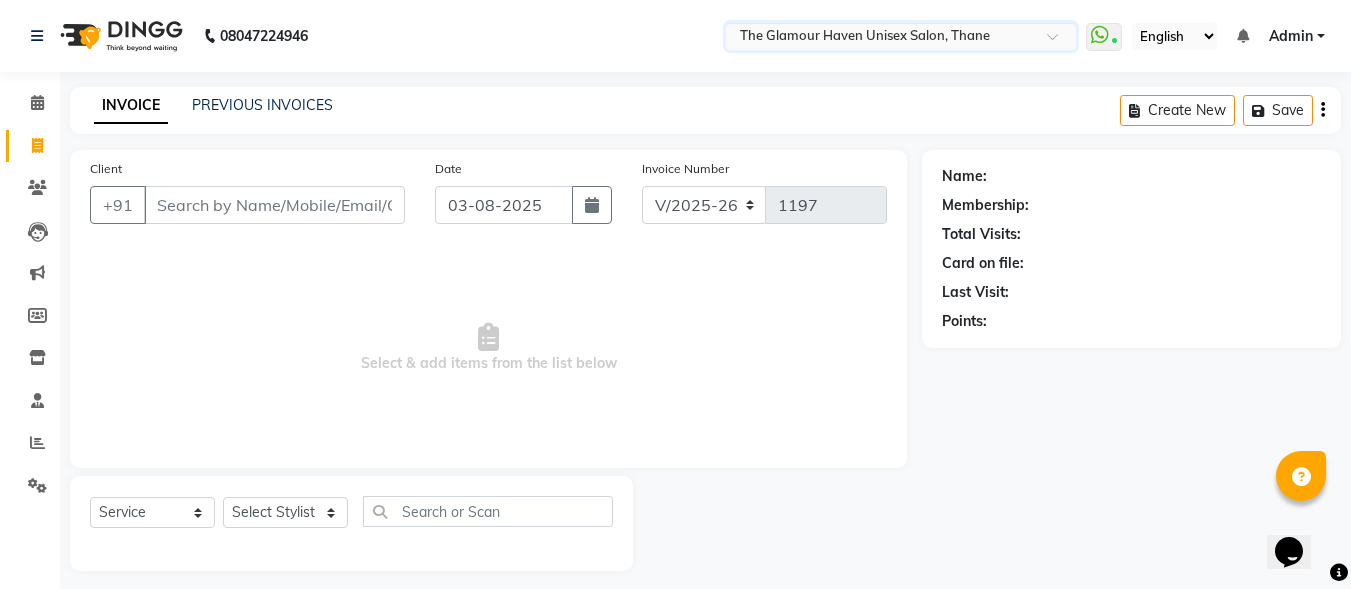 click at bounding box center (1059, 42) 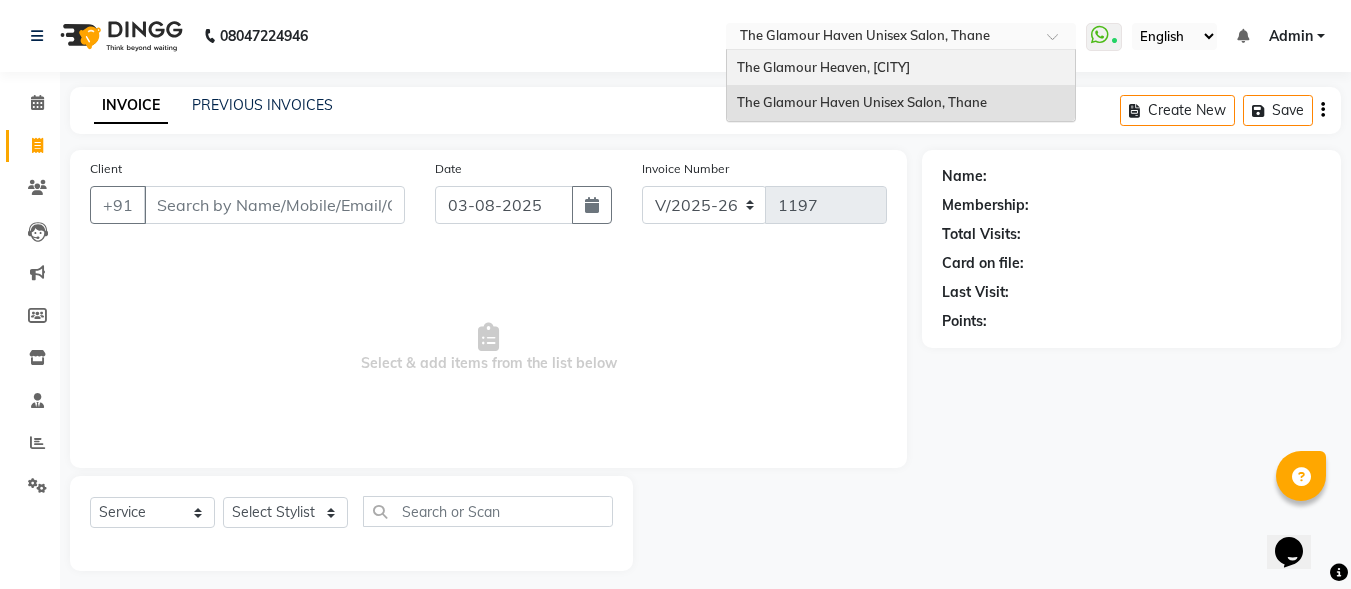 click on "The Glamour Heaven, Thane" at bounding box center [901, 68] 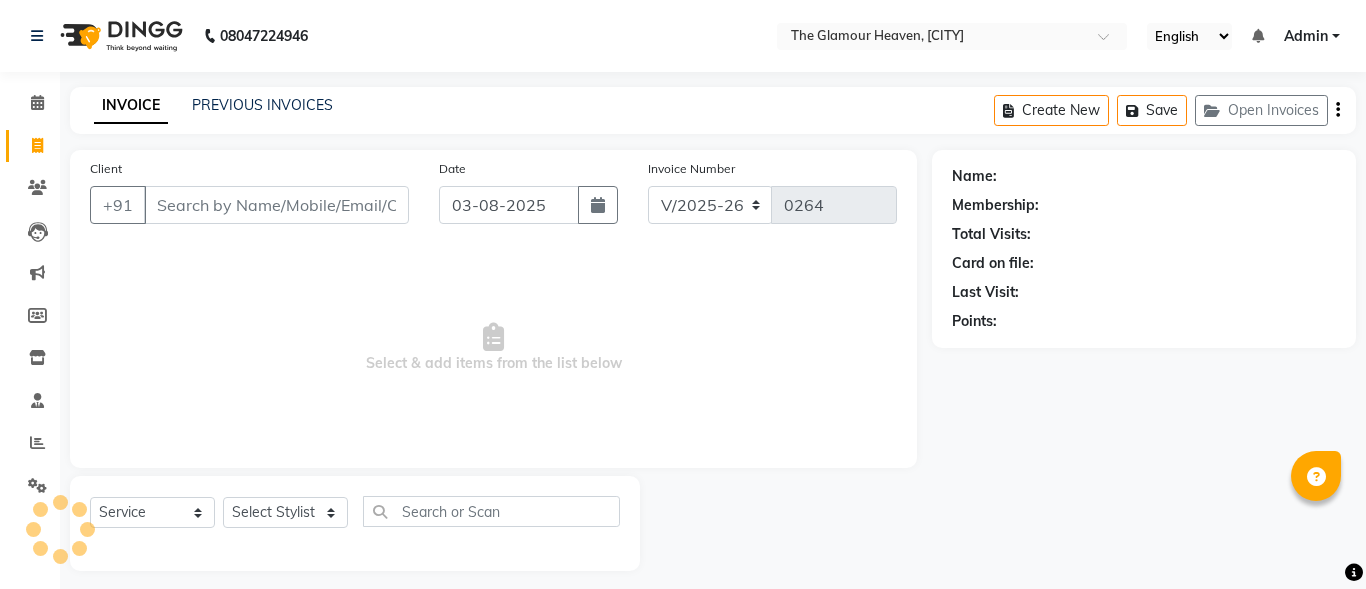 select on "8205" 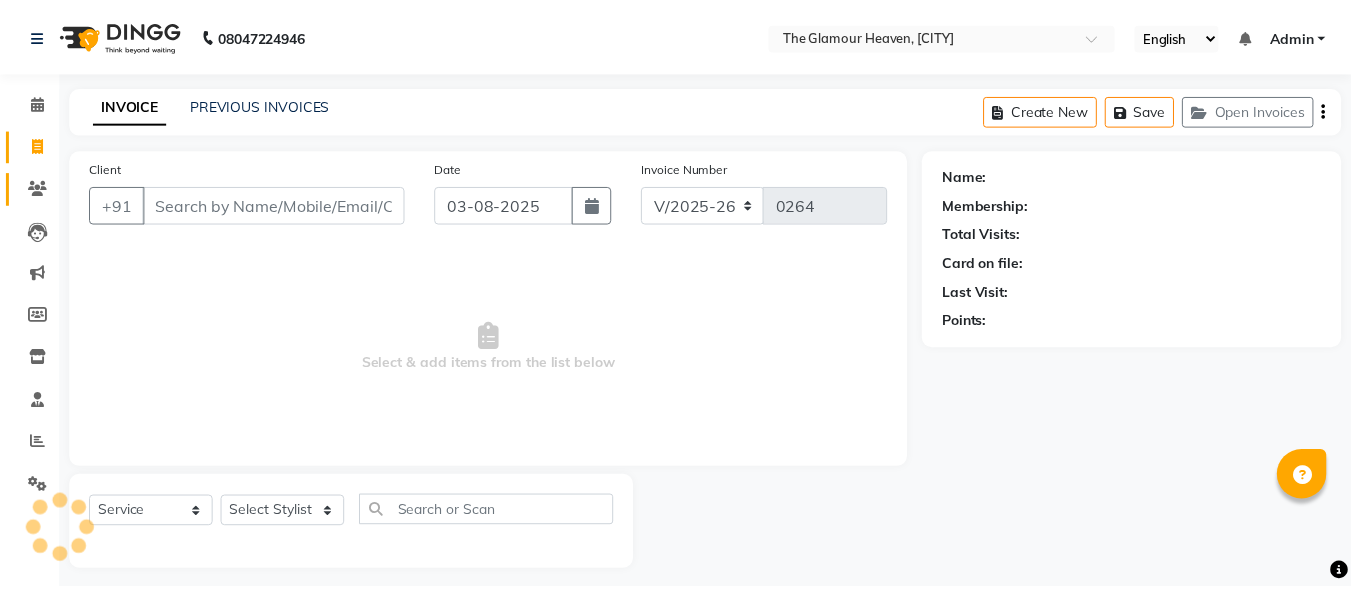 scroll, scrollTop: 0, scrollLeft: 0, axis: both 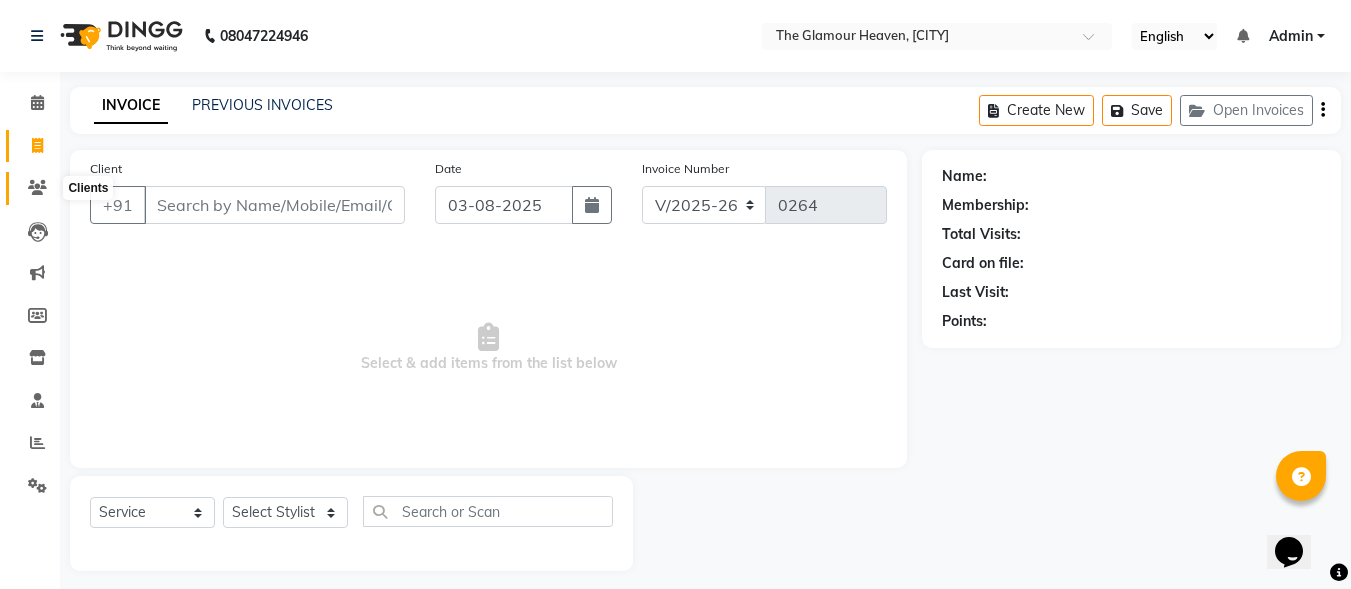 click 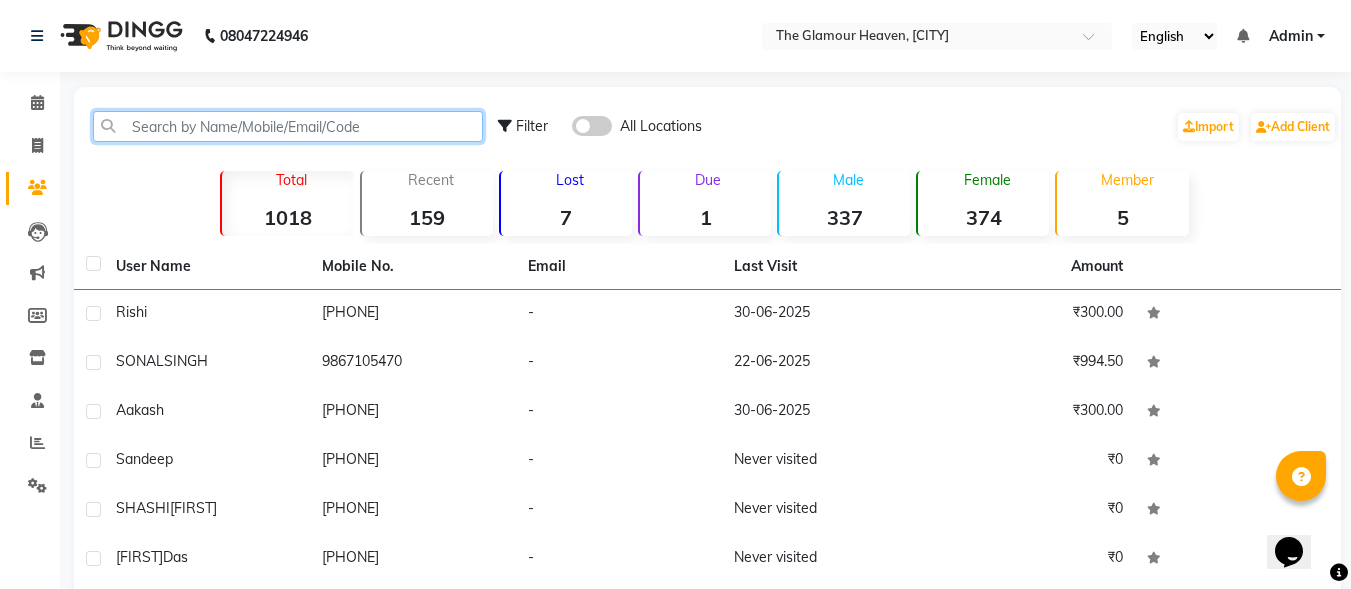 click 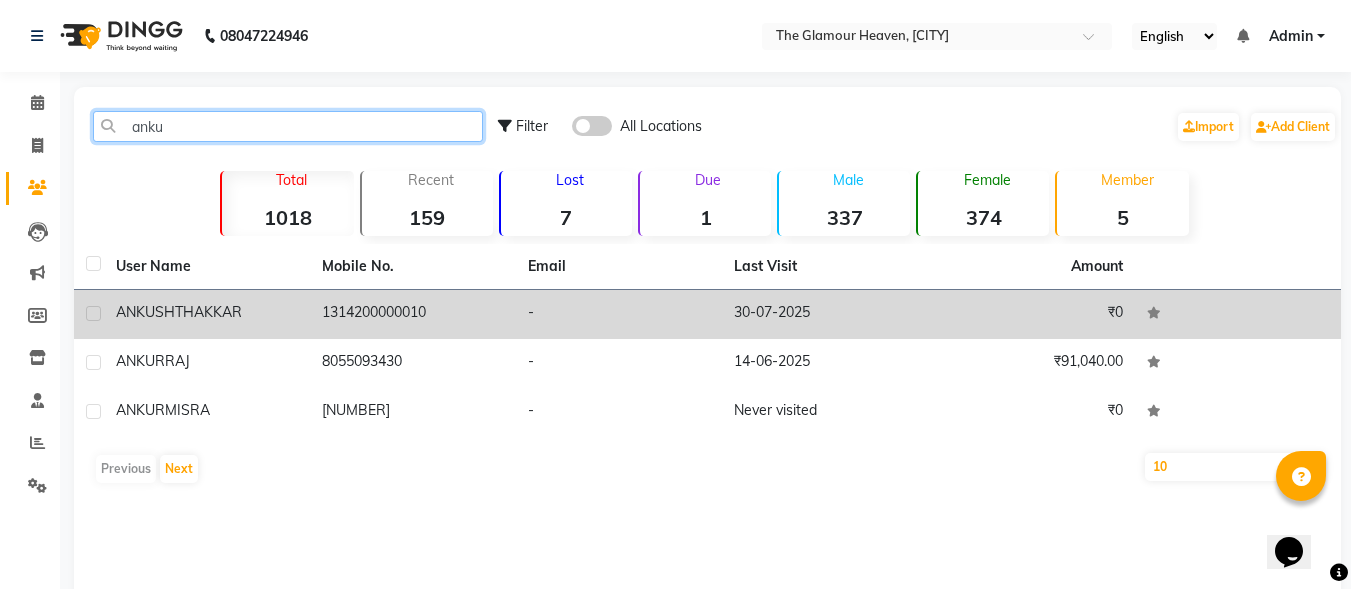 type on "anku" 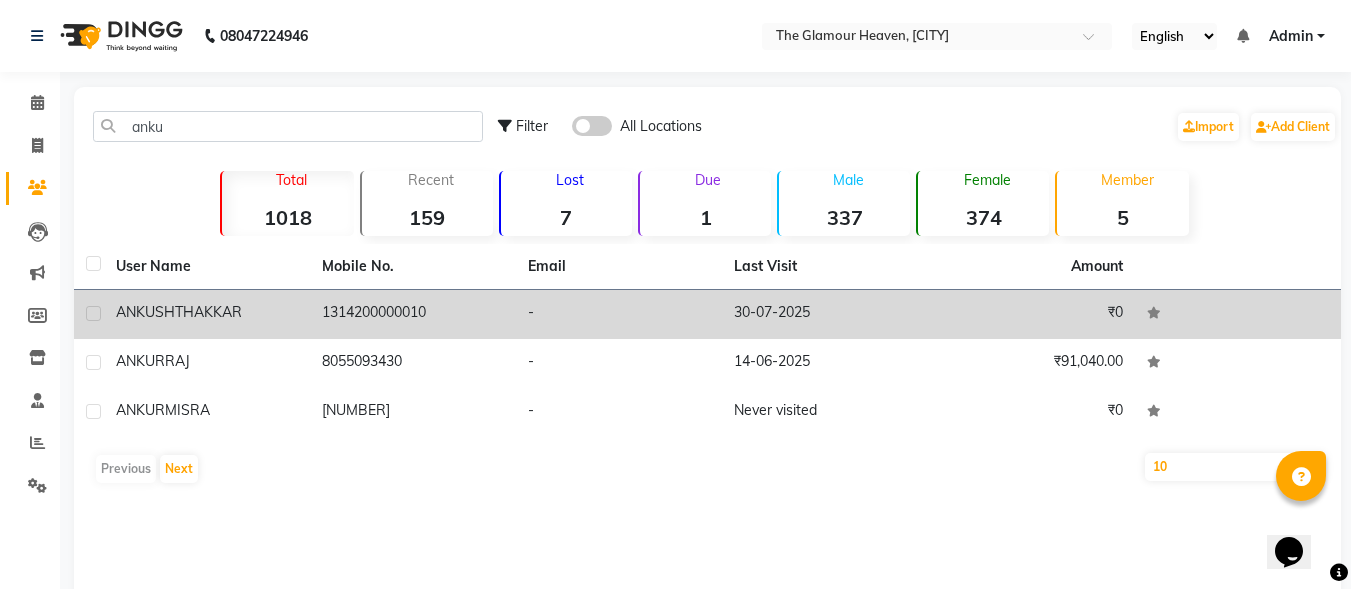 click on "ANKUSH  THAKKAR" 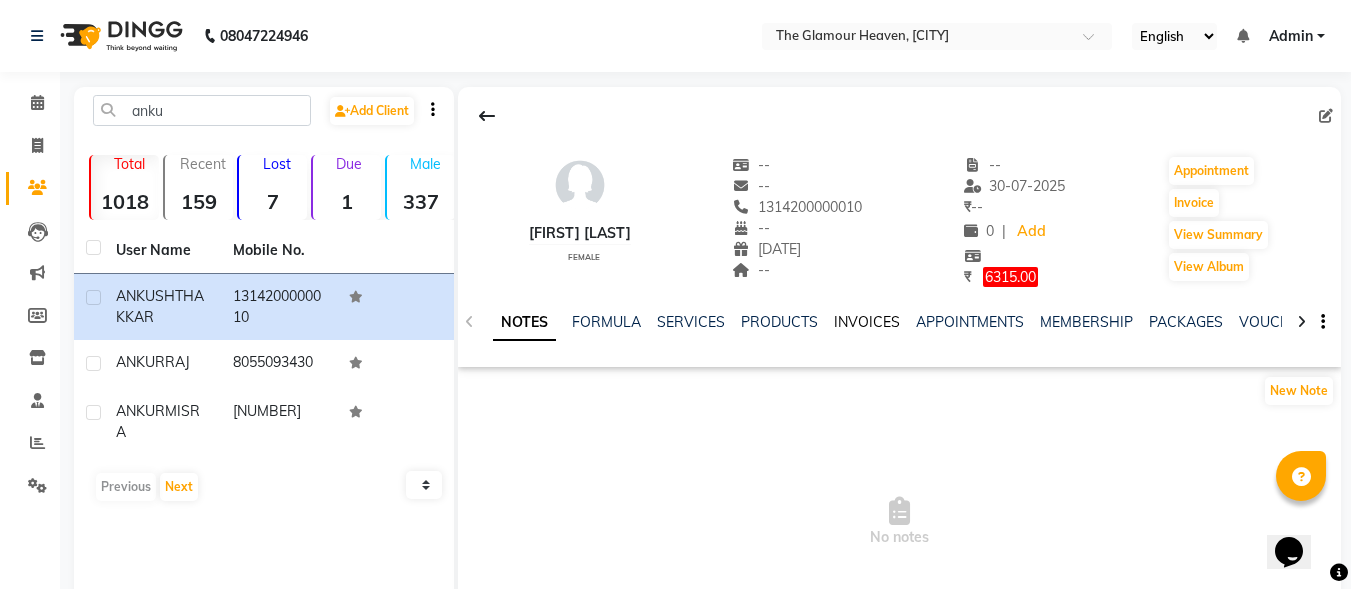 click on "INVOICES" 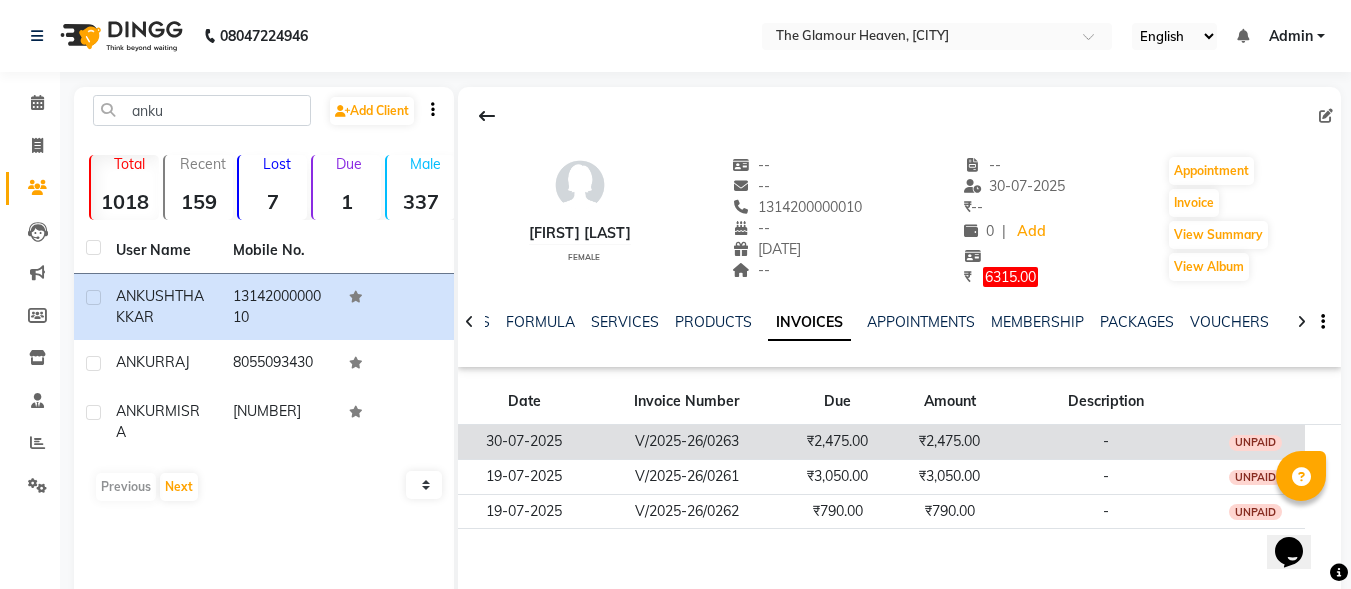 click on "V/2025-26/0263" 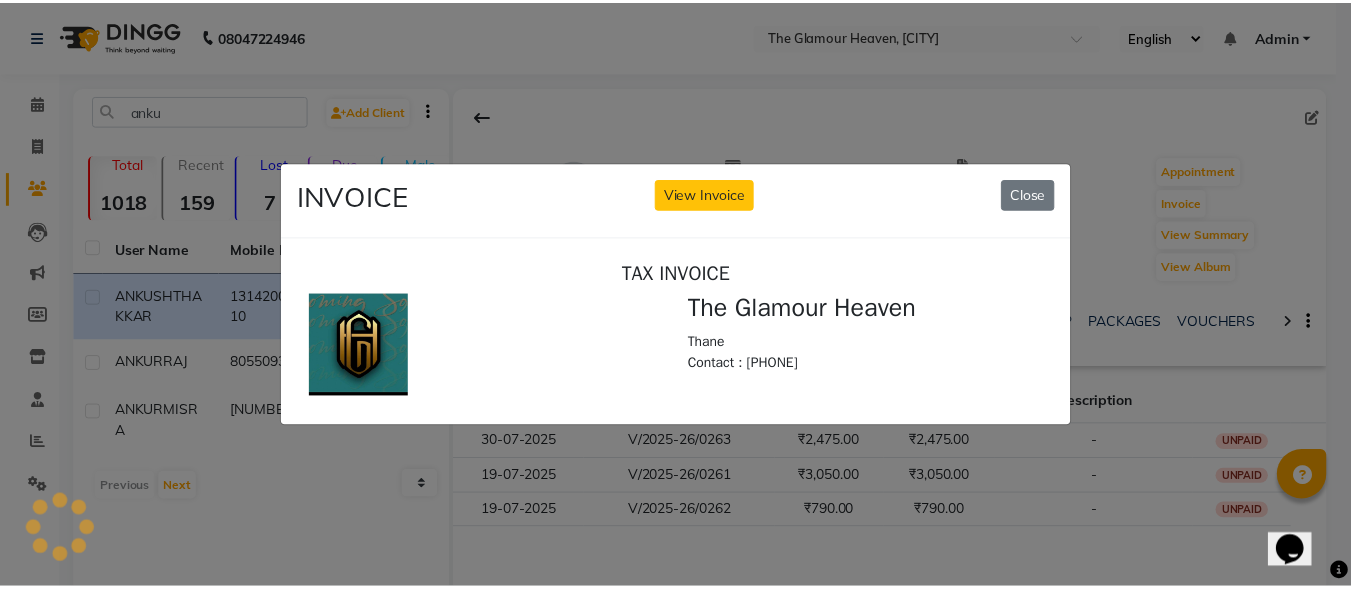 scroll, scrollTop: 0, scrollLeft: 0, axis: both 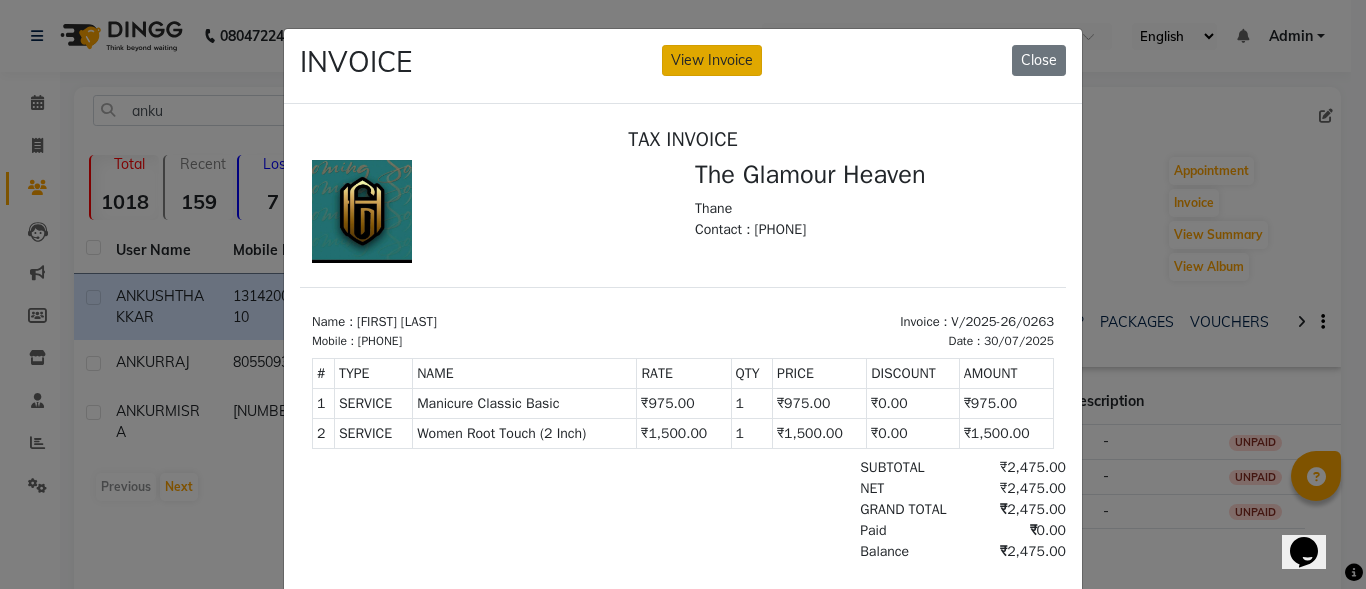 click on "View Invoice" 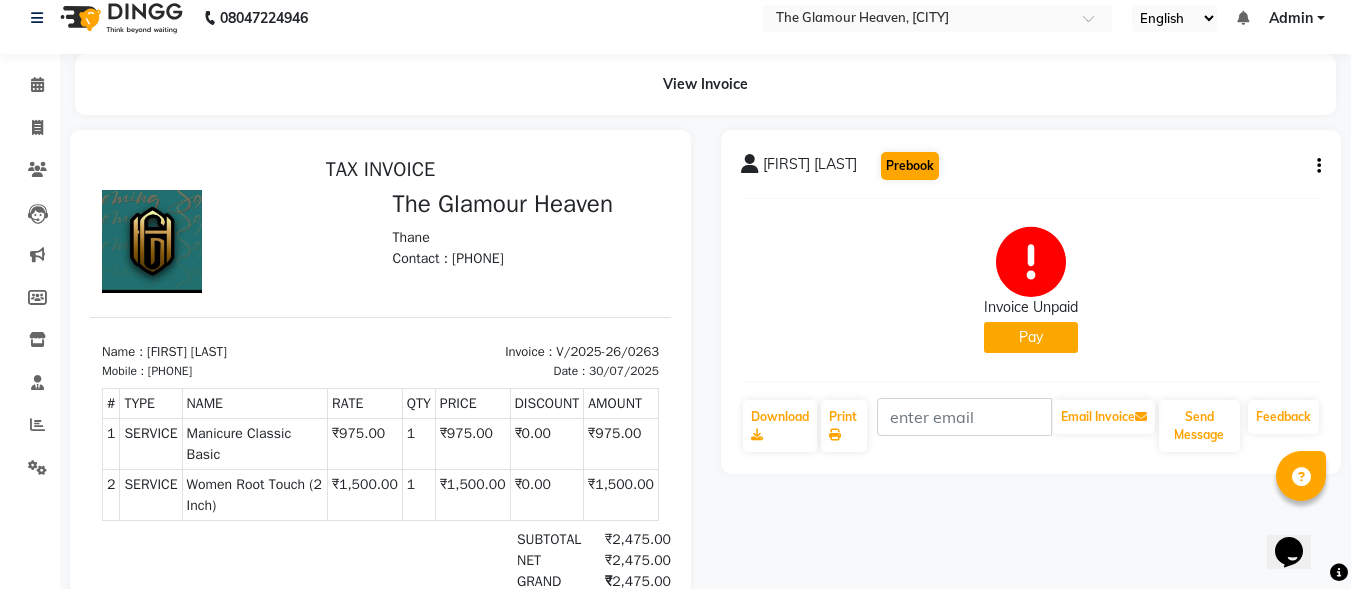 scroll, scrollTop: 0, scrollLeft: 0, axis: both 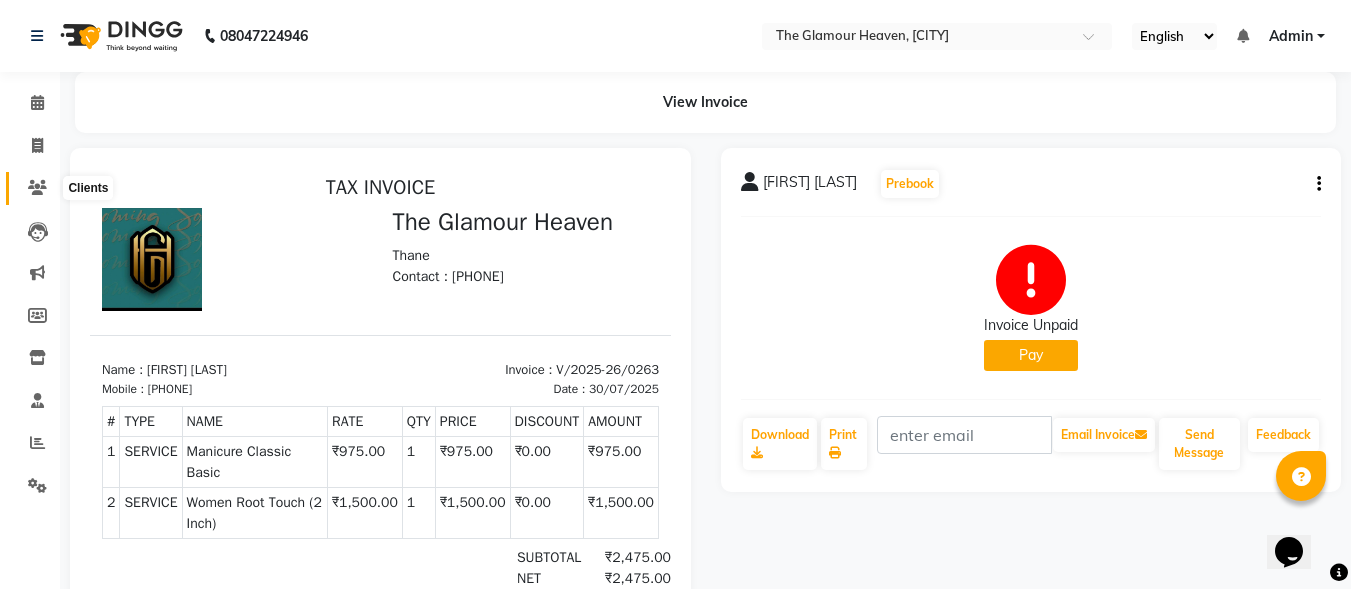 click 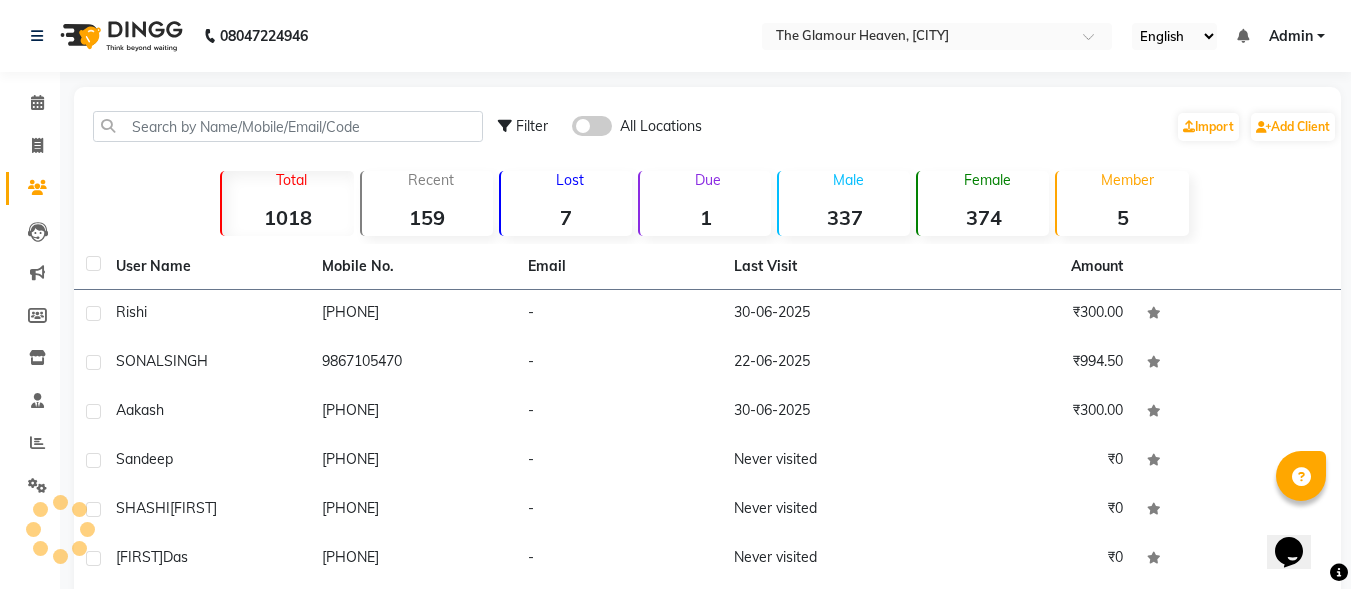 click on "Filter All Locations  Import   Add Client" 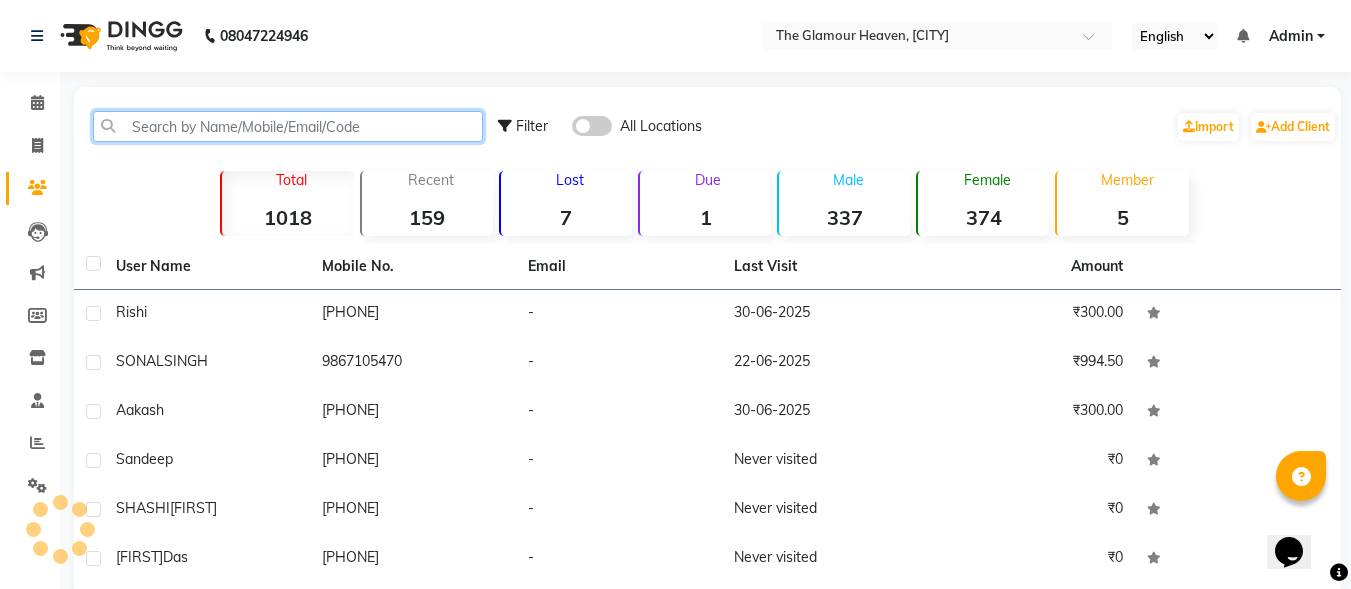 click 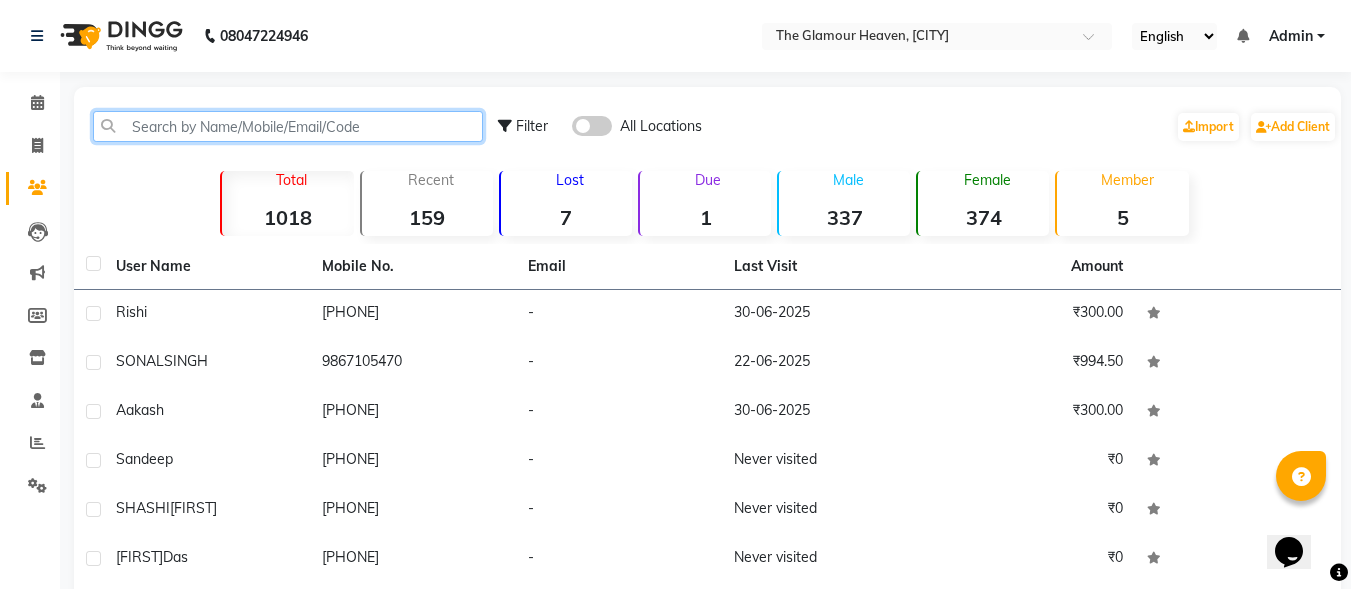 click 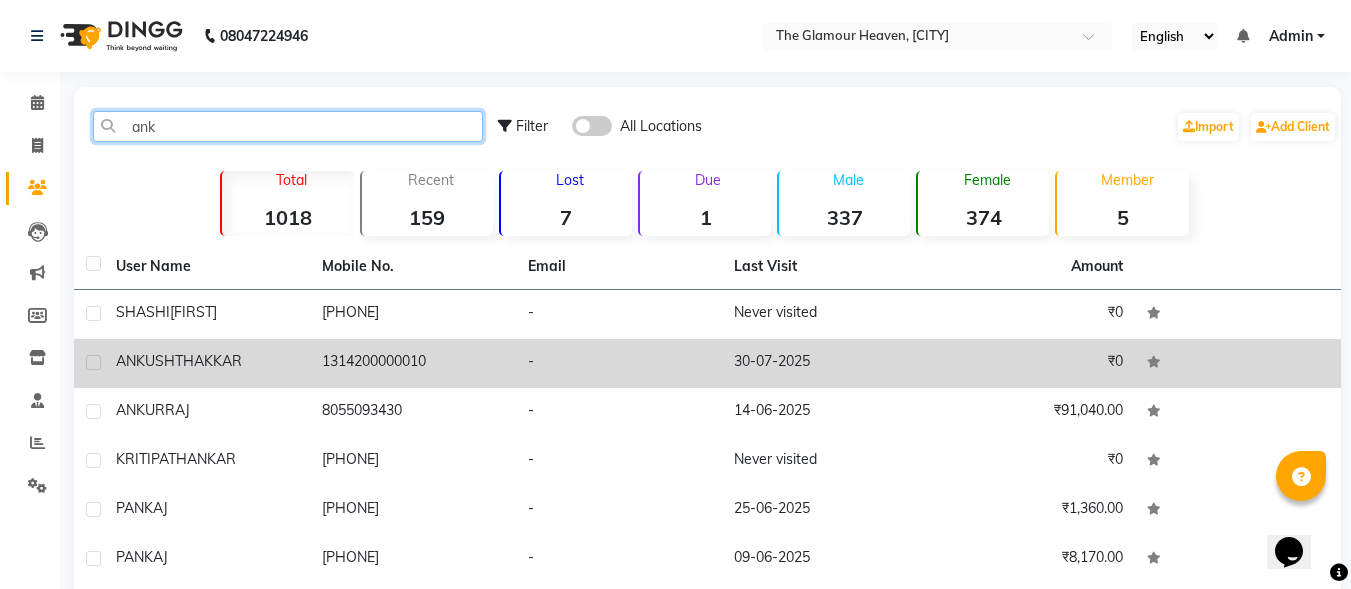 type on "ank" 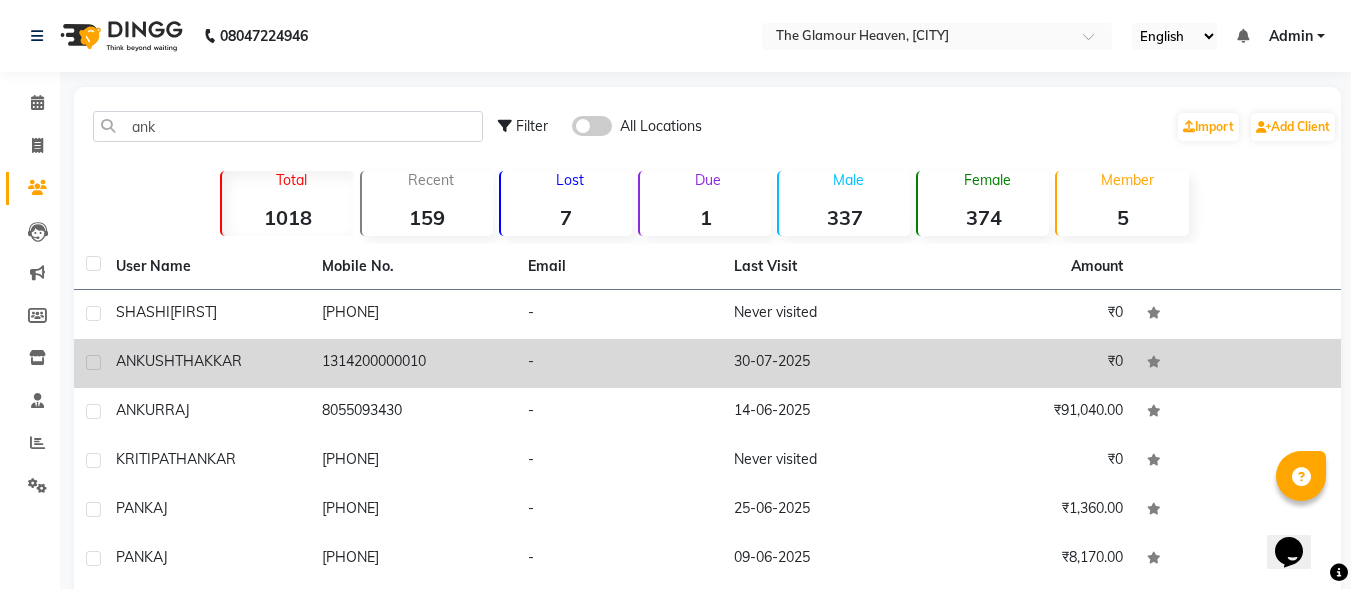 click on "ANKUSH  THAKKAR" 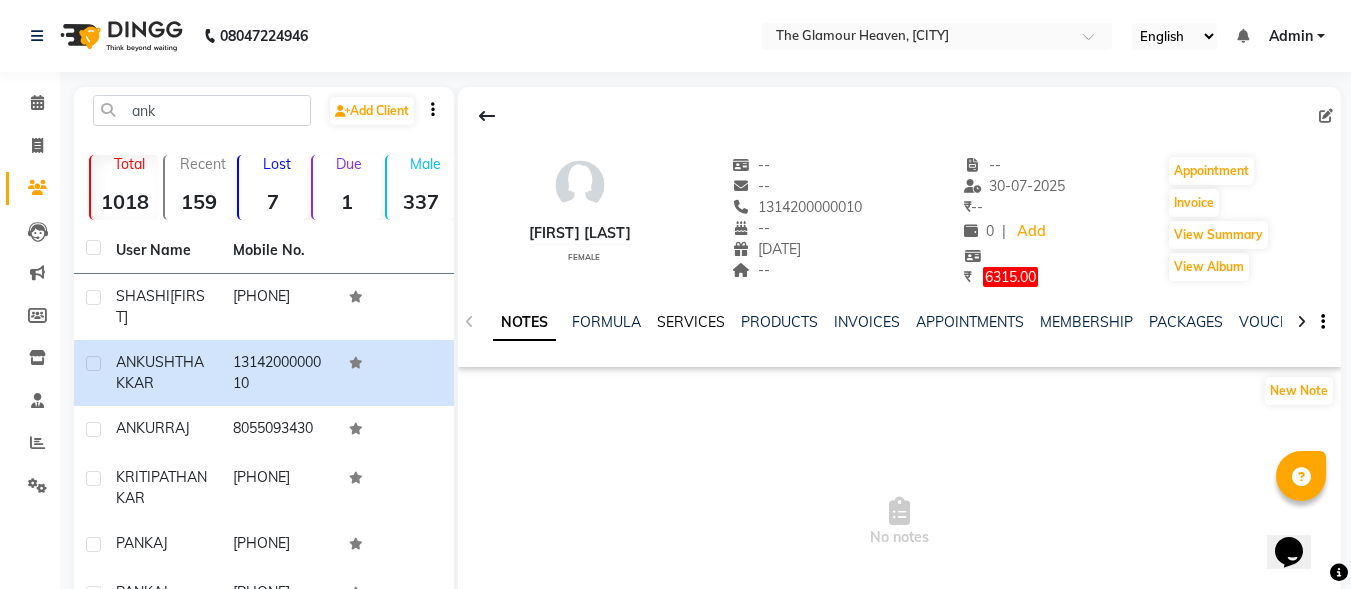 click on "SERVICES" 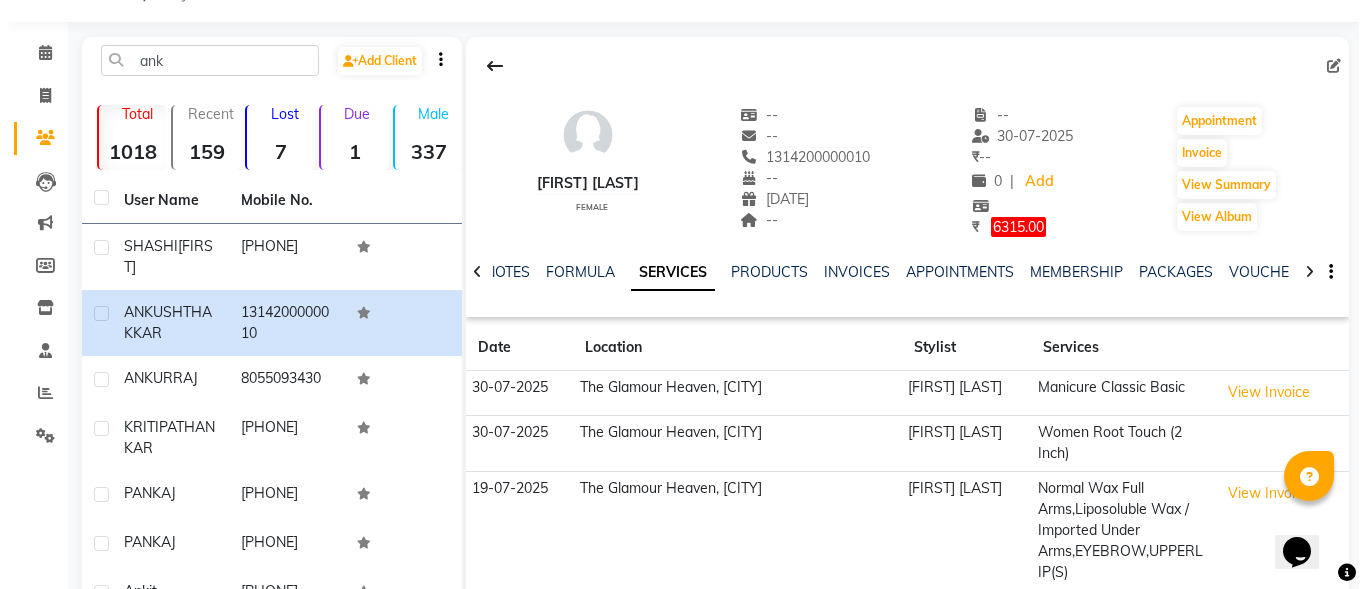 scroll, scrollTop: 100, scrollLeft: 0, axis: vertical 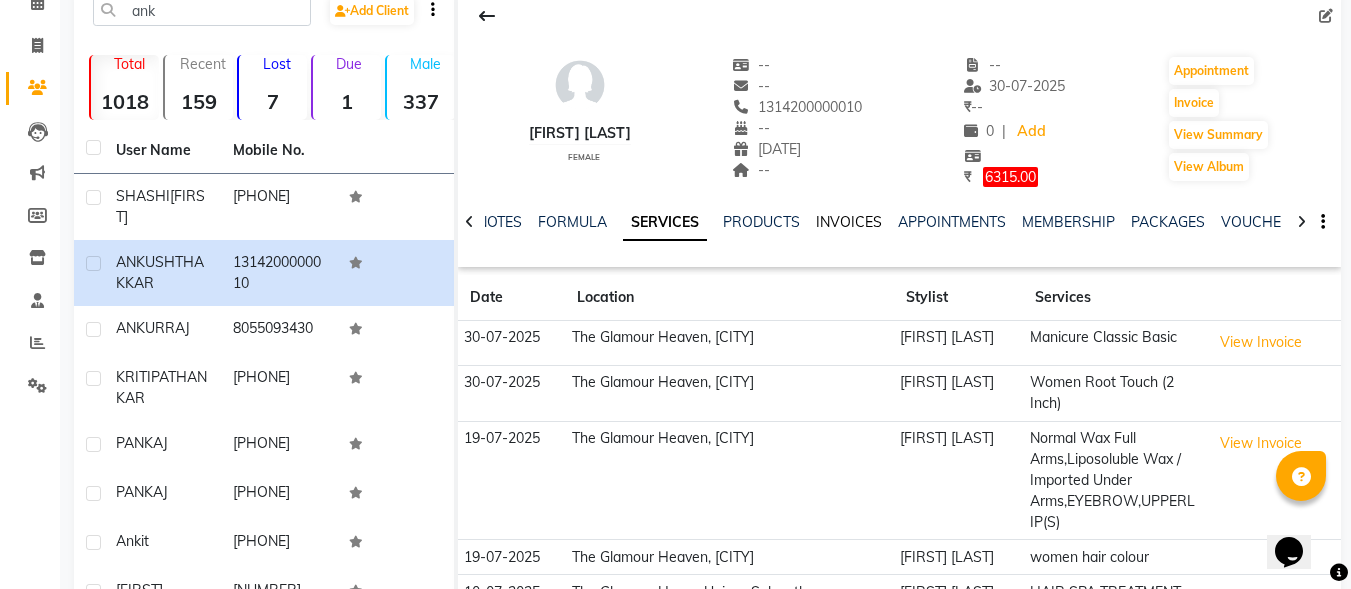 click on "INVOICES" 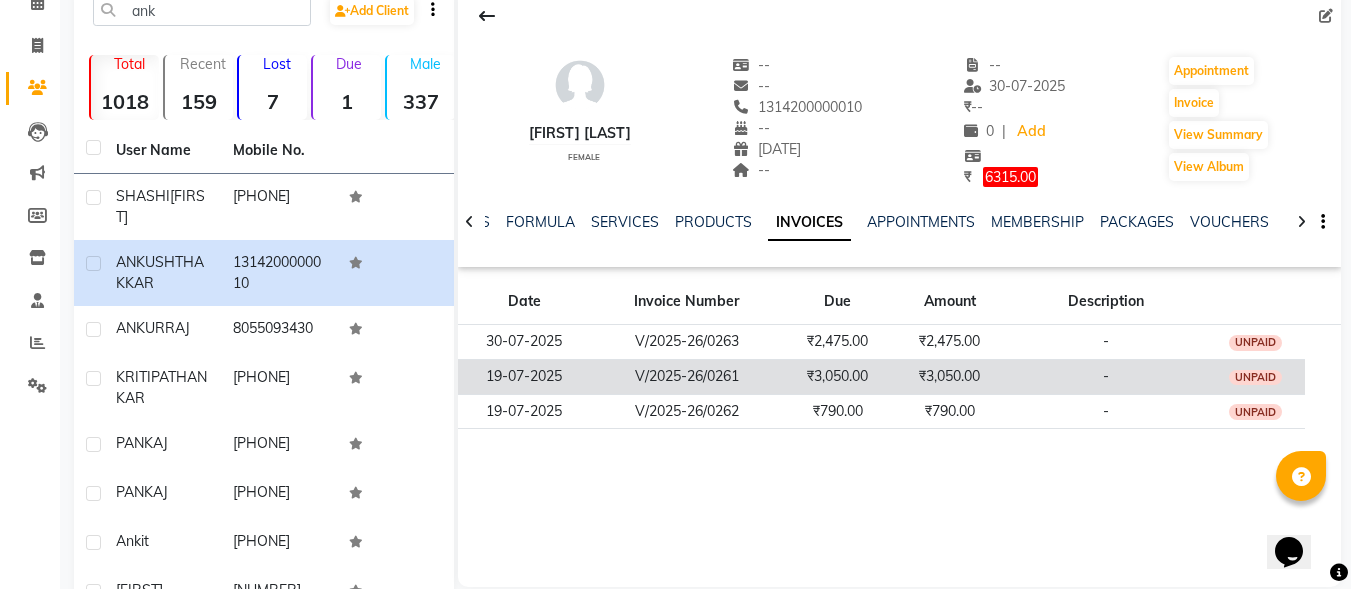 click on "V/2025-26/0261" 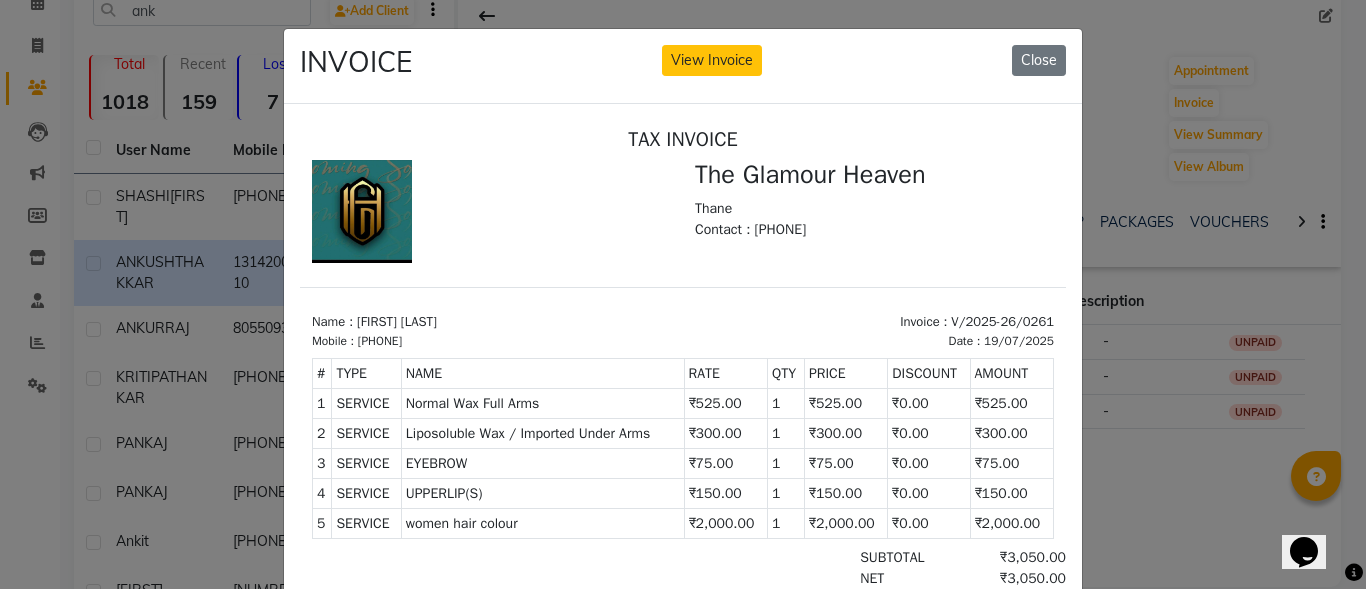 scroll, scrollTop: 16, scrollLeft: 0, axis: vertical 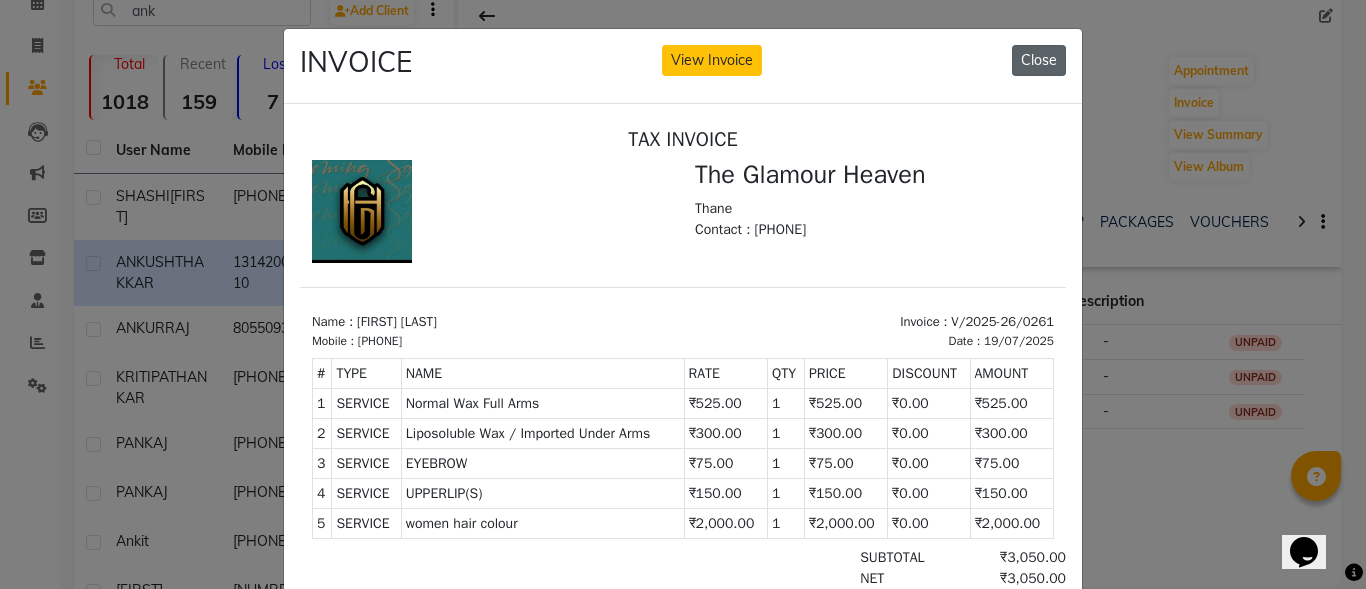 click on "Close" 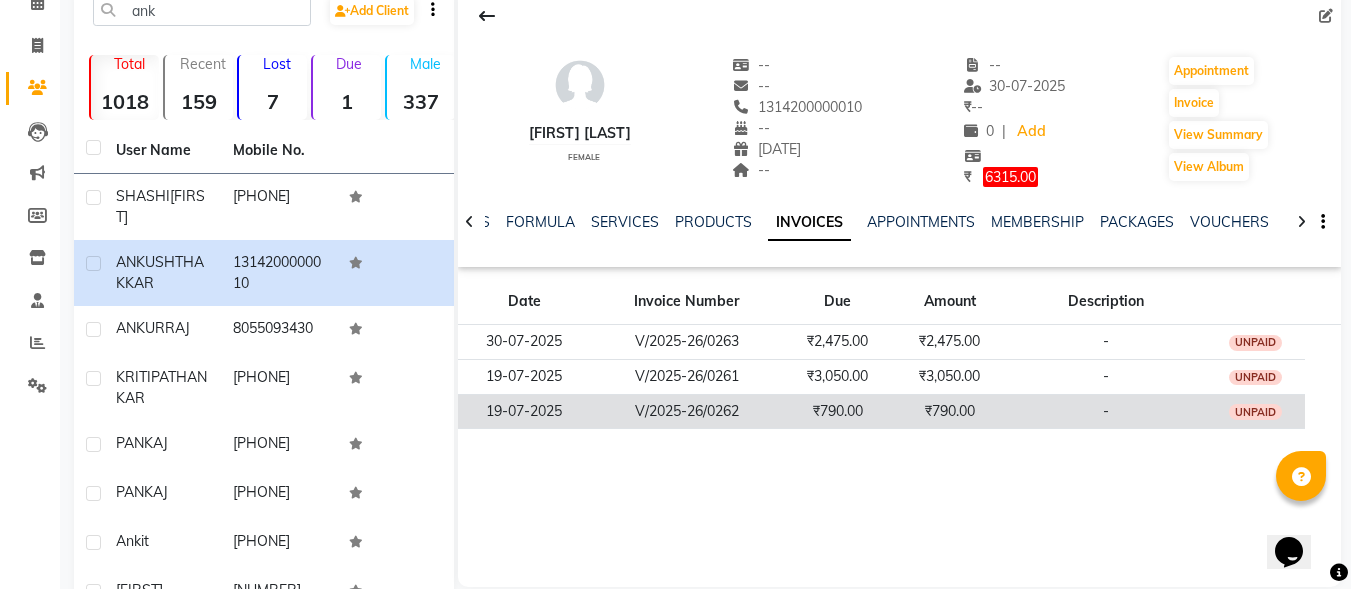 click on "V/2025-26/0262" 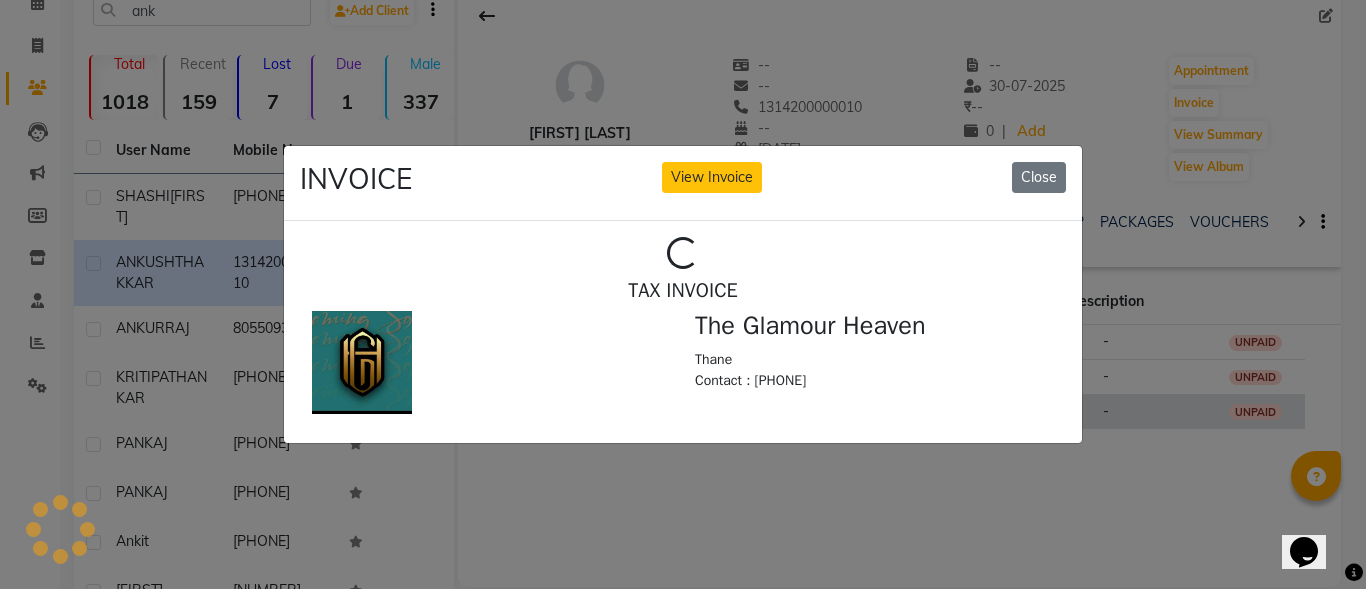 scroll, scrollTop: 0, scrollLeft: 0, axis: both 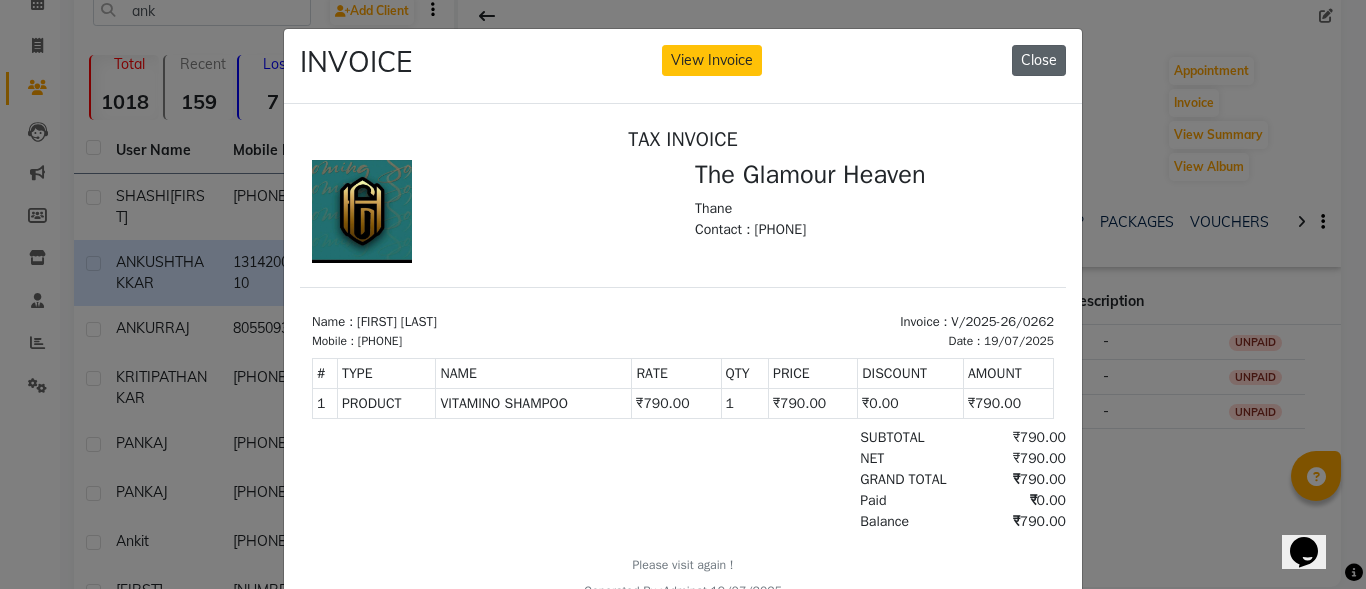 click on "Close" 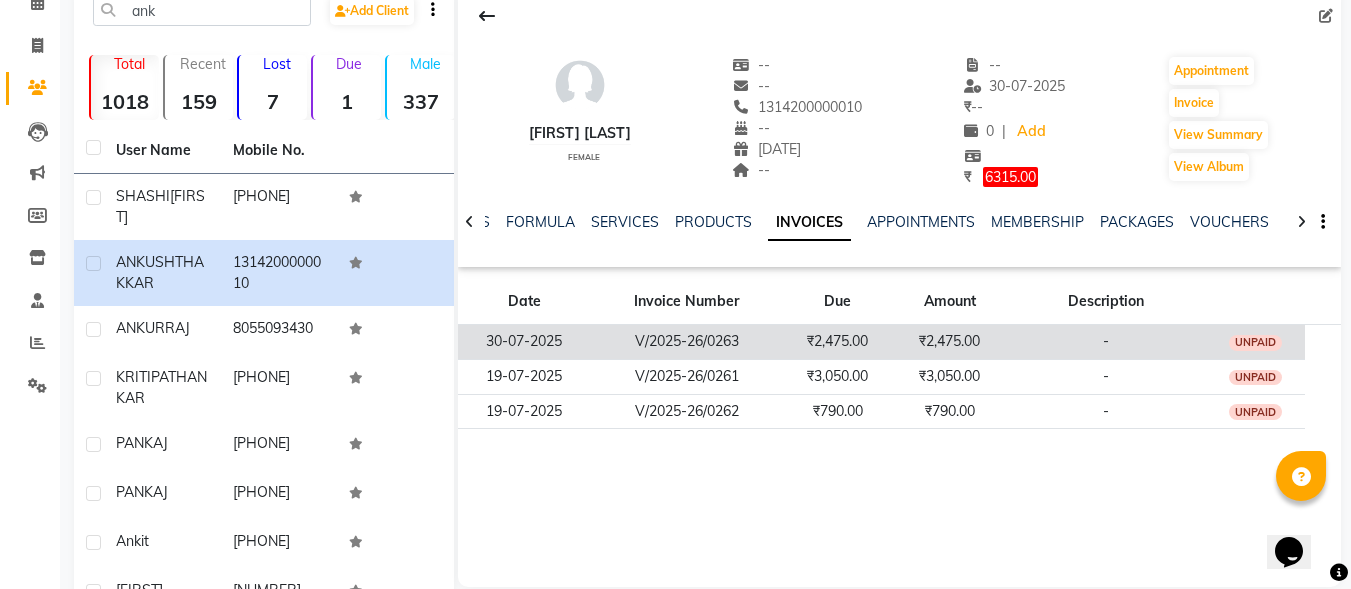 click on "V/2025-26/0263" 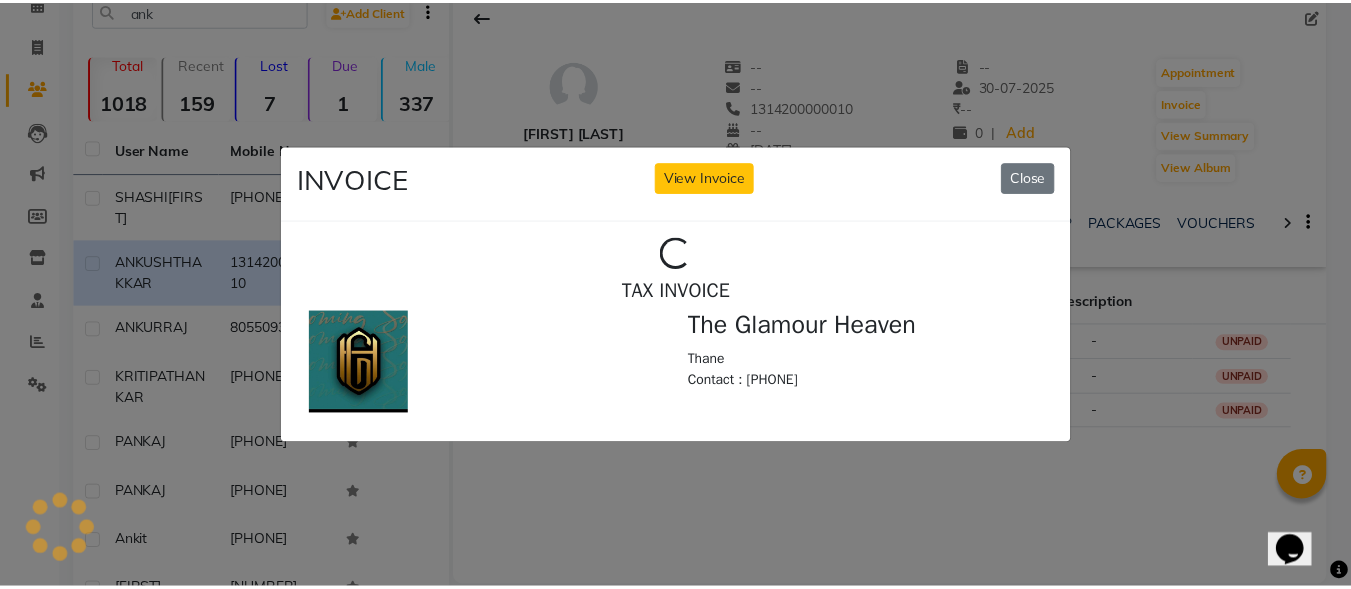 scroll, scrollTop: 0, scrollLeft: 0, axis: both 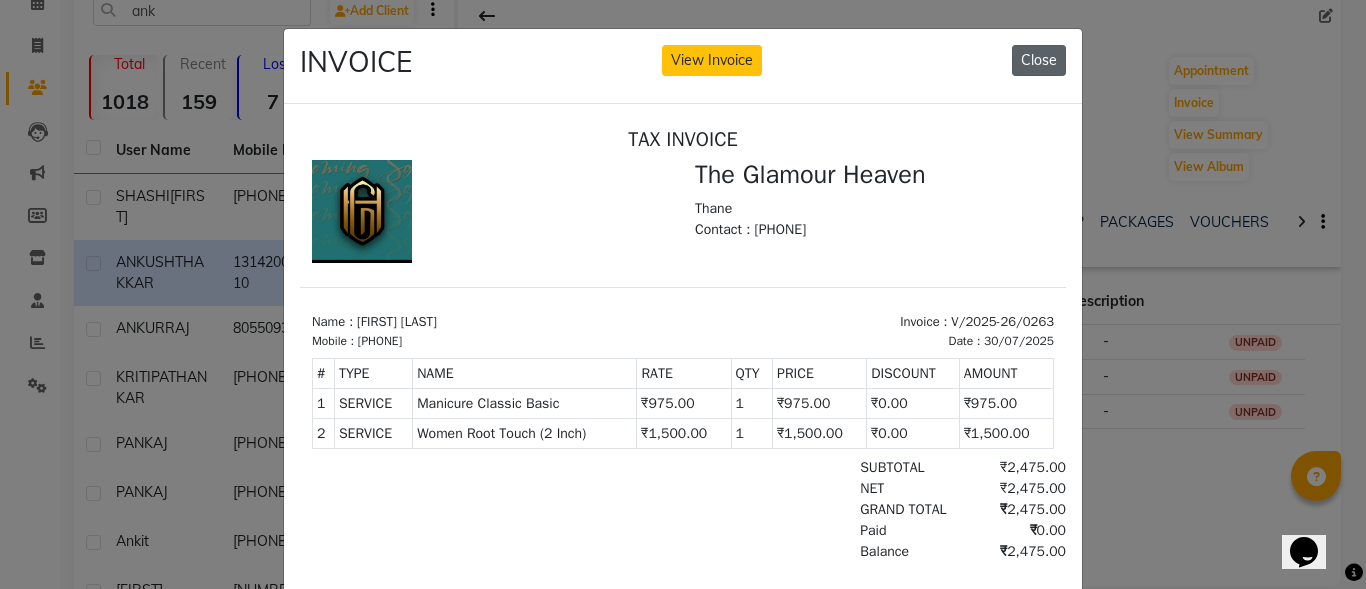 click on "Close" 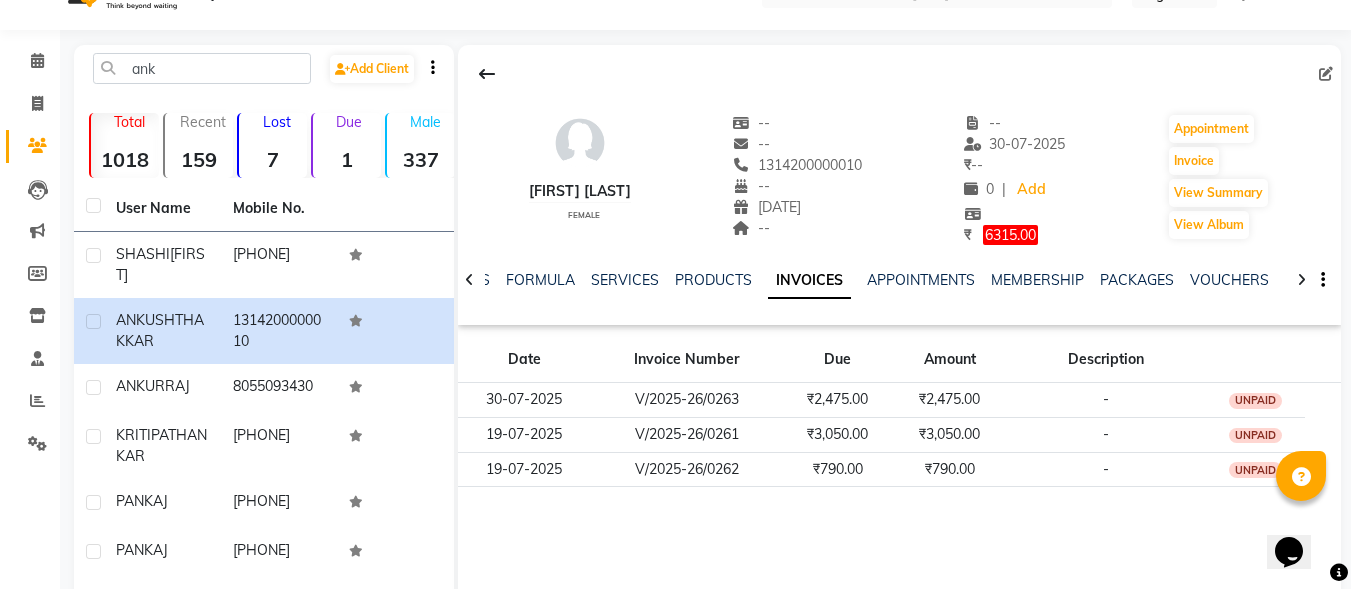 scroll, scrollTop: 0, scrollLeft: 0, axis: both 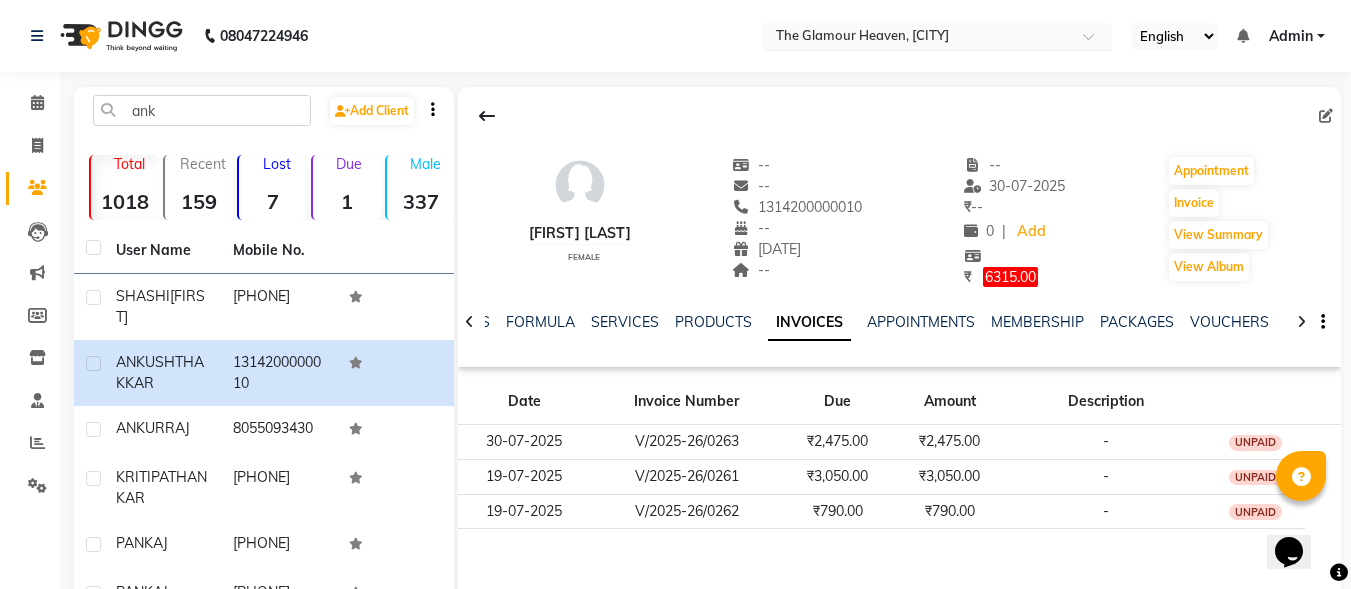 click at bounding box center (937, 38) 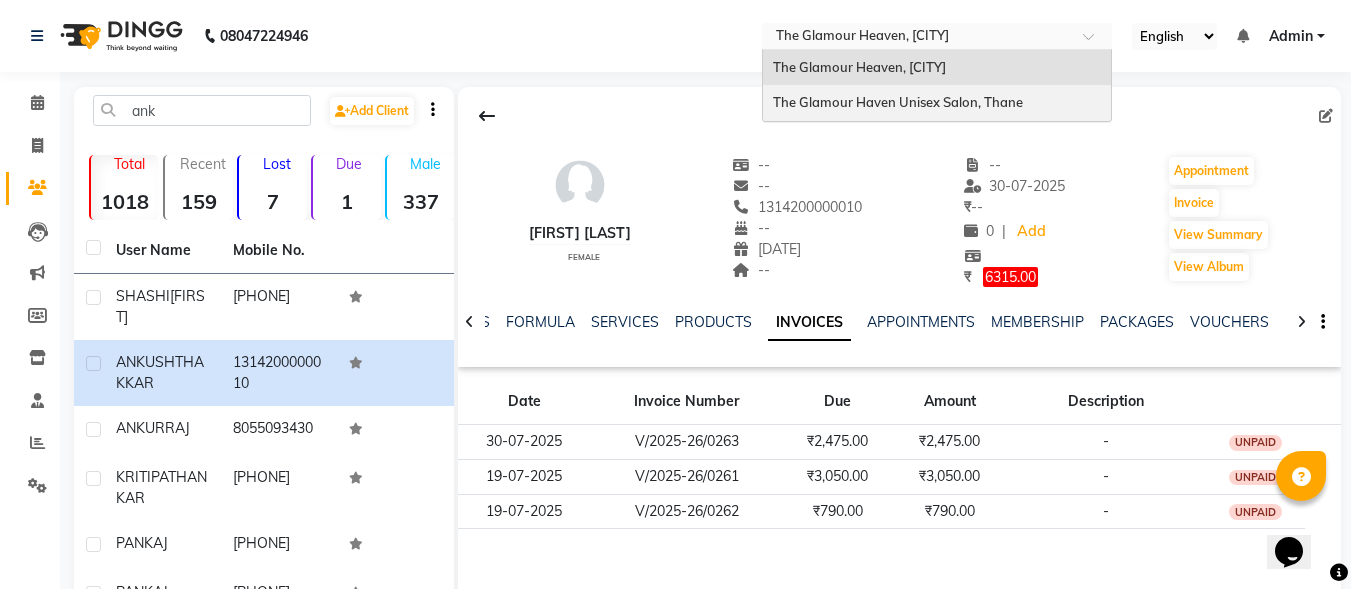 click on "The Glamour Haven Unisex Salon, Thane" at bounding box center [898, 102] 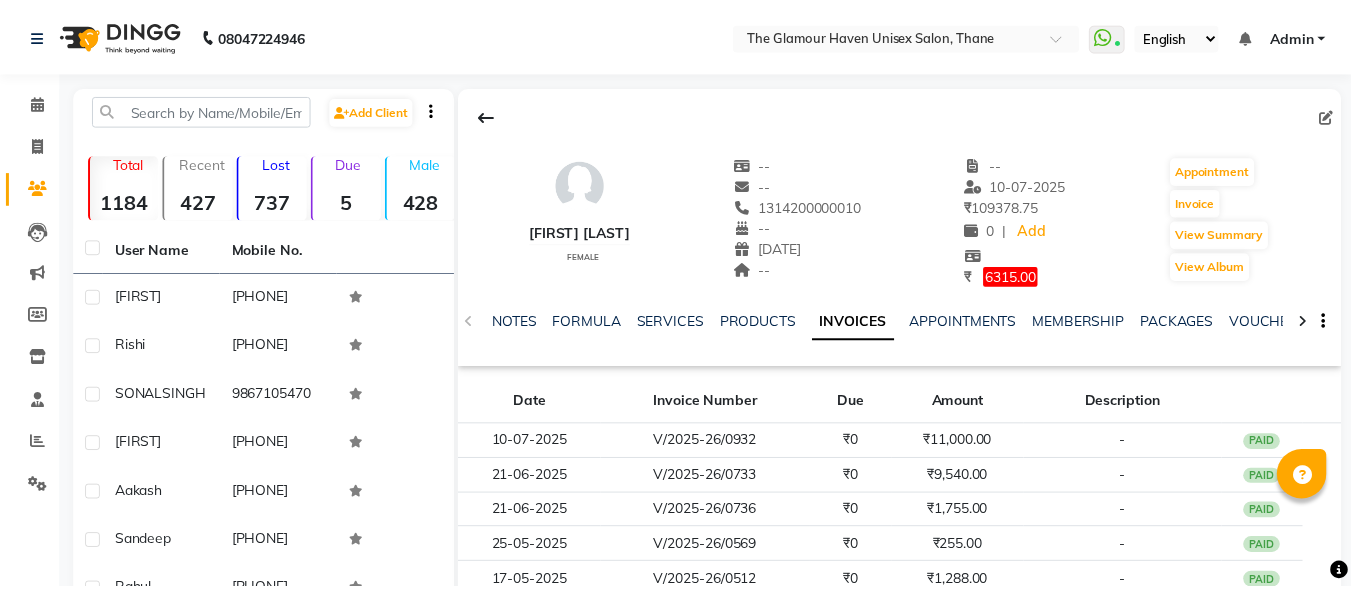 scroll, scrollTop: 0, scrollLeft: 0, axis: both 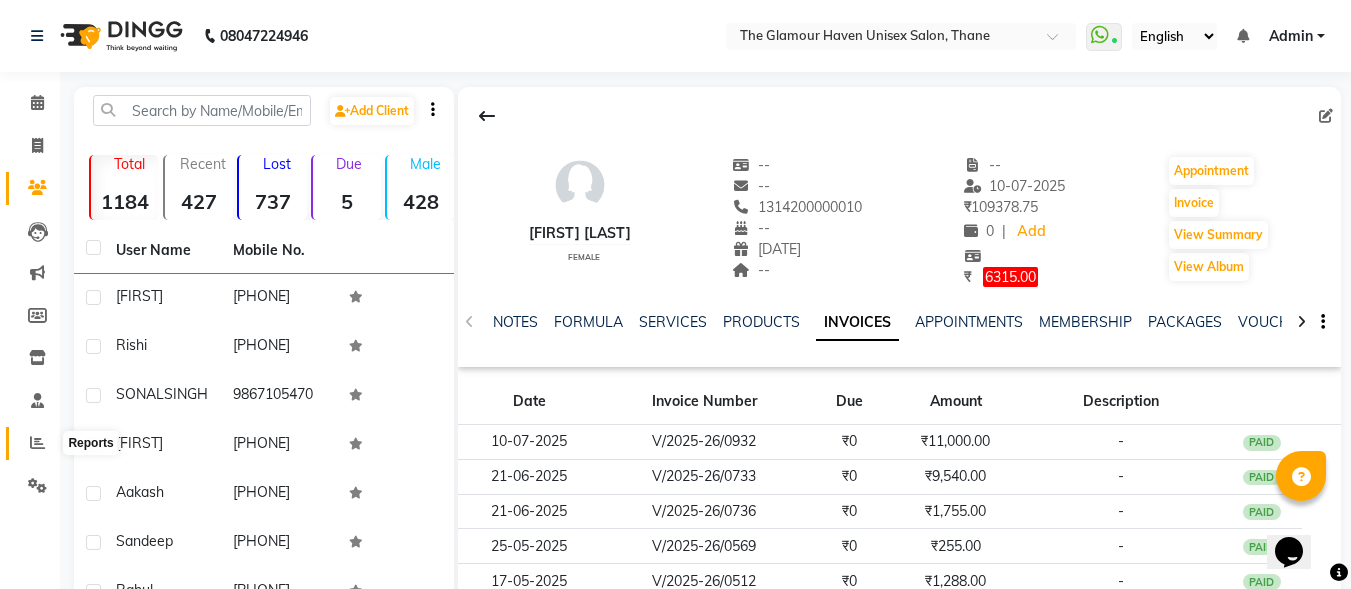 click 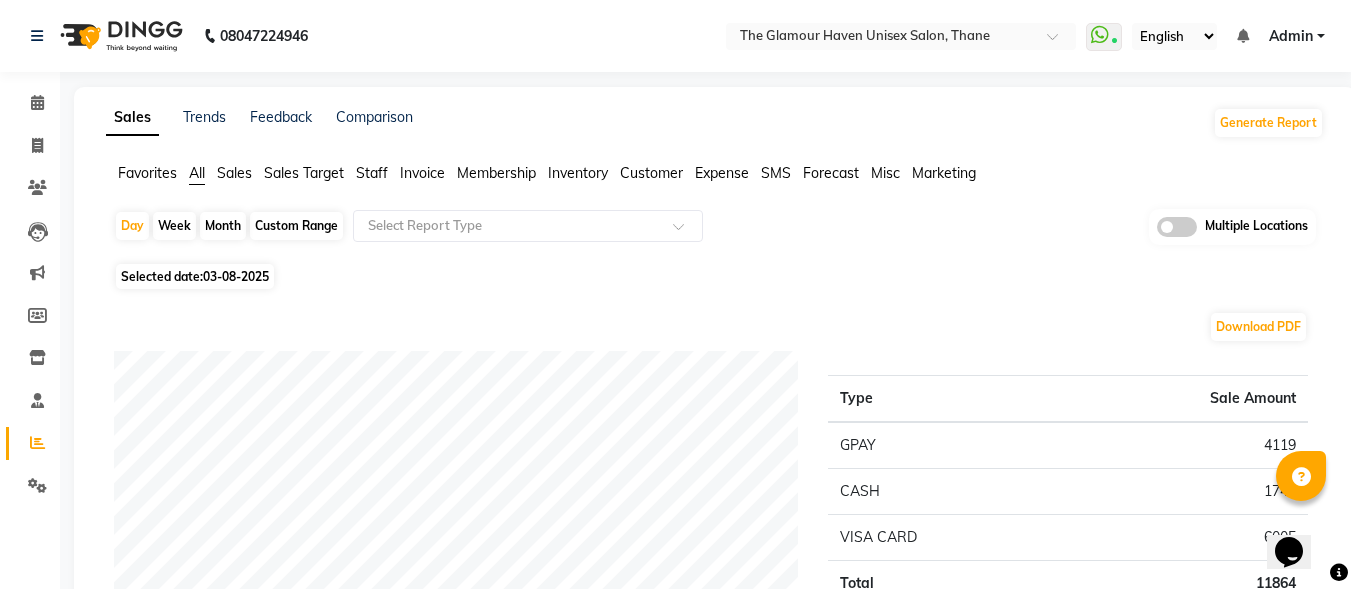 click on "Staff" 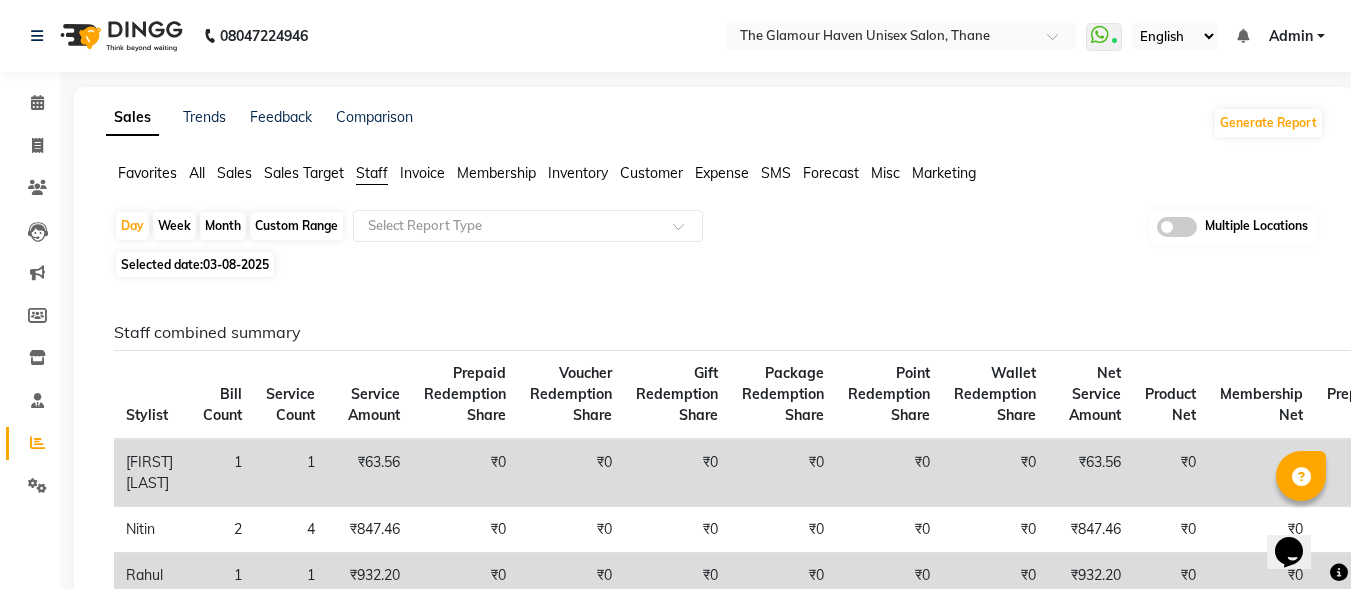click on "Month" 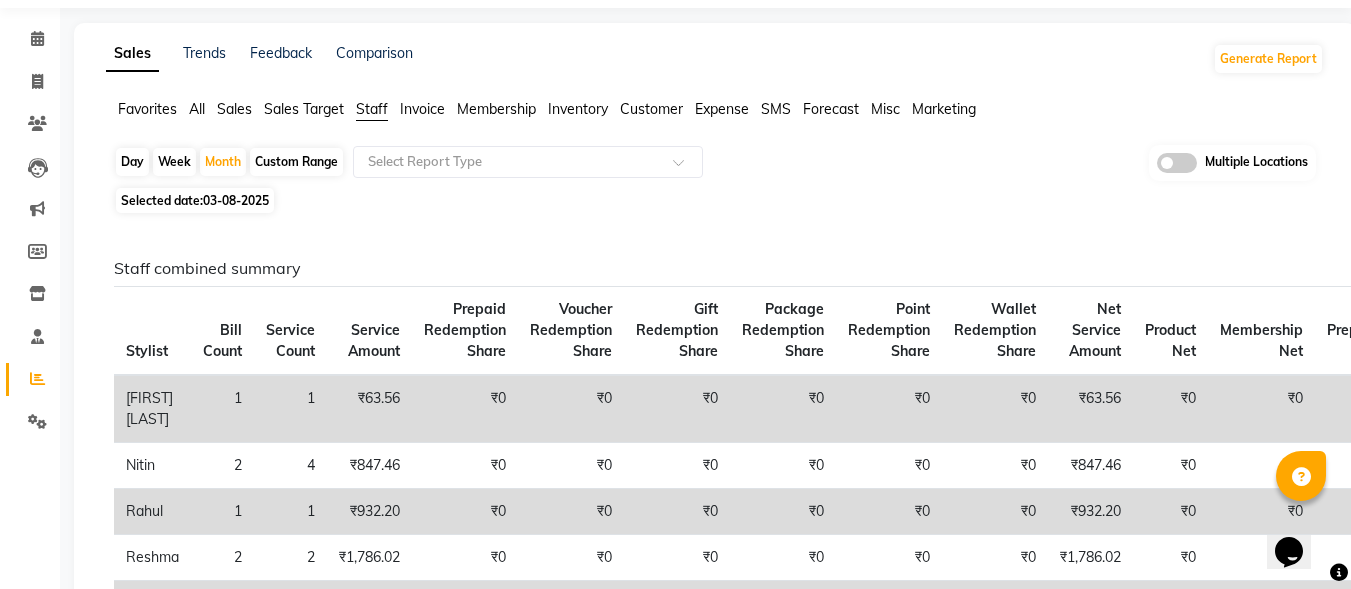 scroll, scrollTop: 0, scrollLeft: 0, axis: both 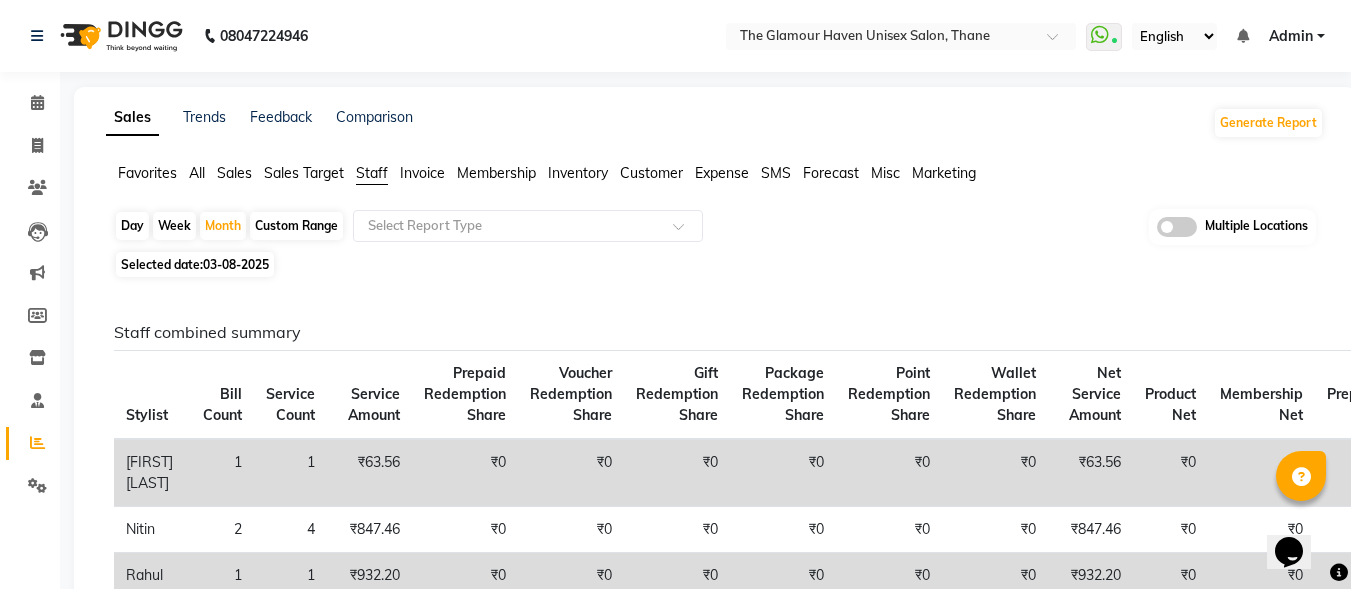 click on "Selected date:  03-08-2025" 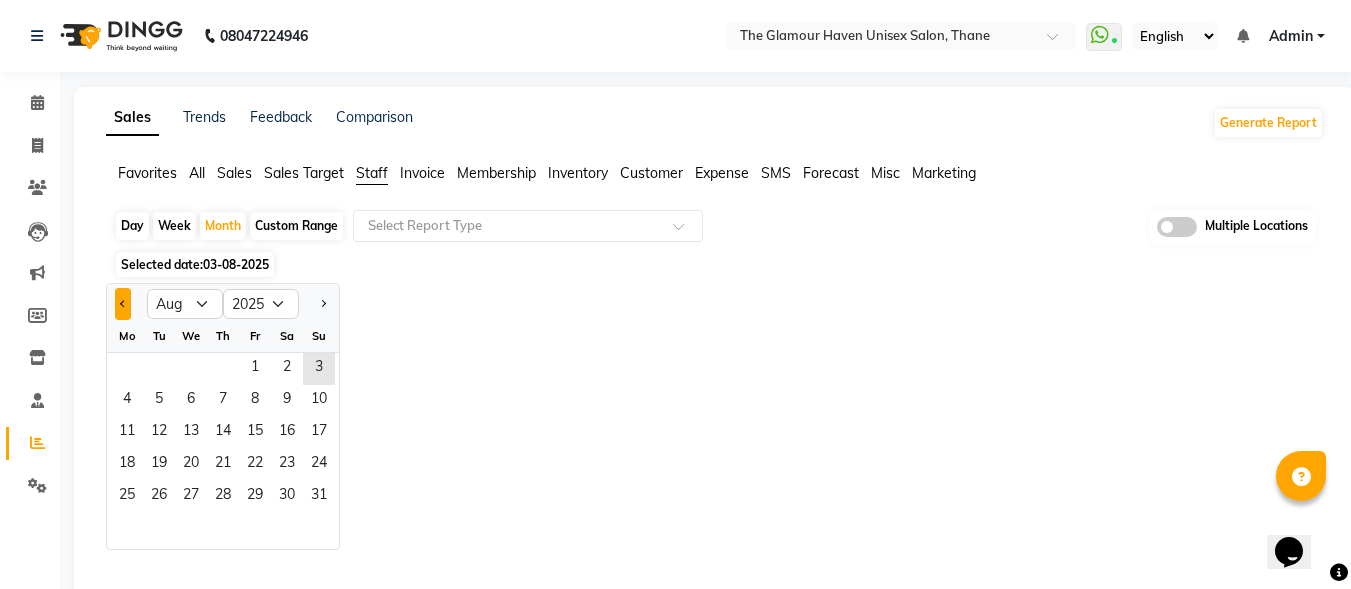 click 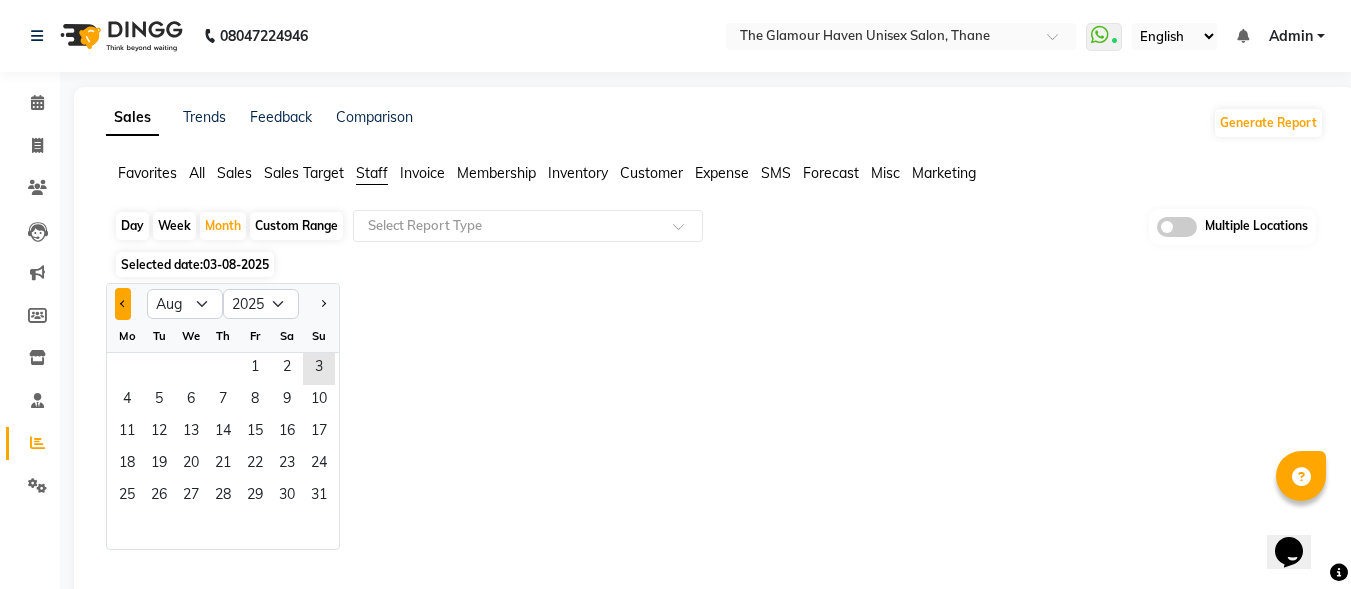 click 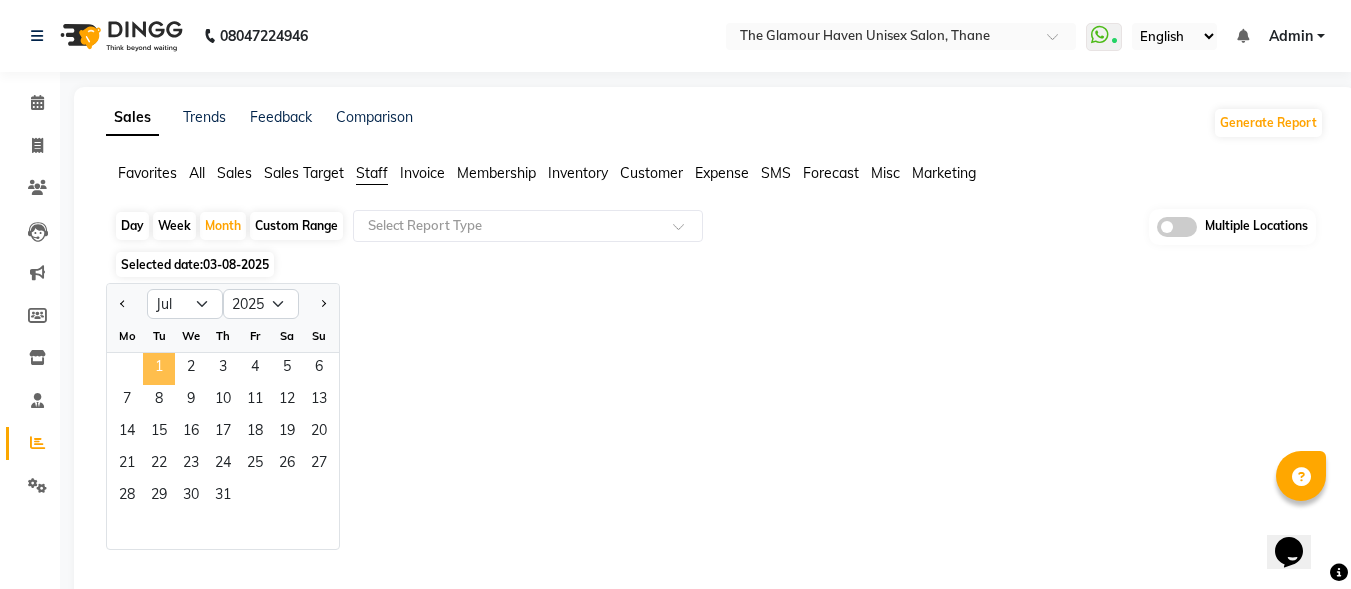 click on "1" 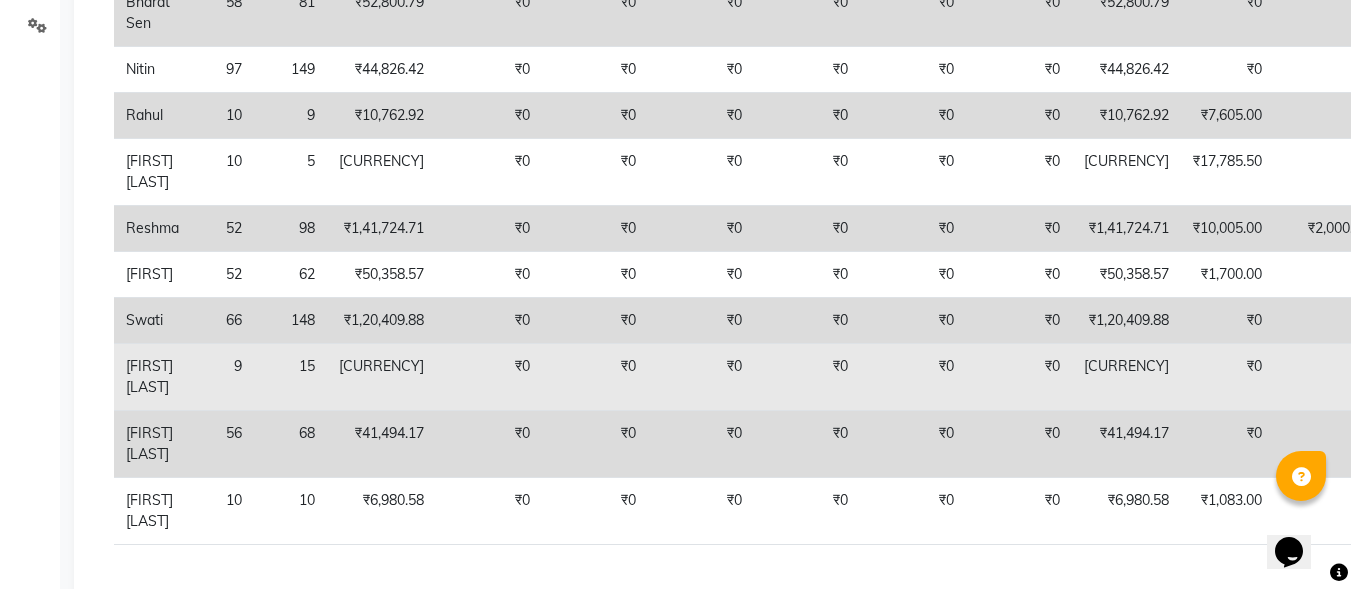 scroll, scrollTop: 500, scrollLeft: 0, axis: vertical 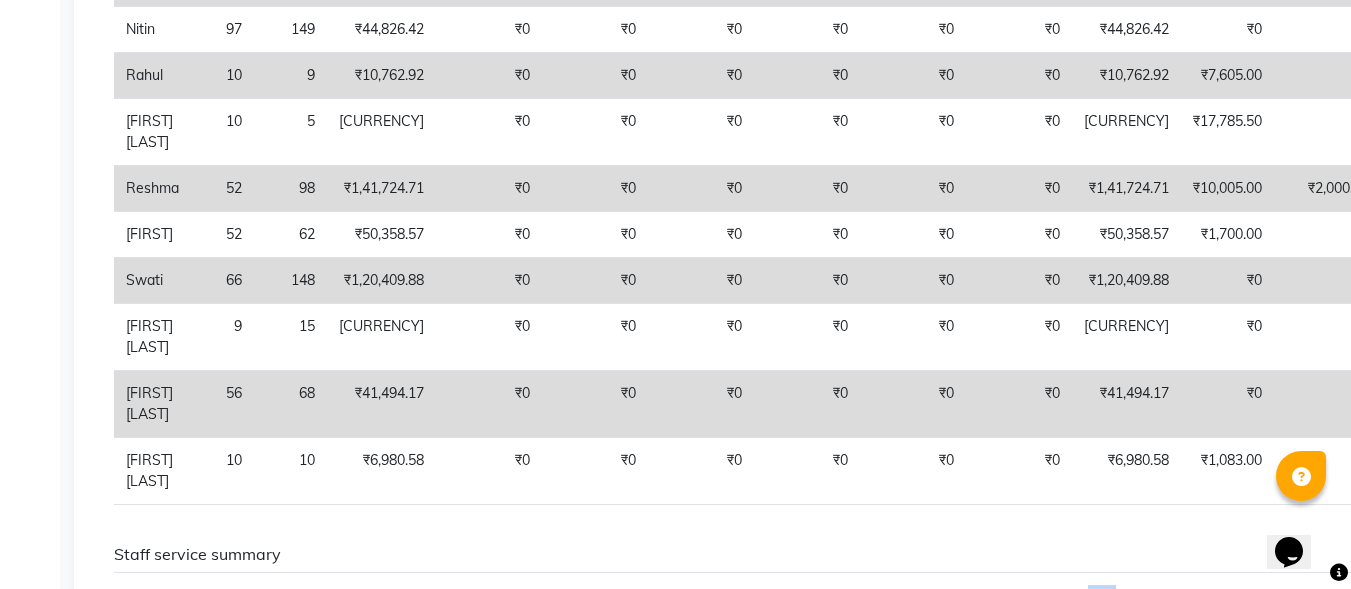drag, startPoint x: 1093, startPoint y: 586, endPoint x: 1104, endPoint y: 583, distance: 11.401754 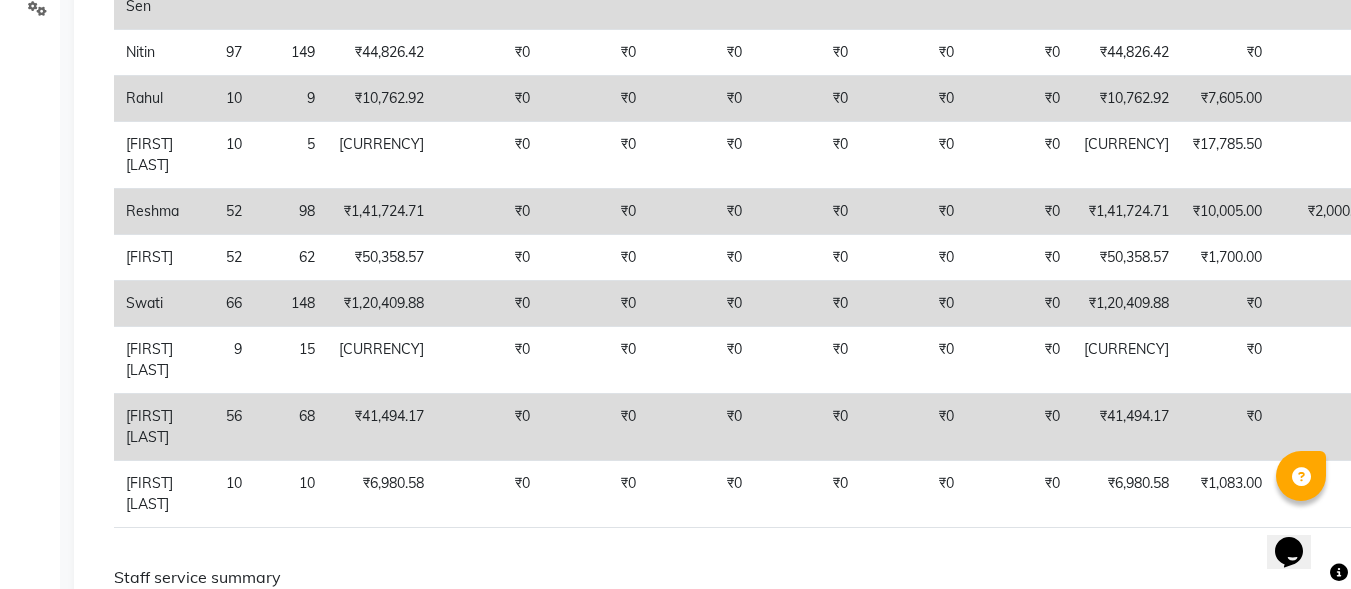 scroll, scrollTop: 479, scrollLeft: 0, axis: vertical 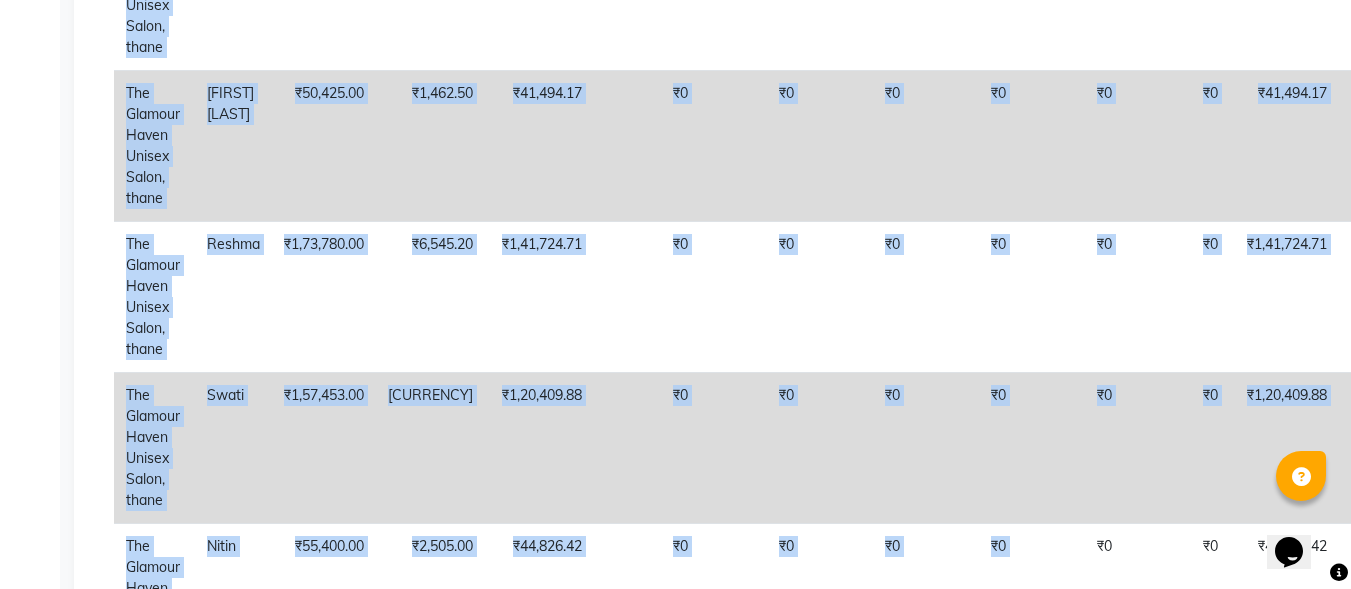 drag, startPoint x: 918, startPoint y: 585, endPoint x: 1034, endPoint y: 617, distance: 120.33287 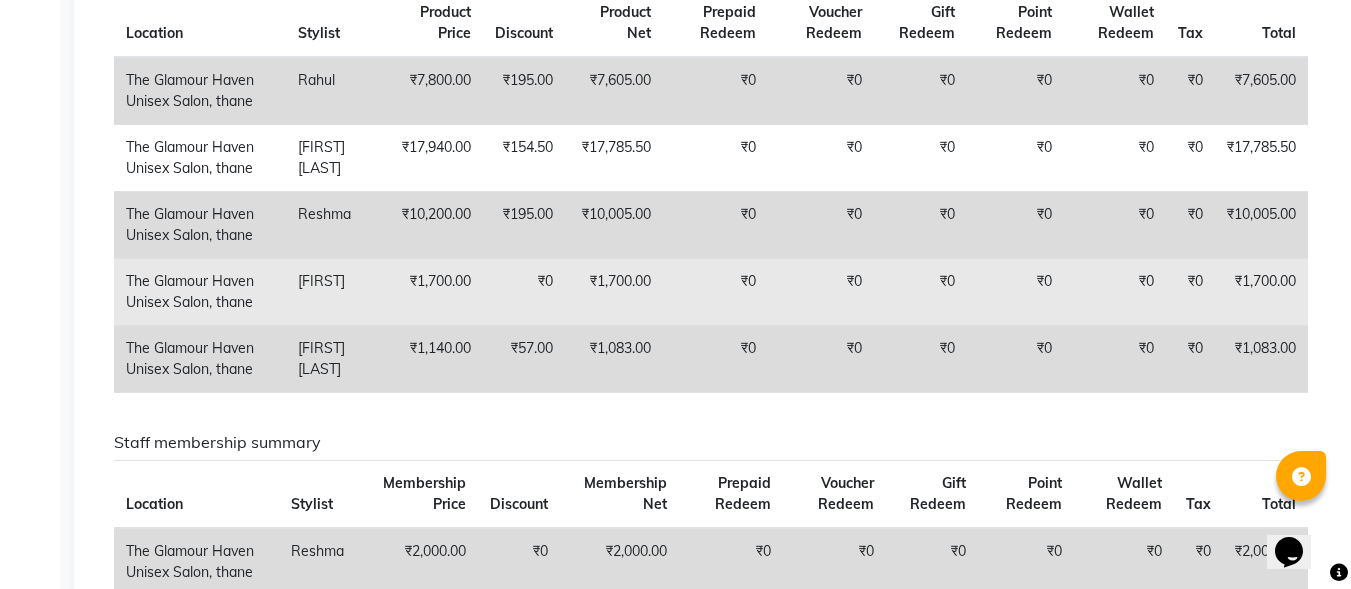 scroll, scrollTop: 2936, scrollLeft: 0, axis: vertical 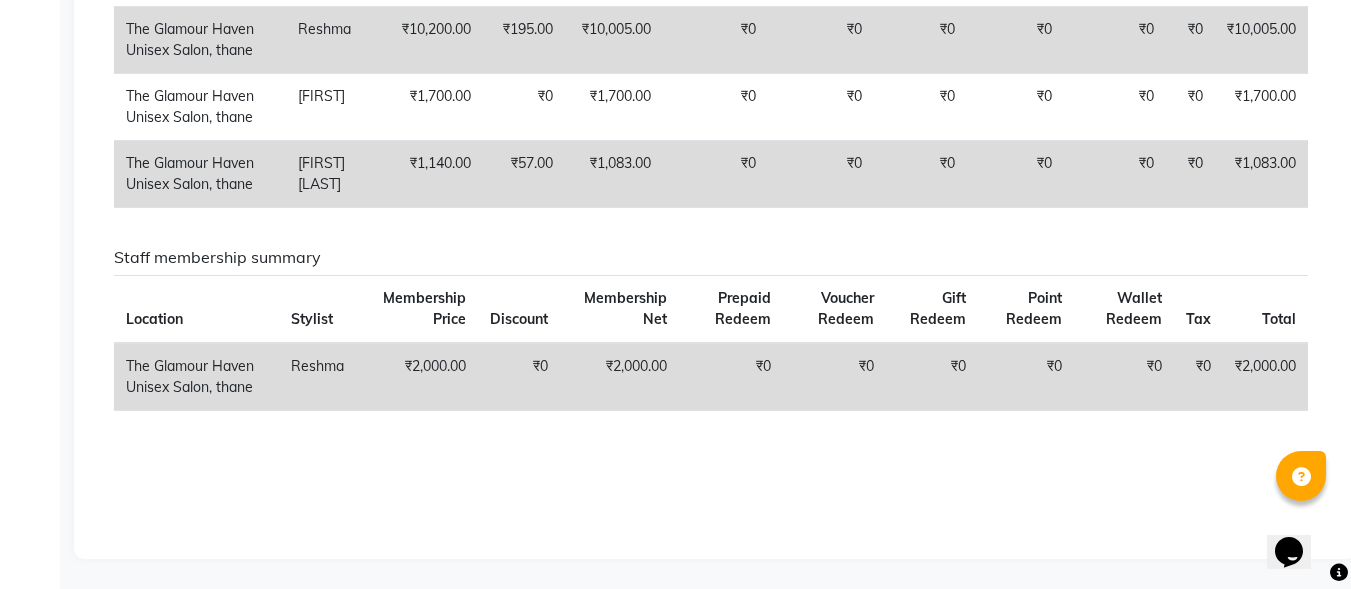 drag, startPoint x: 959, startPoint y: 573, endPoint x: 1085, endPoint y: 594, distance: 127.738014 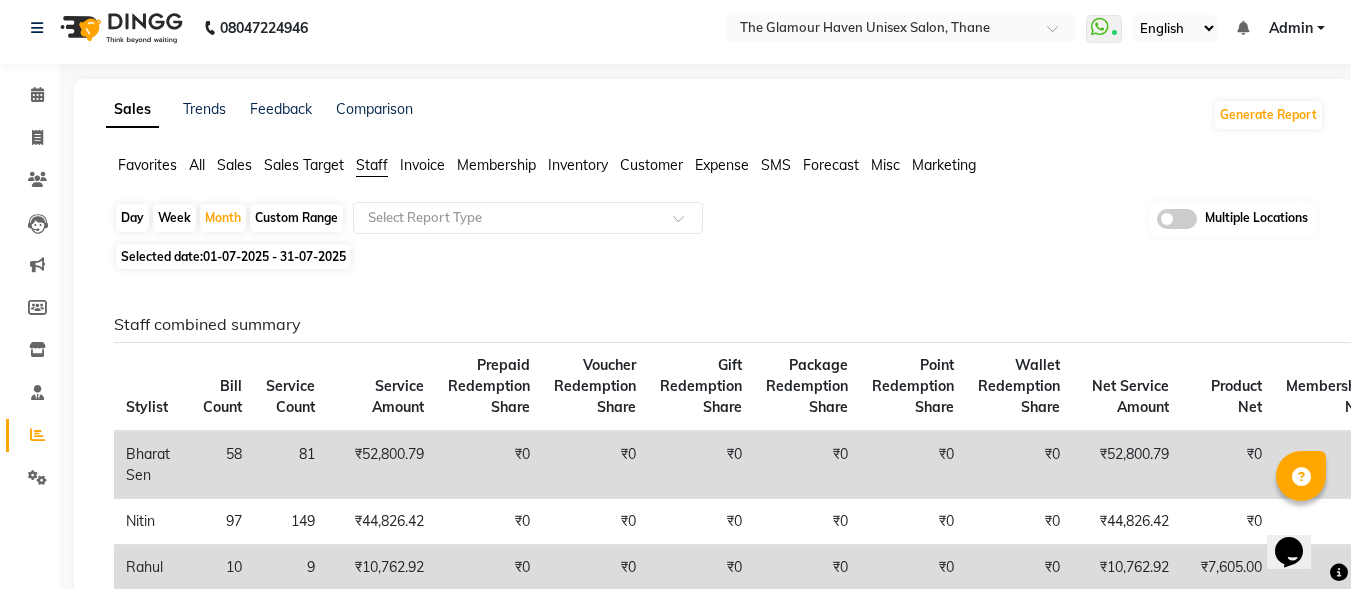 scroll, scrollTop: 0, scrollLeft: 0, axis: both 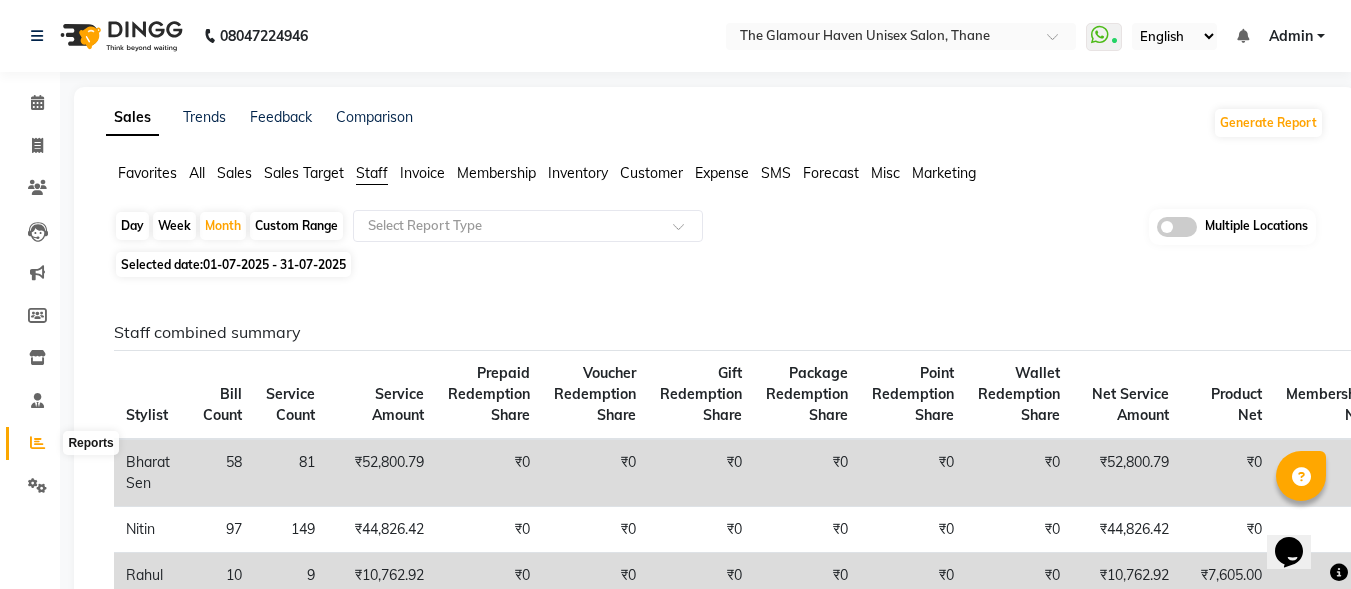 click 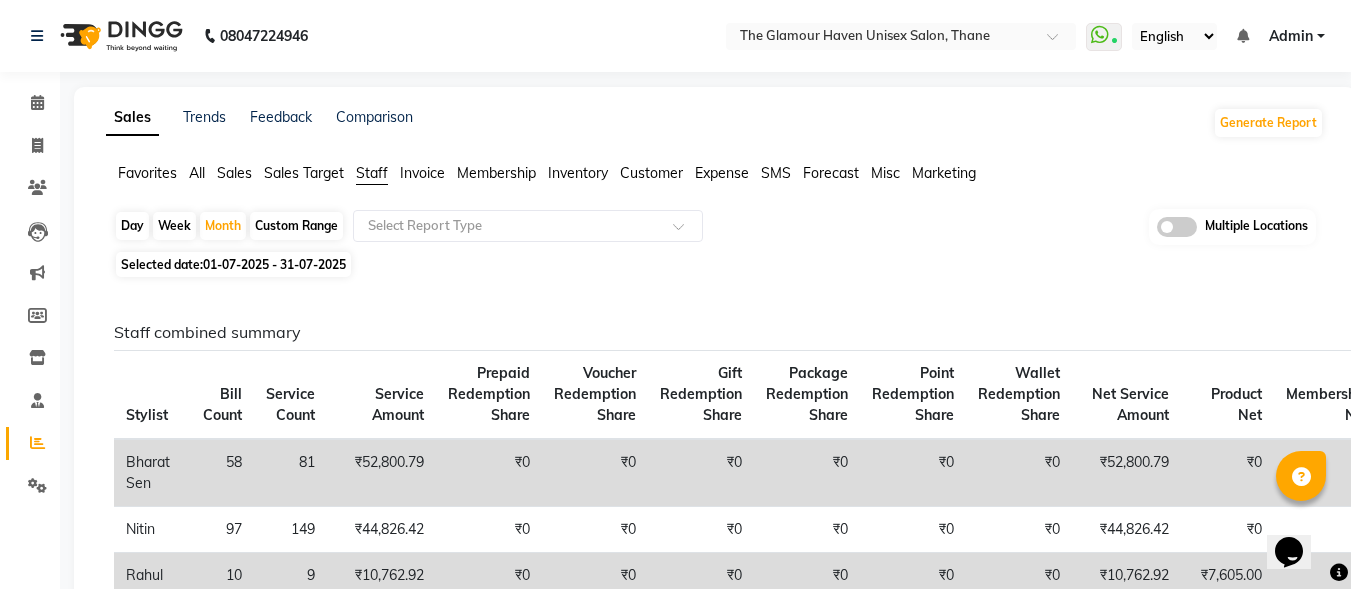 click on "Sales" 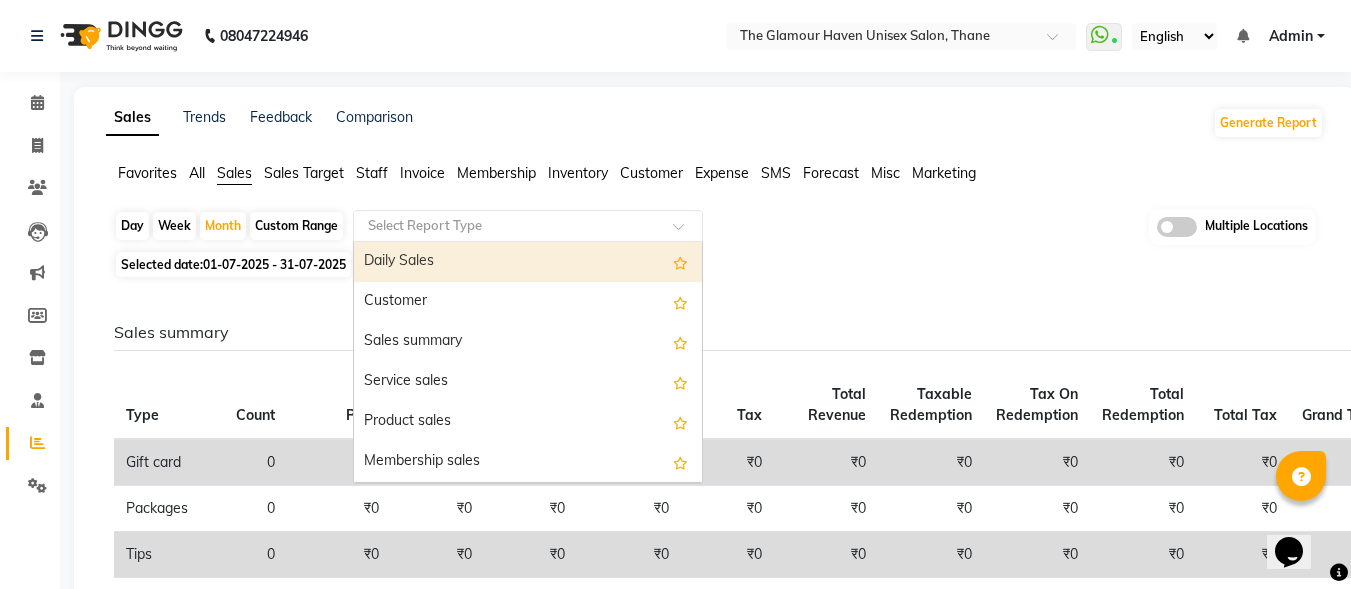 click 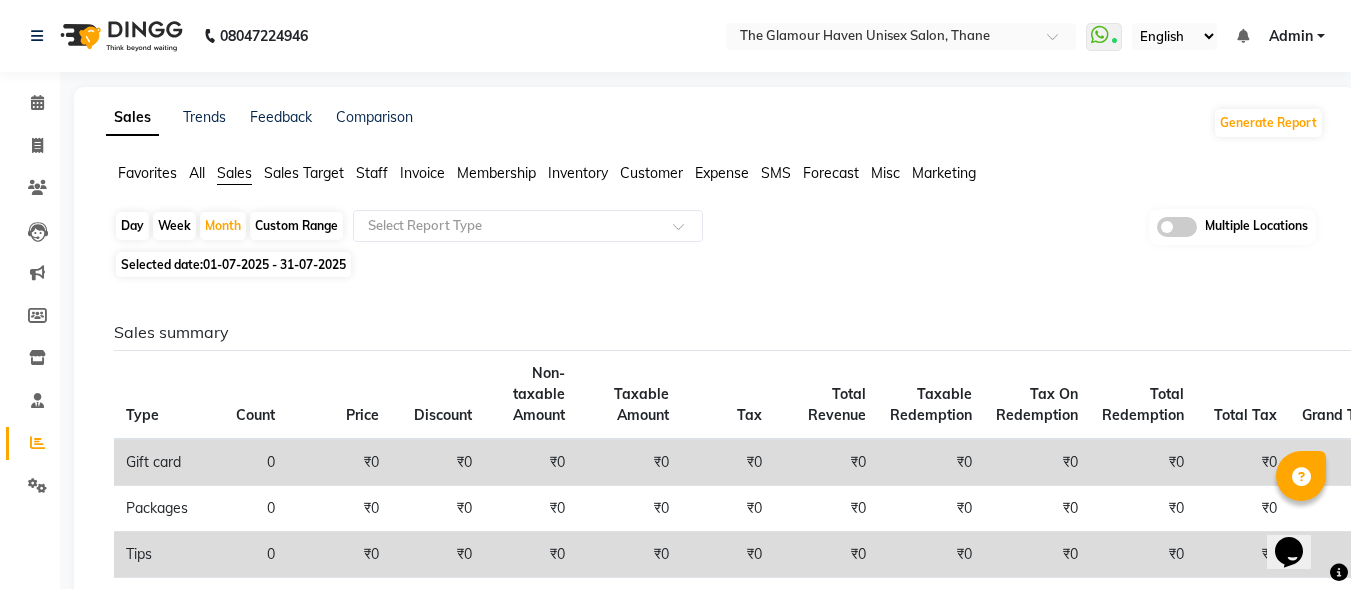 click on "The Glamour Haven, Thane ☀ The Glamour Haven Unisex Salon, thane Calendar Invoice Clients Leads Marketing Members Inventory Staff Reports Settings Completed InProgress Upcoming Dropped Tentative Check-In Confirm Bookings Generate Report Segments Page Builder Sales Trends Feedback Comparison Generate Report Favorites All Sales Sales Target Staff Invoice Membership Inventory Customer Expense SMS Forecast Misc Marketing Day Week Month Custom Range Select Report Type Multiple Locations Selected date: 01-07-2025 - 31-07-2025 Sales summary Type Count Price Discount Tax 0 0" at bounding box center (675, 606) 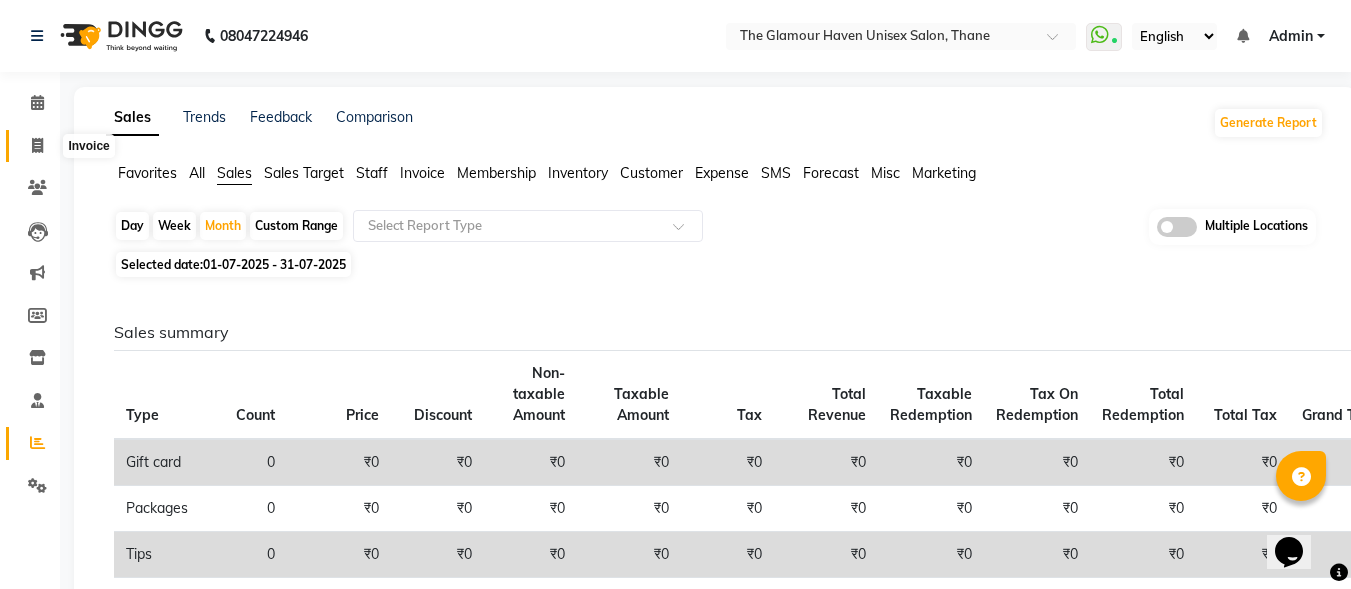 click 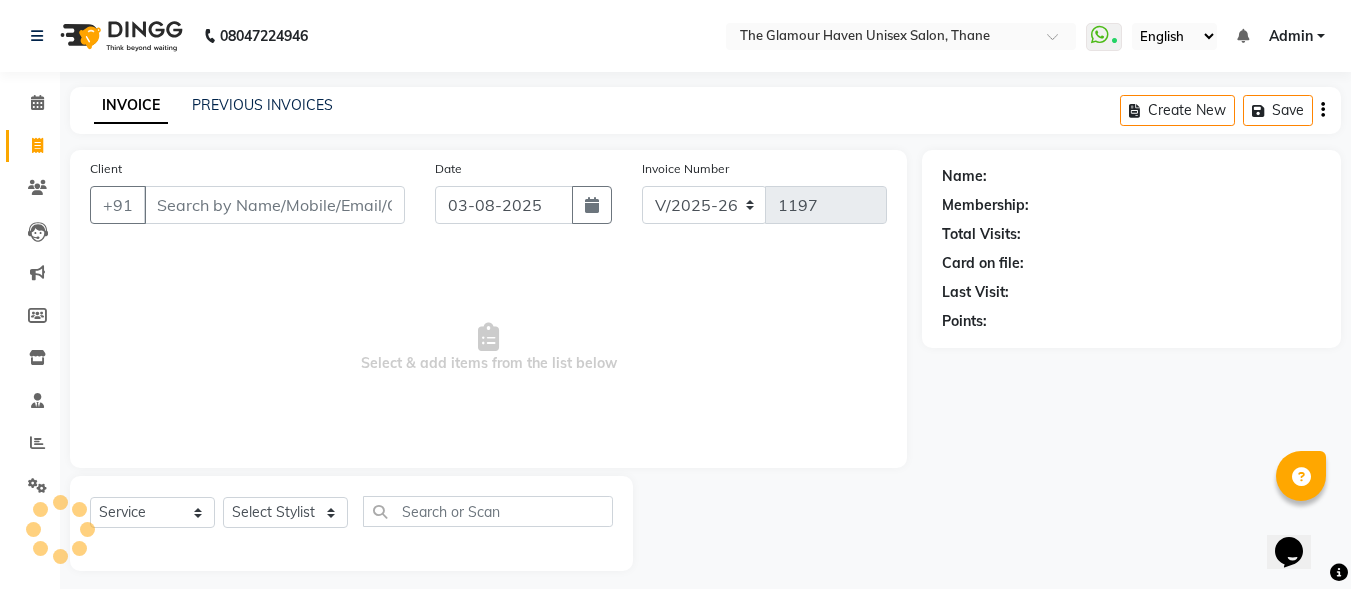 scroll, scrollTop: 12, scrollLeft: 0, axis: vertical 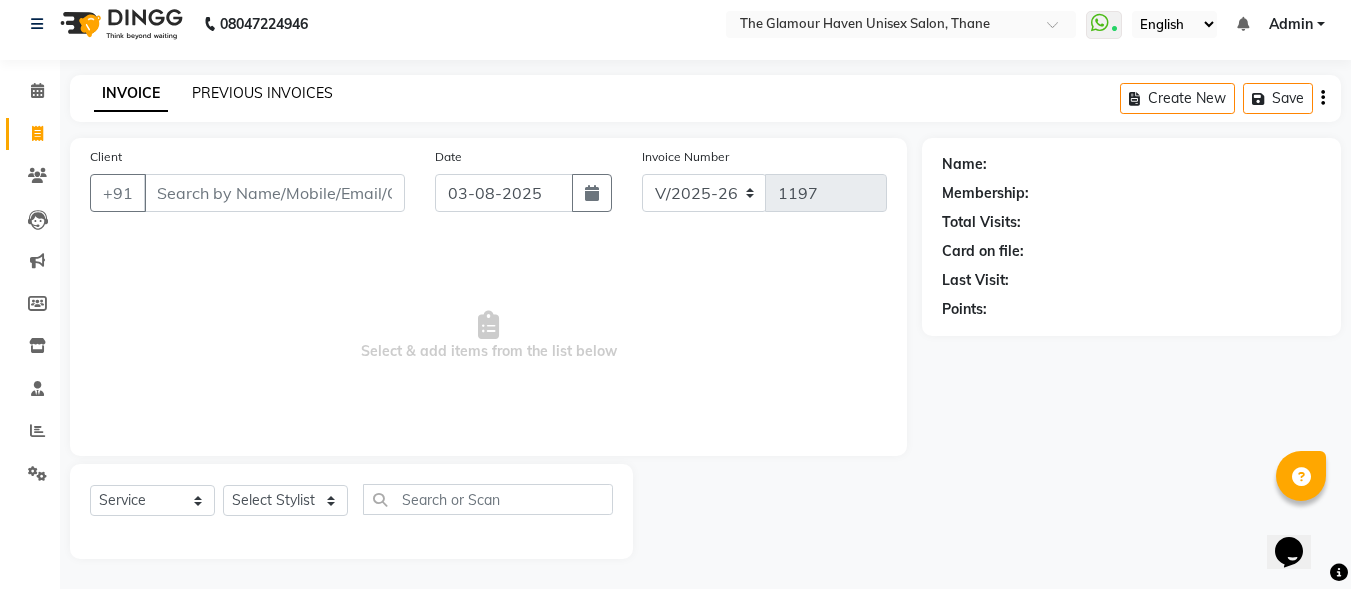 click on "PREVIOUS INVOICES" 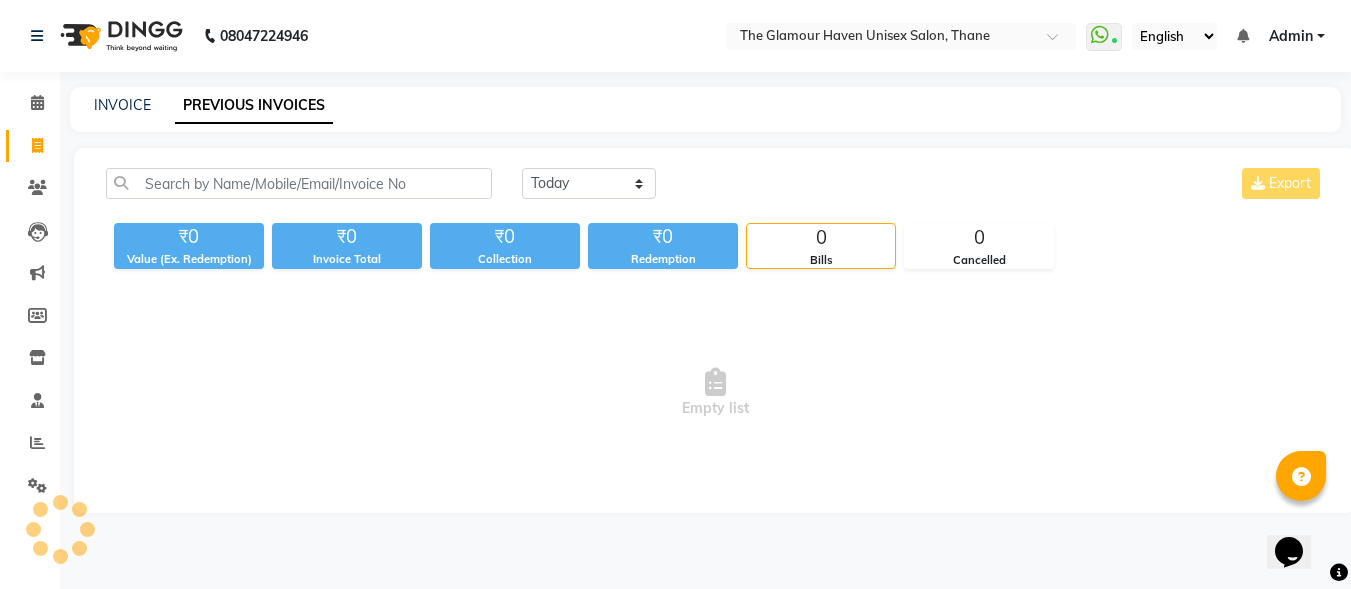 scroll, scrollTop: 0, scrollLeft: 0, axis: both 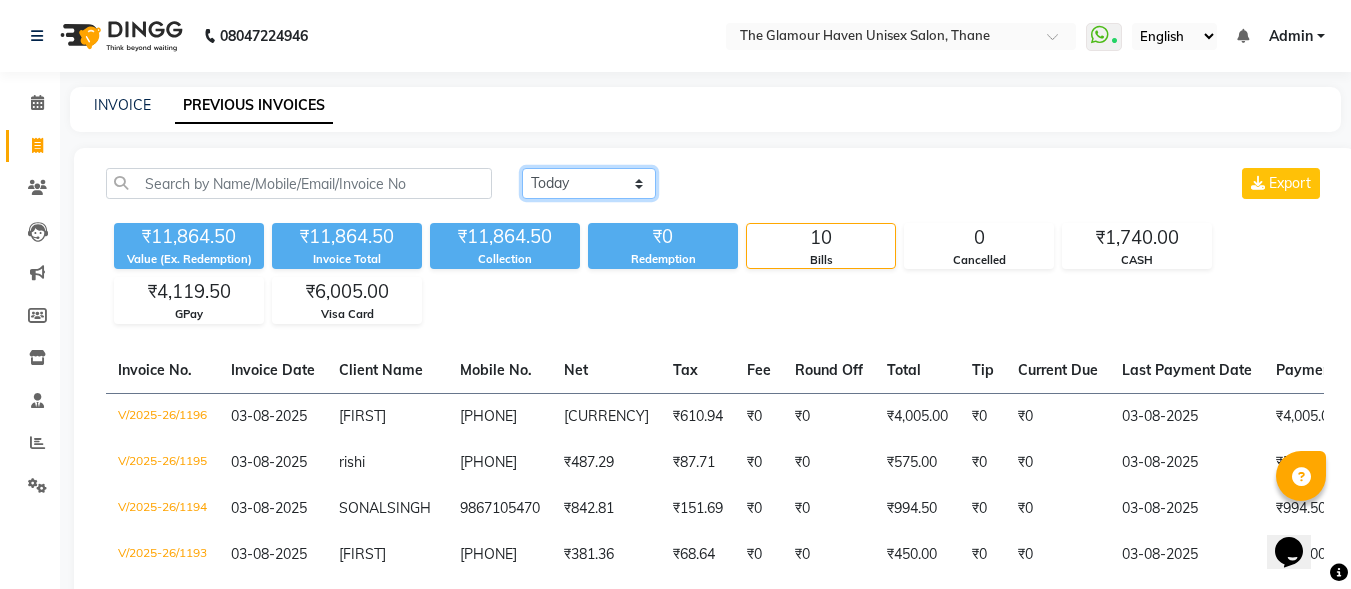 click on "Today Yesterday Custom Range" 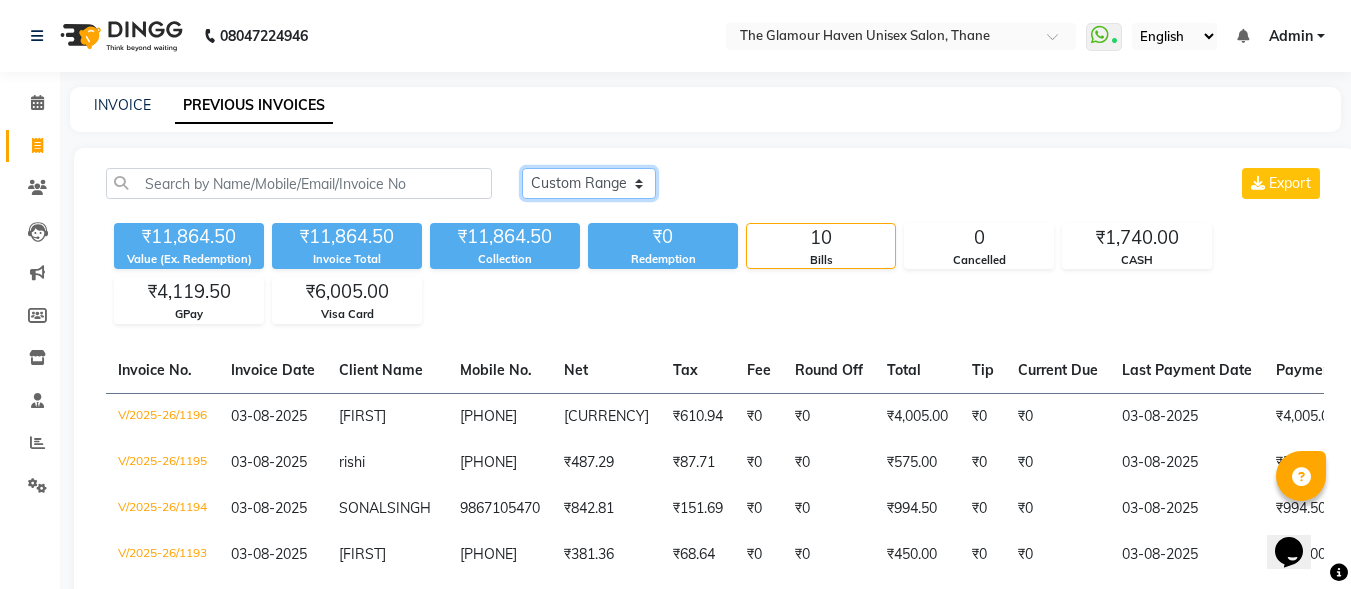 click on "Today Yesterday Custom Range" 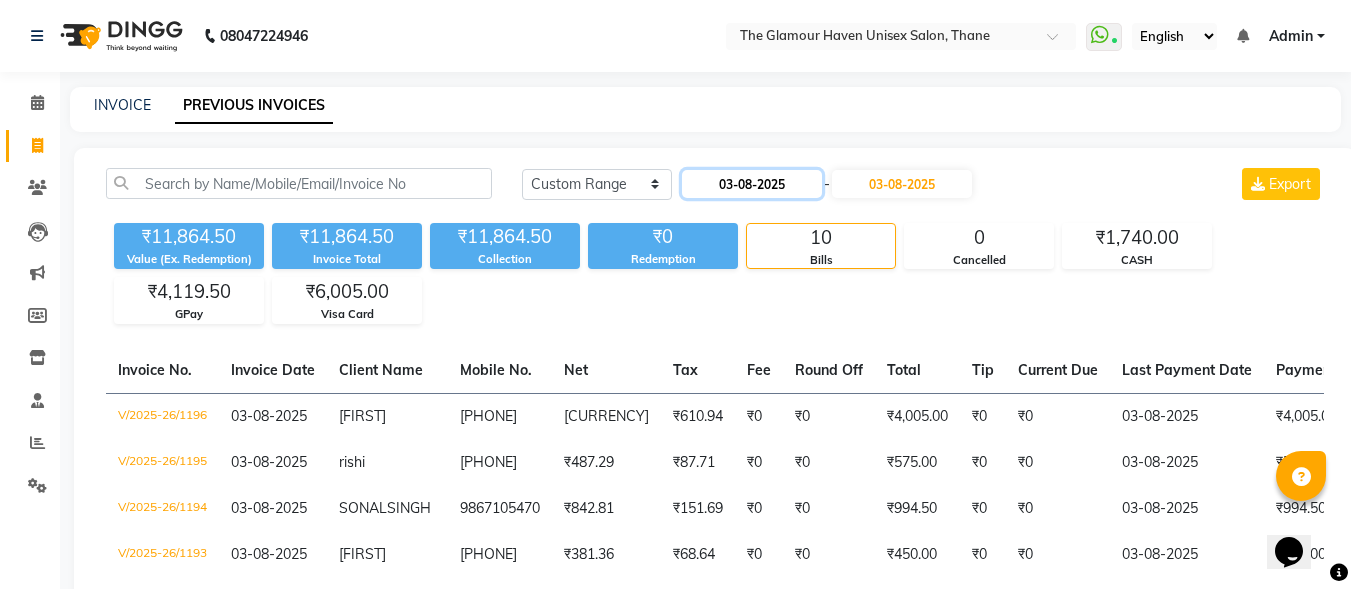 click on "03-08-2025" 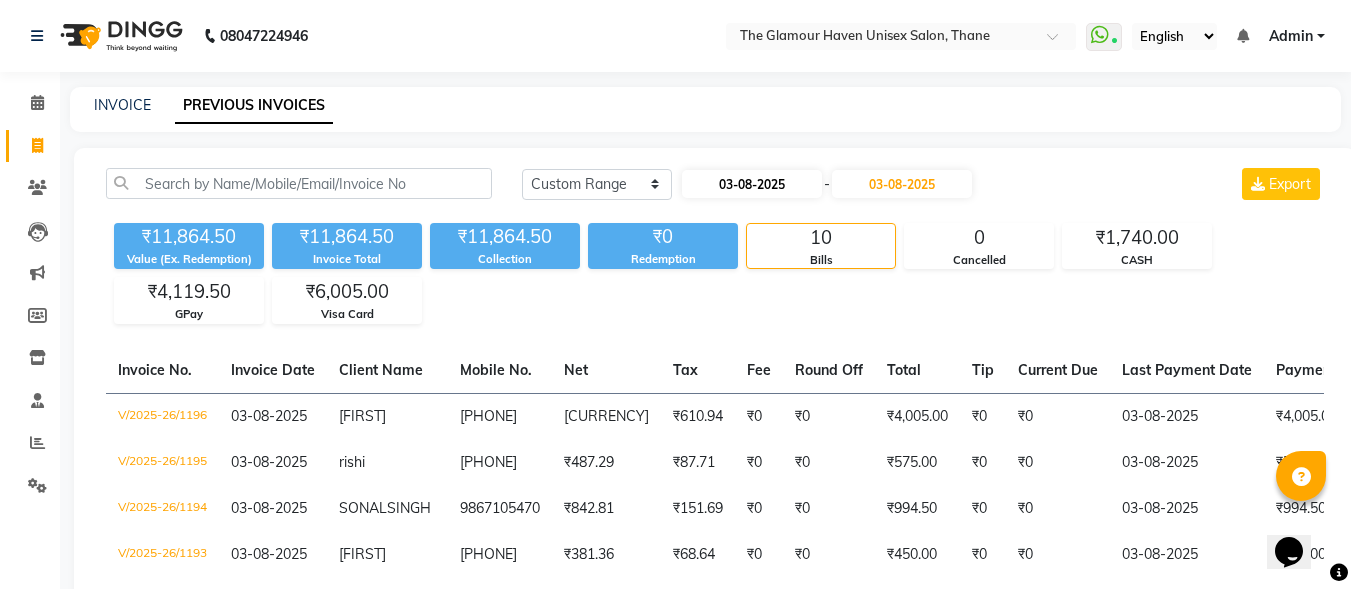 select on "8" 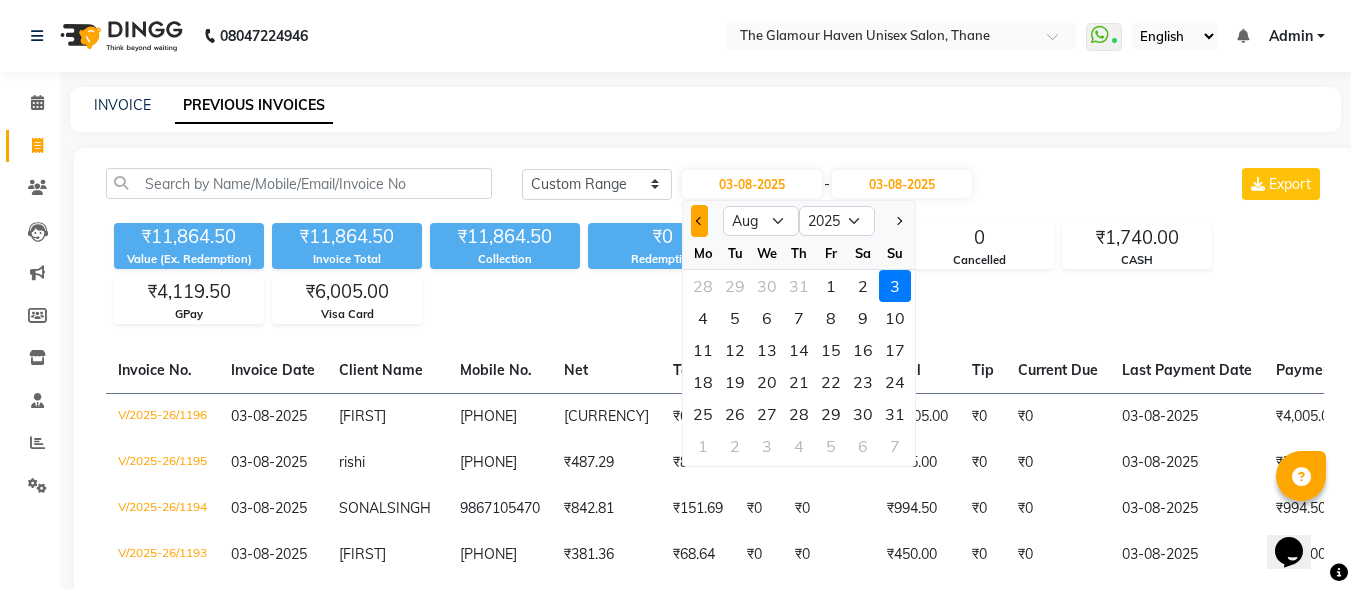 click 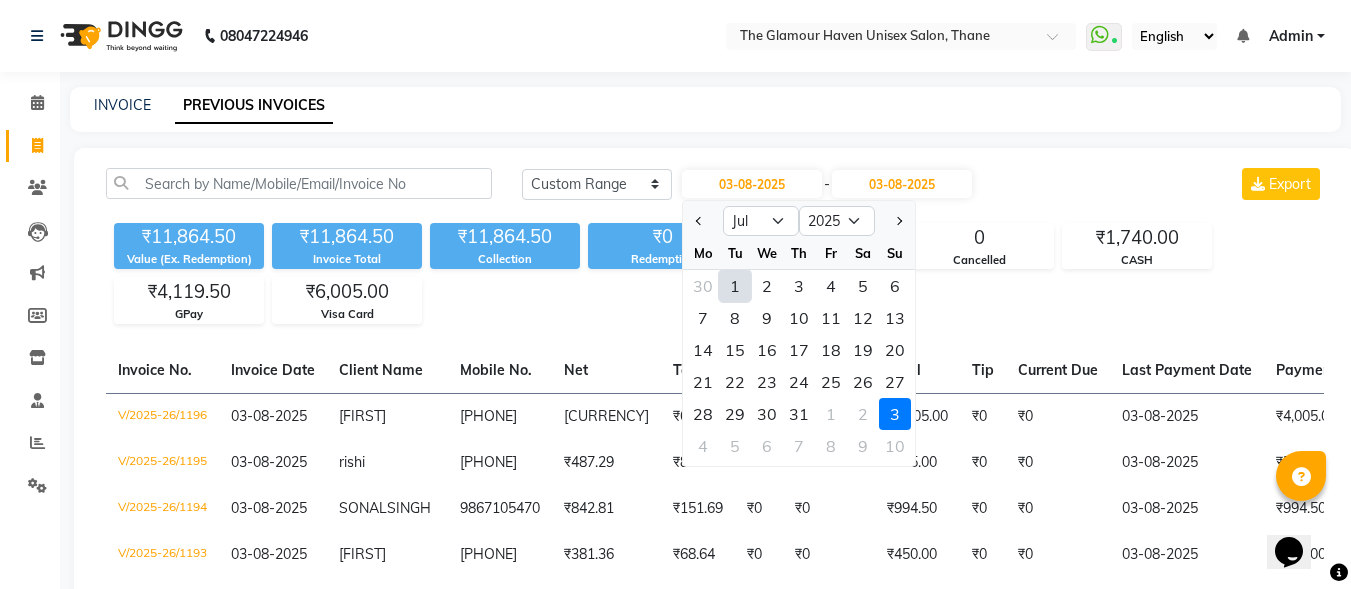 click on "1" 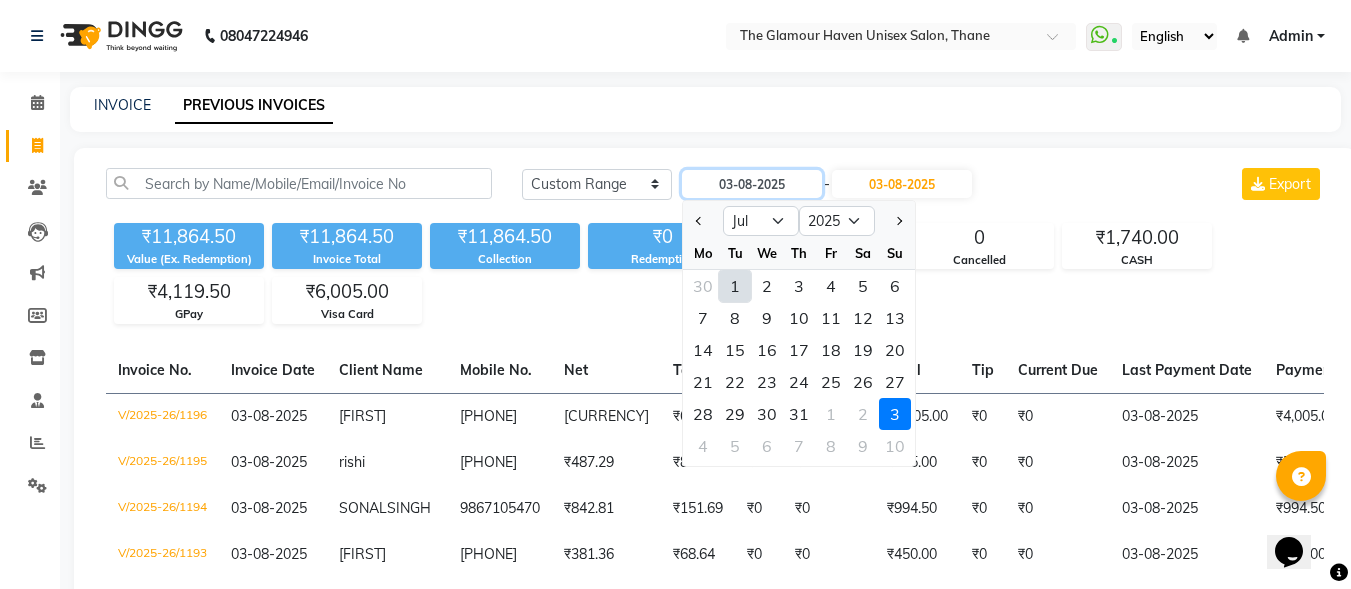 type on "01-07-2025" 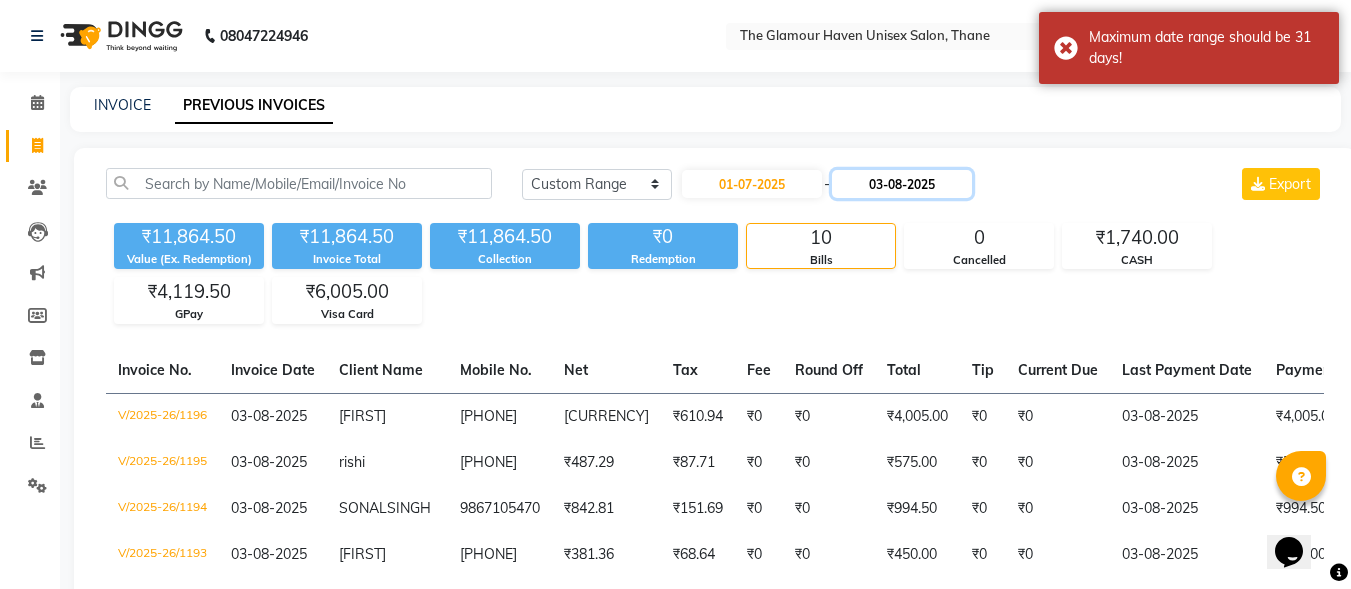 click on "03-08-2025" 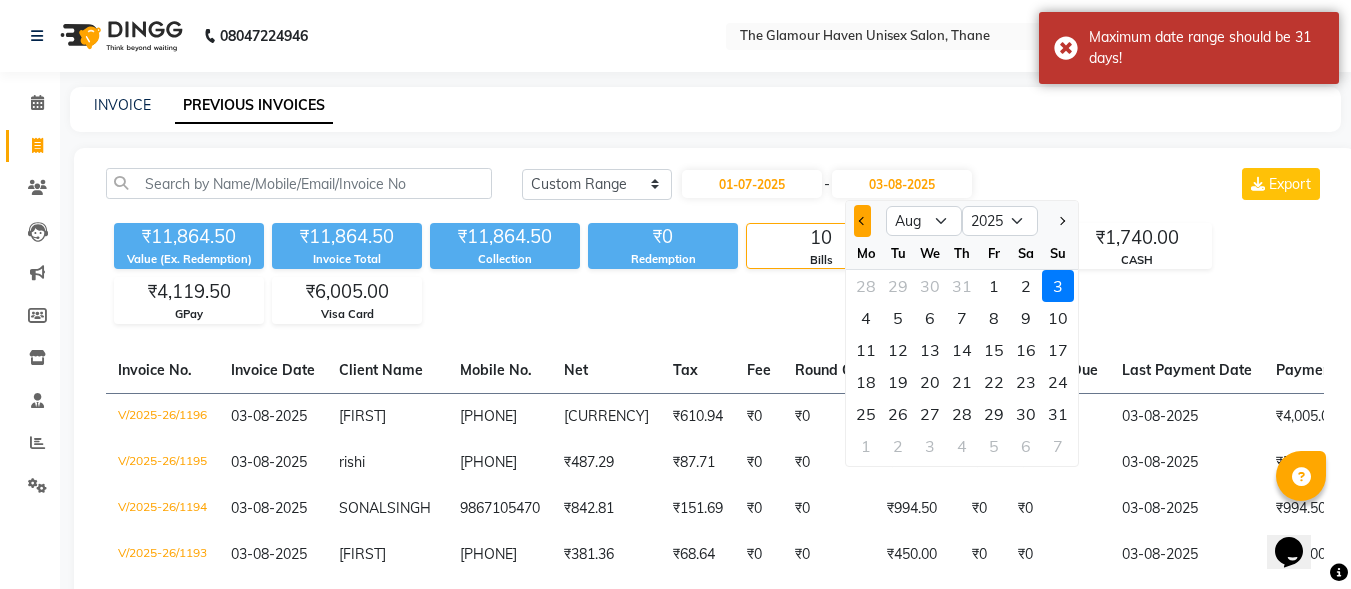 click 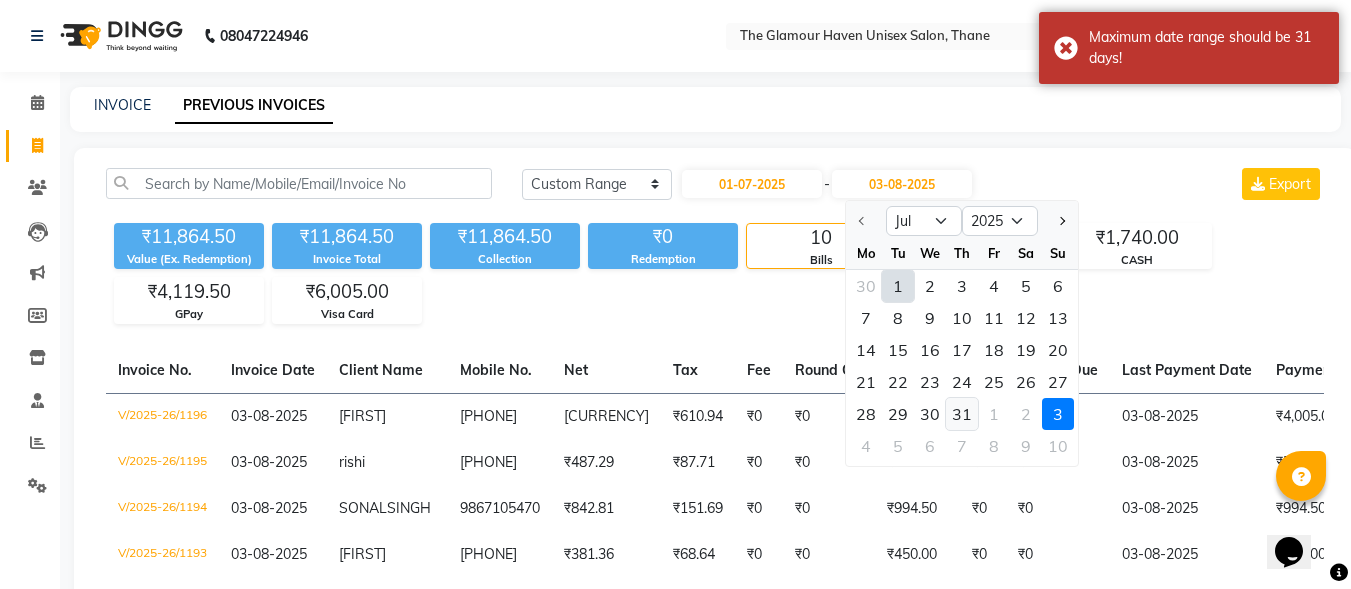 click on "31" 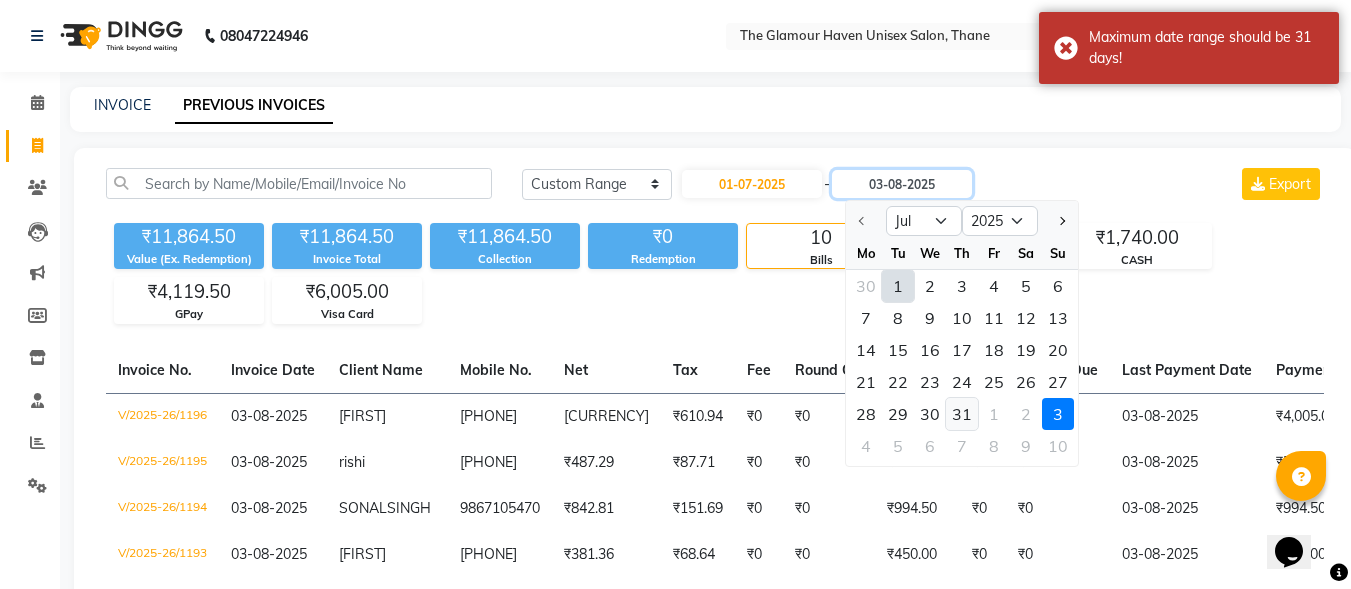 type on "31-07-2025" 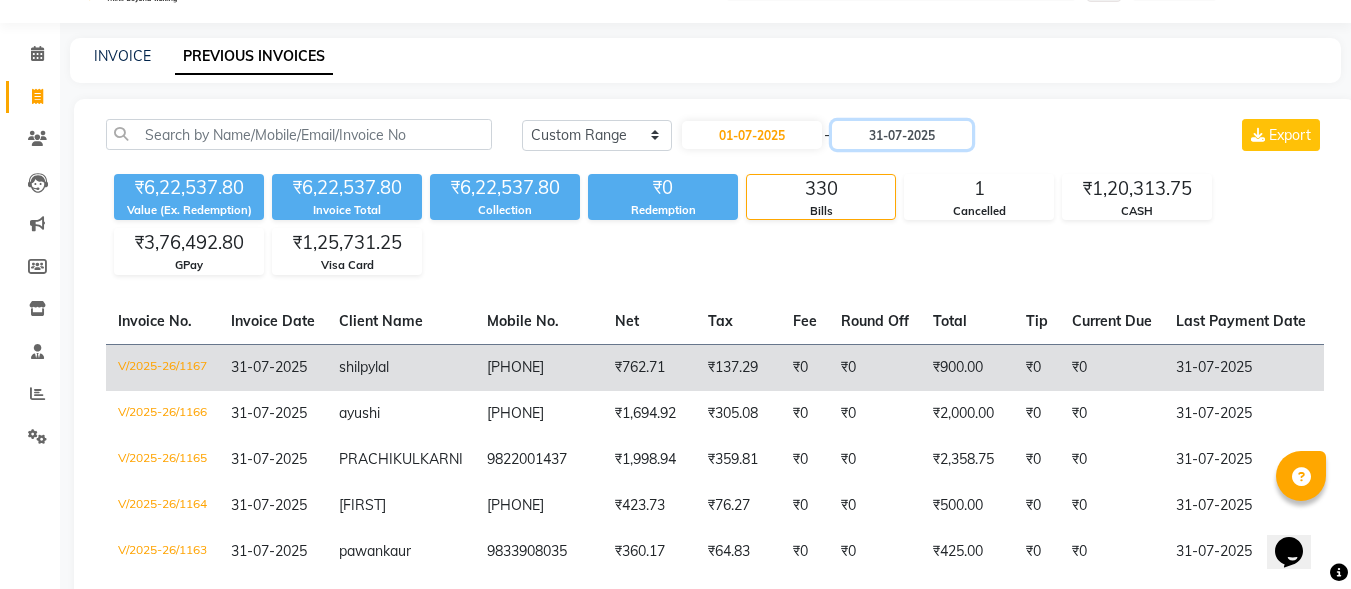 scroll, scrollTop: 0, scrollLeft: 0, axis: both 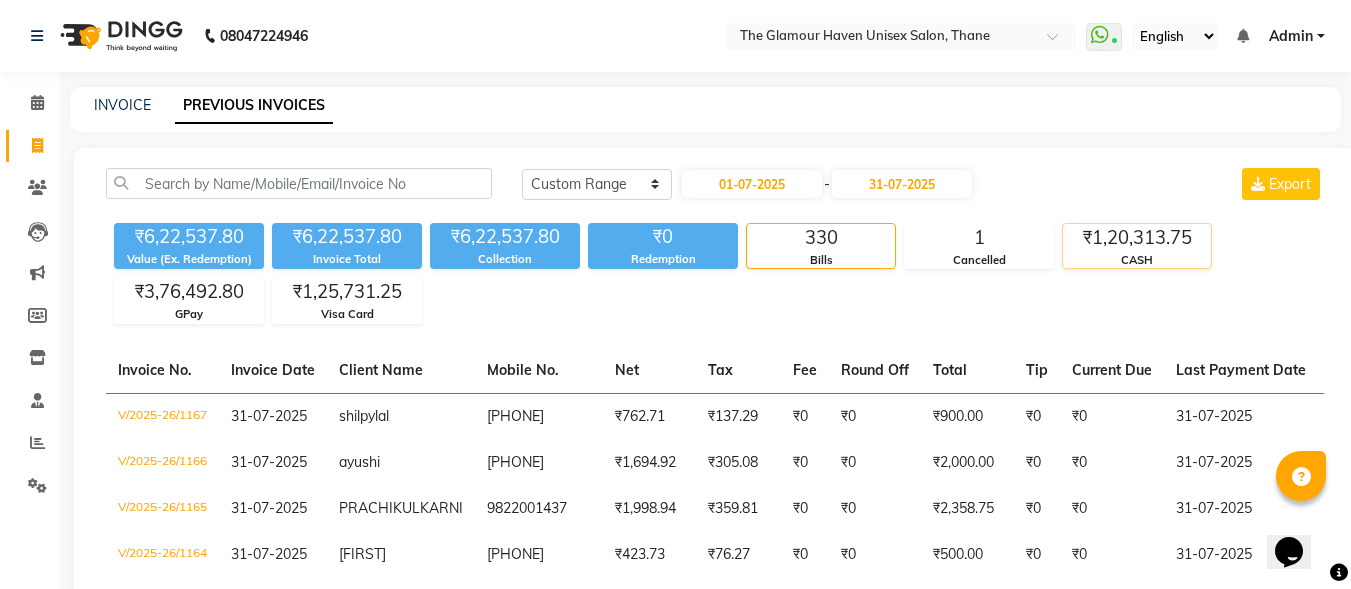 click on "₹1,20,313.75" 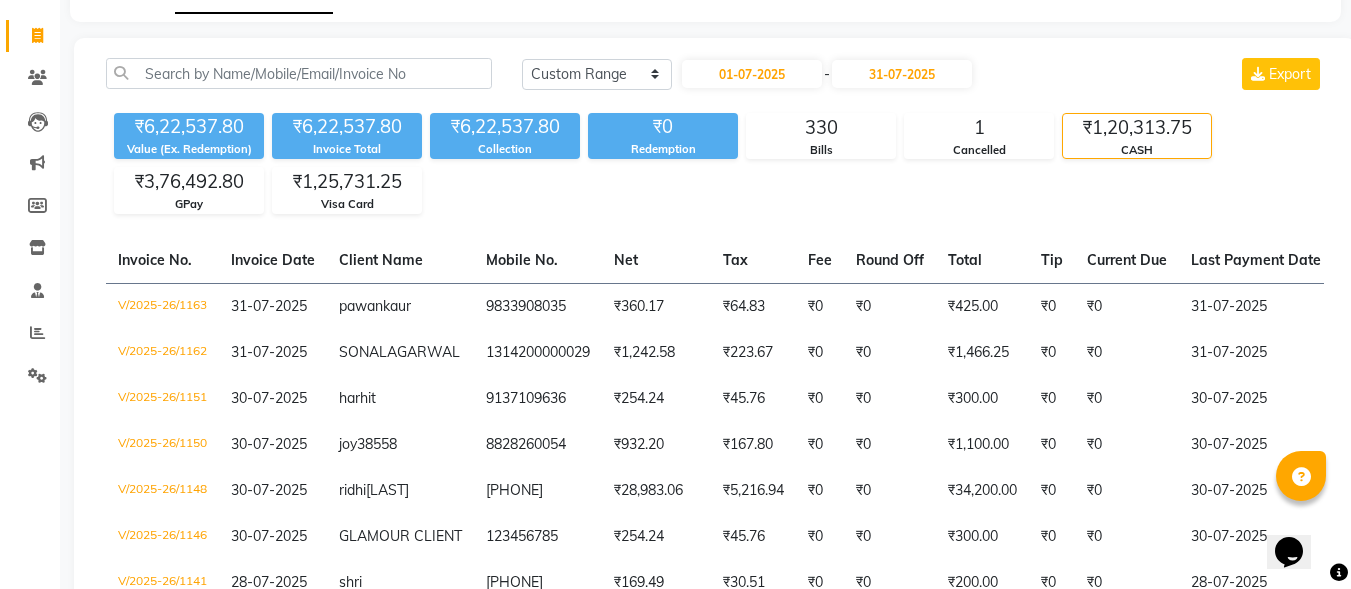 scroll, scrollTop: 0, scrollLeft: 0, axis: both 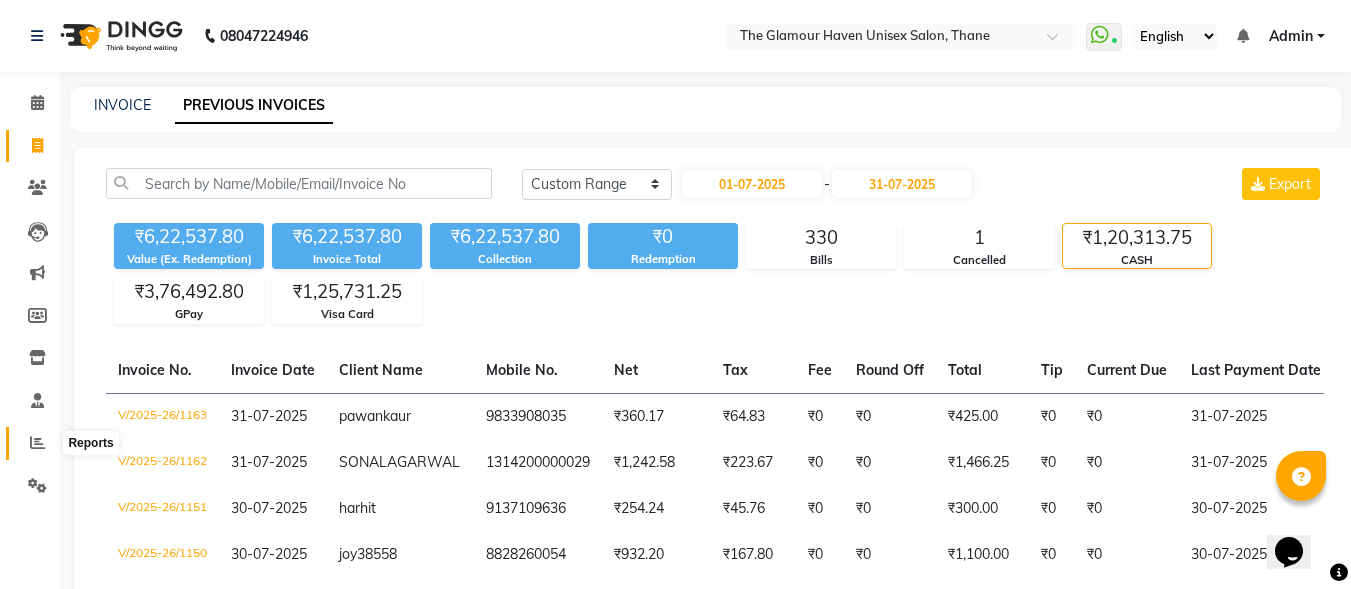 click 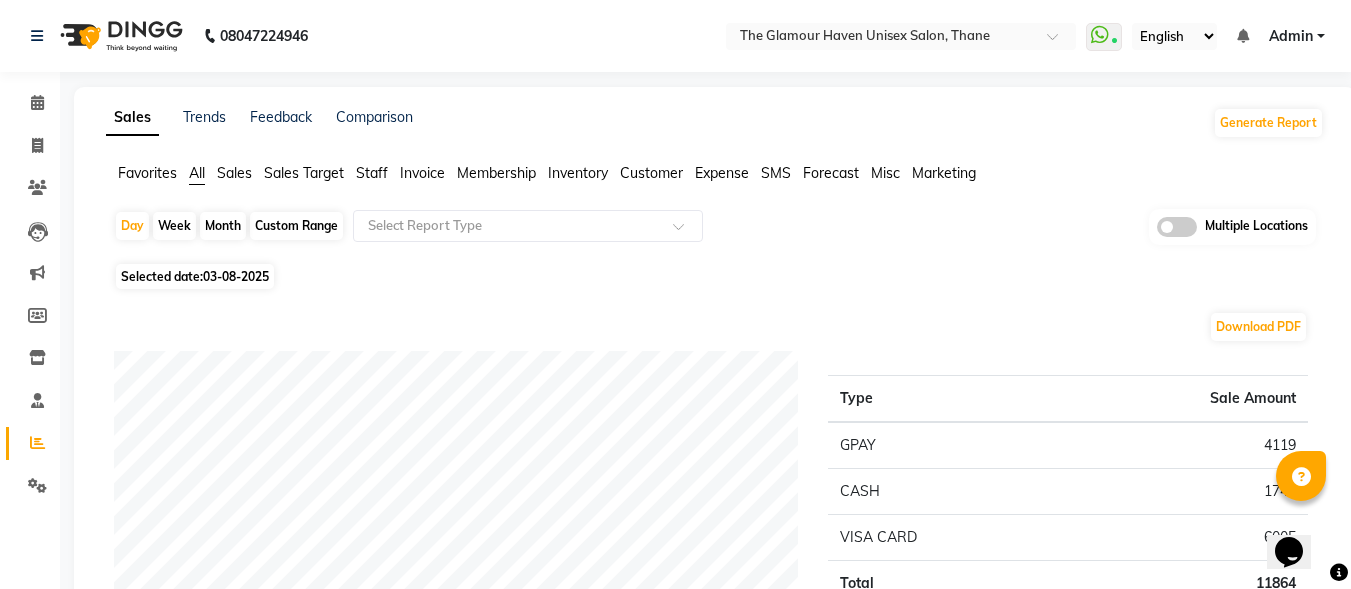 click on "Invoice" 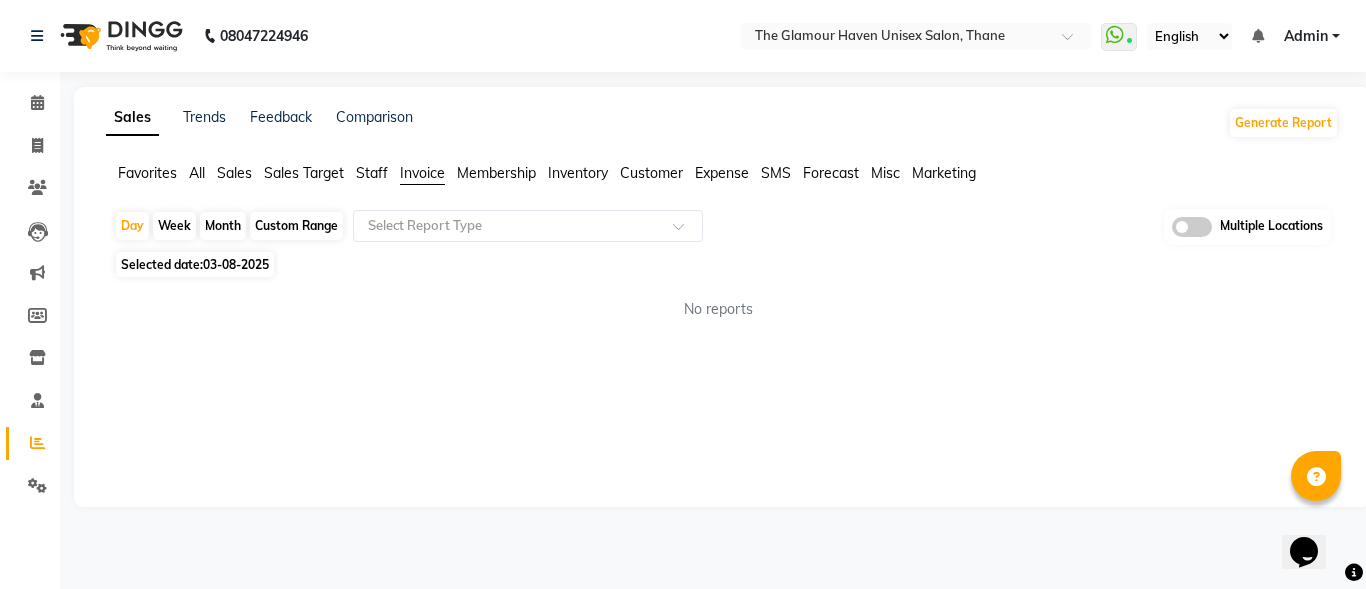 click on "Month" 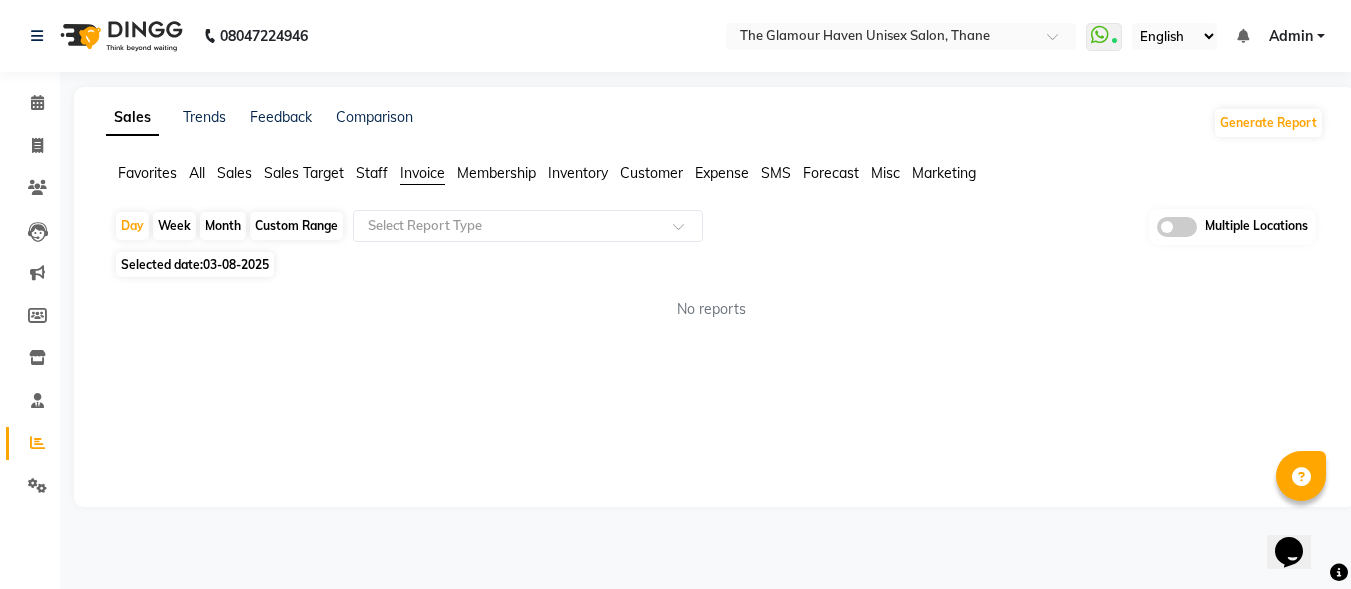 select on "8" 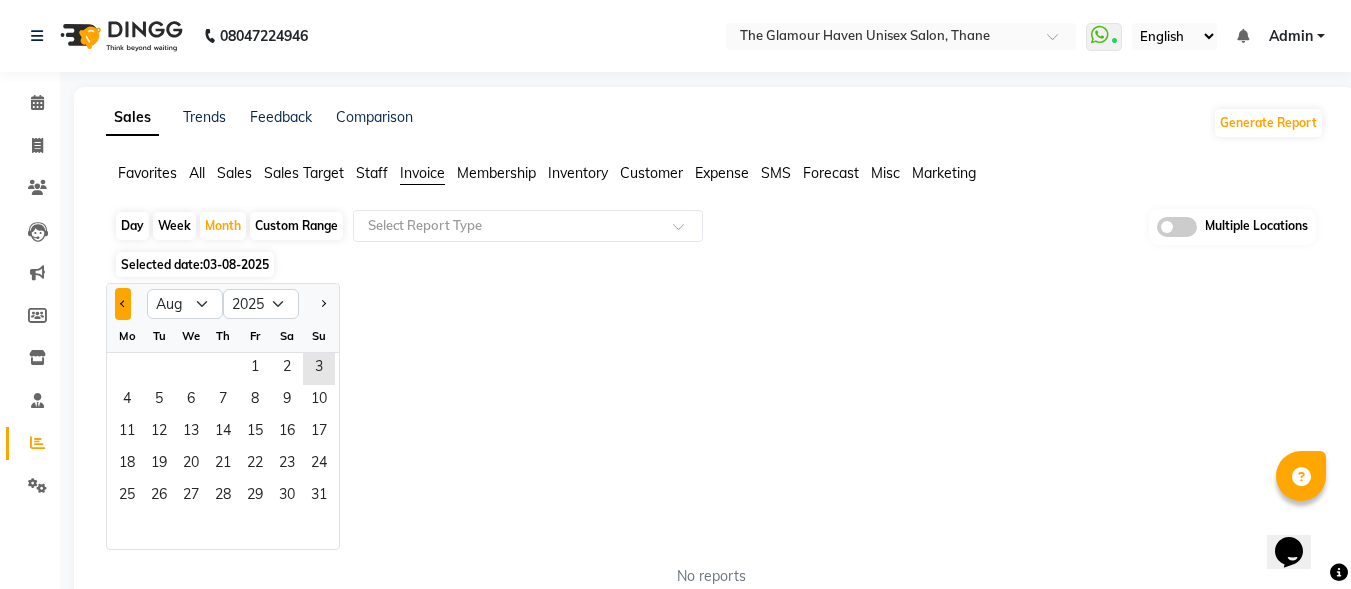 click 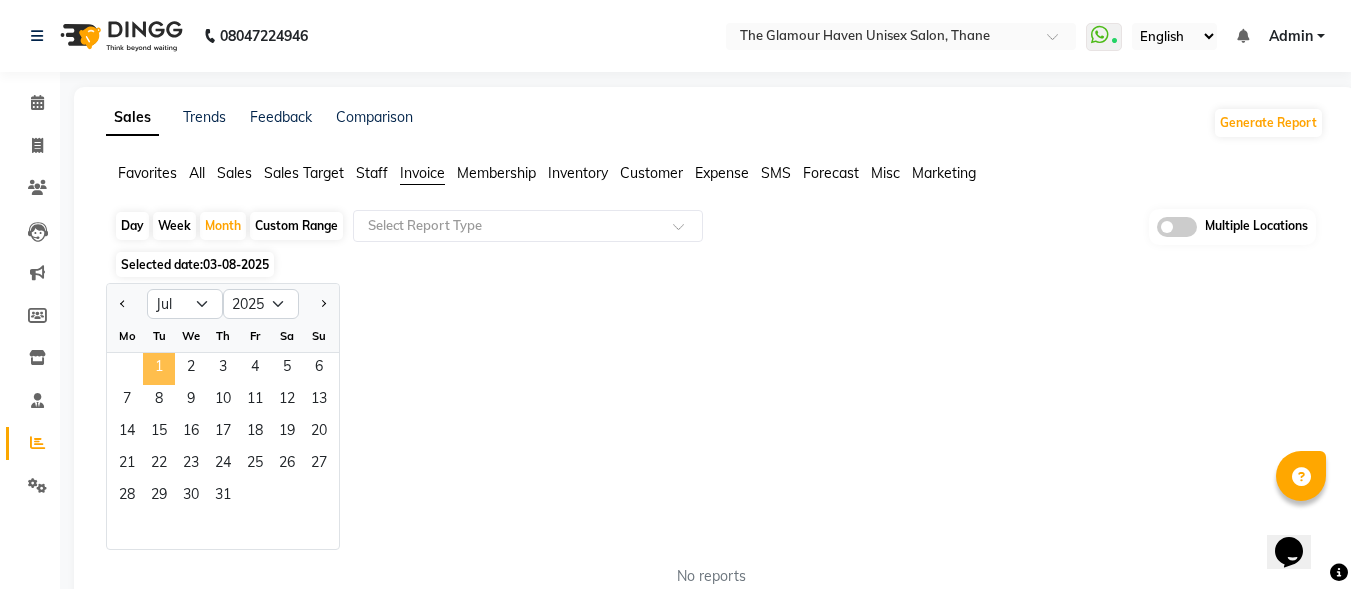 drag, startPoint x: 155, startPoint y: 364, endPoint x: 176, endPoint y: 394, distance: 36.619667 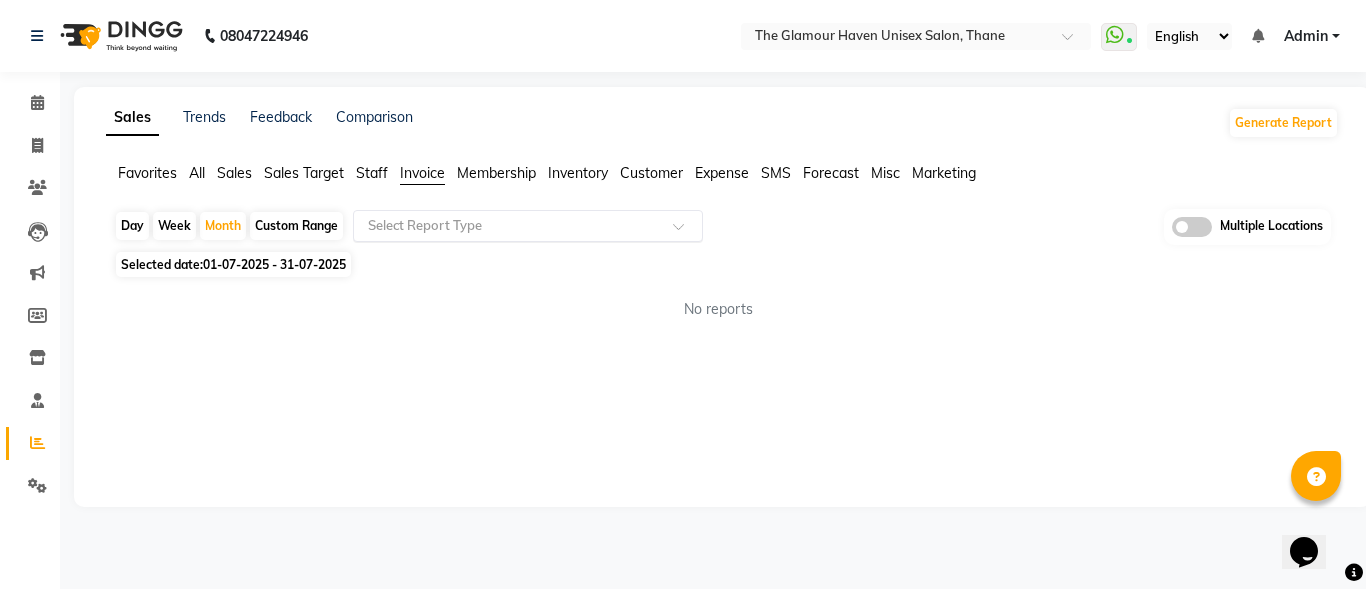 click 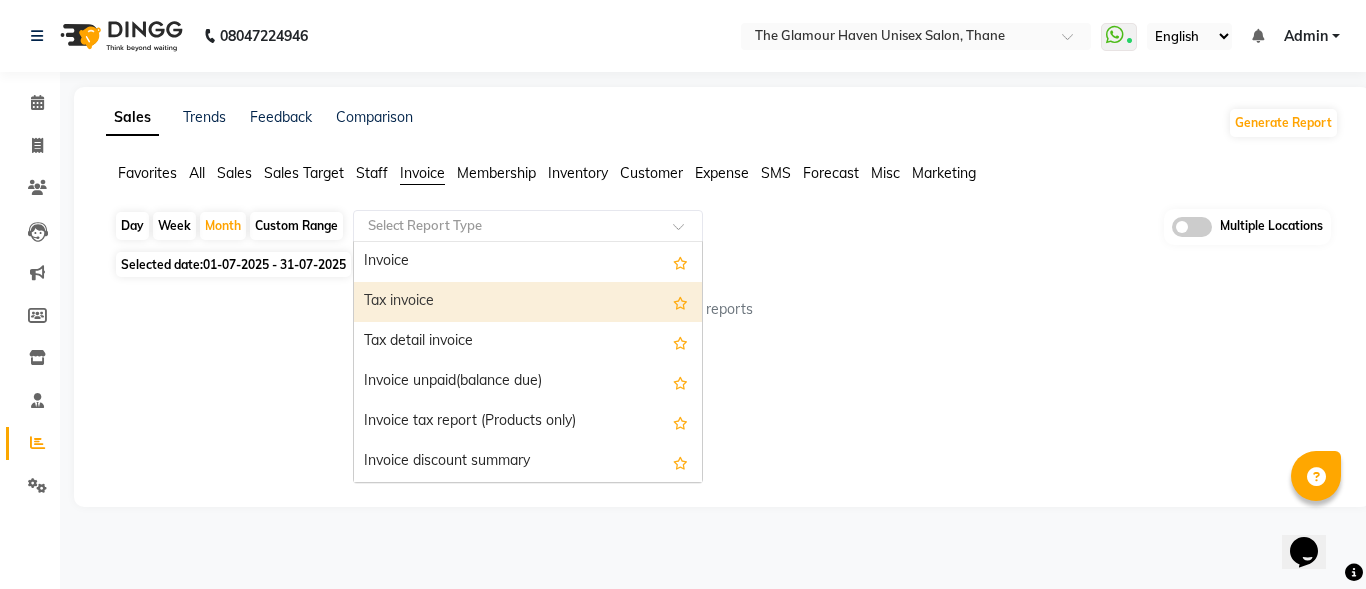 click on "Tax invoice" at bounding box center (528, 302) 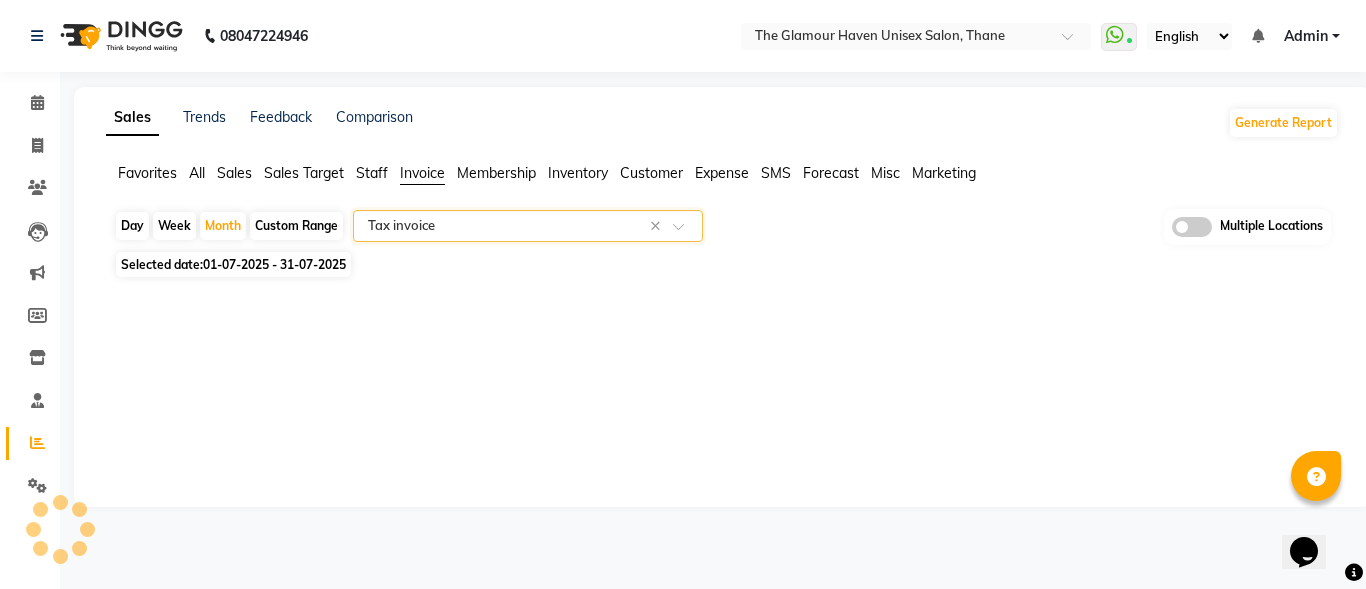 select on "full_report" 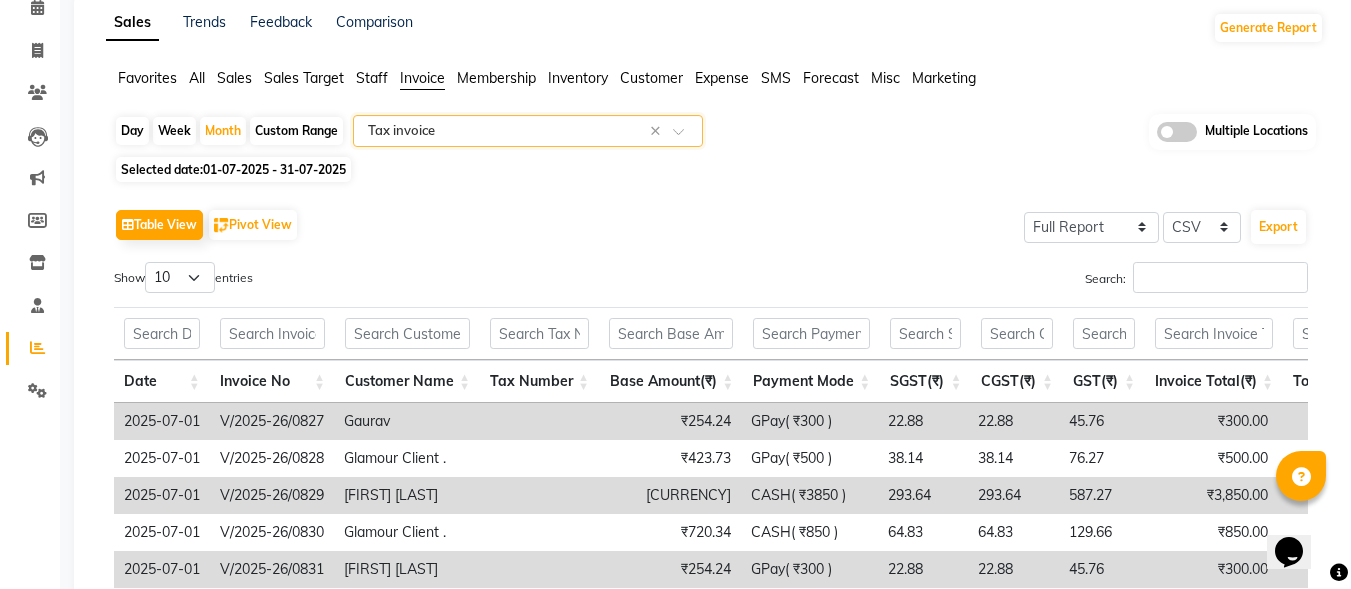 scroll, scrollTop: 0, scrollLeft: 0, axis: both 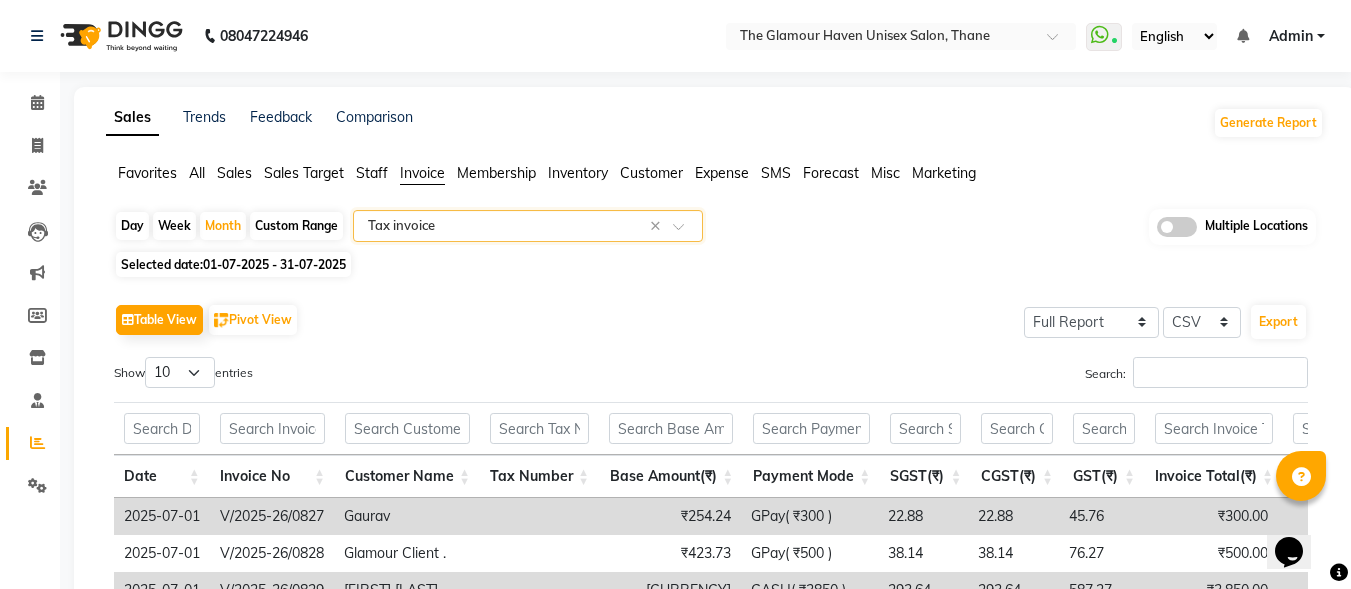 click 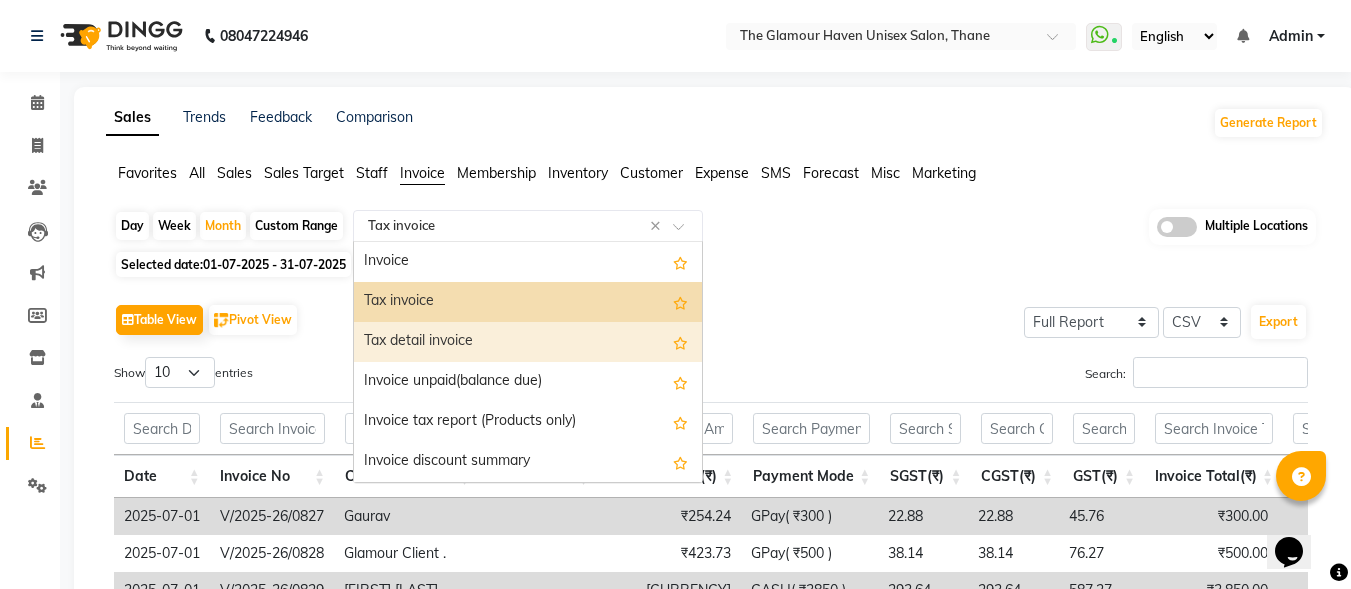 click on "Tax detail invoice" at bounding box center (528, 342) 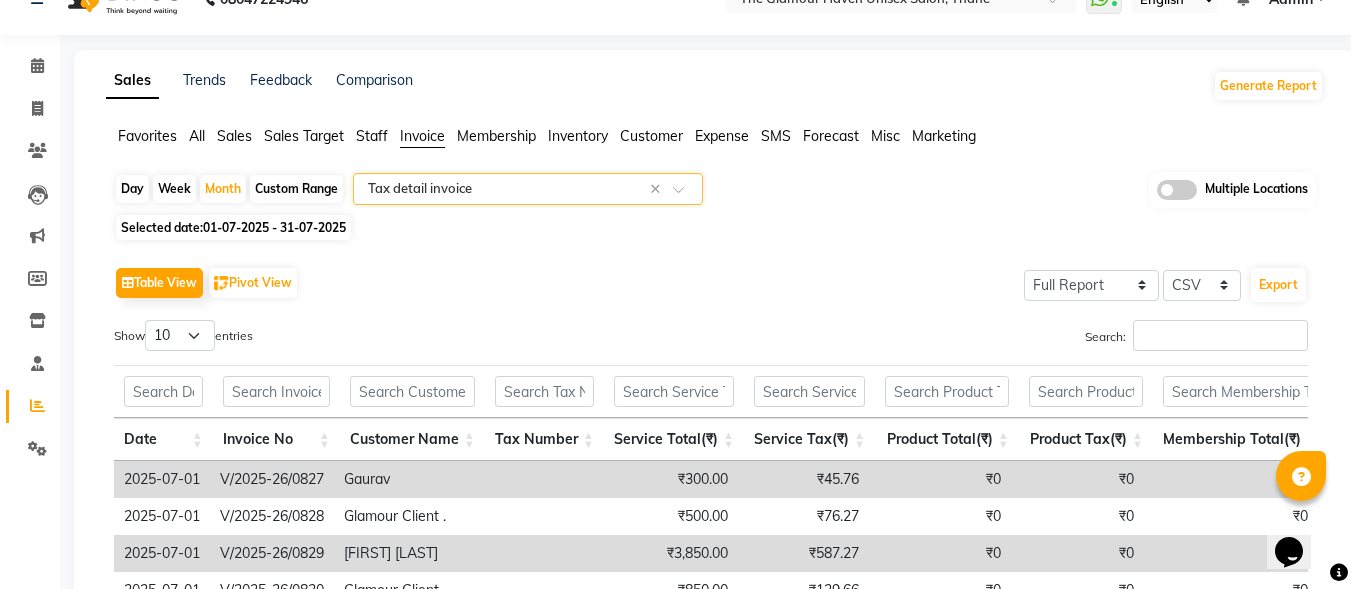 scroll, scrollTop: 0, scrollLeft: 0, axis: both 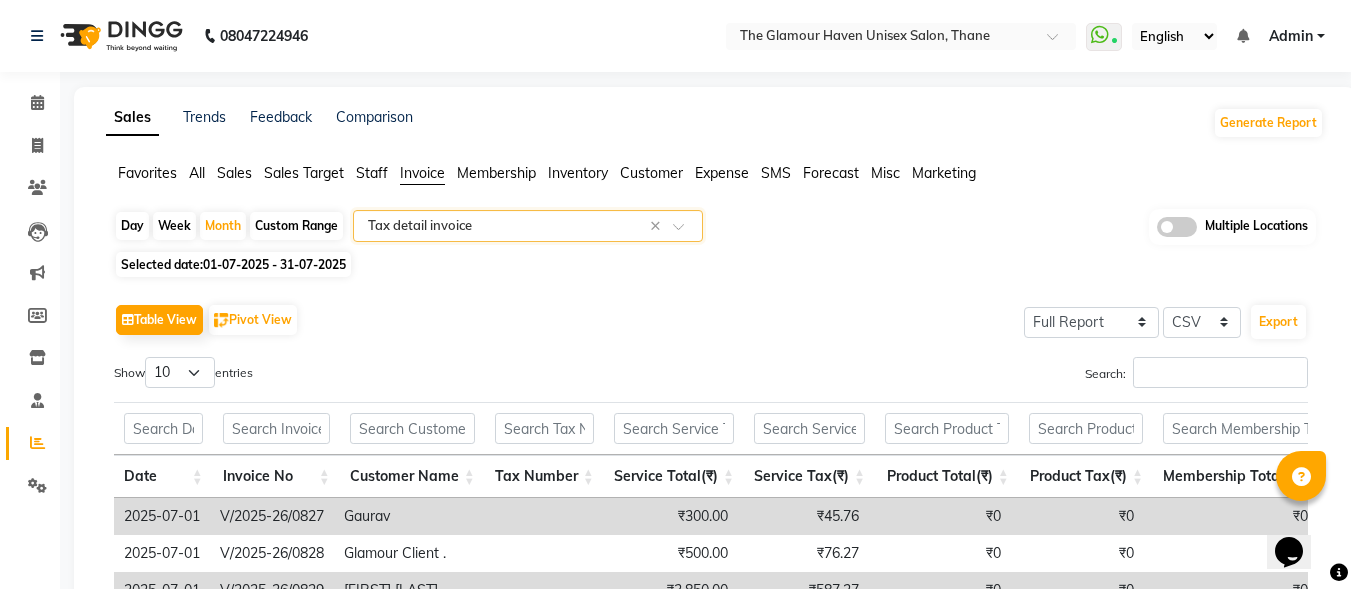 click 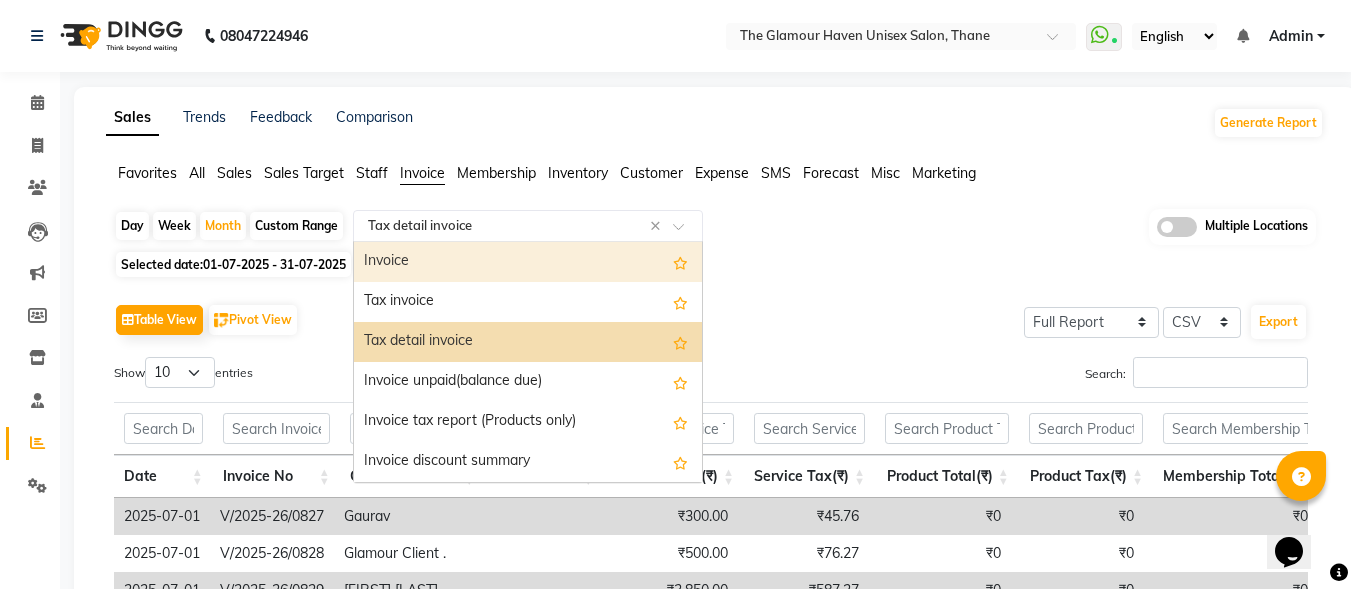 click on "Invoice" at bounding box center (528, 262) 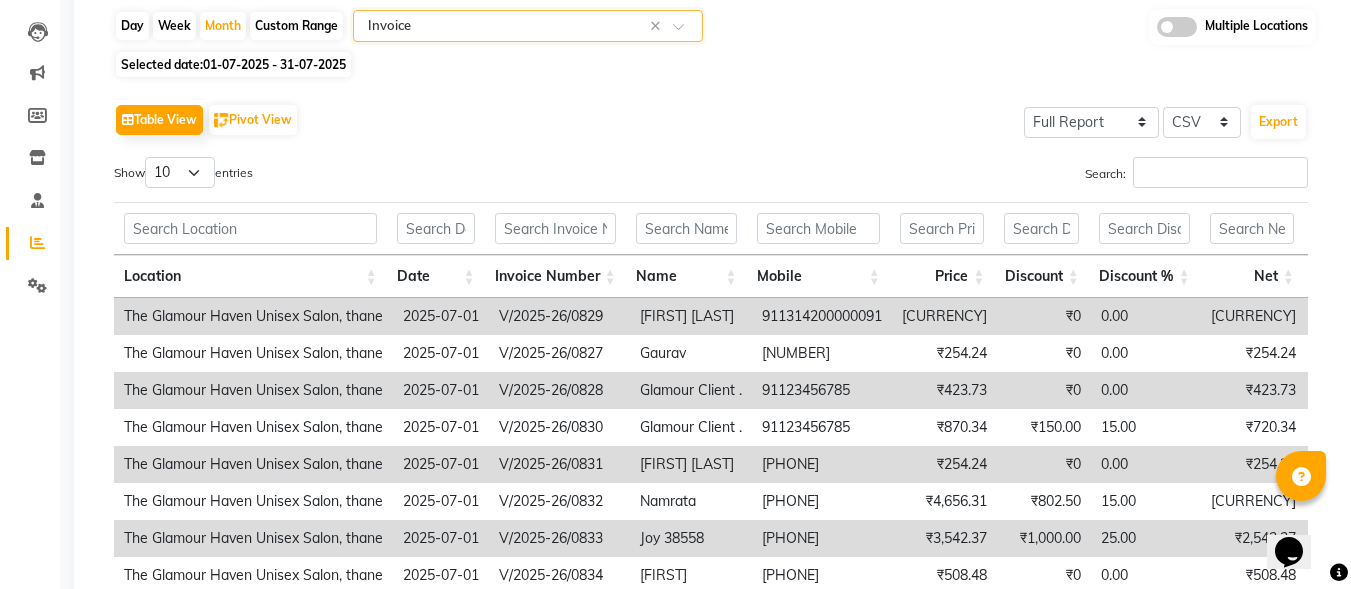 scroll, scrollTop: 0, scrollLeft: 0, axis: both 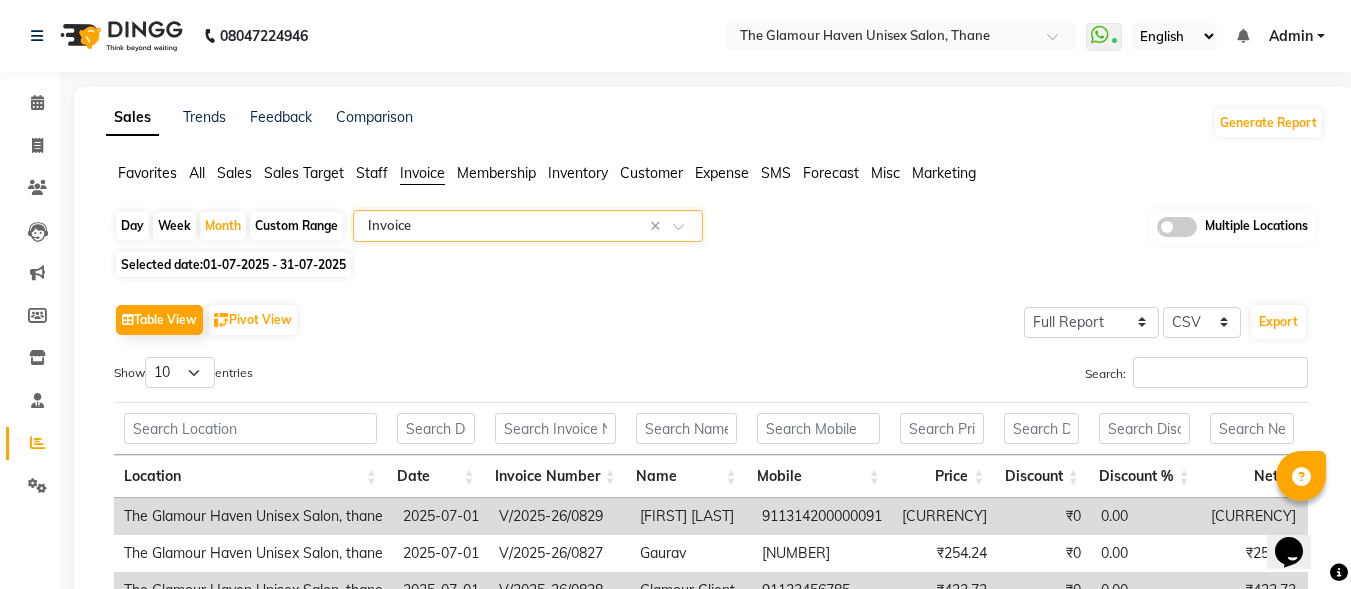 click on "Sales" 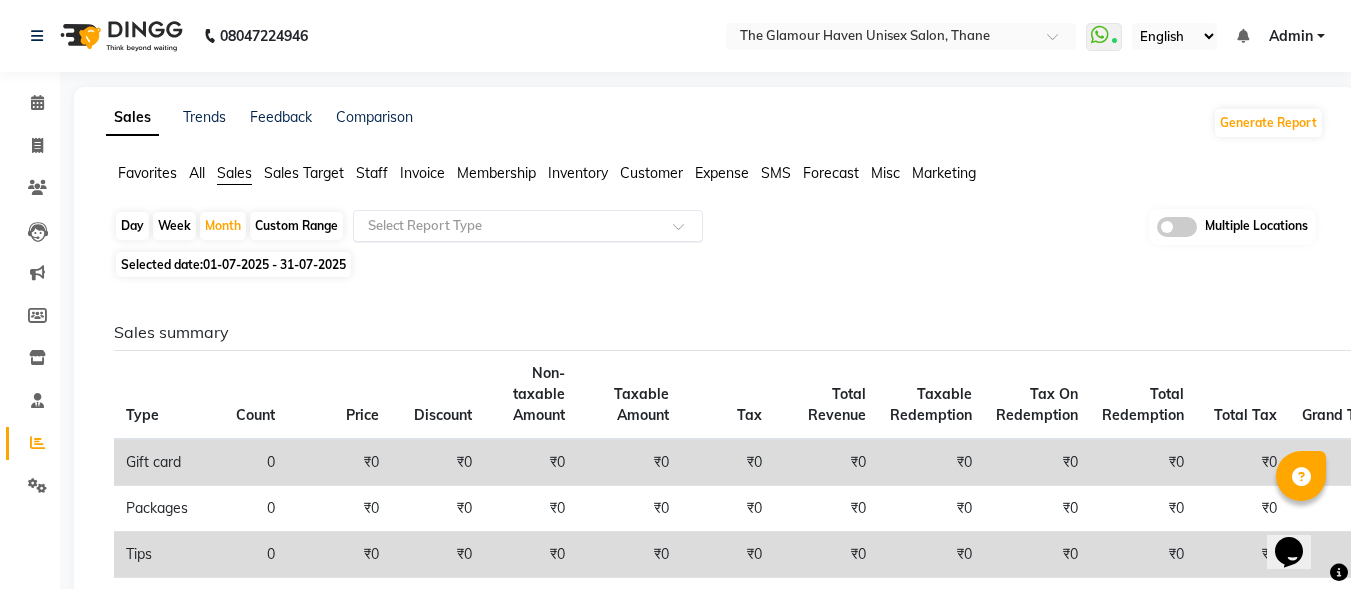 click 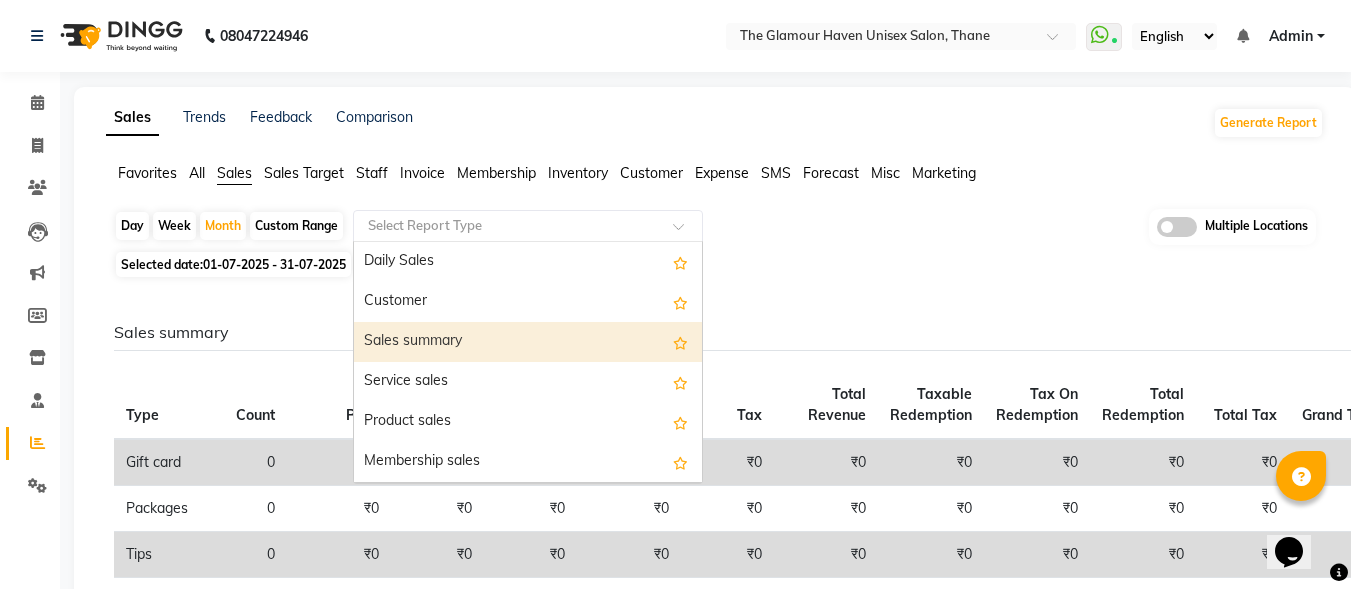 click on "Sales summary" at bounding box center [528, 342] 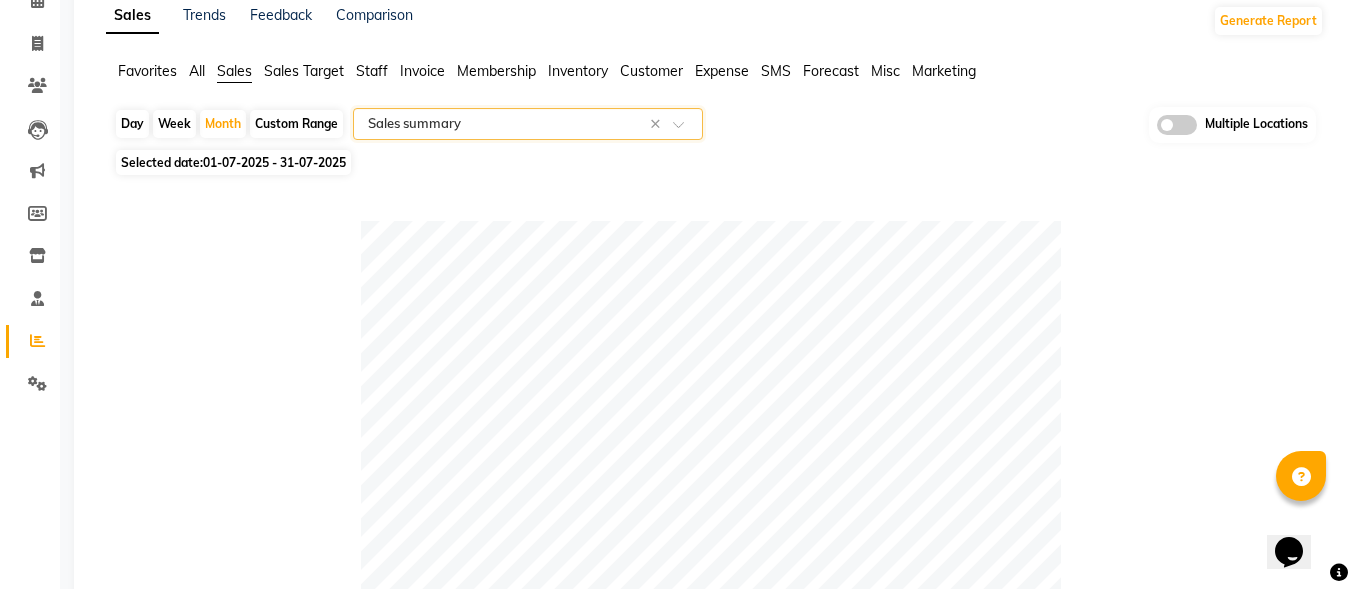 scroll, scrollTop: 0, scrollLeft: 0, axis: both 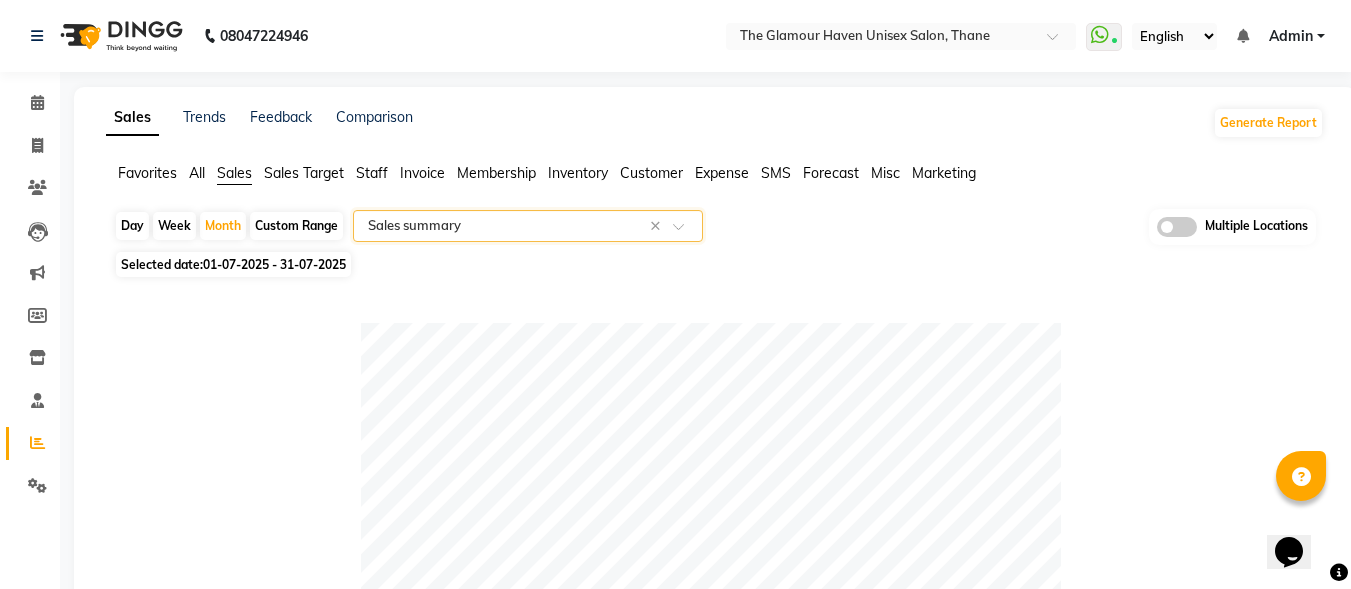 click 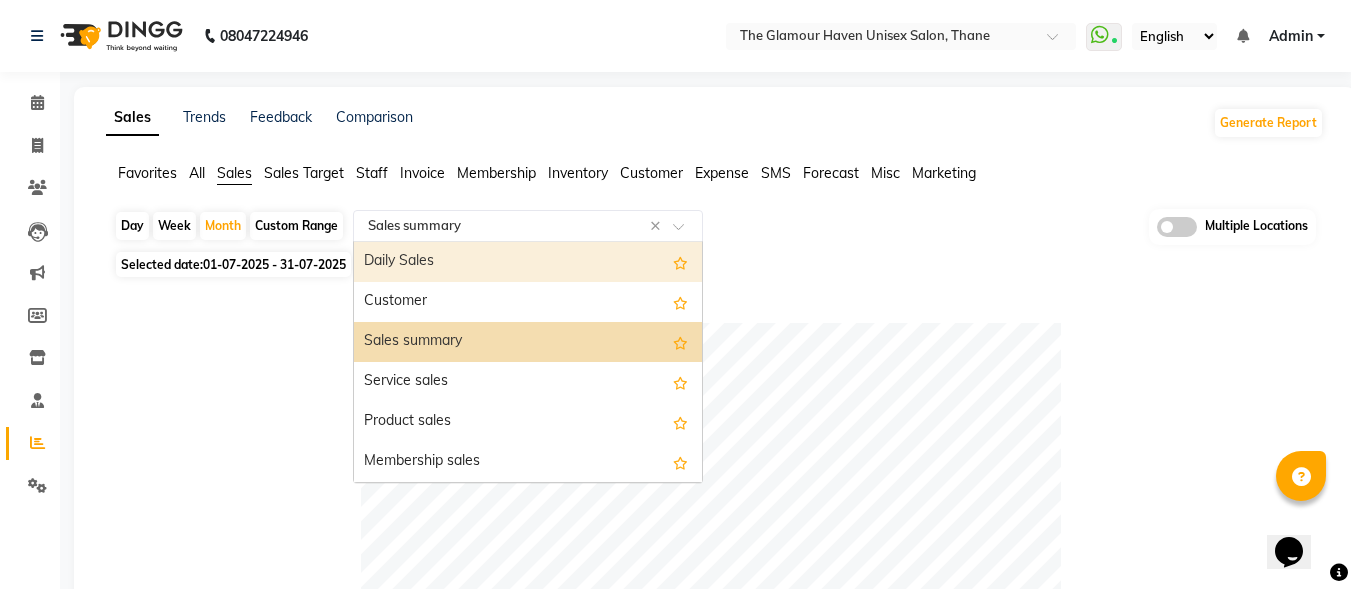 click on "Daily Sales" at bounding box center [528, 262] 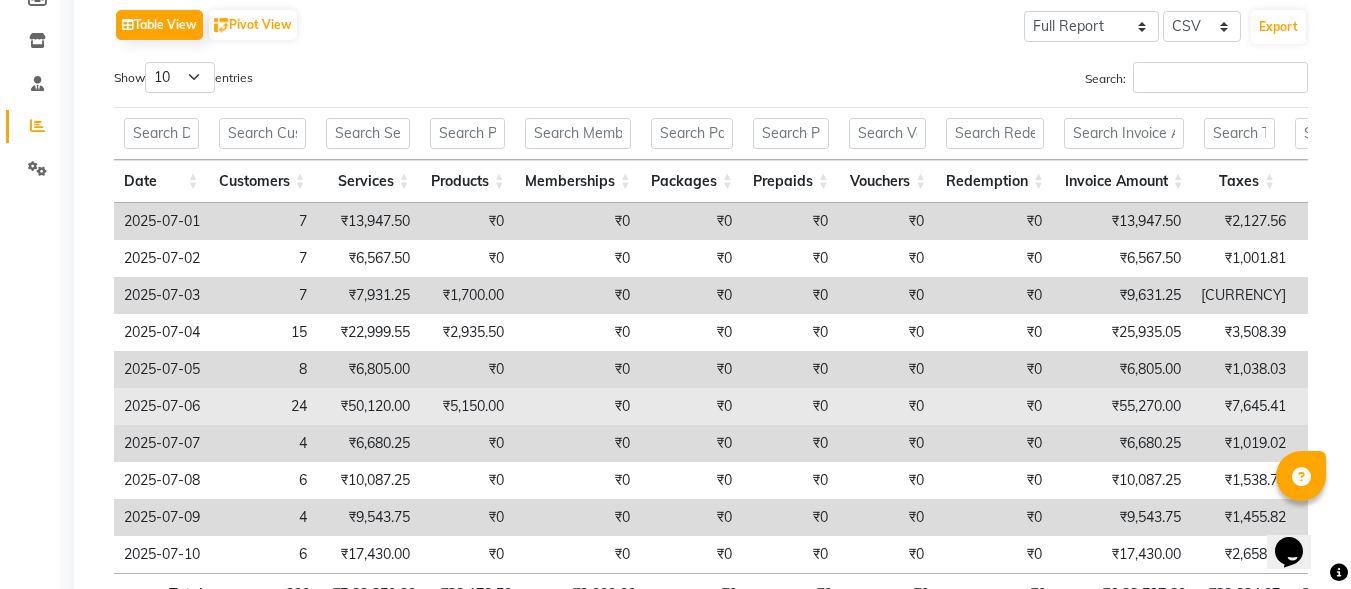 scroll, scrollTop: 482, scrollLeft: 0, axis: vertical 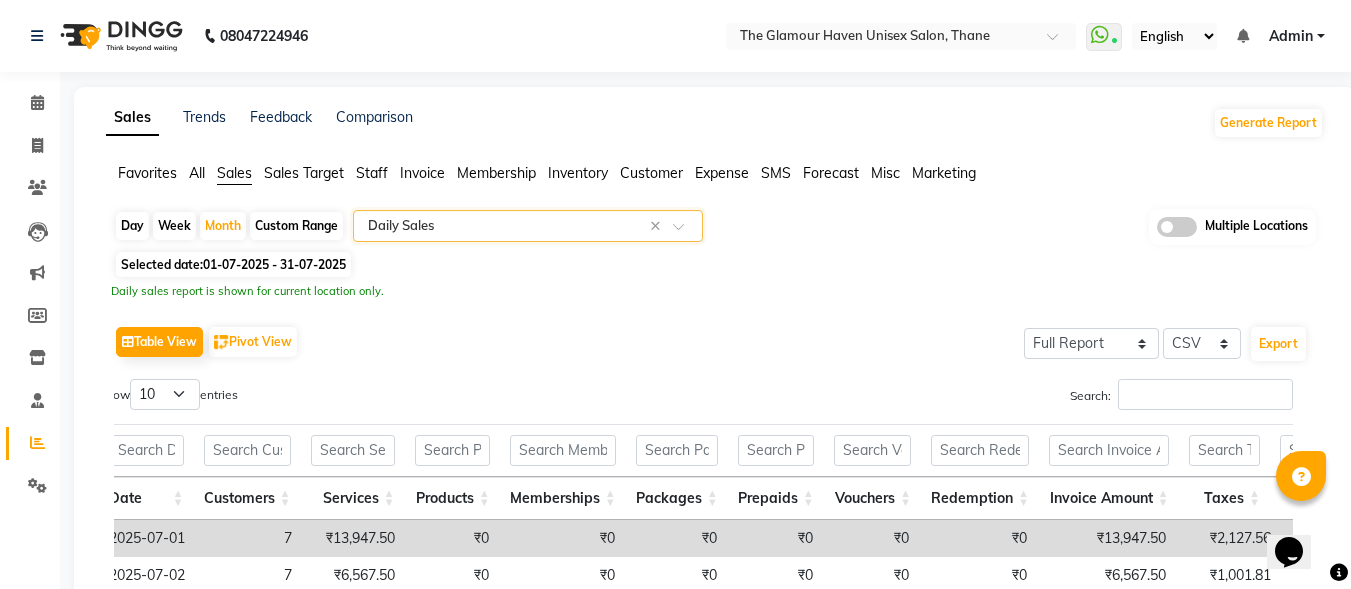click 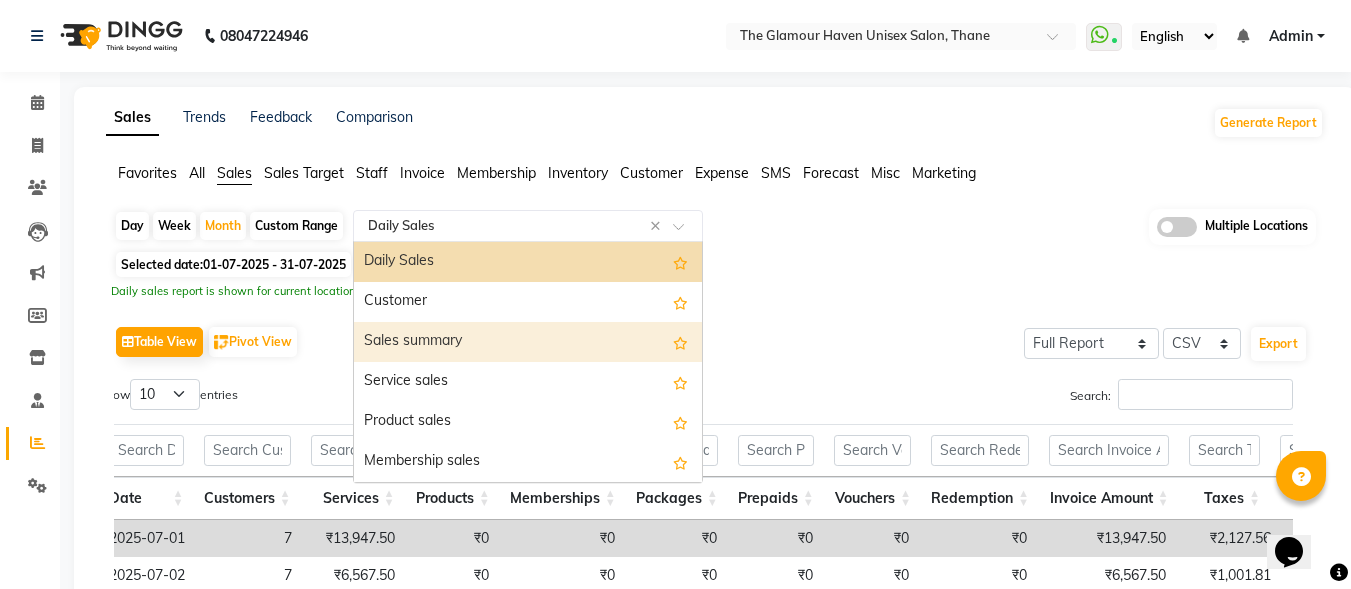 click on "Sales summary" at bounding box center [528, 342] 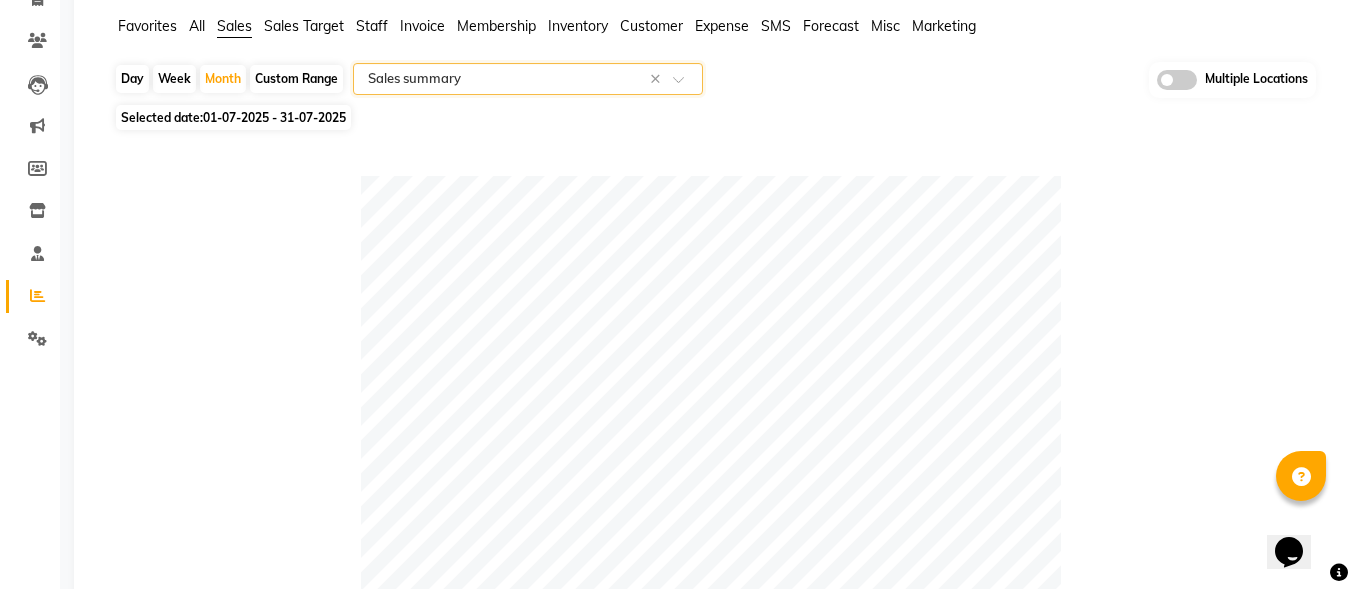 scroll, scrollTop: 0, scrollLeft: 0, axis: both 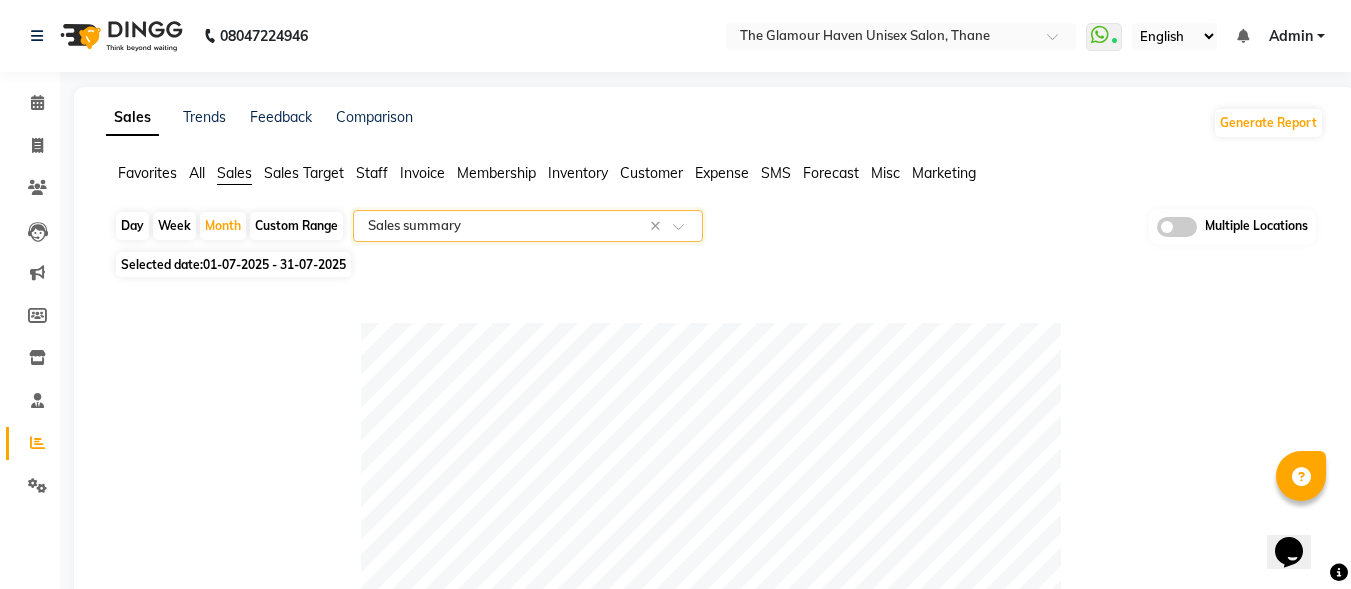 click 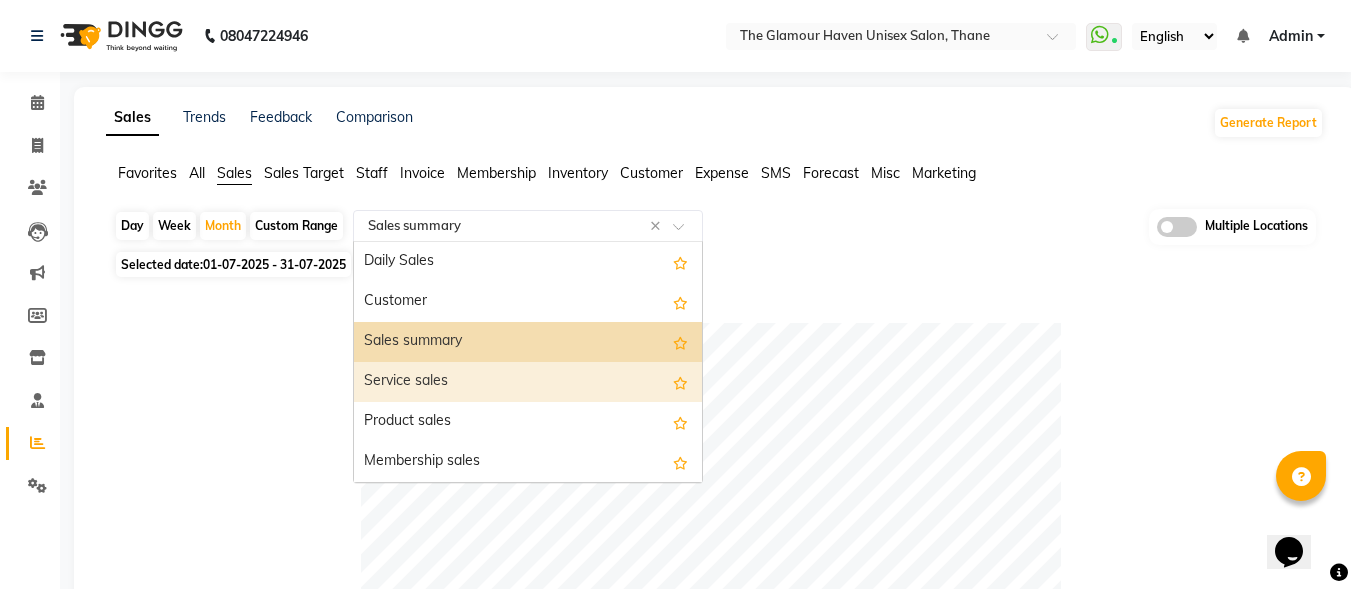 click on "Service sales" at bounding box center (528, 382) 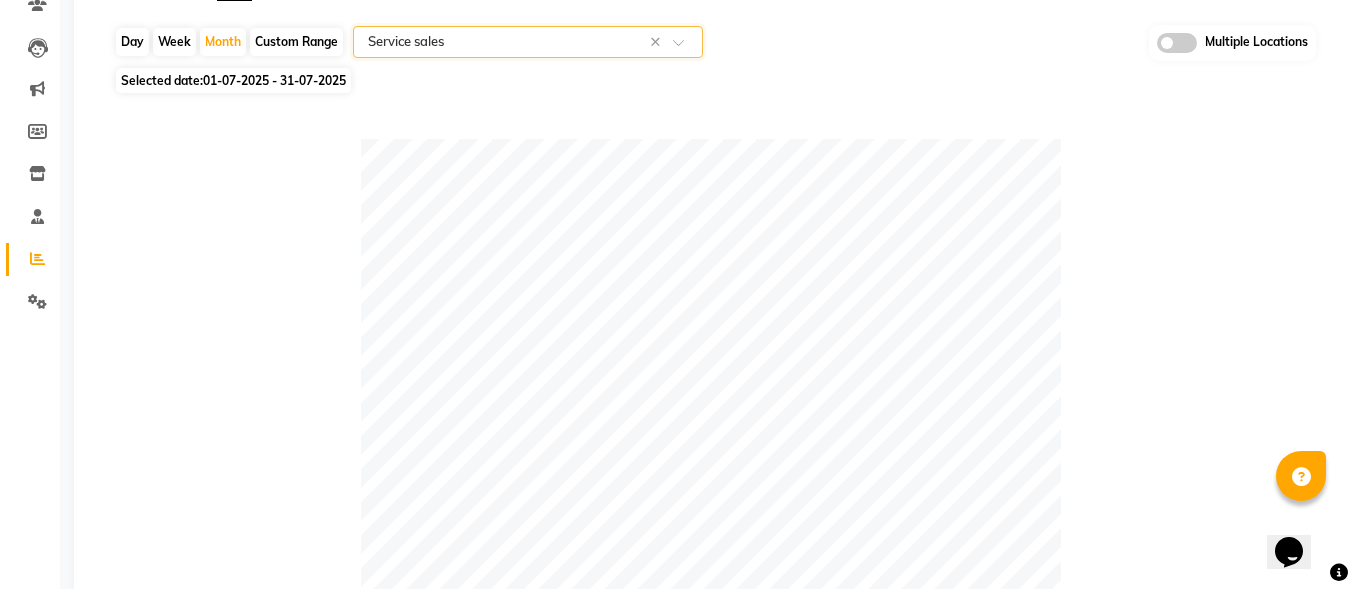 scroll, scrollTop: 0, scrollLeft: 0, axis: both 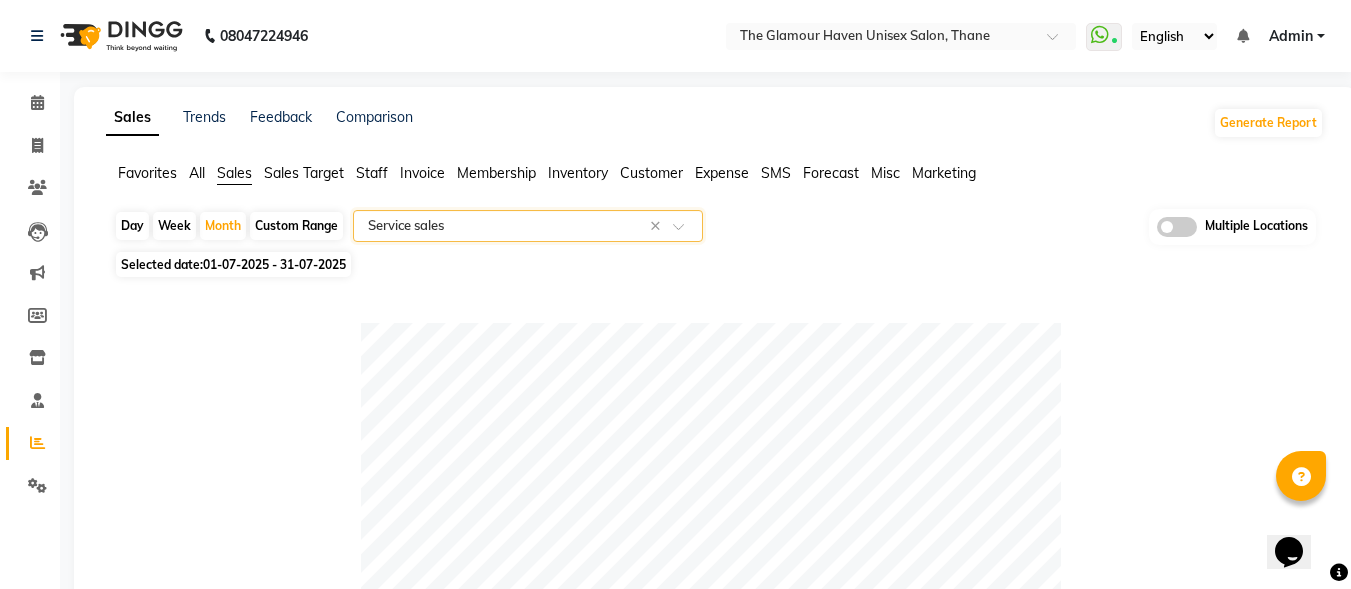 click on "Invoice" 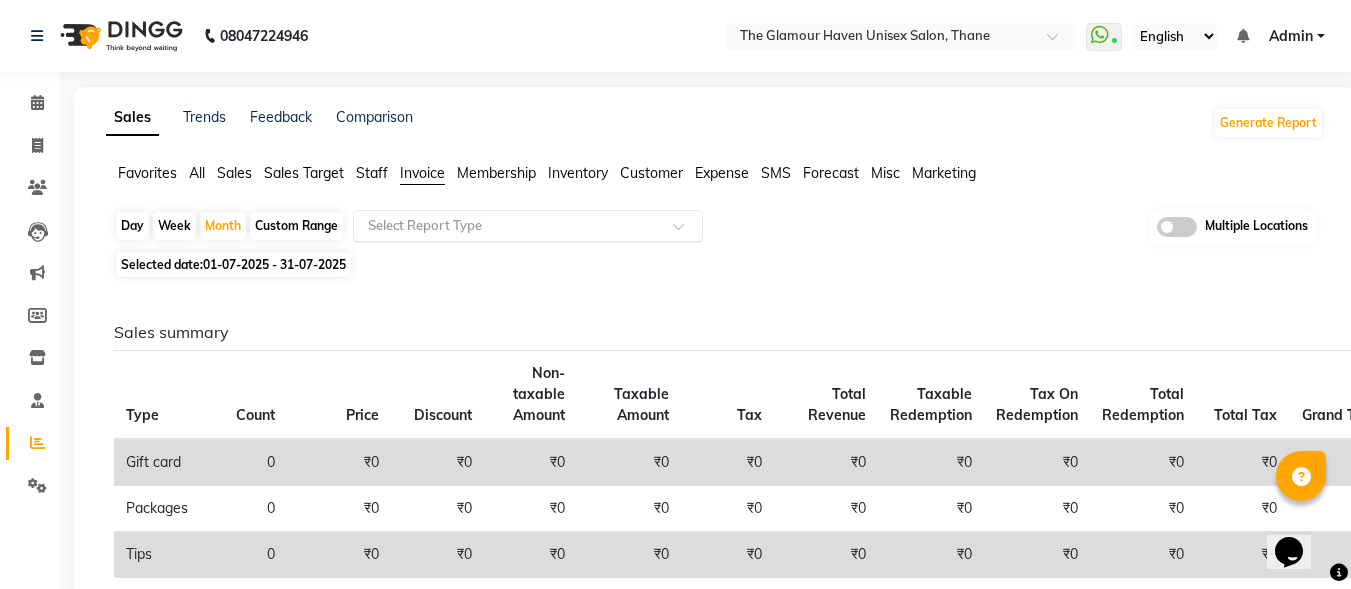 click 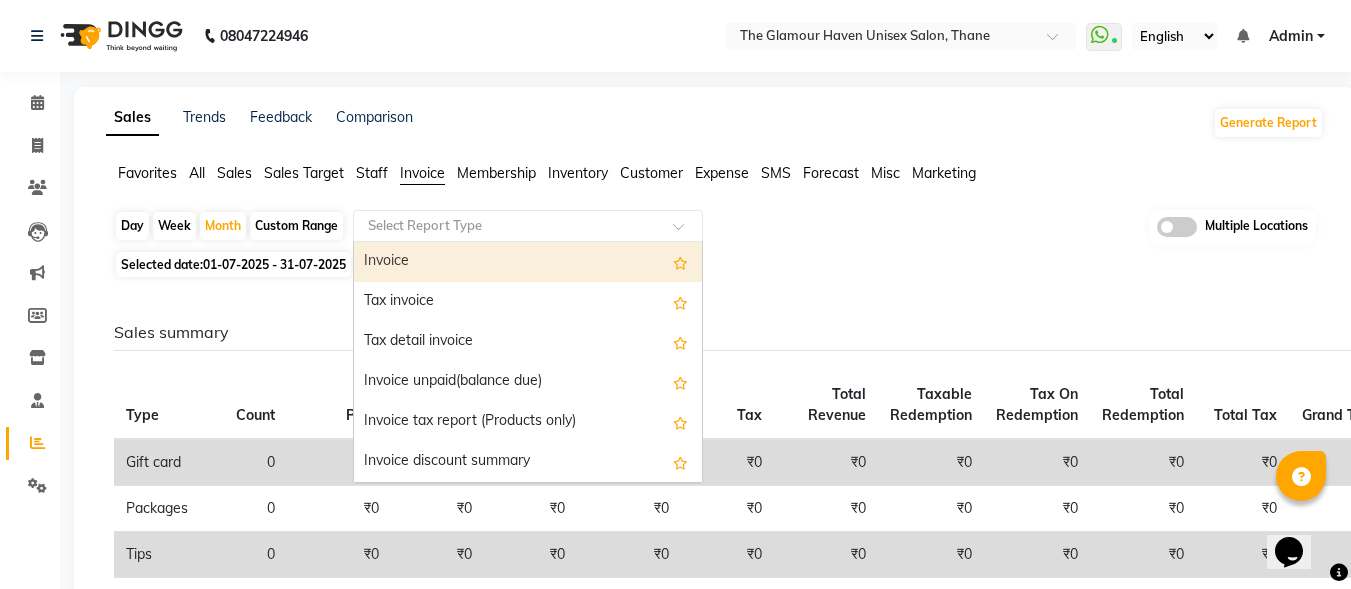 click on "Invoice" at bounding box center (528, 262) 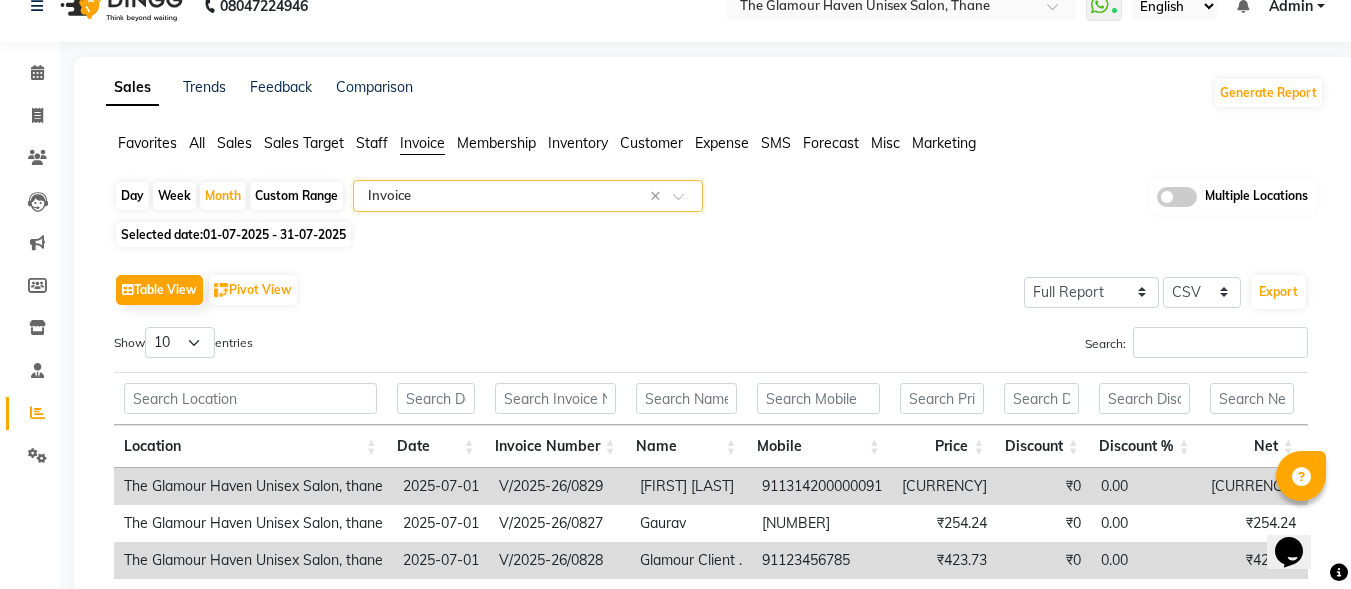 scroll, scrollTop: 0, scrollLeft: 0, axis: both 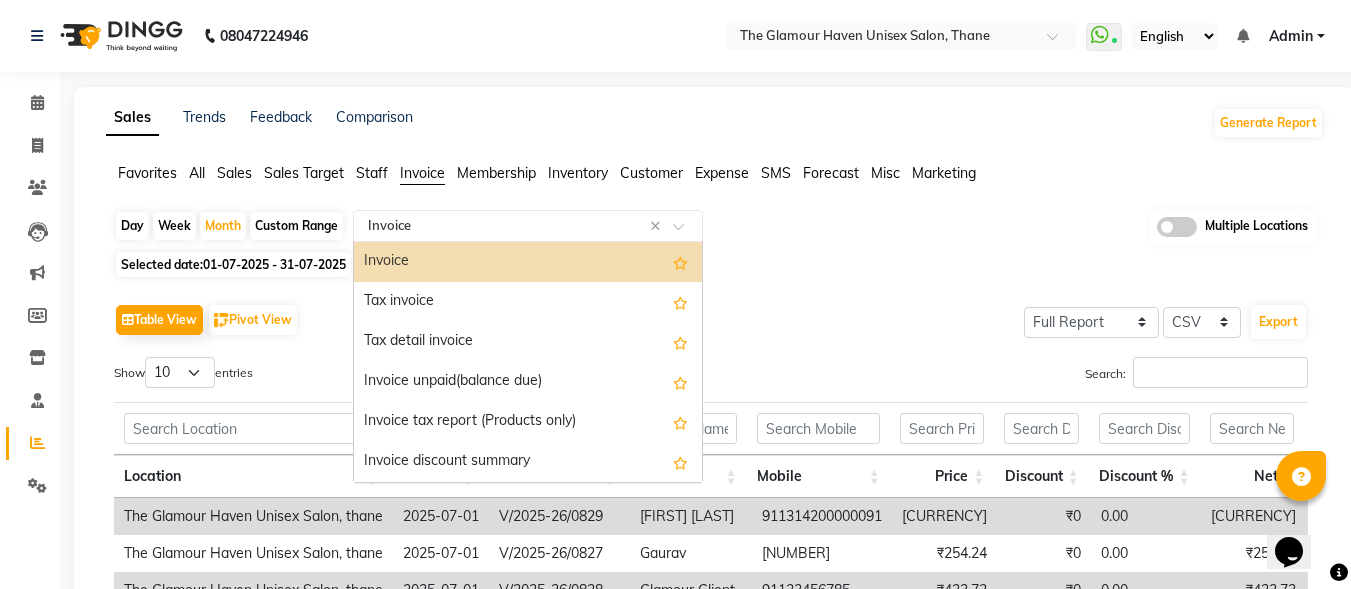 click 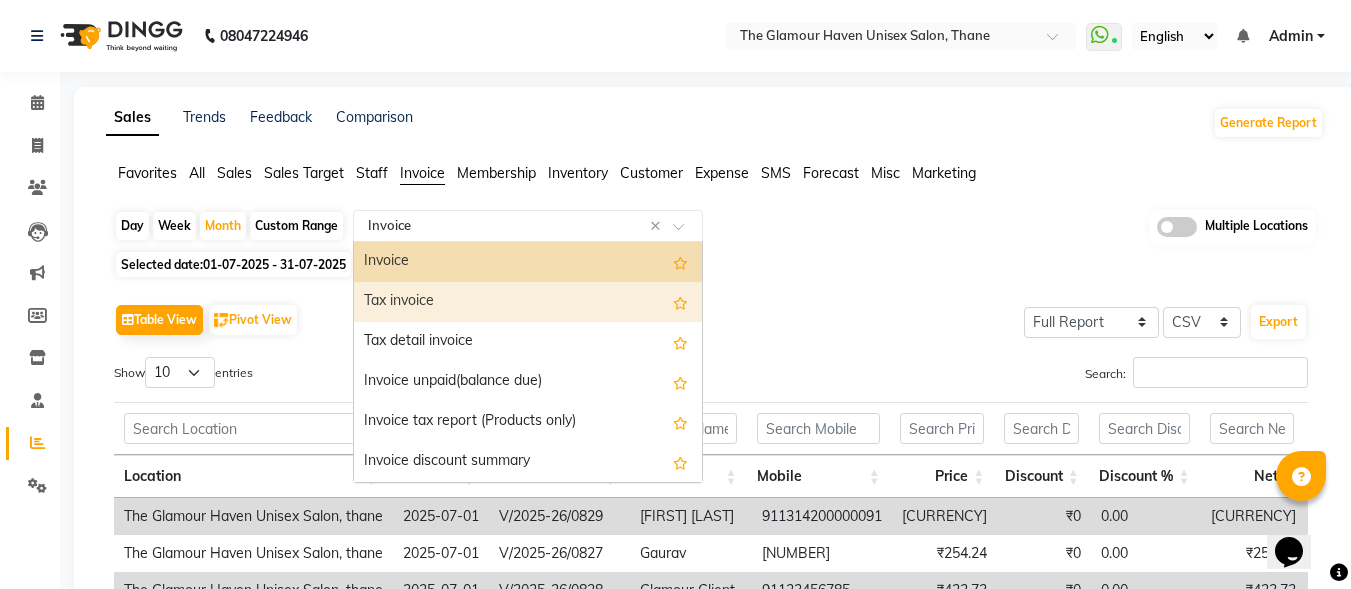 click on "Tax invoice" at bounding box center [528, 302] 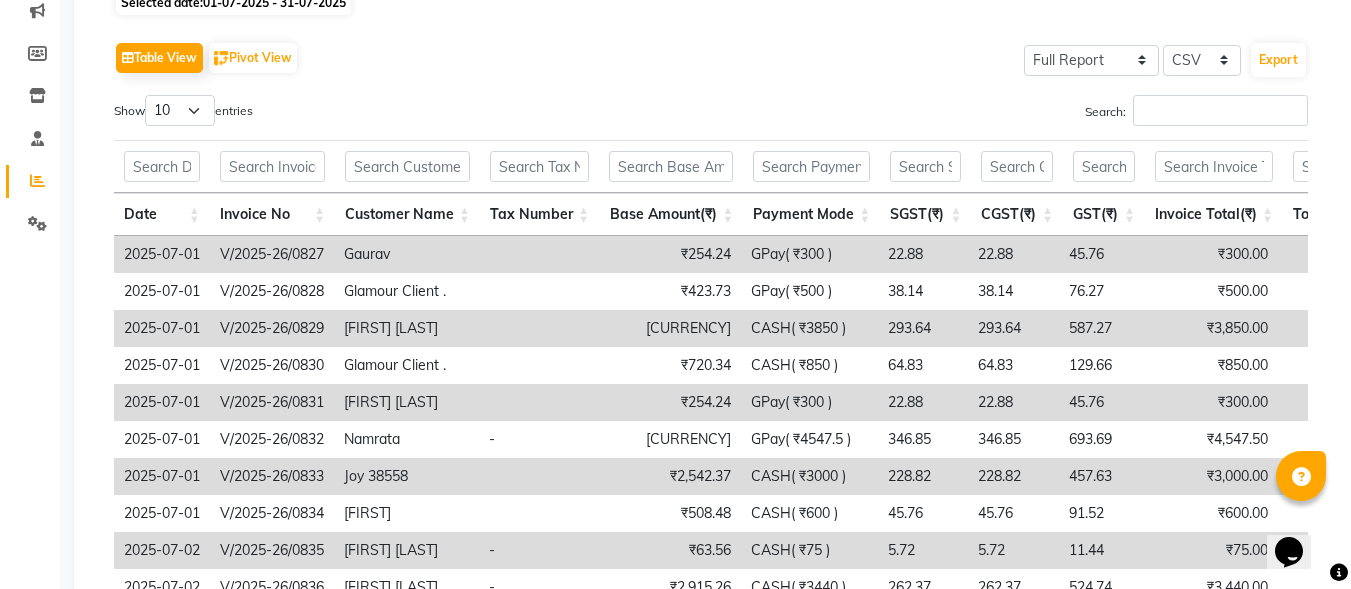 scroll, scrollTop: 0, scrollLeft: 0, axis: both 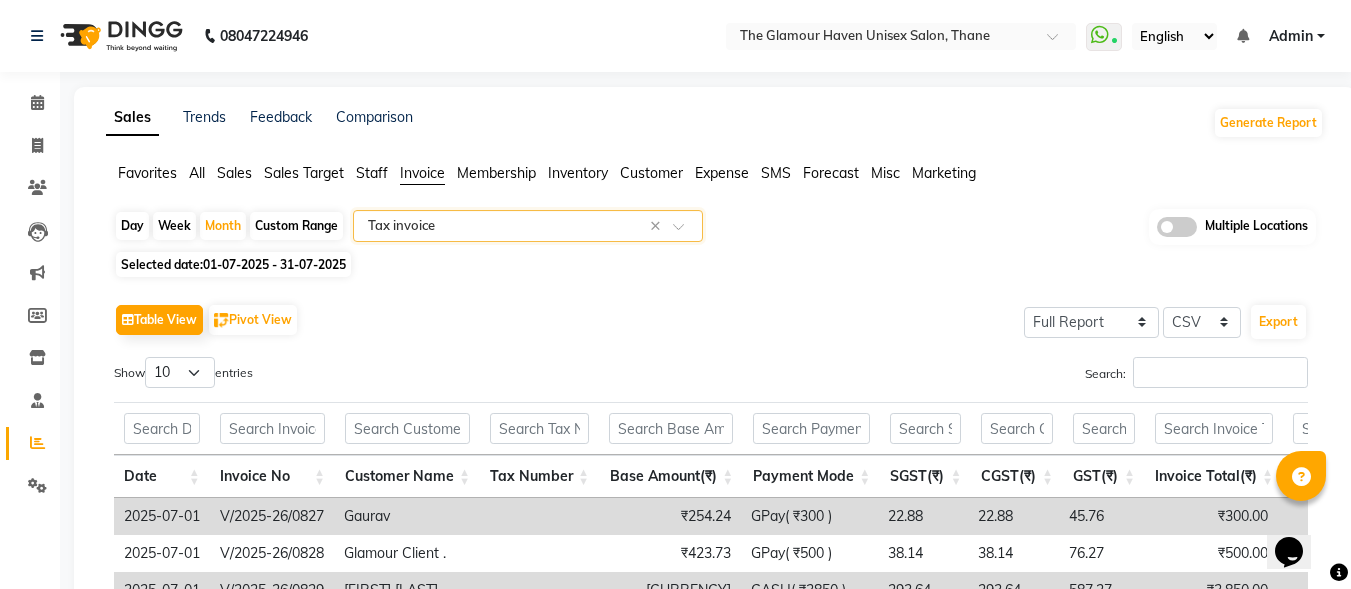 click on "Sales" 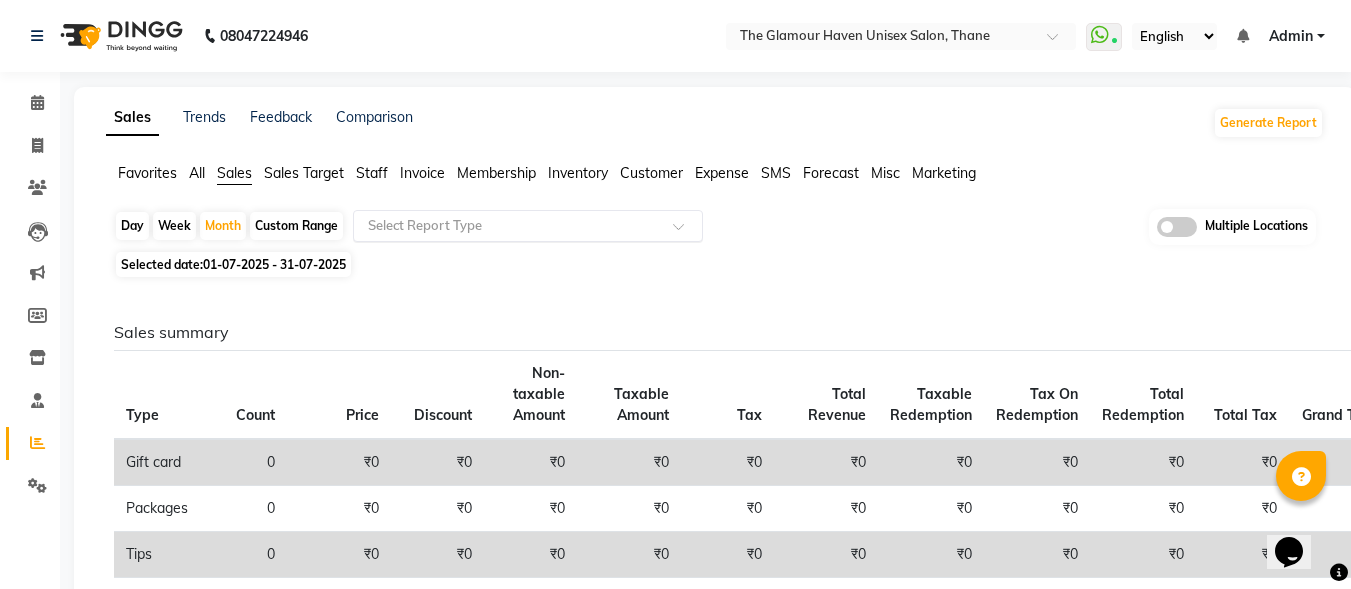 click 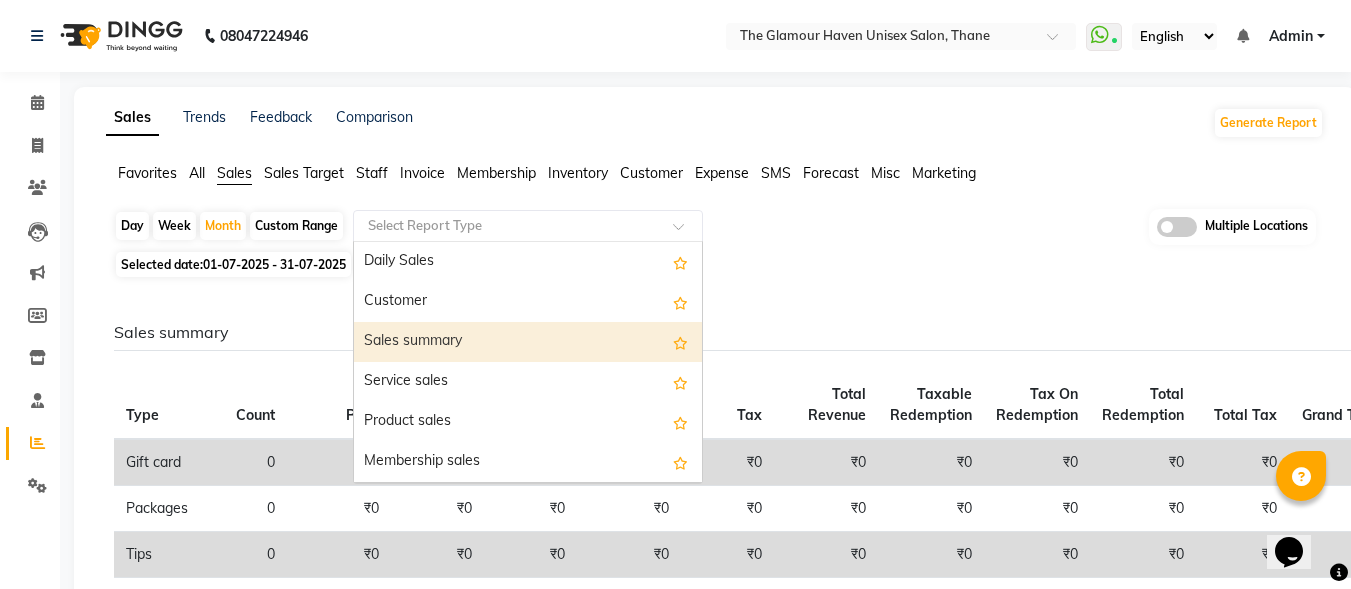click on "Sales summary" at bounding box center (528, 342) 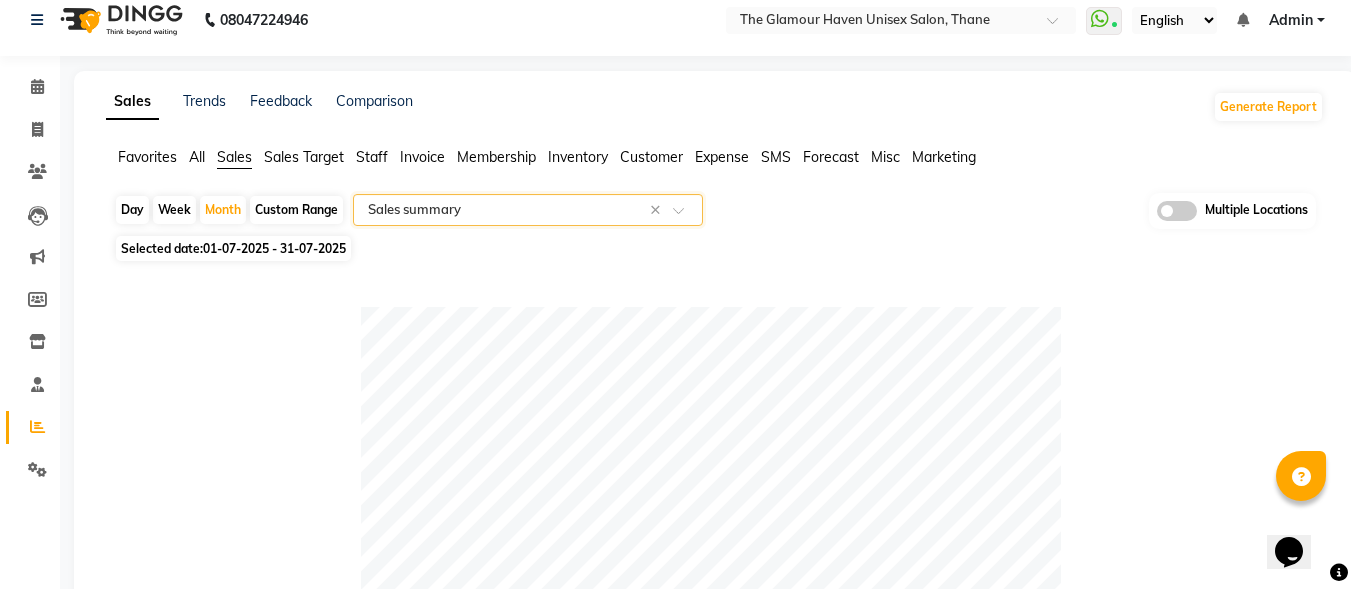 scroll, scrollTop: 0, scrollLeft: 0, axis: both 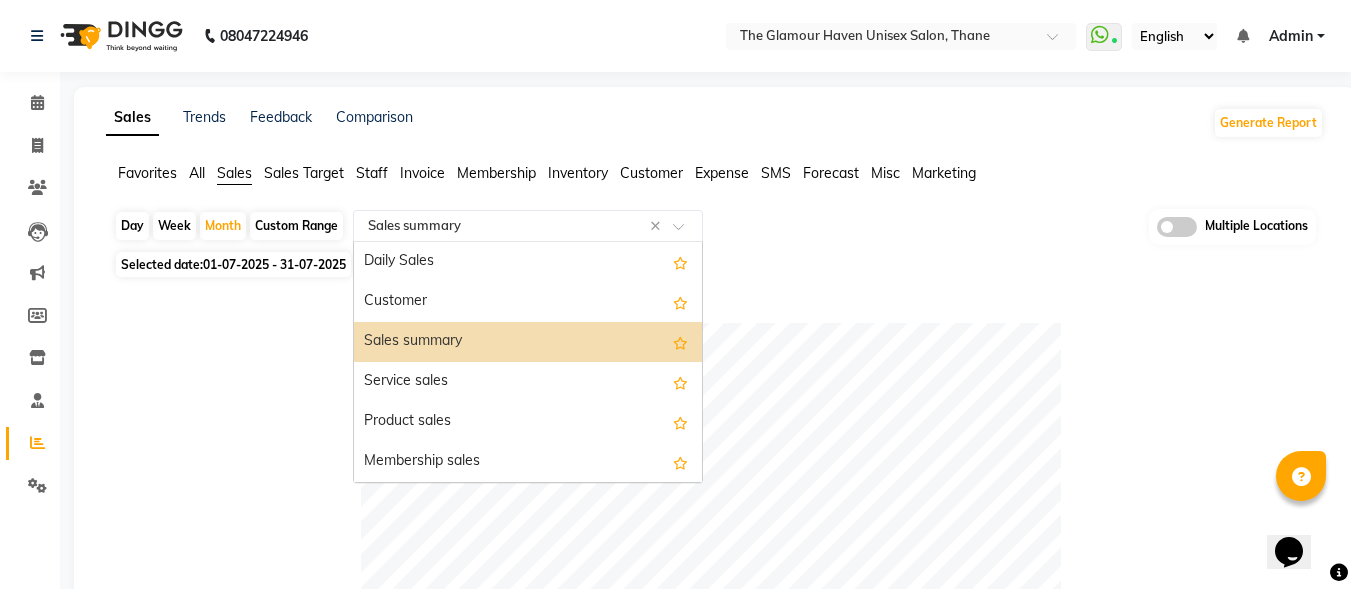 click 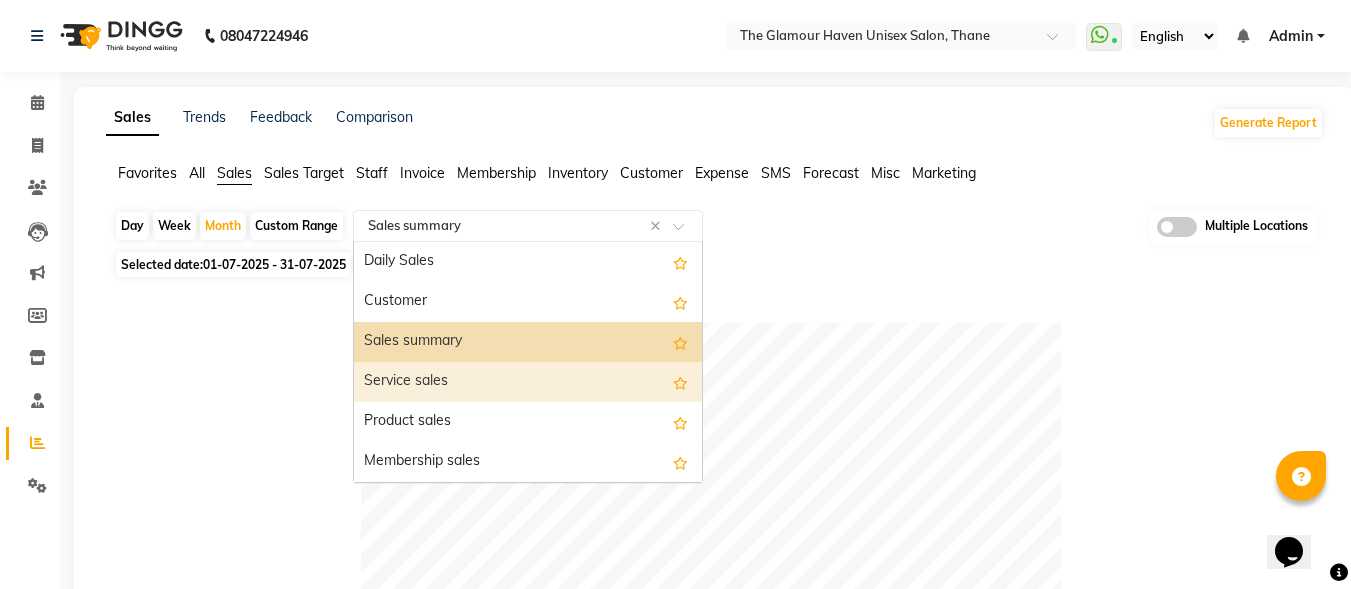click on "Service sales" at bounding box center (528, 382) 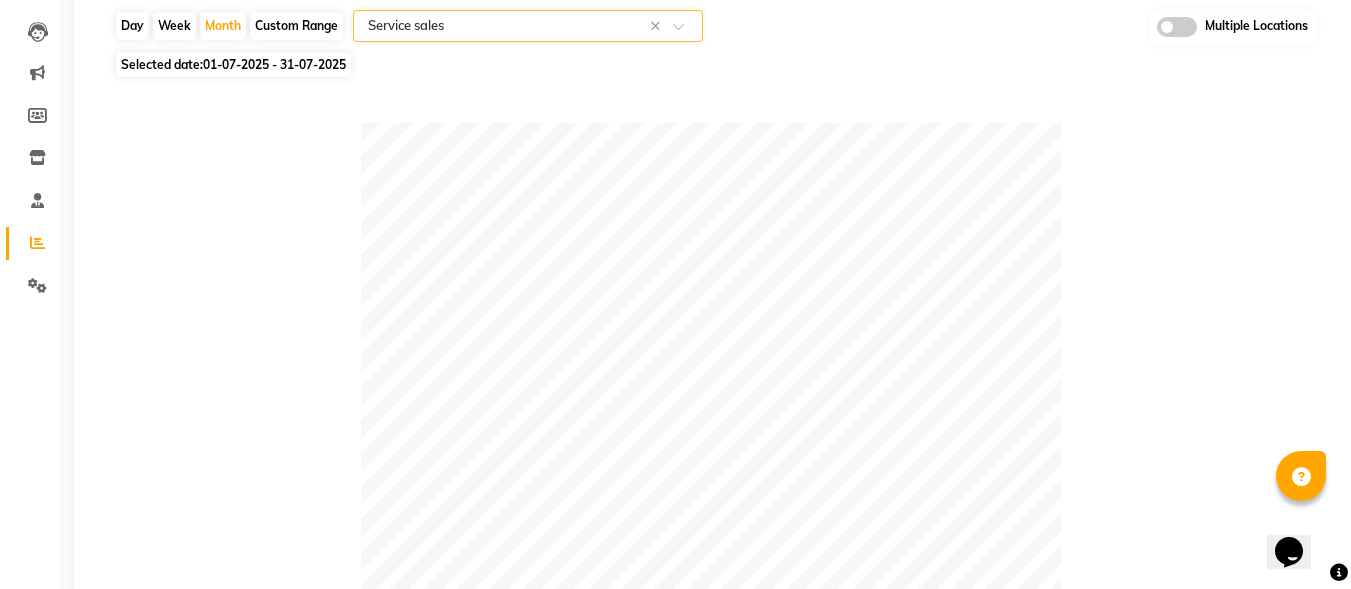 scroll, scrollTop: 0, scrollLeft: 0, axis: both 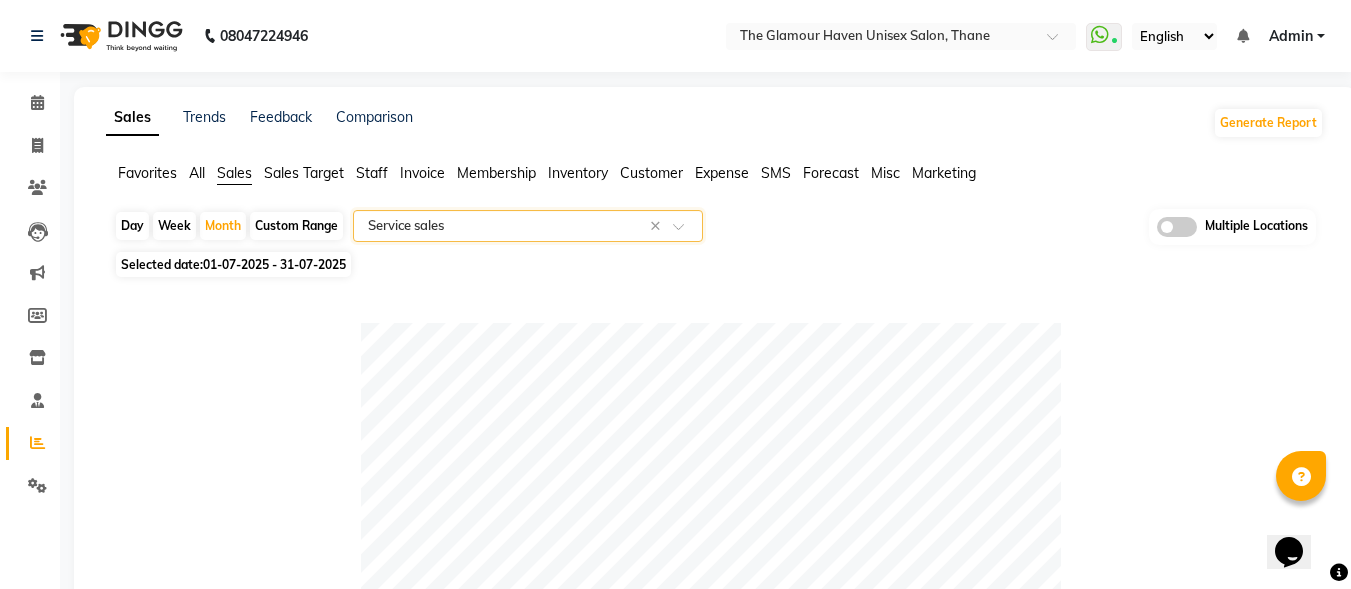 click 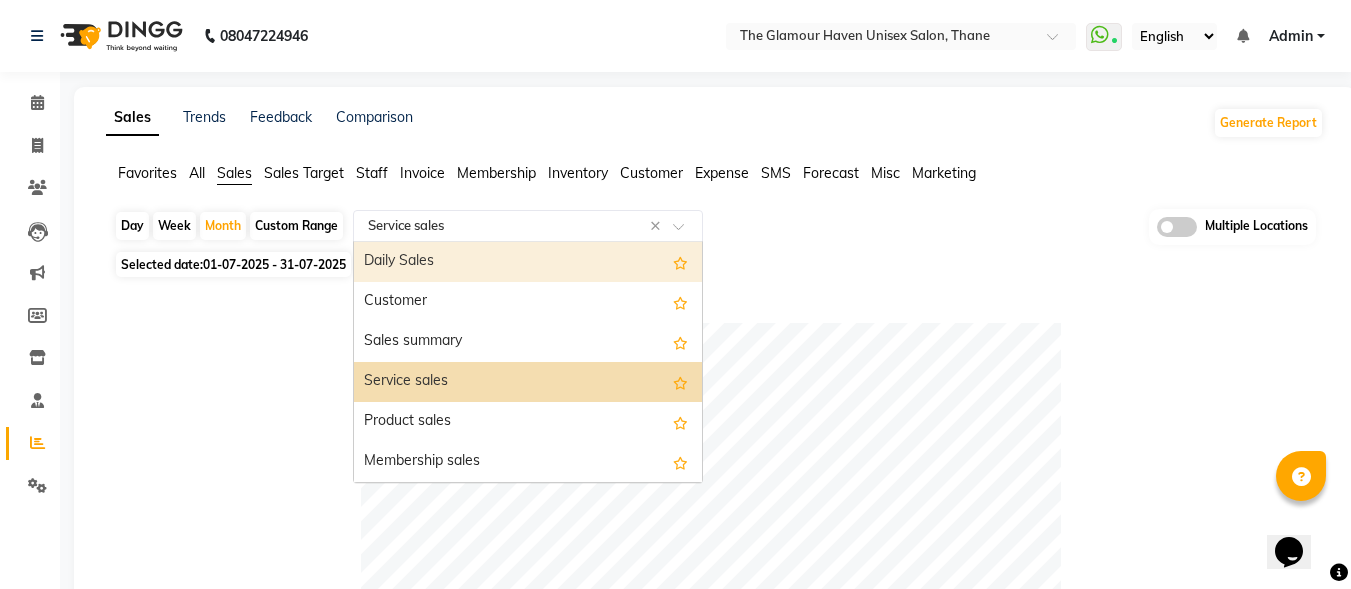 click on "Daily Sales" at bounding box center (528, 262) 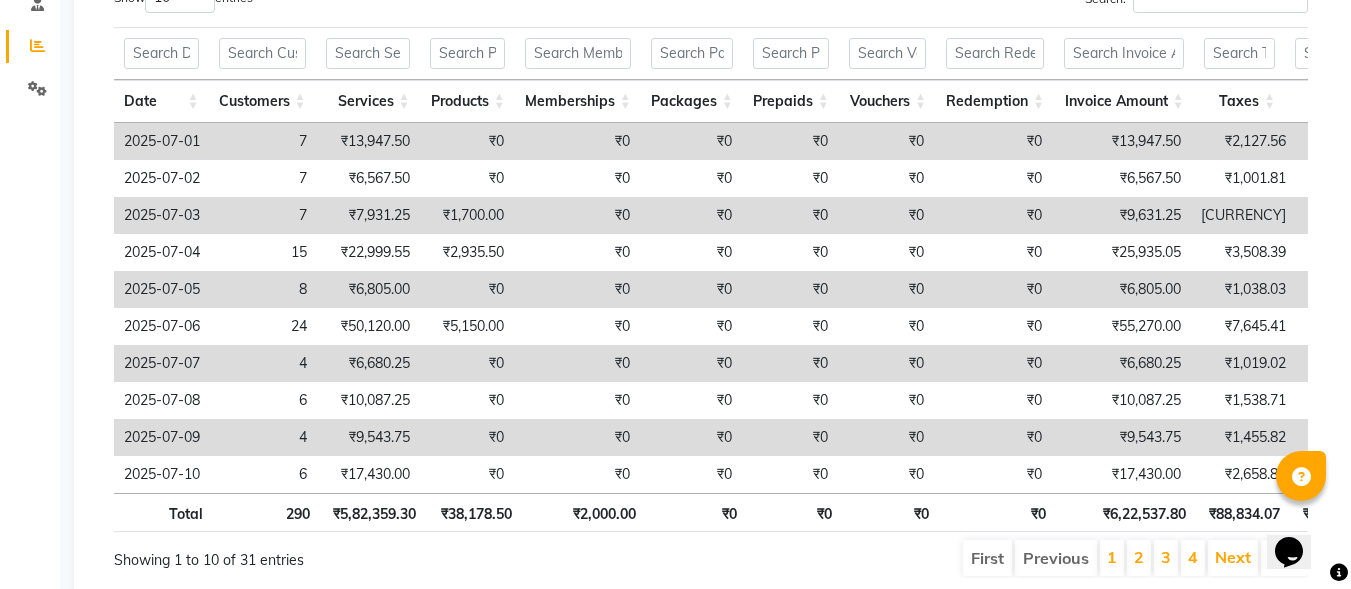 scroll, scrollTop: 400, scrollLeft: 0, axis: vertical 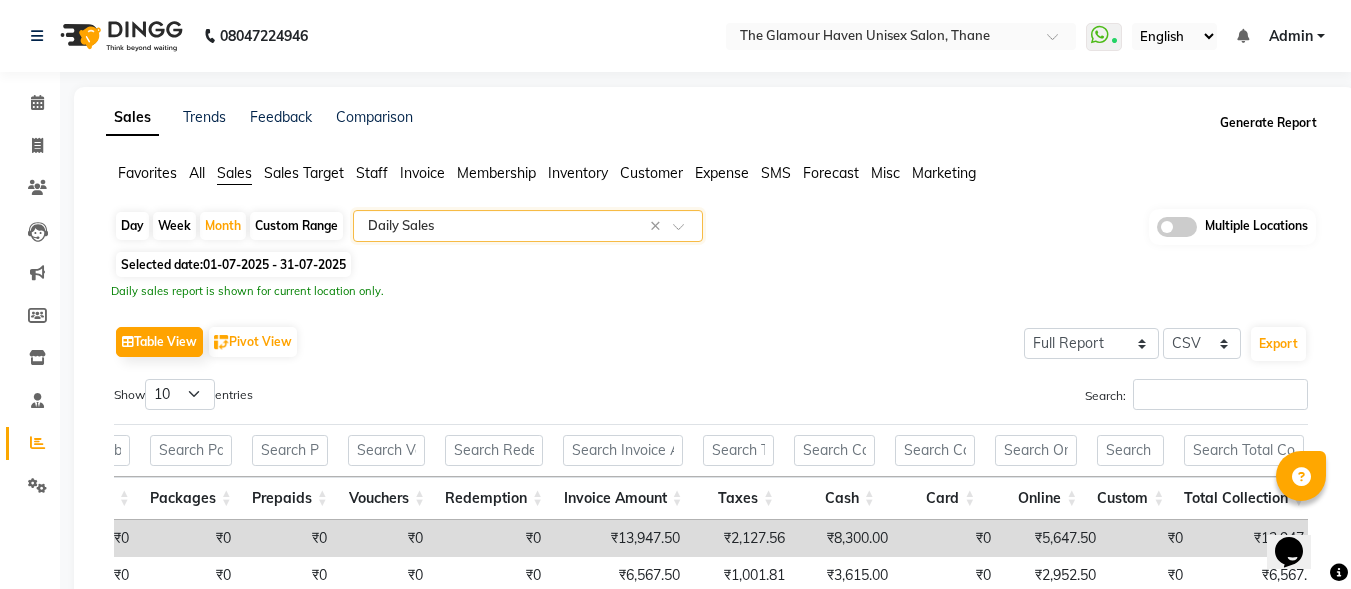 click on "Generate Report" 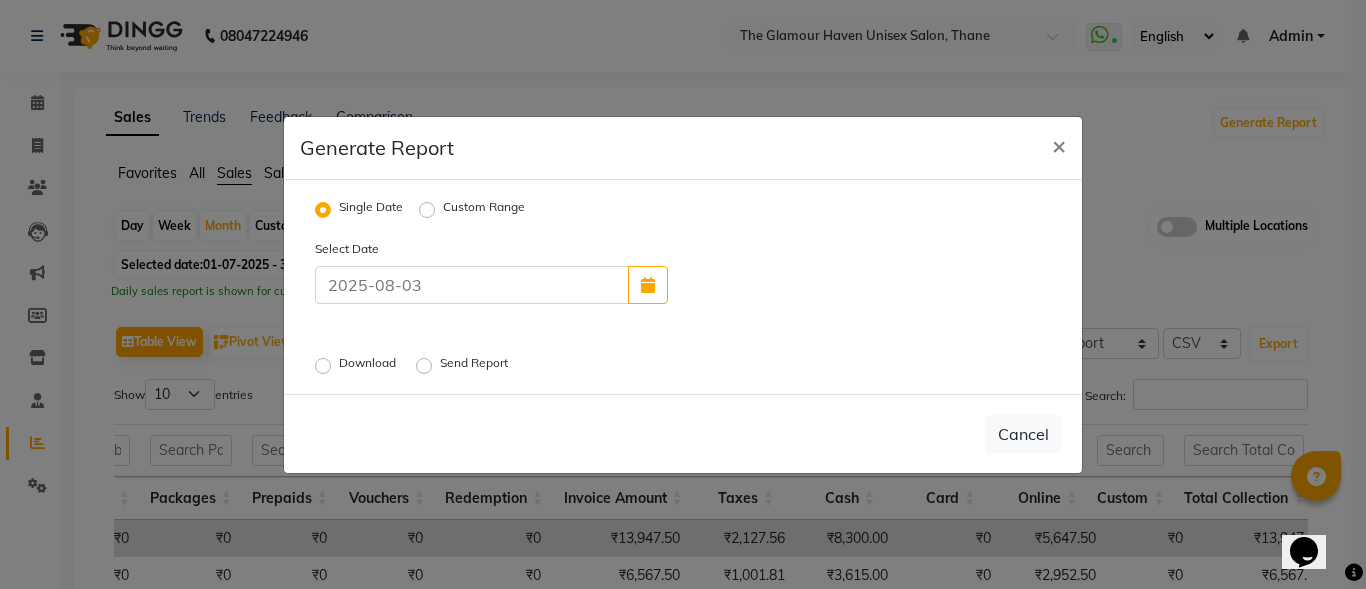 click on "Custom Range" 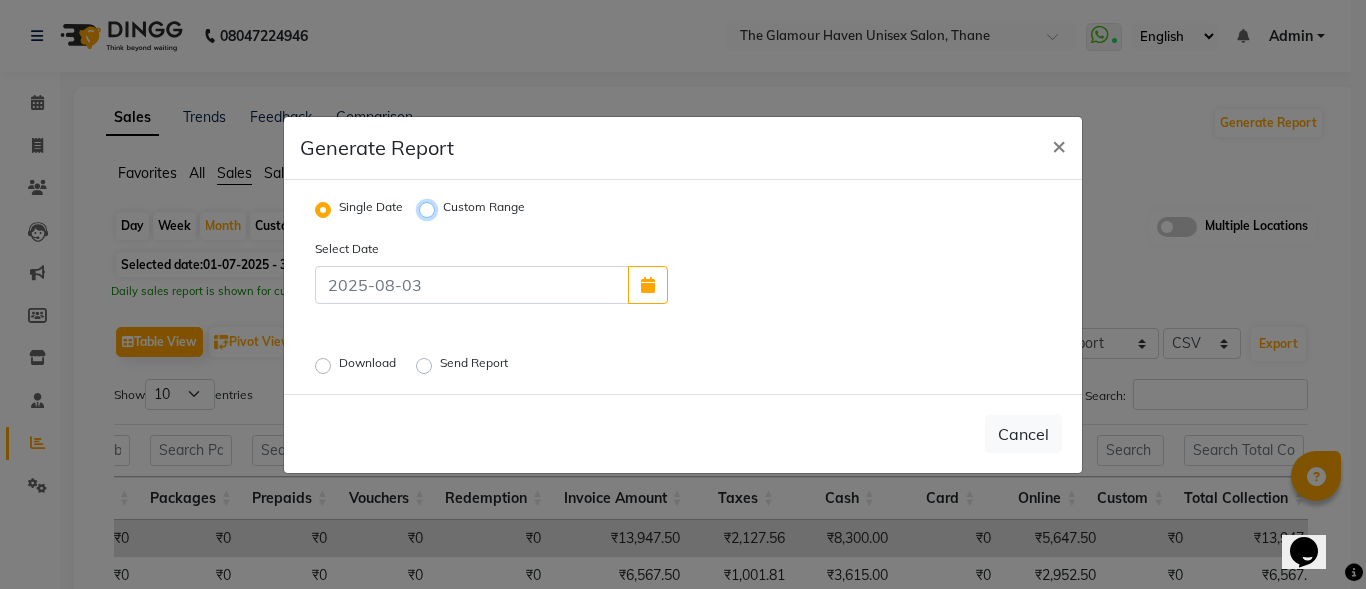 click on "Custom Range" at bounding box center (430, 209) 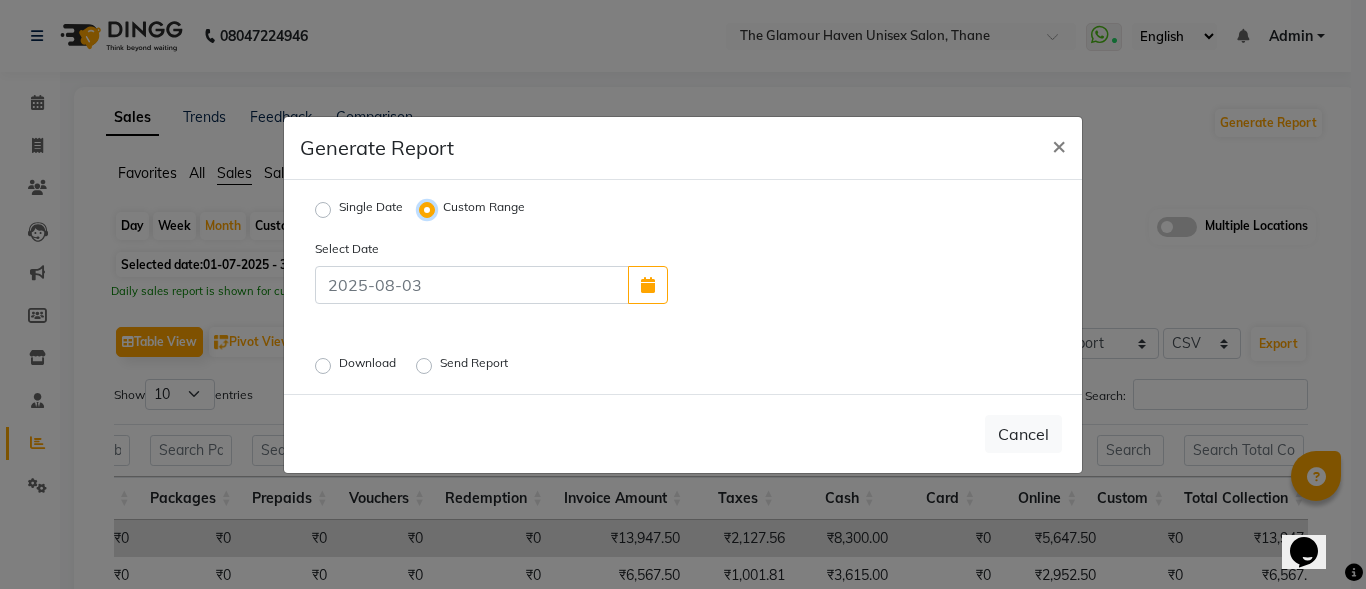 select on "8" 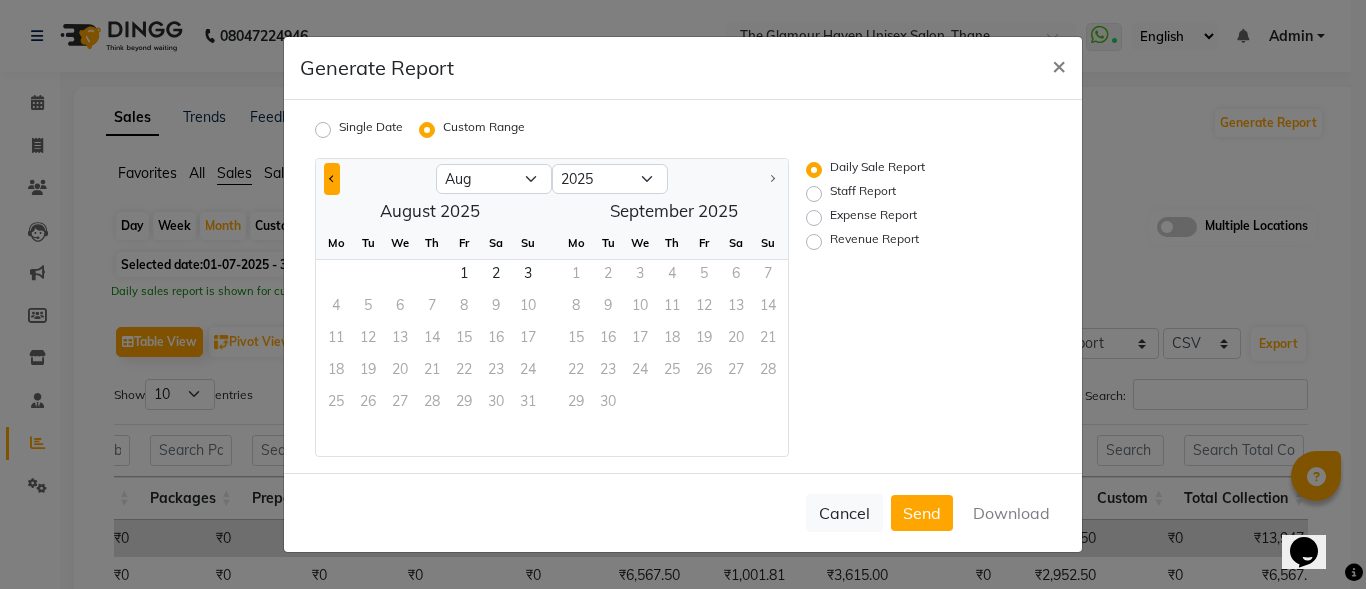 click 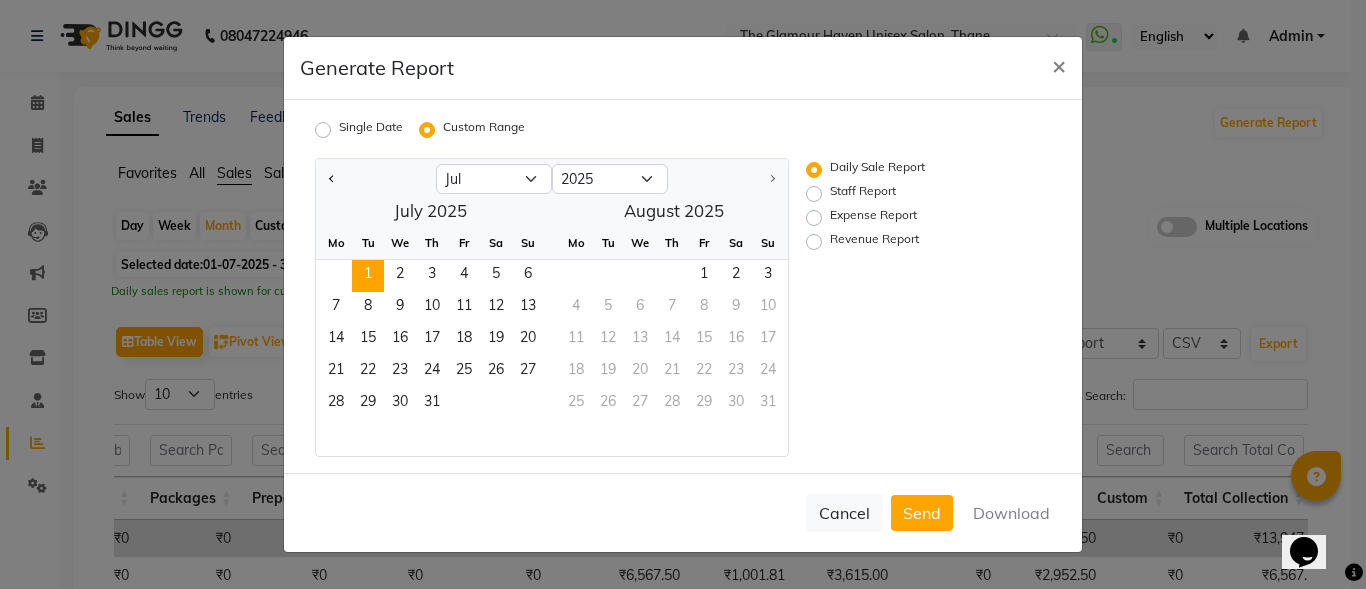 click on "1" 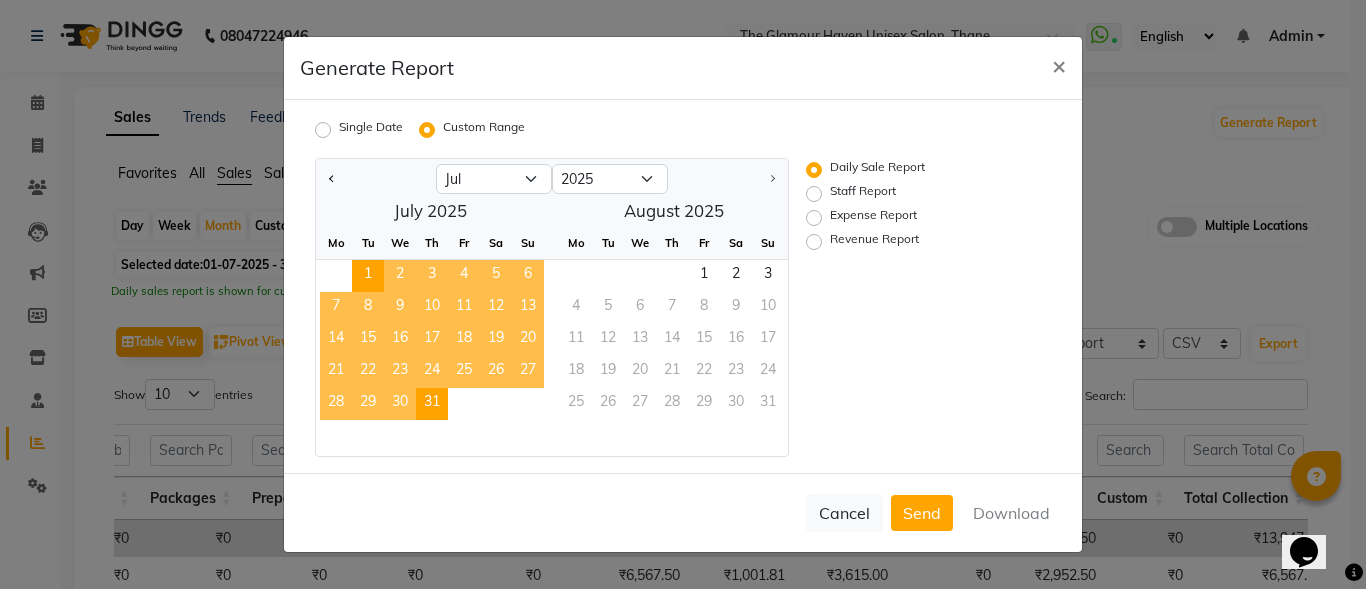click on "31" 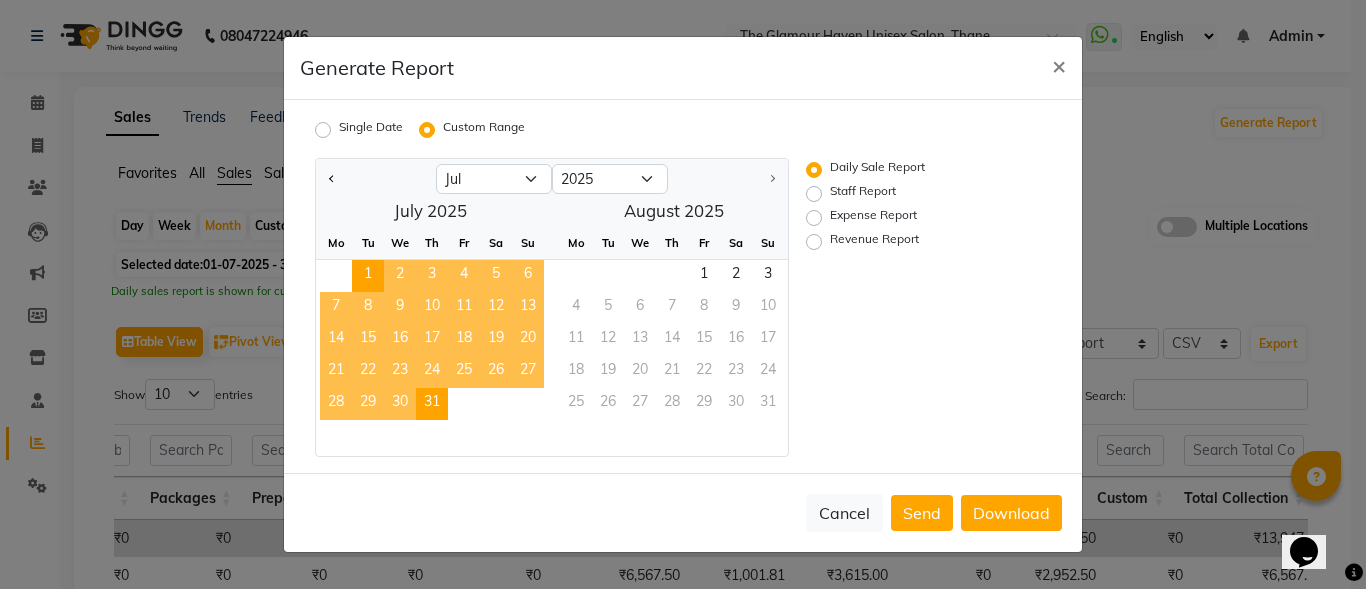 click on "31" 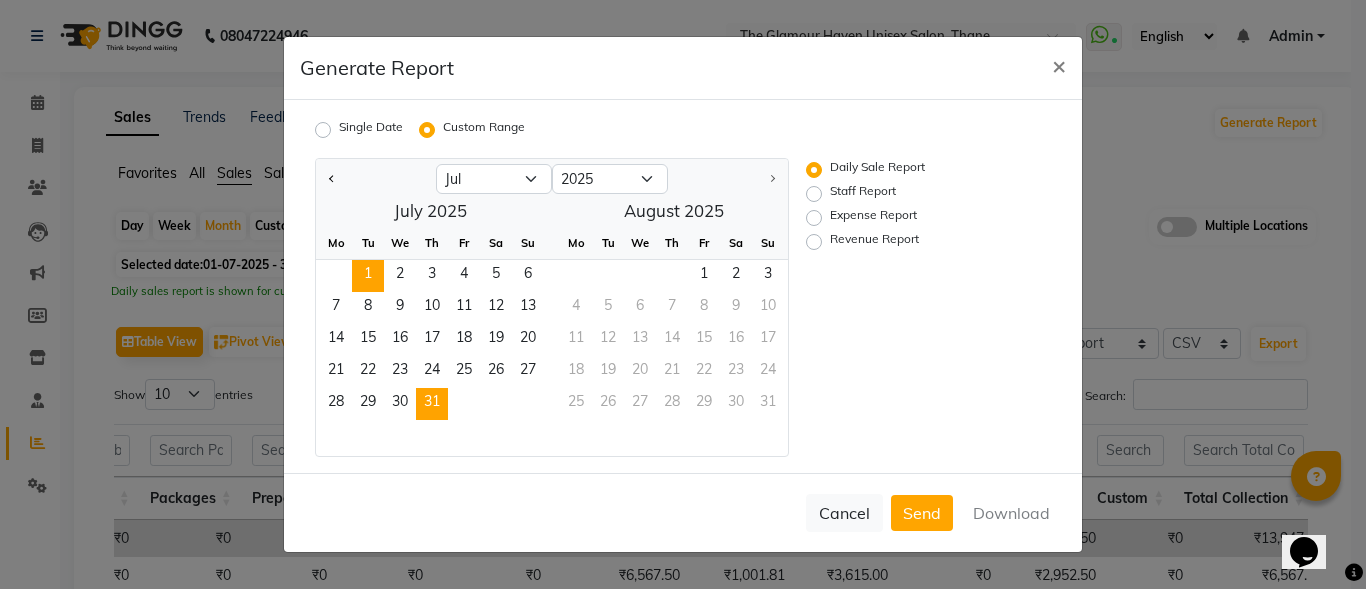 click on "1" 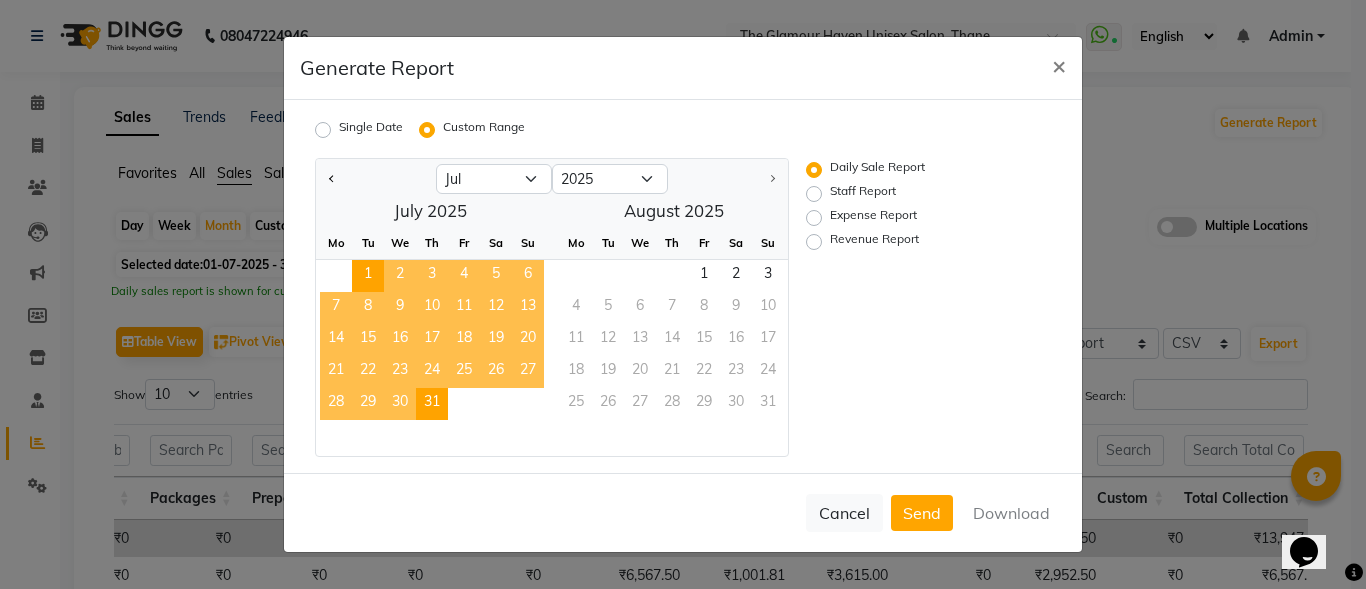 click on "31" 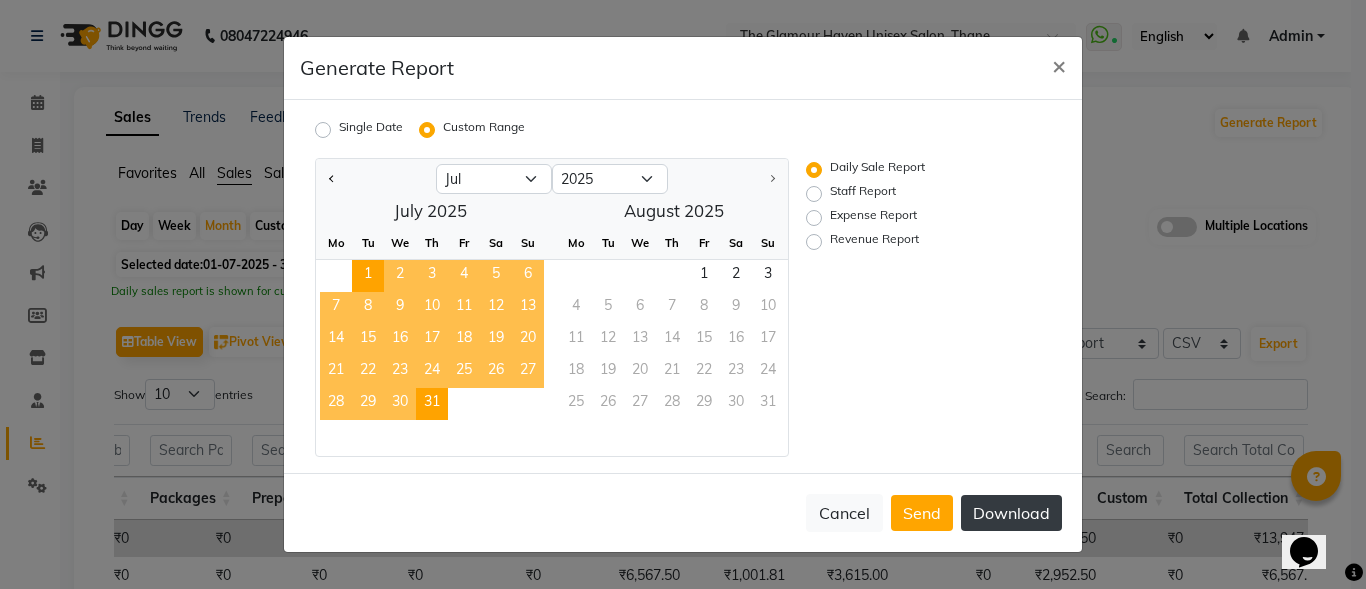 click on "Download" 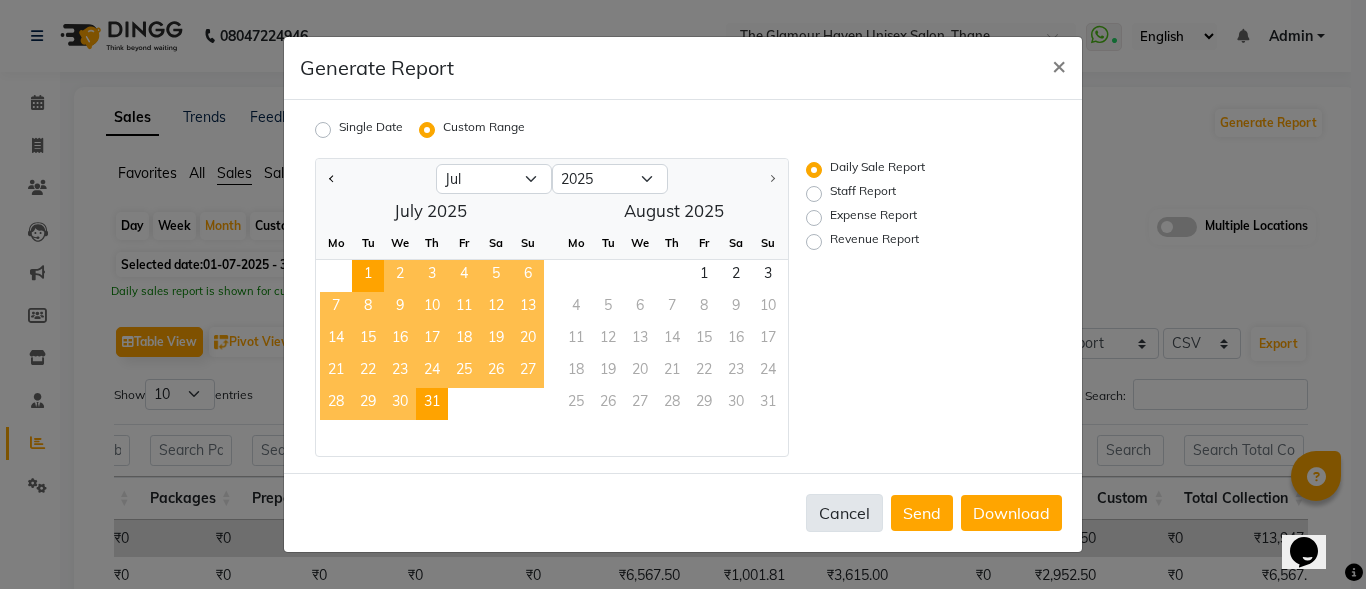 click on "Cancel" 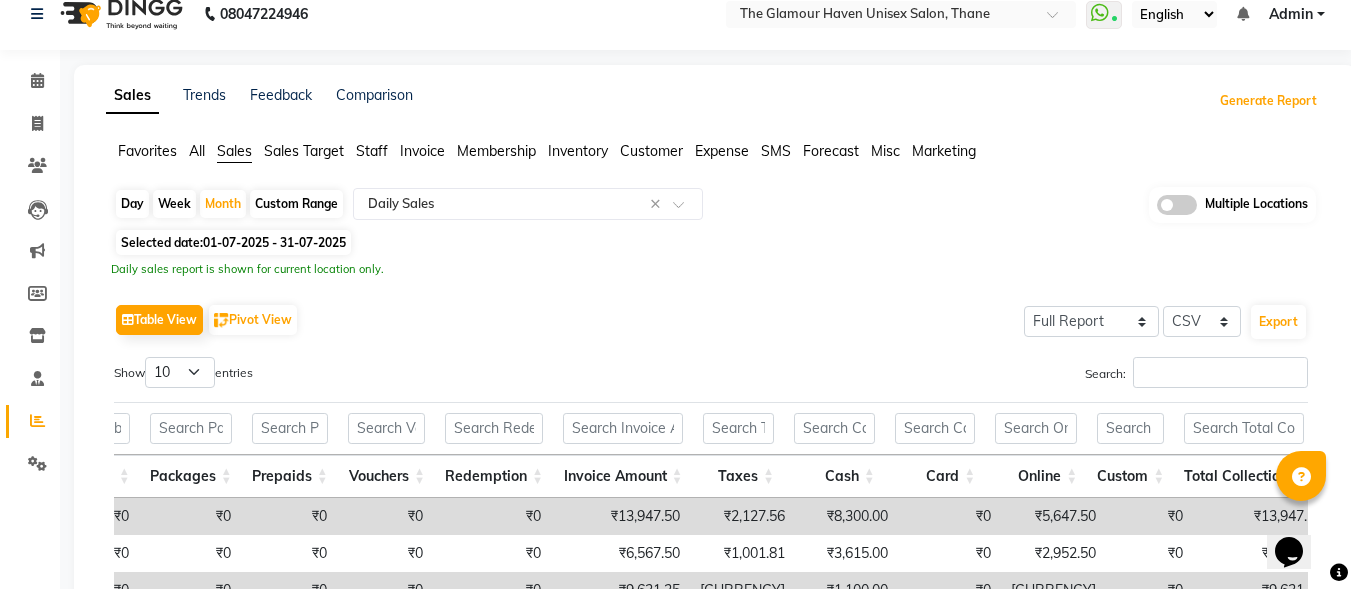 scroll, scrollTop: 0, scrollLeft: 0, axis: both 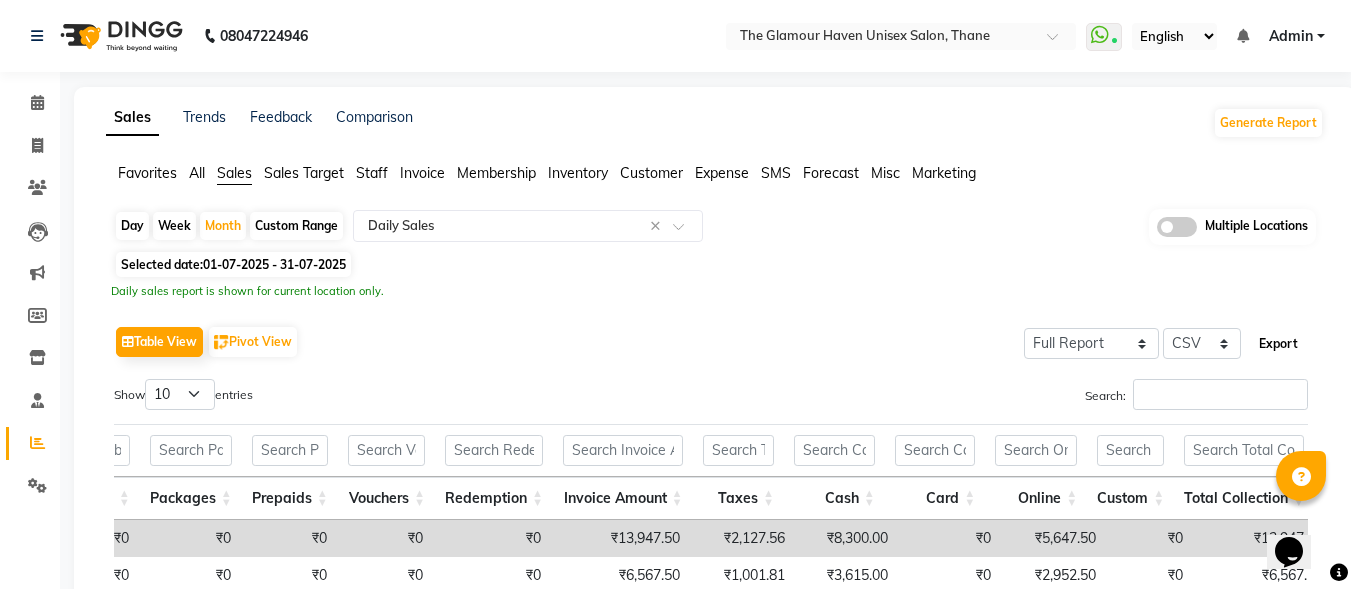 click on "Export" 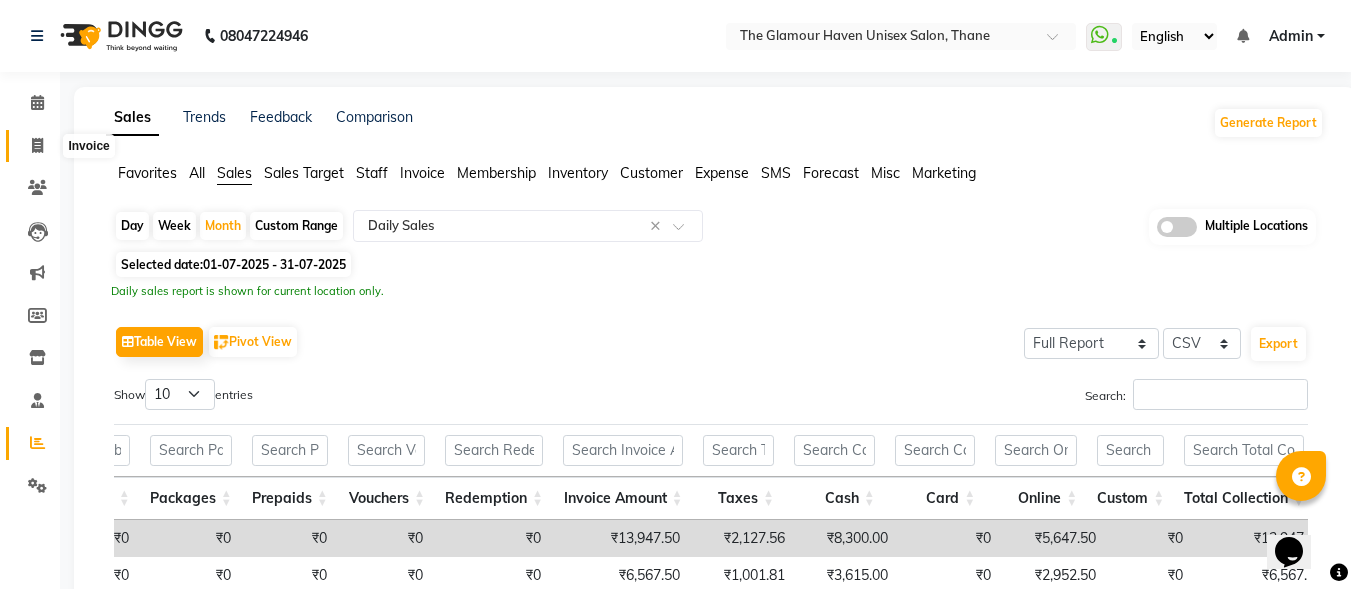 click 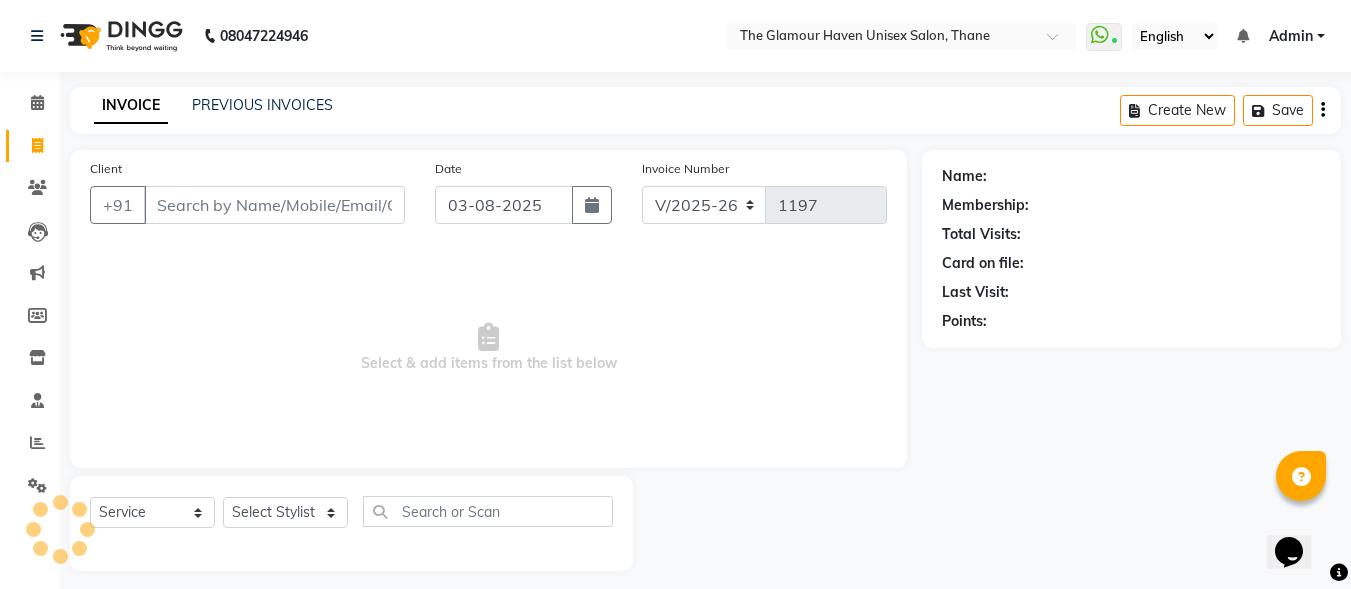 scroll, scrollTop: 12, scrollLeft: 0, axis: vertical 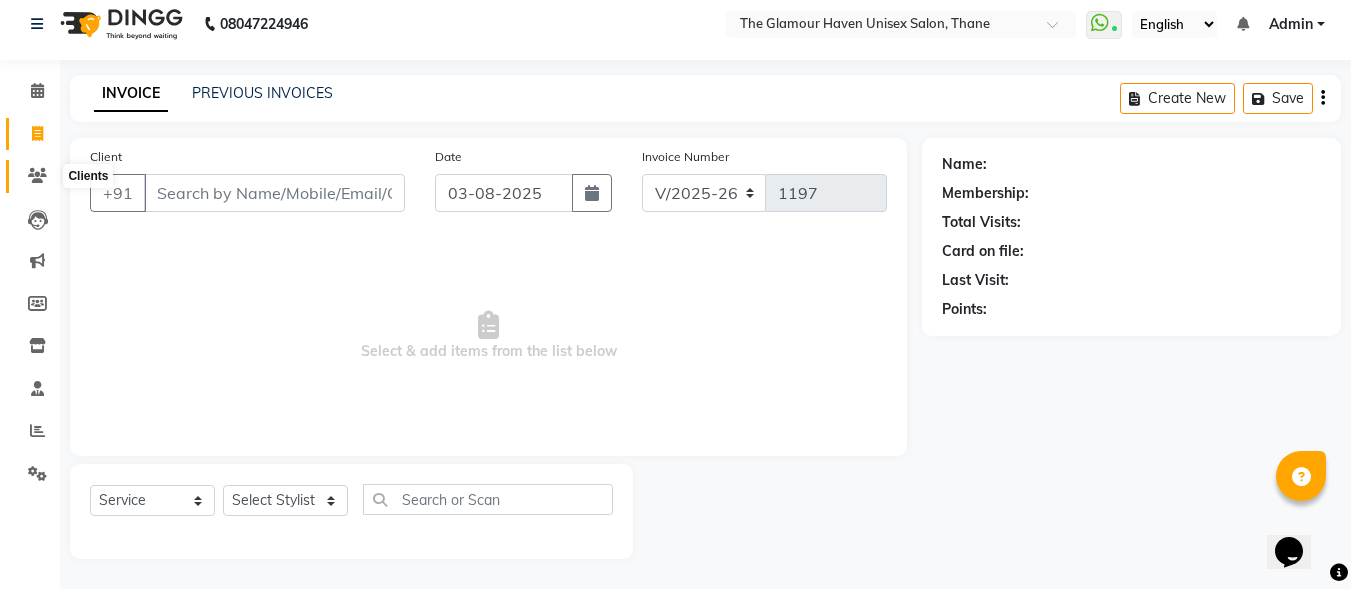 click 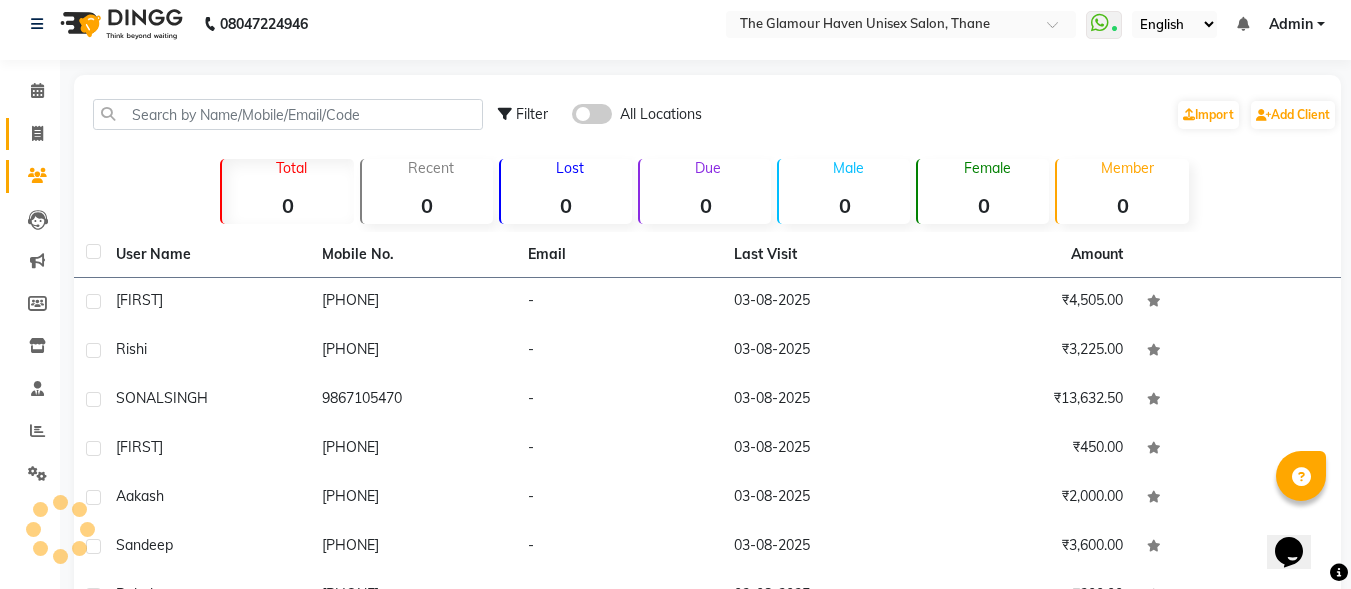 click on "Invoice" 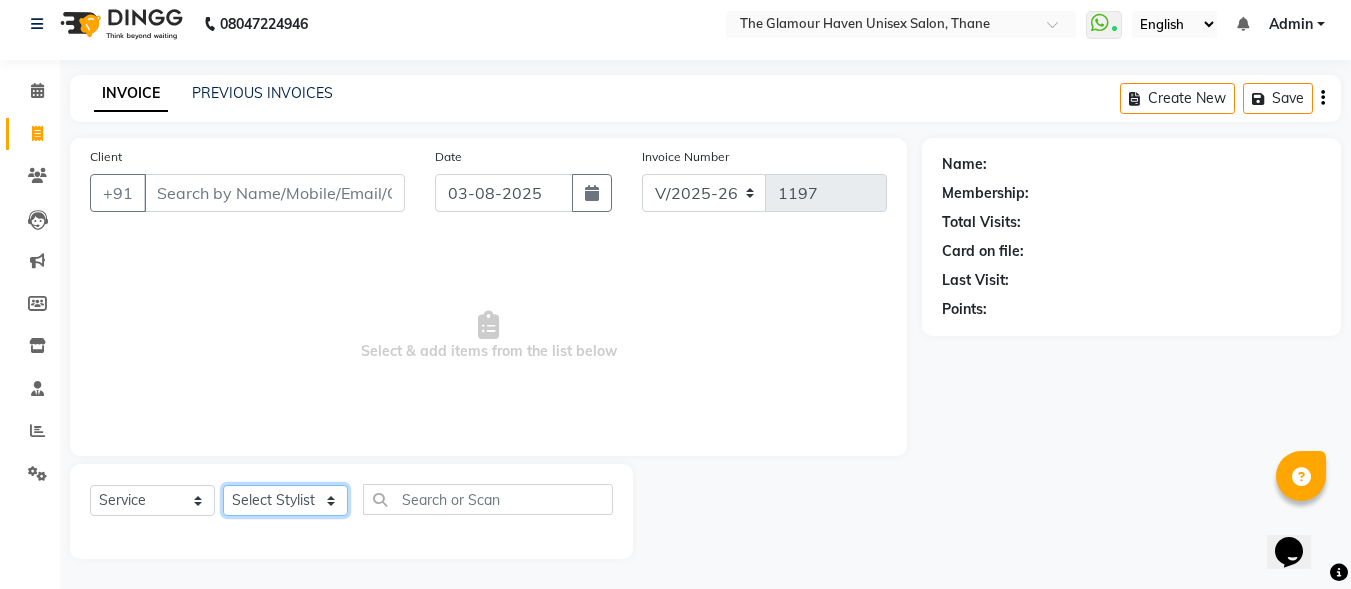 click on "Select Stylist [FIRST] [LAST] [FIRST] [LAST] [FIRST] [LAST] [FIRST] [LAST] [FIRST] [LAST] [FIRST] [LAST] [FIRST] [LAST] [FIRST] [LAST] [FIRST] [LAST]" 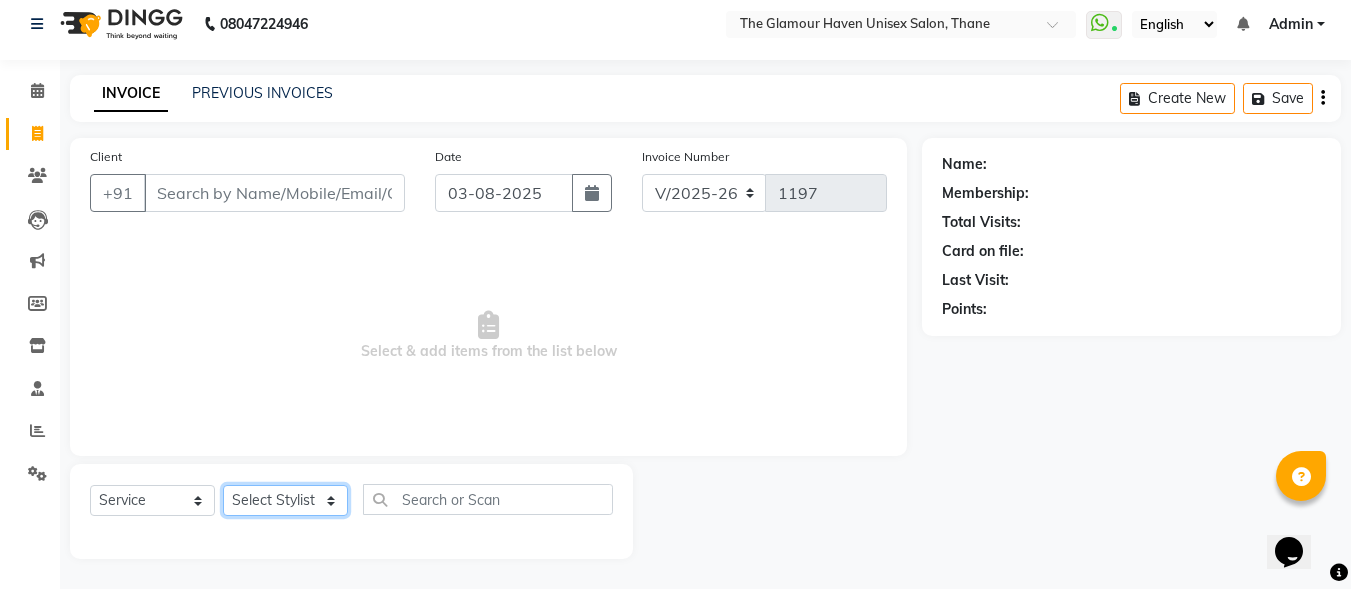 select on "59902" 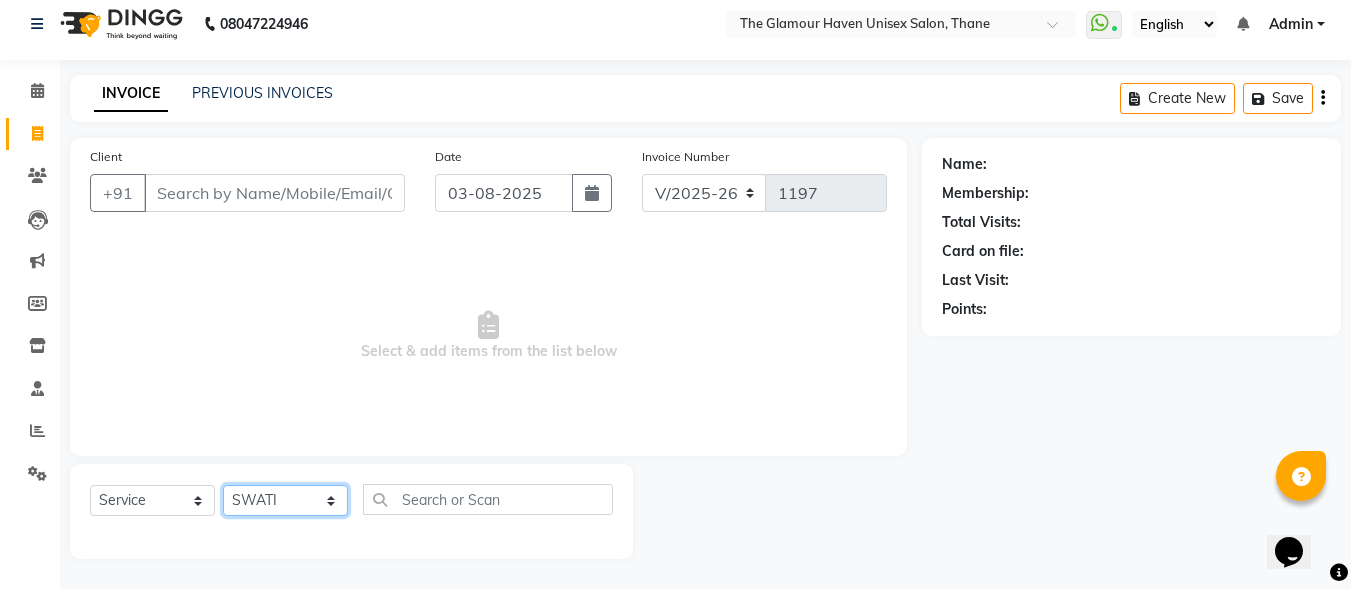 click on "Select Stylist [FIRST] [LAST] [FIRST] [LAST] [FIRST] [LAST] [FIRST] [LAST] [FIRST] [LAST] [FIRST] [LAST] [FIRST] [LAST] [FIRST] [LAST] [FIRST] [LAST]" 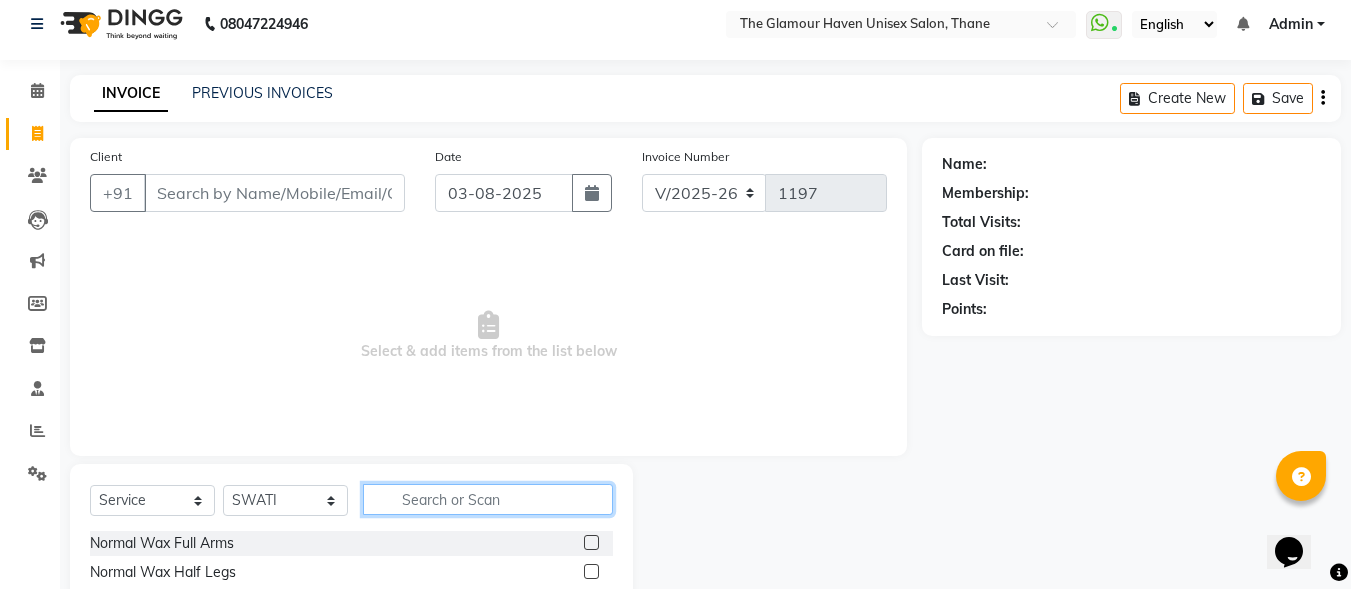 click 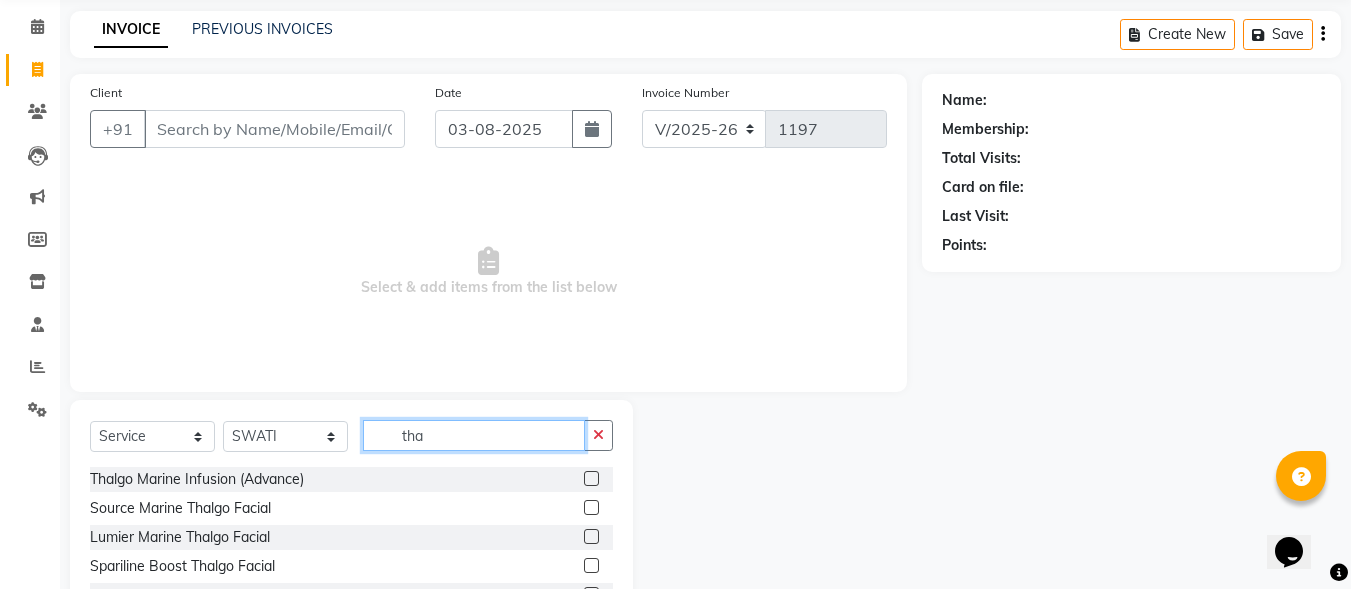 scroll, scrollTop: 112, scrollLeft: 0, axis: vertical 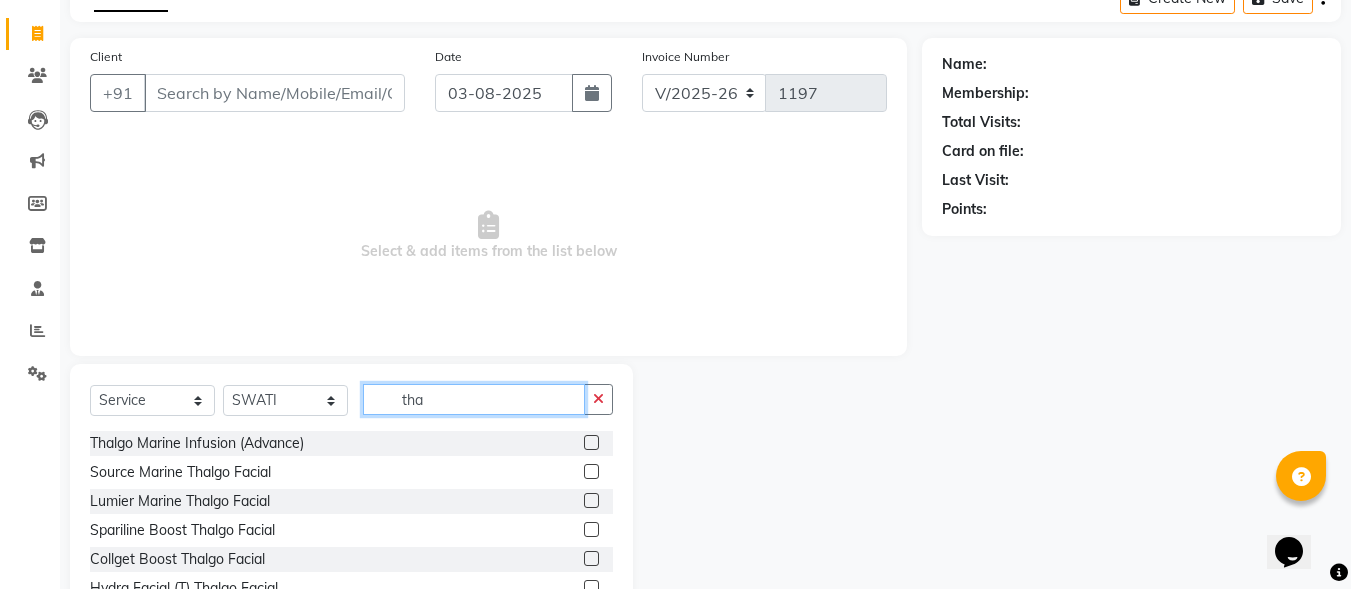 type on "tha" 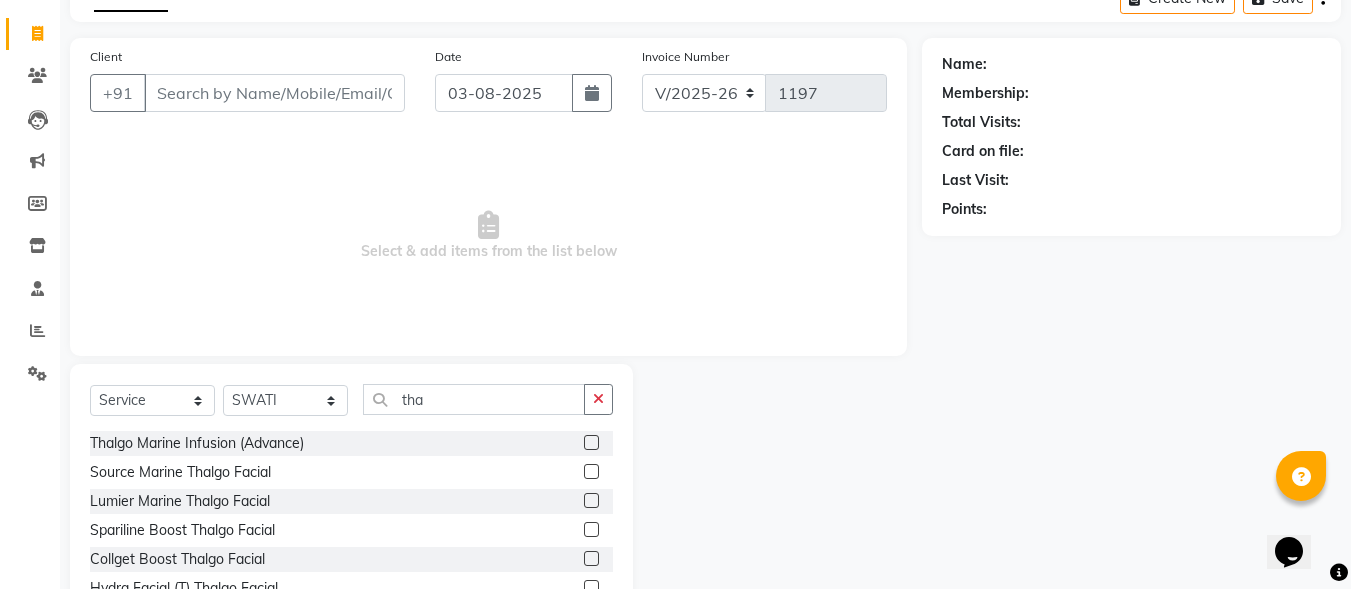 click 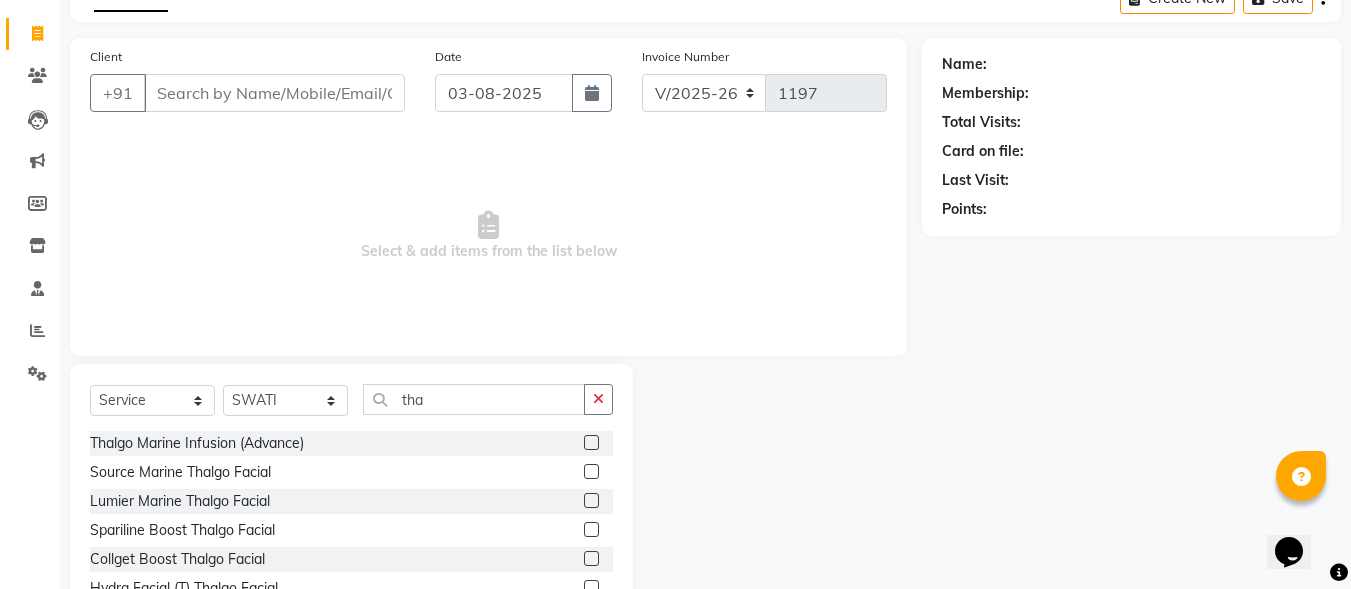 click at bounding box center [590, 530] 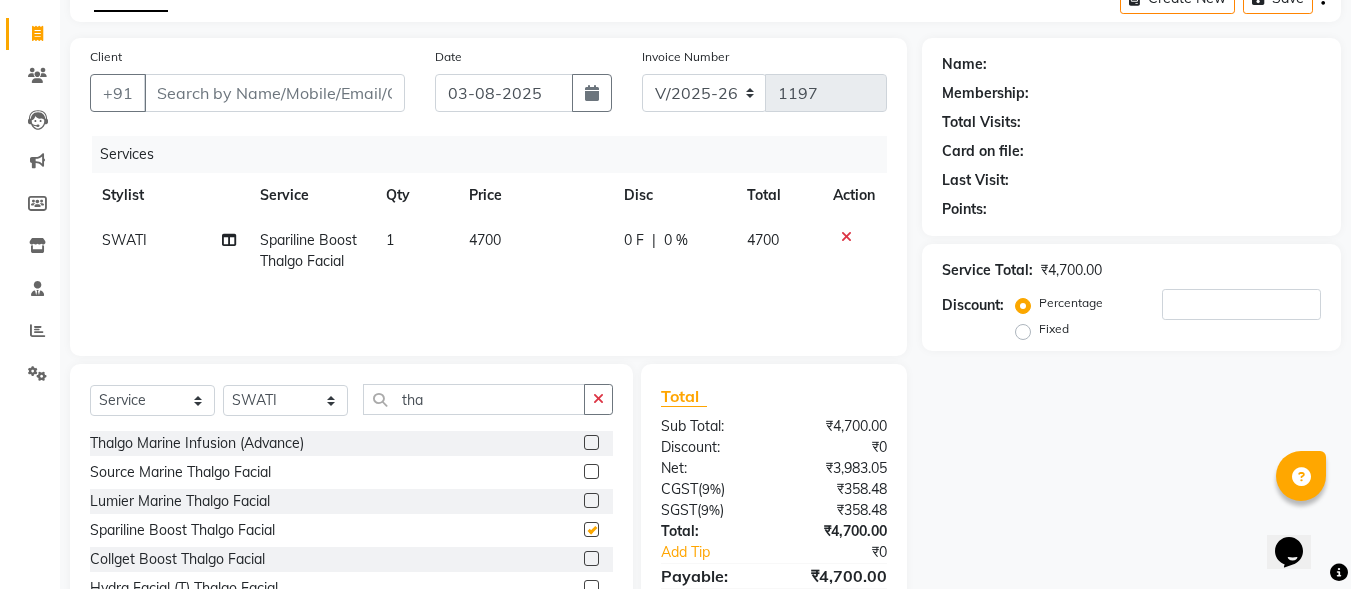 checkbox on "false" 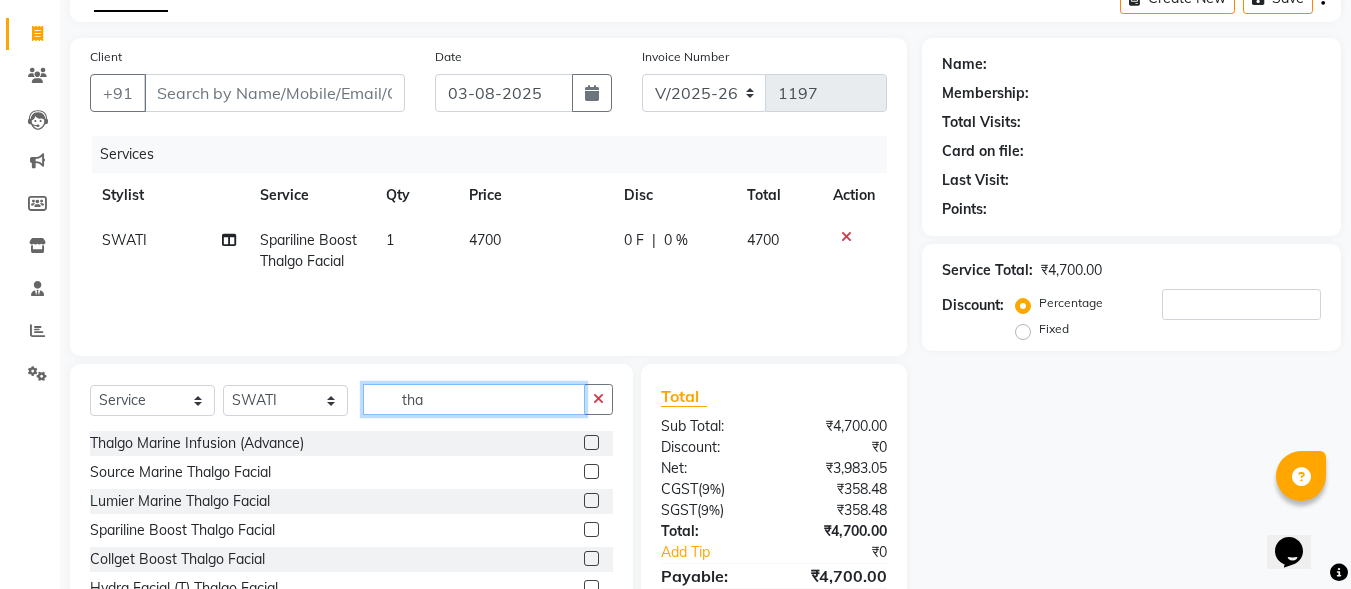 click on "tha" 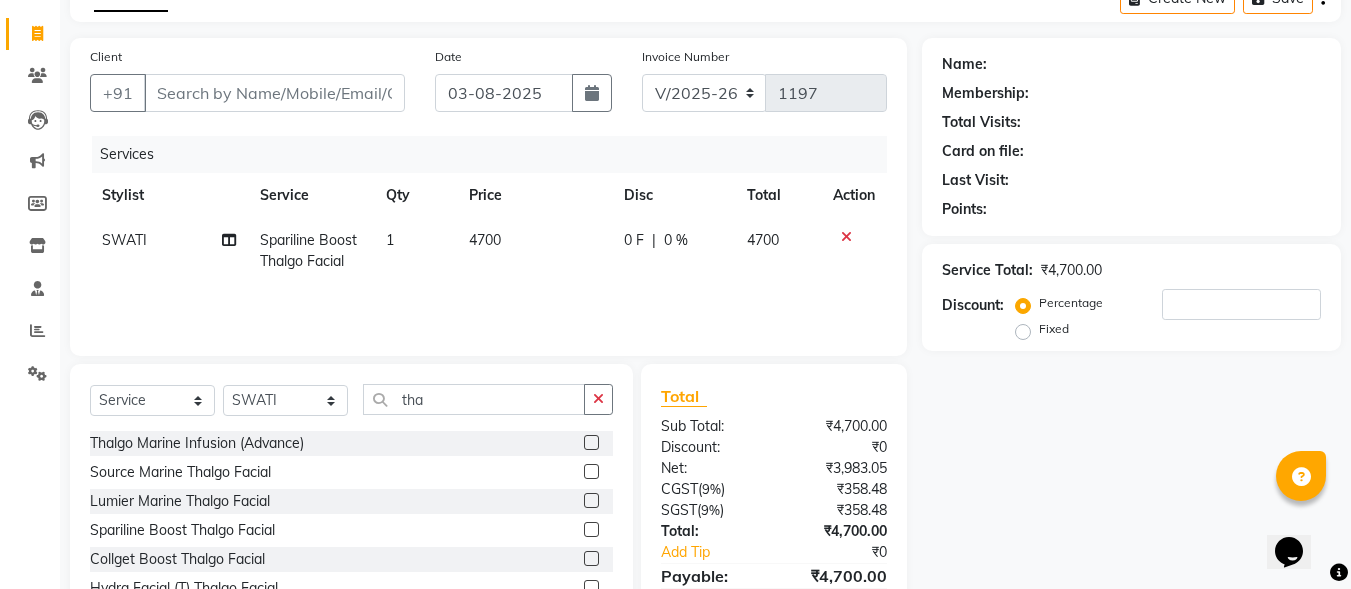 click on "4700" 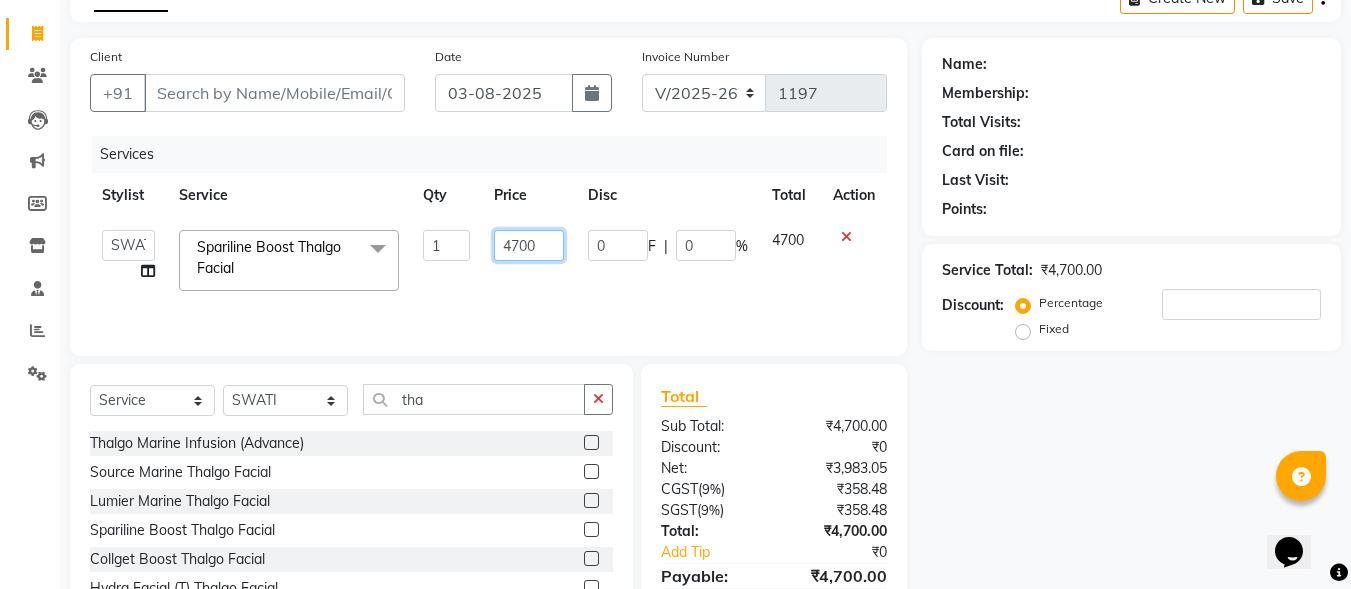 click on "4700" 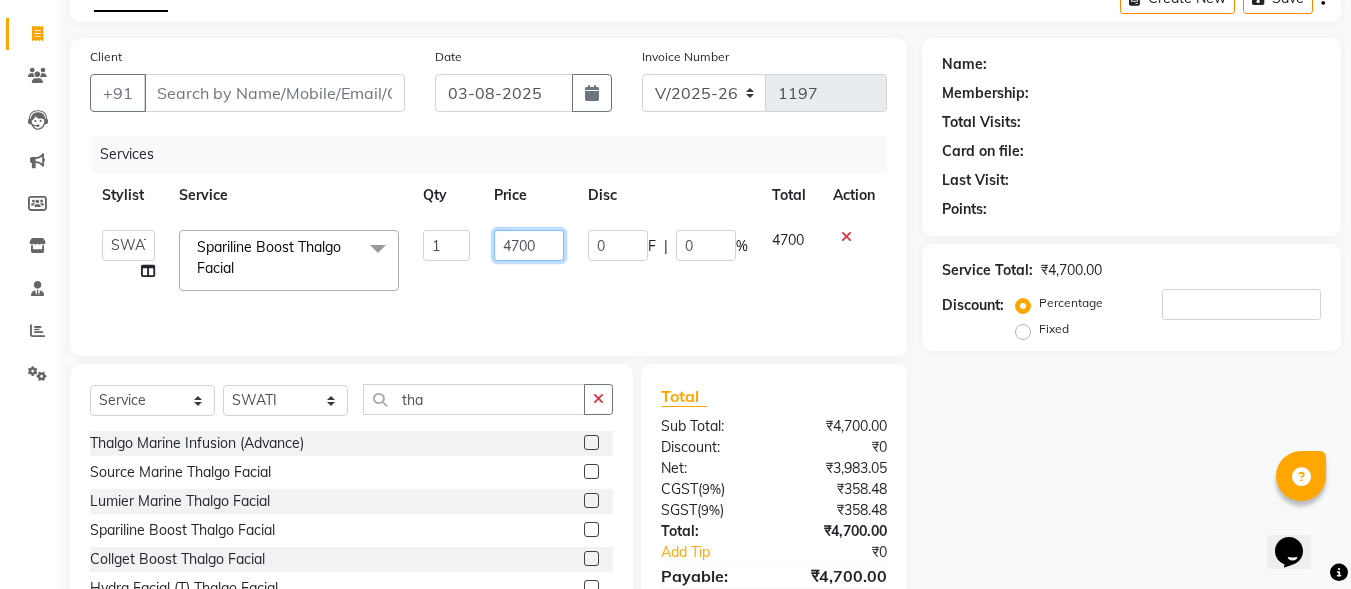click on "4700" 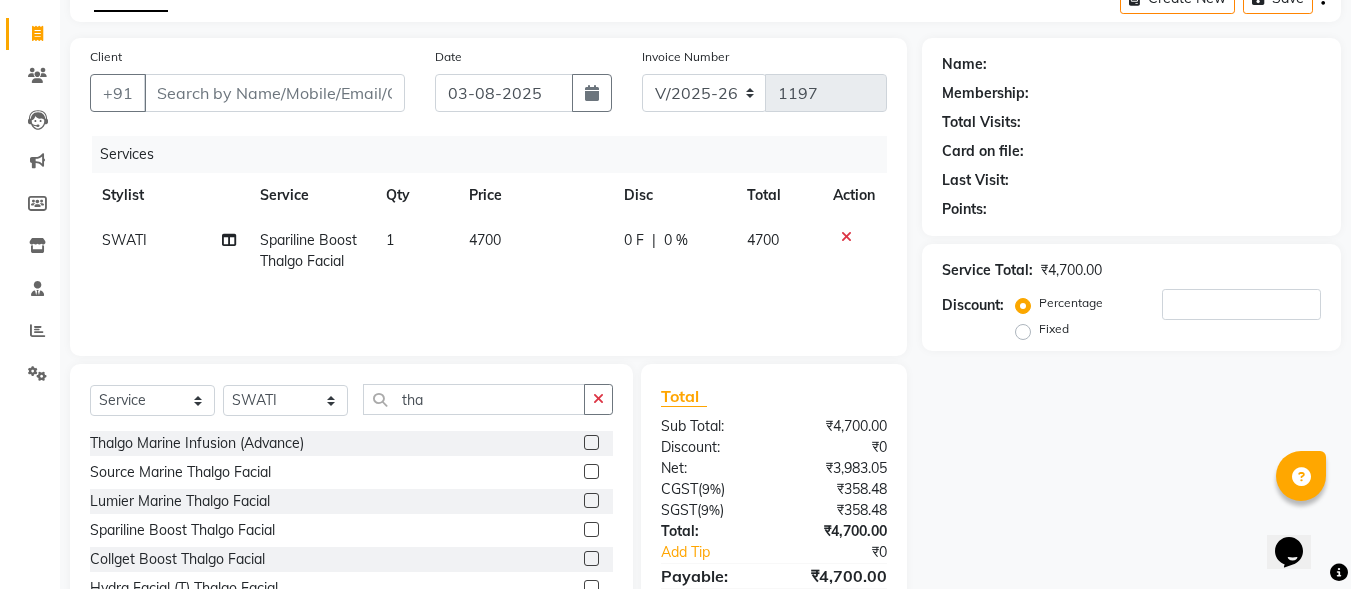 click on "Services Stylist Service Qty Price Disc Total Action SWATI Spariline Boost Thalgo Facial 1 4700 0 F | 0 % 4700" 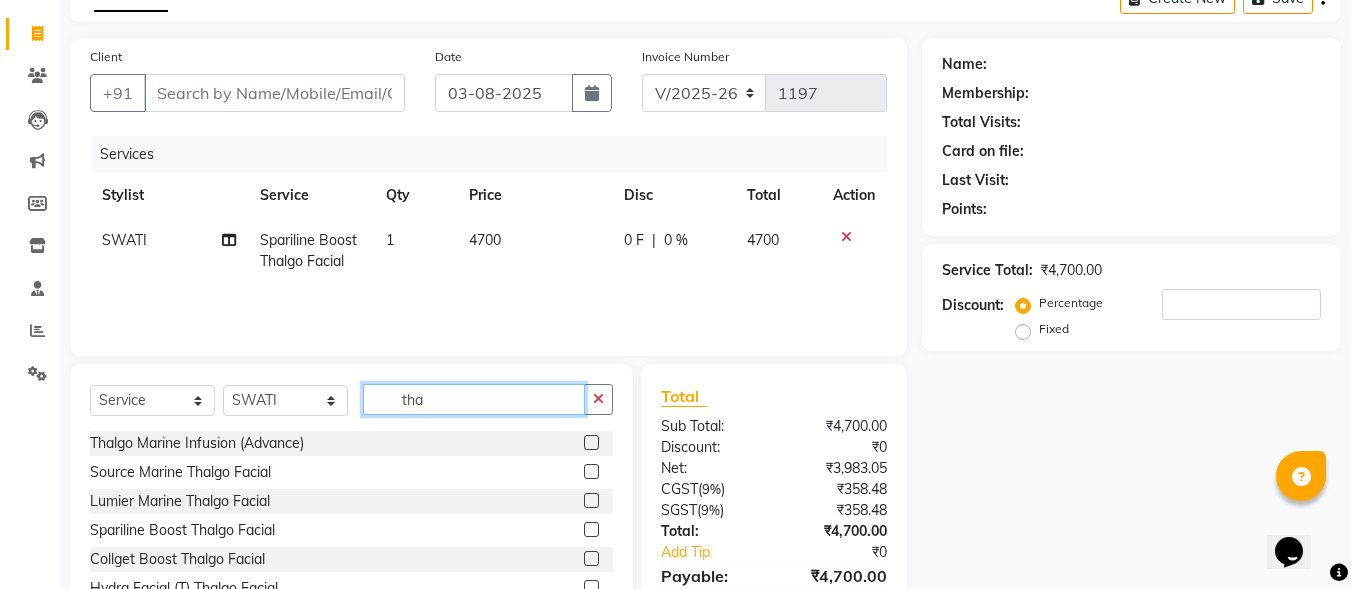 click on "tha" 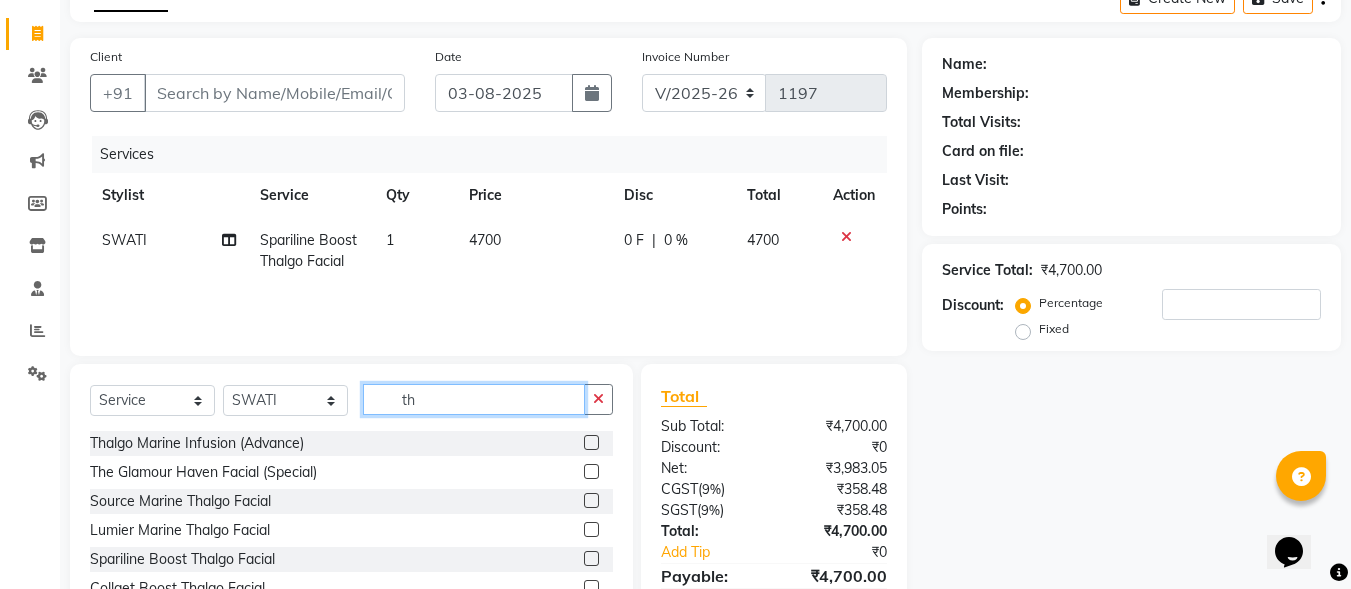 type on "t" 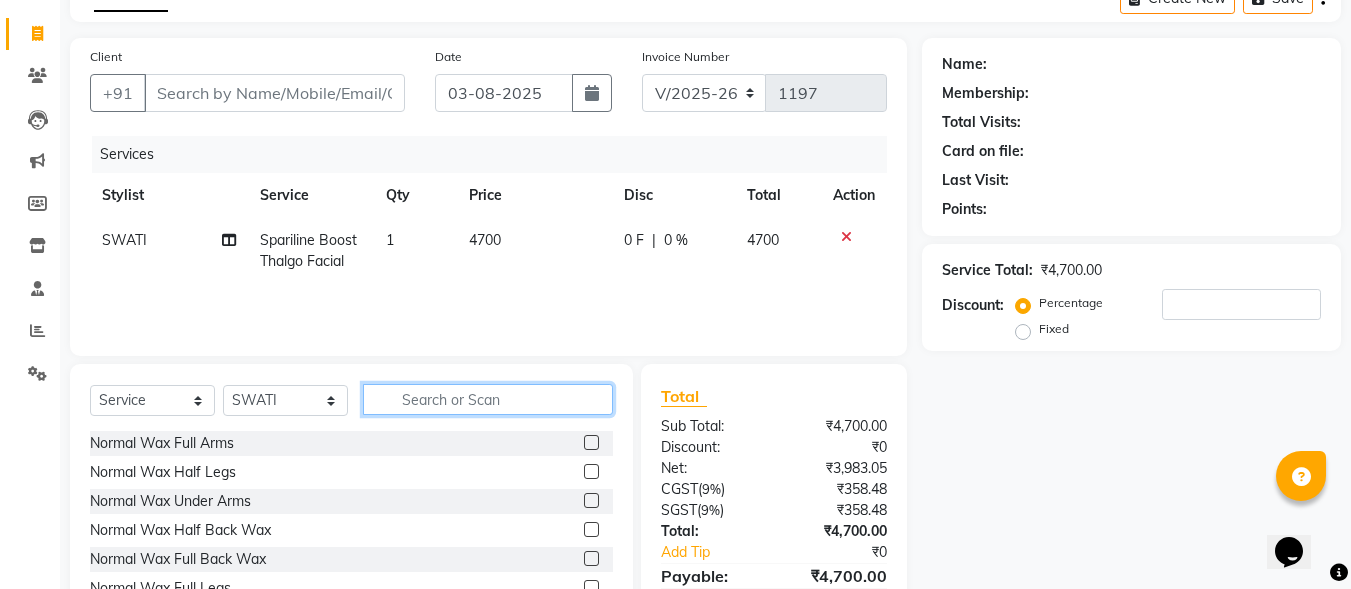 click 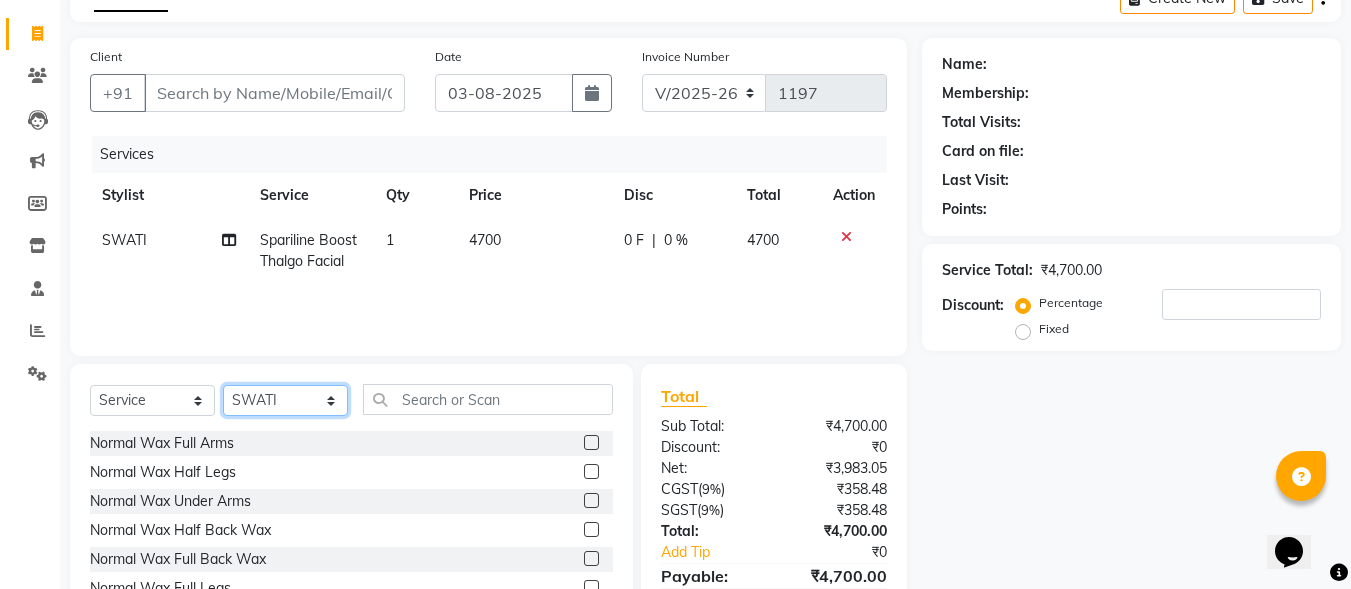 click on "Select Stylist [FIRST] [LAST] [FIRST] [LAST] [FIRST] [LAST] [FIRST] [LAST] [FIRST] [LAST] [FIRST] [LAST] [FIRST] [LAST] [FIRST] [LAST] [FIRST] [LAST]" 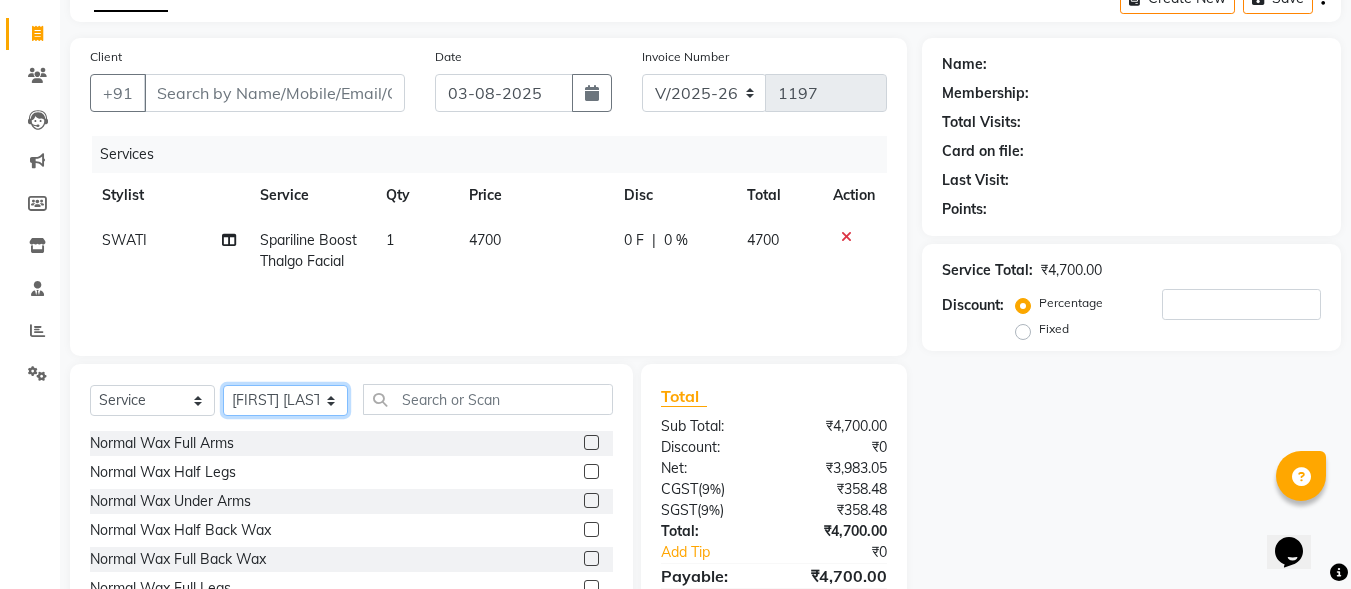 click on "Select Stylist [FIRST] [LAST] [FIRST] [LAST] [FIRST] [LAST] [FIRST] [LAST] [FIRST] [LAST] [FIRST] [LAST] [FIRST] [LAST] [FIRST] [LAST] [FIRST] [LAST]" 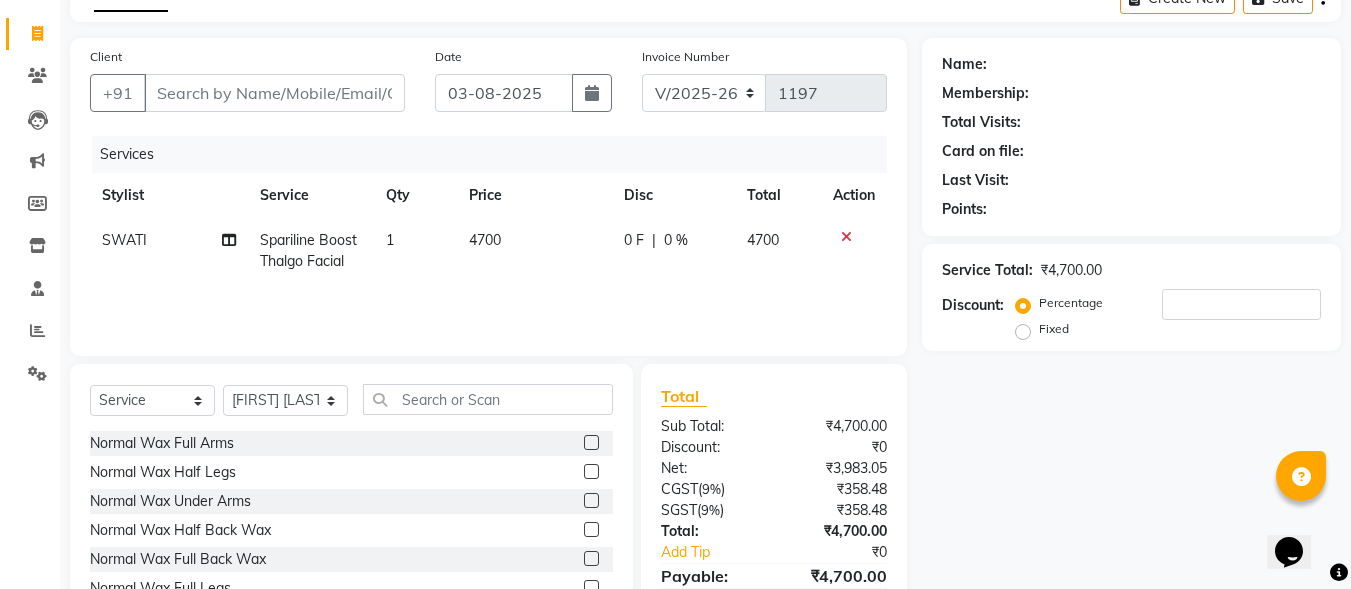 click on "Select  Service  Product  Membership  Package Voucher Prepaid Gift Card  Select Stylist [FIRST] [LAST] [FIRST] [LAST] [FIRST] [LAST] [FIRST] [LAST] [FIRST] [LAST] [FIRST] [LAST] [FIRST] [LAST] [FIRST] [LAST] [FIRST] [LAST]" 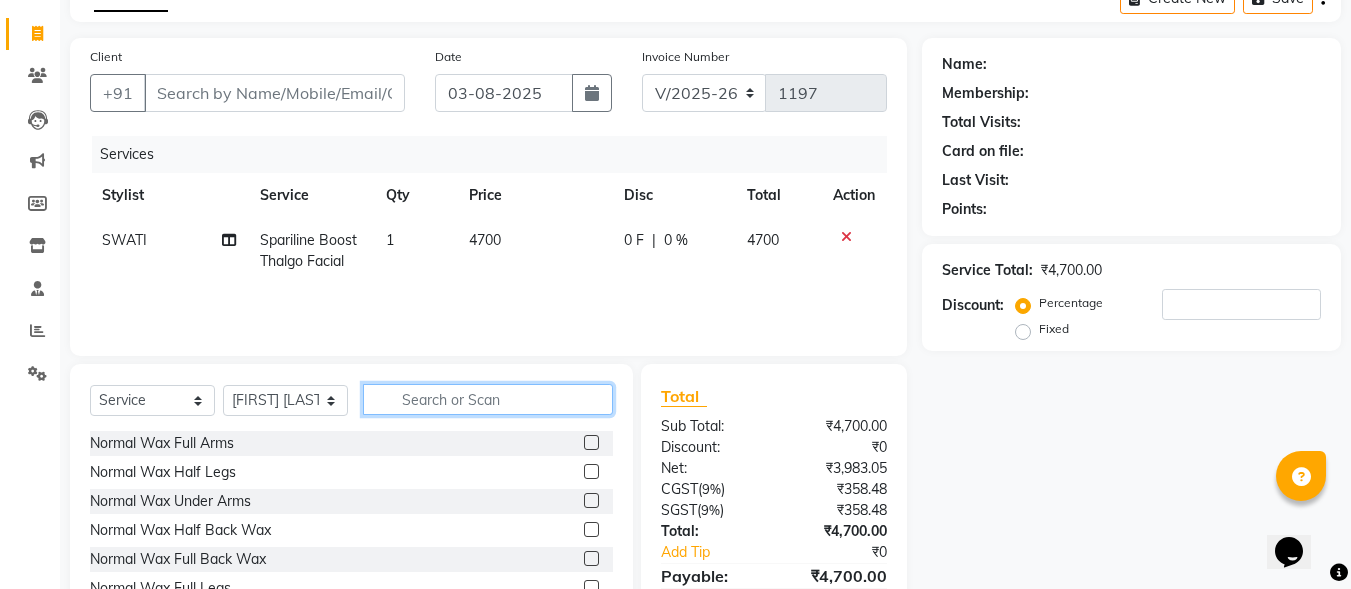 click 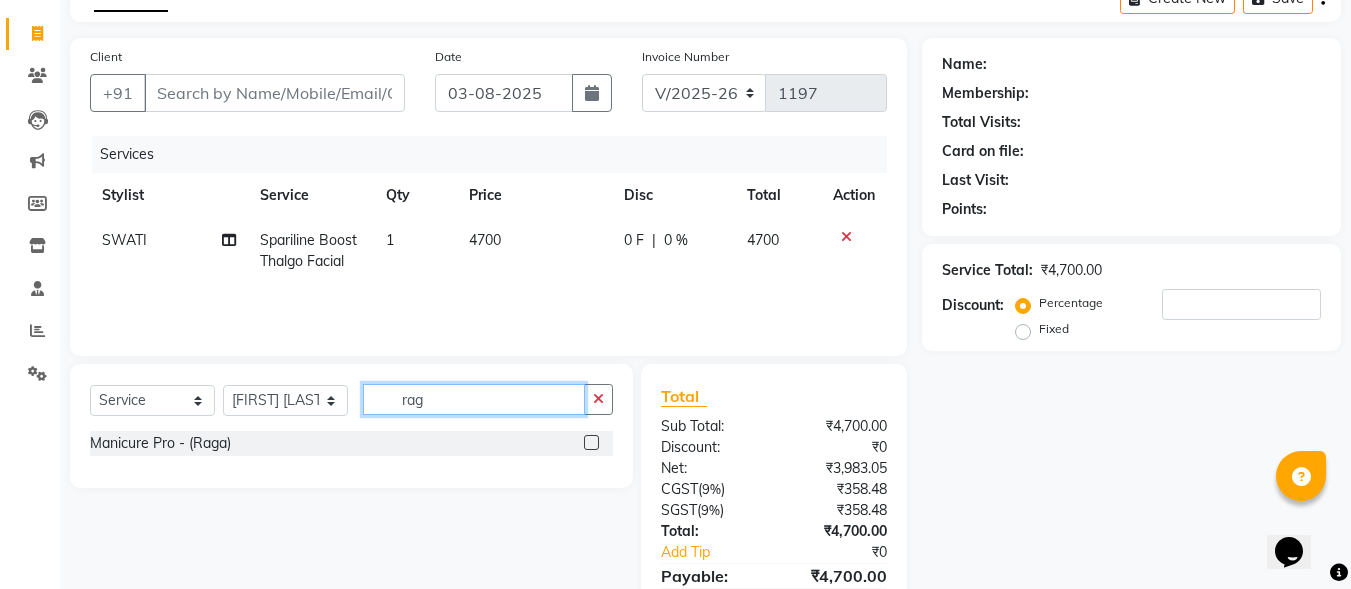 type on "rag" 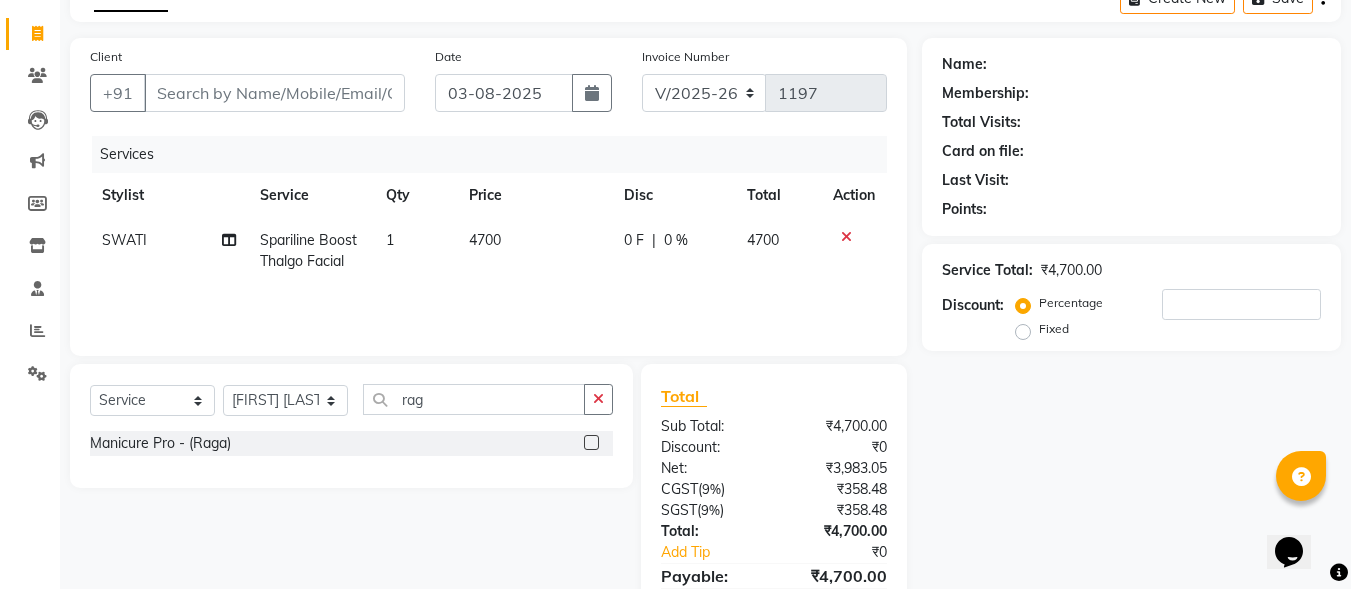 click 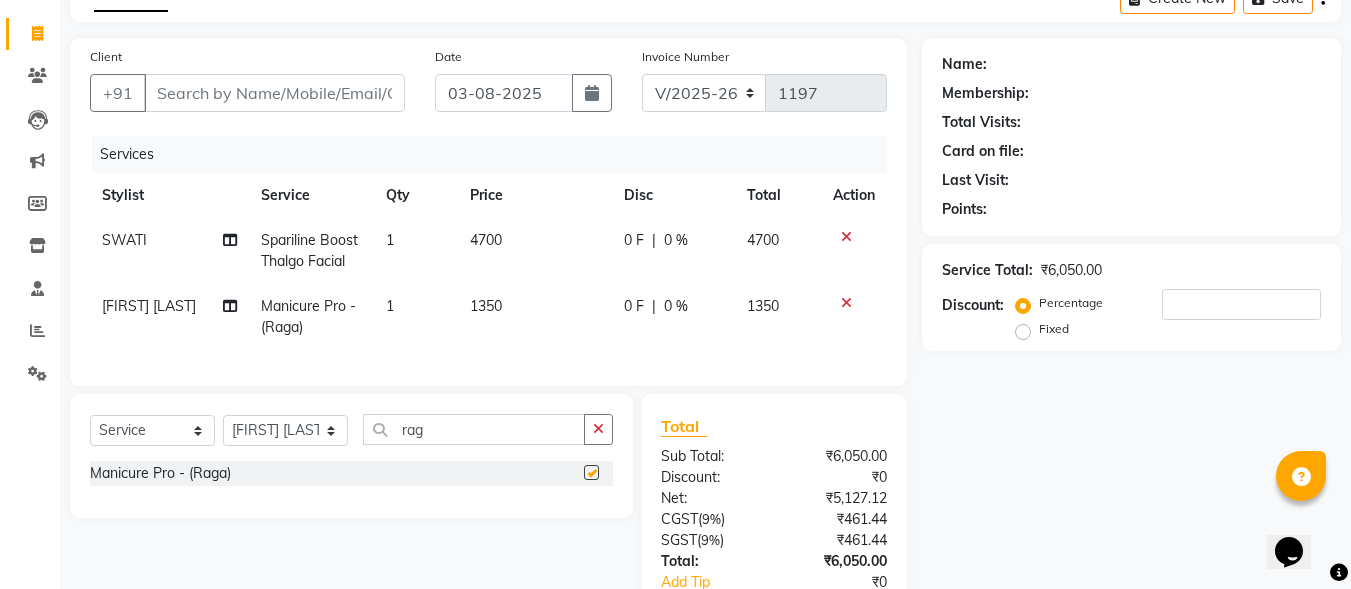 checkbox on "false" 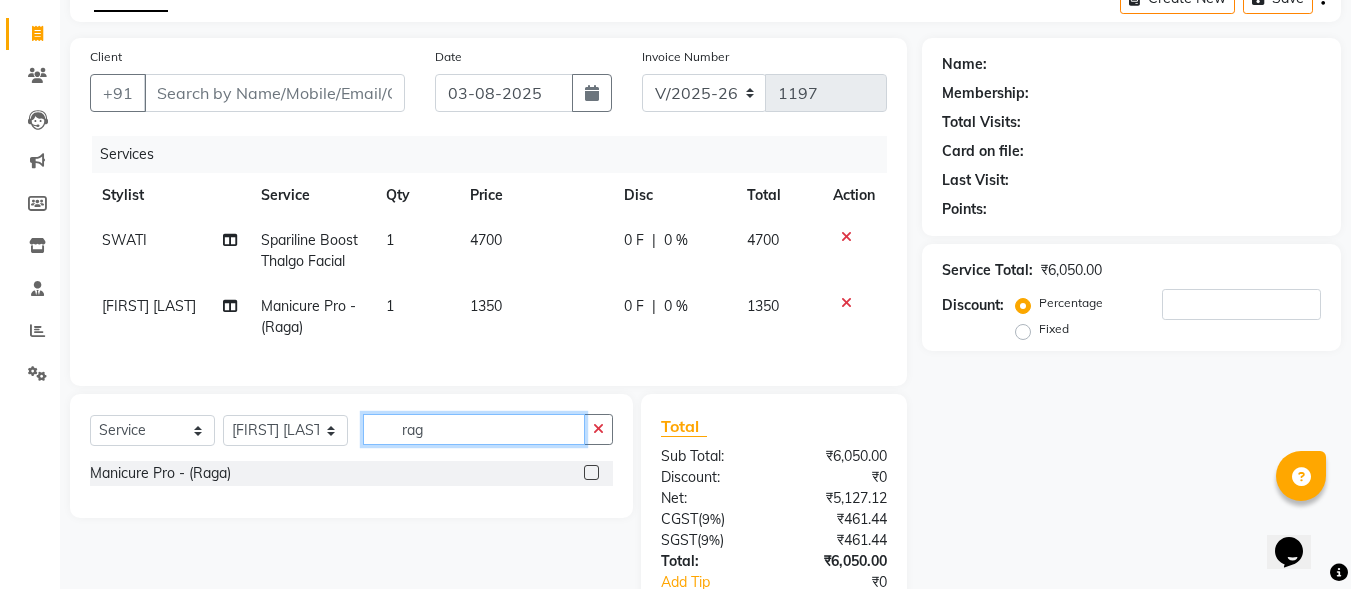 click on "rag" 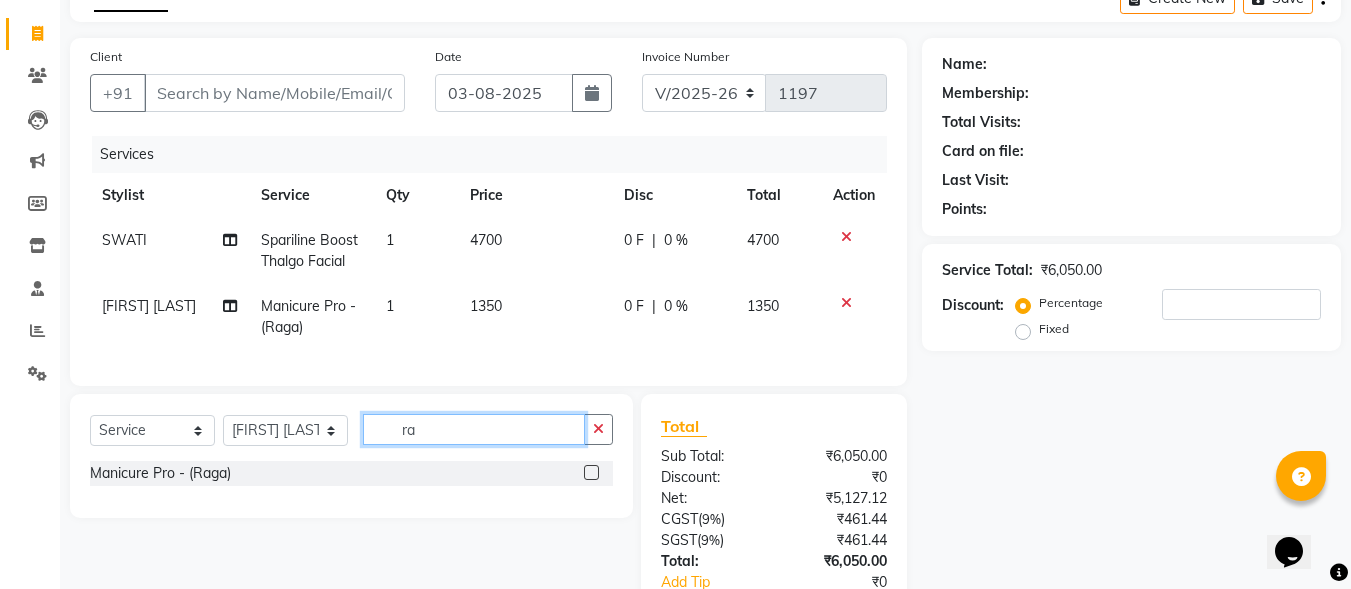 type on "r" 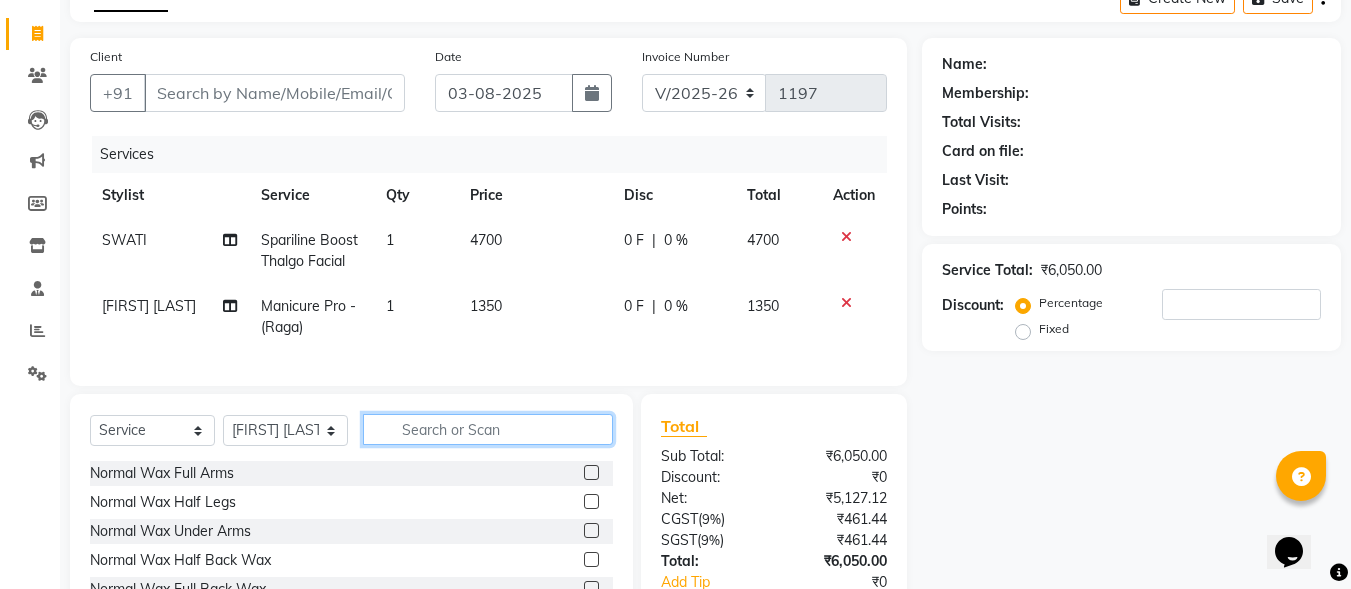 type 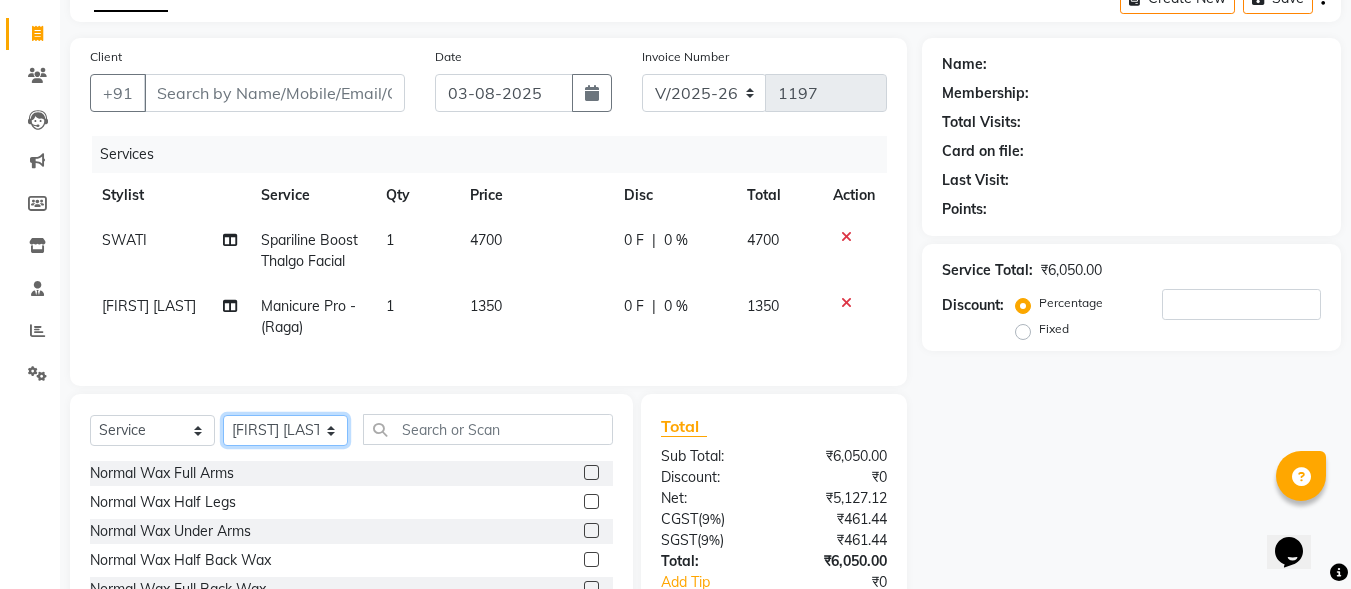 click on "Select Stylist [FIRST] [LAST] [FIRST] [LAST] [FIRST] [LAST] [FIRST] [LAST] [FIRST] [LAST] [FIRST] [LAST] [FIRST] [LAST] [FIRST] [LAST] [FIRST] [LAST]" 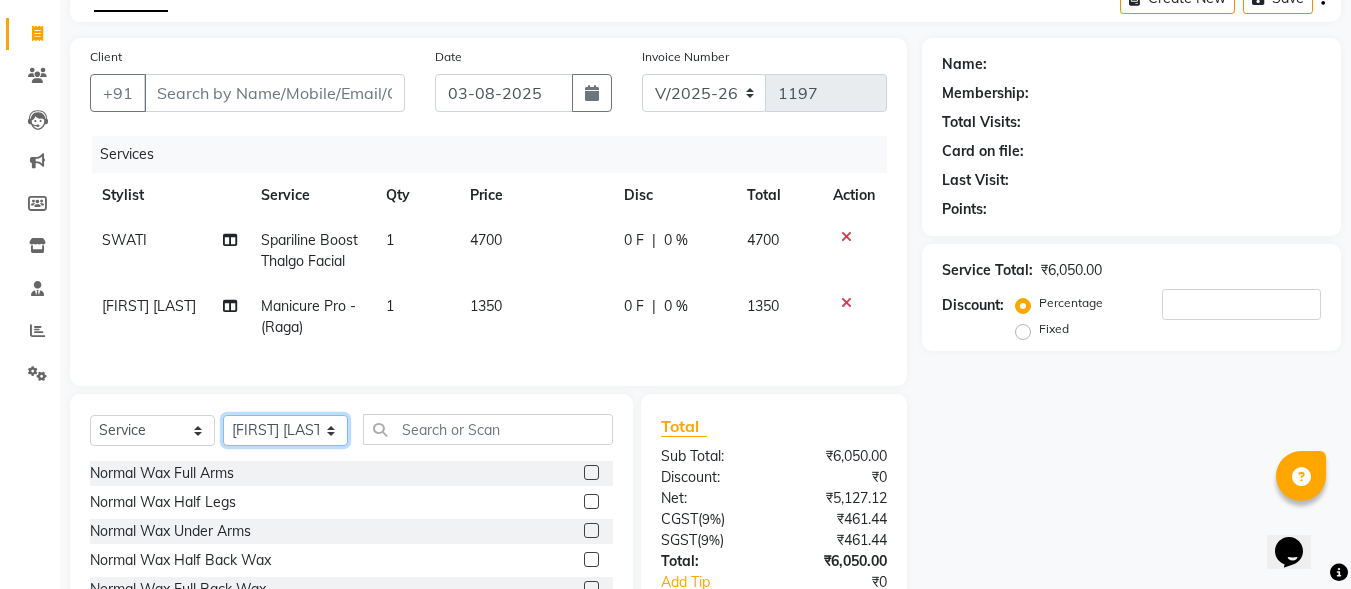 select on "59914" 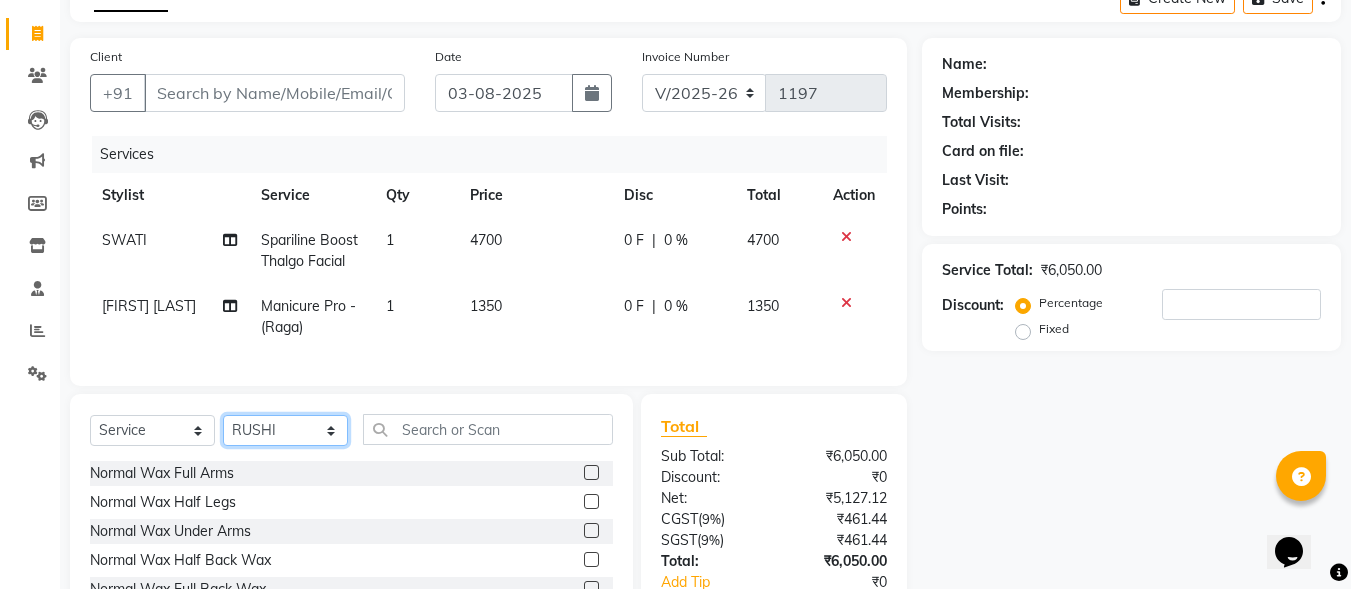 click on "Select Stylist [FIRST] [LAST] [FIRST] [LAST] [FIRST] [LAST] [FIRST] [LAST] [FIRST] [LAST] [FIRST] [LAST] [FIRST] [LAST] [FIRST] [LAST] [FIRST] [LAST]" 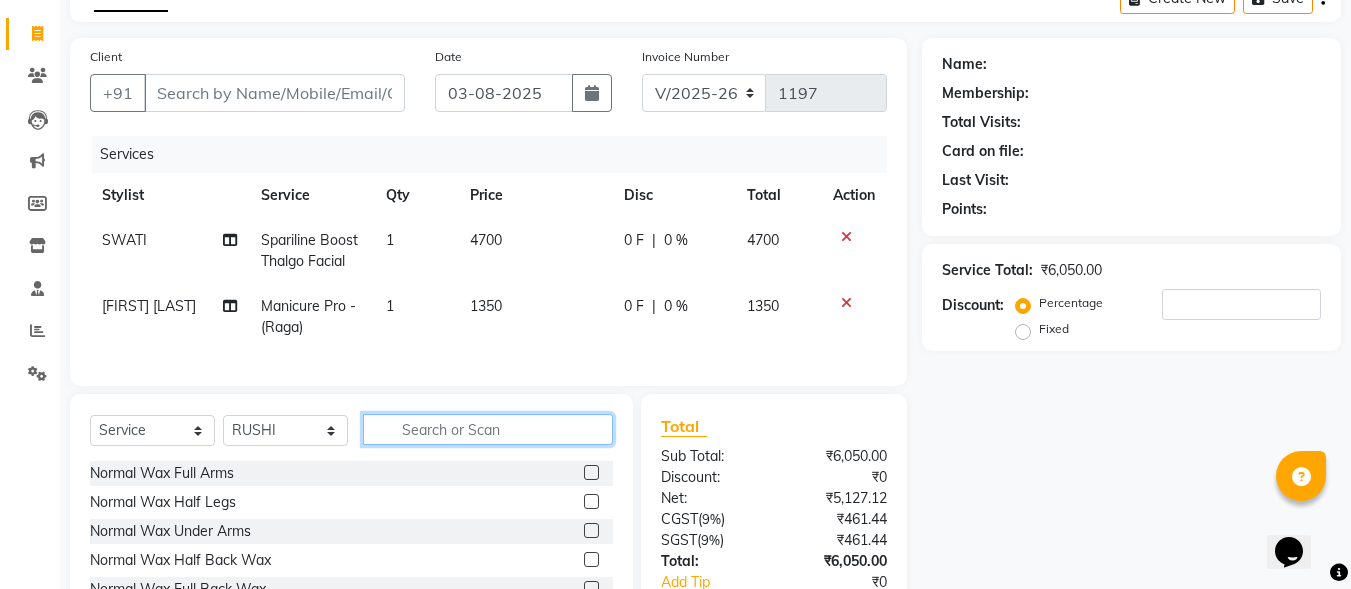 click 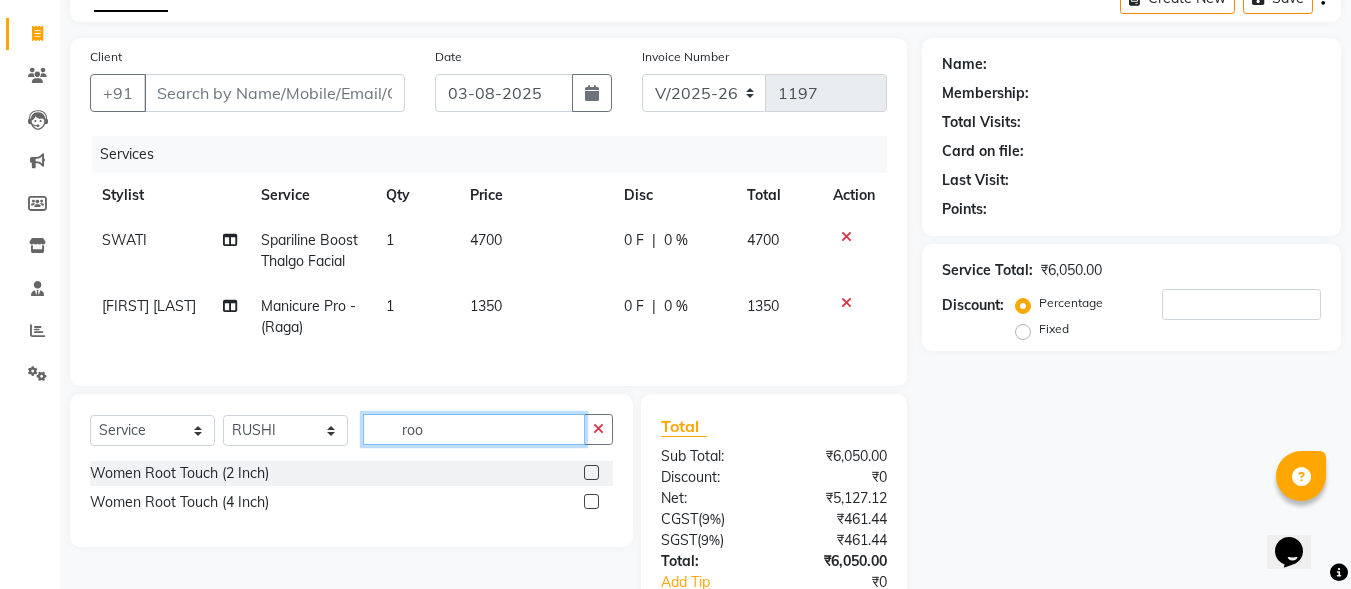 type on "roo" 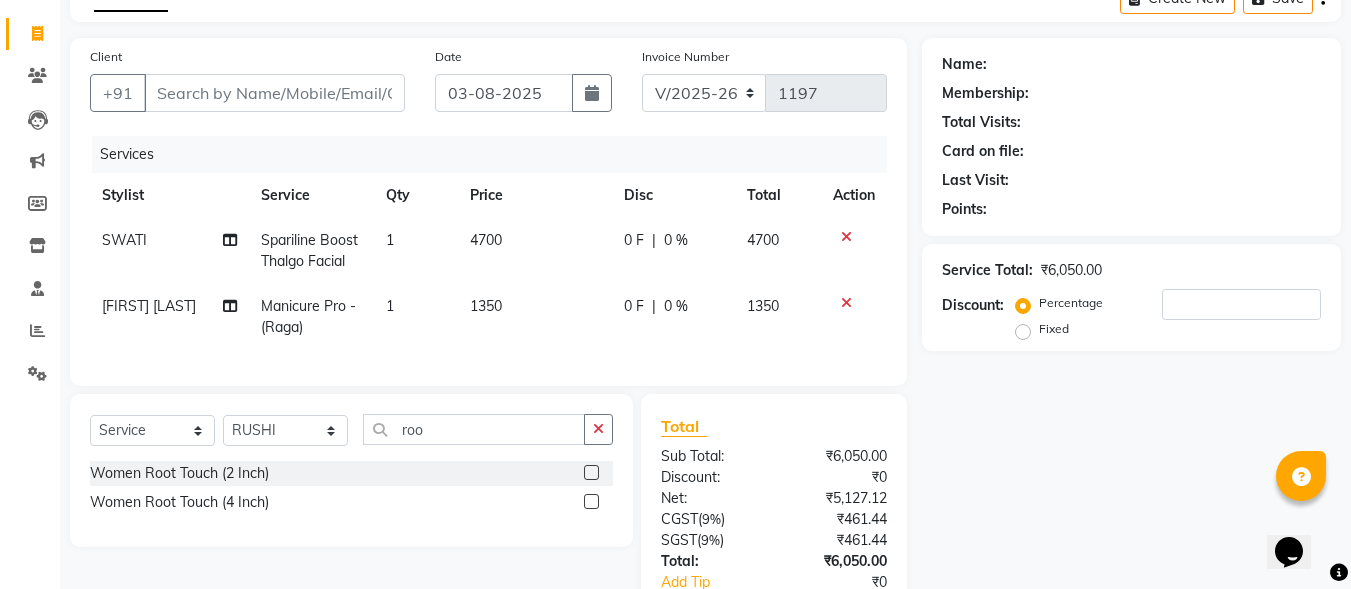 click 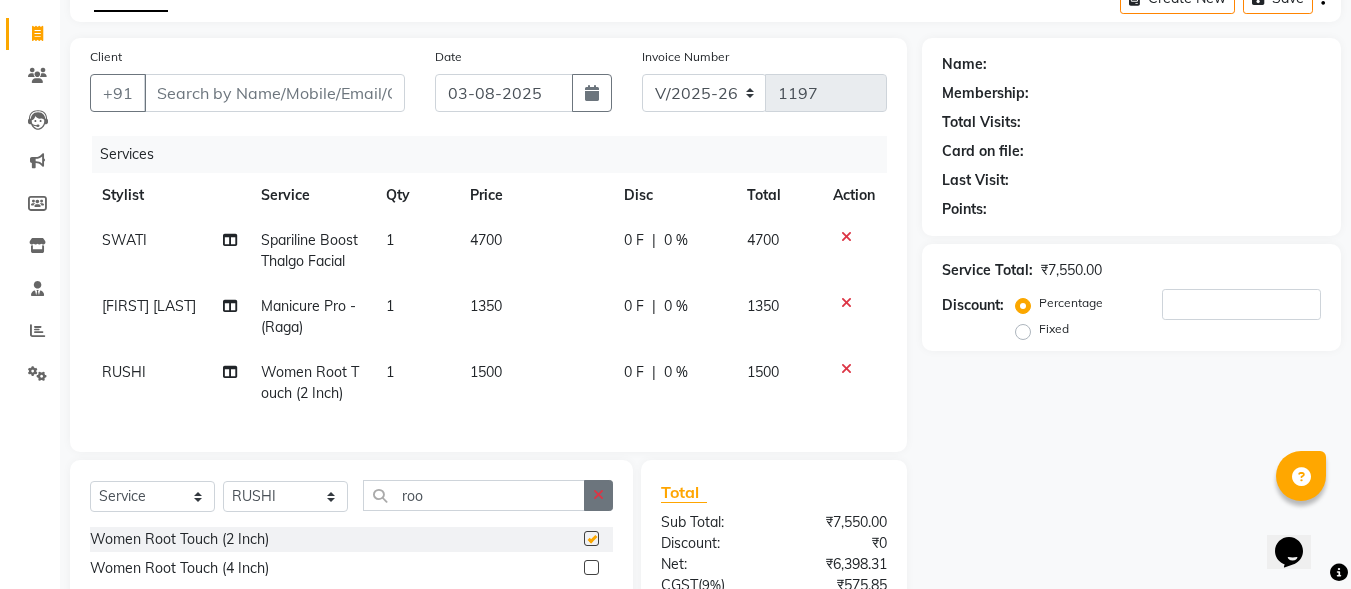 checkbox on "false" 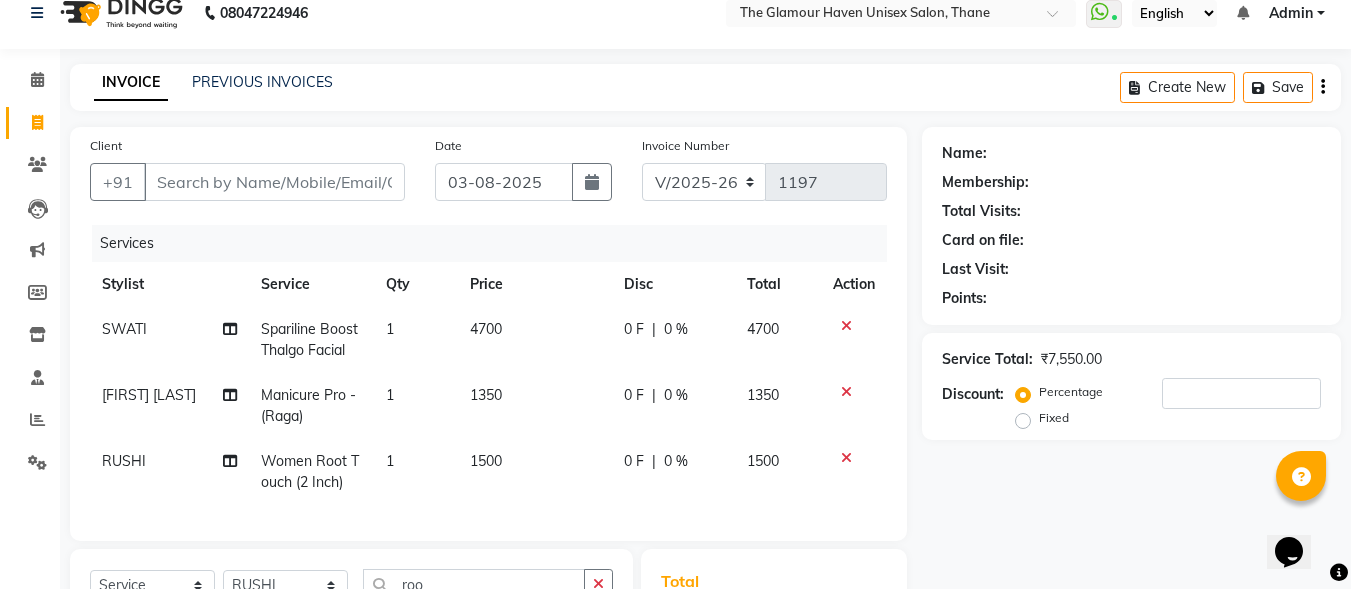 scroll, scrollTop: 0, scrollLeft: 0, axis: both 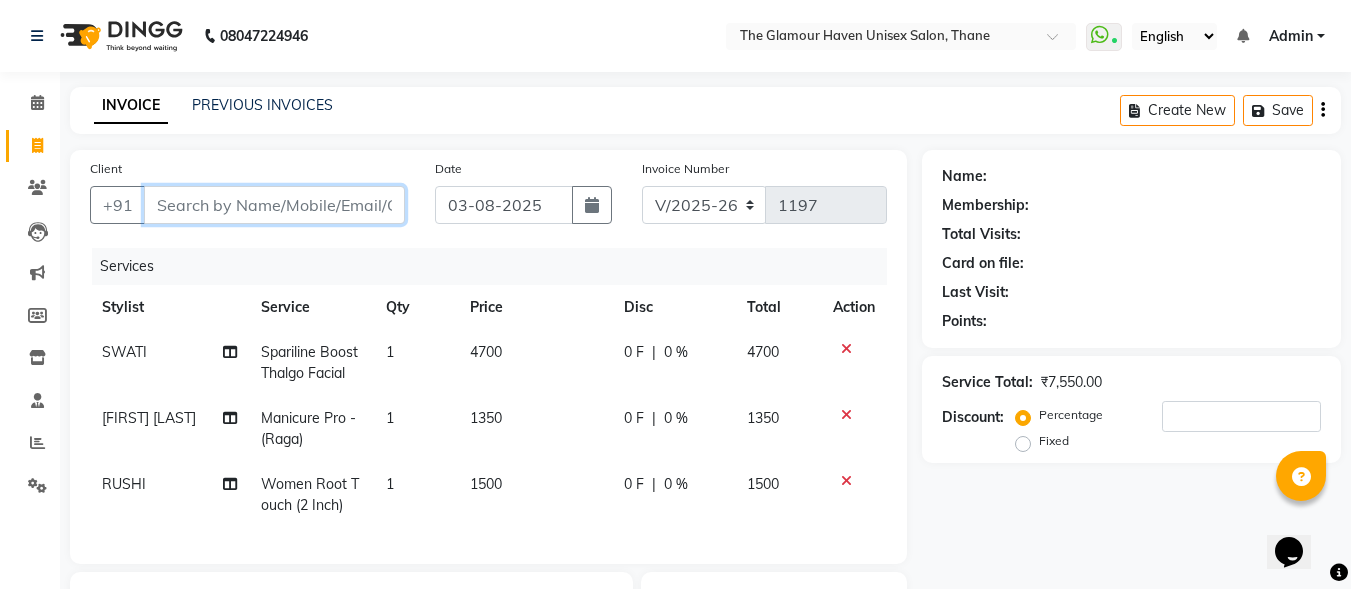 click on "Client" at bounding box center (274, 205) 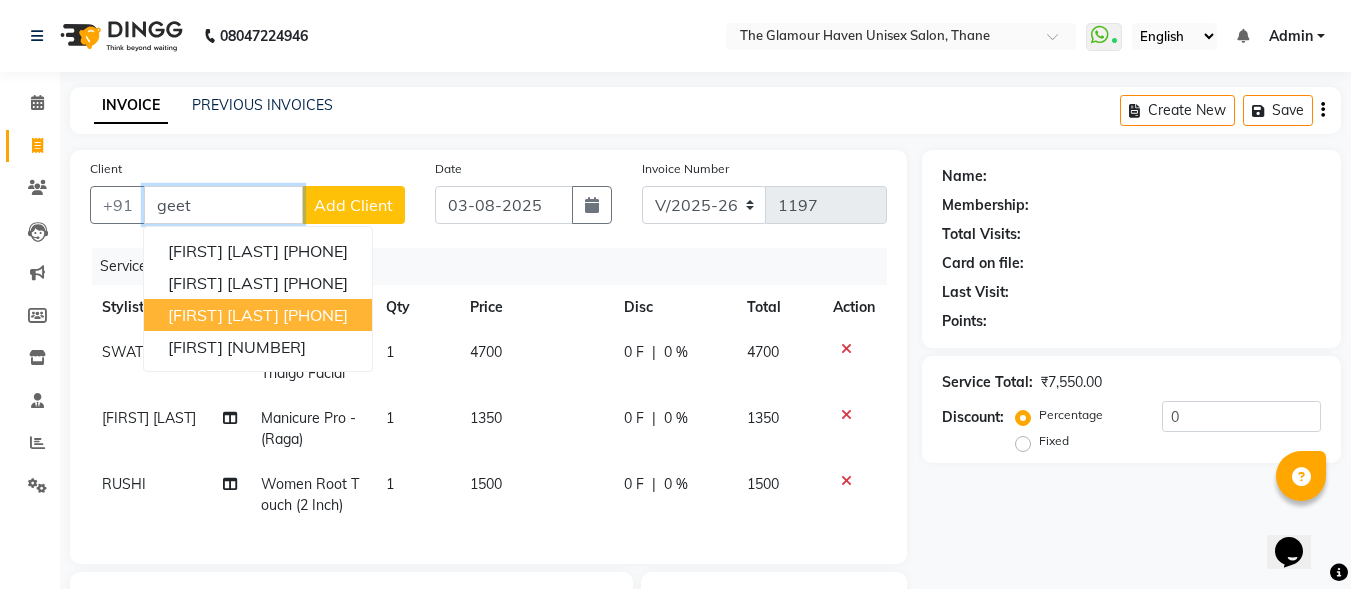 click on "[FIRST] [LAST]" at bounding box center (223, 315) 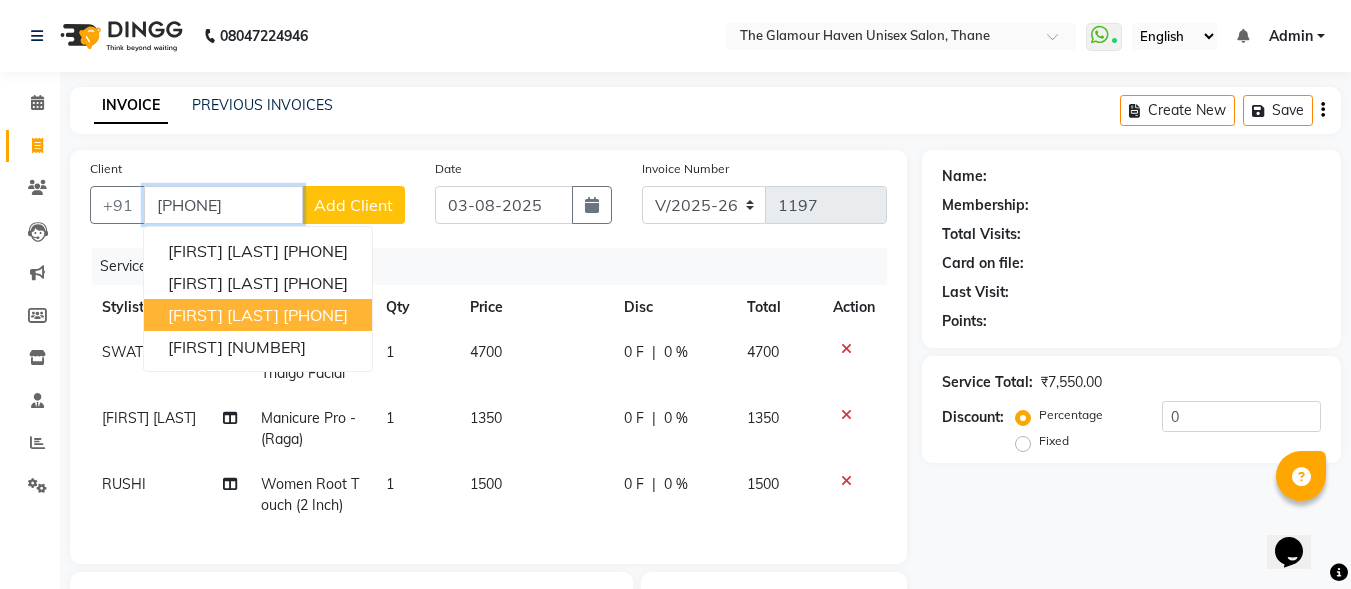 type on "[PHONE]" 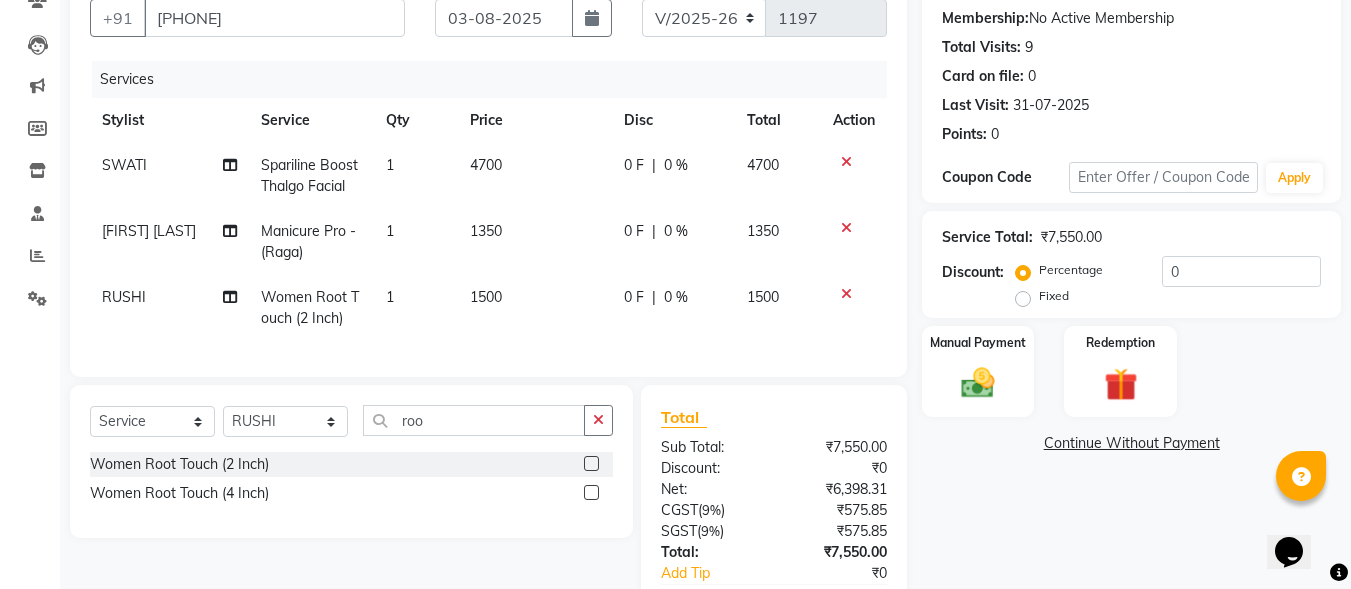 scroll, scrollTop: 200, scrollLeft: 0, axis: vertical 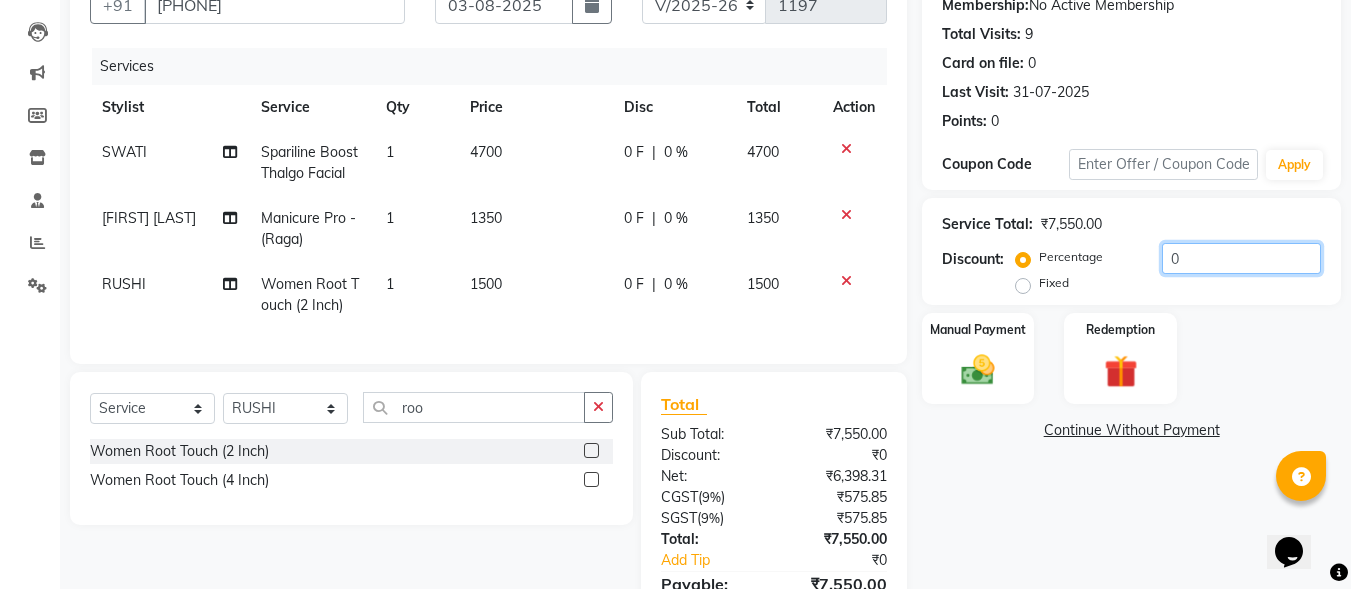 drag, startPoint x: 1235, startPoint y: 259, endPoint x: 1151, endPoint y: 257, distance: 84.0238 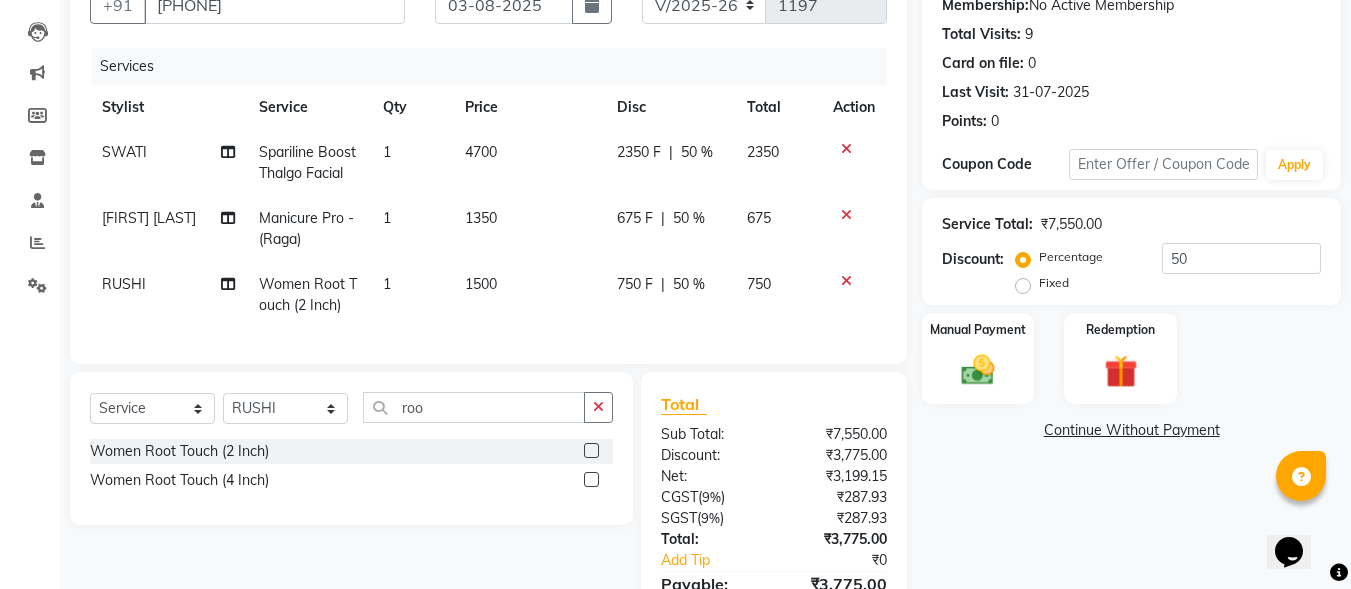 click on "Name: [FIRST] [LAST] Membership: No Active Membership Total Visits: 9 Card on file: 0 Last Visit: 31-07-2025 Points: 0 Coupon Code Apply Service Total: [PRICE] Discount: Percentage Fixed 50 Manual Payment Redemption Continue Without Payment" 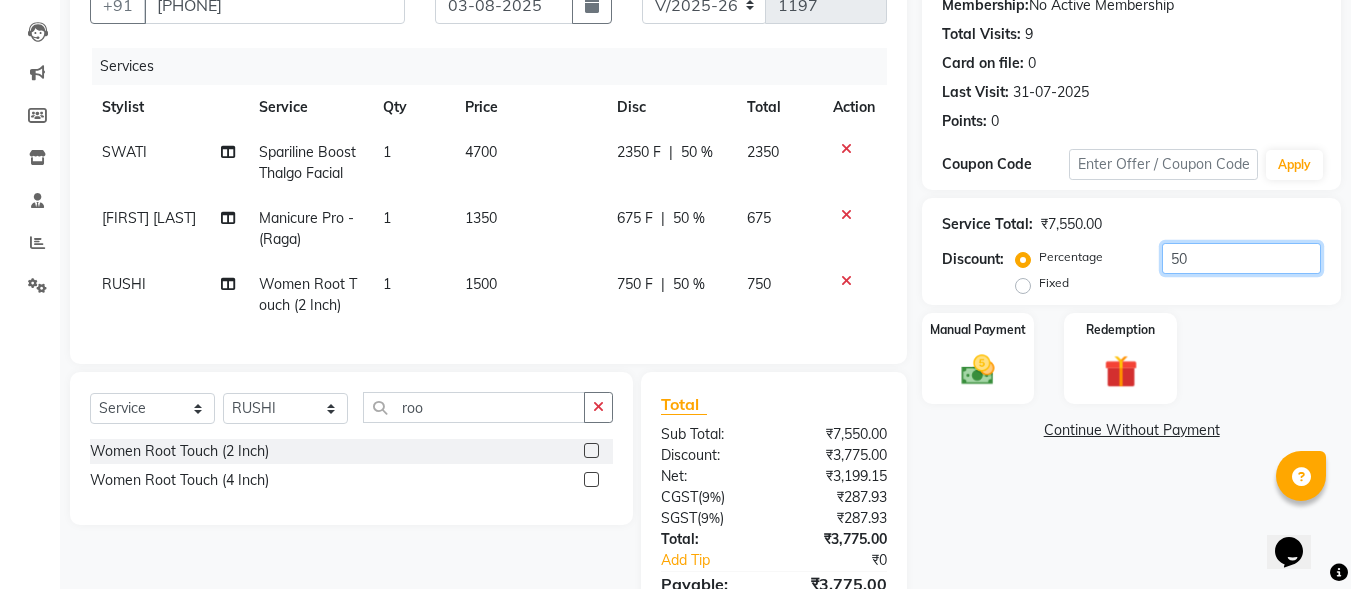 drag, startPoint x: 1211, startPoint y: 254, endPoint x: 1160, endPoint y: 246, distance: 51.62364 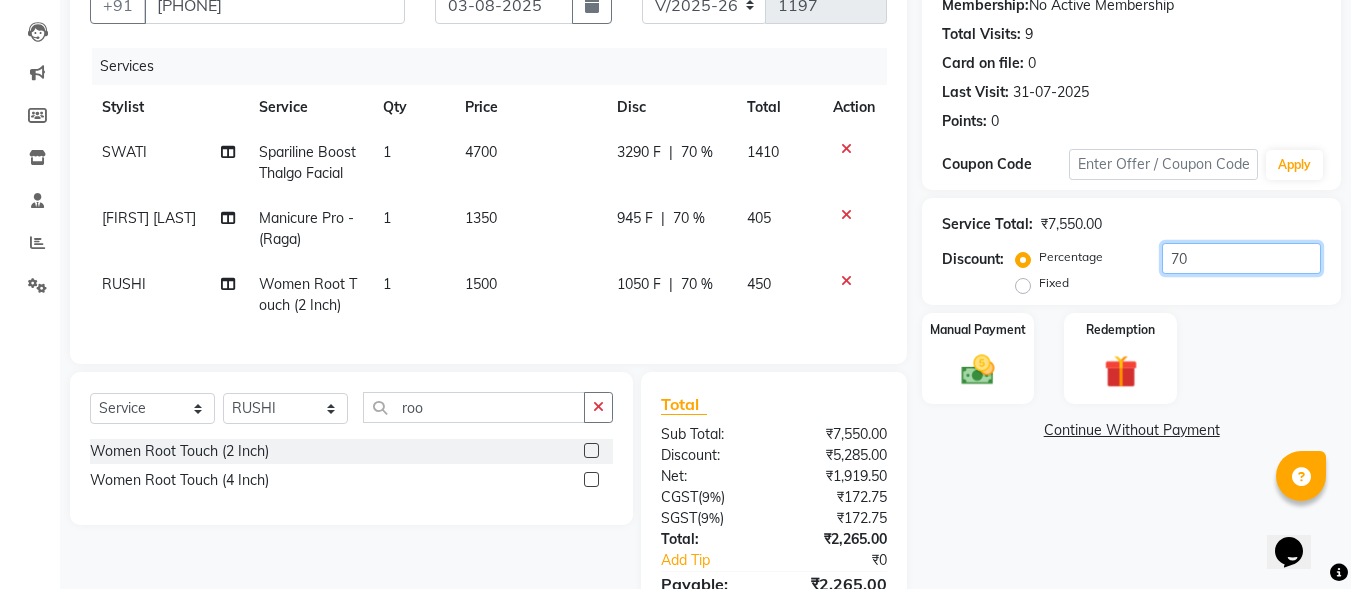 drag, startPoint x: 1201, startPoint y: 254, endPoint x: 1159, endPoint y: 255, distance: 42.0119 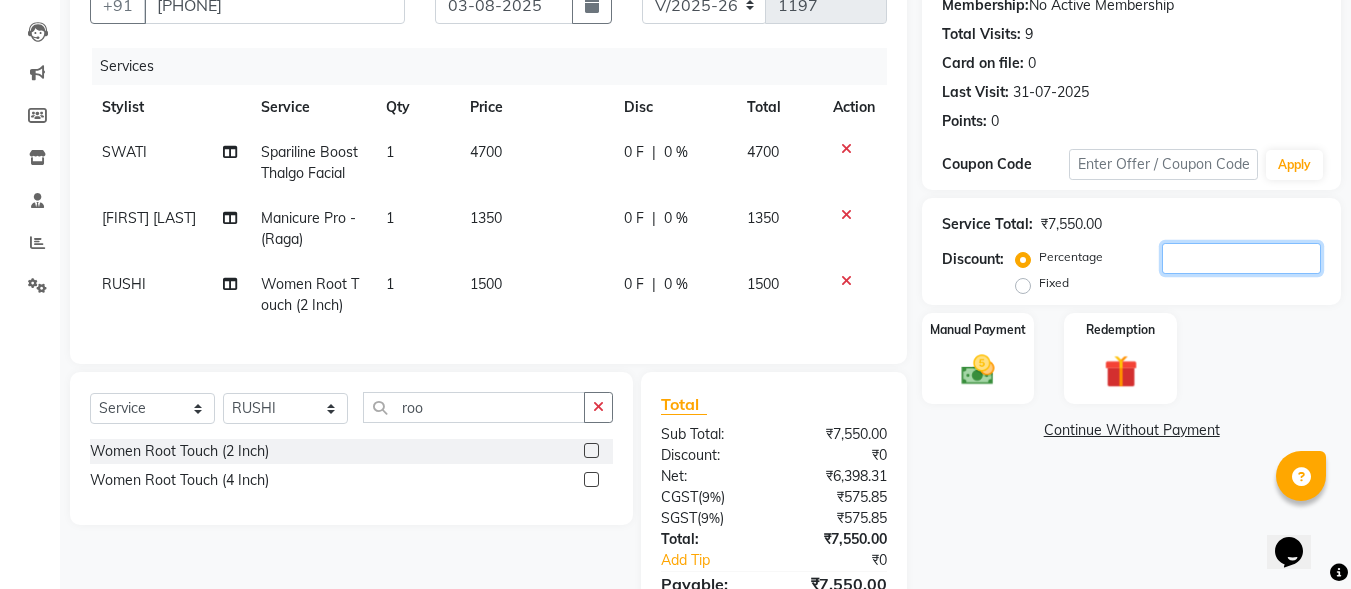 type 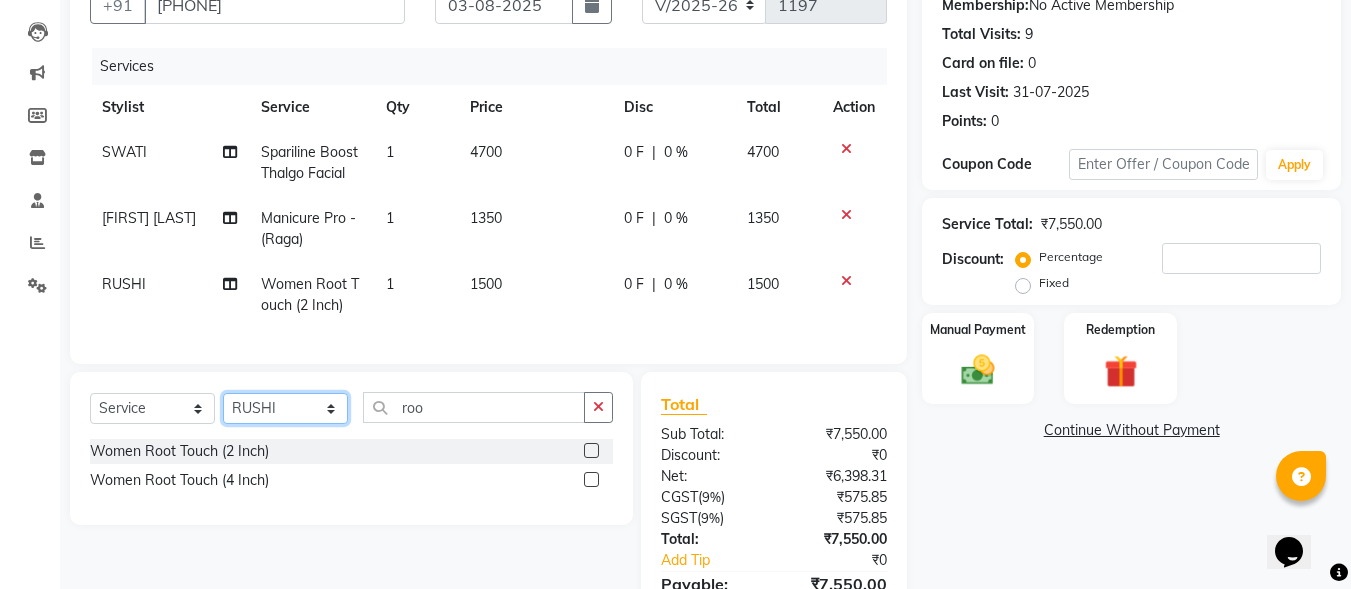 click on "Select Stylist [FIRST] [LAST] [FIRST] [LAST] [FIRST] [LAST] [FIRST] [LAST] [FIRST] [LAST] [FIRST] [LAST] [FIRST] [LAST] [FIRST] [LAST] [FIRST] [LAST]" 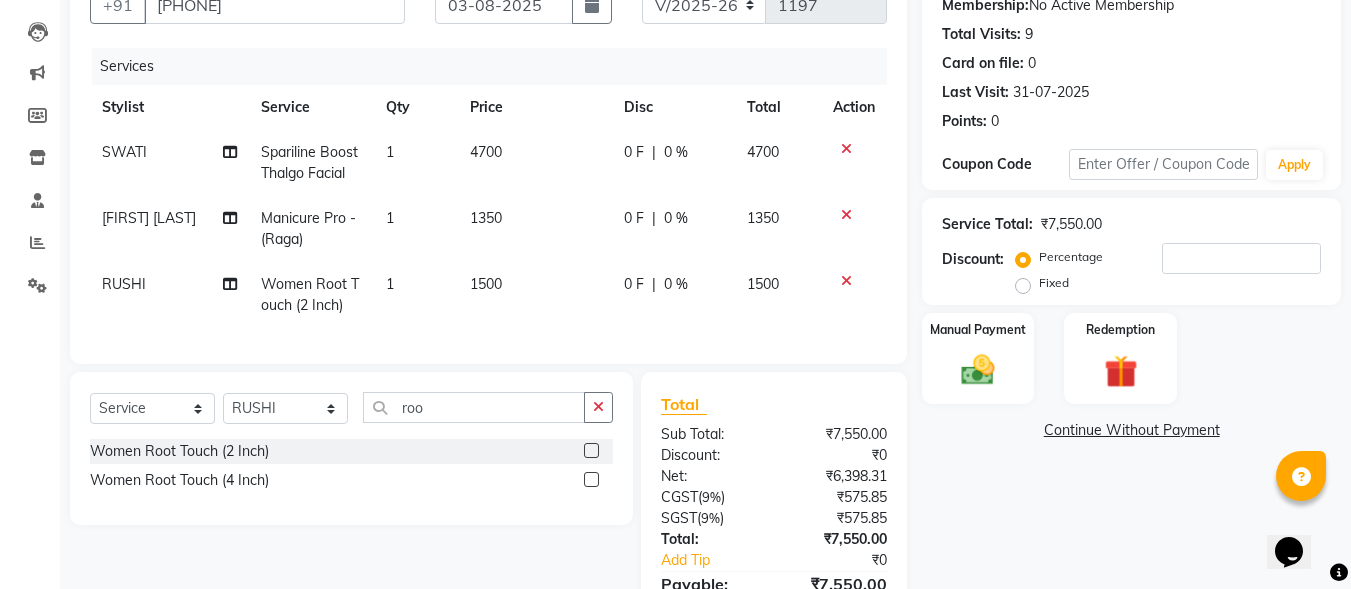 click on "Select Service Product Membership Package Voucher Prepaid Gift Card Select Stylist Bharat sen darshna gole Geeta shetye NITIN RAHUL Rahul Dixit RESHMA RUSHI SWATI vijay sonawane VINAY DIXIT Women Root Touch (2 Inch) Women Root Touch (4 Inch)" 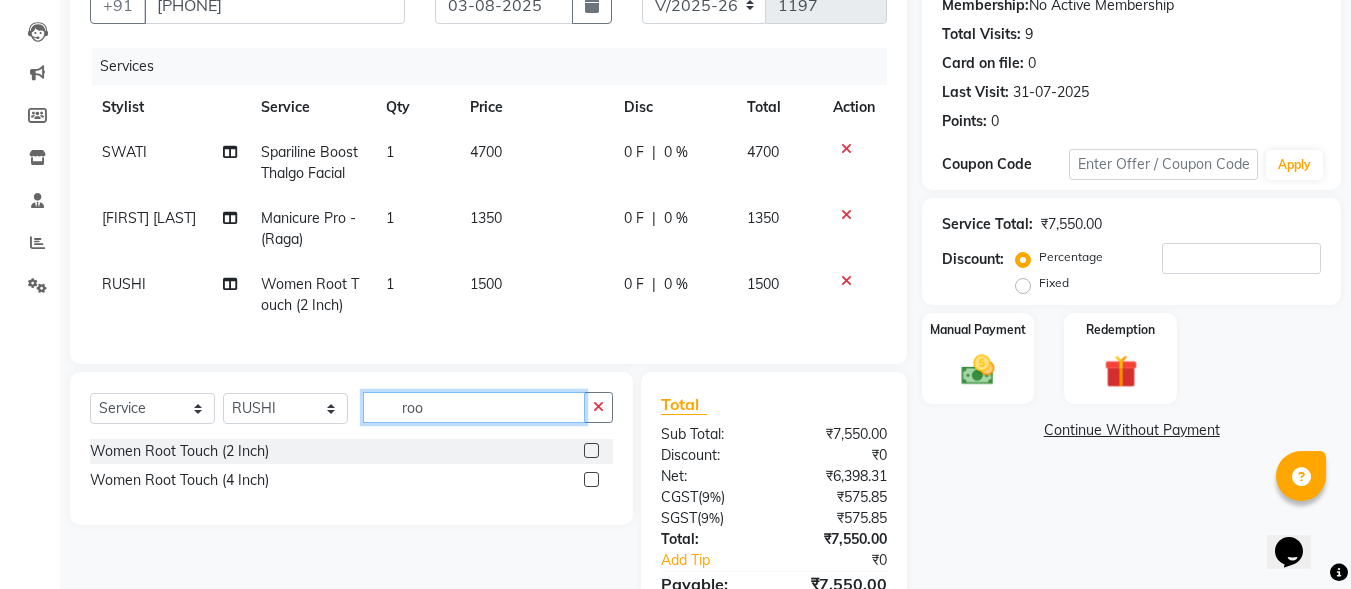 drag, startPoint x: 434, startPoint y: 426, endPoint x: 371, endPoint y: 418, distance: 63.505905 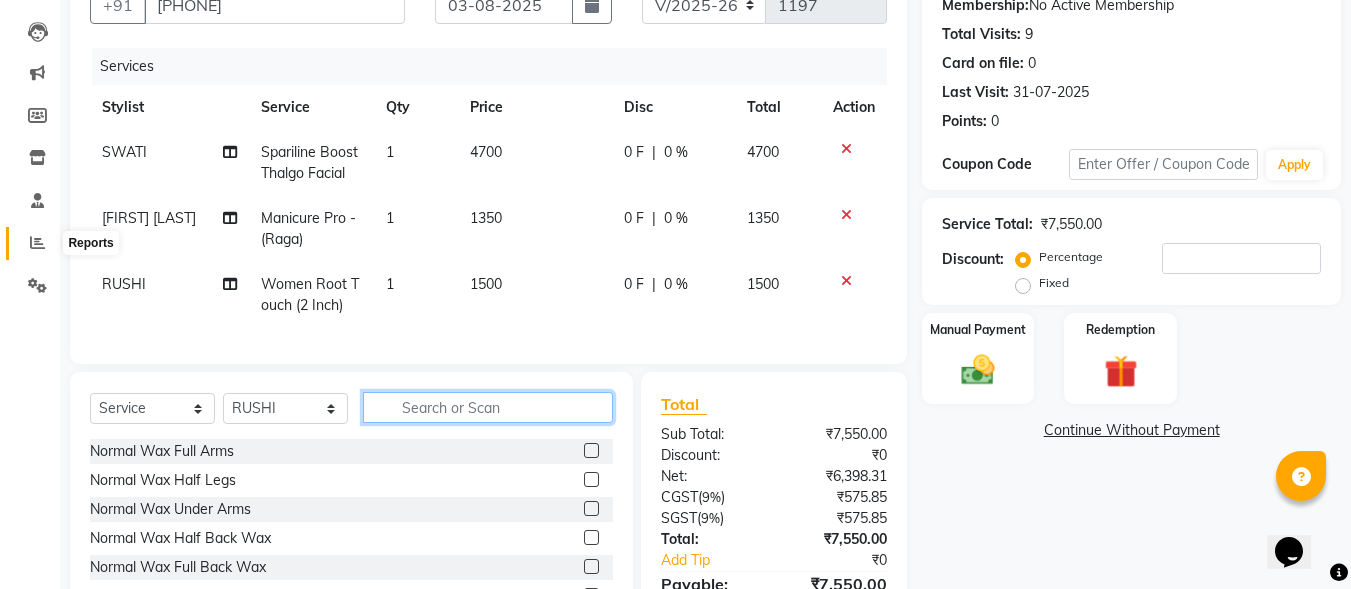 type 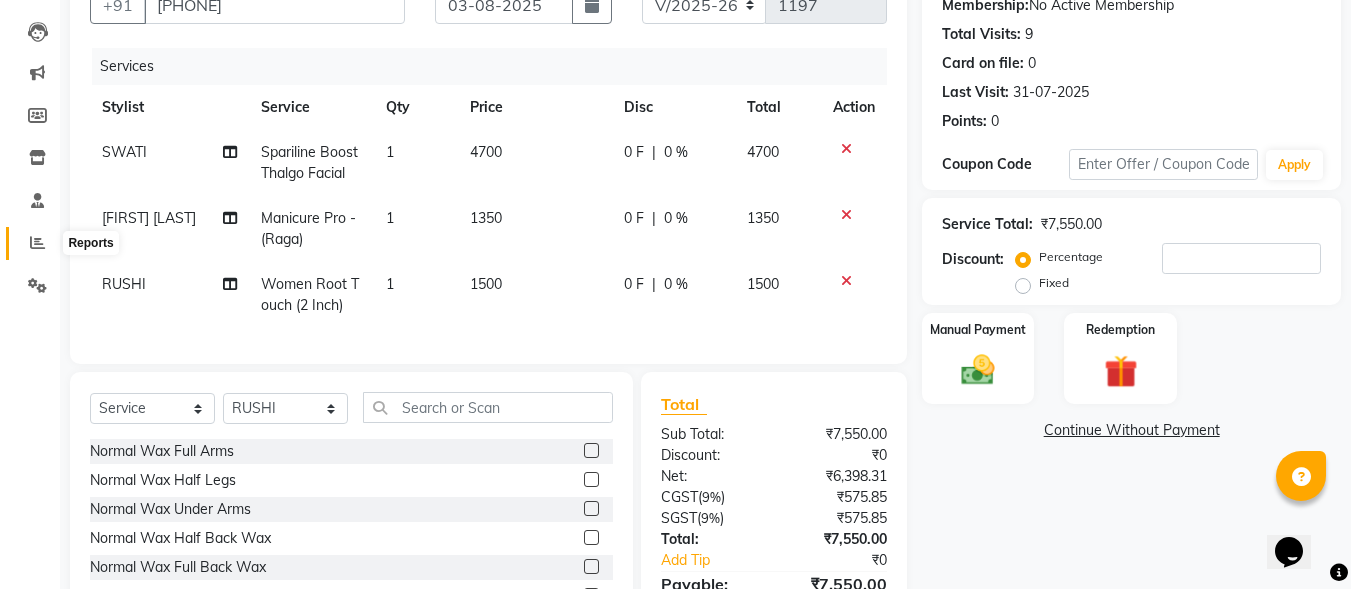 click 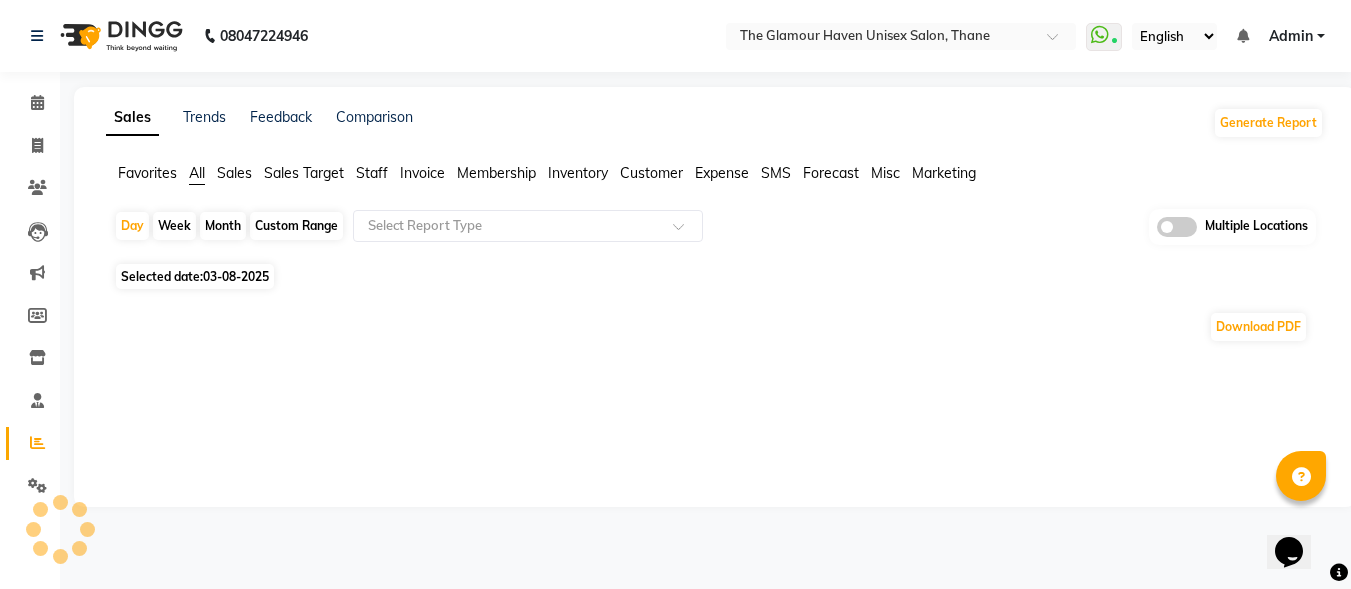 scroll, scrollTop: 0, scrollLeft: 0, axis: both 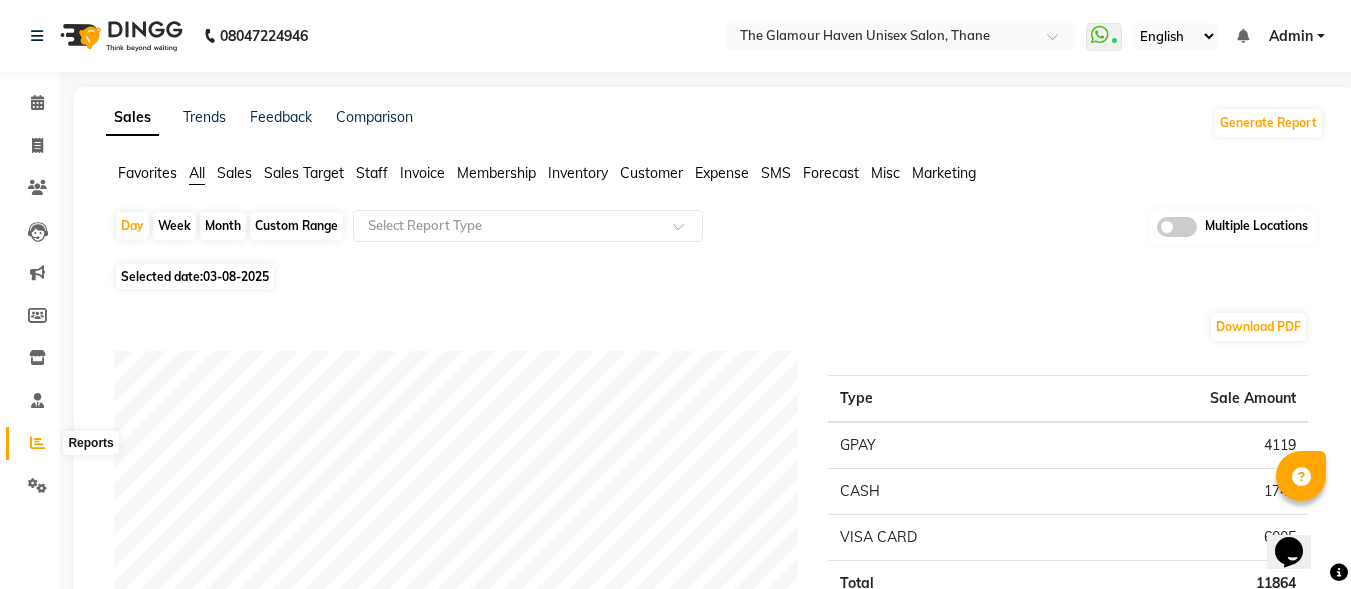 click 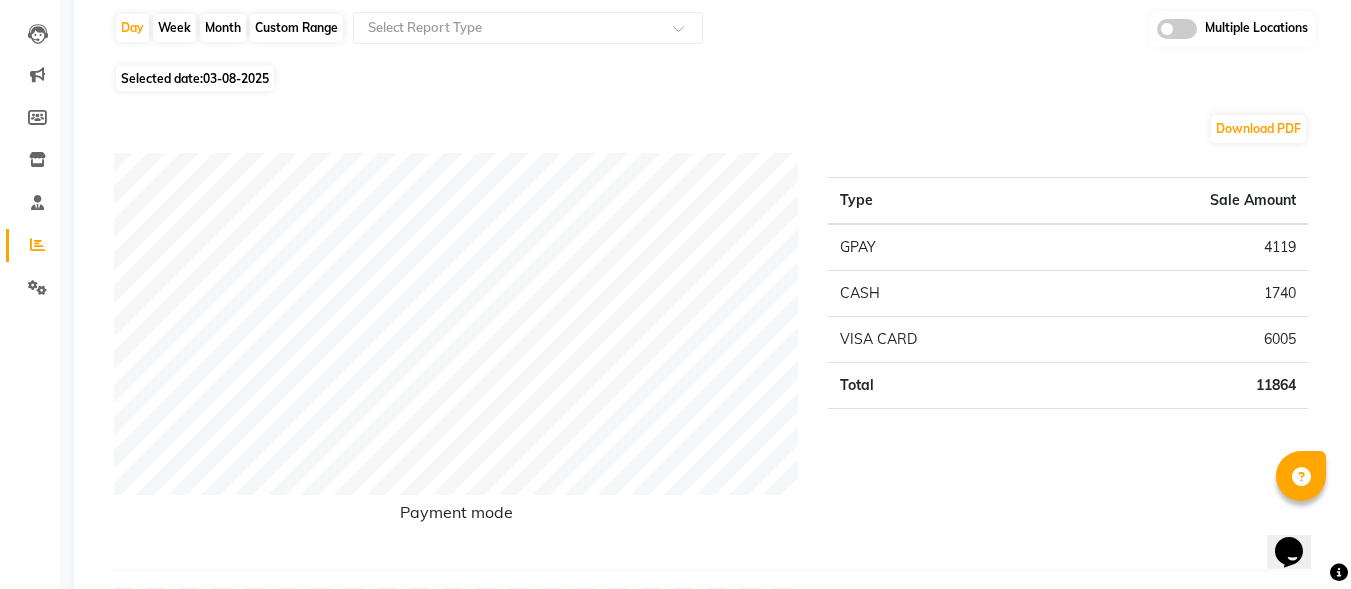 scroll, scrollTop: 200, scrollLeft: 0, axis: vertical 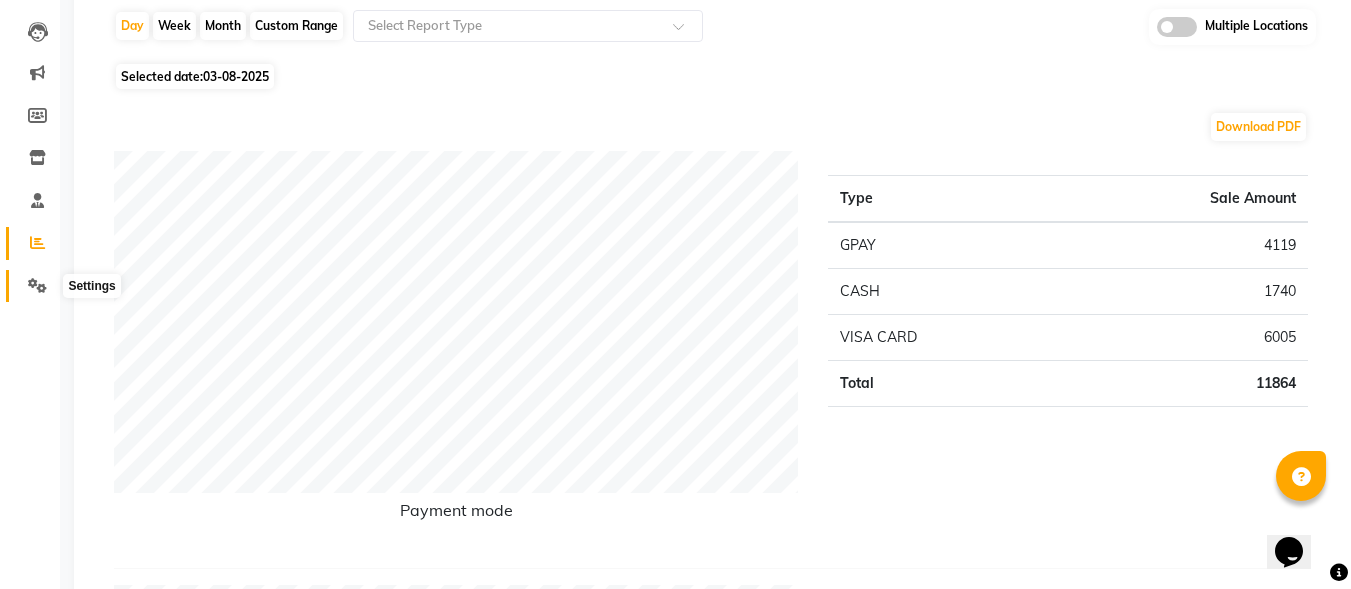 click 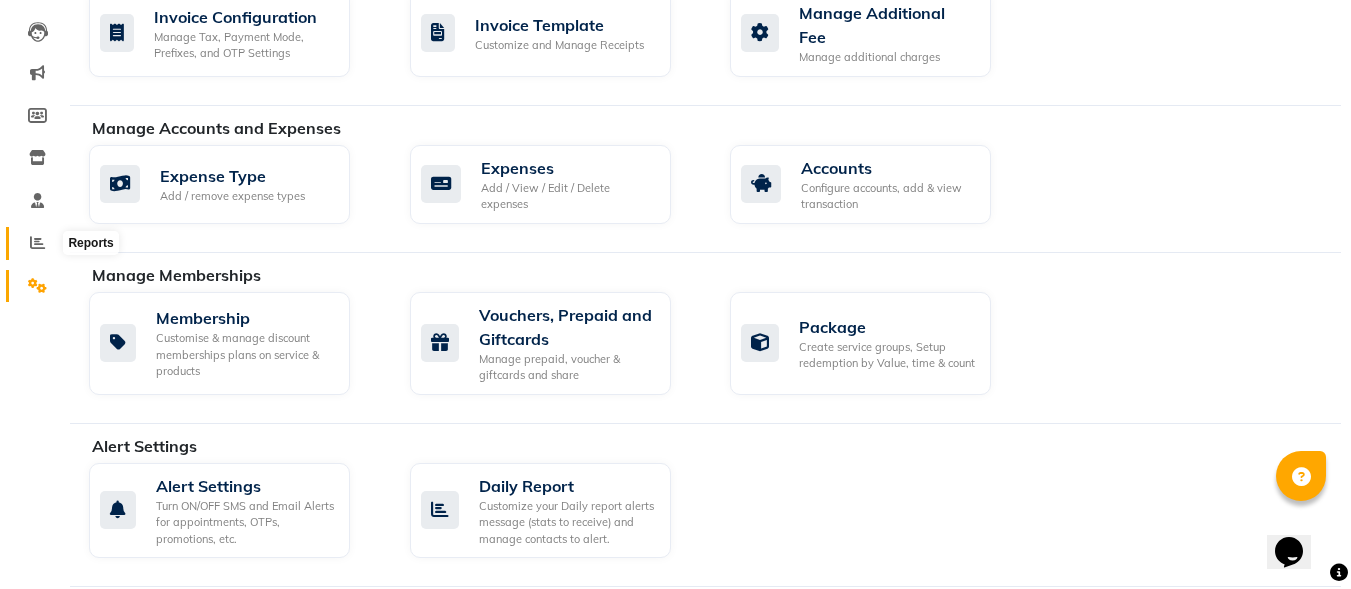 click 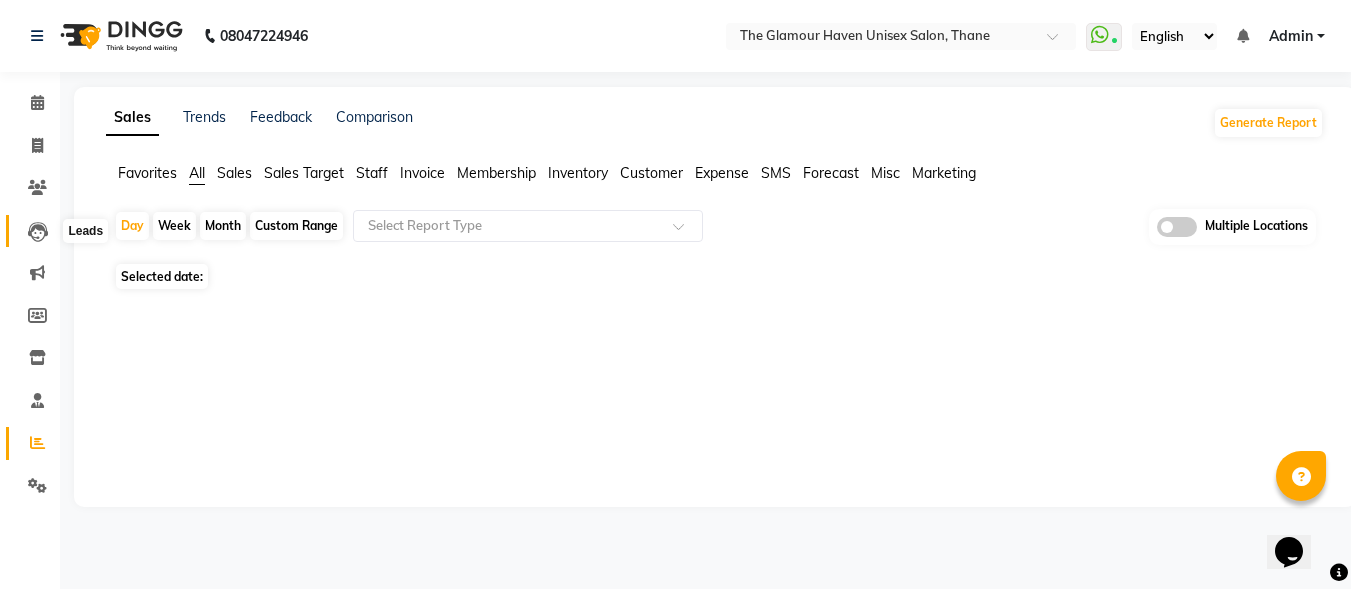 scroll, scrollTop: 0, scrollLeft: 0, axis: both 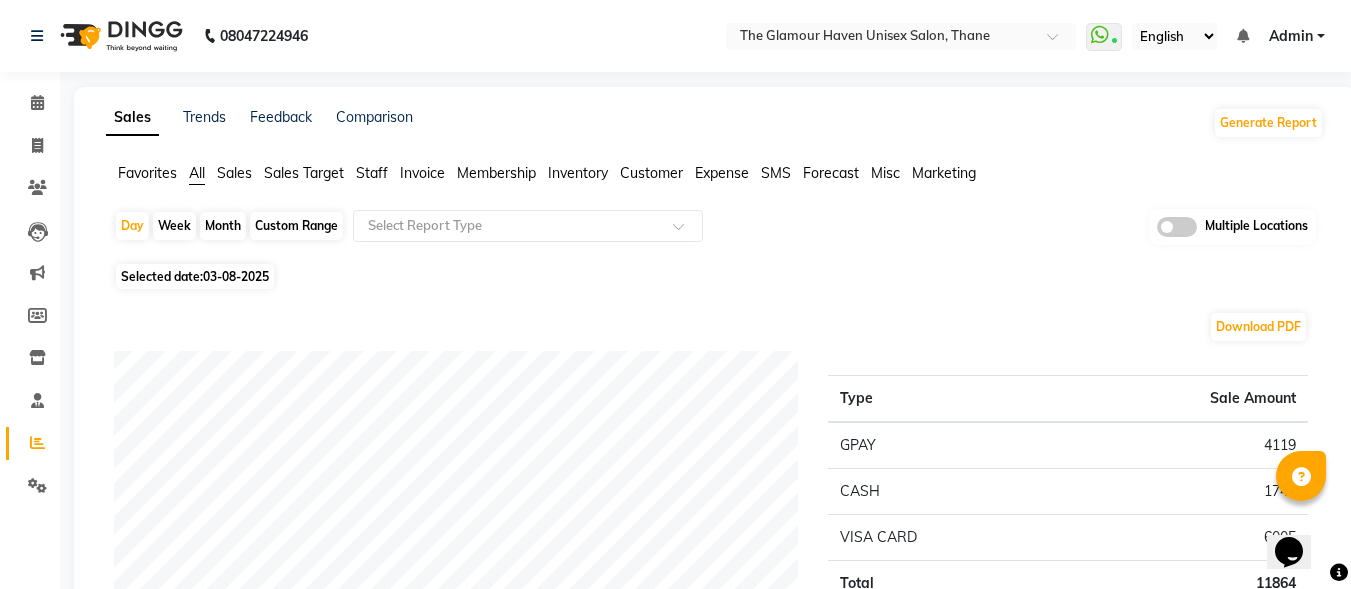 click on "Staff" 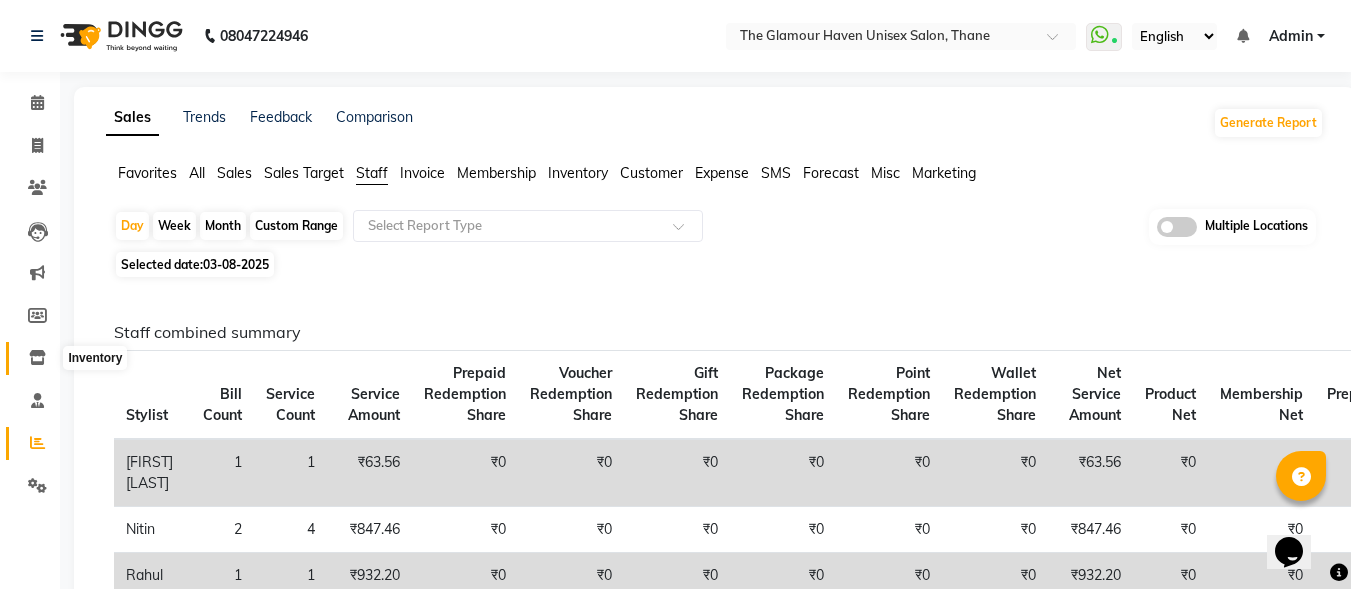 click 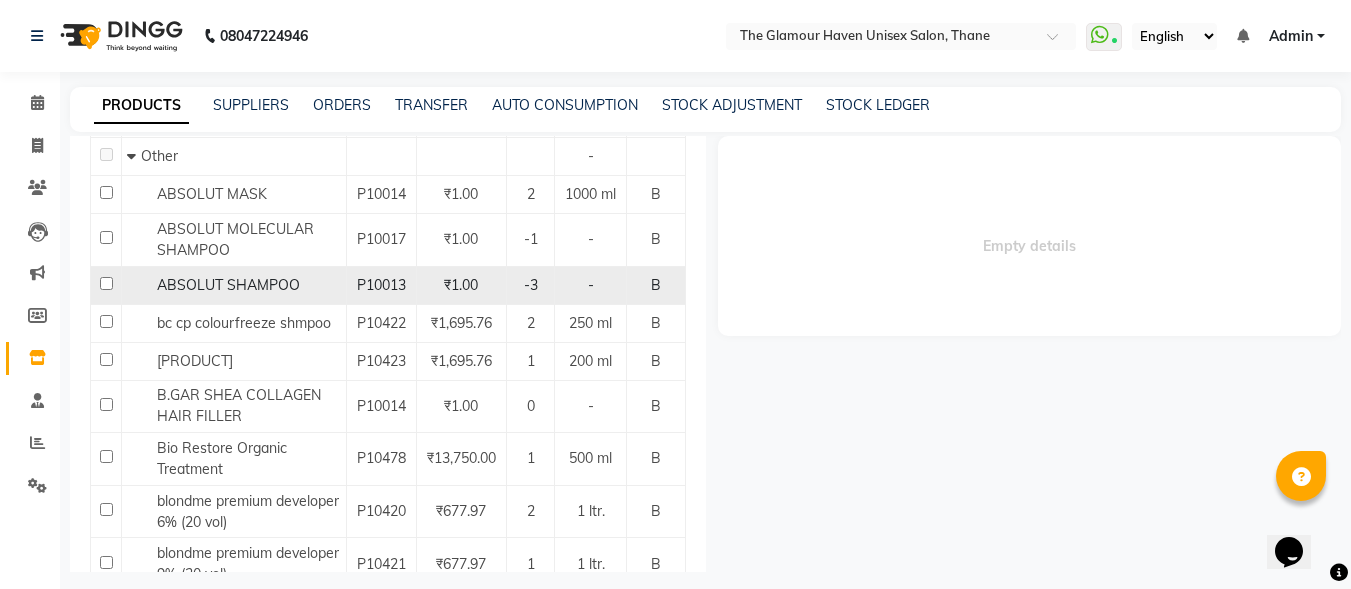 scroll, scrollTop: 300, scrollLeft: 0, axis: vertical 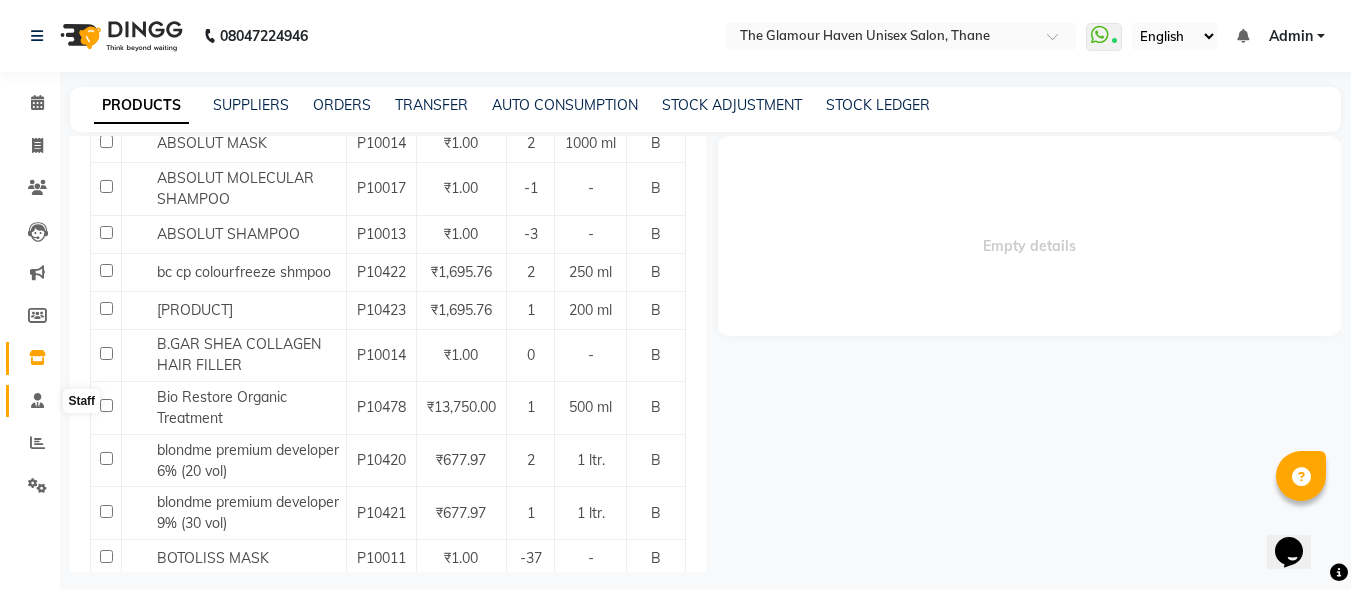 click 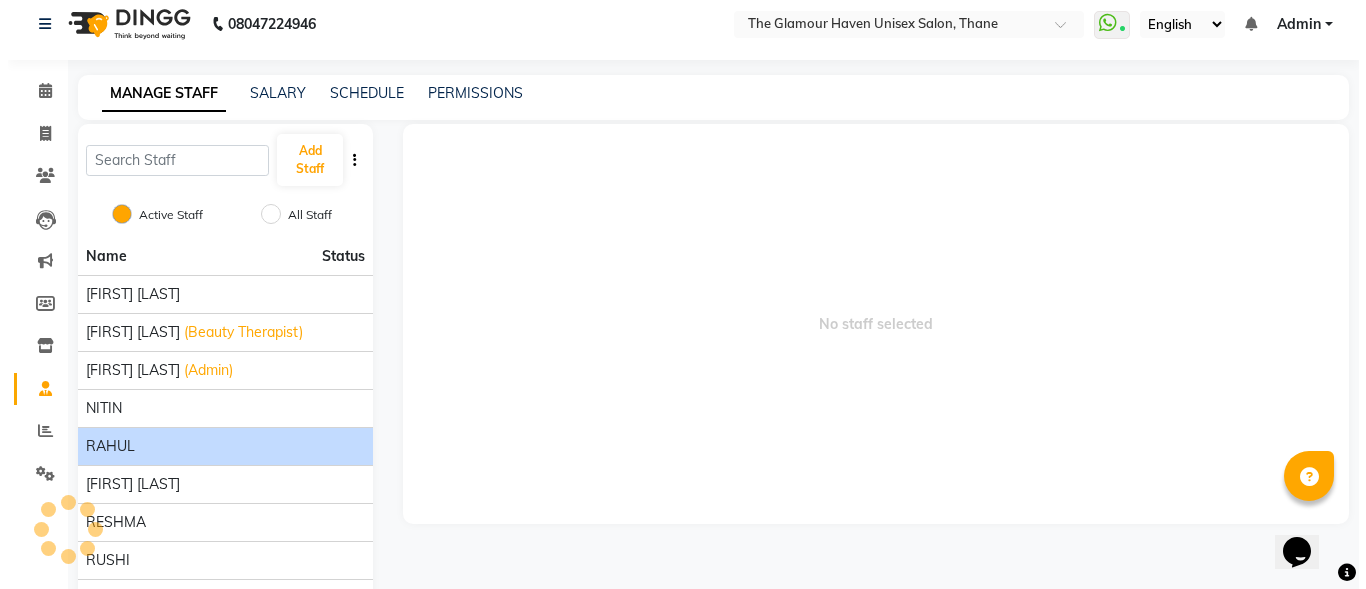 scroll, scrollTop: 0, scrollLeft: 0, axis: both 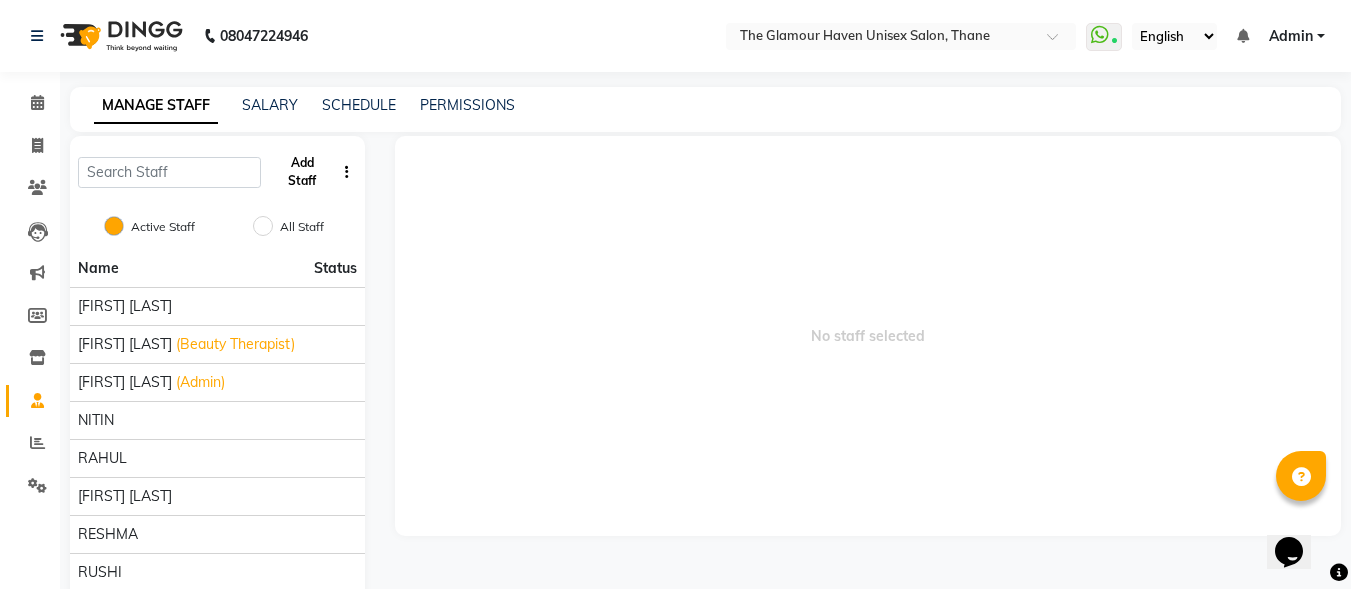 click on "Add Staff" 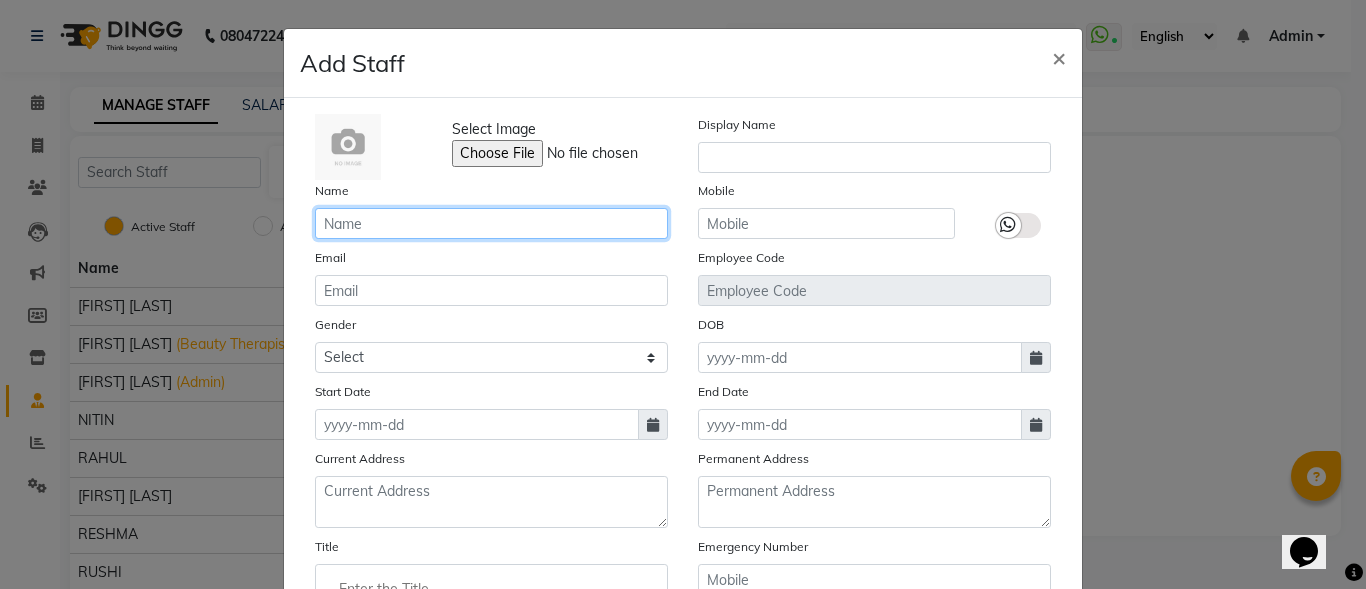 click 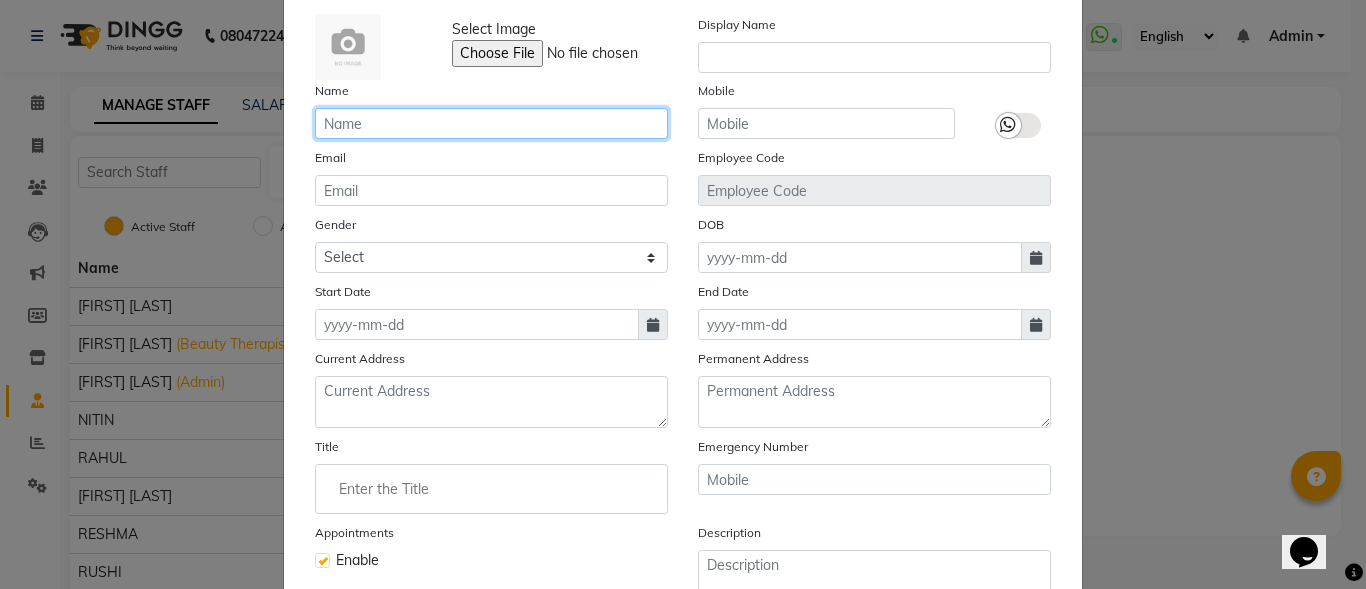 scroll, scrollTop: 0, scrollLeft: 0, axis: both 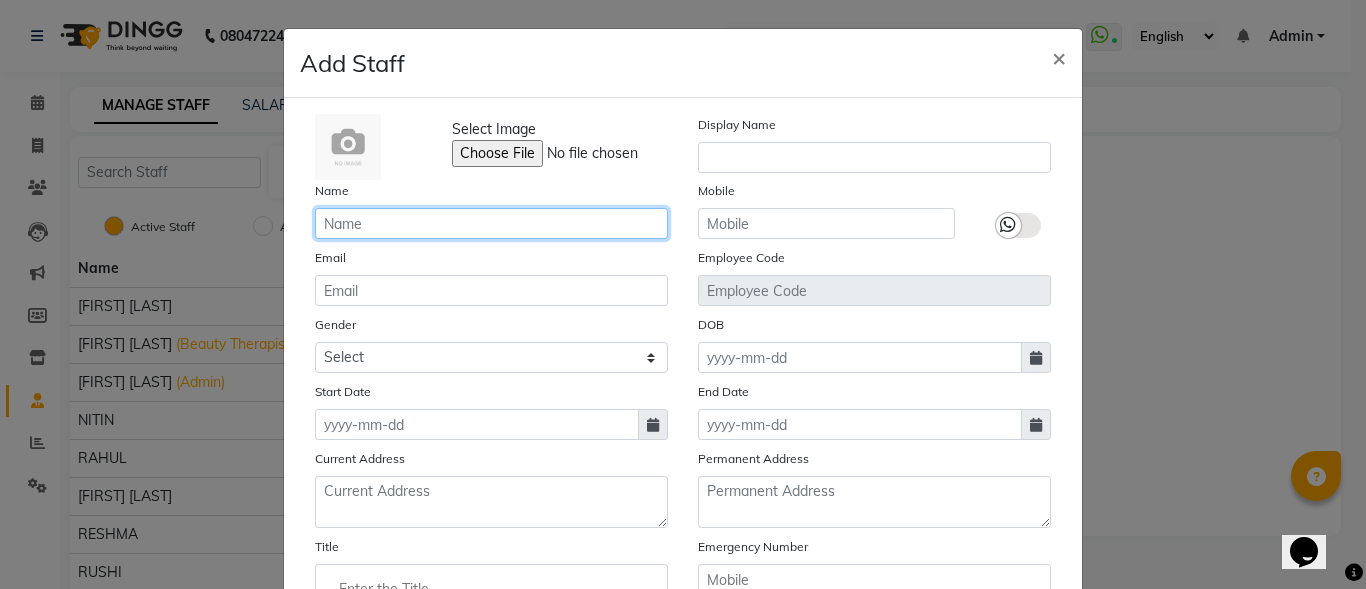click 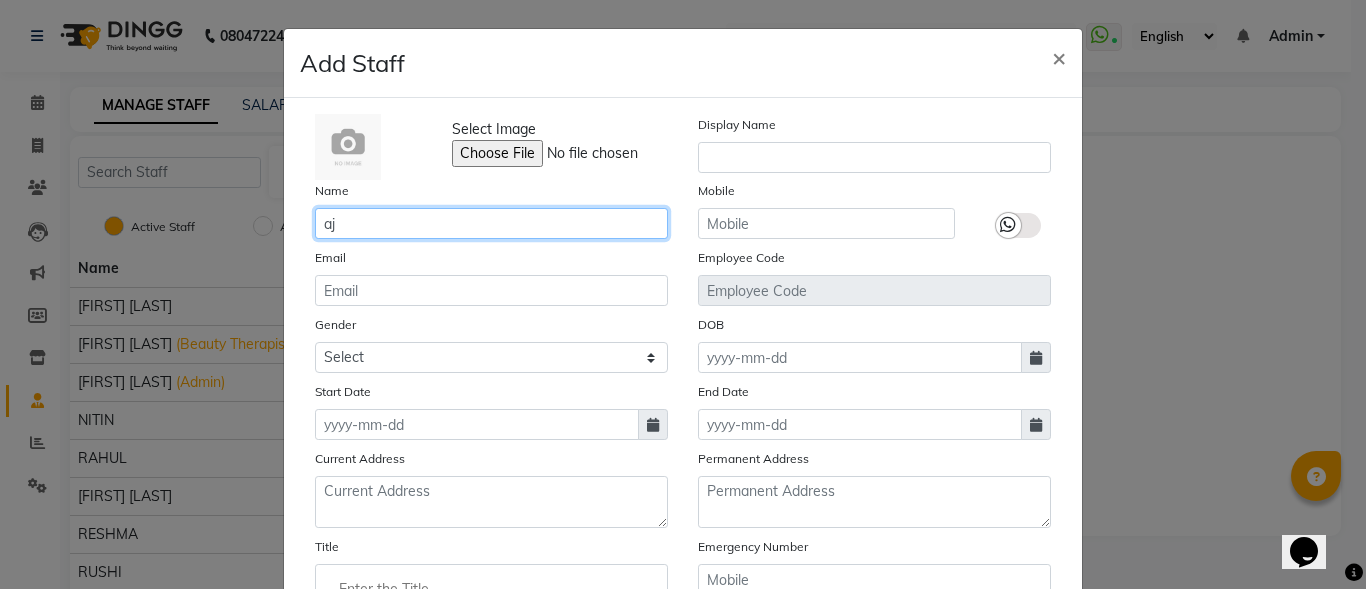 type on "a" 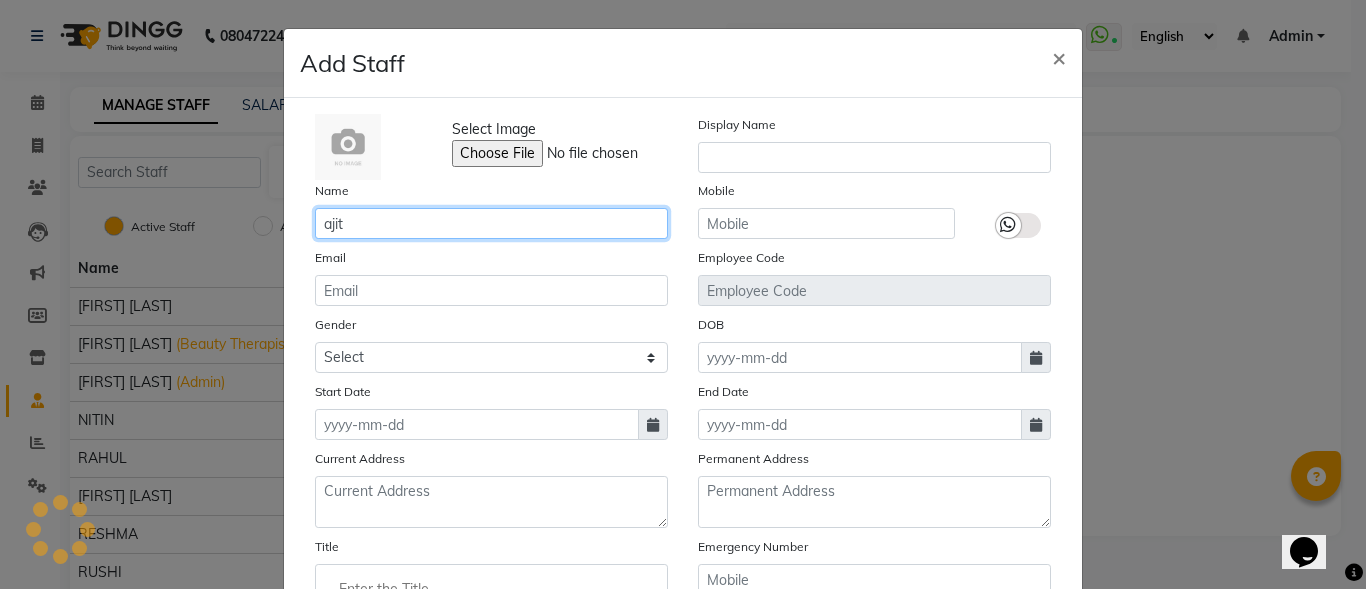 type on "ajit" 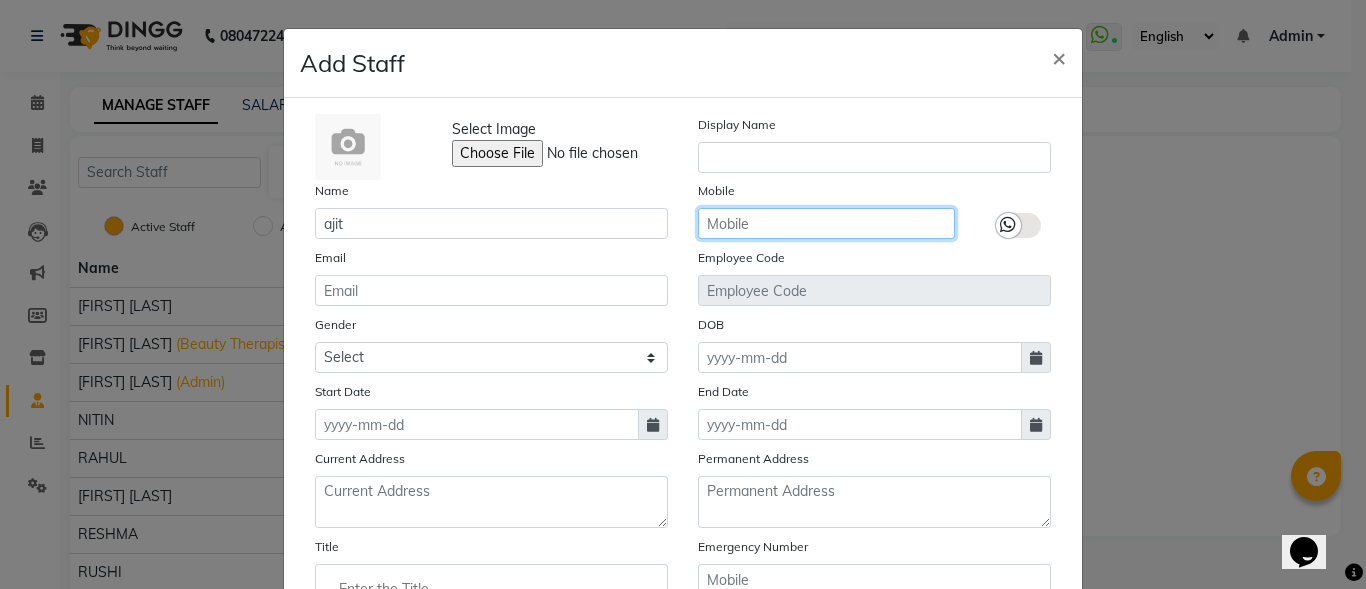 click 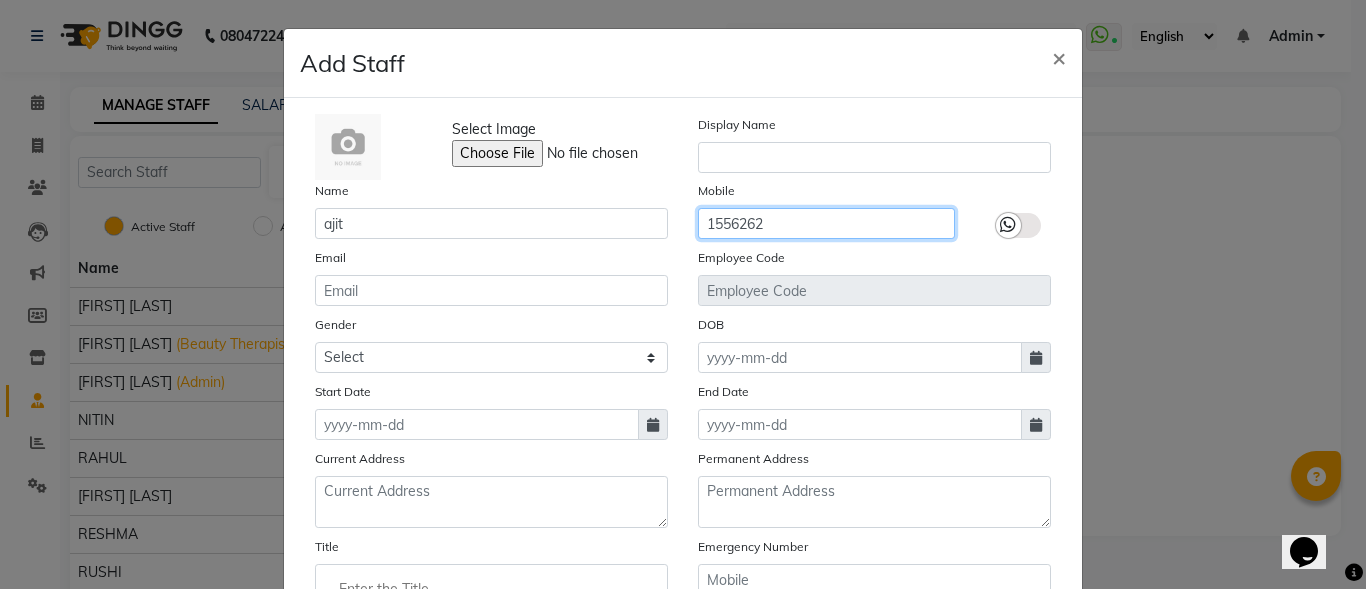 type on "1556262" 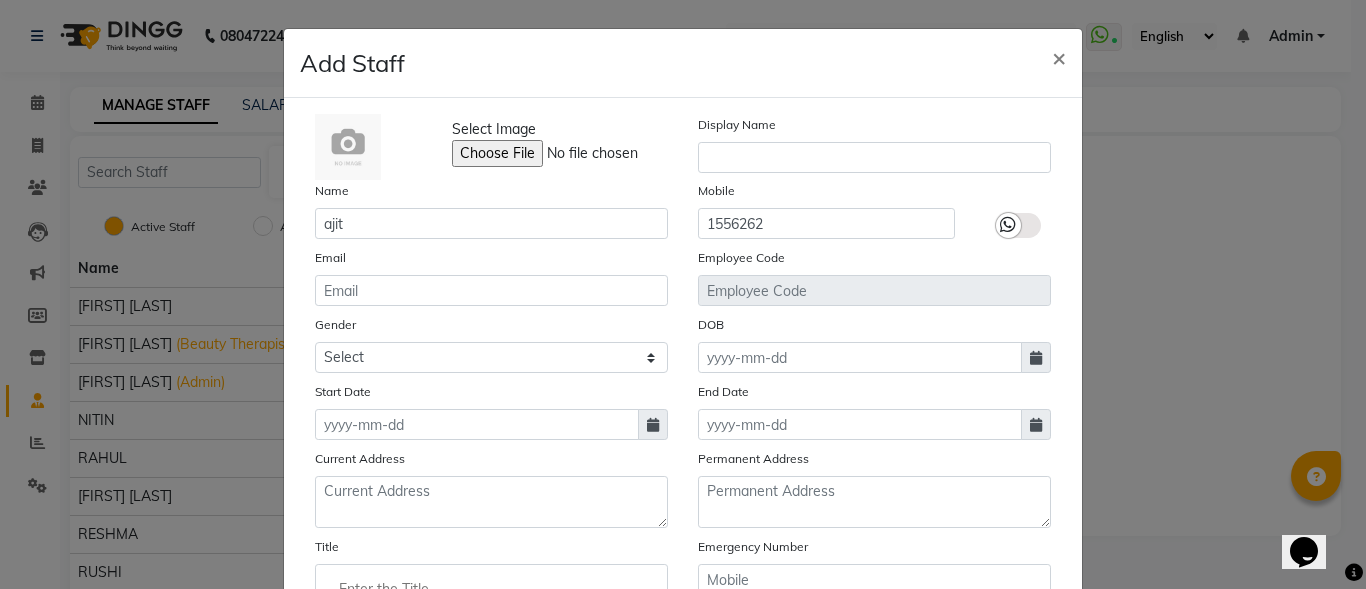 click on "Select Image Display Name Name [FIRST] Mobile [PHONE] Email Employee Code Gender Select Male Female Other Prefer Not To Say DOB Start Date End Date Current Address Permanent Address Title Emergency Number Appointments Enable Description Daily SMS Daily Email" 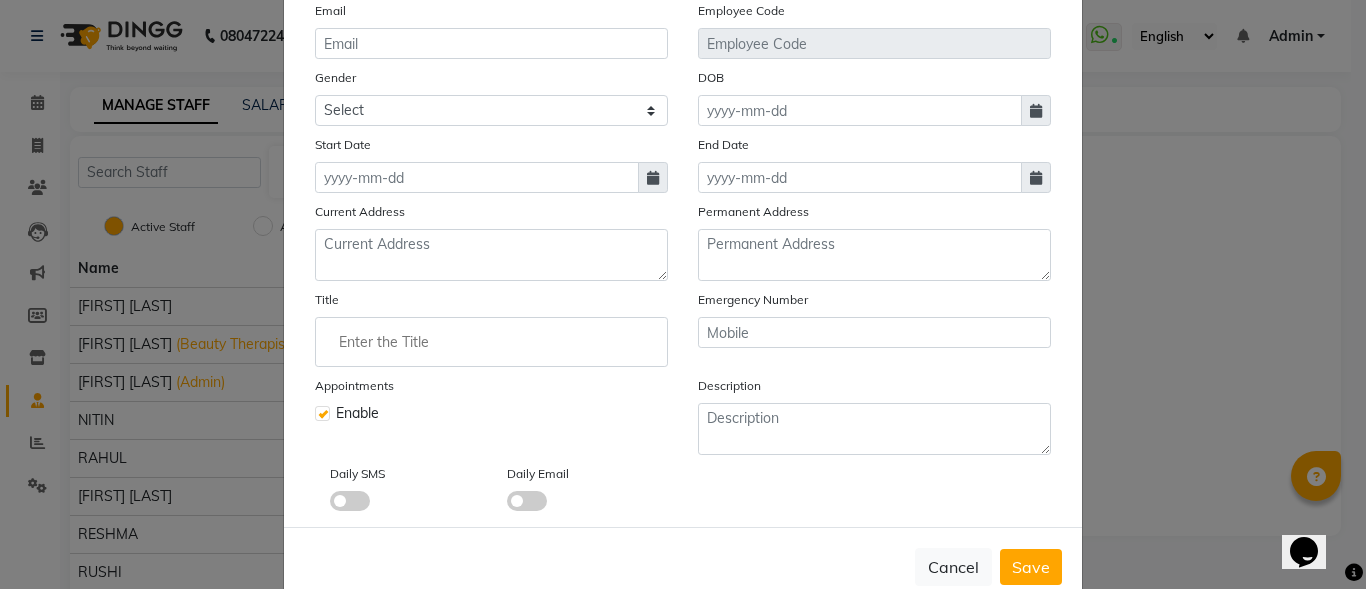 scroll, scrollTop: 293, scrollLeft: 0, axis: vertical 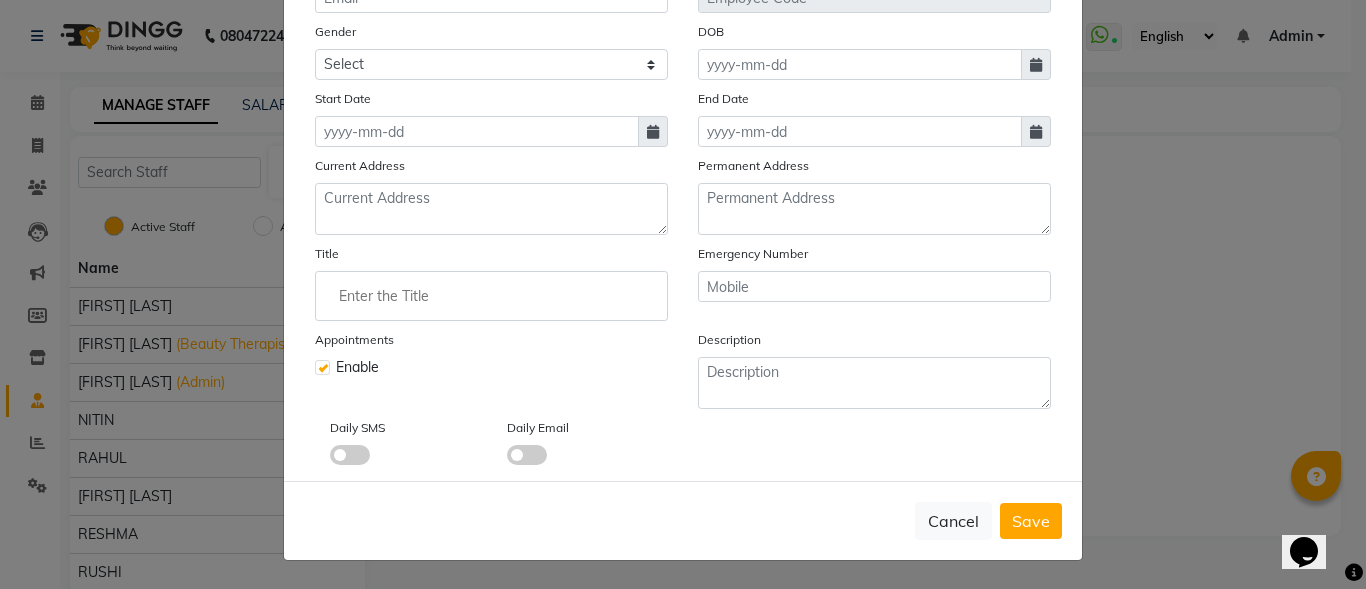click 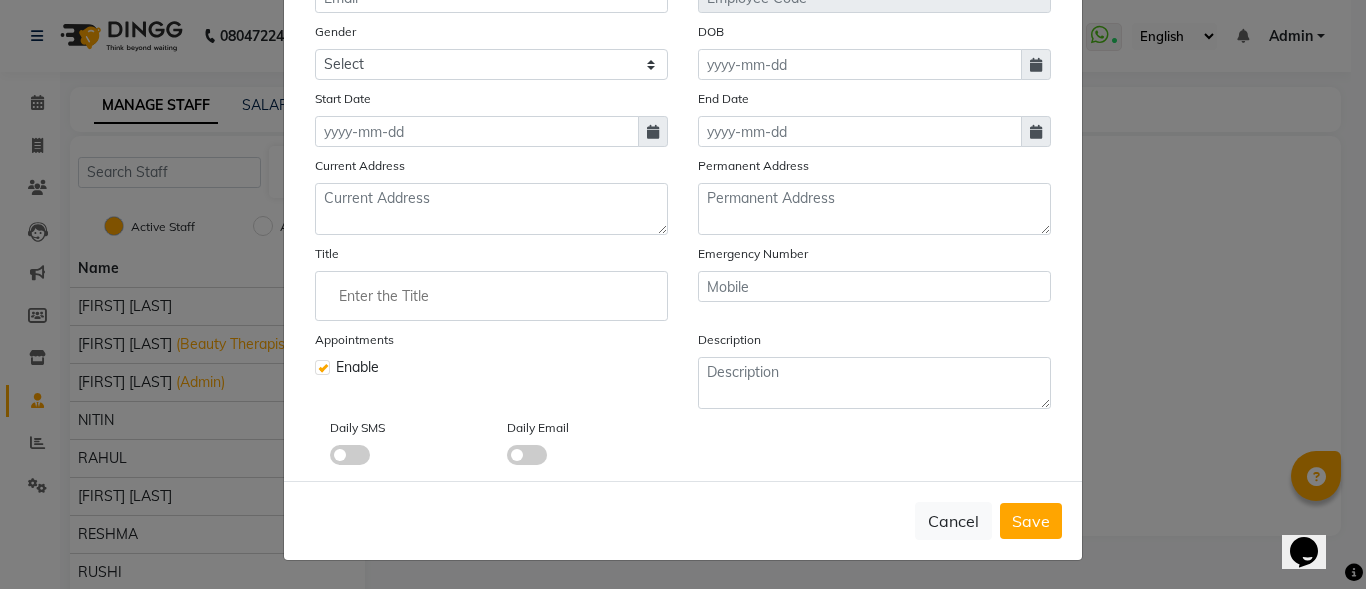 click 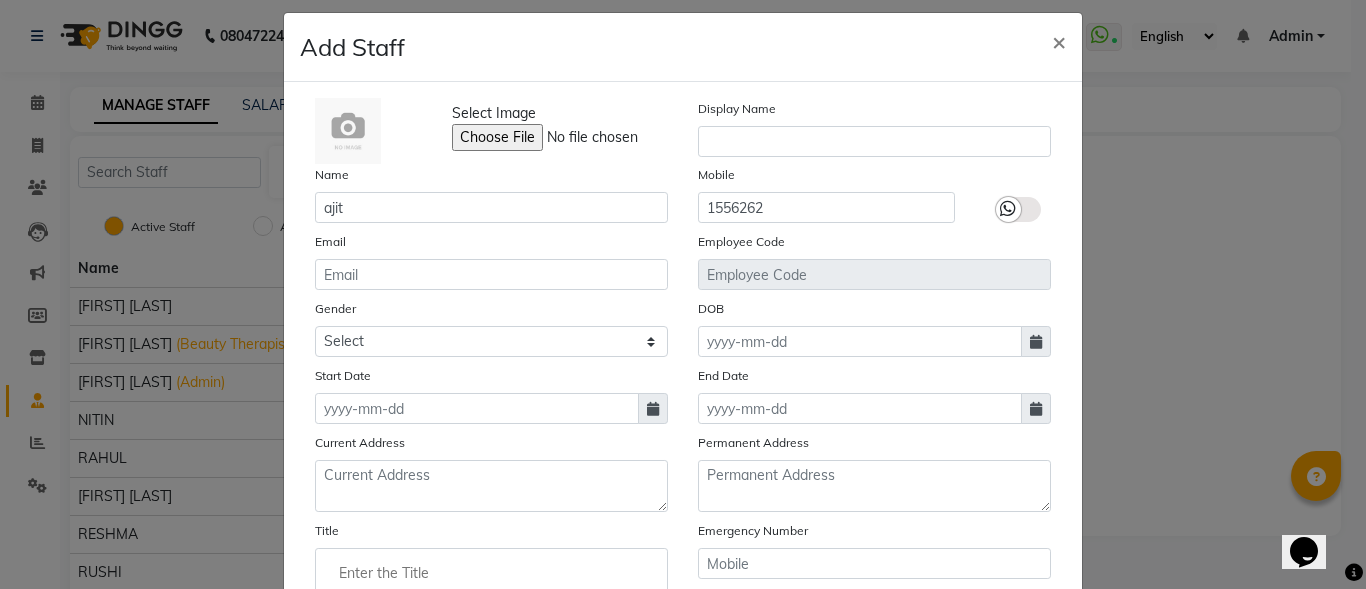 scroll, scrollTop: 0, scrollLeft: 0, axis: both 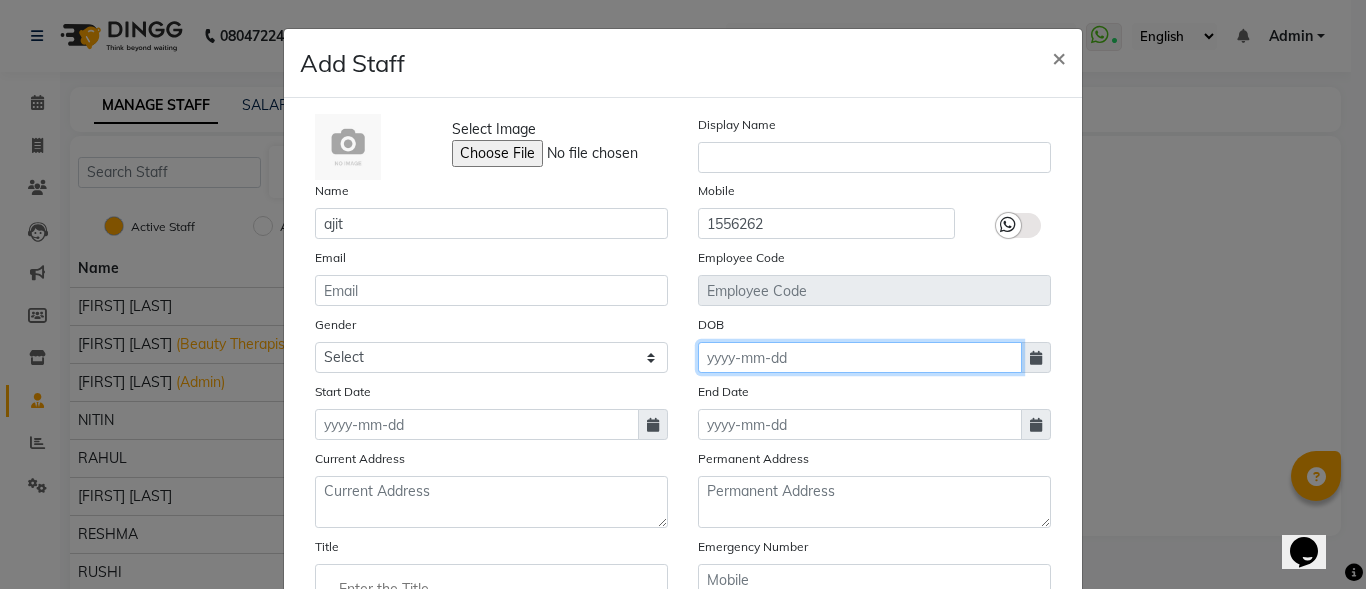 click 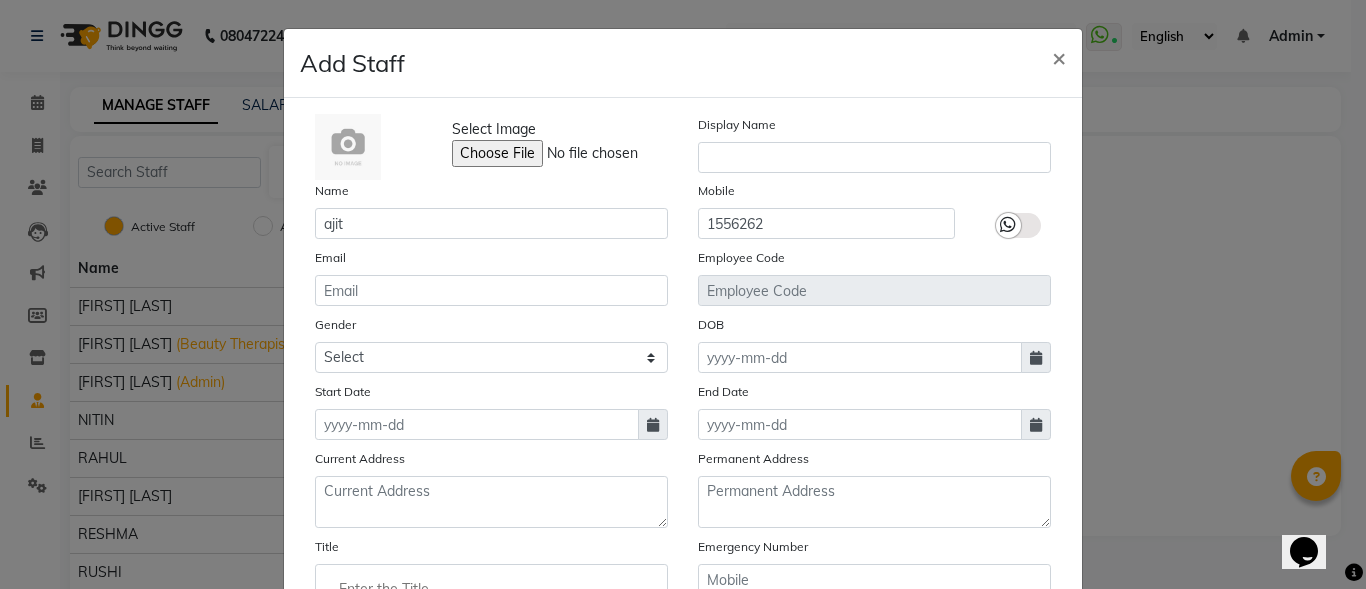 select on "8" 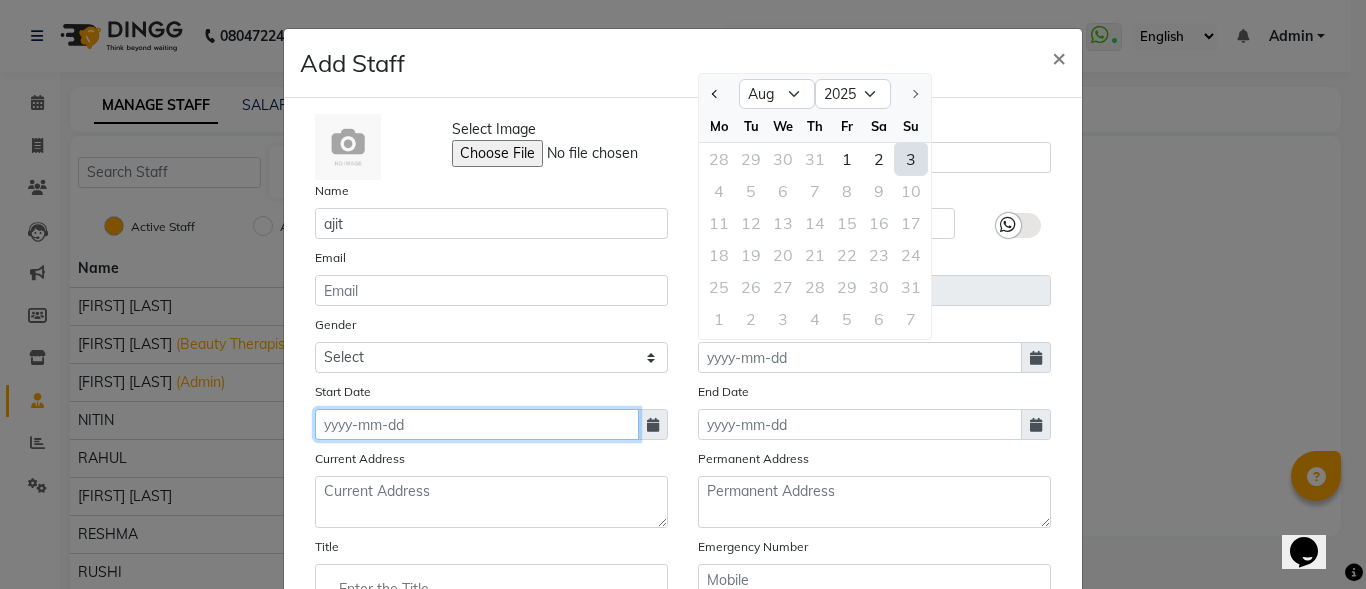 click 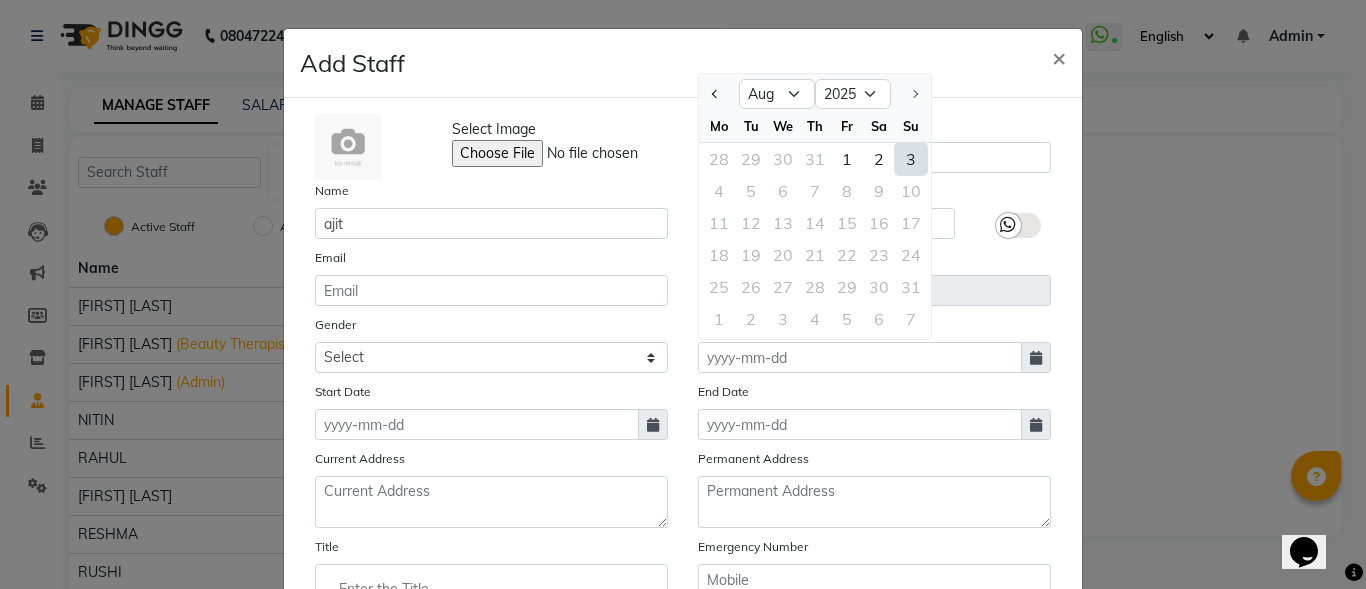 select on "8" 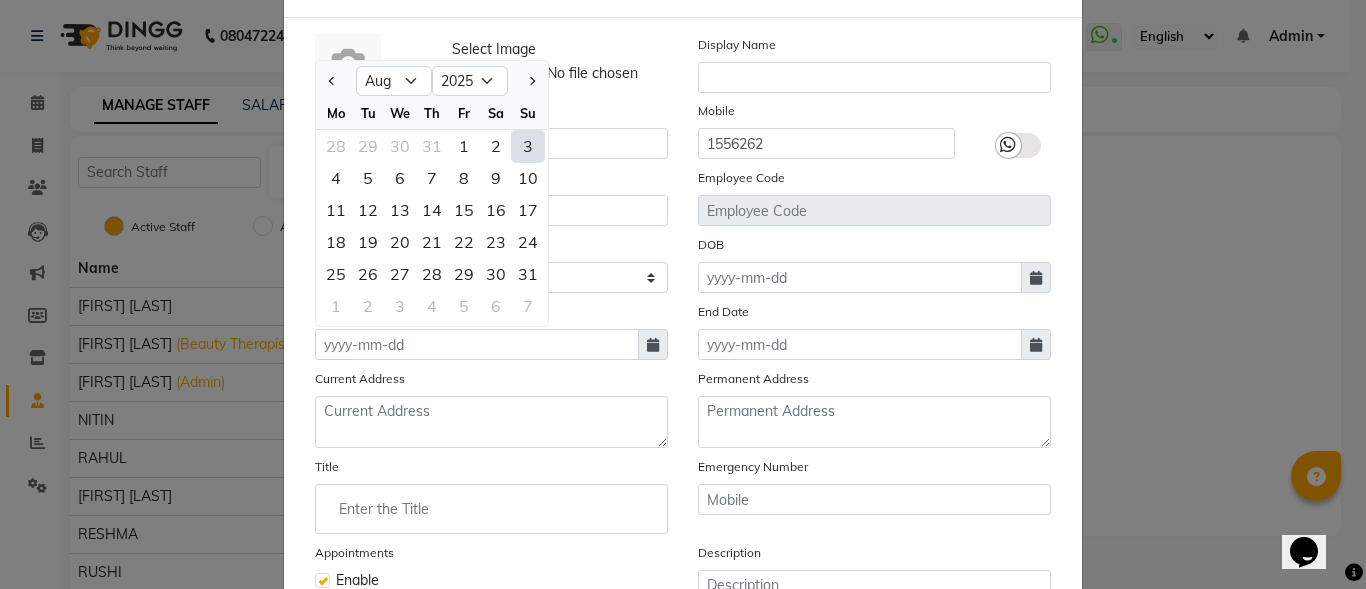 scroll, scrollTop: 200, scrollLeft: 0, axis: vertical 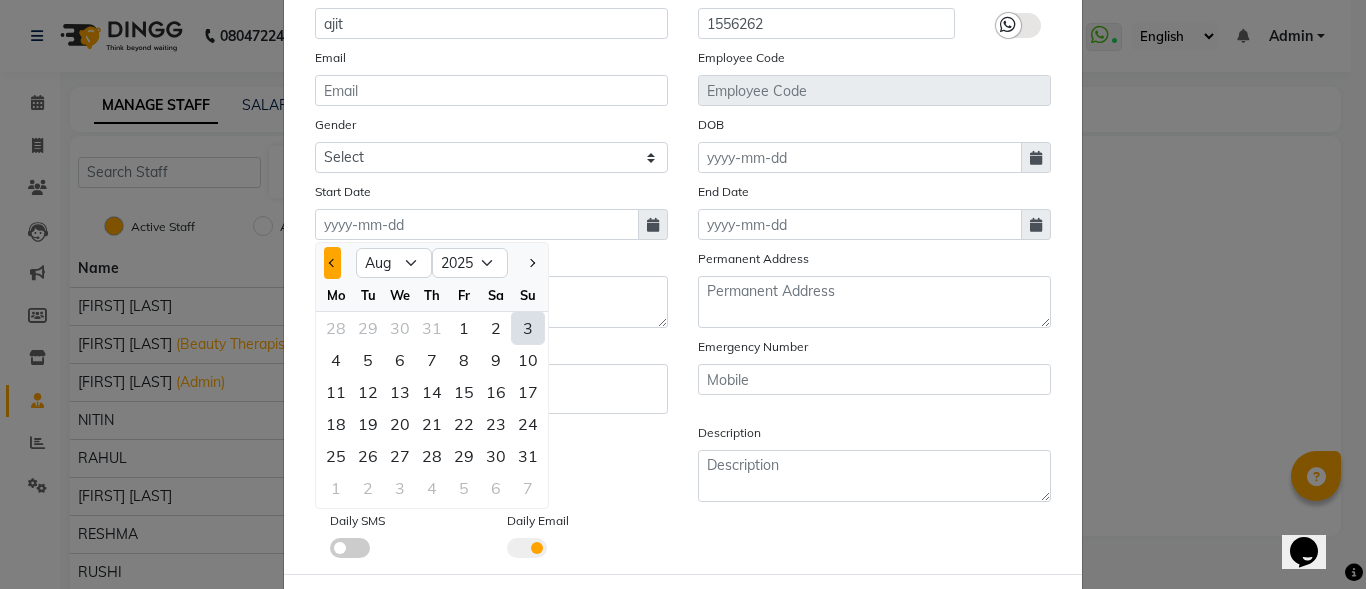 click 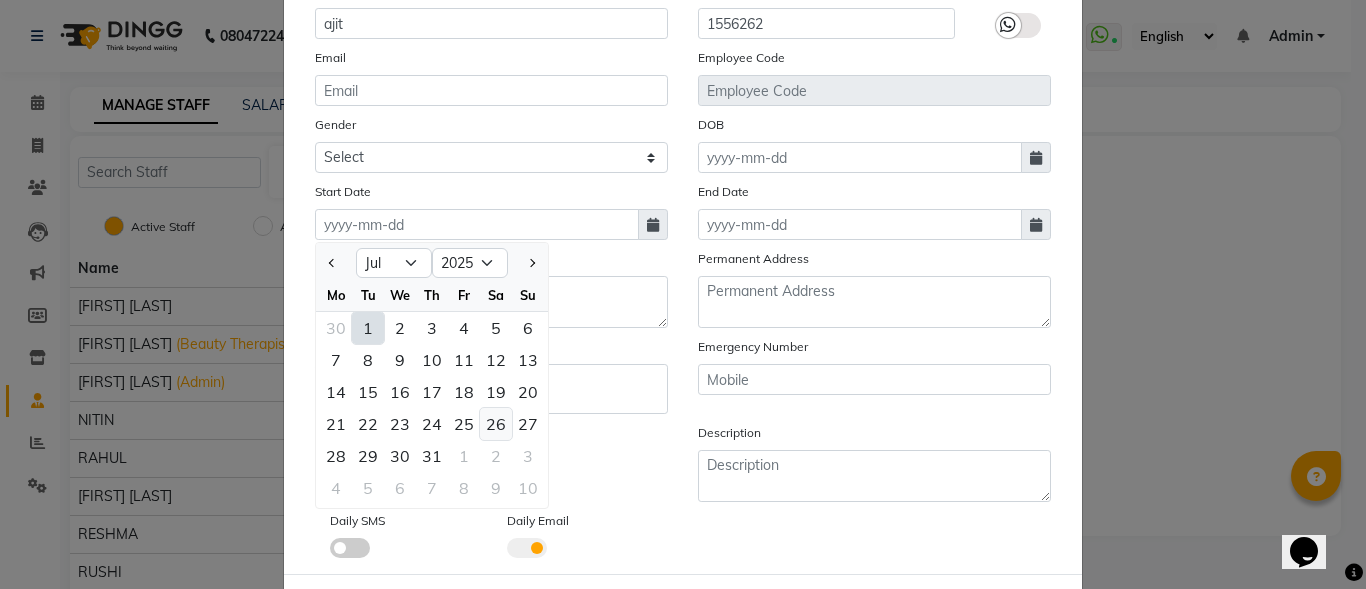click on "26" 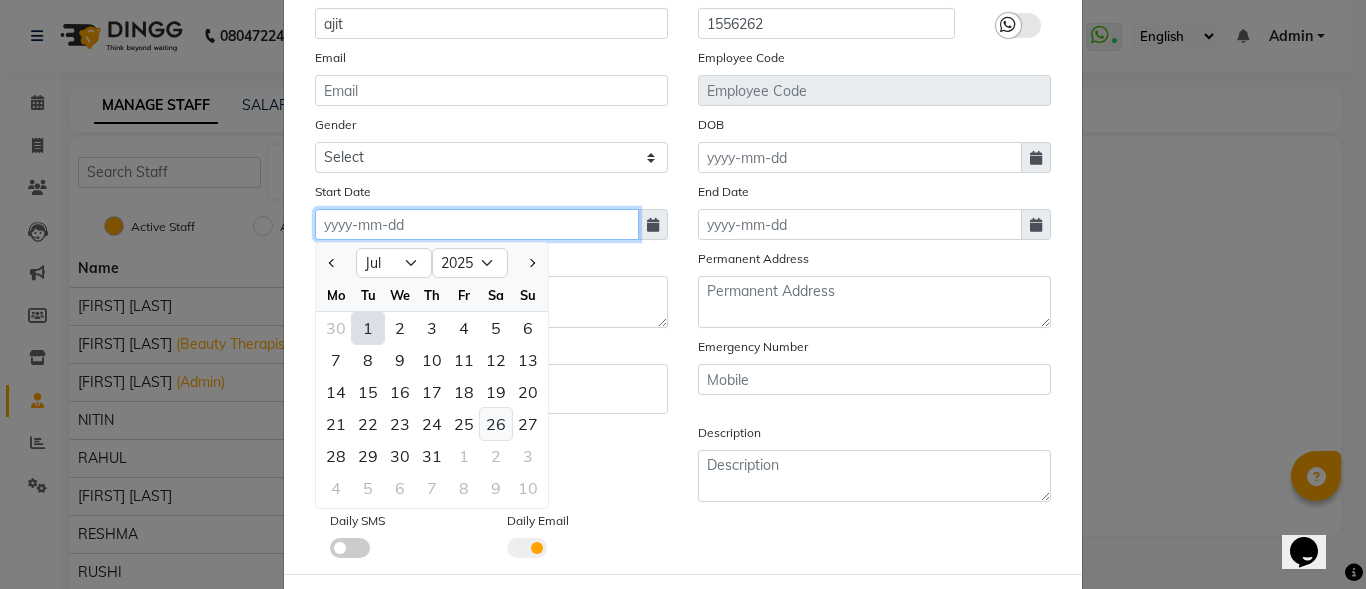 type on "26-07-2025" 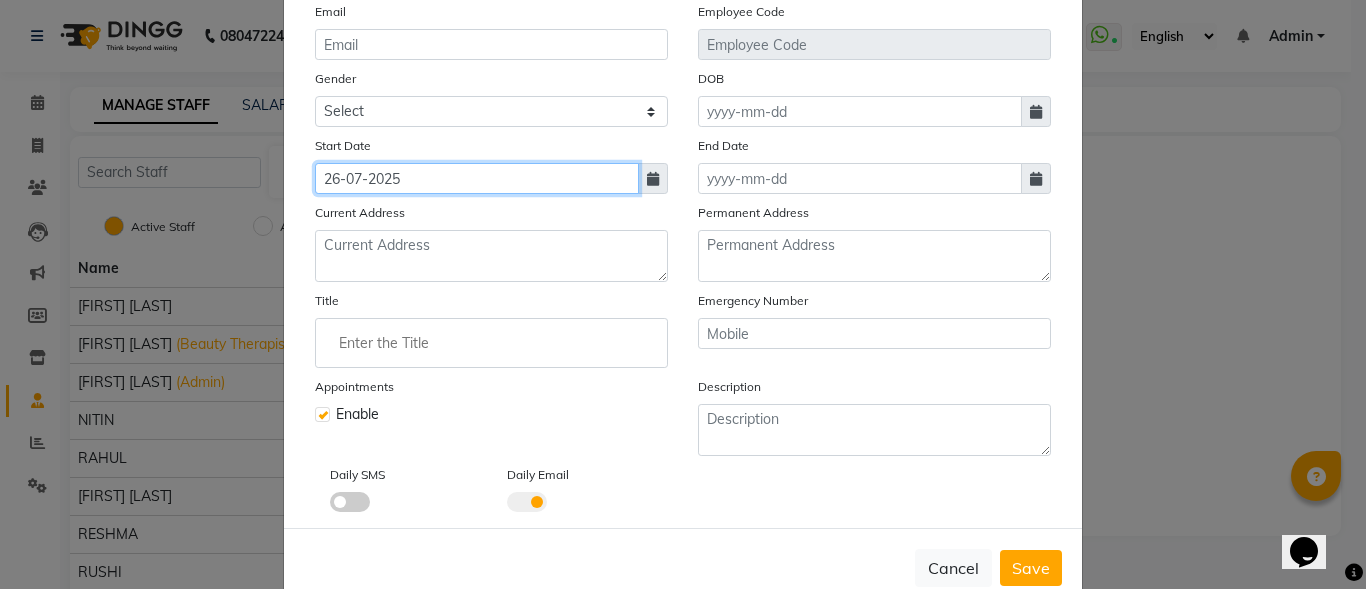 scroll, scrollTop: 293, scrollLeft: 0, axis: vertical 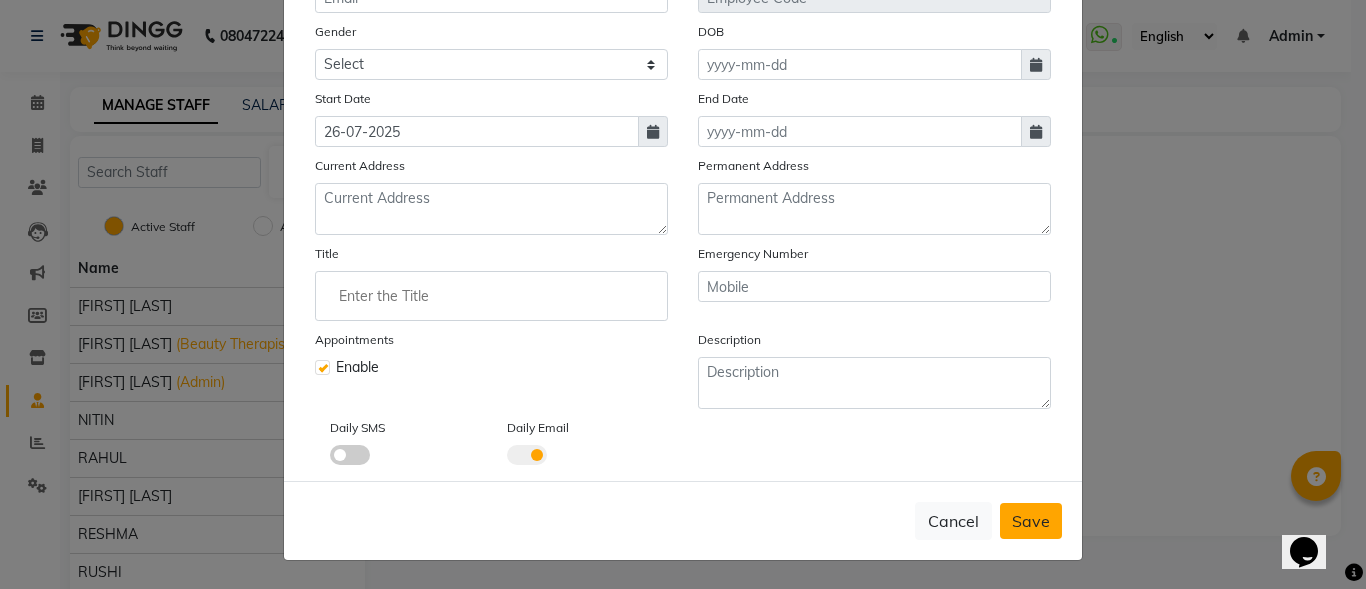 click on "Save" at bounding box center (1031, 521) 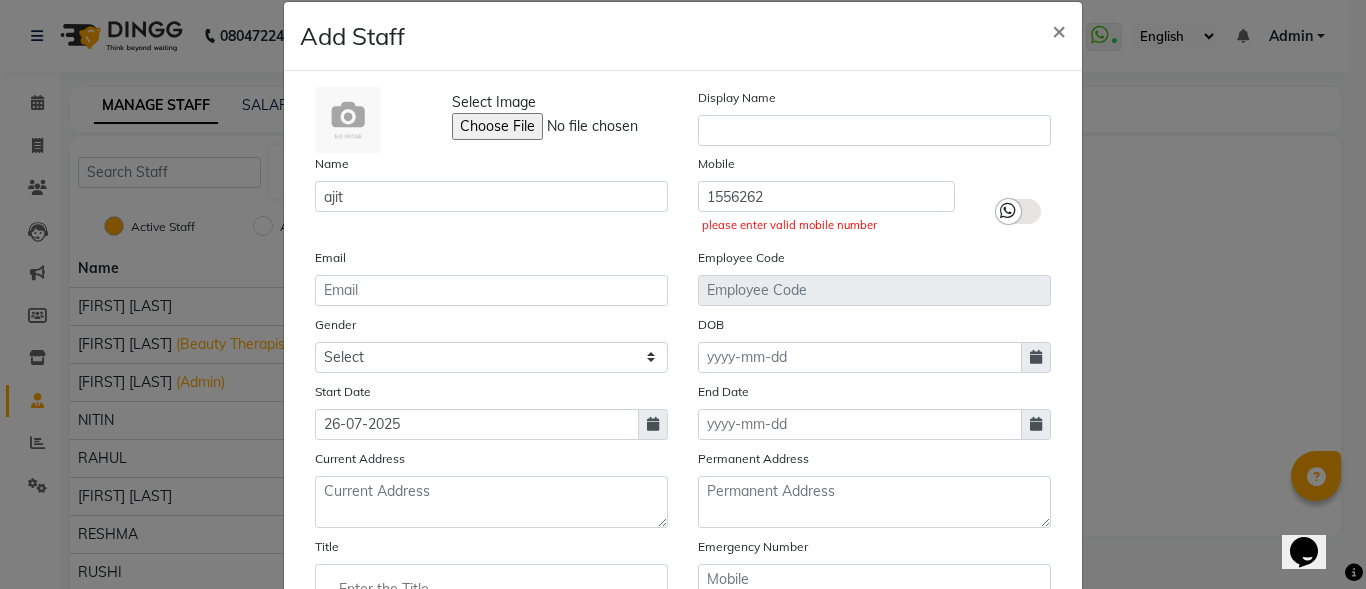 scroll, scrollTop: 20, scrollLeft: 0, axis: vertical 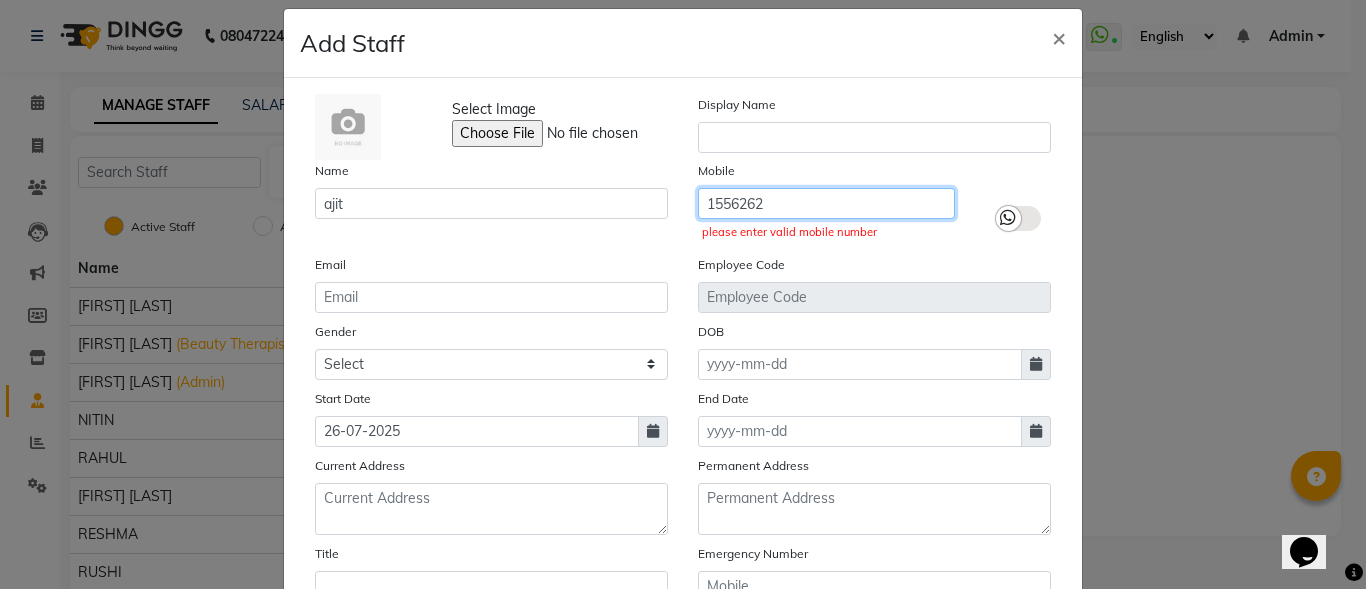 click on "1556262" 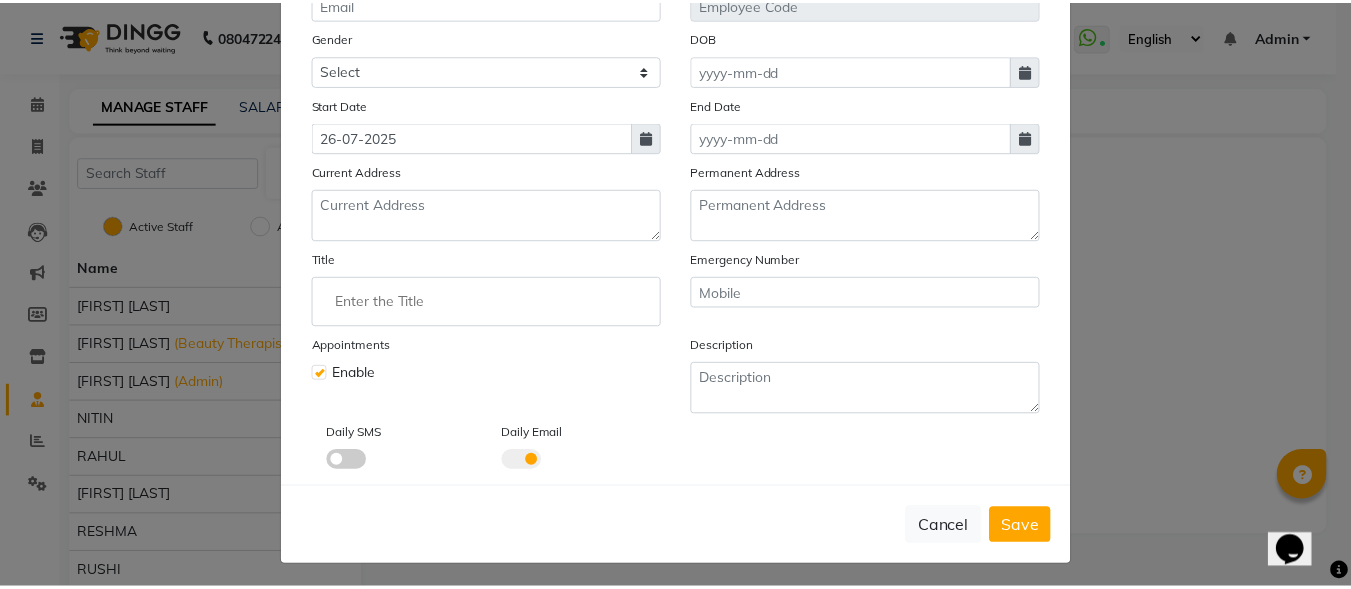 scroll, scrollTop: 293, scrollLeft: 0, axis: vertical 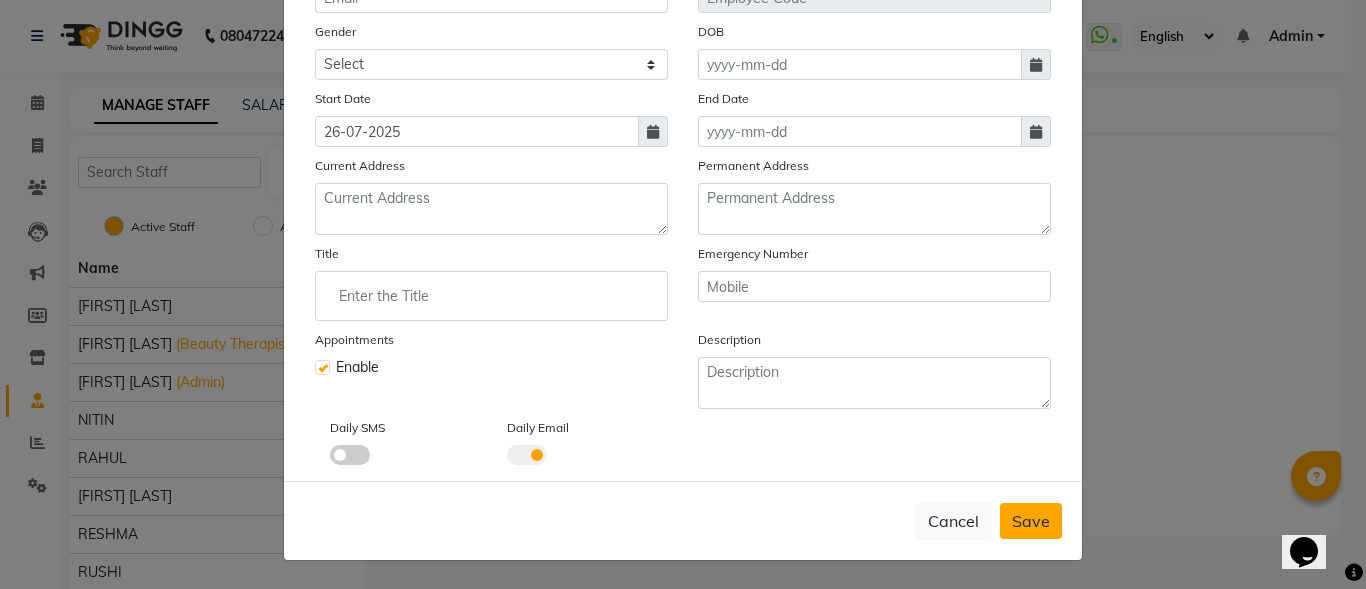 type on "[NUMBER]" 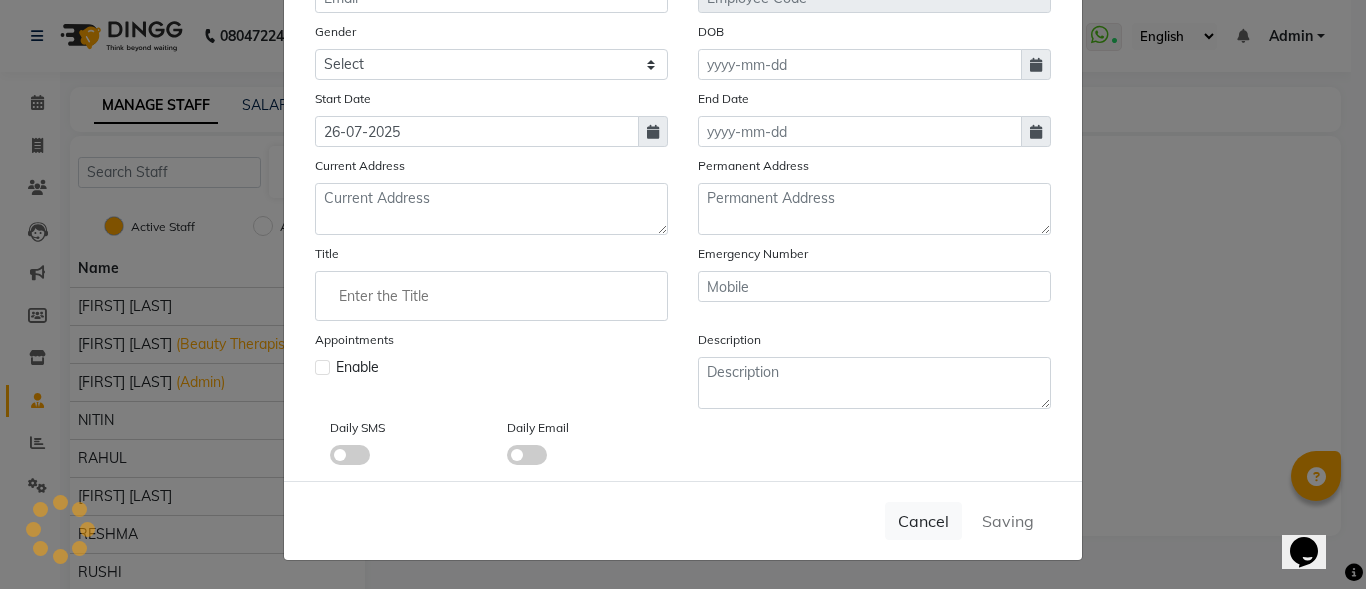 type 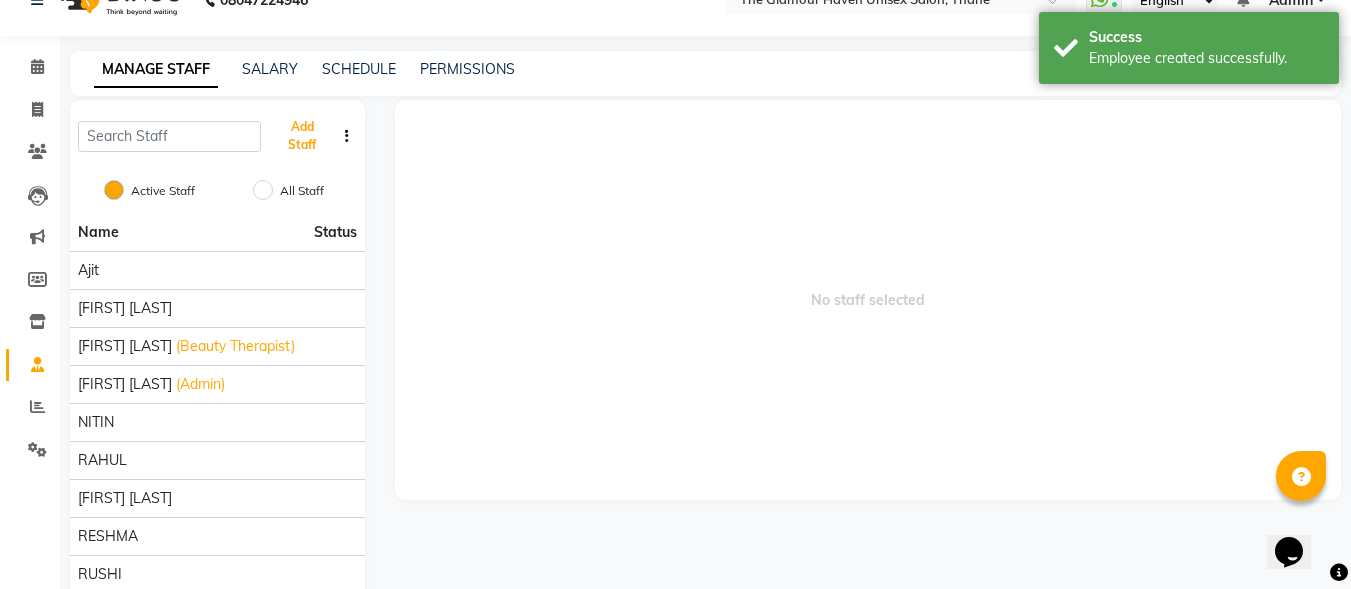 scroll, scrollTop: 0, scrollLeft: 0, axis: both 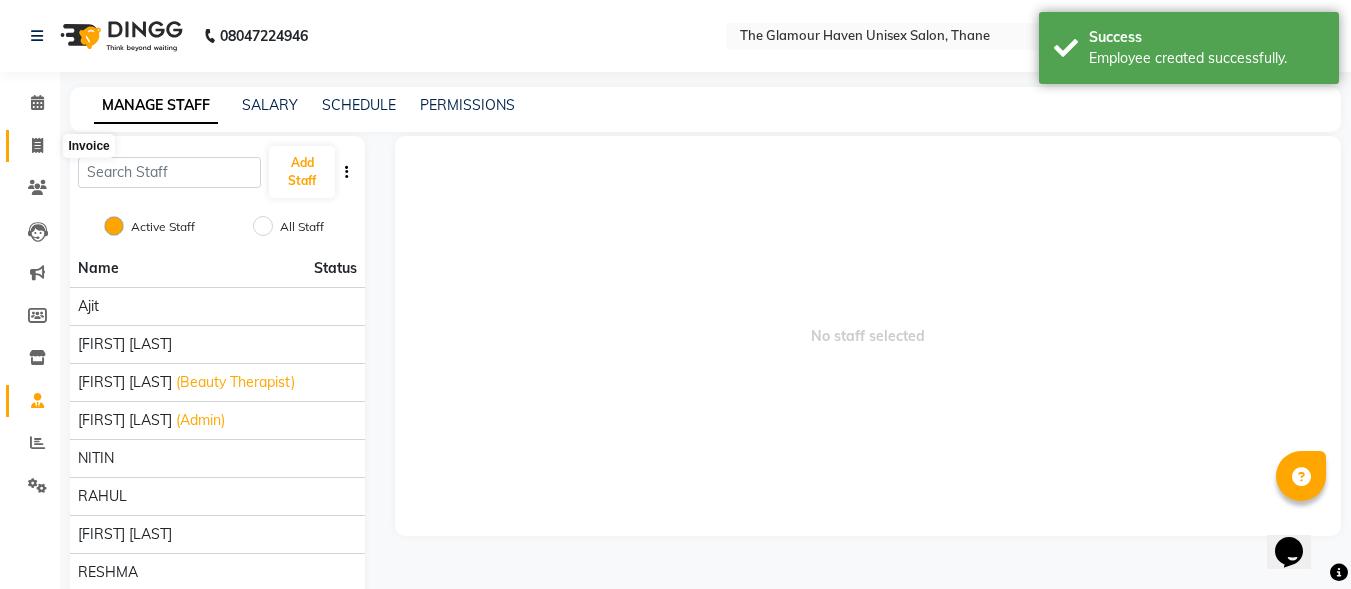 click 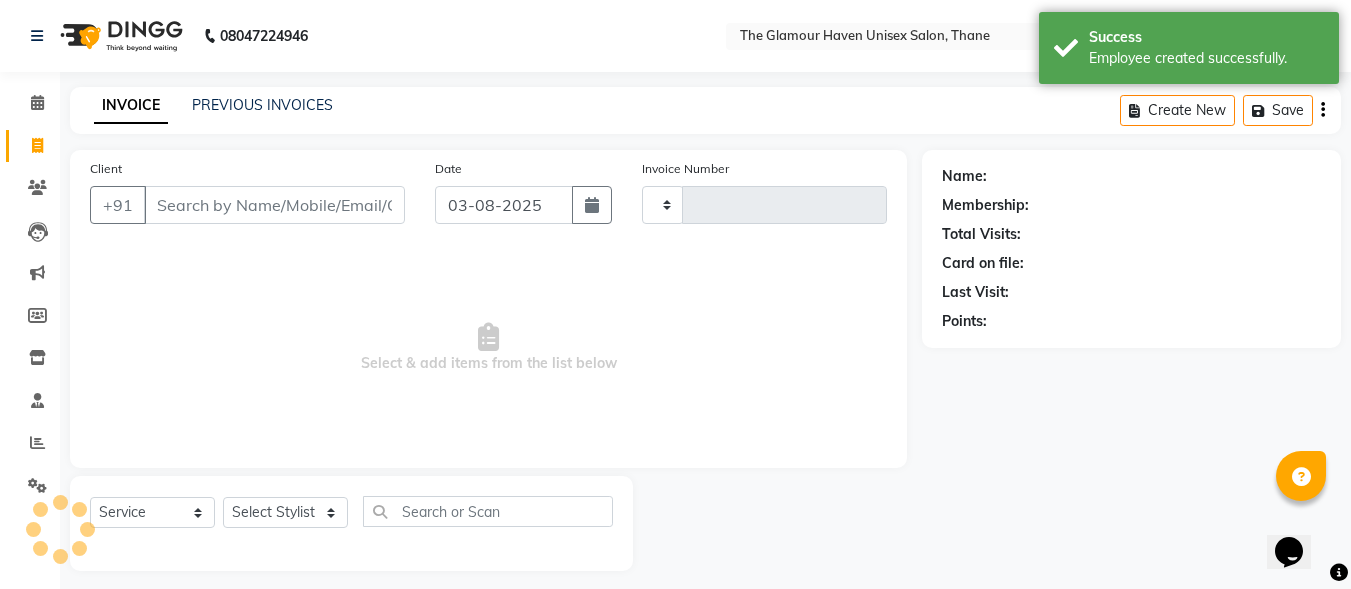type on "1197" 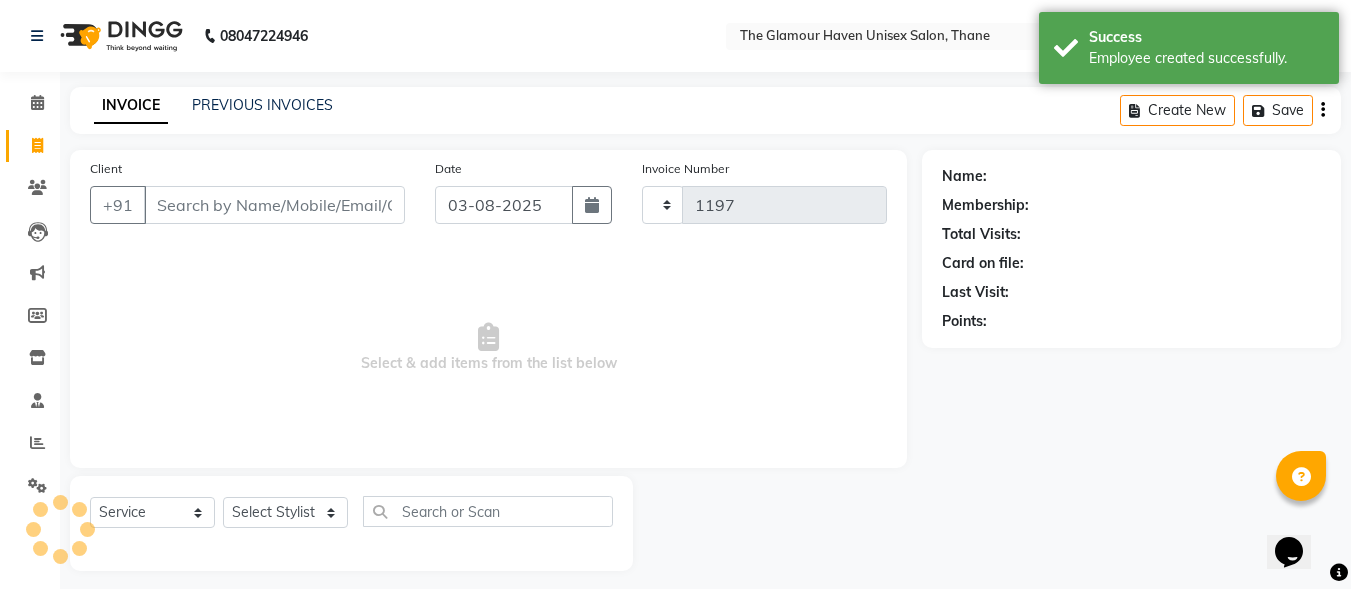 scroll, scrollTop: 12, scrollLeft: 0, axis: vertical 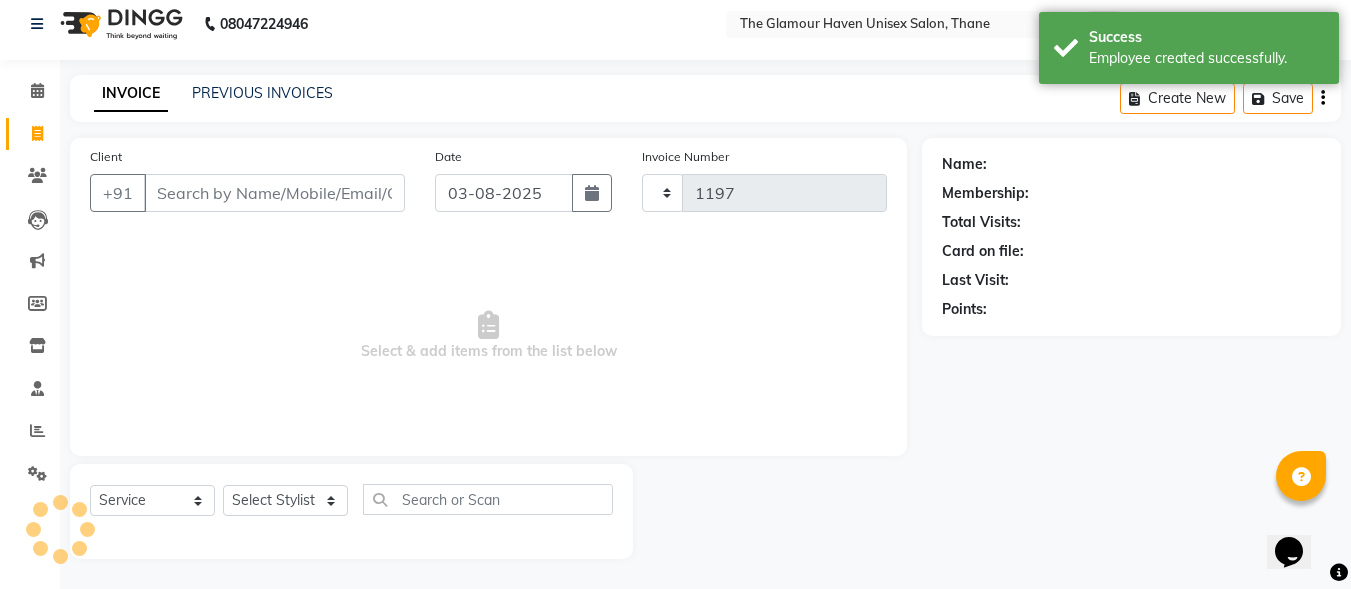 select on "7124" 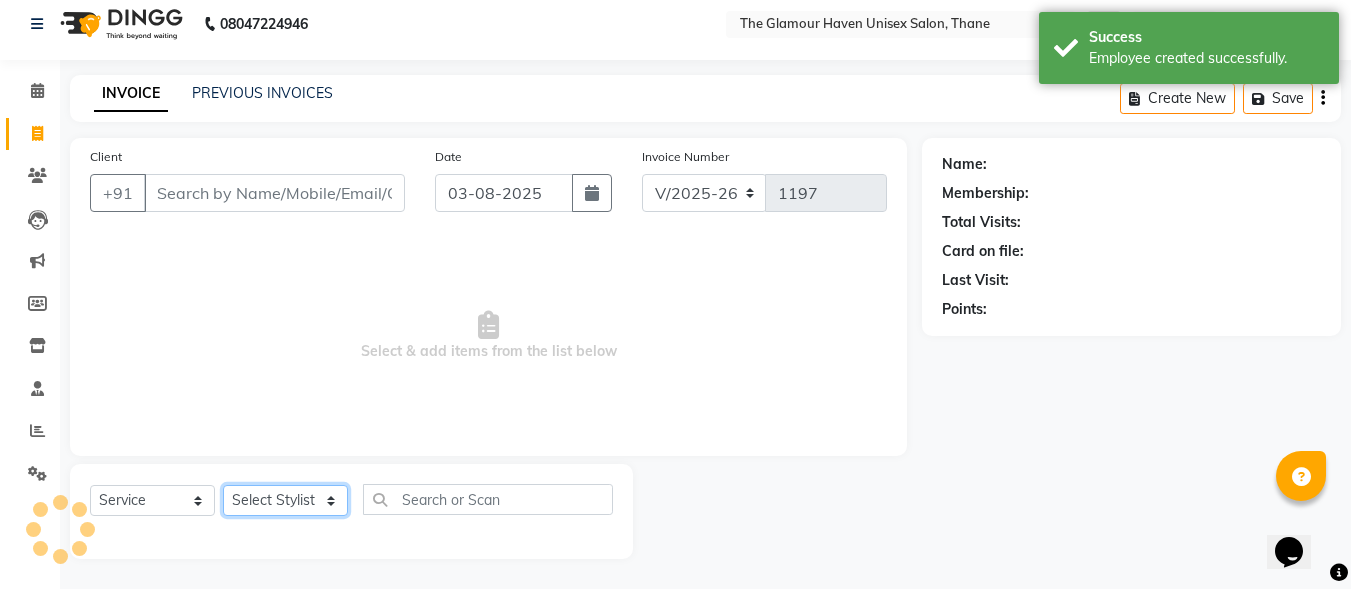 click on "Select Stylist [FIRST] [LAST] [FIRST] [LAST] [FIRST] [LAST] [FIRST] [LAST] [FIRST] [LAST] [FIRST] [LAST] [FIRST] [LAST] [FIRST] [LAST] [FIRST] [LAST]" 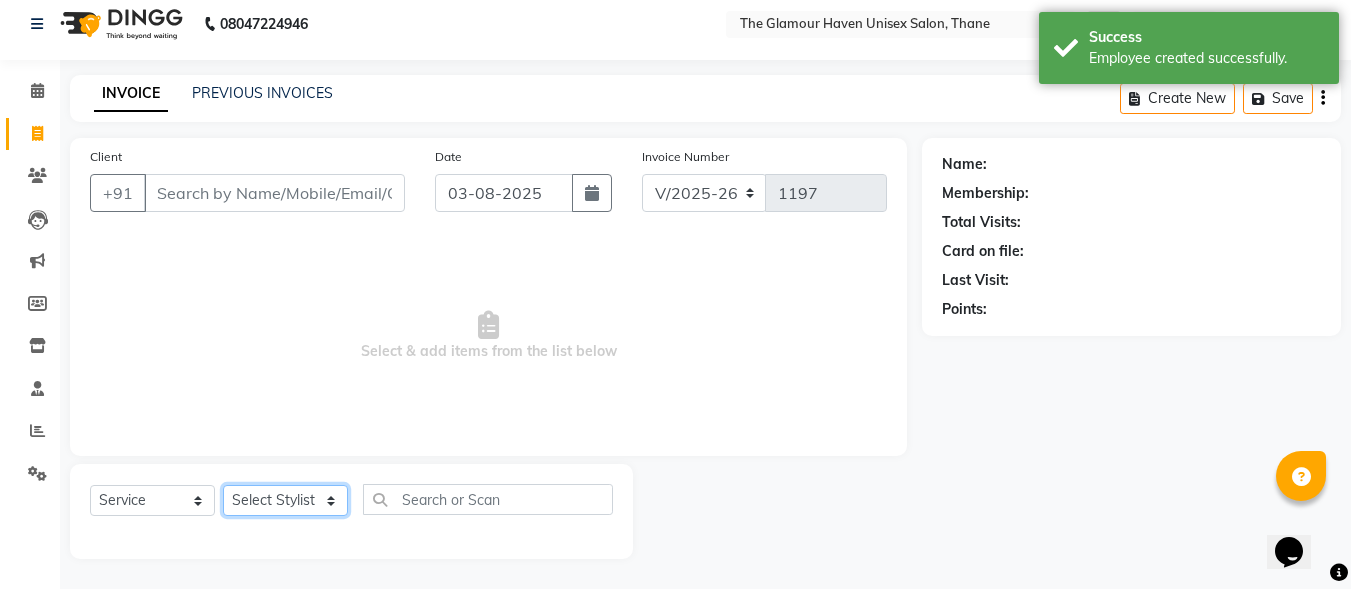 select on "88079" 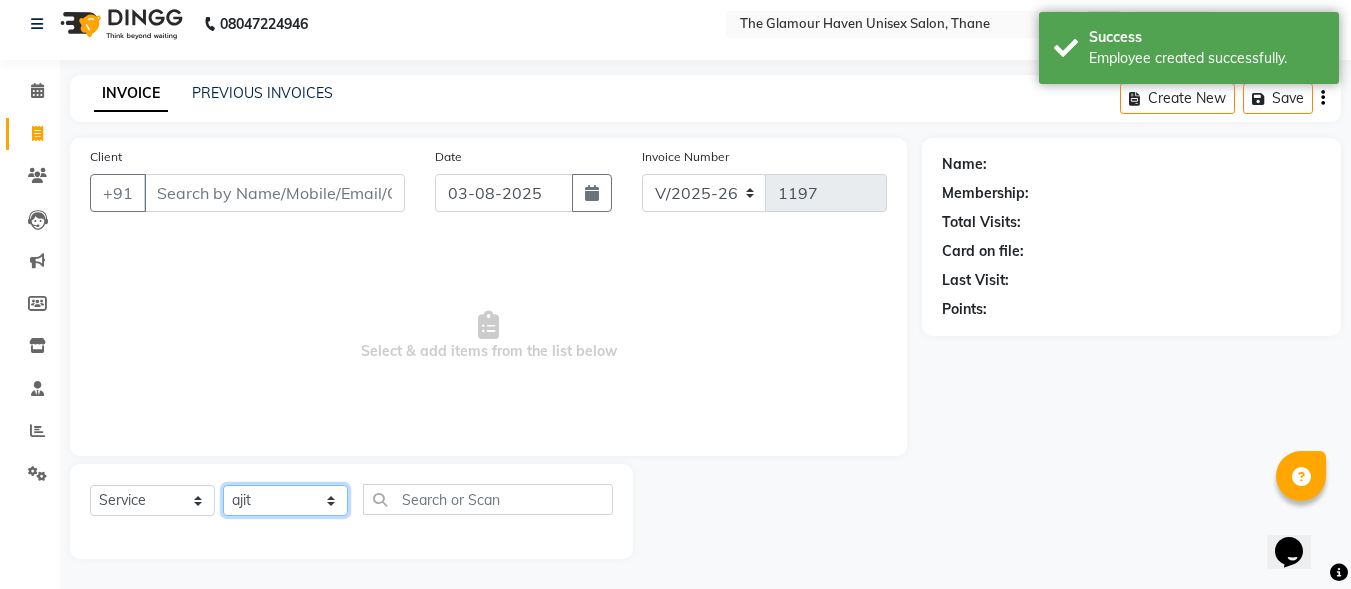 click on "Select Stylist [FIRST] [LAST] [FIRST] [LAST] [FIRST] [LAST] [FIRST] [LAST] [FIRST] [LAST] [FIRST] [LAST] [FIRST] [LAST] [FIRST] [LAST] [FIRST] [LAST]" 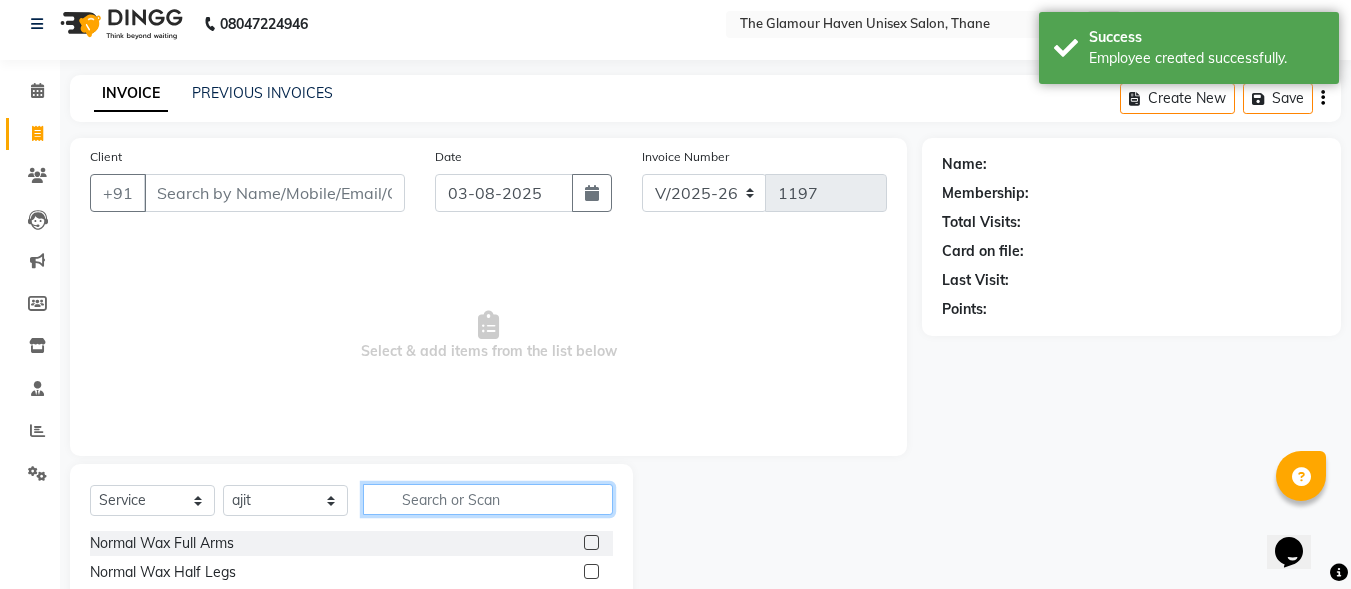 click 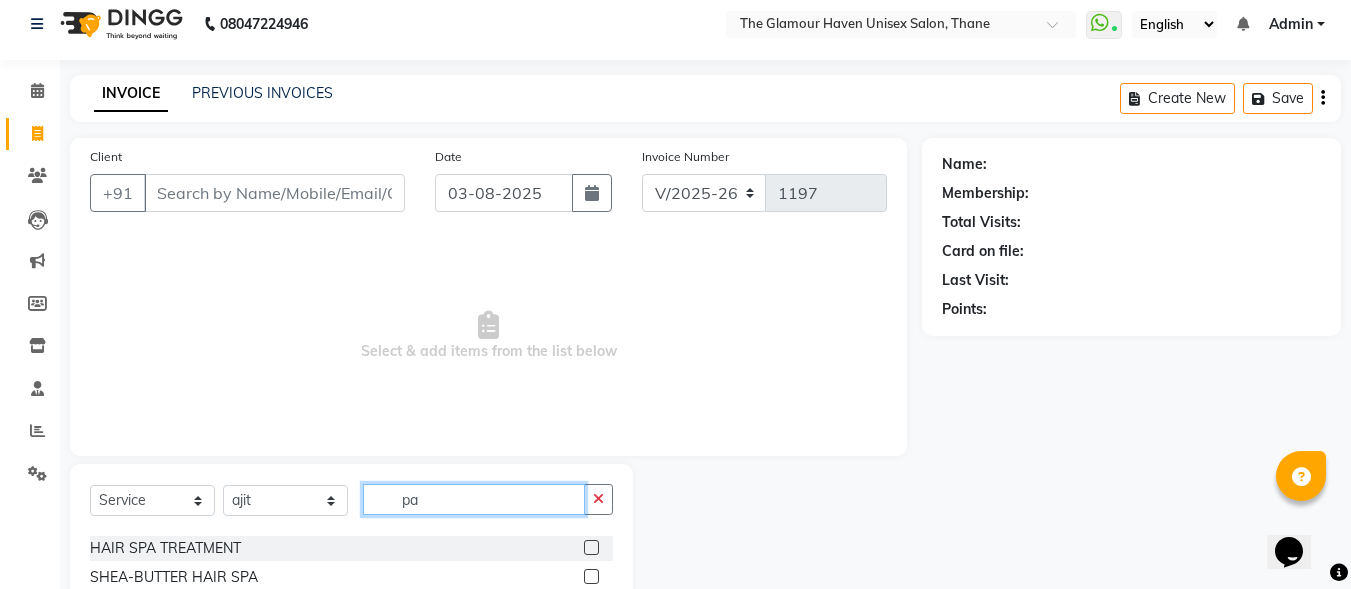 scroll, scrollTop: 100, scrollLeft: 0, axis: vertical 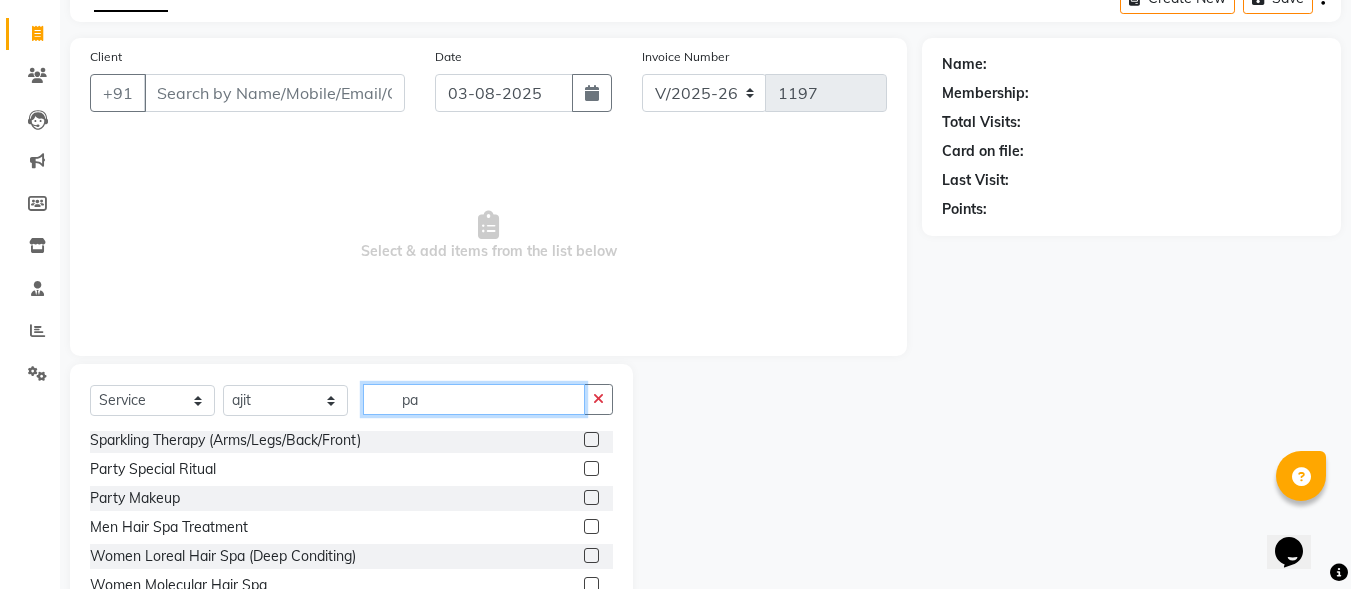 click on "pa" 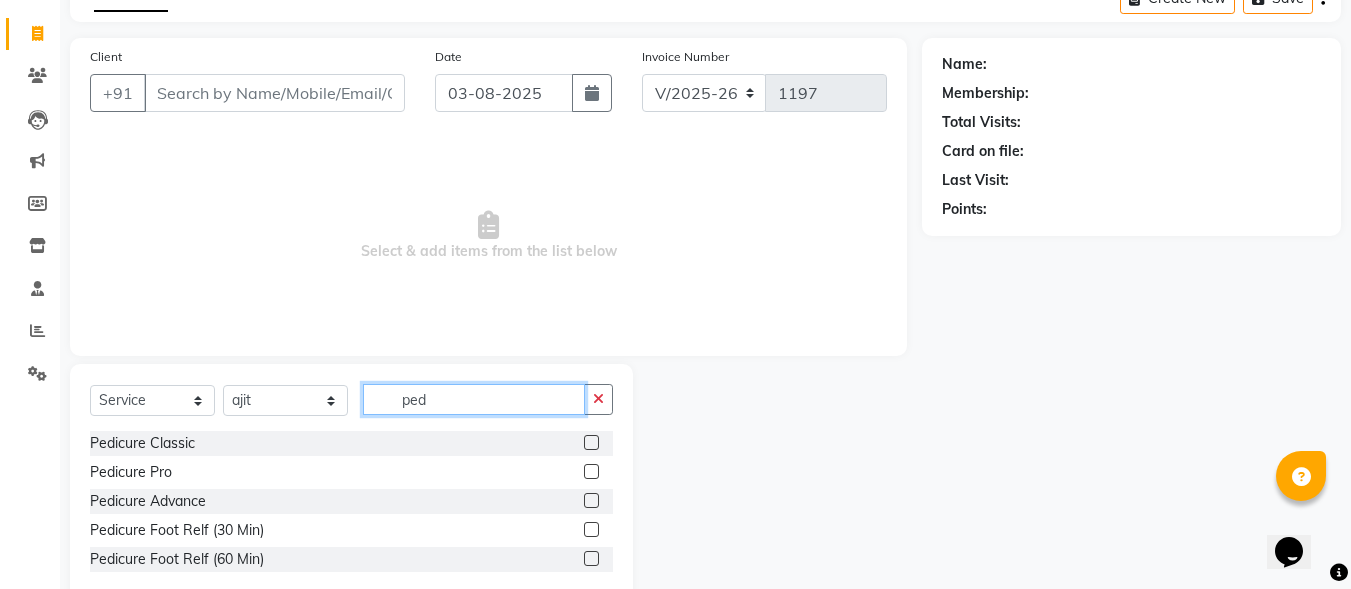 scroll, scrollTop: 0, scrollLeft: 0, axis: both 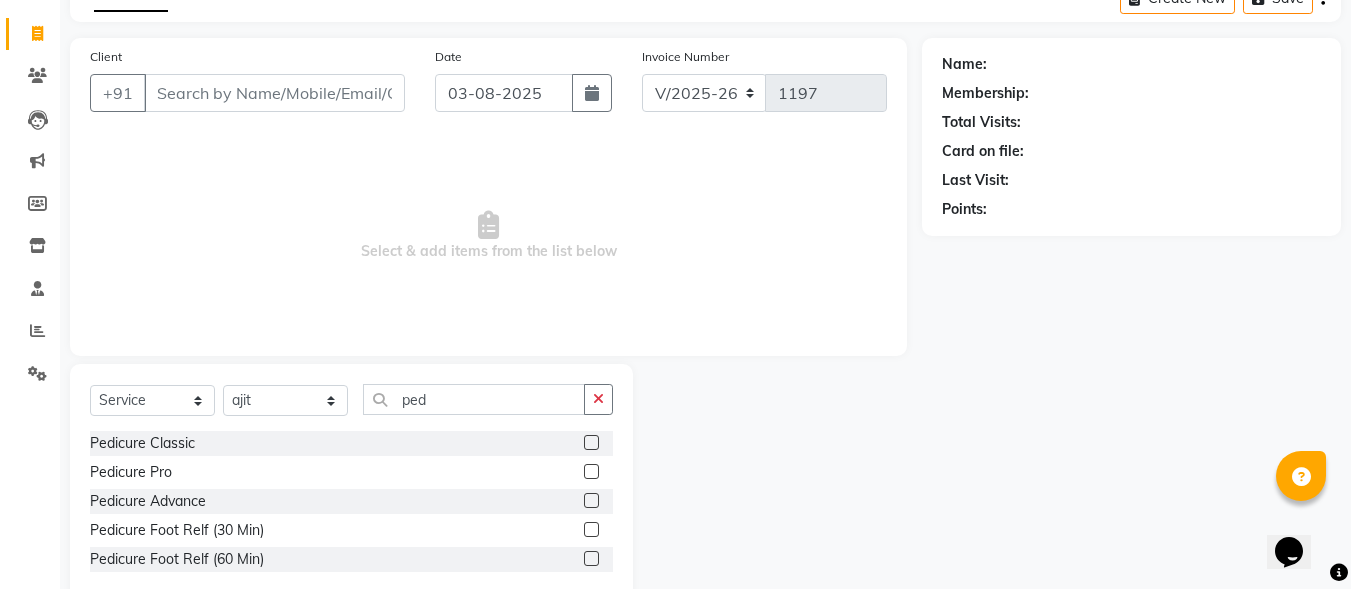 click 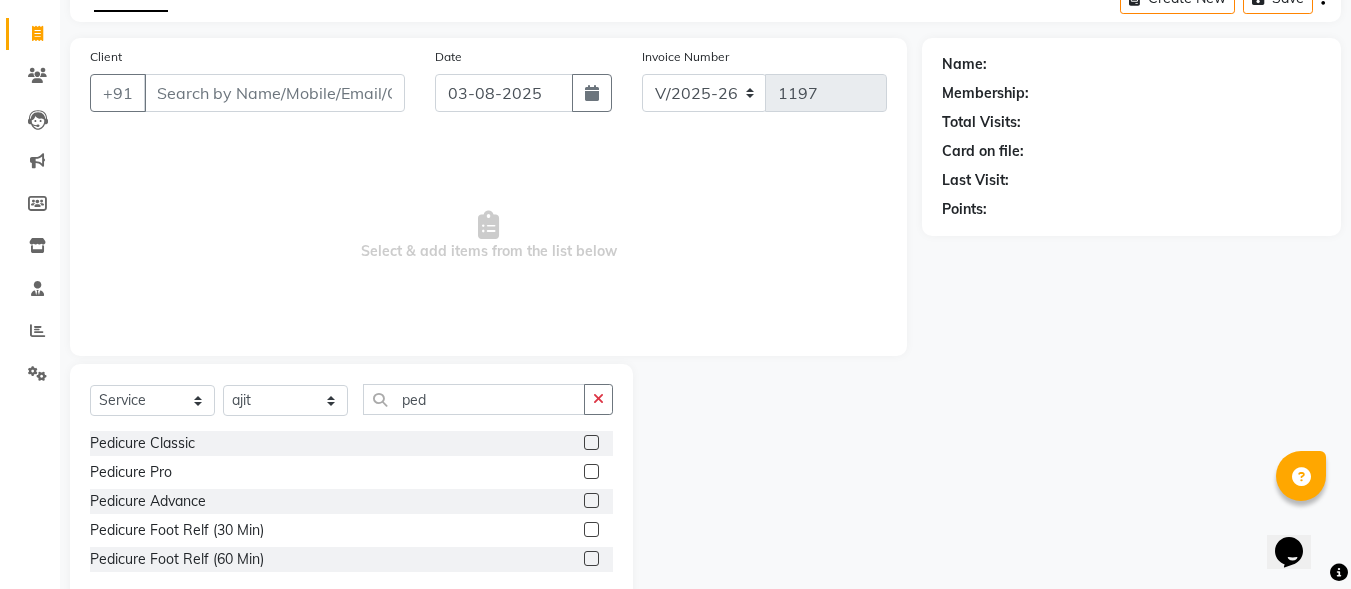 click at bounding box center [590, 472] 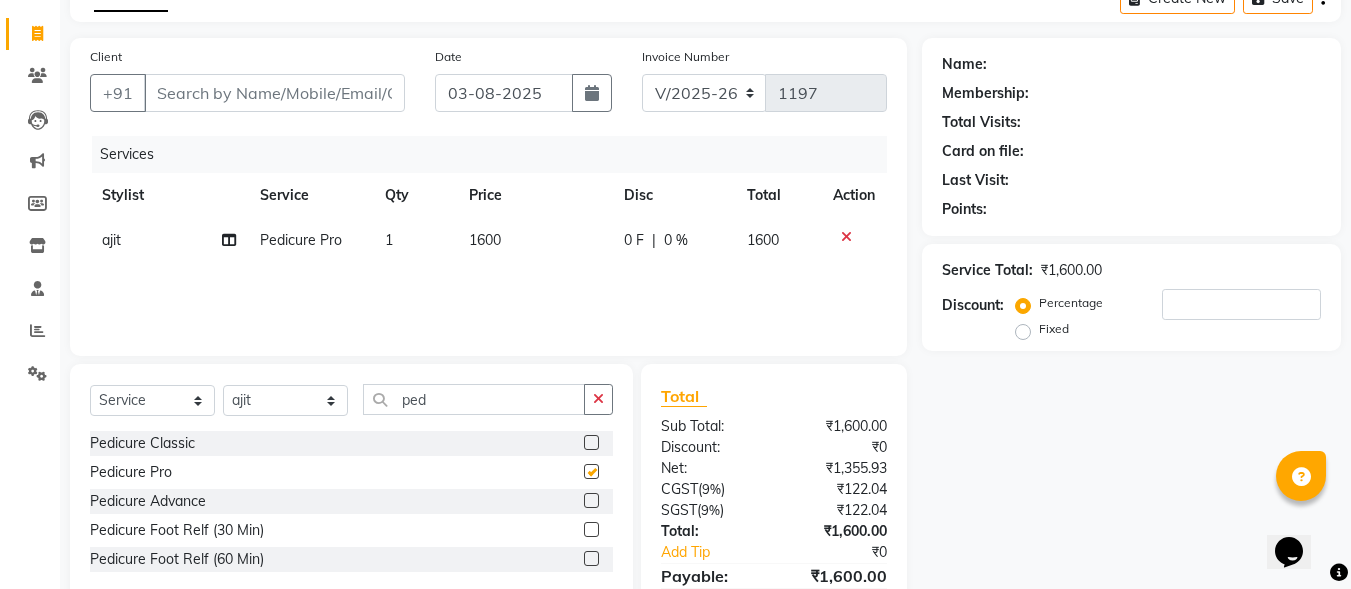 checkbox on "false" 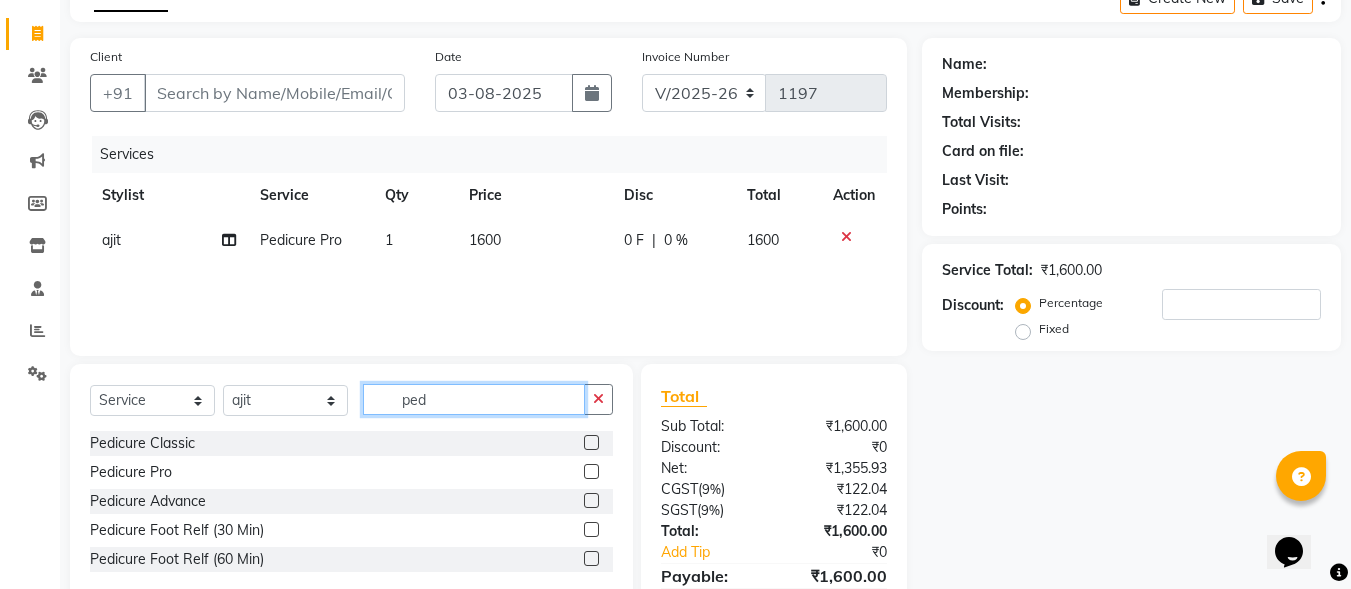 click on "ped" 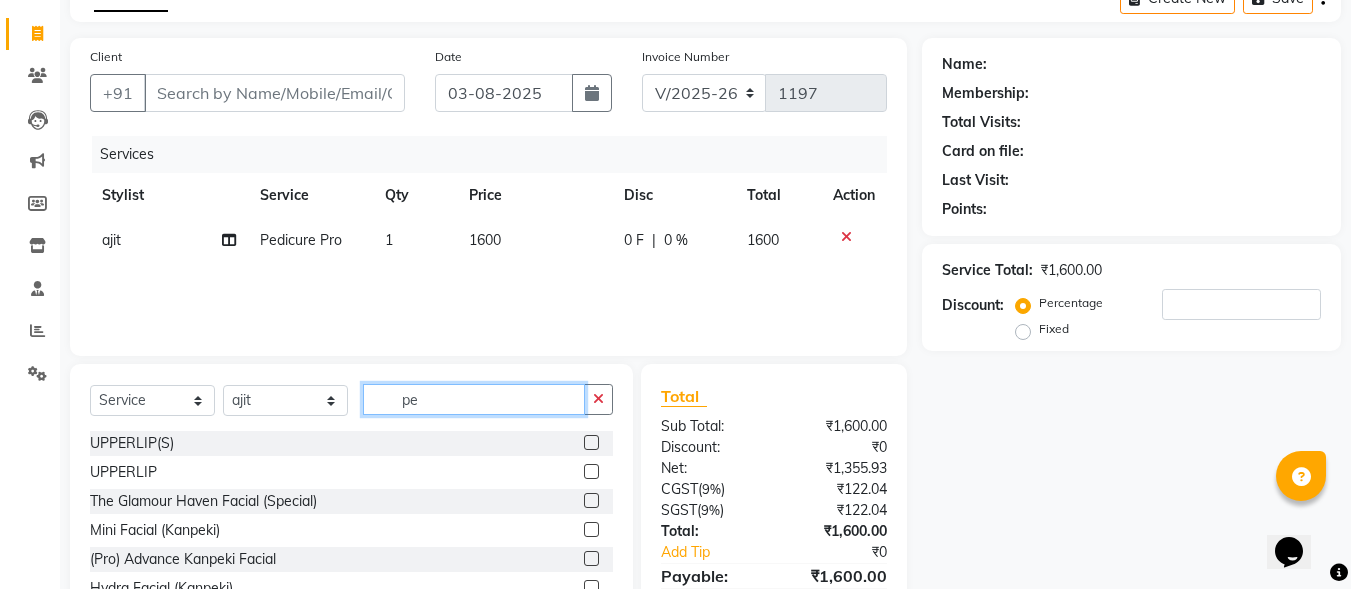 type on "p" 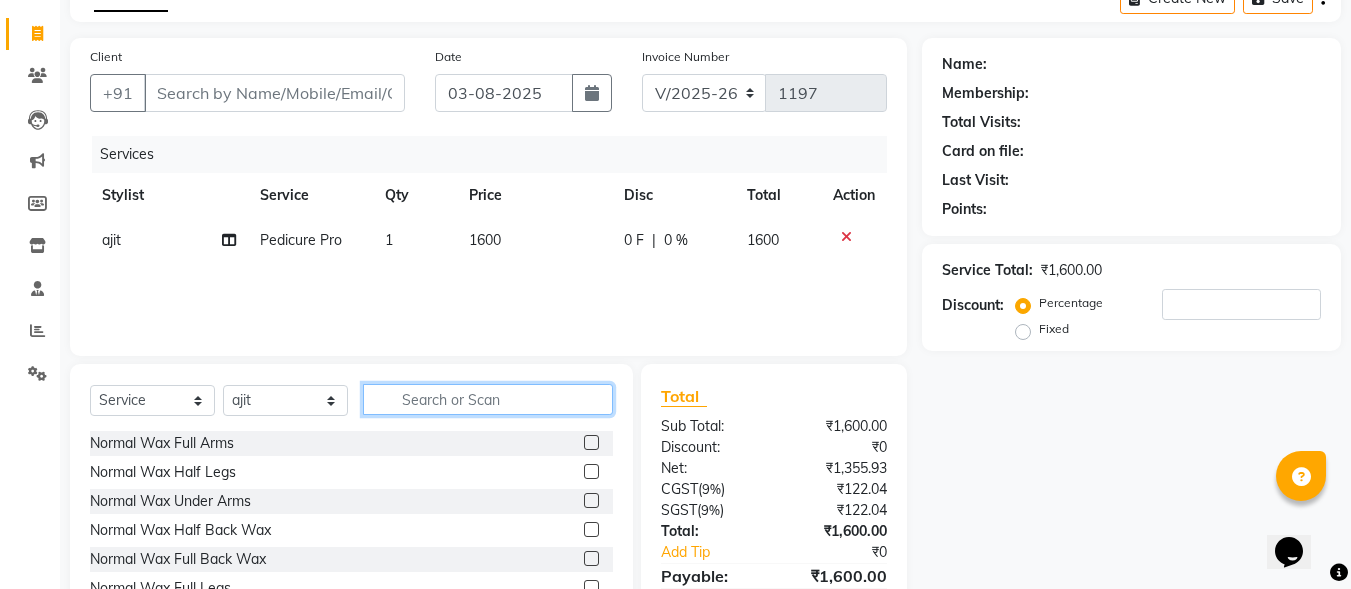 type 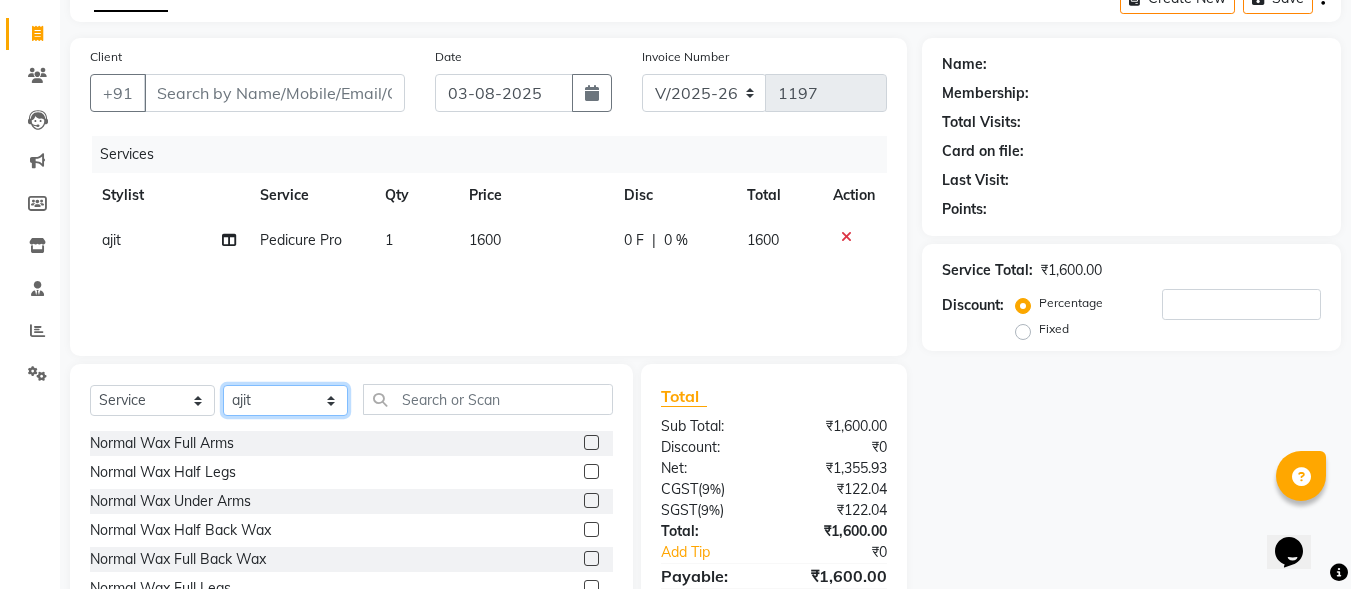 click on "Select Stylist [FIRST] [LAST] [FIRST] [LAST] [FIRST] [LAST] [FIRST] [LAST] [FIRST] [LAST] [FIRST] [LAST] [FIRST] [LAST] [FIRST] [LAST] [FIRST] [LAST]" 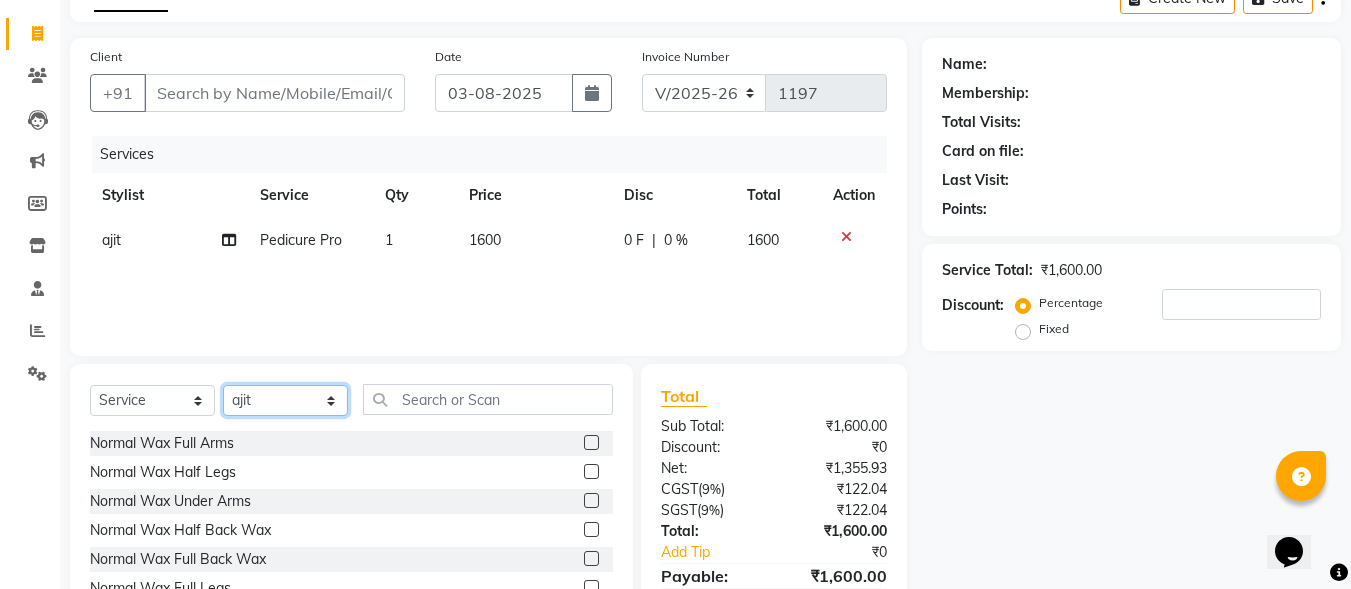select on "59914" 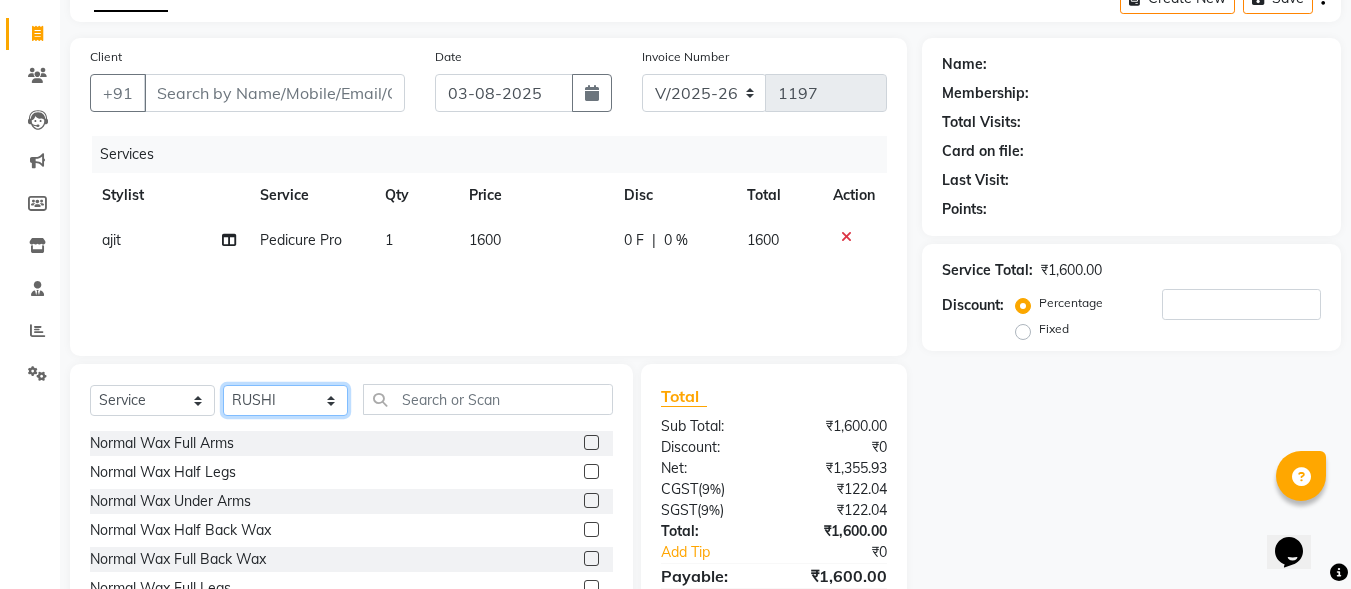 click on "Select Stylist [FIRST] [LAST] [FIRST] [LAST] [FIRST] [LAST] [FIRST] [LAST] [FIRST] [LAST] [FIRST] [LAST] [FIRST] [LAST] [FIRST] [LAST] [FIRST] [LAST]" 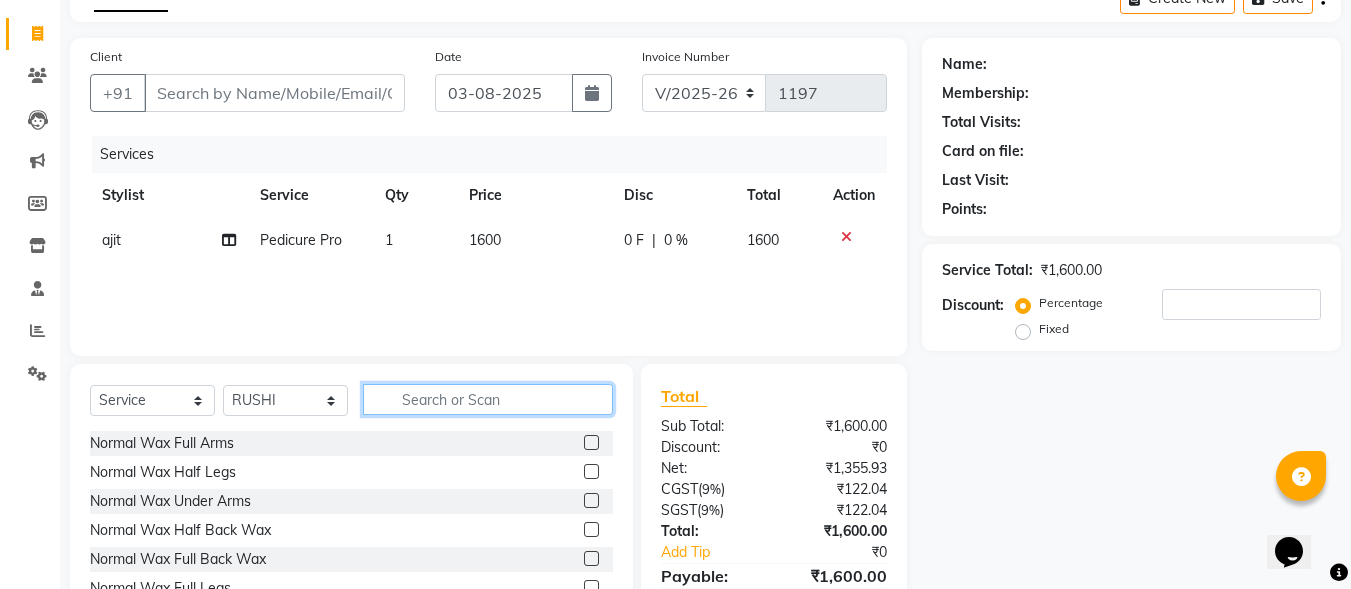 click 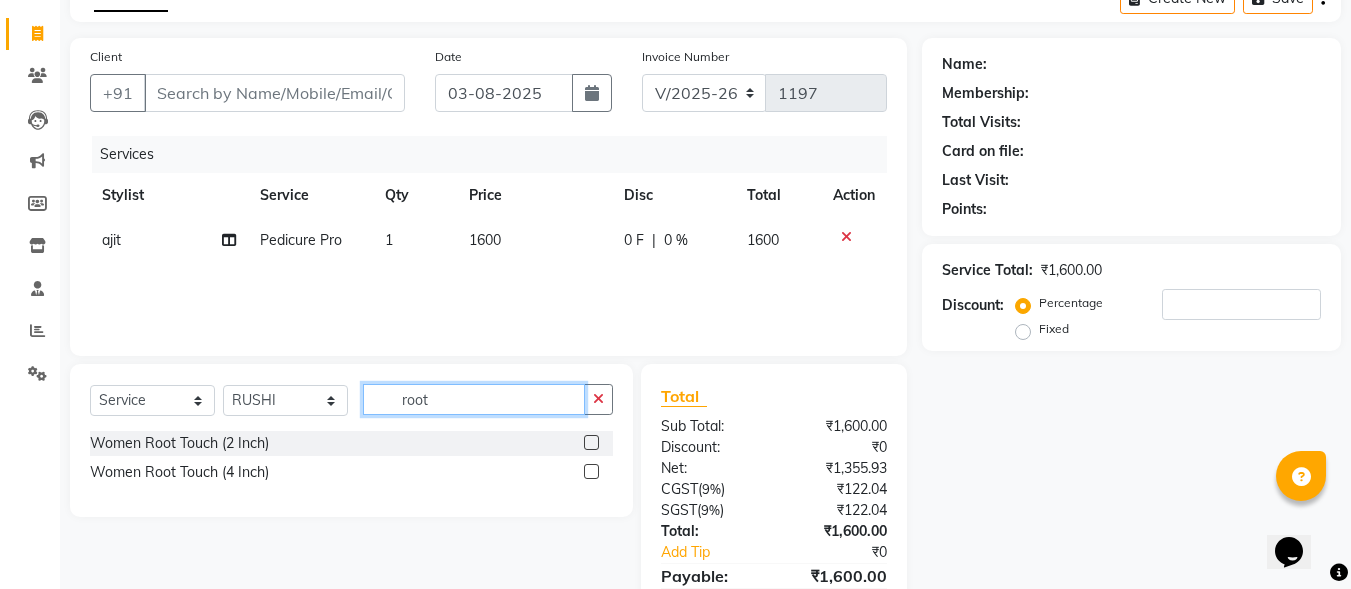 type on "root" 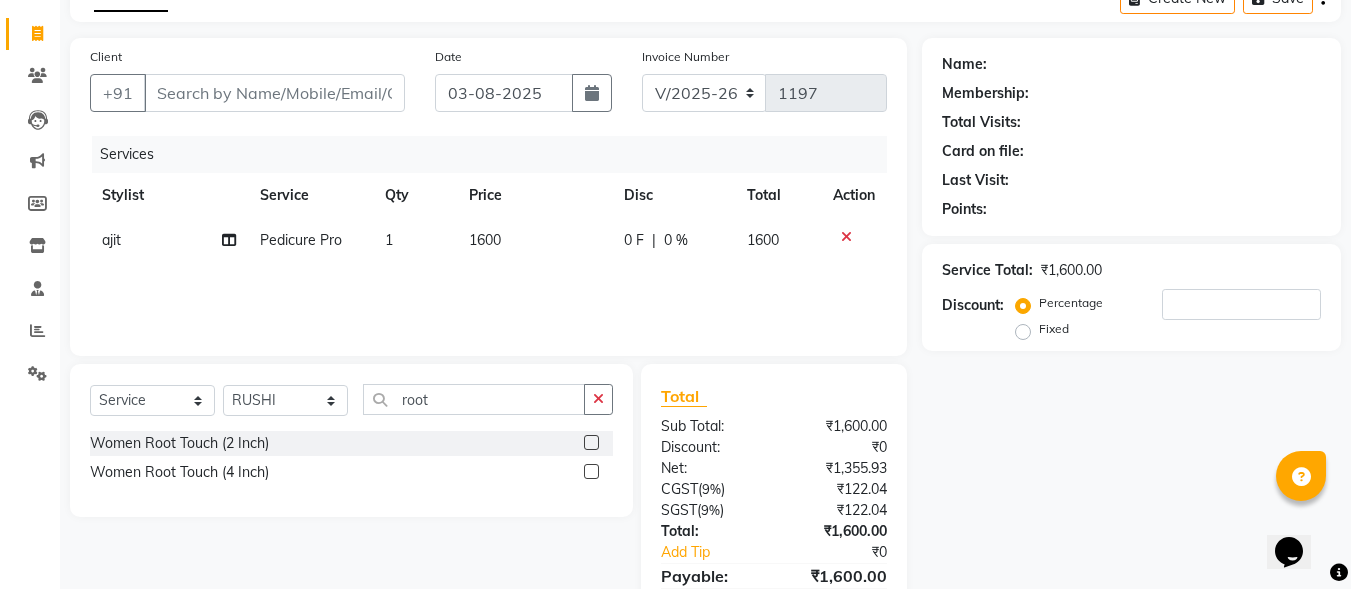 click 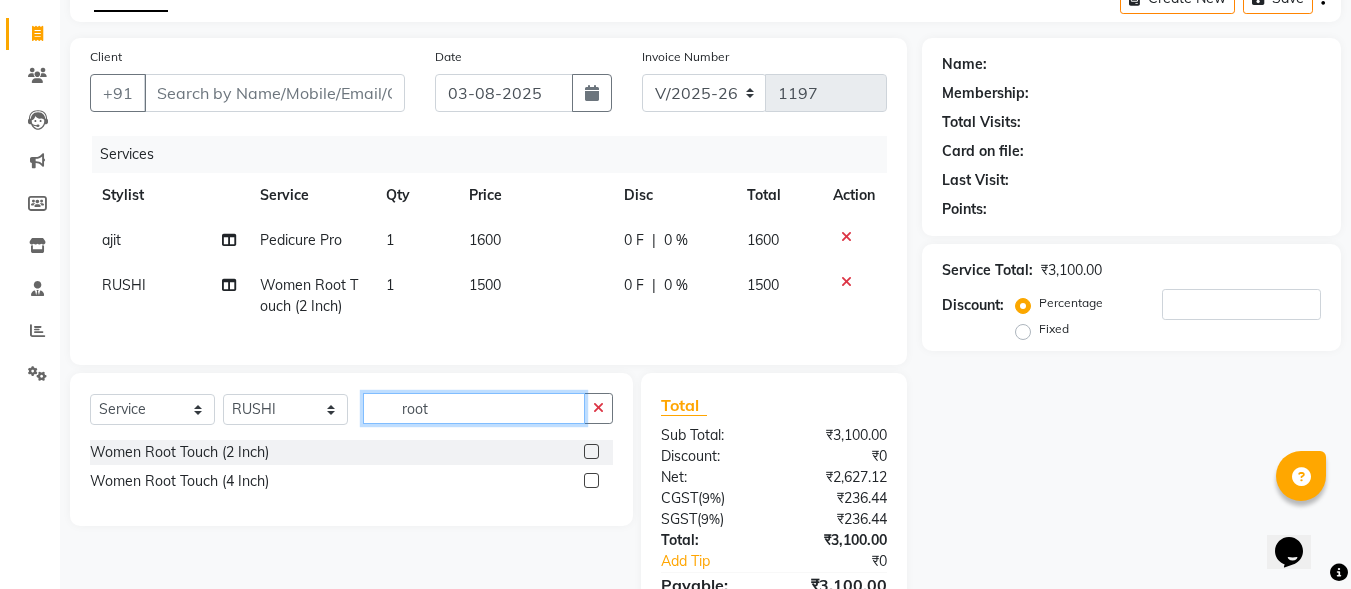 click on "root" 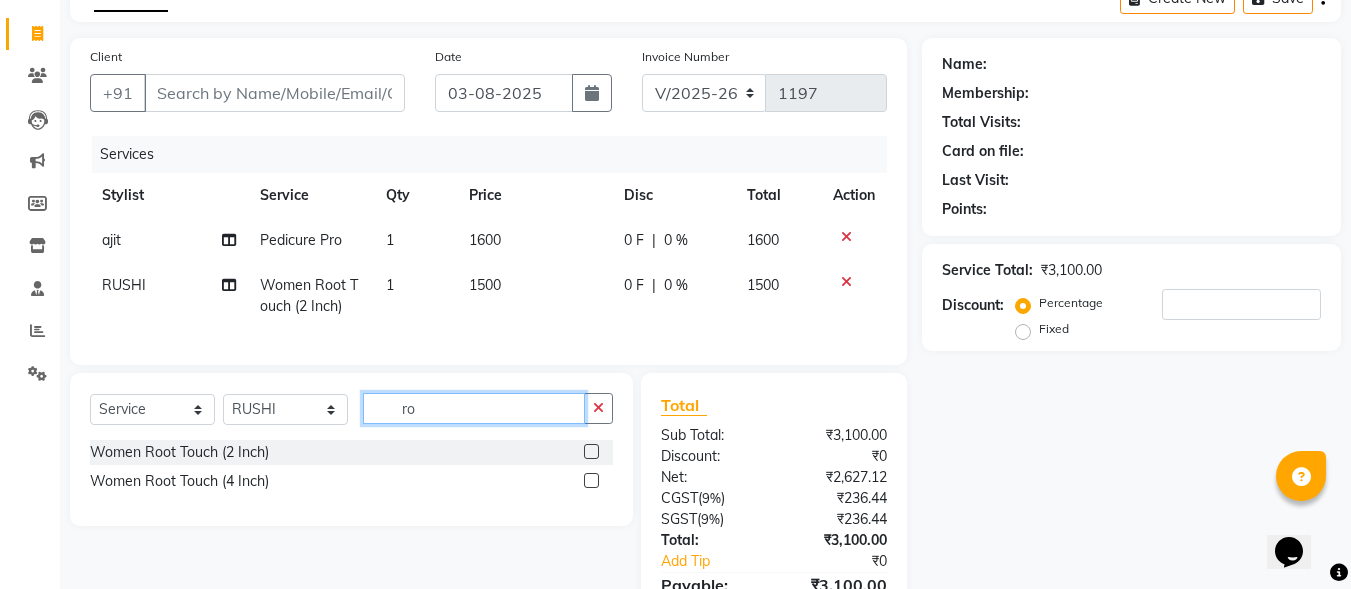 type on "r" 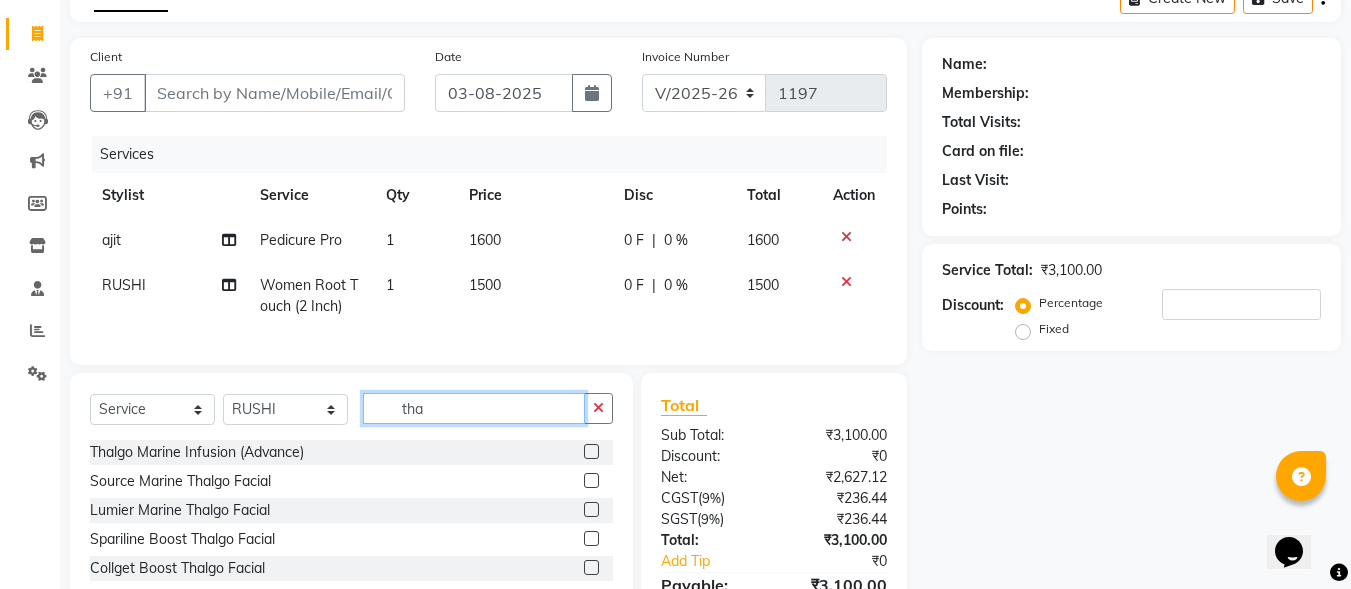 type on "tha" 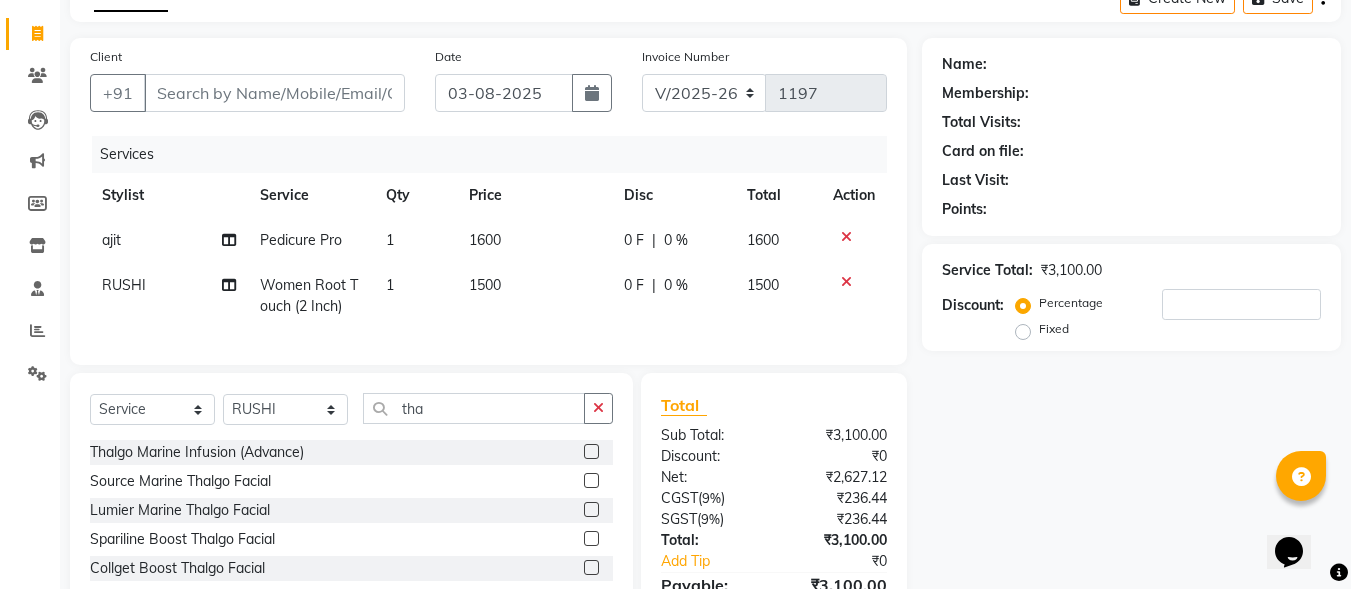click 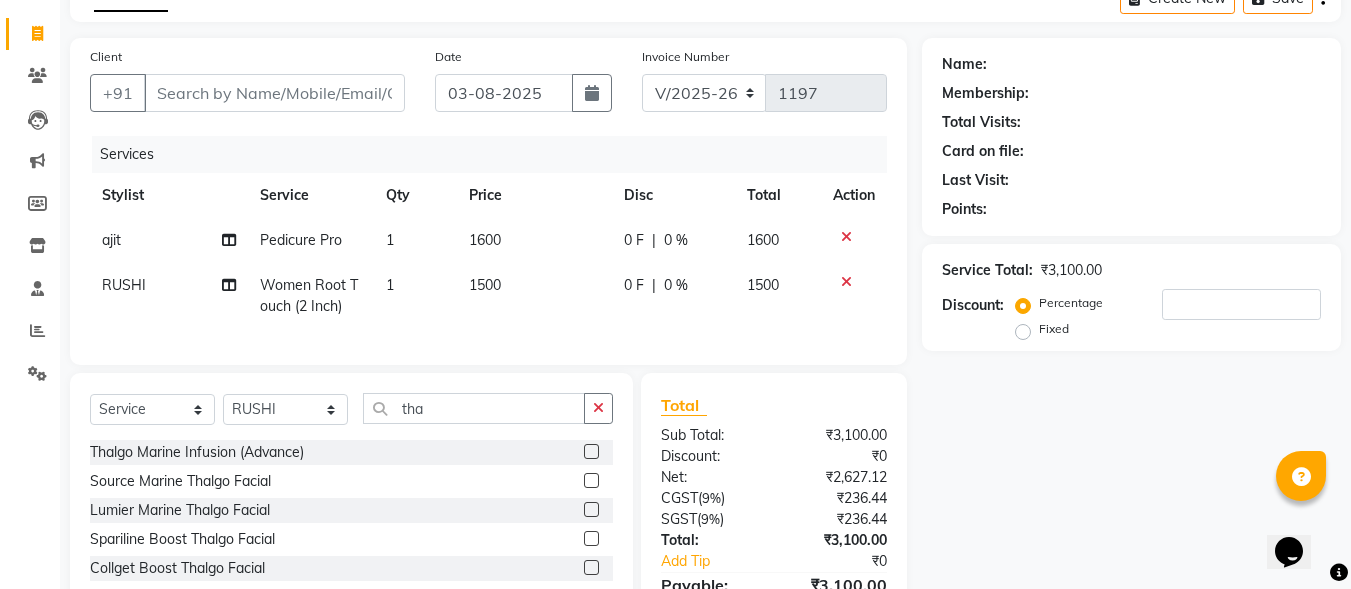 click at bounding box center (590, 481) 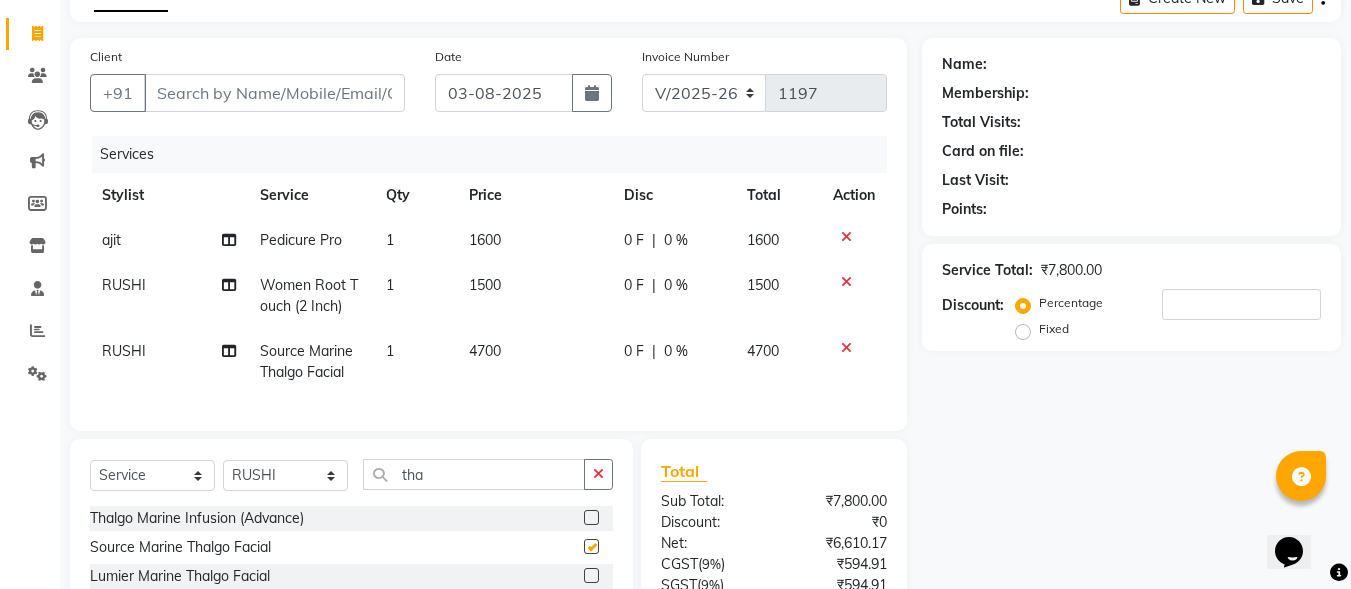 checkbox on "false" 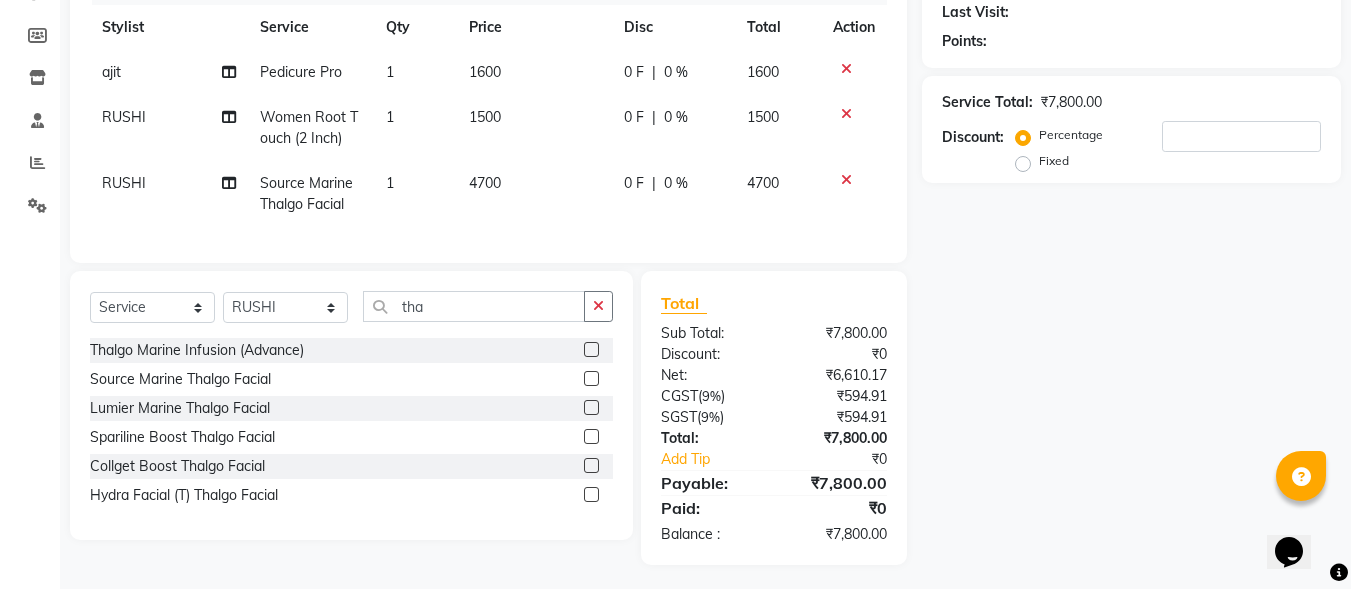 scroll, scrollTop: 301, scrollLeft: 0, axis: vertical 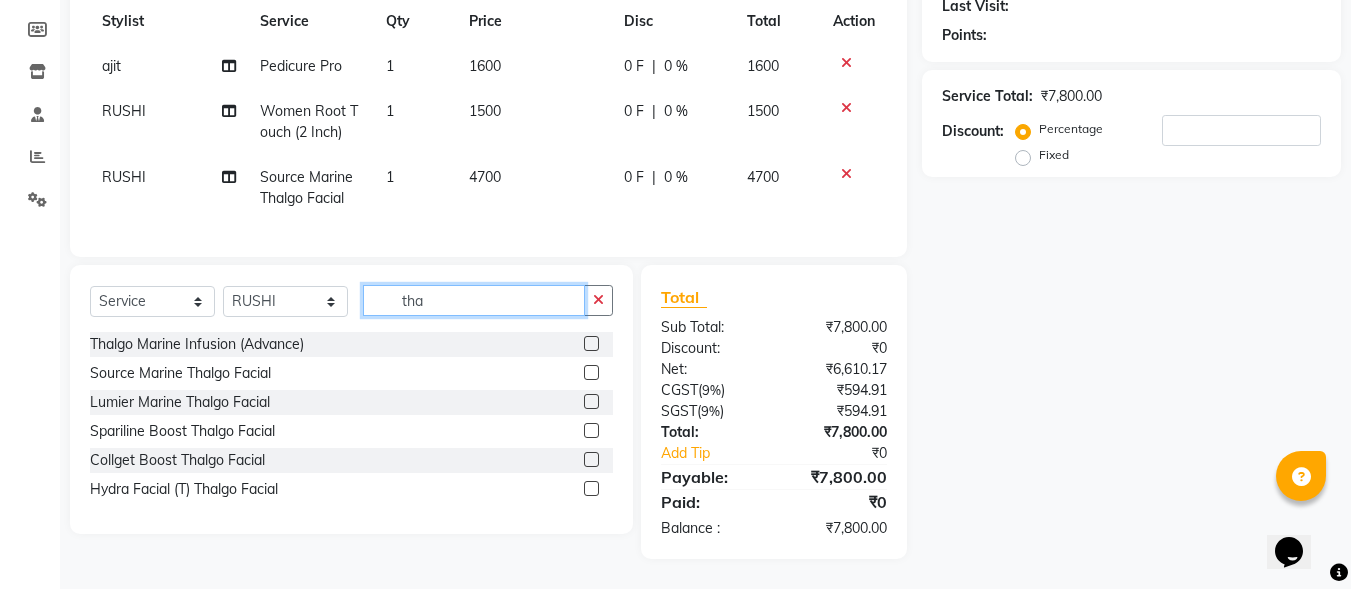 click on "tha" 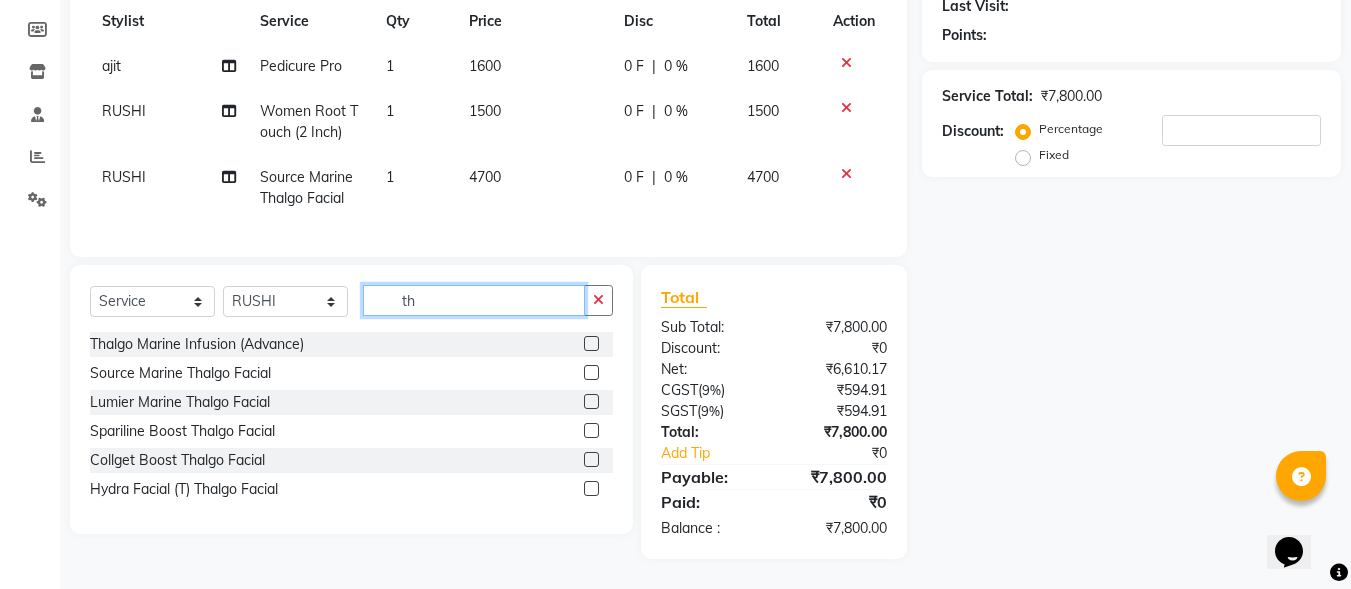 type on "t" 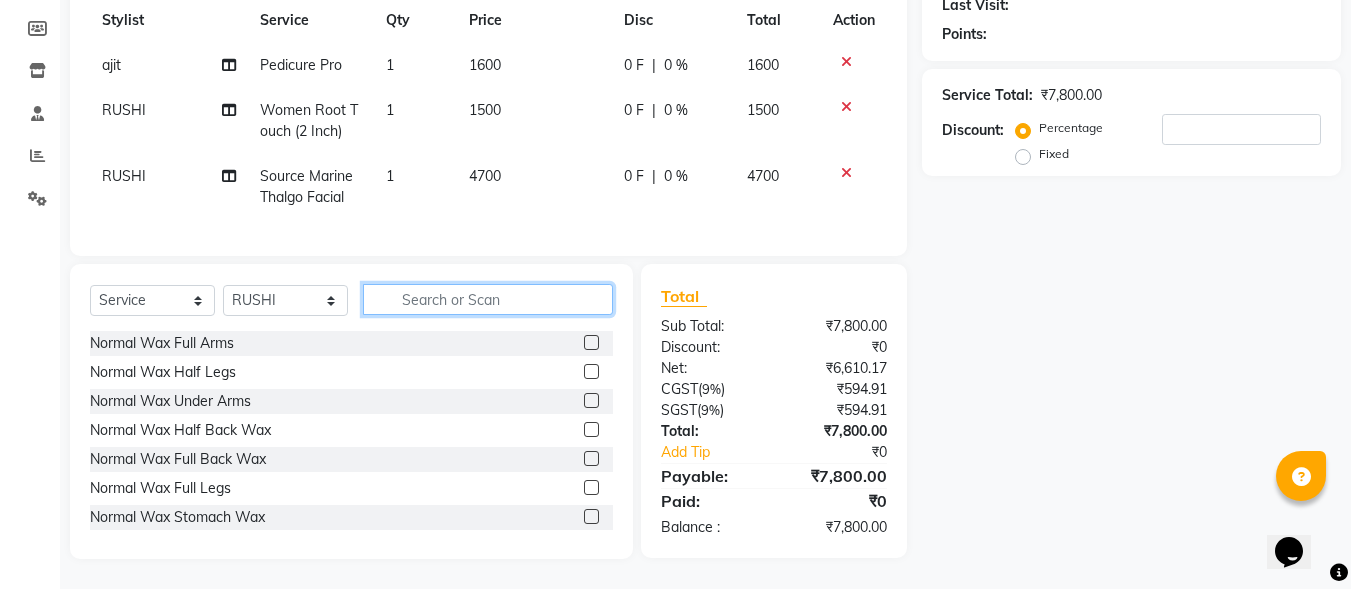 type 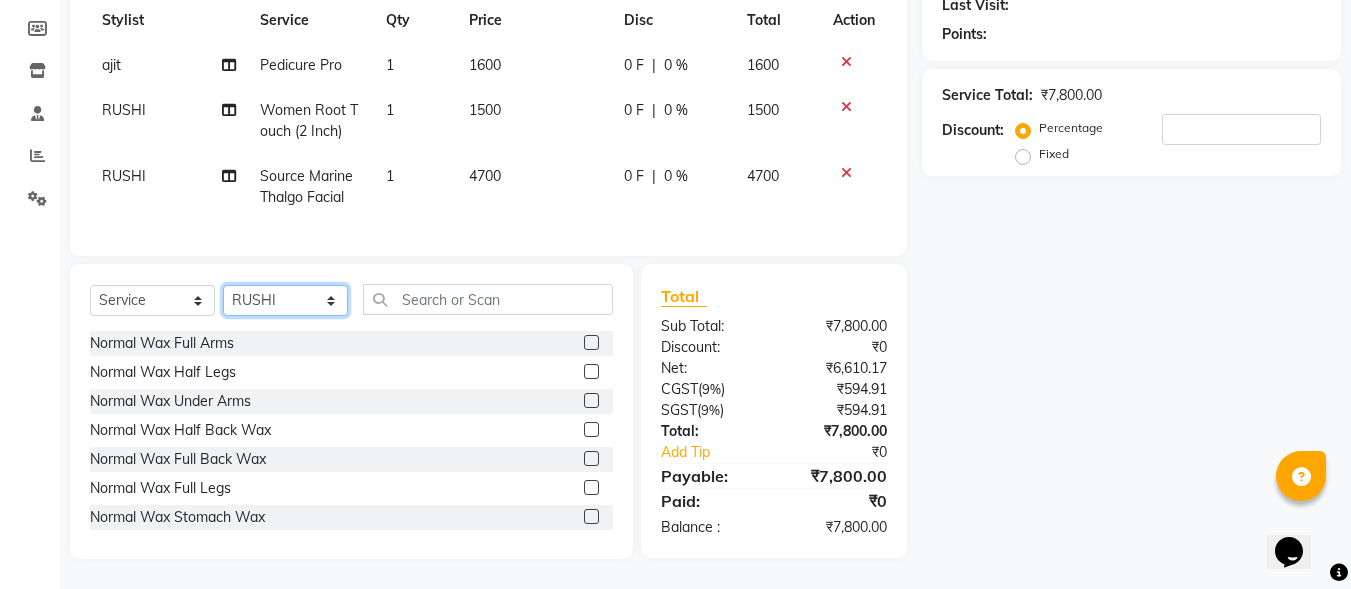click on "Select Stylist [FIRST] [LAST] [FIRST] [LAST] [FIRST] [LAST] [FIRST] [LAST] [FIRST] [LAST] [FIRST] [LAST] [FIRST] [LAST] [FIRST] [LAST] [FIRST] [LAST]" 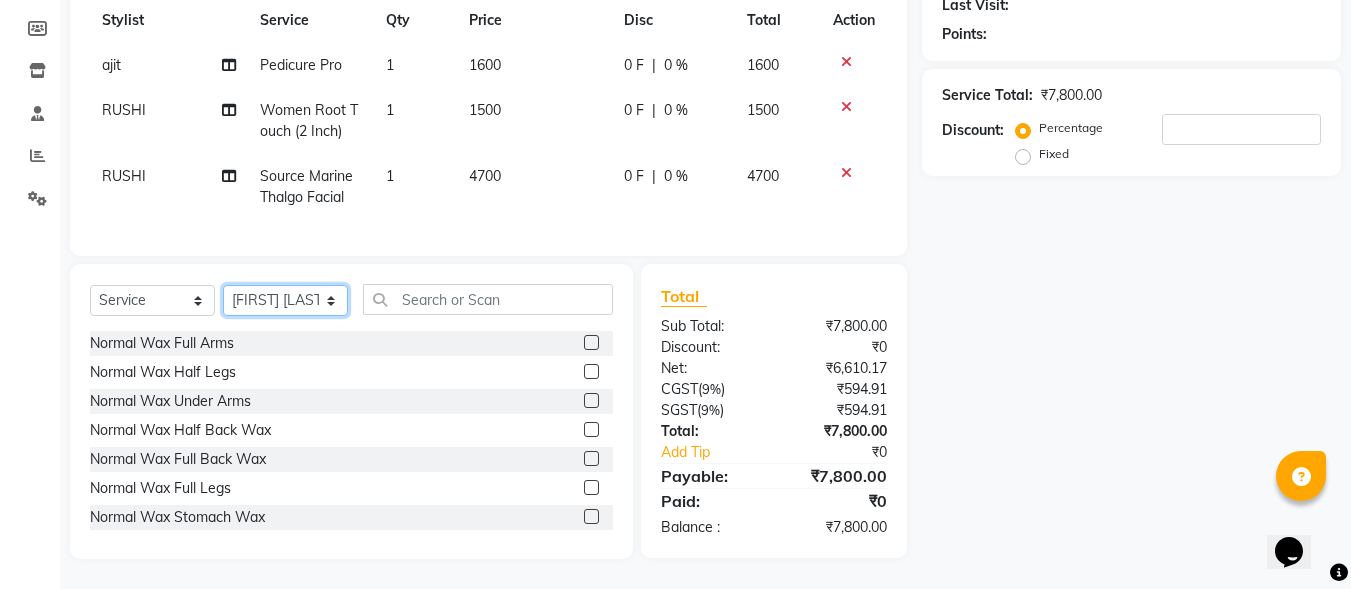 click on "Select Stylist [FIRST] [LAST] [FIRST] [LAST] [FIRST] [LAST] [FIRST] [LAST] [FIRST] [LAST] [FIRST] [LAST] [FIRST] [LAST] [FIRST] [LAST] [FIRST] [LAST]" 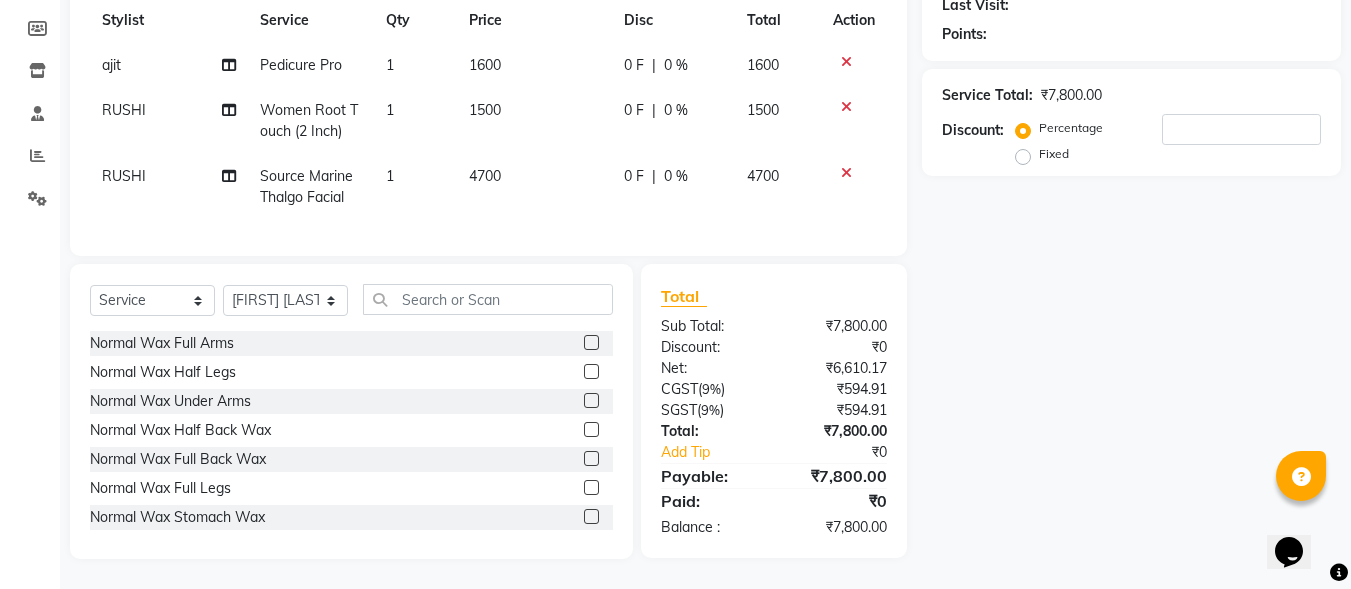 click on "RUSHI" 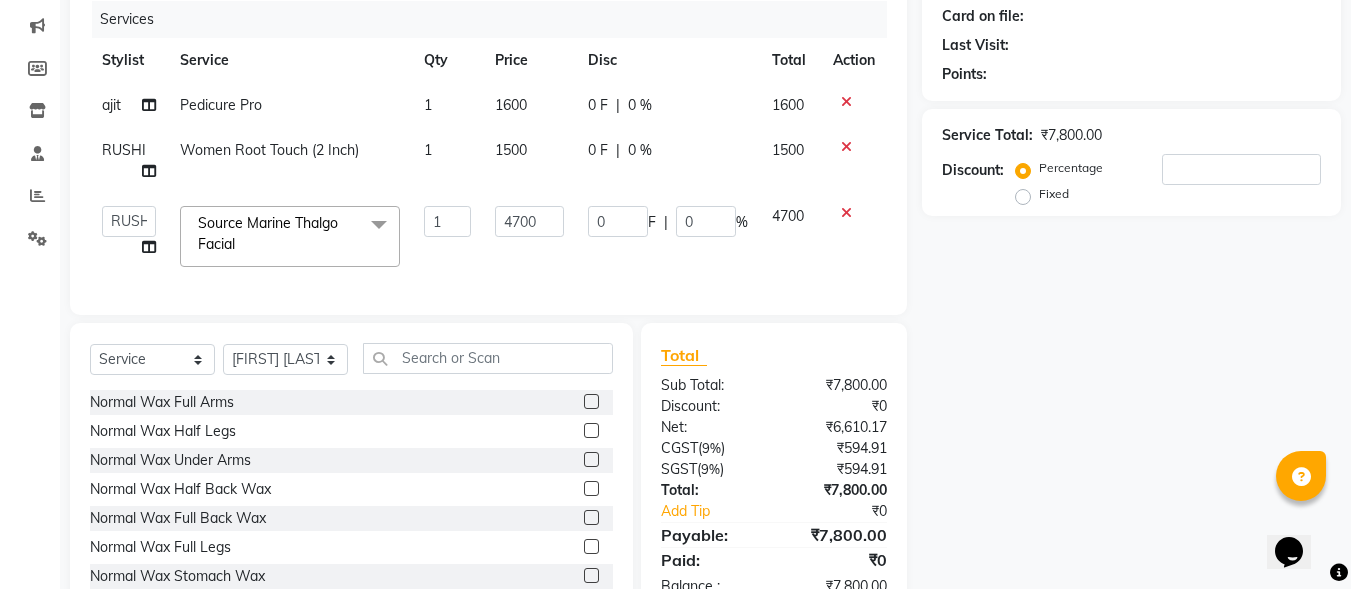 scroll, scrollTop: 201, scrollLeft: 0, axis: vertical 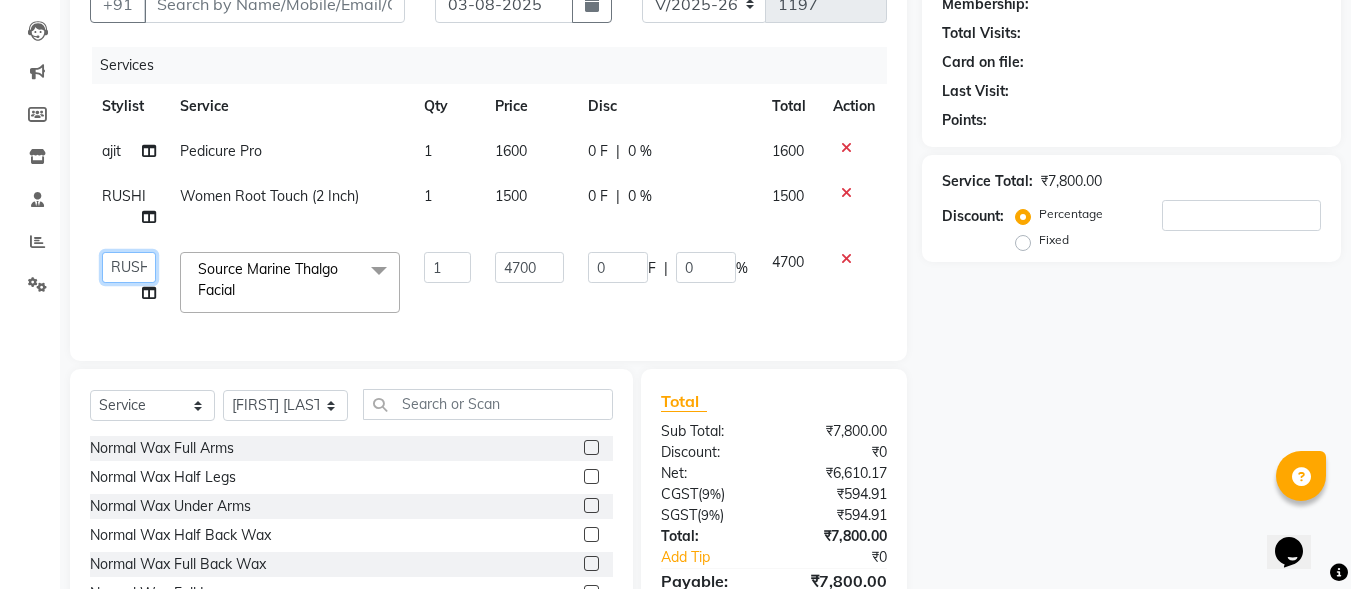 click on "ajit Bharat sen darshna gole Geeta shetye NITIN RAHUL Rahul Dixit RESHMA RUSHI SWATI vijay sonawane VINAY DIXIT" 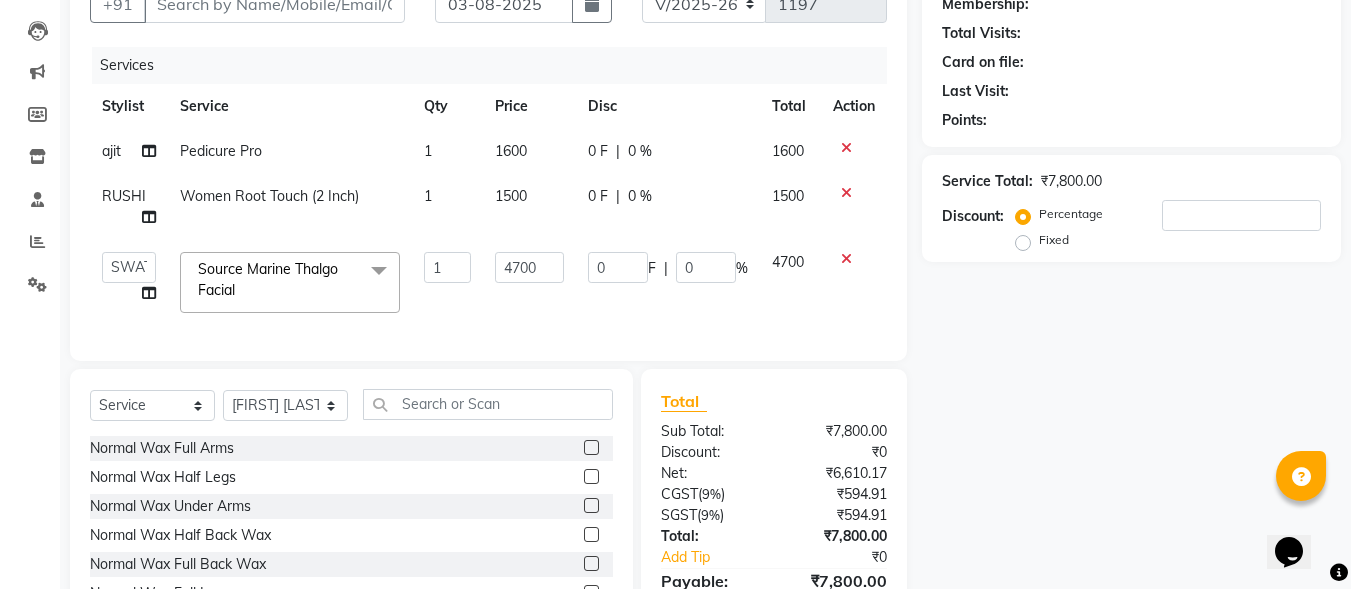 select on "59902" 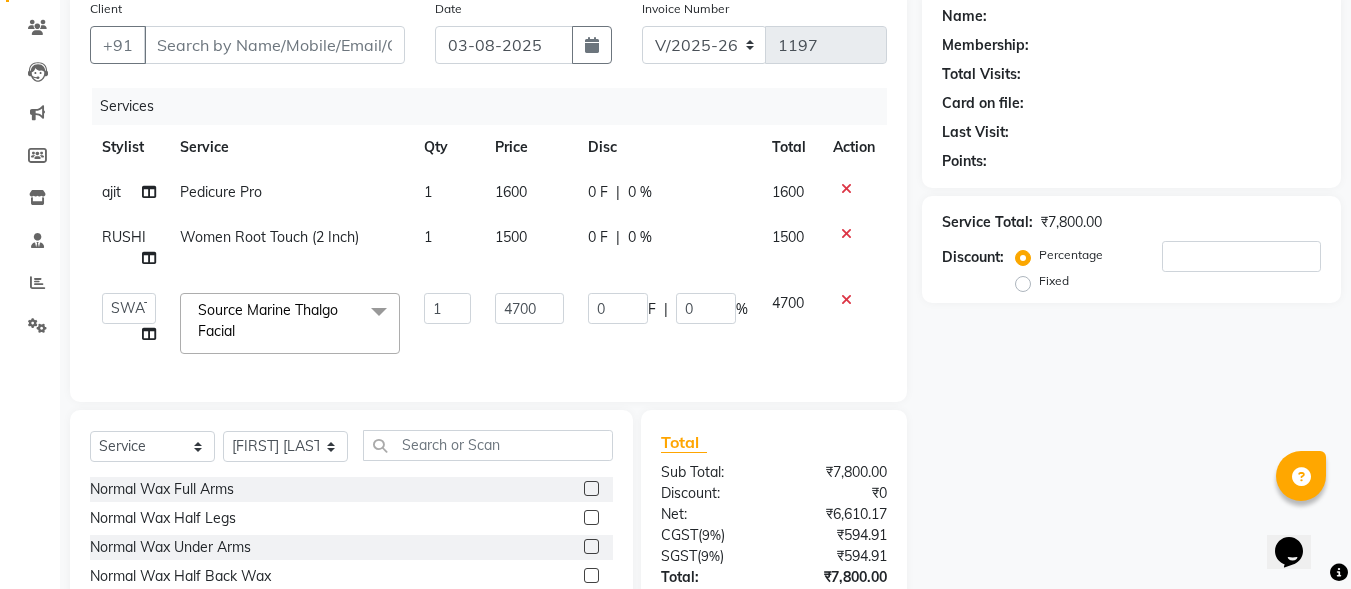 scroll, scrollTop: 201, scrollLeft: 0, axis: vertical 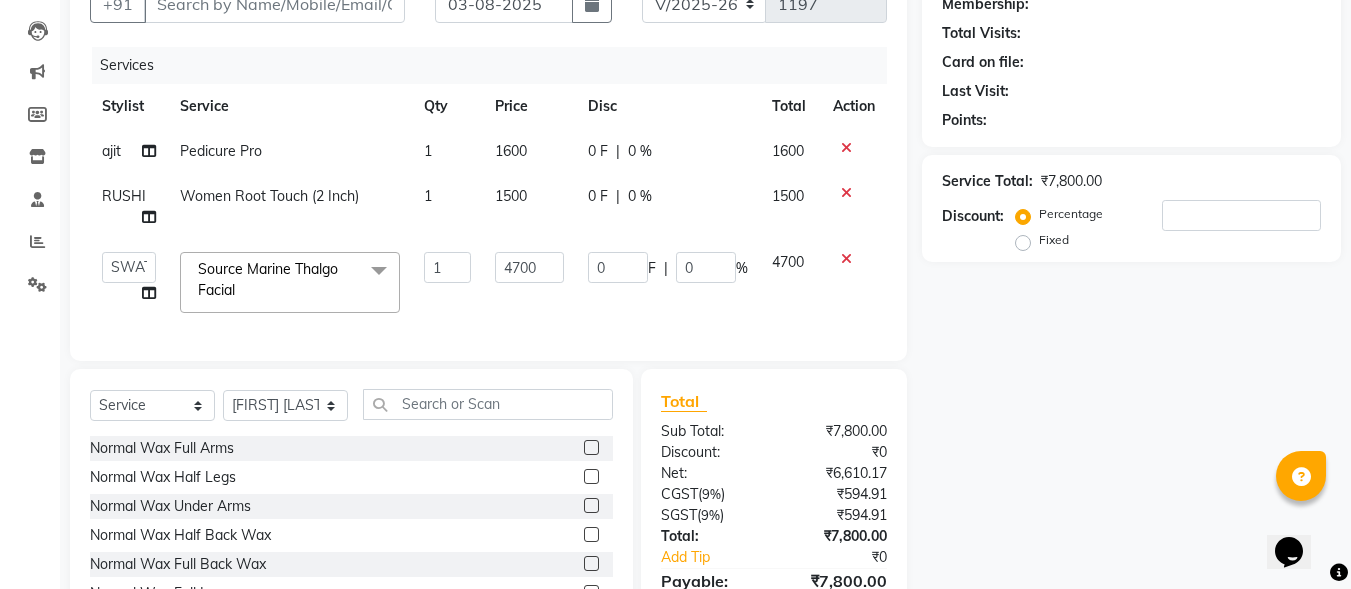 click on "Source Marine Thalgo Facial  x Normal Wax Full Arms Normal Wax Half Legs Normal Wax Under Arms Normal Wax Full Back Wax Normal Wax Full Legs Normal Wax Stomach Wax Normal Wax Full Front Wax Normal Wax Half Front Wax Normal Wax Bead Wax Full Face Normal Wax Bead Wax (U. Lip, Forehead, S.L, Chin, L. Lip) Normal Wax Under Arm Bead Normal Wax Bikini Line Normal Wax Brazilian Roll on Cartridge Wax Classic Roll on Cartridge Wax Classic (1+1) Roll on Cartridge Wax Premium Roll on Cartridge Wax Premium (1+1) Liposoluble Wax / Imported Full Arms Liposoluble Wax / Imported Half Arms Liposoluble Wax / Imported Half Legs Liposoluble Wax / Imported Full Legs Liposoluble Wax / Imported Under Arms Liposoluble Wax / Imported Full Back Waxing Liposoluble Wax / Imported Half Back Waxing Liposoluble Wax / Imported Full Front Waxing Liposoluble Wax / Imported Stomach Waxing Liposoluble Wax / Imported Half Front Waxing Liposoluble Wax / Imported Full Body Waxing Black & Mask Full Arm women hair colour" 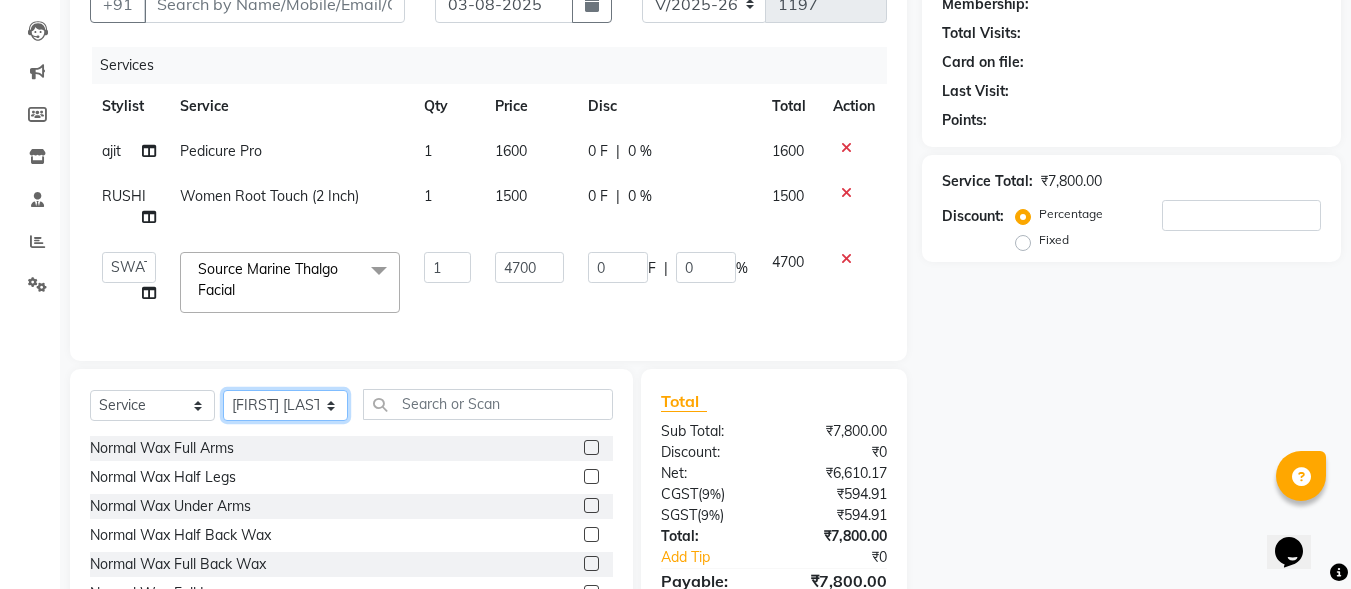 click on "Select Stylist [FIRST] [LAST] [FIRST] [LAST] [FIRST] [LAST] [FIRST] [LAST] [FIRST] [LAST] [FIRST] [LAST] [FIRST] [LAST] [FIRST] [LAST] [FIRST] [LAST]" 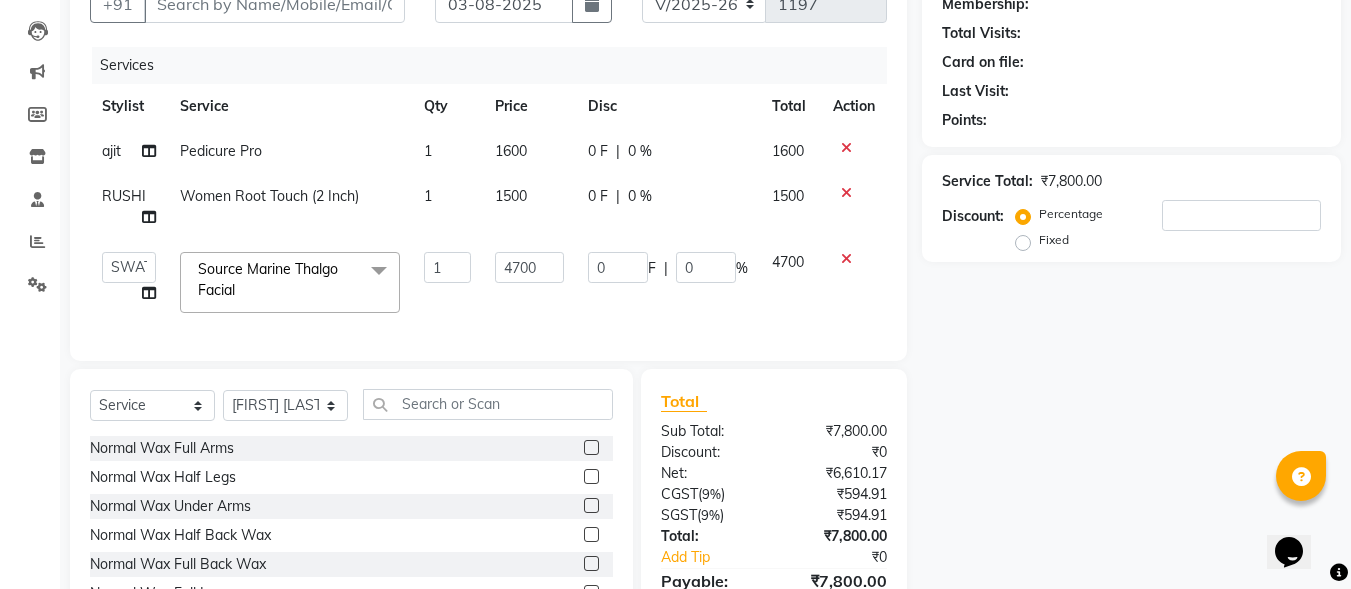 click on "Client +91 Date 03-08-2025 Invoice Number V/2025 V/2025-26 1197 Services Stylist Service Qty Price Disc Total Action ajit Pedicure Pro 1 1600 0 F | 0 % 1600 RUSHI Women Root Touch (2 Inch) 1 1500 0 F | 0 % 1500 ajit Bharat sen darshna gole Geeta shetye NITIN RAHUL Rahul Dixit RESHMA RUSHI SWATI vijay sonawane VINAY DIXIT Source Marine Thalgo Facial x Normal Wax Full Arms Normal Wax Half Legs Normal Wax Under Arms Normal Wax Half Back Wax Normal Wax Full Back Wax Normal Wax Full Legs Normal Wax Stomach Wax Normal Wax Full Front Wax Normal Wax Half Front Wax Normal Wax Bead Wax Full Face Normal Wax Bead Wax (U. Lip, Forehead, S.L, Chin, L. Lip) Normal Wax Under Arm Bead Normal Wax Bikini Line Normal Wax Brazilian Roll on Cartridge Wax Classic Roll on Cartridge Wax Classic (1+1) Roll on Cartridge Wax Premium Roll on Cartridge Wax Premium (1+1) Liposoluble Wax / Imported Full Arms Liposoluble Wax / Imported Half Arms Liposoluble Wax / Imported Half Legs Black & Mask Full Arm EYEBROW 1" 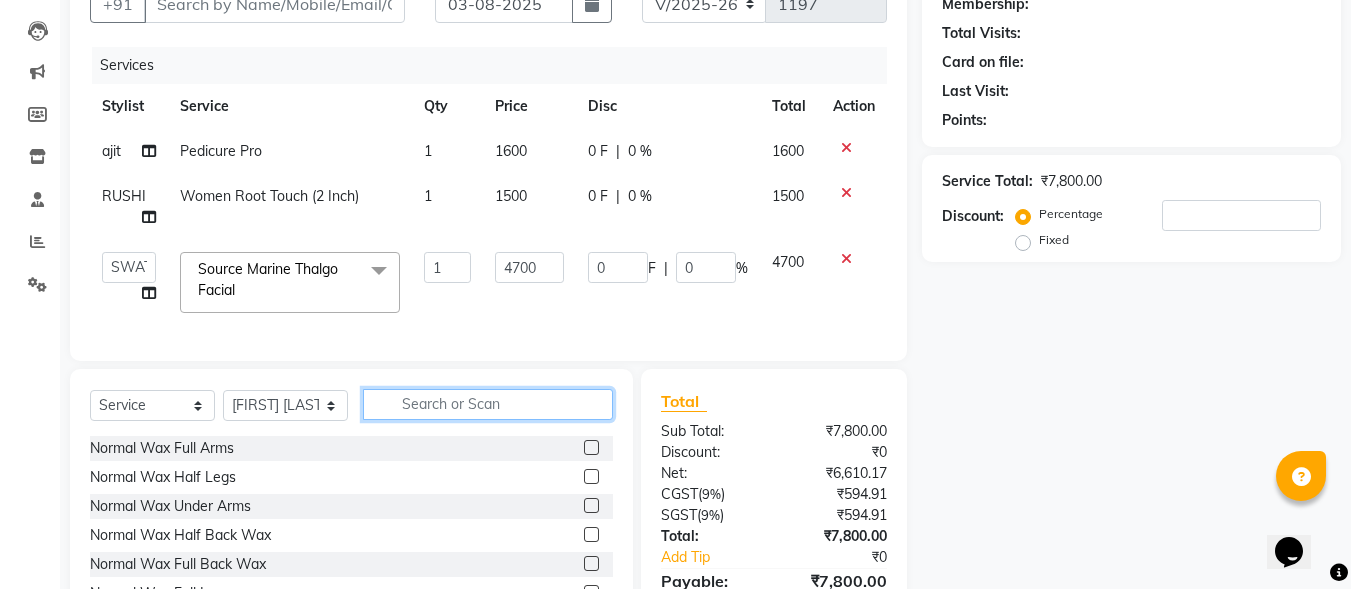 click 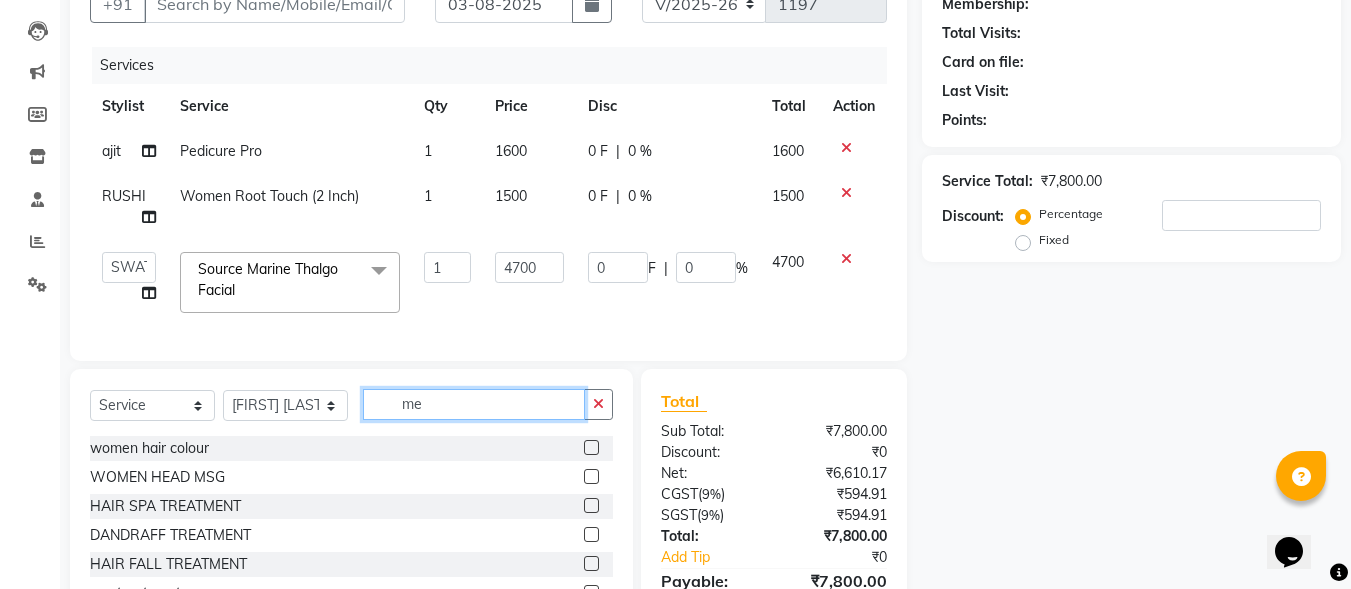 type on "m" 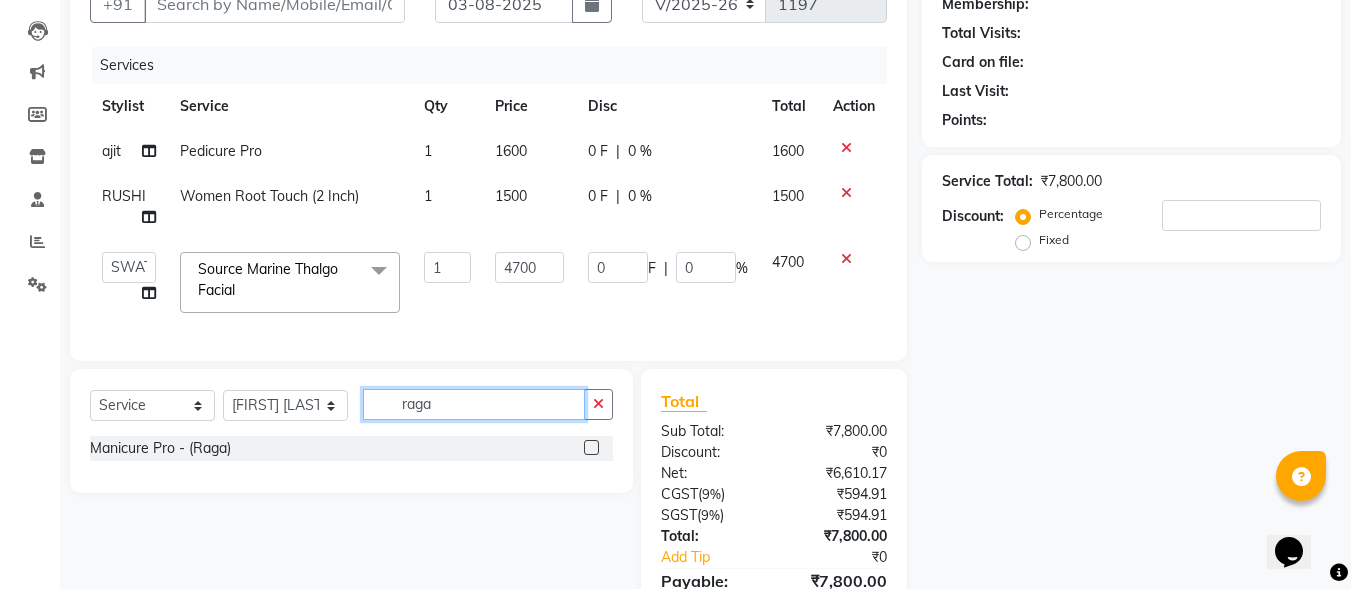 type on "raga" 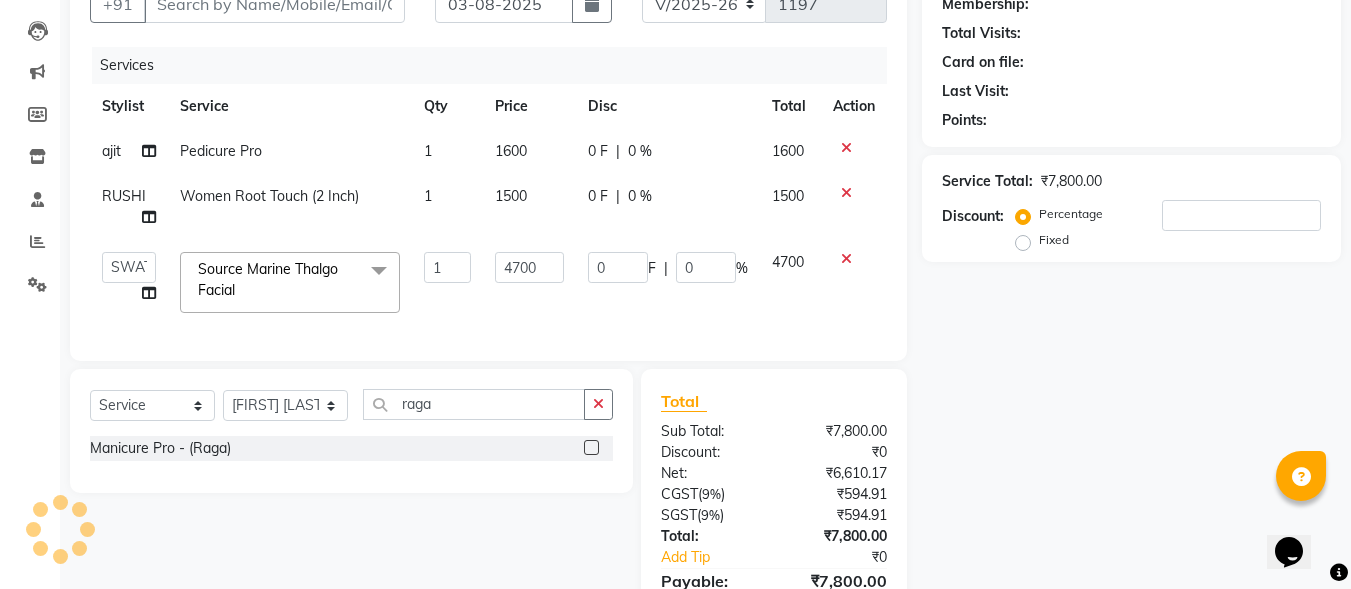 click 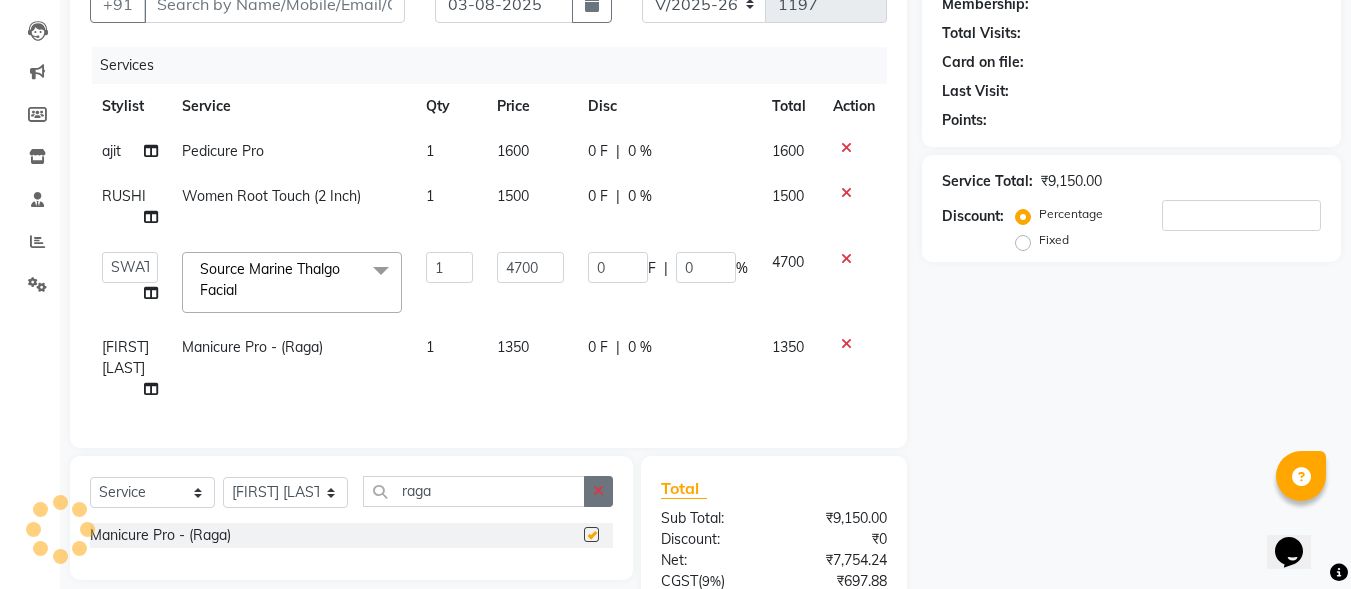 checkbox on "false" 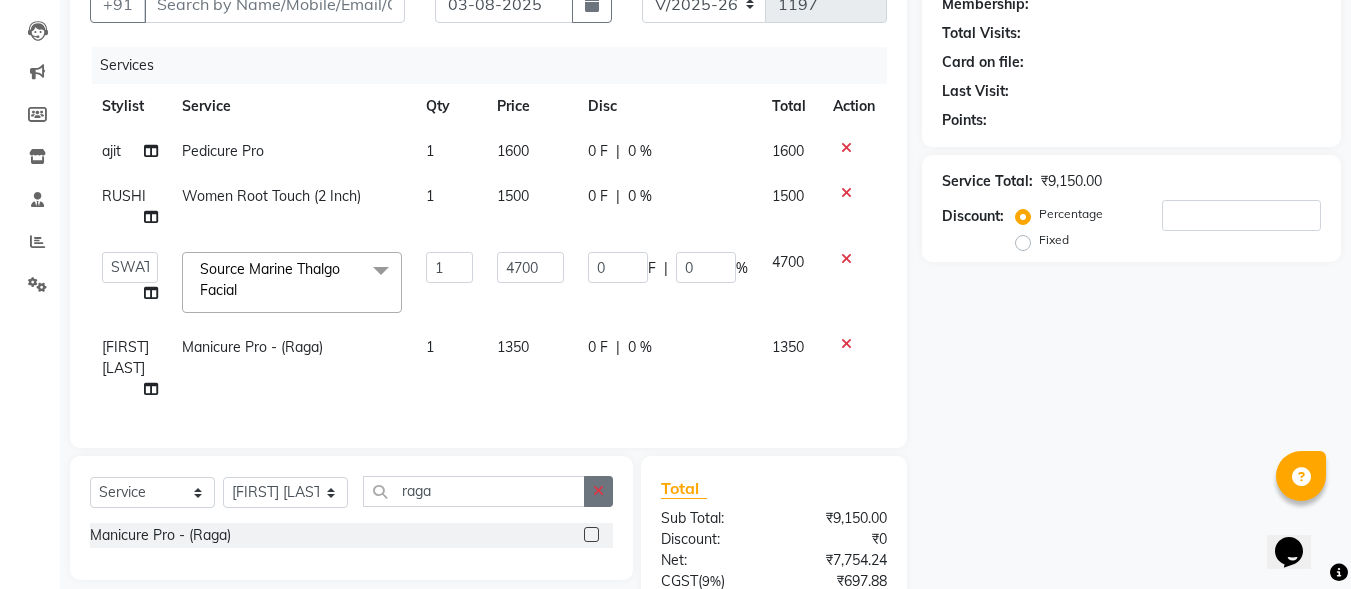 click 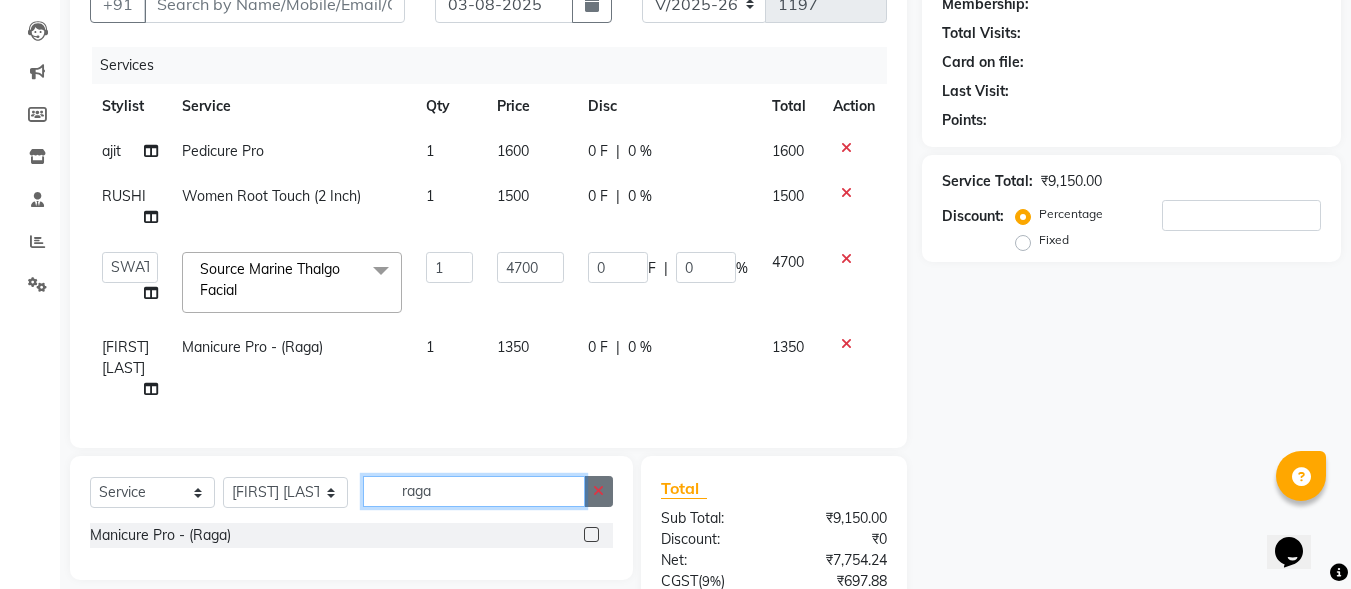 type 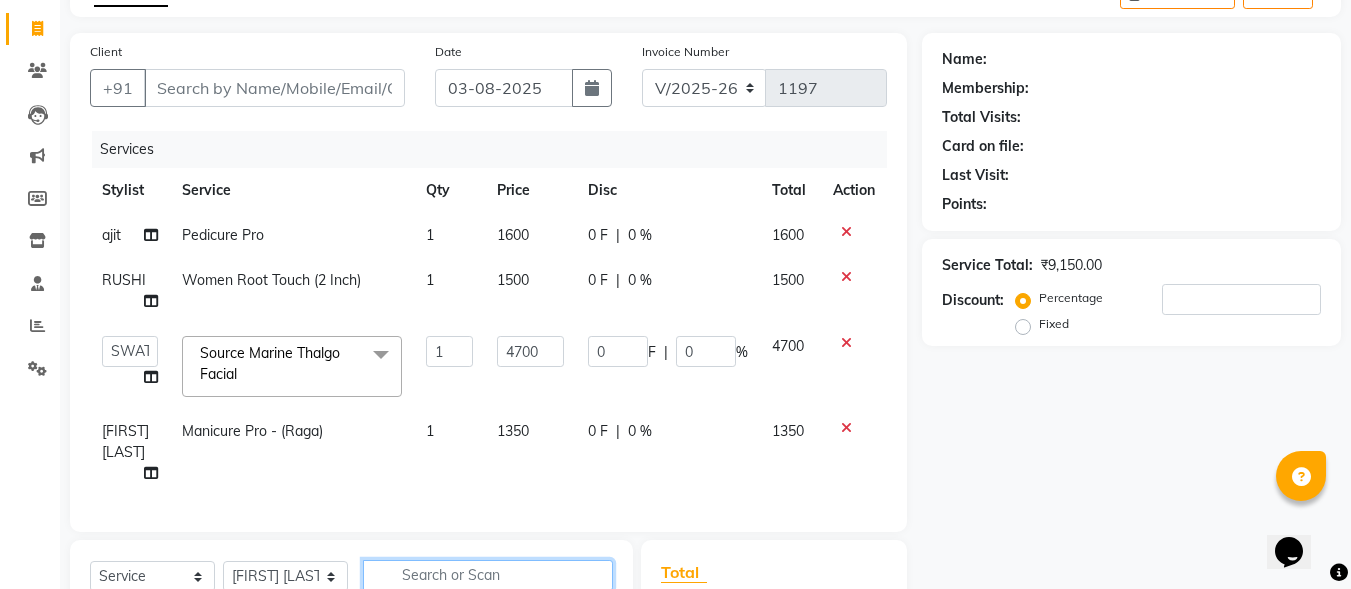 scroll, scrollTop: 1, scrollLeft: 0, axis: vertical 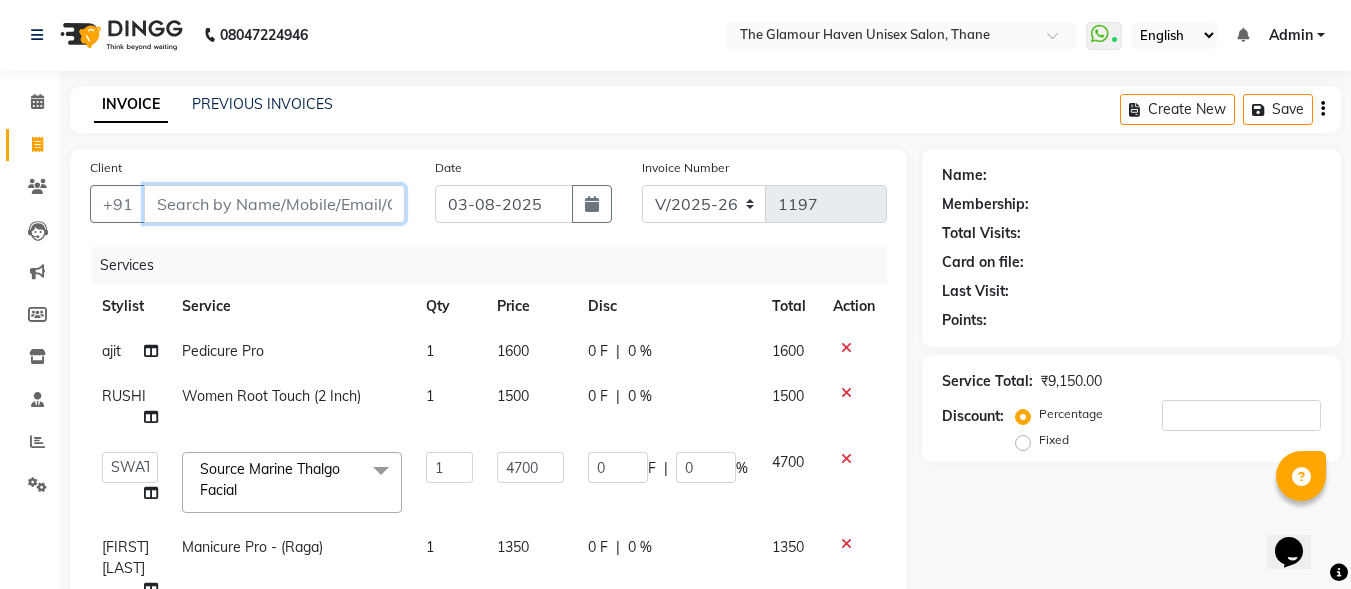 click on "Client" at bounding box center (274, 204) 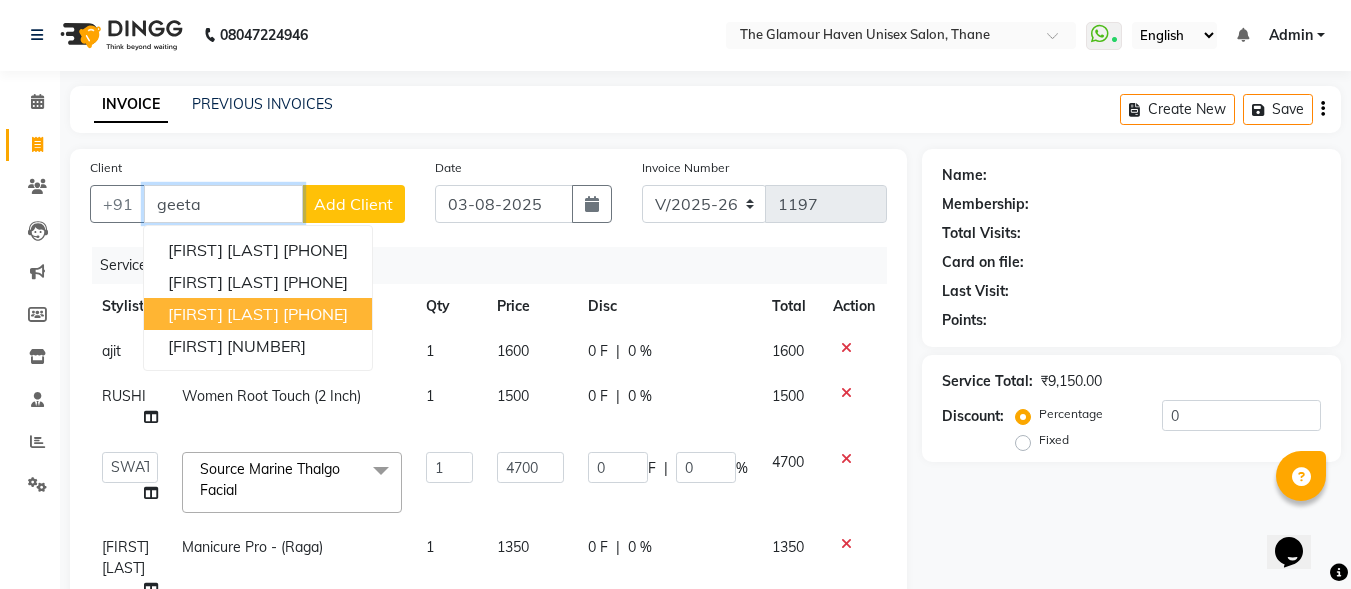 click on "[PHONE]" at bounding box center (315, 314) 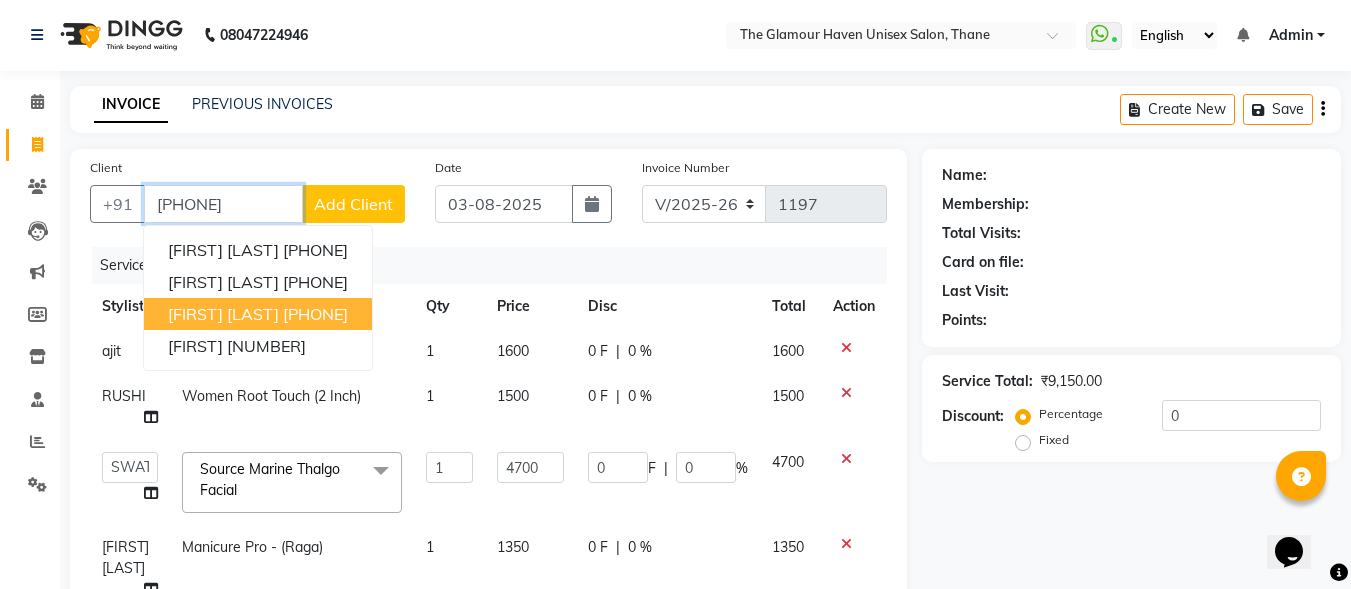 type on "[PHONE]" 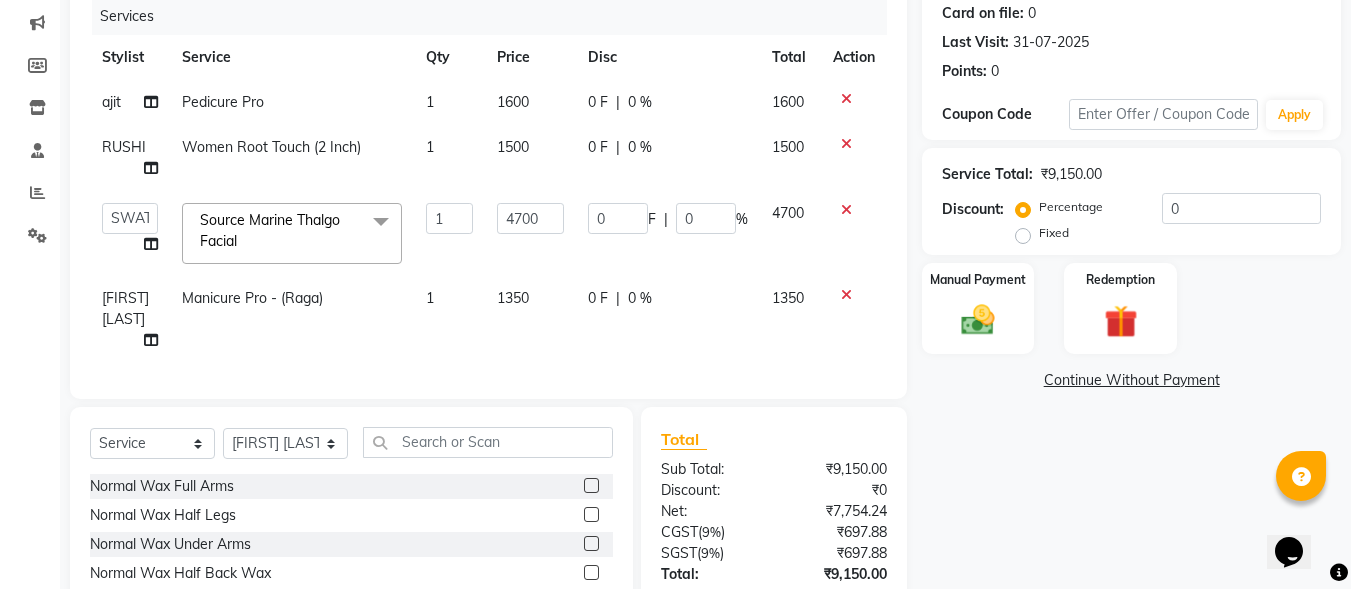 scroll, scrollTop: 301, scrollLeft: 0, axis: vertical 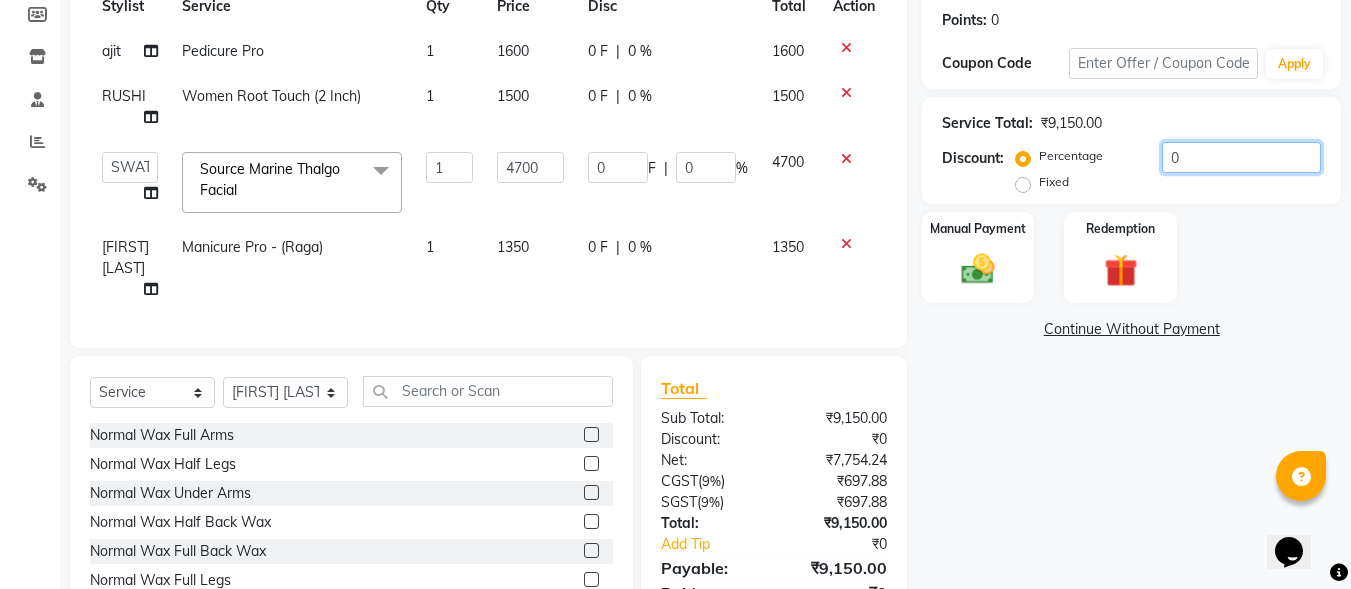 drag, startPoint x: 1197, startPoint y: 150, endPoint x: 1162, endPoint y: 155, distance: 35.35534 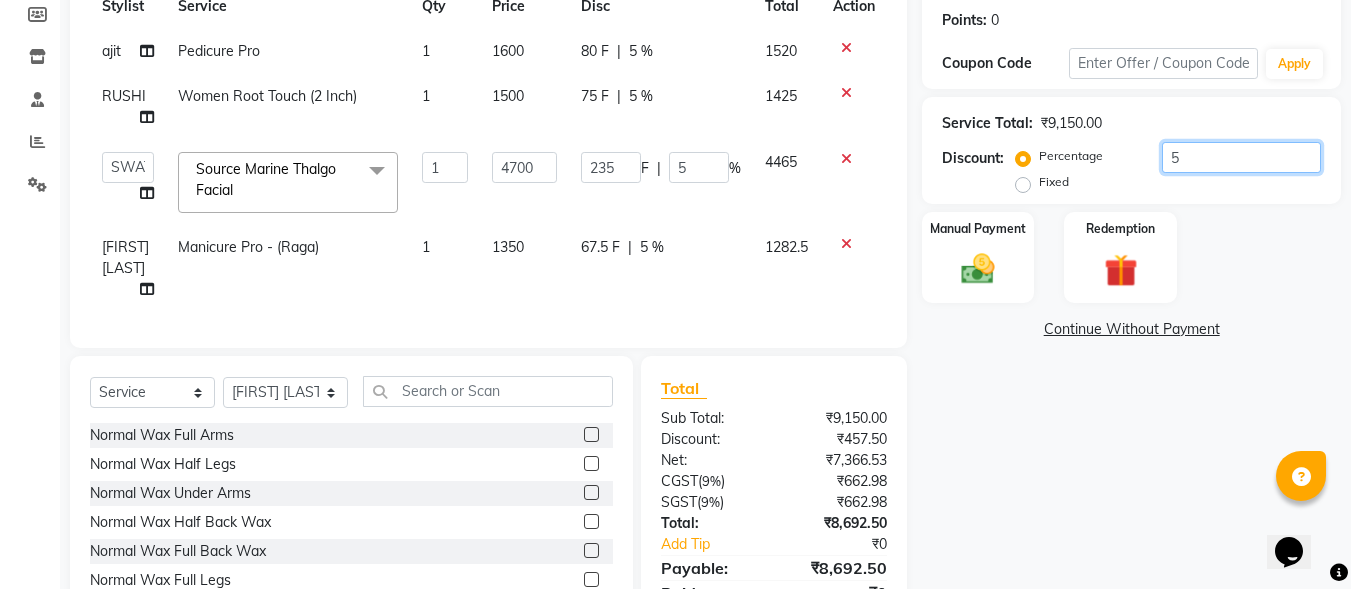 type on "50" 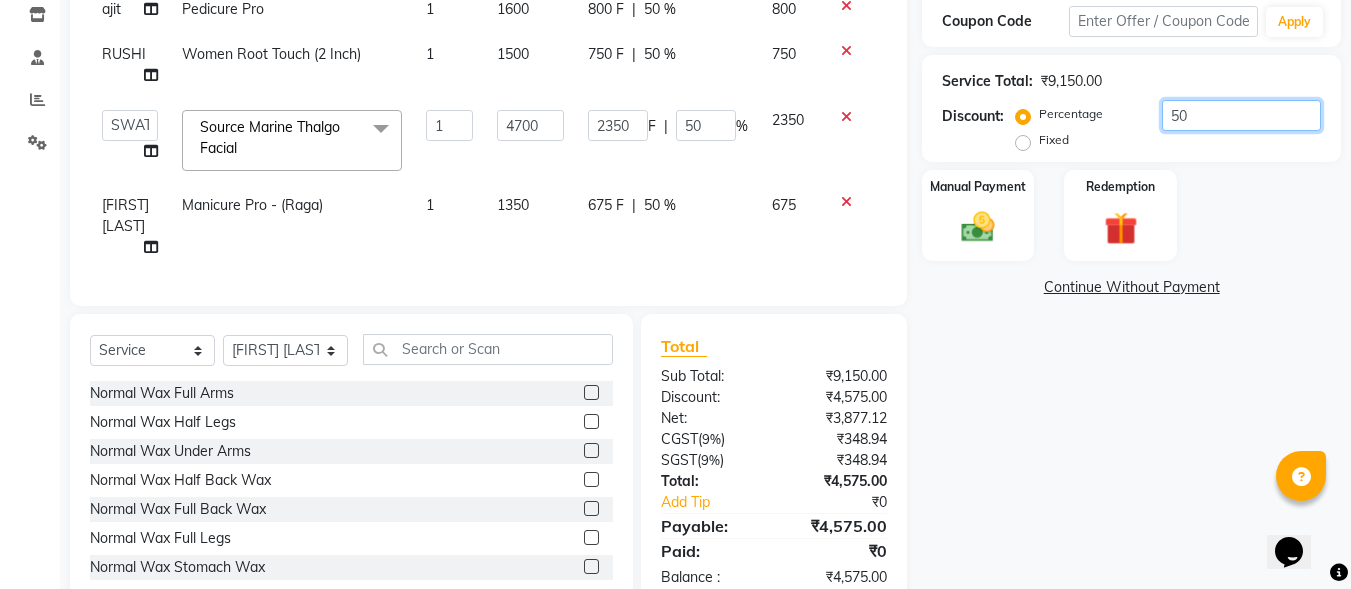 scroll, scrollTop: 366, scrollLeft: 0, axis: vertical 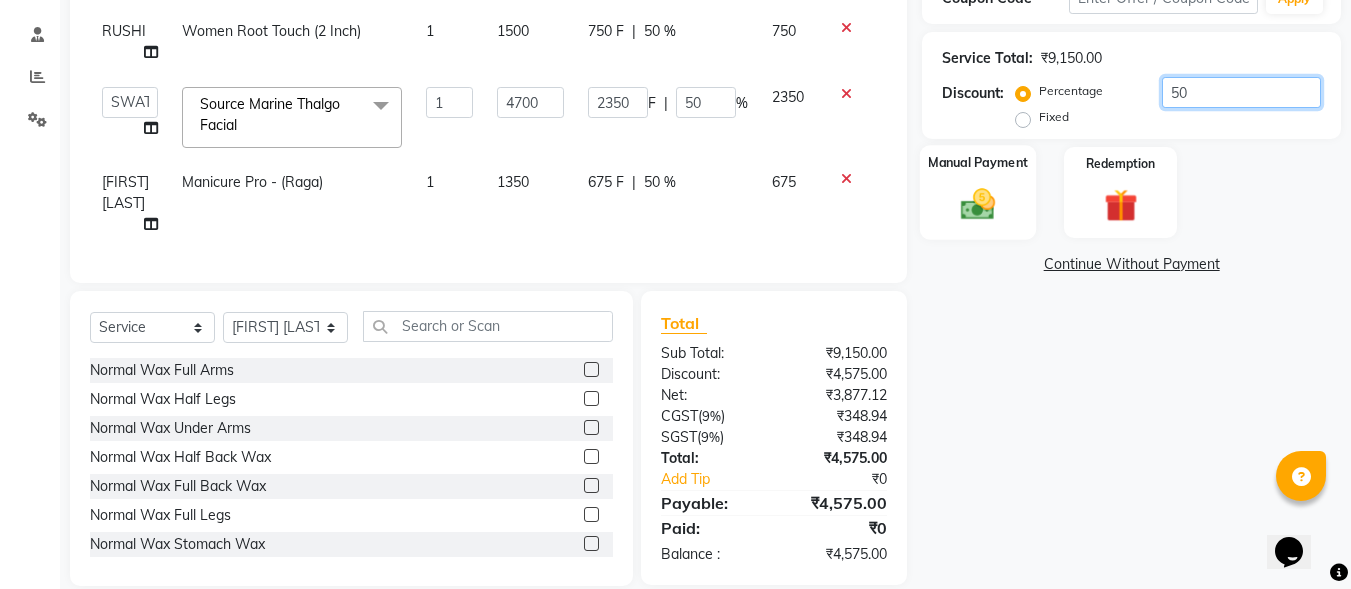 type on "50" 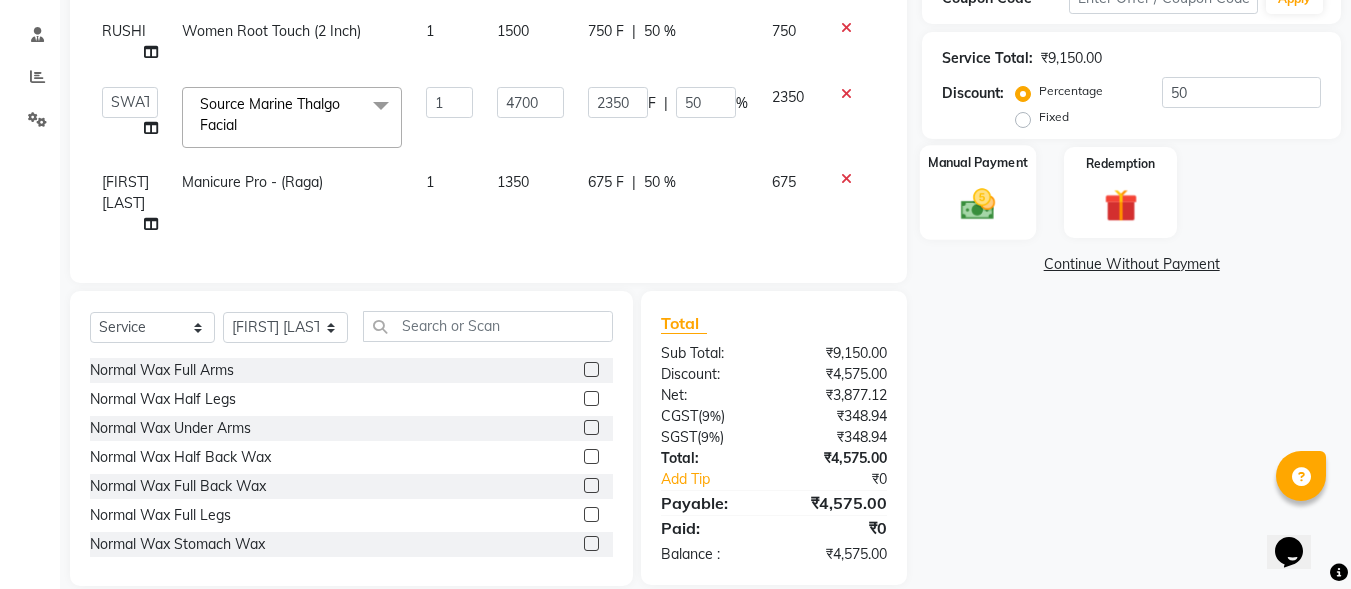 click 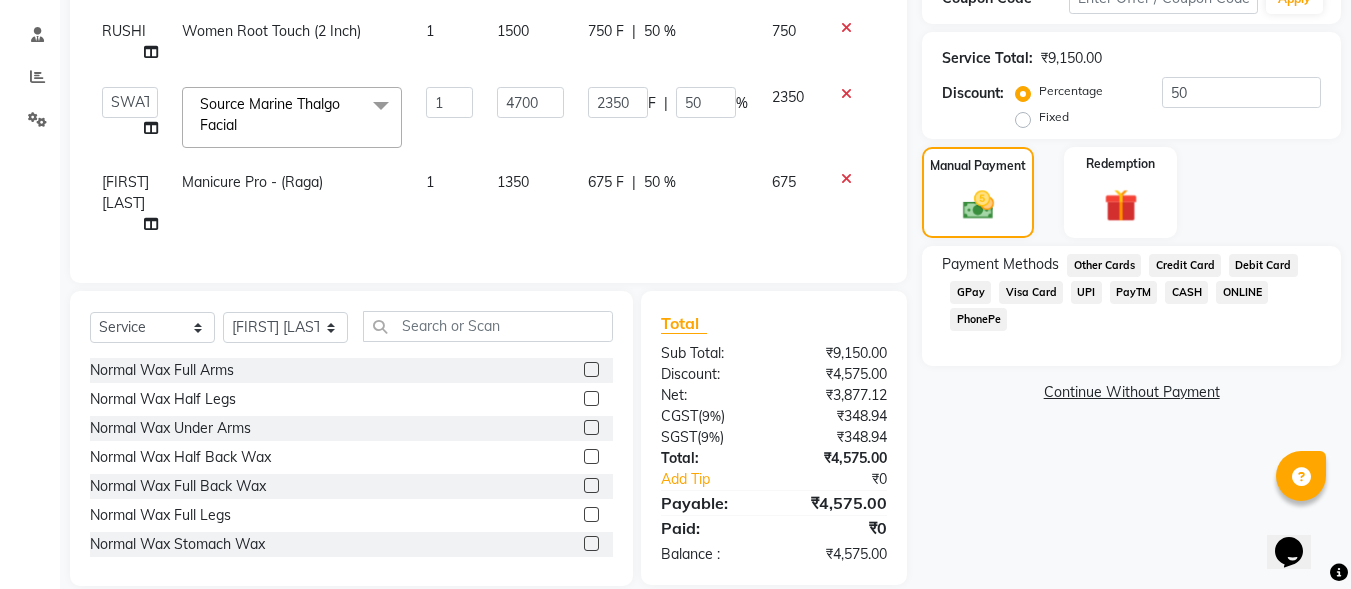 click on "GPay" 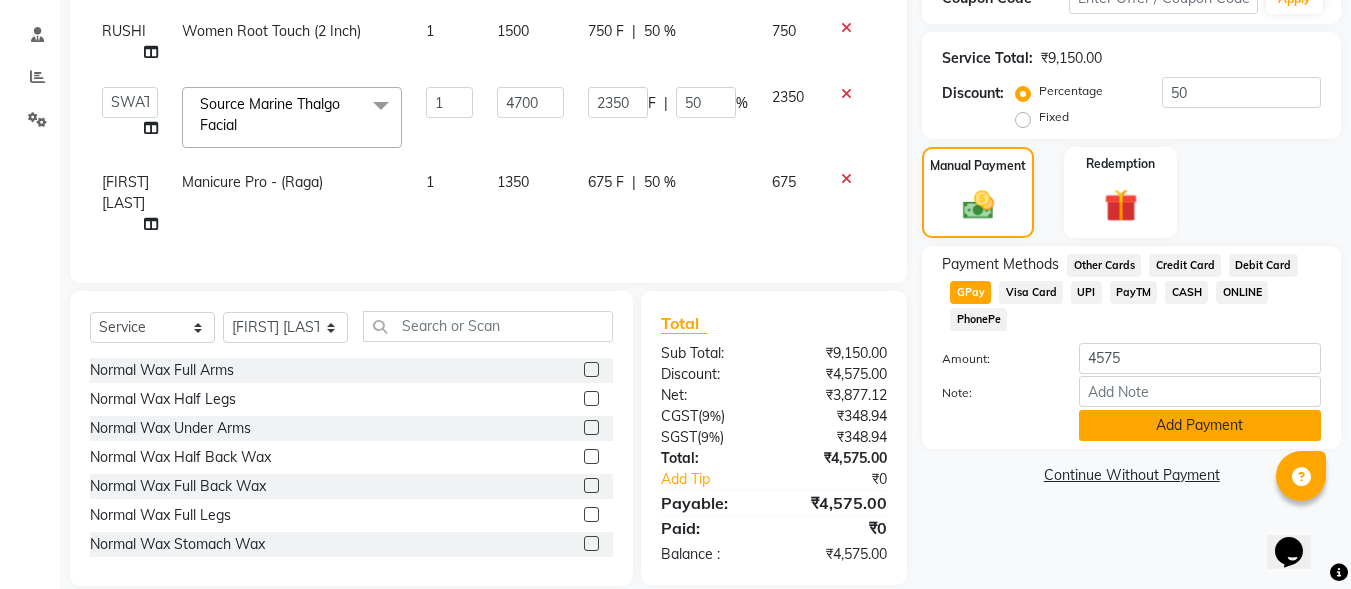 click on "Add Payment" 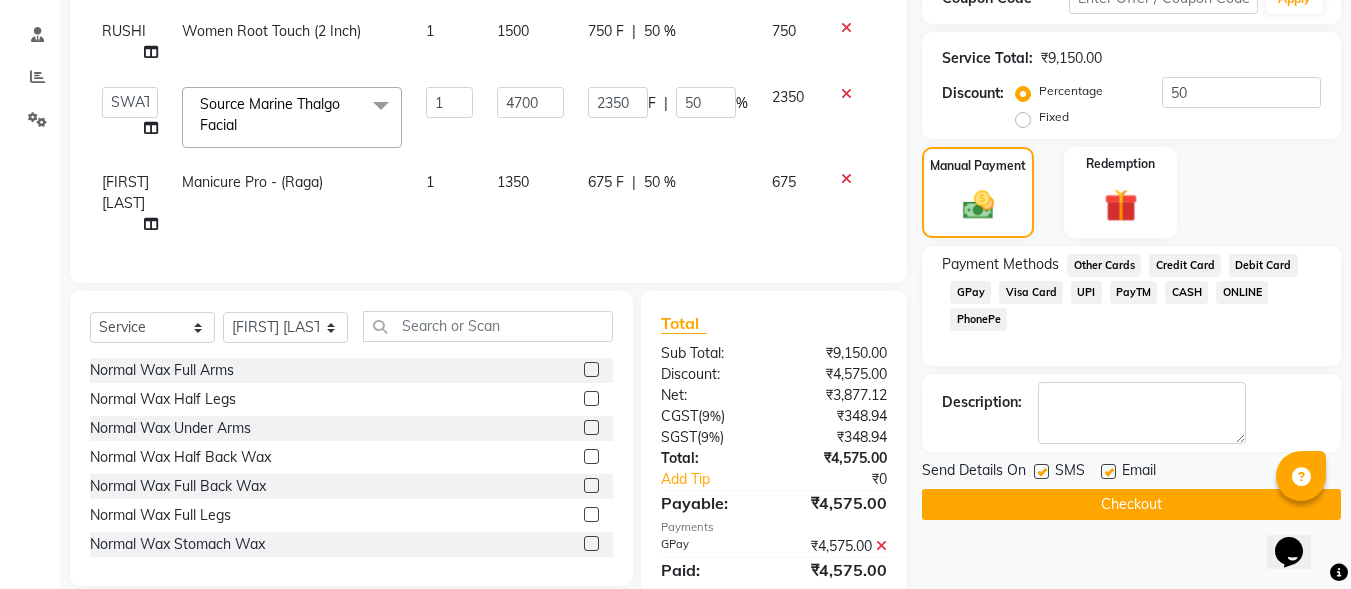 click on "Checkout" 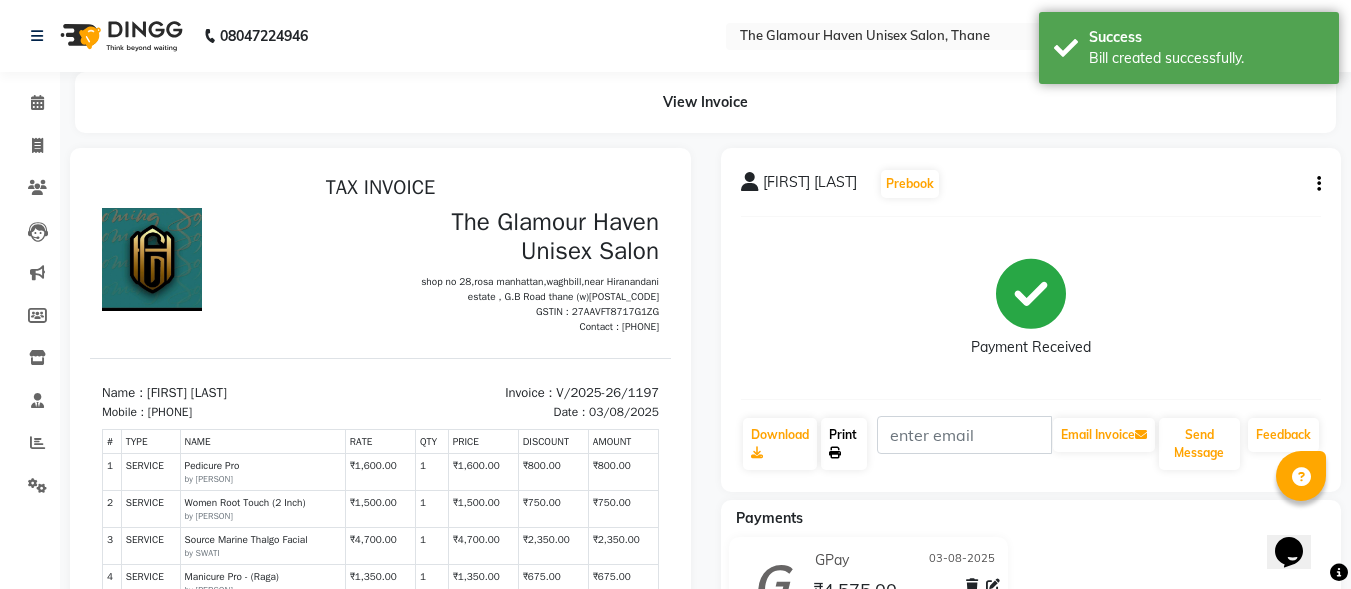 scroll, scrollTop: 0, scrollLeft: 0, axis: both 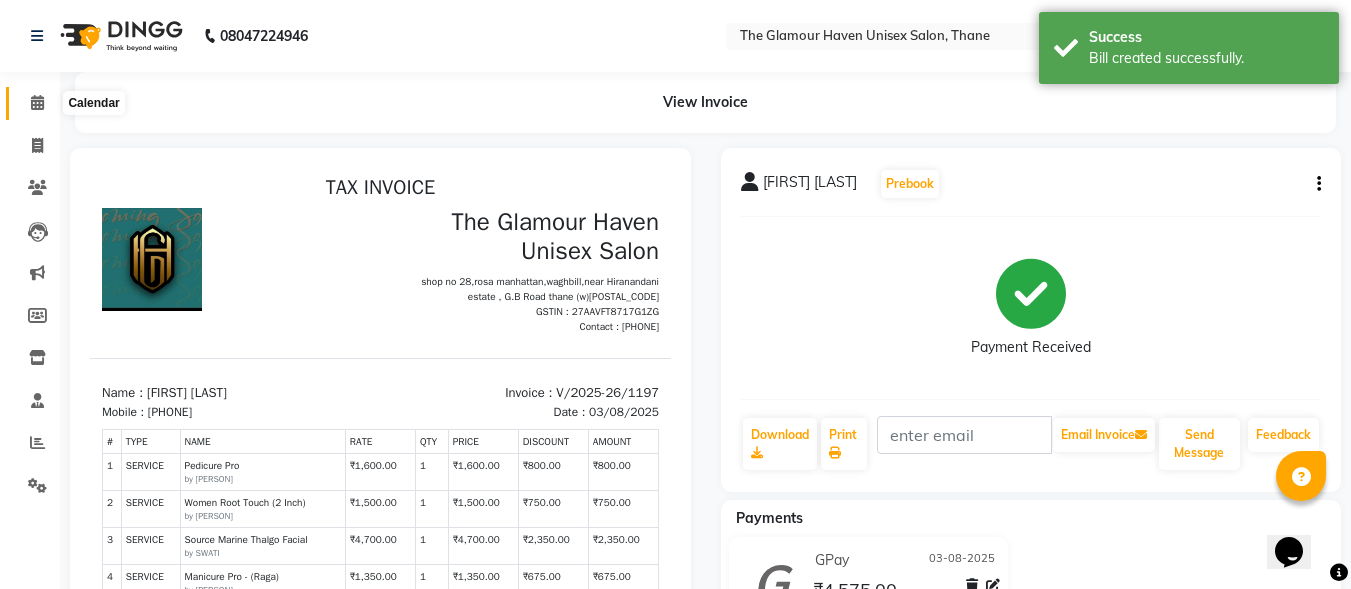 click 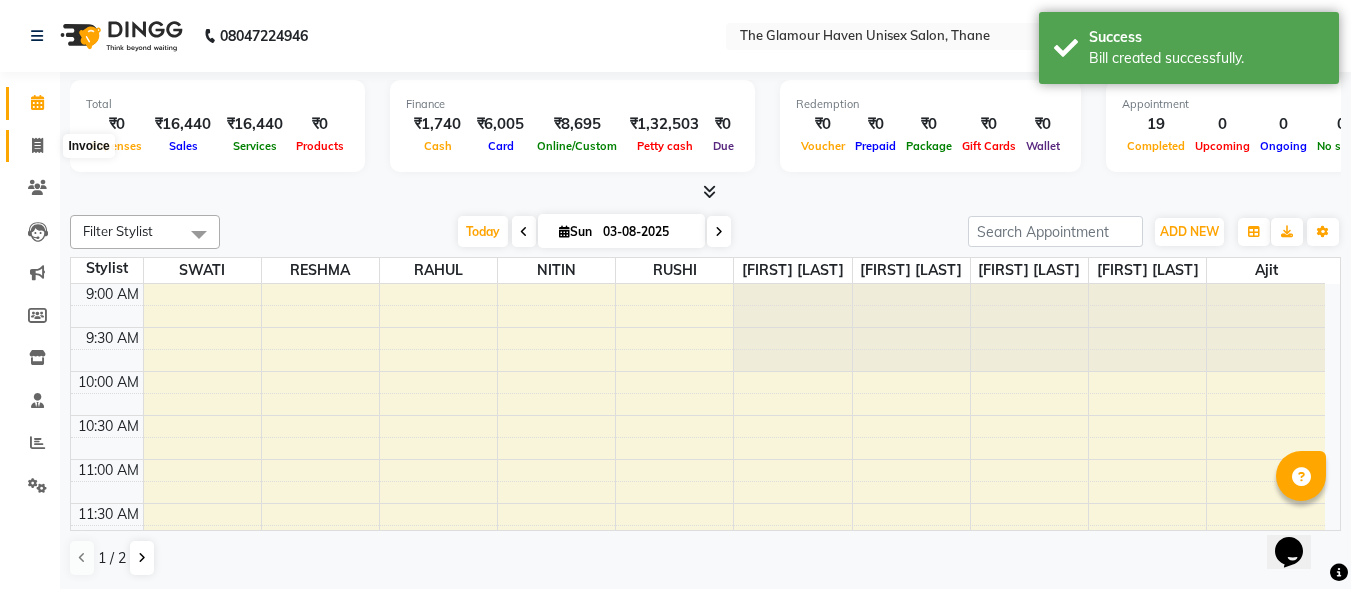 click 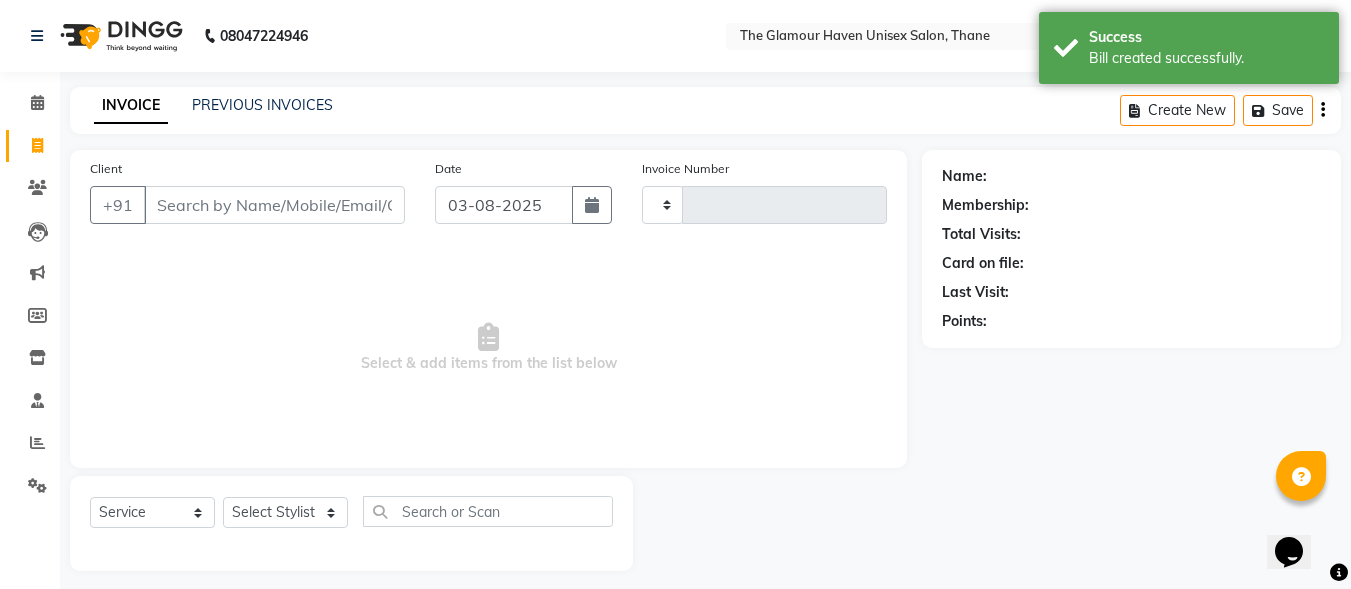 type on "1198" 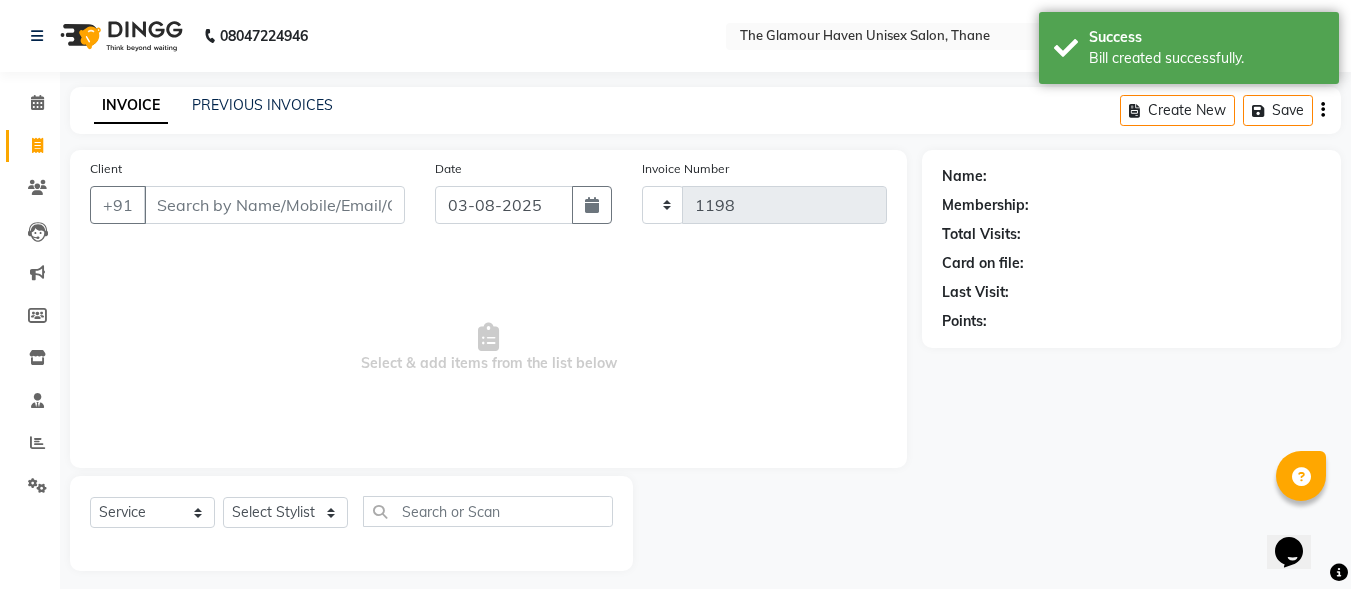 select on "7124" 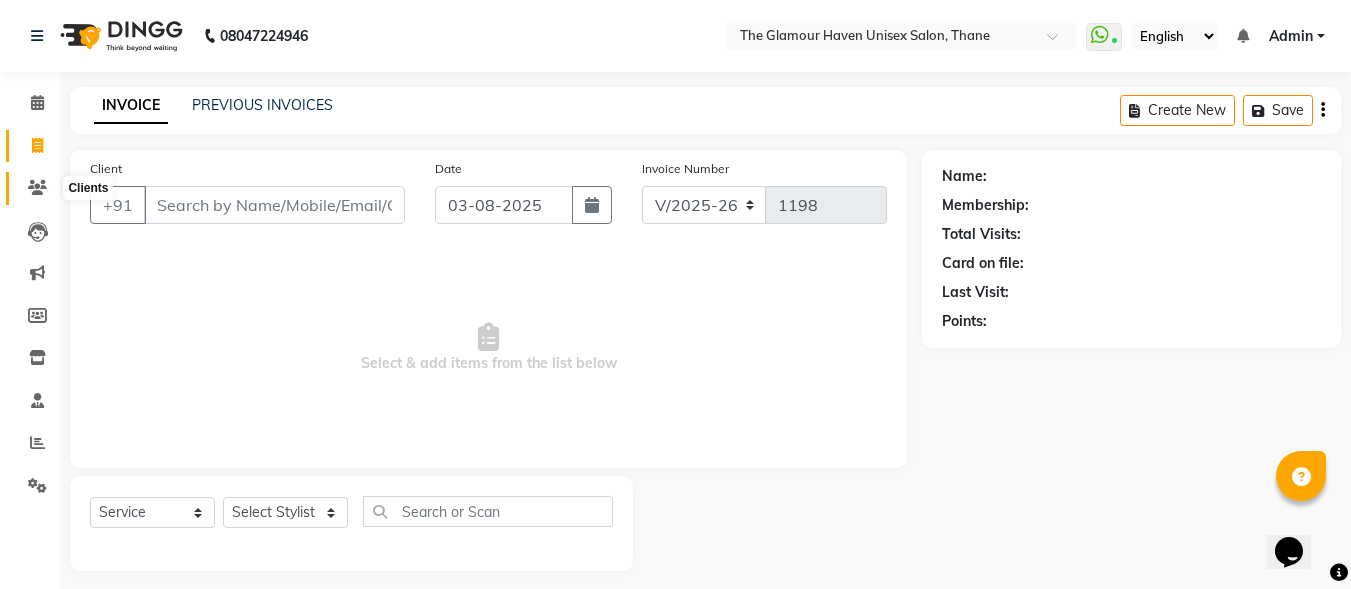 click 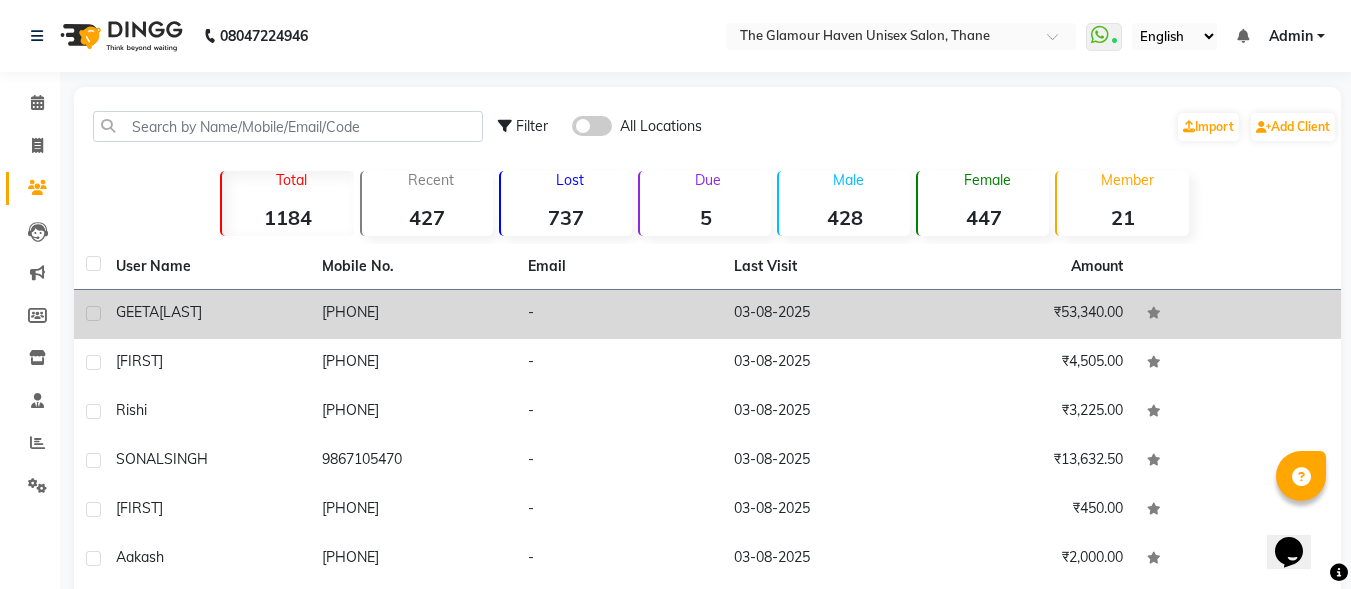 click on "[PHONE]" 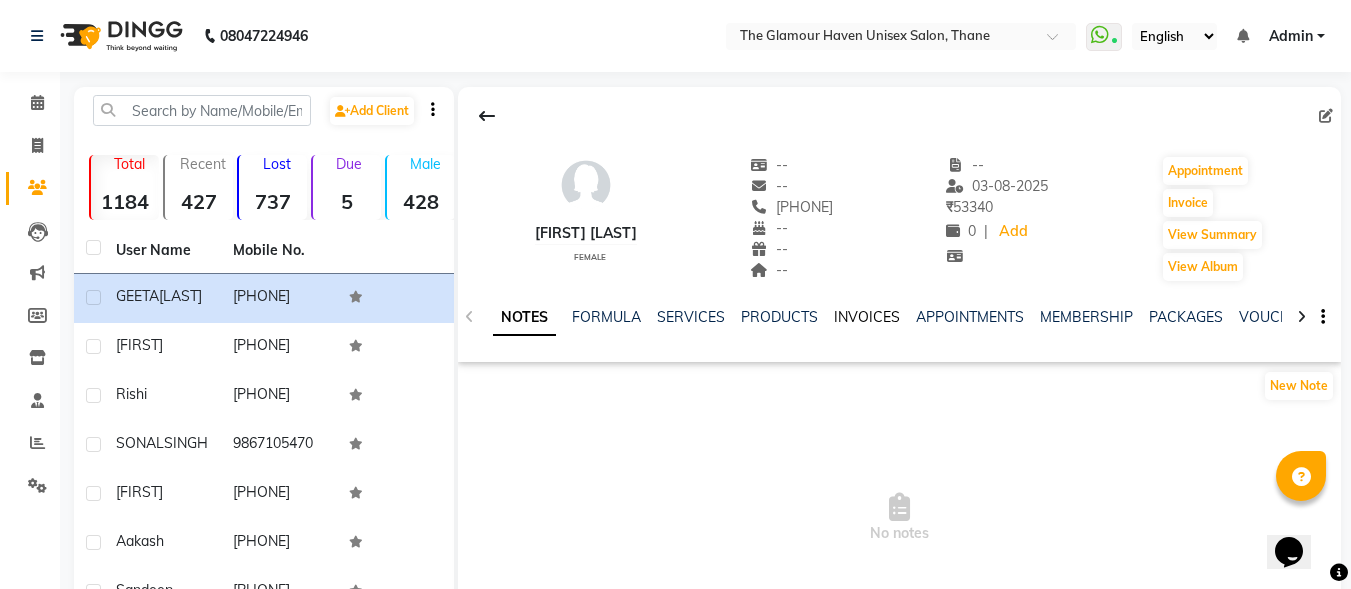 click on "INVOICES" 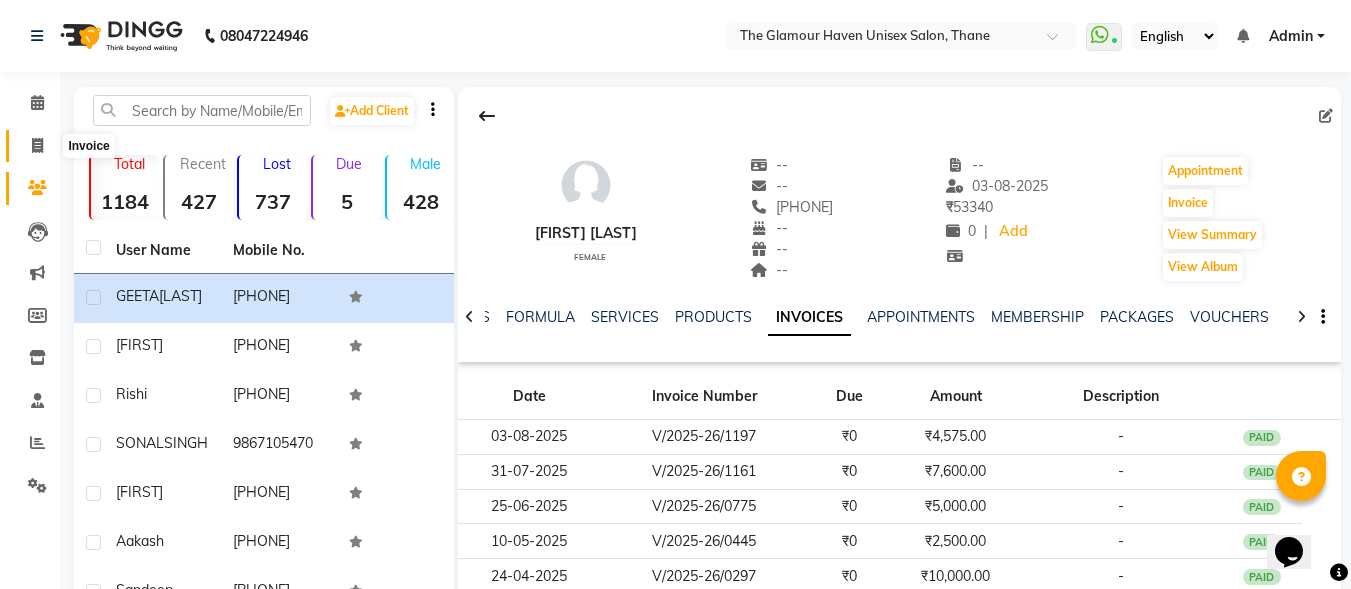 click 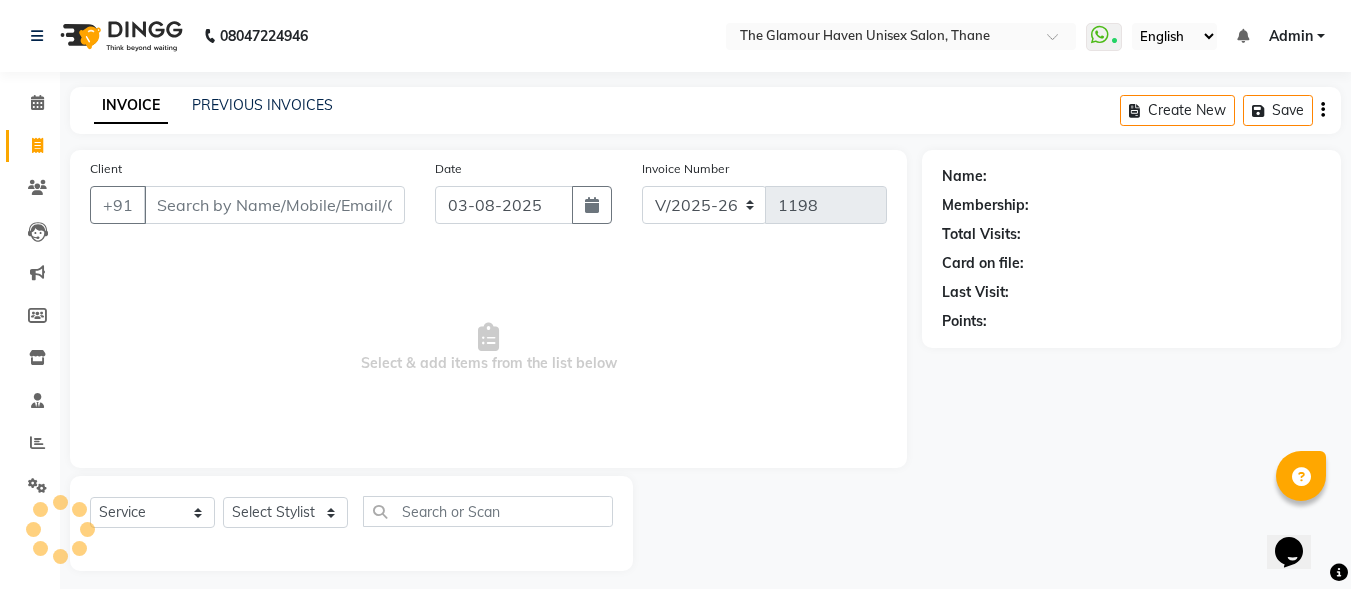 scroll, scrollTop: 12, scrollLeft: 0, axis: vertical 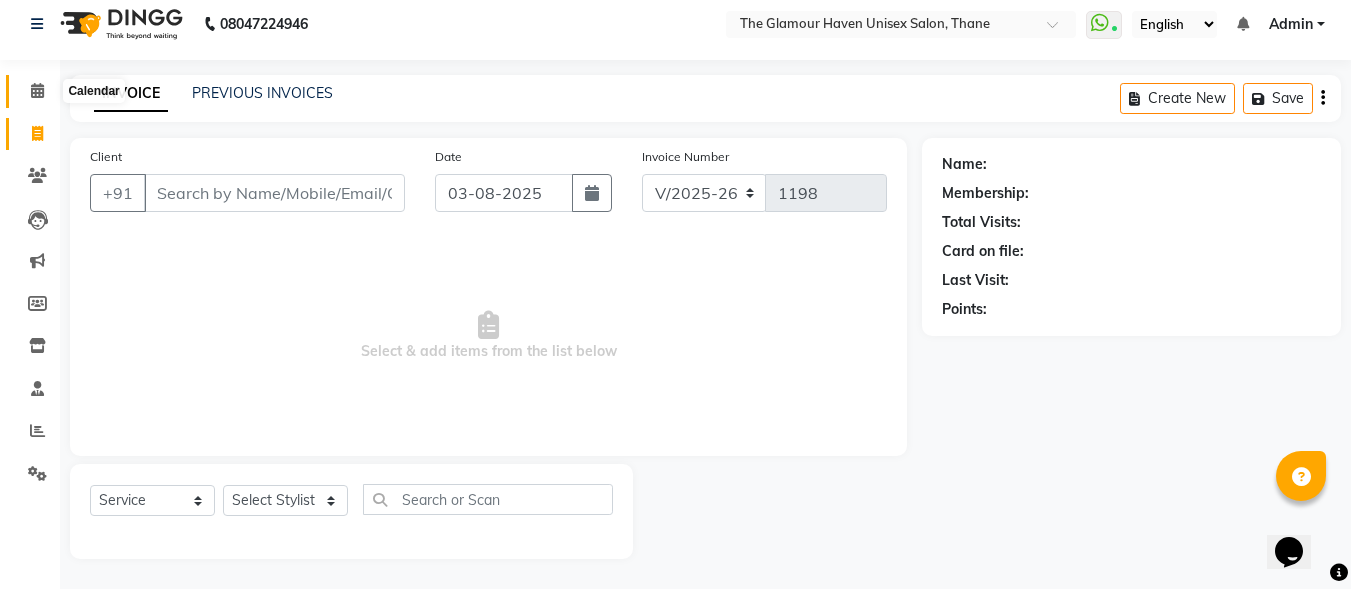 click 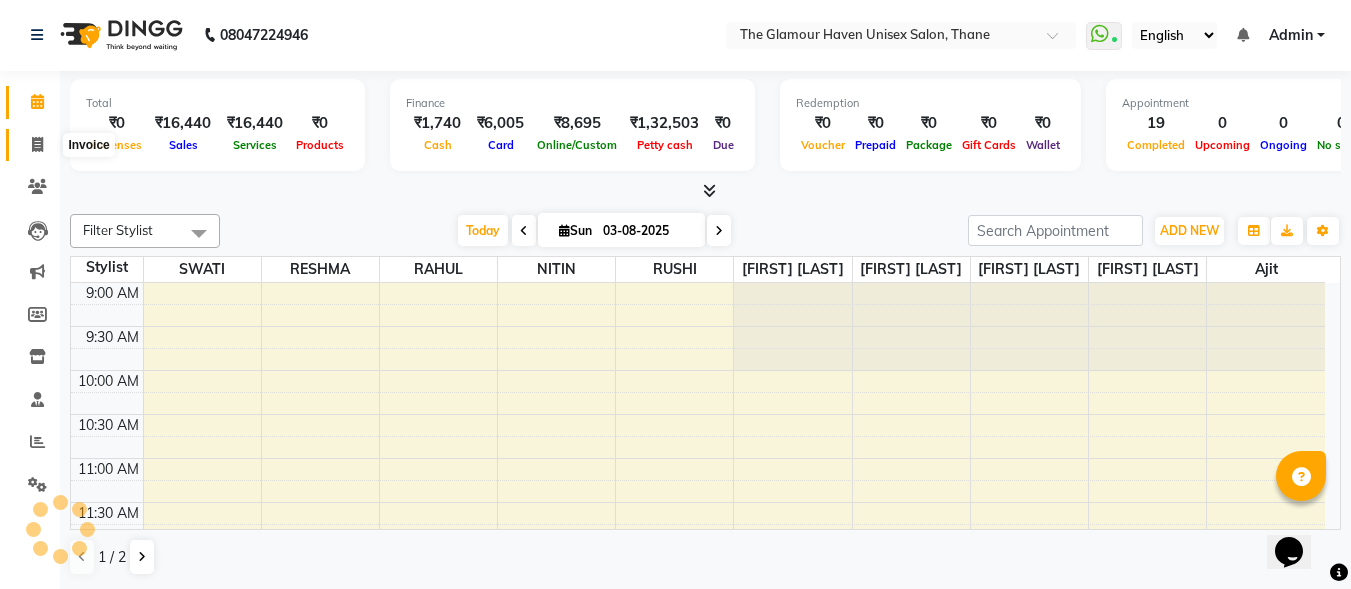scroll, scrollTop: 0, scrollLeft: 0, axis: both 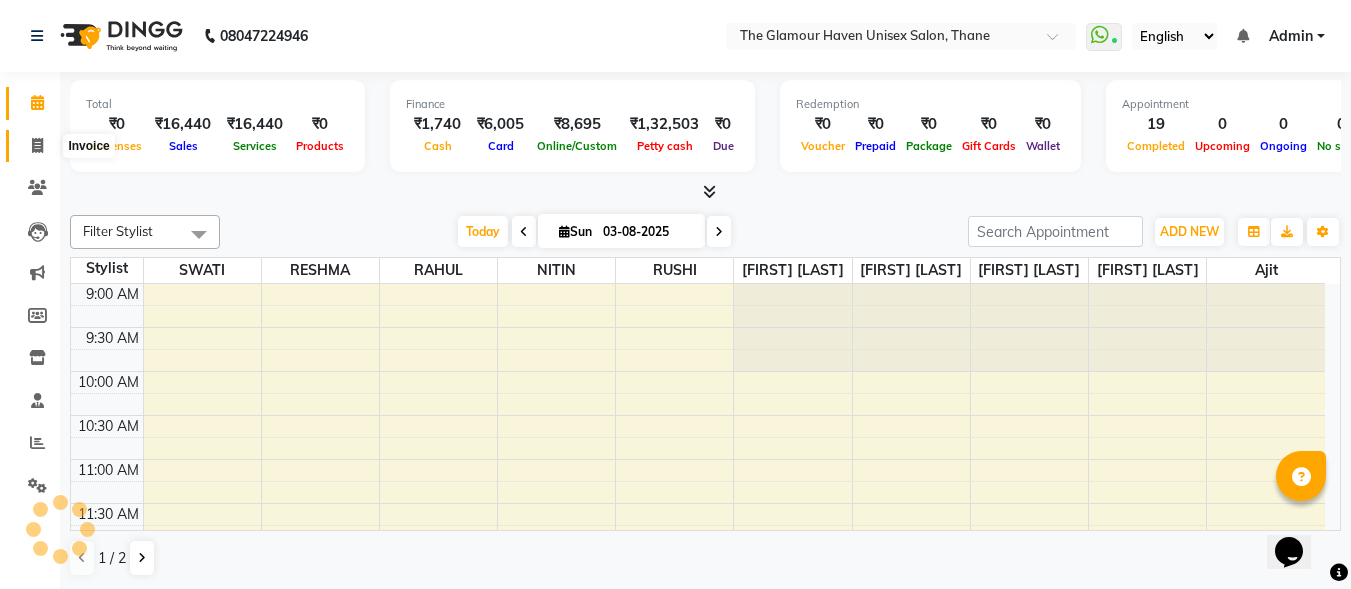 click 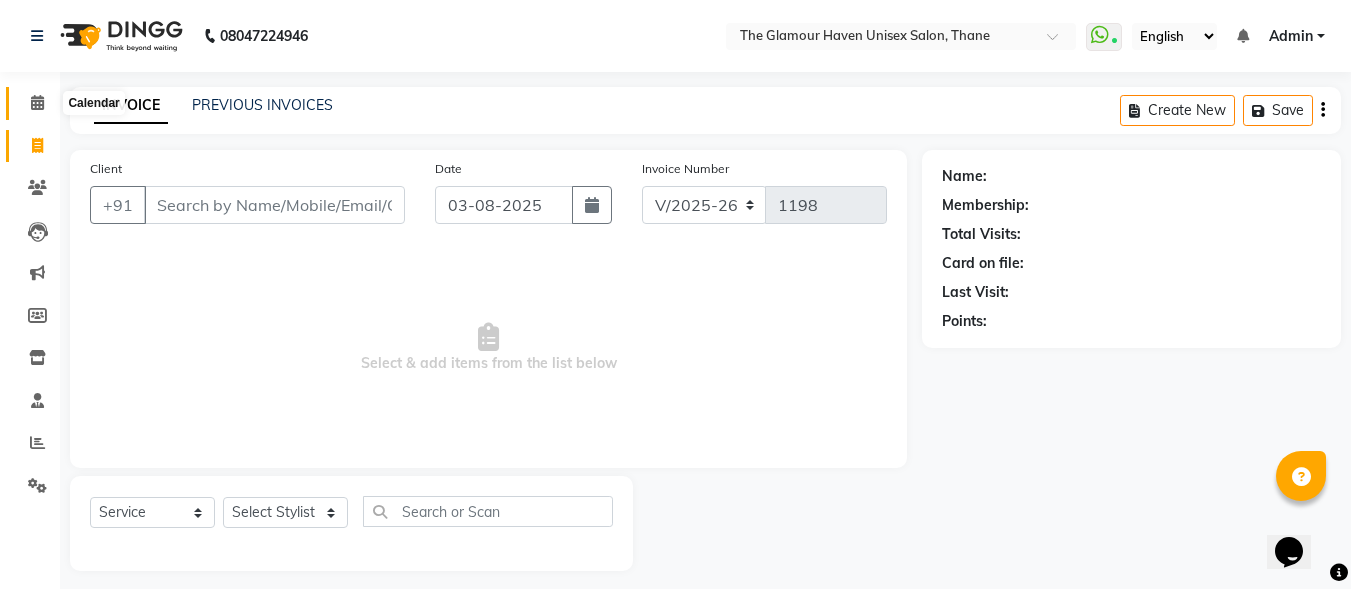 click 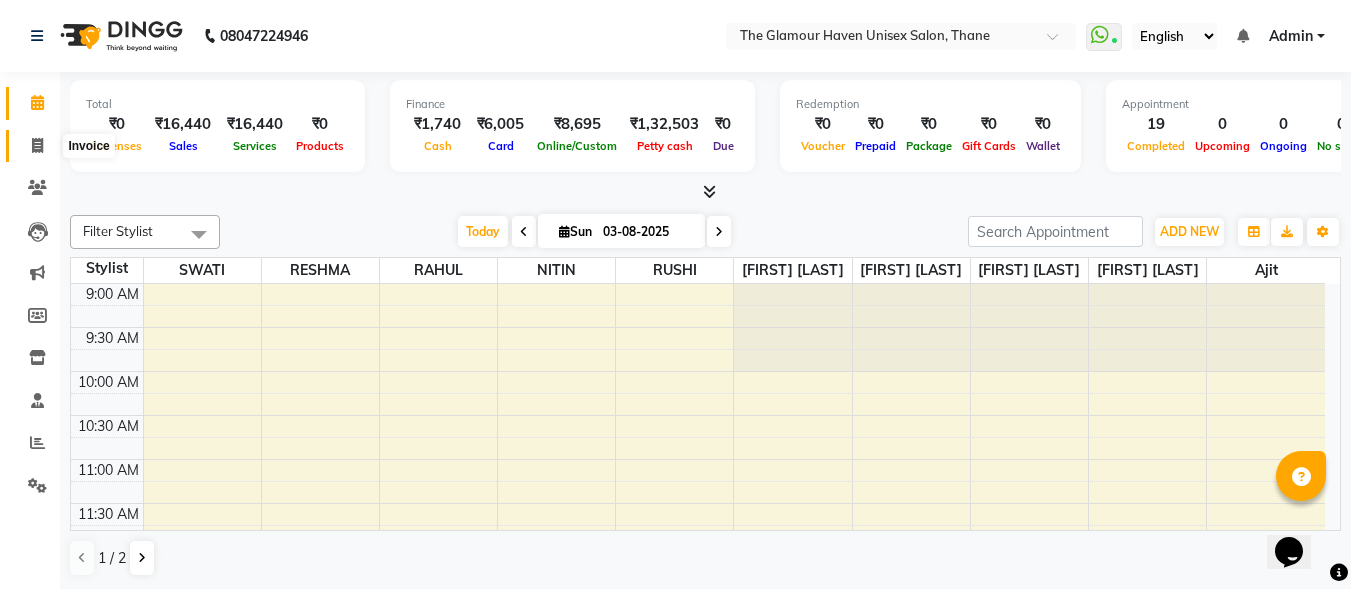 click 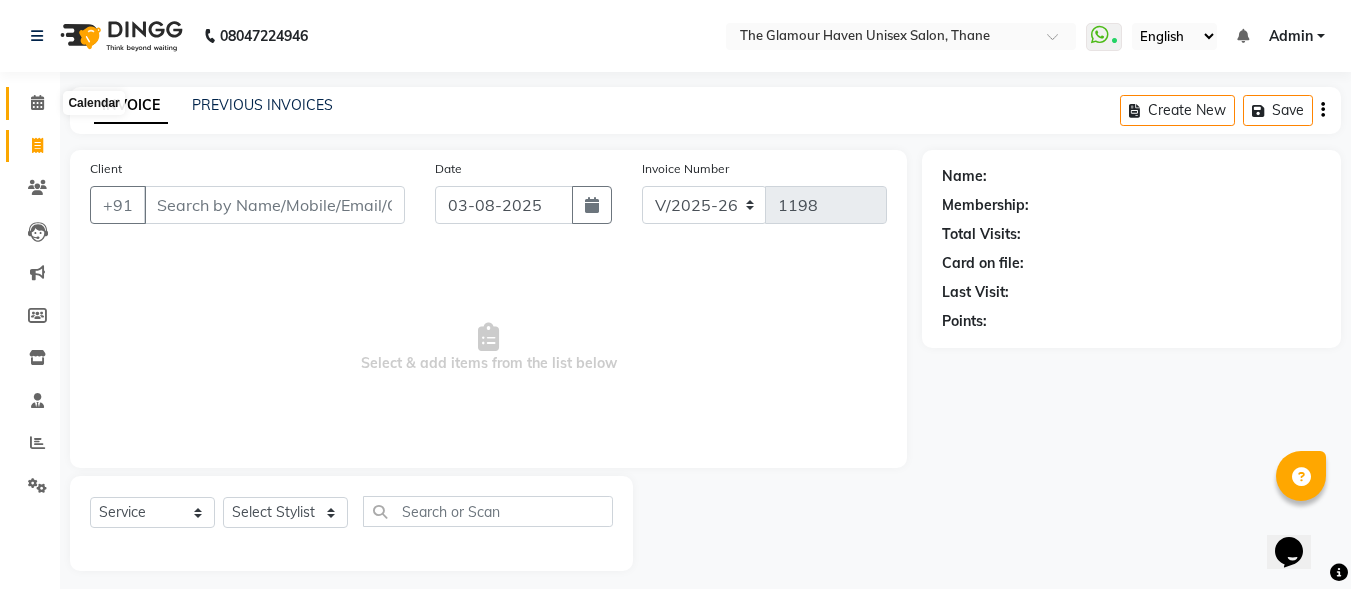 click 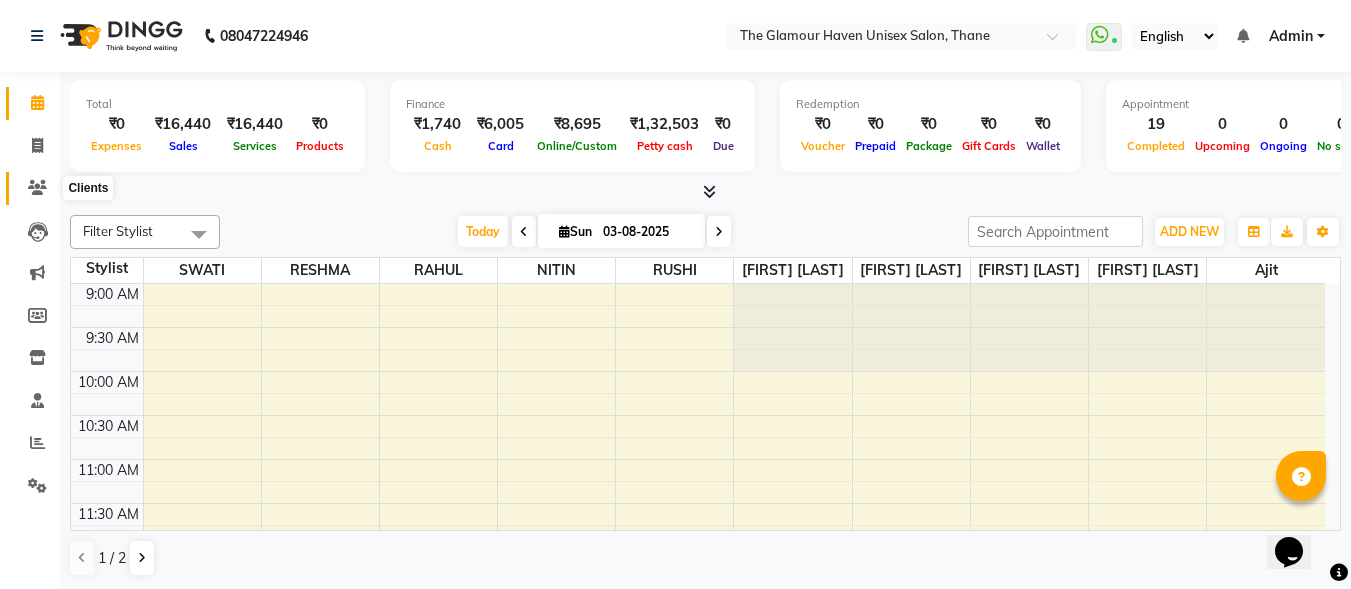 click 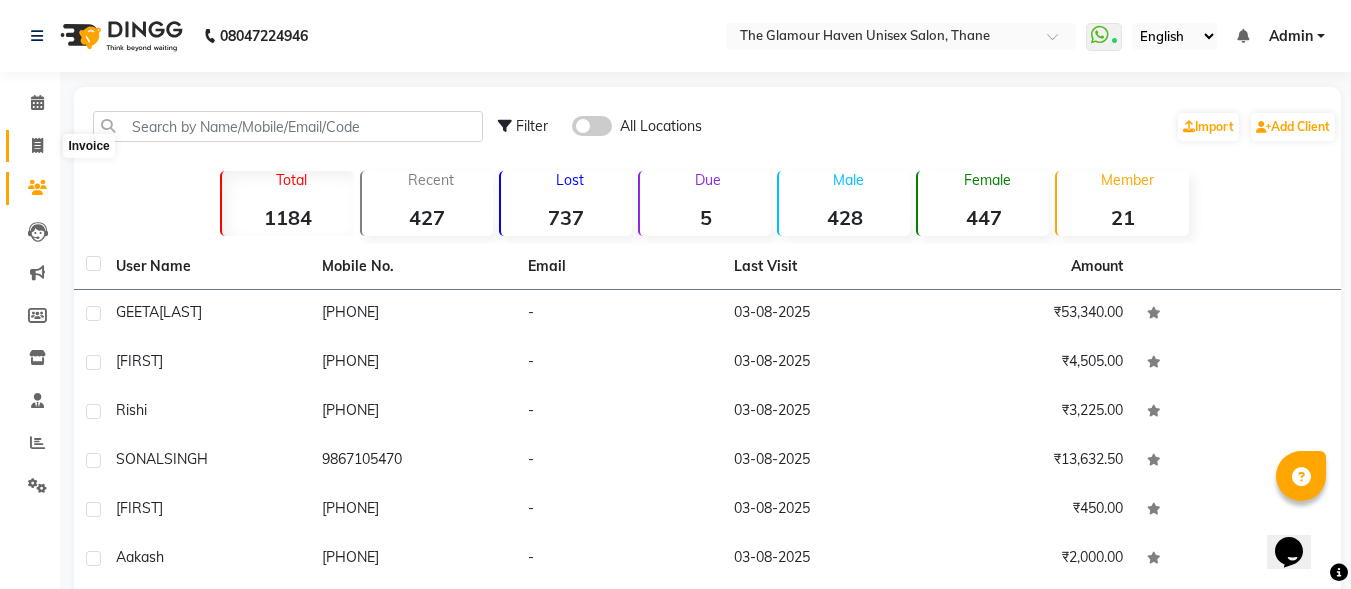 click 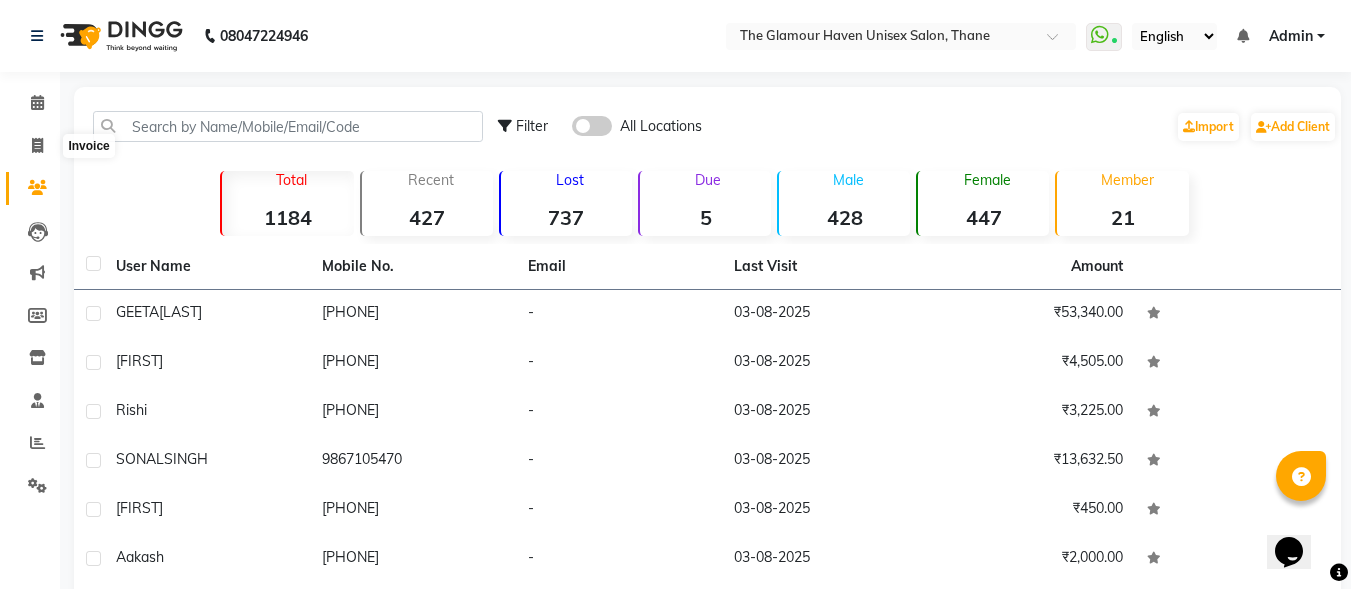 scroll, scrollTop: 12, scrollLeft: 0, axis: vertical 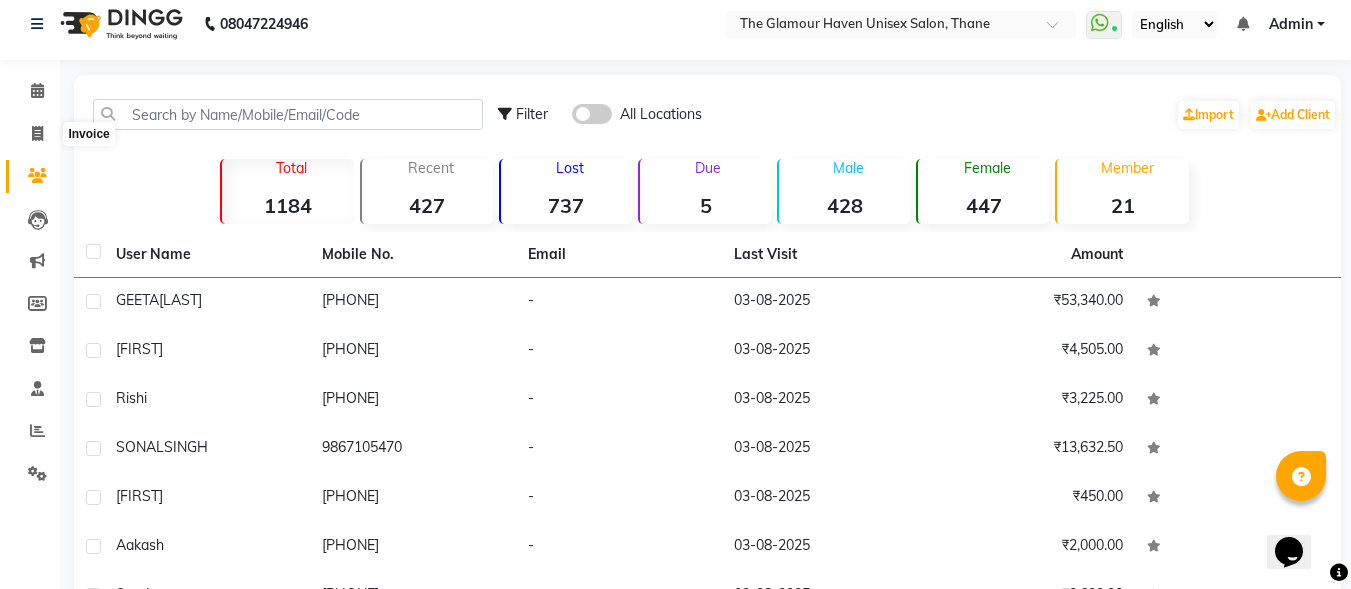 select on "7124" 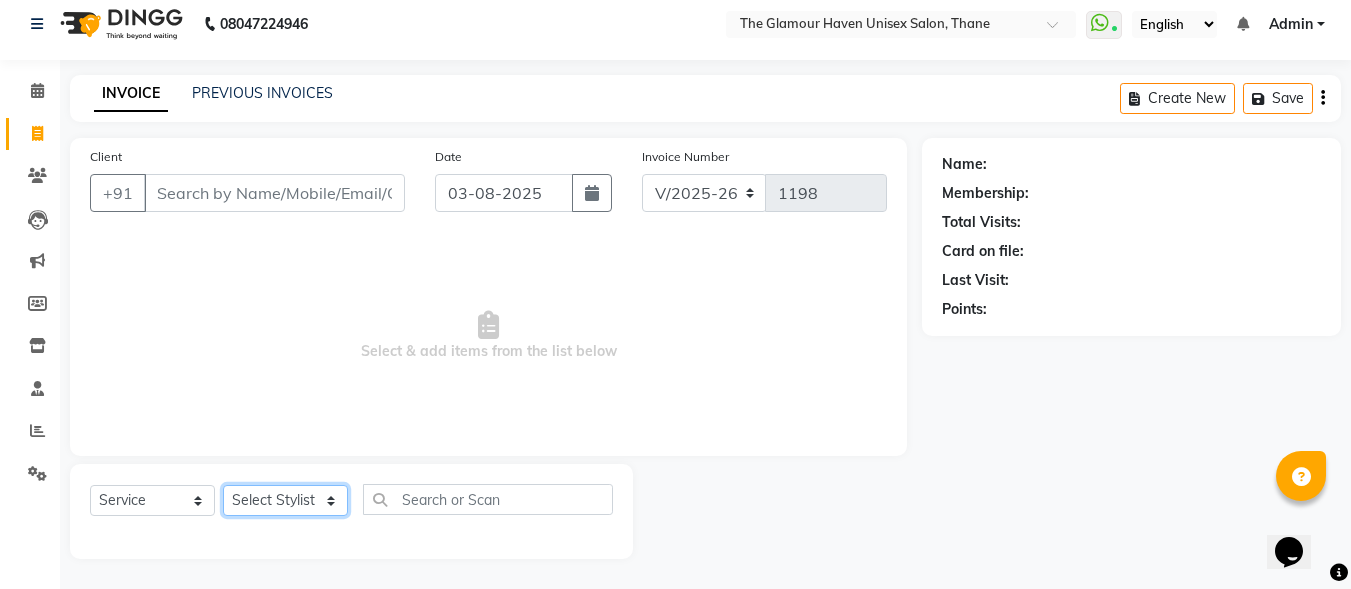 click on "Select Stylist [FIRST] [LAST] [FIRST] [LAST] [FIRST] [LAST] [FIRST] [LAST] [FIRST] [LAST] [FIRST] [LAST] [FIRST] [LAST] [FIRST] [LAST] [FIRST] [LAST]" 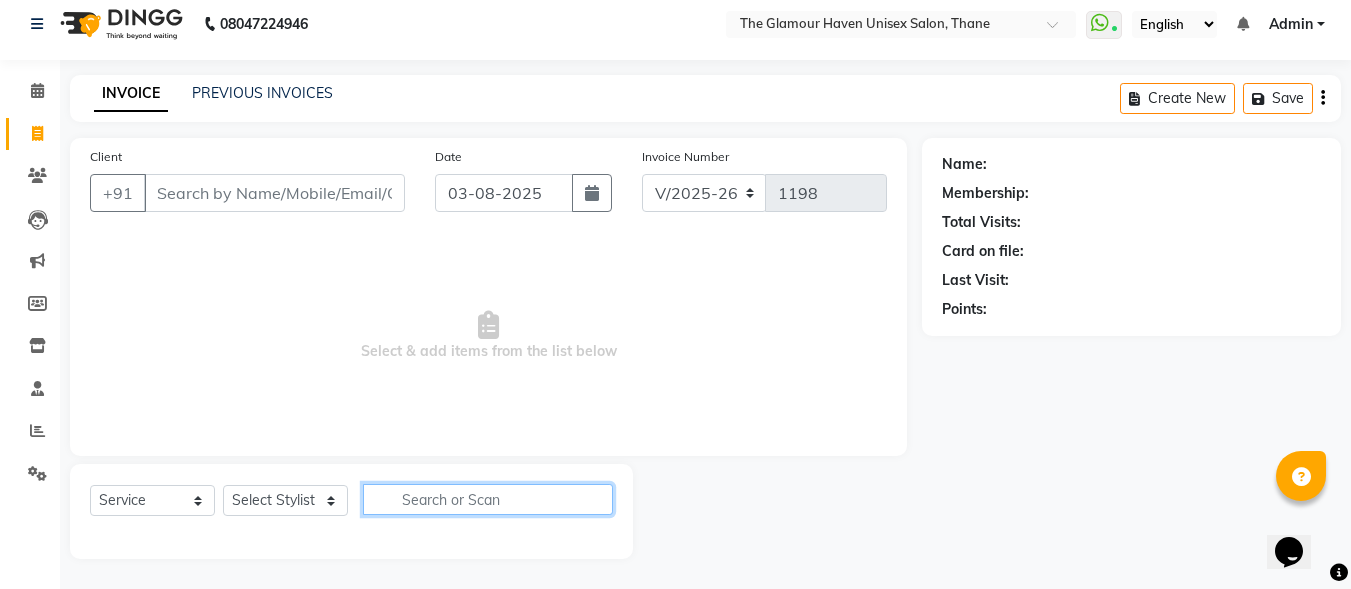 click 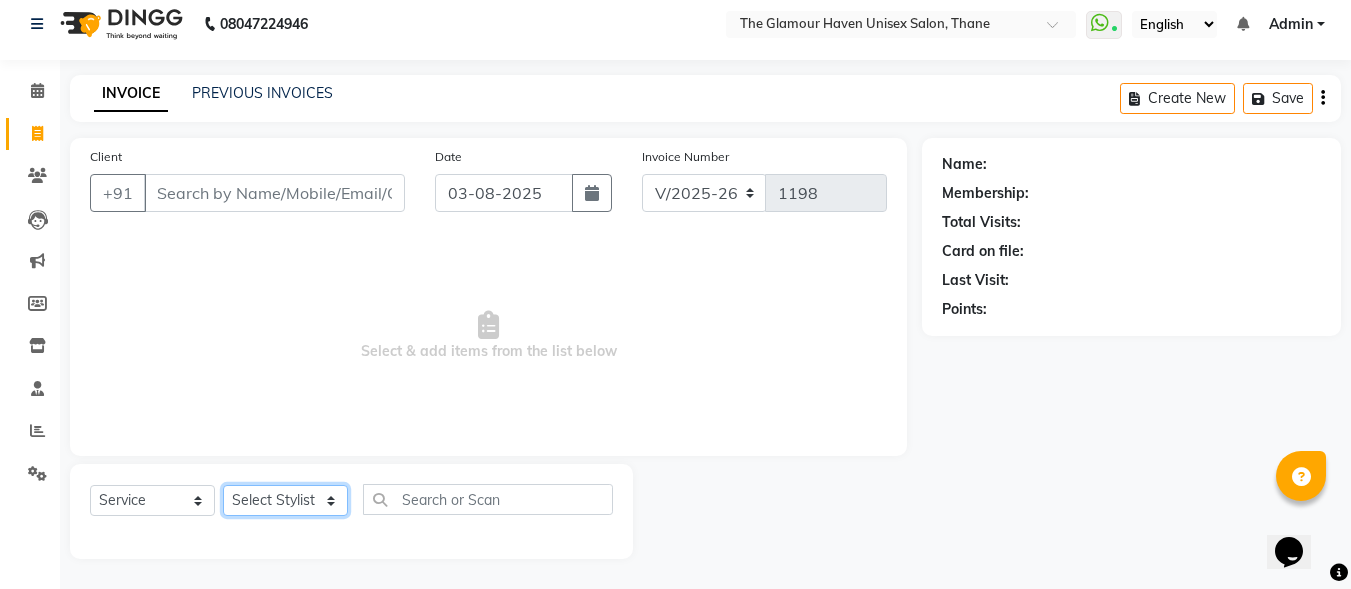 click on "Select Stylist [FIRST] [LAST] [FIRST] [LAST] [FIRST] [LAST] [FIRST] [LAST] [FIRST] [LAST] [FIRST] [LAST] [FIRST] [LAST] [FIRST] [LAST] [FIRST] [LAST]" 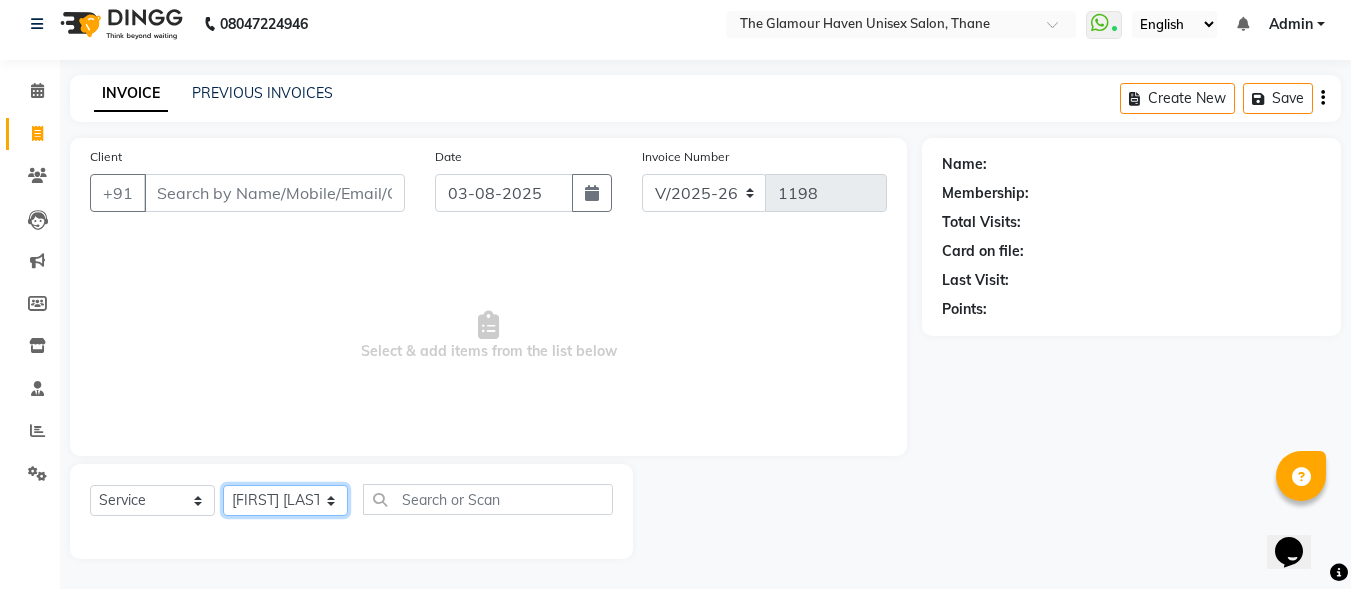 click on "Select Stylist [FIRST] [LAST] [FIRST] [LAST] [FIRST] [LAST] [FIRST] [LAST] [FIRST] [LAST] [FIRST] [LAST] [FIRST] [LAST] [FIRST] [LAST] [FIRST] [LAST]" 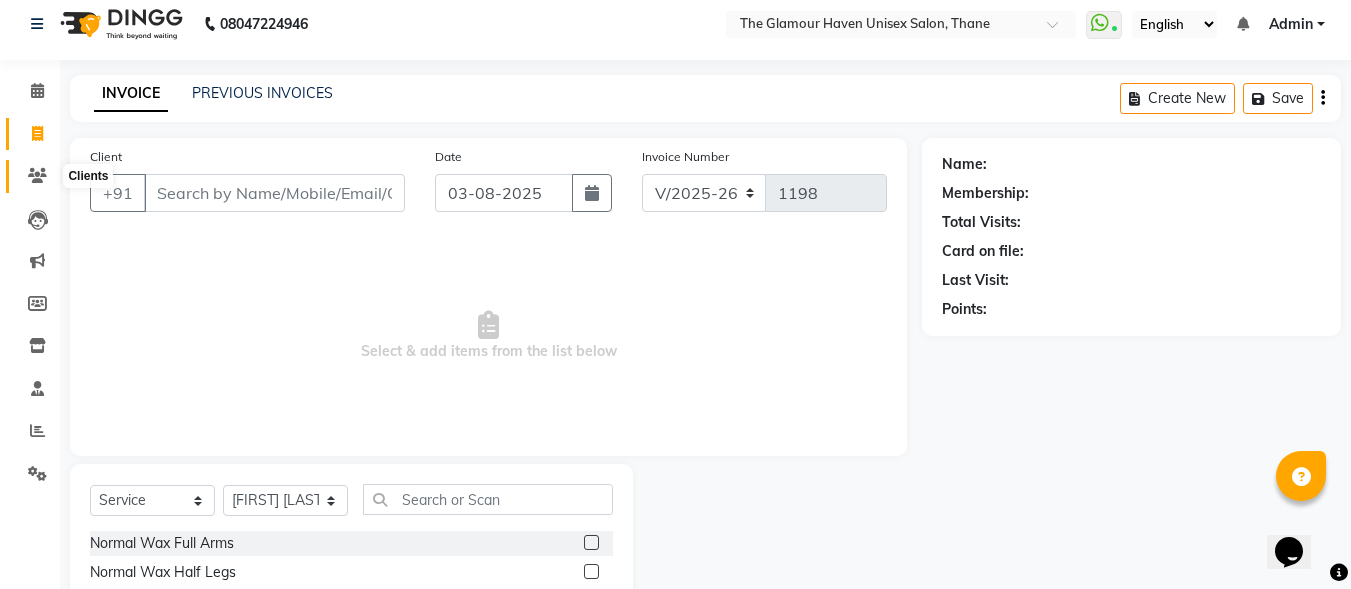 click 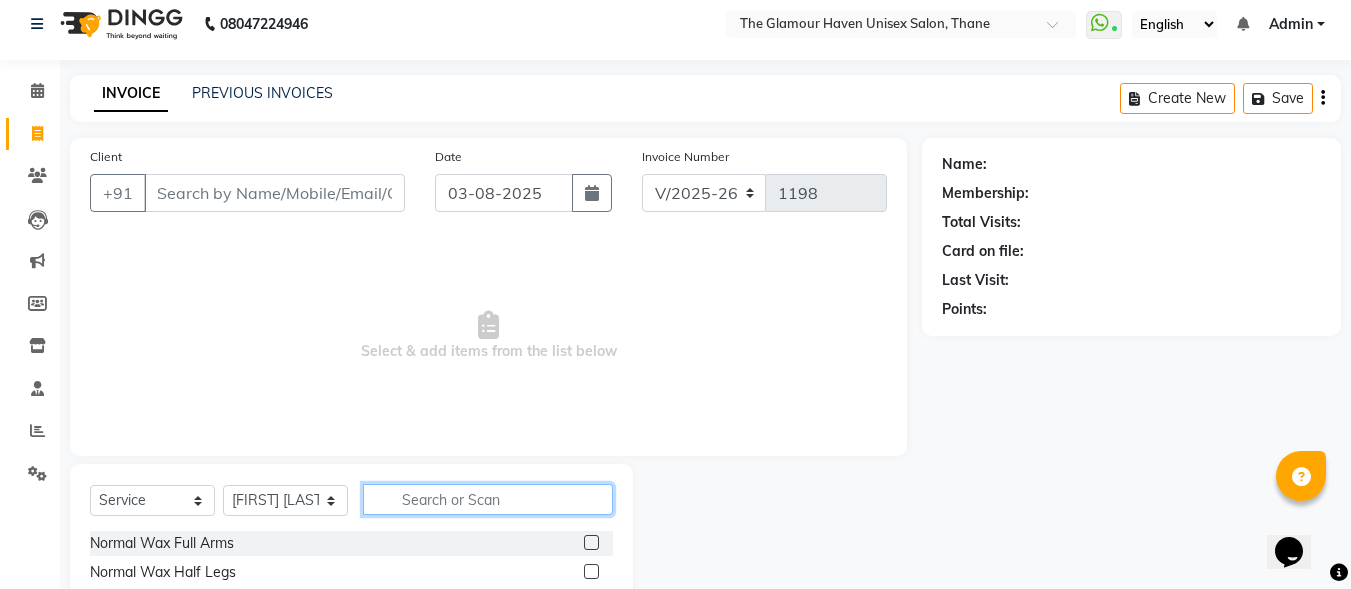 click 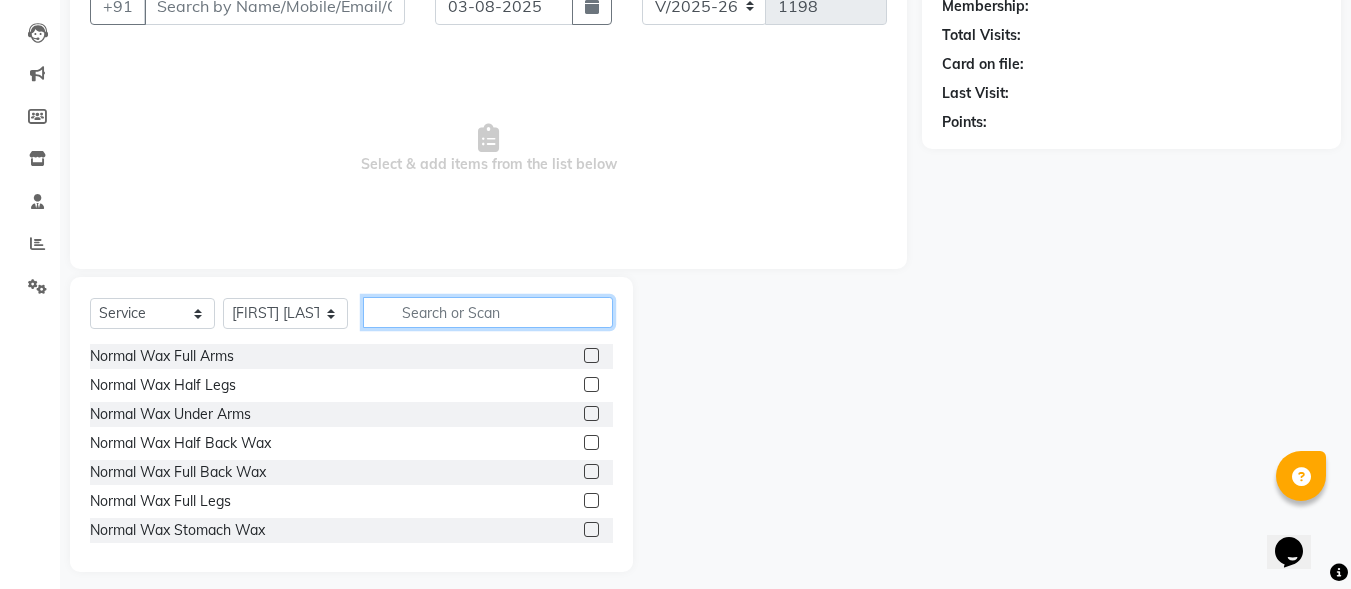 scroll, scrollTop: 212, scrollLeft: 0, axis: vertical 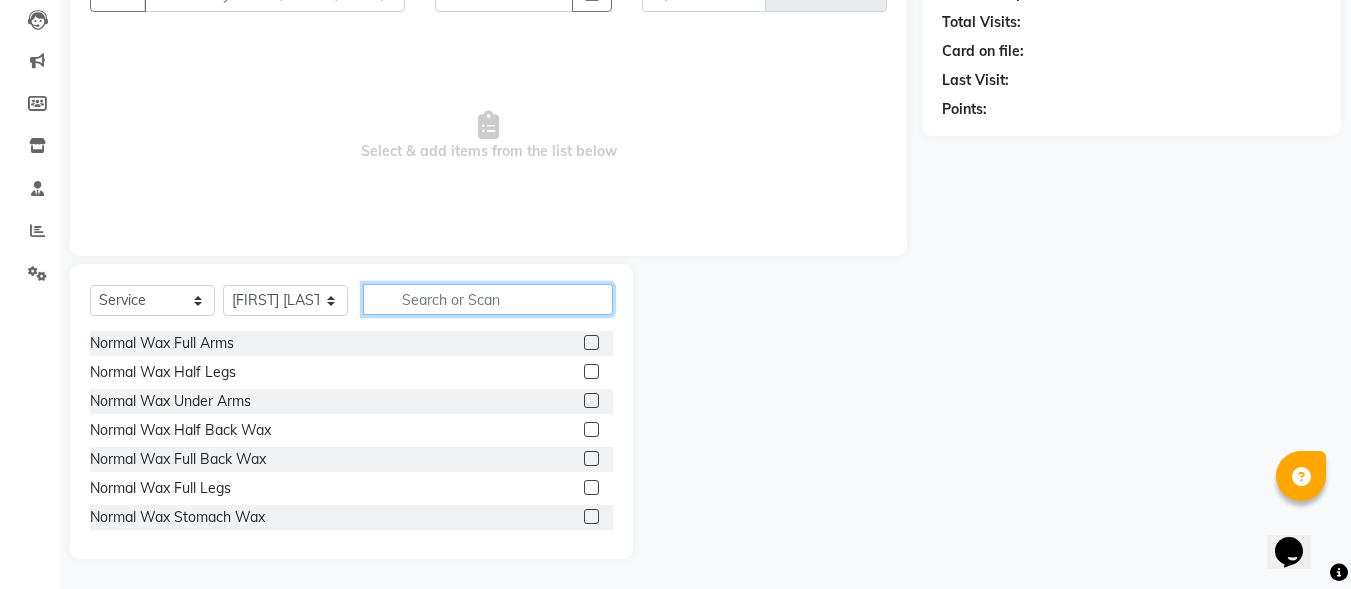 click 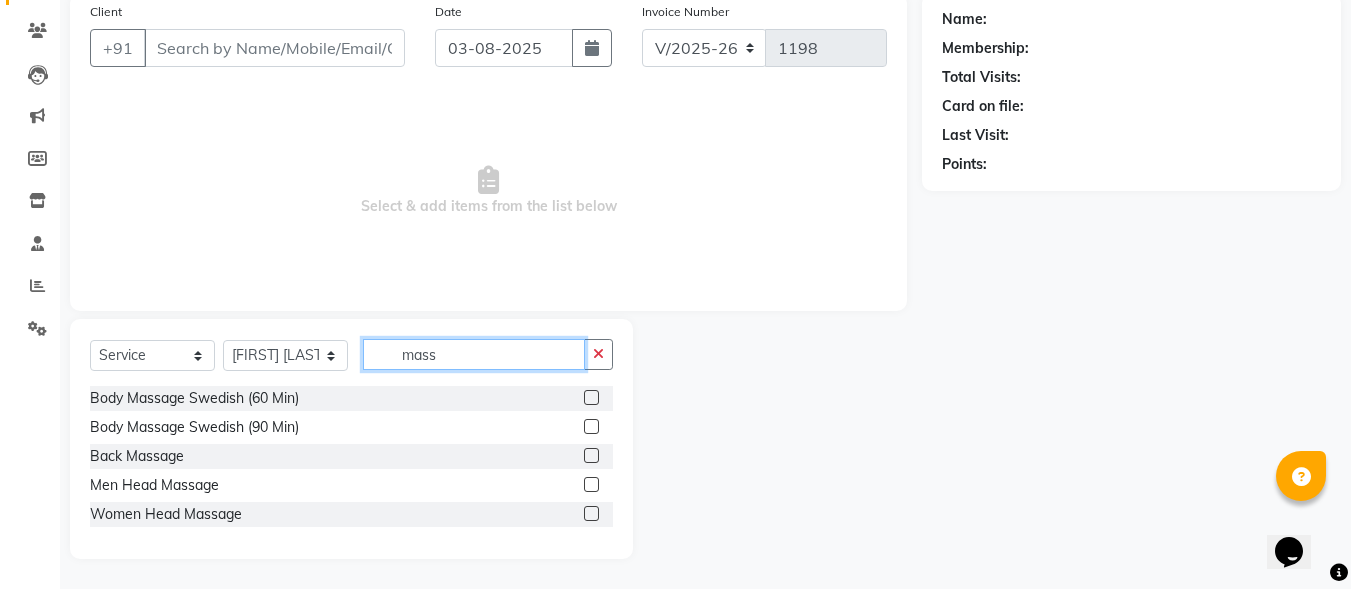 scroll, scrollTop: 157, scrollLeft: 0, axis: vertical 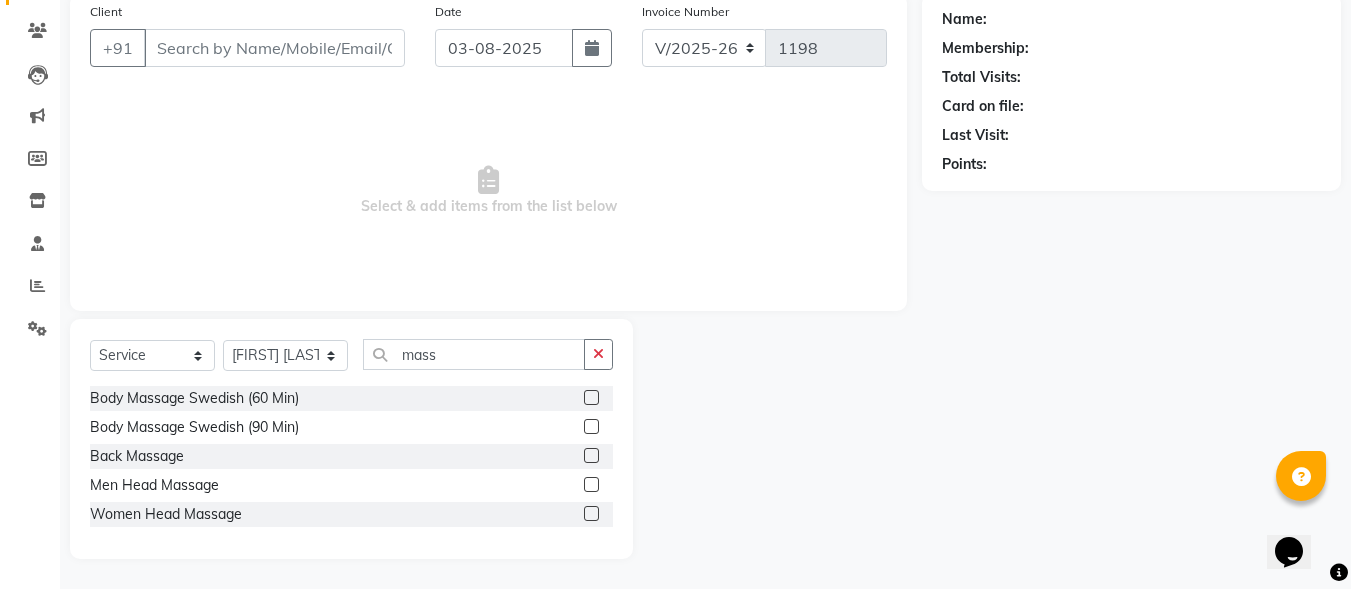 click 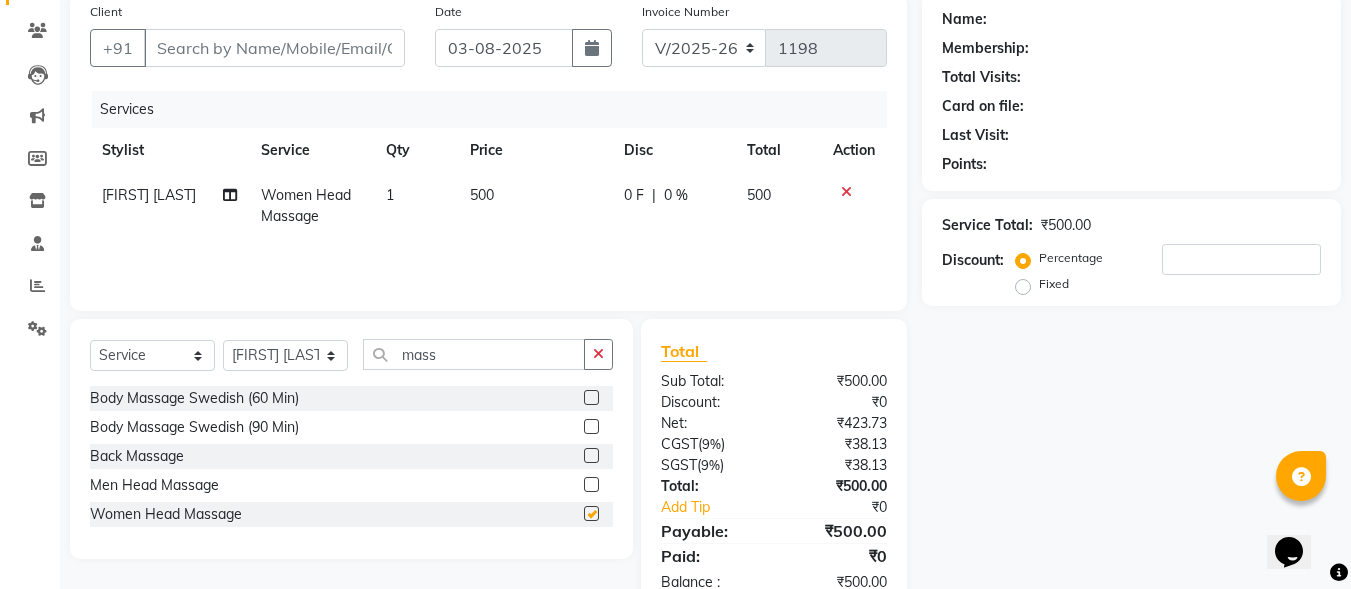checkbox on "false" 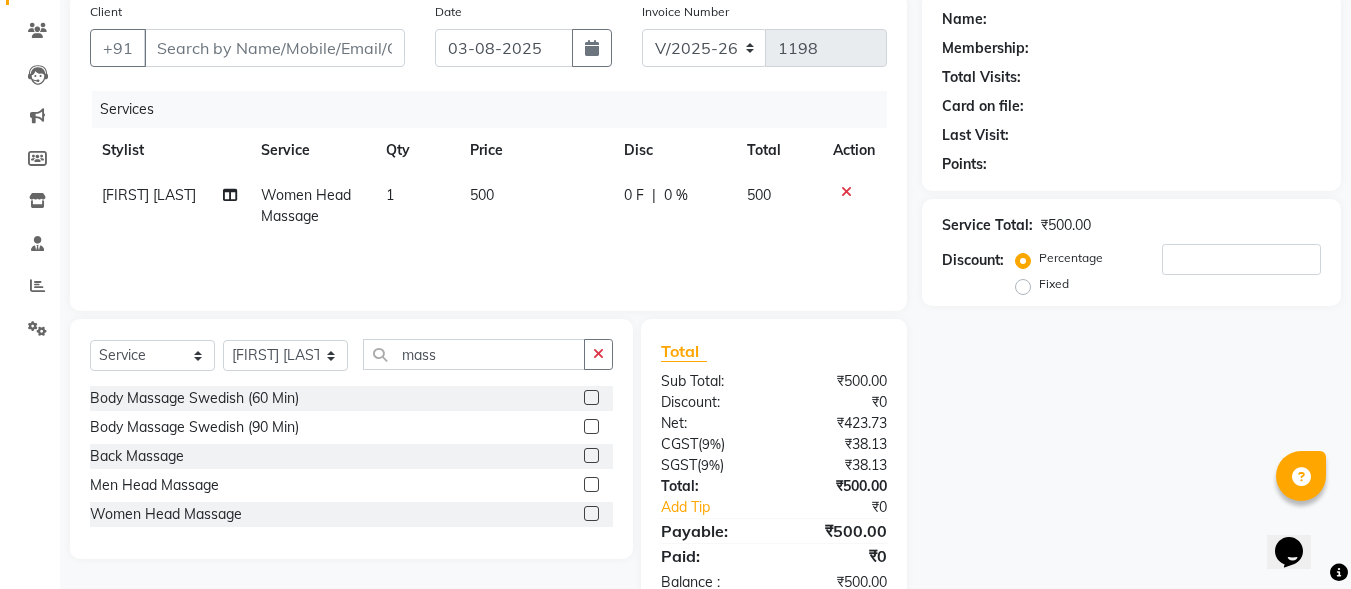 click on "500" 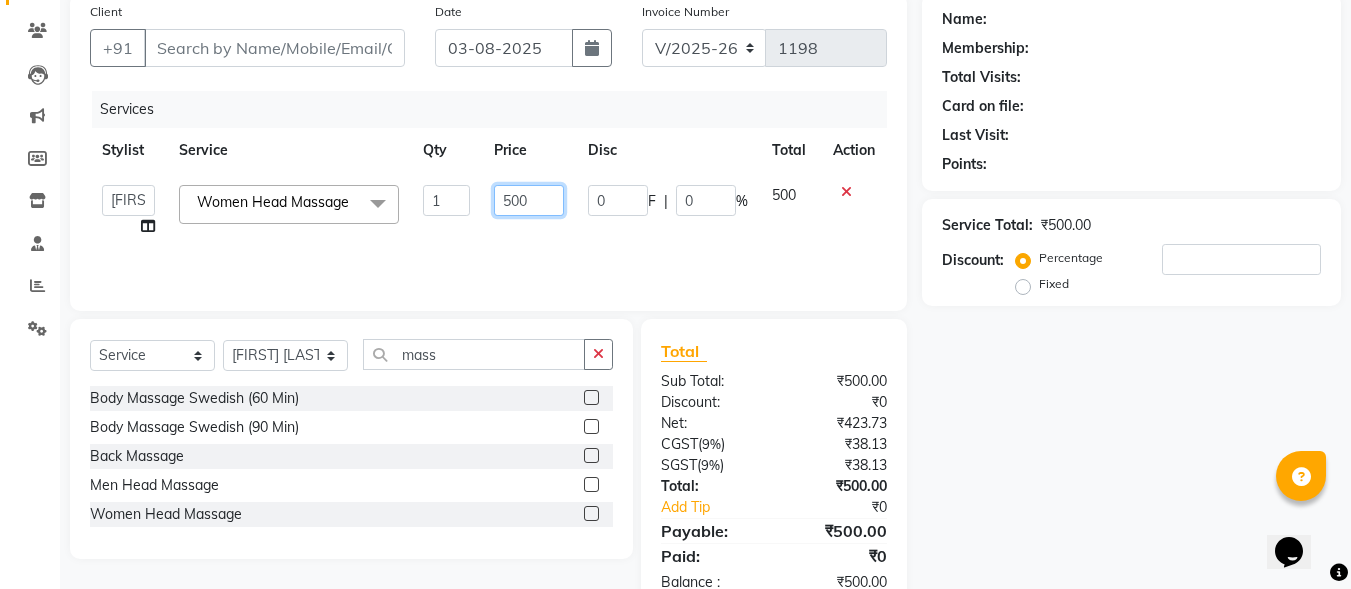 drag, startPoint x: 542, startPoint y: 194, endPoint x: 497, endPoint y: 195, distance: 45.01111 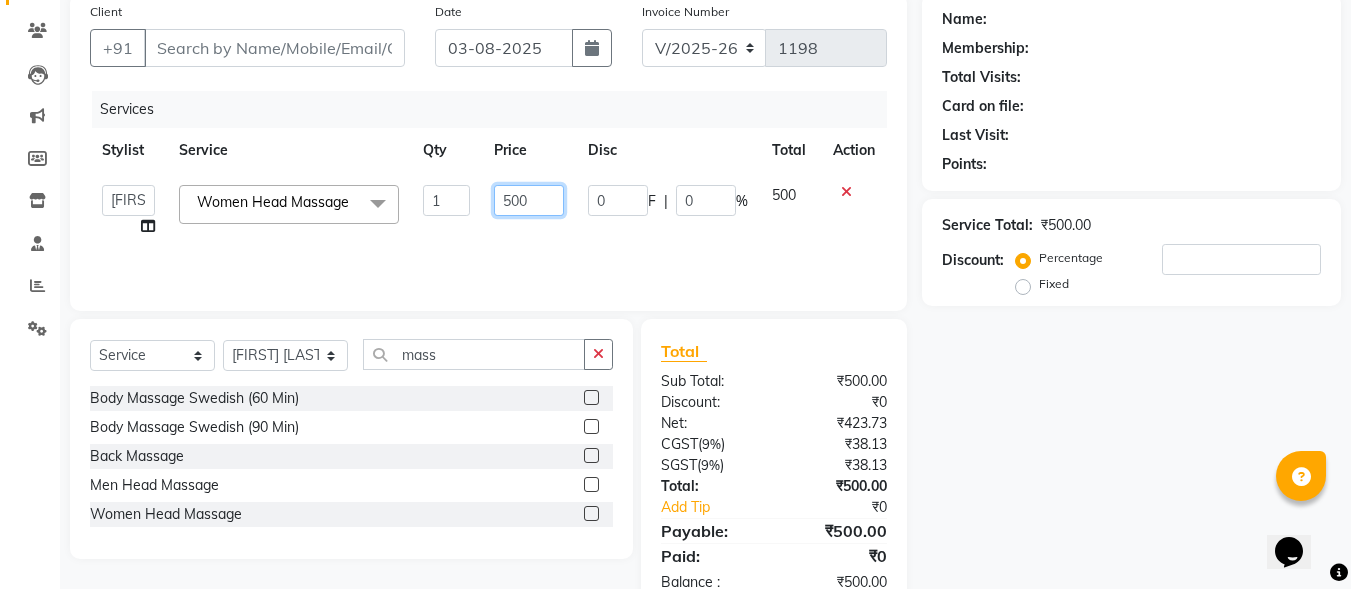 click on "500" 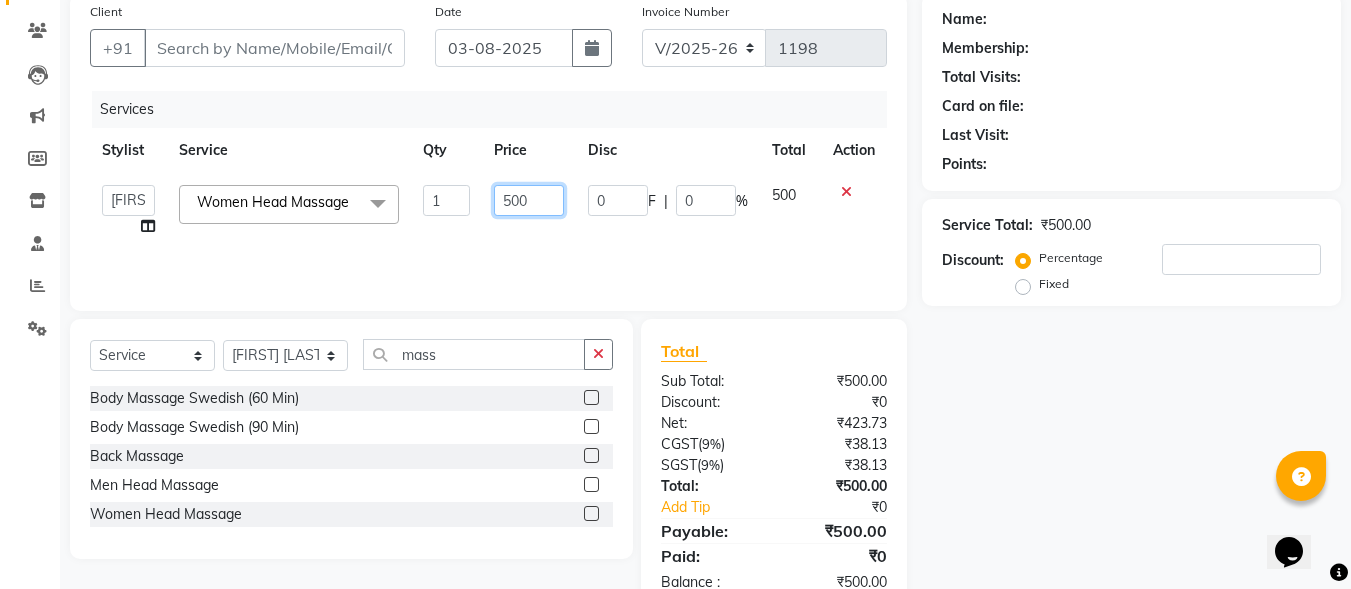 click on "500" 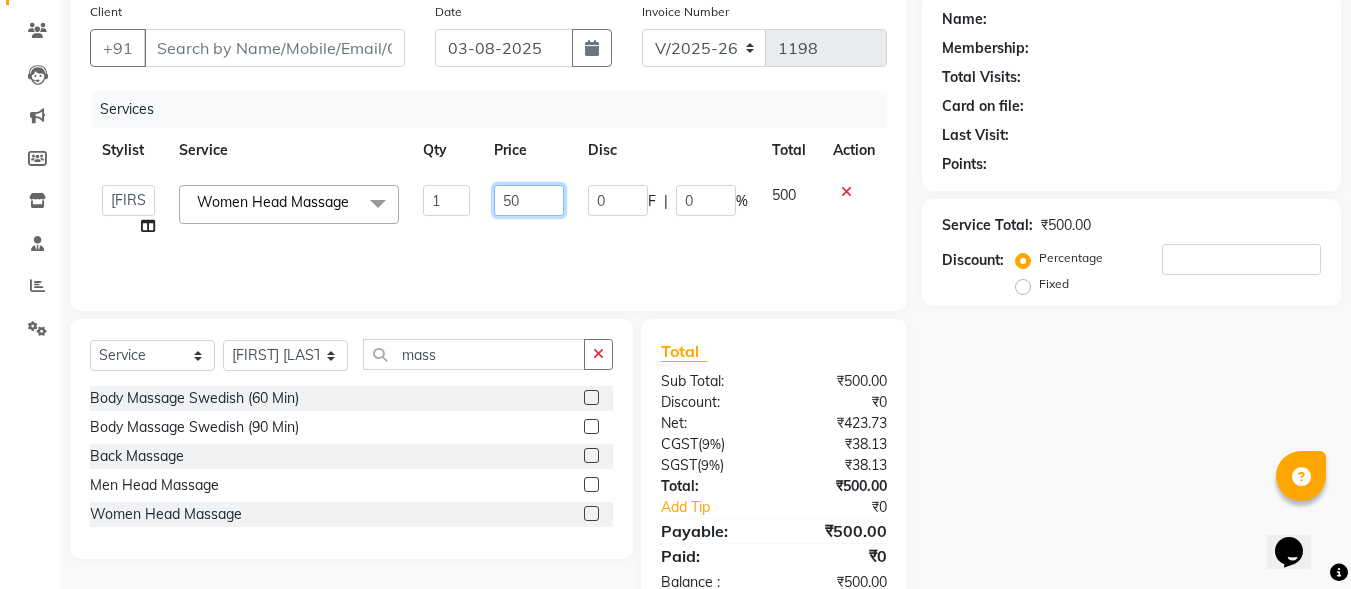 type on "5" 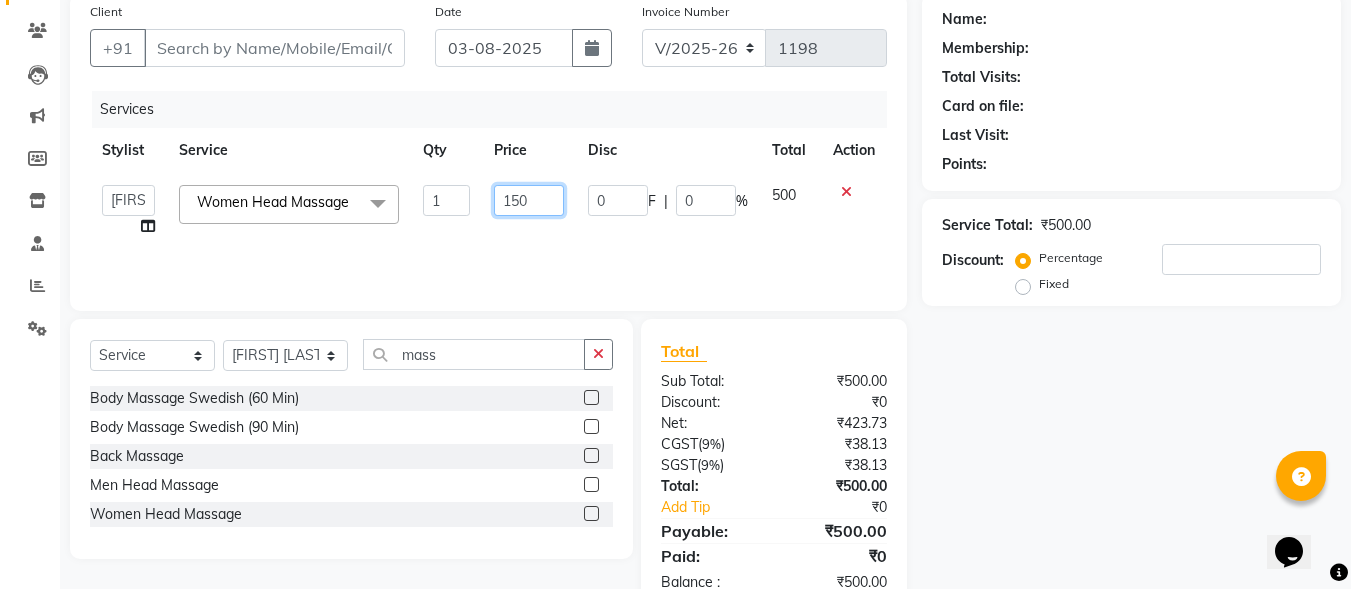 type on "1500" 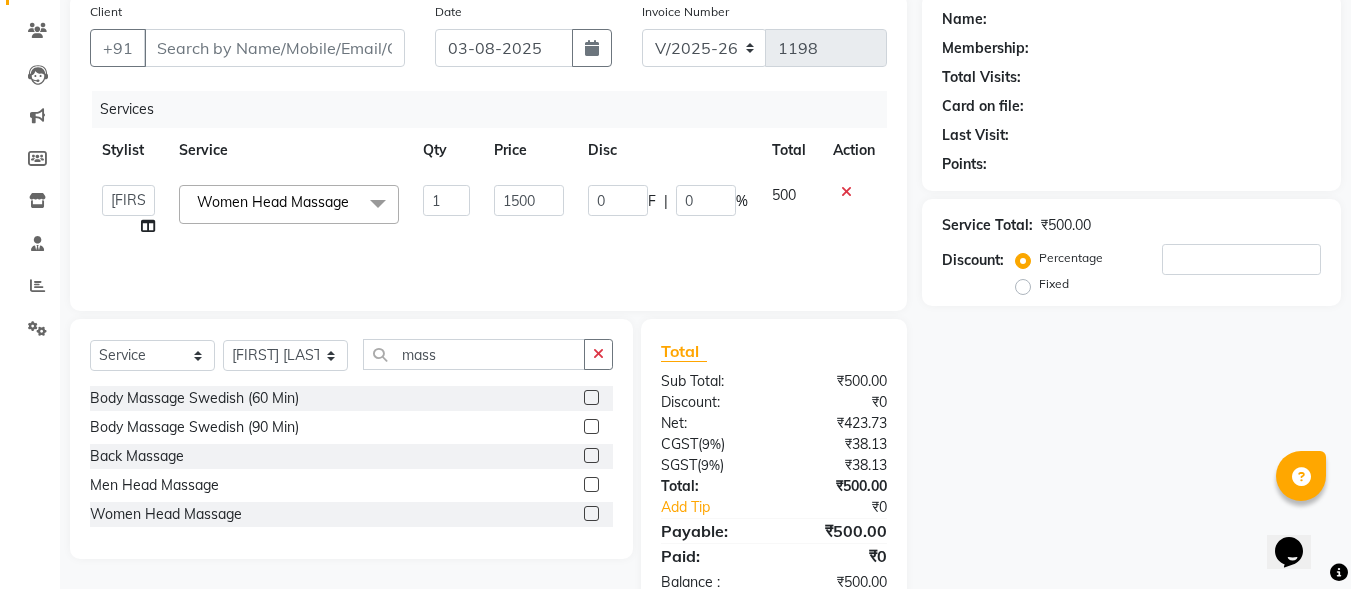click on "Services Stylist Service Qty Price Disc Total Action ajit Bharat sen darshna gole Geeta shetye NITIN RAHUL Rahul Dixit RESHMA RUSHI SWATI vijay sonawane VINAY DIXIT Women Head Massage x Normal Wax Full Arms Normal Wax Half Legs Normal Wax Under Arms Normal Wax Half Back Wax Normal Wax Full Back Wax Normal Wax Full Legs Normal Wax Stomach Wax Normal Wax Full Front Wax Normal Wax Half Front Wax Normal Wax Bead Wax Full Face Normal Wax Bead Wax (U. Lip, Forehead, S.L, Chin, L. Lip) Normal Wax Under Arm Bead Normal Wax Bikini Line Normal Wax Brazilian Roll on Cartridge Wax Classic Roll on Cartridge Wax Classic (1+1) Roll on Cartridge Wax Premium Roll on Cartridge Wax Premium (1+1) Liposoluble Wax / Imported Full Arms Liposoluble Wax / Imported Half Arms Liposoluble Wax / Imported Half Legs Black & Mask Full Arm EYEBROW CHIN 1" 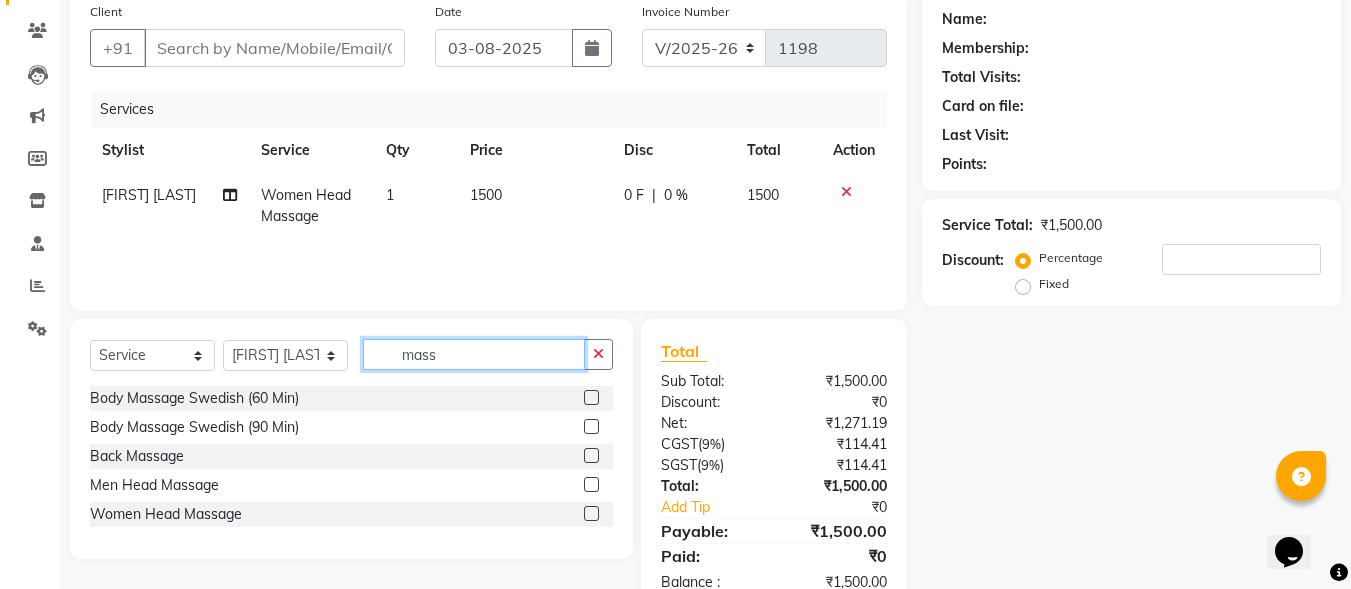 click on "mass" 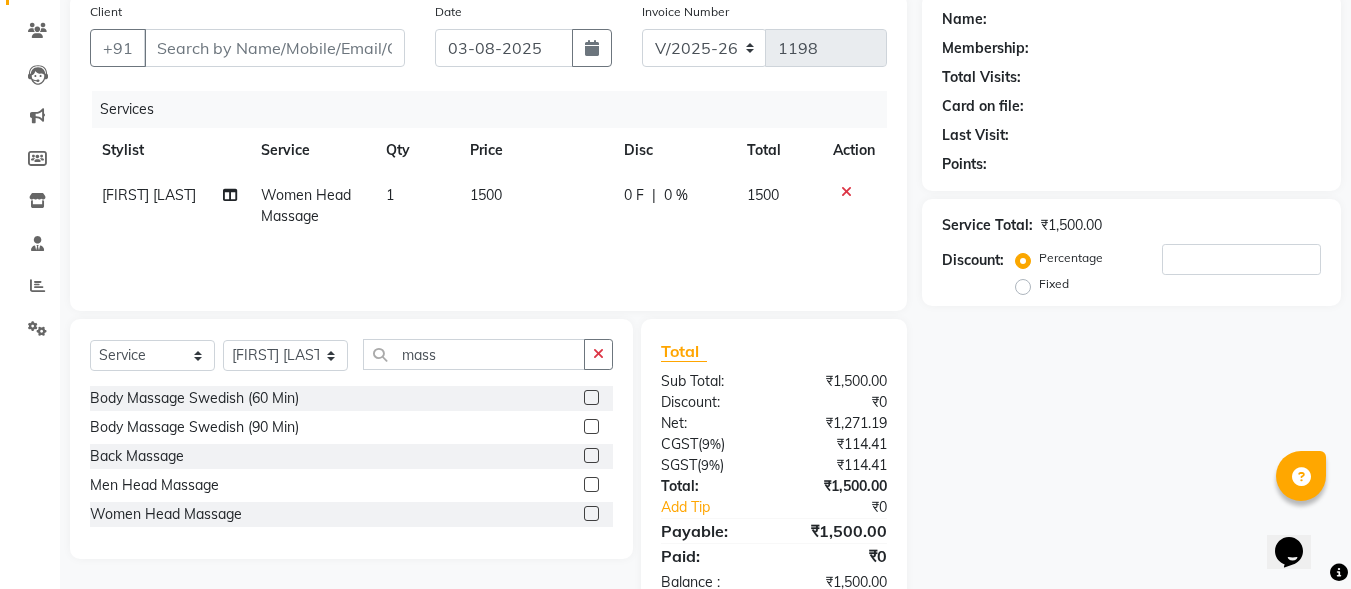 click 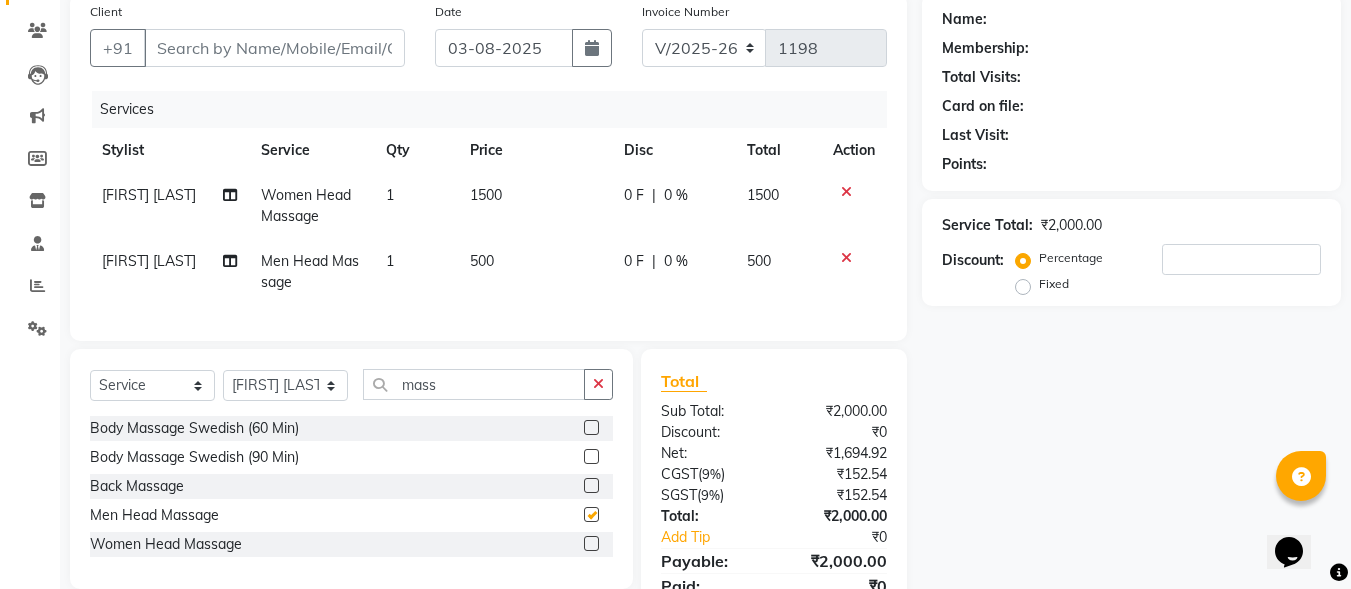 checkbox on "false" 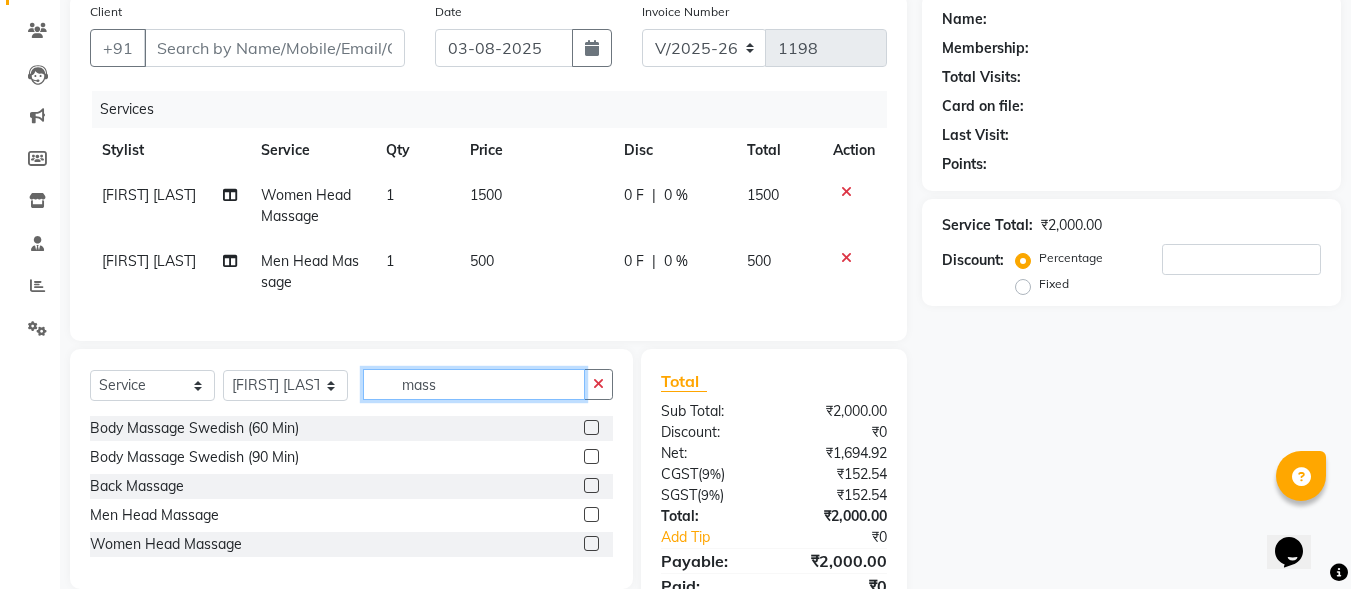 click on "mass" 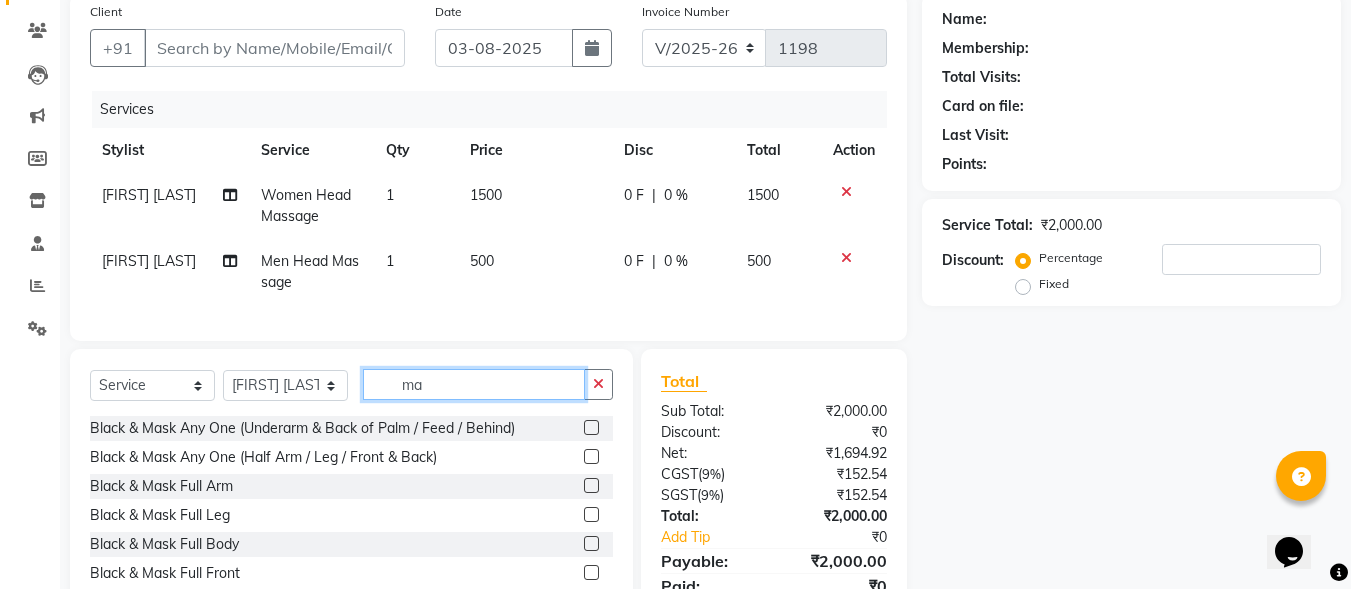 type on "m" 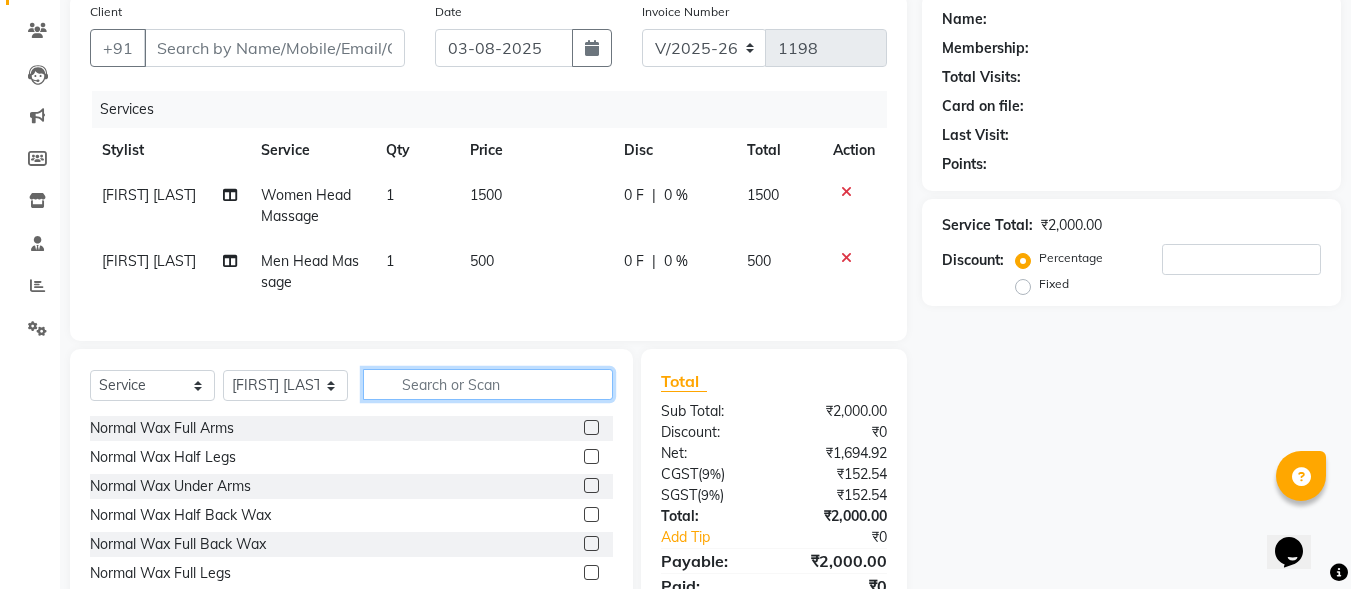 type 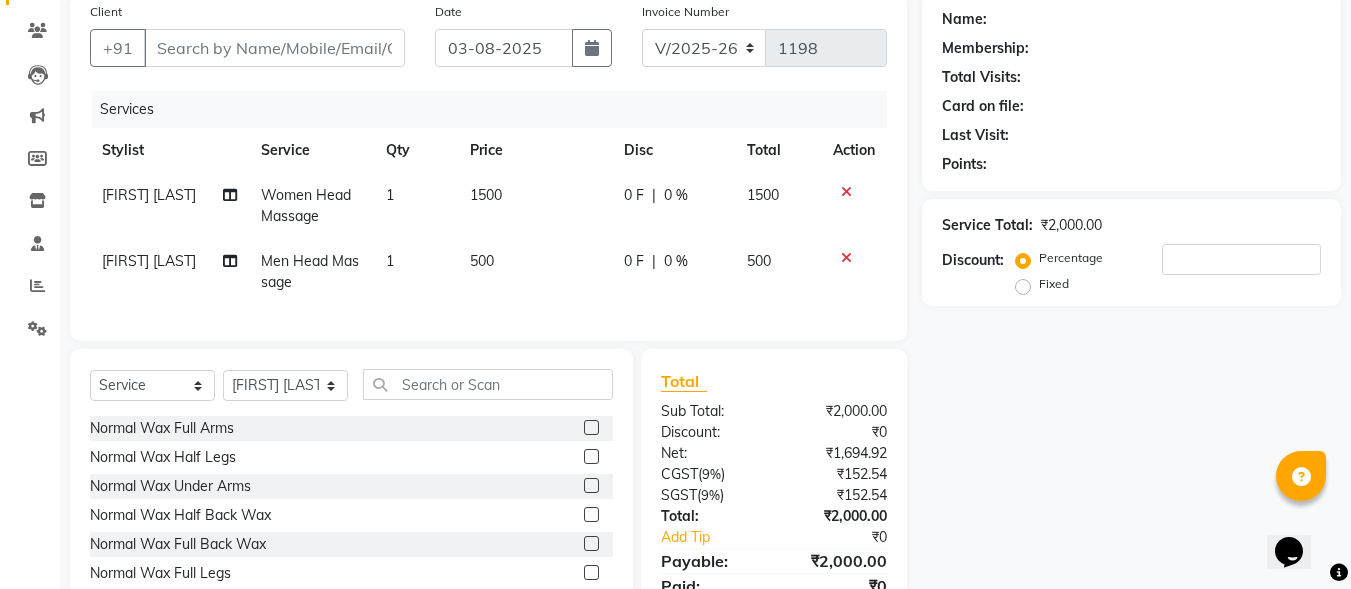 click on "[FIRST] [LAST]" 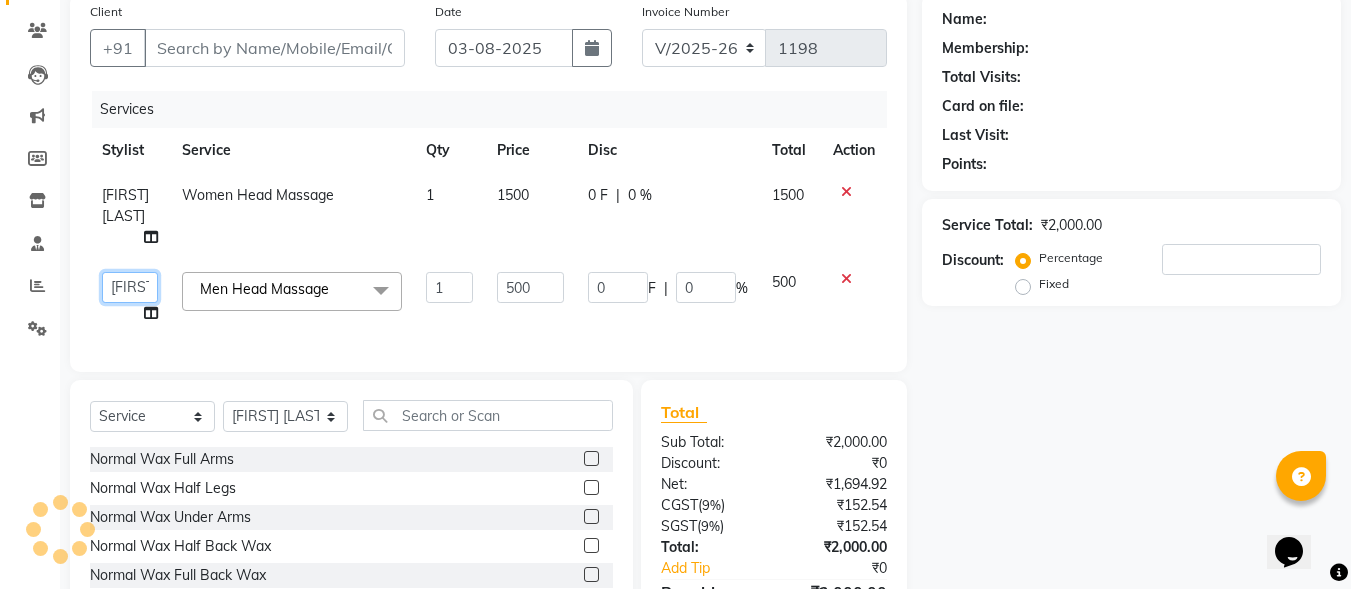 click on "ajit Bharat sen darshna gole Geeta shetye NITIN RAHUL Rahul Dixit RESHMA RUSHI SWATI vijay sonawane VINAY DIXIT" 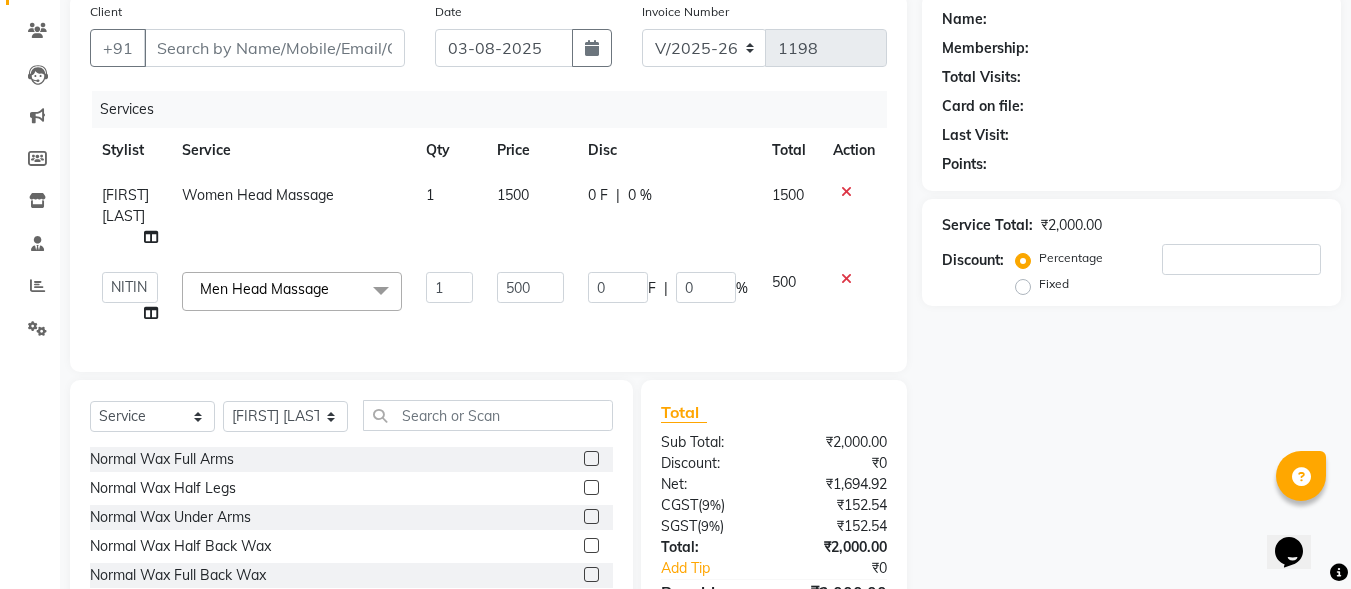 select on "59913" 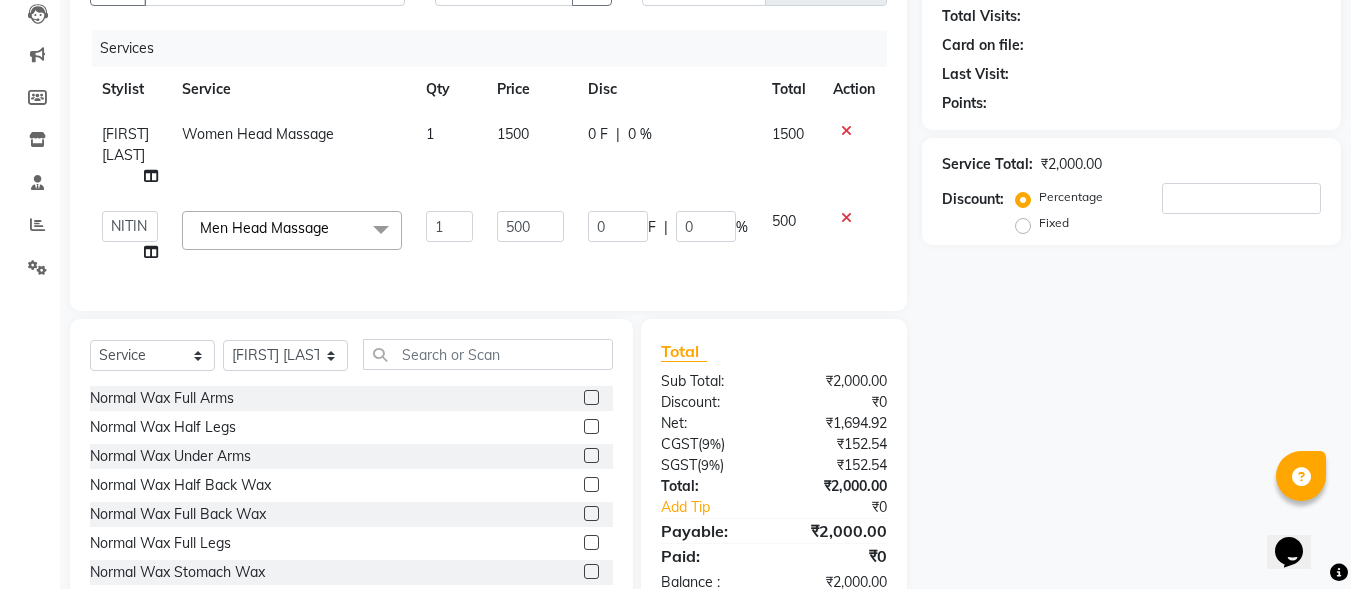 scroll, scrollTop: 257, scrollLeft: 0, axis: vertical 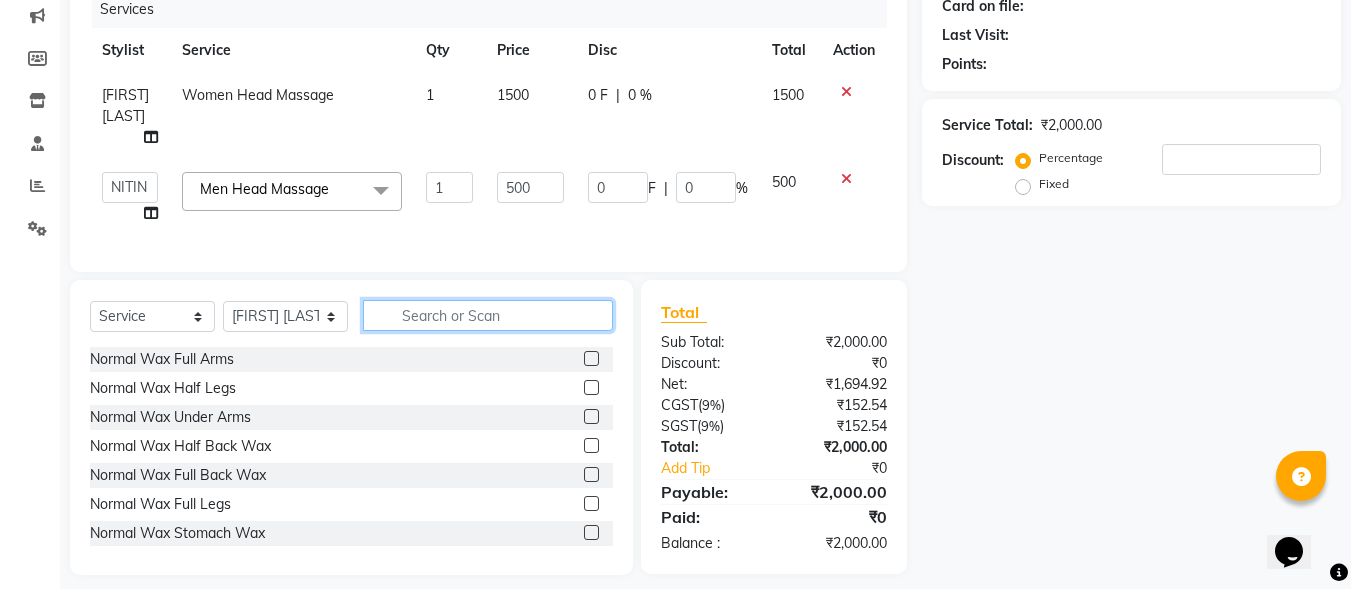click 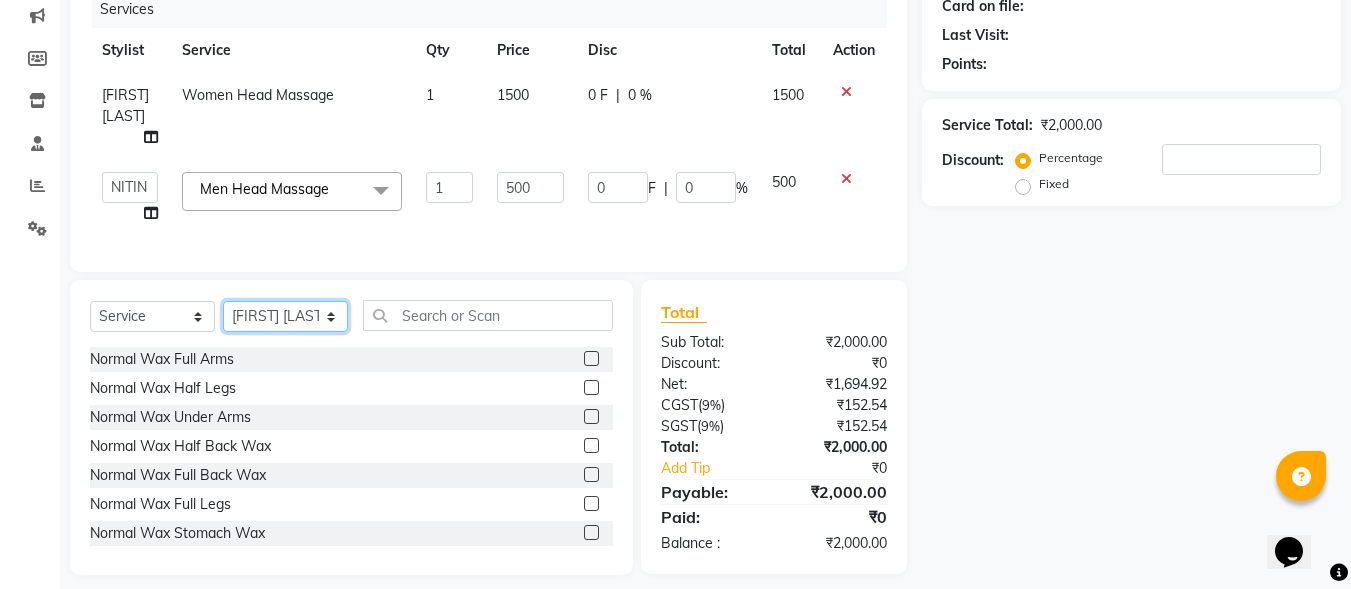 click on "Select Stylist [FIRST] [LAST] [FIRST] [LAST] [FIRST] [LAST] [FIRST] [LAST] [FIRST] [LAST] [FIRST] [LAST] [FIRST] [LAST] [FIRST] [LAST] [FIRST] [LAST]" 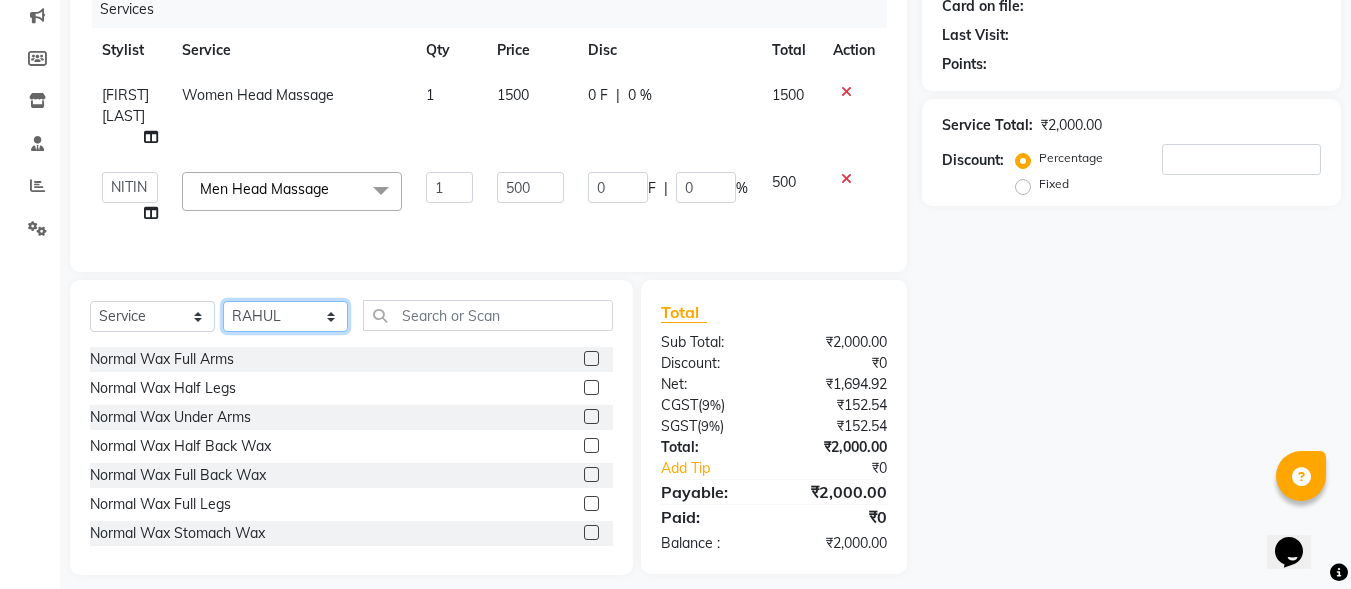 click on "Select Stylist [FIRST] [LAST] [FIRST] [LAST] [FIRST] [LAST] [FIRST] [LAST] [FIRST] [LAST] [FIRST] [LAST] [FIRST] [LAST] [FIRST] [LAST] [FIRST] [LAST]" 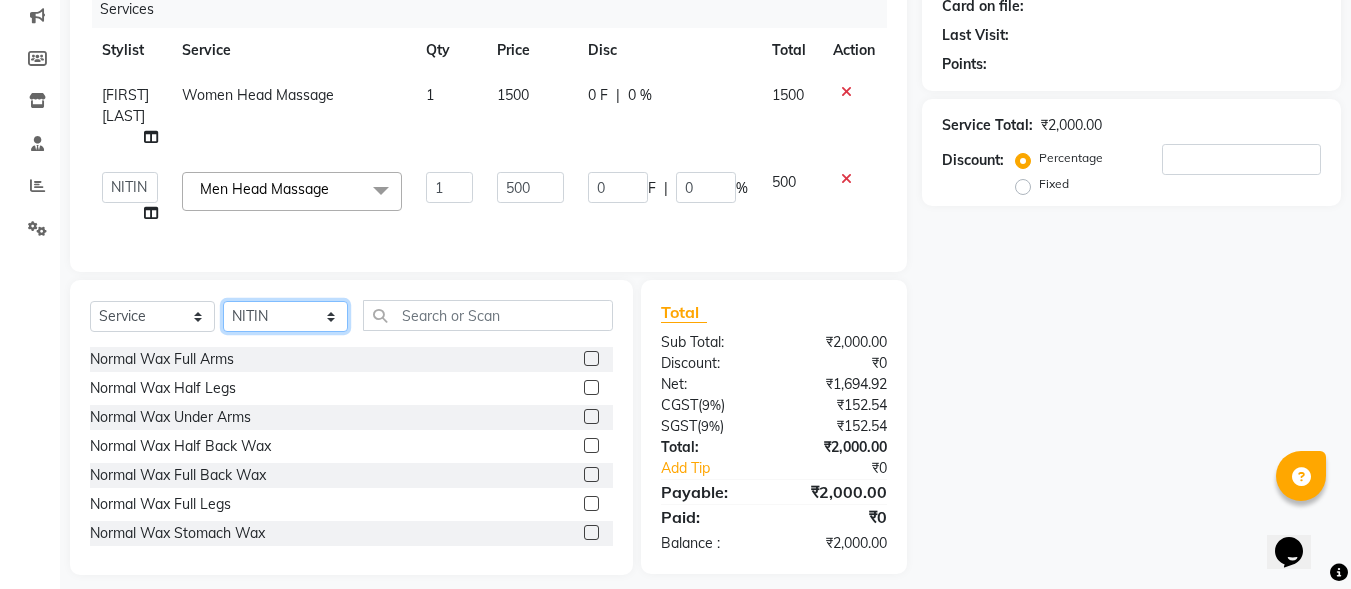 click on "Select Stylist [FIRST] [LAST] [FIRST] [LAST] [FIRST] [LAST] [FIRST] [LAST] [FIRST] [LAST] [FIRST] [LAST] [FIRST] [LAST] [FIRST] [LAST] [FIRST] [LAST]" 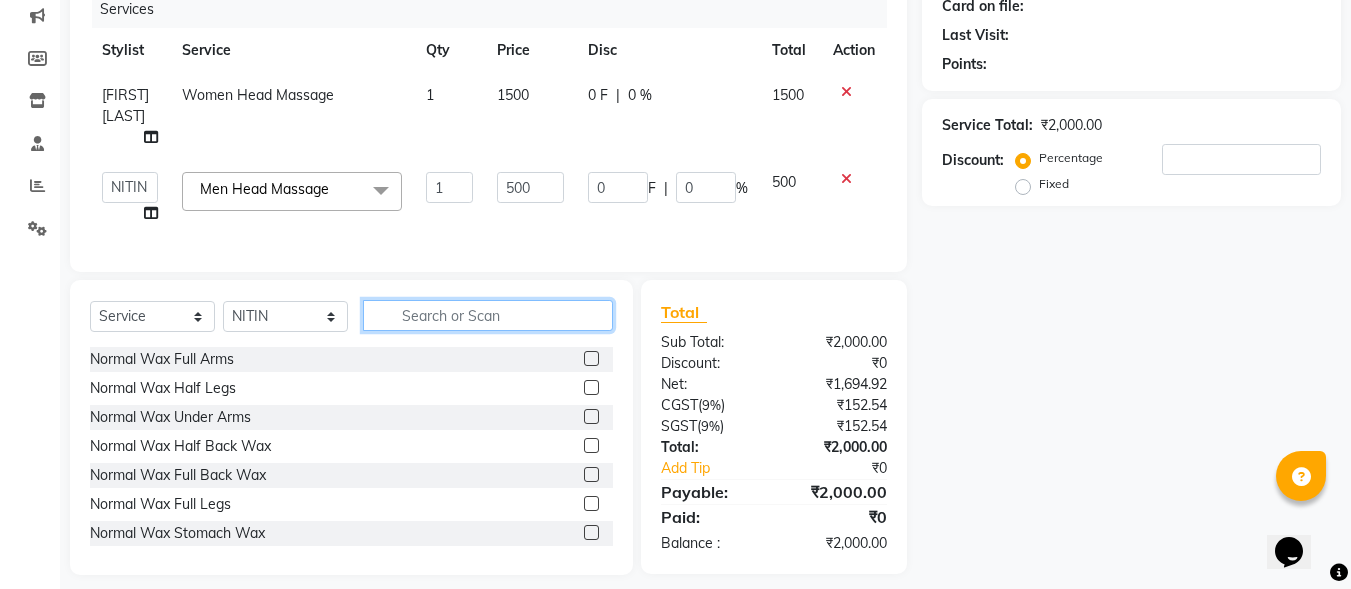 click 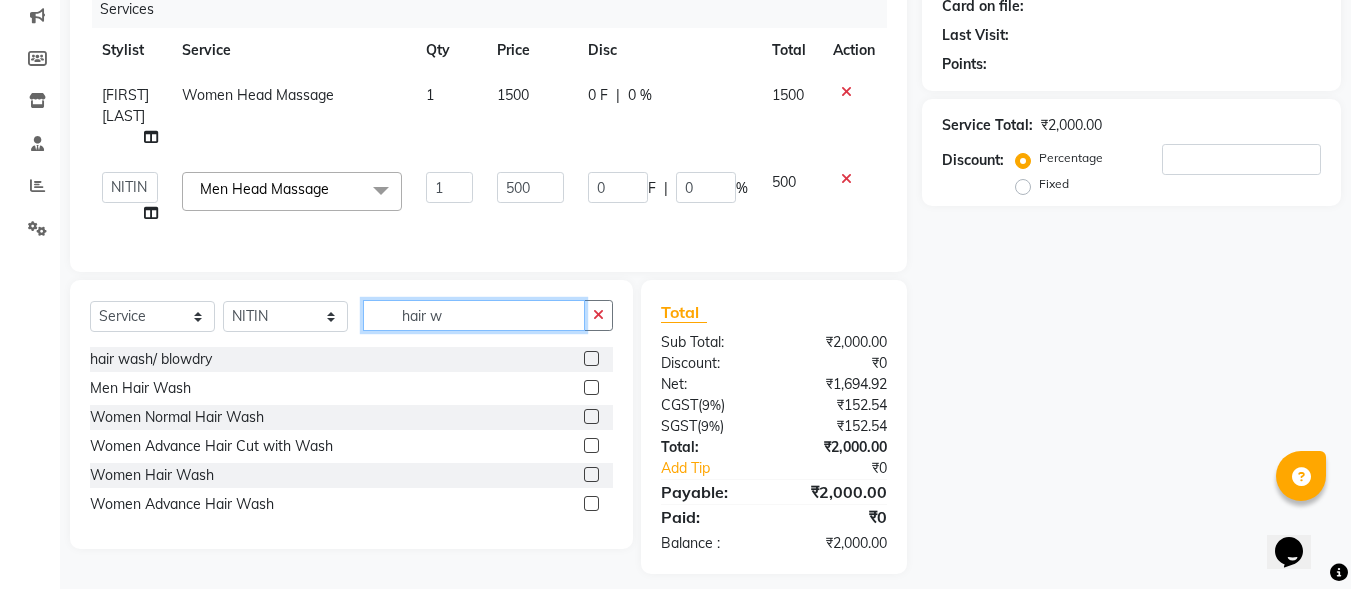 type on "hair w" 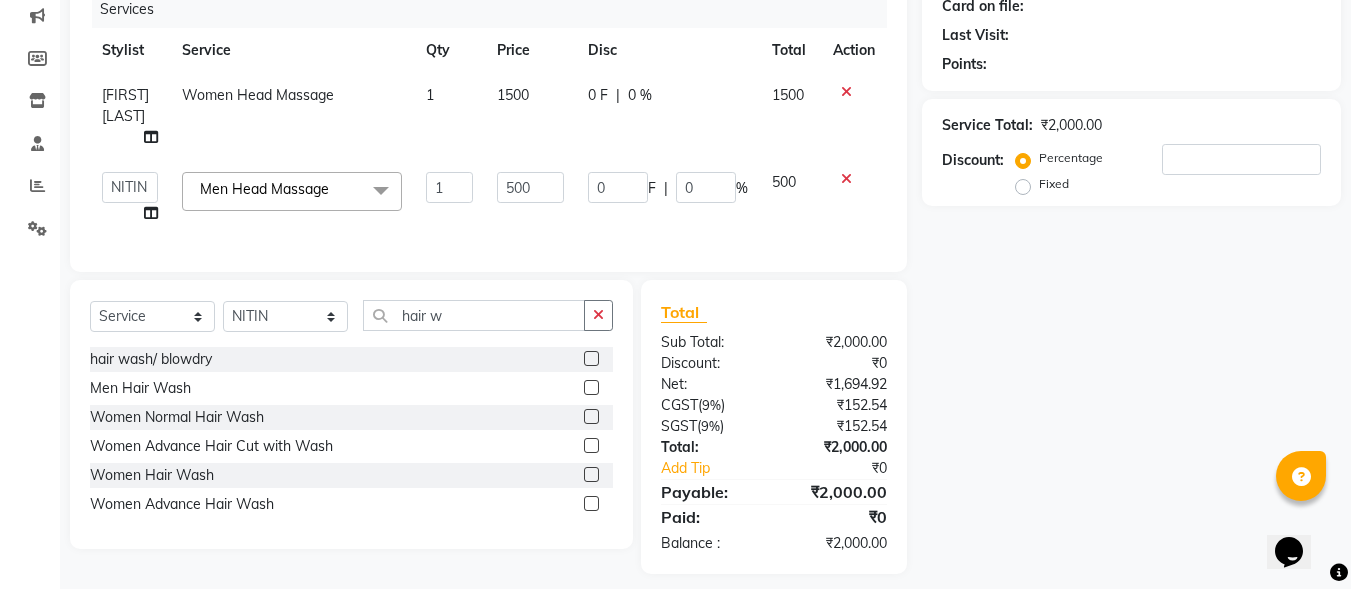 click 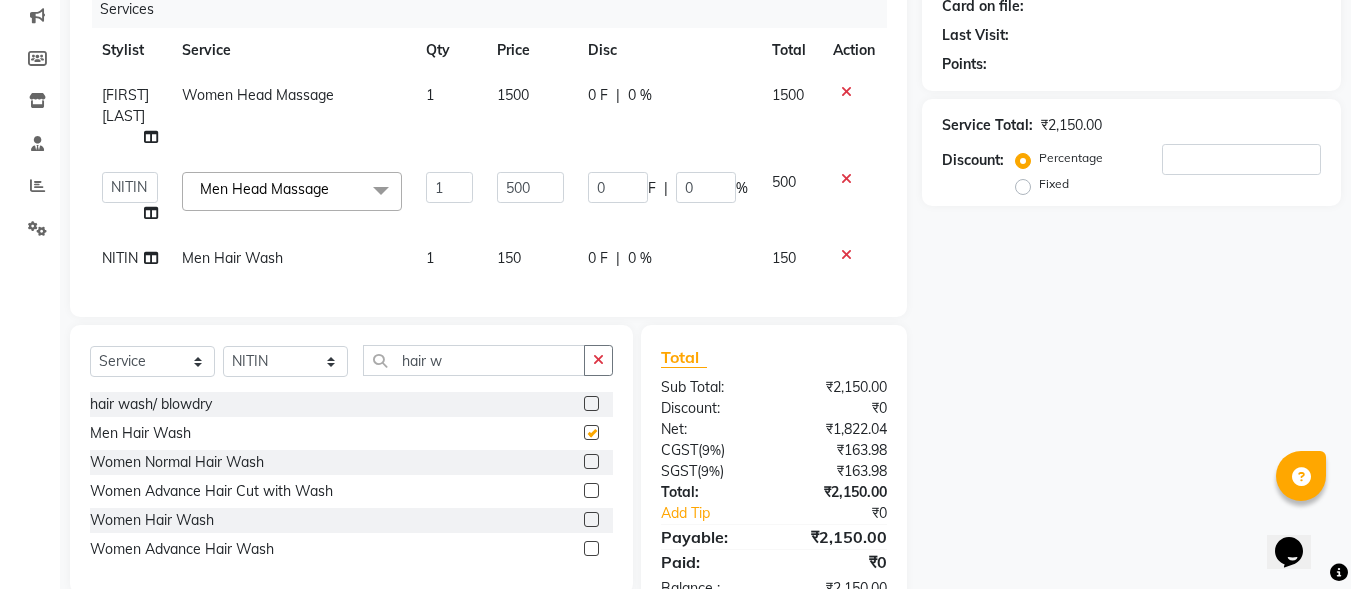 checkbox on "false" 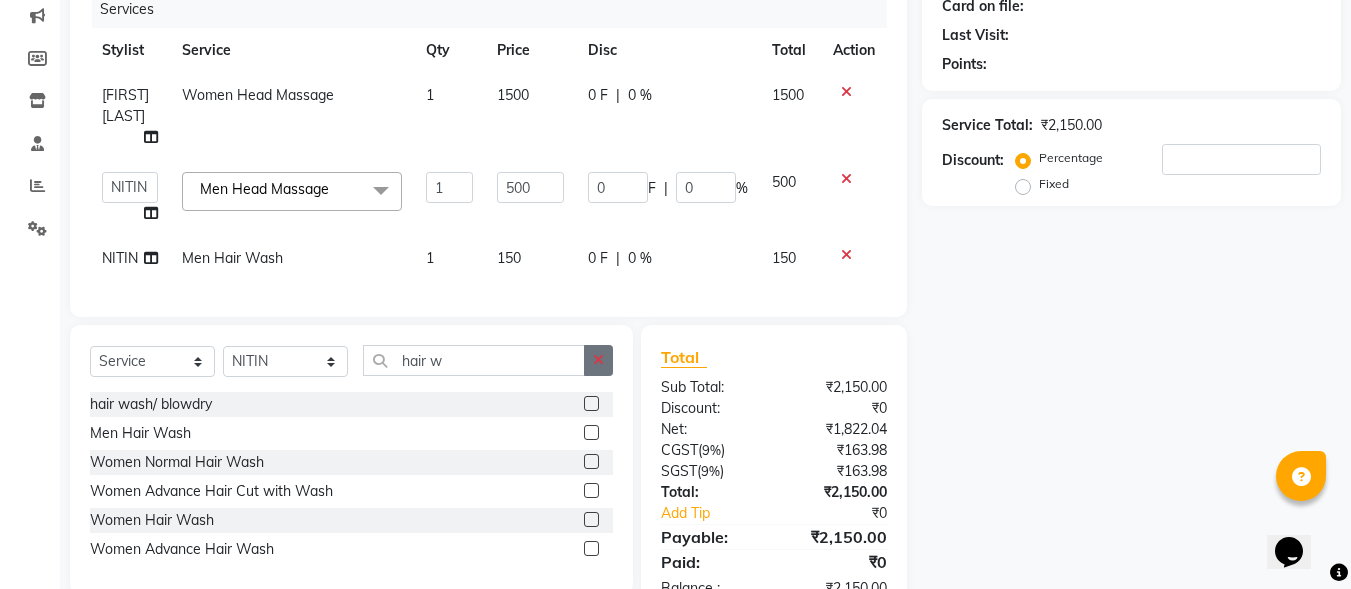 click 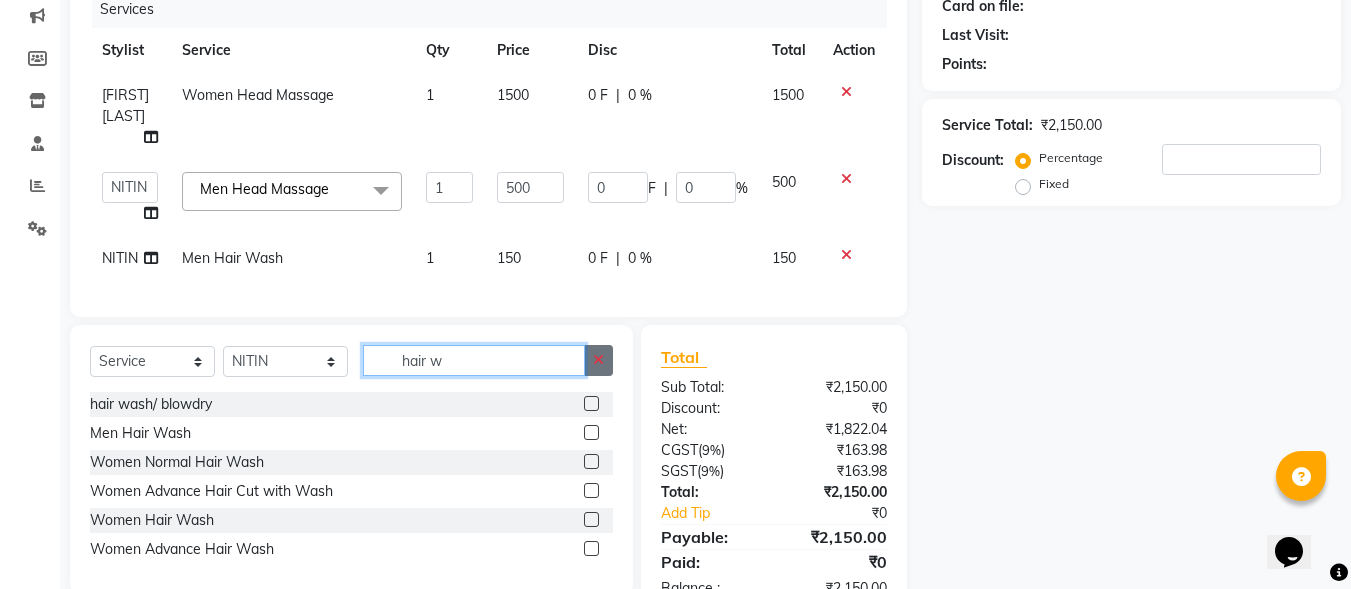 type 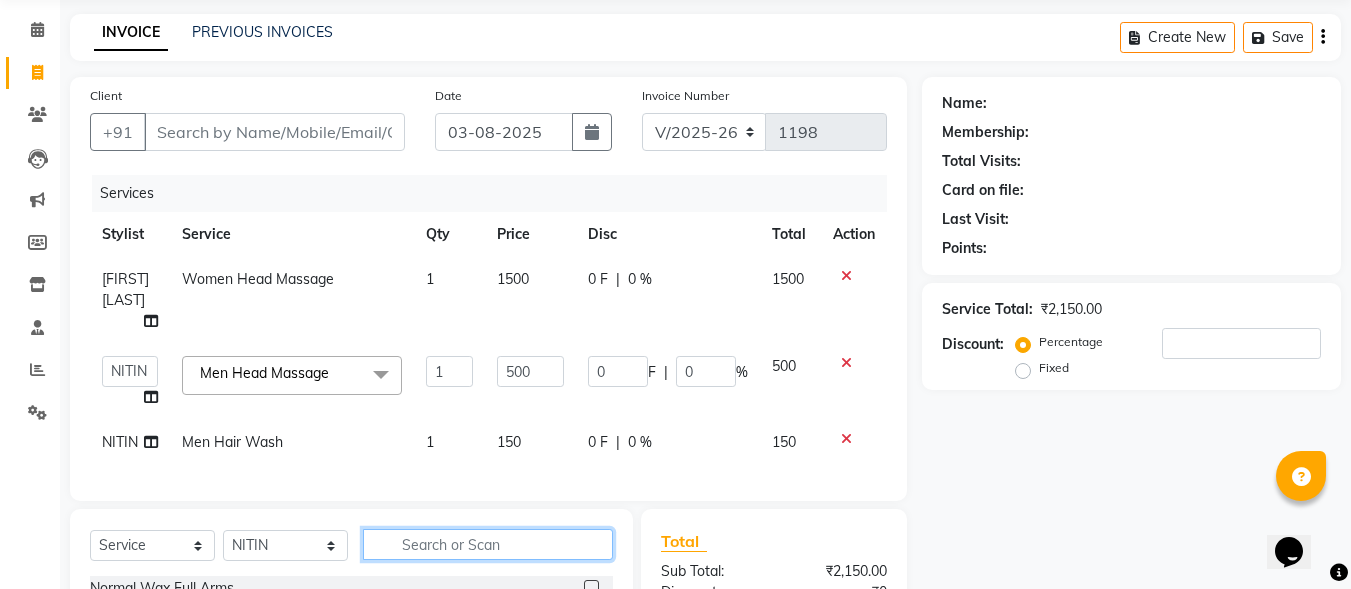 scroll, scrollTop: 57, scrollLeft: 0, axis: vertical 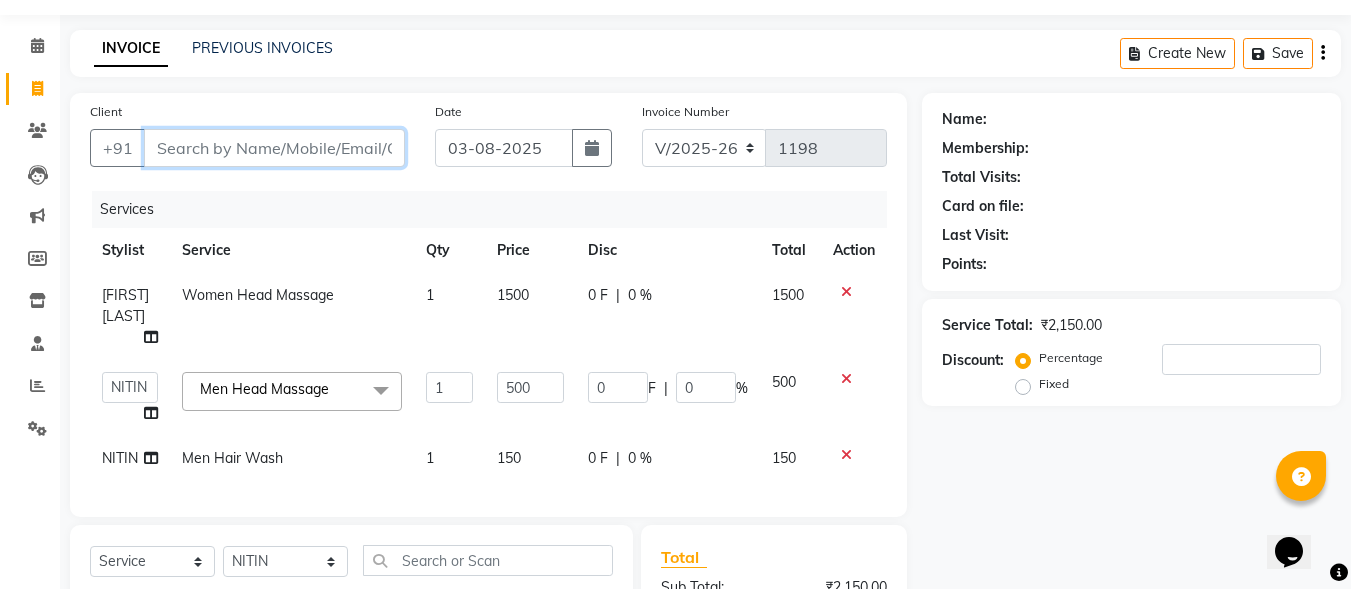 click on "Client" at bounding box center (274, 148) 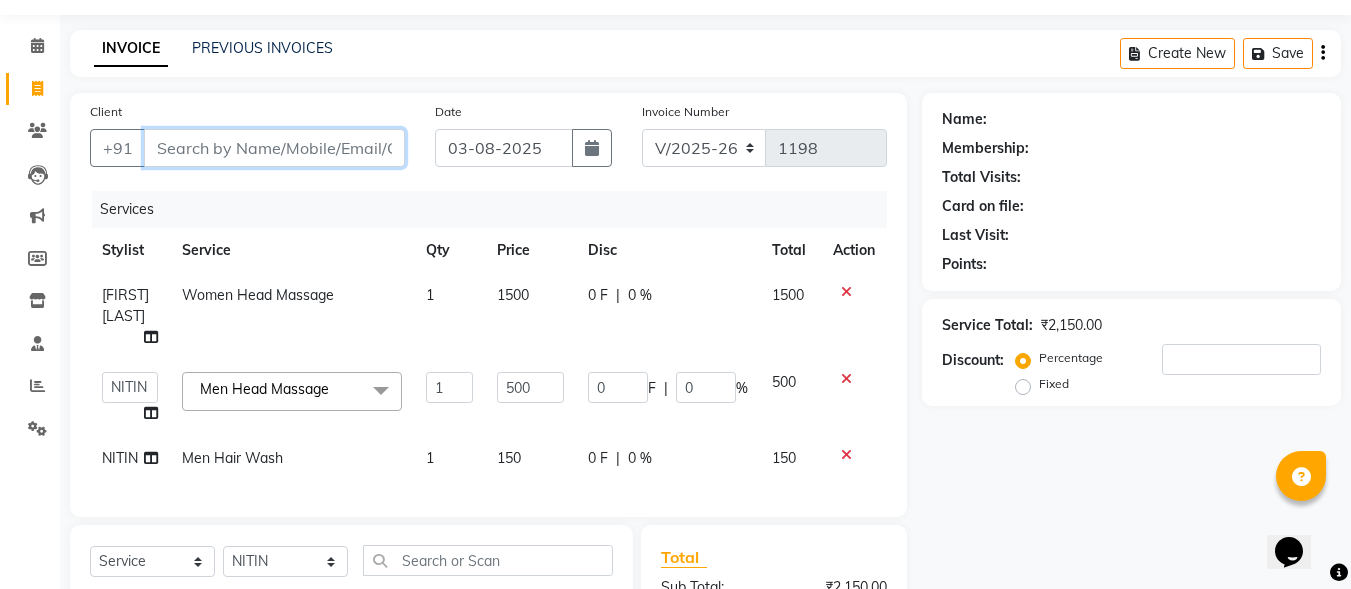click on "Client" at bounding box center (274, 148) 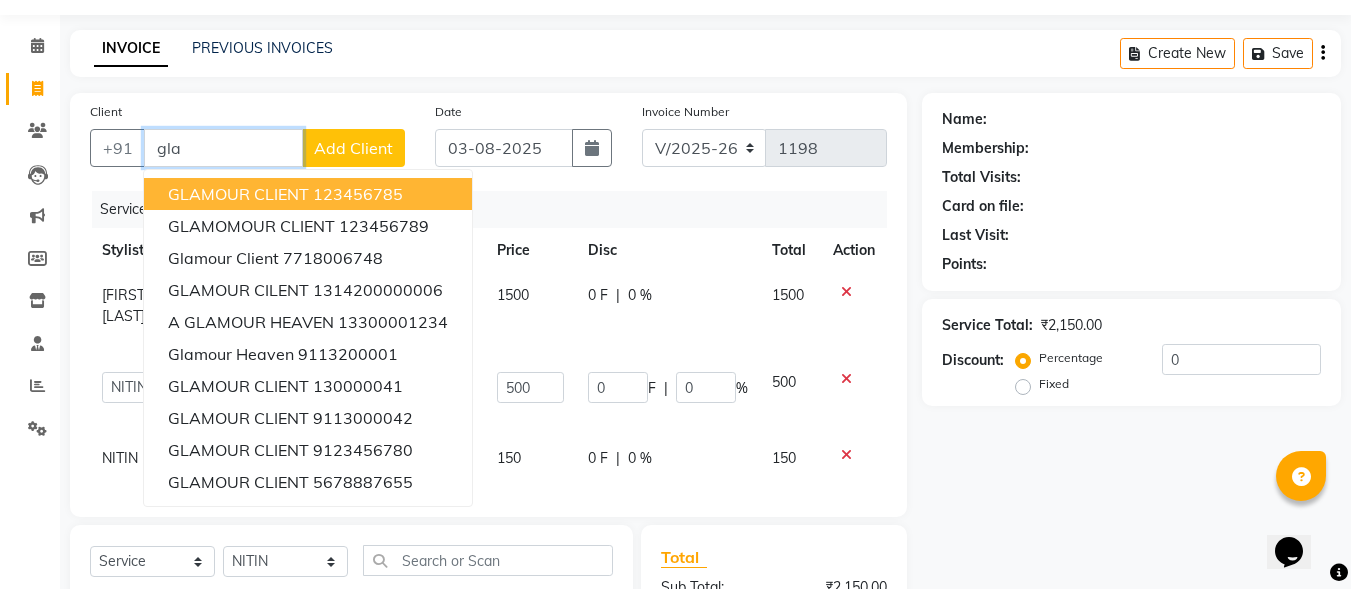 click on "123456785" at bounding box center [358, 194] 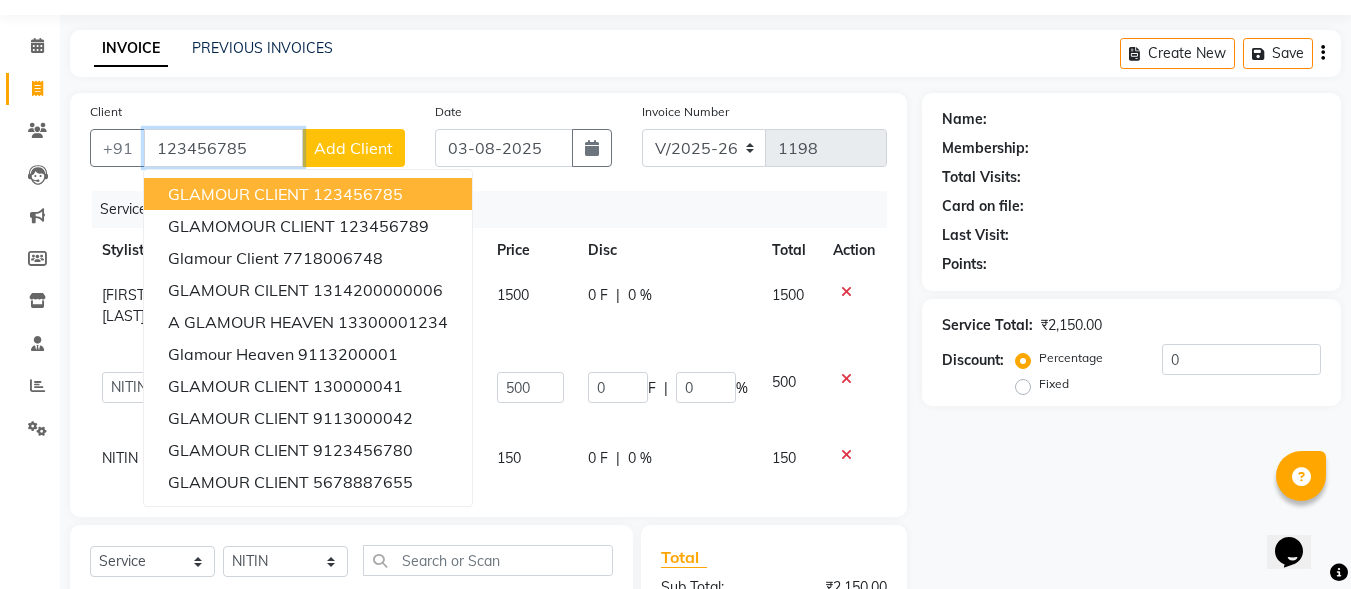 type on "123456785" 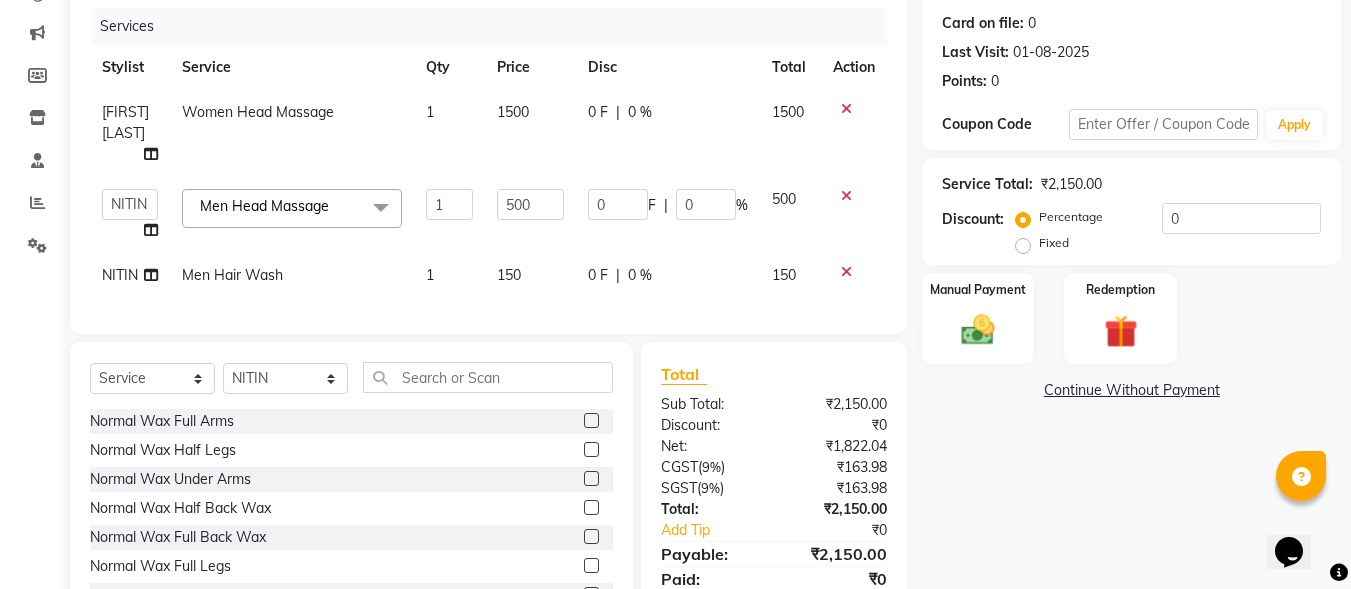 scroll, scrollTop: 257, scrollLeft: 0, axis: vertical 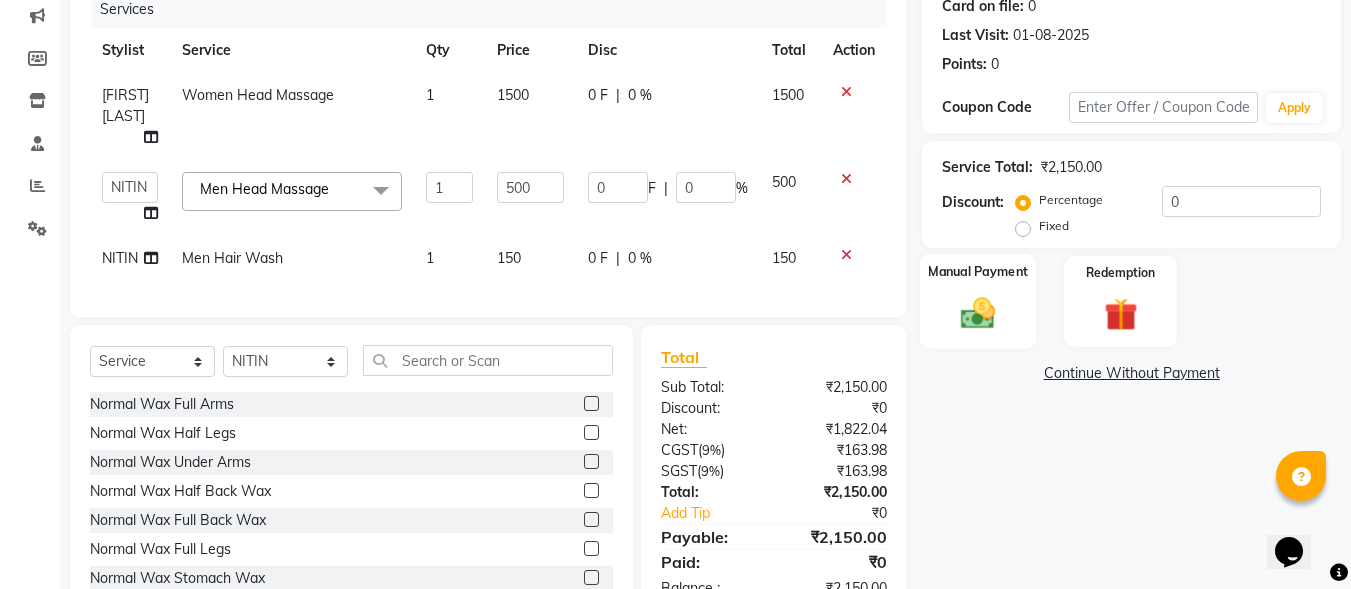 click 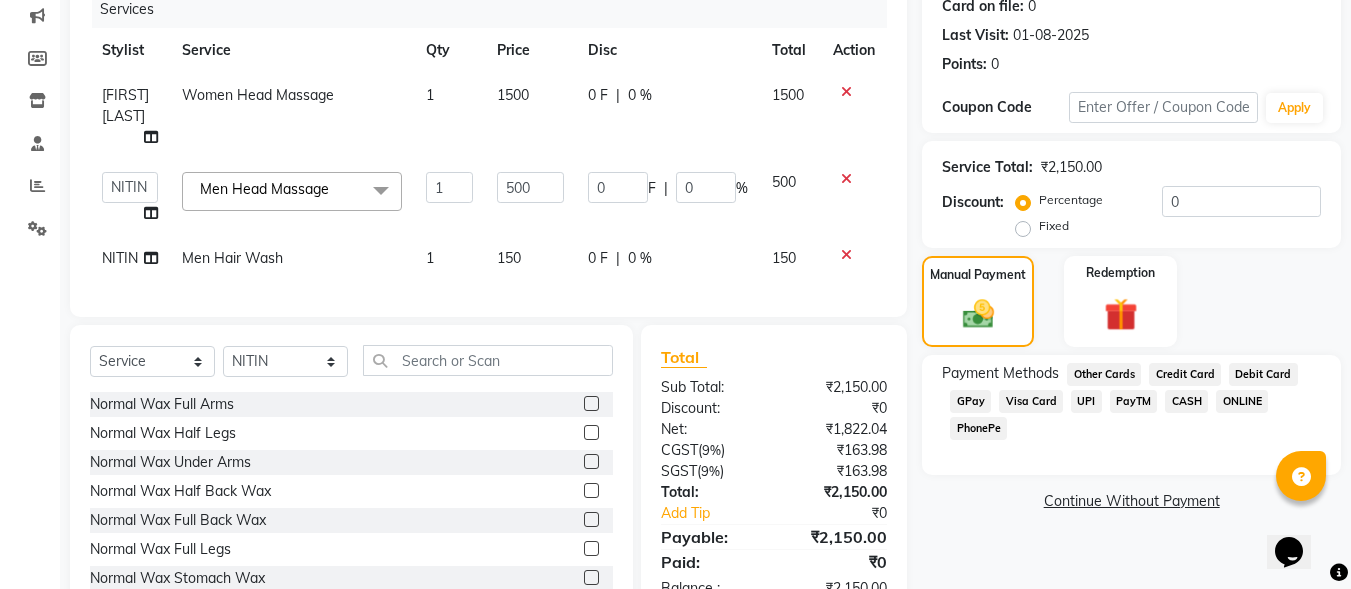 click on "GPay" 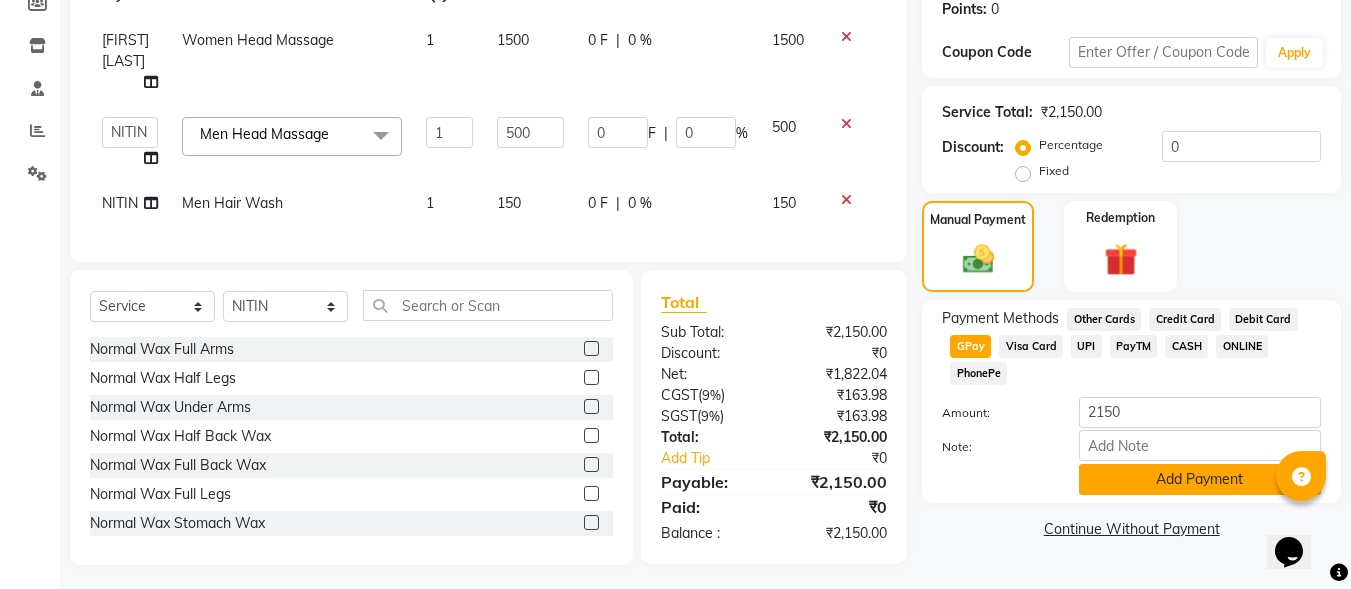 click on "Add Payment" 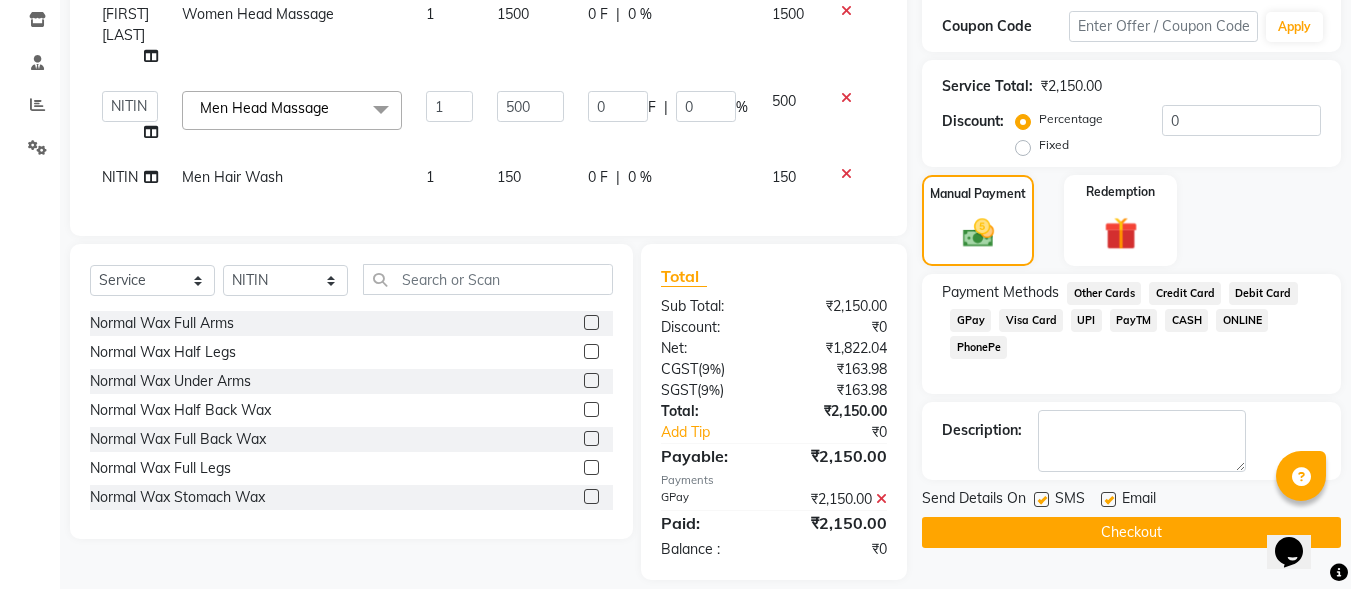 scroll, scrollTop: 353, scrollLeft: 0, axis: vertical 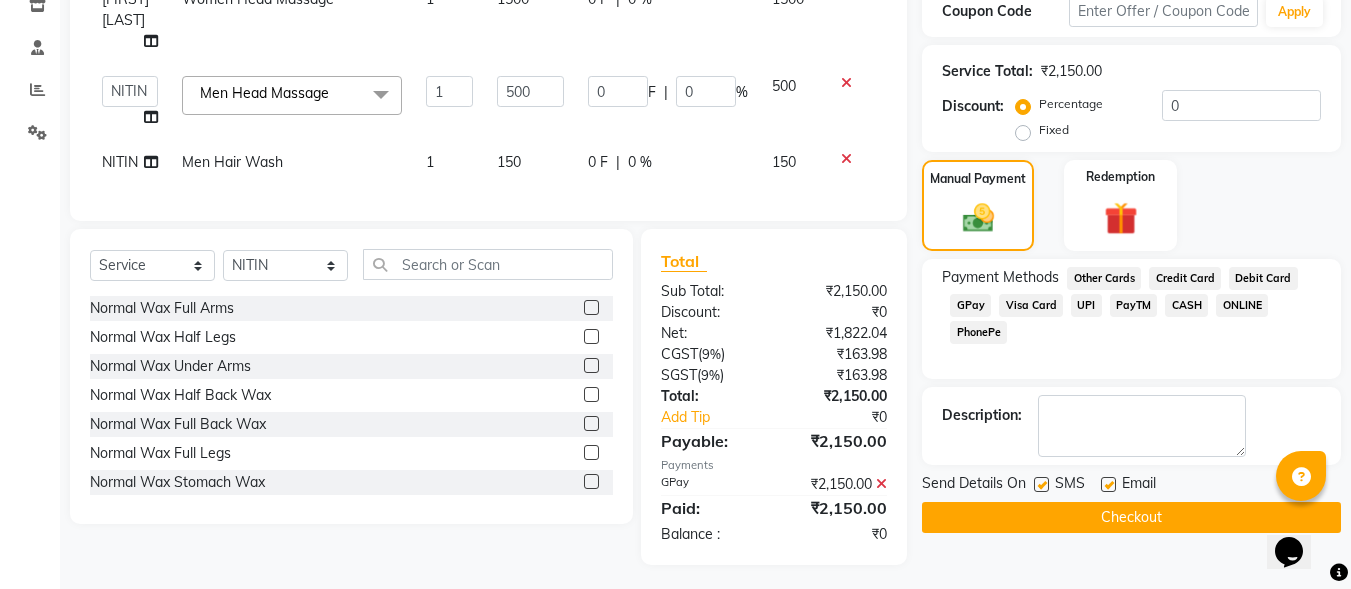 click 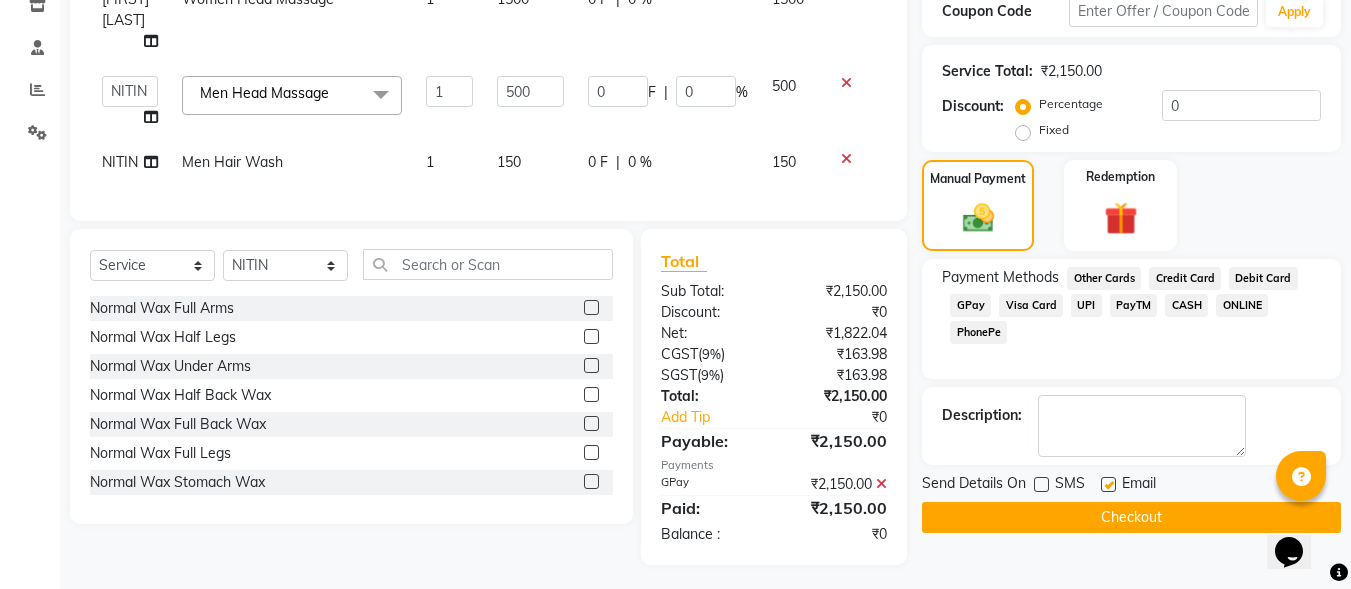 click on "Checkout" 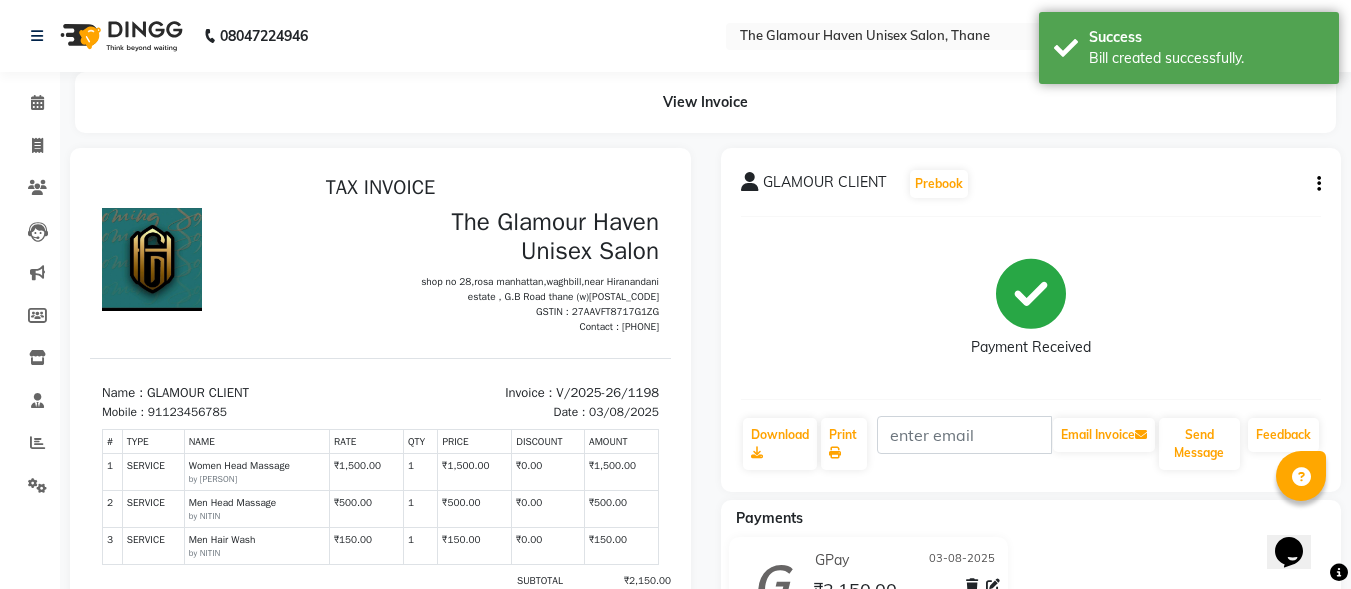 scroll, scrollTop: 0, scrollLeft: 0, axis: both 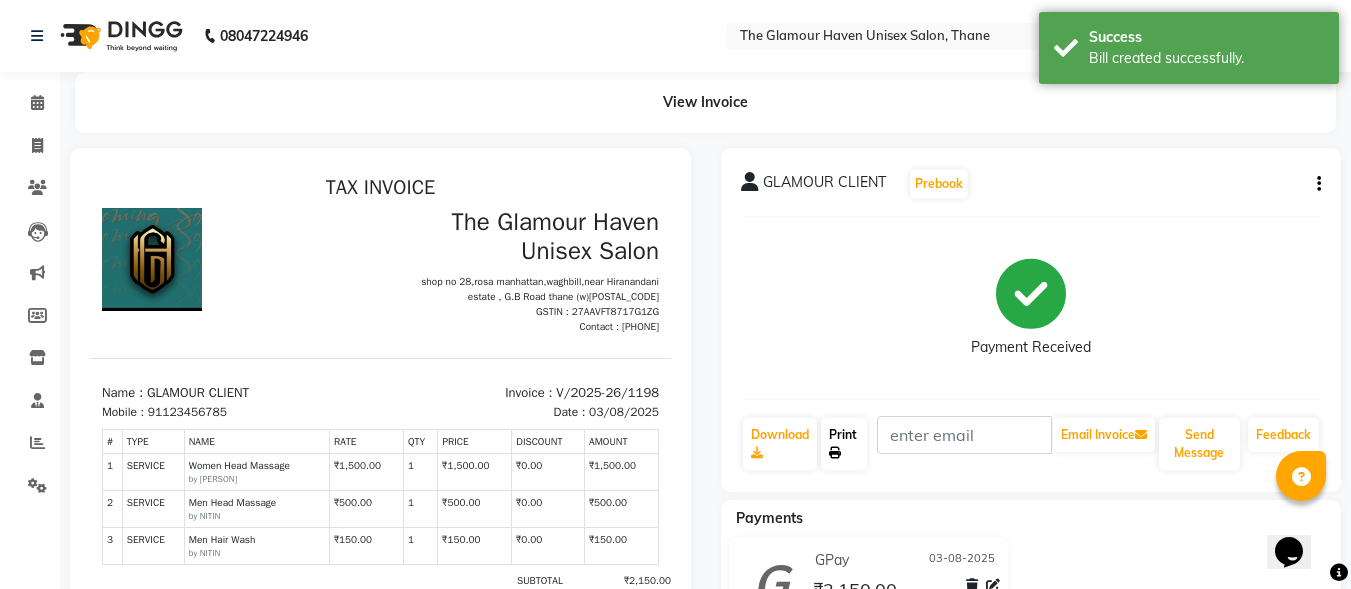 click on "Print" 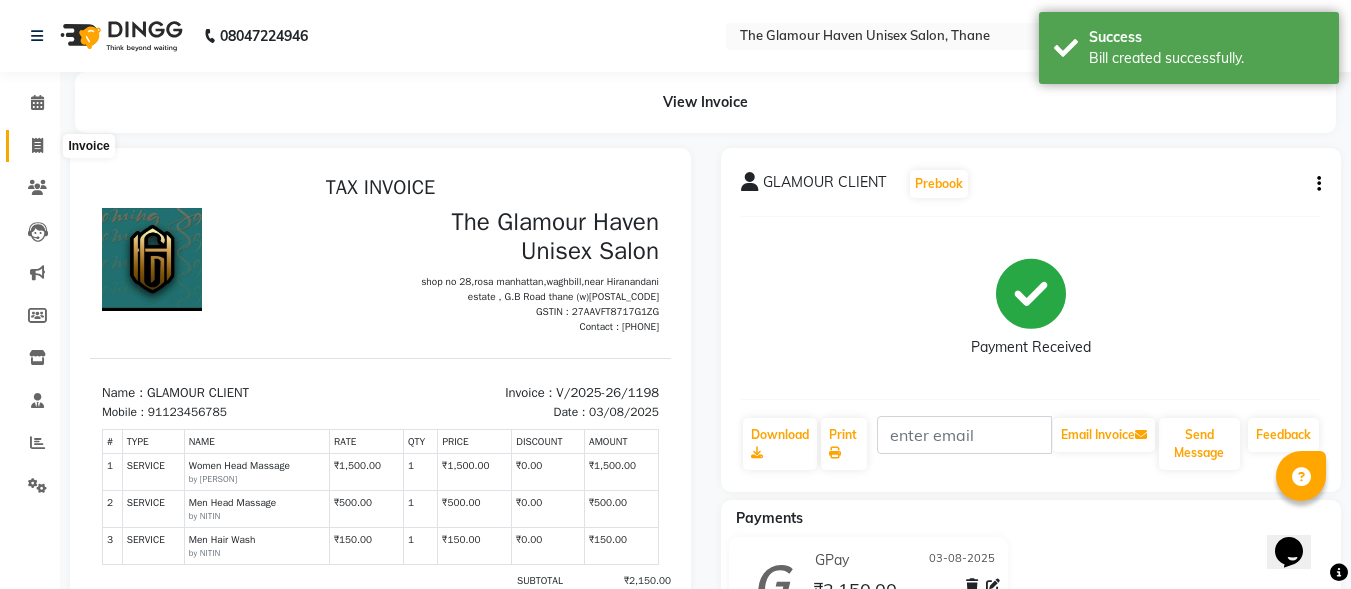 click 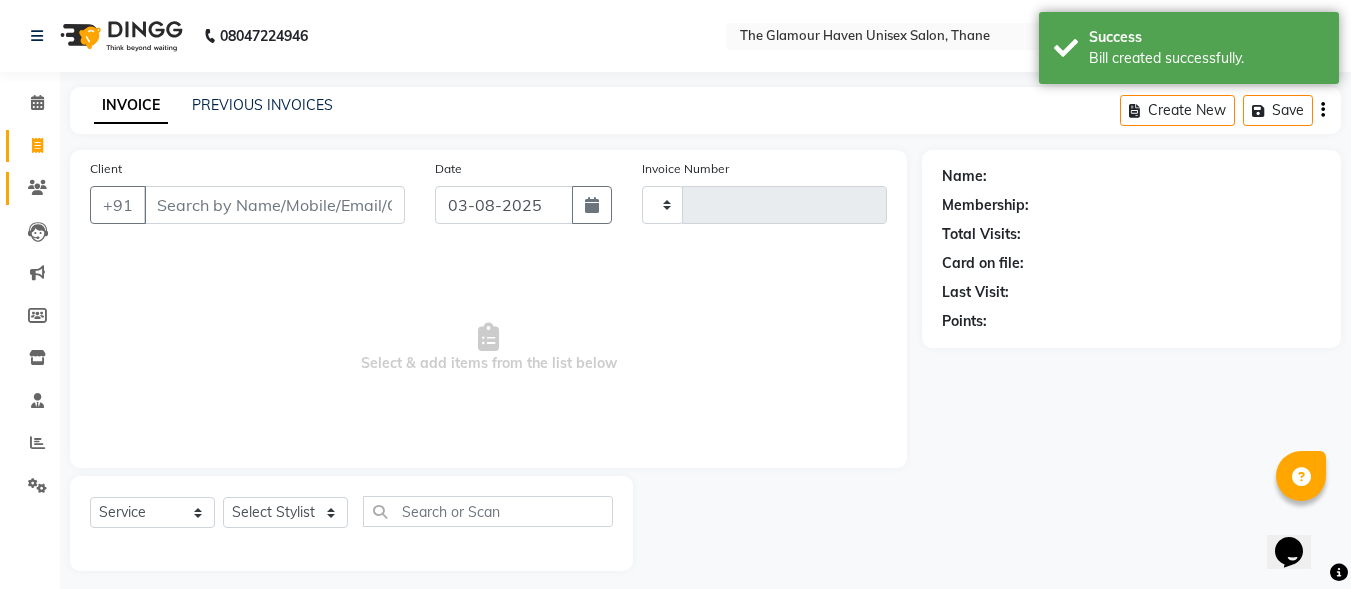 type on "1199" 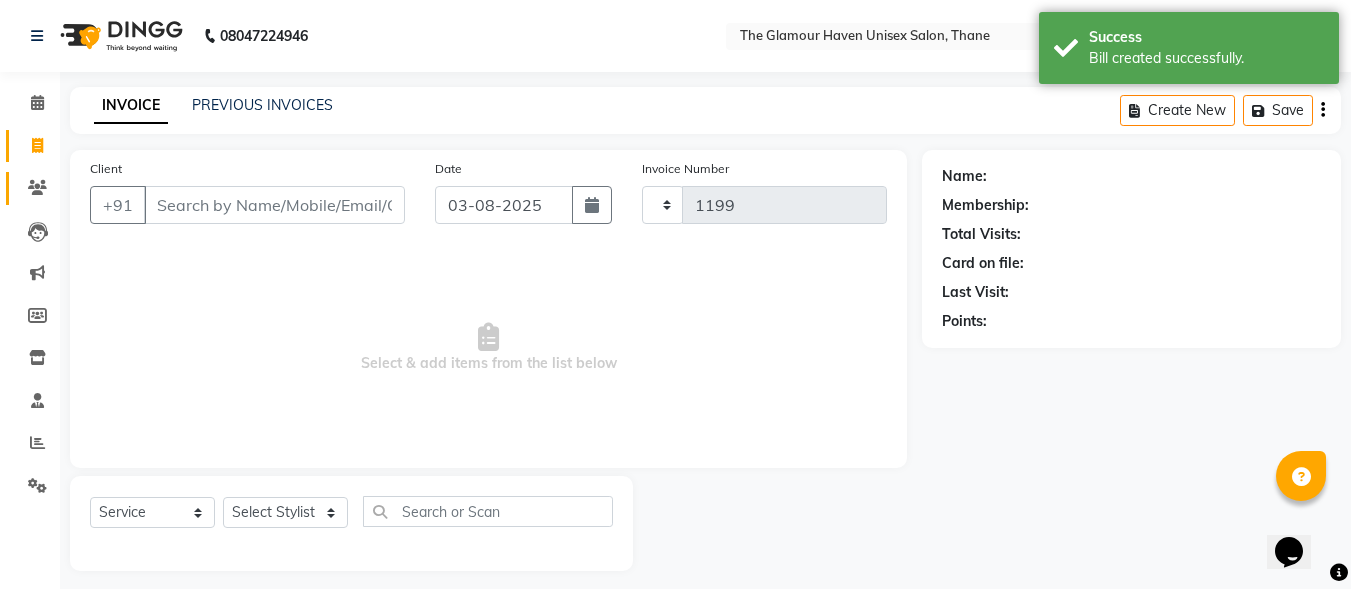 scroll, scrollTop: 12, scrollLeft: 0, axis: vertical 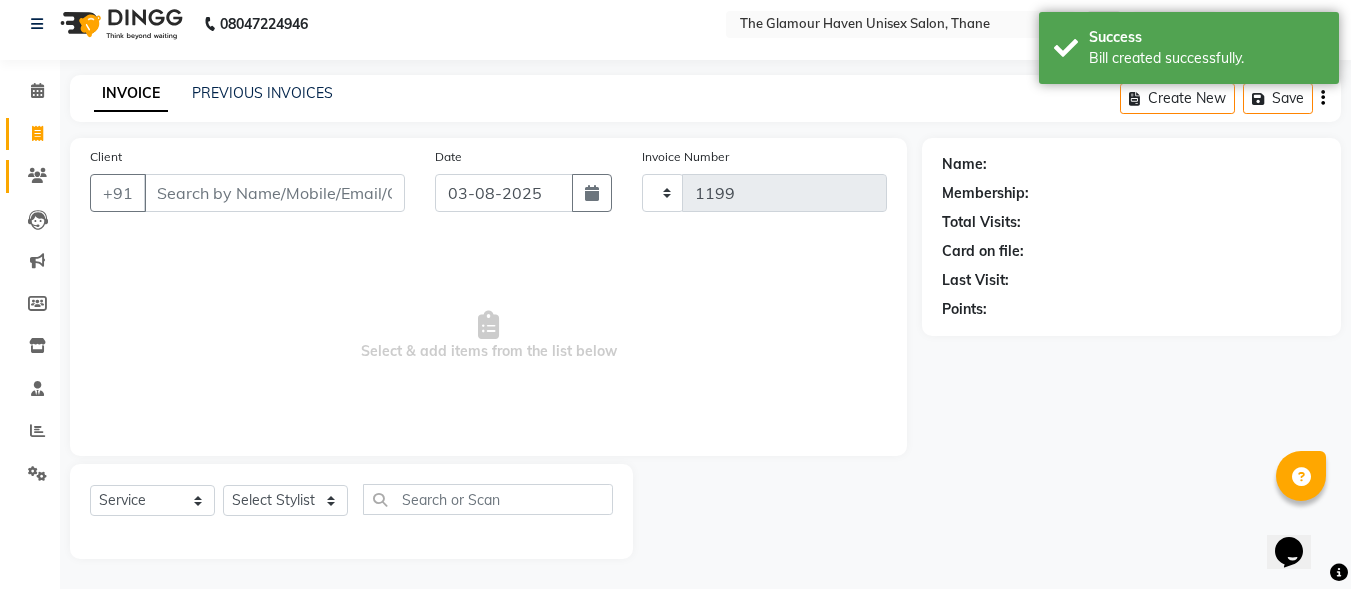select on "7124" 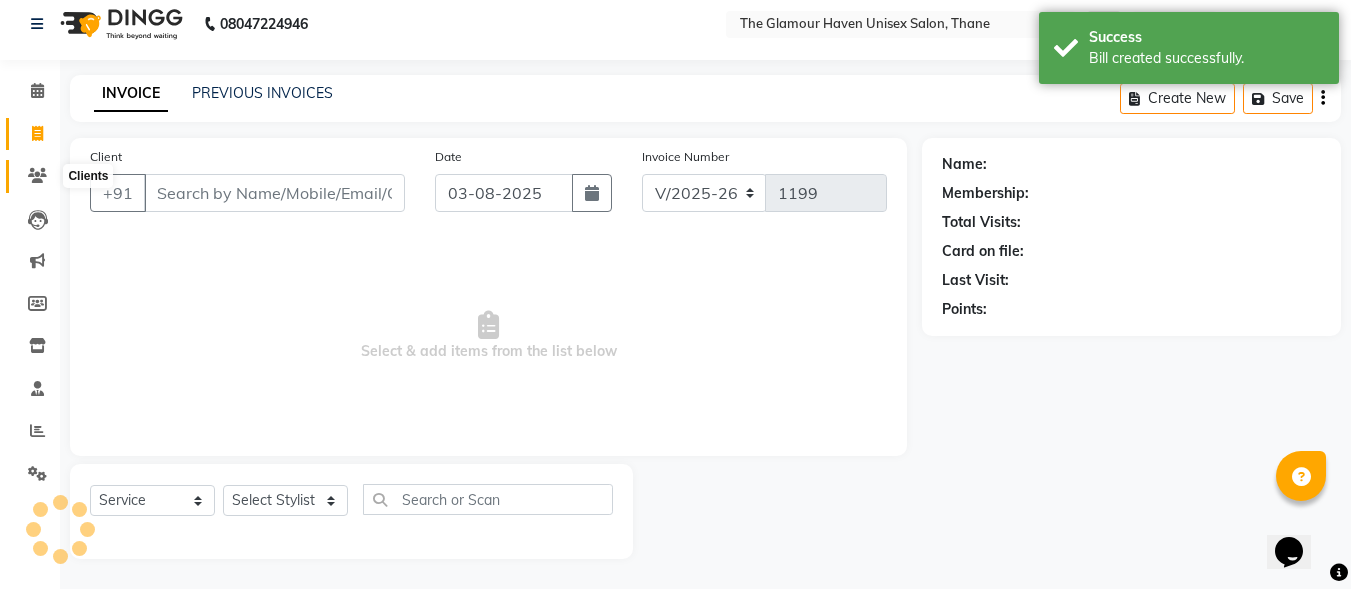 click 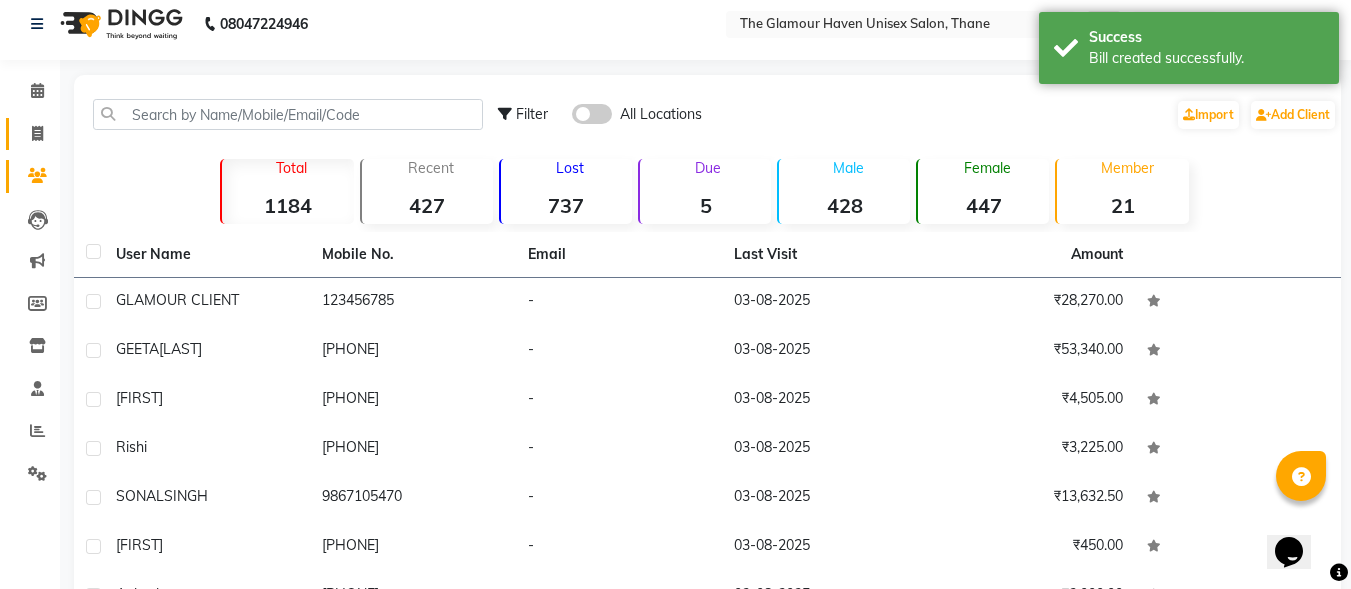 click on "Invoice" 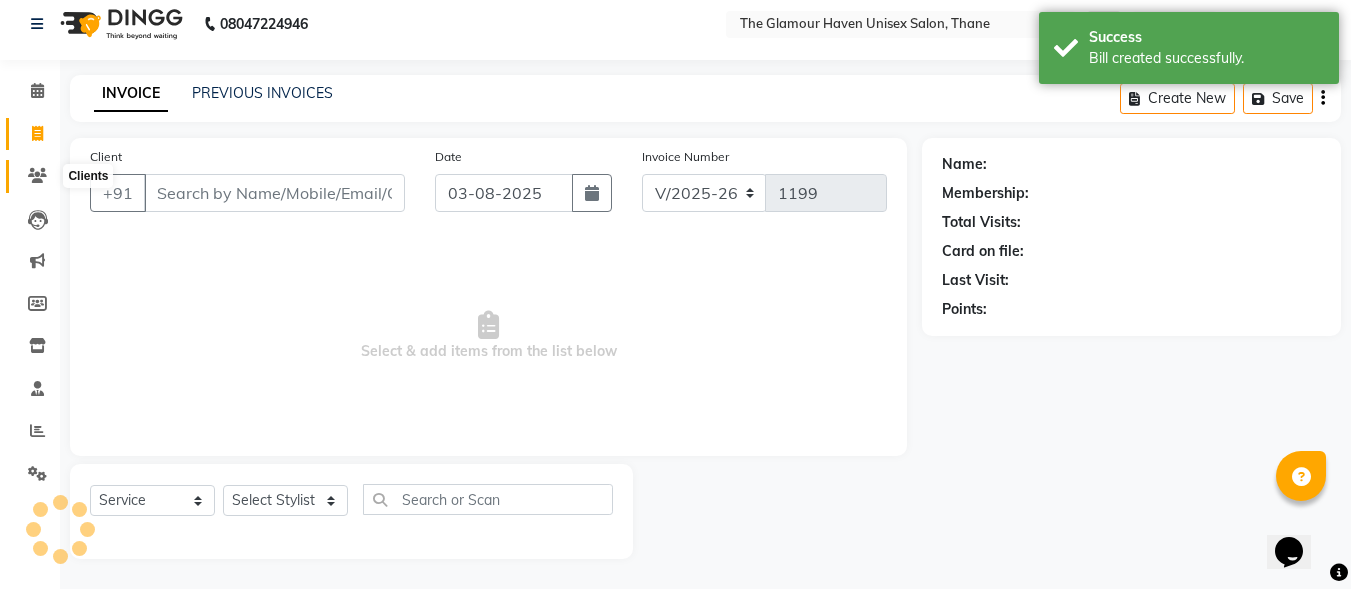 click 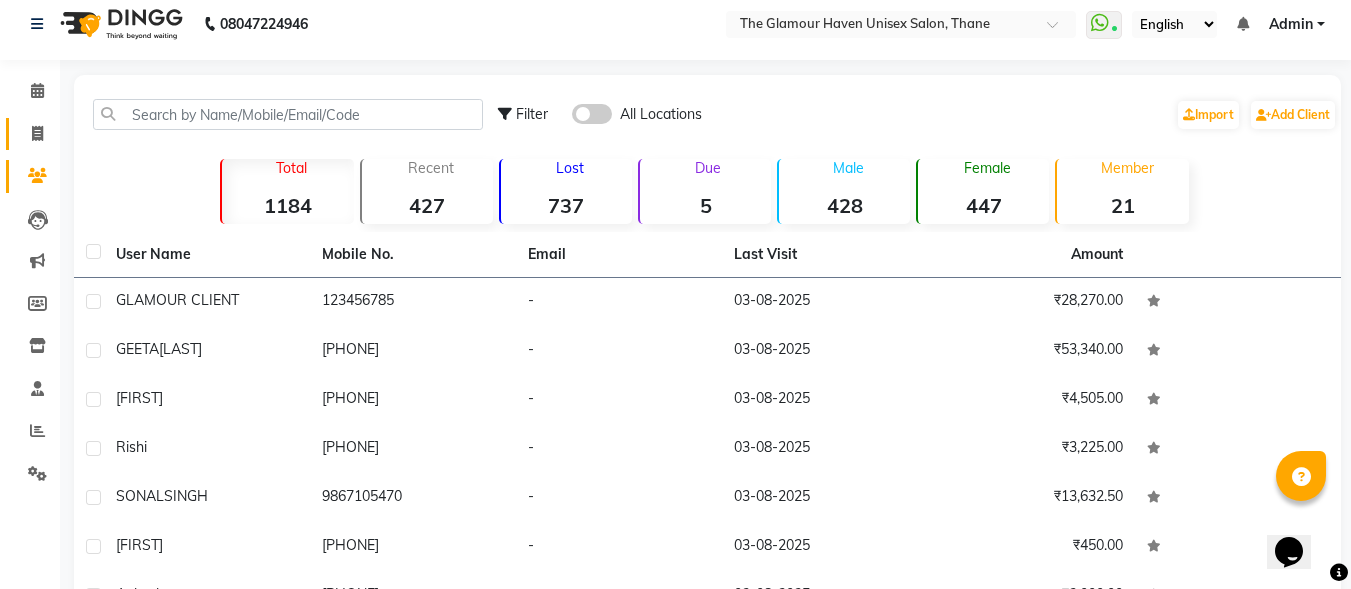 click on "Invoice" 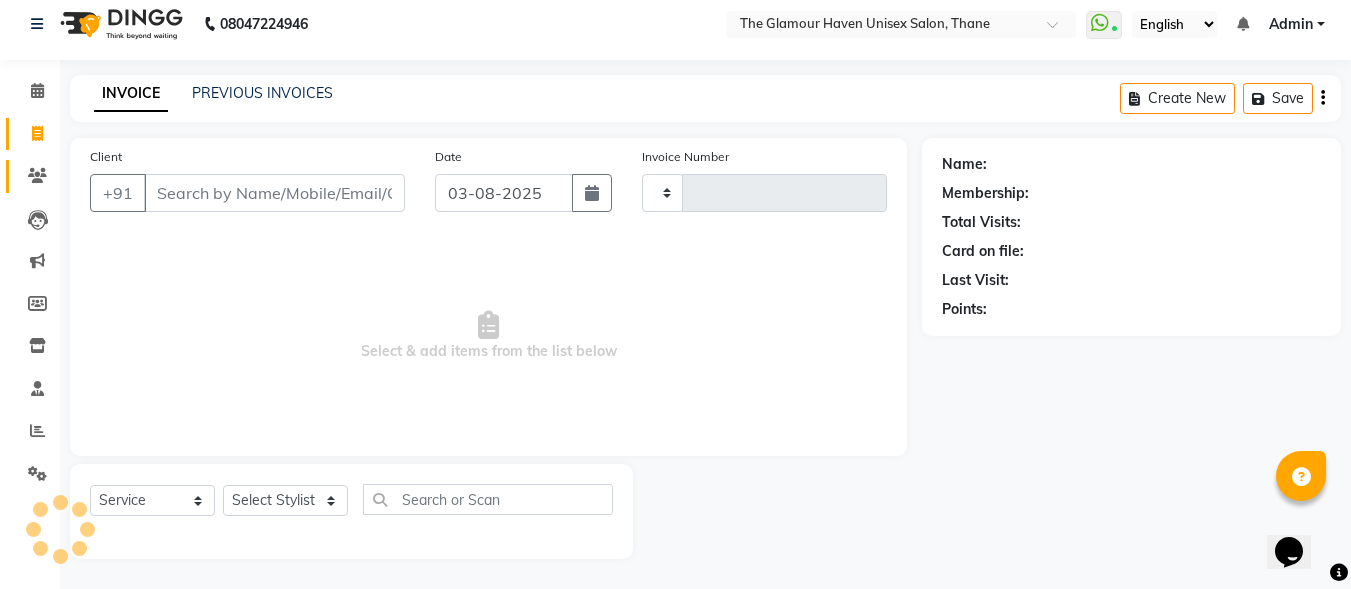 type on "1199" 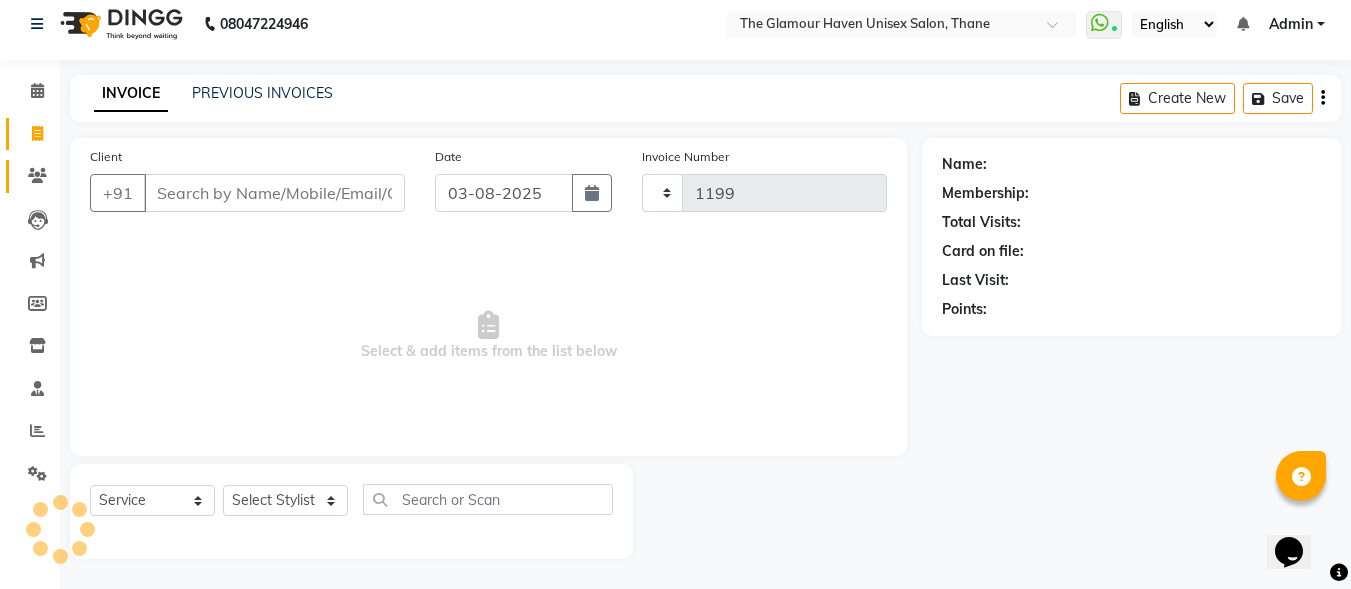 select on "7124" 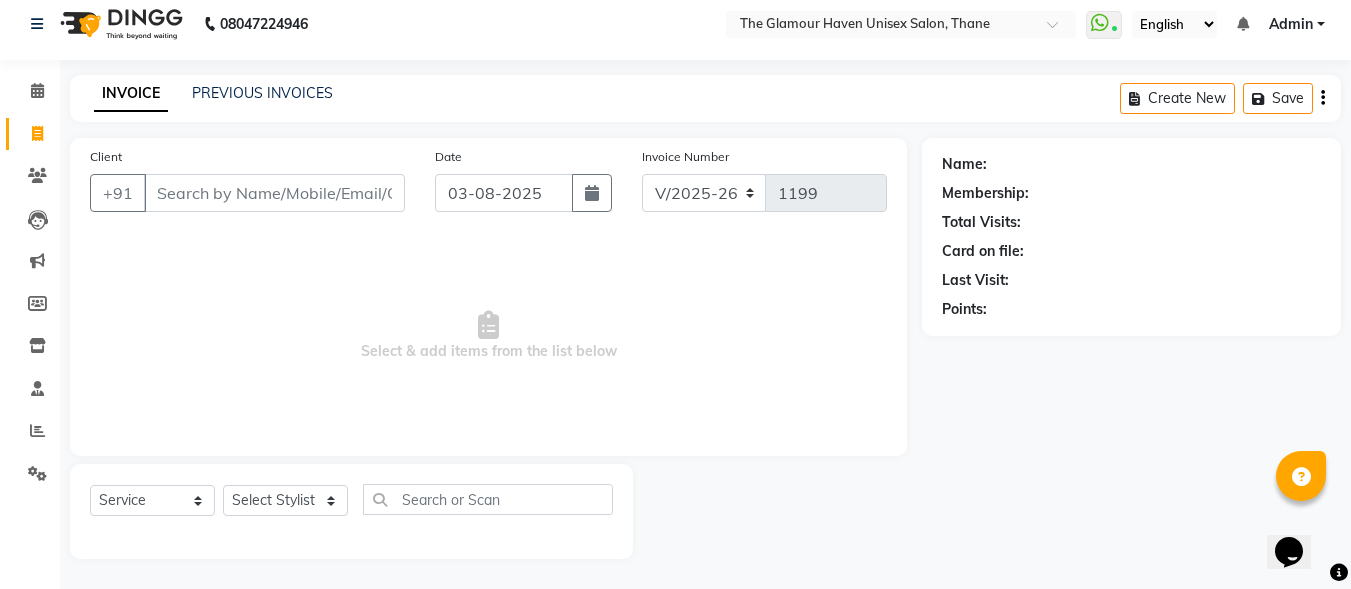 click on "Leads" 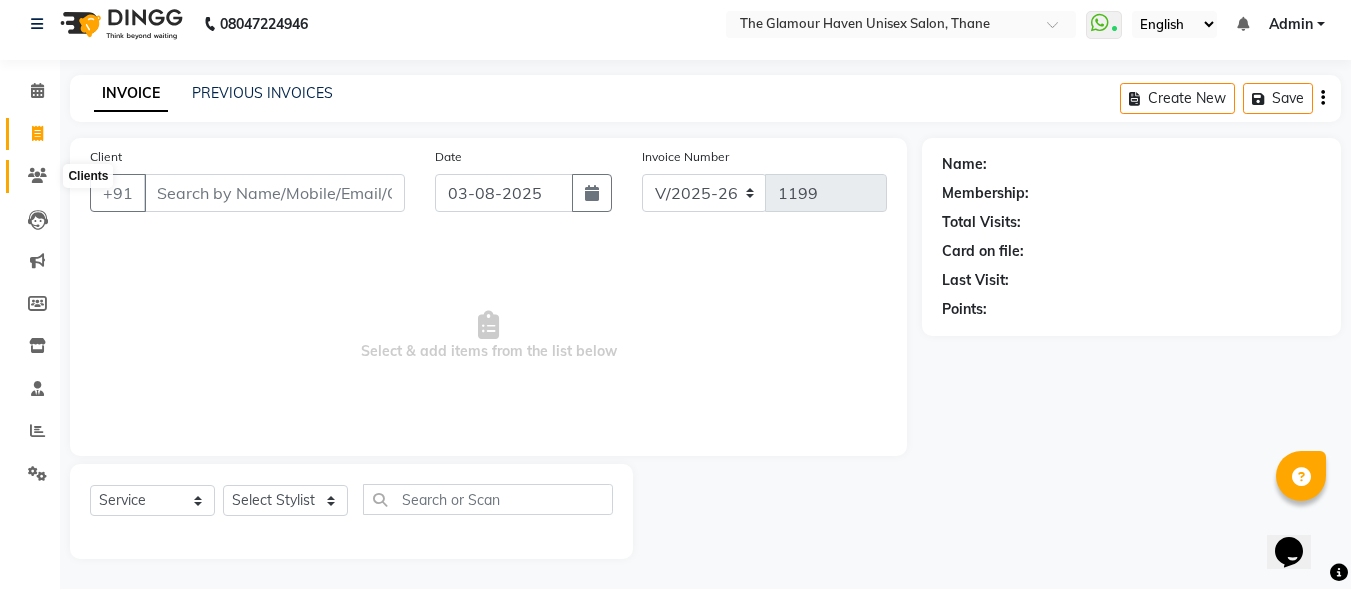 click 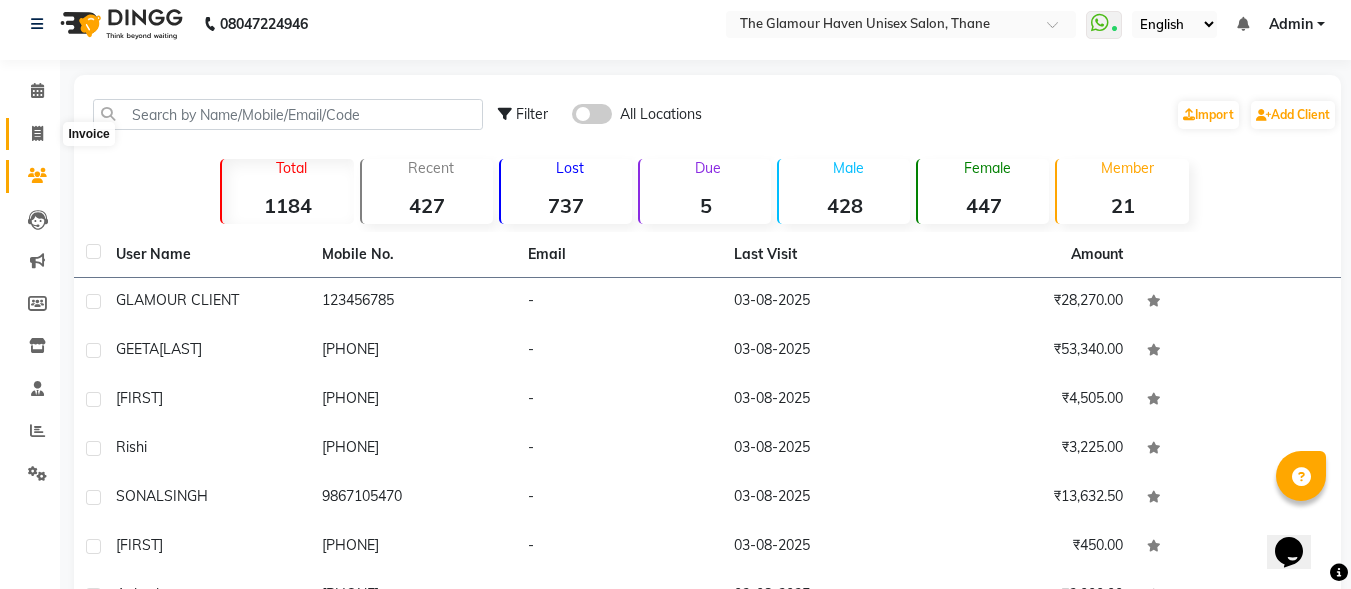 click 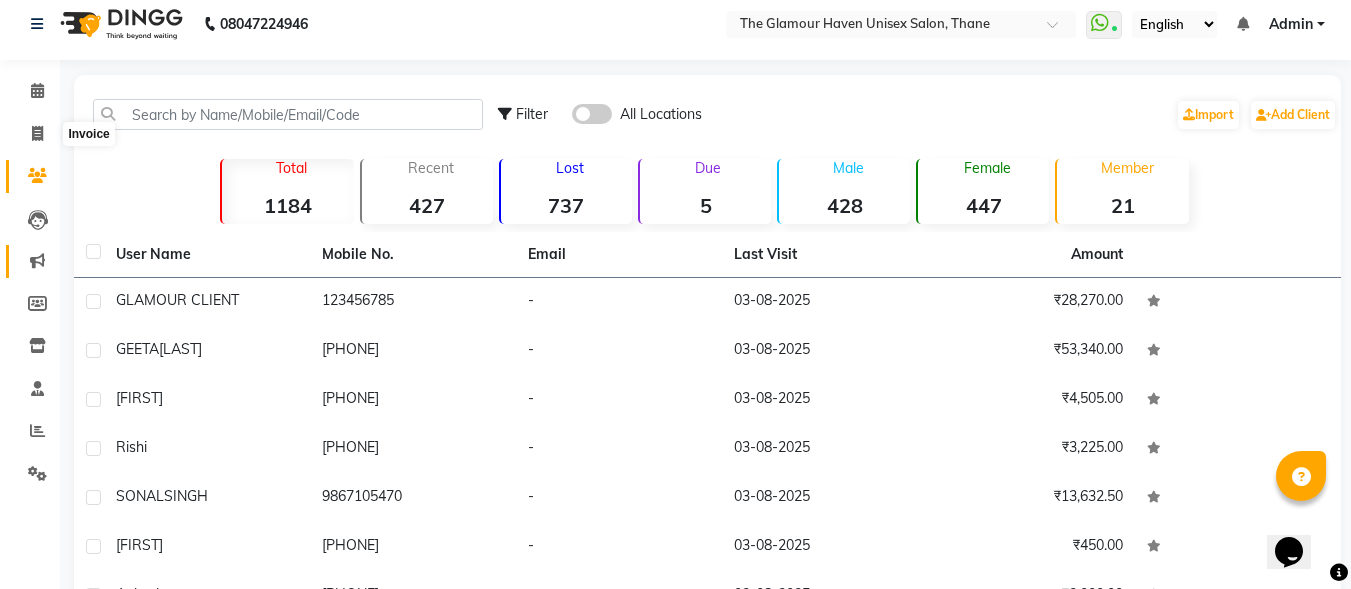 select on "7124" 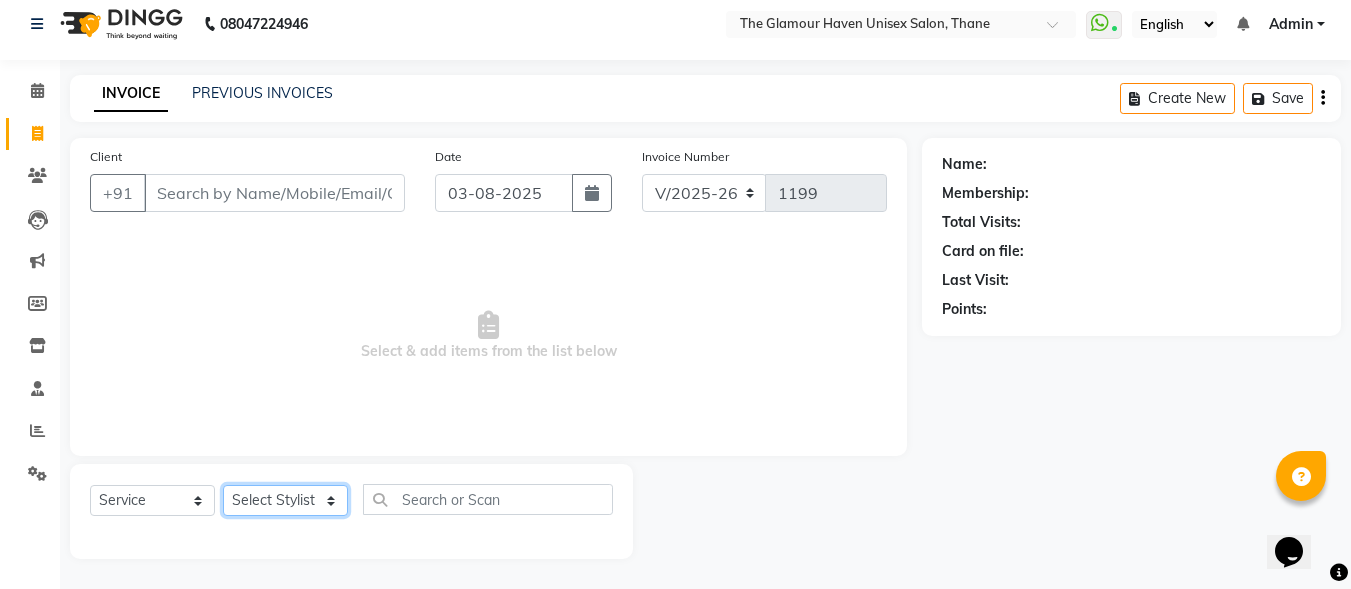 click on "Select Stylist [FIRST] [LAST] [FIRST] [LAST] [FIRST] [LAST] [FIRST] [LAST] [FIRST] [LAST] [FIRST] [LAST] [FIRST] [LAST] [FIRST] [LAST] [FIRST] [LAST]" 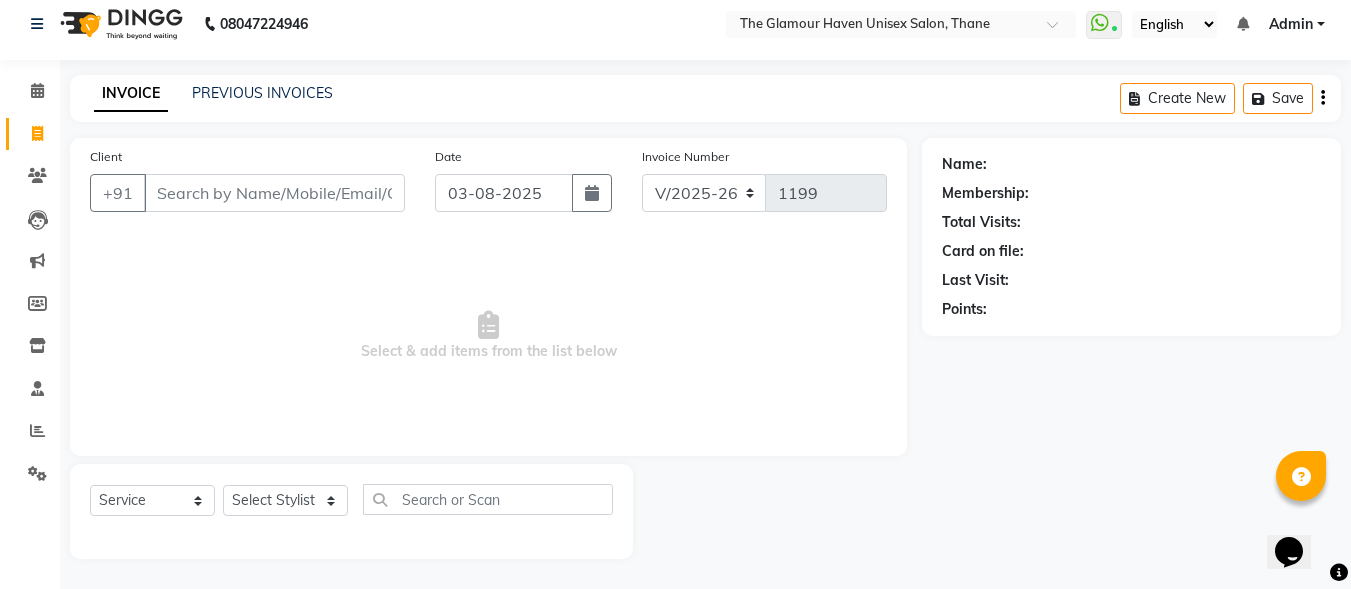 click on "Select & add items from the list below" at bounding box center (488, 336) 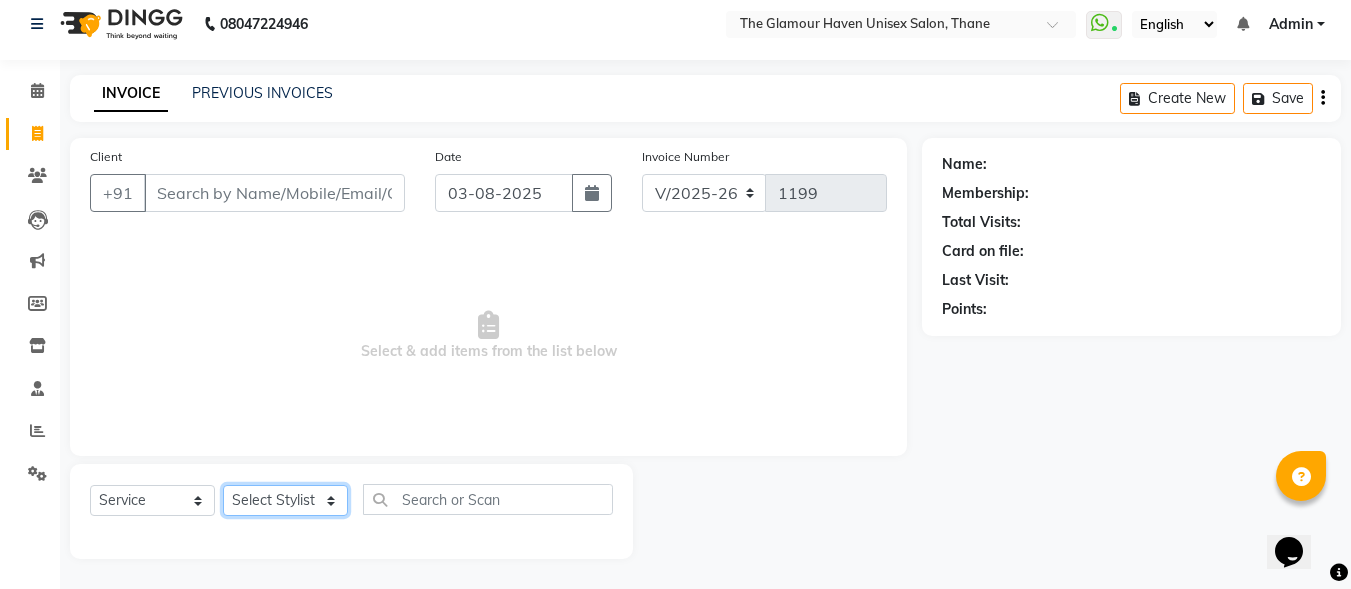 click on "Select Stylist [FIRST] [LAST] [FIRST] [LAST] [FIRST] [LAST] [FIRST] [LAST] [FIRST] [LAST] [FIRST] [LAST] [FIRST] [LAST] [FIRST] [LAST] [FIRST] [LAST]" 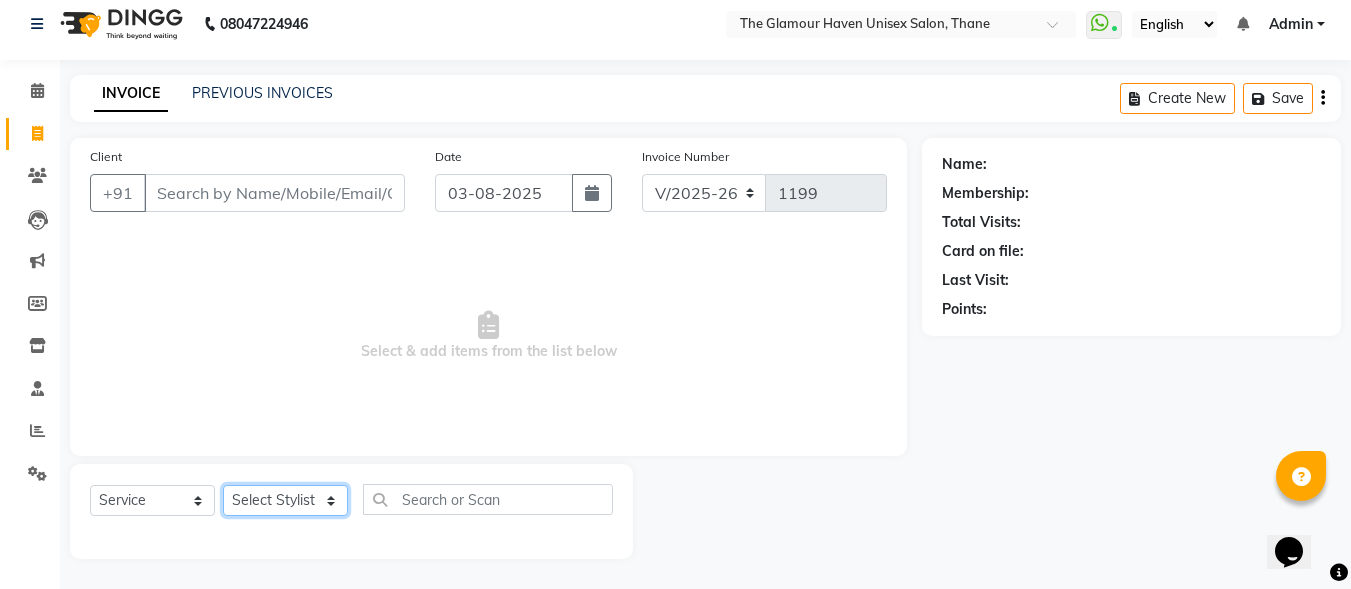 select on "59914" 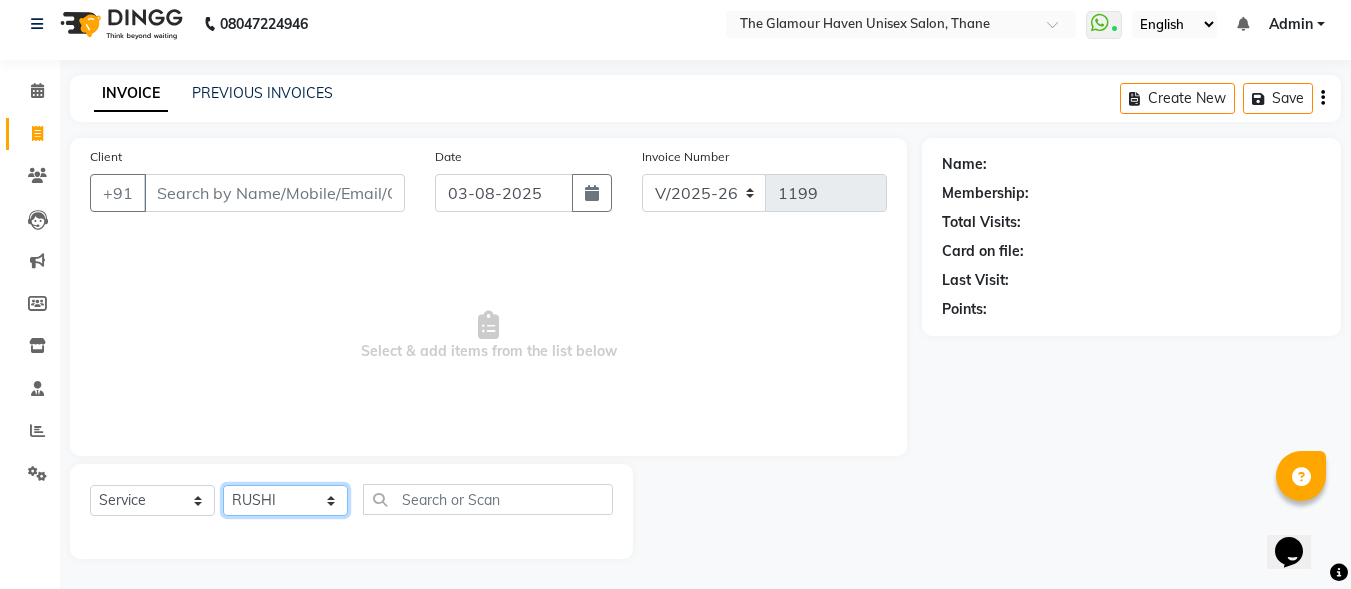 click on "Select Stylist [FIRST] [LAST] [FIRST] [LAST] [FIRST] [LAST] [FIRST] [LAST] [FIRST] [LAST] [FIRST] [LAST] [FIRST] [LAST] [FIRST] [LAST] [FIRST] [LAST]" 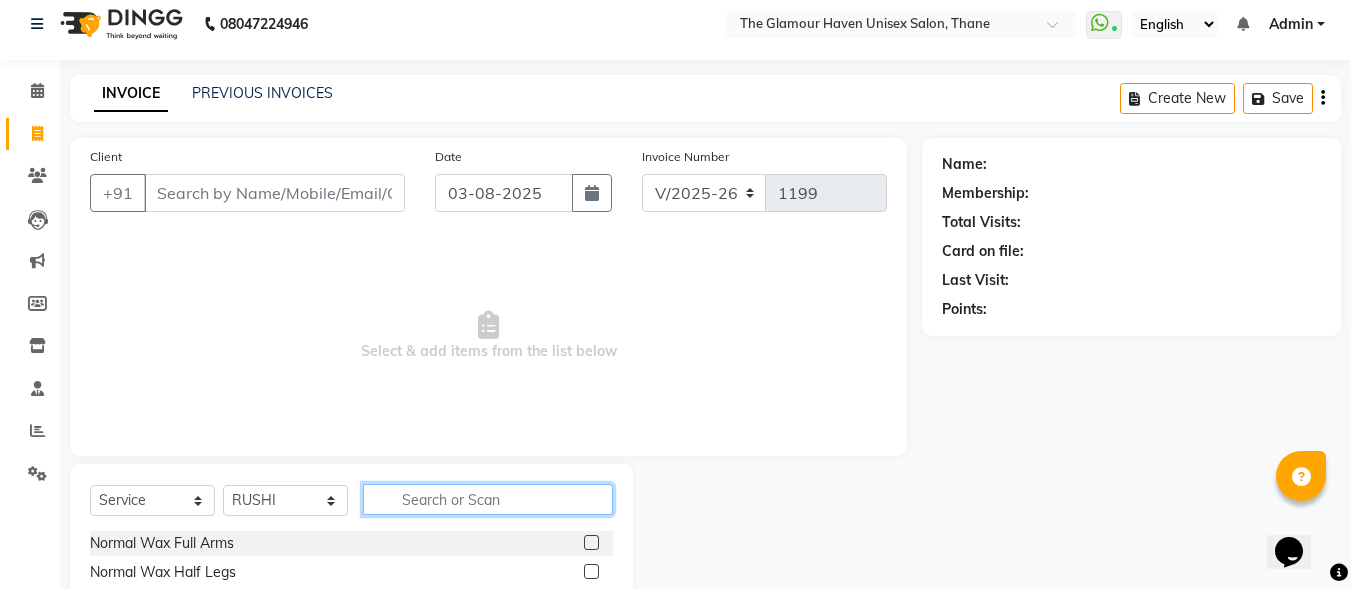 click 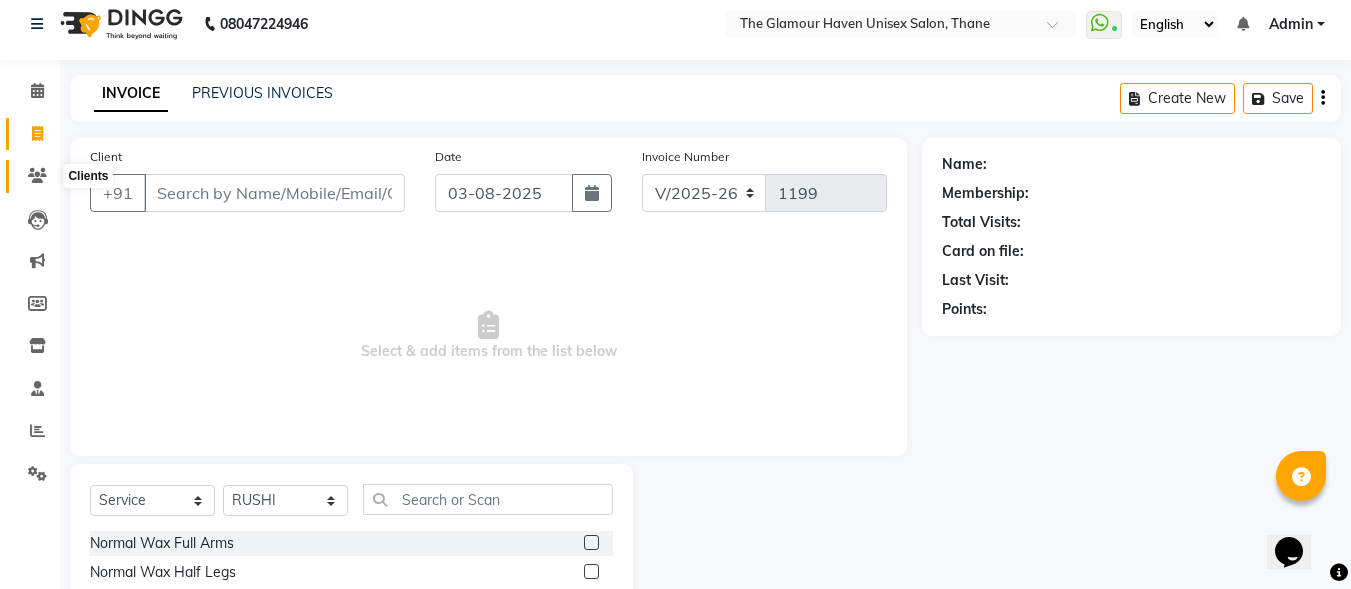 click 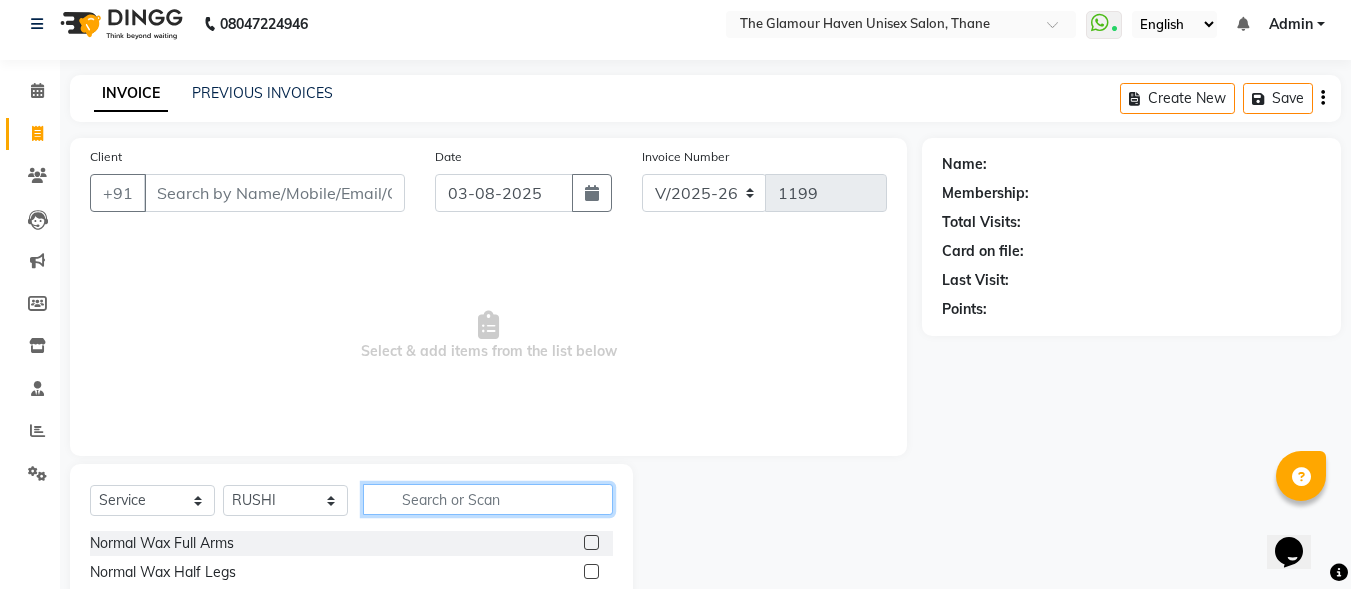 click 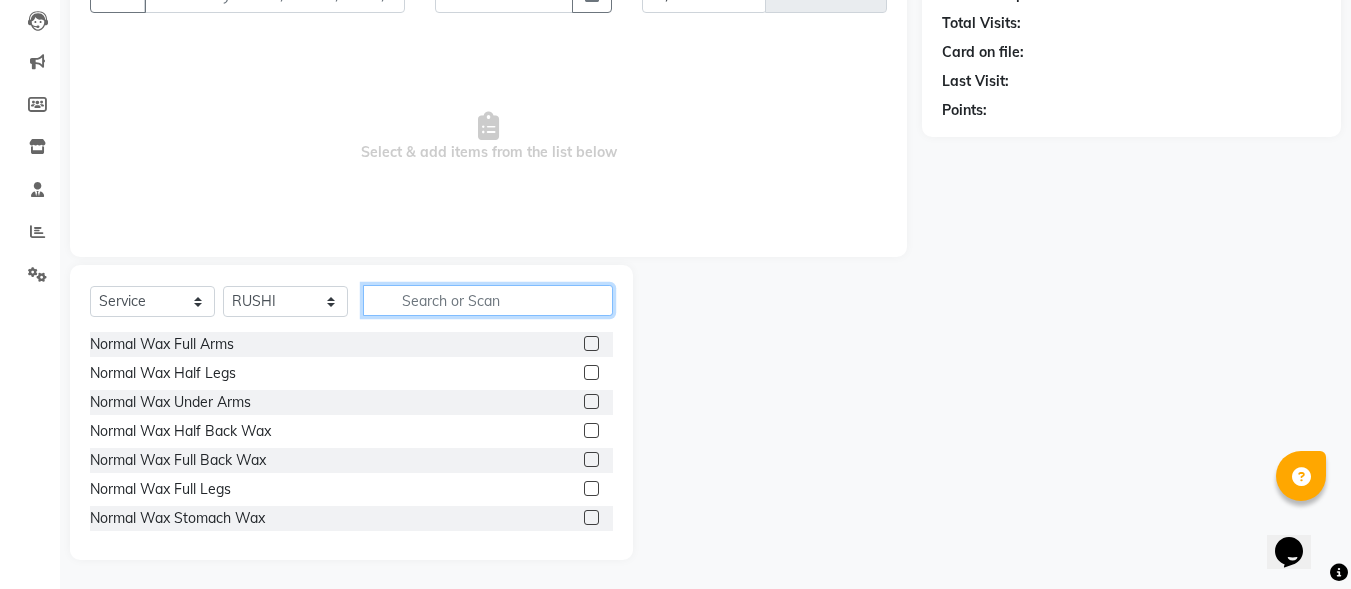 scroll, scrollTop: 212, scrollLeft: 0, axis: vertical 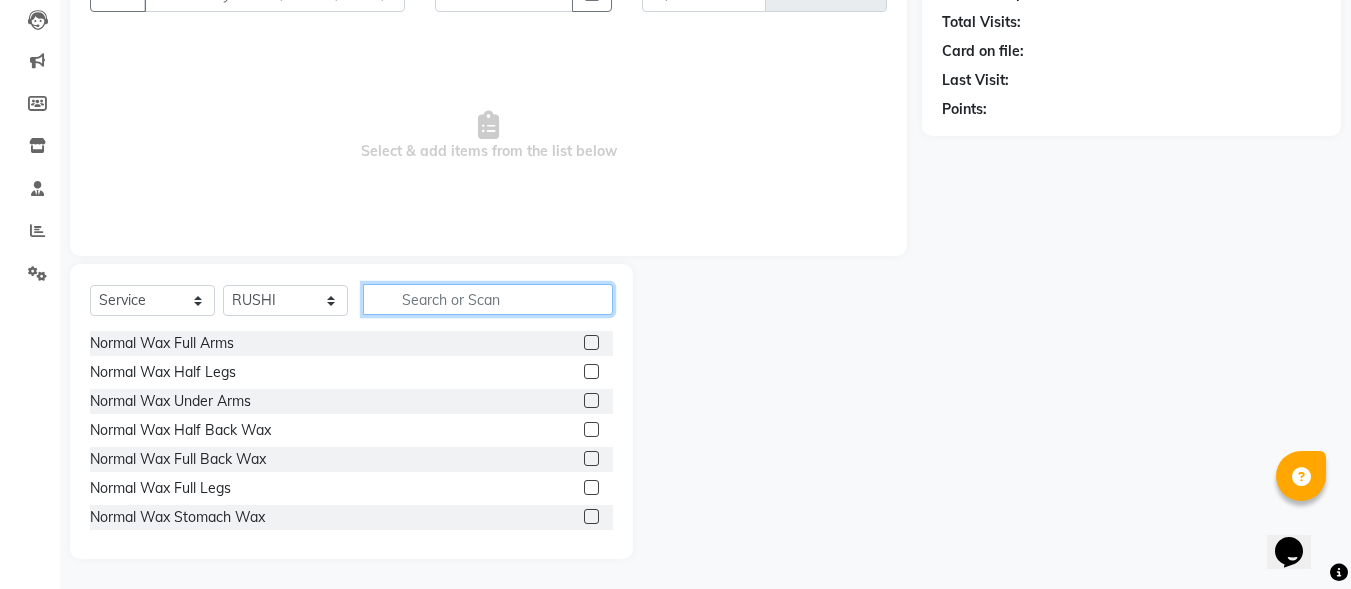 click 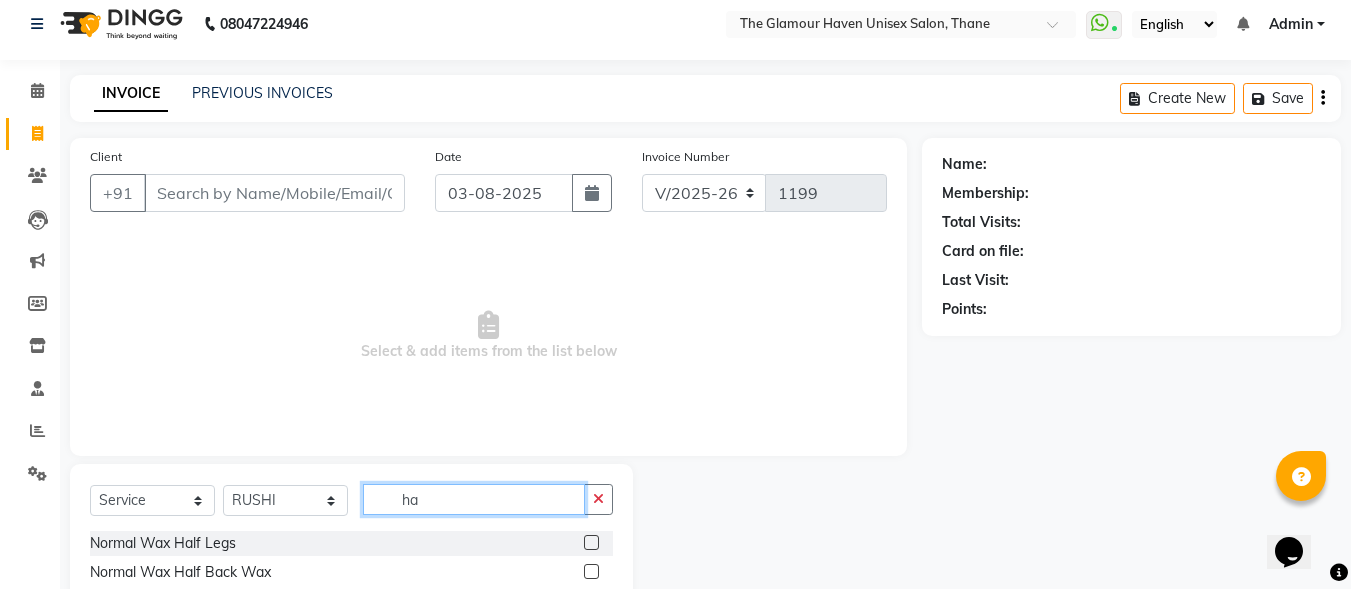 scroll, scrollTop: 212, scrollLeft: 0, axis: vertical 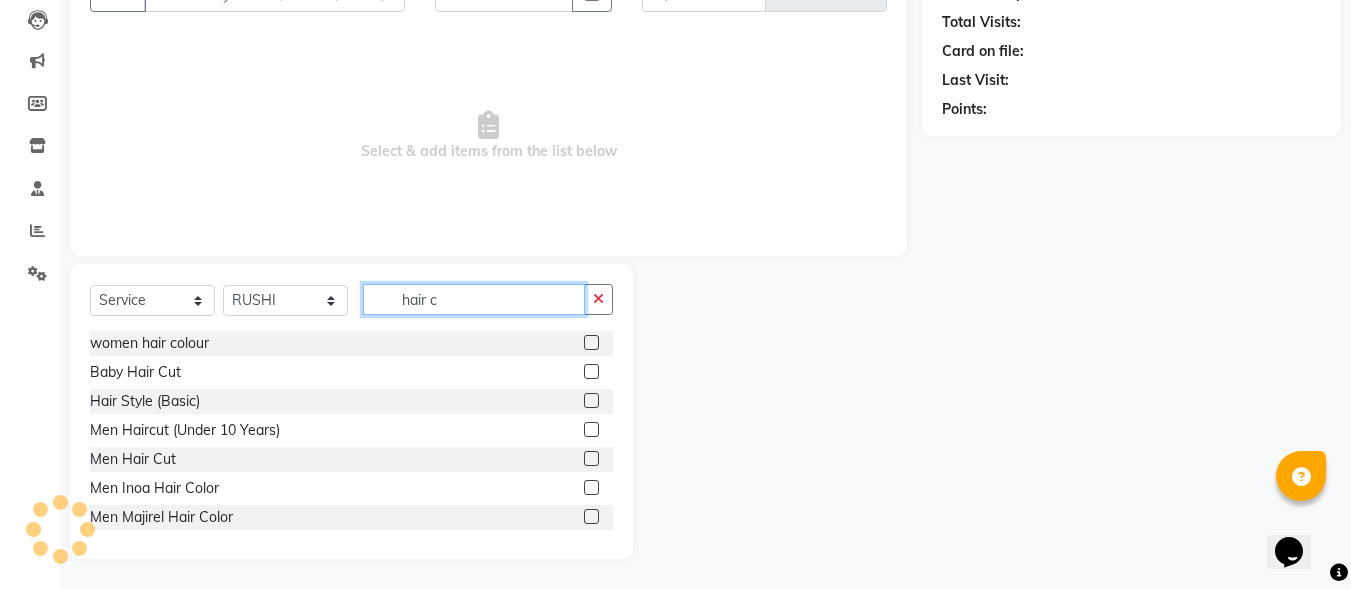 type on "hair c" 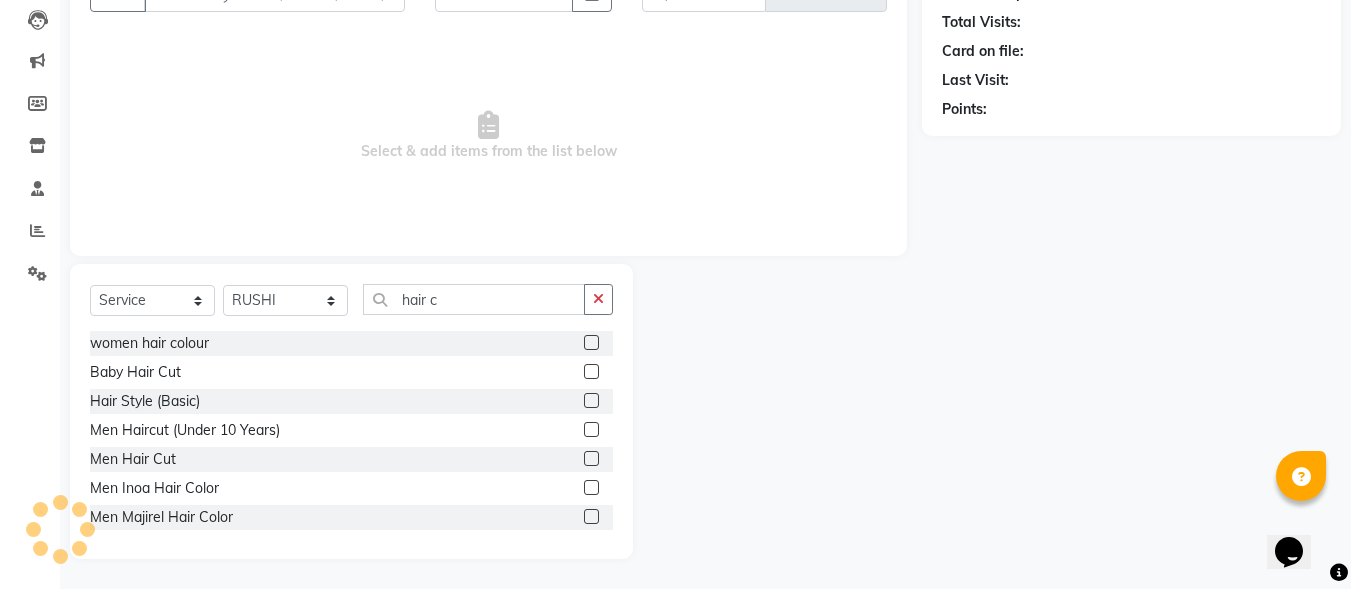 click 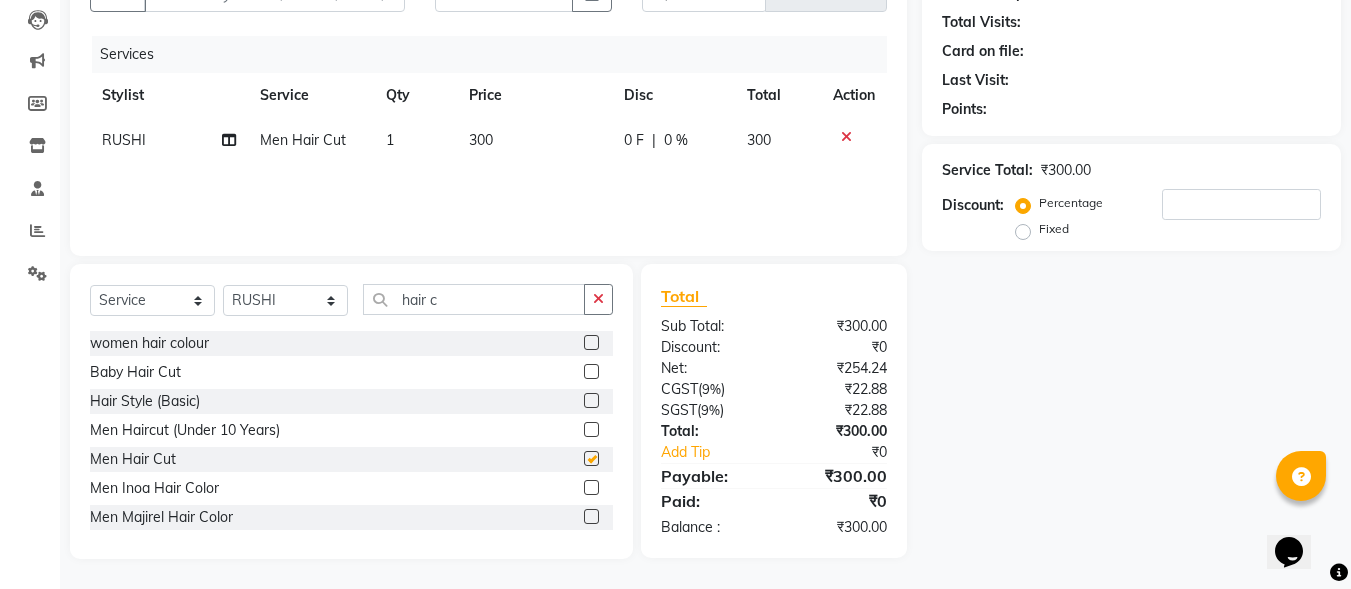 checkbox on "false" 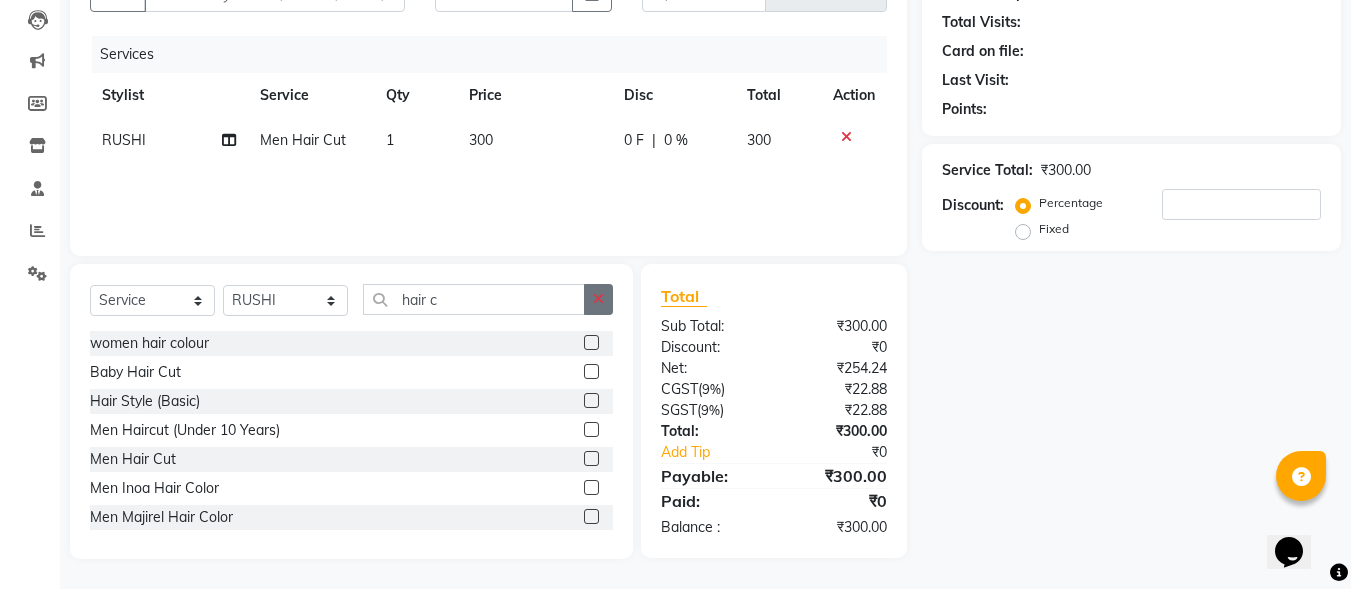 click 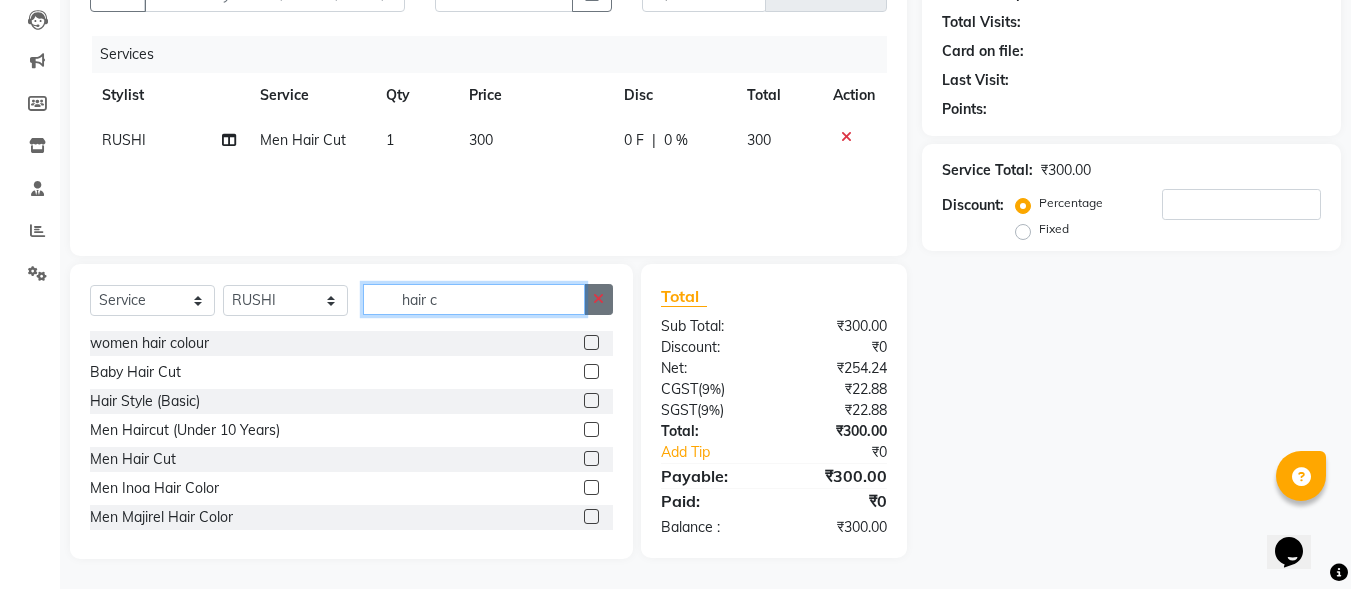 type 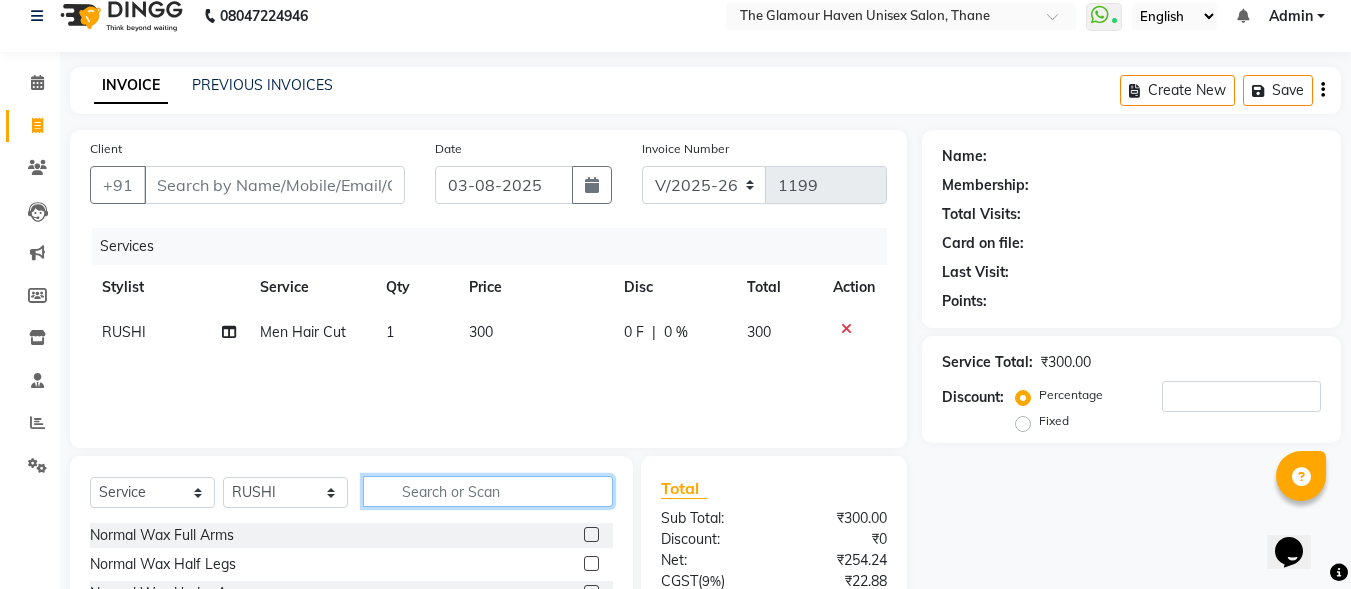 scroll, scrollTop: 0, scrollLeft: 0, axis: both 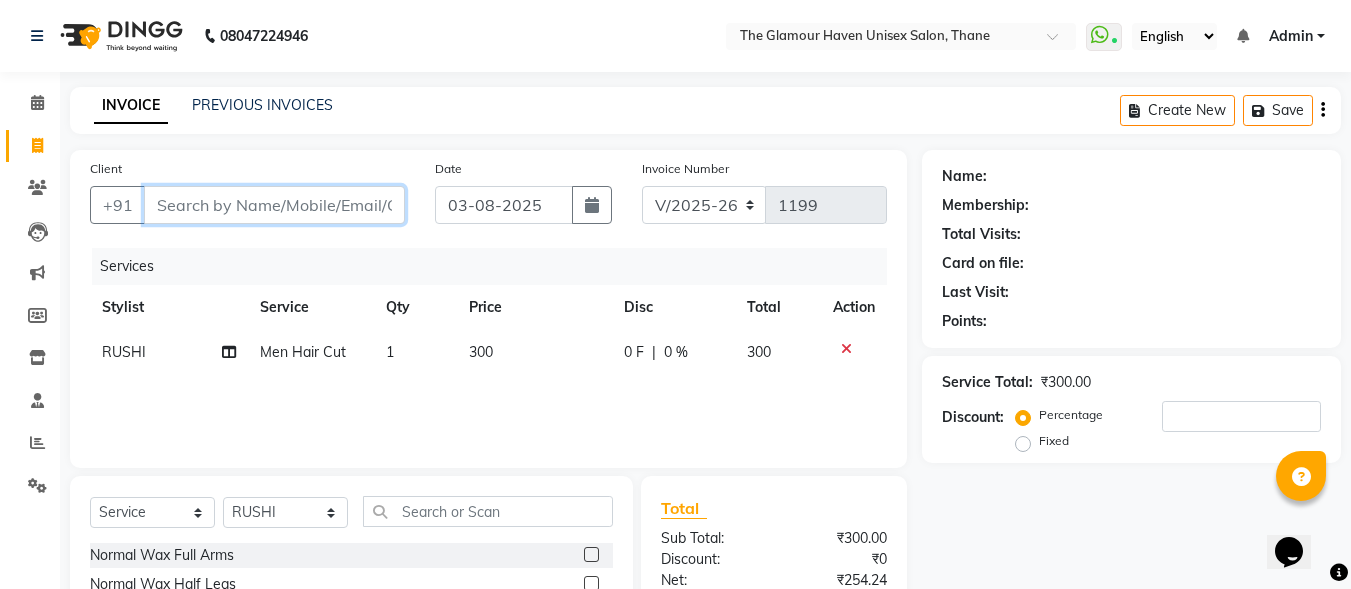 click on "Client" at bounding box center [274, 205] 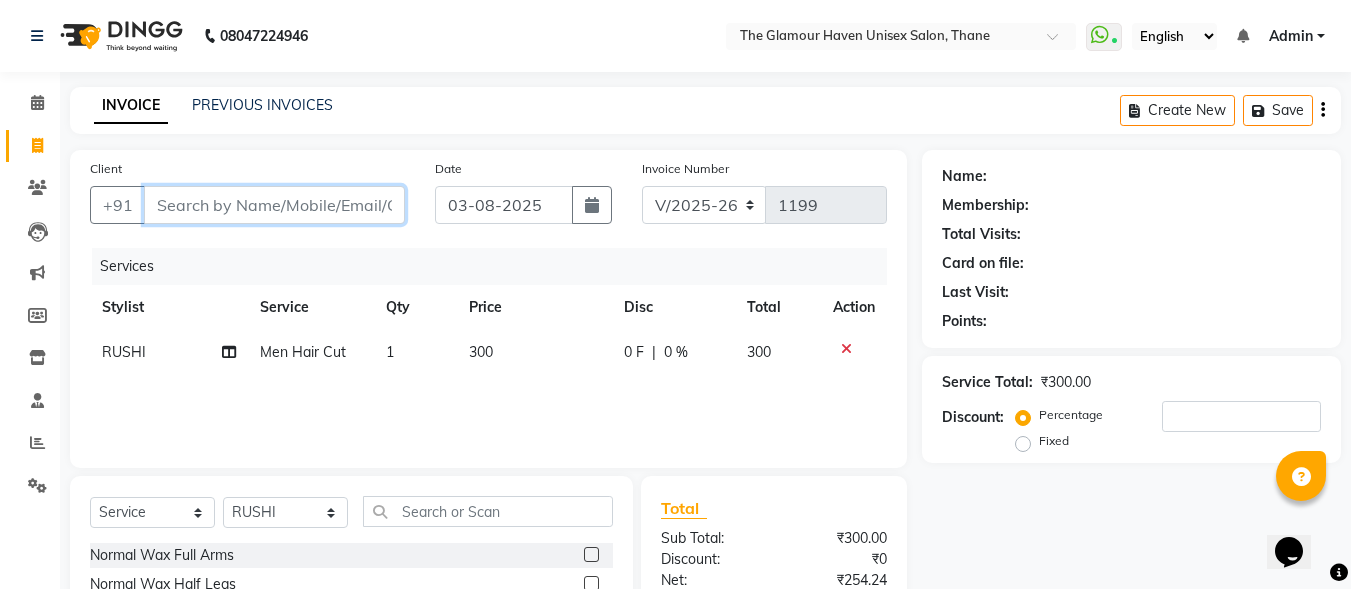 type on "g" 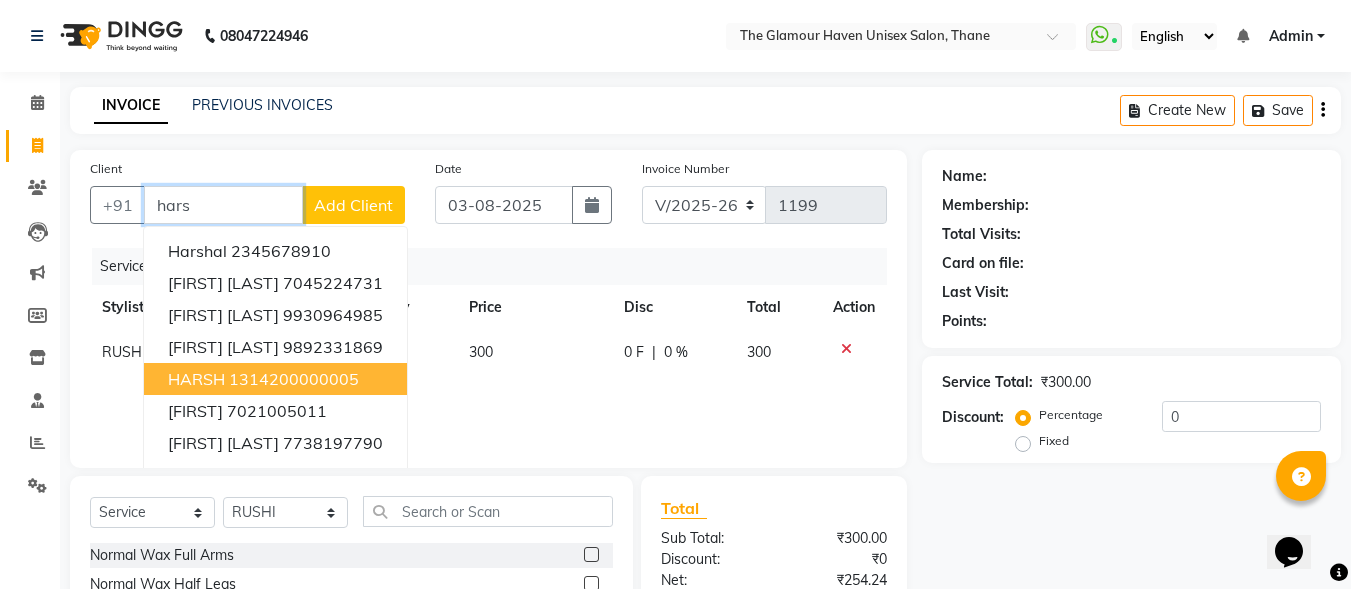 click on "1314200000005" at bounding box center [294, 379] 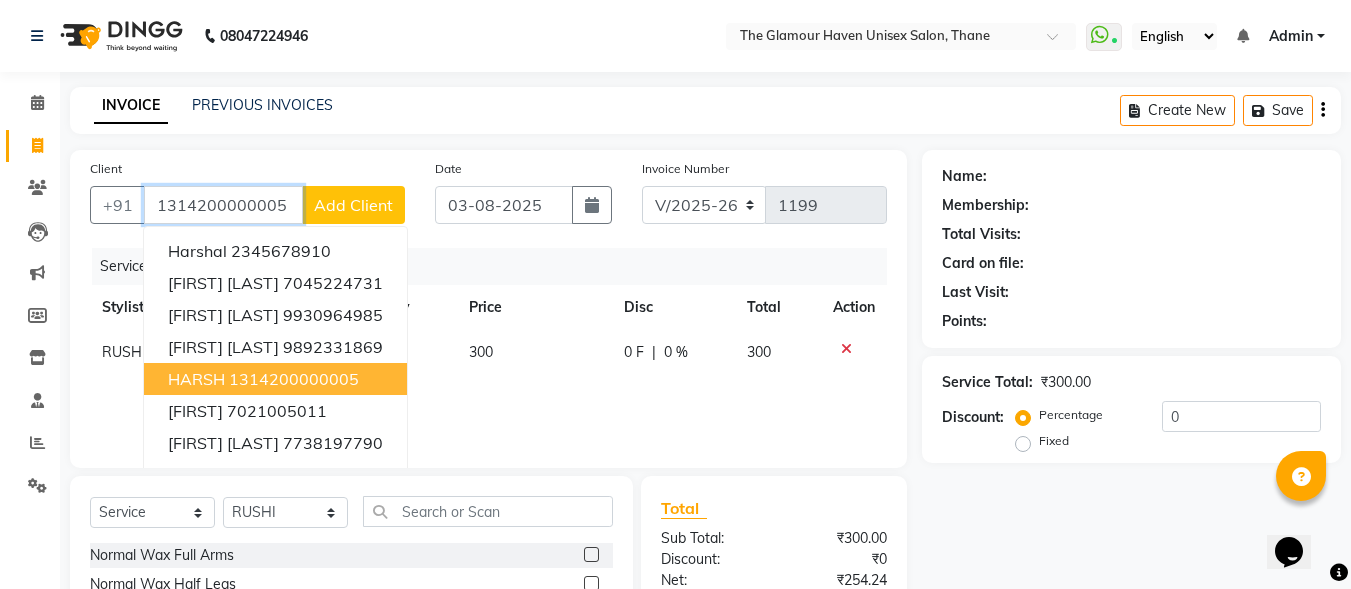 type on "1314200000005" 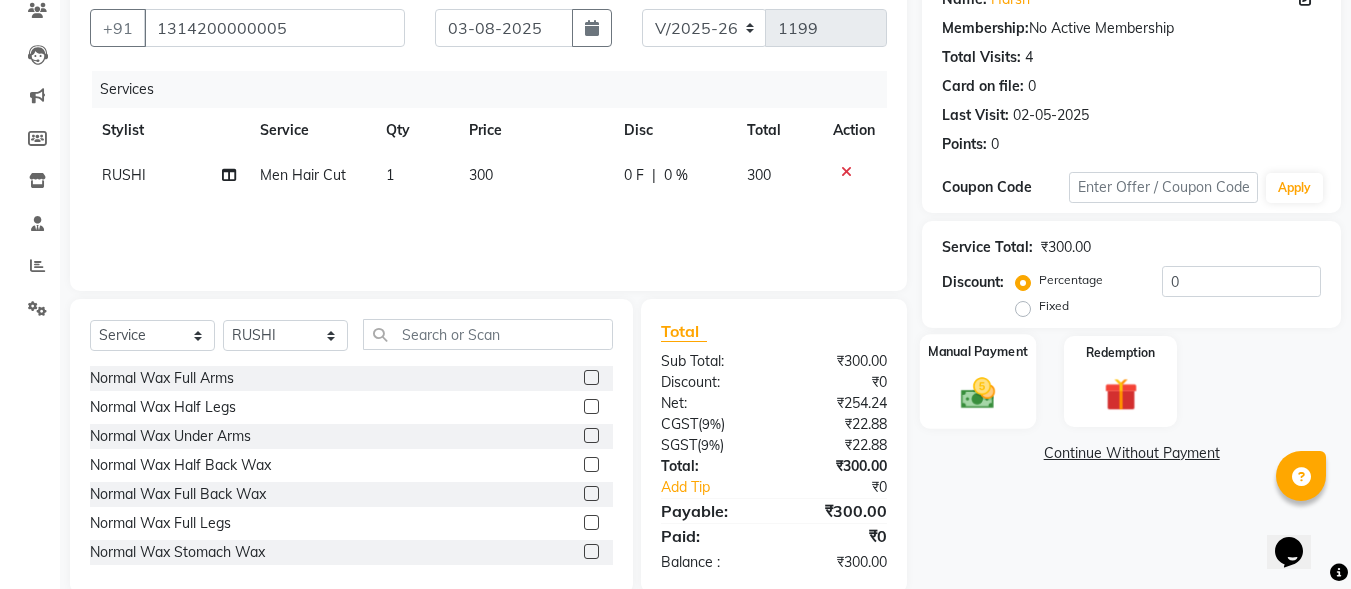 scroll, scrollTop: 212, scrollLeft: 0, axis: vertical 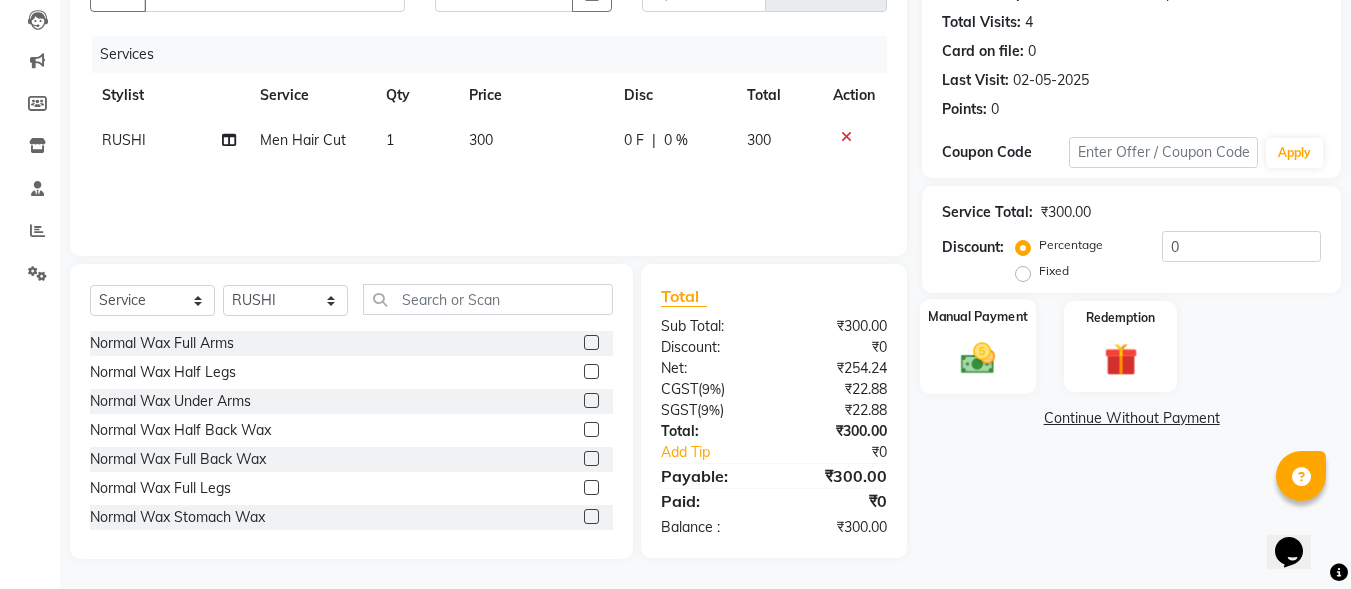 click on "Manual Payment" 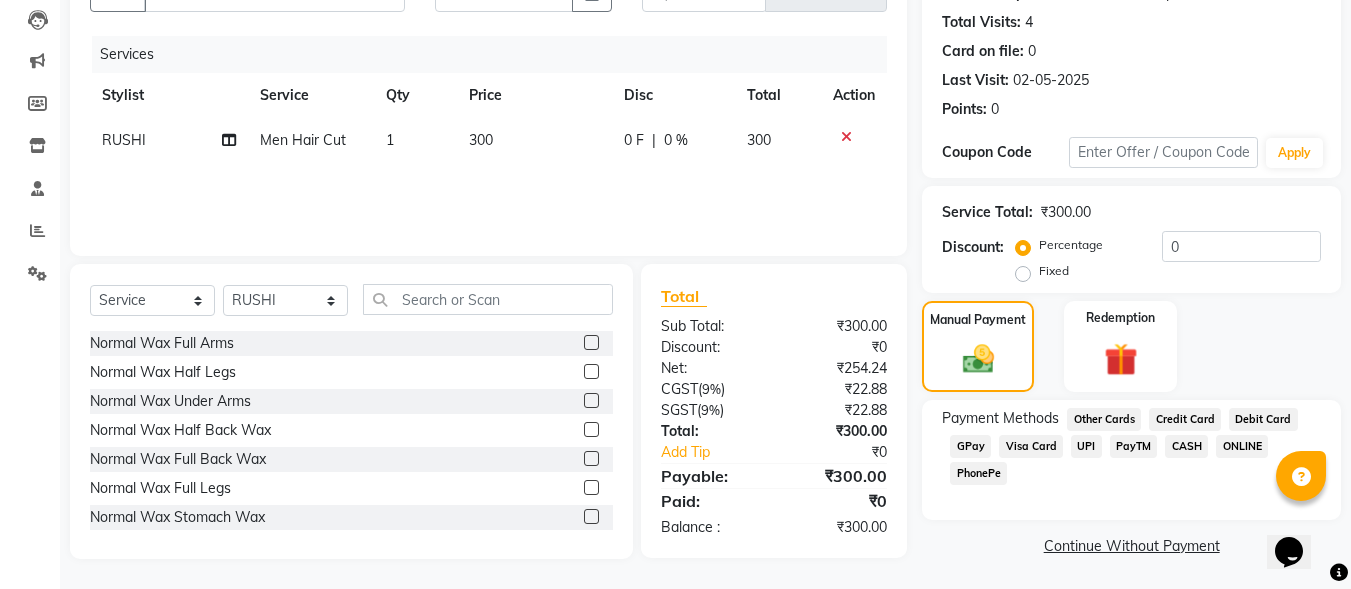click on "GPay" 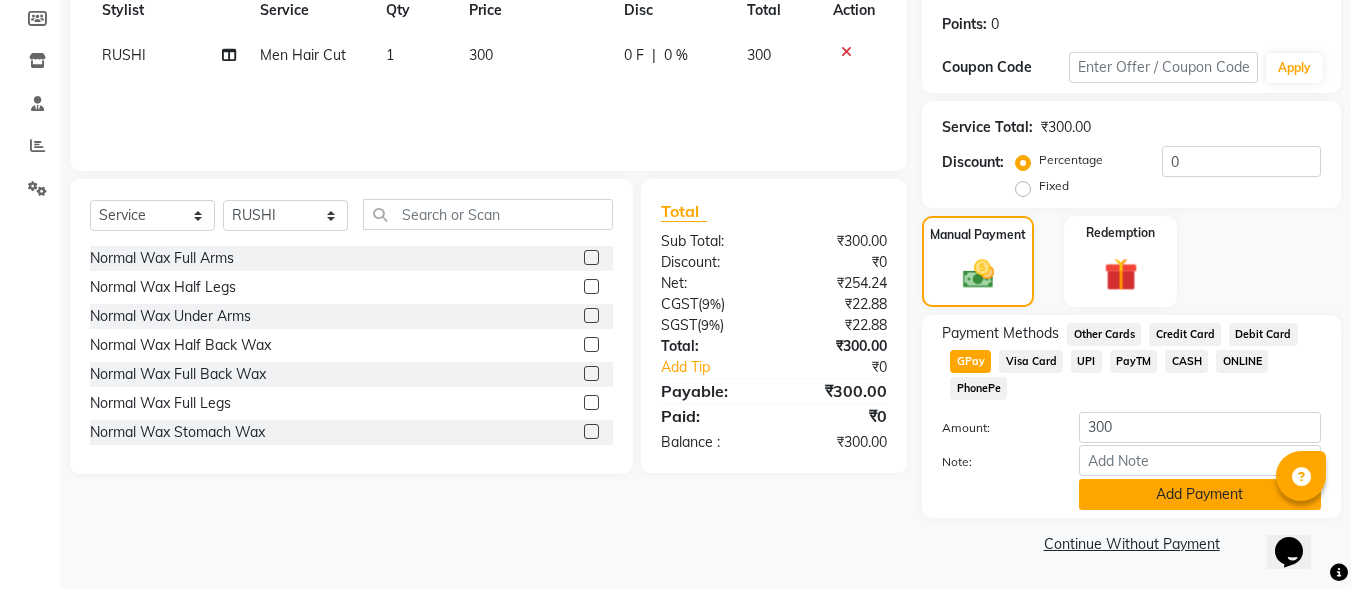 click on "Add Payment" 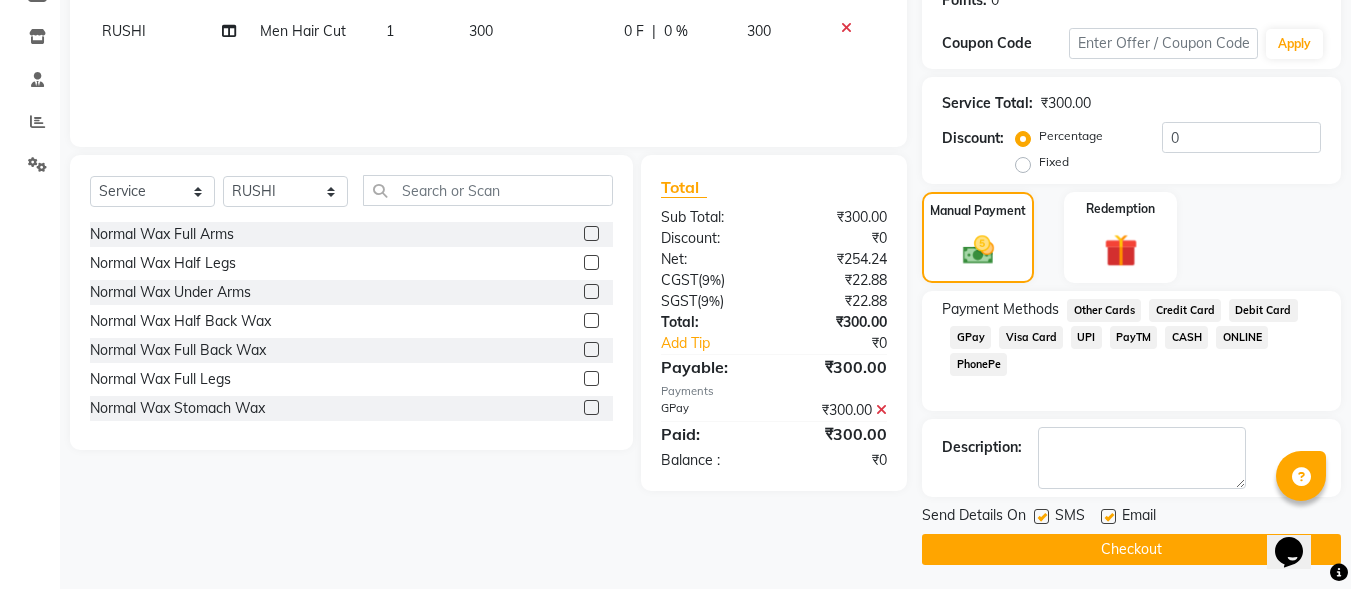 scroll, scrollTop: 327, scrollLeft: 0, axis: vertical 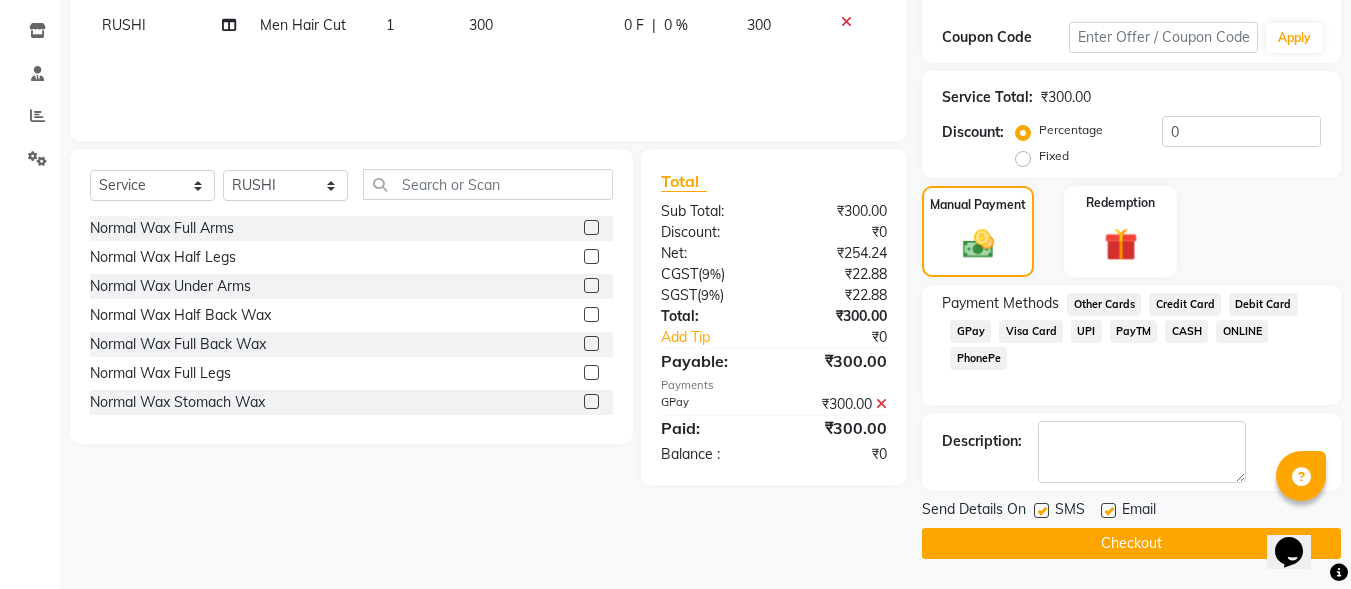 click on "Send Details On SMS Email  Checkout" 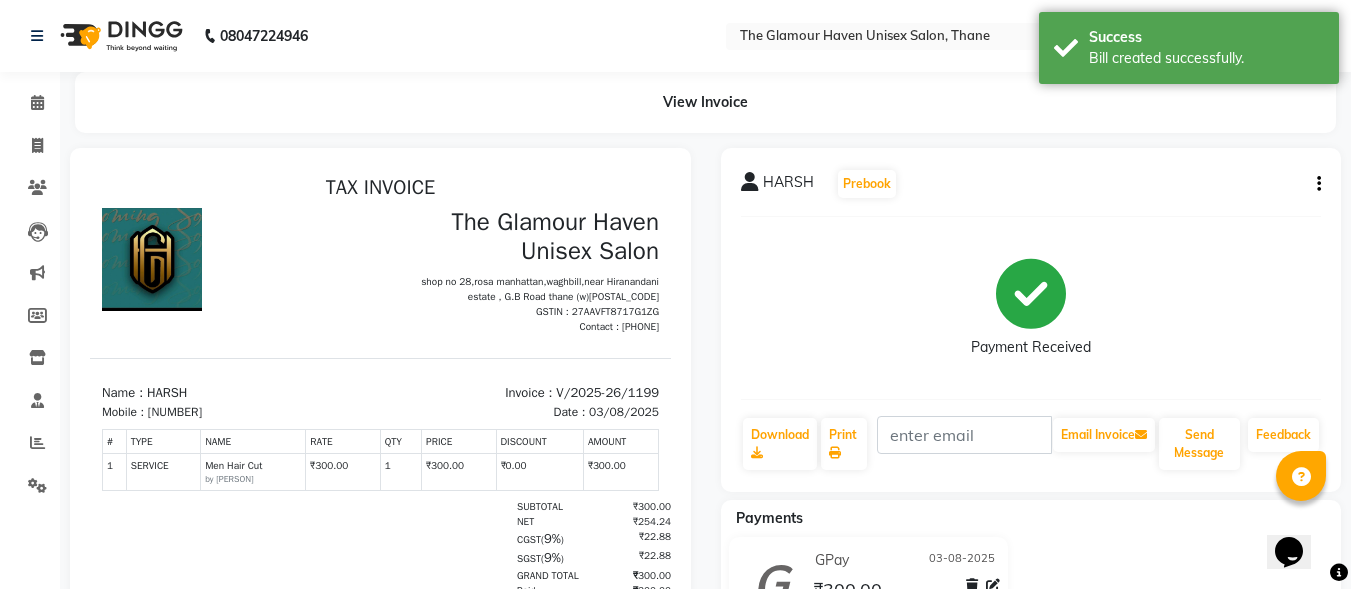 scroll, scrollTop: 0, scrollLeft: 0, axis: both 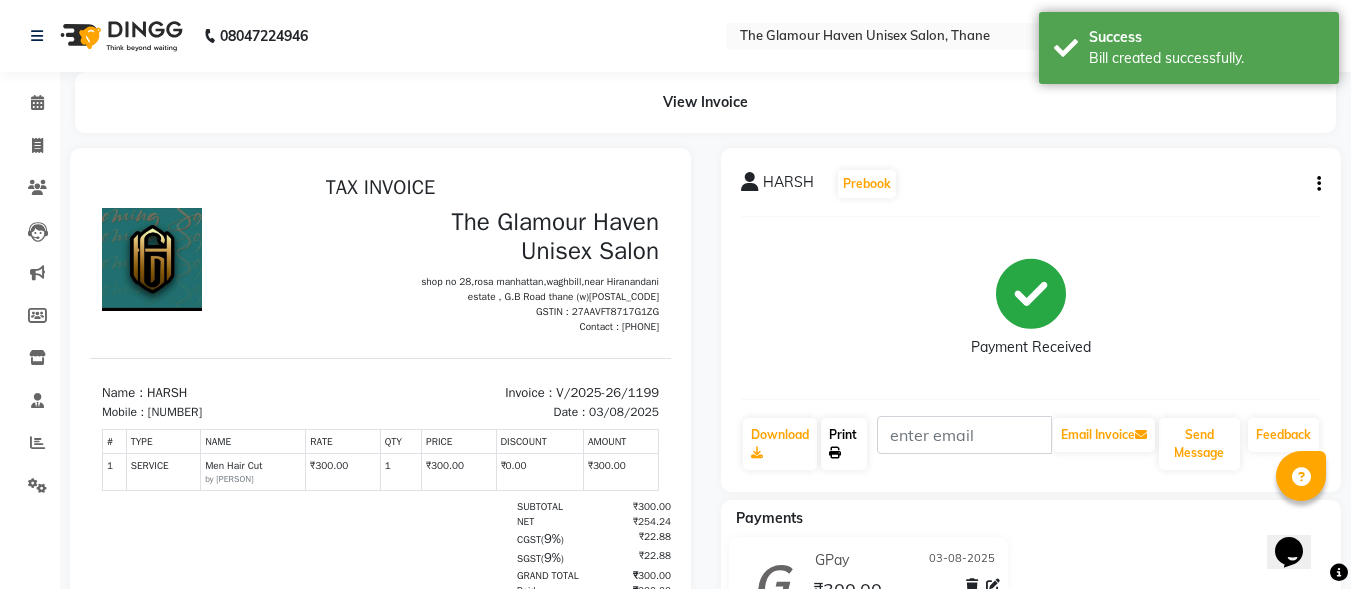 click on "Print" 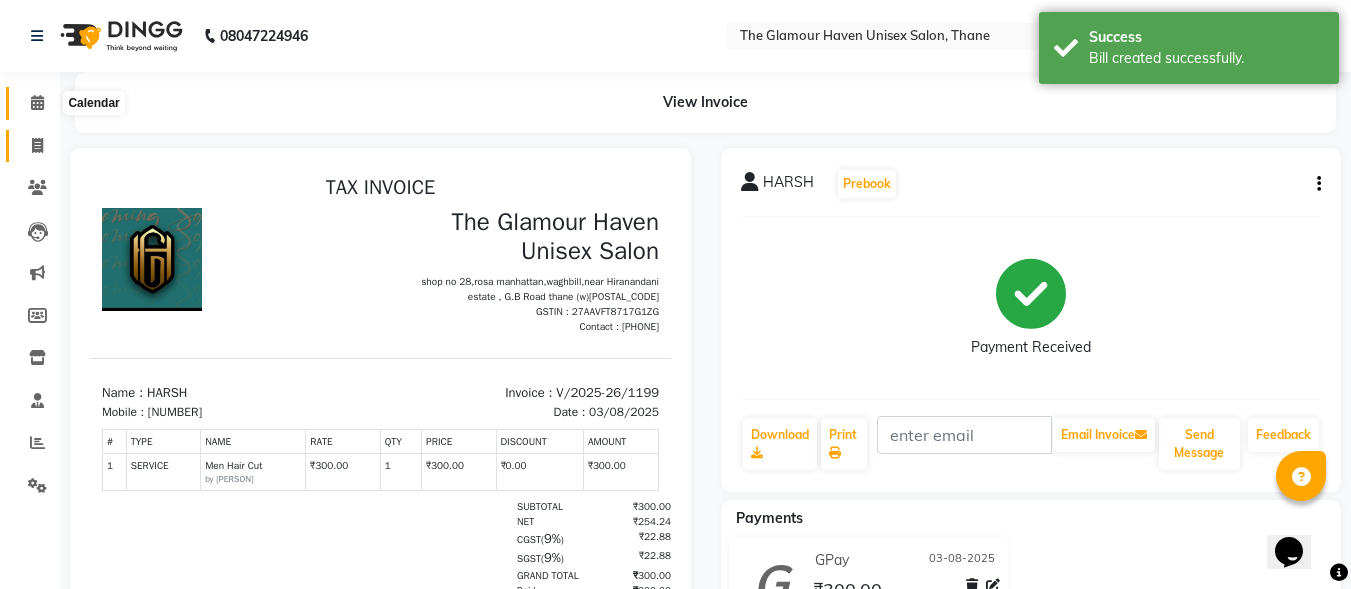 click 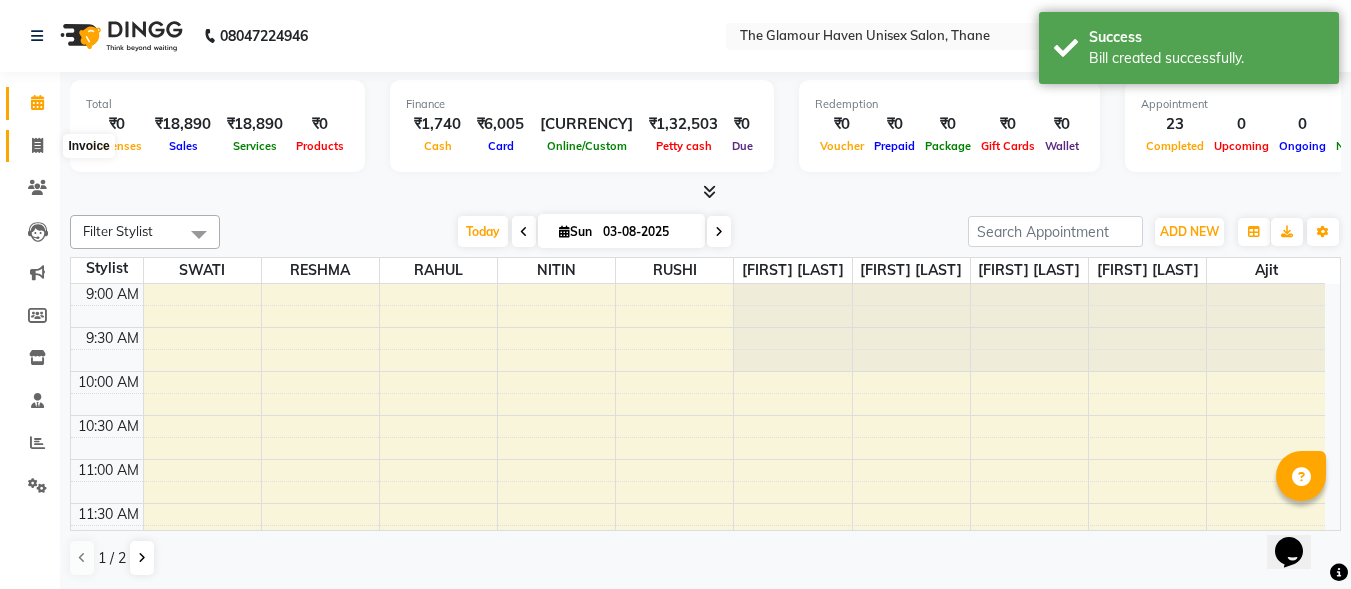 click 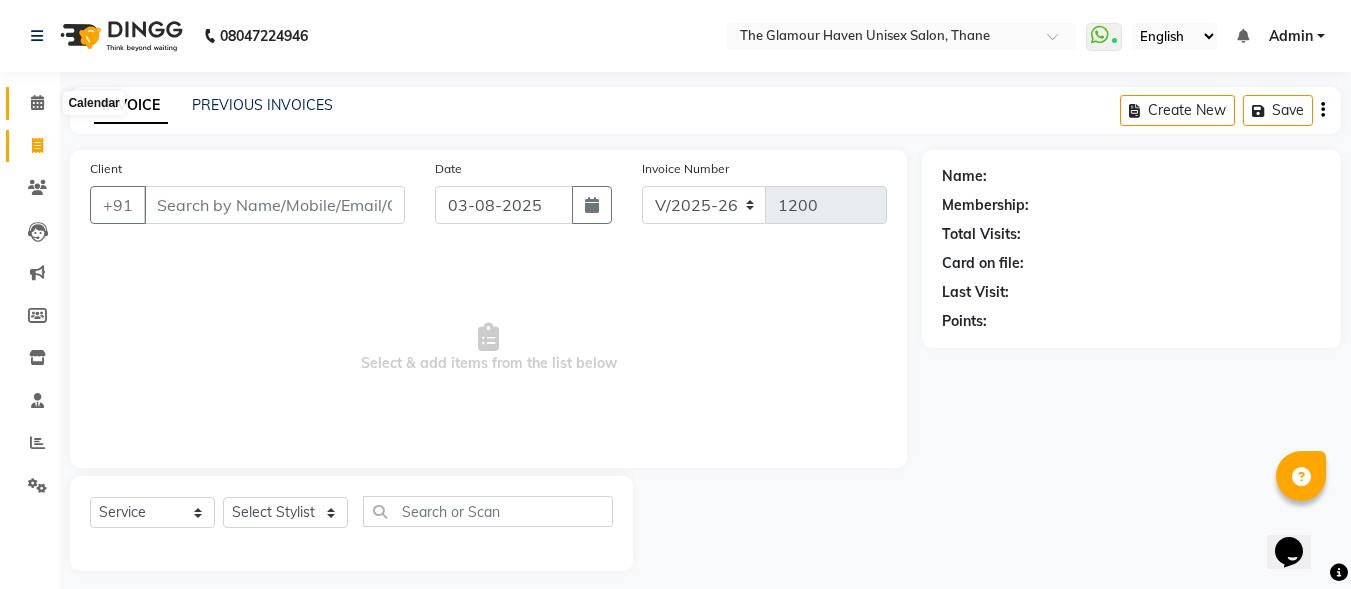 click 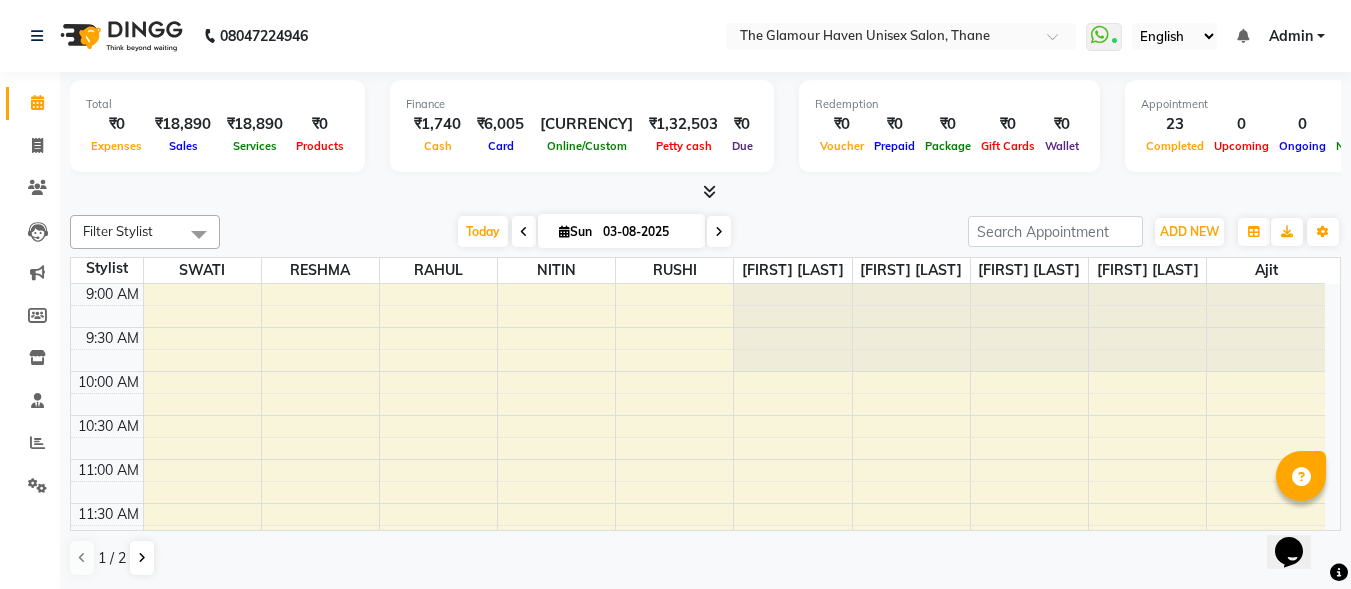 scroll, scrollTop: 1, scrollLeft: 0, axis: vertical 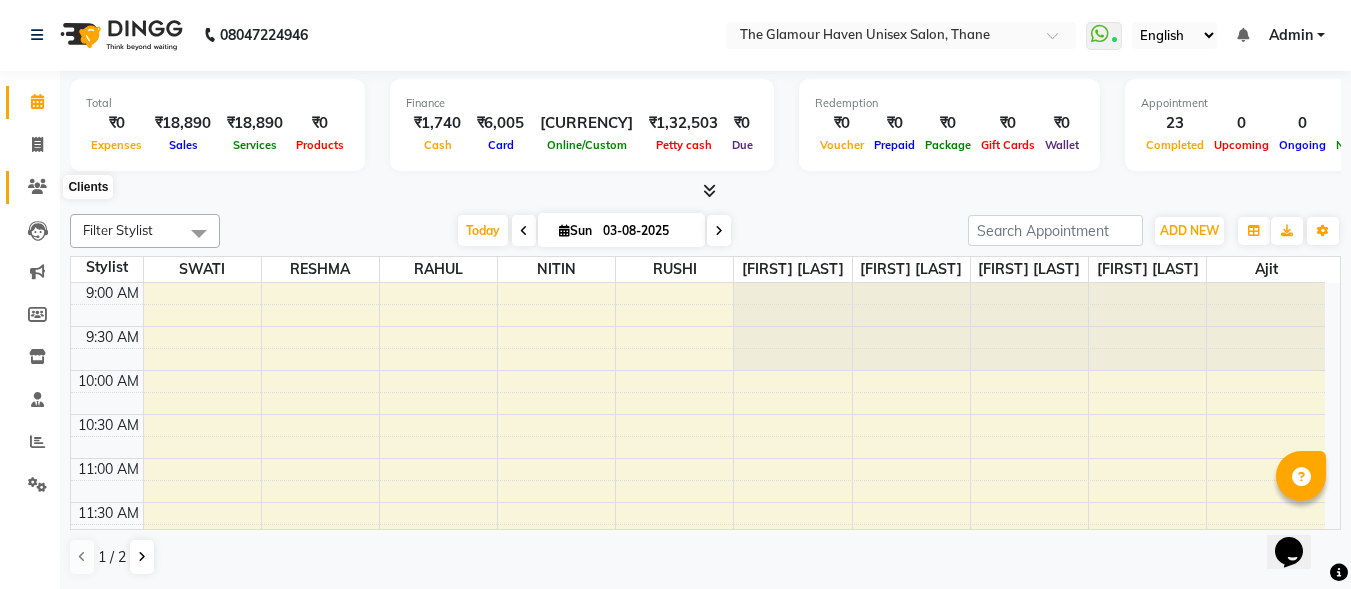click 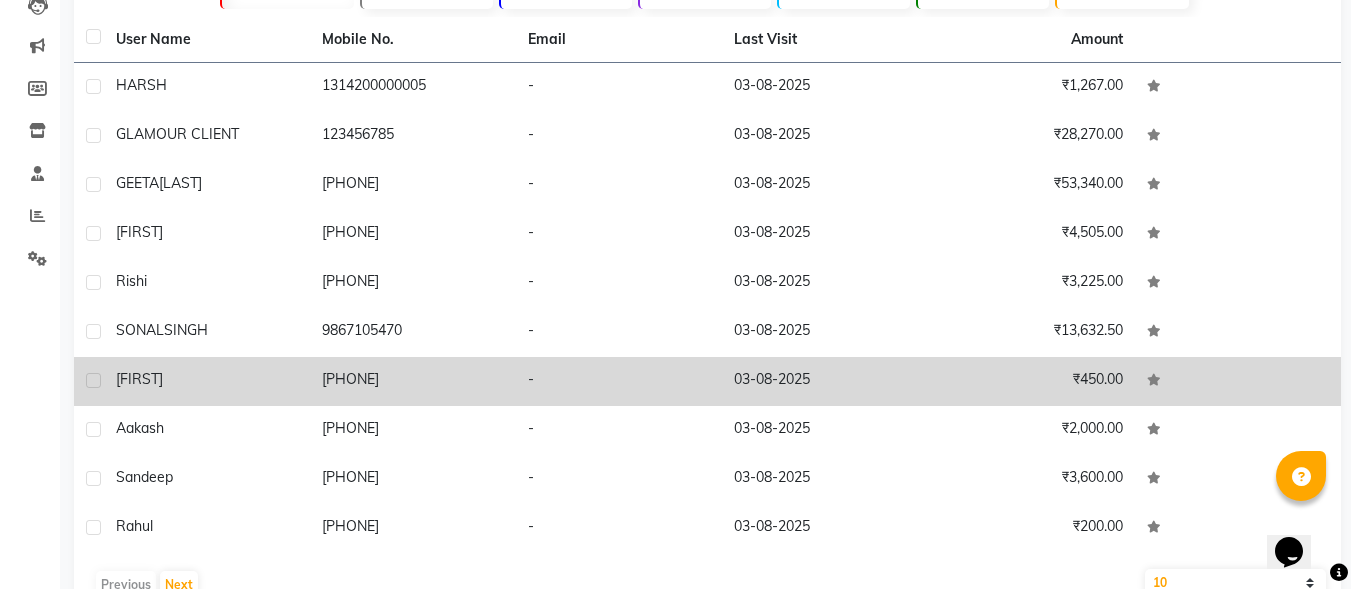 scroll, scrollTop: 277, scrollLeft: 0, axis: vertical 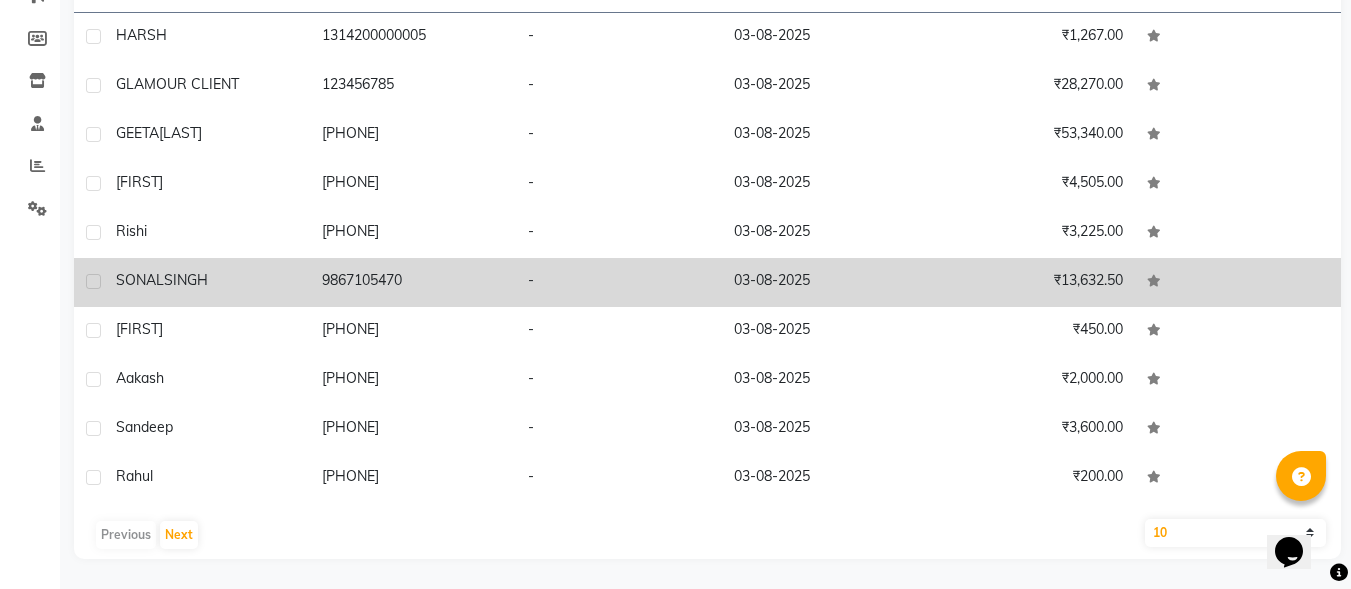 click on "9867105470" 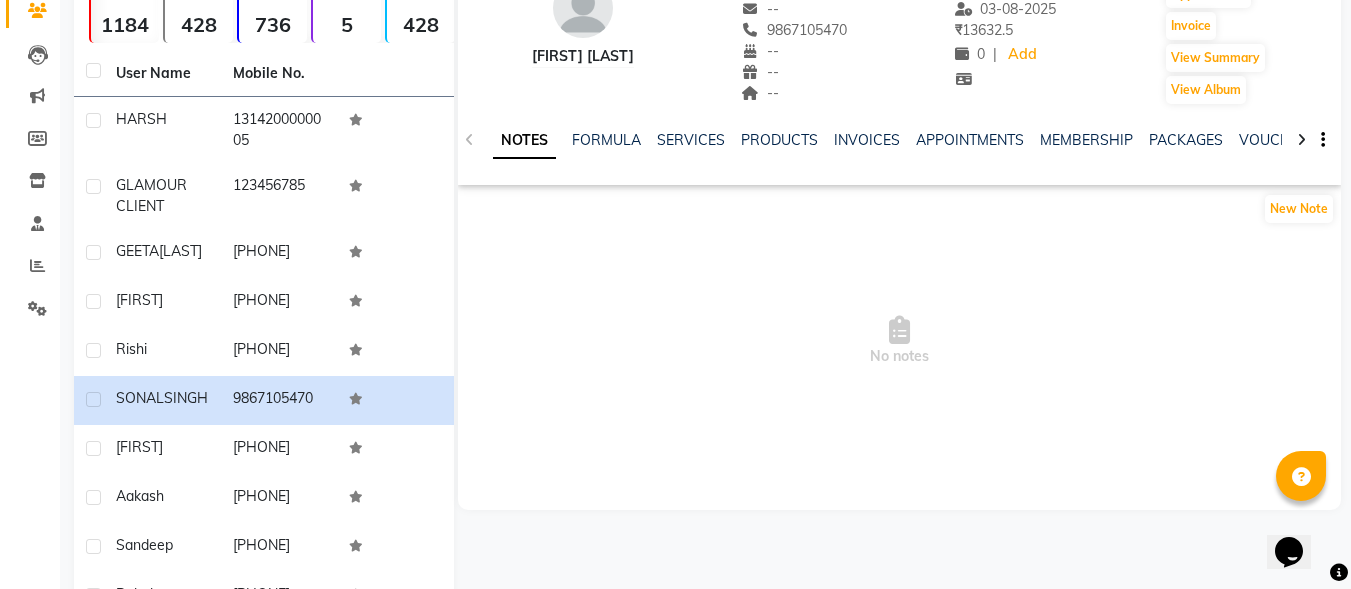scroll, scrollTop: 0, scrollLeft: 0, axis: both 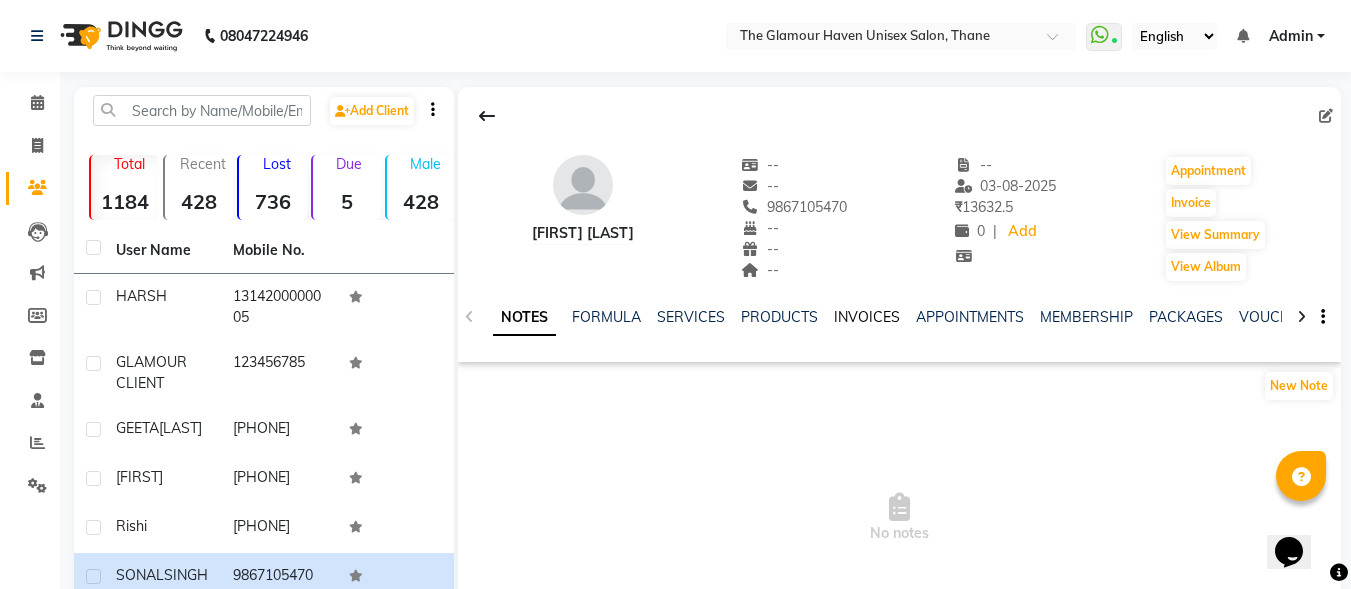 click on "INVOICES" 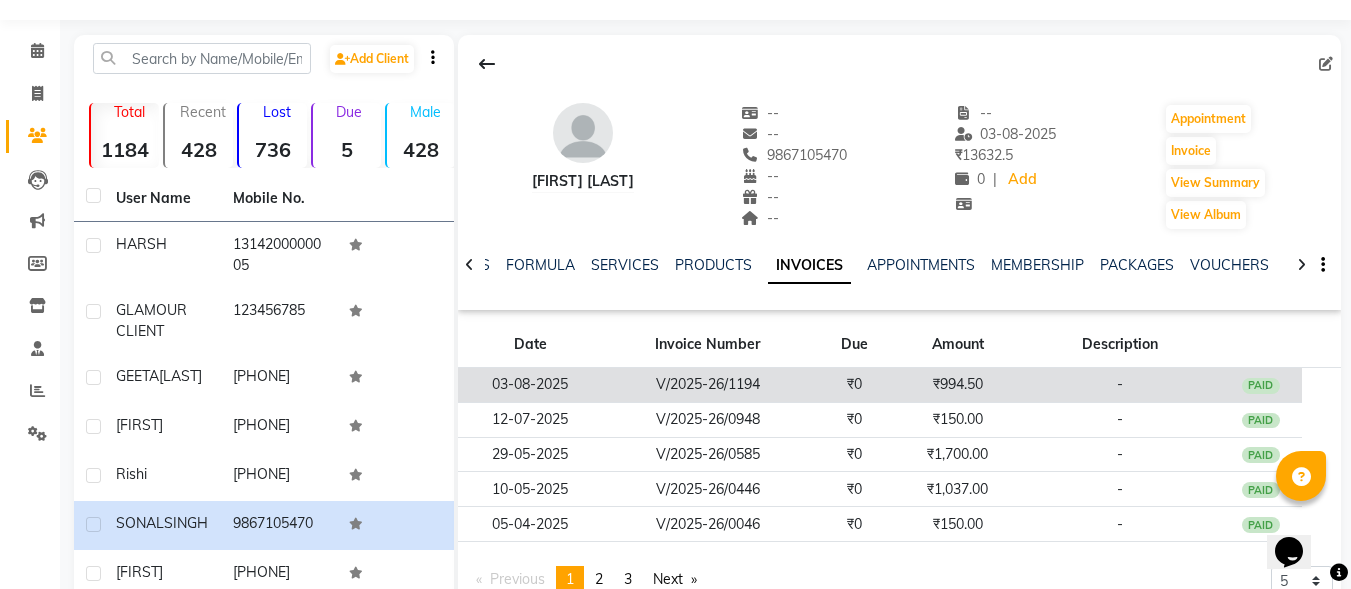 scroll, scrollTop: 100, scrollLeft: 0, axis: vertical 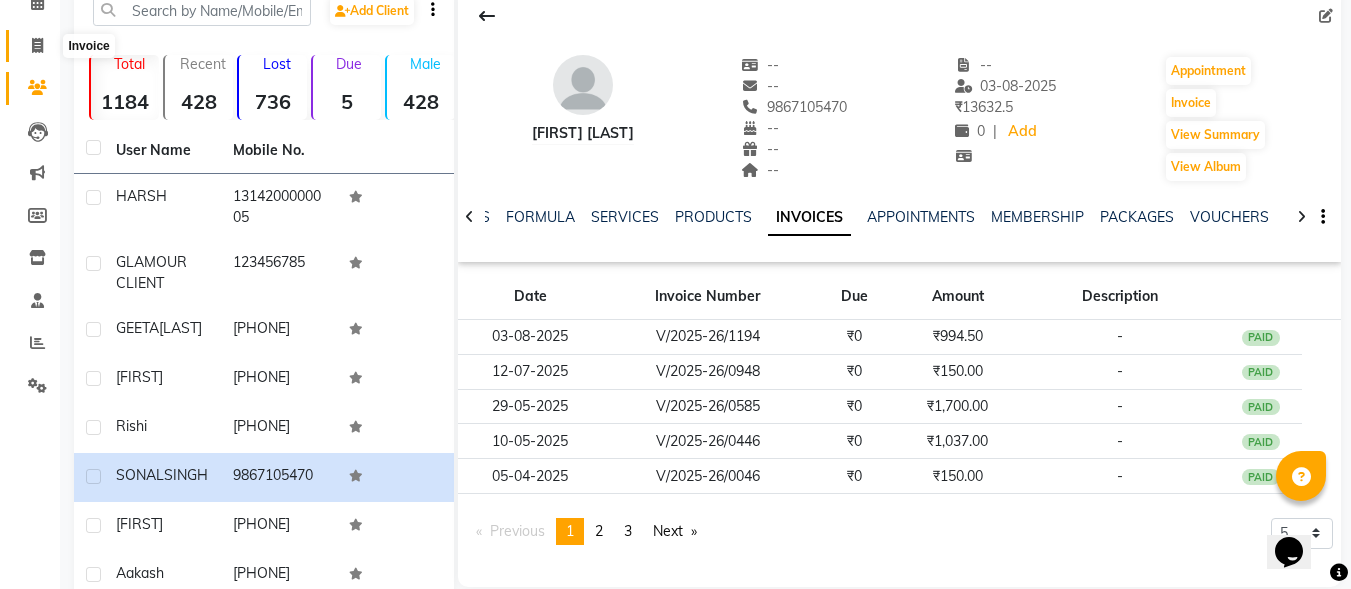 click 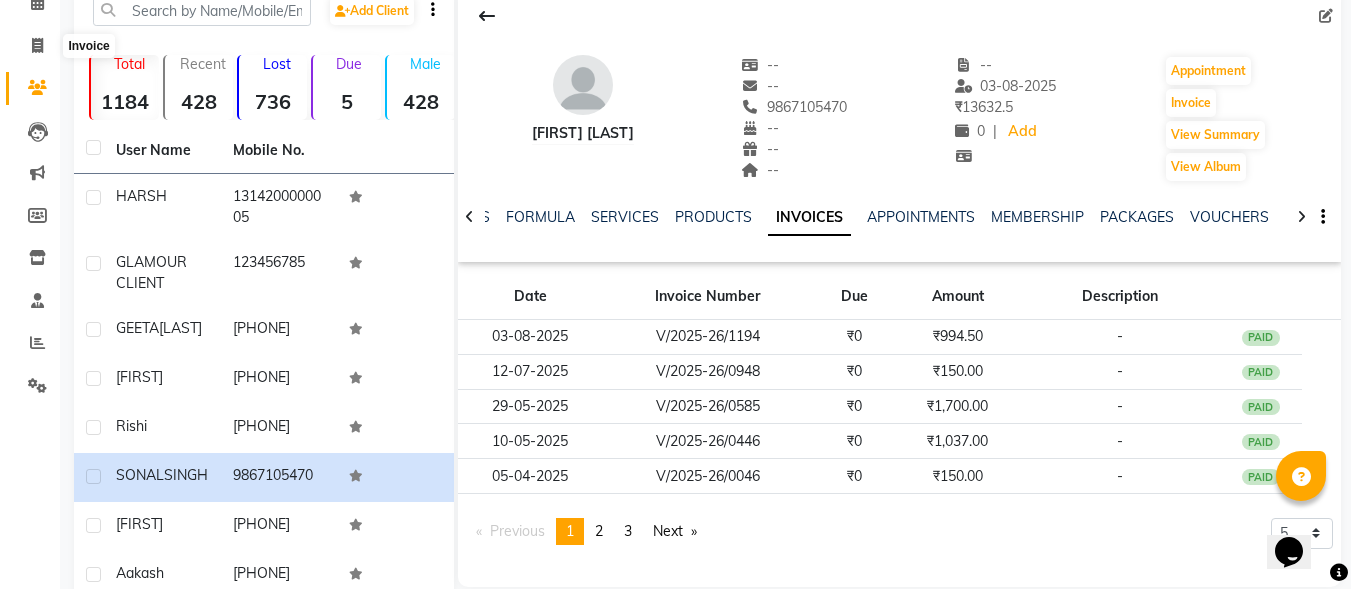 select on "7124" 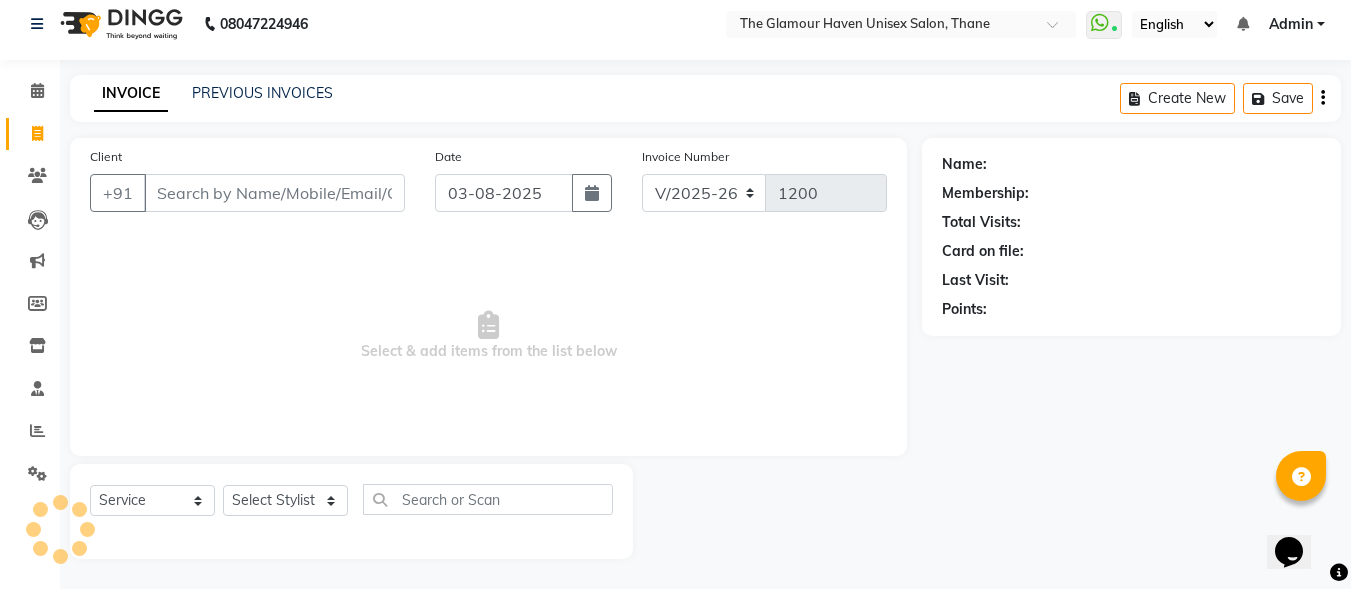 scroll, scrollTop: 12, scrollLeft: 0, axis: vertical 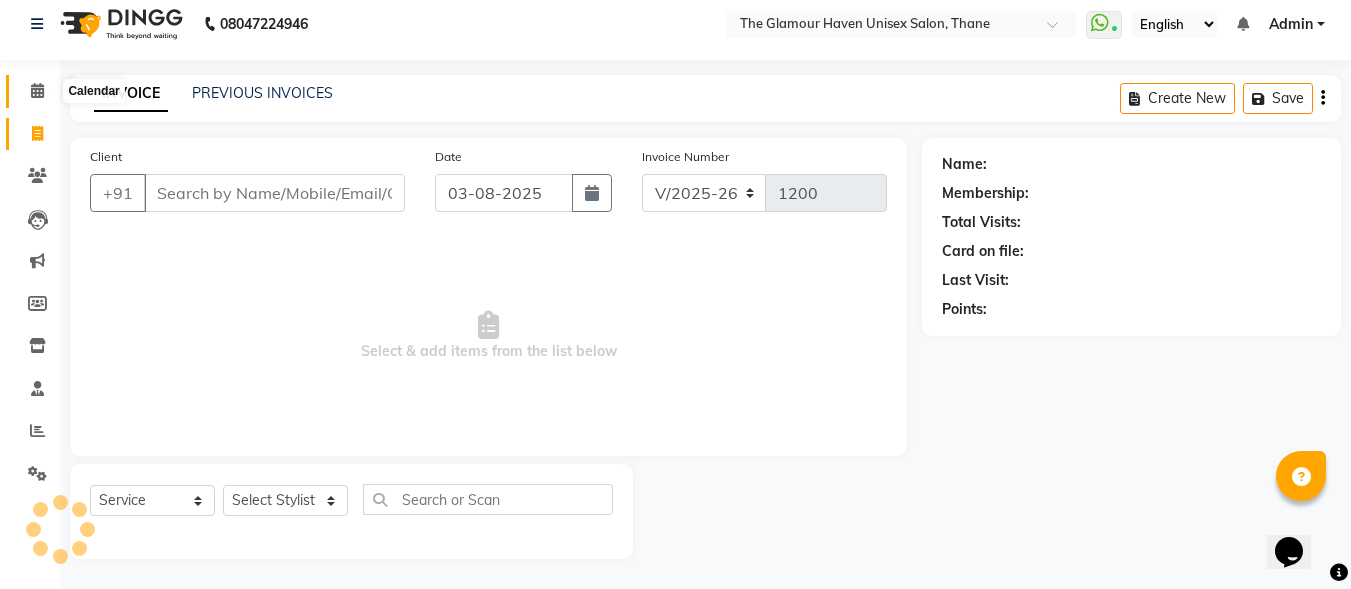 drag, startPoint x: 39, startPoint y: 84, endPoint x: 51, endPoint y: 129, distance: 46.572525 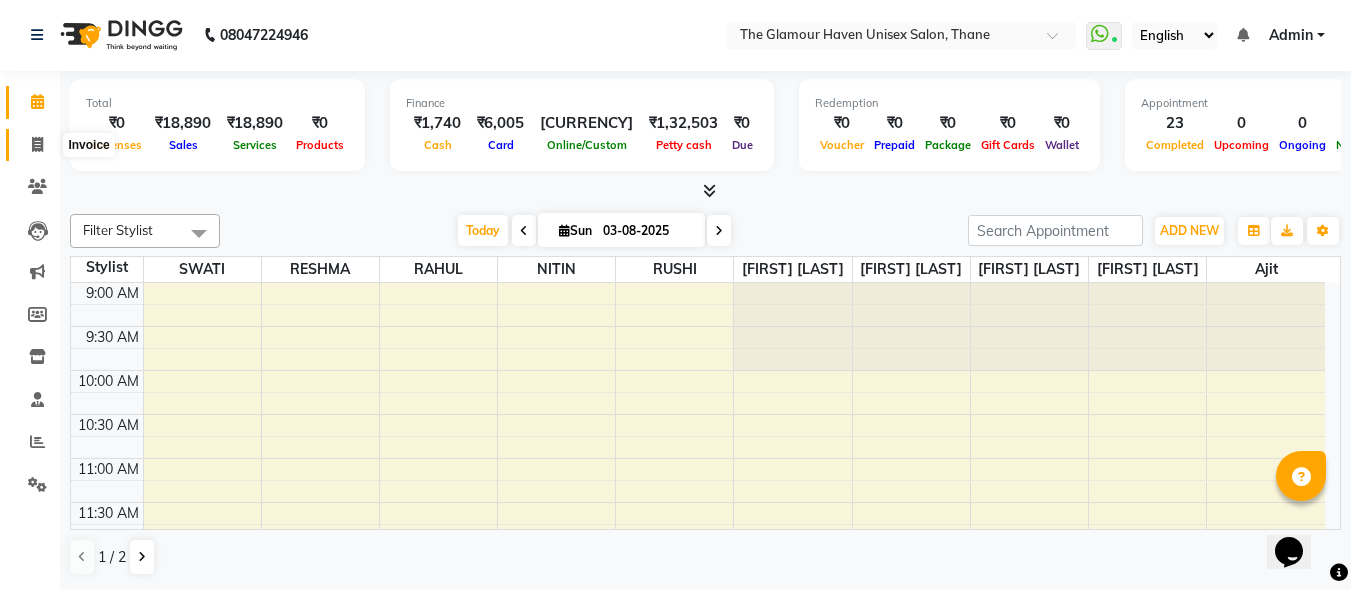 scroll, scrollTop: 0, scrollLeft: 0, axis: both 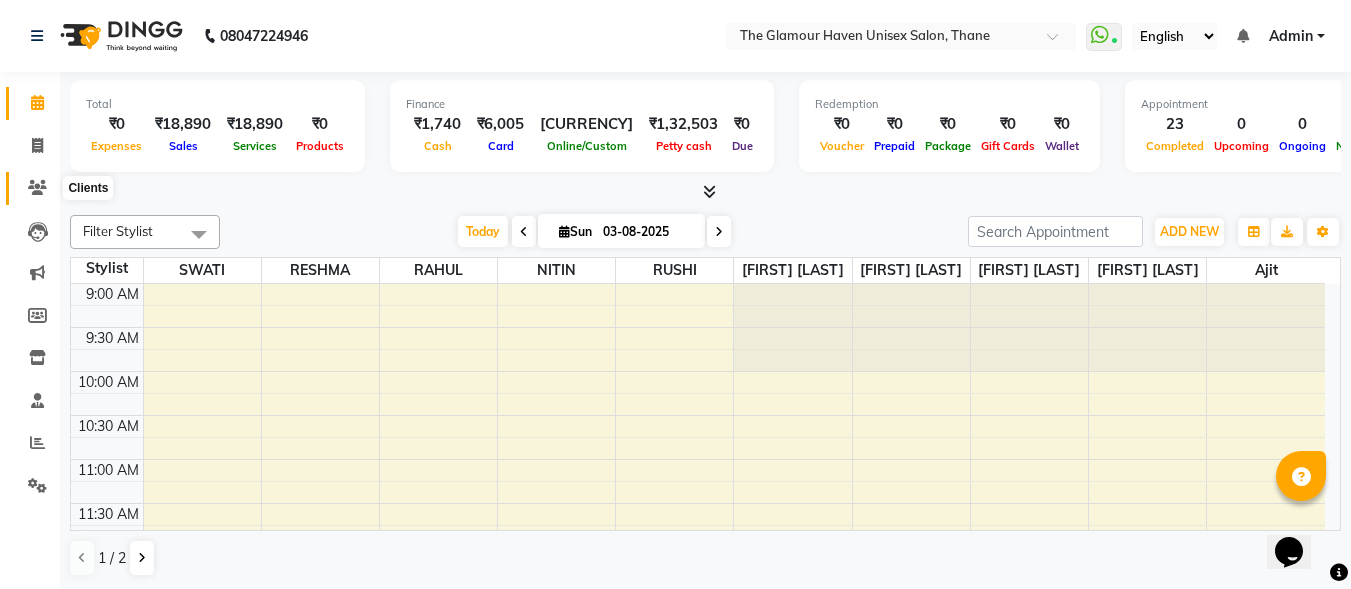 click 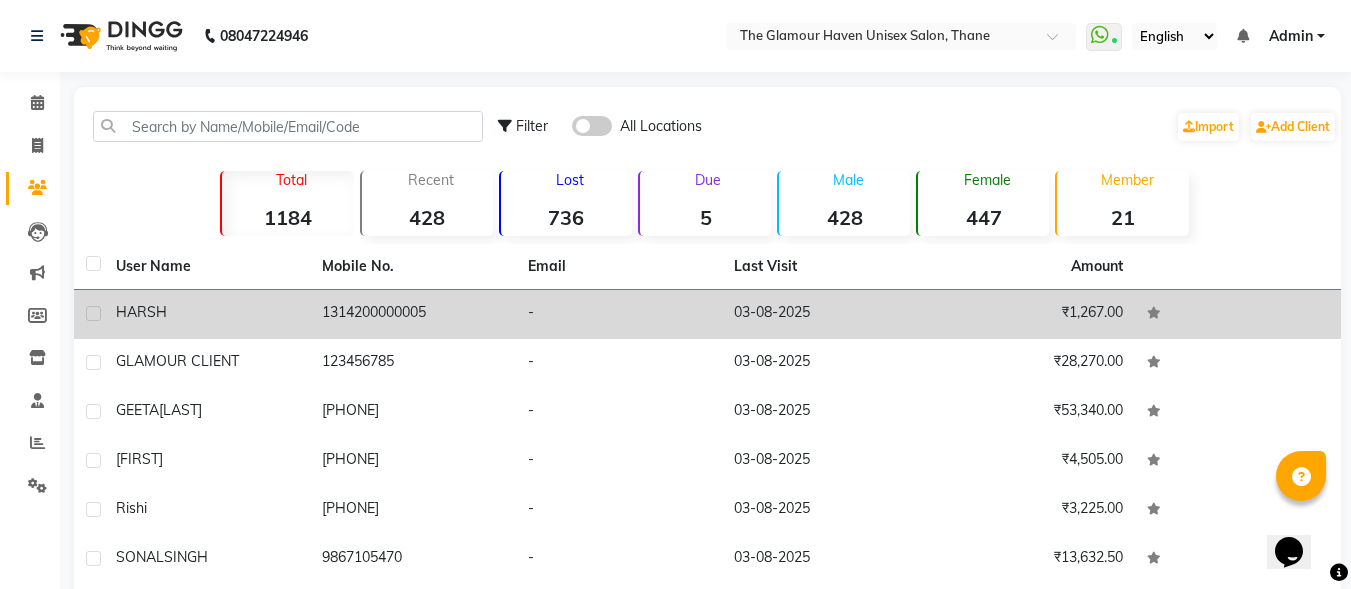click on "1314200000005" 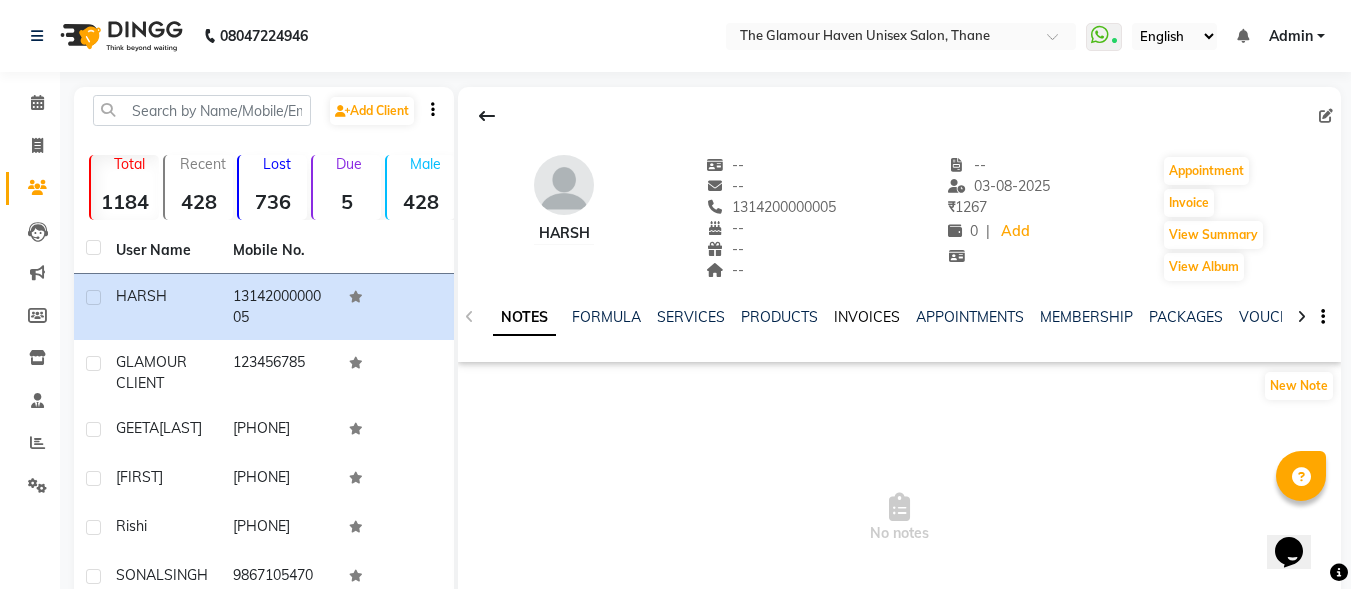 click on "INVOICES" 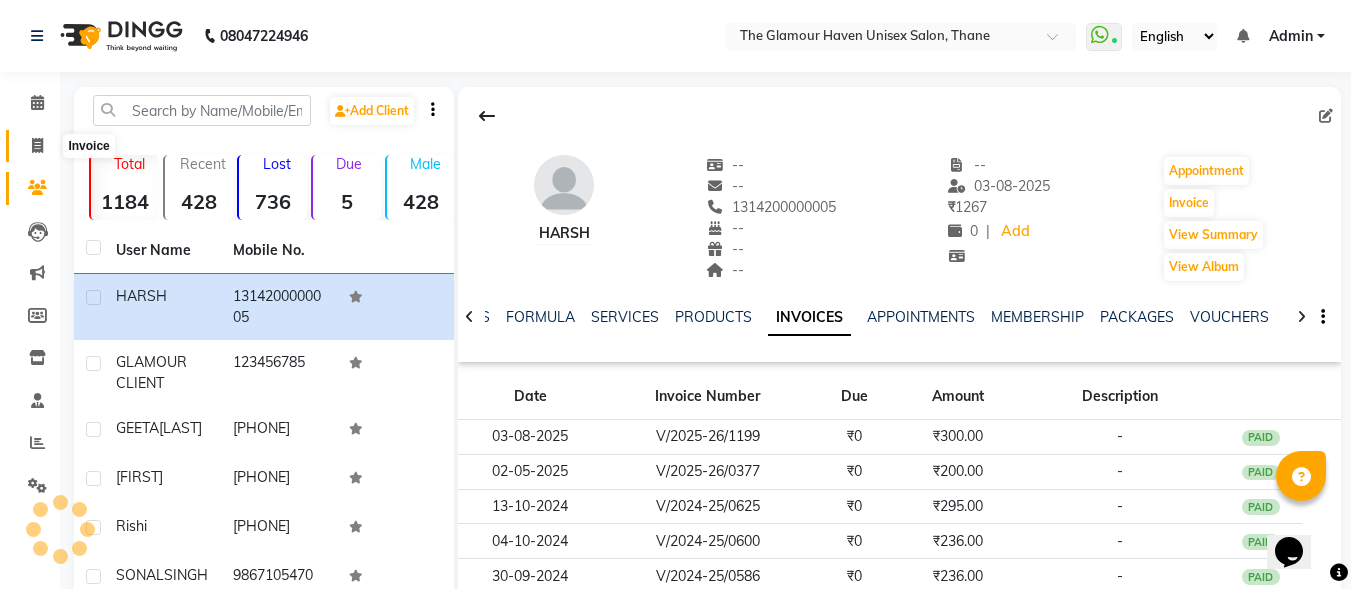 click 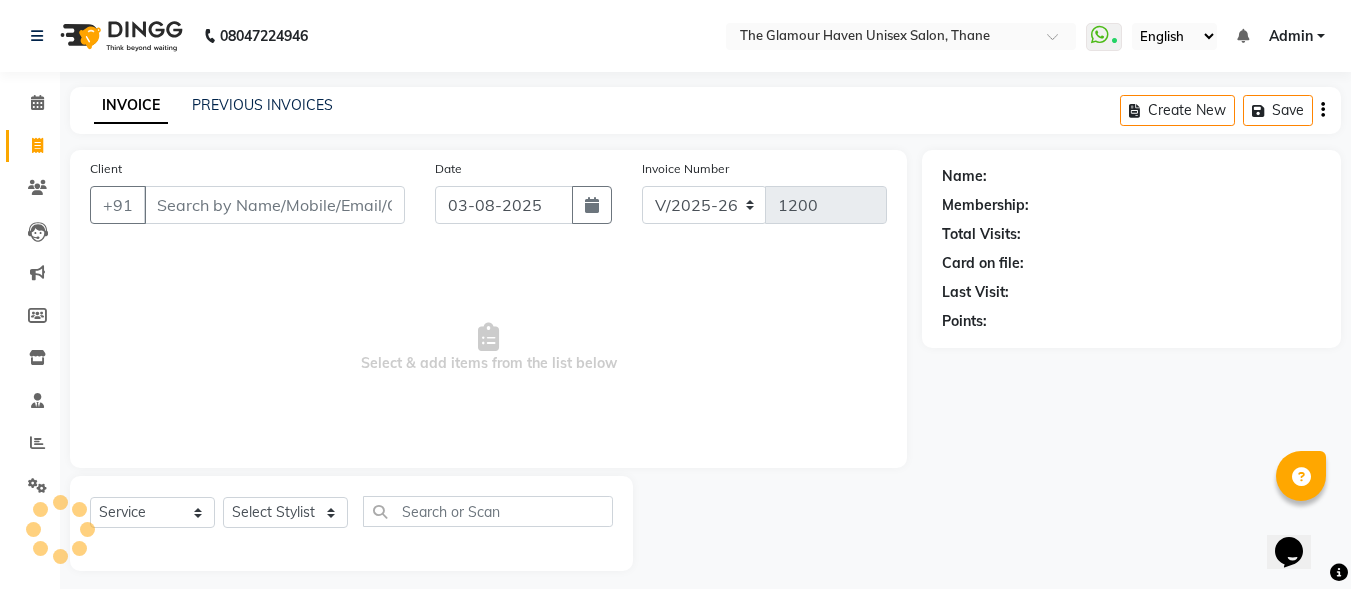 scroll, scrollTop: 12, scrollLeft: 0, axis: vertical 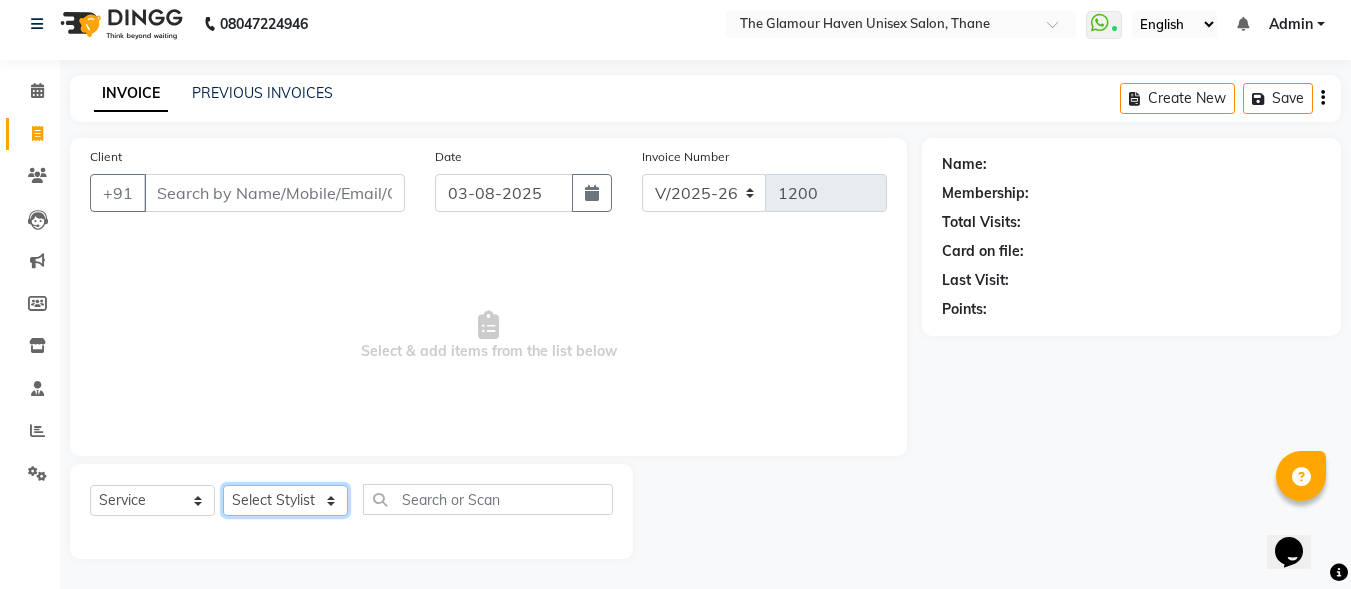 click on "Select Stylist [FIRST] [LAST] [FIRST] [LAST] [FIRST] [LAST] [FIRST] [LAST] [FIRST] [LAST] [FIRST] [LAST] [FIRST] [LAST] [FIRST] [LAST] [FIRST] [LAST]" 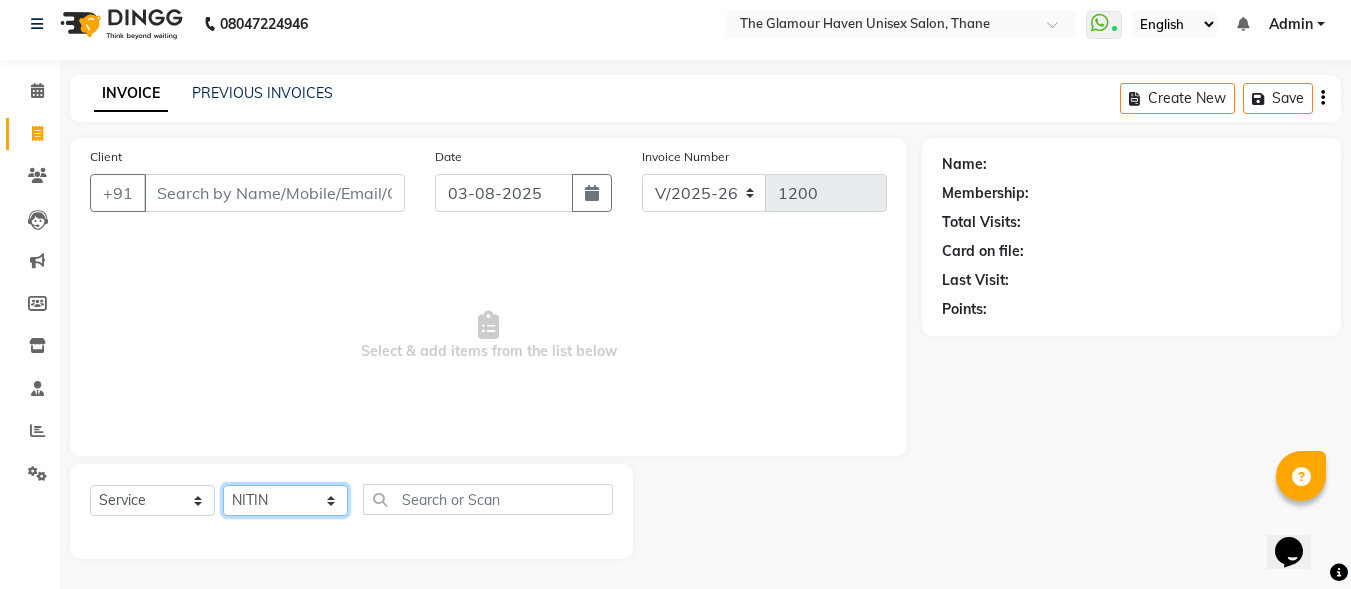 click on "Select Stylist [FIRST] [LAST] [FIRST] [LAST] [FIRST] [LAST] [FIRST] [LAST] [FIRST] [LAST] [FIRST] [LAST] [FIRST] [LAST] [FIRST] [LAST] [FIRST] [LAST]" 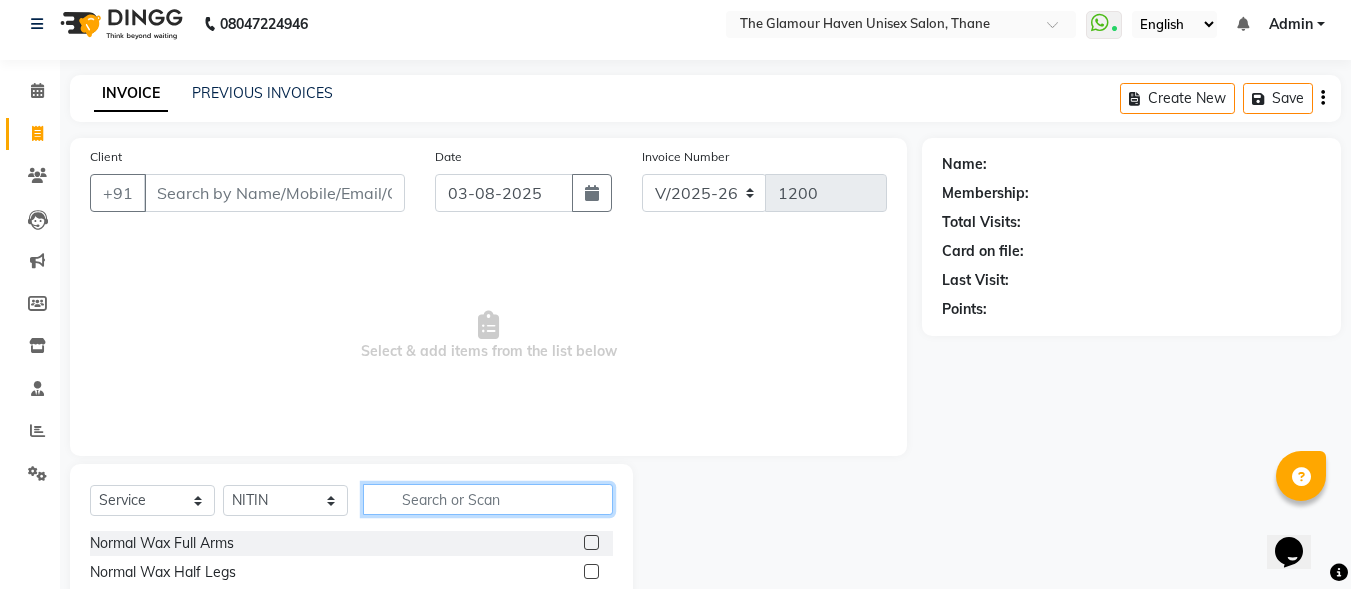 click 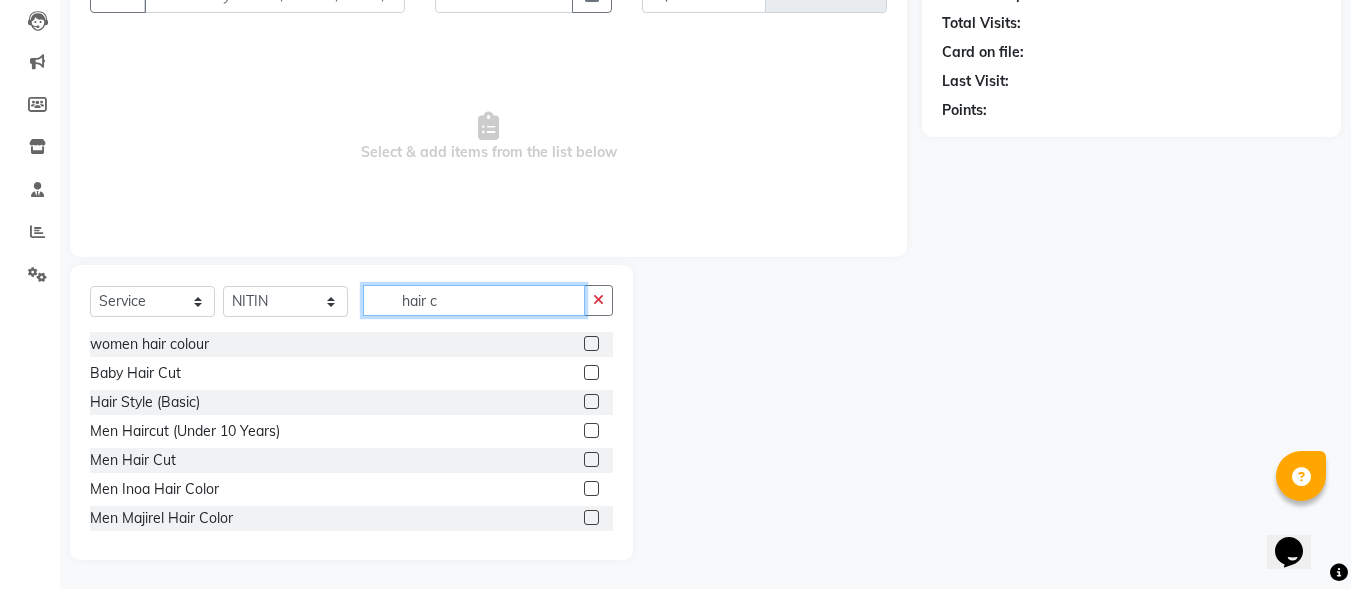 scroll, scrollTop: 212, scrollLeft: 0, axis: vertical 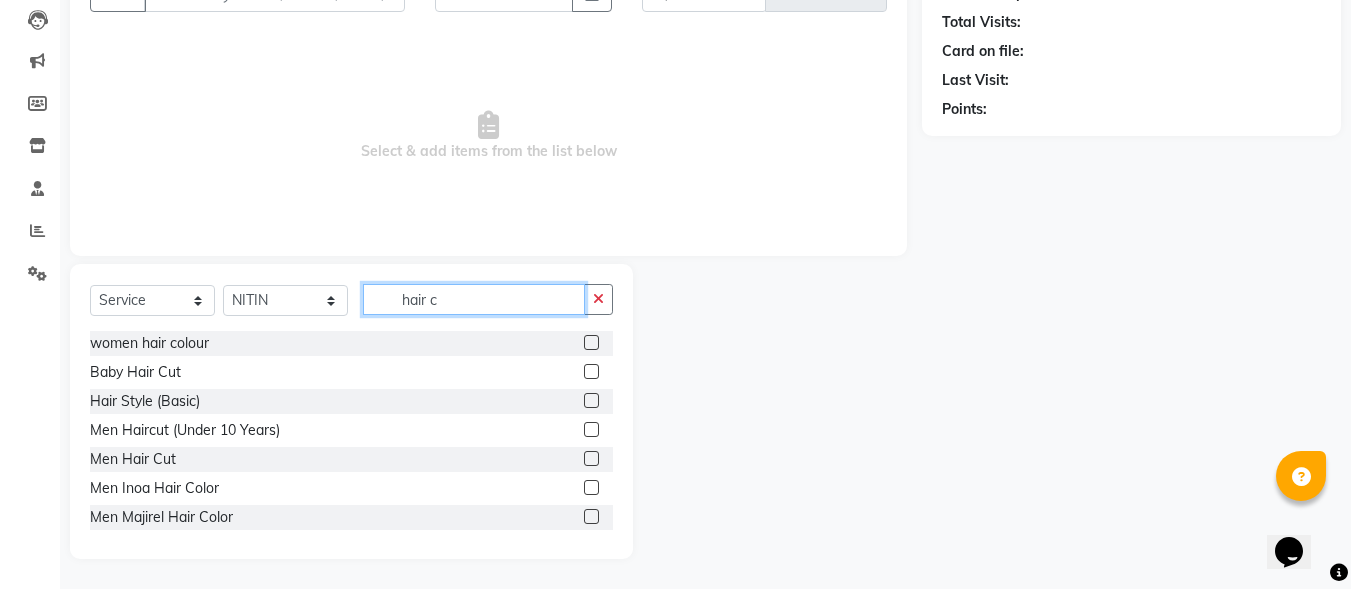 type on "hair c" 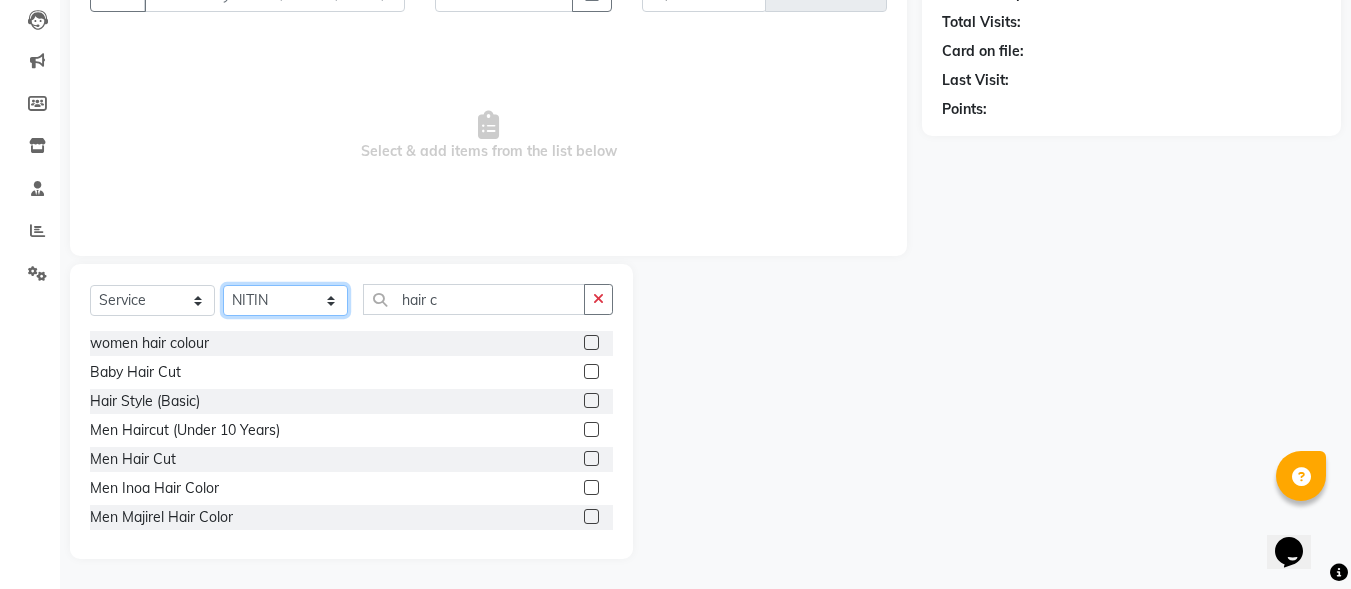 click on "Select Stylist [FIRST] [LAST] [FIRST] [LAST] [FIRST] [LAST] [FIRST] [LAST] [FIRST] [LAST] [FIRST] [LAST] [FIRST] [LAST] [FIRST] [LAST] [FIRST] [LAST]" 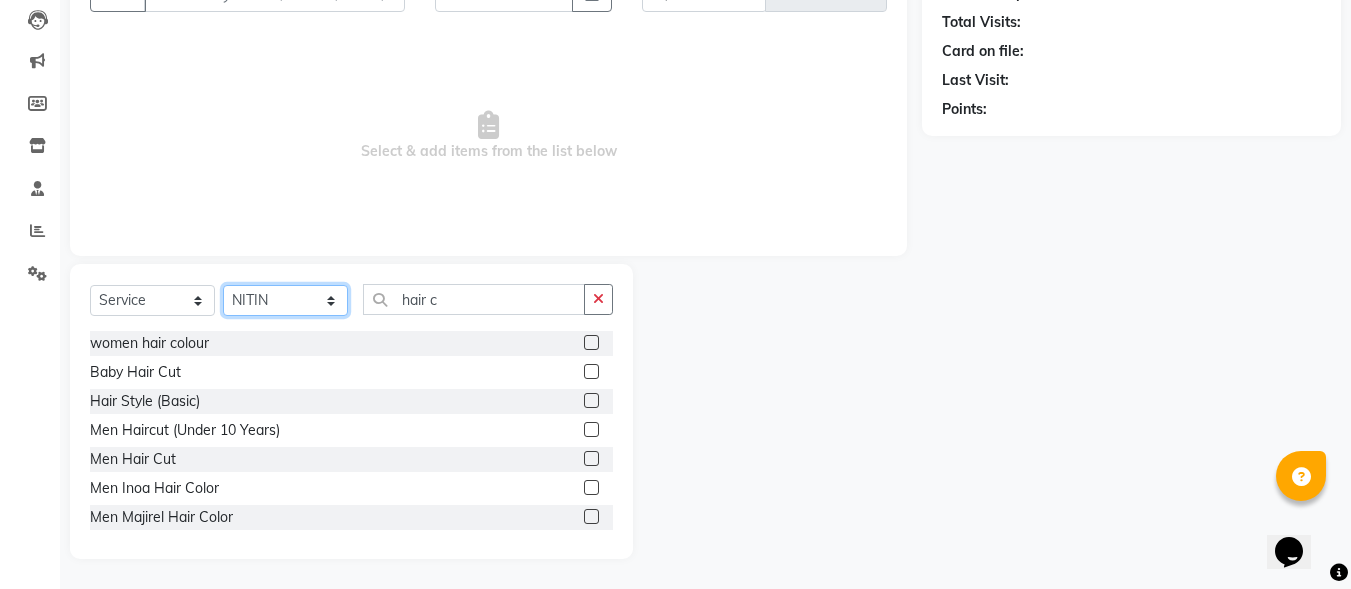 select on "59914" 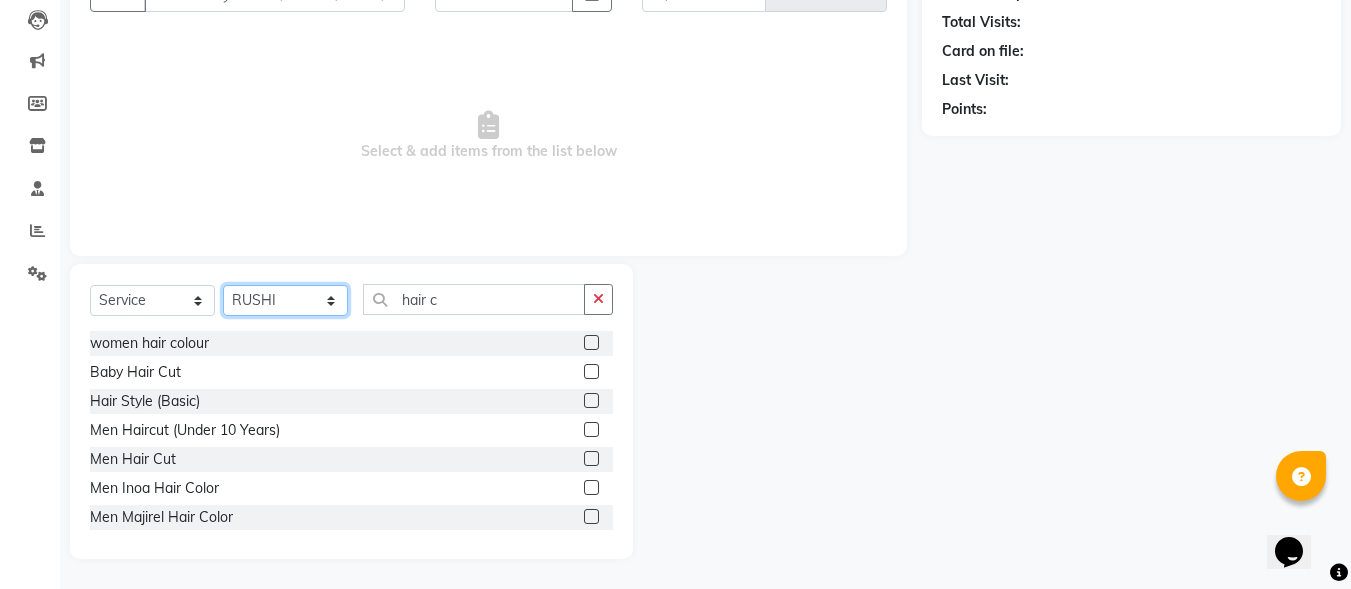 click on "Select Stylist [FIRST] [LAST] [FIRST] [LAST] [FIRST] [LAST] [FIRST] [LAST] [FIRST] [LAST] [FIRST] [LAST] [FIRST] [LAST] [FIRST] [LAST] [FIRST] [LAST]" 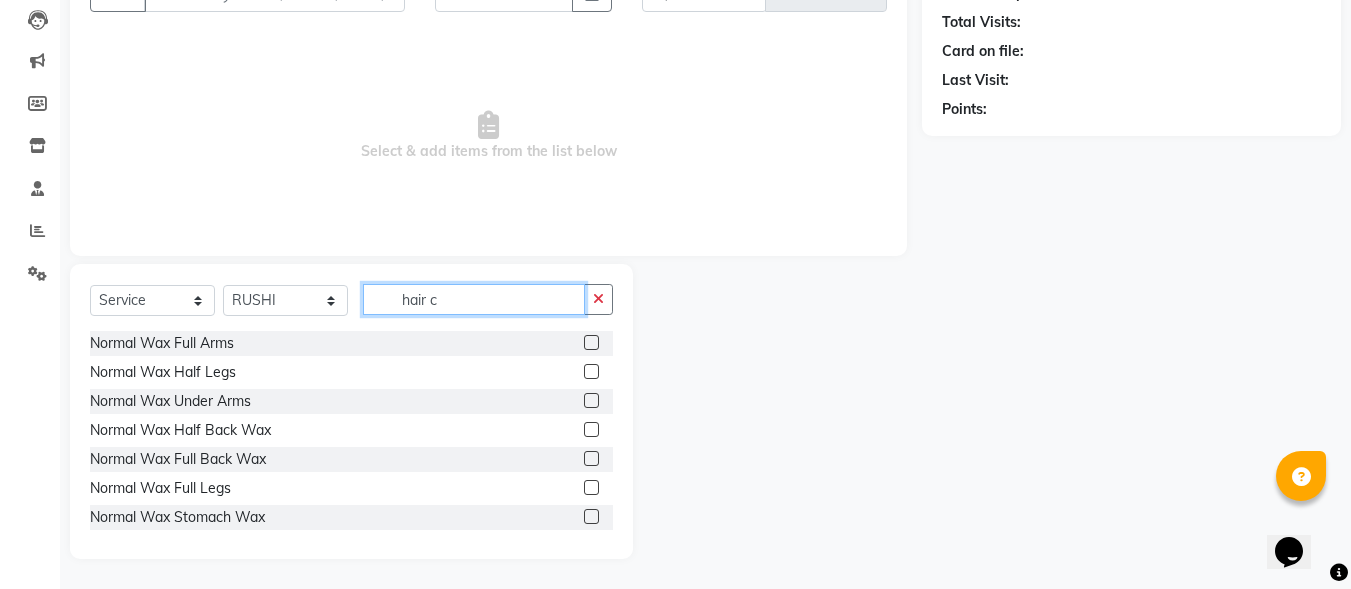 click on "hair c" 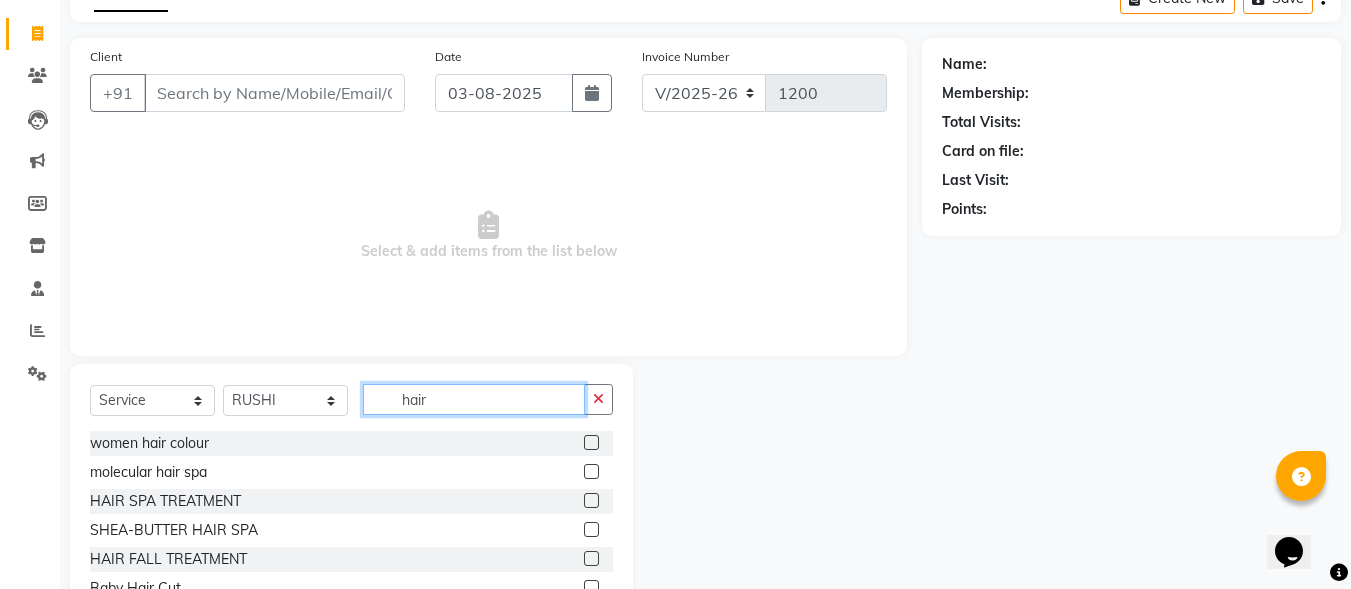 scroll, scrollTop: 212, scrollLeft: 0, axis: vertical 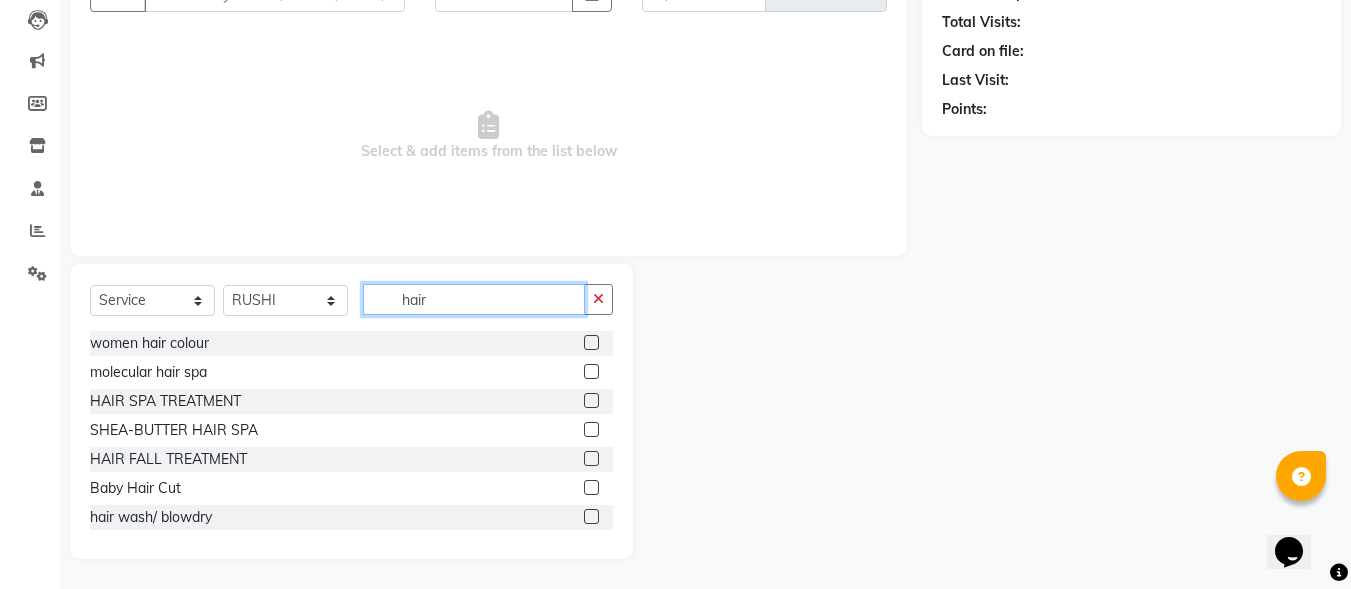 type on "hair c" 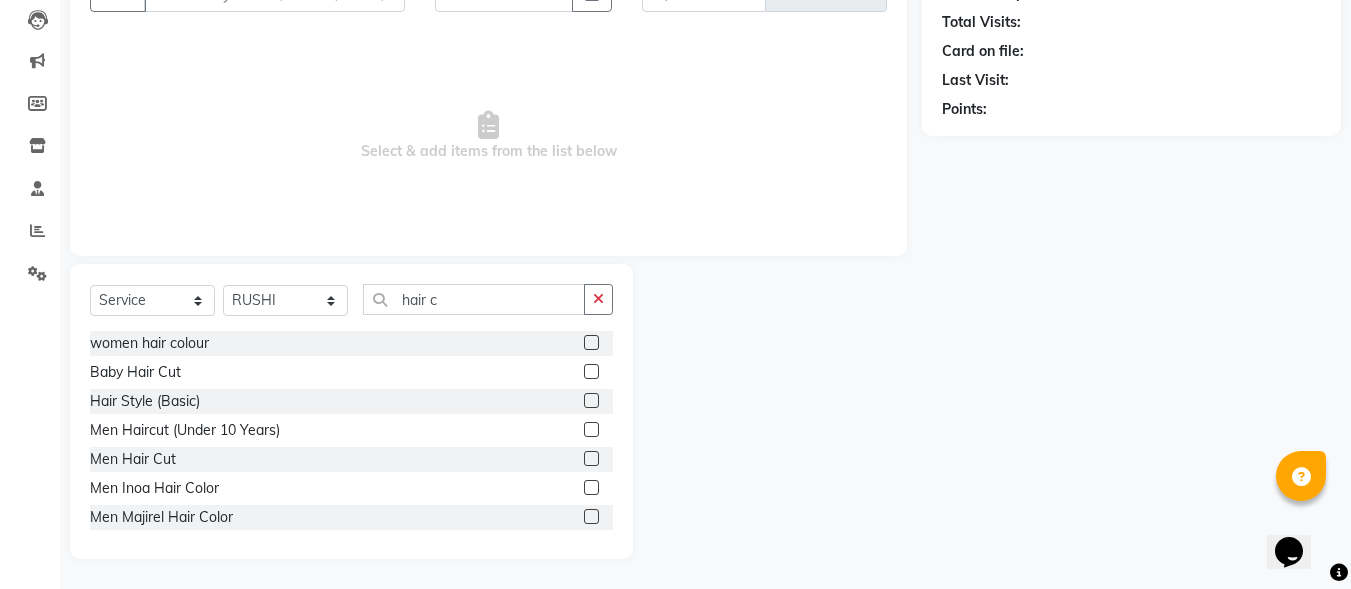 click 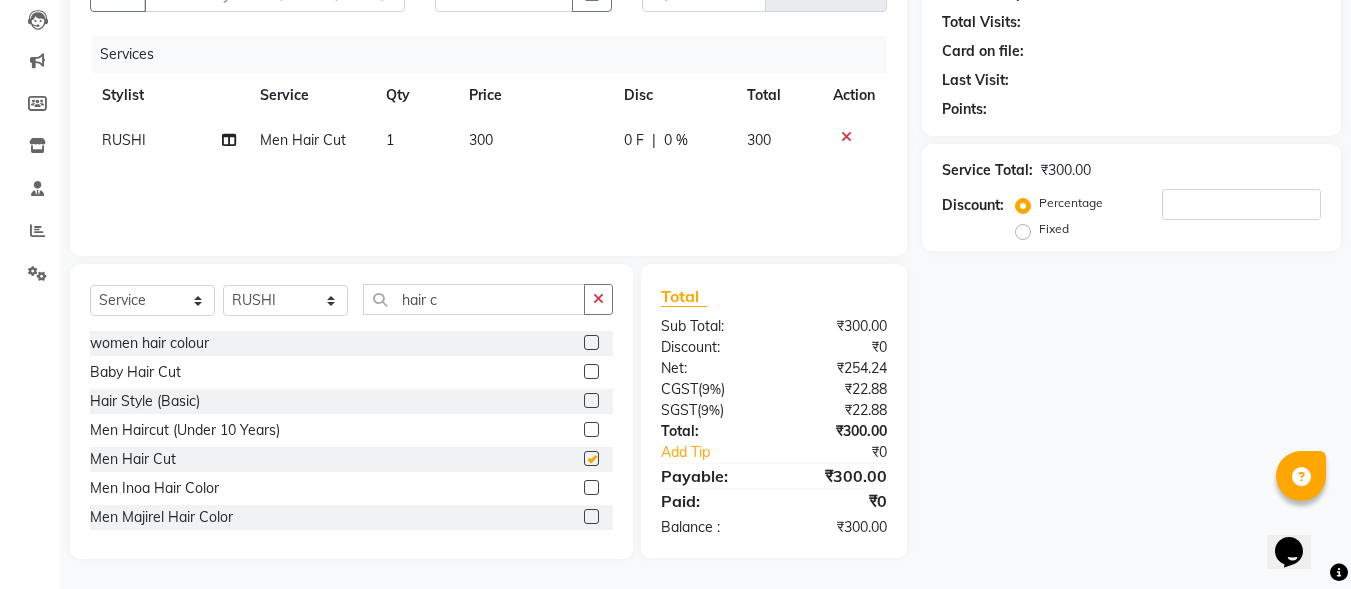 checkbox on "false" 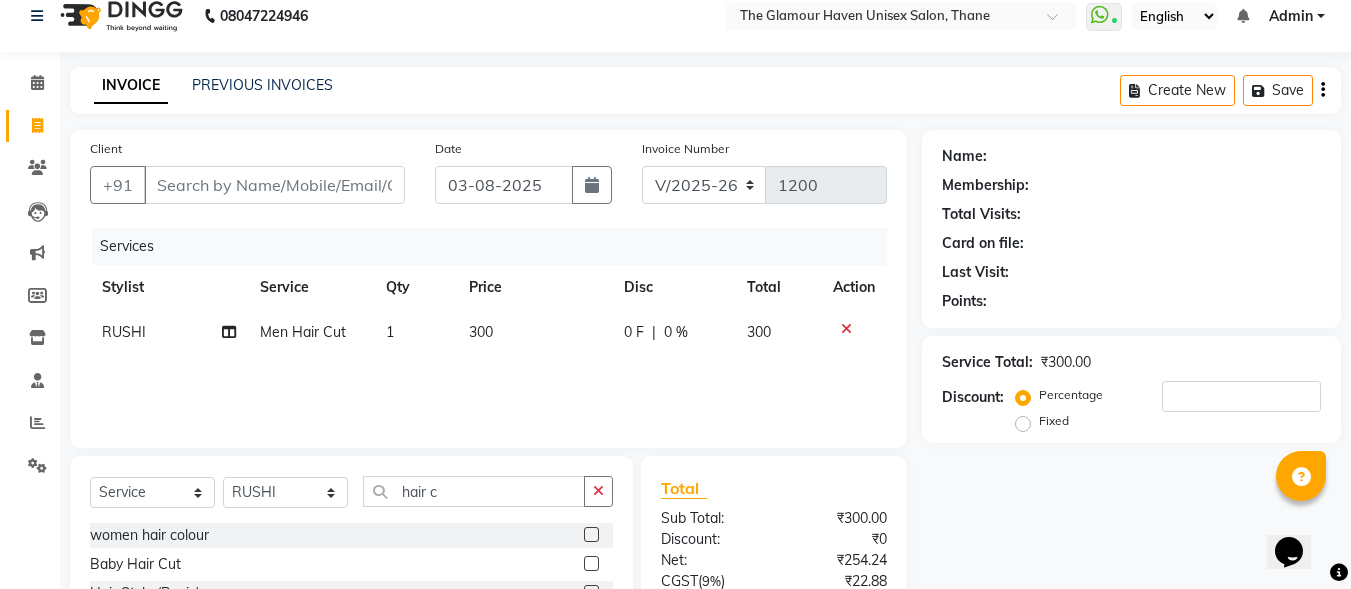scroll, scrollTop: 12, scrollLeft: 0, axis: vertical 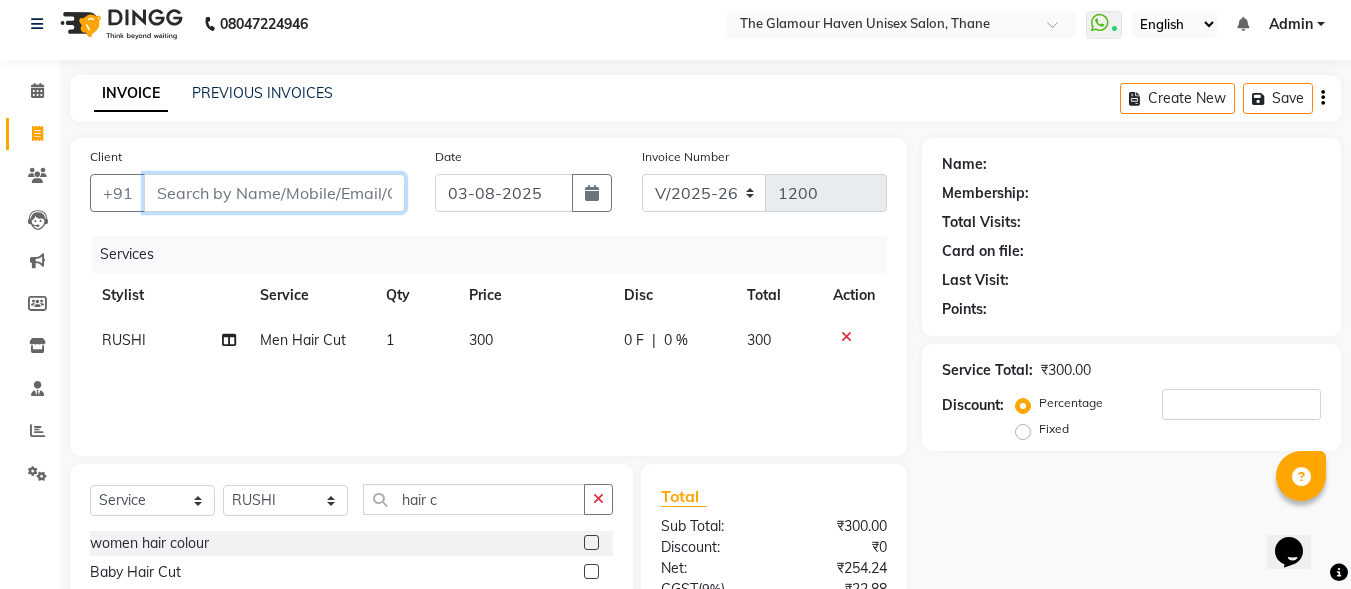 click on "Client" at bounding box center (274, 193) 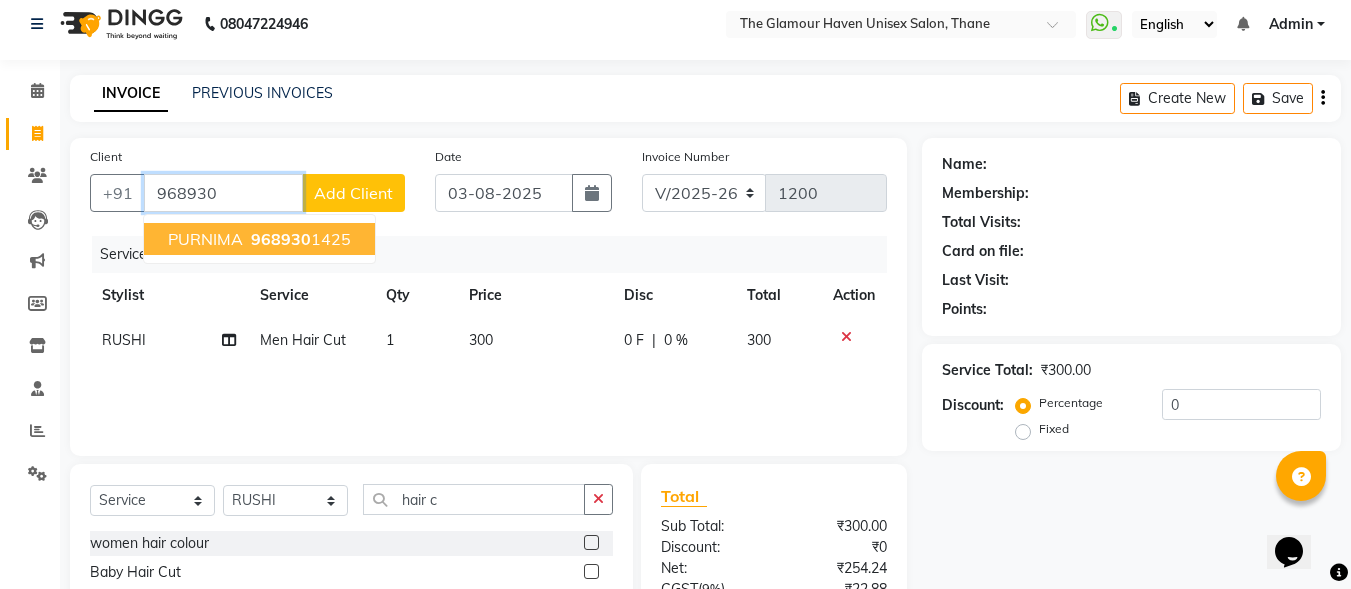 click on "[PHONE]" at bounding box center [299, 239] 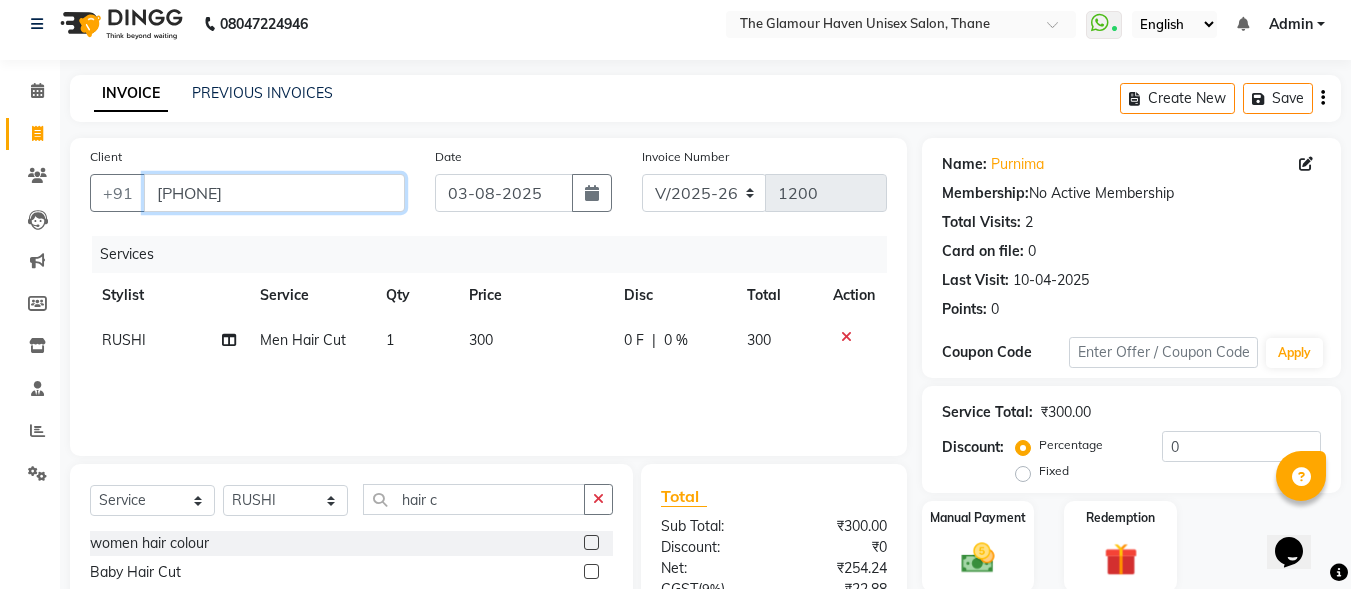 drag, startPoint x: 282, startPoint y: 205, endPoint x: 164, endPoint y: 187, distance: 119.36499 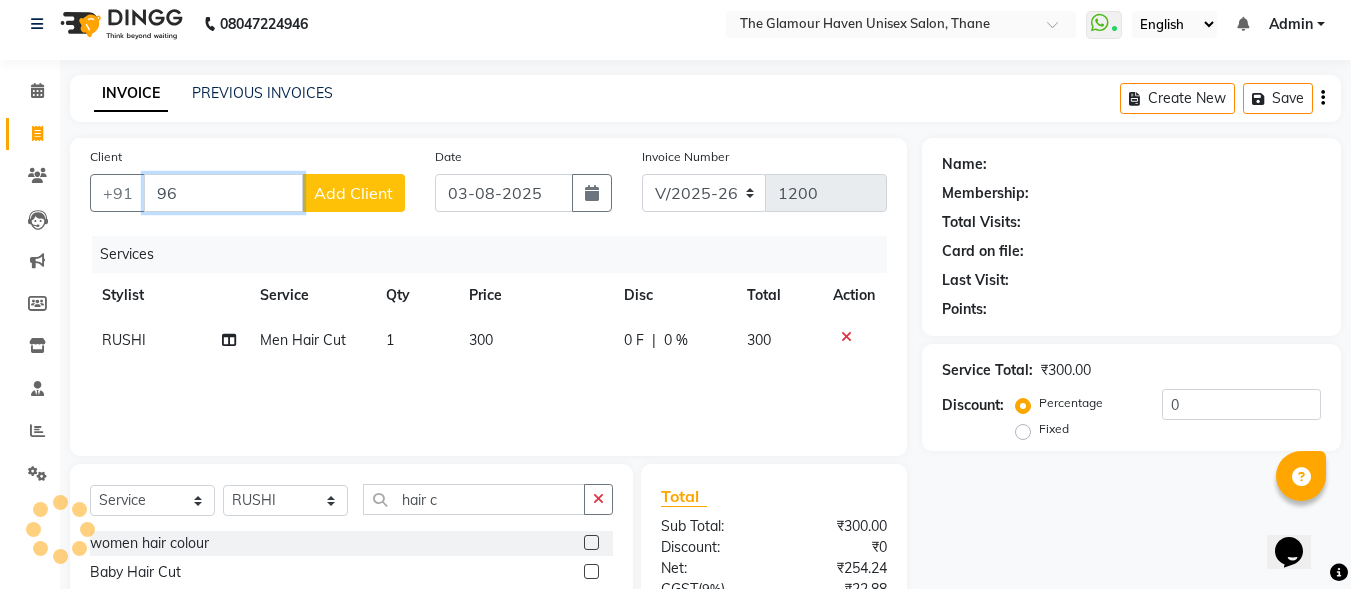 type on "9" 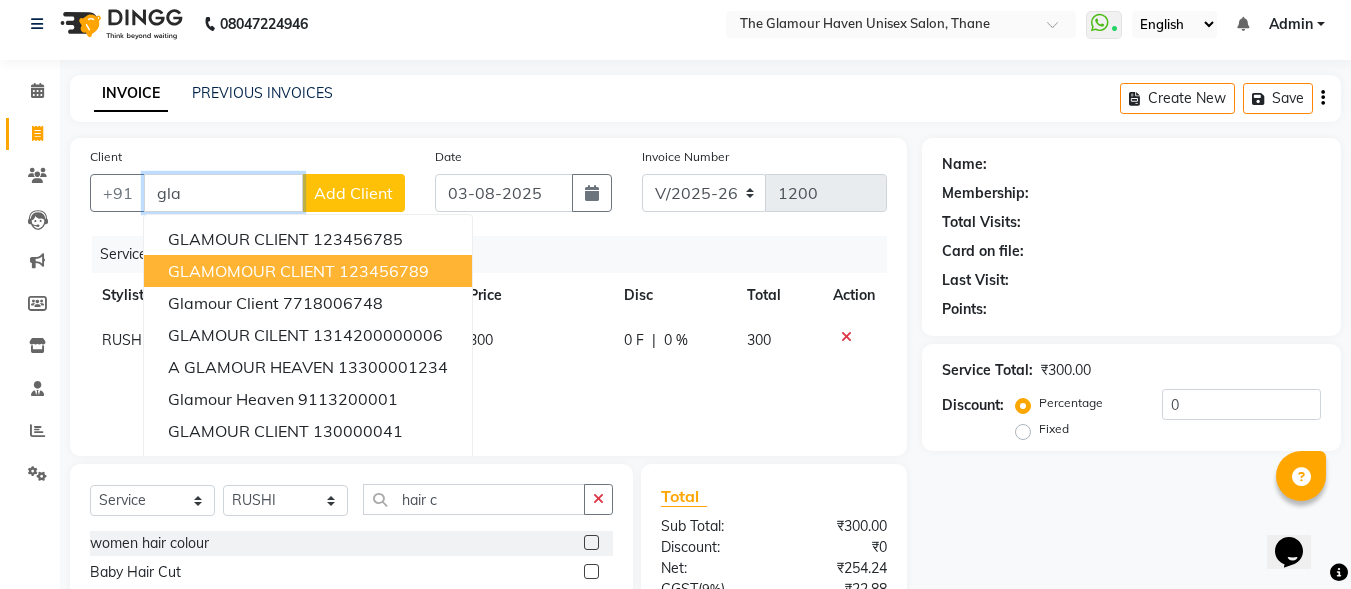 click on "GLAMOMOUR CLIENT [PHONE]" at bounding box center [308, 271] 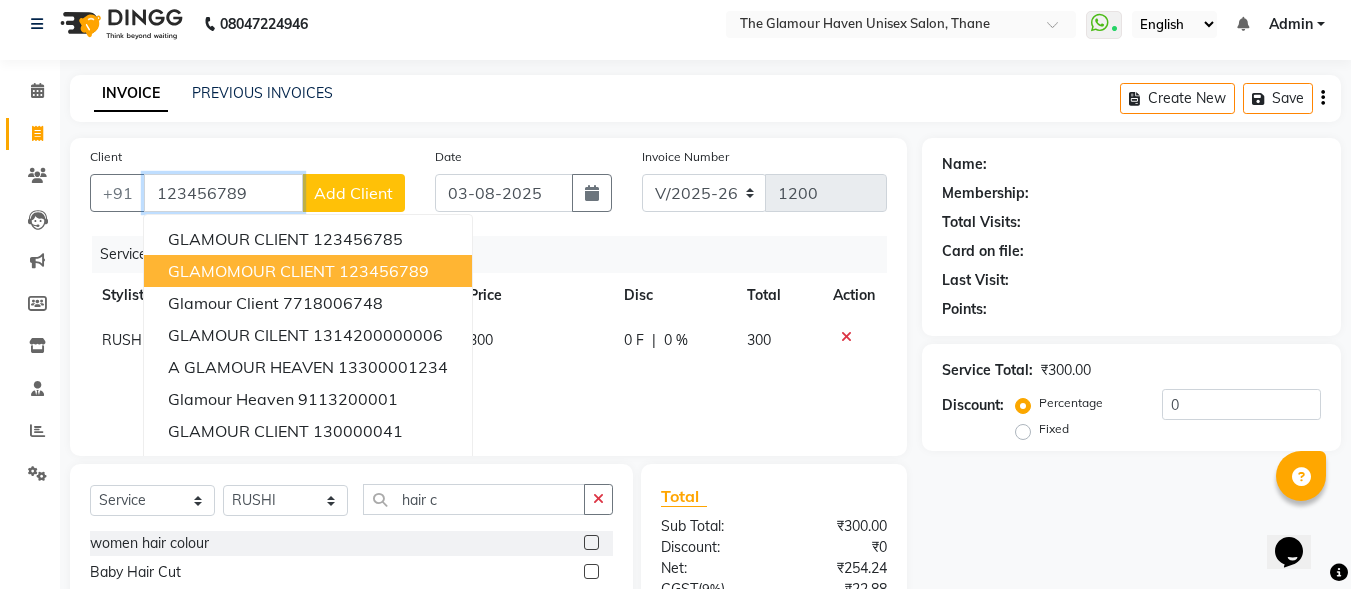 type on "123456789" 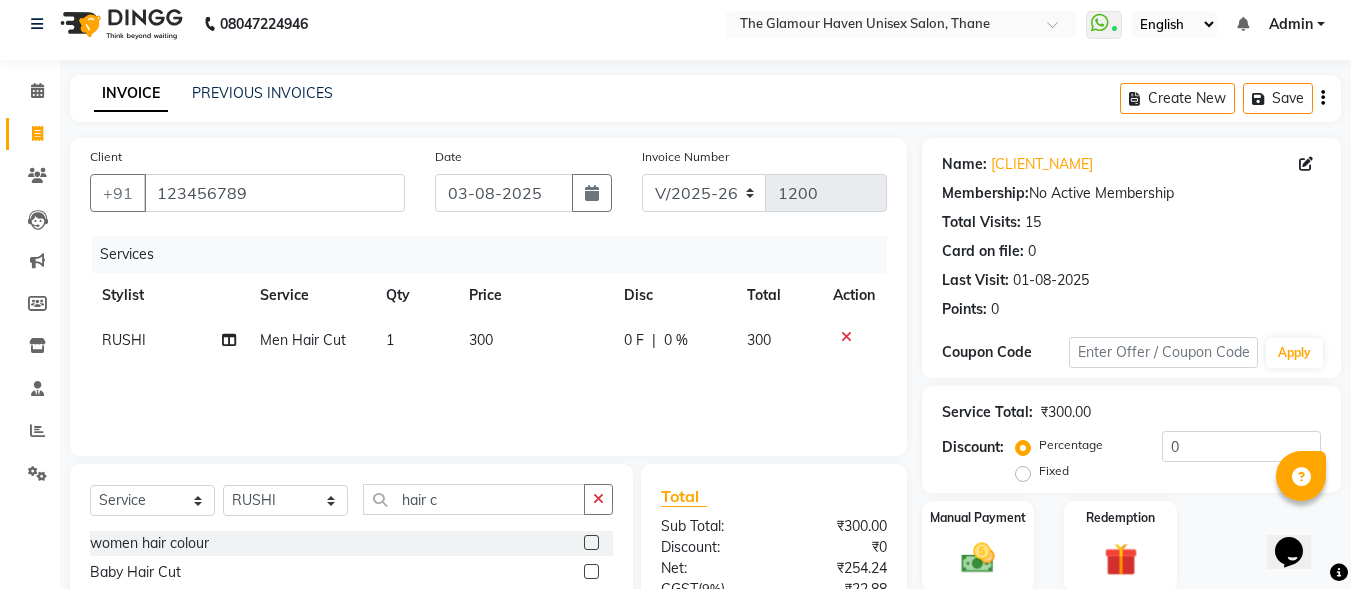 click on "RUSHI" 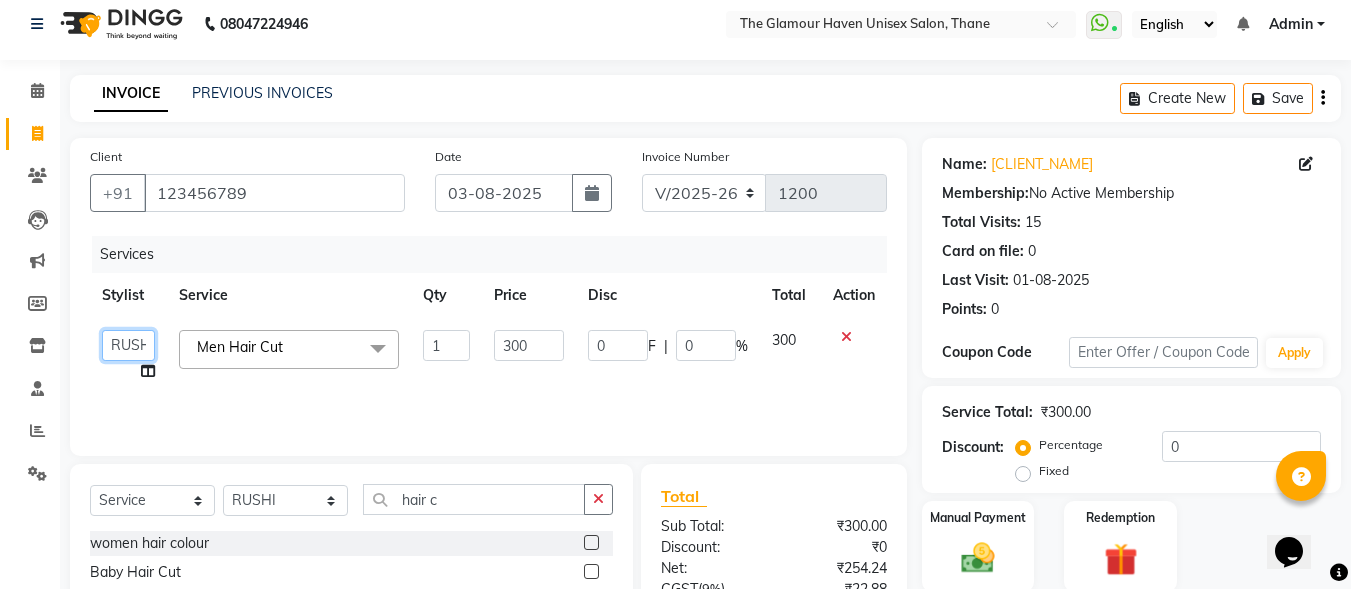 click on "ajit Bharat sen darshna gole Geeta shetye NITIN RAHUL Rahul Dixit RESHMA RUSHI SWATI vijay sonawane VINAY DIXIT" 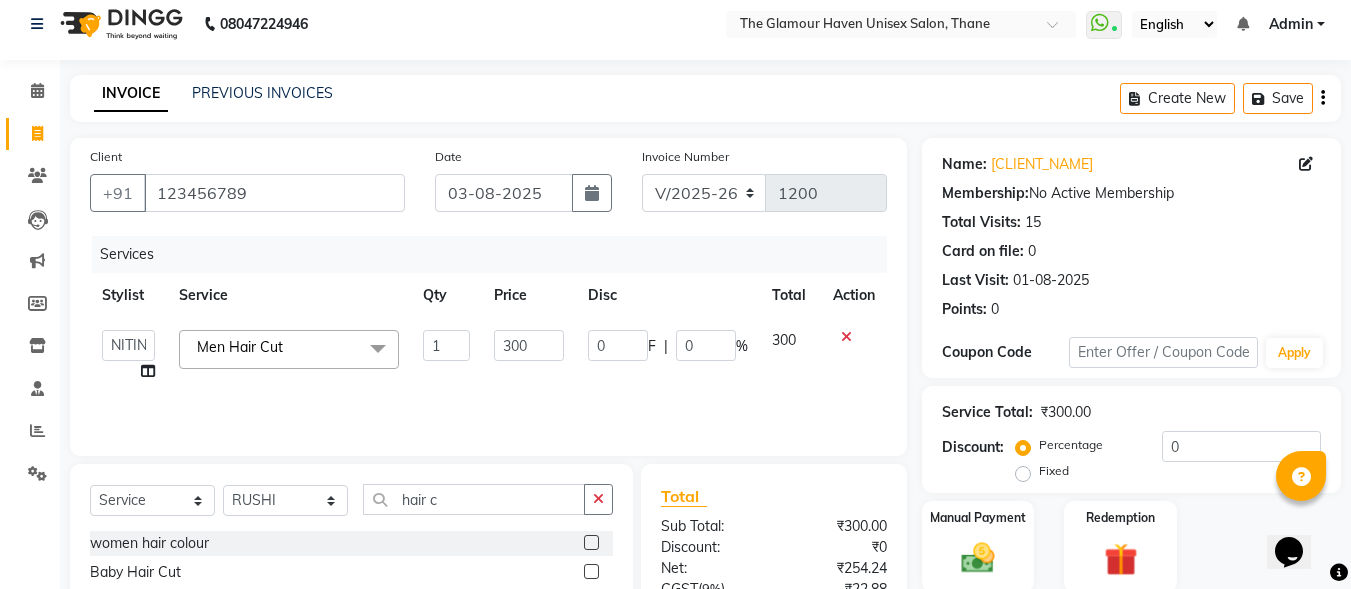 select on "59913" 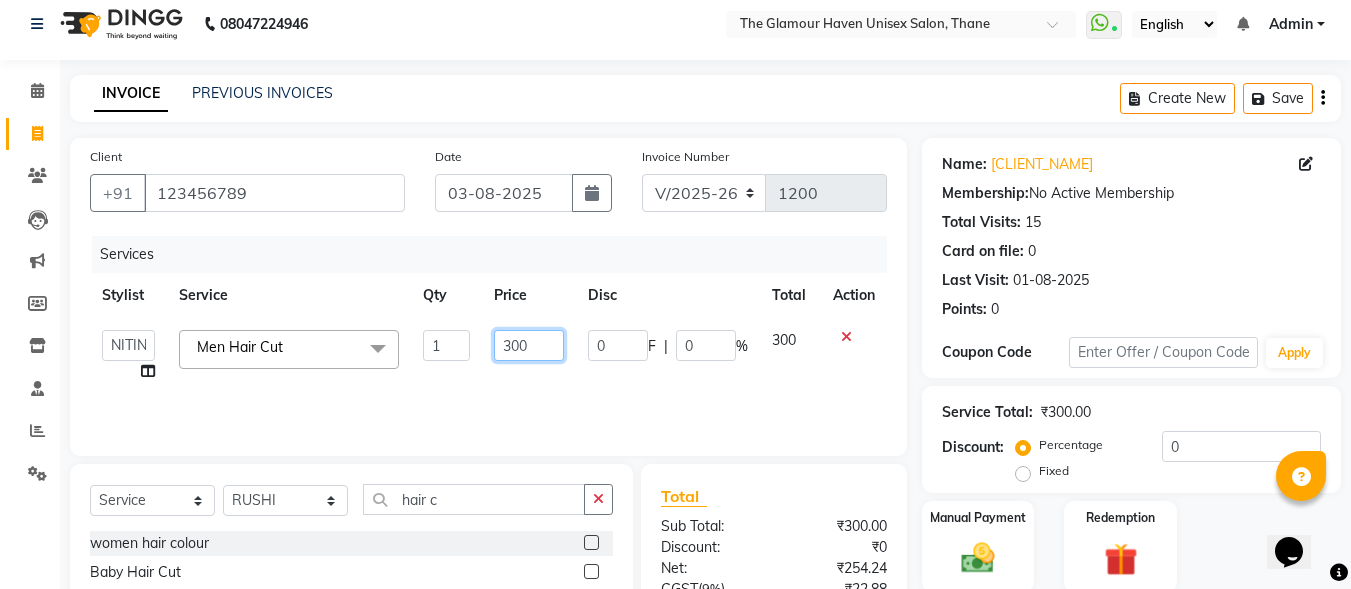 drag, startPoint x: 552, startPoint y: 329, endPoint x: 522, endPoint y: 335, distance: 30.594116 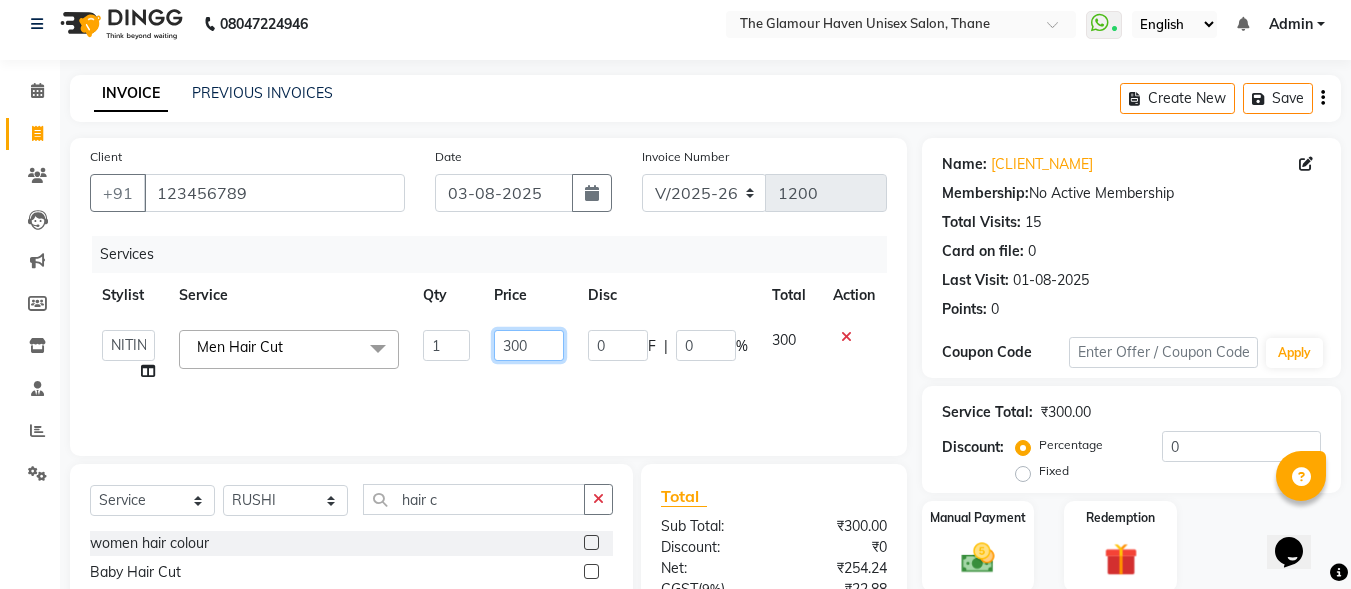click on "300" 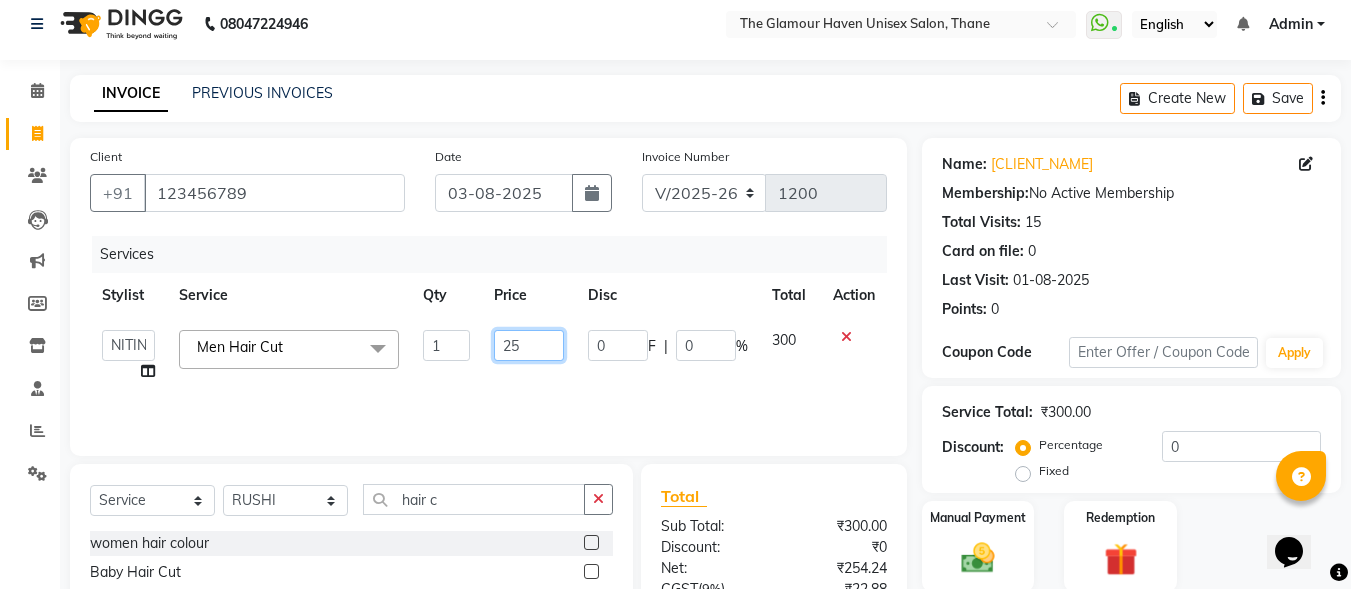 type on "250" 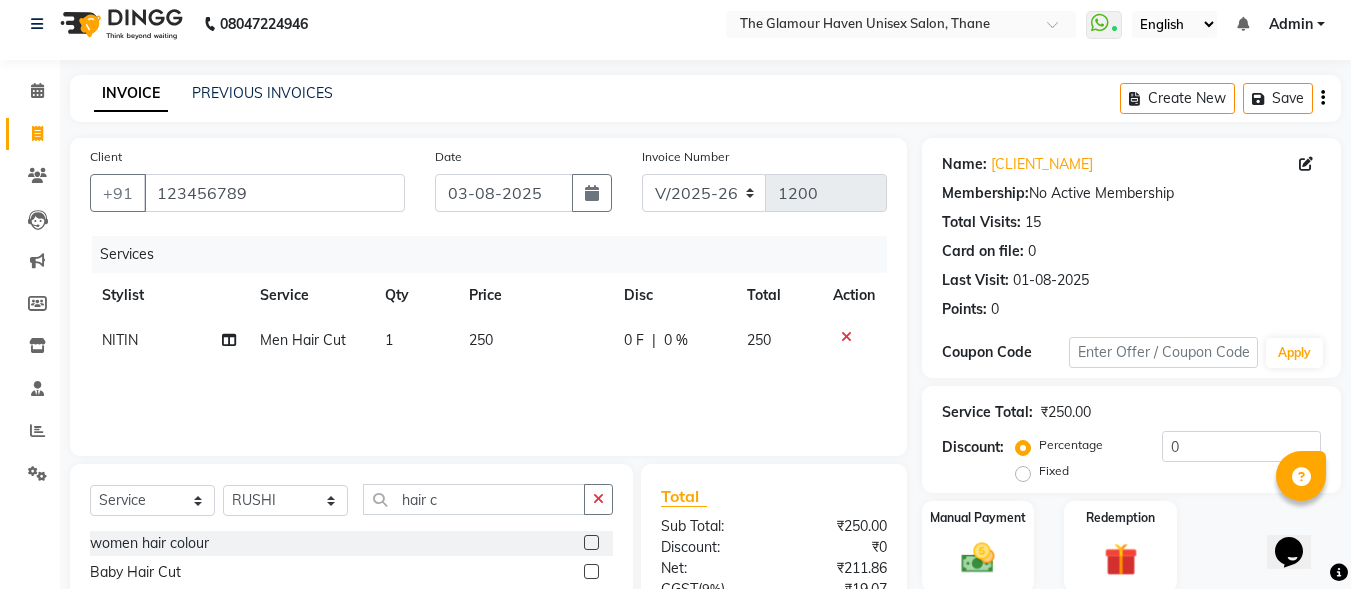 click on "Services Stylist Service Qty Price Disc Total Action NITIN Men Hair Cut 1 250 0 F | 0 % 250" 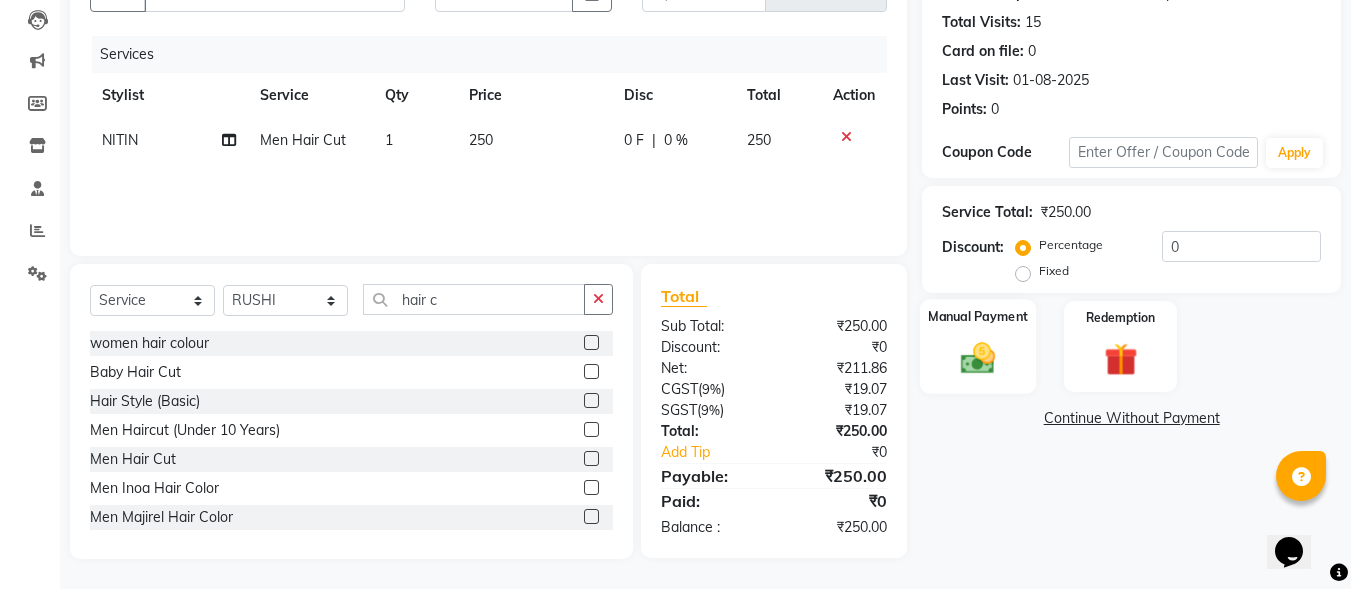 click on "Manual Payment" 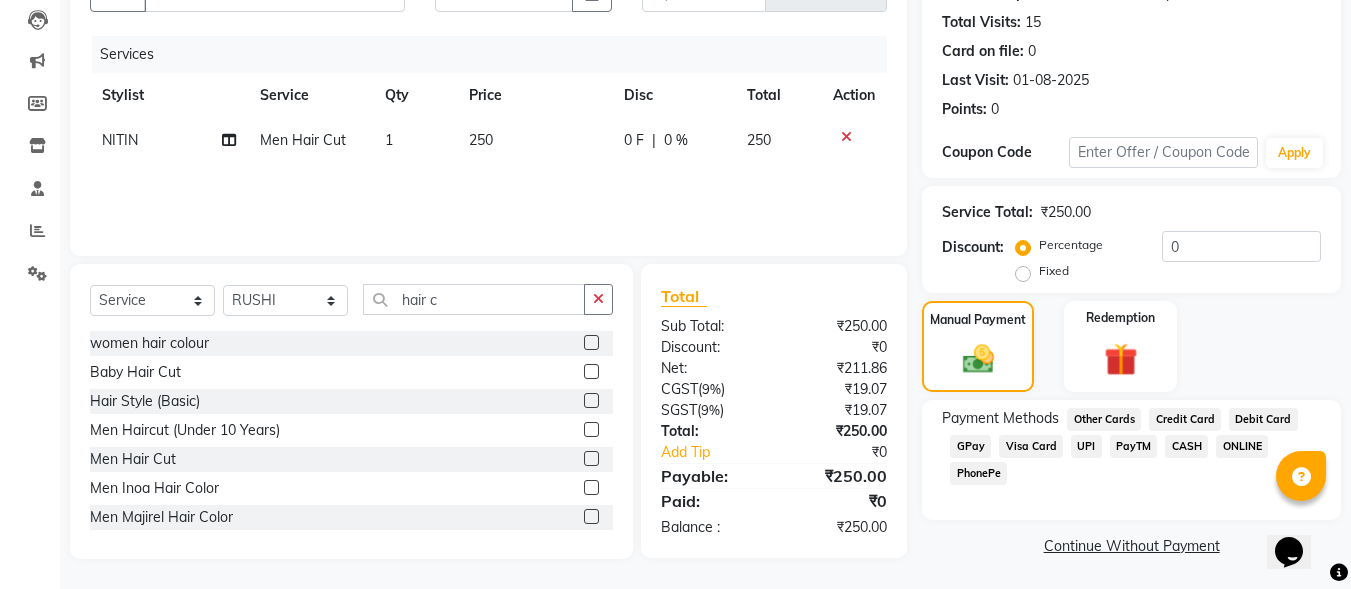 scroll, scrollTop: 214, scrollLeft: 0, axis: vertical 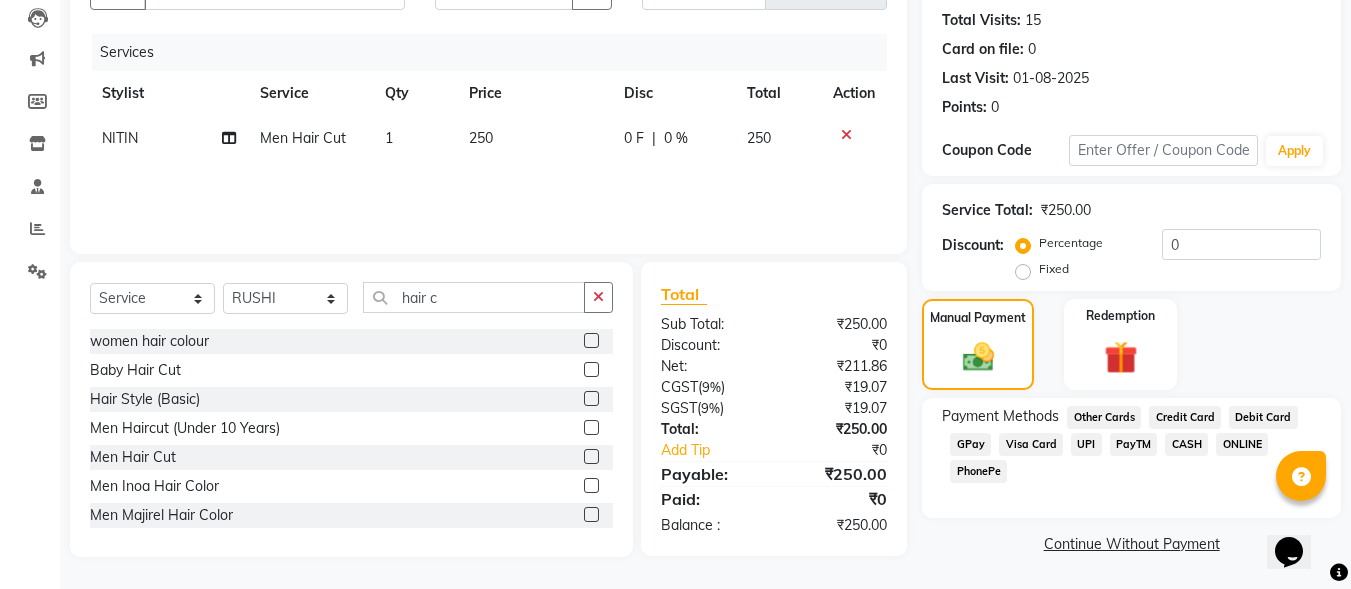 click on "GPay" 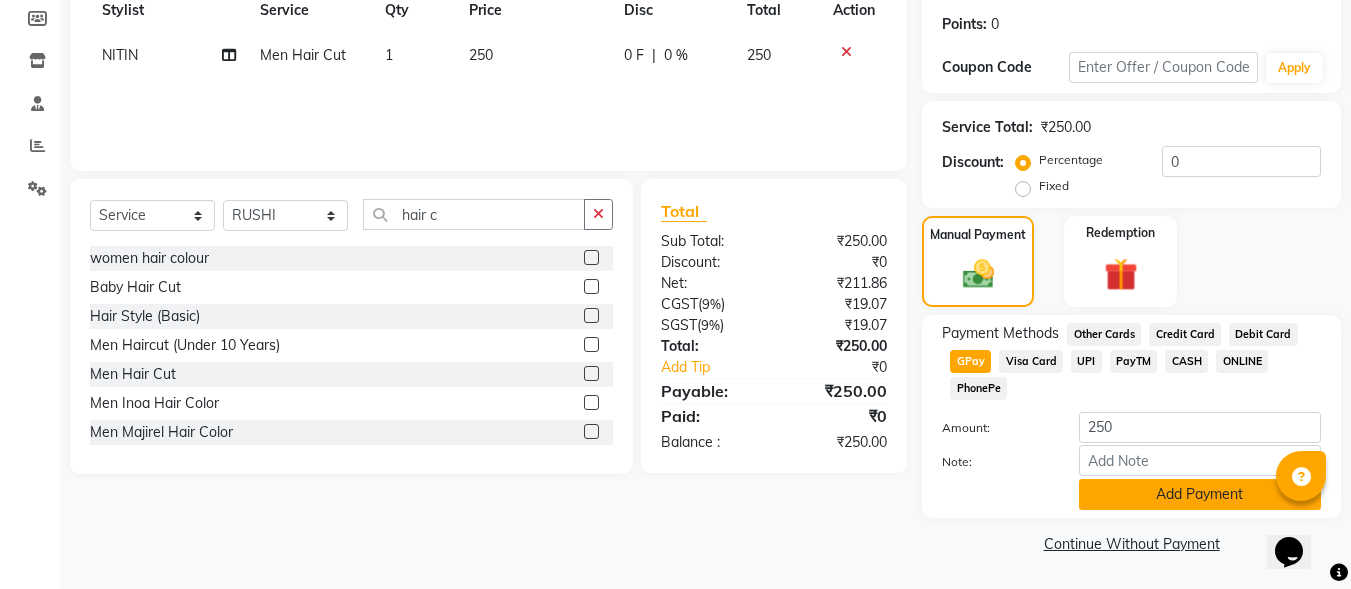 click on "Add Payment" 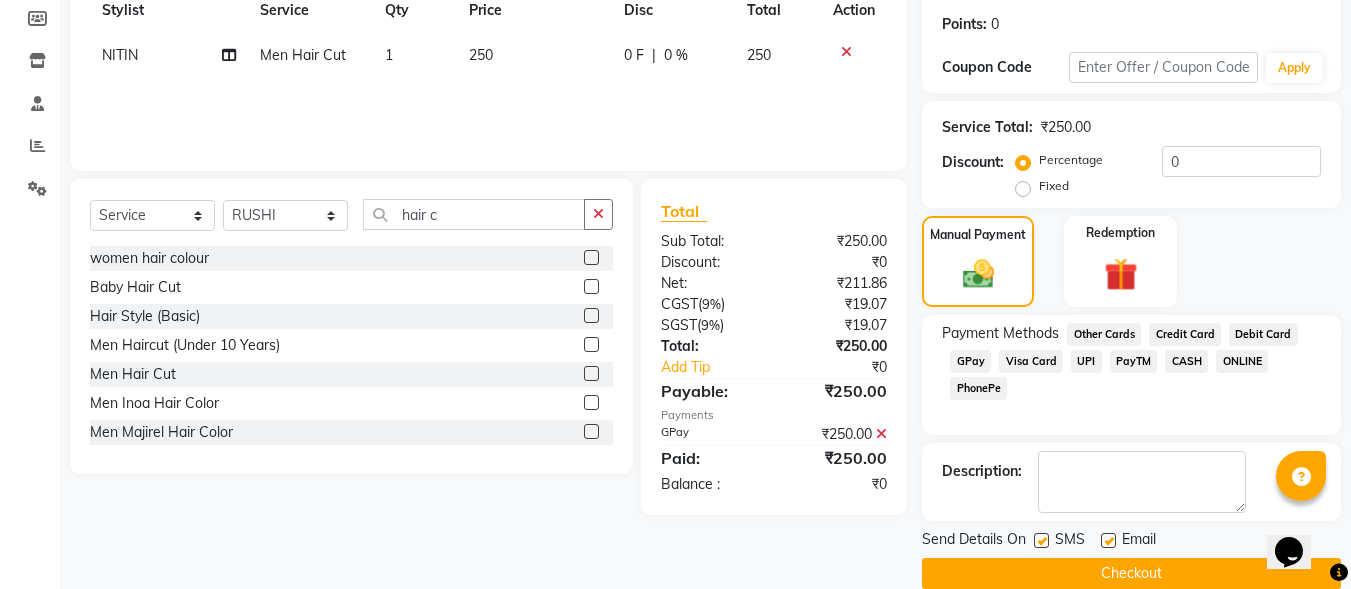 scroll, scrollTop: 327, scrollLeft: 0, axis: vertical 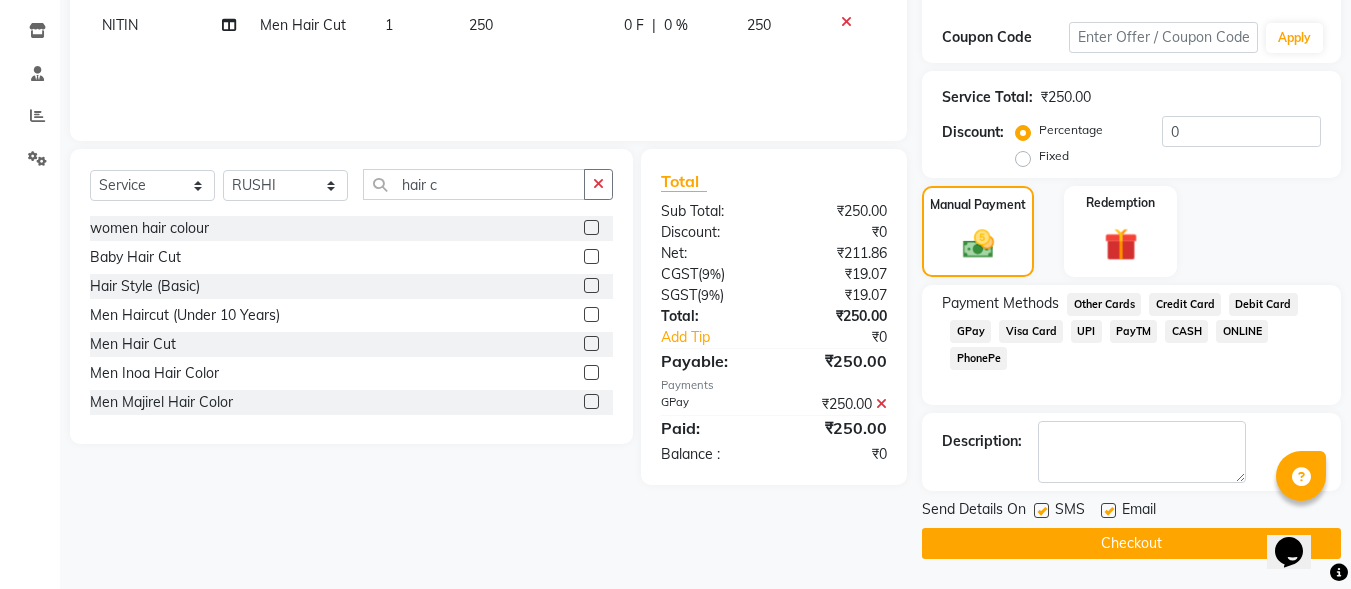 click 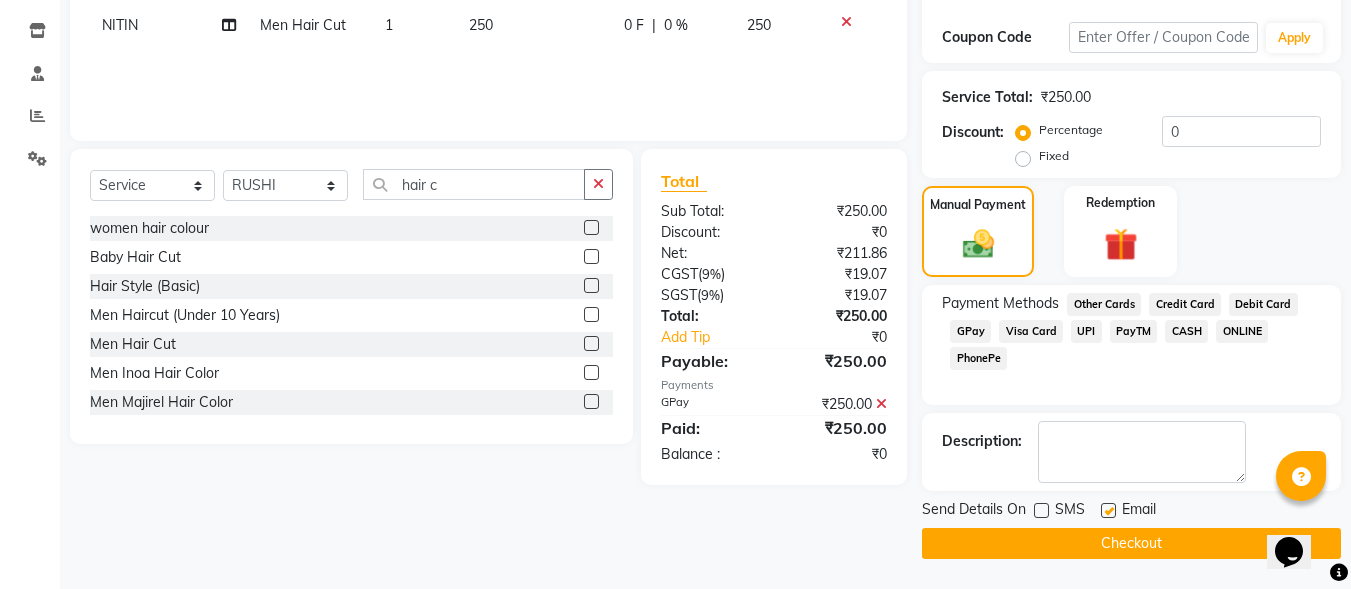click on "Checkout" 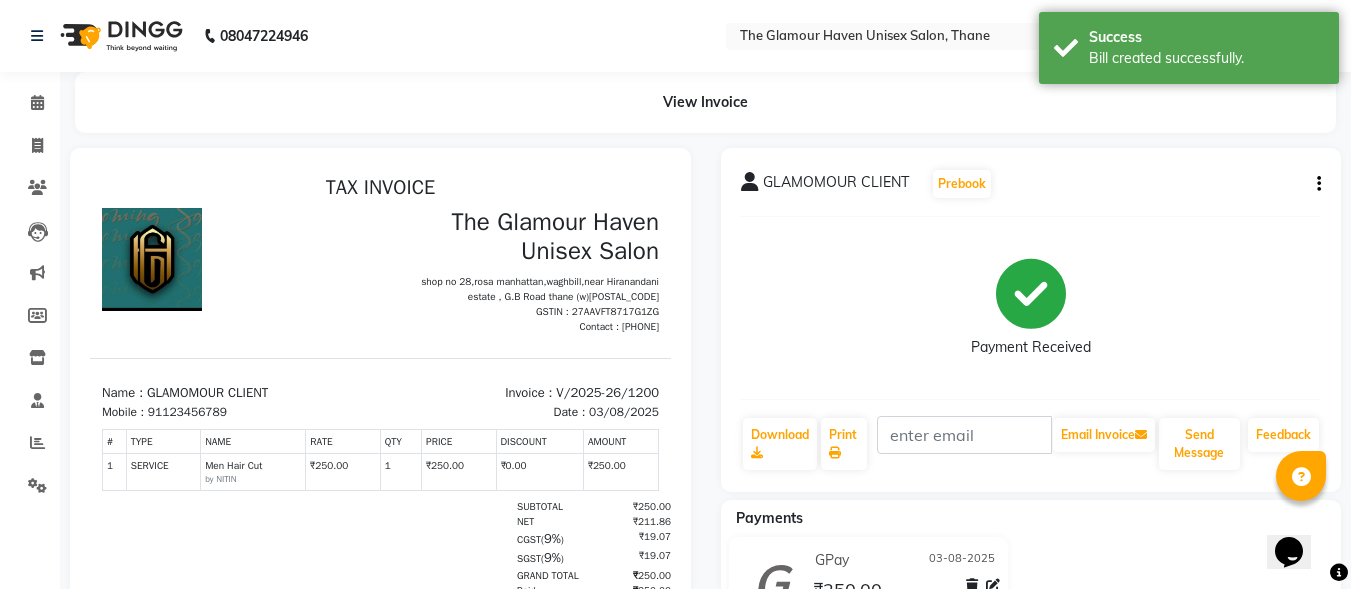 scroll, scrollTop: 0, scrollLeft: 0, axis: both 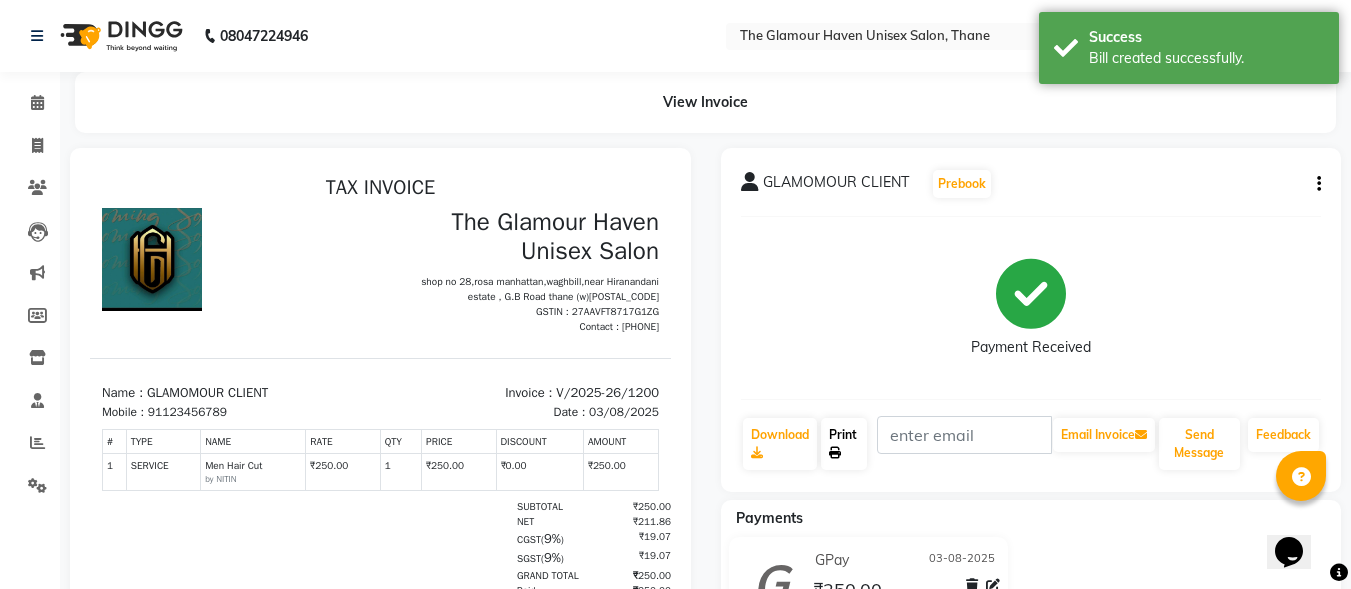click on "Print" 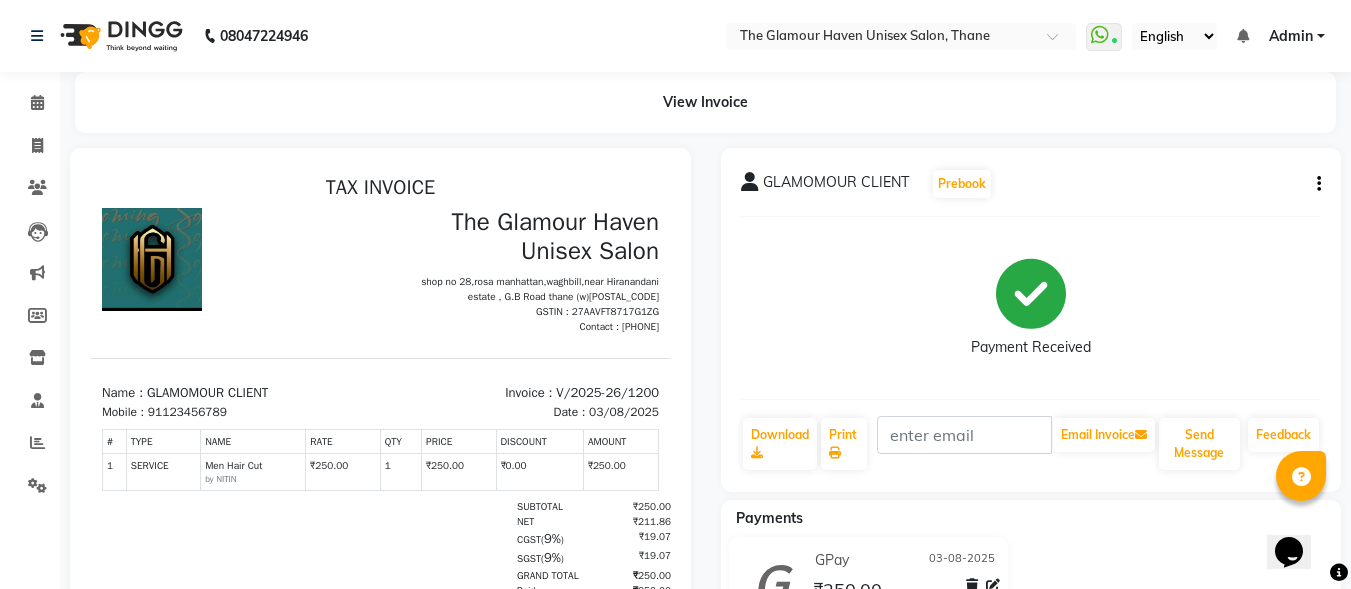 click on "View Invoice" 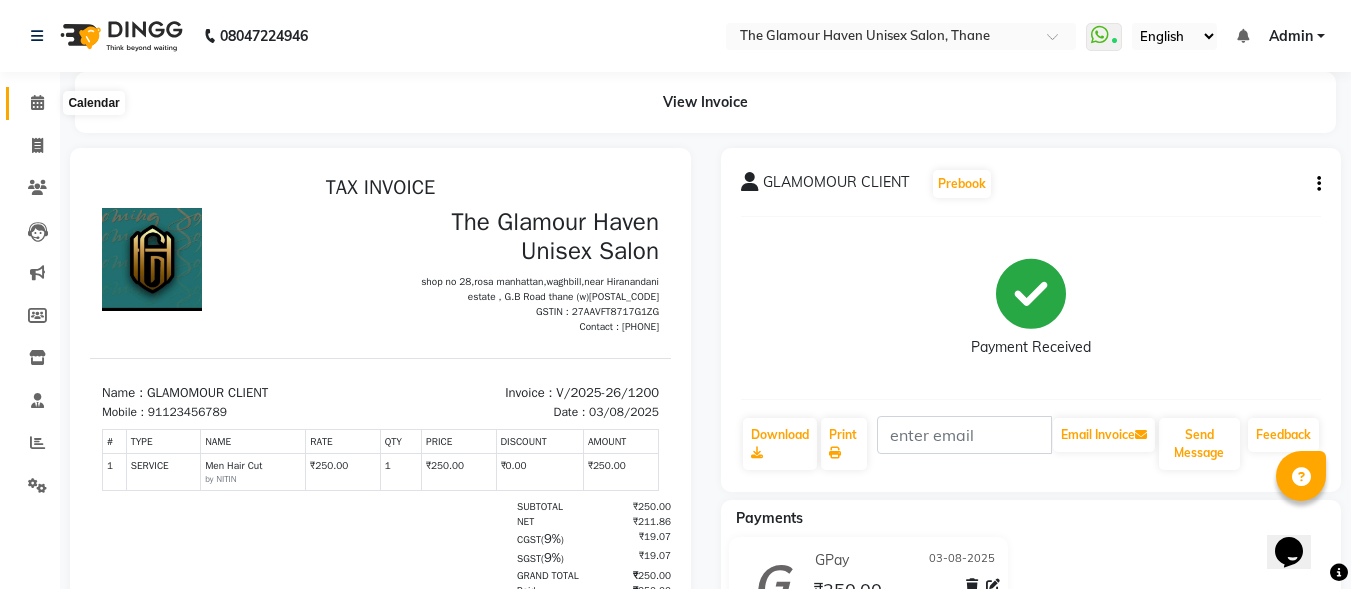 click 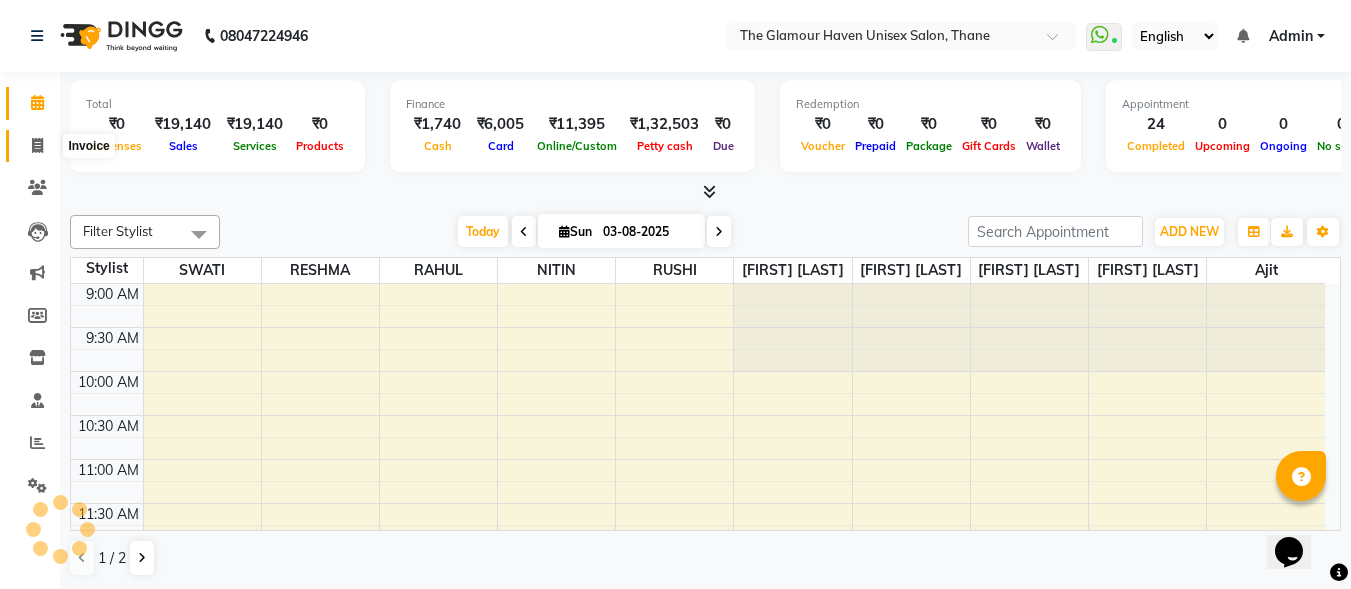 click 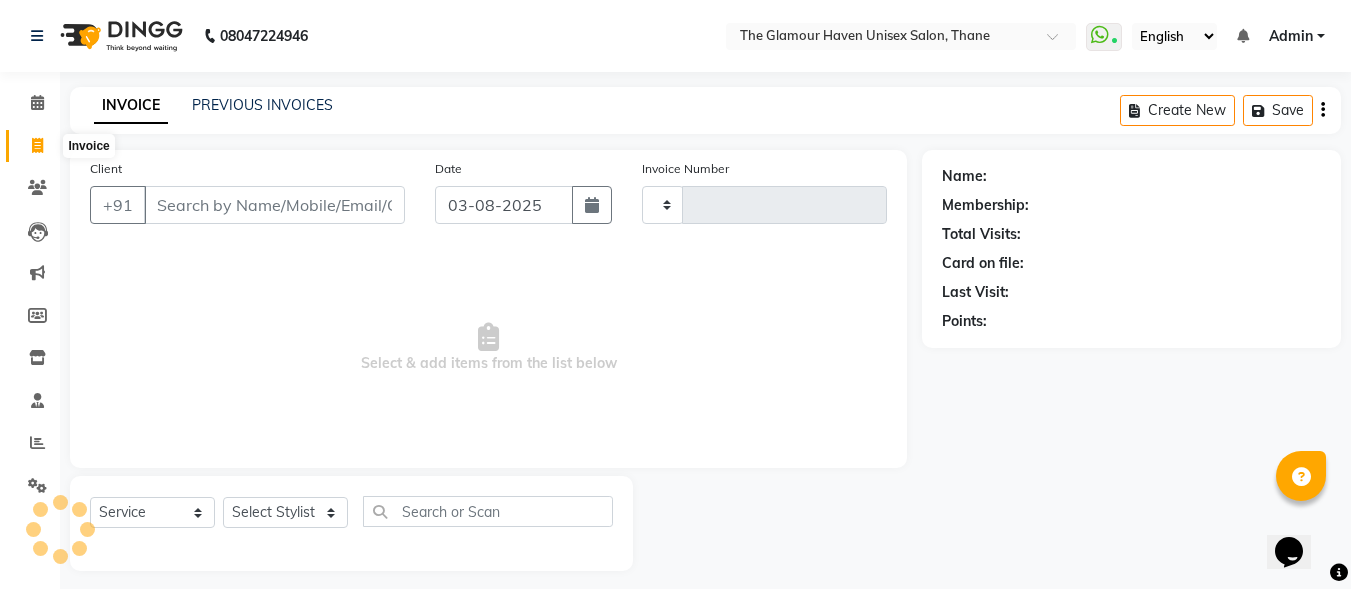 type on "1201" 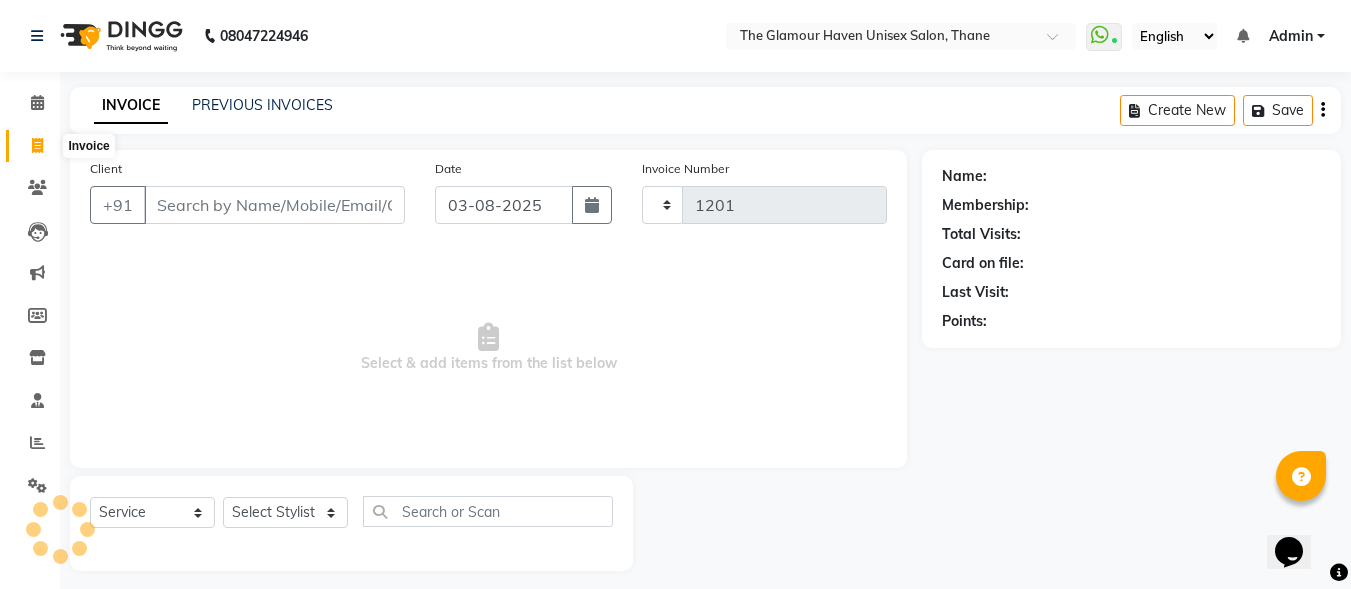 select on "7124" 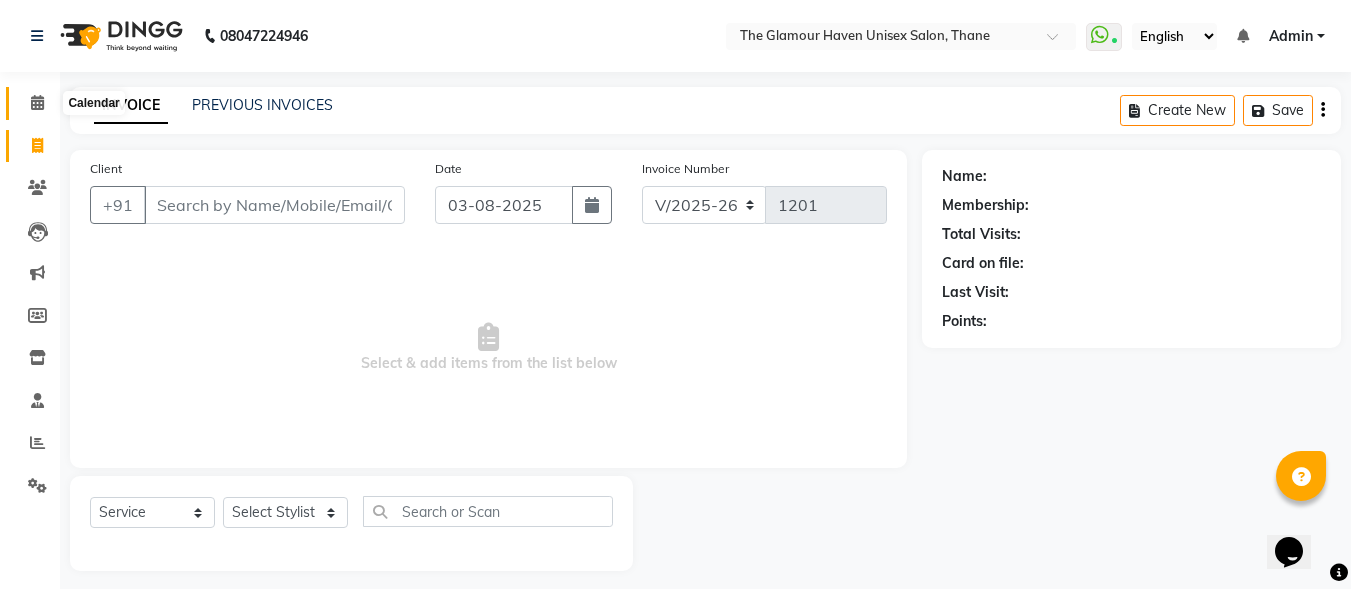 click 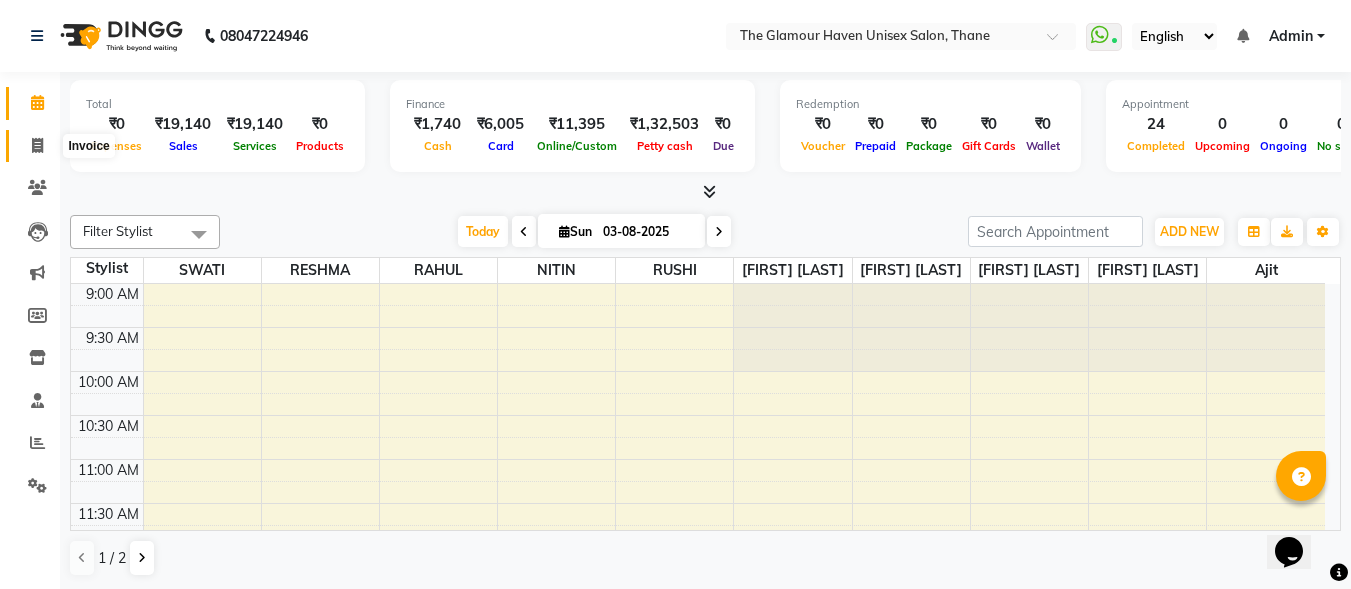 click 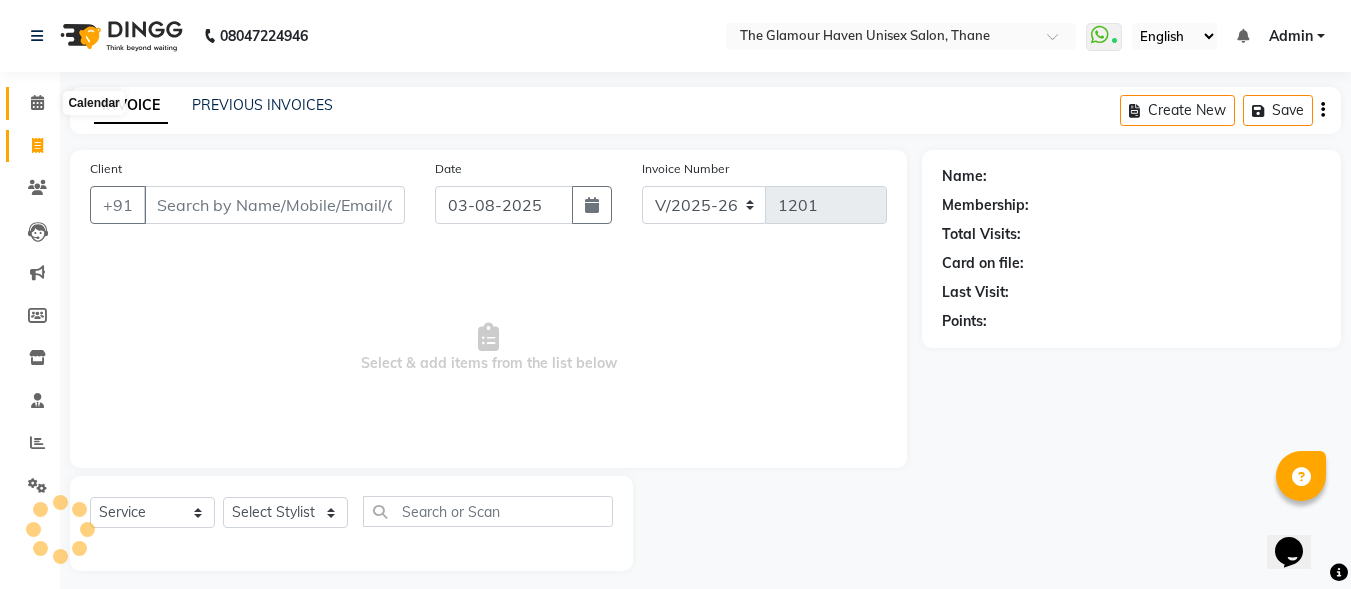 click 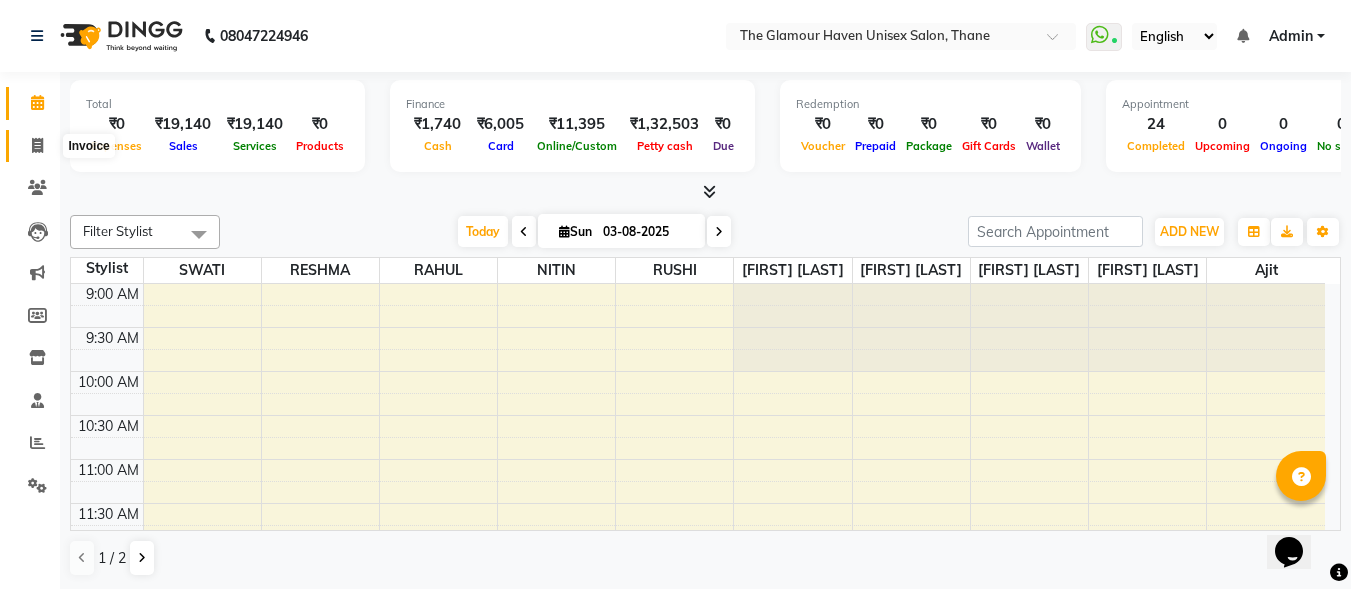 click 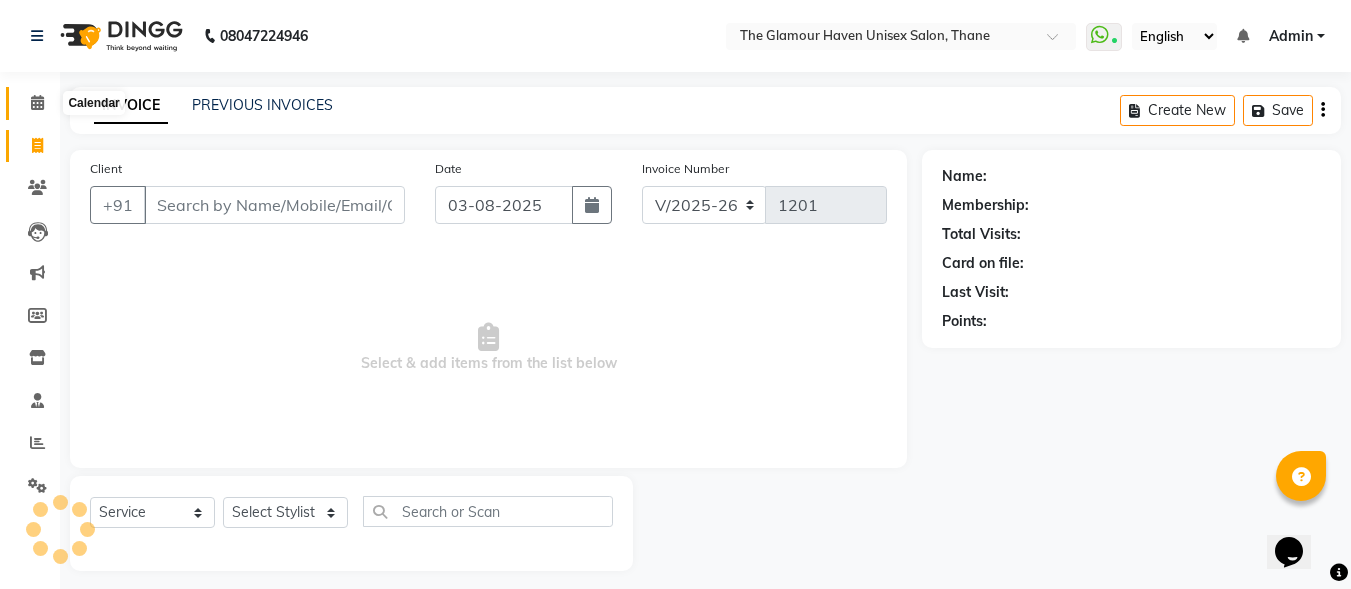 click 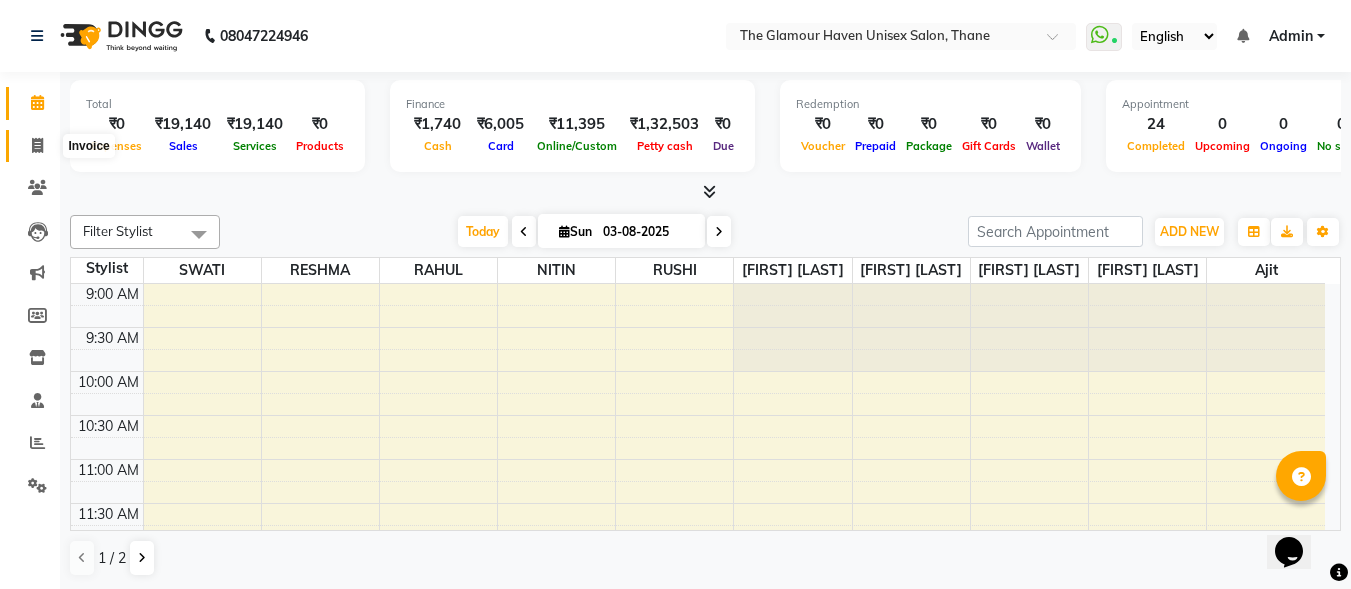 click 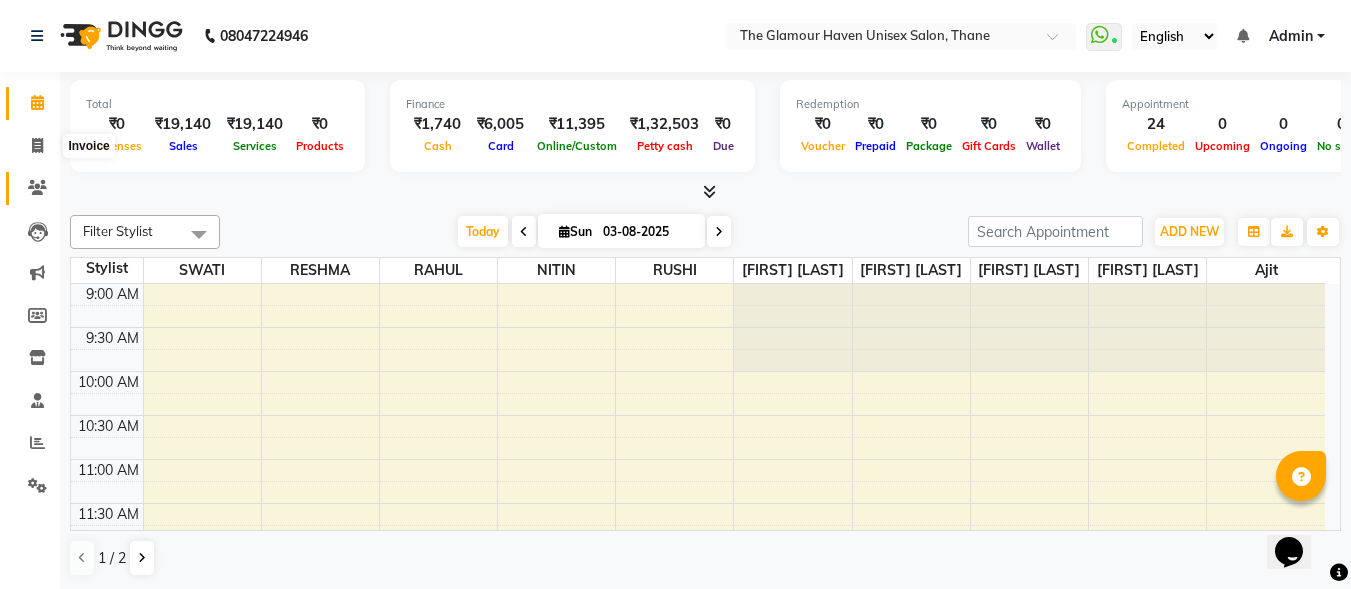 select on "7124" 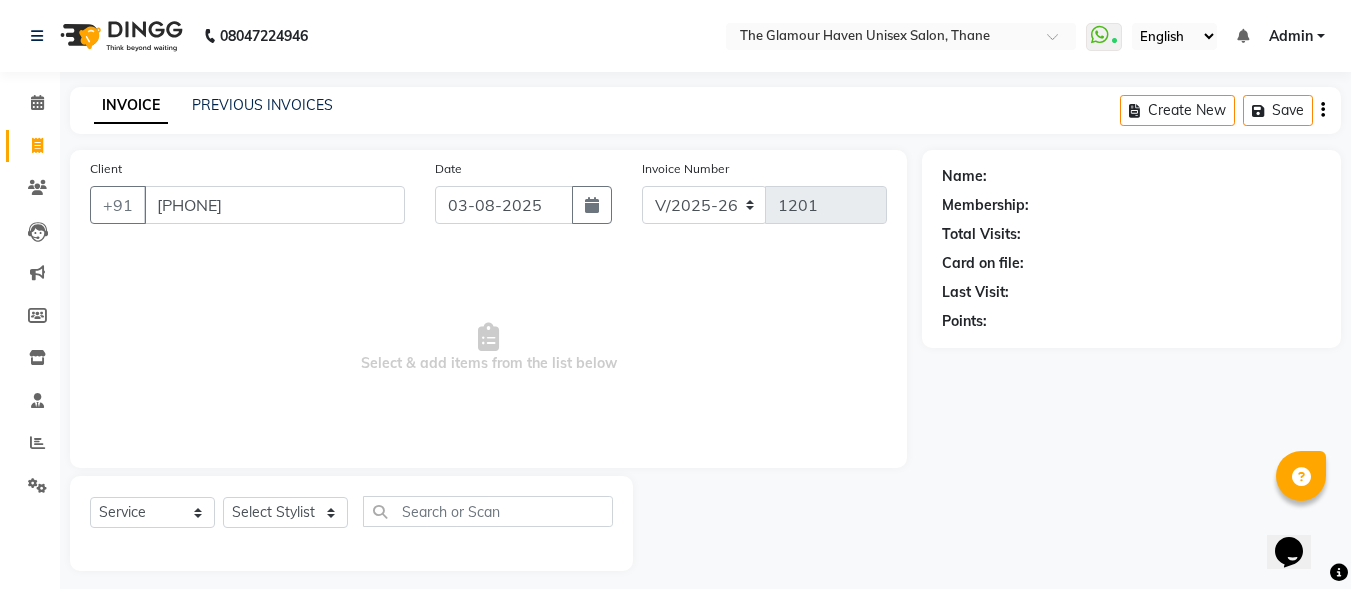 type on "[PHONE]" 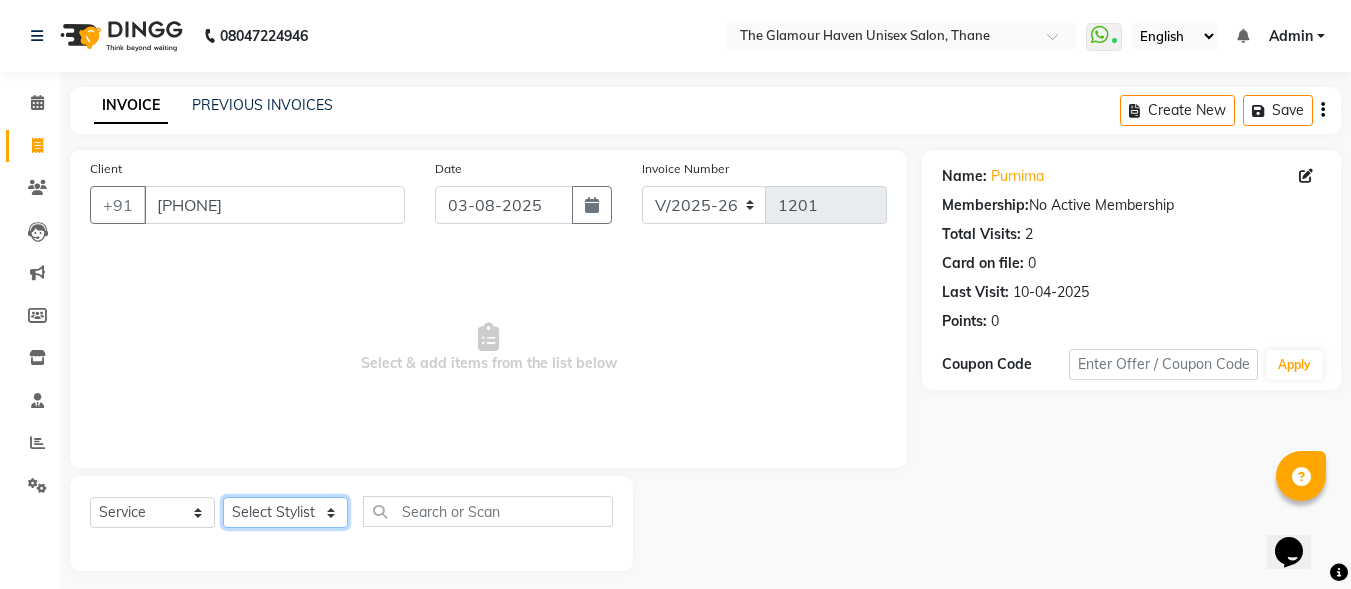 click on "Select Stylist [FIRST] [LAST] [FIRST] [LAST] [FIRST] [LAST] [FIRST] [LAST] [FIRST] [LAST] [FIRST] [LAST] [FIRST] [LAST] [FIRST] [LAST] [FIRST] [LAST]" 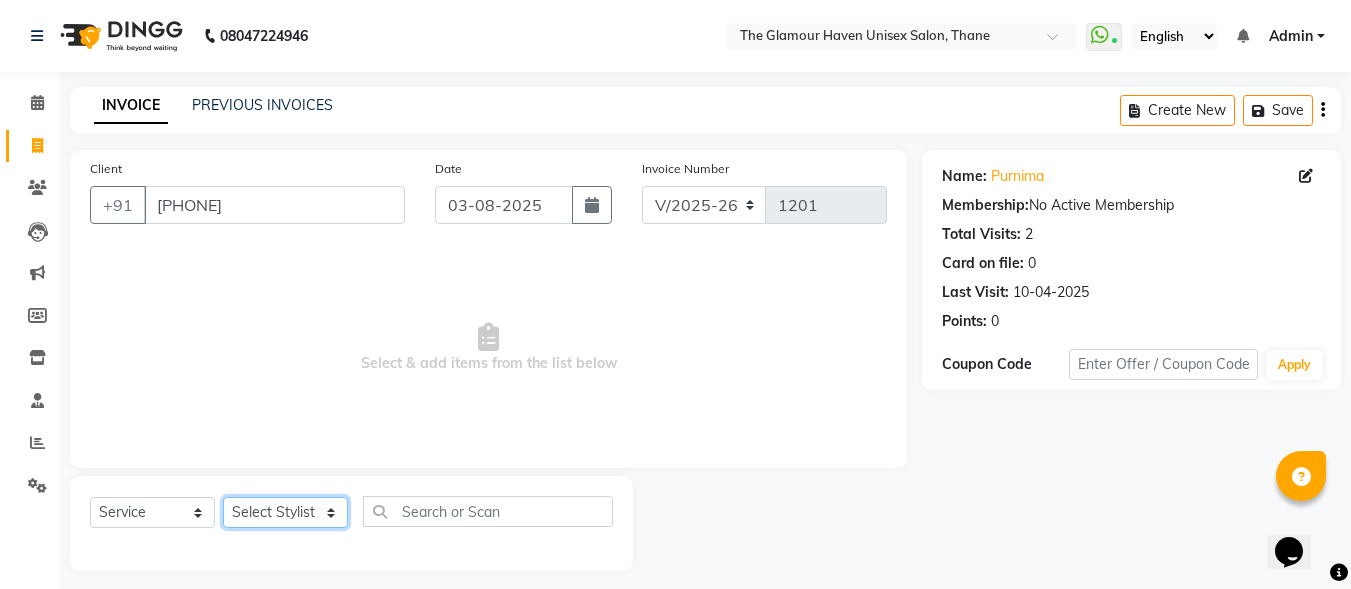select on "59913" 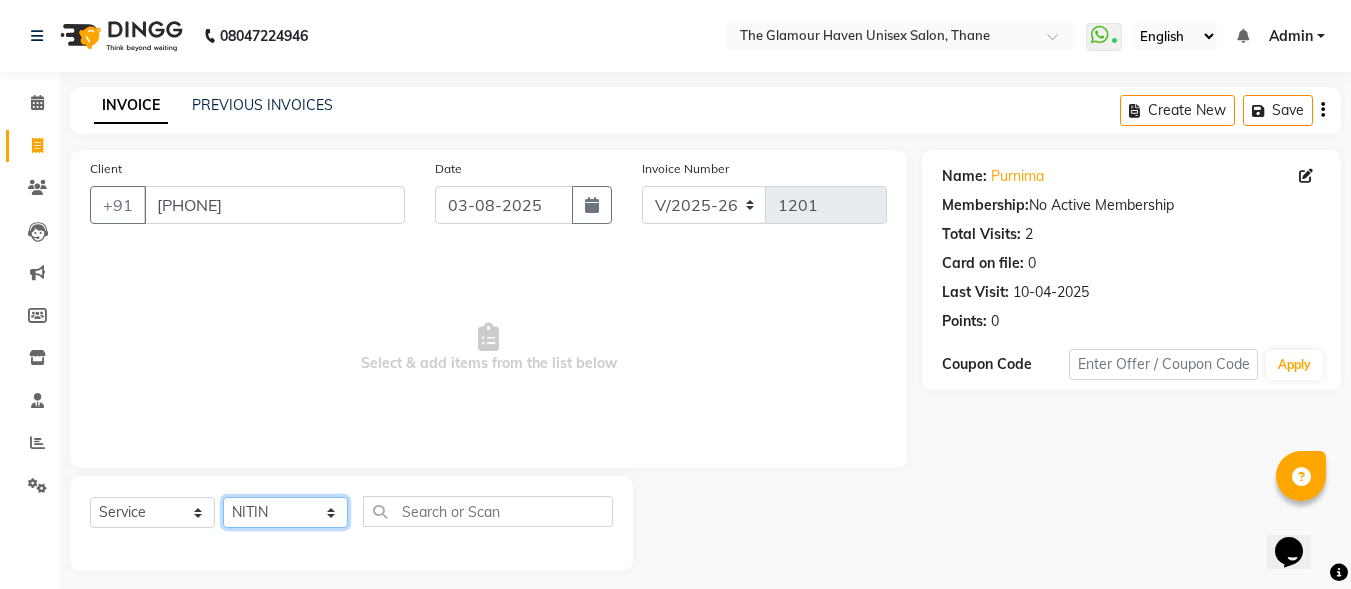 click on "Select Stylist [FIRST] [LAST] [FIRST] [LAST] [FIRST] [LAST] [FIRST] [LAST] [FIRST] [LAST] [FIRST] [LAST] [FIRST] [LAST] [FIRST] [LAST] [FIRST] [LAST]" 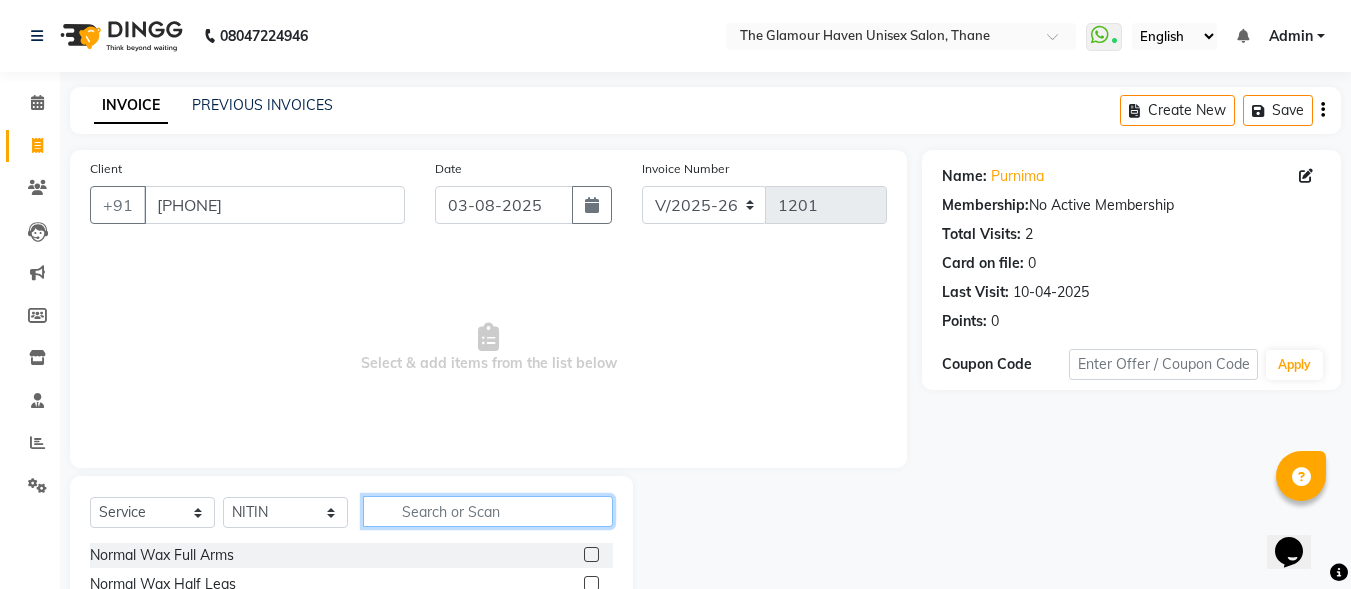 click 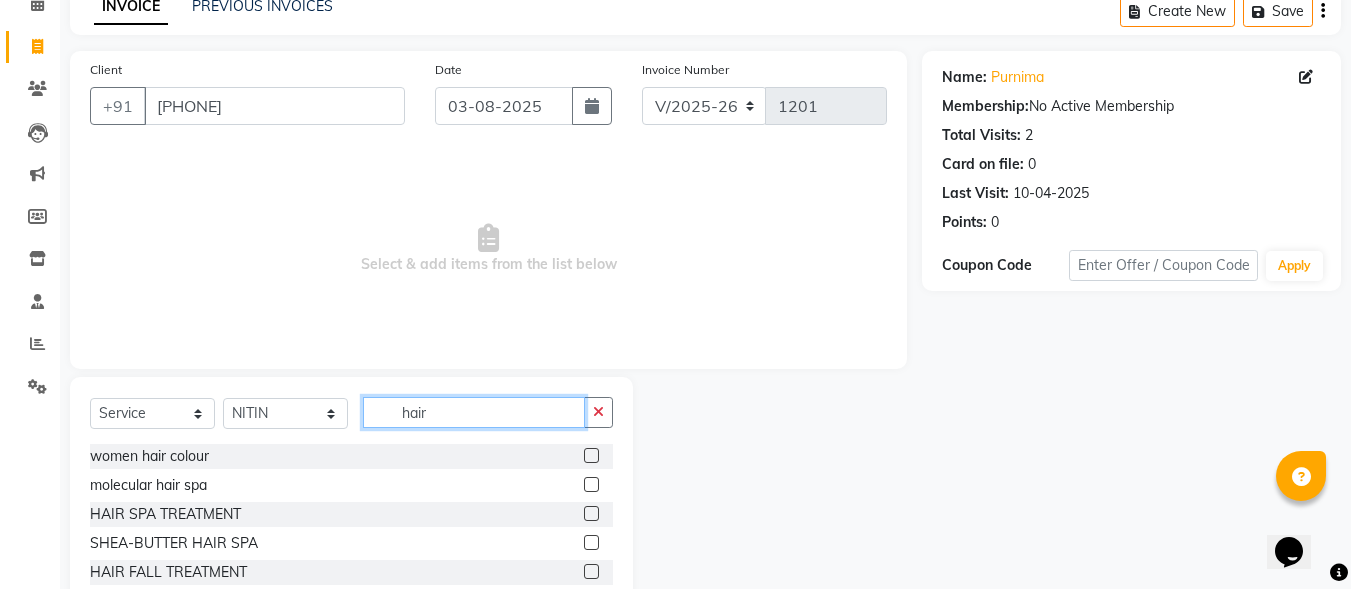 scroll, scrollTop: 100, scrollLeft: 0, axis: vertical 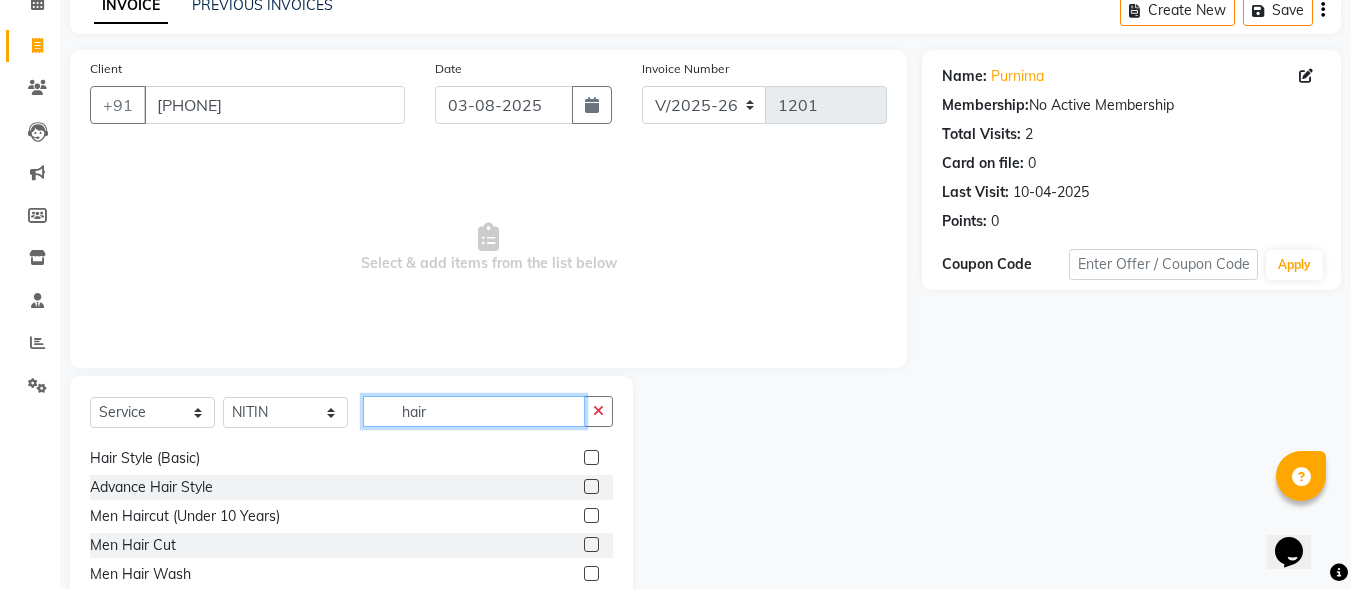 type on "hair" 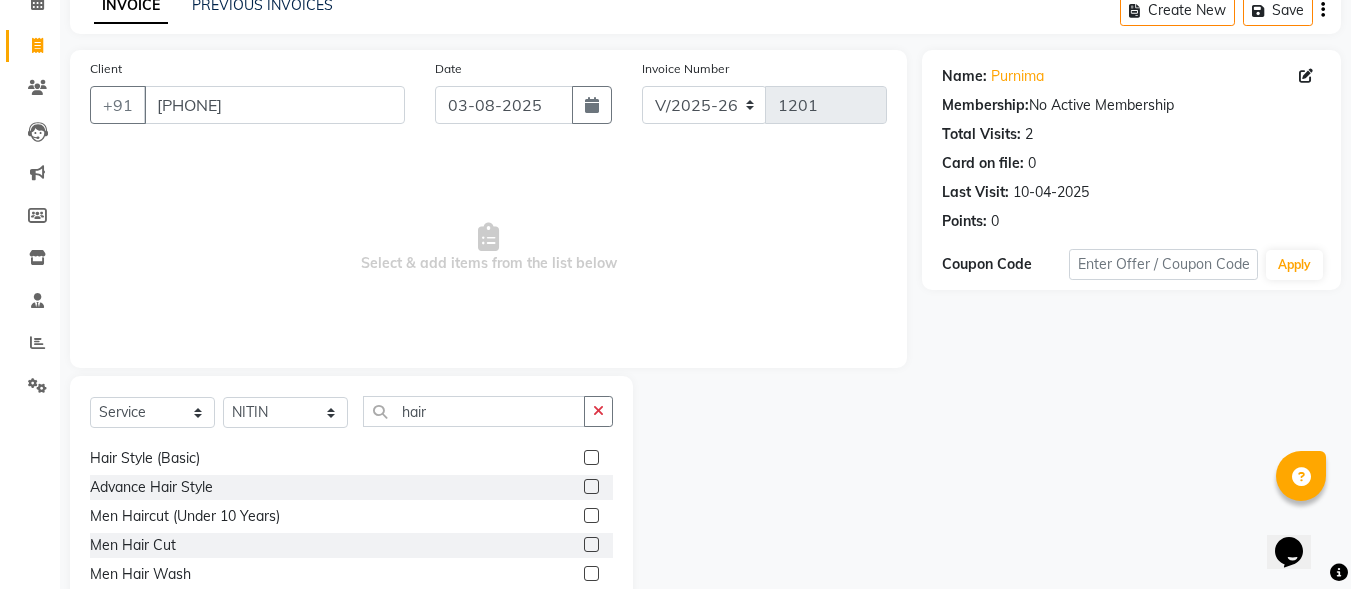 click 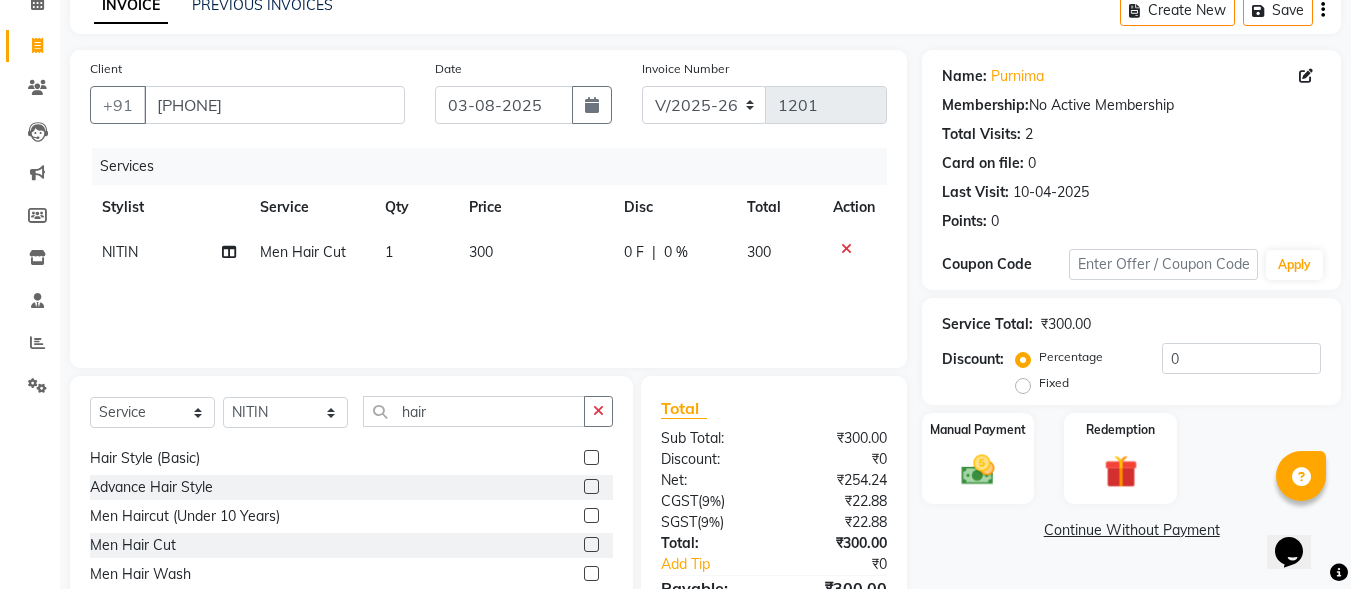click 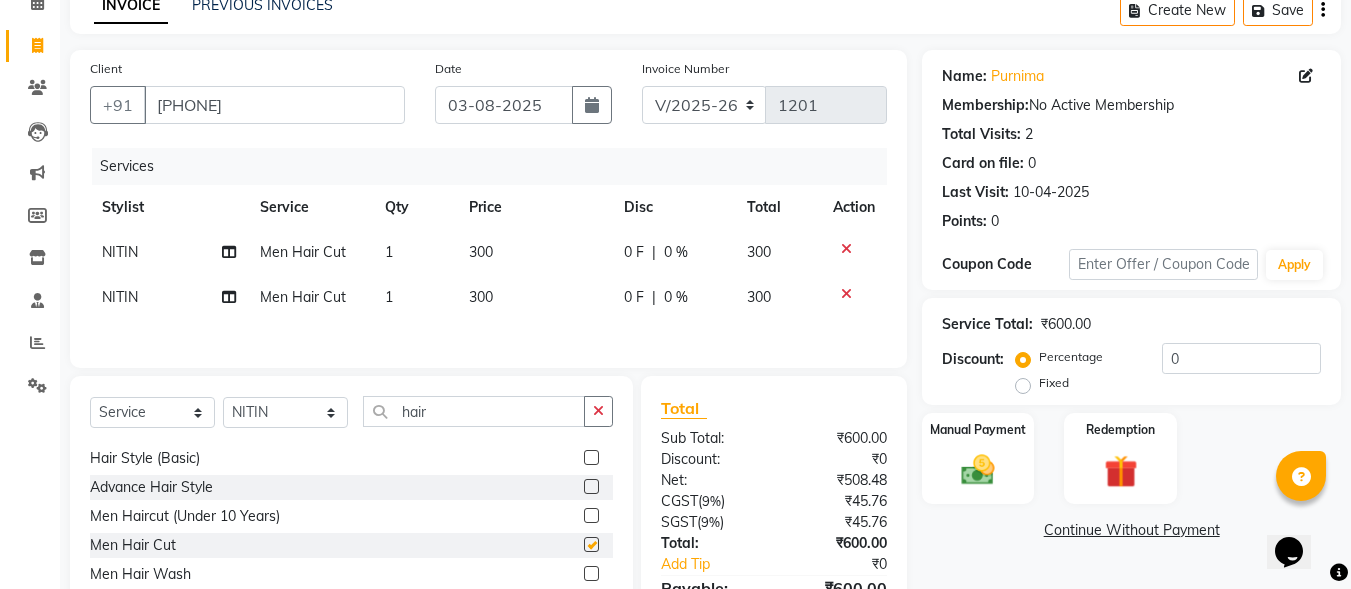 checkbox on "false" 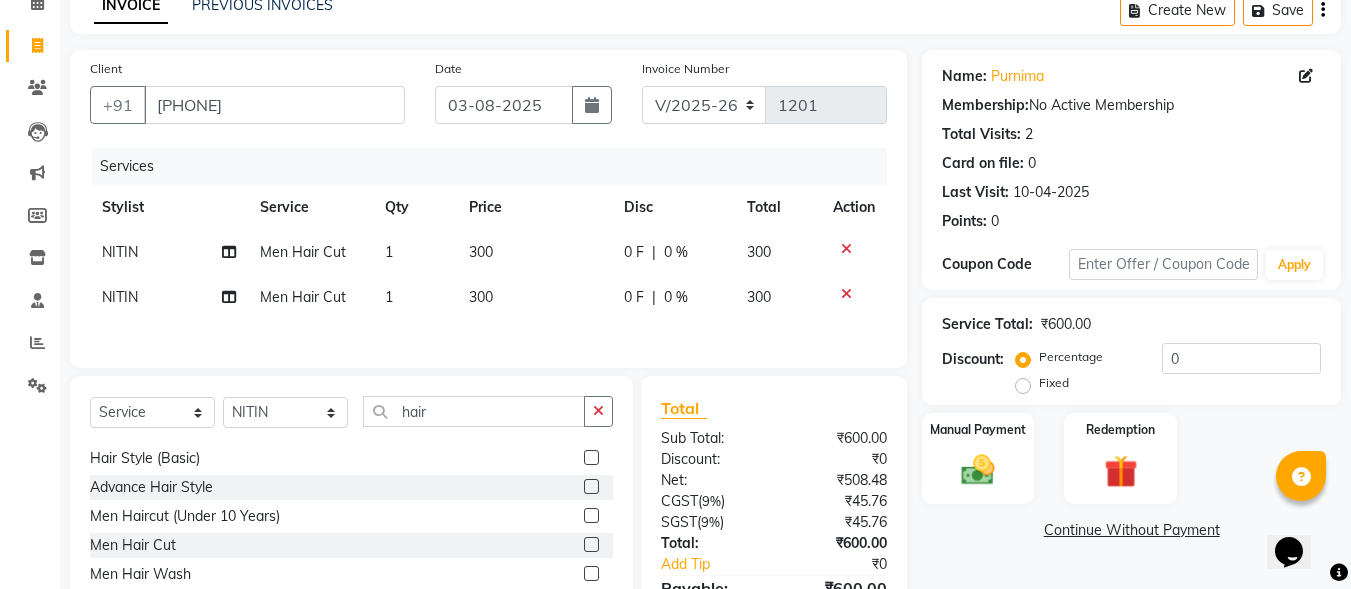 click on "NITIN" 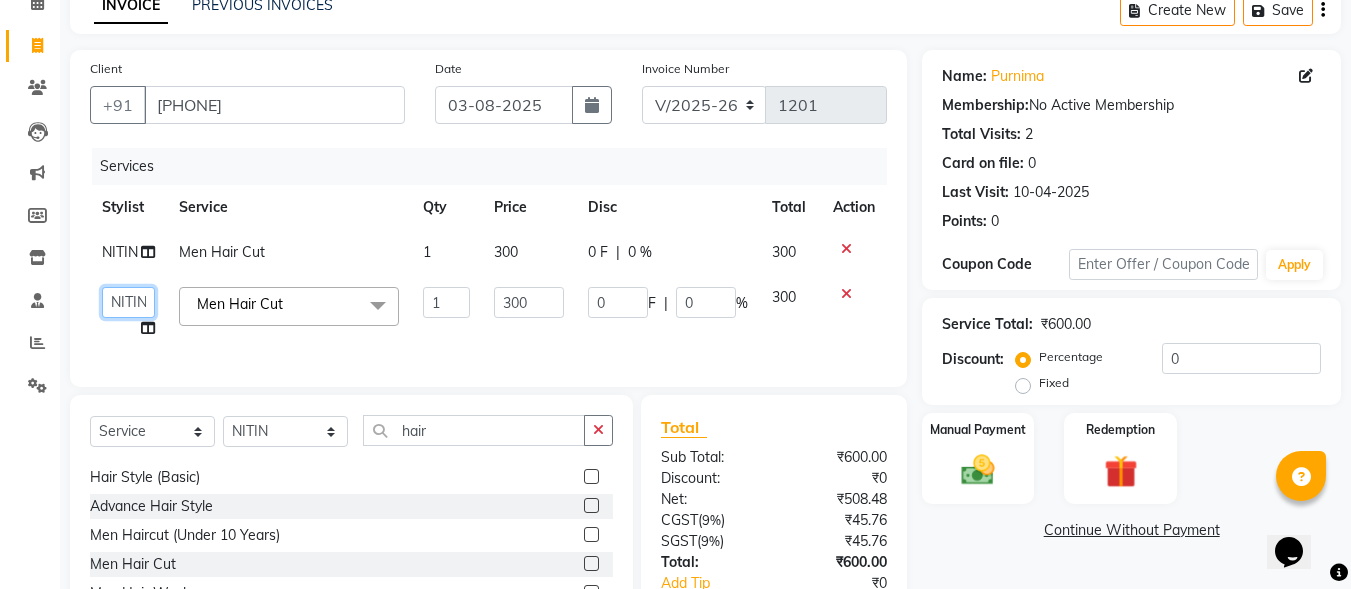 click on "ajit Bharat sen darshna gole Geeta shetye NITIN RAHUL Rahul Dixit RESHMA RUSHI SWATI vijay sonawane VINAY DIXIT" 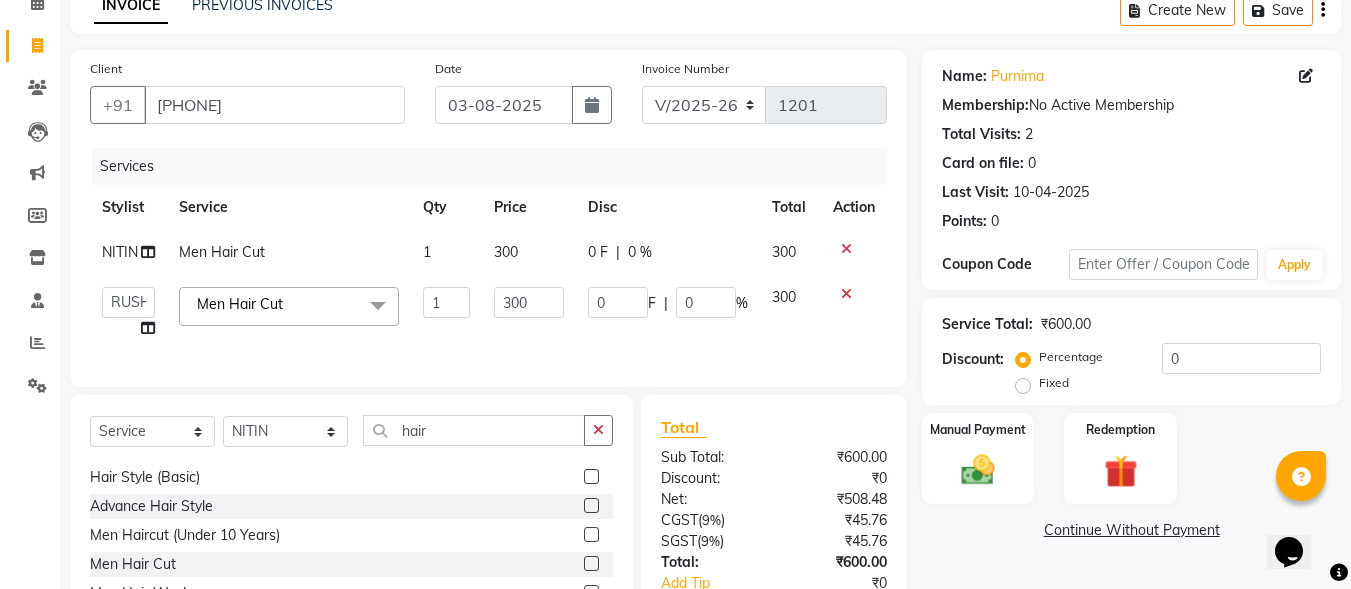 select on "59914" 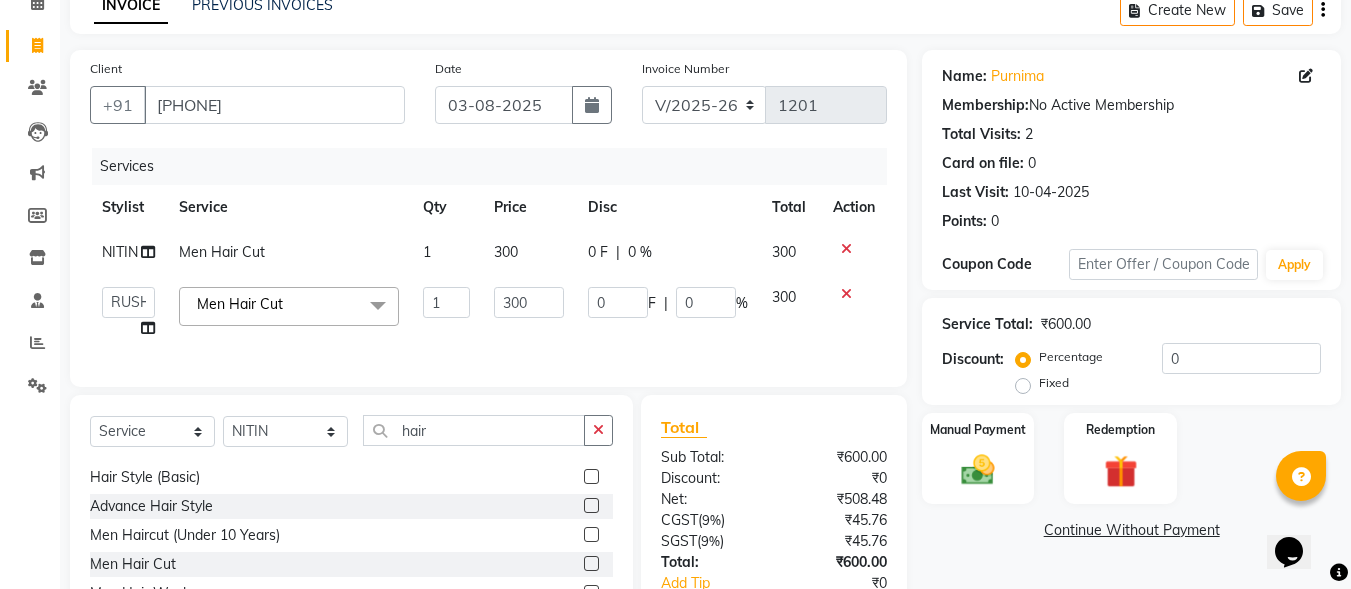 click on "1" 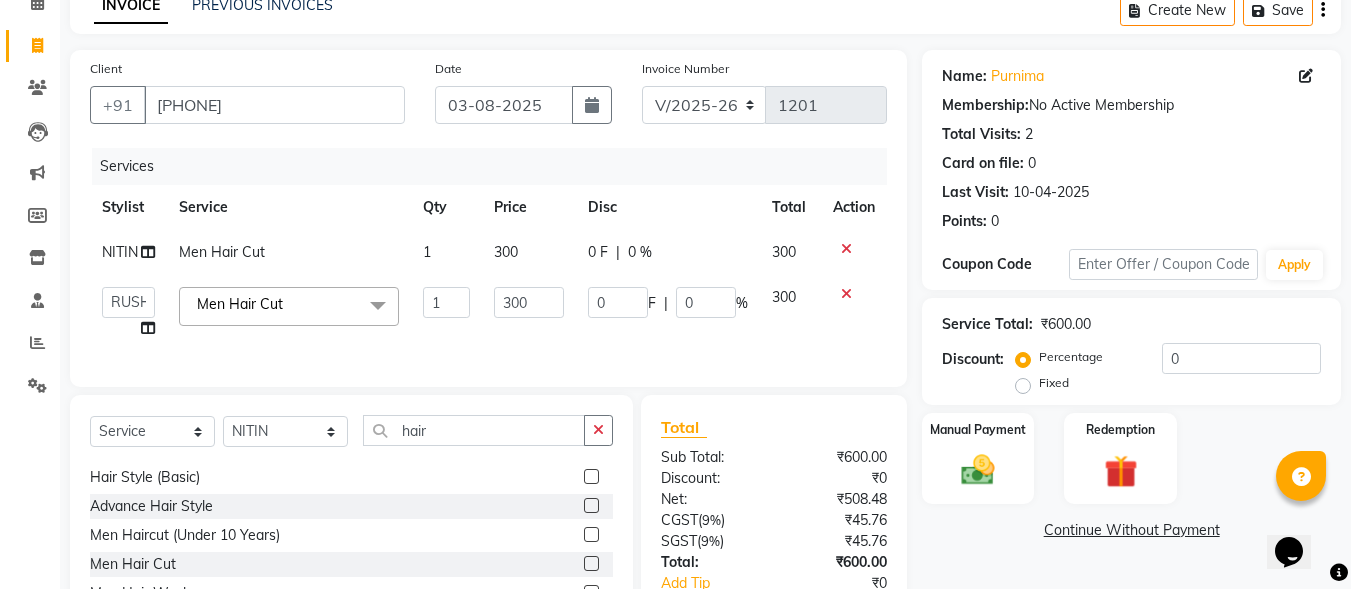 click on "300" 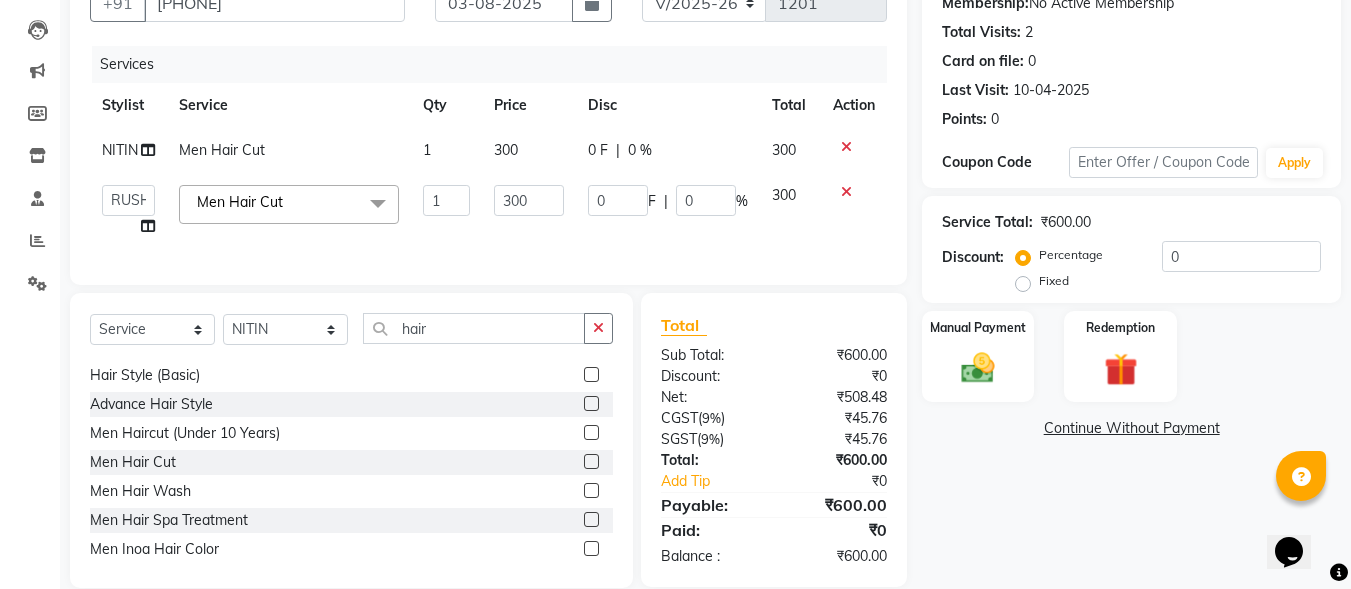 scroll, scrollTop: 246, scrollLeft: 0, axis: vertical 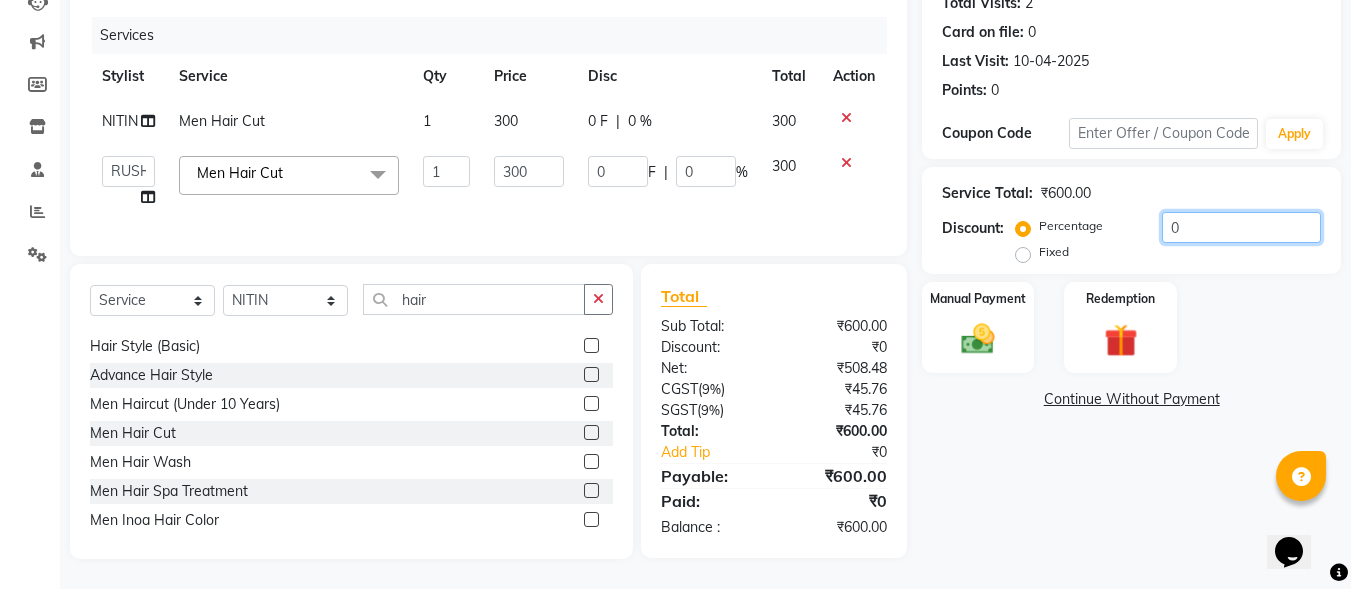 click on "0" 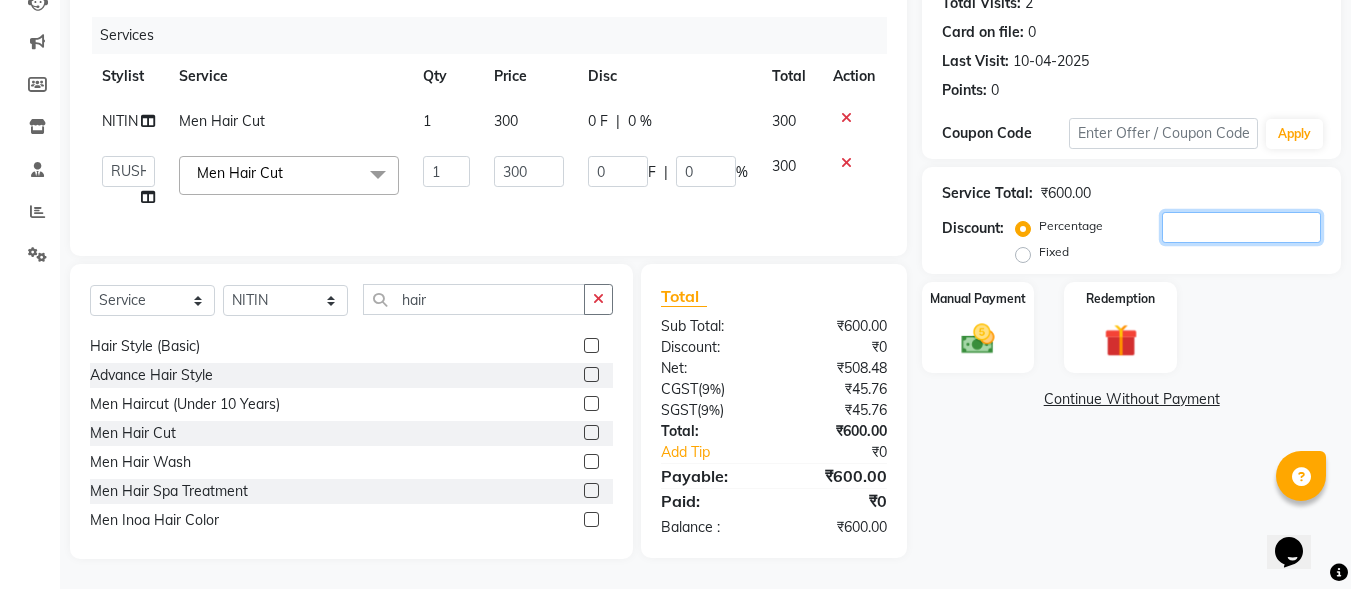 type on "1" 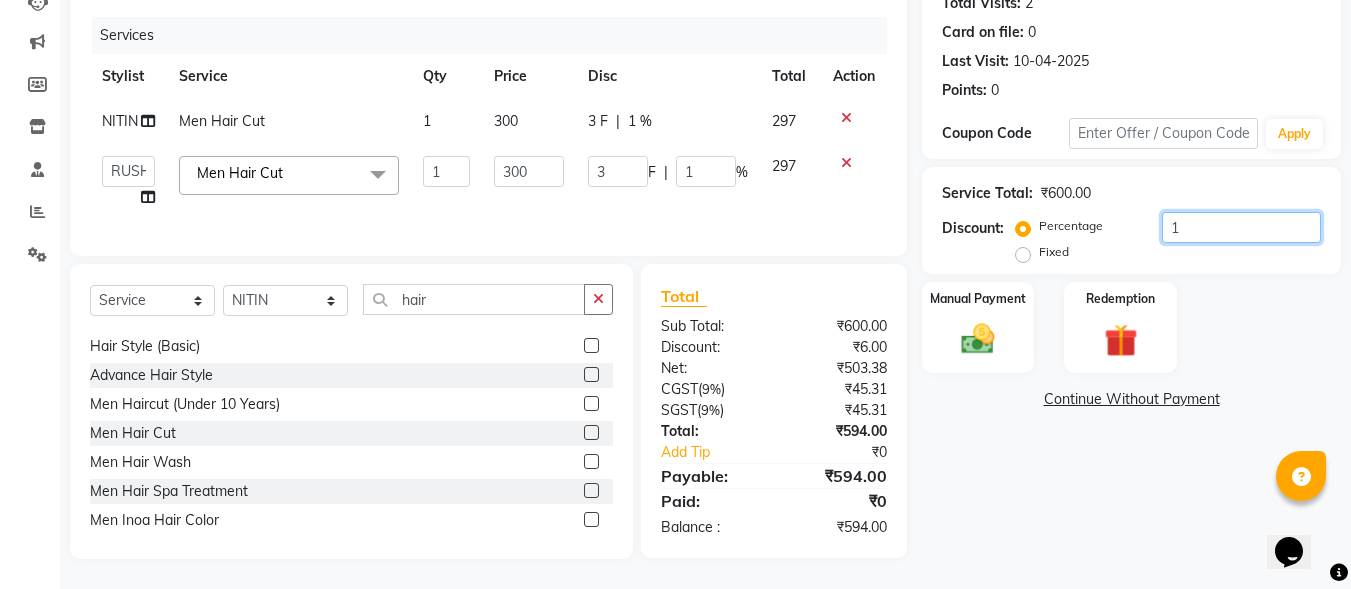 type on "15" 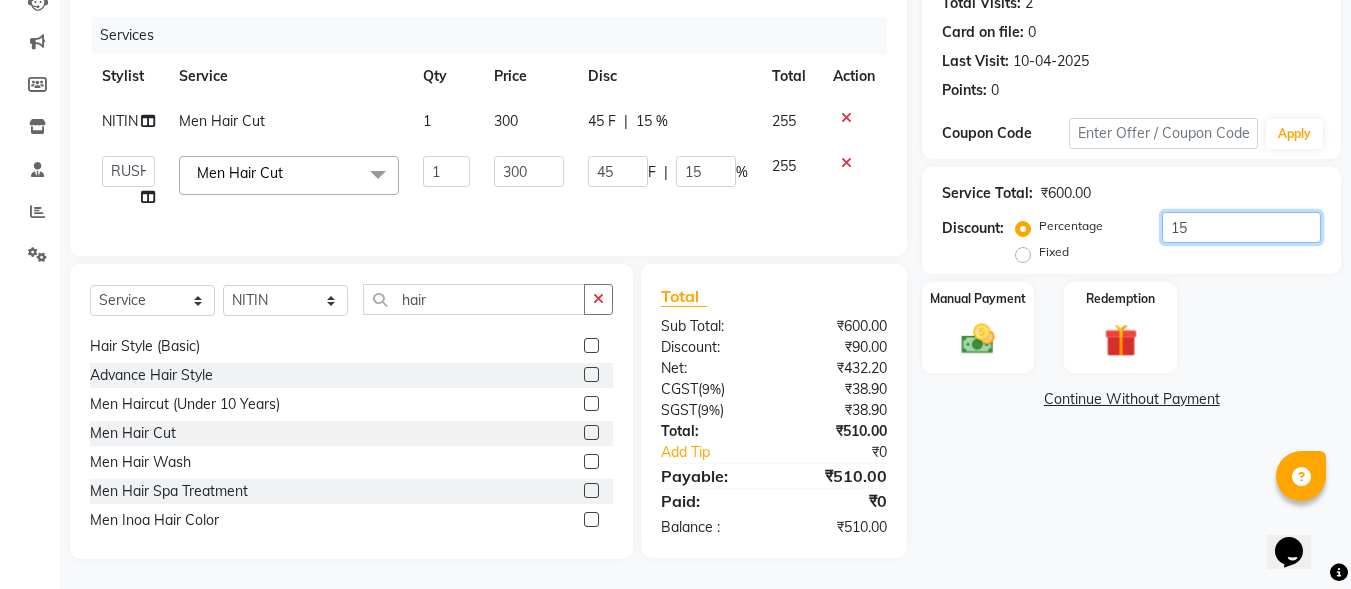 type on "1" 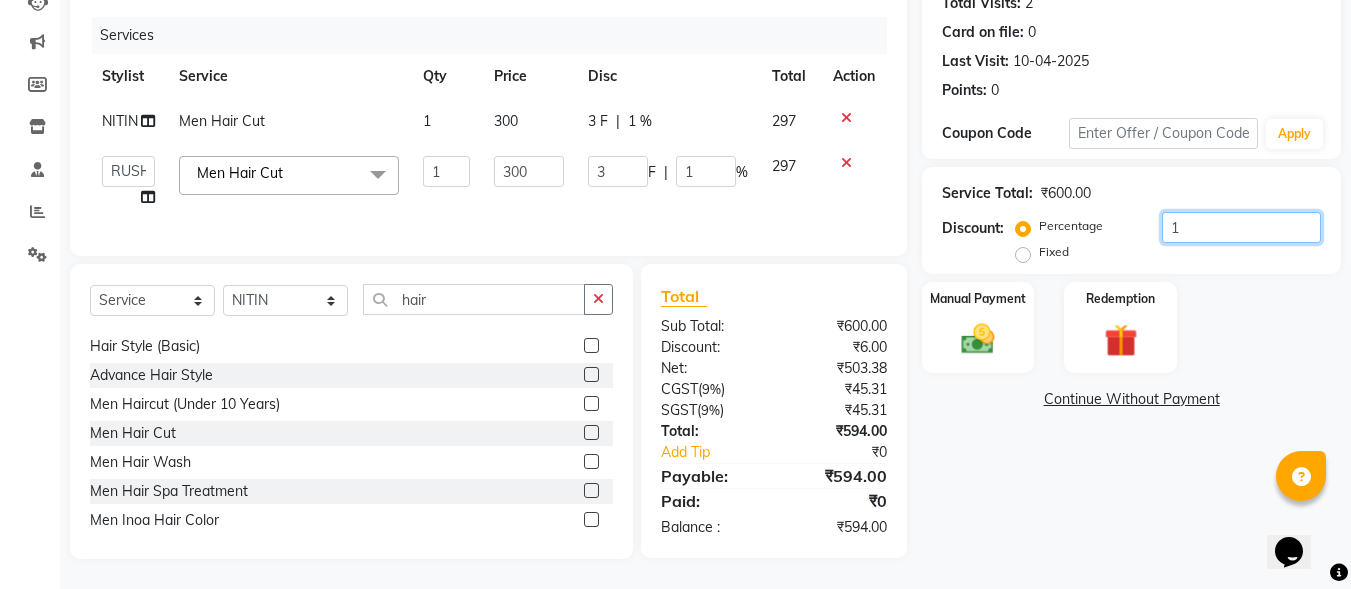 type 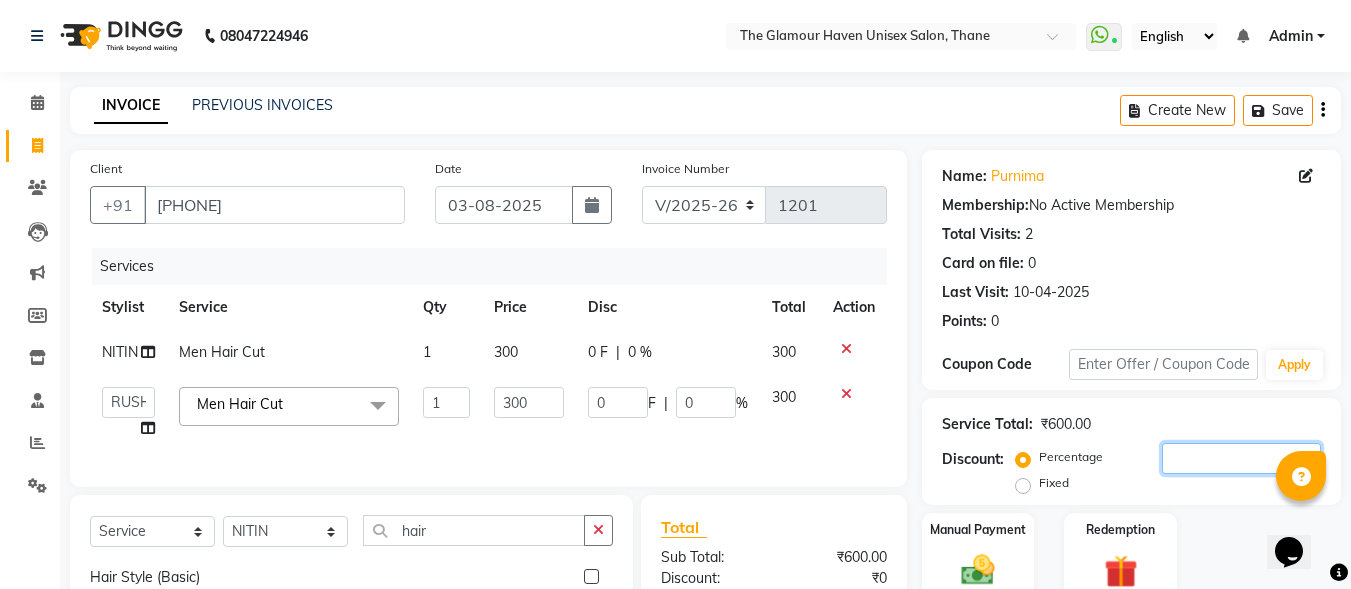 scroll, scrollTop: 100, scrollLeft: 0, axis: vertical 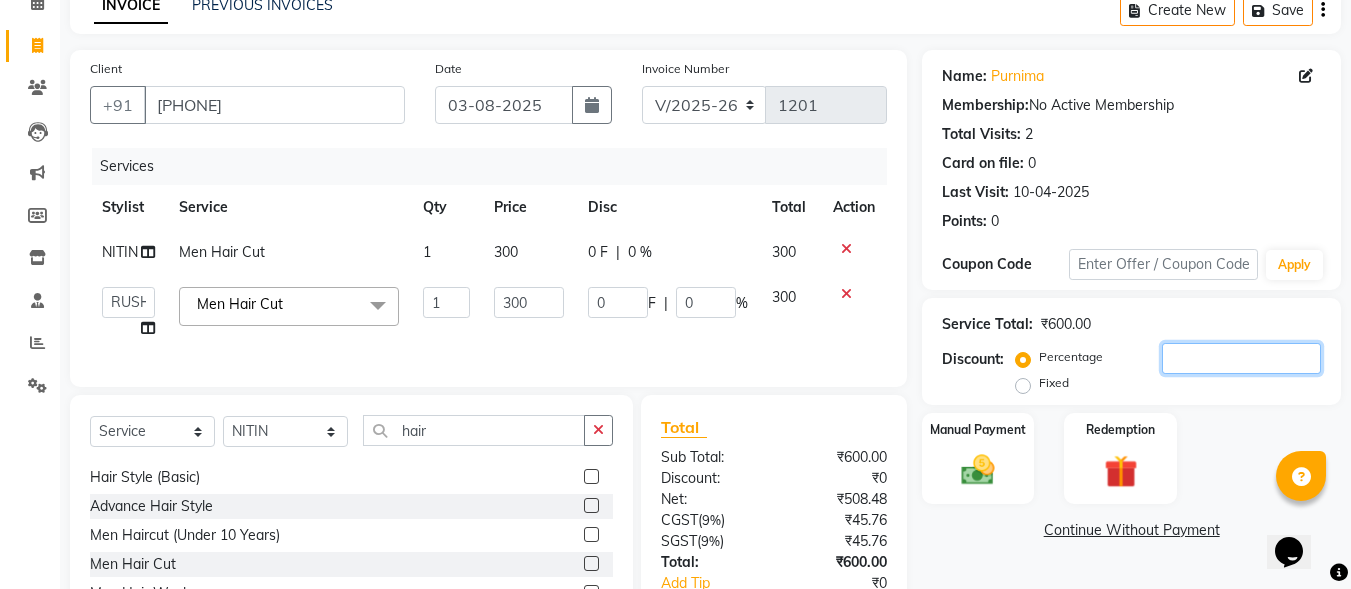 click 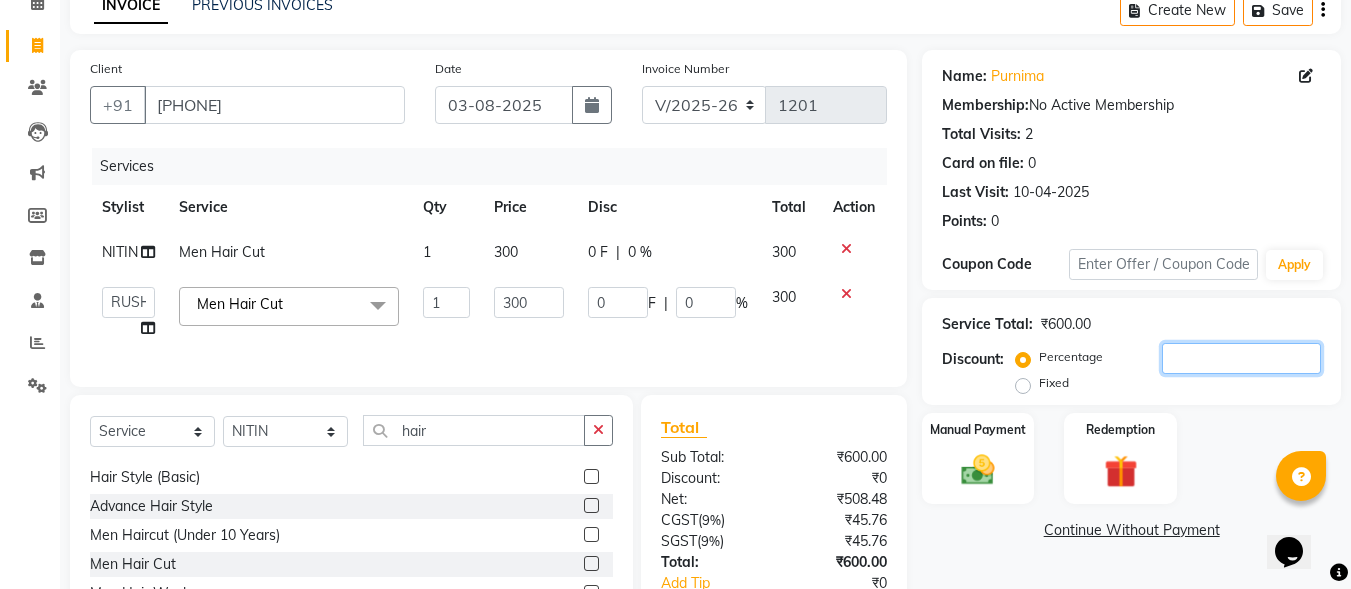 type on "2" 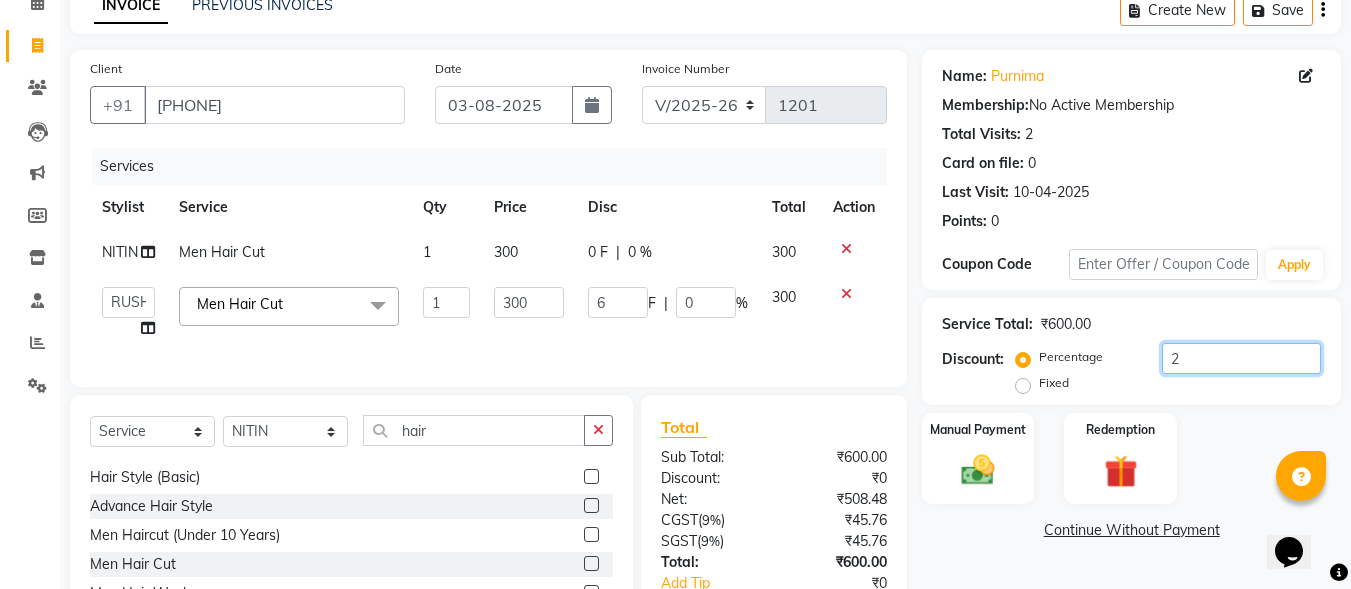 type on "2" 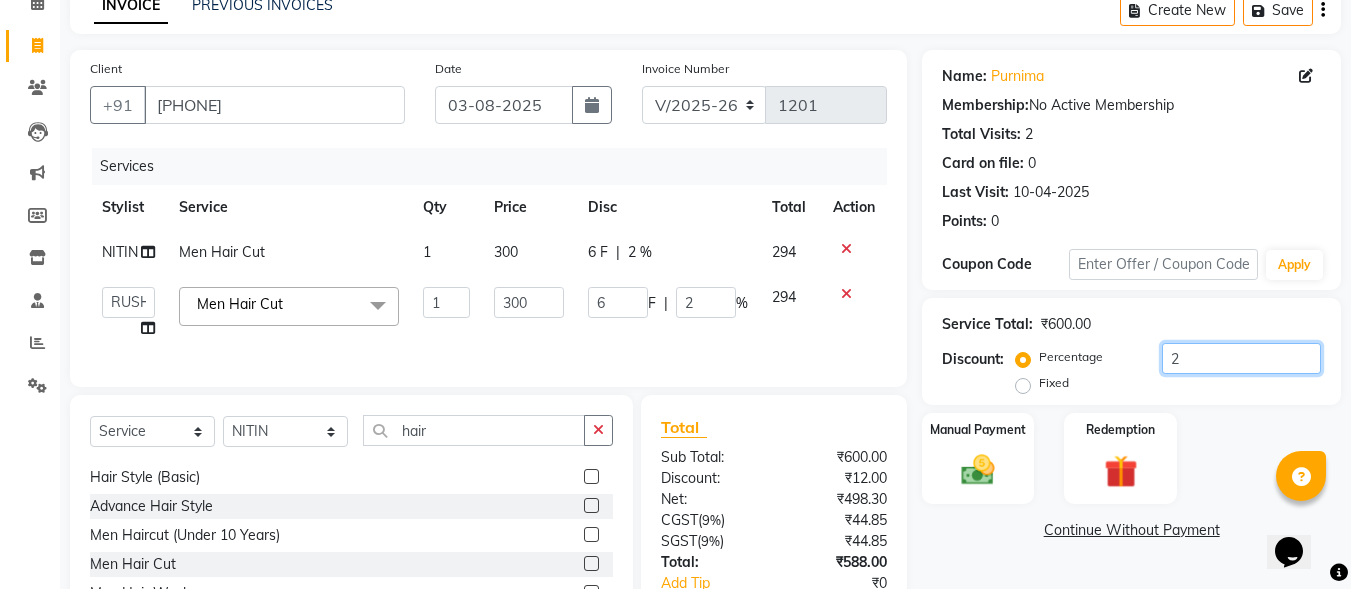 type on "20" 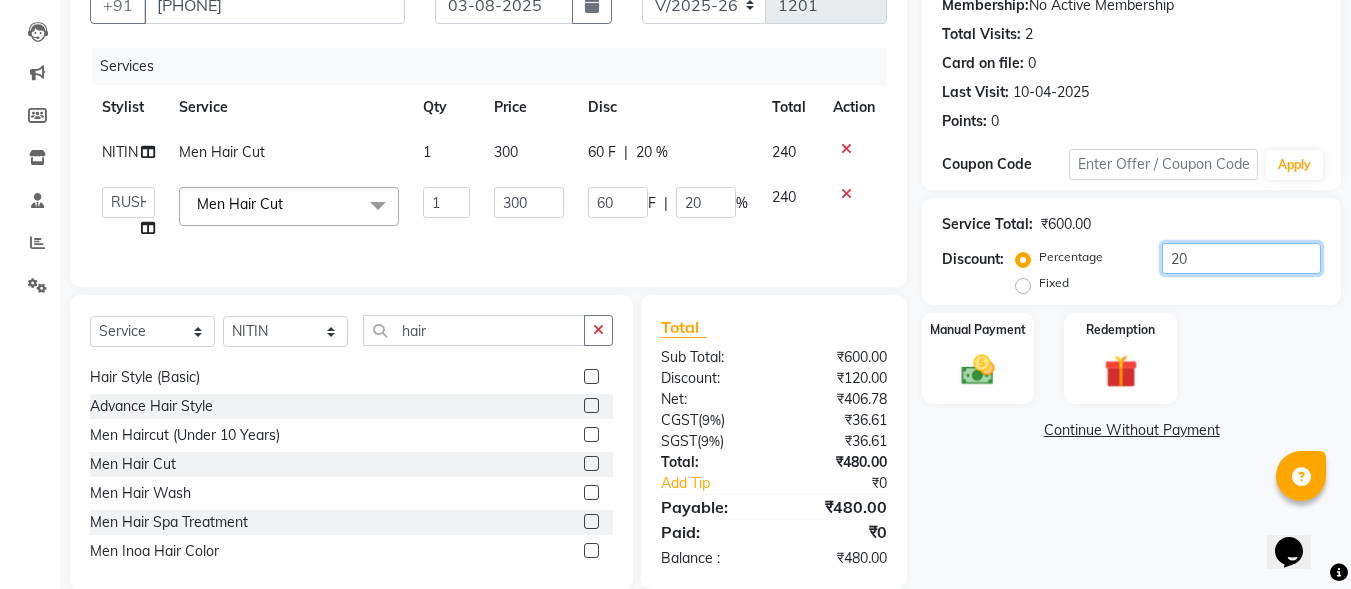 scroll, scrollTop: 246, scrollLeft: 0, axis: vertical 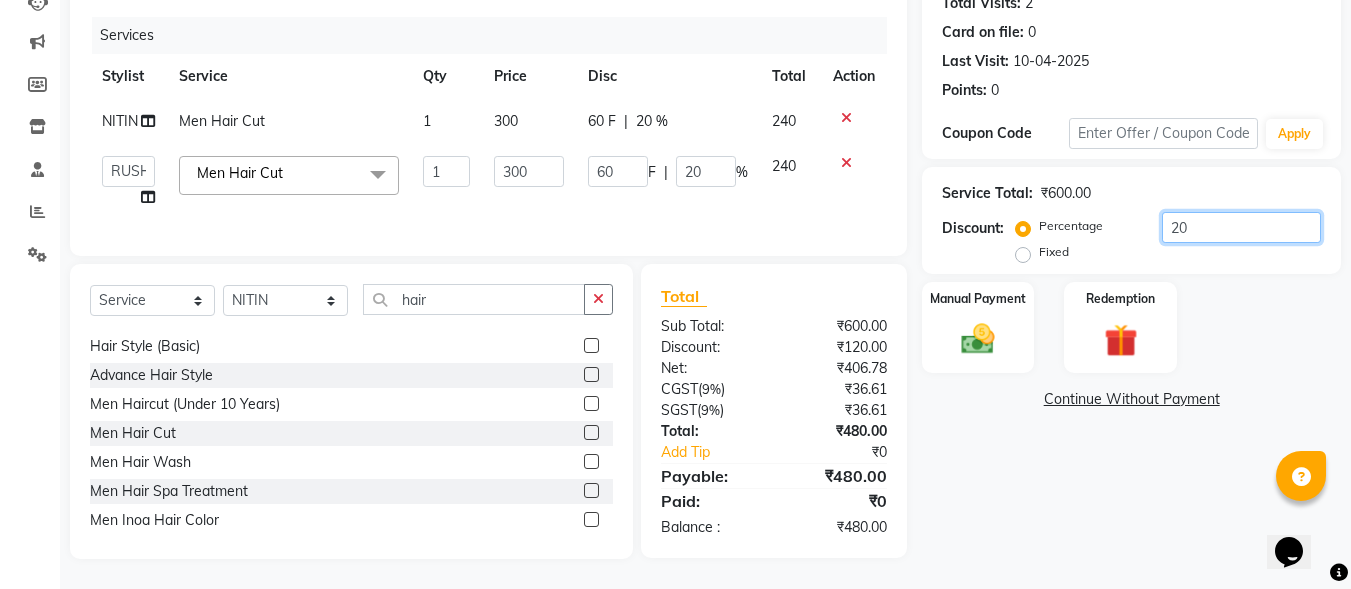 click on "20" 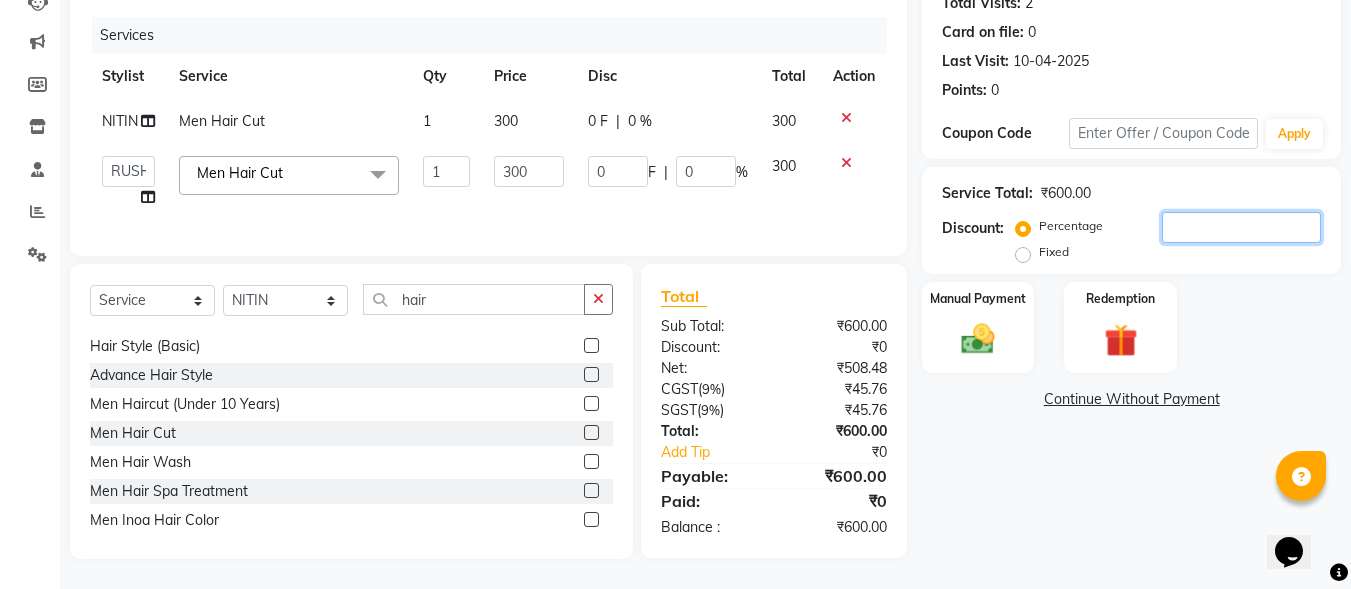 click 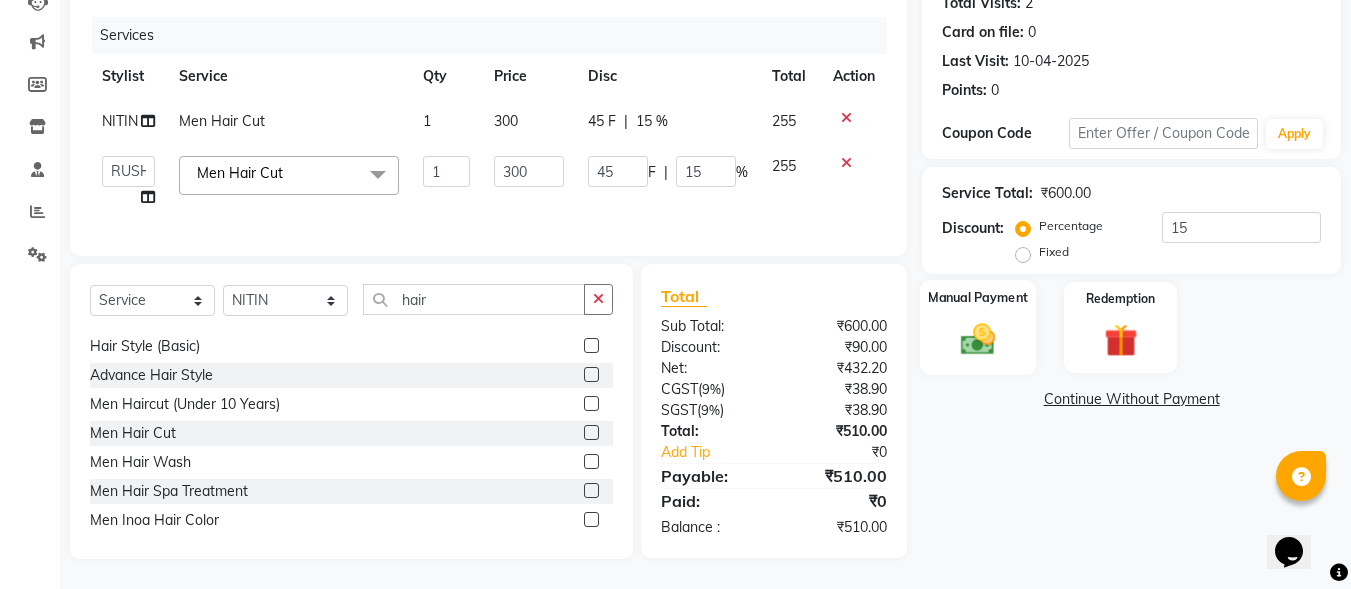 click 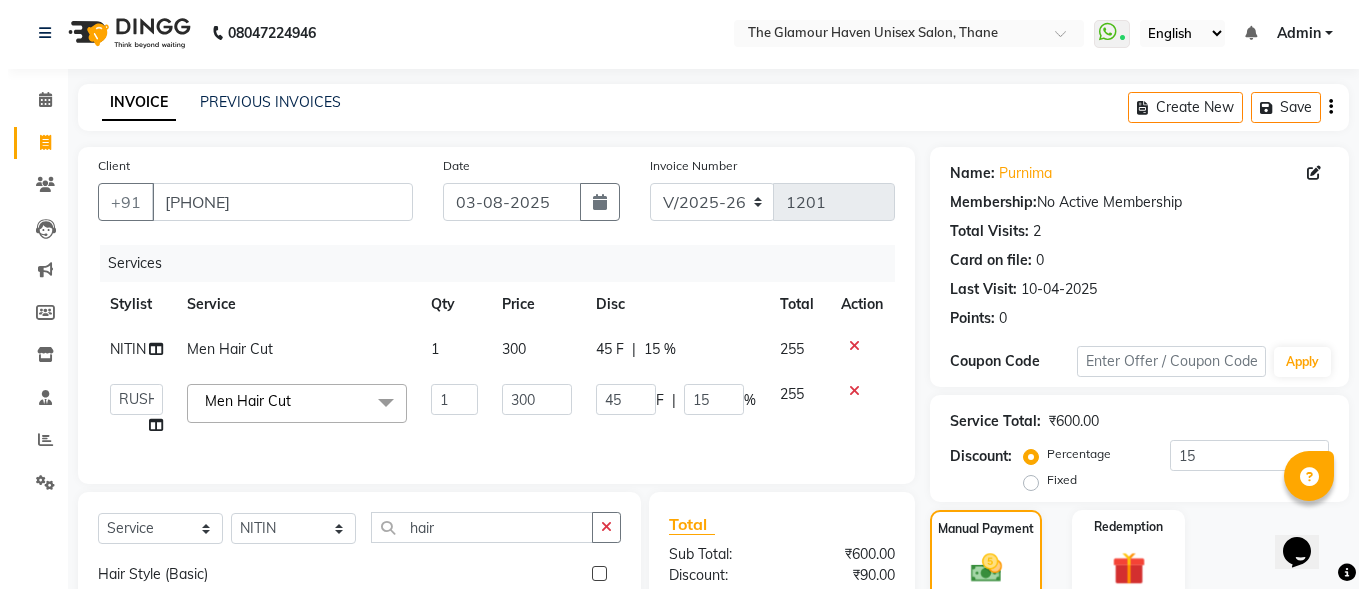 scroll, scrollTop: 0, scrollLeft: 0, axis: both 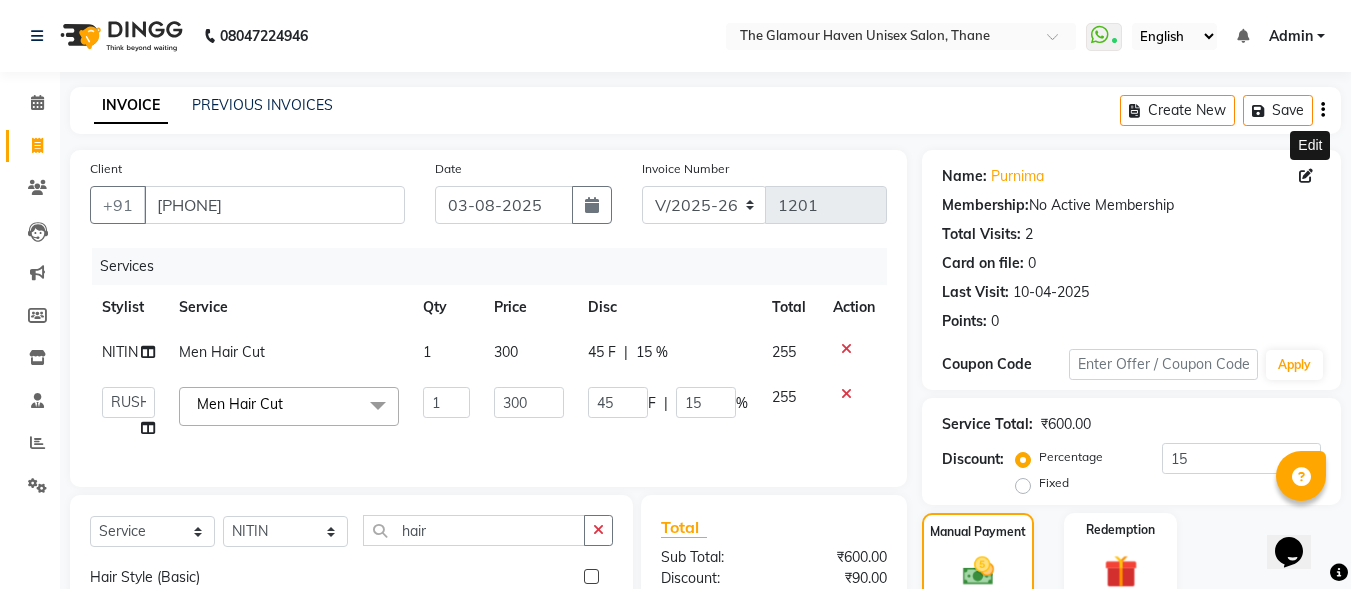 click 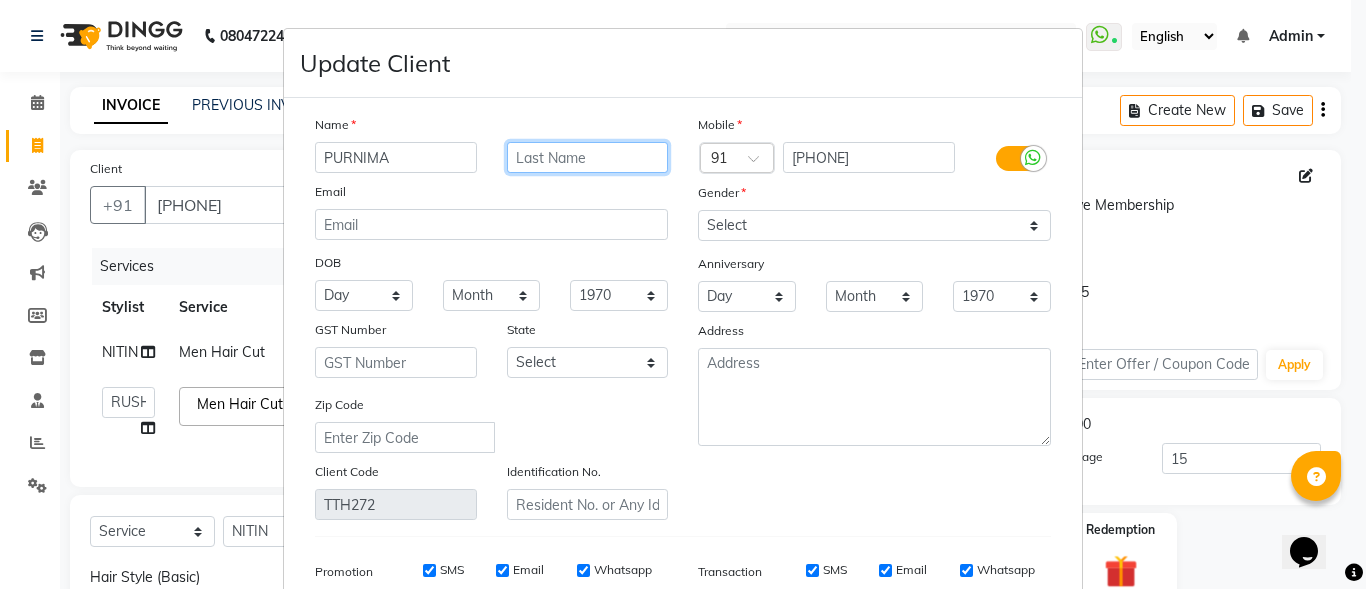 click at bounding box center [588, 157] 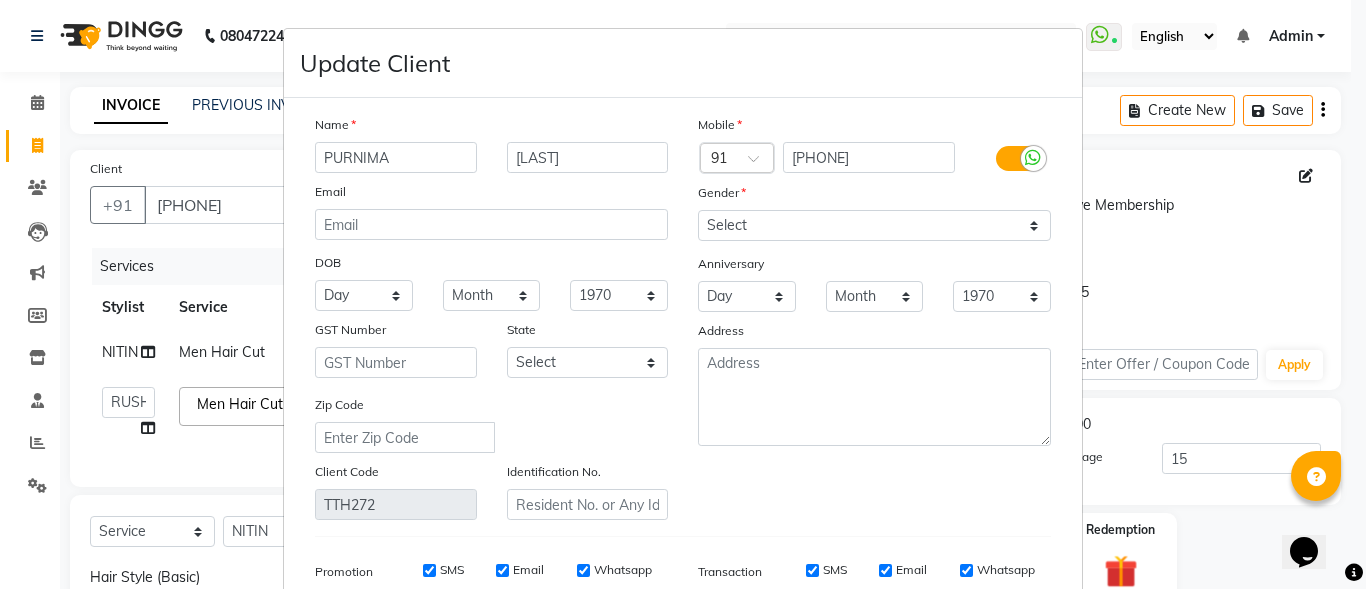 click on "Email" at bounding box center [491, 195] 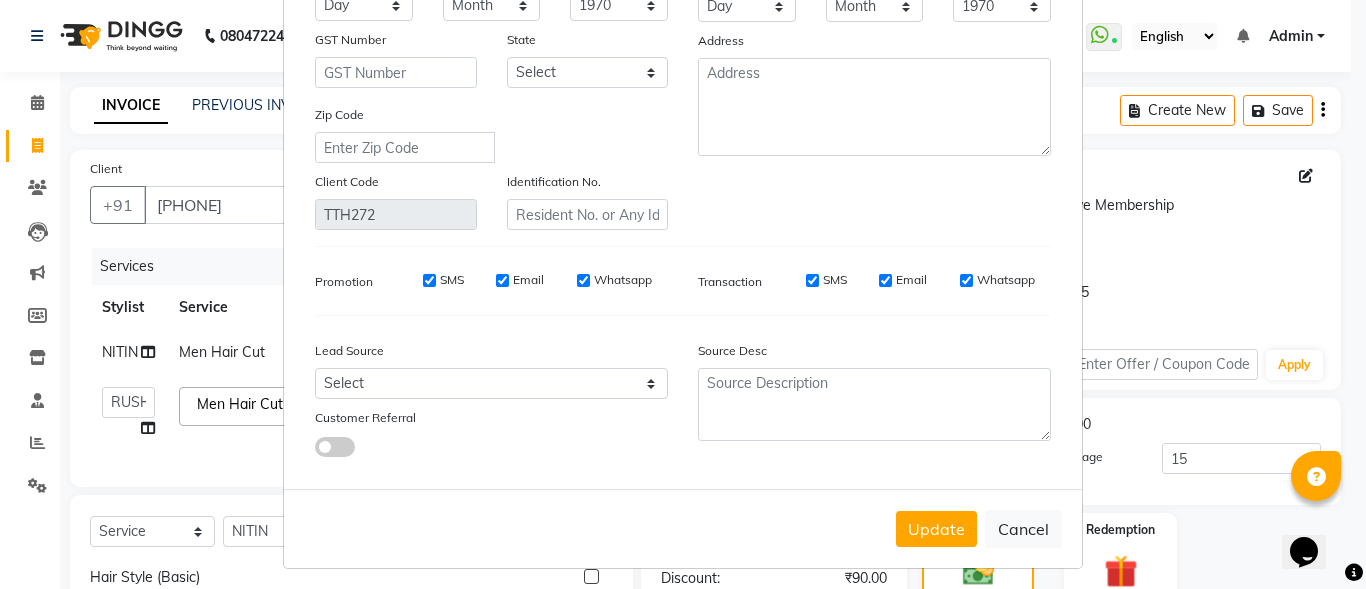 scroll, scrollTop: 298, scrollLeft: 0, axis: vertical 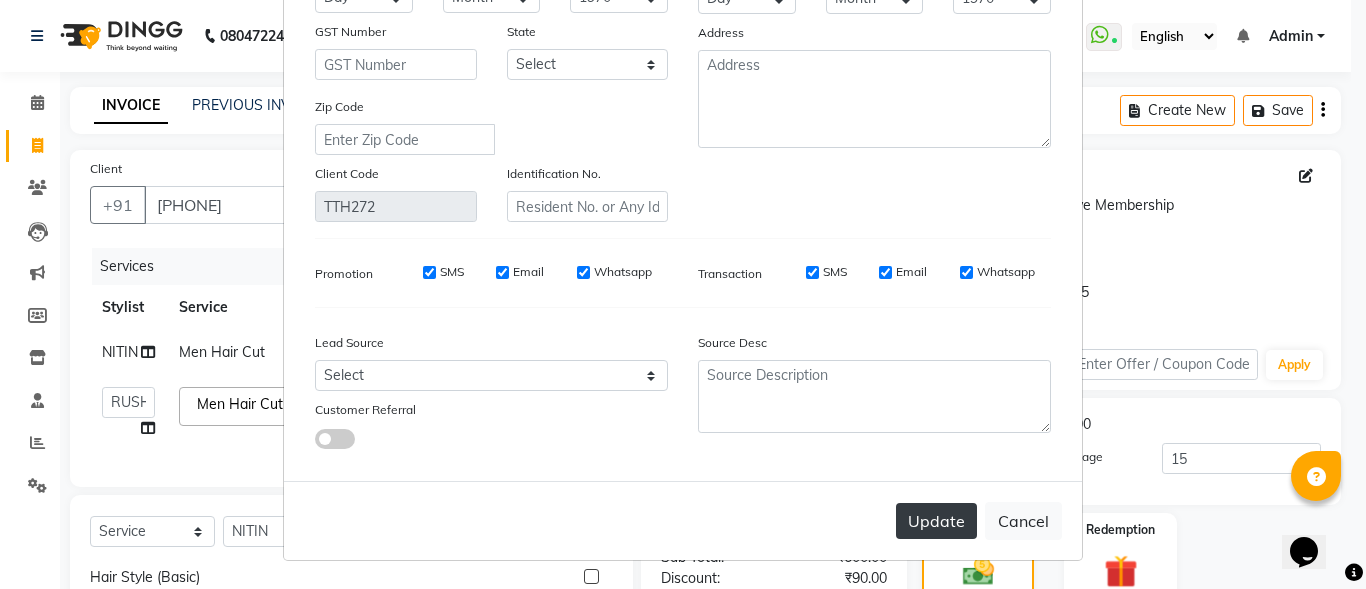 click on "Update" at bounding box center [936, 521] 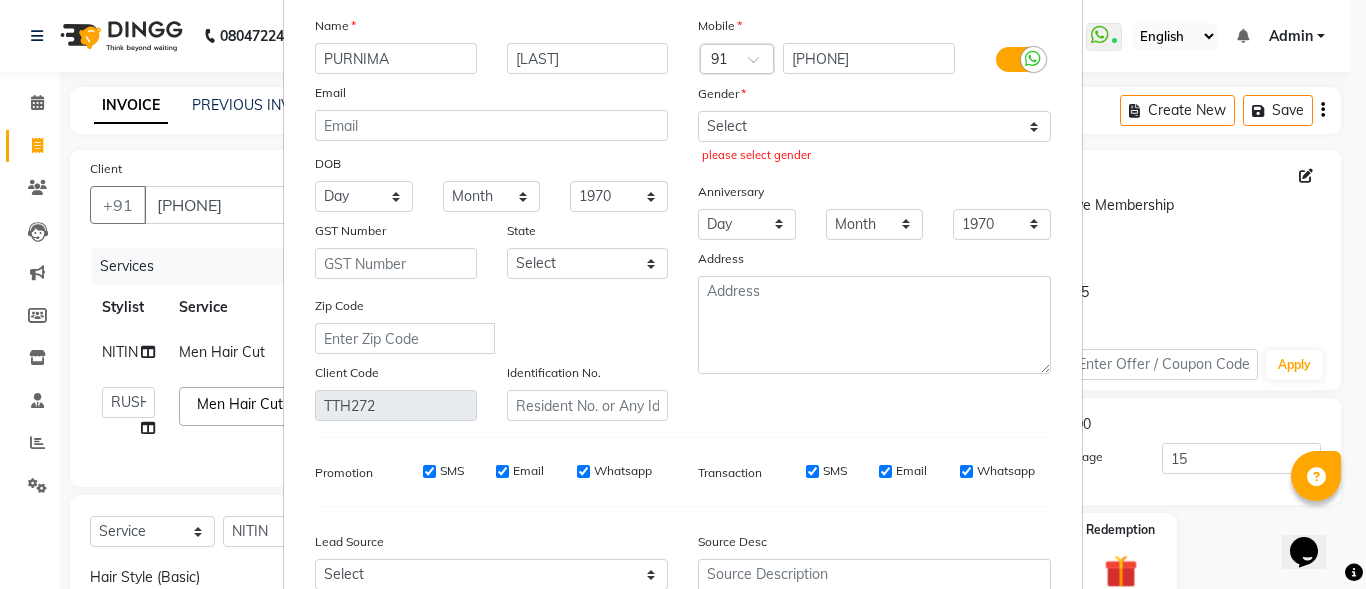scroll, scrollTop: 98, scrollLeft: 0, axis: vertical 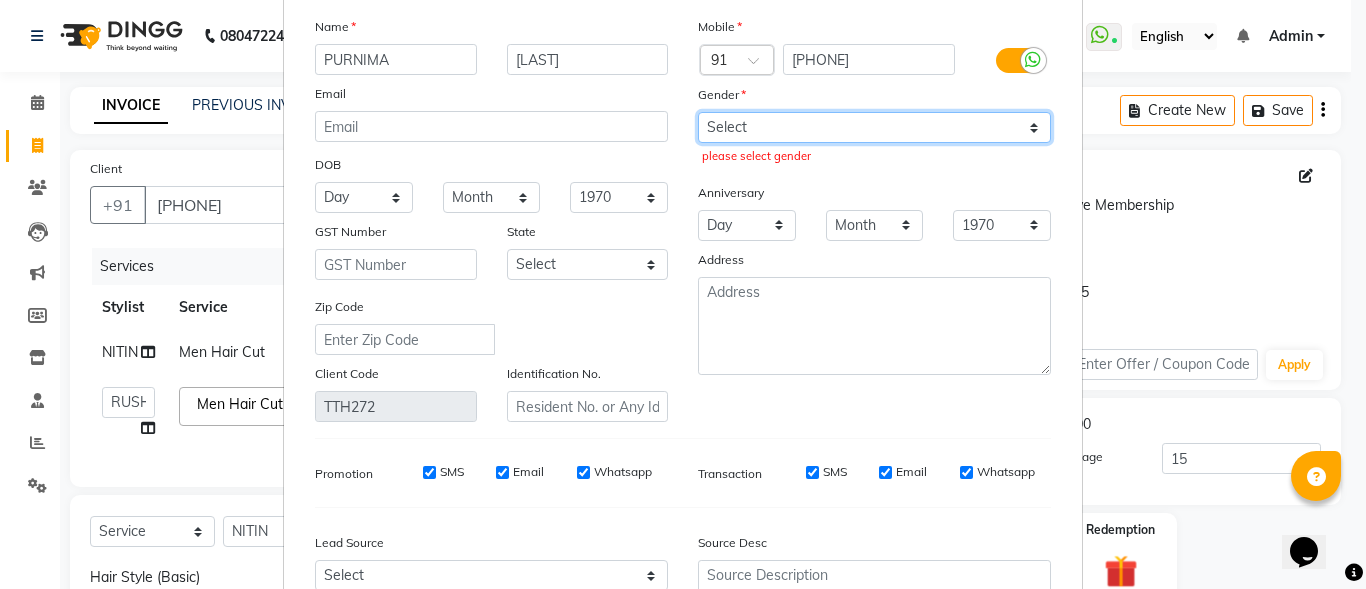 click on "Select Male Female Other Prefer Not To Say" at bounding box center (874, 127) 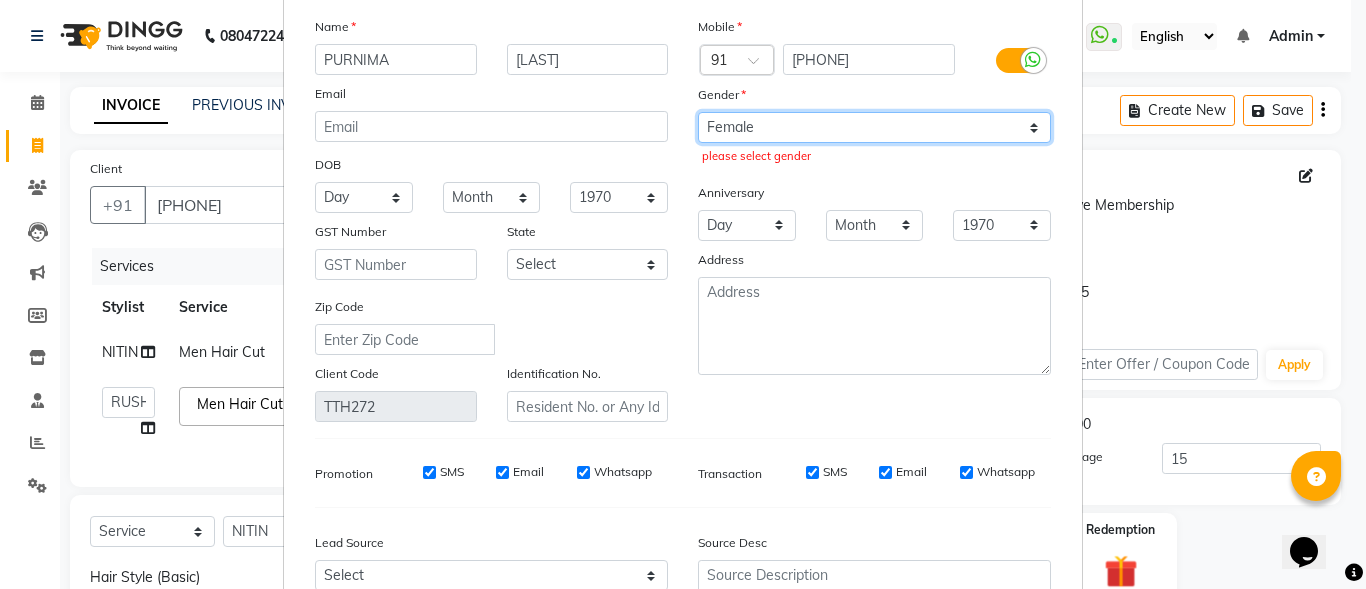 click on "Select Male Female Other Prefer Not To Say" at bounding box center [874, 127] 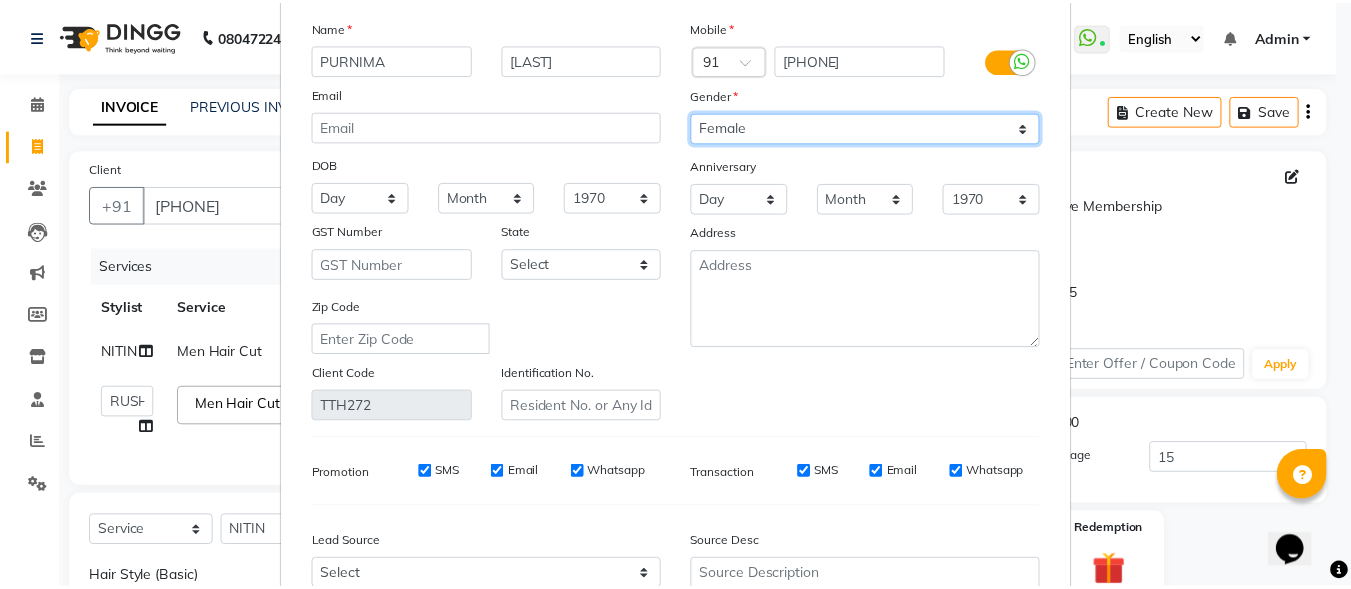 scroll, scrollTop: 298, scrollLeft: 0, axis: vertical 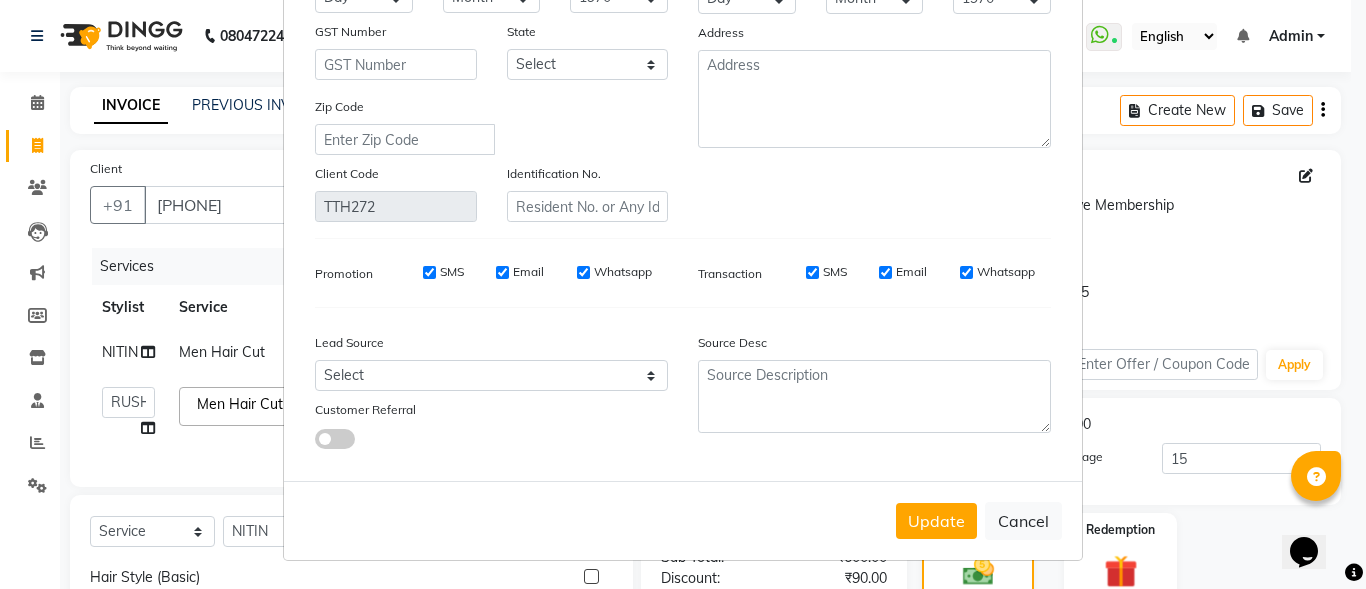 click on "Update" at bounding box center (936, 521) 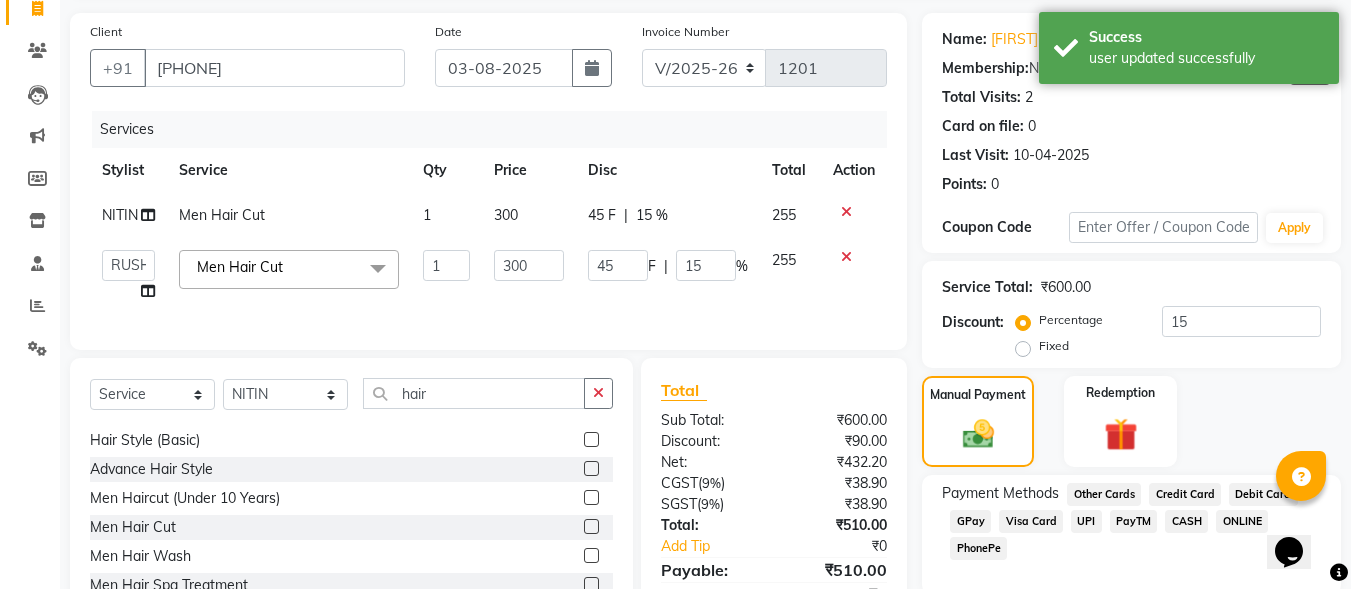 scroll, scrollTop: 200, scrollLeft: 0, axis: vertical 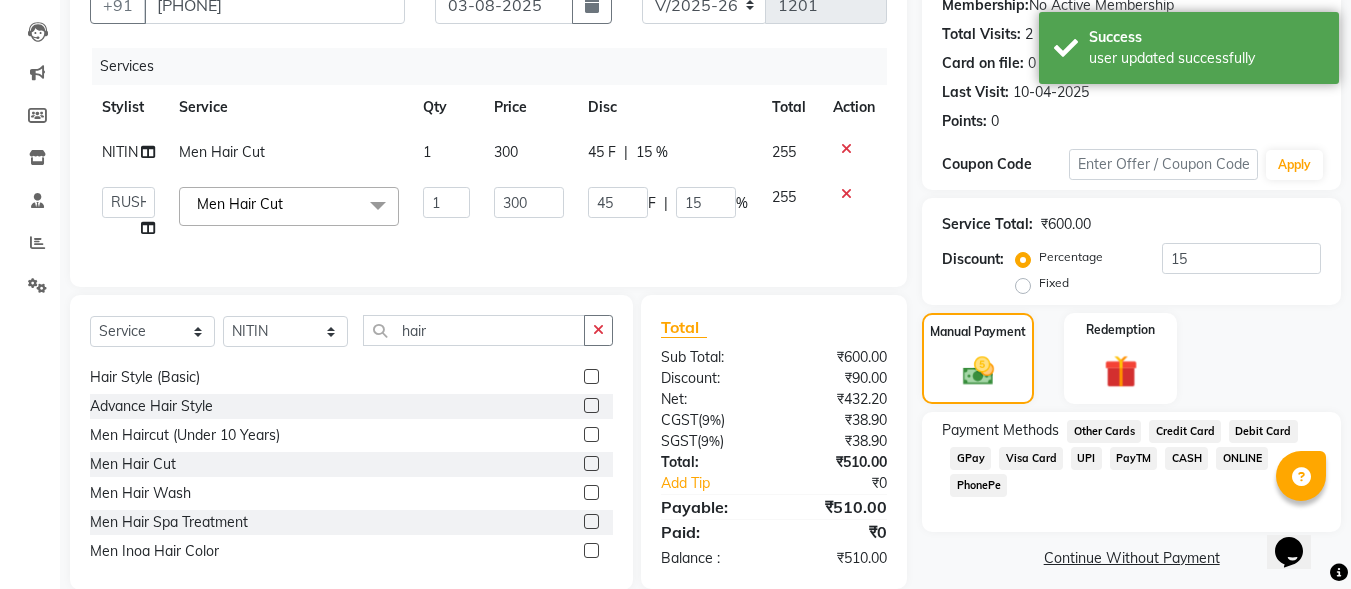 click on "GPay" 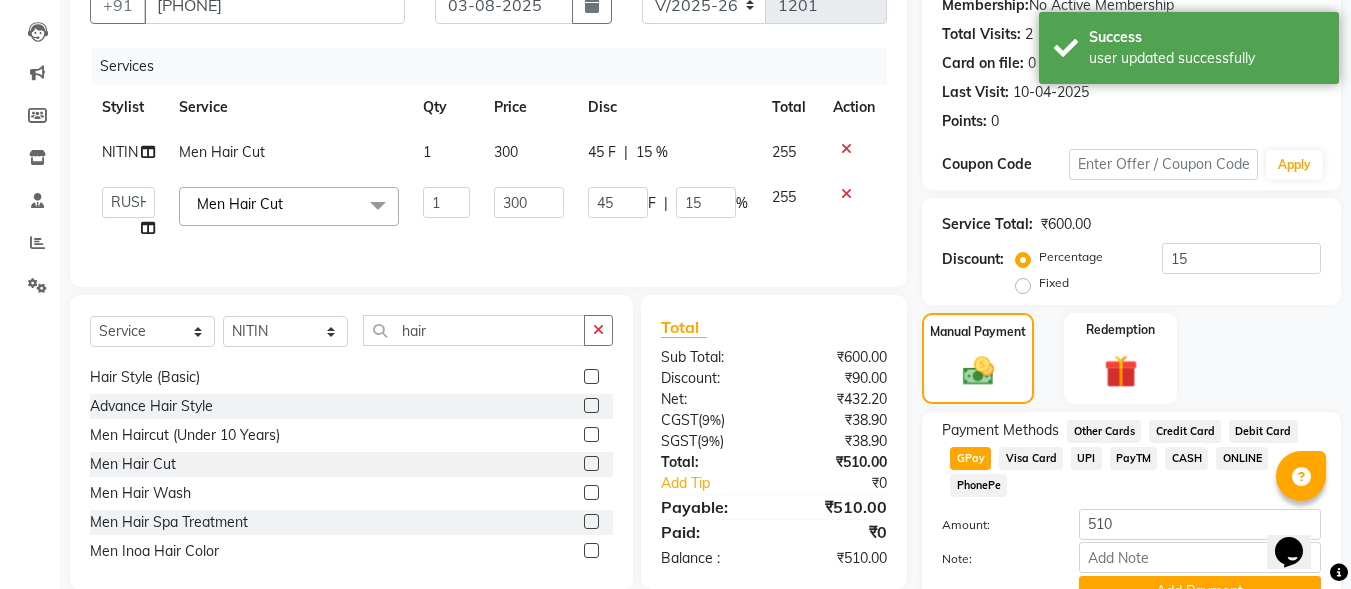 scroll, scrollTop: 297, scrollLeft: 0, axis: vertical 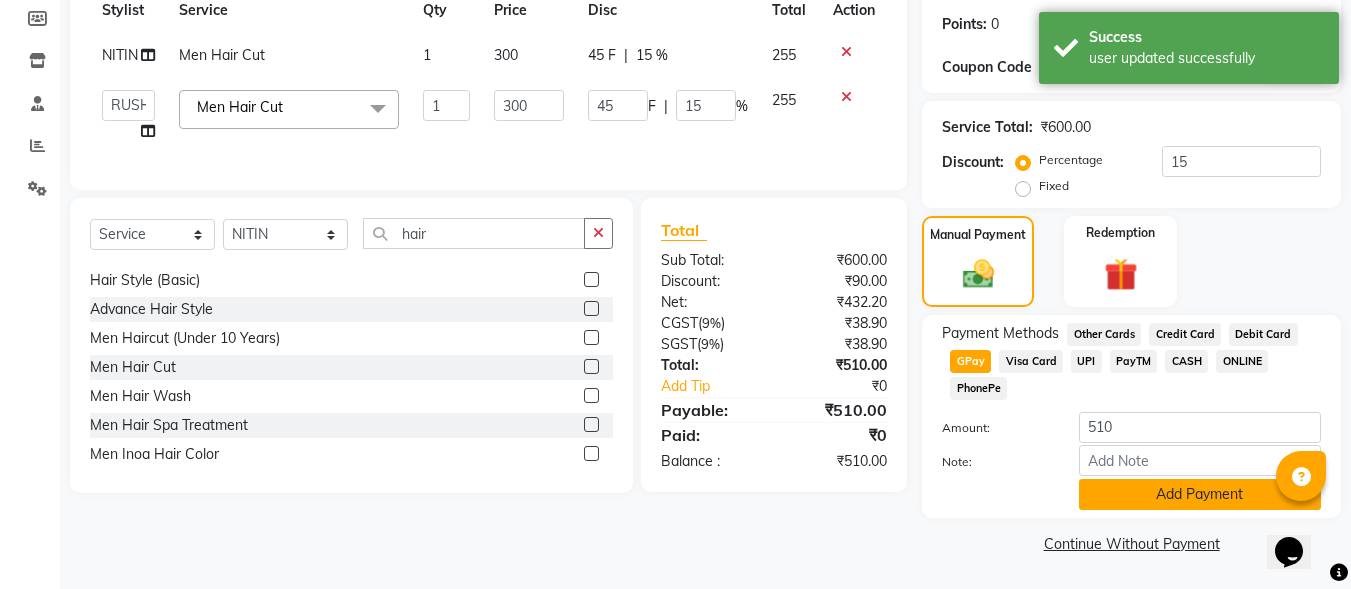 click on "Add Payment" 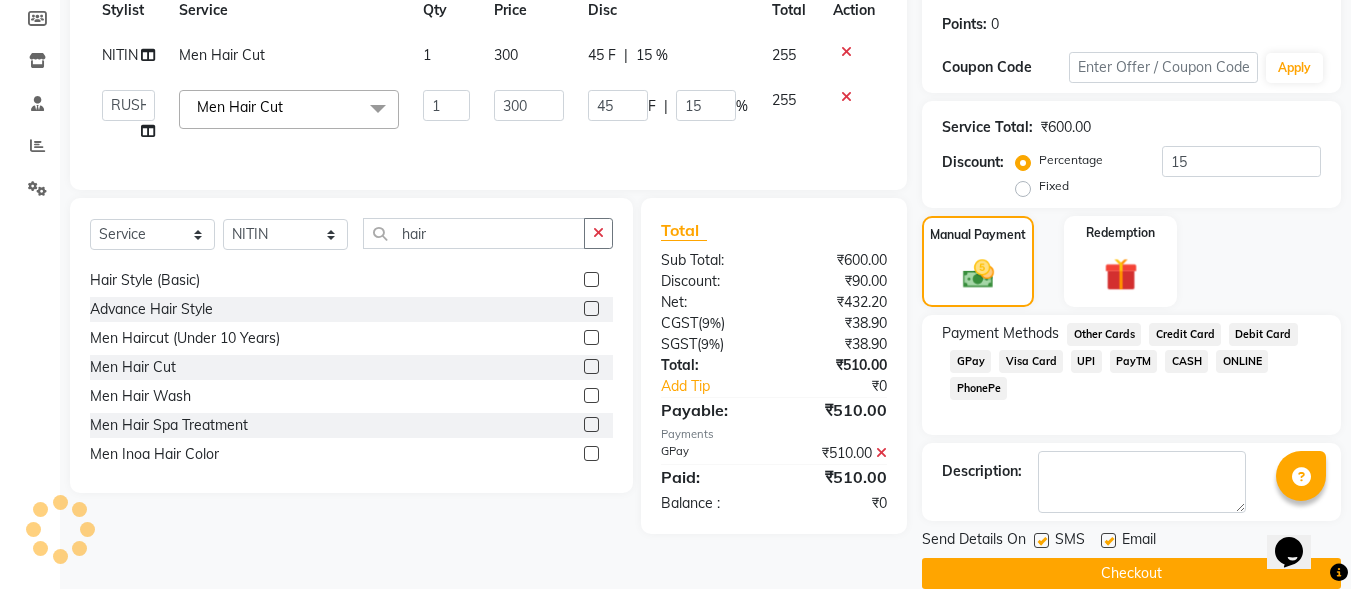 scroll, scrollTop: 327, scrollLeft: 0, axis: vertical 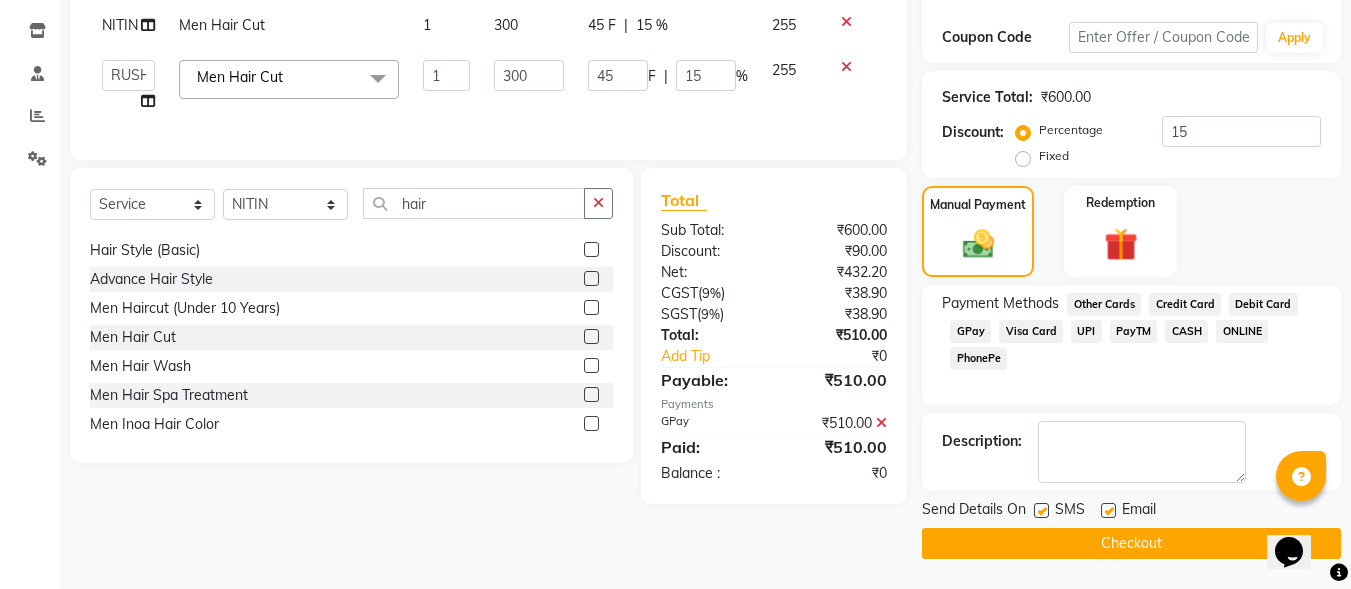 click on "Checkout" 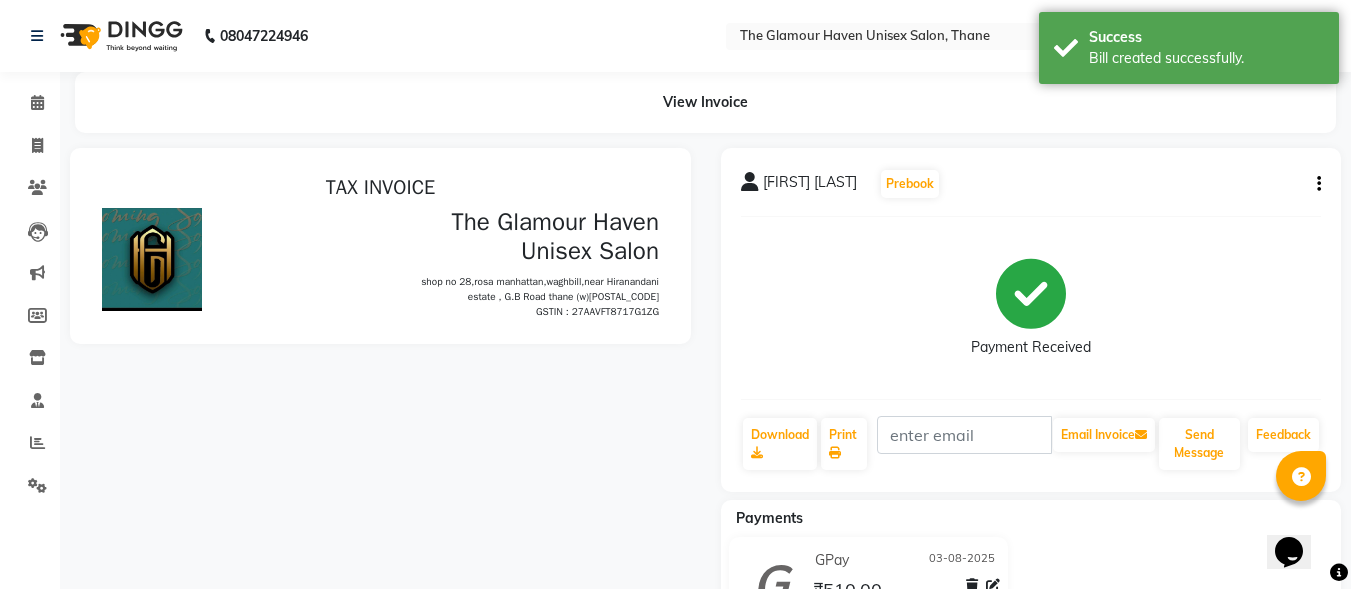 scroll, scrollTop: 0, scrollLeft: 0, axis: both 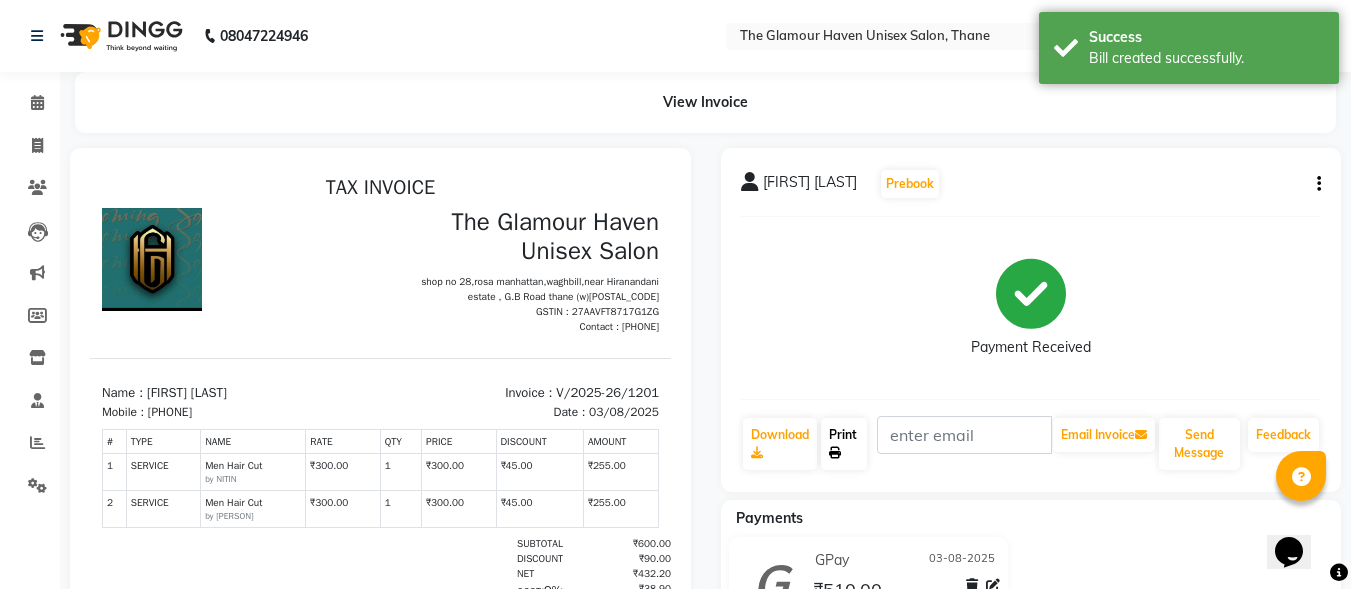 click on "Print" 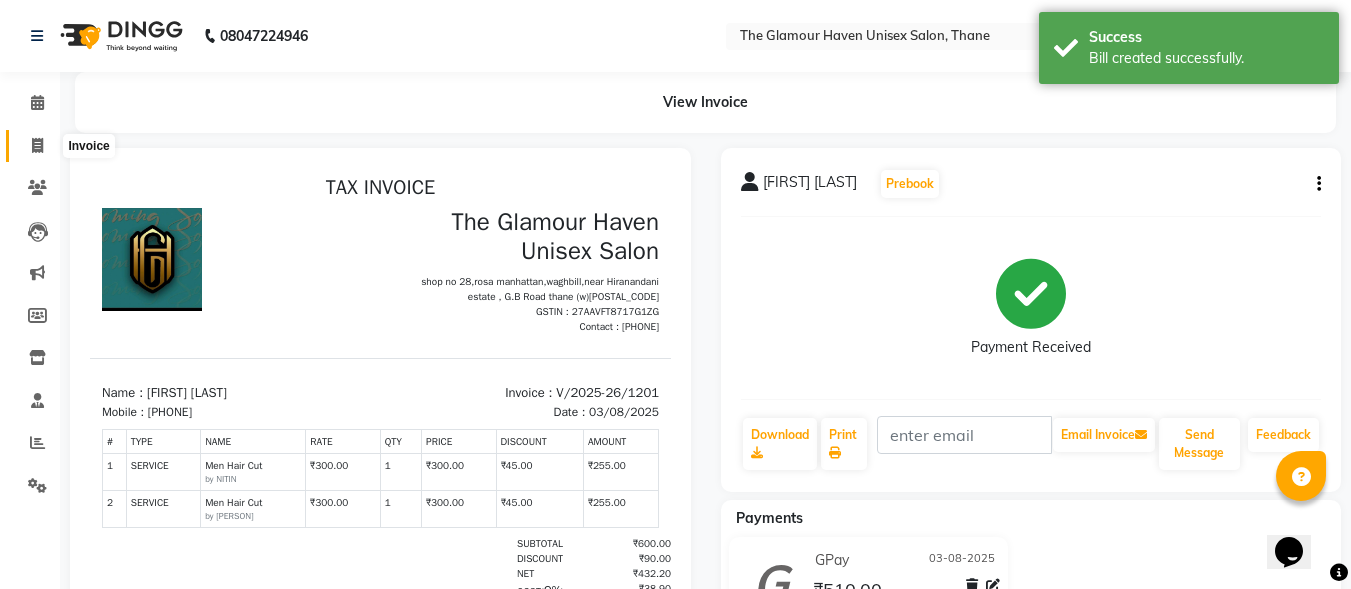 click 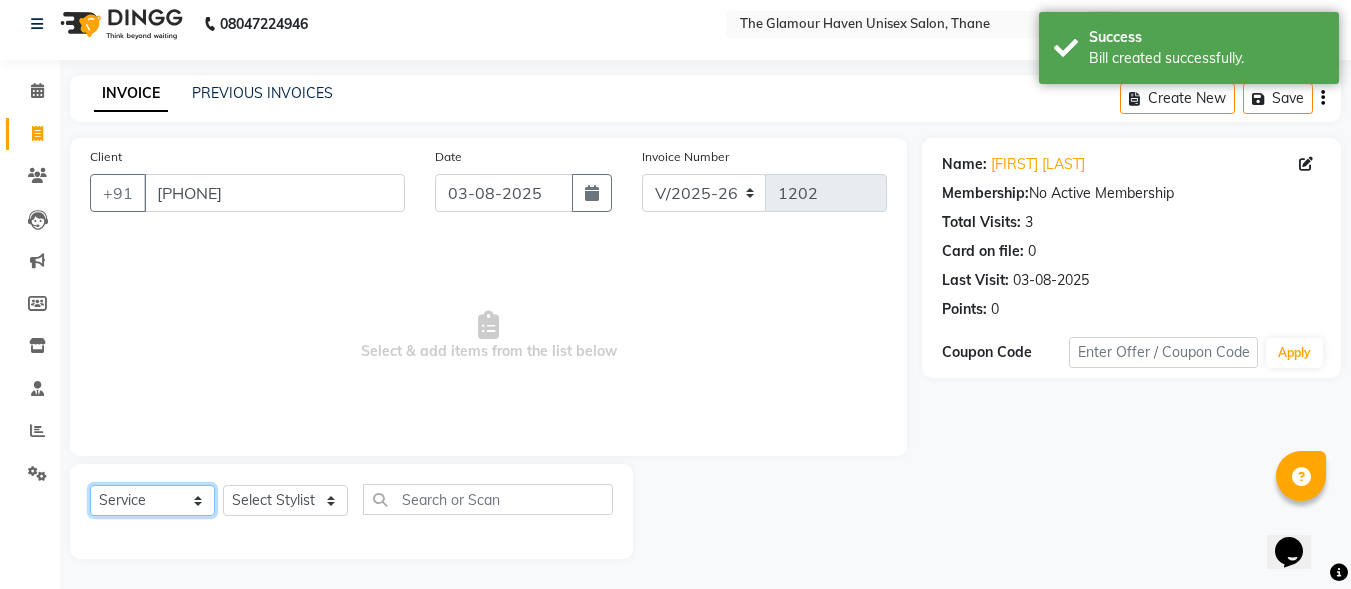click on "Select  Service  Product  Membership  Package Voucher Prepaid Gift Card" 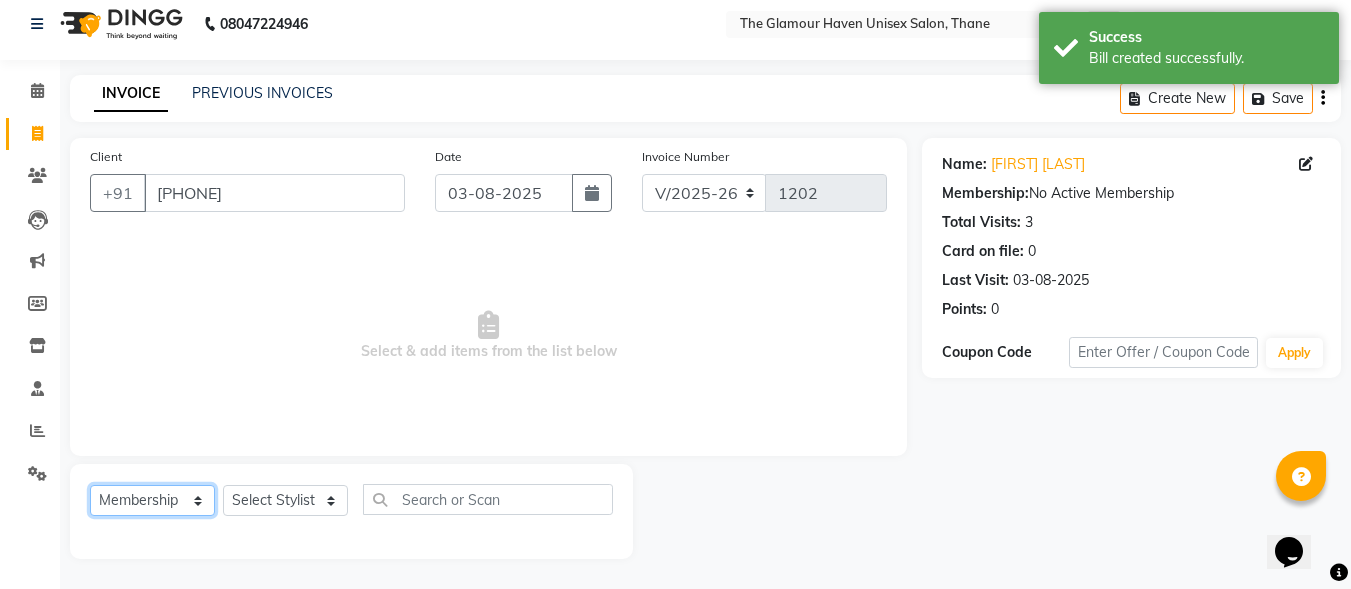 click on "Select  Service  Product  Membership  Package Voucher Prepaid Gift Card" 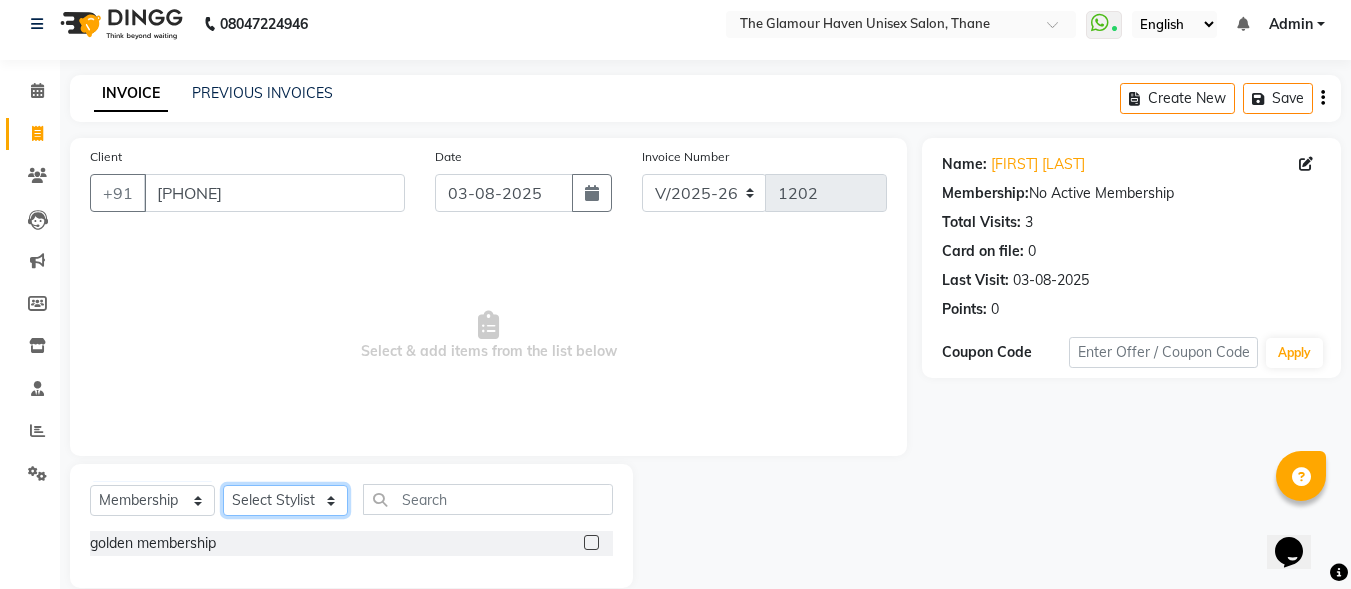 click on "Select Stylist [FIRST] [LAST] [FIRST] [LAST] [FIRST] [LAST] [FIRST] [LAST] [FIRST] [LAST] [FIRST] [LAST] [FIRST] [LAST] [FIRST] [LAST] [FIRST] [LAST]" 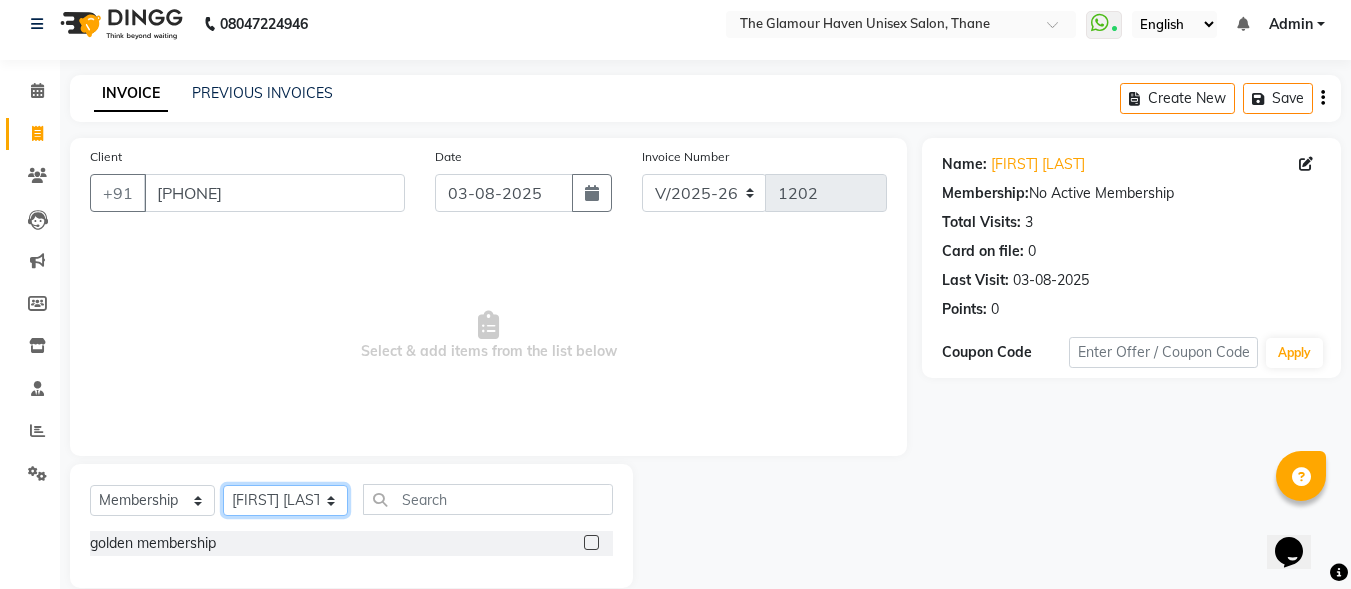 click on "Select Stylist [FIRST] [LAST] [FIRST] [LAST] [FIRST] [LAST] [FIRST] [LAST] [FIRST] [LAST] [FIRST] [LAST] [FIRST] [LAST] [FIRST] [LAST] [FIRST] [LAST]" 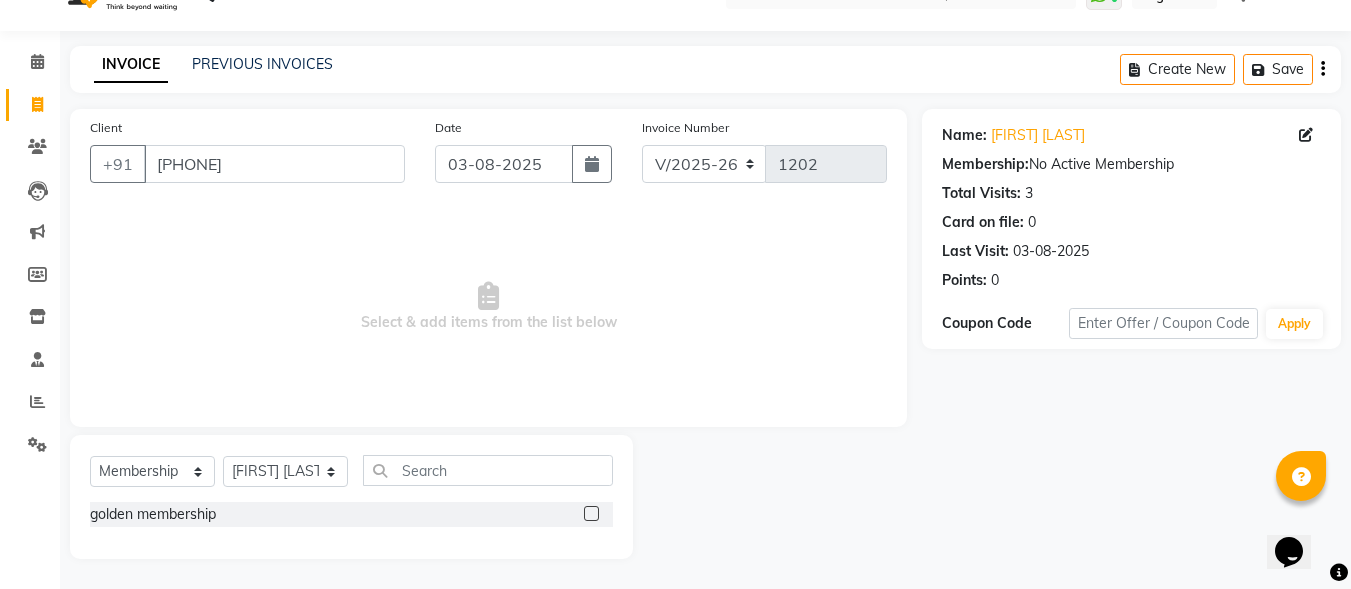 click 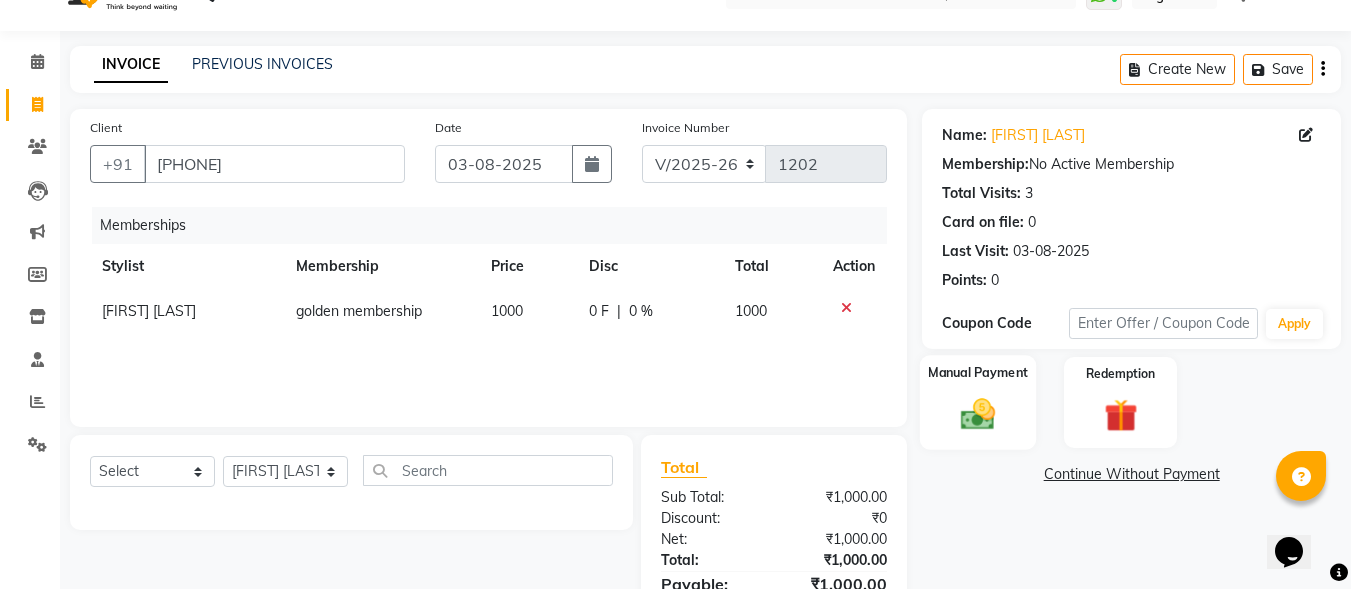 click 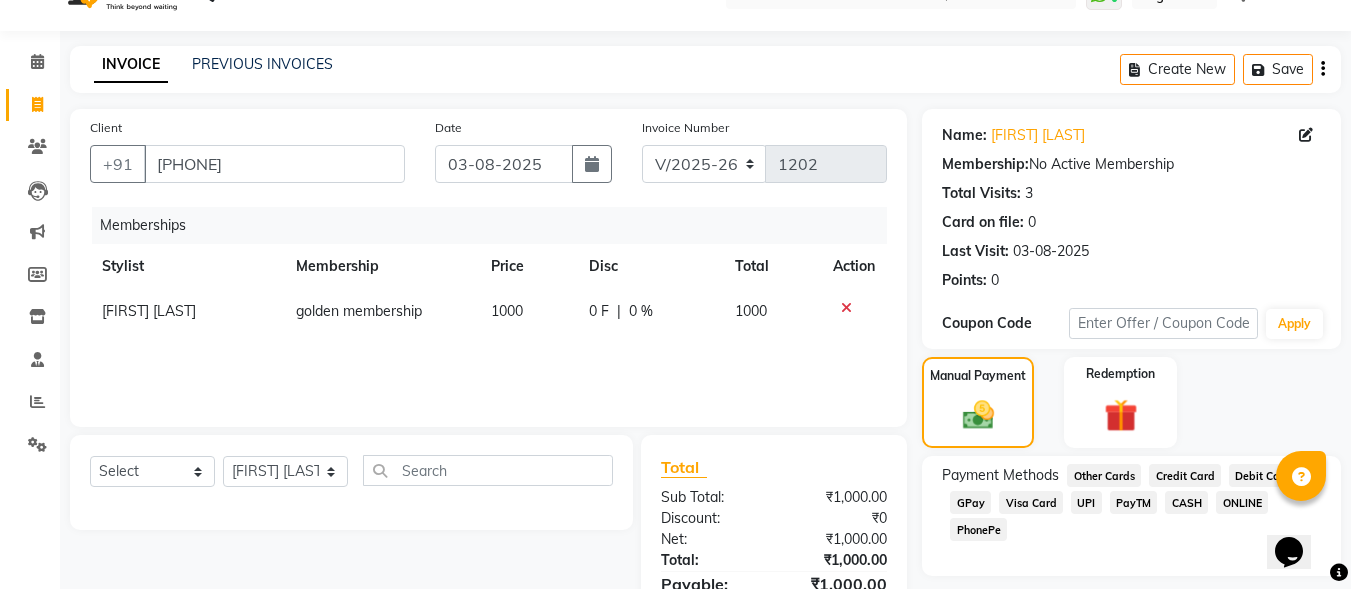 click on "GPay" 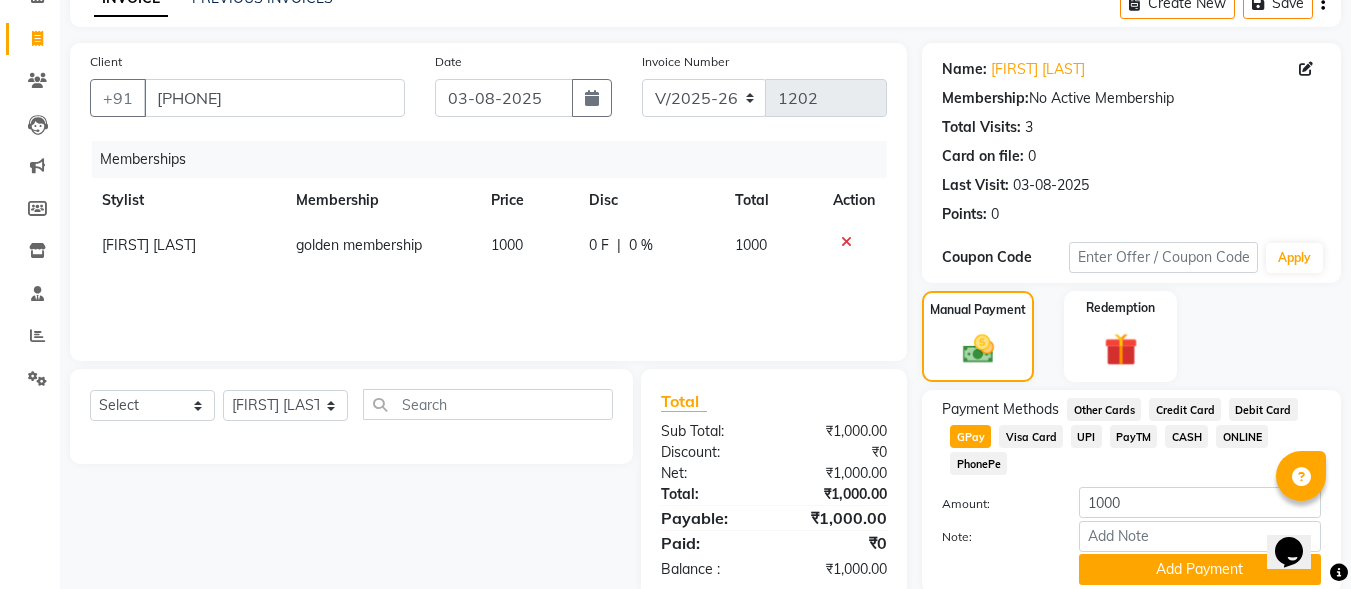 scroll, scrollTop: 182, scrollLeft: 0, axis: vertical 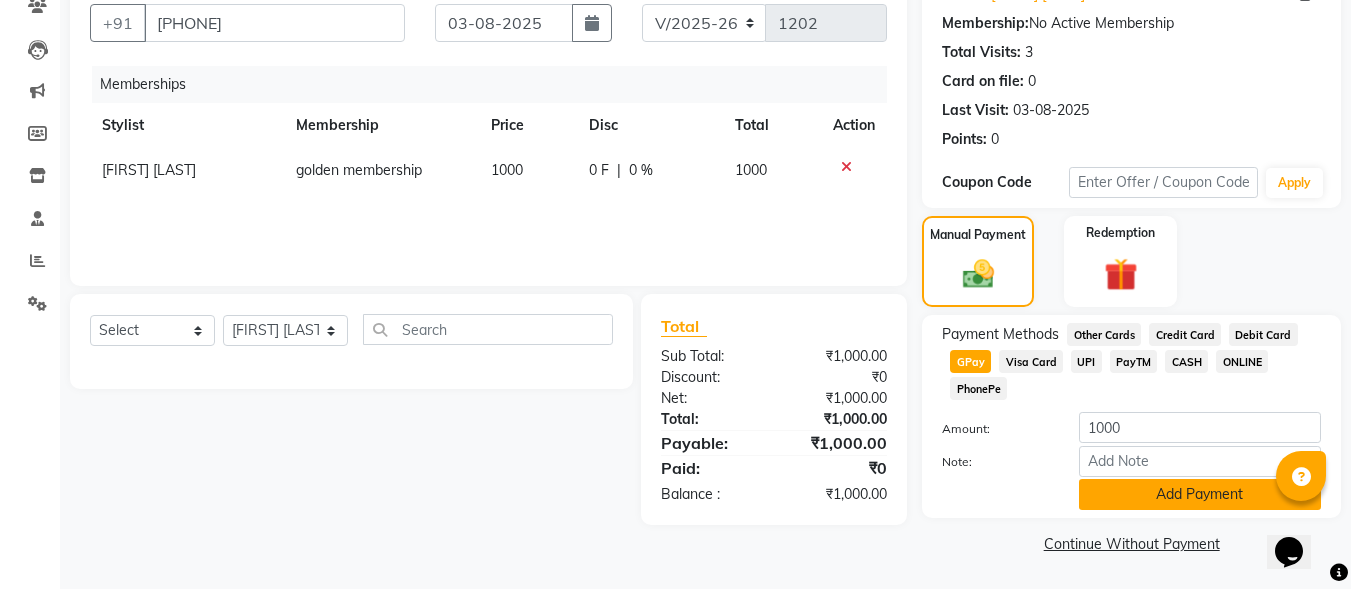 click on "Add Payment" 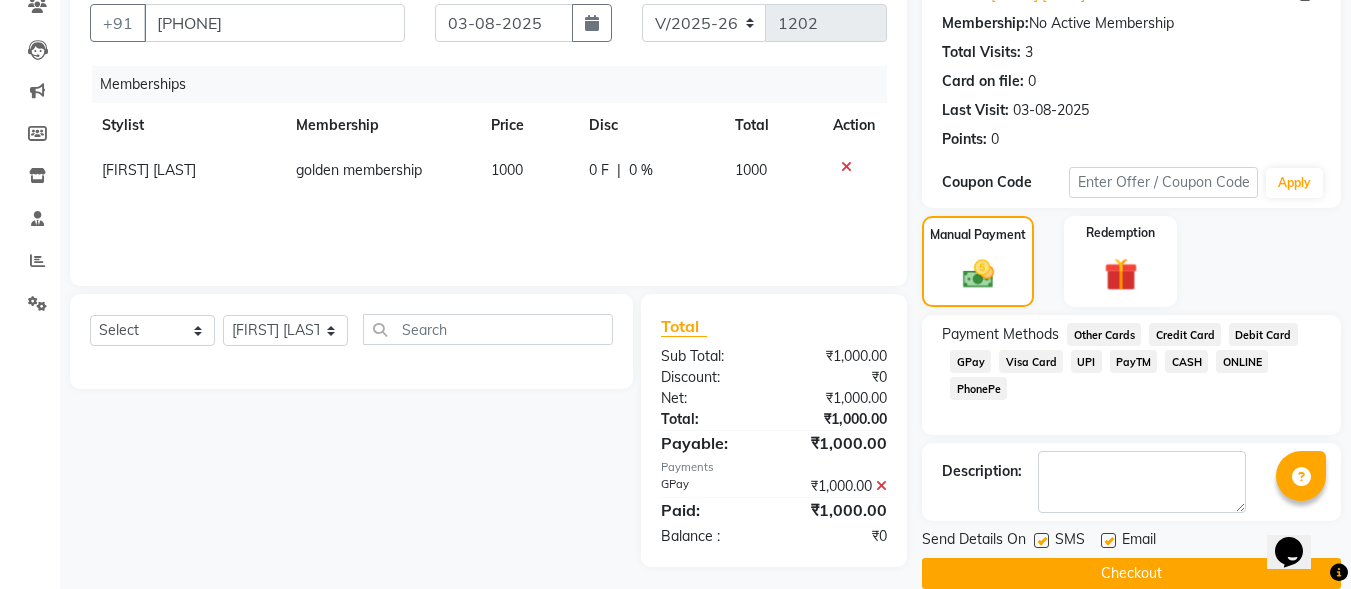 scroll, scrollTop: 212, scrollLeft: 0, axis: vertical 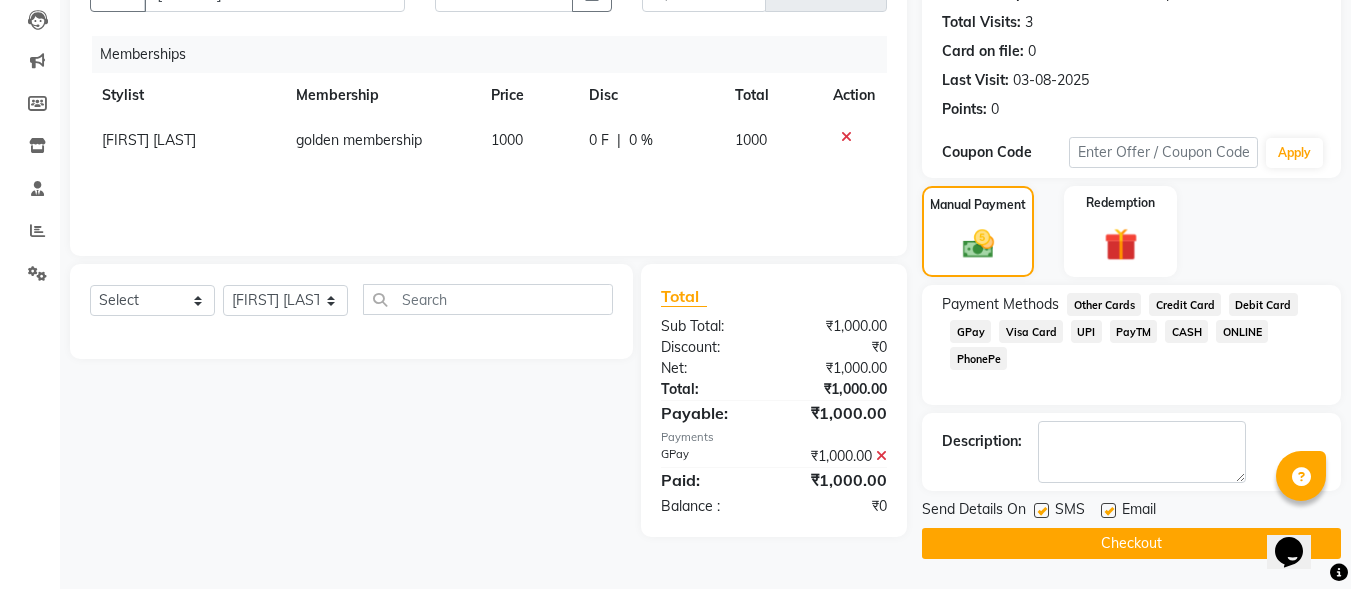 click on "Checkout" 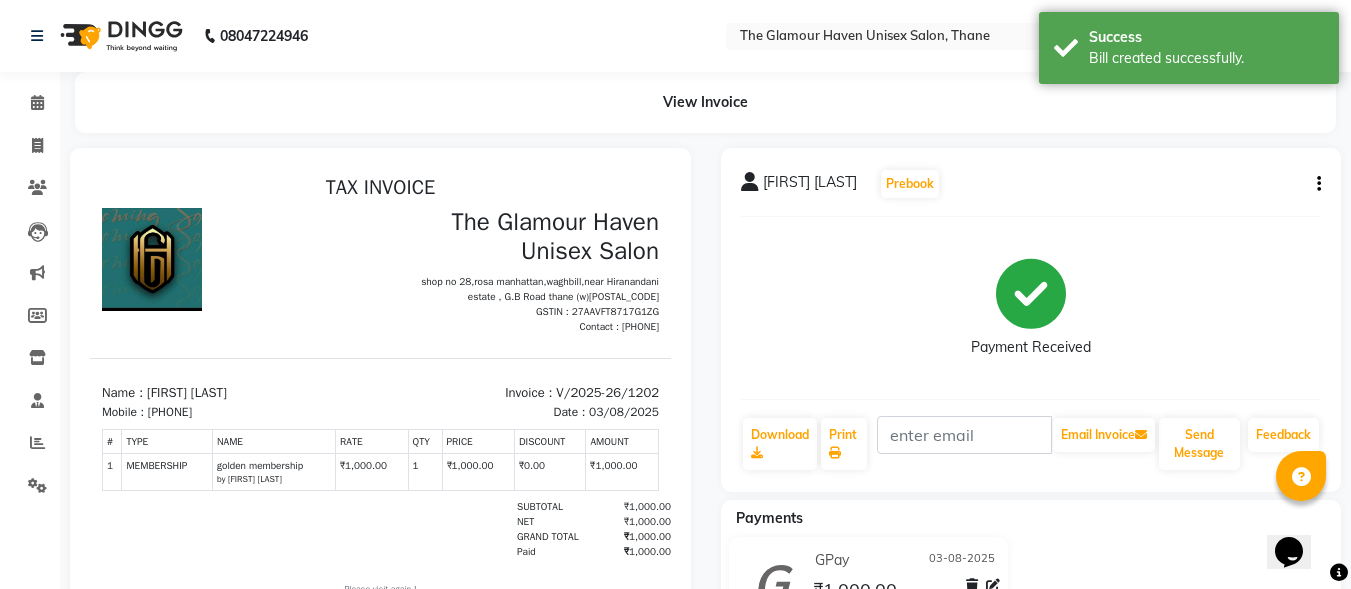 scroll, scrollTop: 0, scrollLeft: 0, axis: both 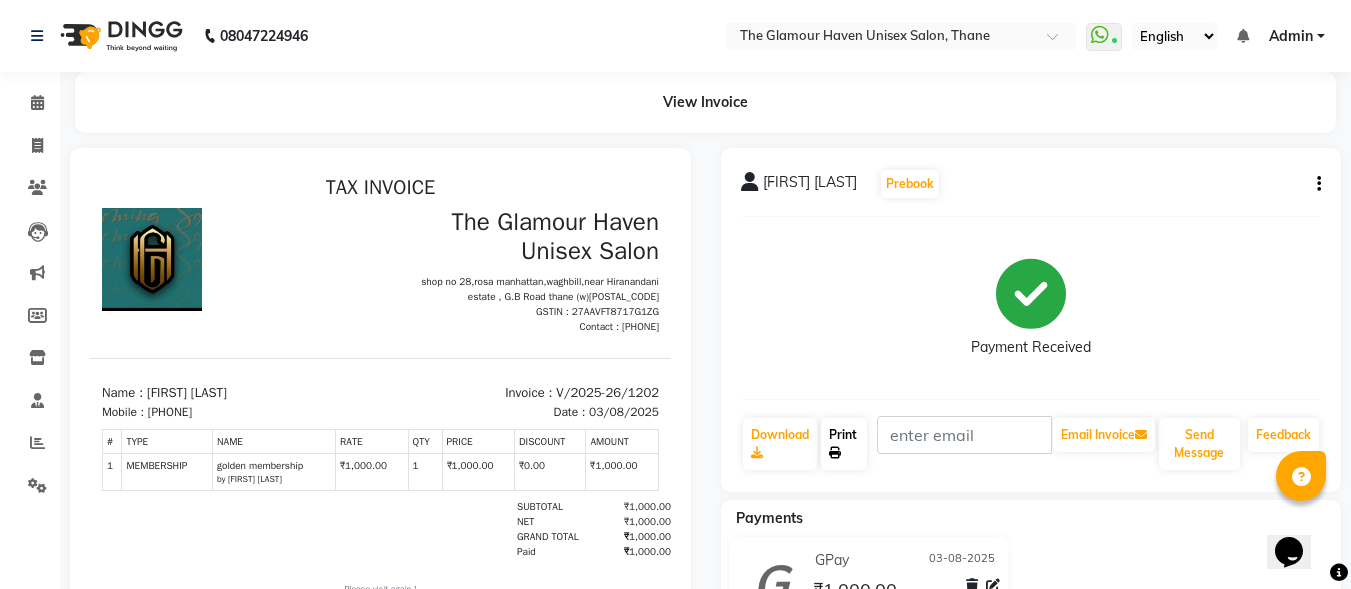 click on "Print" 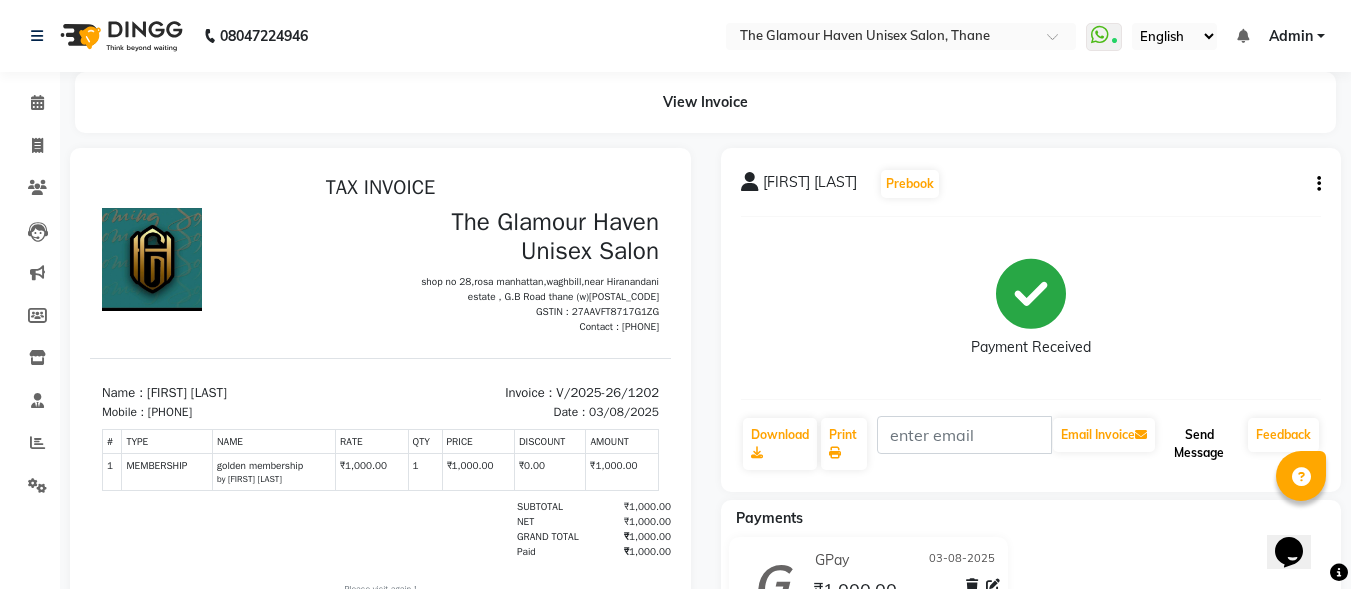 click on "Send Message" 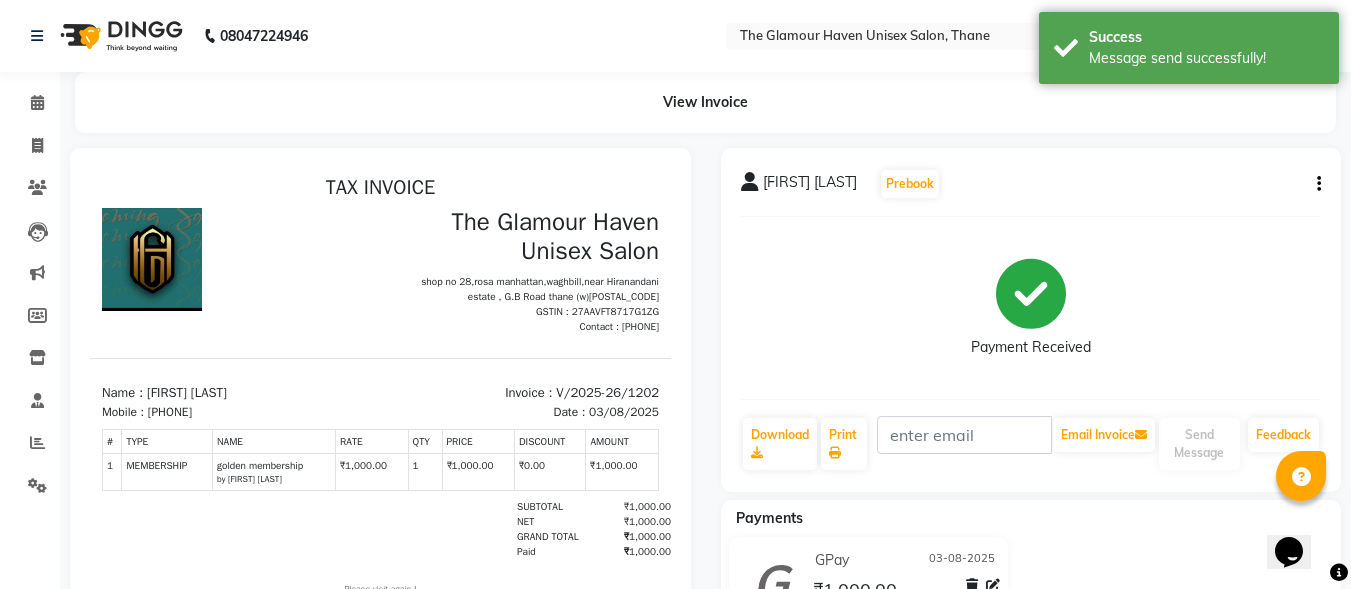 click on "View Invoice" 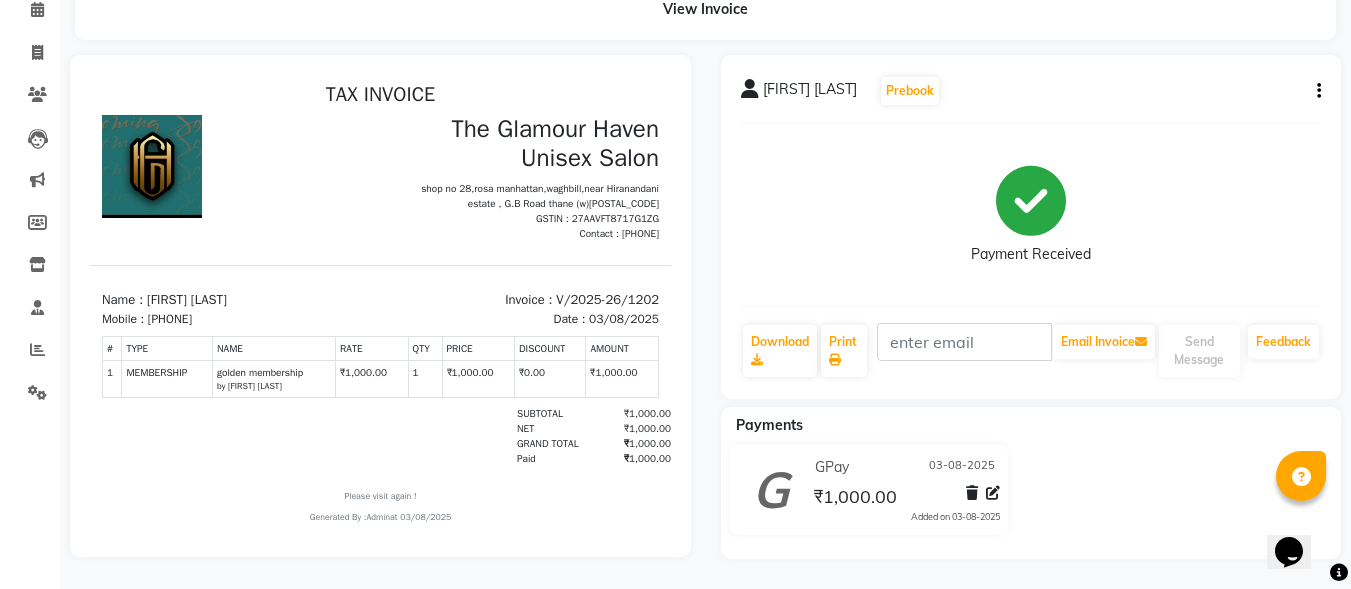 scroll, scrollTop: 0, scrollLeft: 0, axis: both 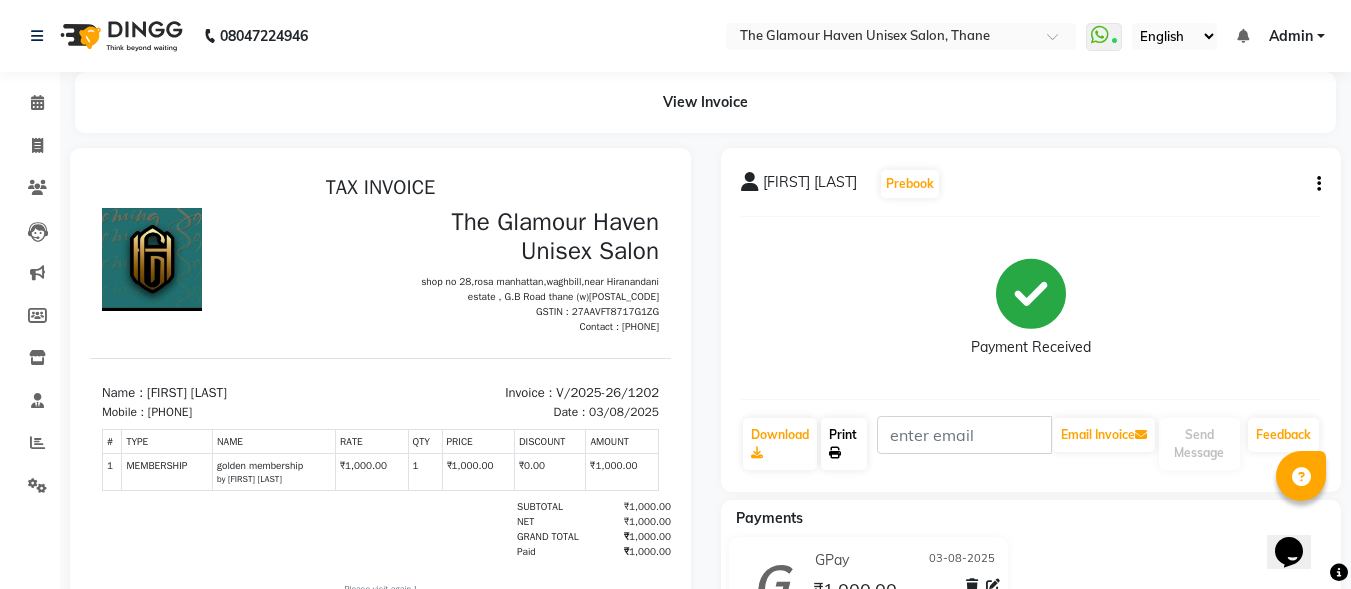 click 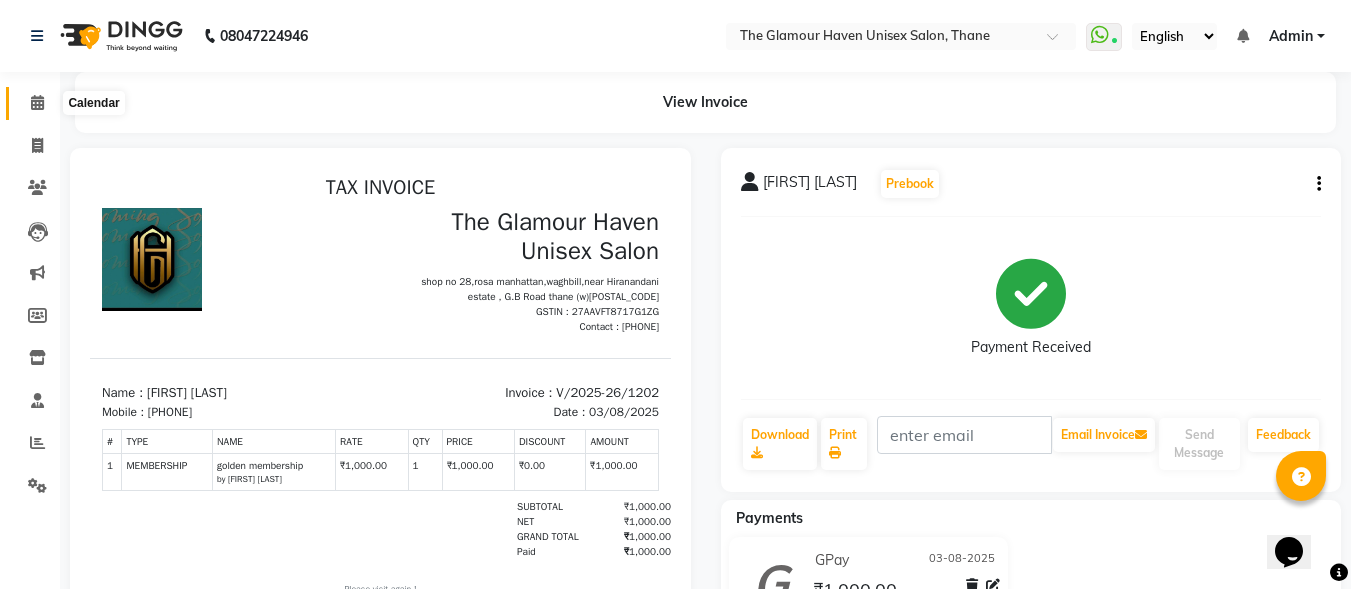 click 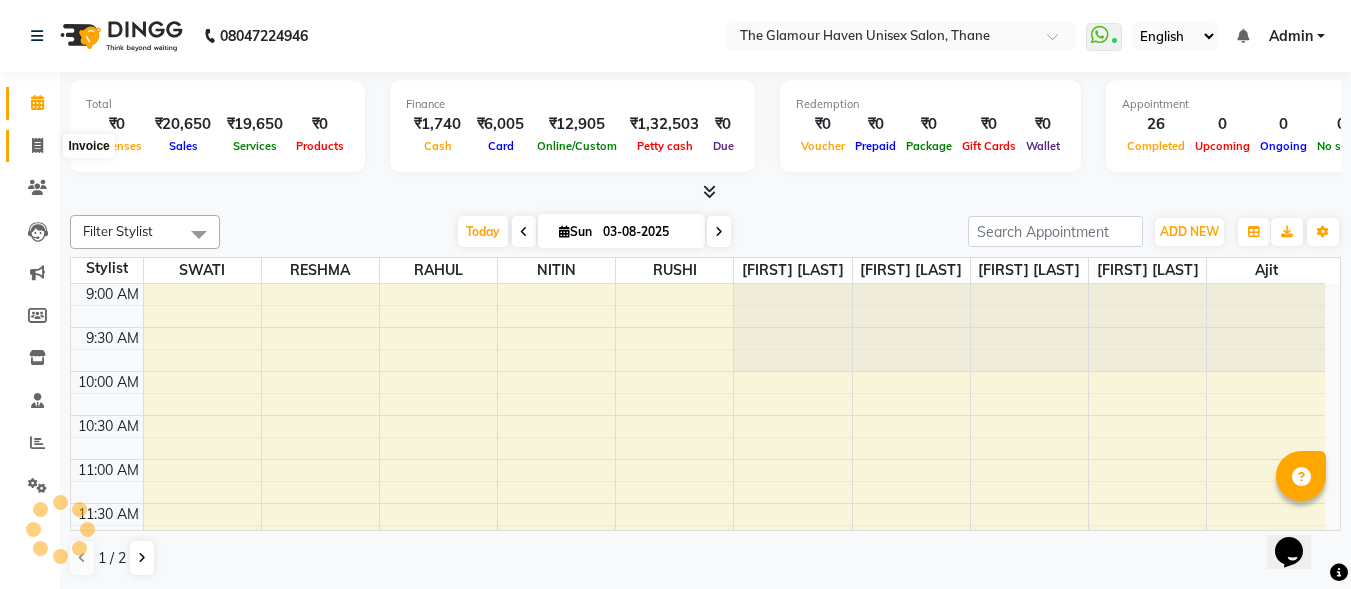 click 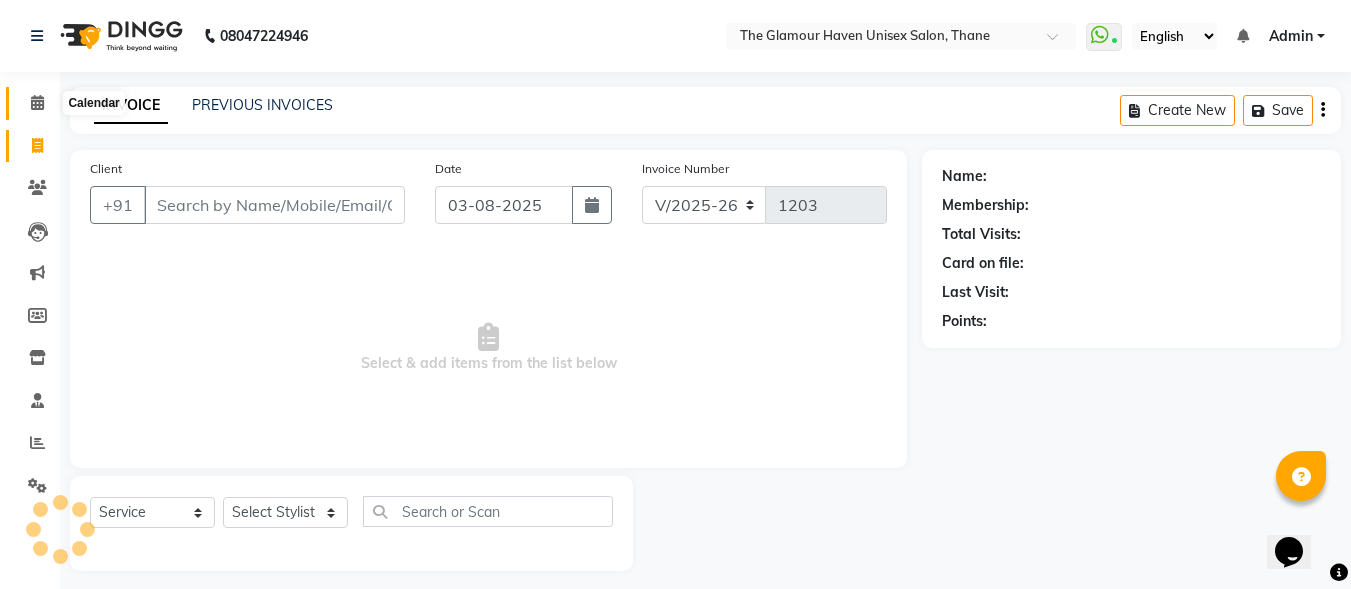 click 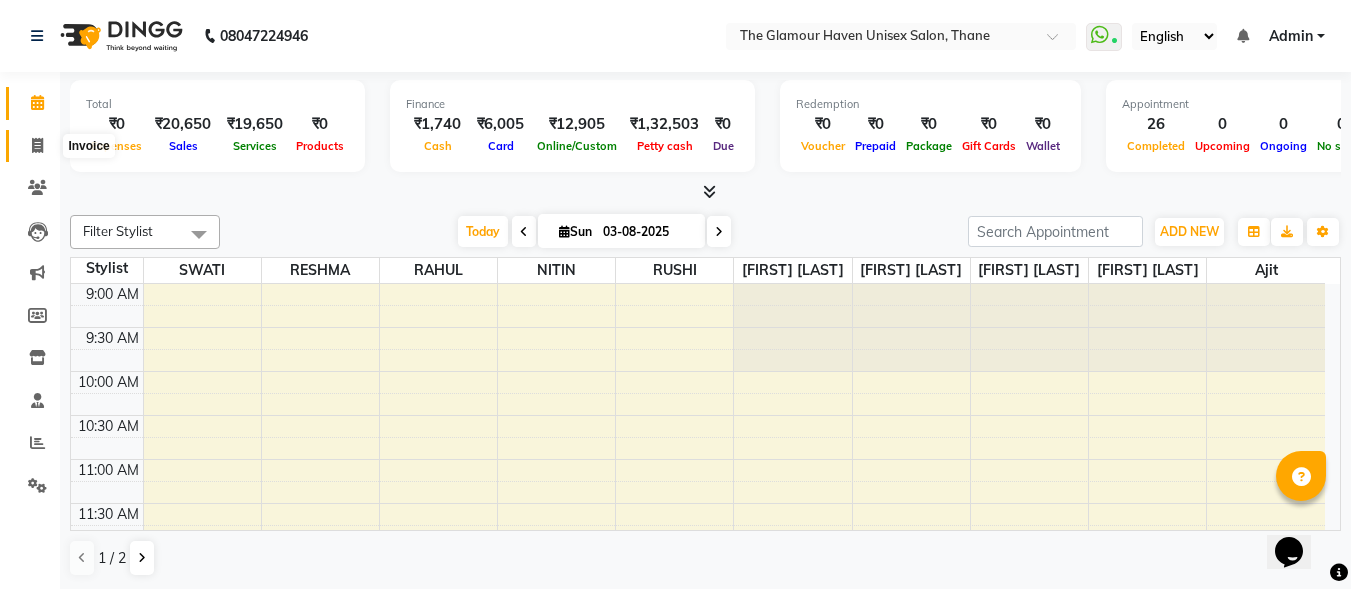 click 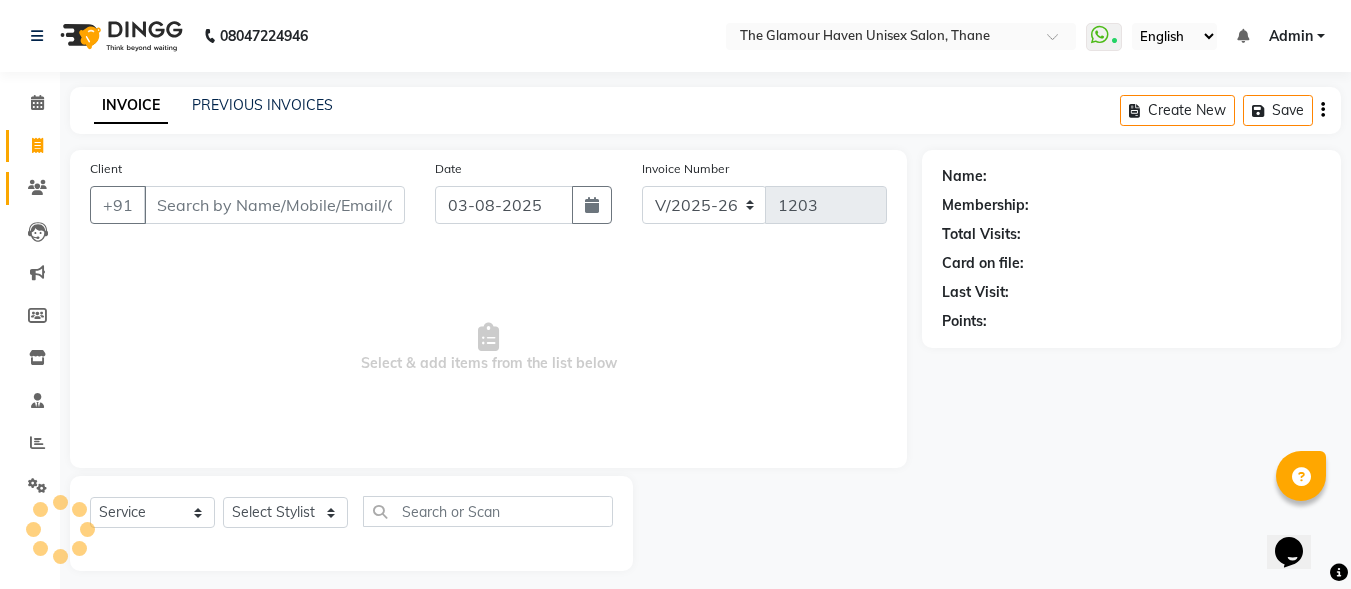 click on "Clients" 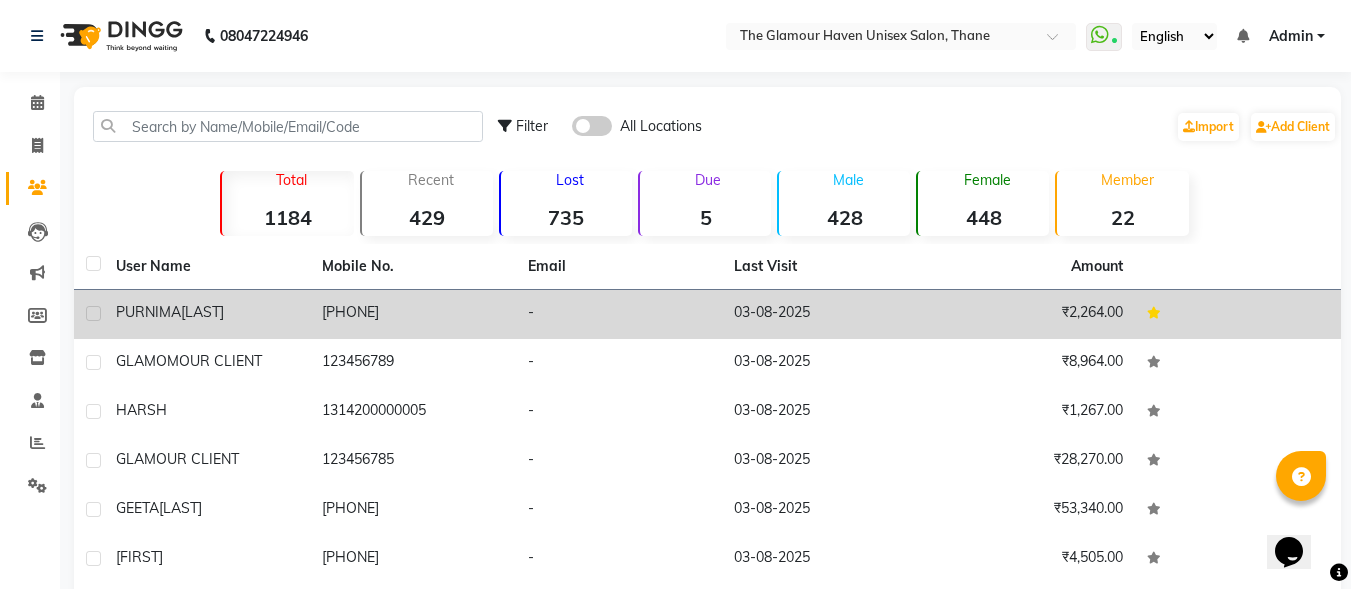 click on "[PHONE]" 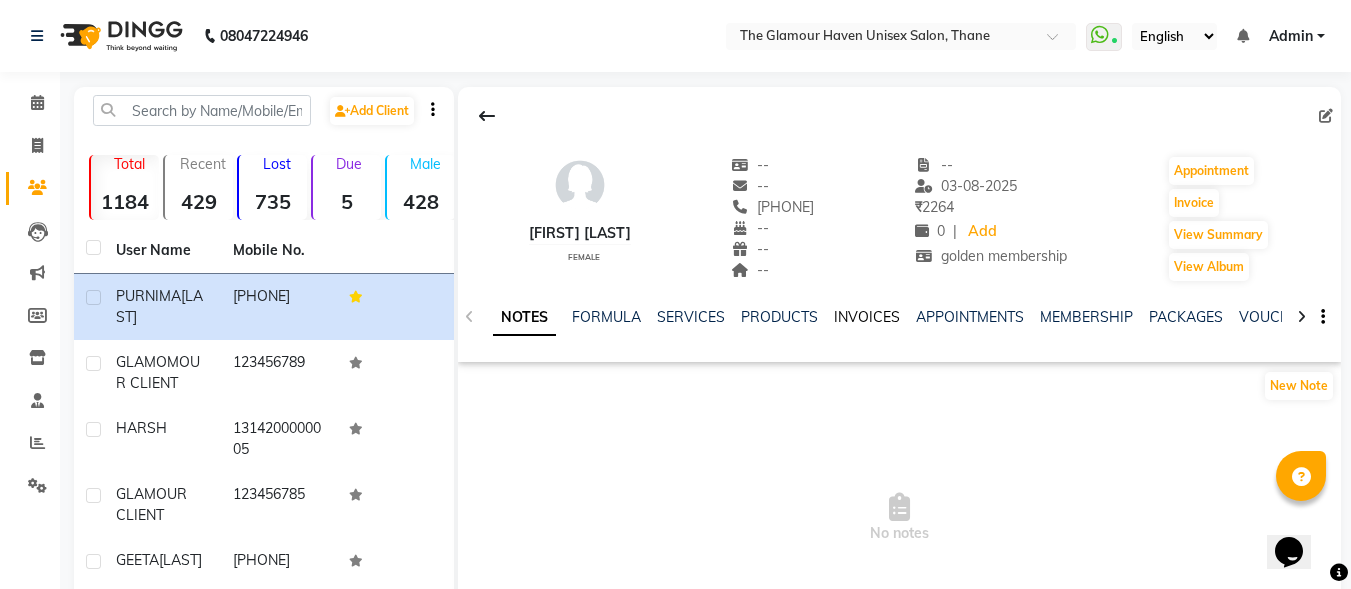 click on "INVOICES" 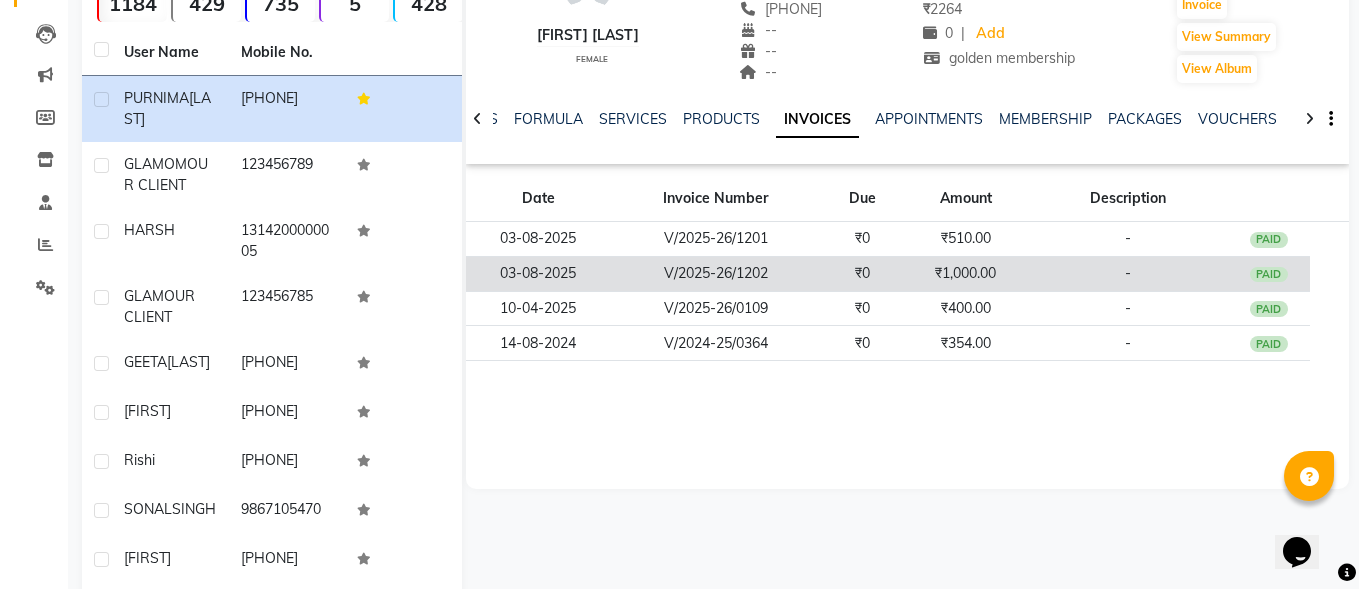 scroll, scrollTop: 200, scrollLeft: 0, axis: vertical 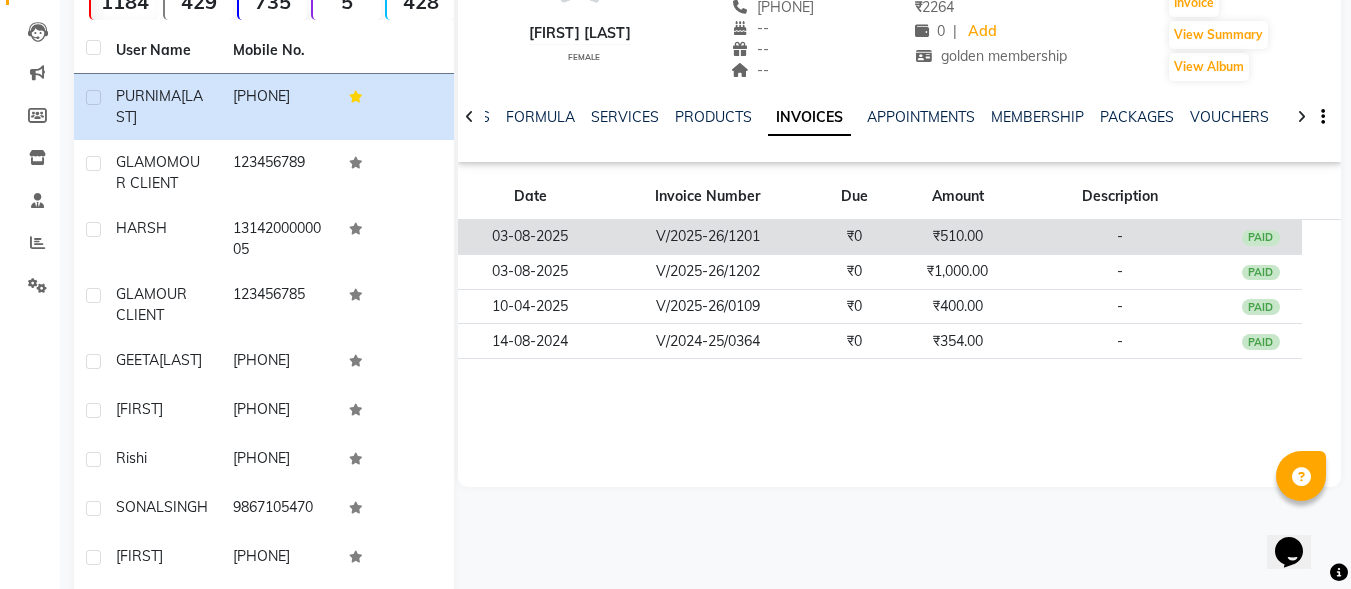 click on "V/2025-26/1201" 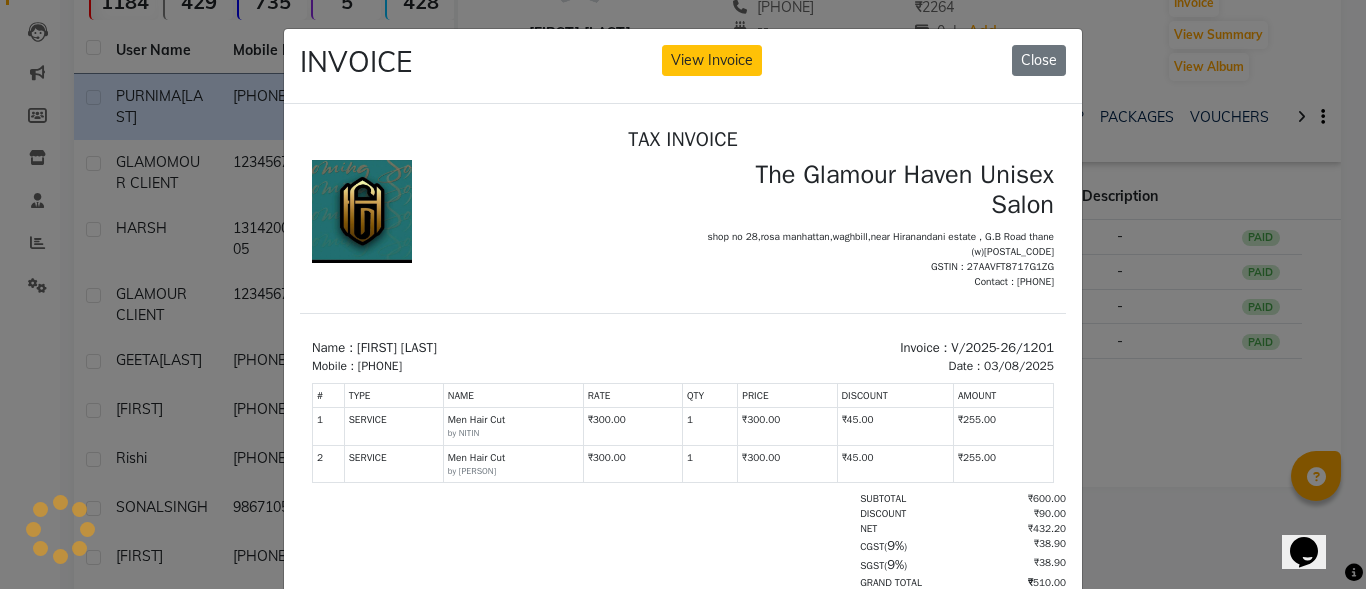 scroll, scrollTop: 0, scrollLeft: 0, axis: both 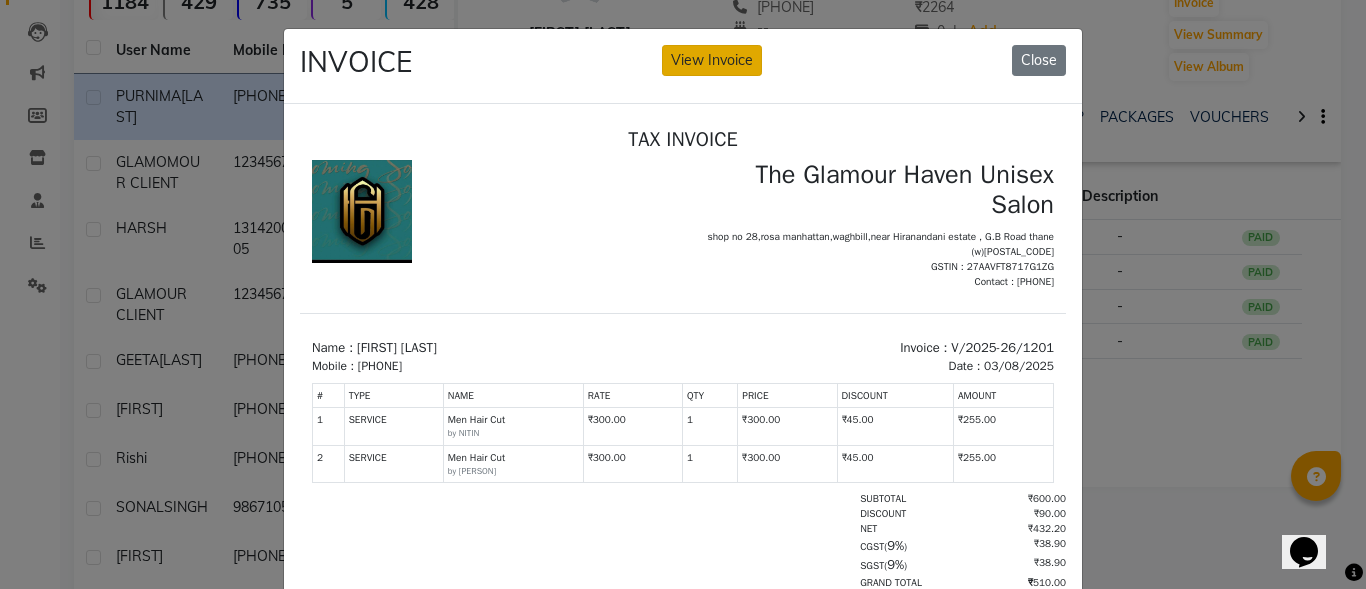click on "View Invoice" 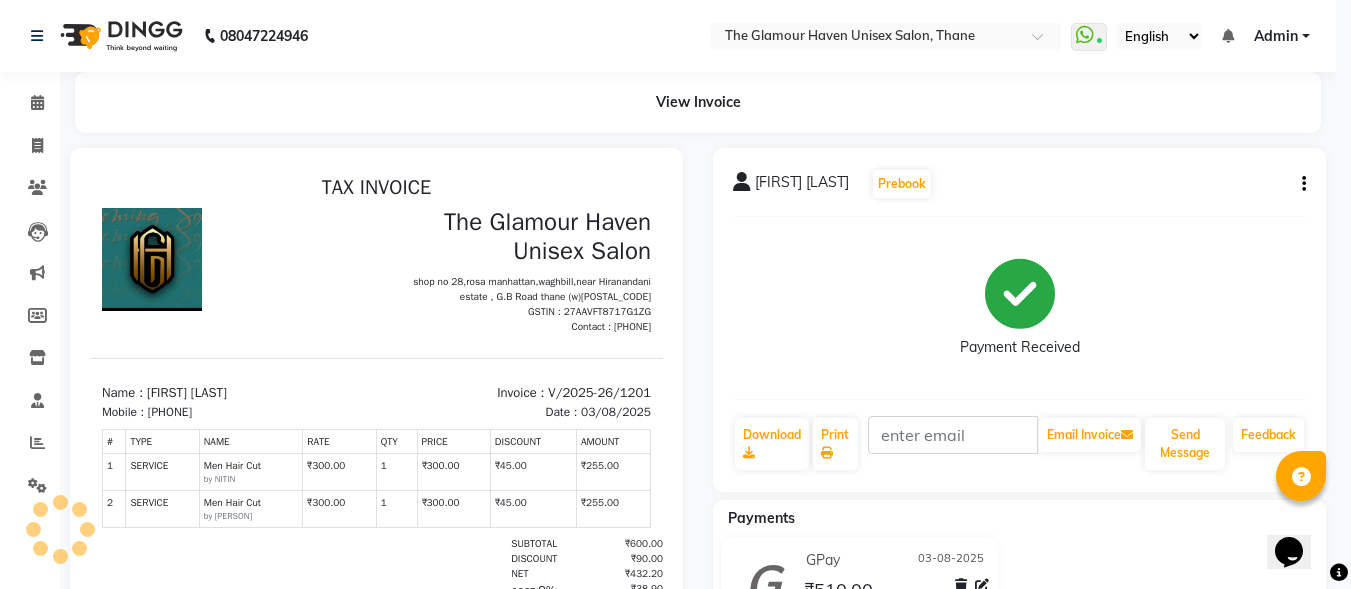 scroll, scrollTop: 0, scrollLeft: 0, axis: both 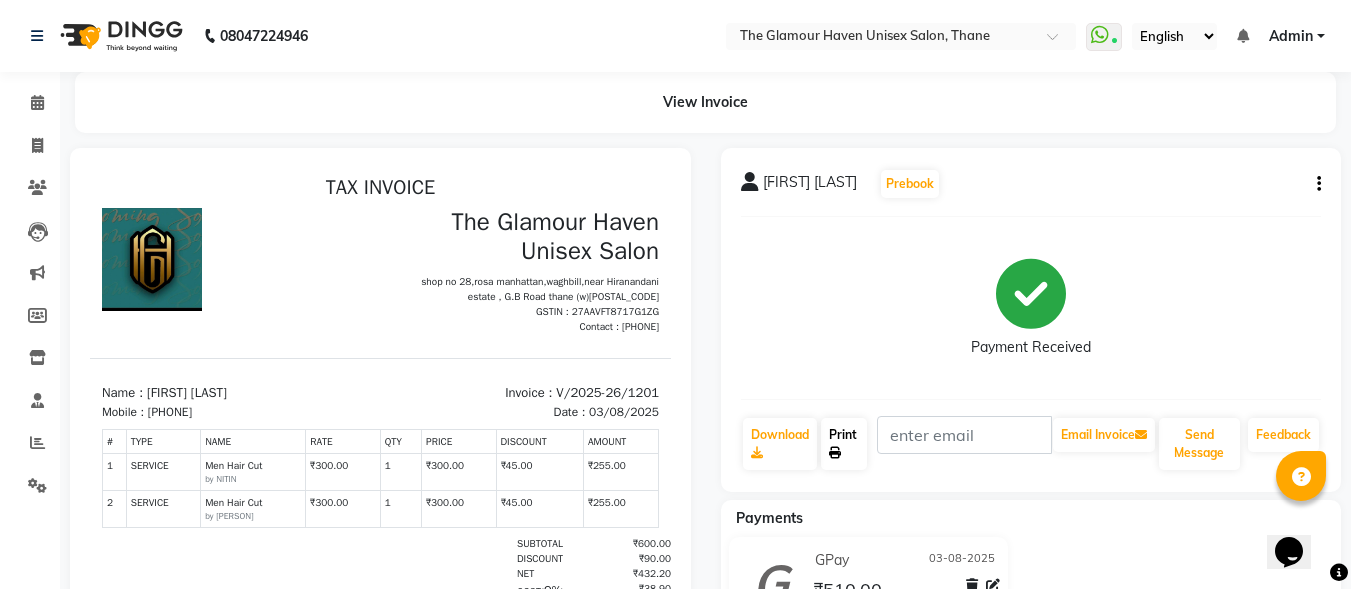 click on "Print" 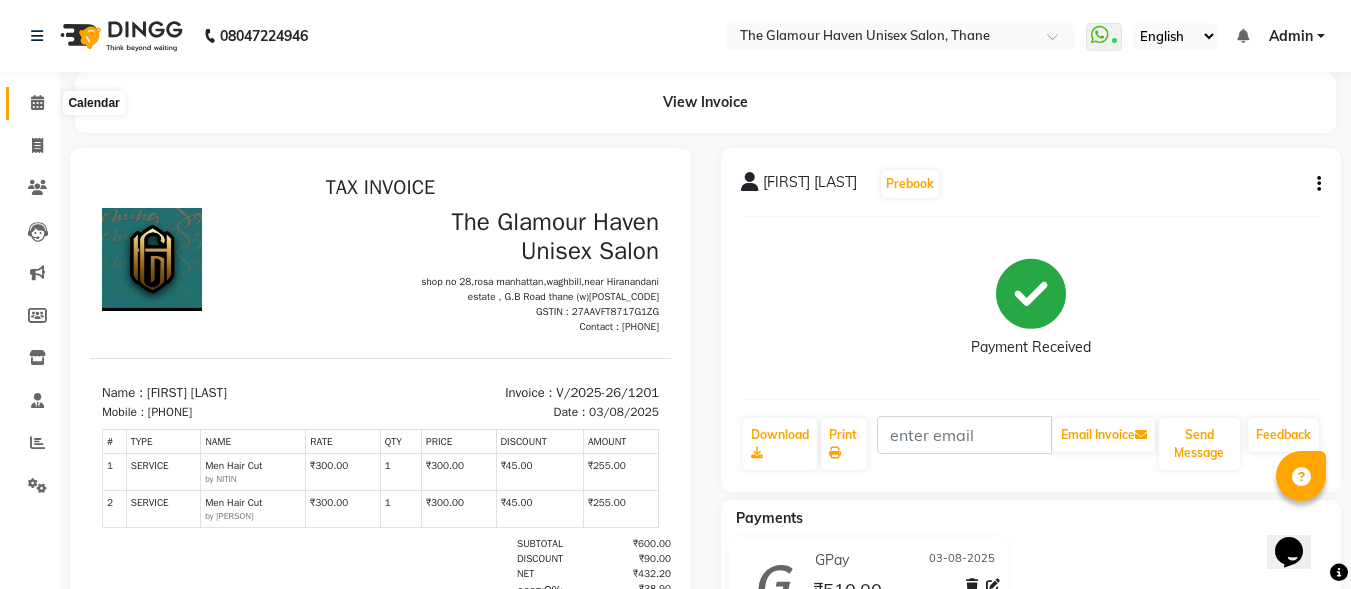 click 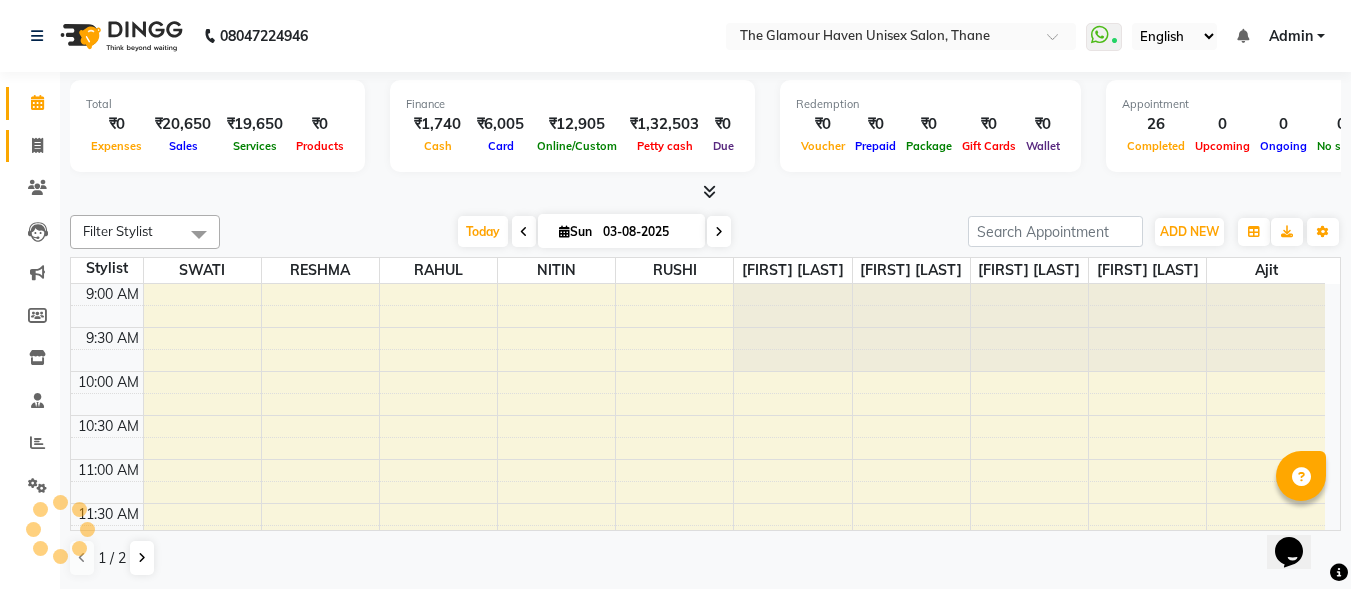 scroll, scrollTop: 947, scrollLeft: 0, axis: vertical 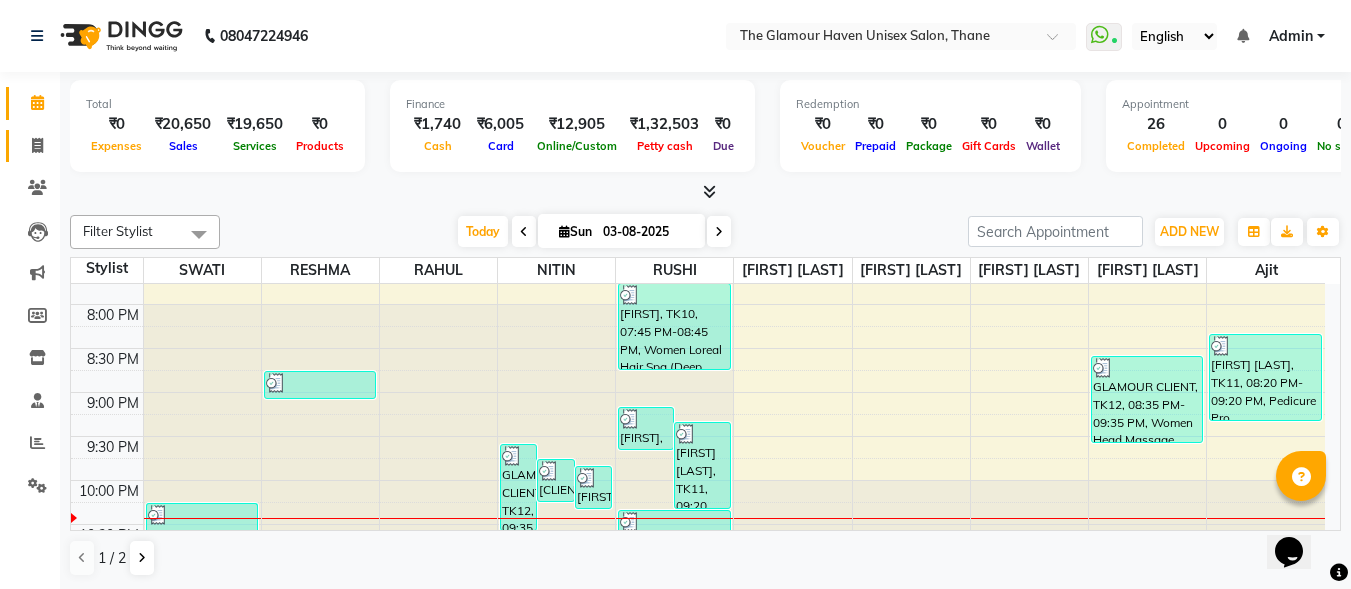 click 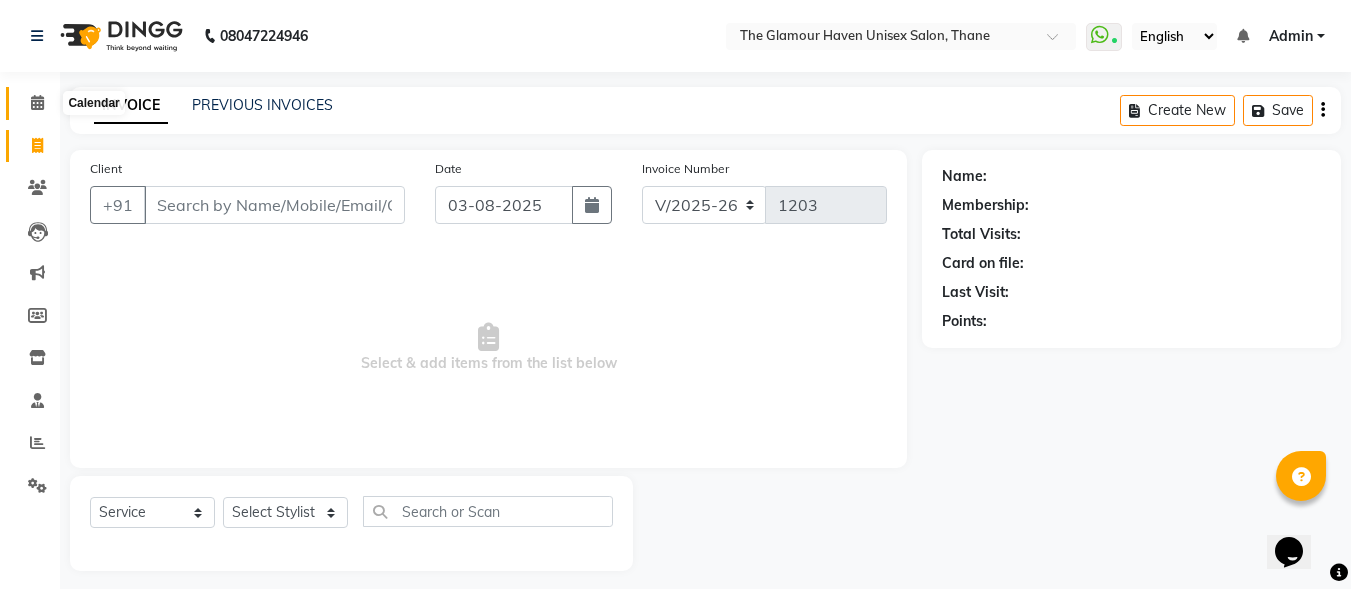 drag, startPoint x: 42, startPoint y: 107, endPoint x: 50, endPoint y: 136, distance: 30.083218 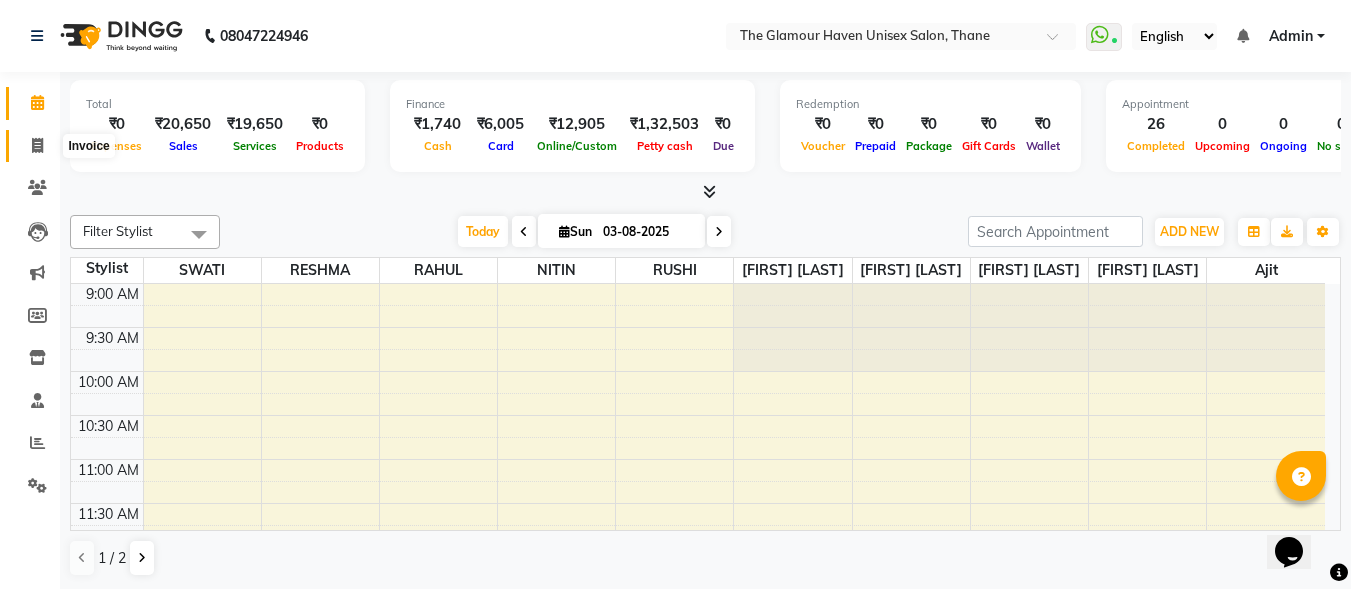 click 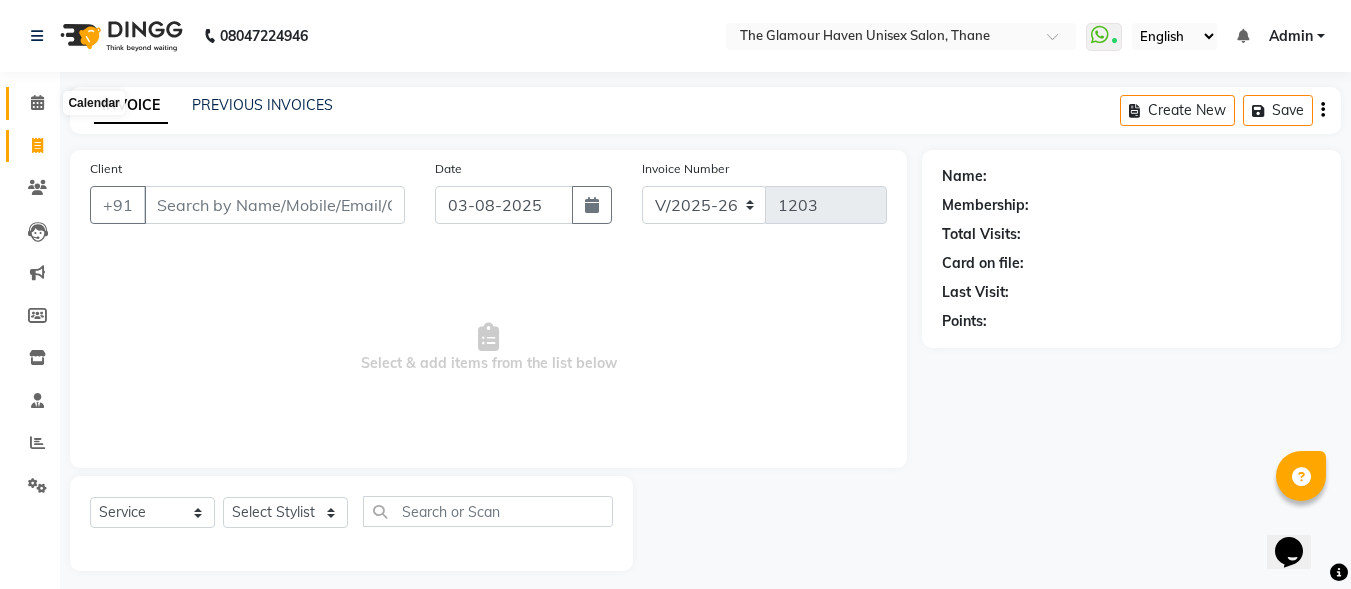 click 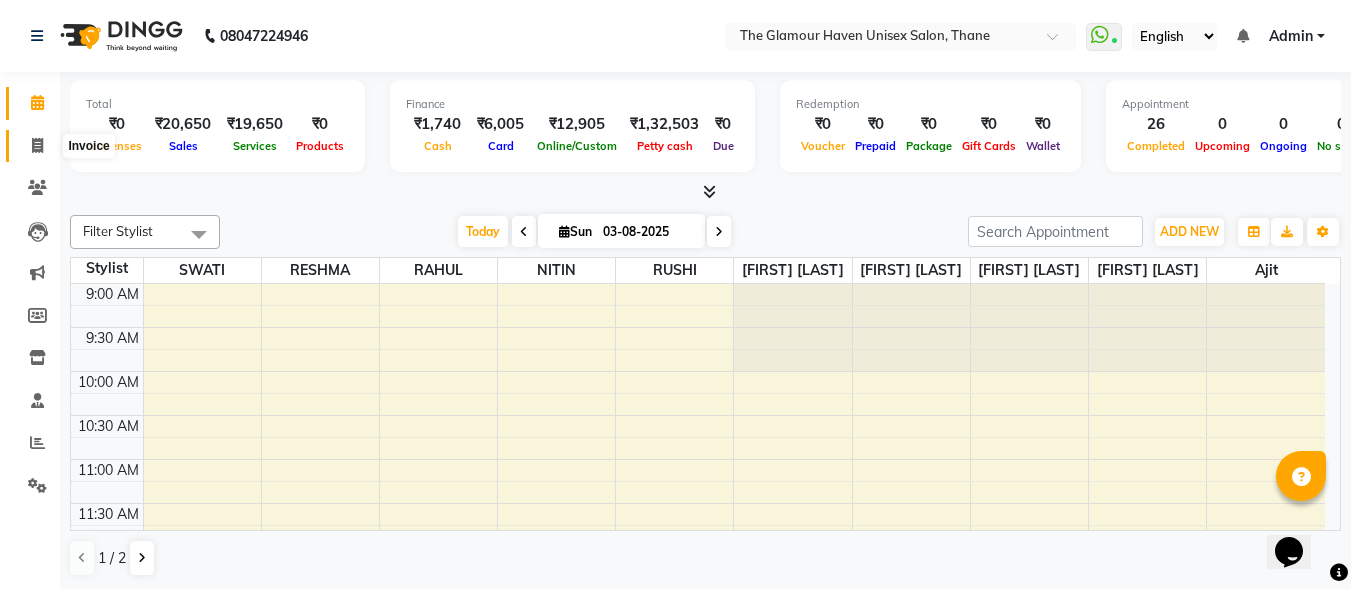 click 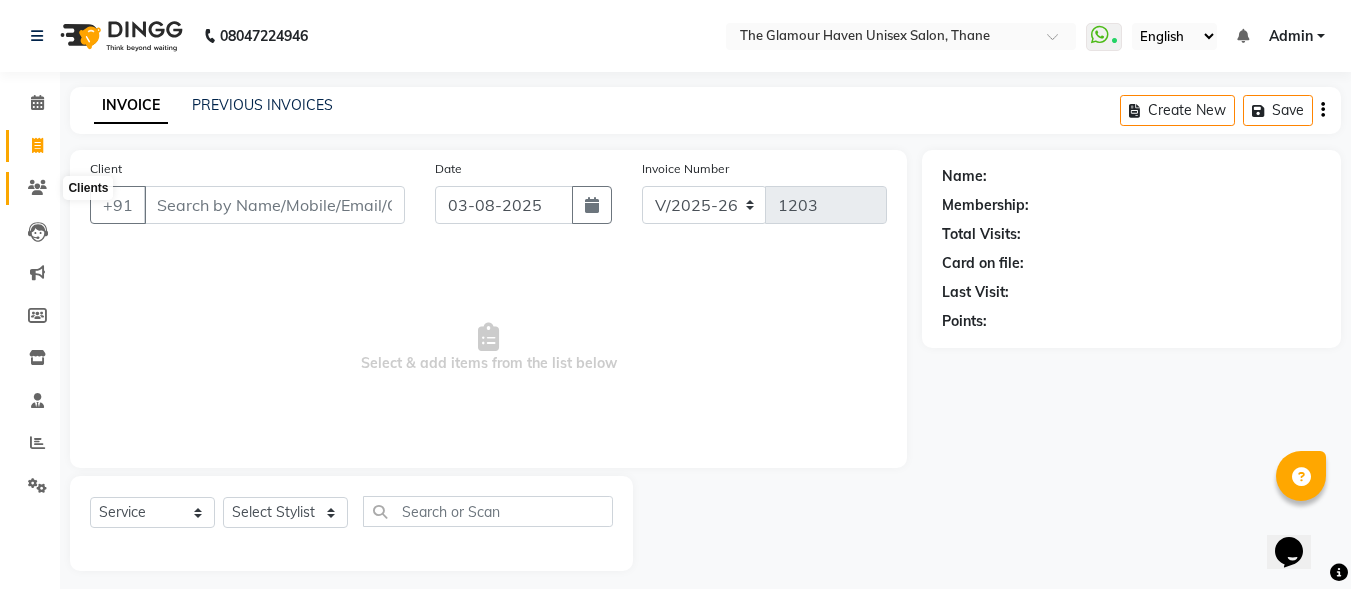 click 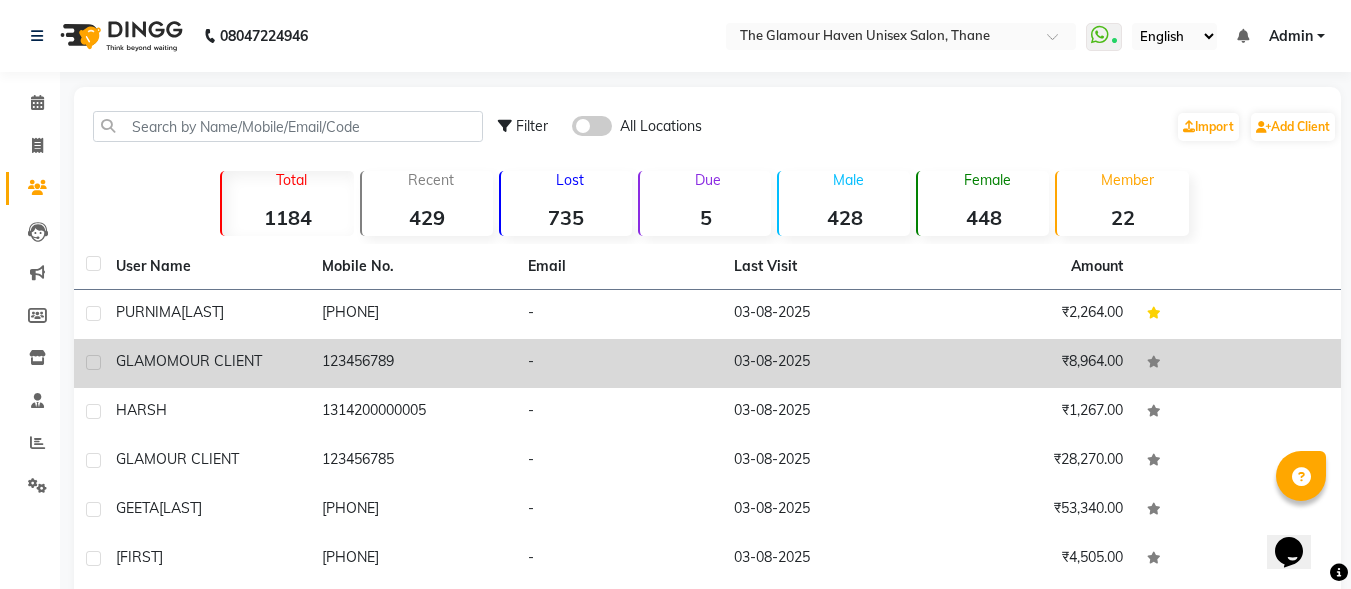 click on "GLAMOMOUR CLIENT" 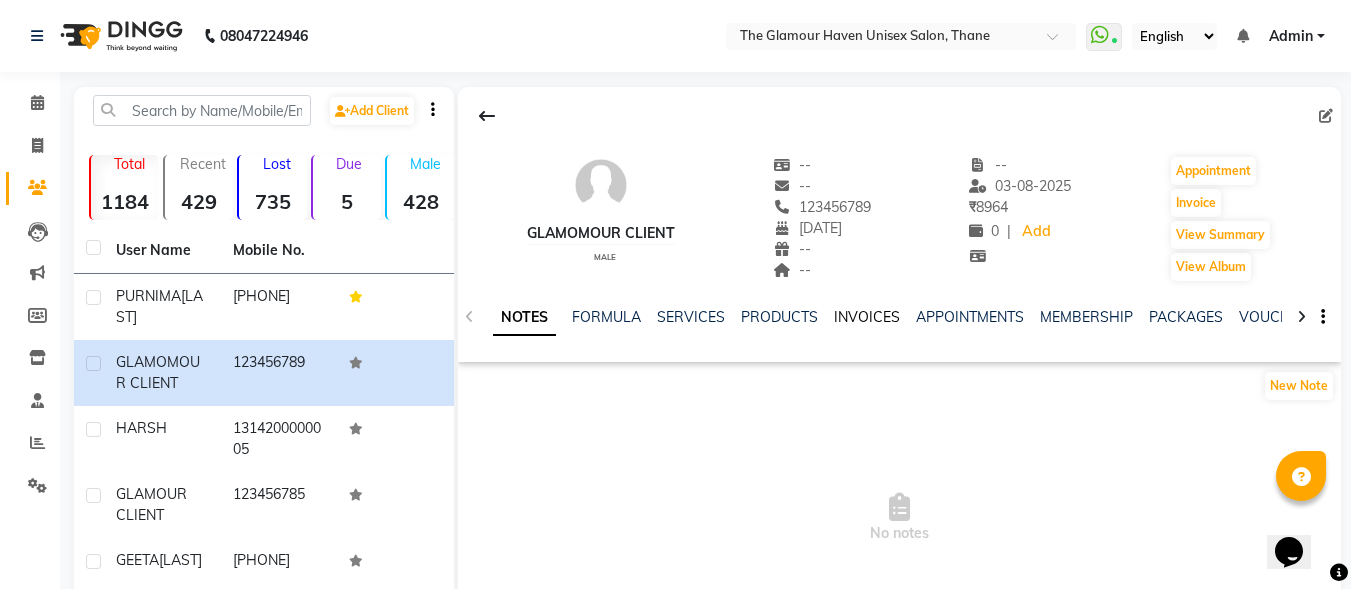 click on "INVOICES" 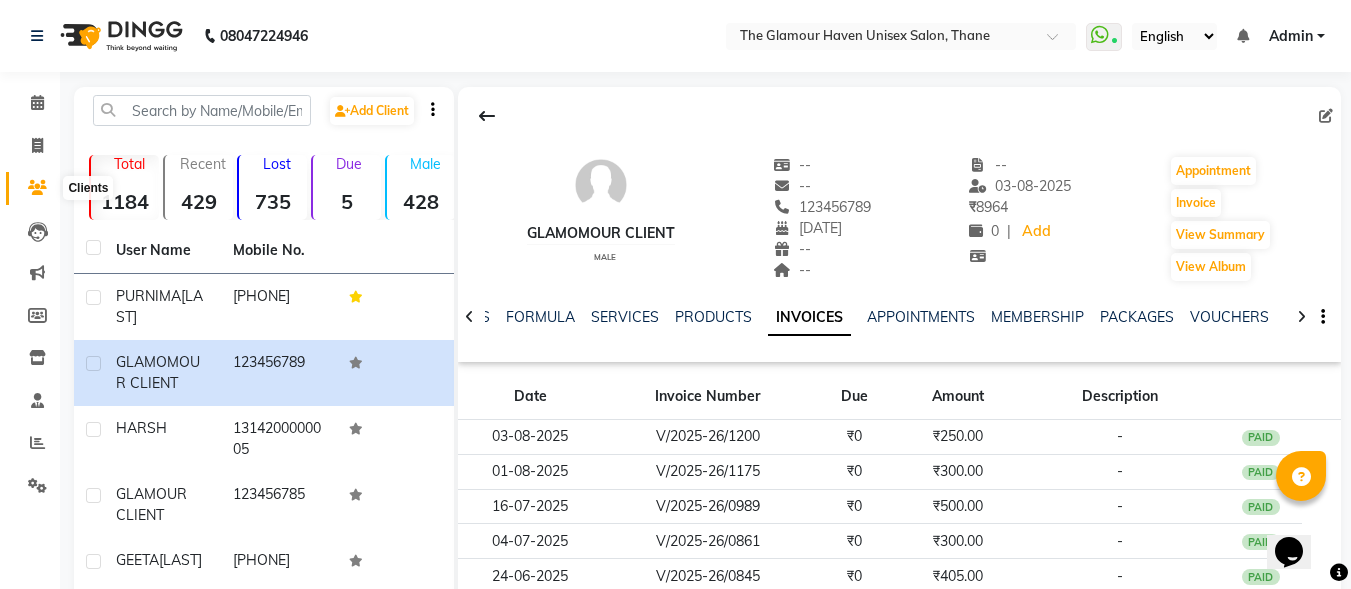 click 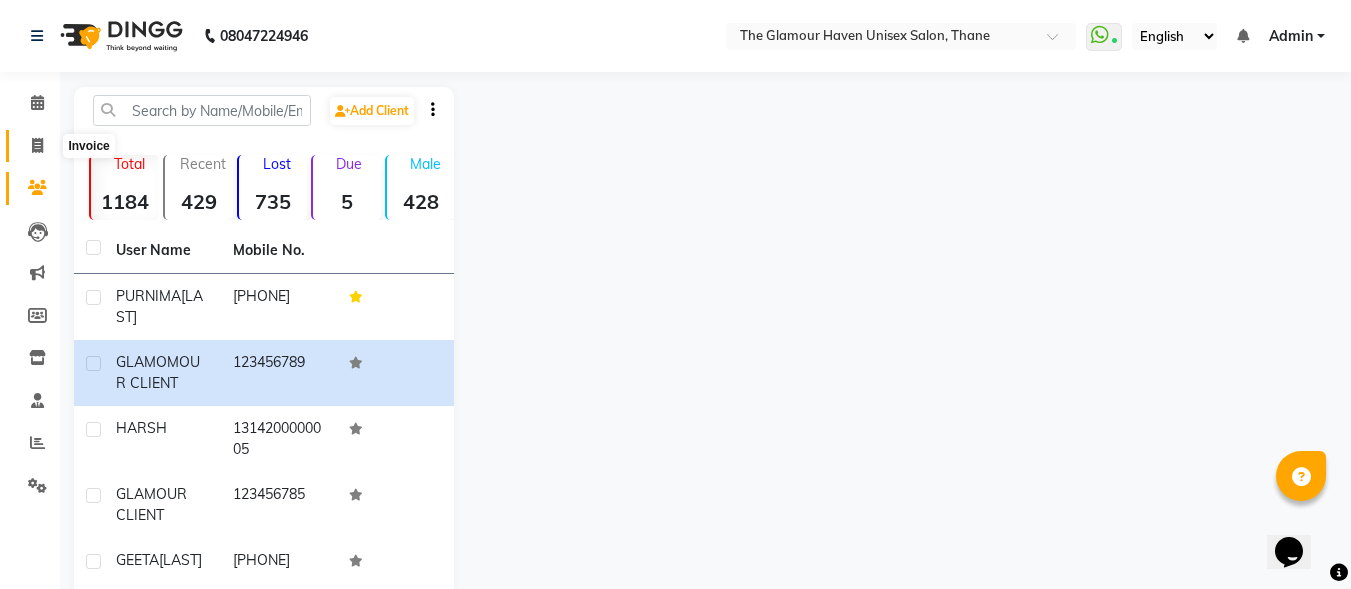 click 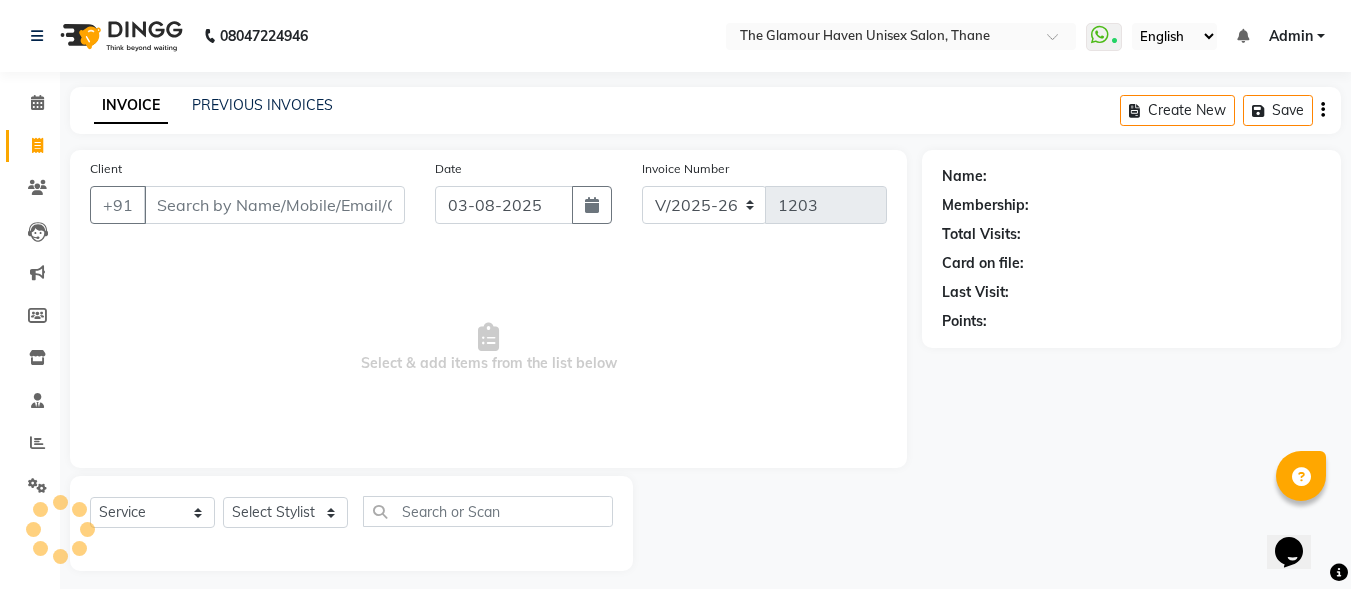 scroll, scrollTop: 12, scrollLeft: 0, axis: vertical 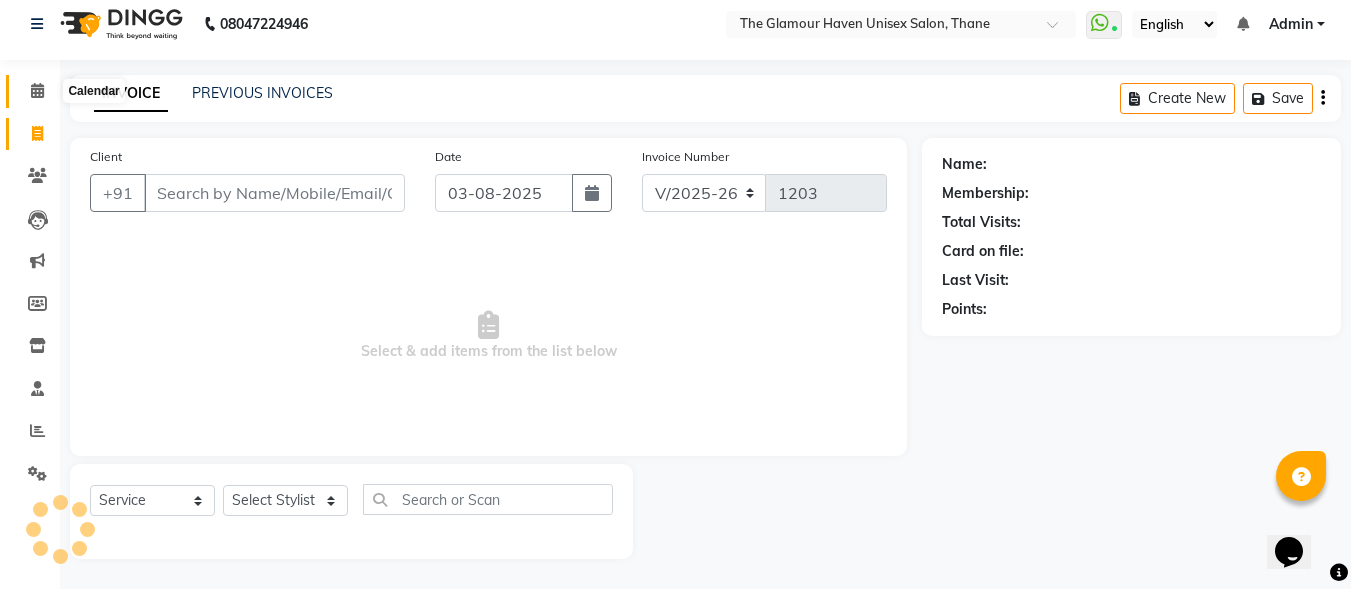 click 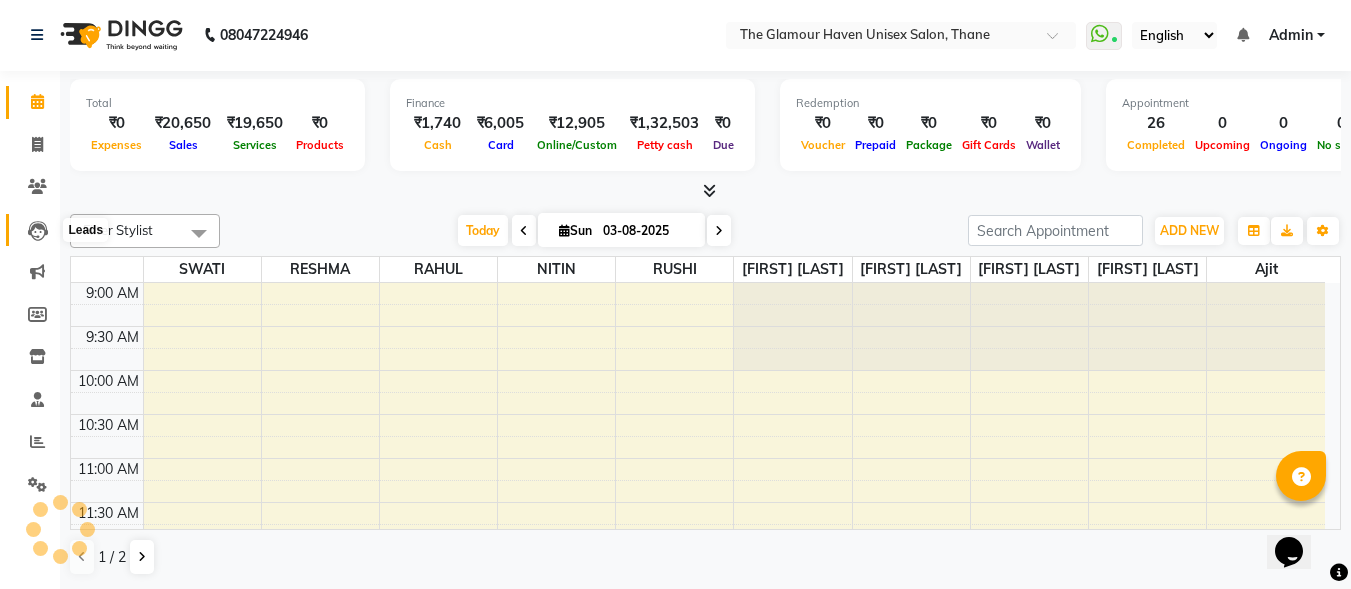 scroll, scrollTop: 0, scrollLeft: 0, axis: both 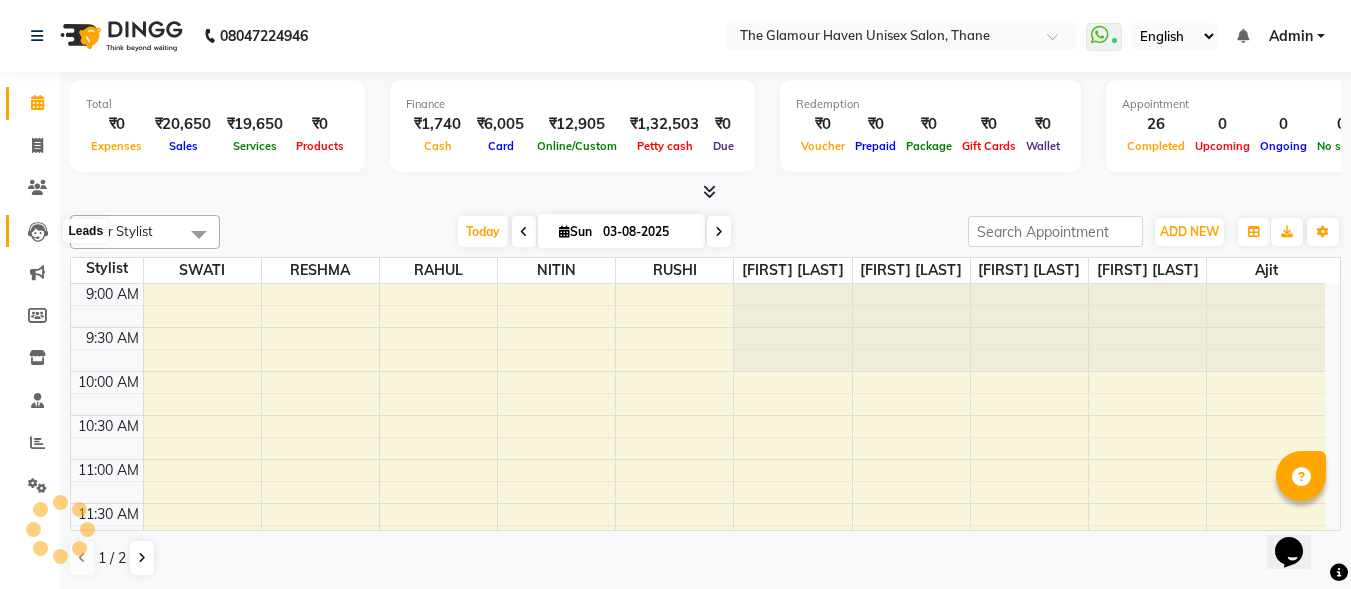 click 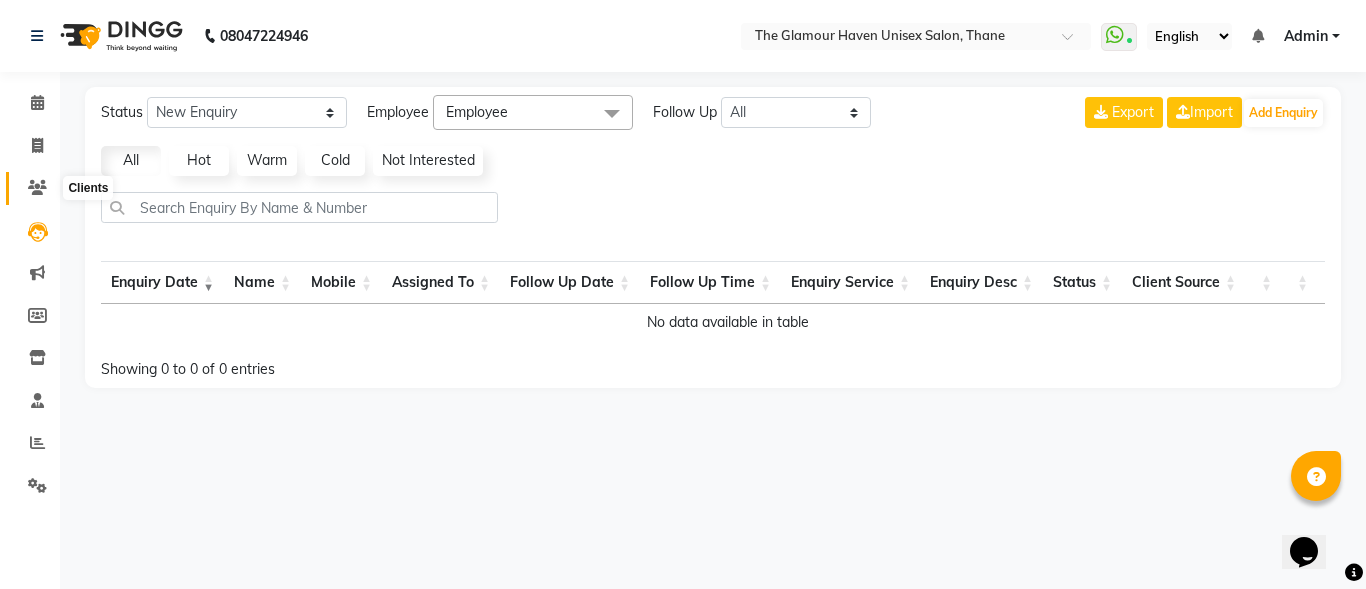 click 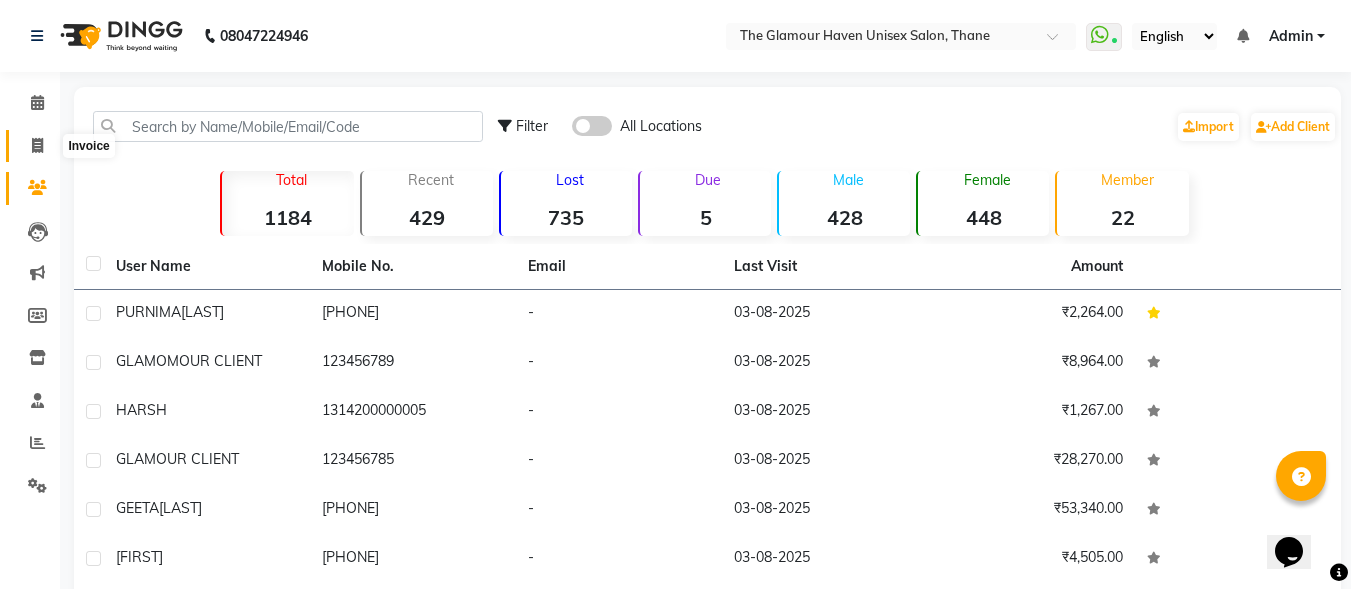 click 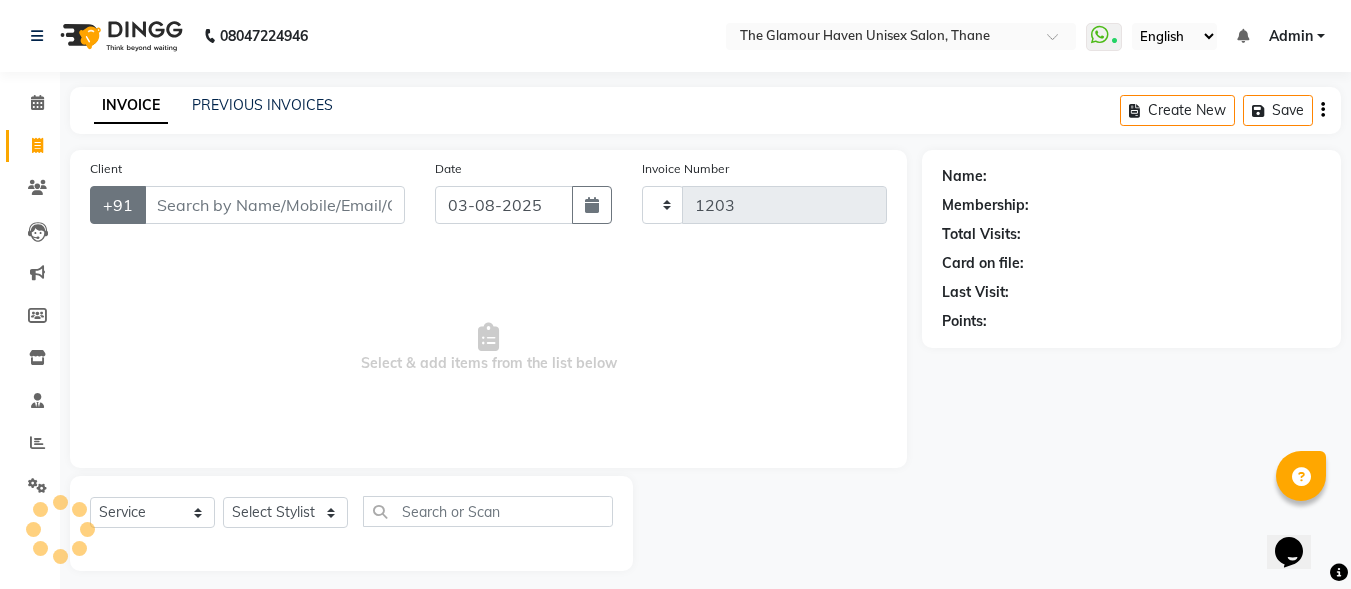 scroll, scrollTop: 12, scrollLeft: 0, axis: vertical 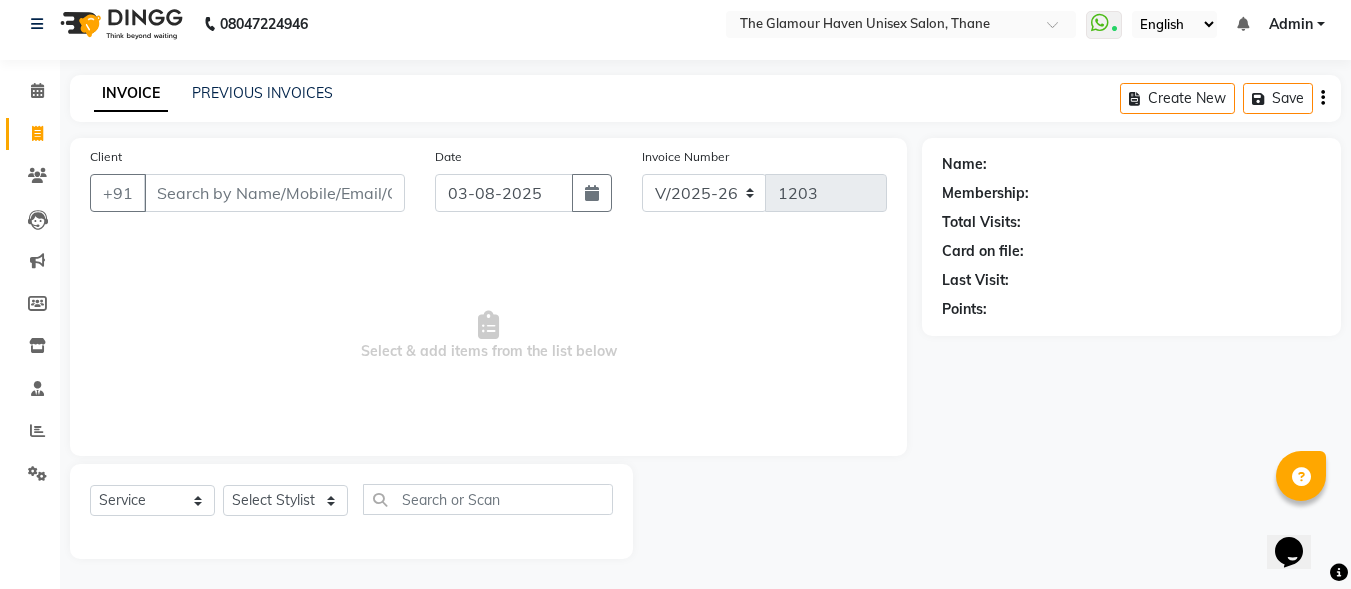click on "Client" at bounding box center (274, 193) 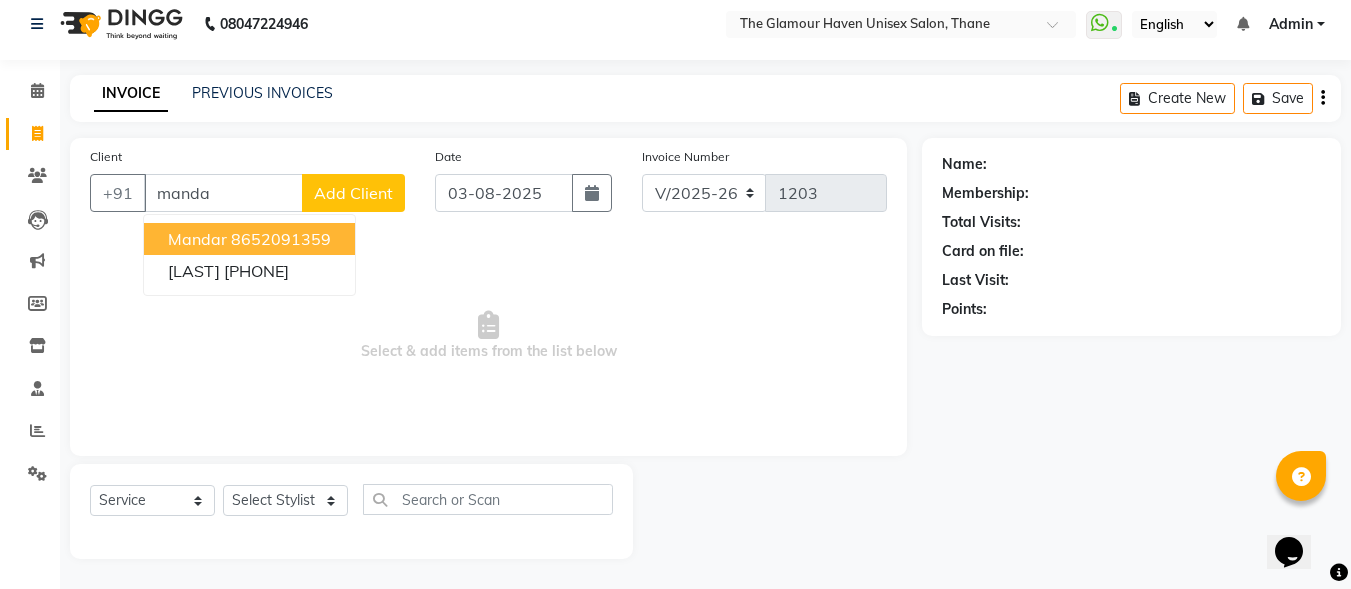 click on "manda" at bounding box center (223, 193) 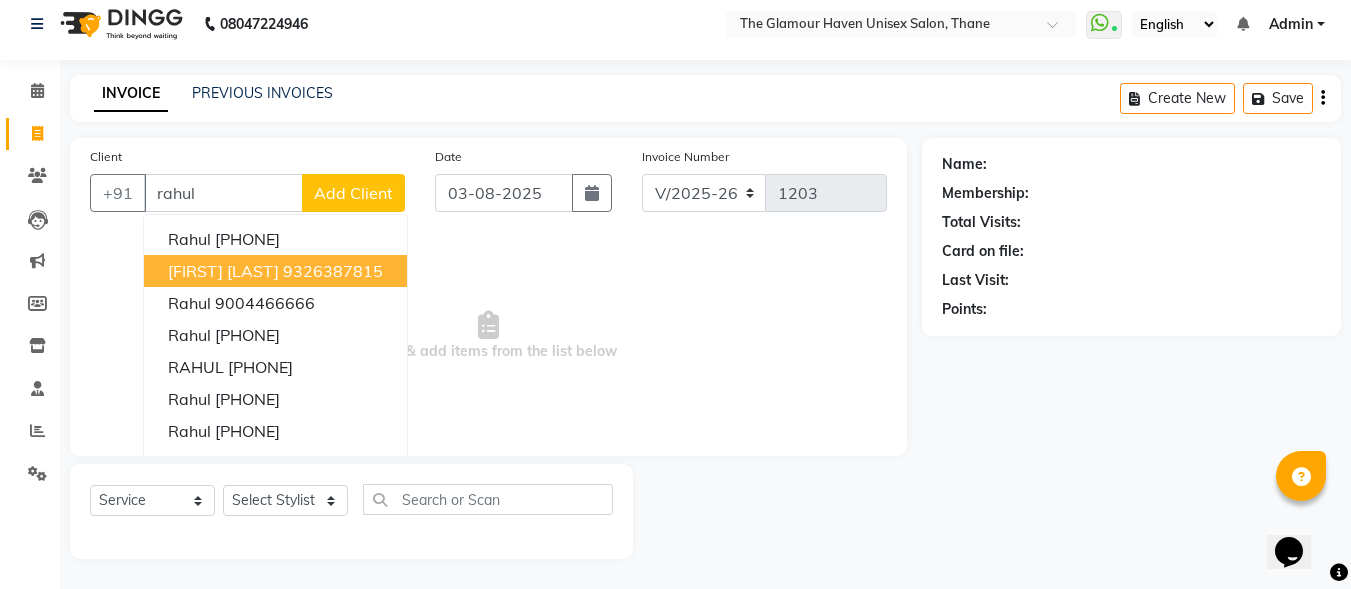 click on "9326387815" at bounding box center (333, 271) 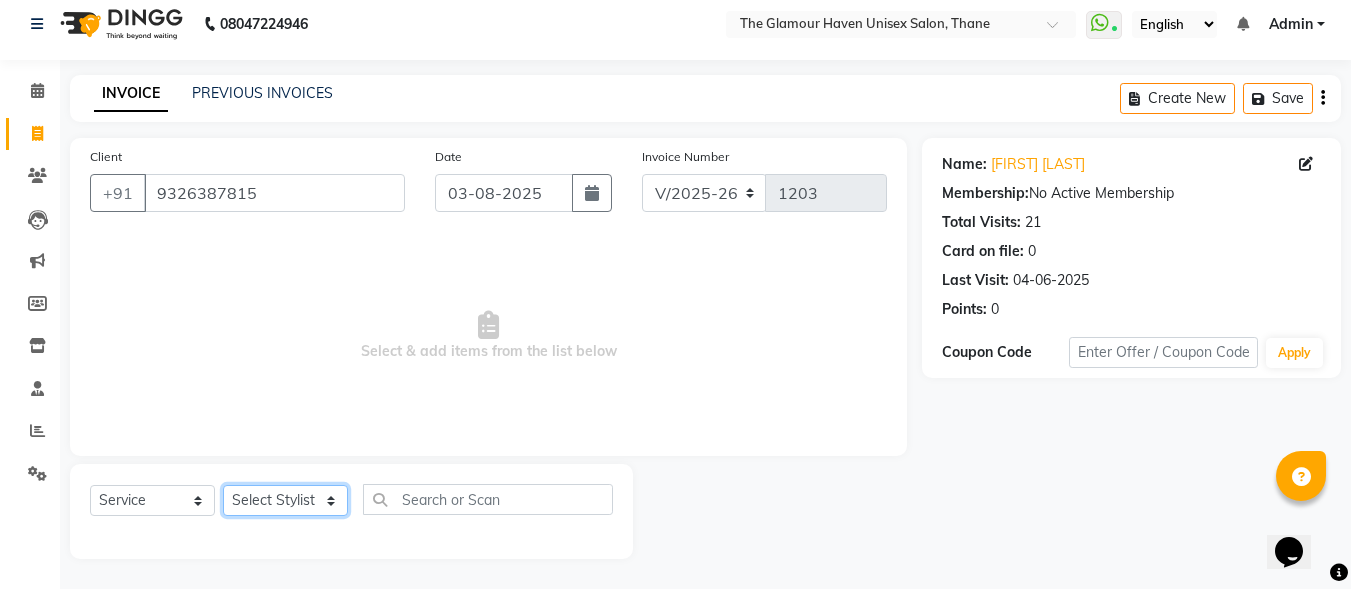 click on "Select Stylist [FIRST] [LAST] [FIRST] [LAST] [FIRST] [LAST] [FIRST] [LAST] [FIRST] [LAST] [FIRST] [LAST] [FIRST] [LAST] [FIRST] [LAST] [FIRST] [LAST]" 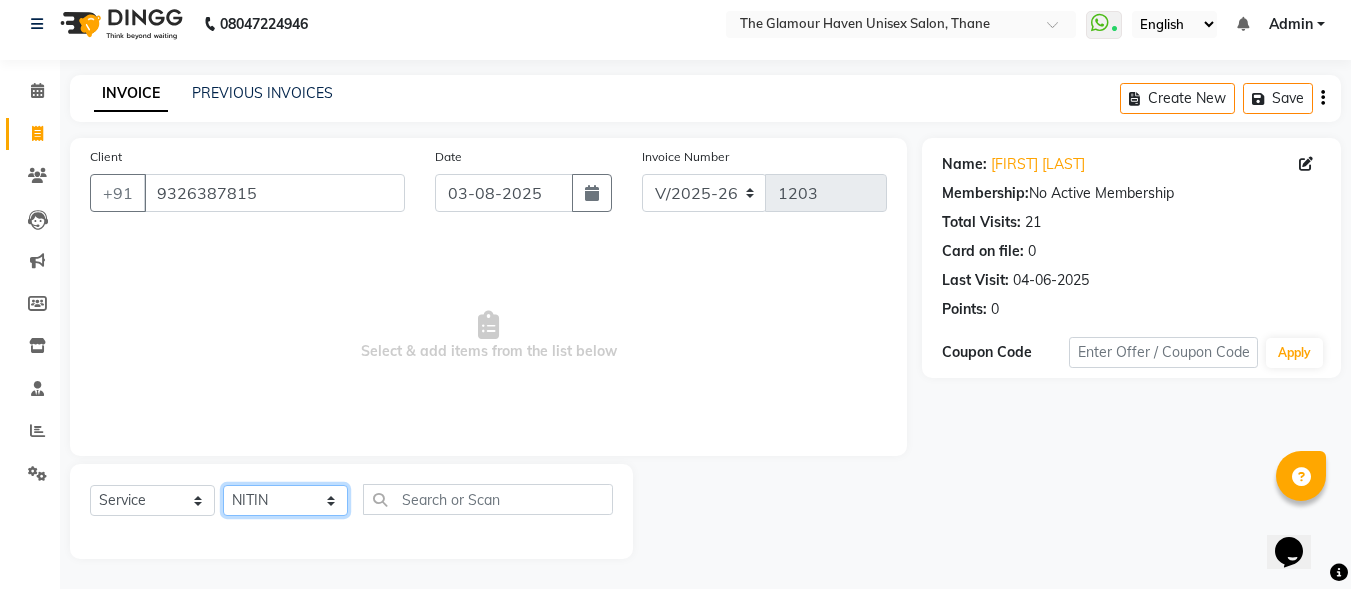 click on "Select Stylist [FIRST] [LAST] [FIRST] [LAST] [FIRST] [LAST] [FIRST] [LAST] [FIRST] [LAST] [FIRST] [LAST] [FIRST] [LAST] [FIRST] [LAST] [FIRST] [LAST]" 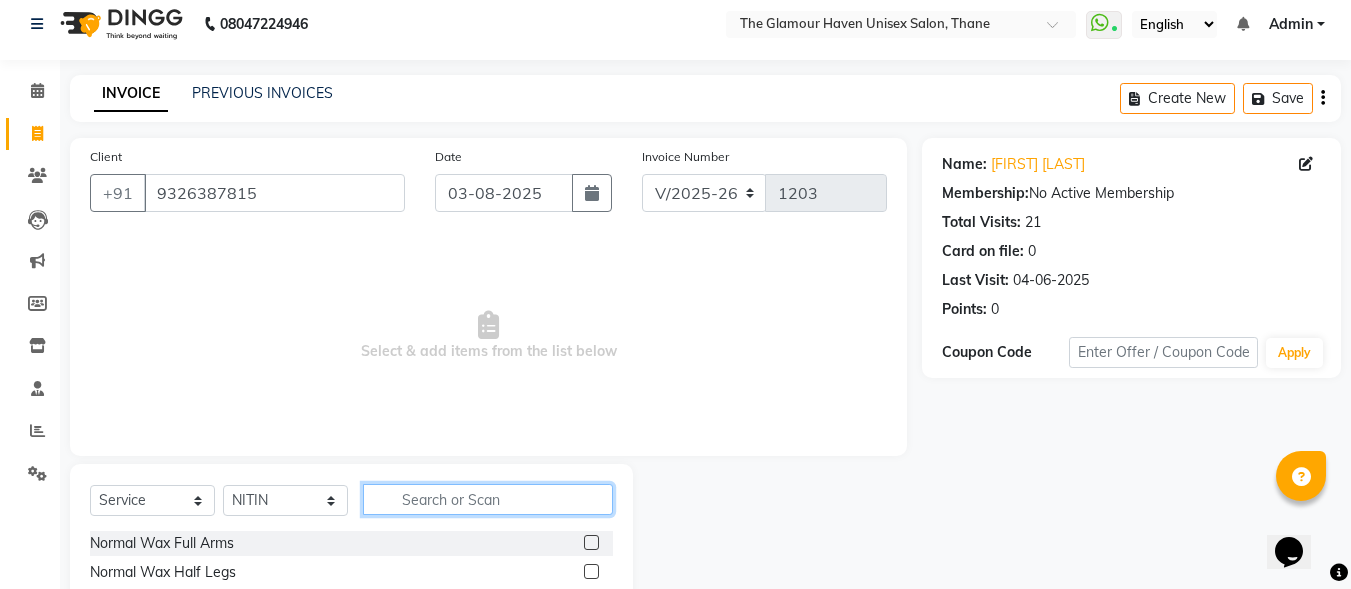 click 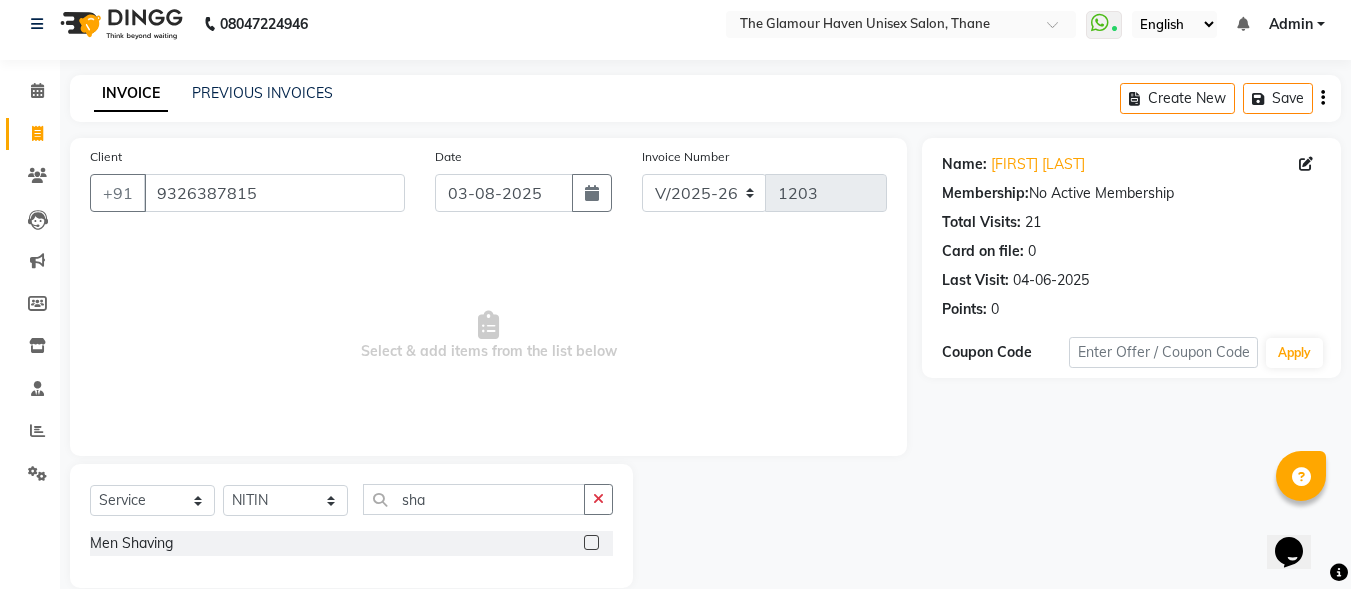 click 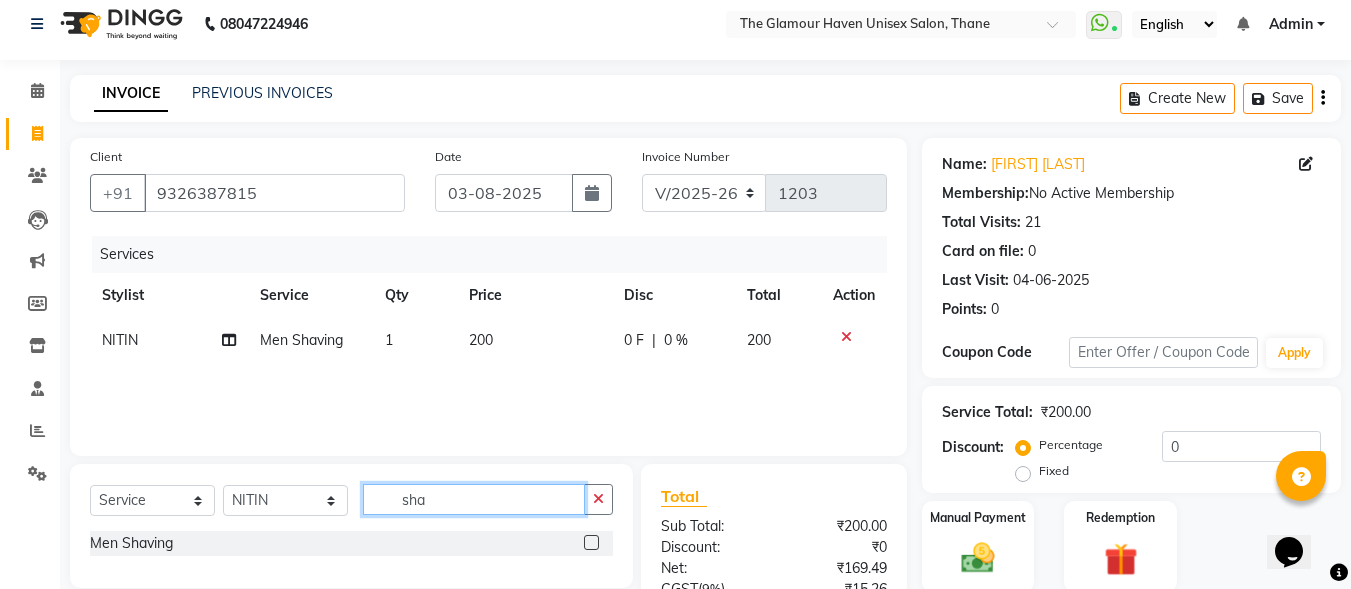 click on "sha" 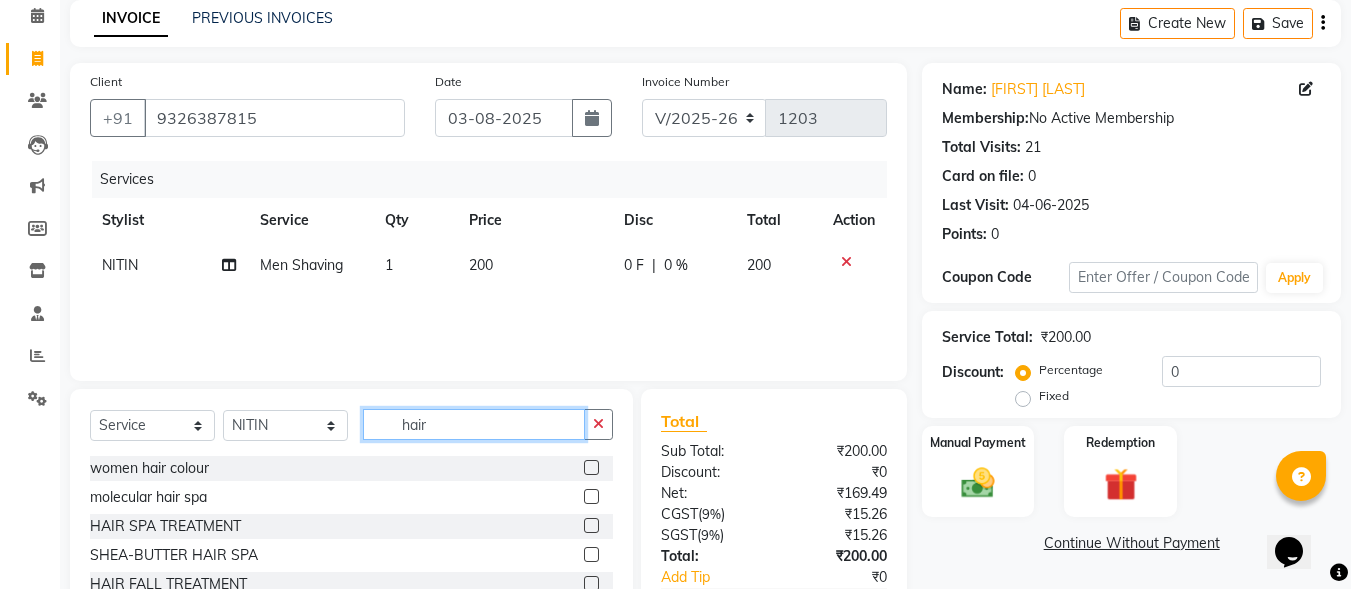 scroll, scrollTop: 112, scrollLeft: 0, axis: vertical 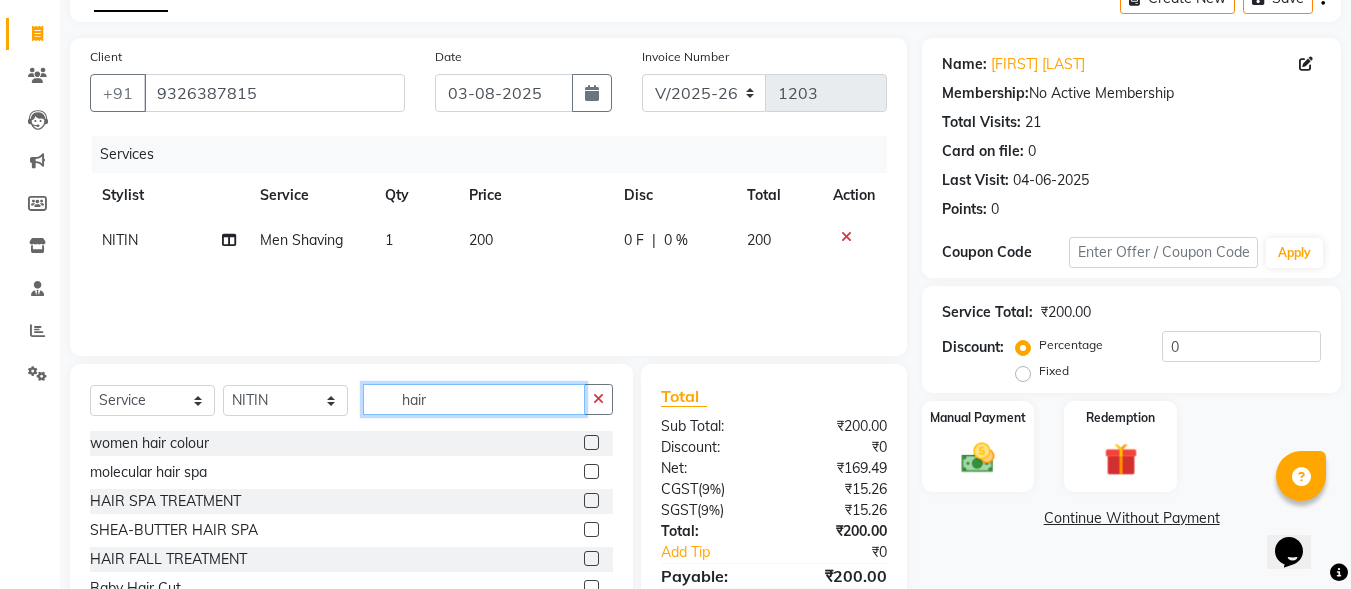 click on "hair" 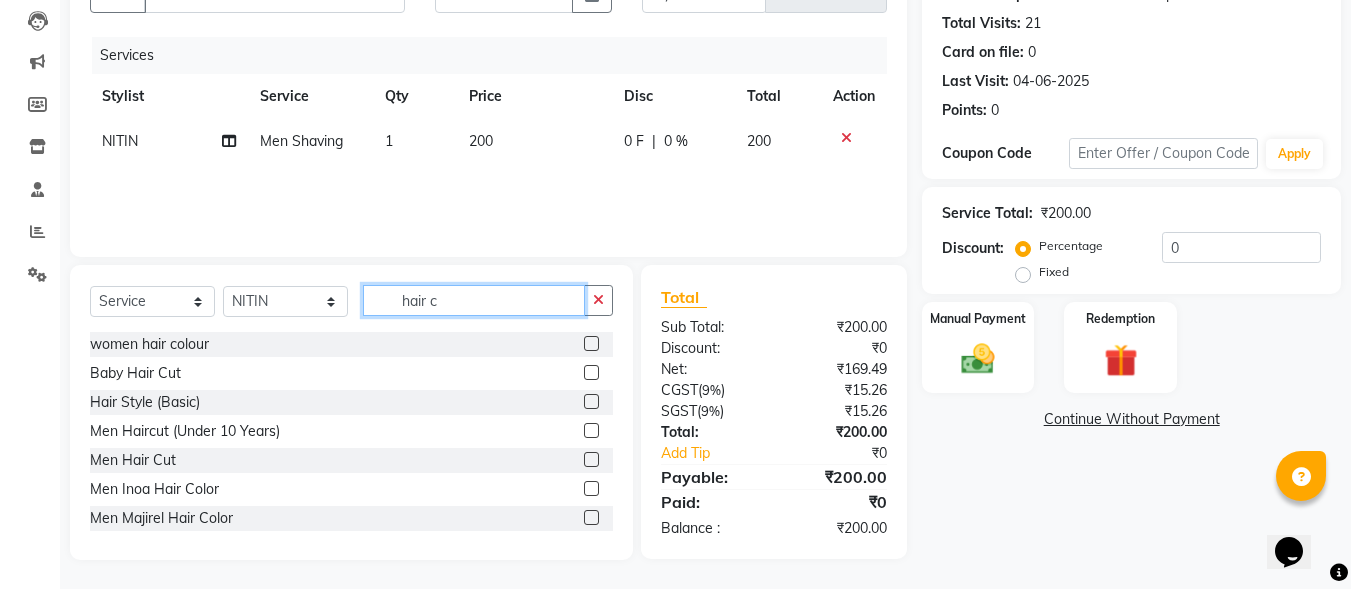 scroll, scrollTop: 212, scrollLeft: 0, axis: vertical 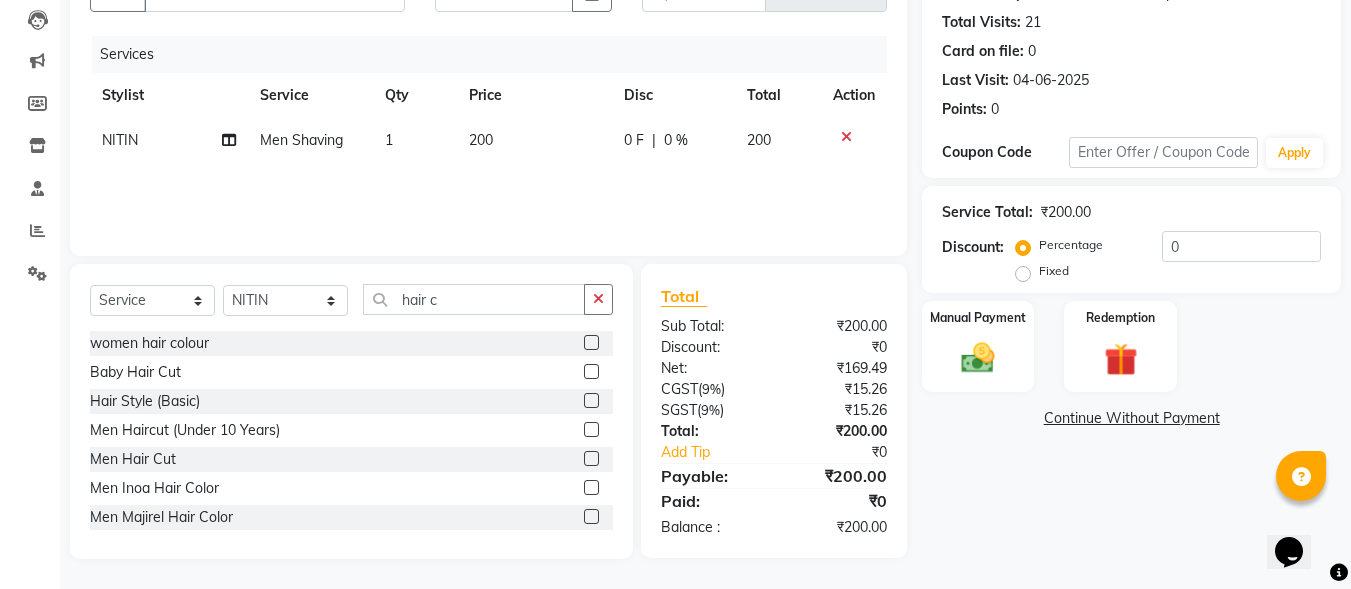 click 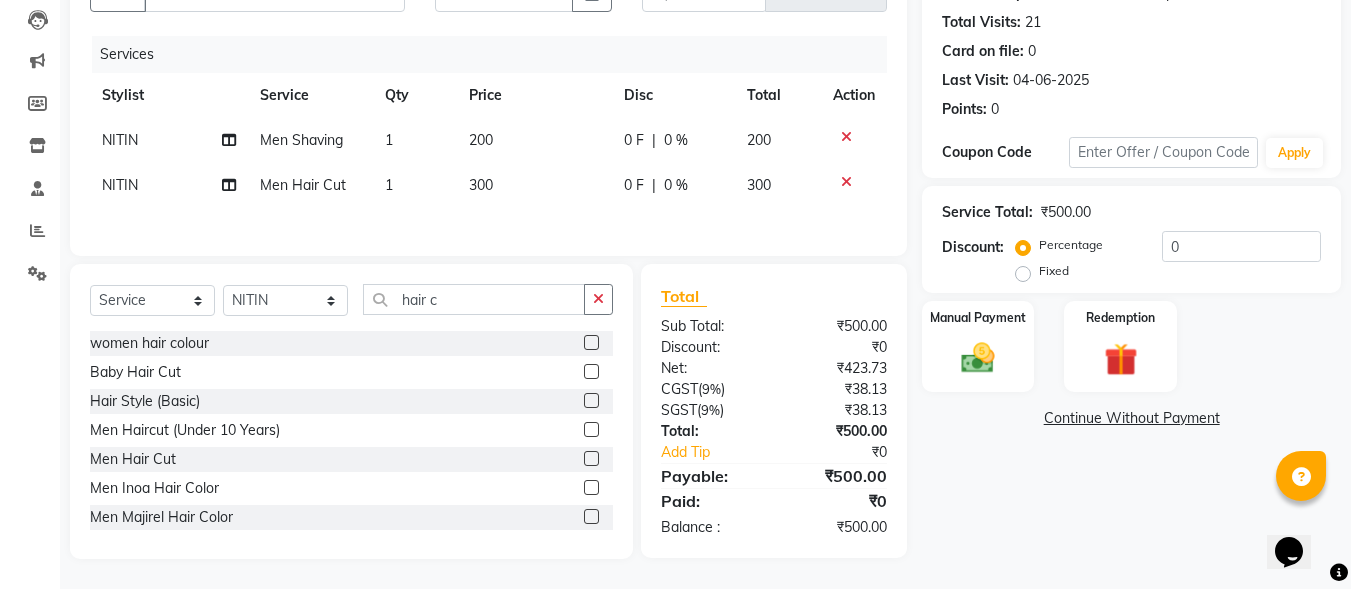 click on "Select  Service  Product  Membership  Package Voucher Prepaid Gift Card  Select Stylist [FIRST] [LAST] [FIRST] [LAST] [FIRST] [LAST] [FIRST] [LAST] [FIRST] [LAST] [FIRST] [LAST] [FIRST] [LAST] [FIRST] [LAST] [FIRST] [LAST] hair c women hair colour  Baby Hair Cut  Hair Style (Basic)  Men Haircut (Under 10 Years)  Men Hair Cut  Men Inoa Hair Color  Men Majirel Hair Color  Women Hair Cut  Women Advance Hair Cut with Wash  Women Hair Color Sealer  Women Loreal Hair Spa (Deep Conditing)  Women Global Hair Color (Short)  Women Global Hair Color (Medium)  Women Global Hair Color (Long)  Women Hair Color Stick  Women Hair Color (Crazy)" 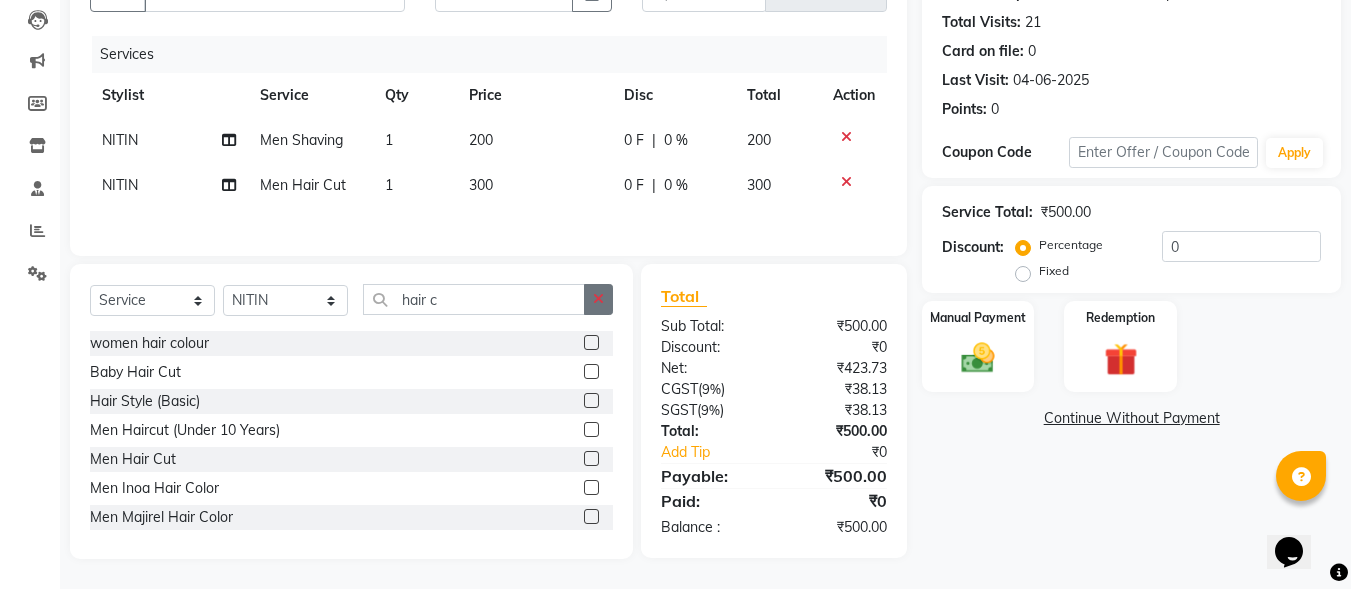 click 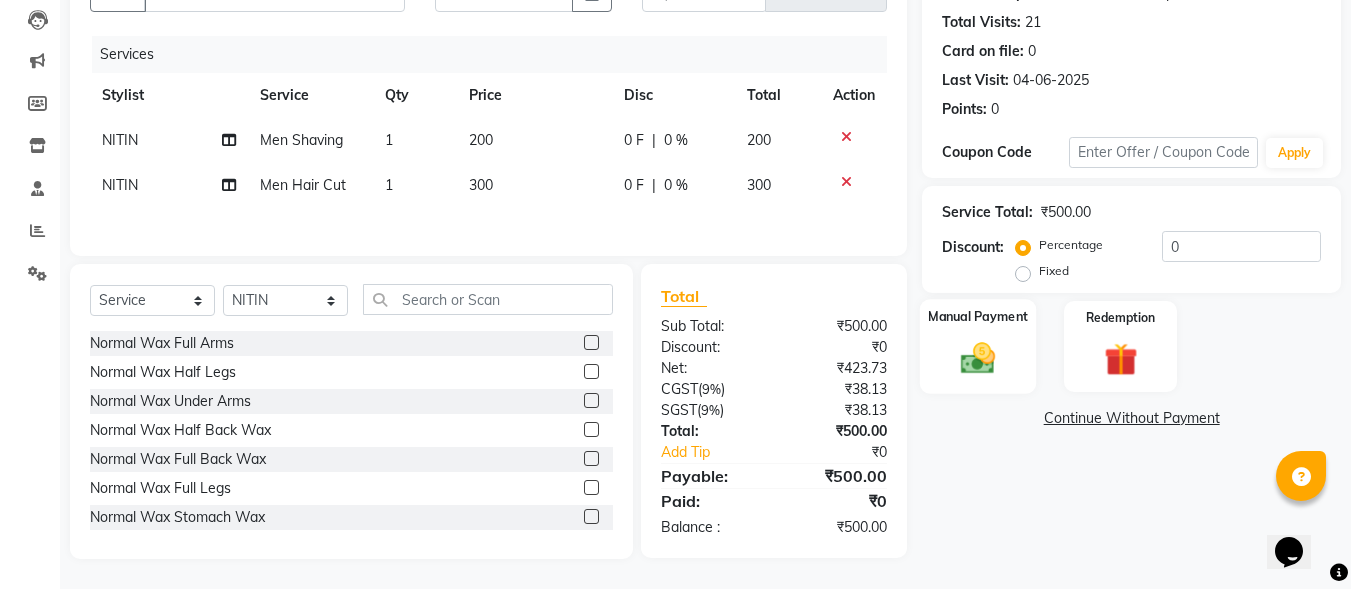 click 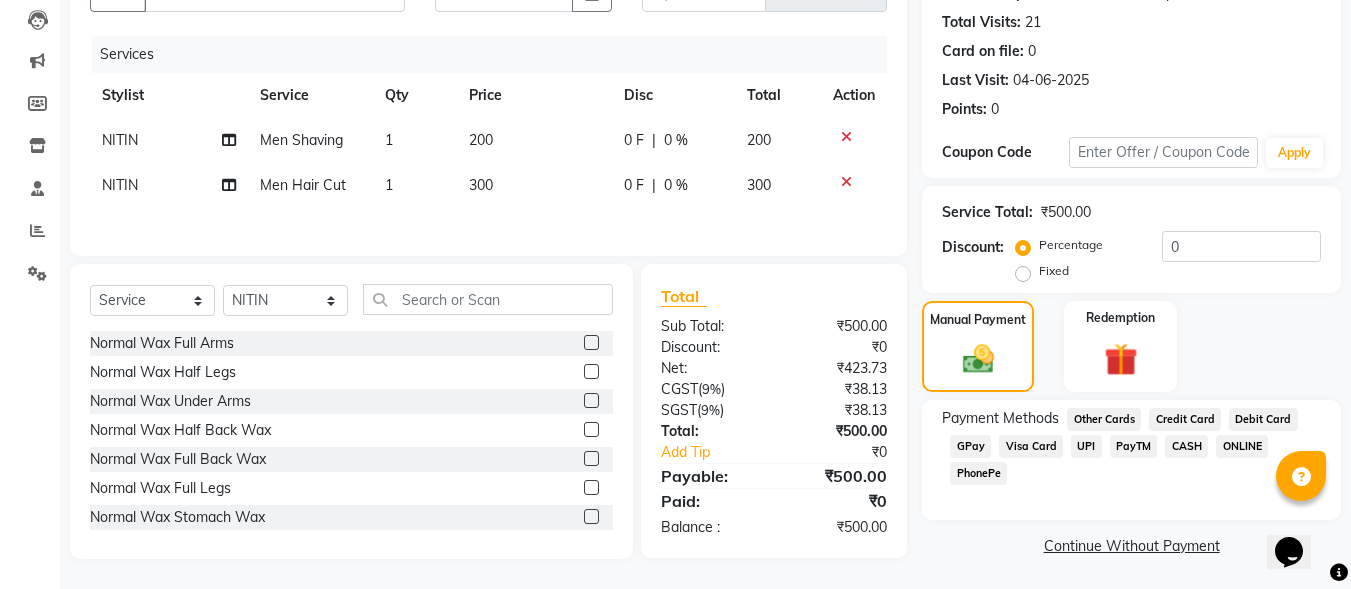 click on "GPay" 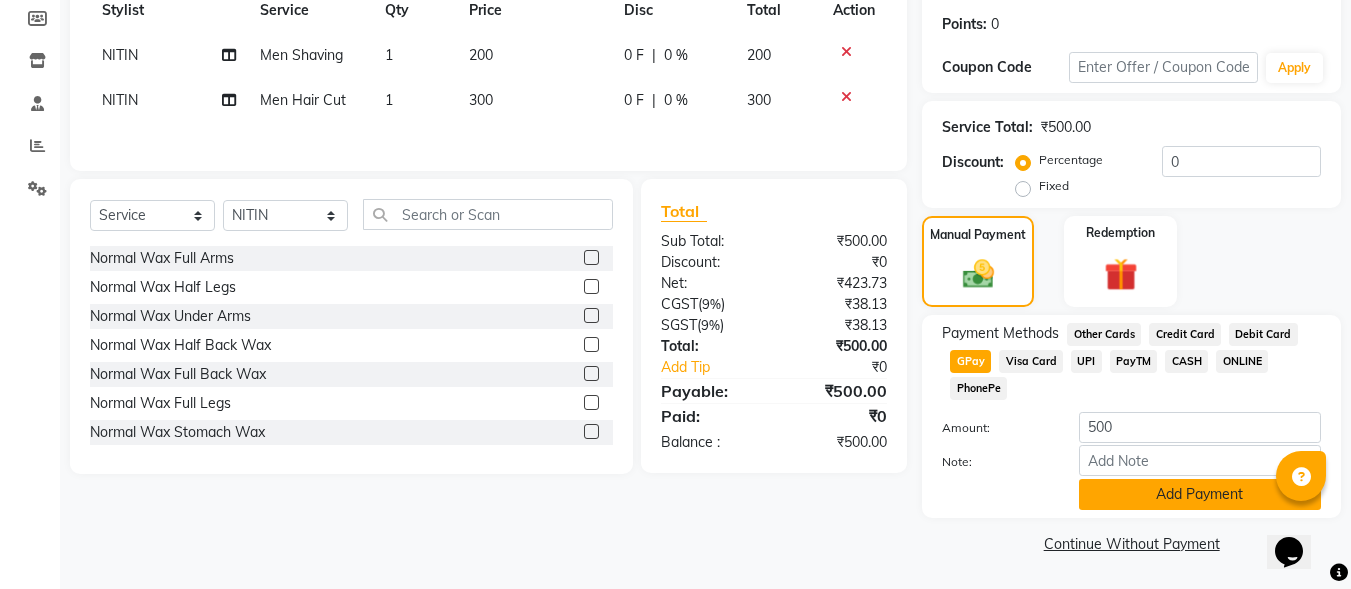 click on "Add Payment" 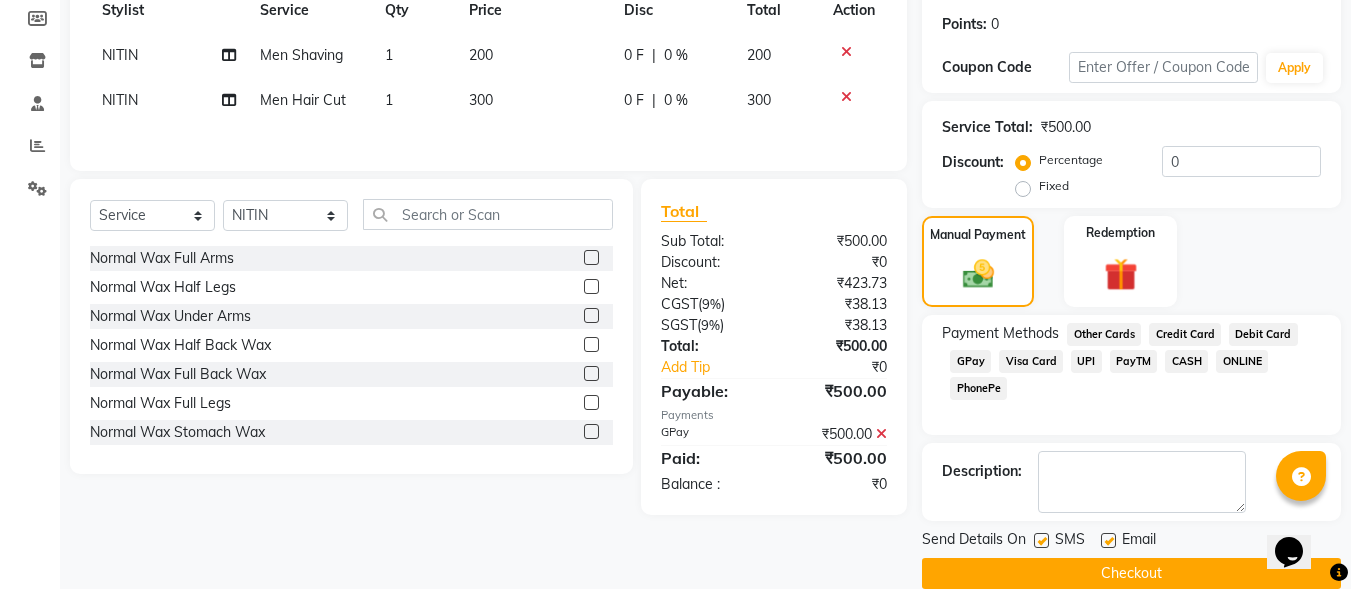 scroll, scrollTop: 327, scrollLeft: 0, axis: vertical 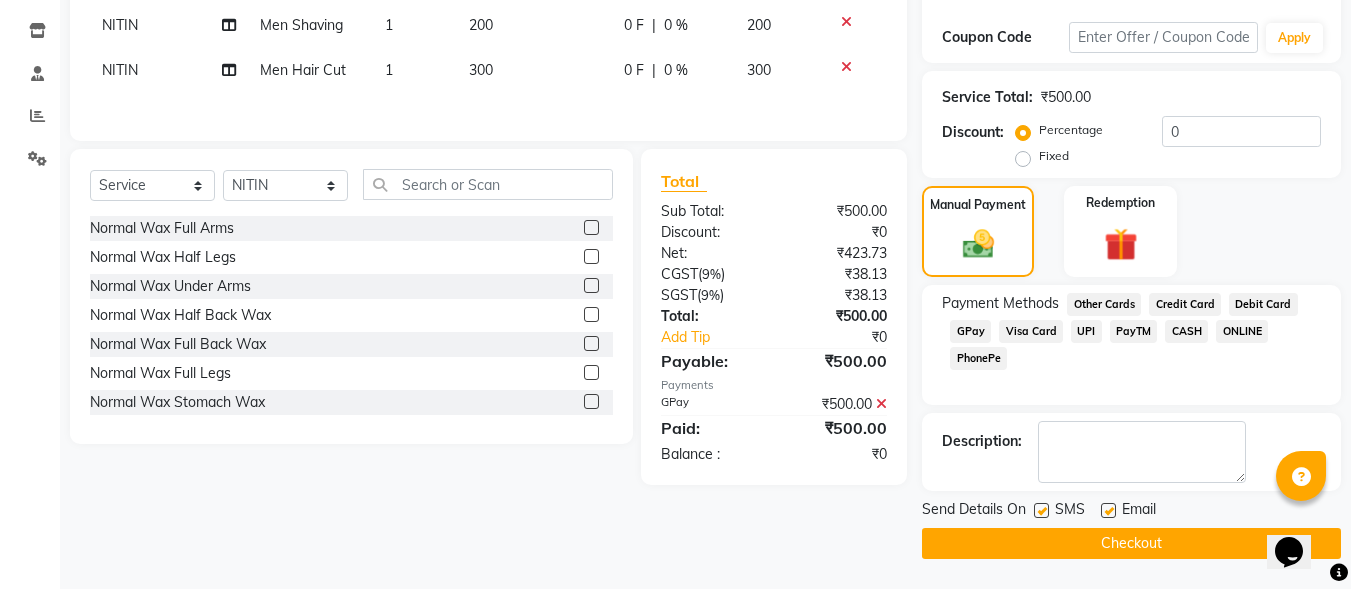 click on "Checkout" 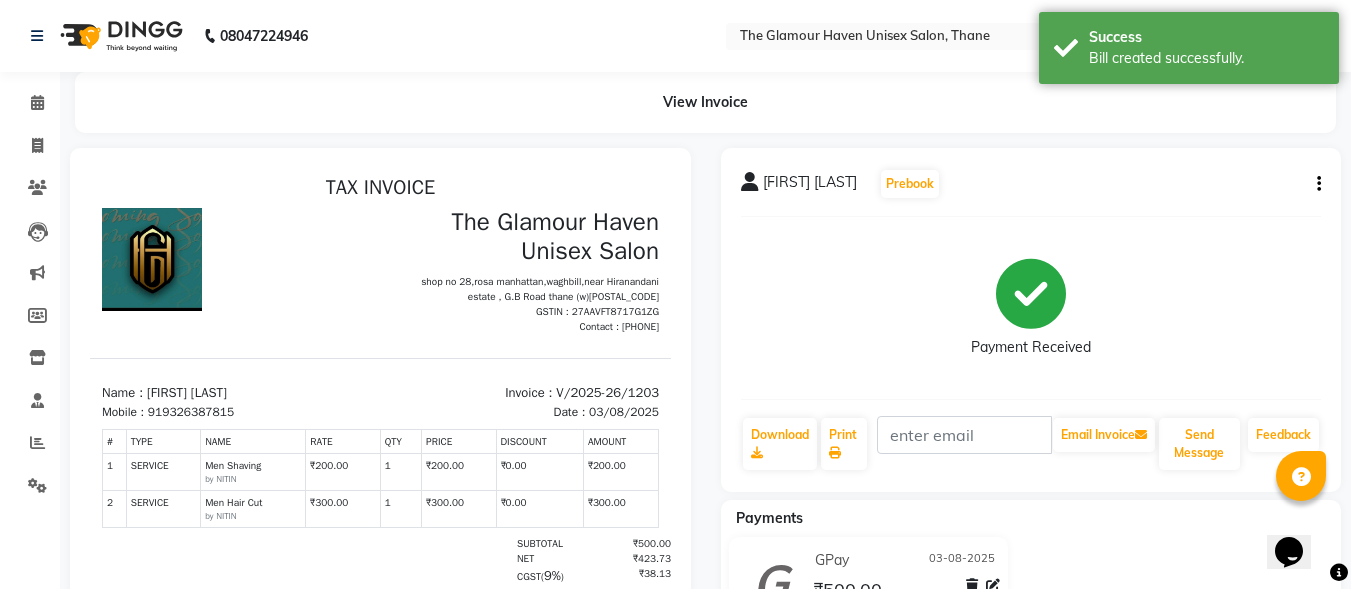 scroll, scrollTop: 0, scrollLeft: 0, axis: both 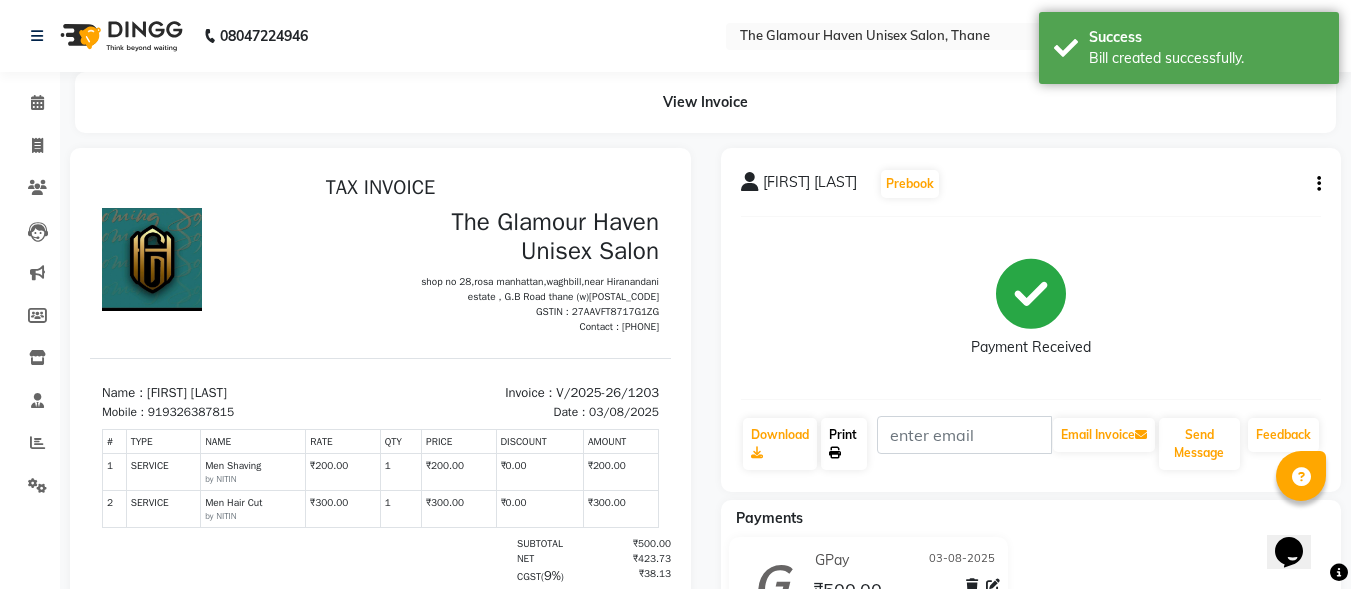 click on "Print" 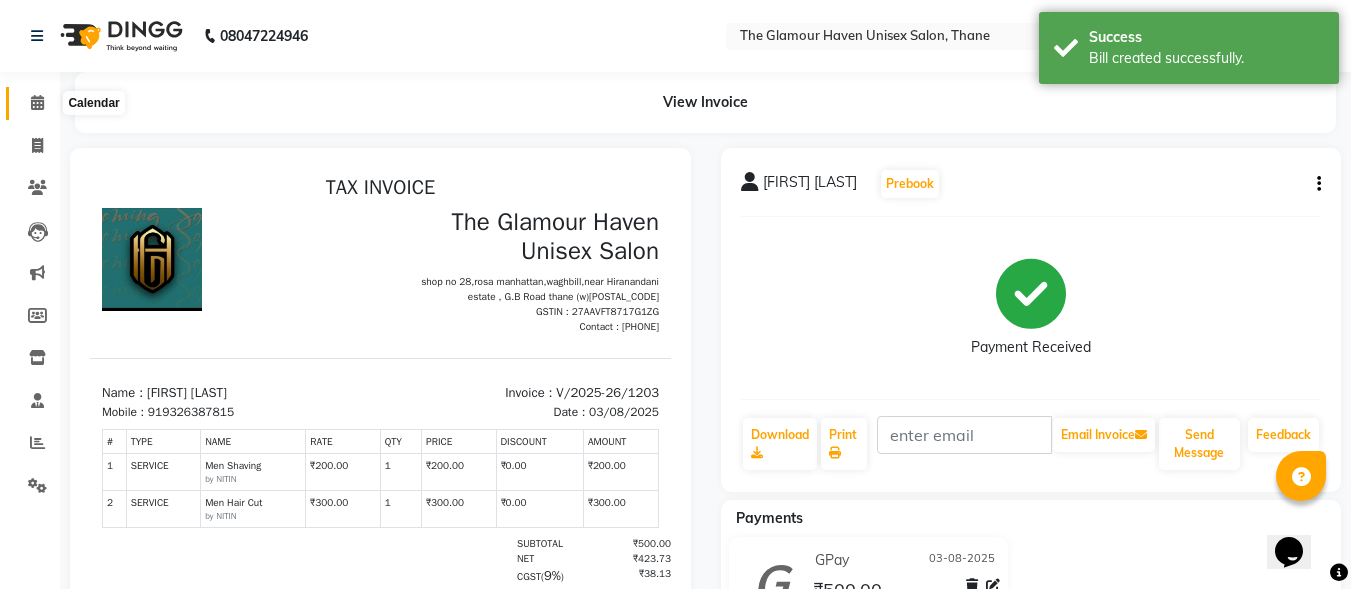 click 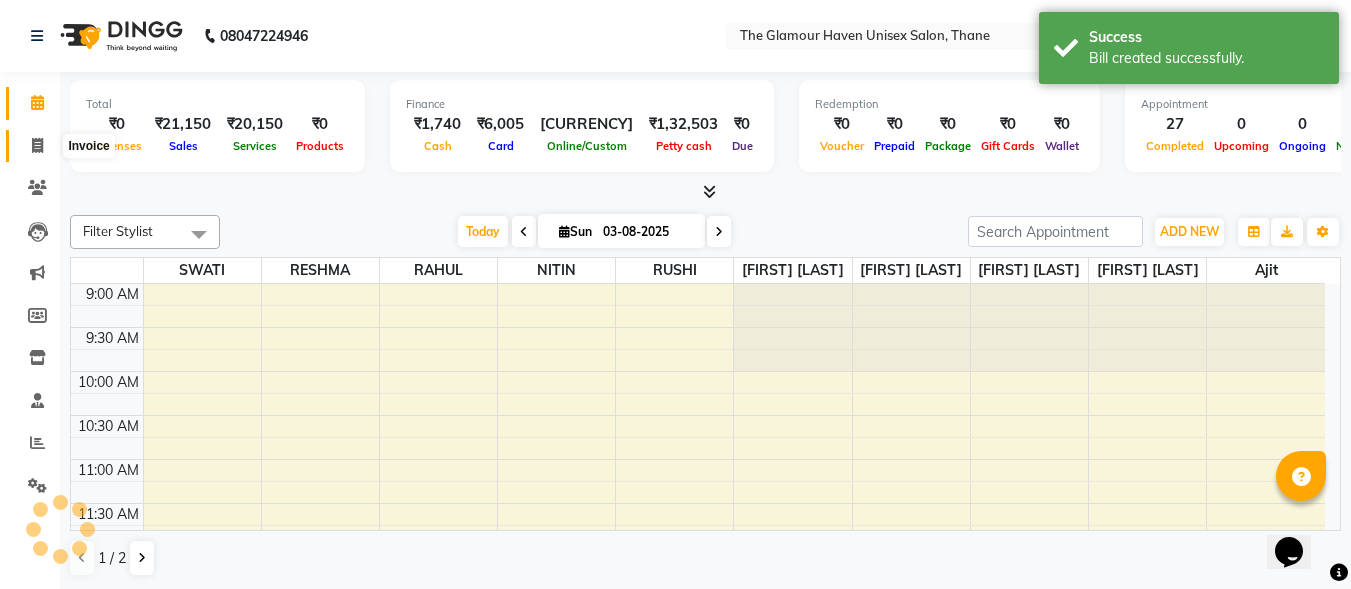 click 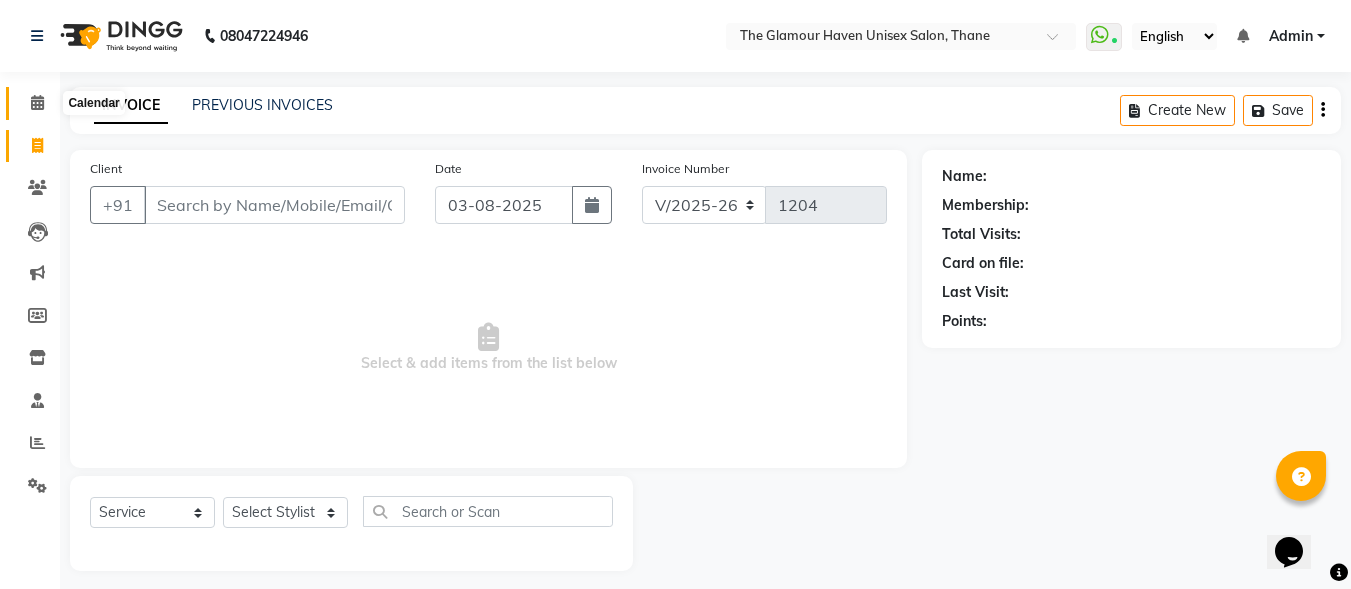 click 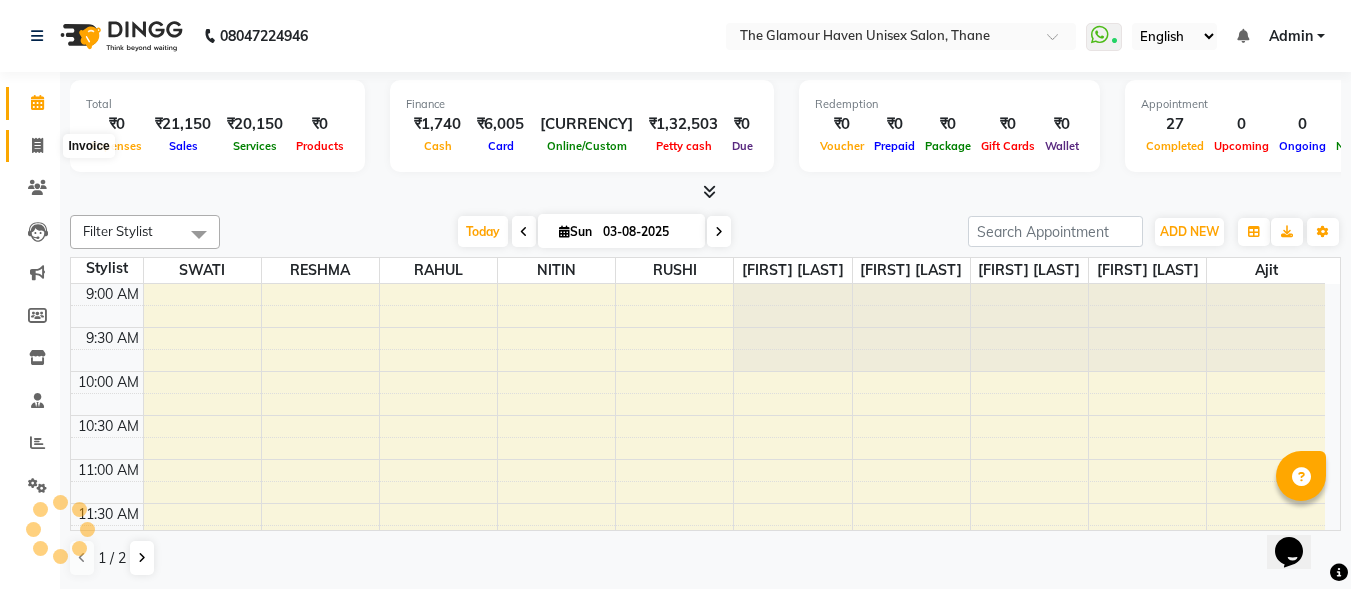 click 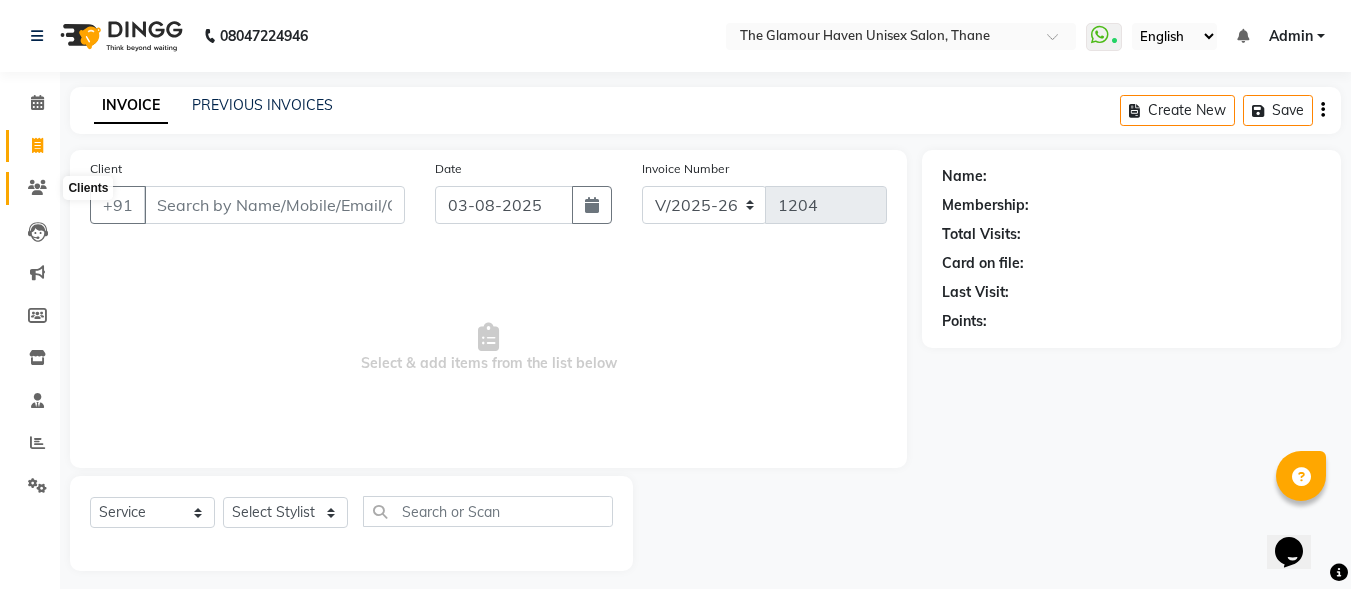 click 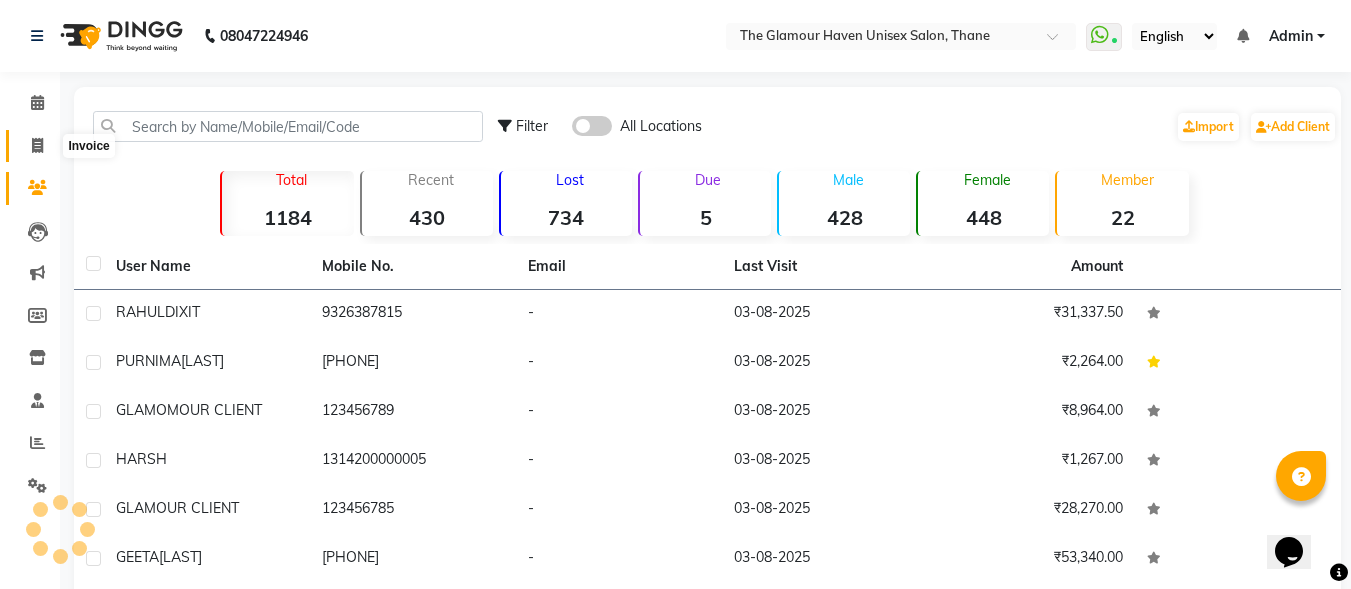 click 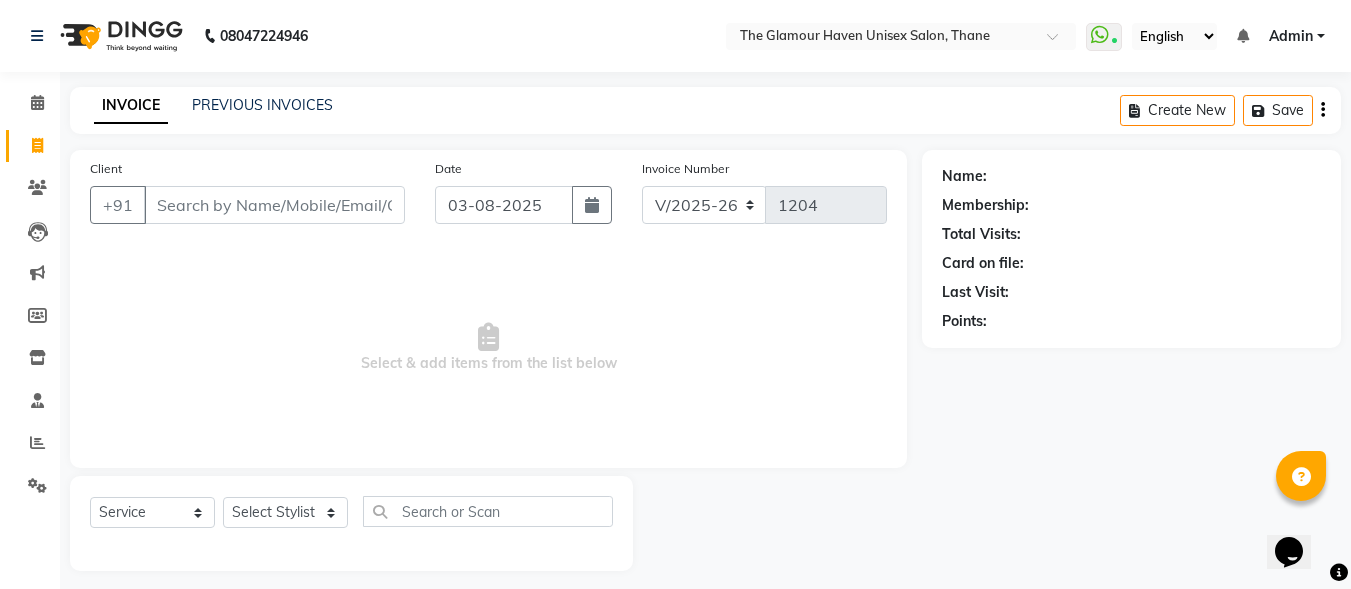scroll, scrollTop: 12, scrollLeft: 0, axis: vertical 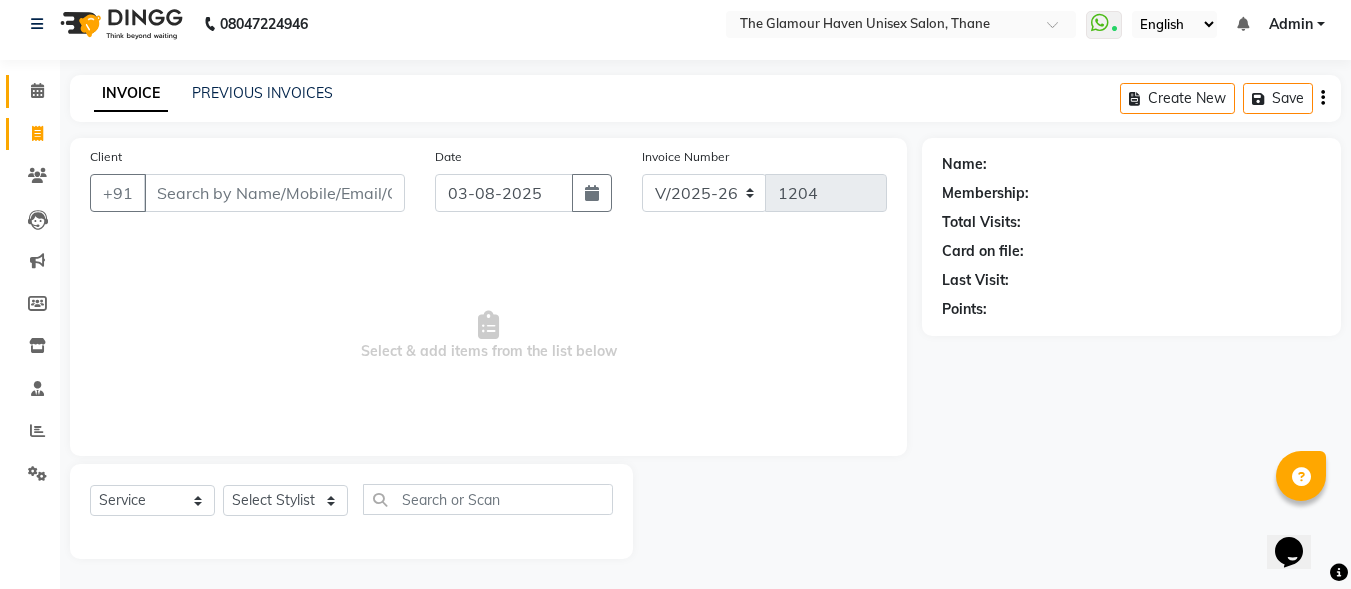 click 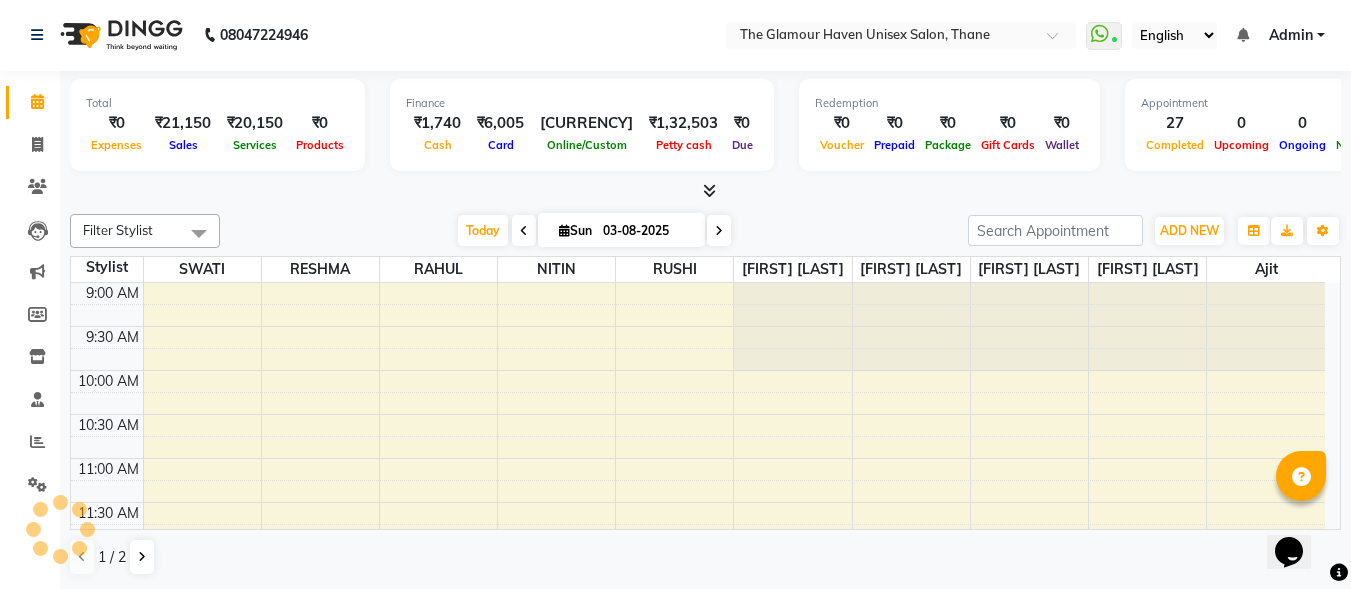 scroll, scrollTop: 0, scrollLeft: 0, axis: both 